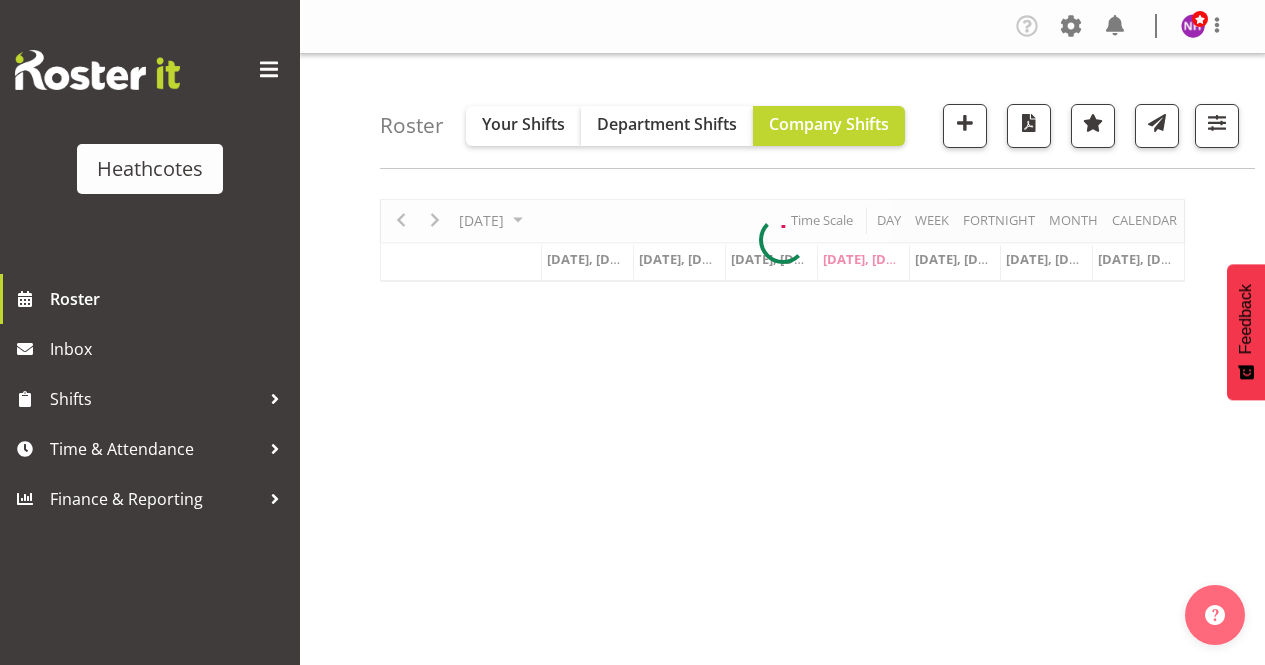 scroll, scrollTop: 0, scrollLeft: 0, axis: both 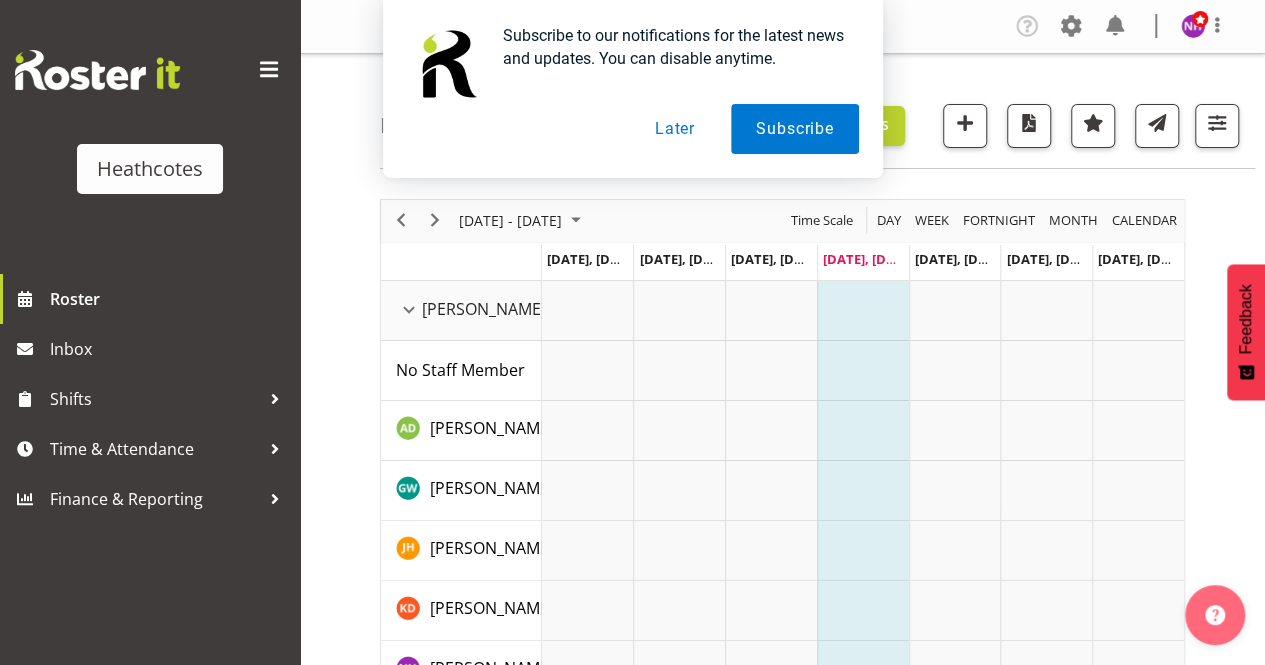 click on "Later" at bounding box center [675, 129] 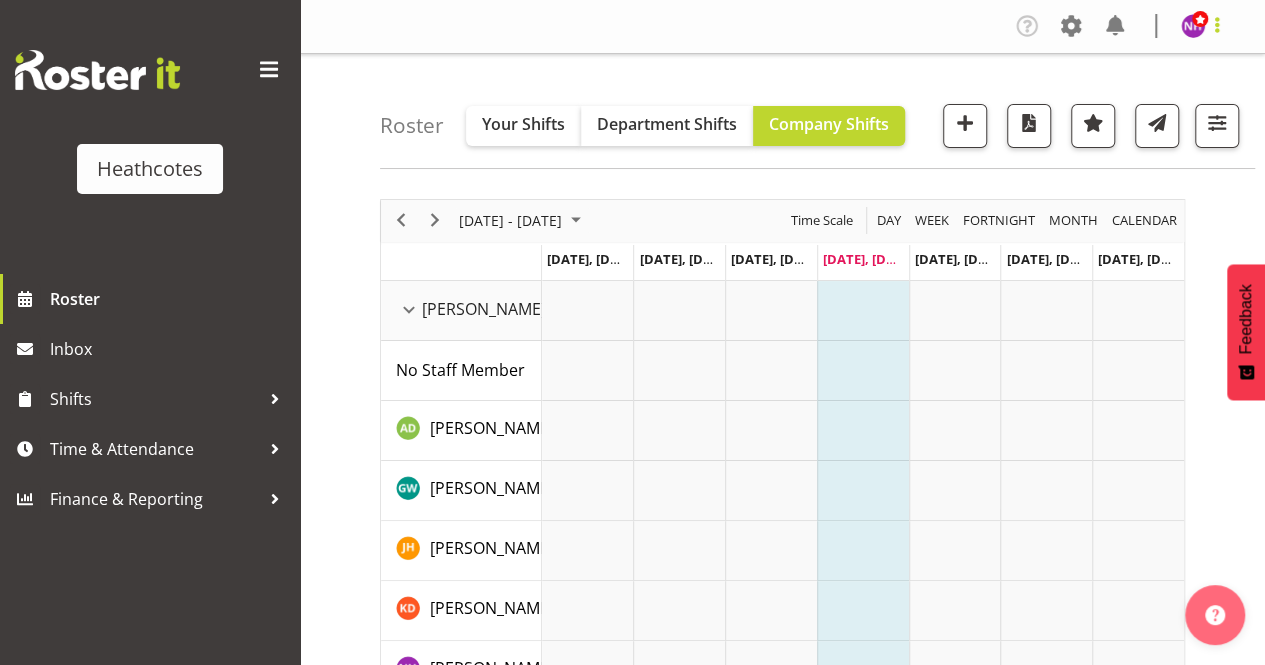 click at bounding box center [1217, 25] 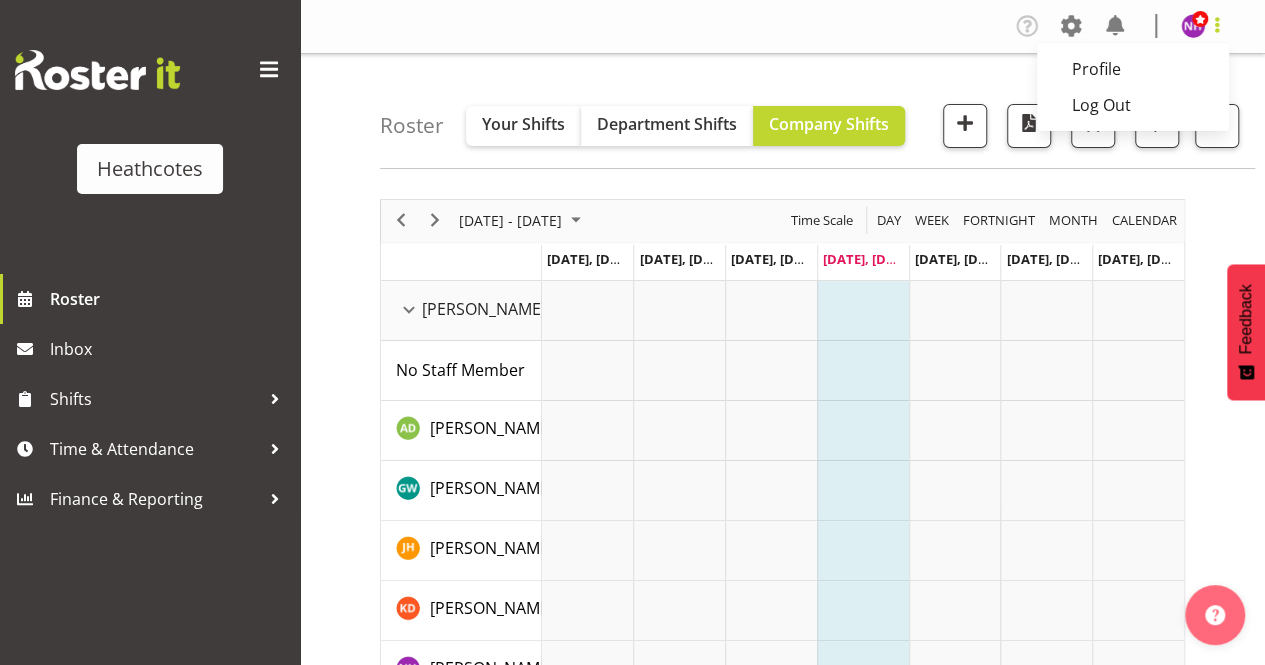 click at bounding box center (1217, 25) 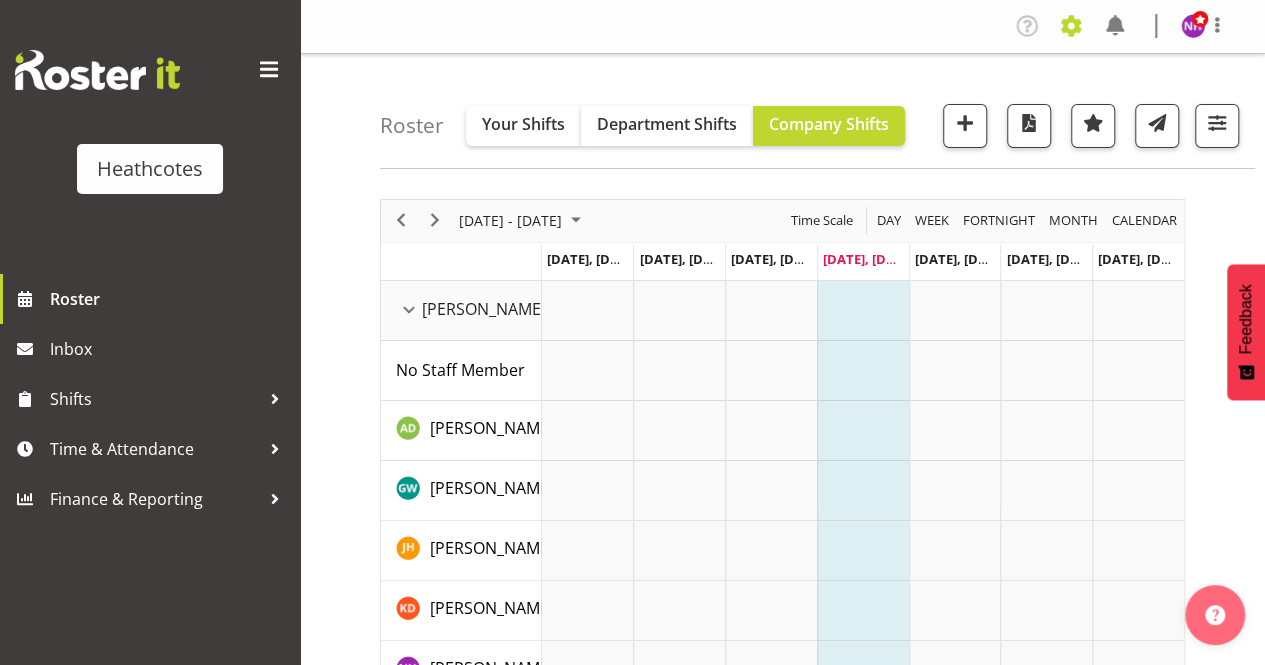 click at bounding box center [1071, 26] 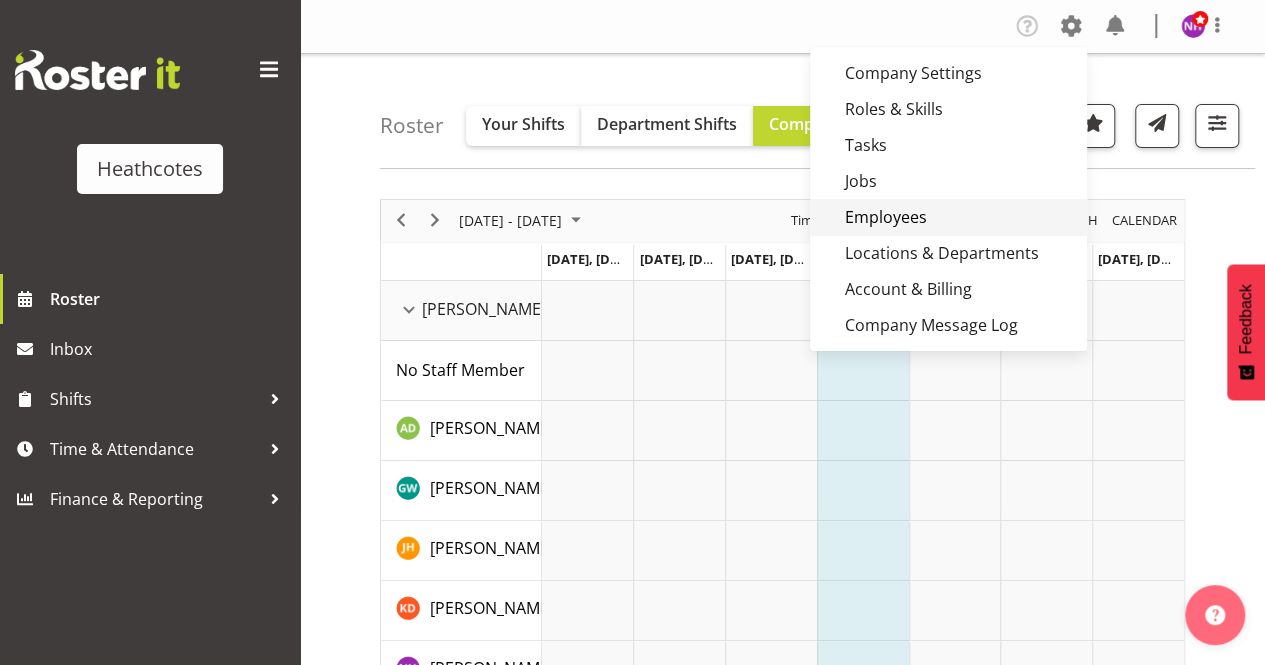 click on "Employees" at bounding box center [948, 217] 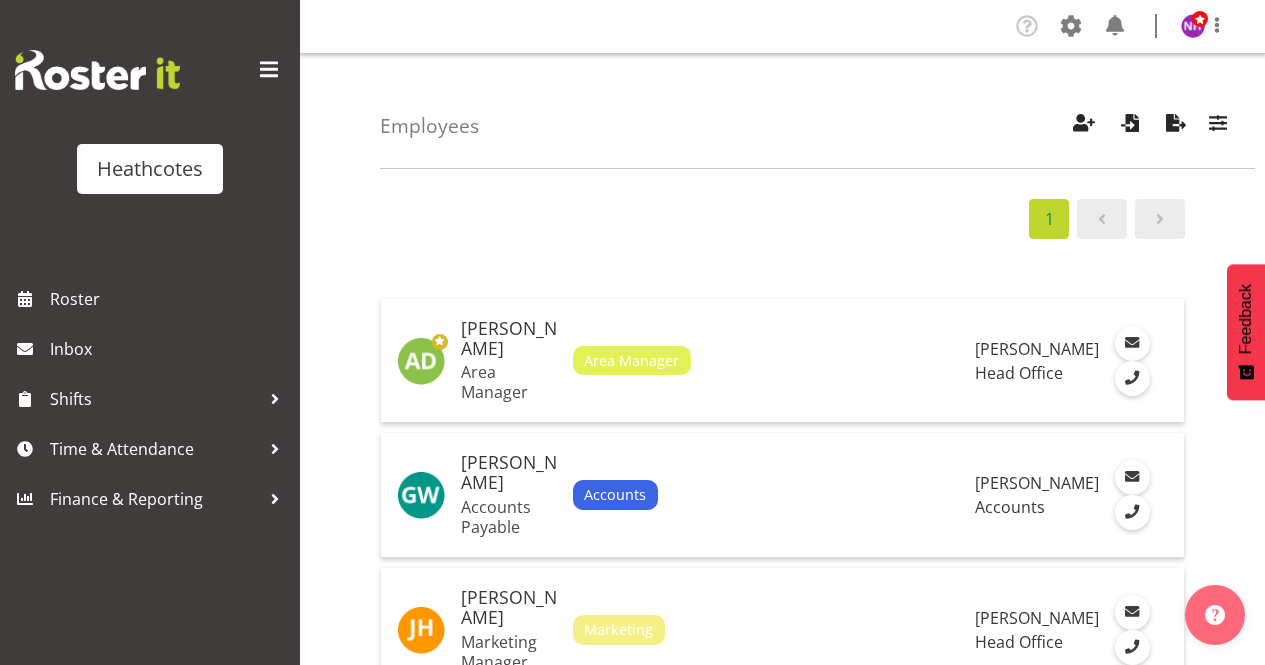 scroll, scrollTop: 0, scrollLeft: 0, axis: both 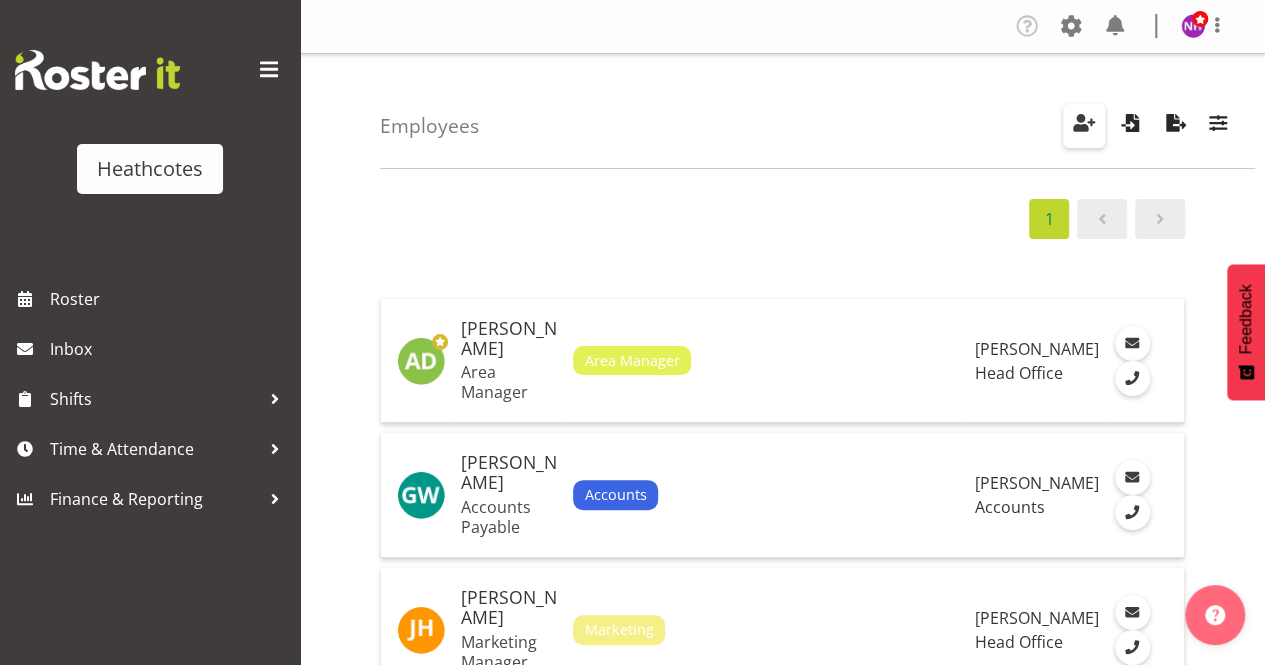 drag, startPoint x: 1088, startPoint y: 111, endPoint x: 1088, endPoint y: 125, distance: 14 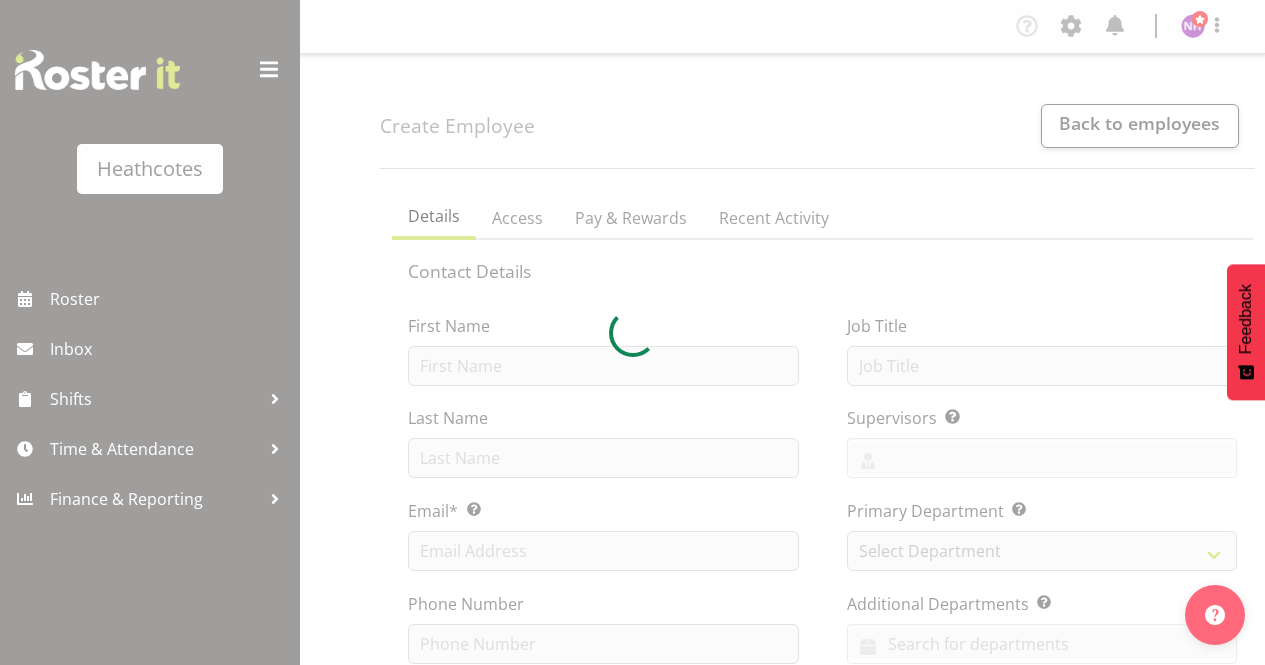 scroll, scrollTop: 0, scrollLeft: 0, axis: both 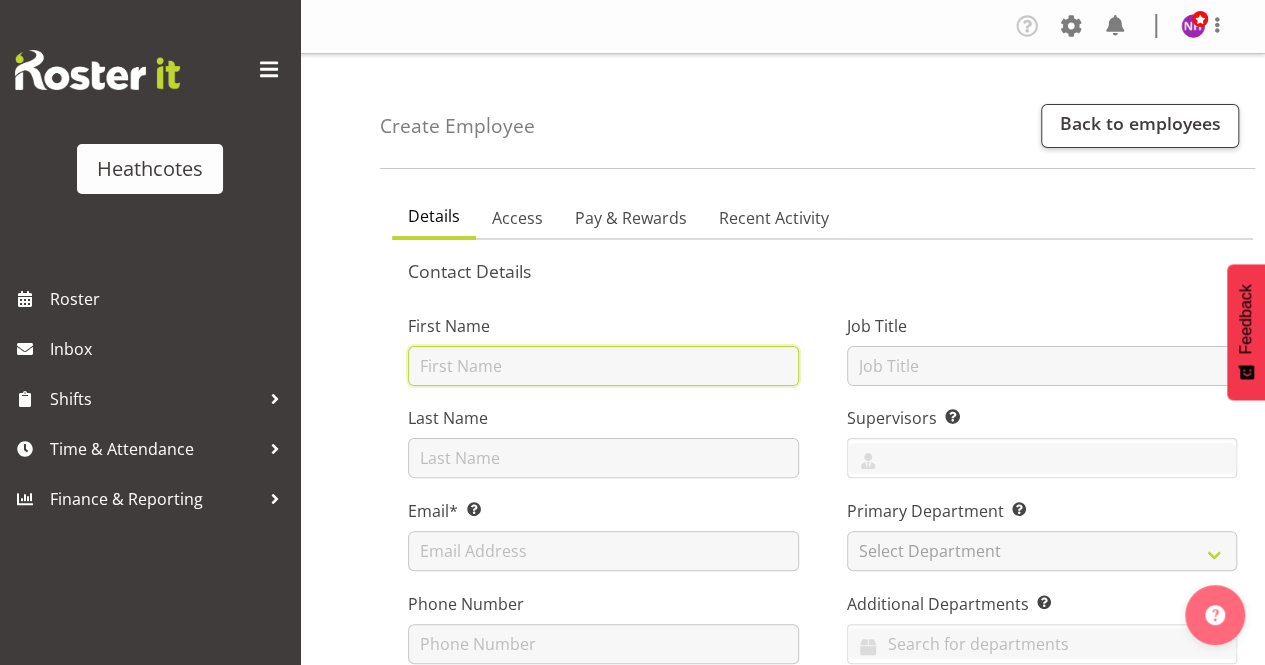 click at bounding box center (603, 366) 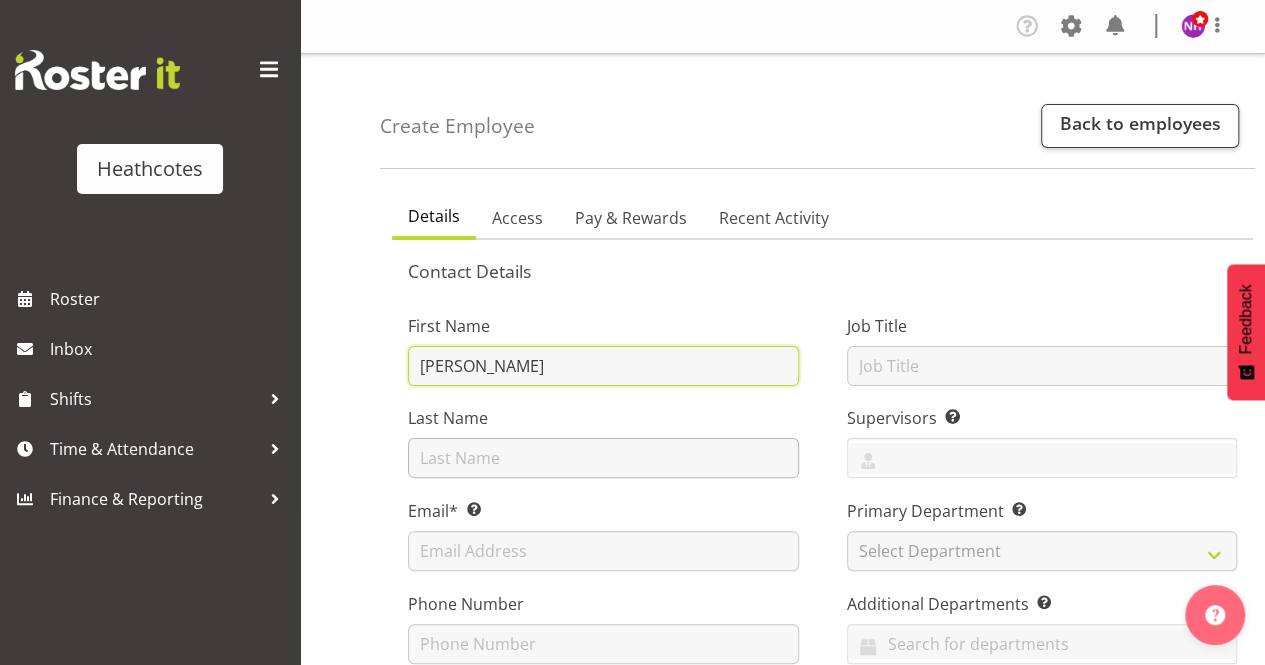 type on "Clifford" 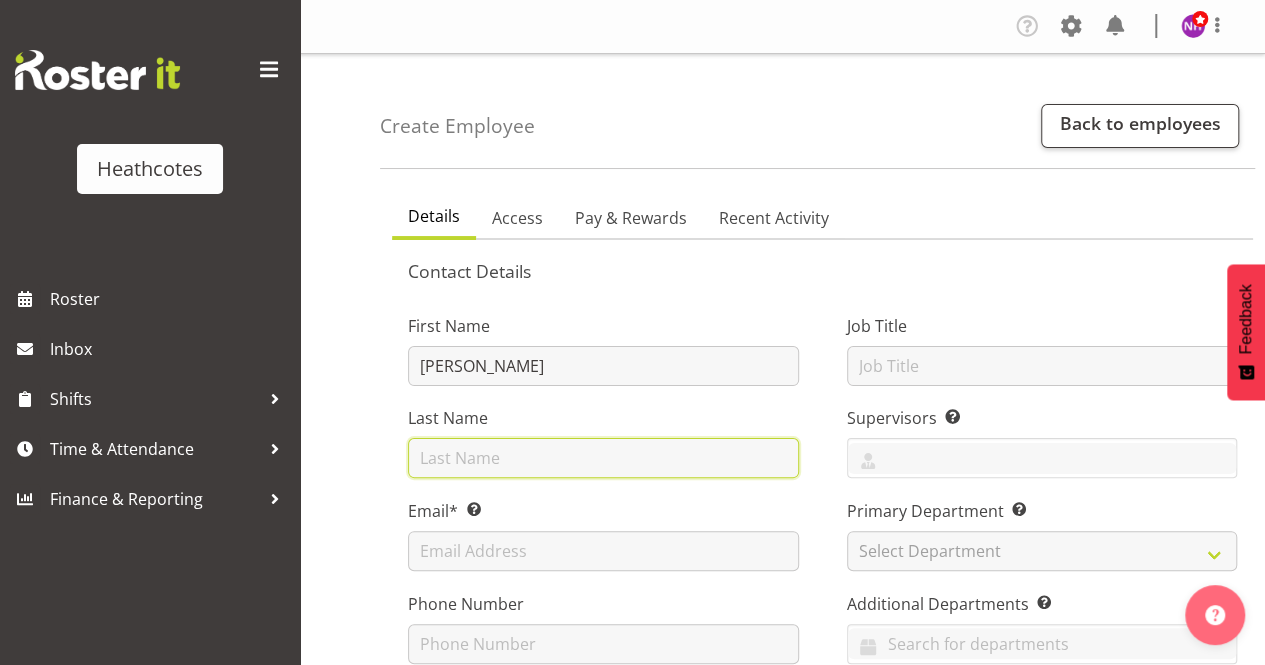 click at bounding box center (603, 458) 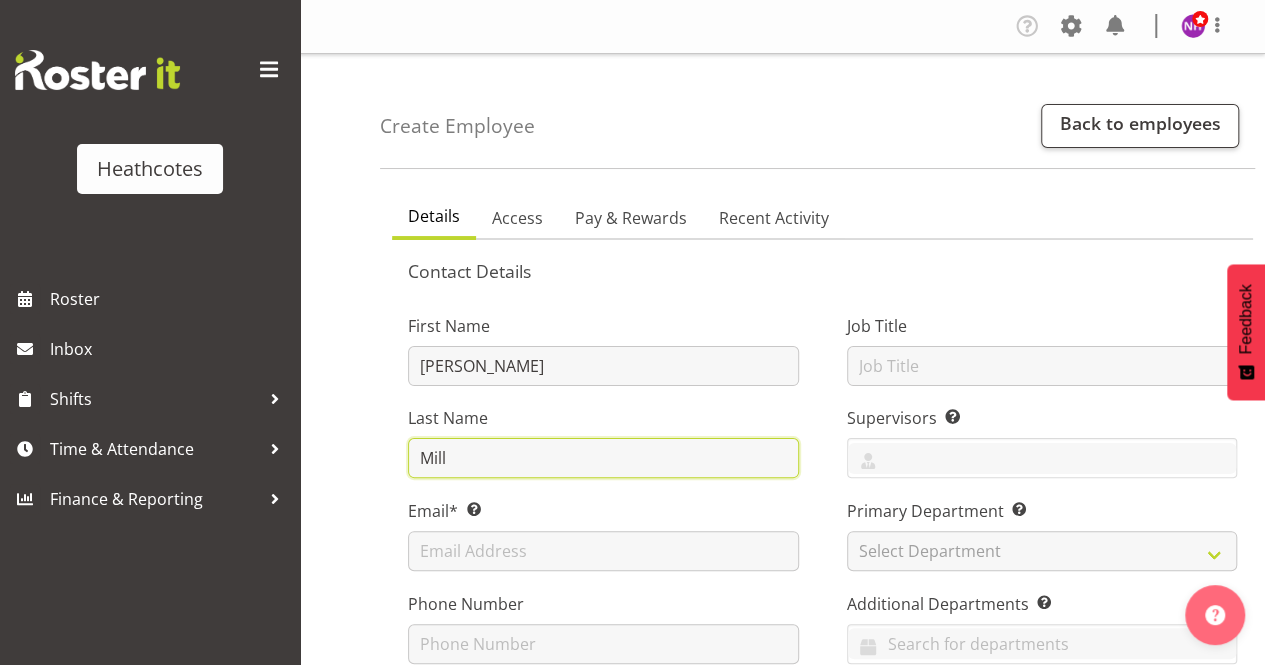 drag, startPoint x: 628, startPoint y: 453, endPoint x: 406, endPoint y: 453, distance: 222 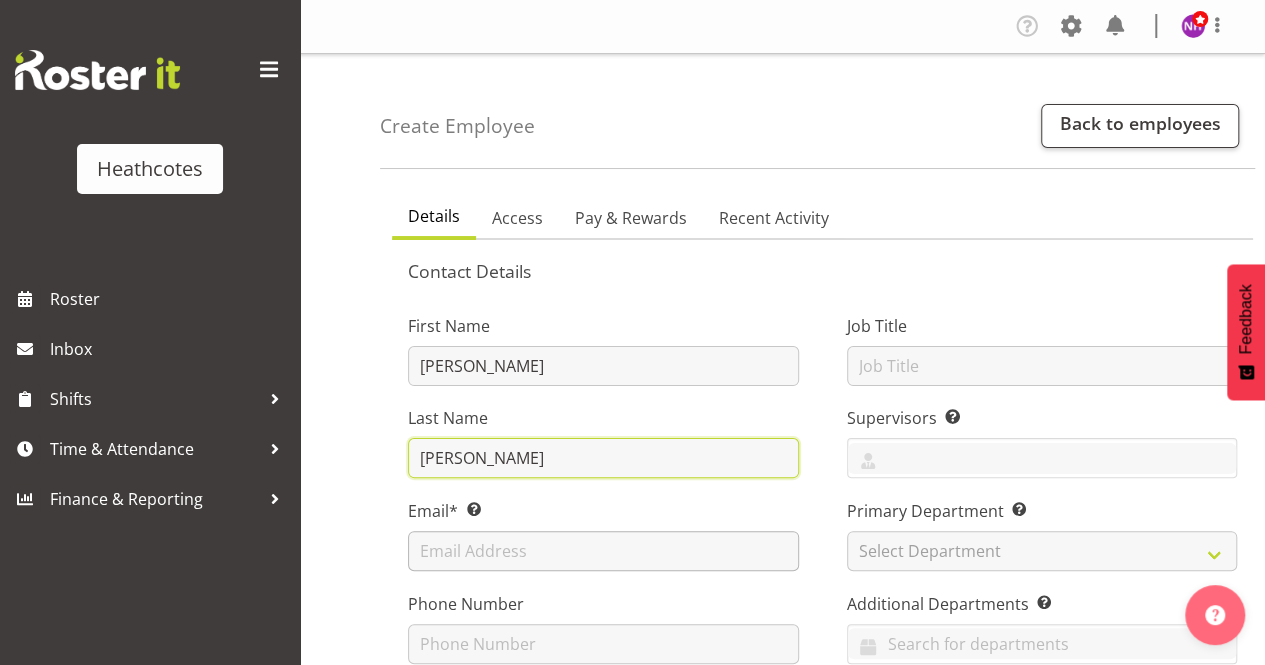 type on "Millar" 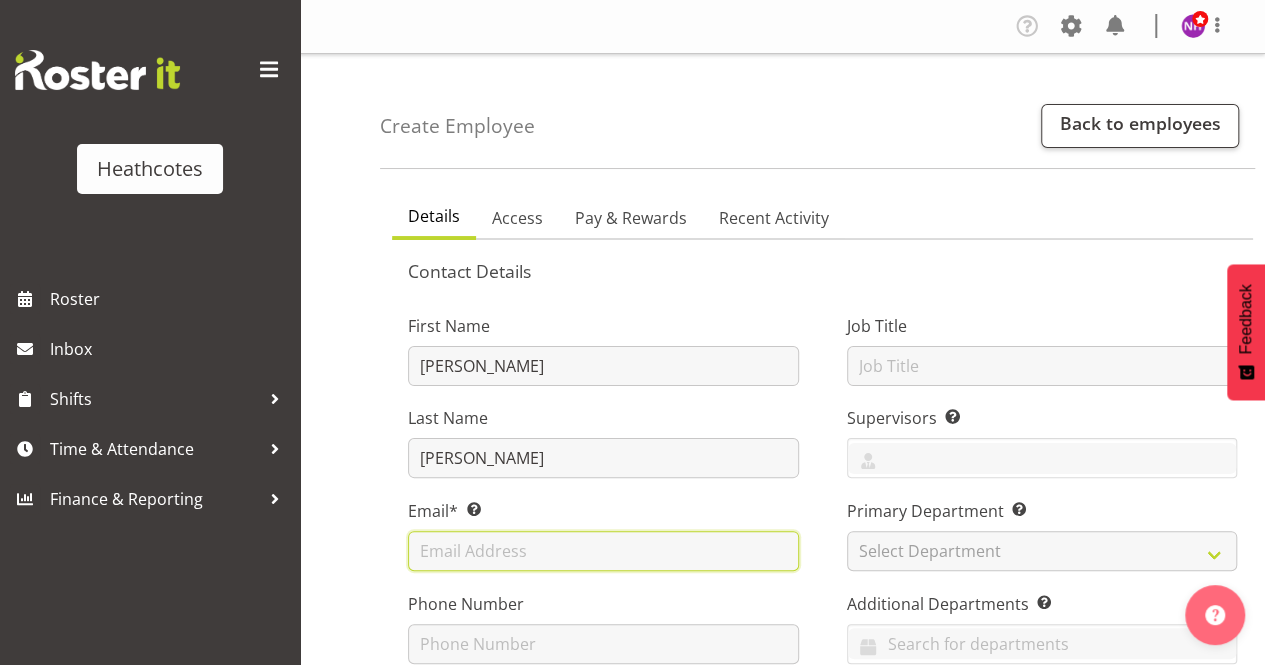 click at bounding box center [603, 551] 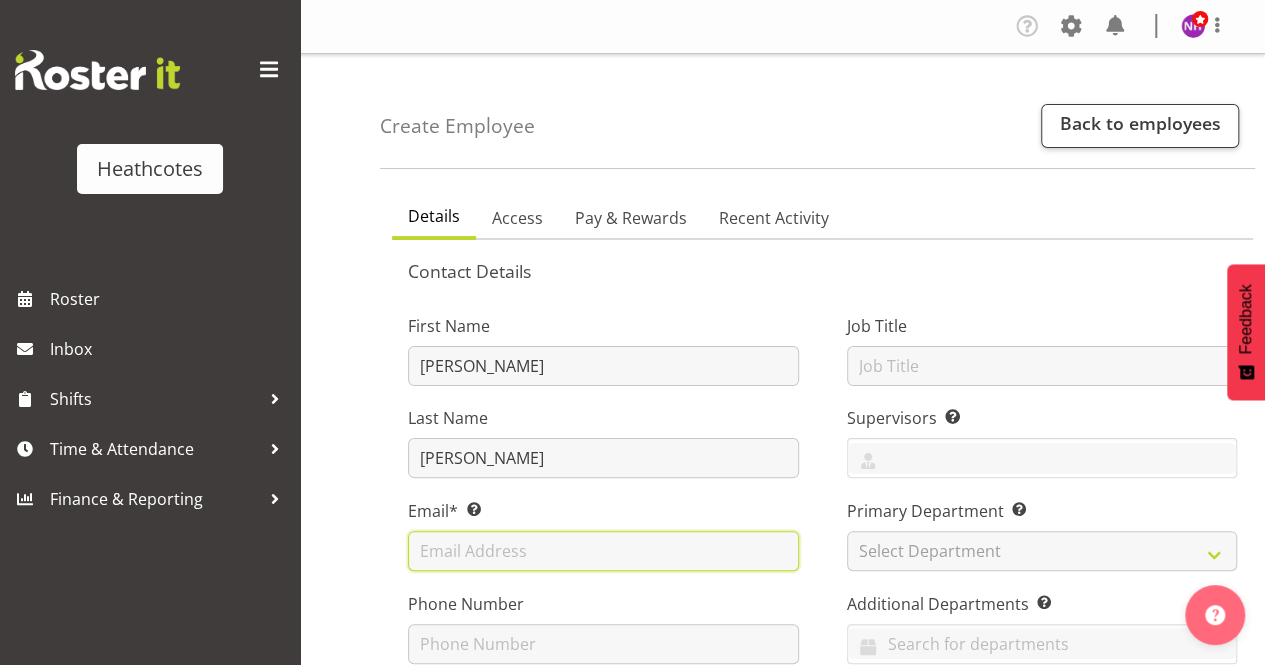 paste on "clifford363@gmail.com" 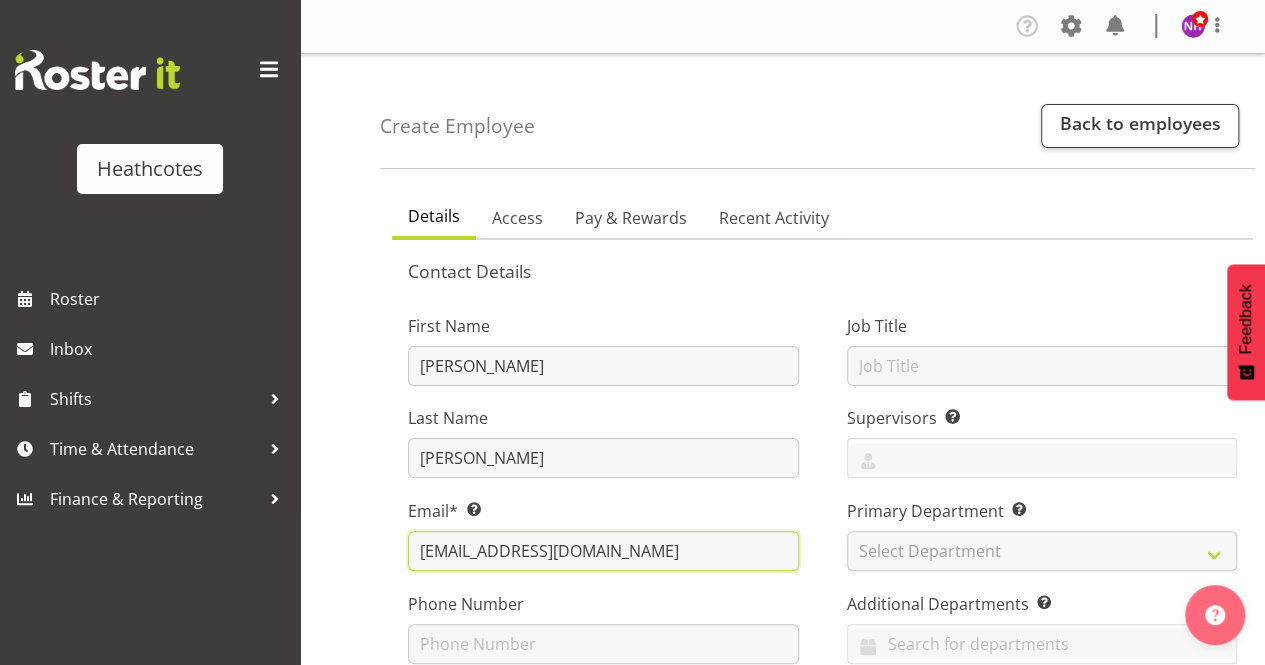 type on "clifford363@gmail.com" 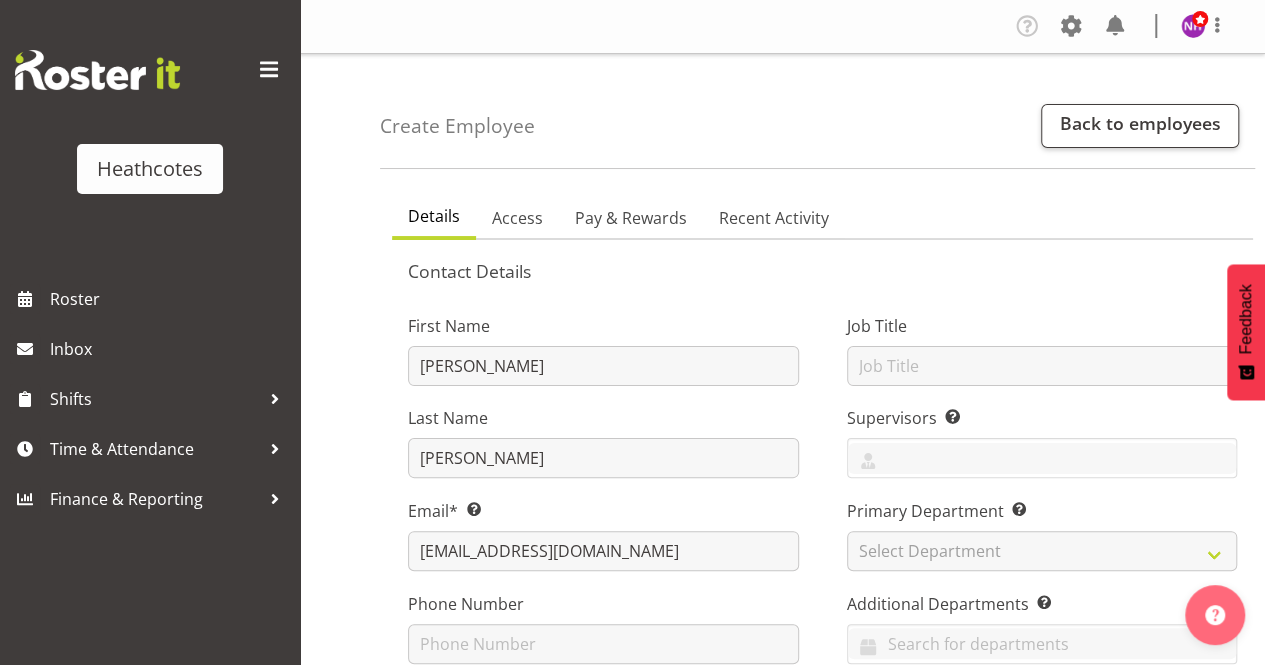 click on "Phone Number" at bounding box center [603, 628] 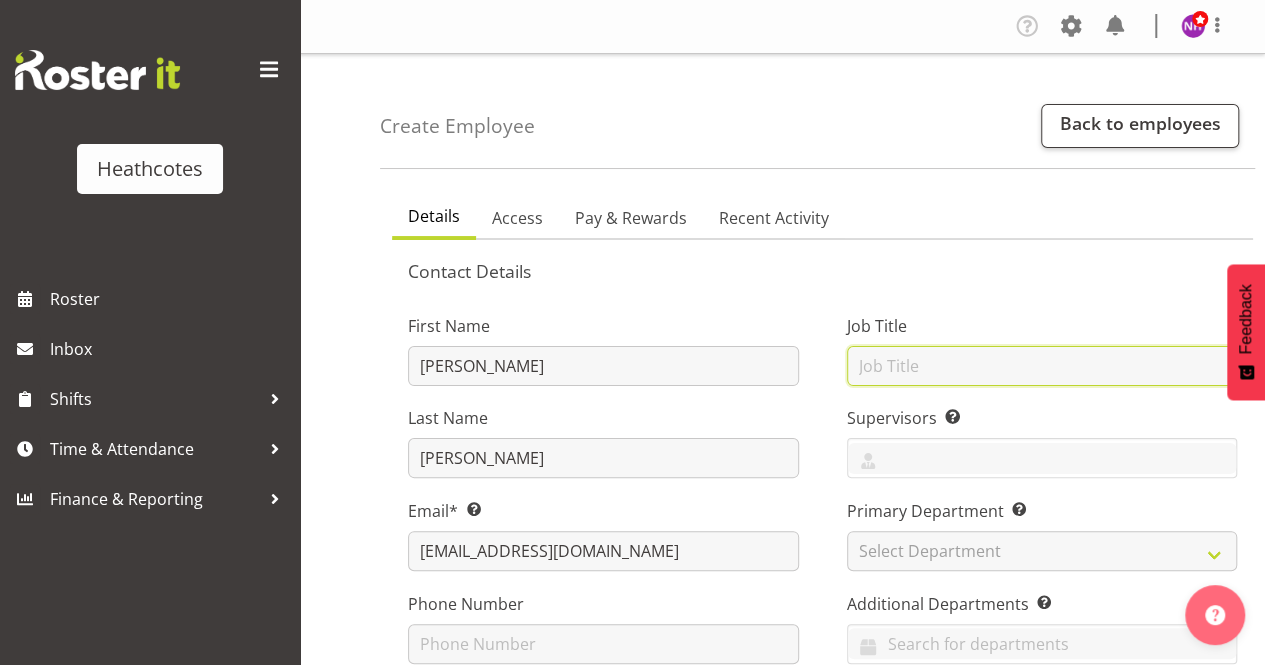 click at bounding box center (1042, 366) 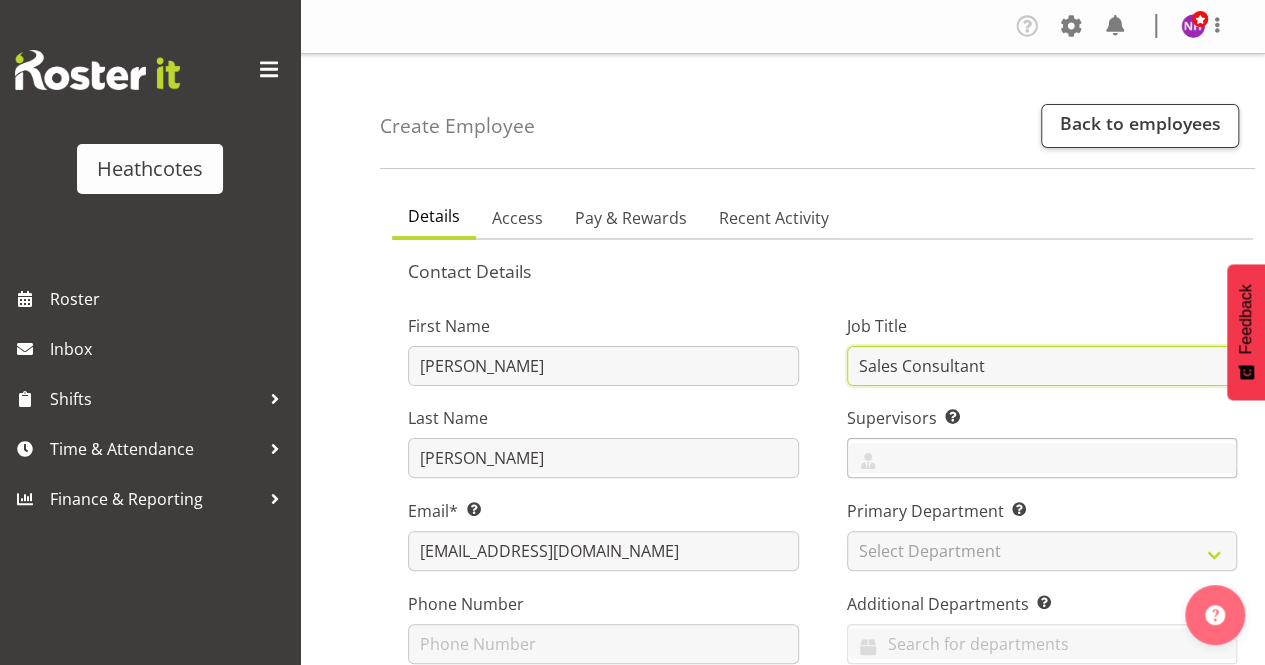 type on "Sales Consultant" 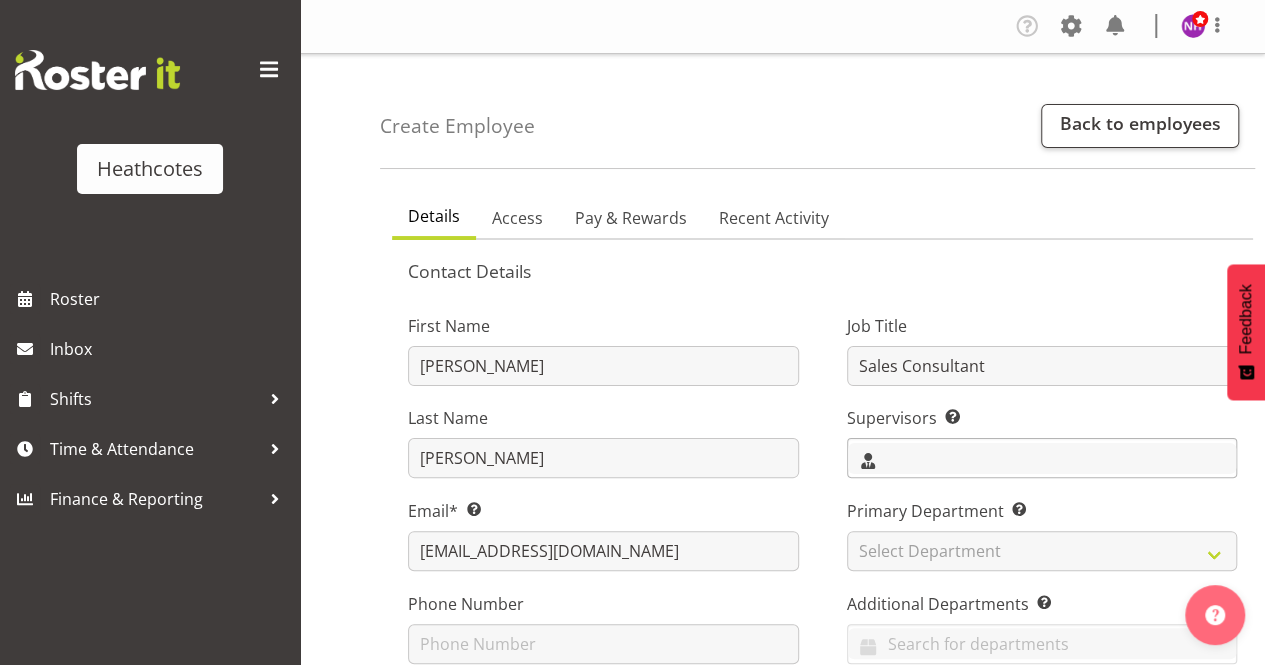 click at bounding box center (1042, 458) 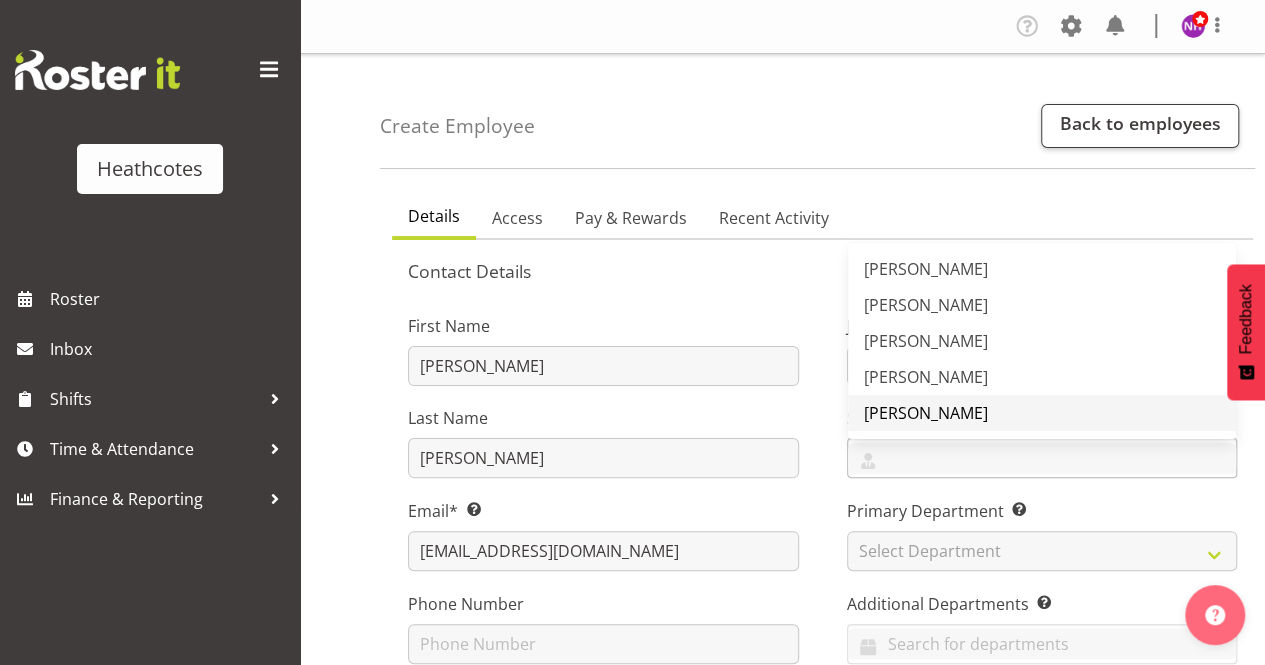 click on "[PERSON_NAME]" at bounding box center [926, 413] 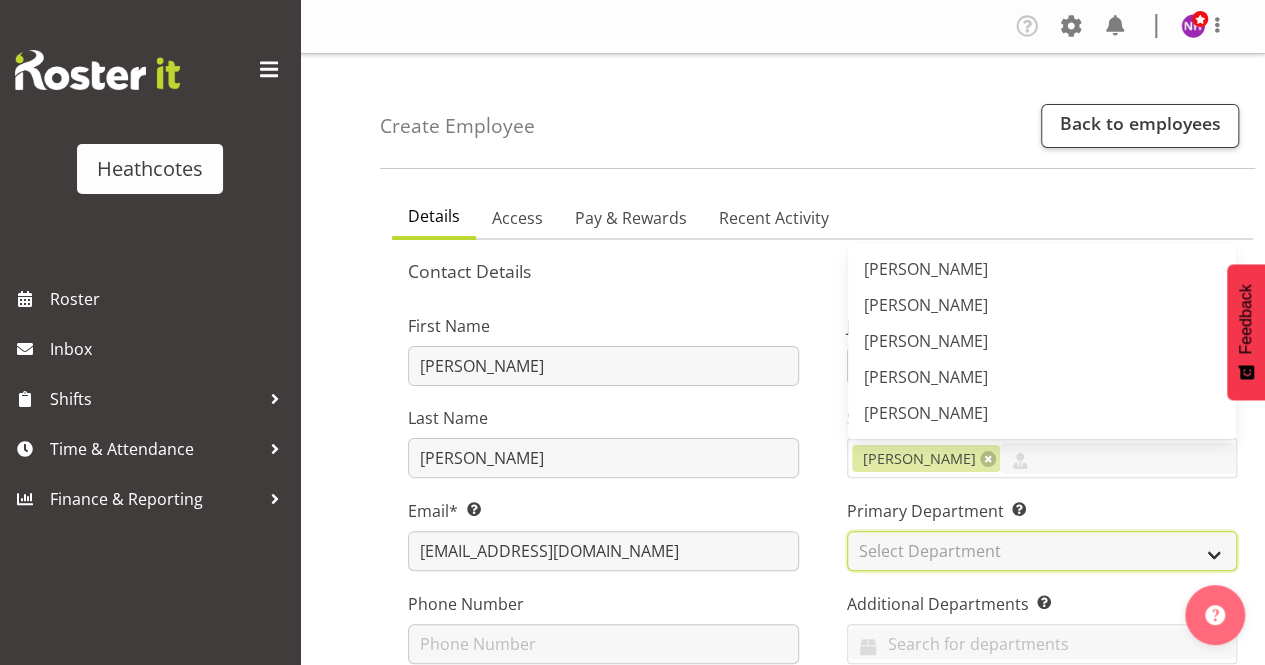 click on "Select Department
Accounts
Head Office
Head Office - Websales
Te Rapa" at bounding box center [1042, 551] 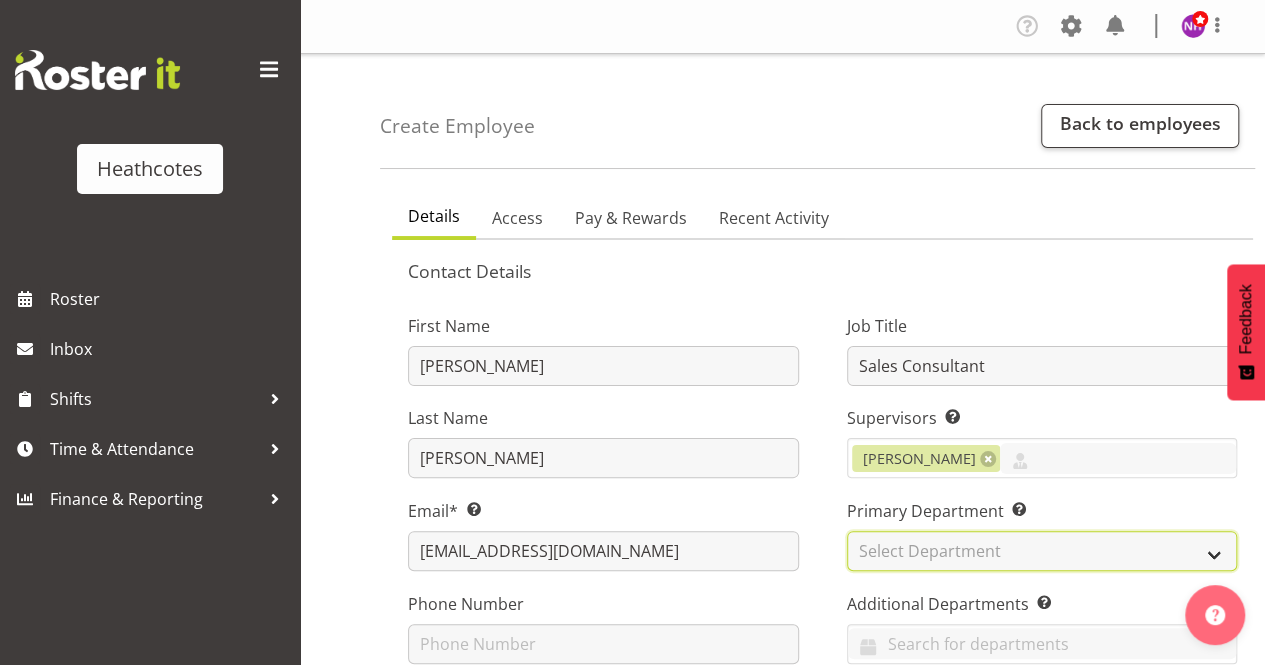 select on "789" 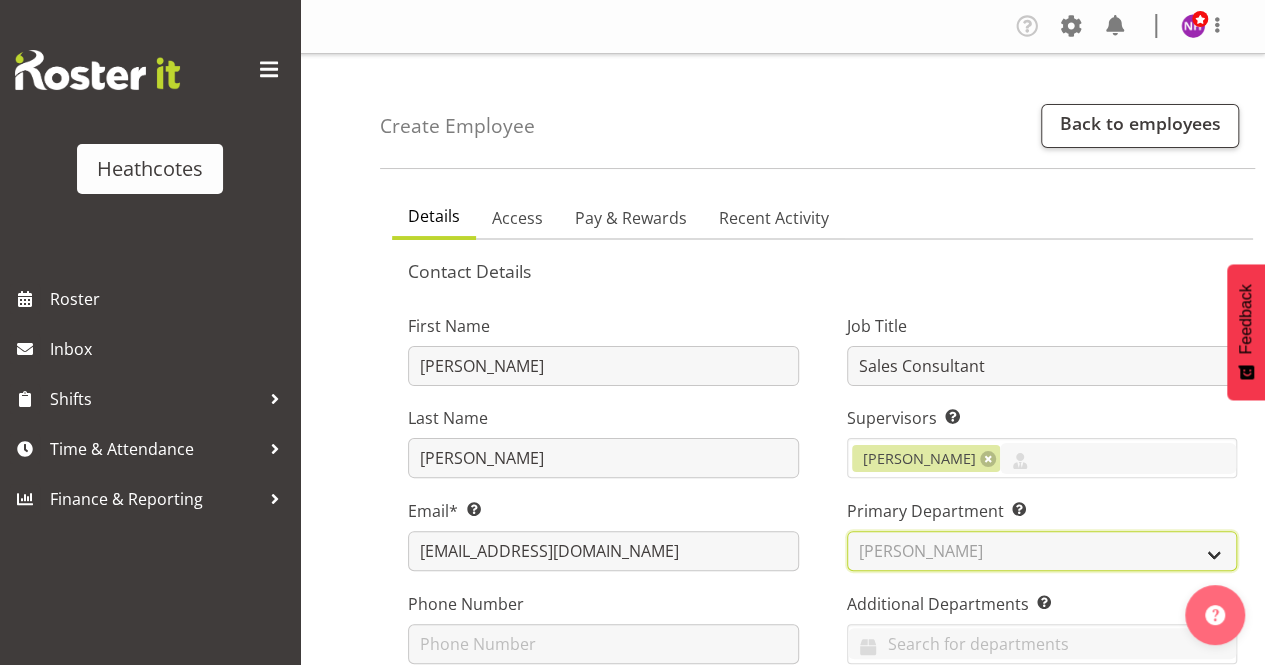 click on "Select Department
Accounts
Head Office
Head Office - Websales
Te Rapa" at bounding box center (1042, 551) 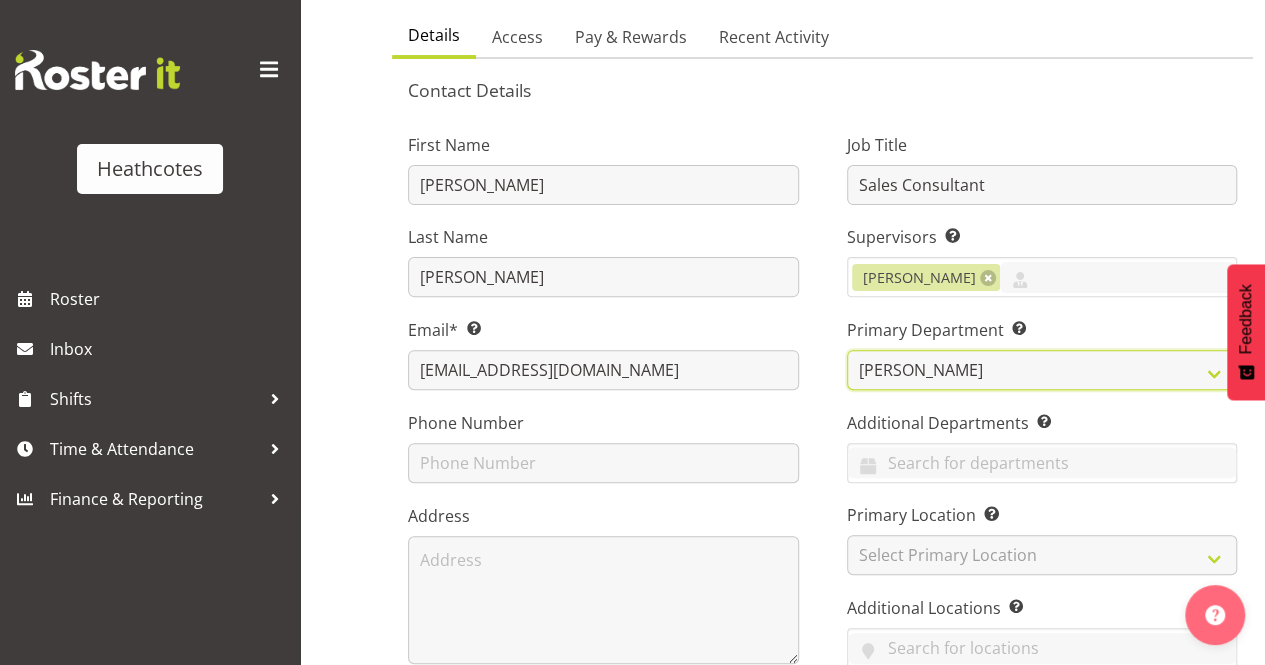 scroll, scrollTop: 200, scrollLeft: 0, axis: vertical 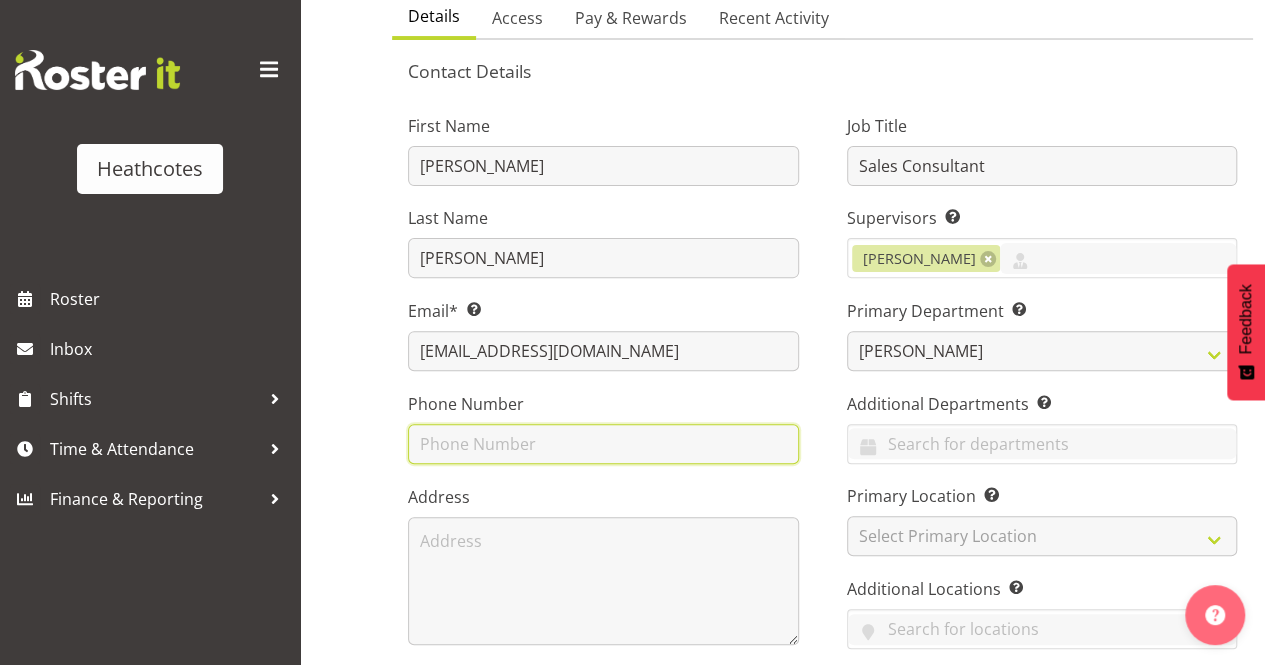 click at bounding box center [603, 444] 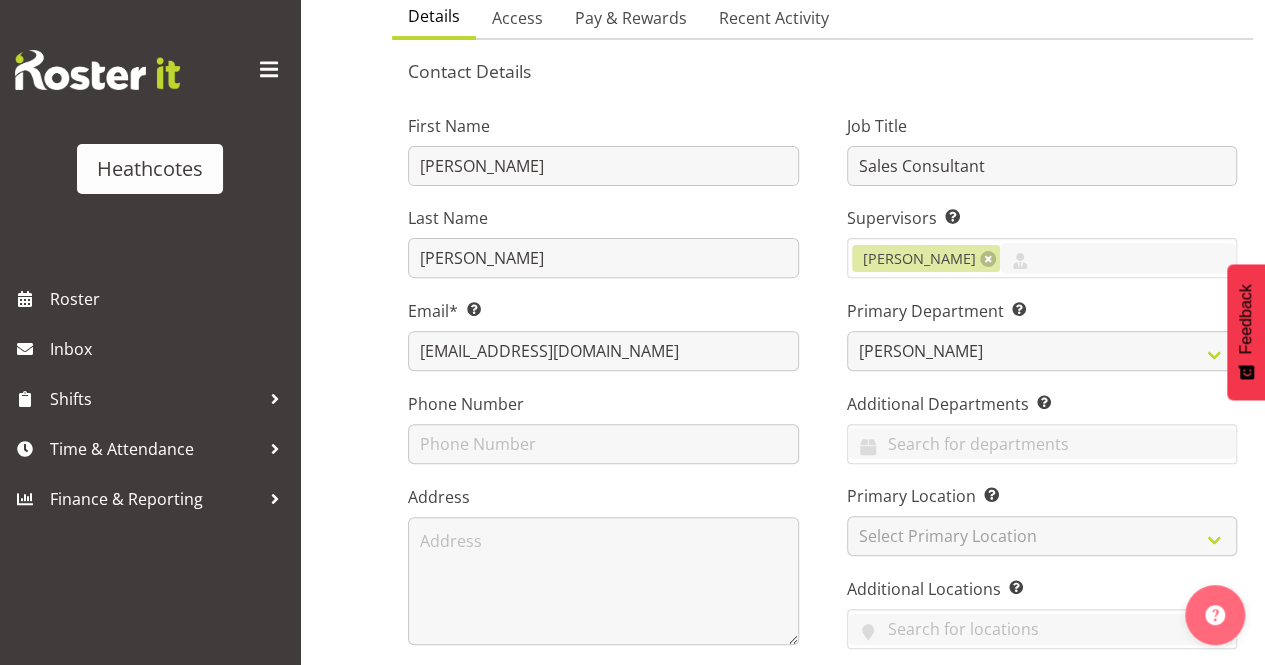 click on "First Name Clifford   Last Name Millar
Email*
This is a required field.   clifford363@gmail.com   Phone Number   Address" at bounding box center (603, 398) 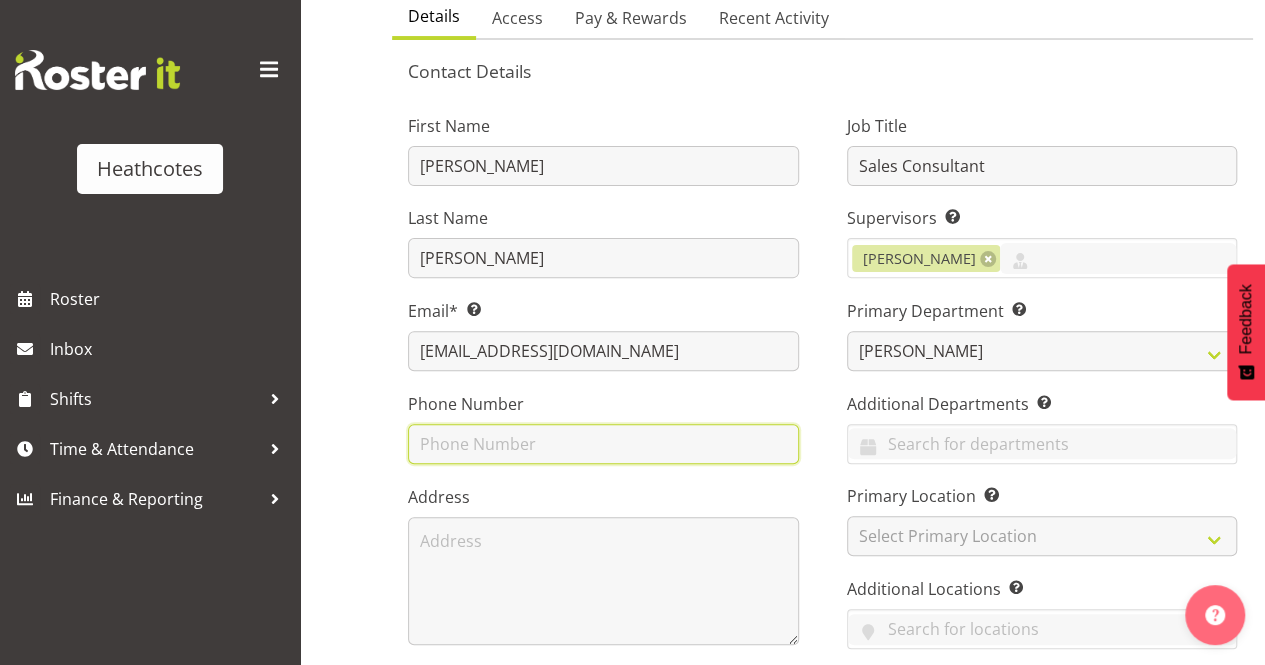 click at bounding box center (603, 444) 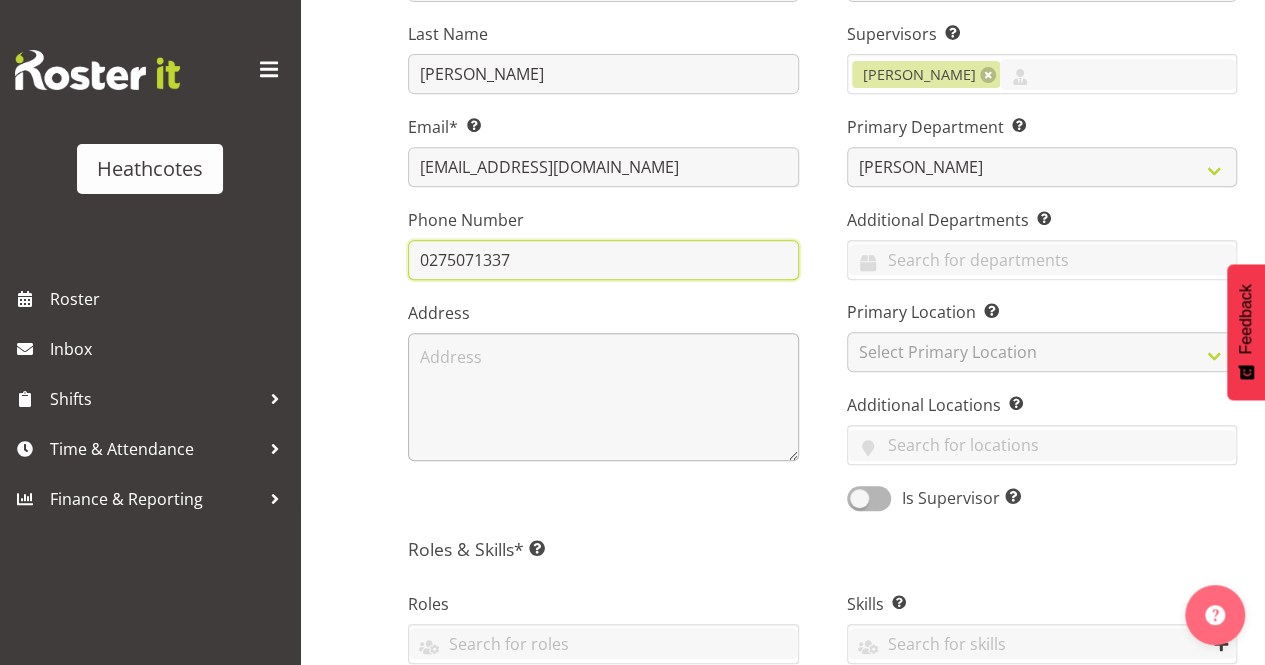 scroll, scrollTop: 400, scrollLeft: 0, axis: vertical 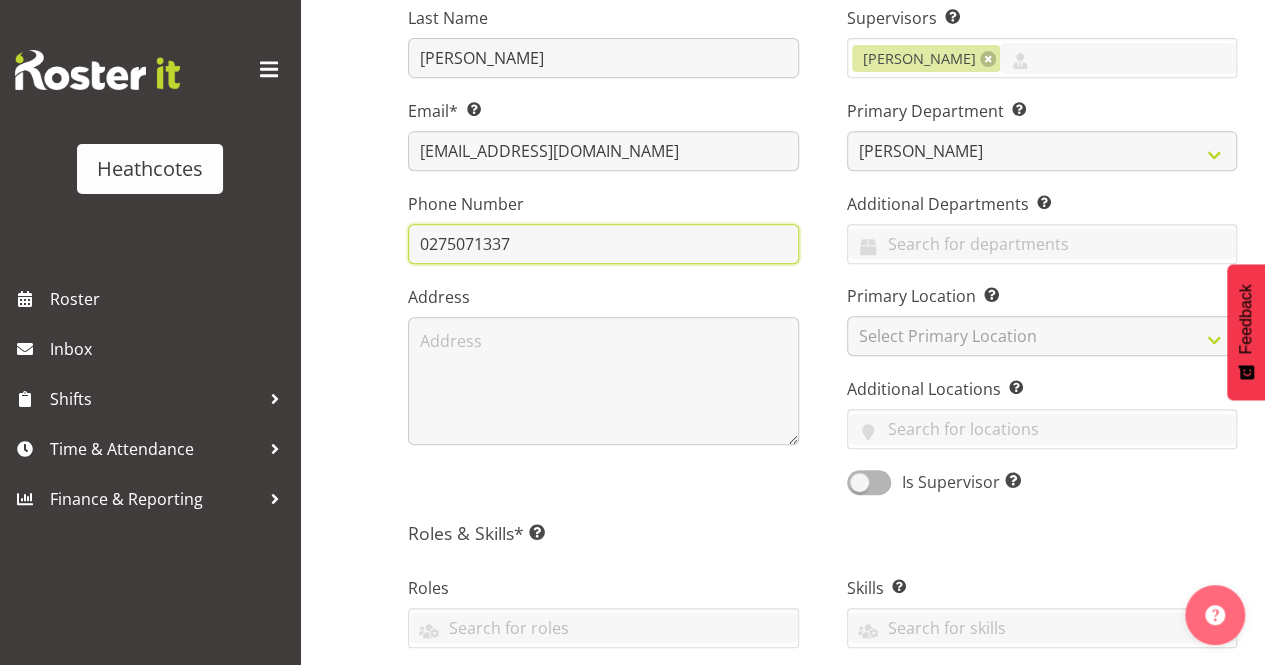 type on "0275071337" 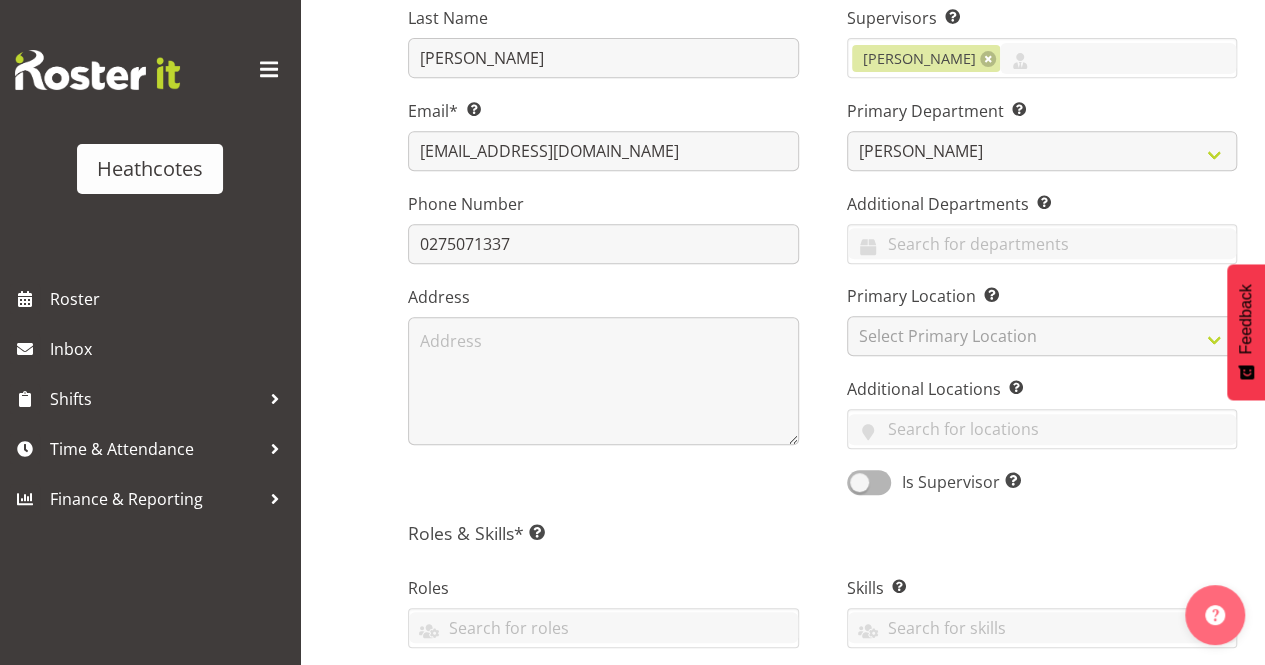 drag, startPoint x: 452, startPoint y: 556, endPoint x: 458, endPoint y: 547, distance: 10.816654 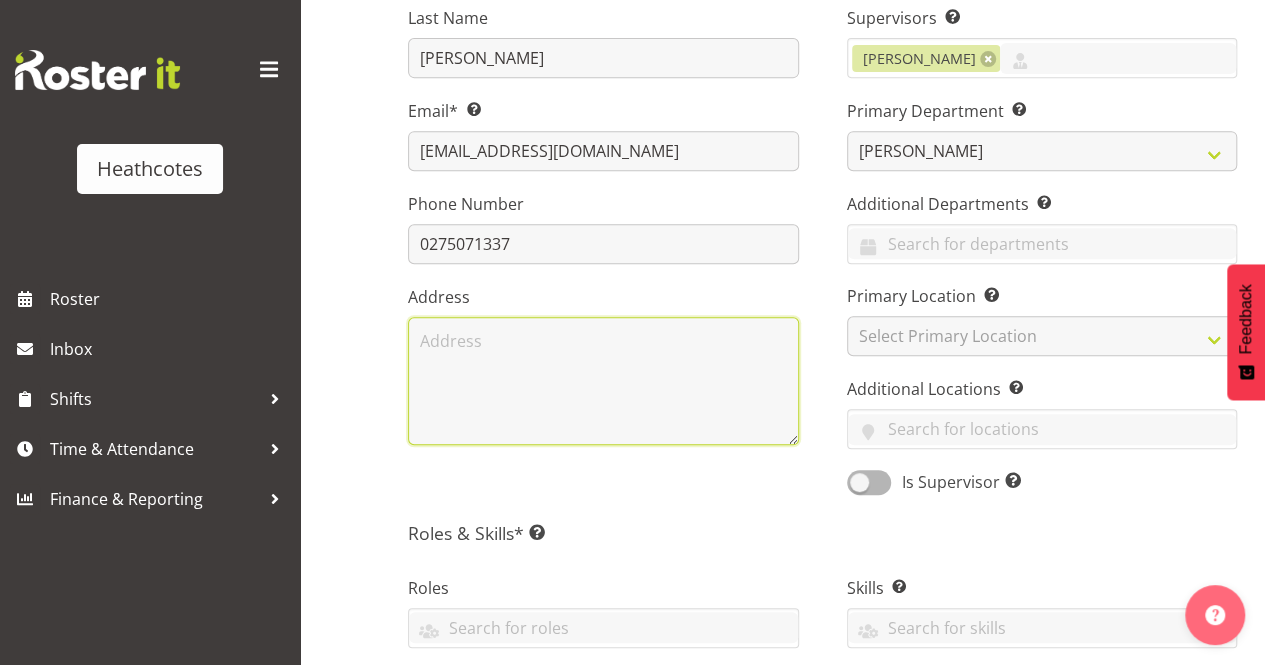 click at bounding box center [603, 381] 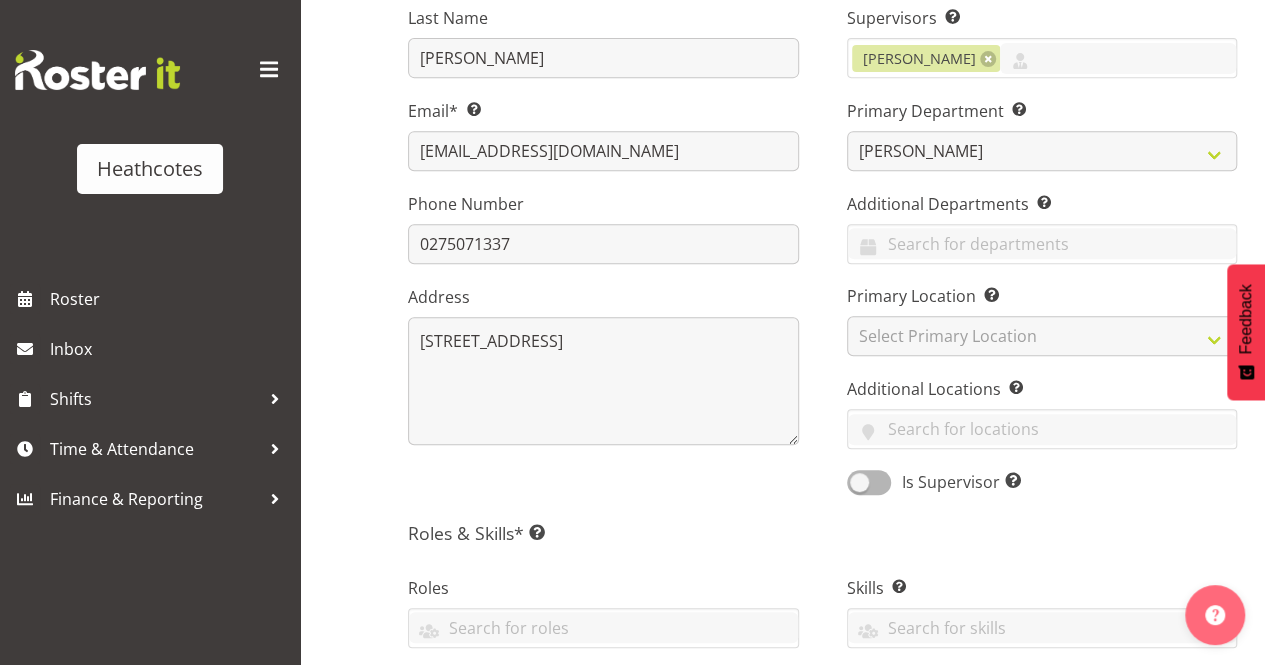 click on "Contact Details   First Name Clifford   Last Name Millar
Email*
This is a required field.   clifford363@gmail.com   Phone Number 0275071337   Address 10 Tawhana Street   Job Title Sales Consultant
Supervisors
Select the employee’s supervisors, or the person who is in charge of approving leave and timesheets.    Tony Wilcock   Alan Dunnett   John Heathcote   Nicola Heathcote   Roopam Verma   Tony Wilcock
Primary Department
Specify the department in which the employee primarily works.
Accounts
Head Office" at bounding box center [822, 490] 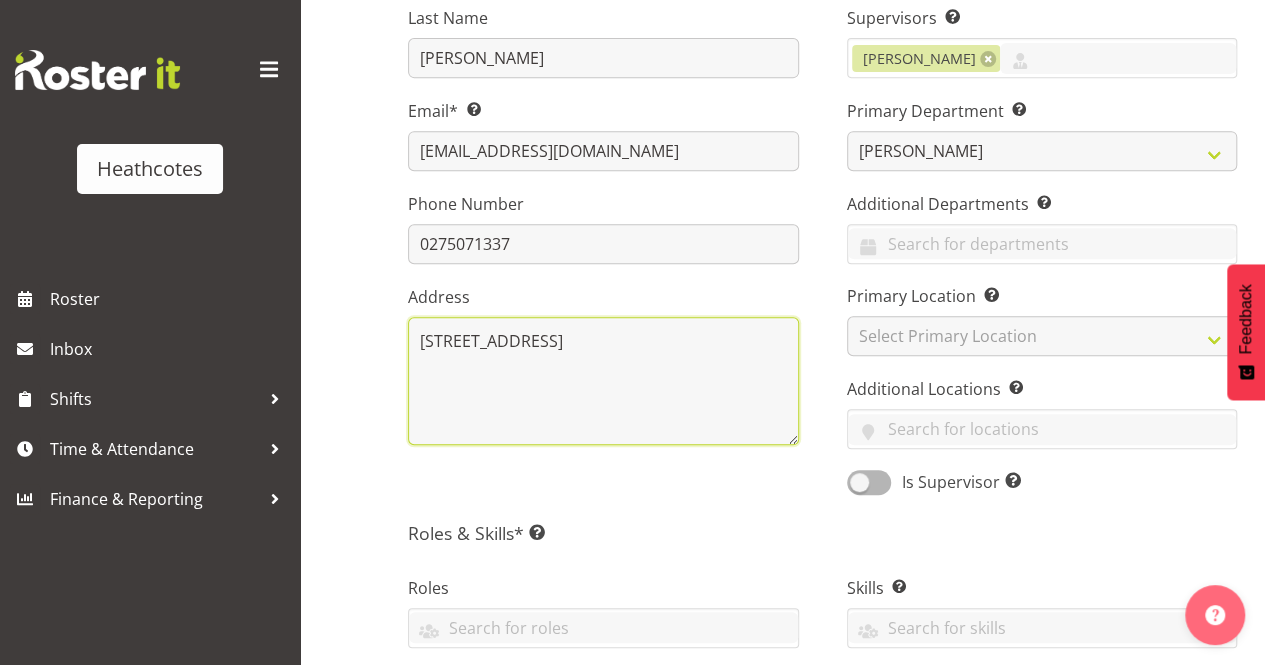 click on "10 Tawhana Street" at bounding box center (603, 381) 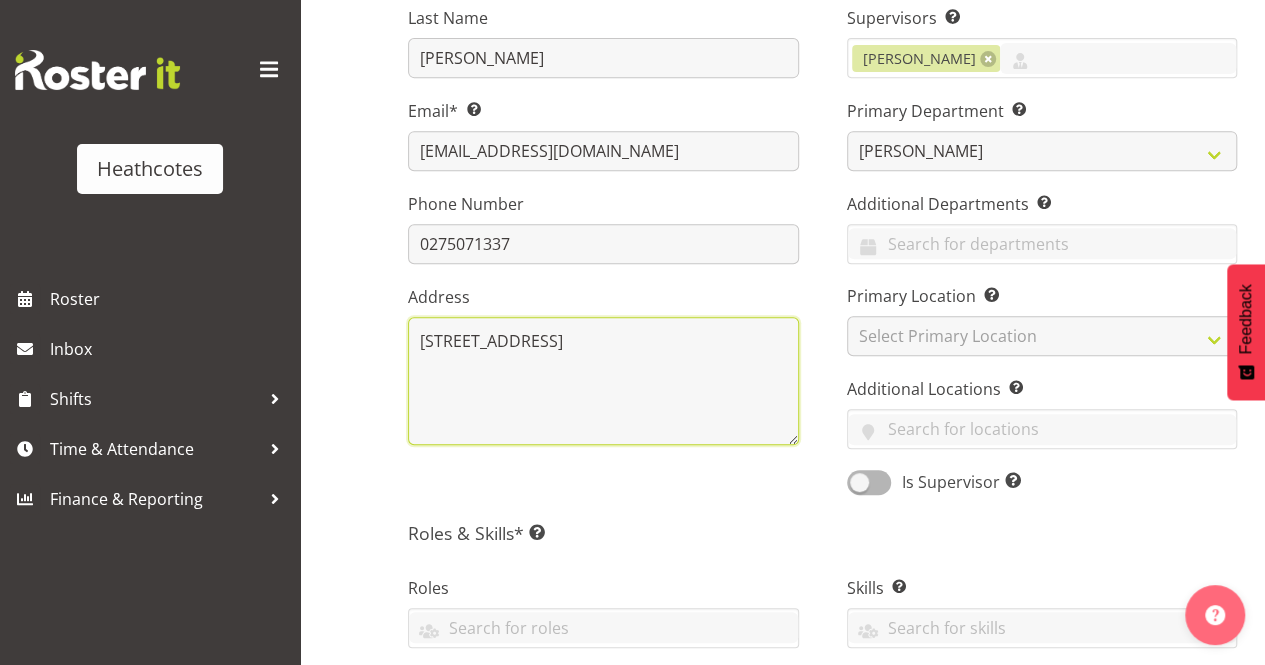 paste on "Te Kuiti 3910" 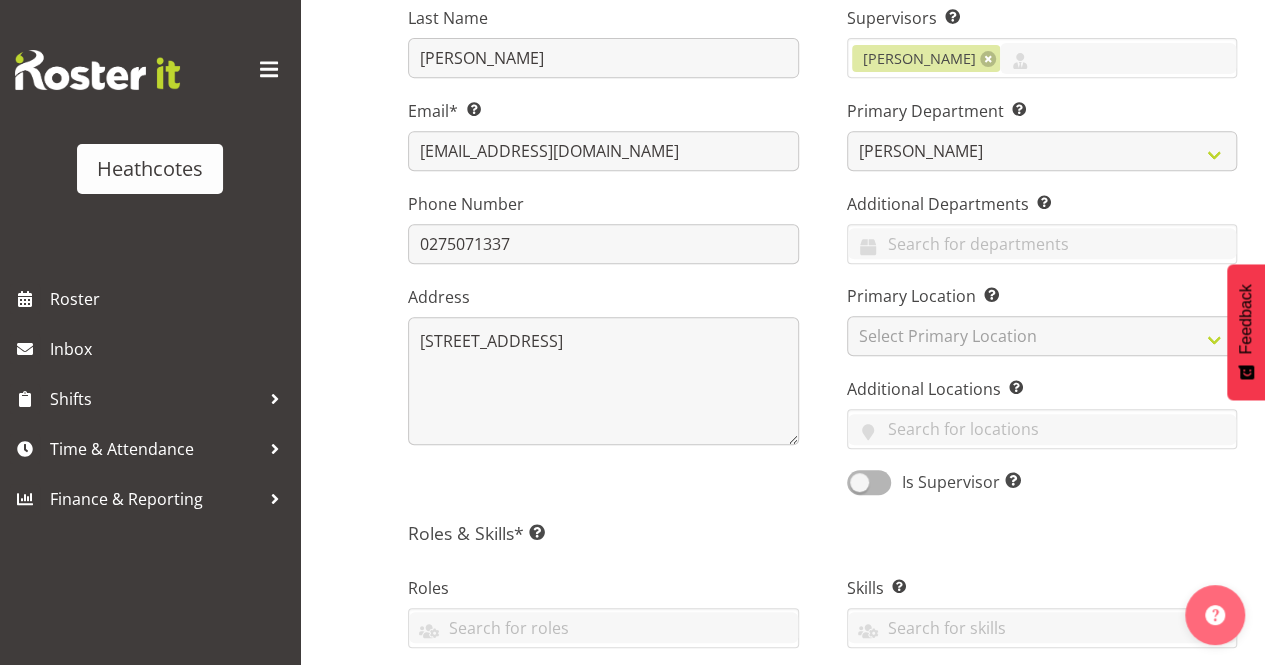click on "First Name Clifford   Last Name Millar
Email*
This is a required field.   clifford363@gmail.com   Phone Number 0275071337   Address 10 Tawhana Street
Te Kuiti 3910" at bounding box center [603, 198] 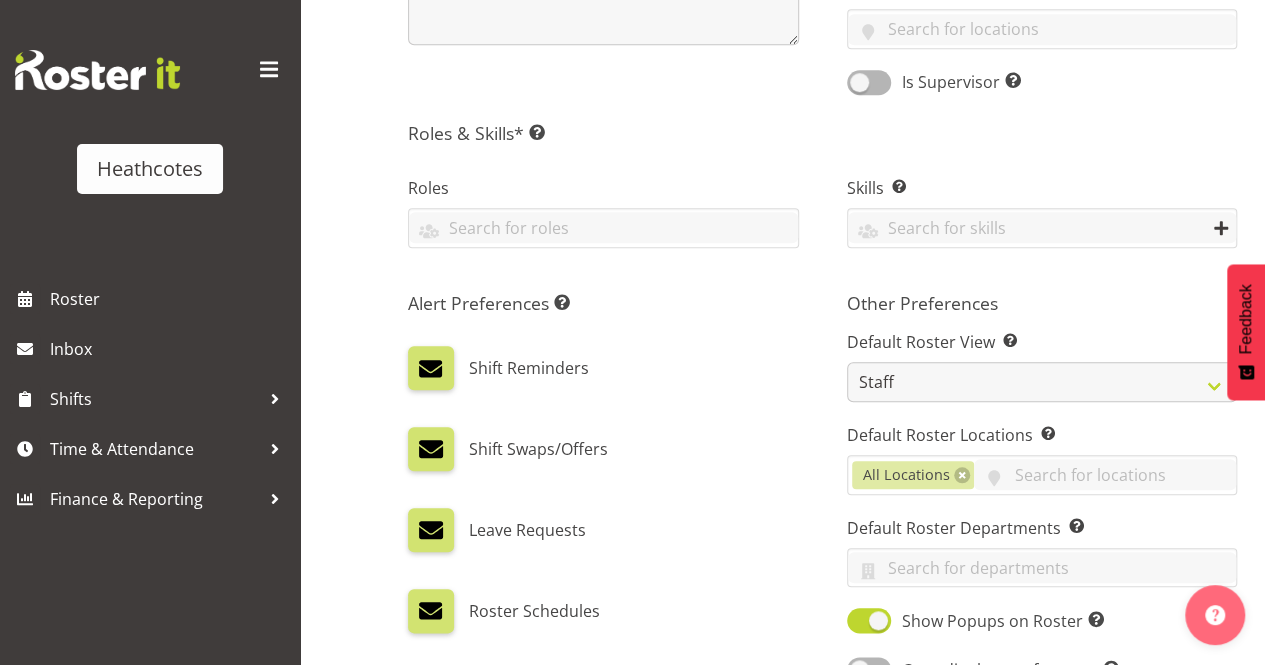 scroll, scrollTop: 900, scrollLeft: 0, axis: vertical 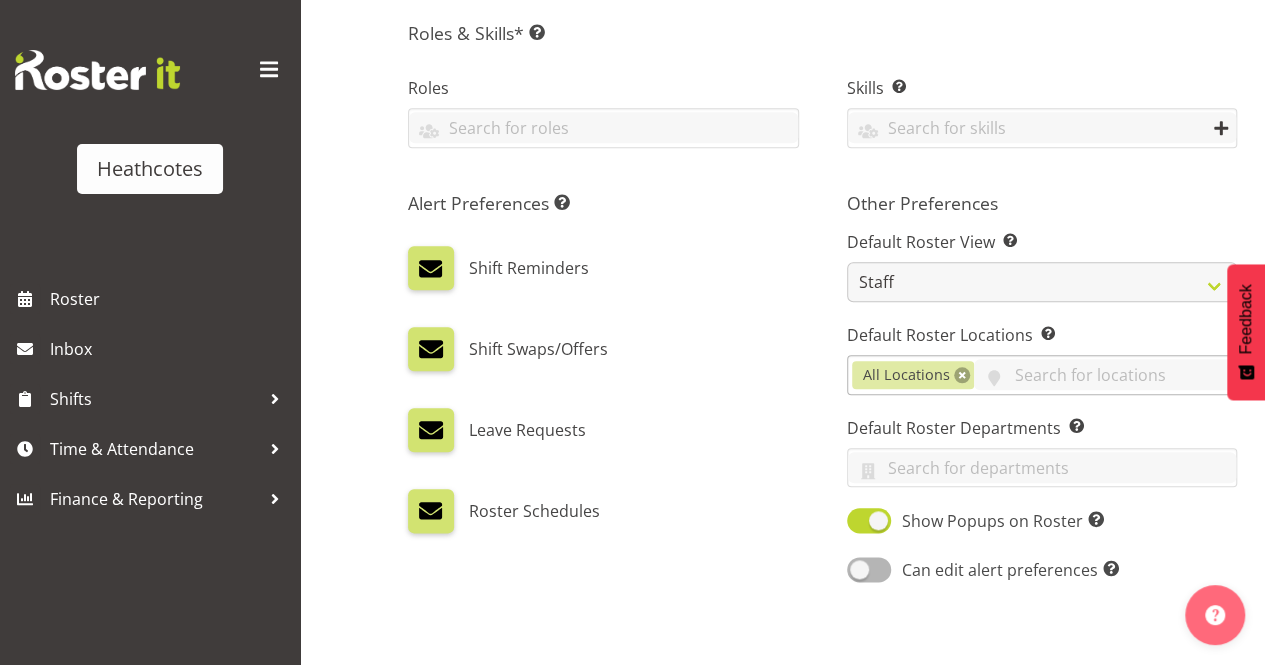 click at bounding box center (962, 375) 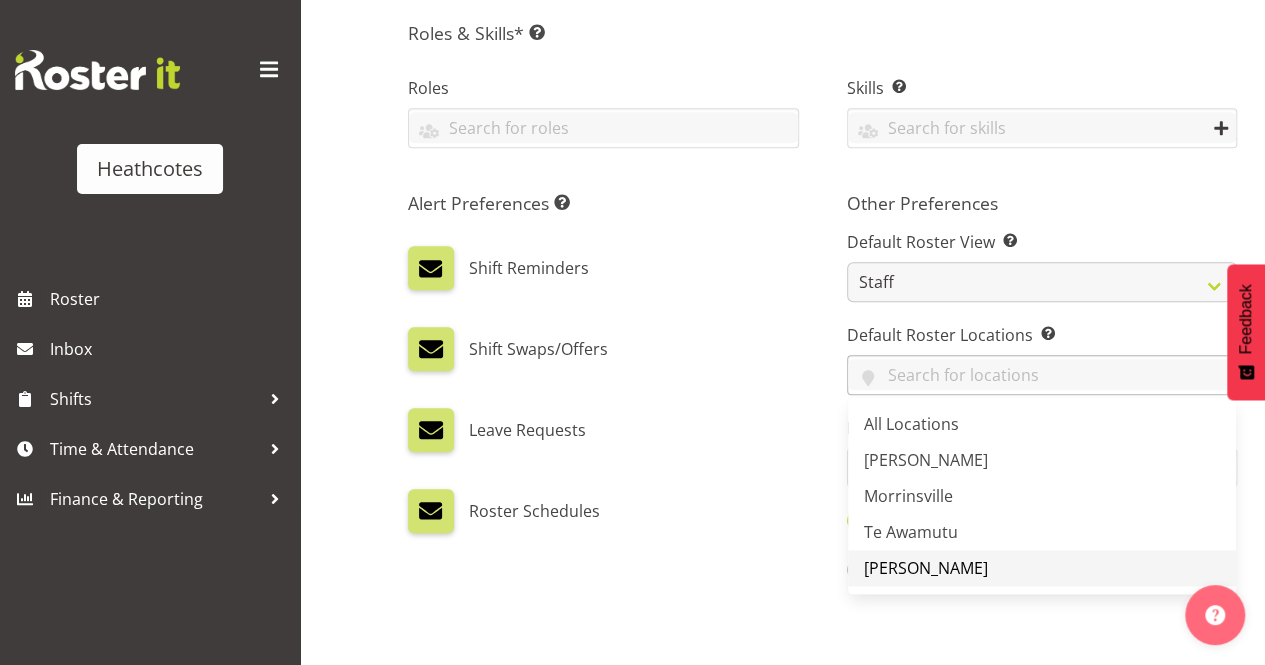 click on "[PERSON_NAME]" at bounding box center (1042, 568) 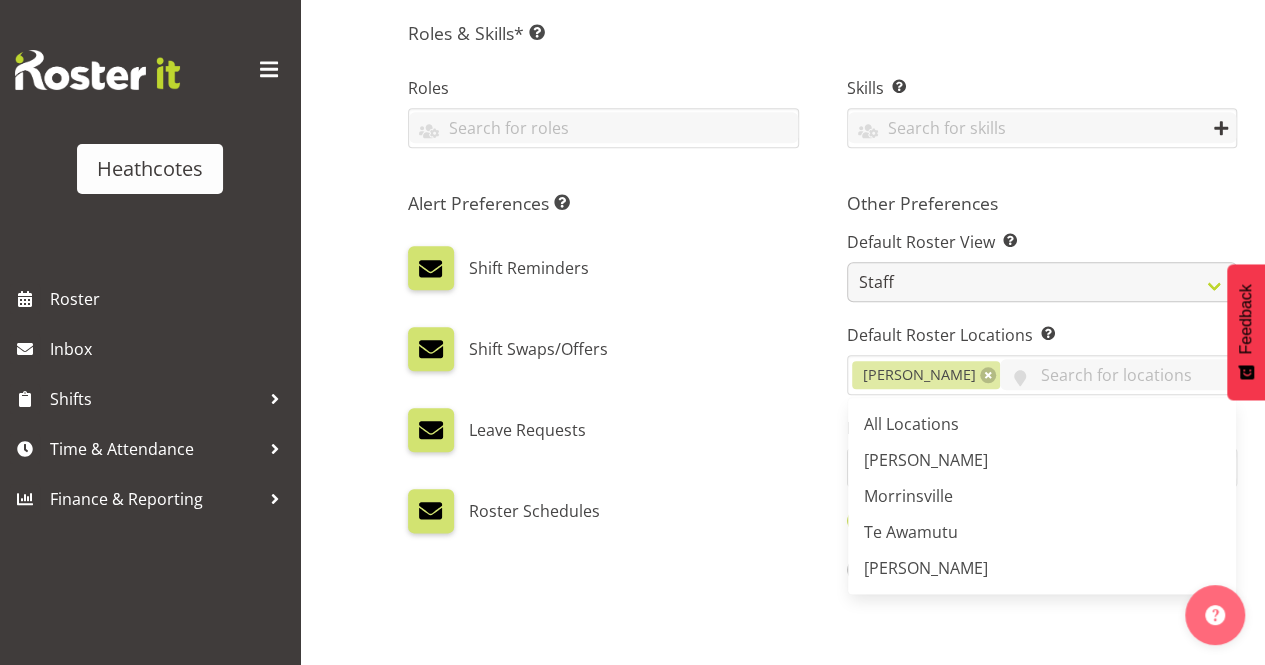 click on "Roster Schedules" at bounding box center (603, 511) 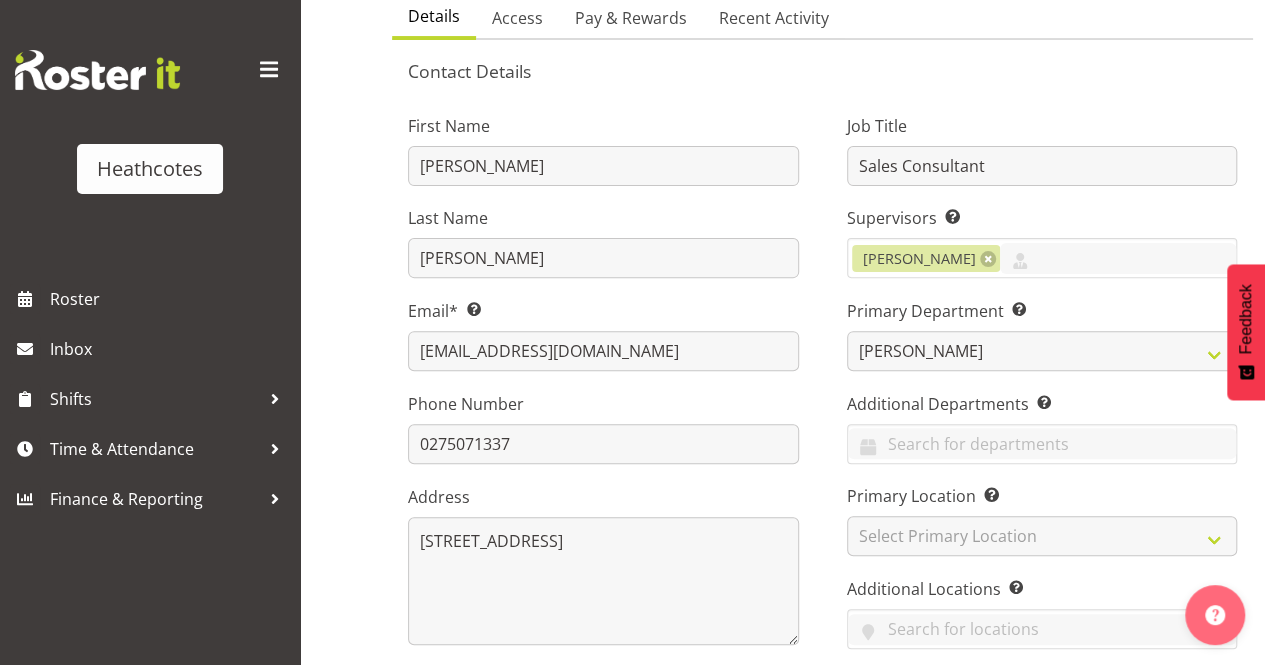 scroll, scrollTop: 0, scrollLeft: 0, axis: both 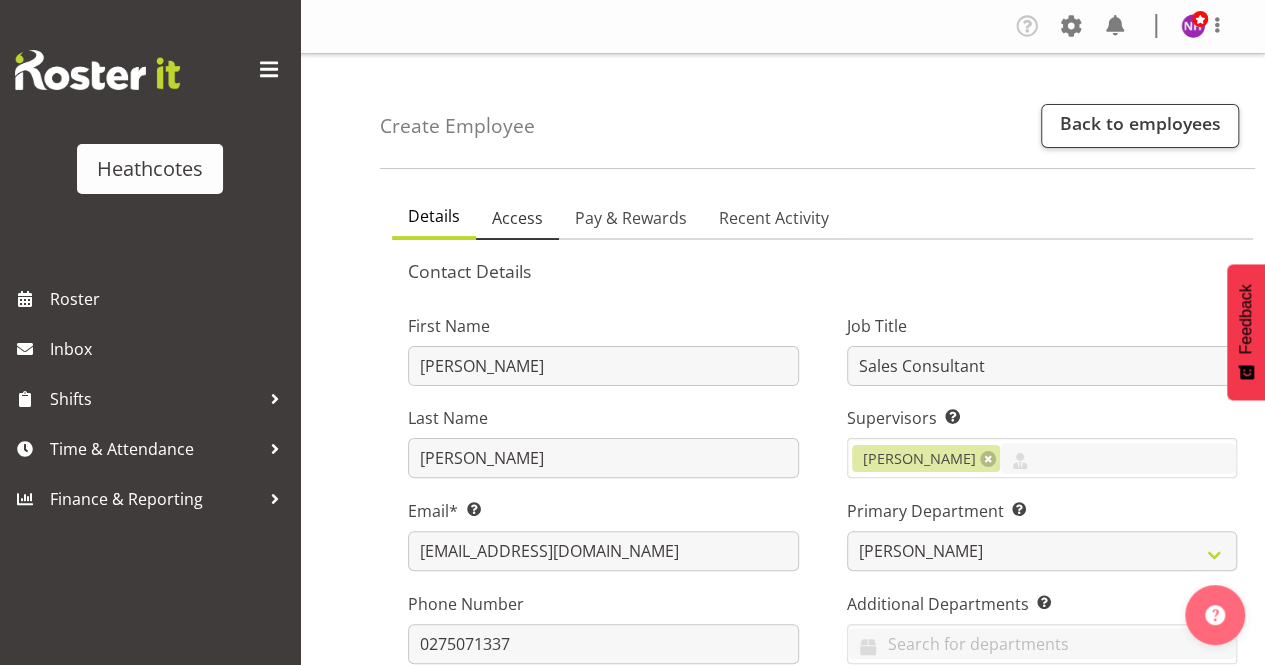 click on "Access" at bounding box center [517, 218] 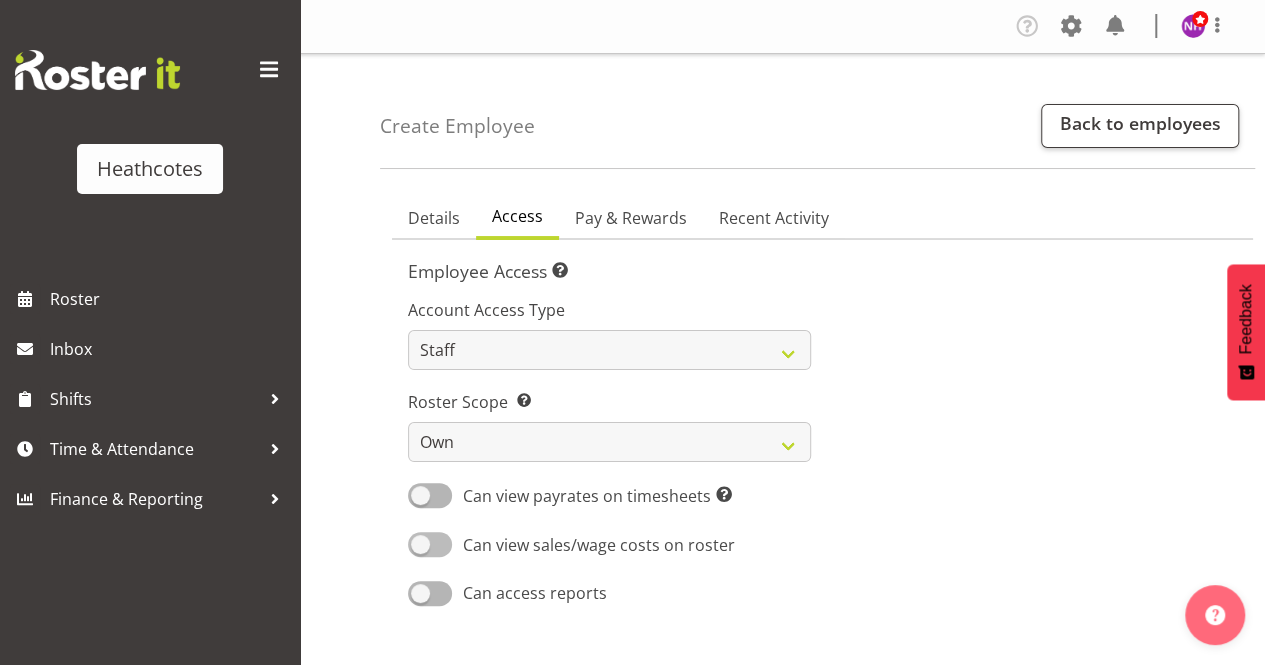 scroll, scrollTop: 100, scrollLeft: 0, axis: vertical 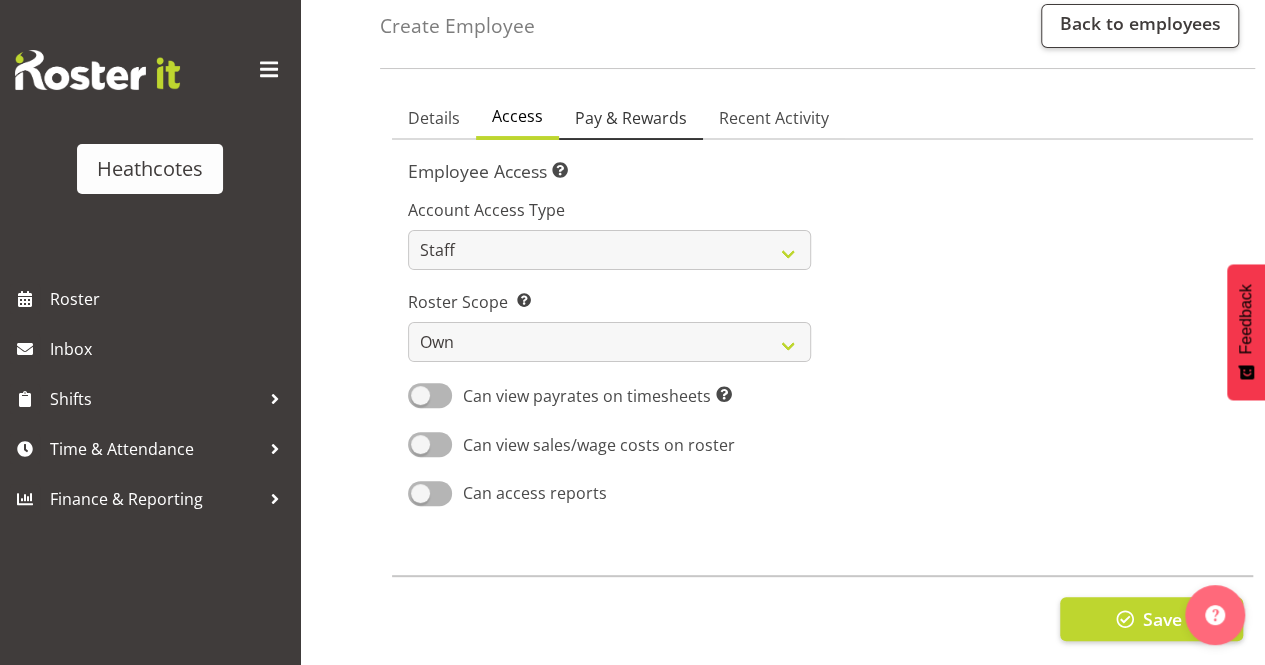 click on "Pay & Rewards" at bounding box center [631, 118] 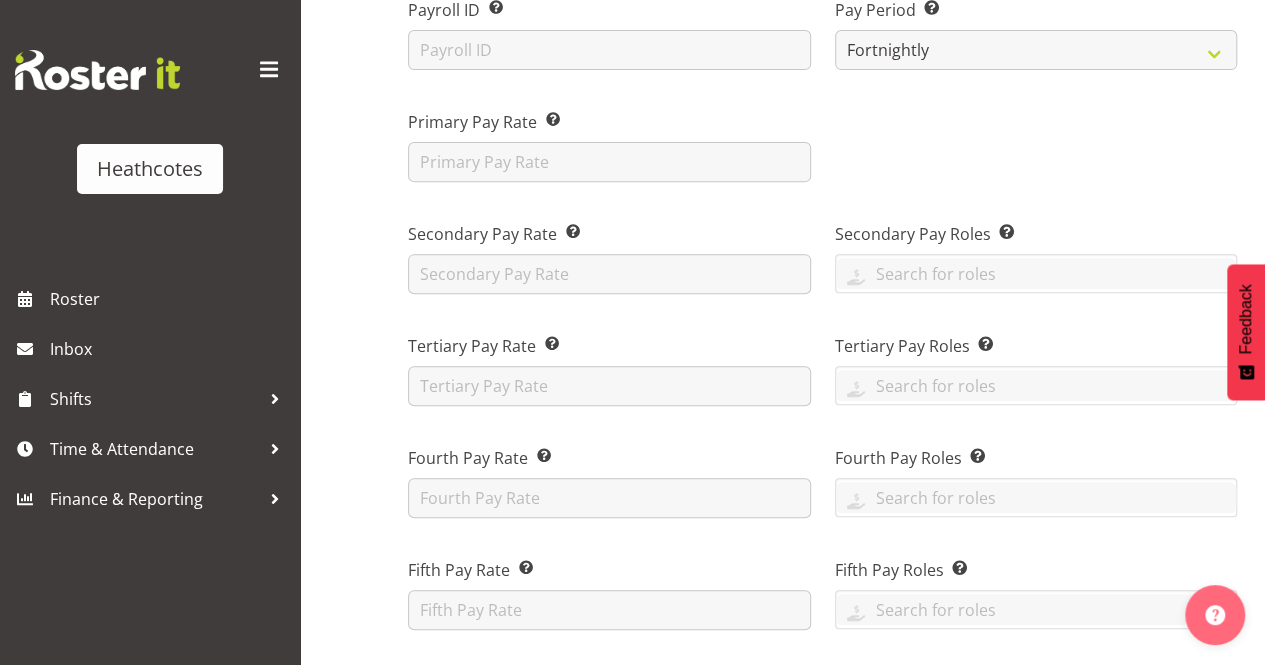 scroll, scrollTop: 100, scrollLeft: 0, axis: vertical 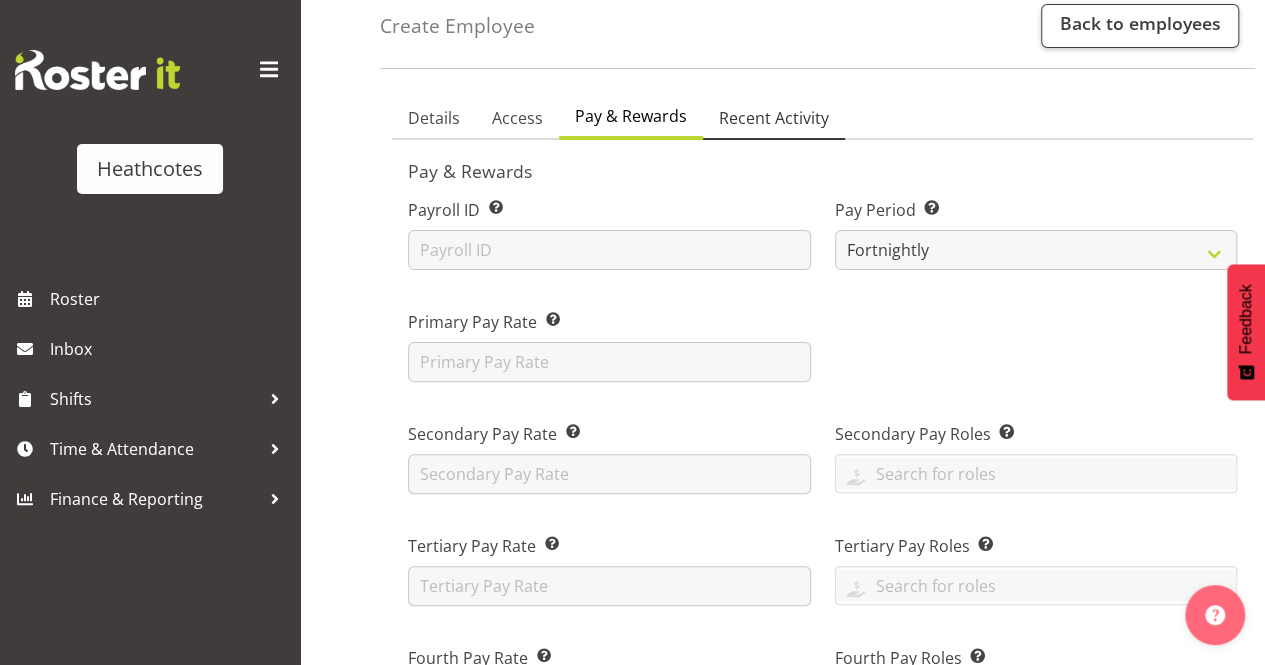 click on "Recent Activity" at bounding box center (774, 119) 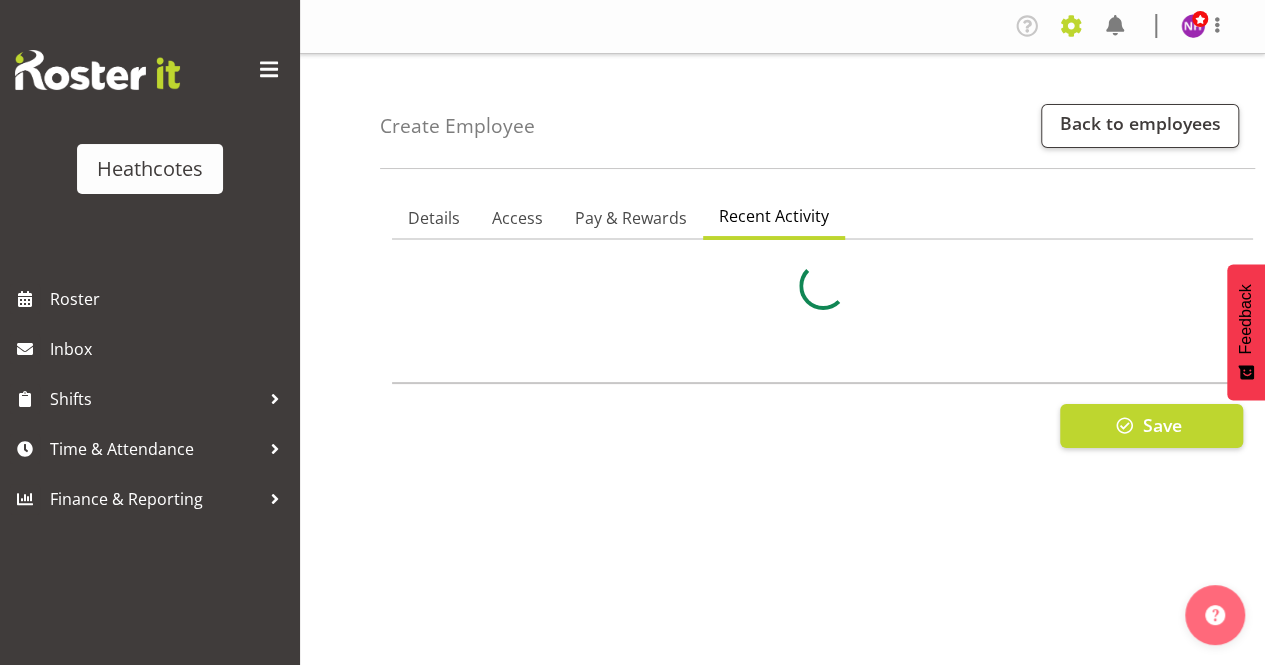 click at bounding box center (1071, 26) 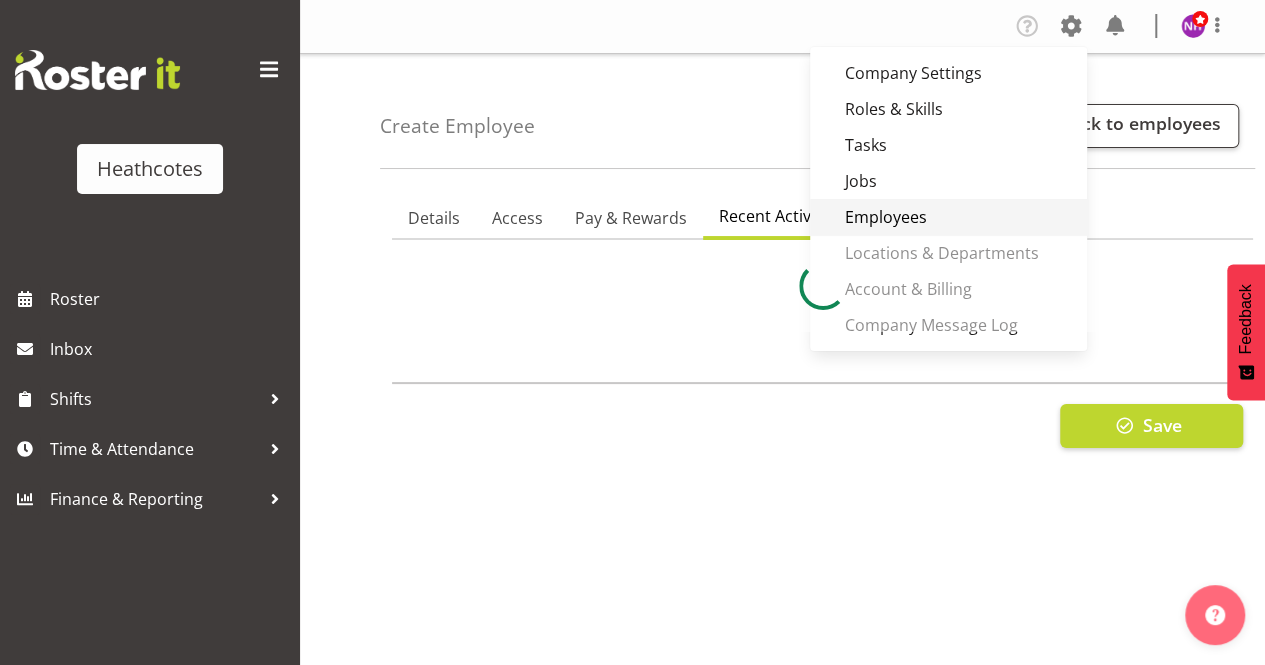 click on "Employees" at bounding box center [948, 217] 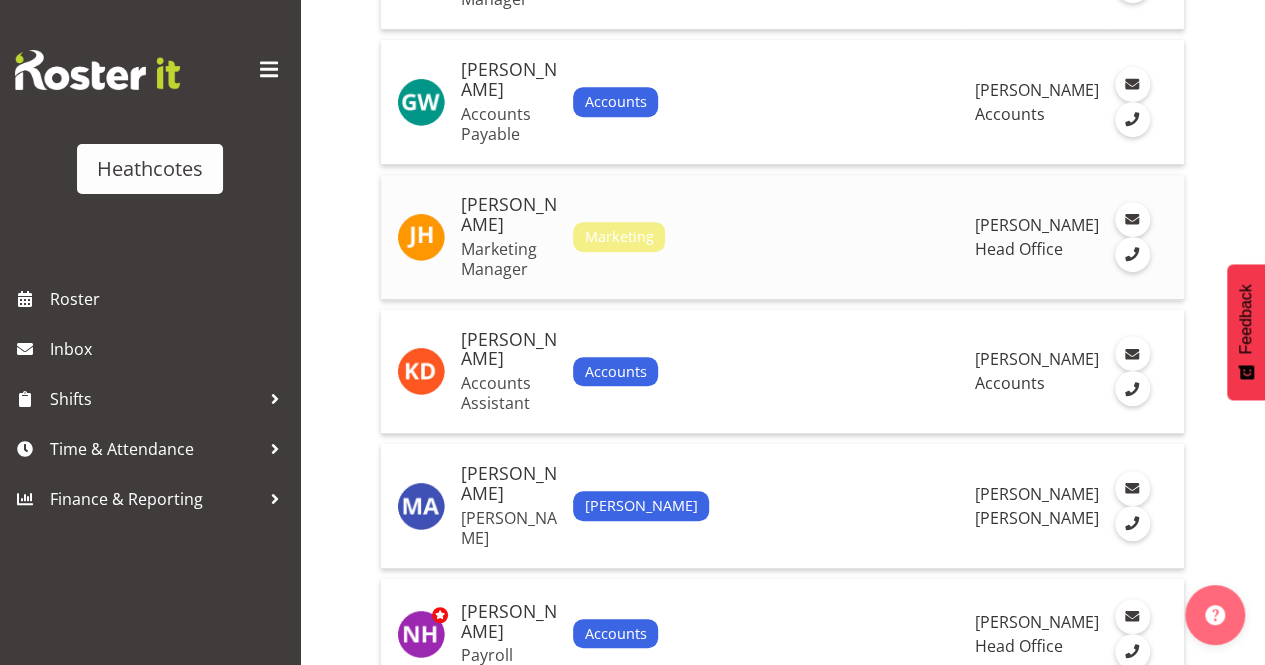 scroll, scrollTop: 500, scrollLeft: 0, axis: vertical 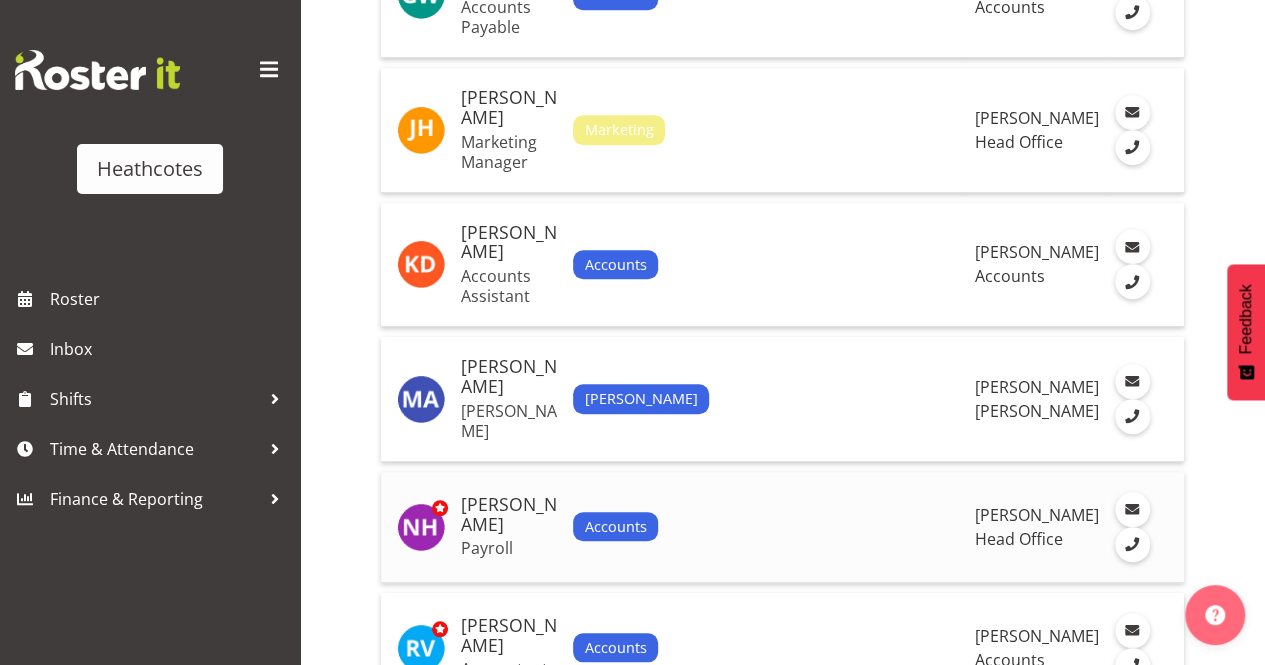 click on "Accounts" at bounding box center (615, 527) 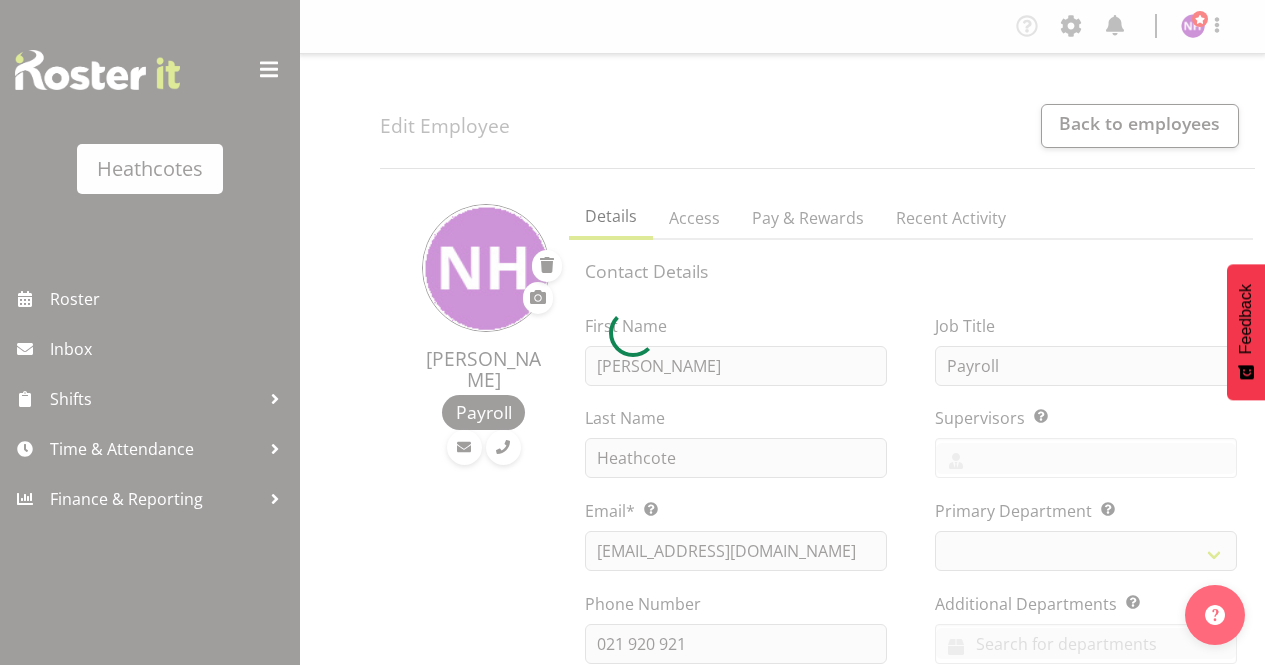 select on "location" 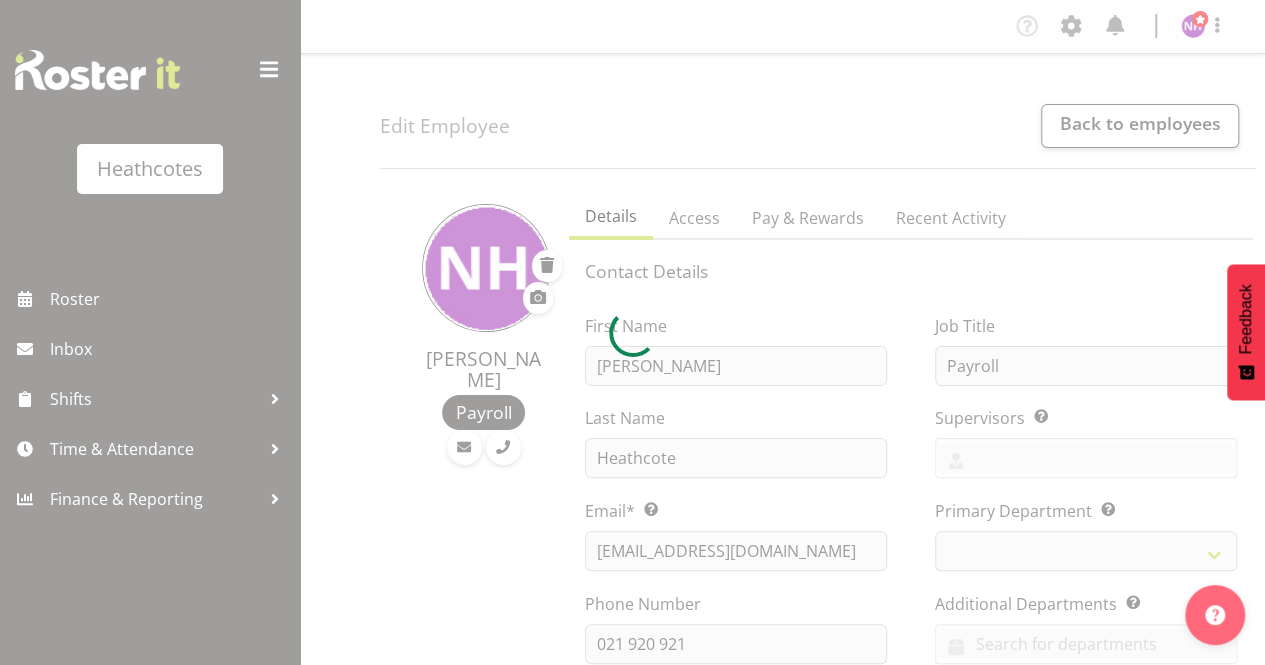 select on "788" 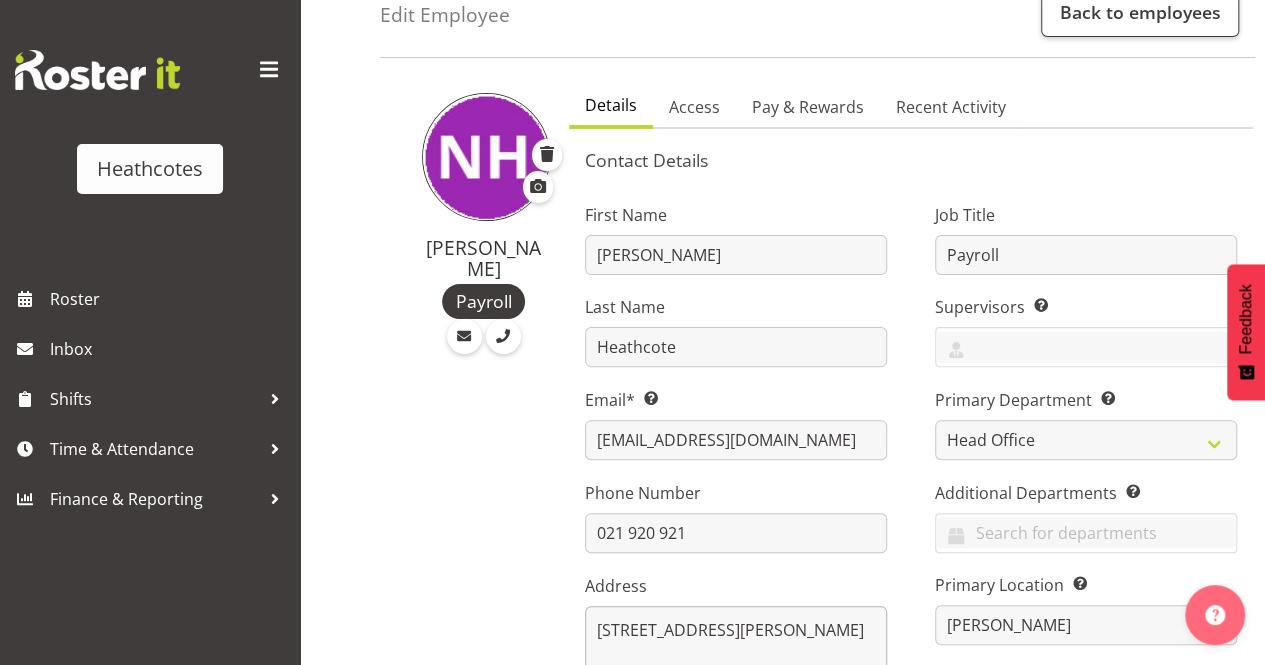 scroll, scrollTop: 0, scrollLeft: 0, axis: both 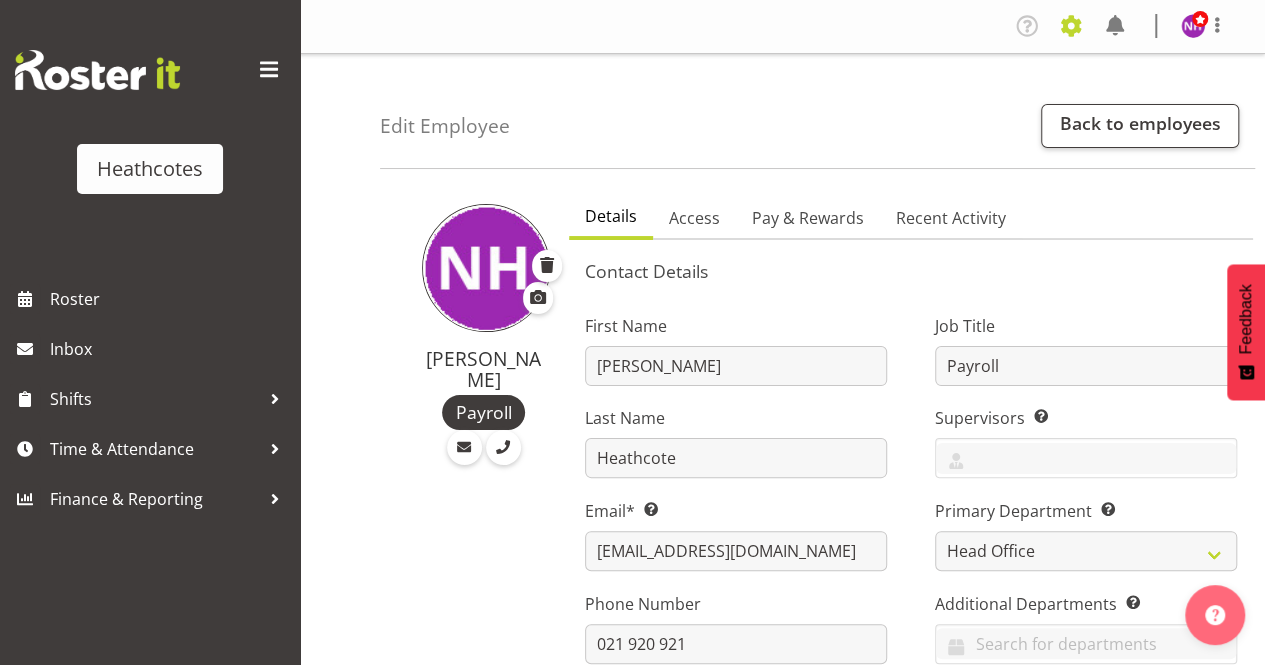 click at bounding box center [1071, 26] 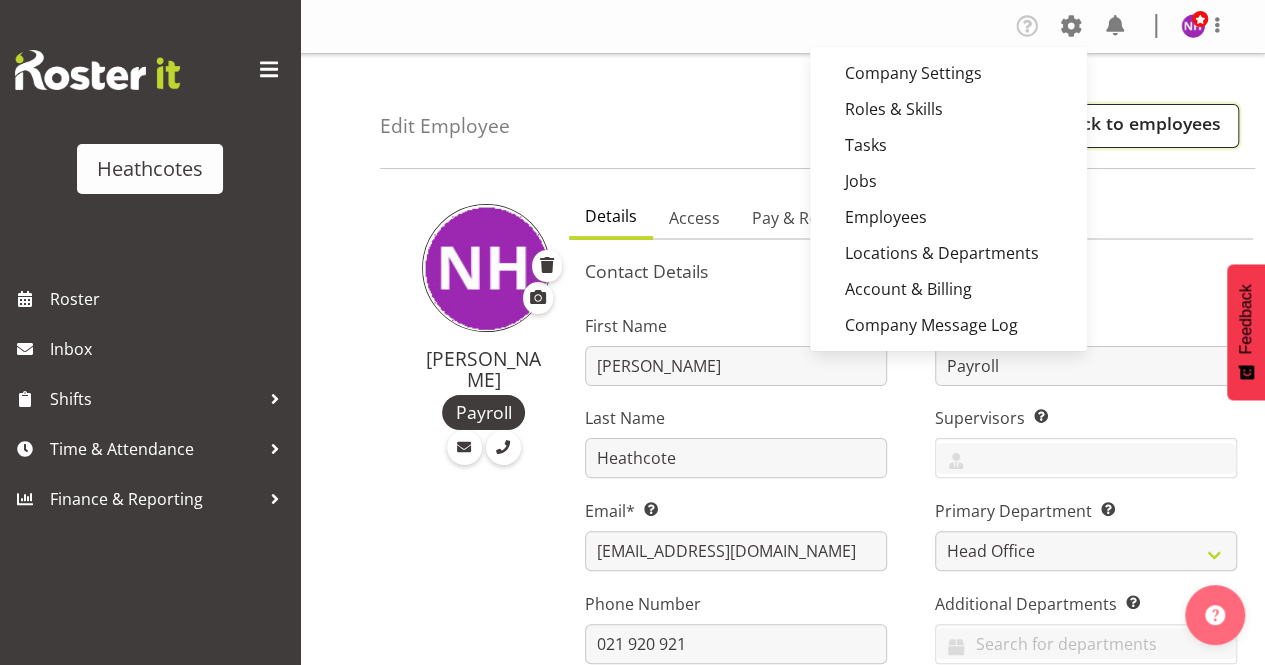 click on "Back to employees" at bounding box center (1140, 126) 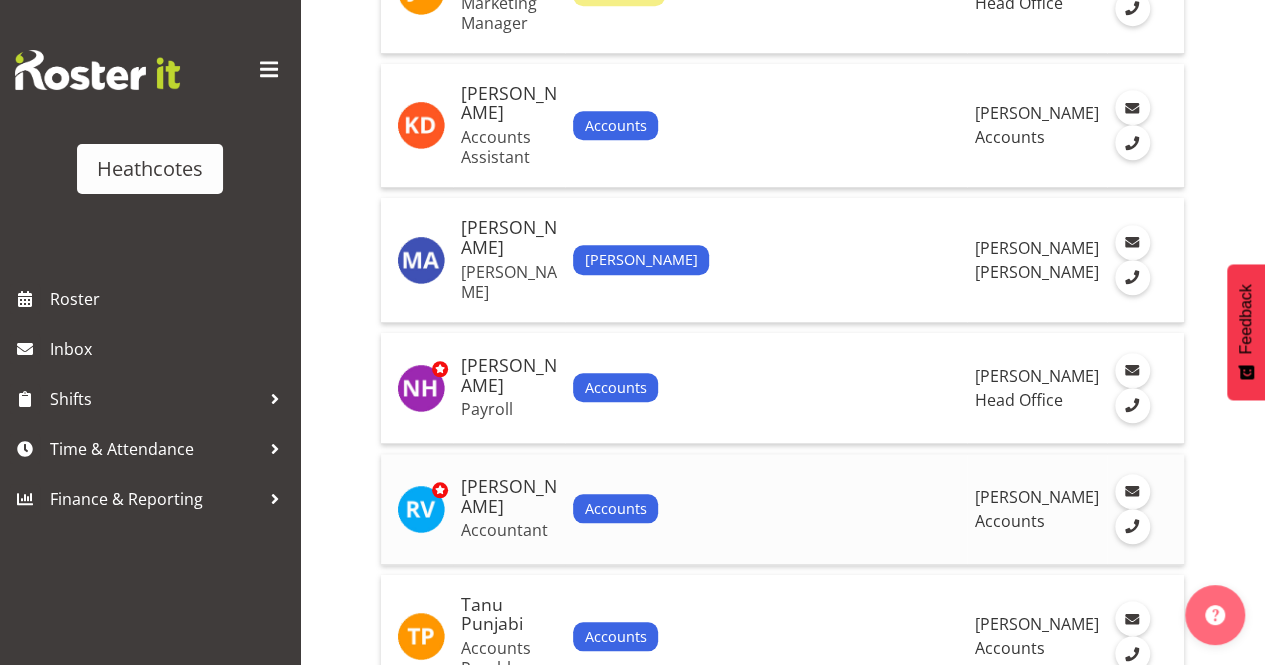 scroll, scrollTop: 539, scrollLeft: 0, axis: vertical 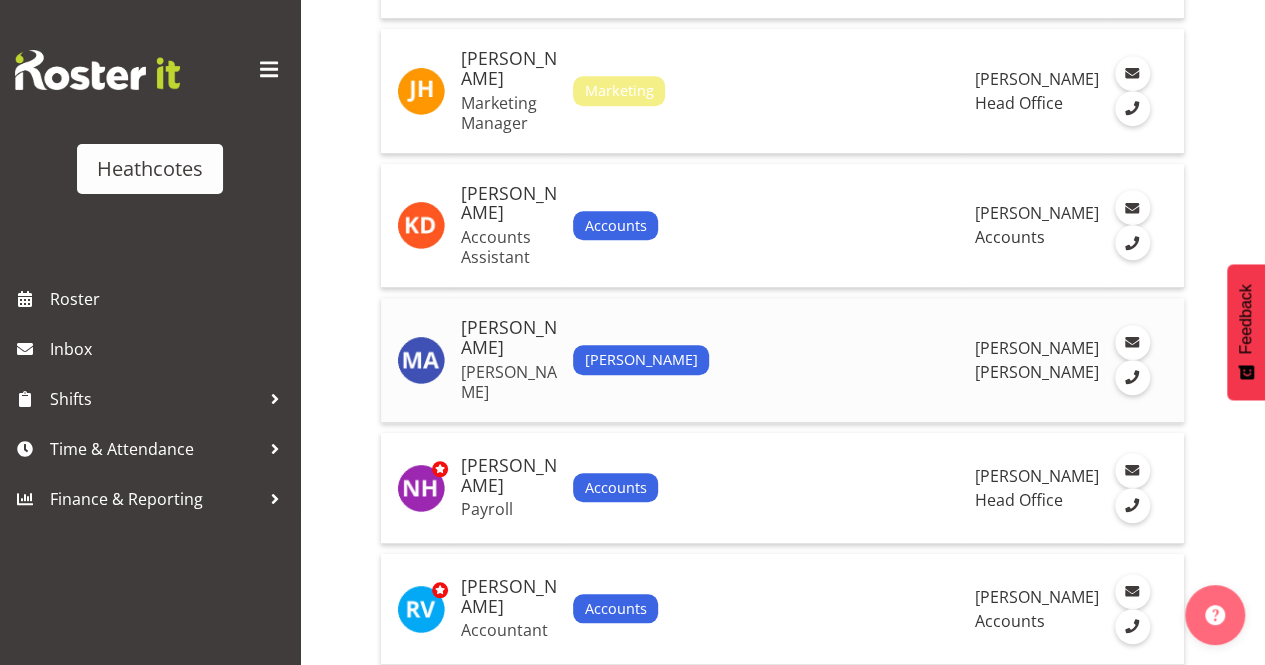 click on "Marieka Allan-Jones" at bounding box center (509, 338) 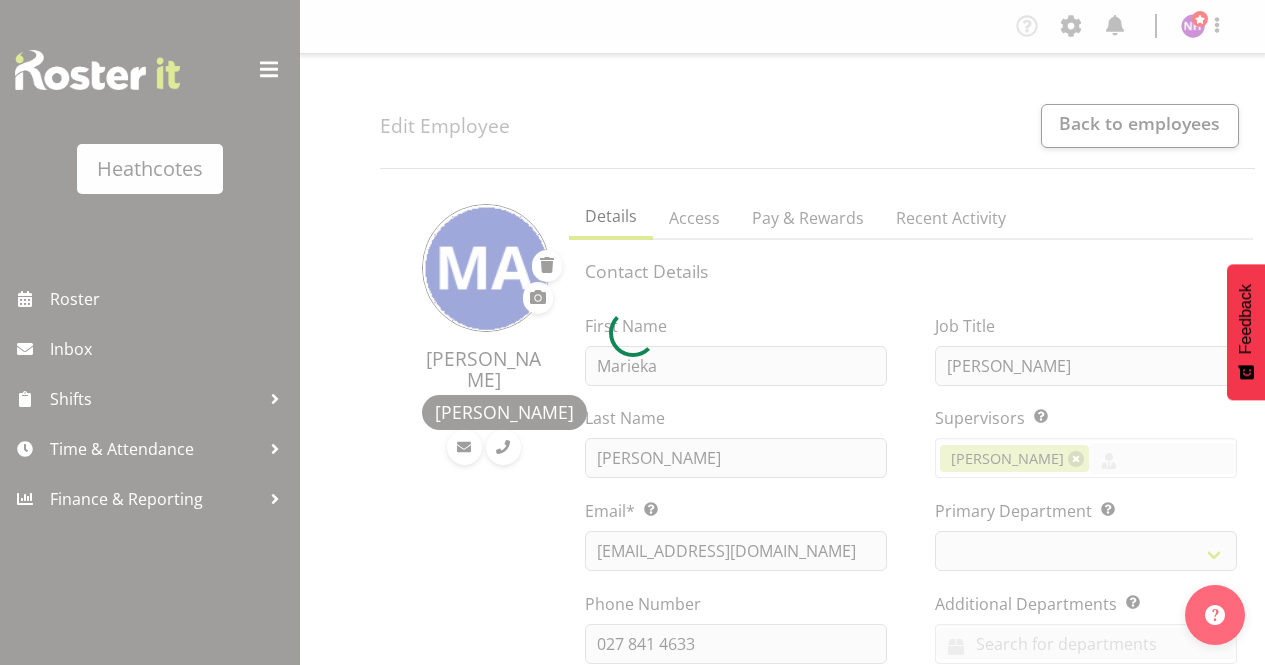 scroll, scrollTop: 0, scrollLeft: 0, axis: both 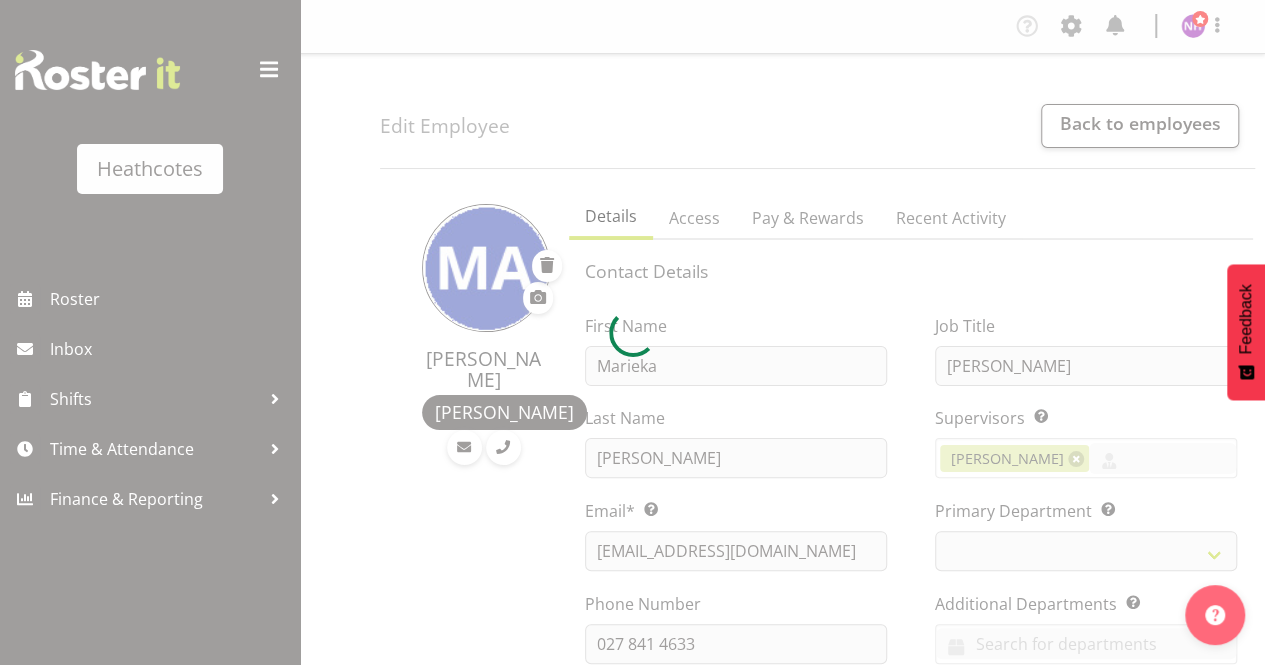 select on "789" 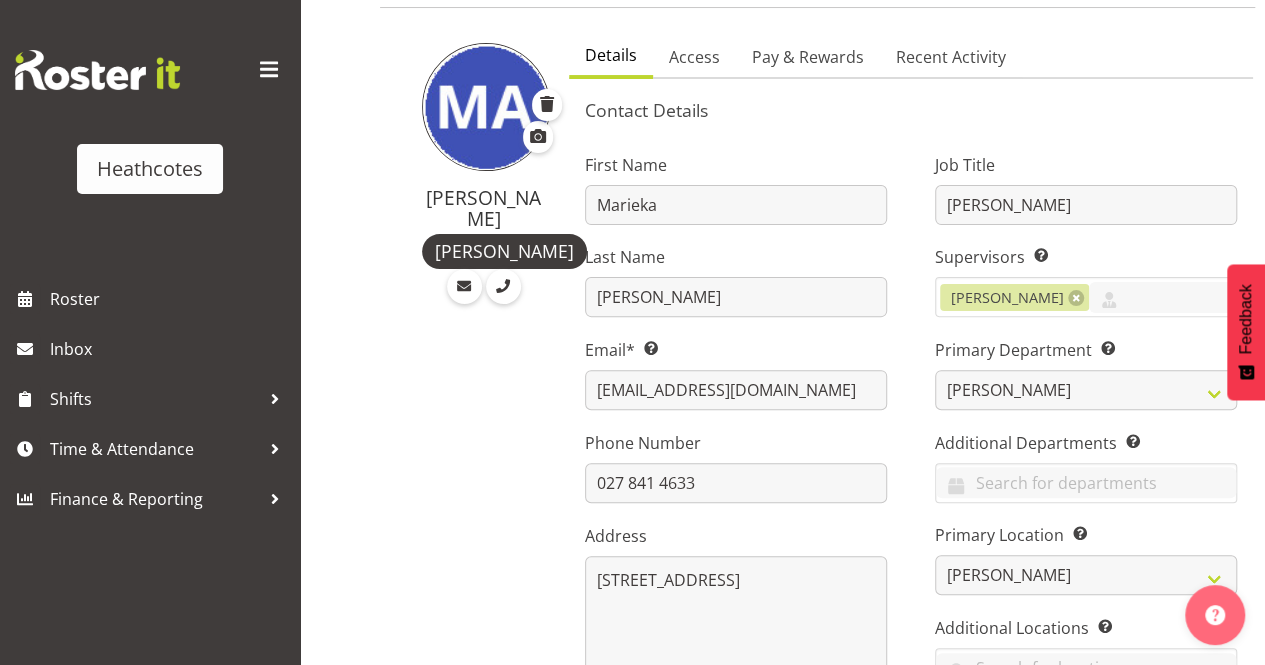 scroll, scrollTop: 84, scrollLeft: 0, axis: vertical 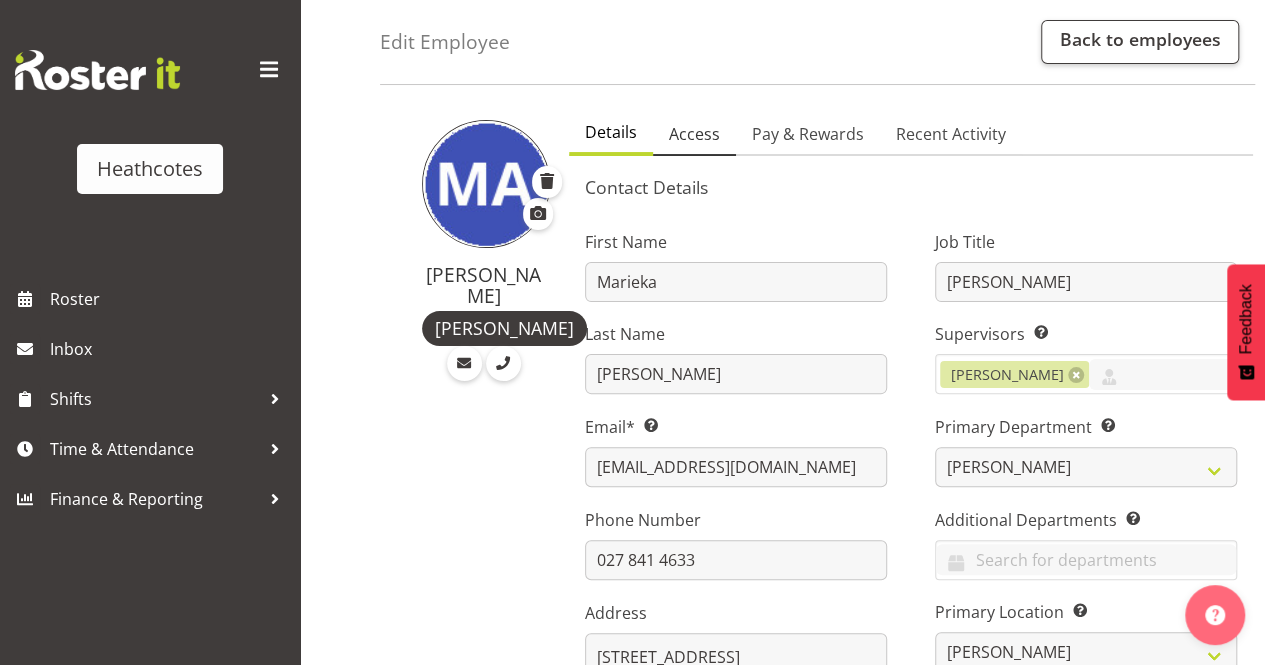 click on "Access" at bounding box center [694, 135] 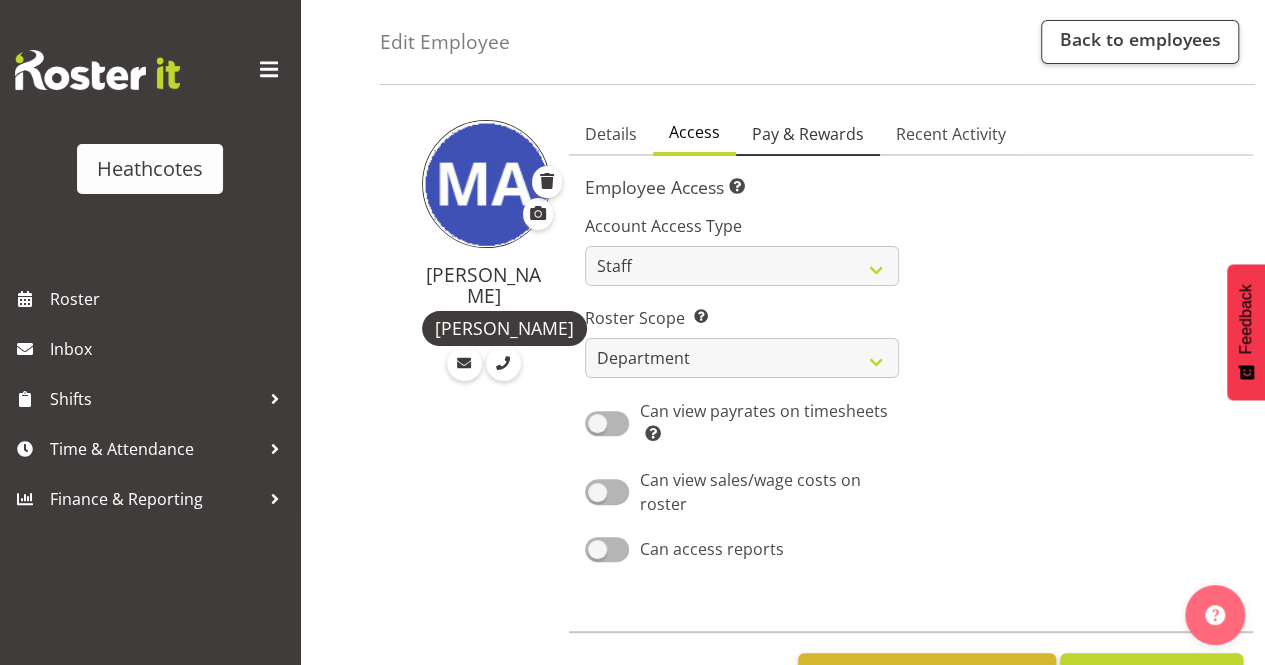 click on "Pay & Rewards" at bounding box center [808, 134] 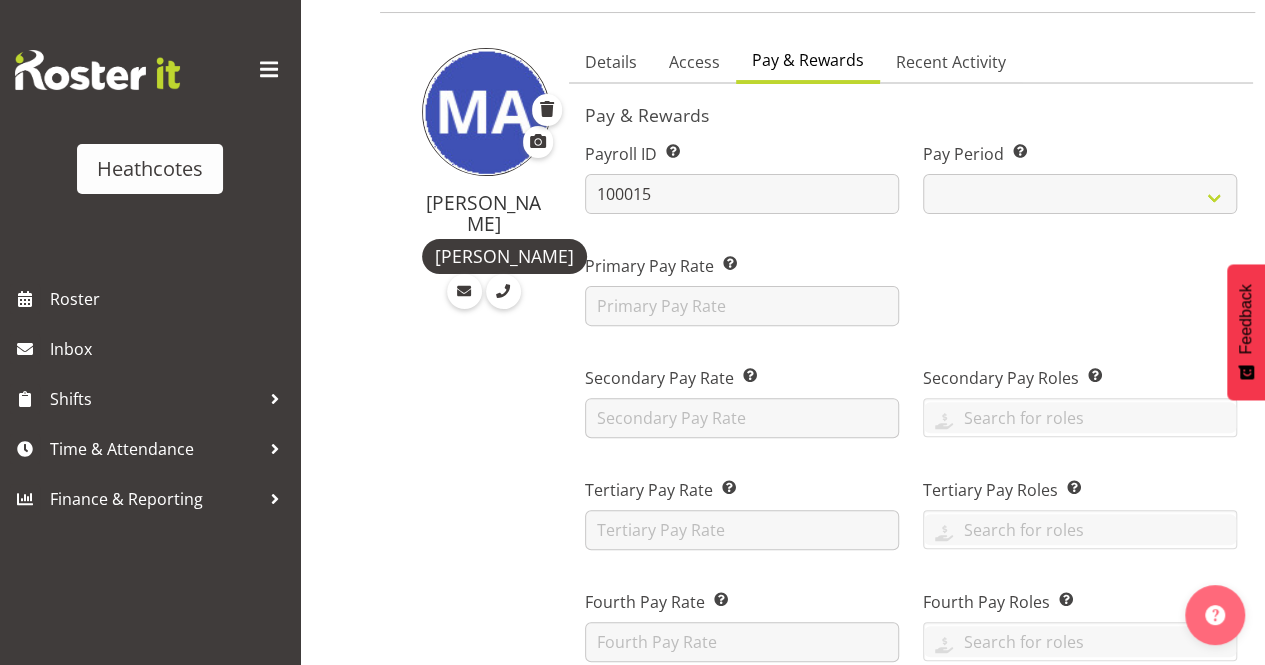 scroll, scrollTop: 84, scrollLeft: 0, axis: vertical 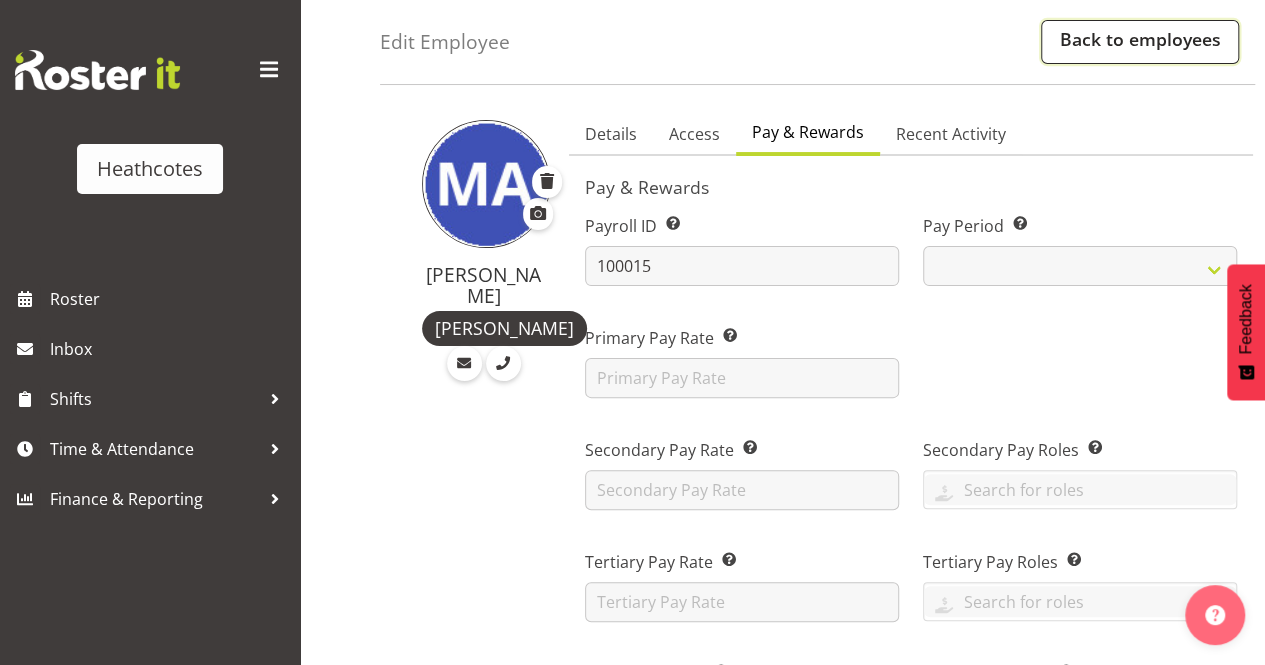 click on "Back to employees" at bounding box center (1140, 42) 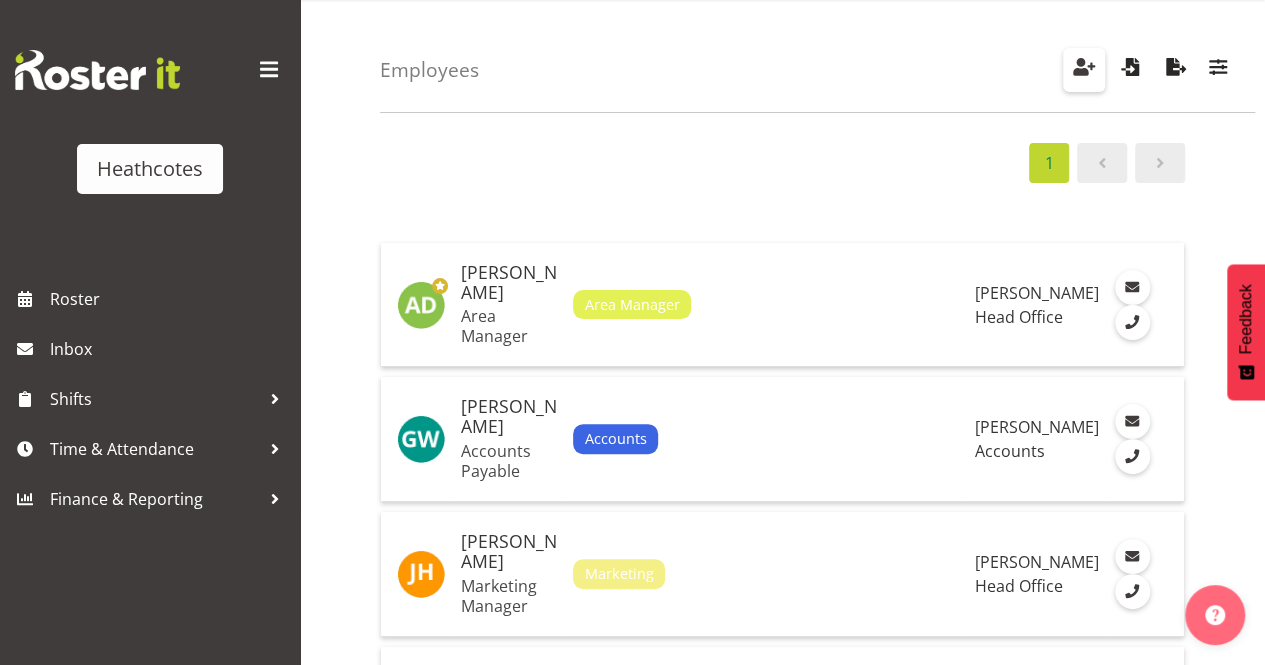 scroll, scrollTop: 0, scrollLeft: 0, axis: both 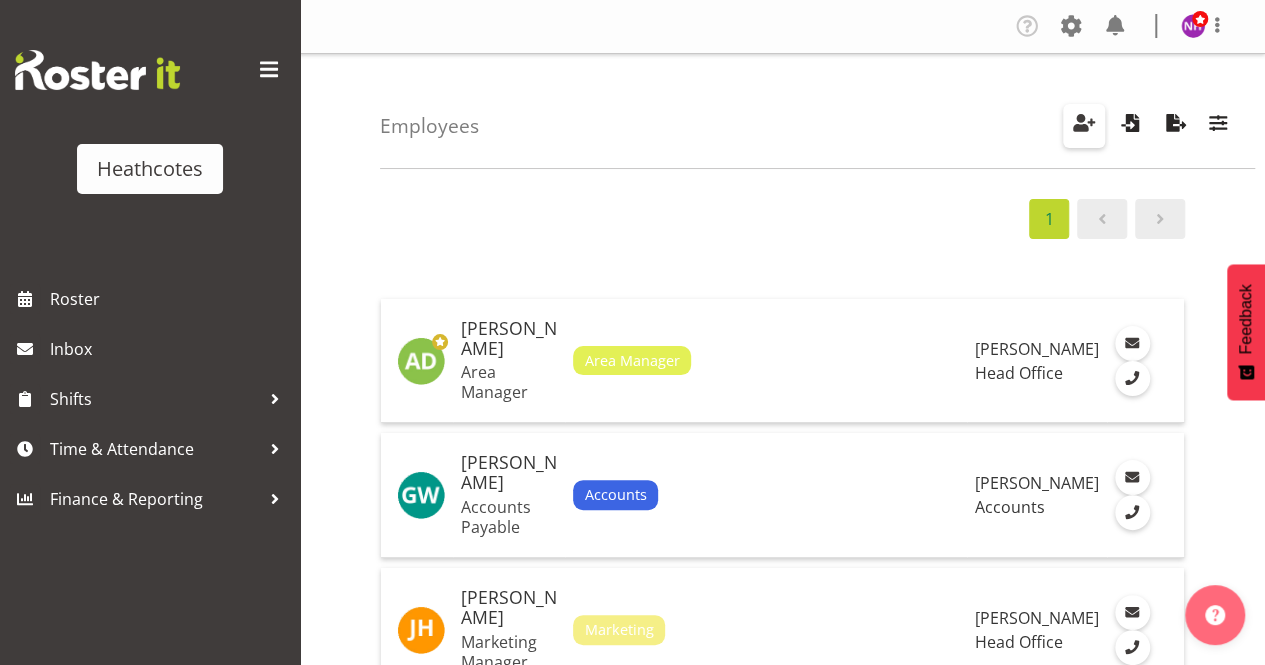 drag, startPoint x: 1090, startPoint y: 120, endPoint x: 1078, endPoint y: 133, distance: 17.691807 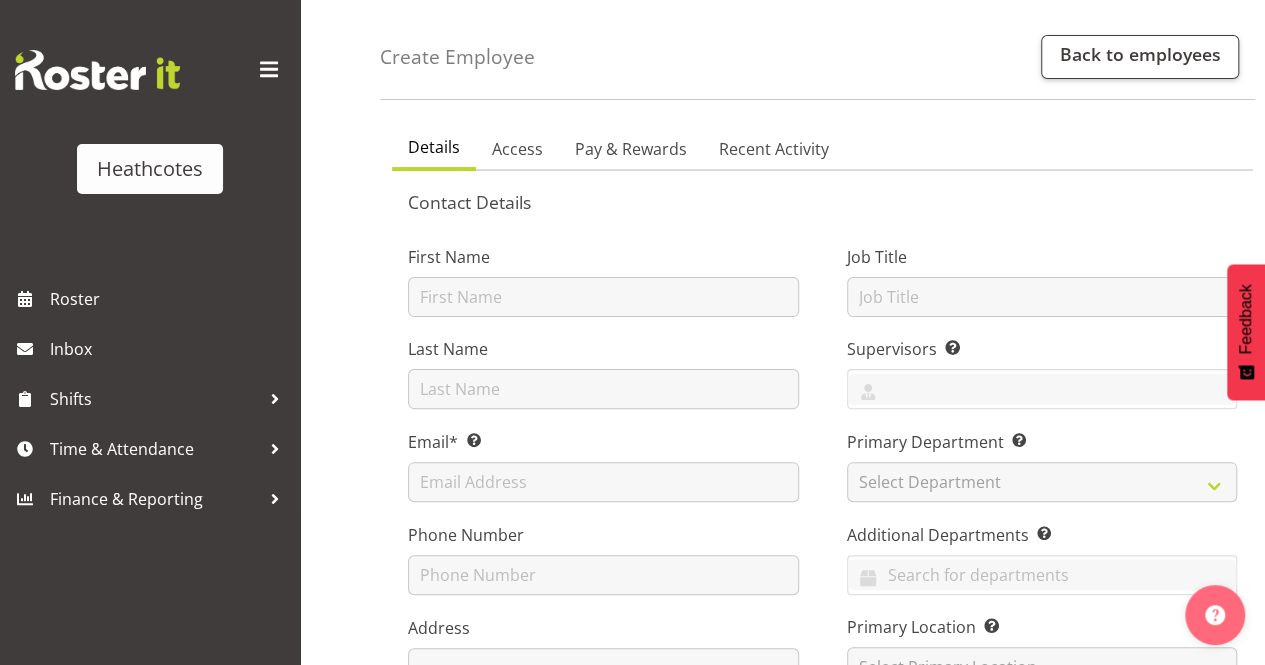 scroll, scrollTop: 100, scrollLeft: 0, axis: vertical 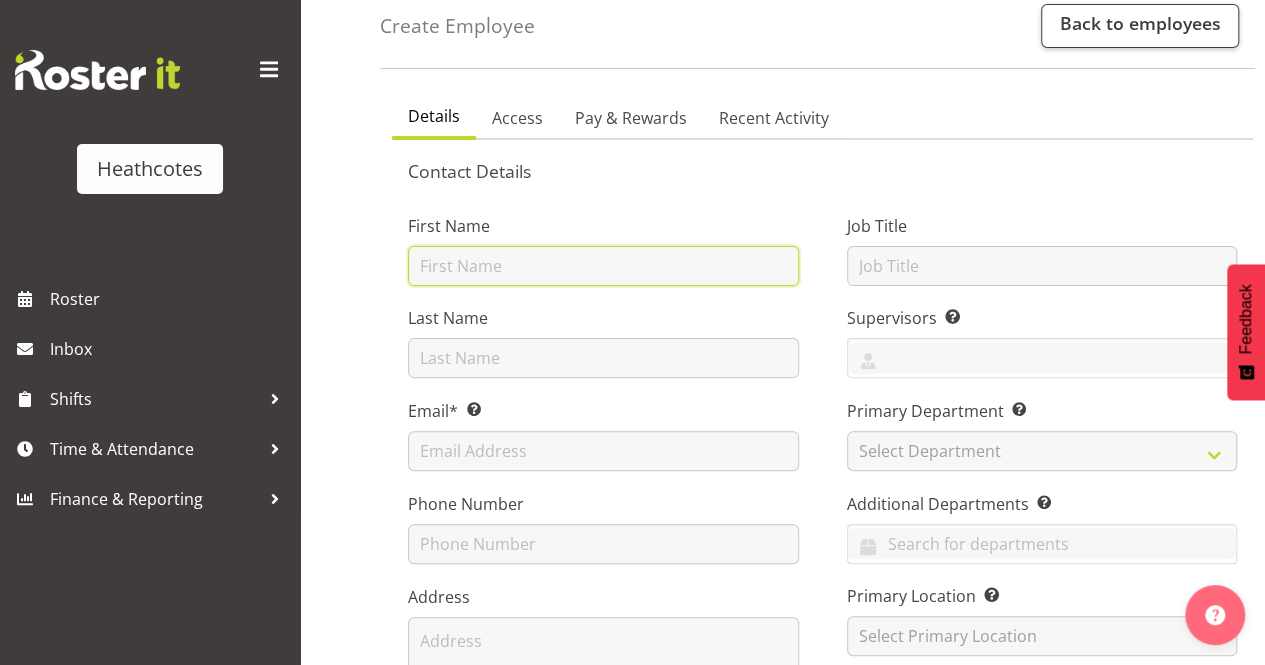 click at bounding box center [603, 266] 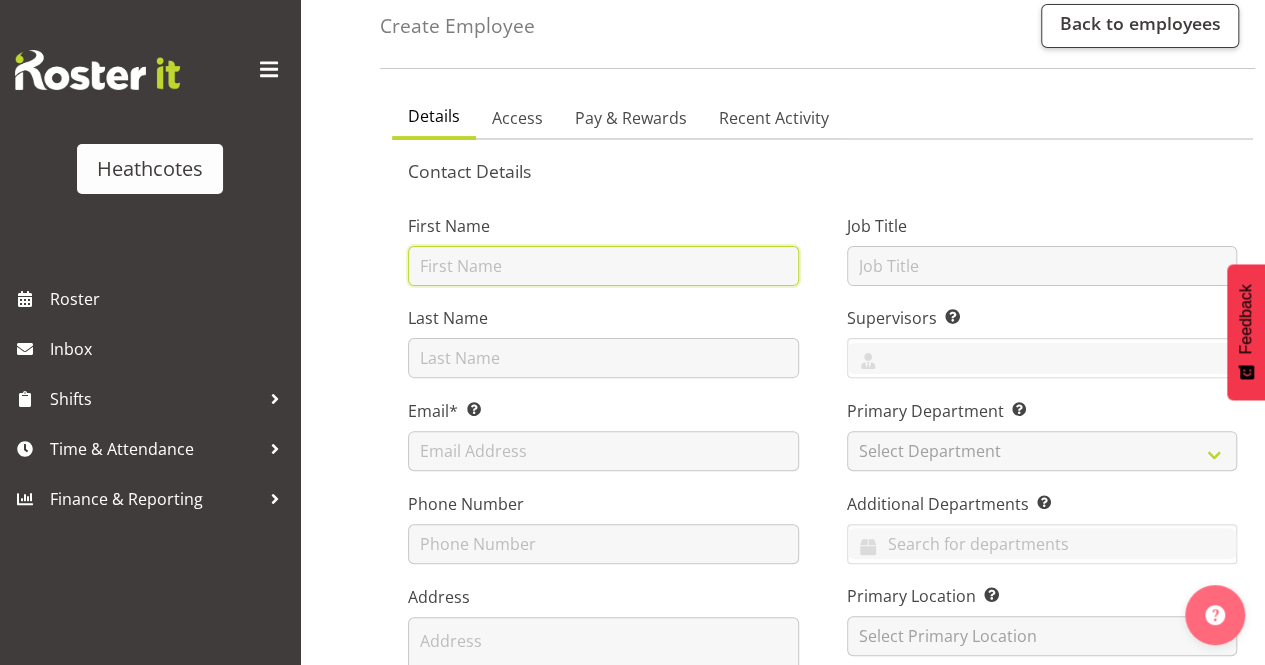 type on "[PERSON_NAME]" 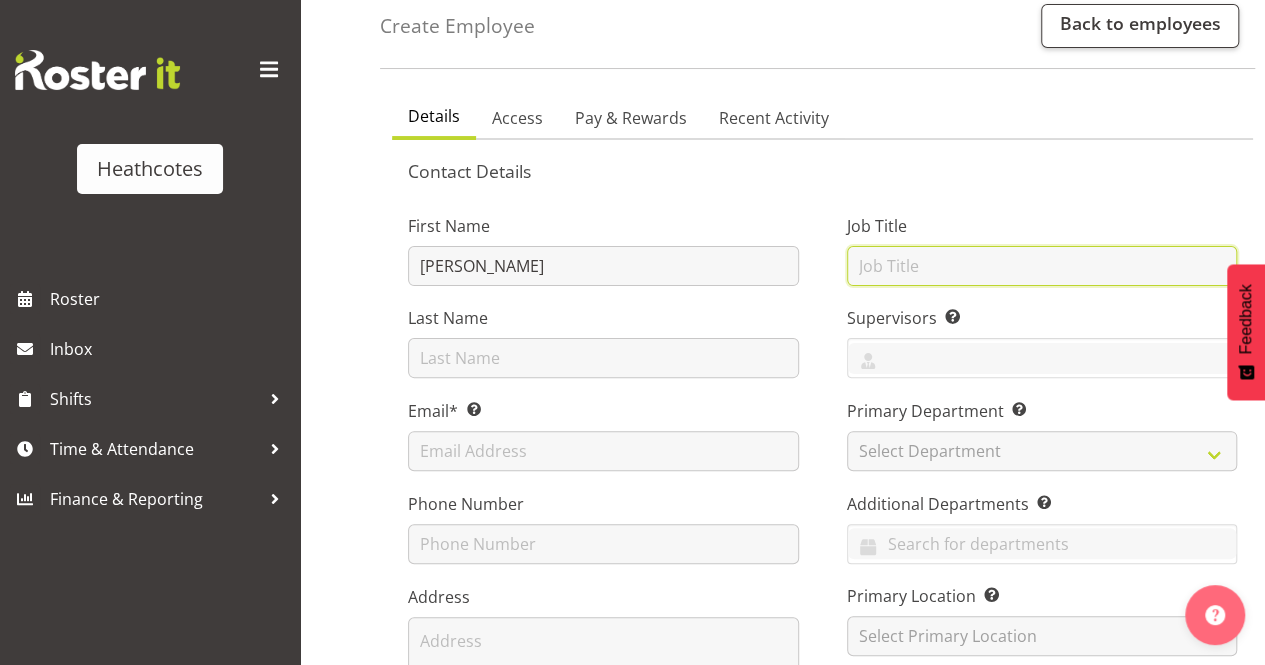 click at bounding box center (1042, 266) 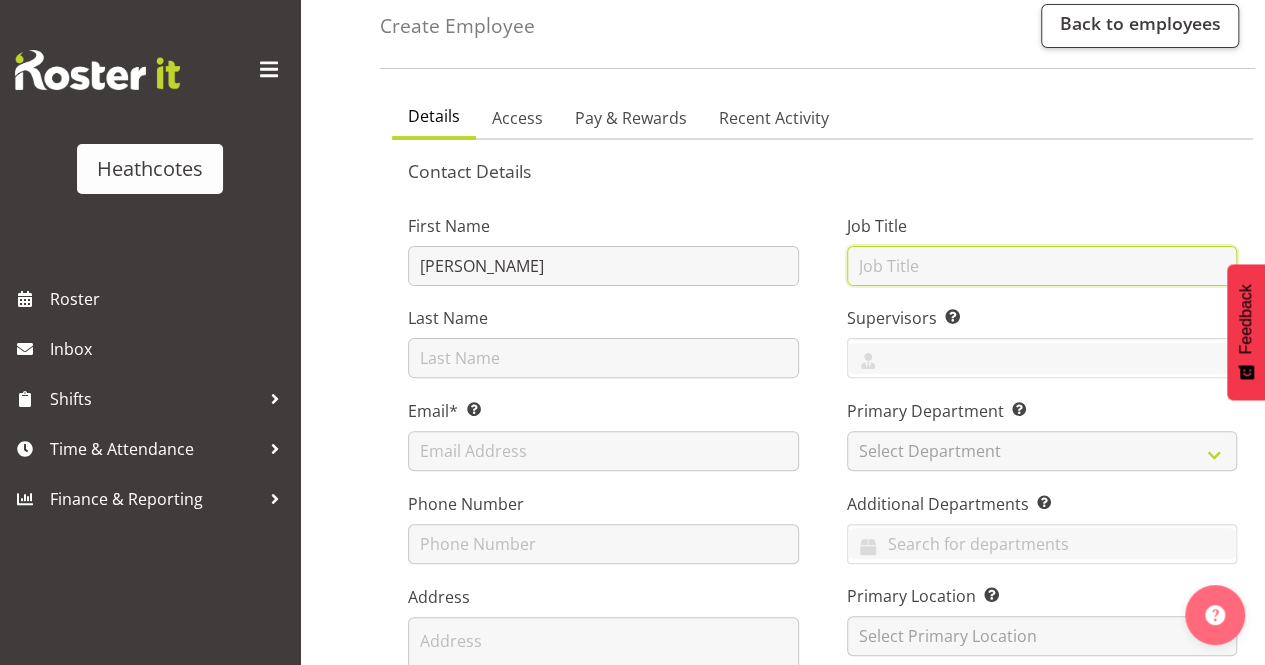 type on "Sales Consultant" 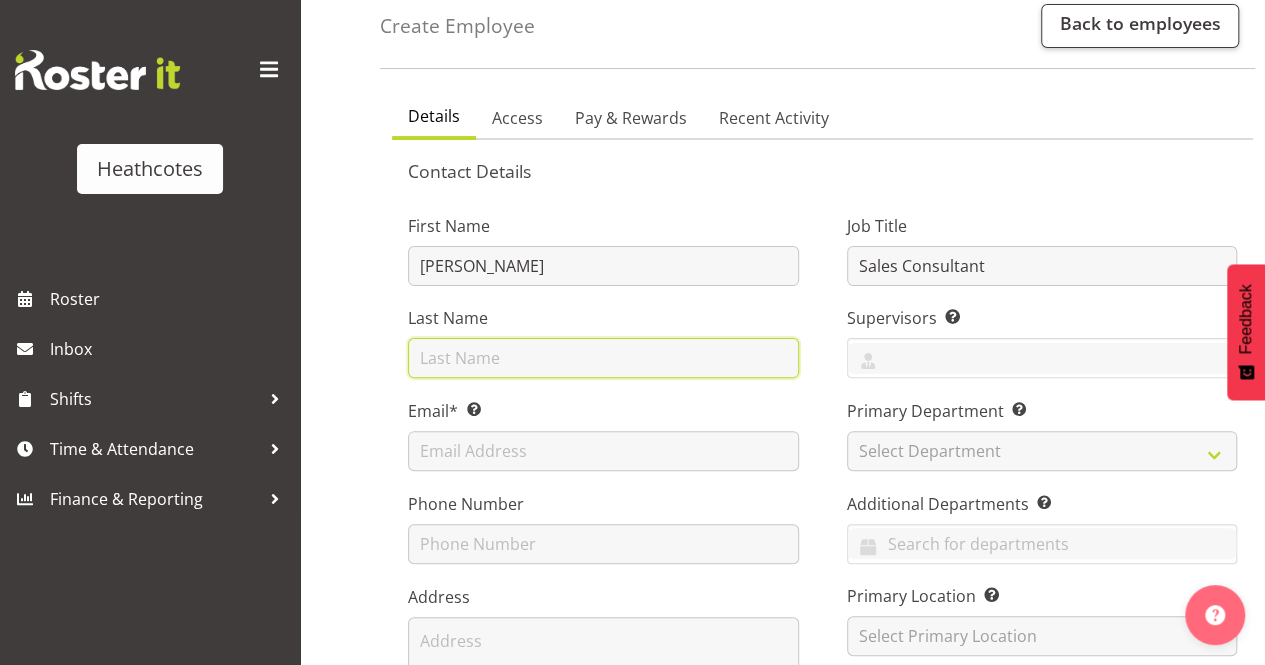 click at bounding box center [603, 358] 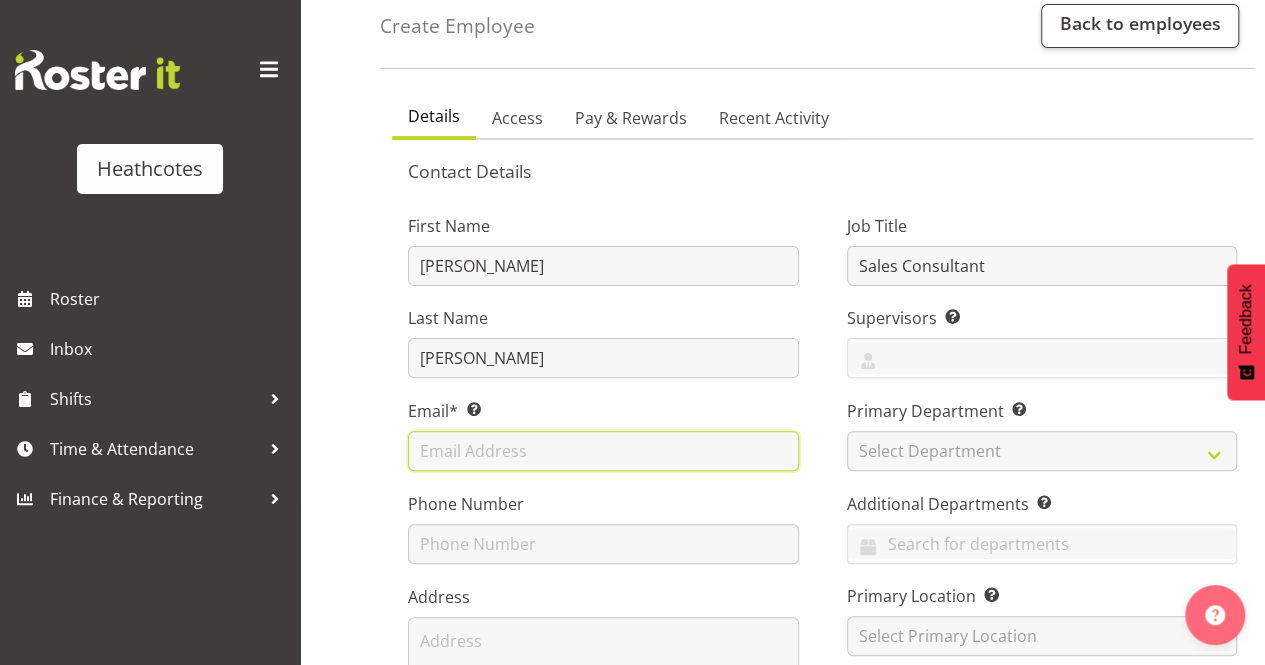 click at bounding box center [603, 451] 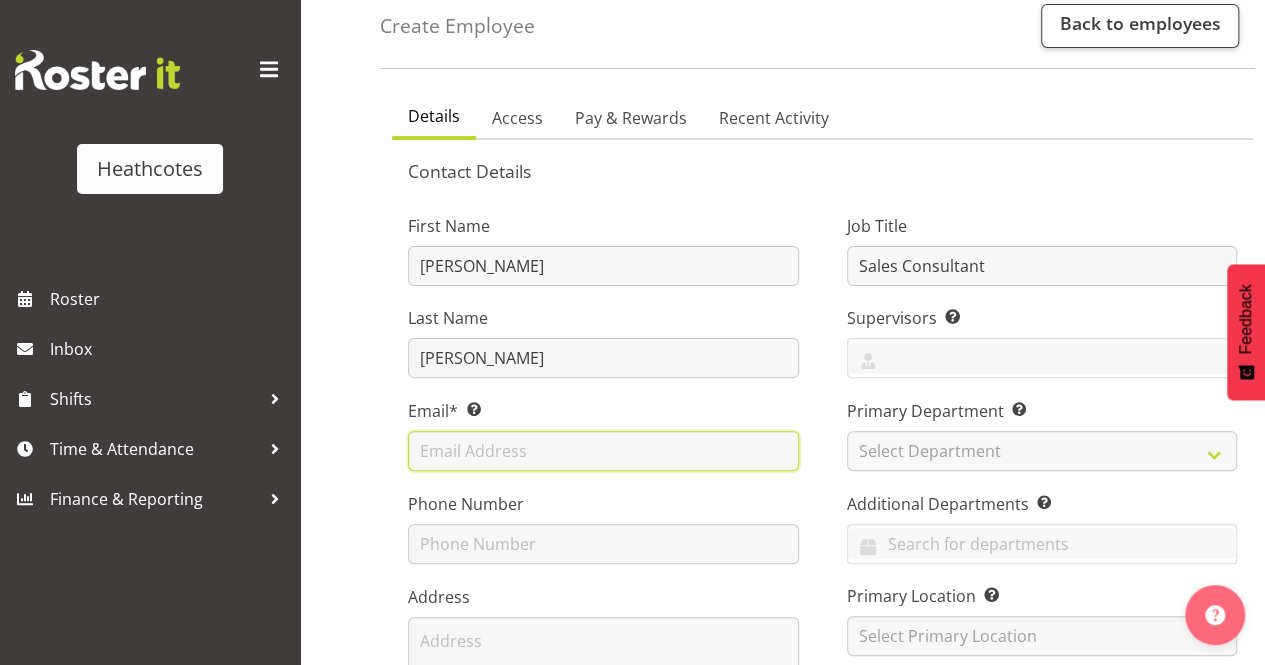 type on "clifford363@gmail.com" 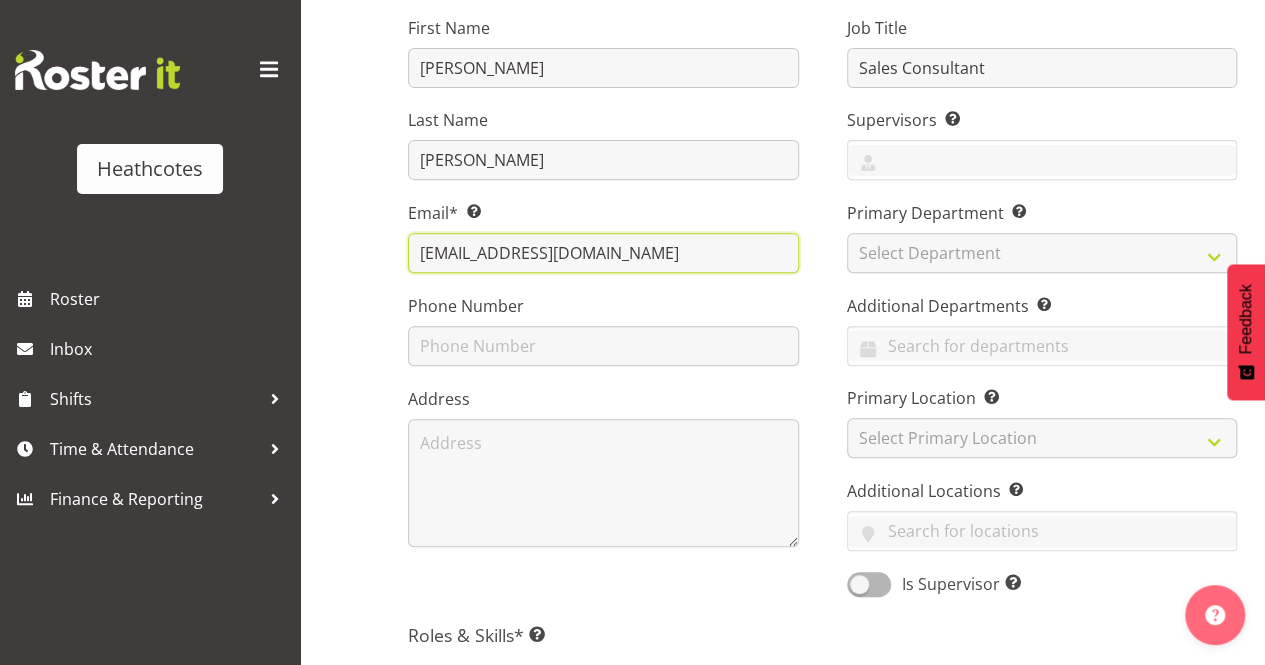 scroll, scrollTop: 300, scrollLeft: 0, axis: vertical 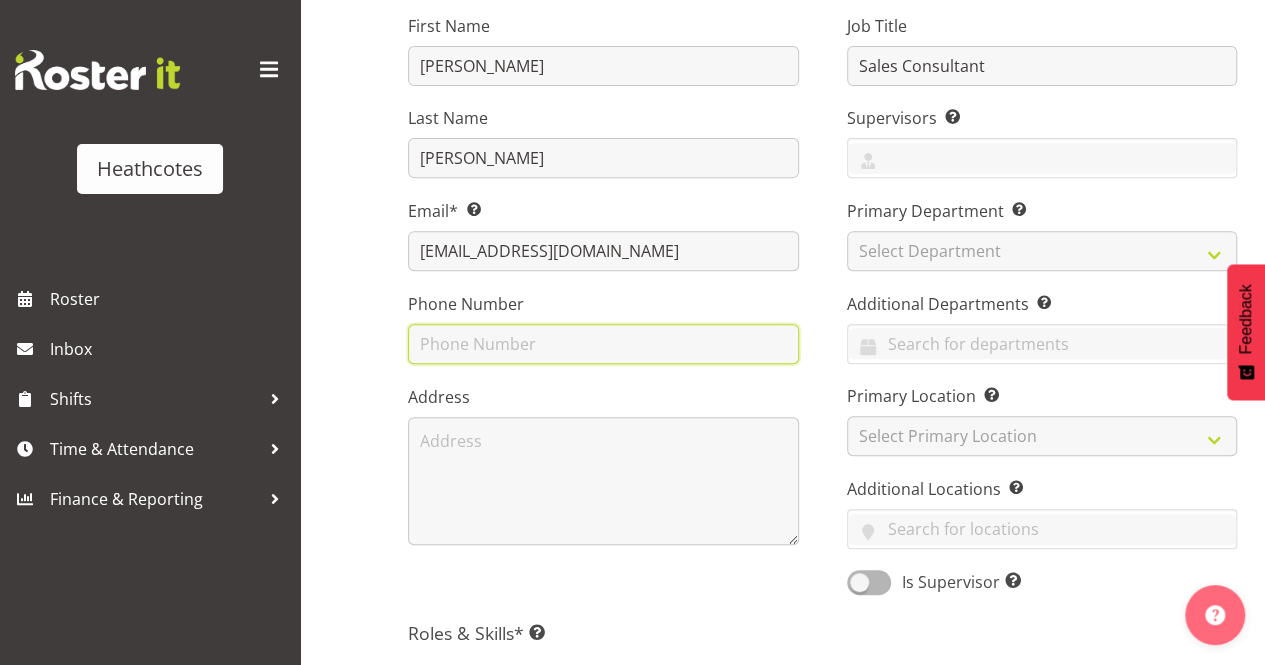 click at bounding box center (603, 344) 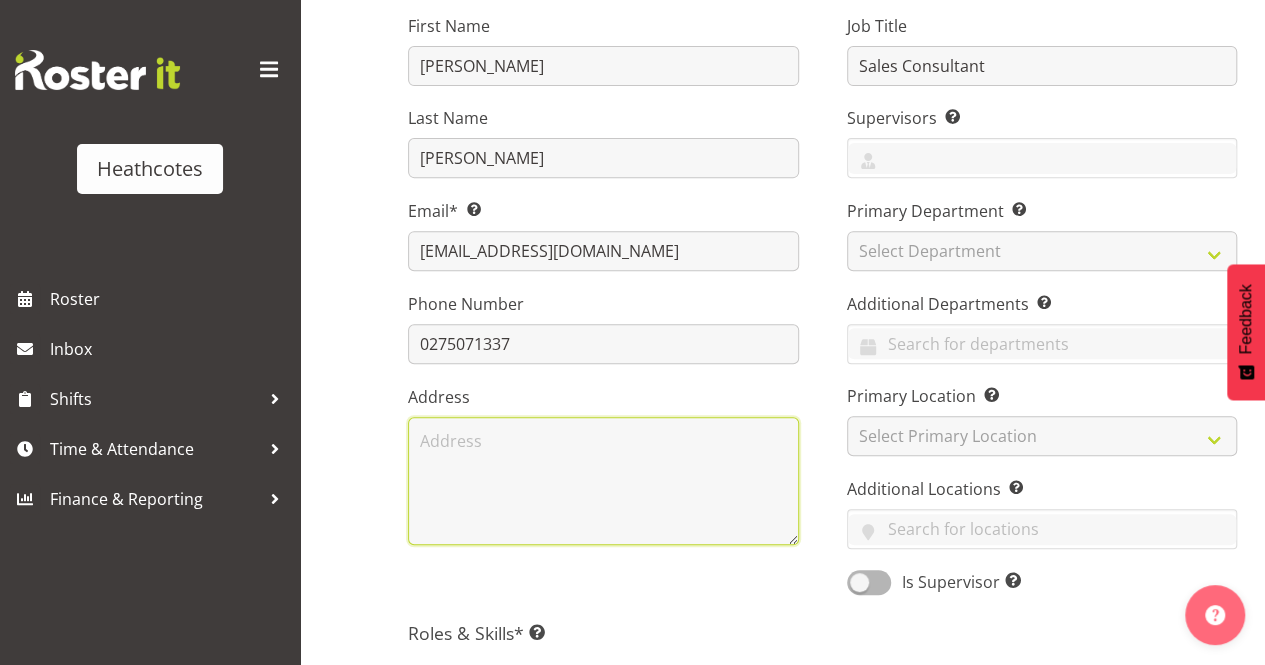 click at bounding box center [603, 481] 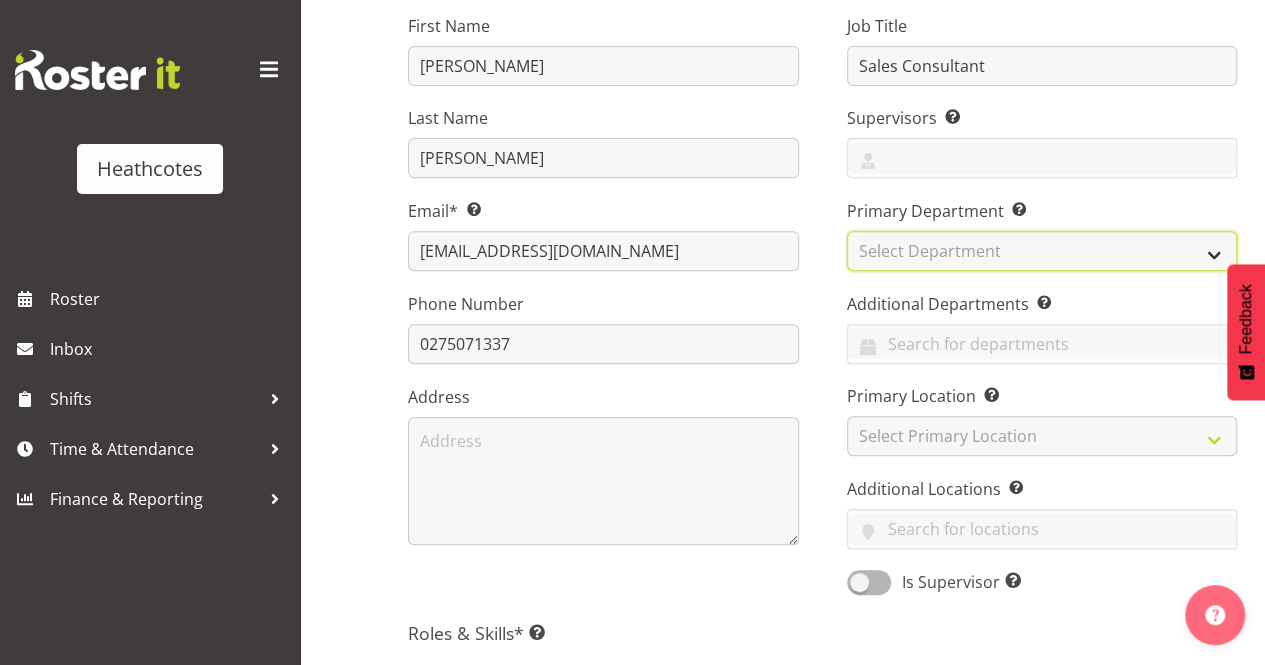 click on "Select Department
Accounts
Head Office
Head Office - Websales
Te Rapa" at bounding box center (1042, 251) 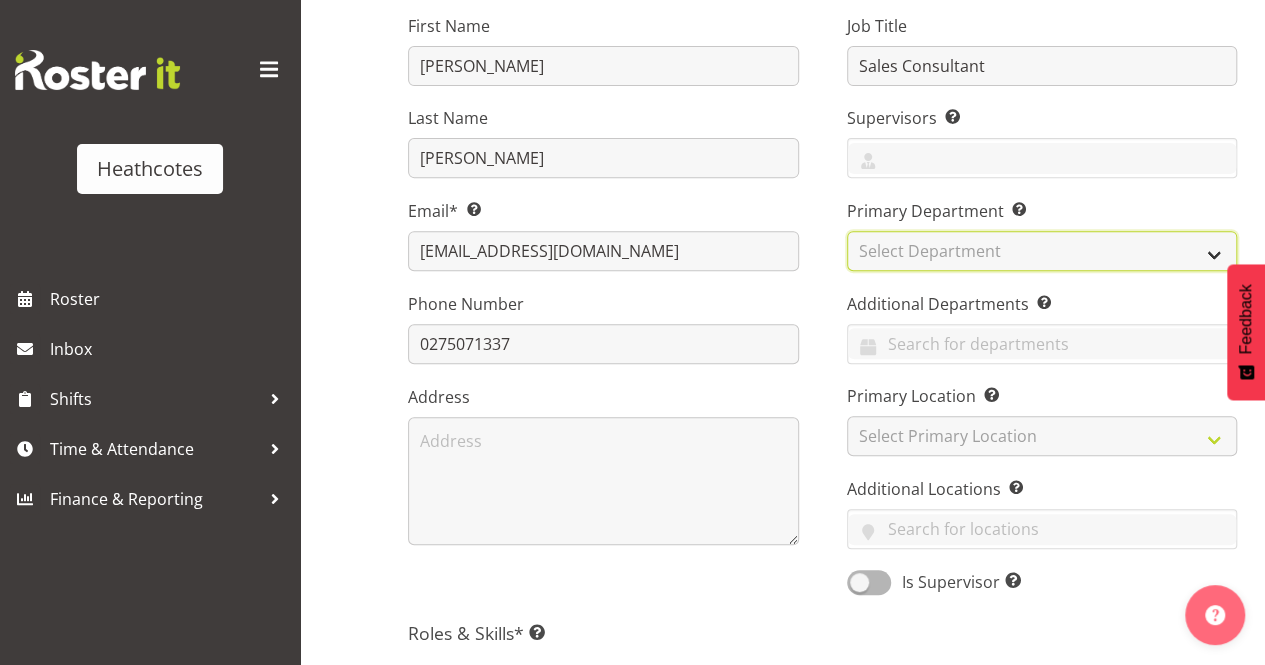 select on "789" 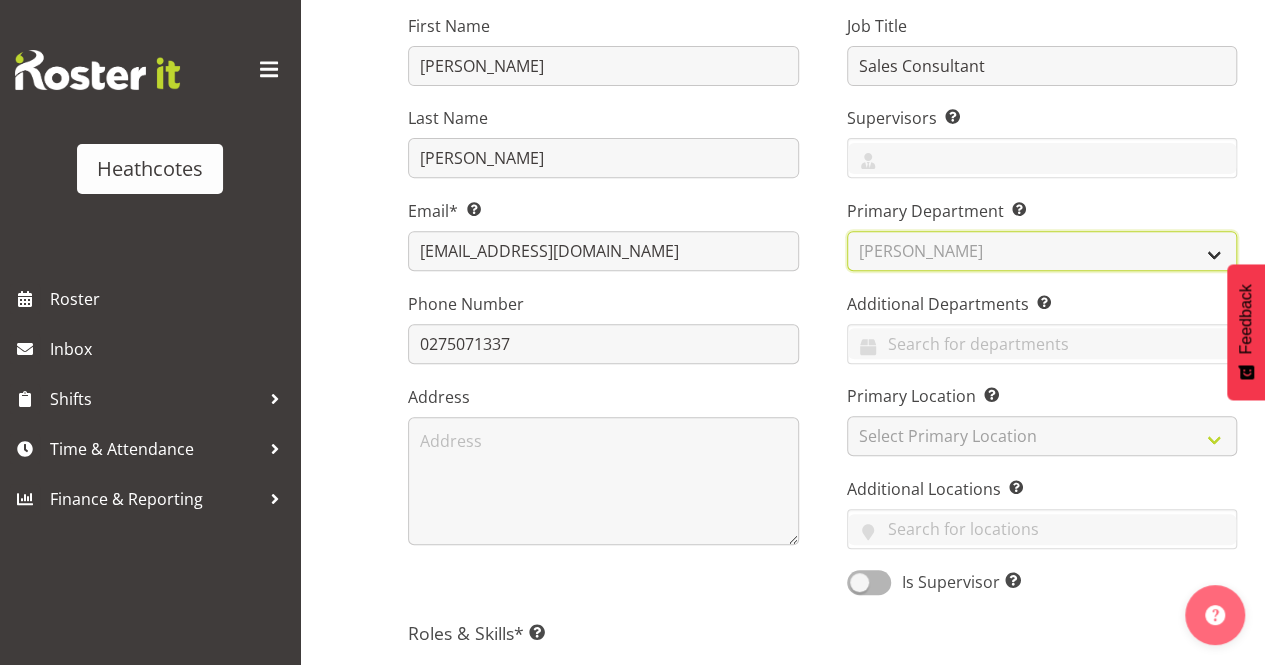 click on "Select Department
Accounts
Head Office
Head Office - Websales
Te Rapa" at bounding box center (1042, 251) 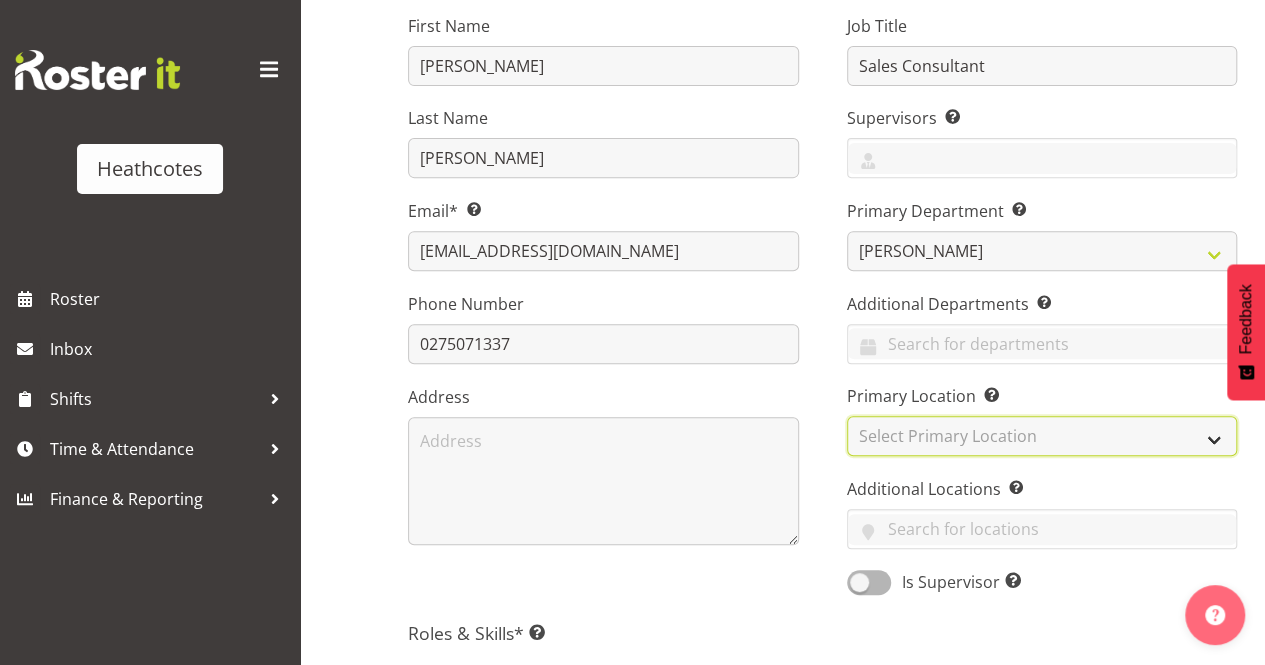 click on "Select Primary Location
Hamilton
Morrinsville
Te Awamutu
Te Rapa" at bounding box center (1042, 436) 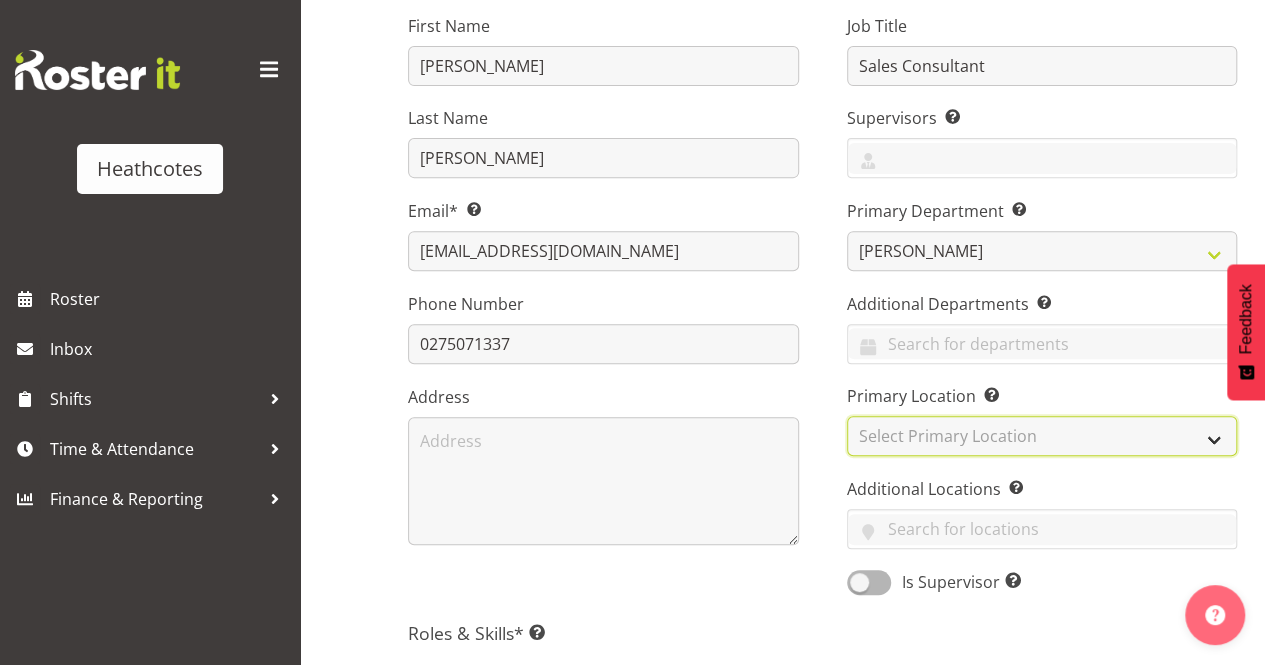 select on "1112" 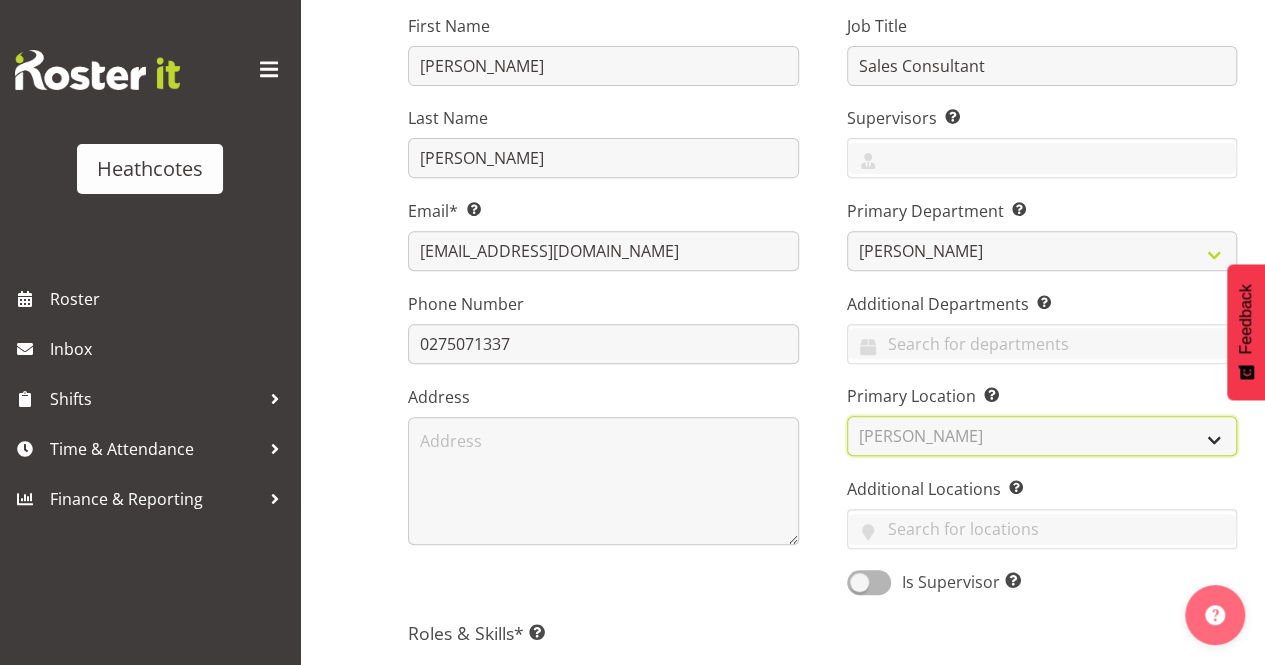 click on "Select Primary Location
Hamilton
Morrinsville
Te Awamutu
Te Rapa" at bounding box center (1042, 436) 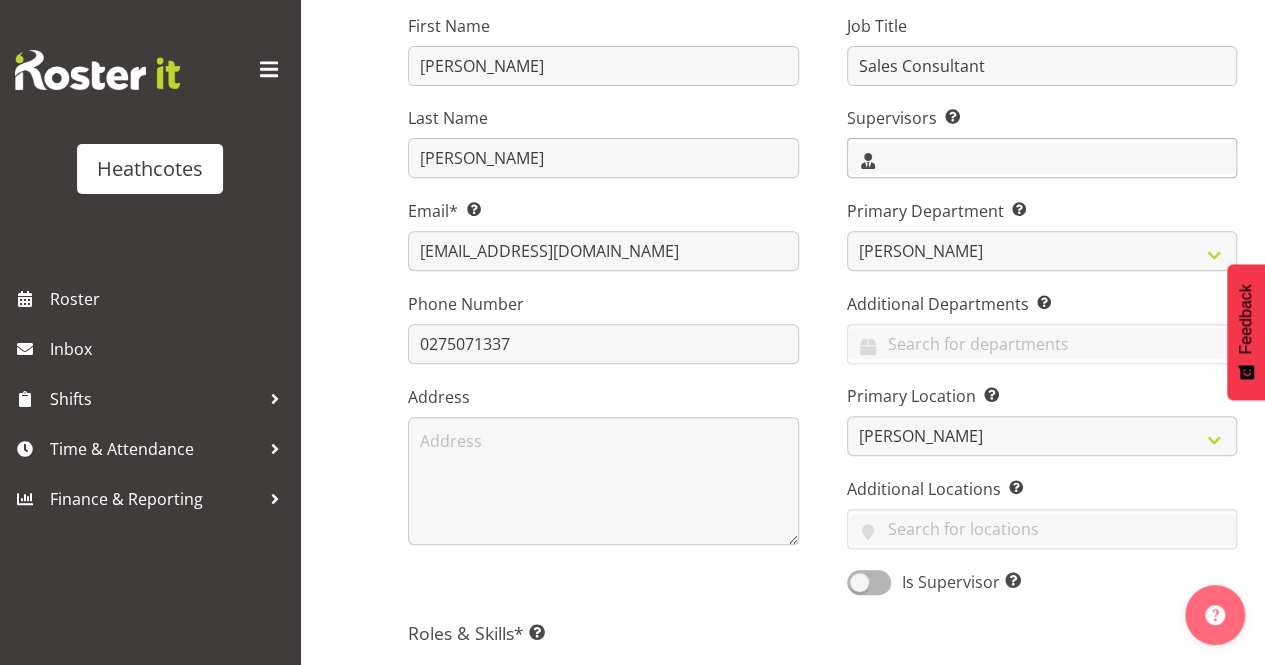 click at bounding box center (1042, 158) 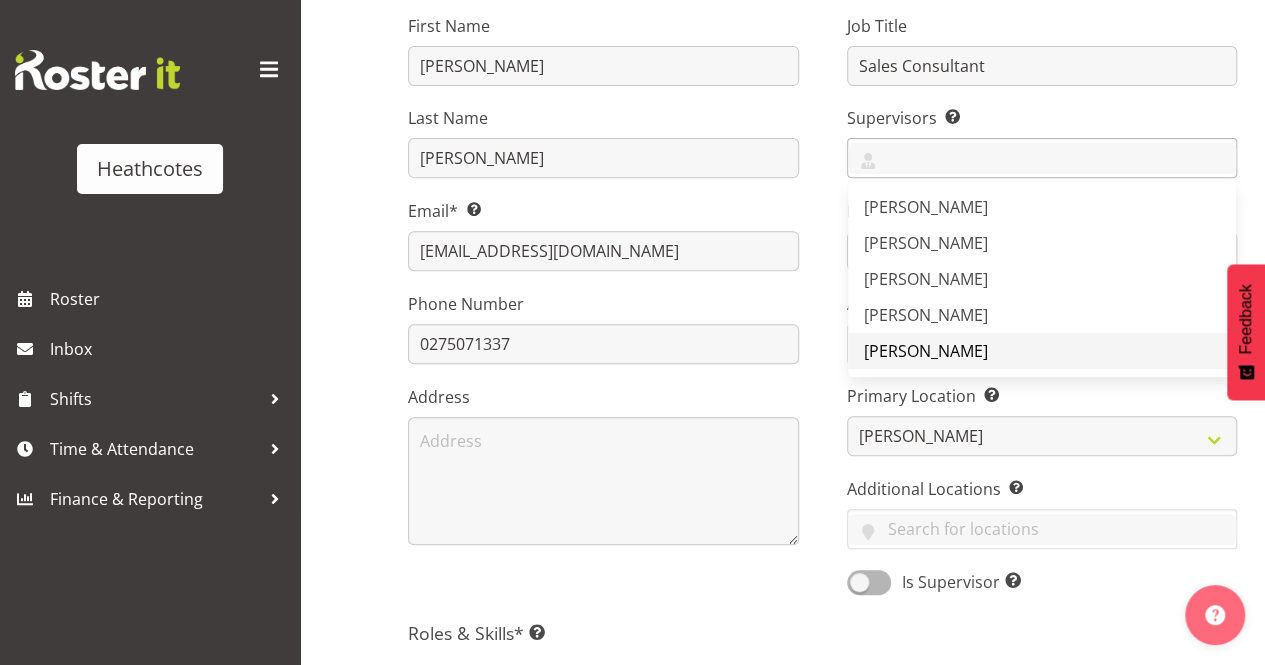 click on "[PERSON_NAME]" at bounding box center (926, 351) 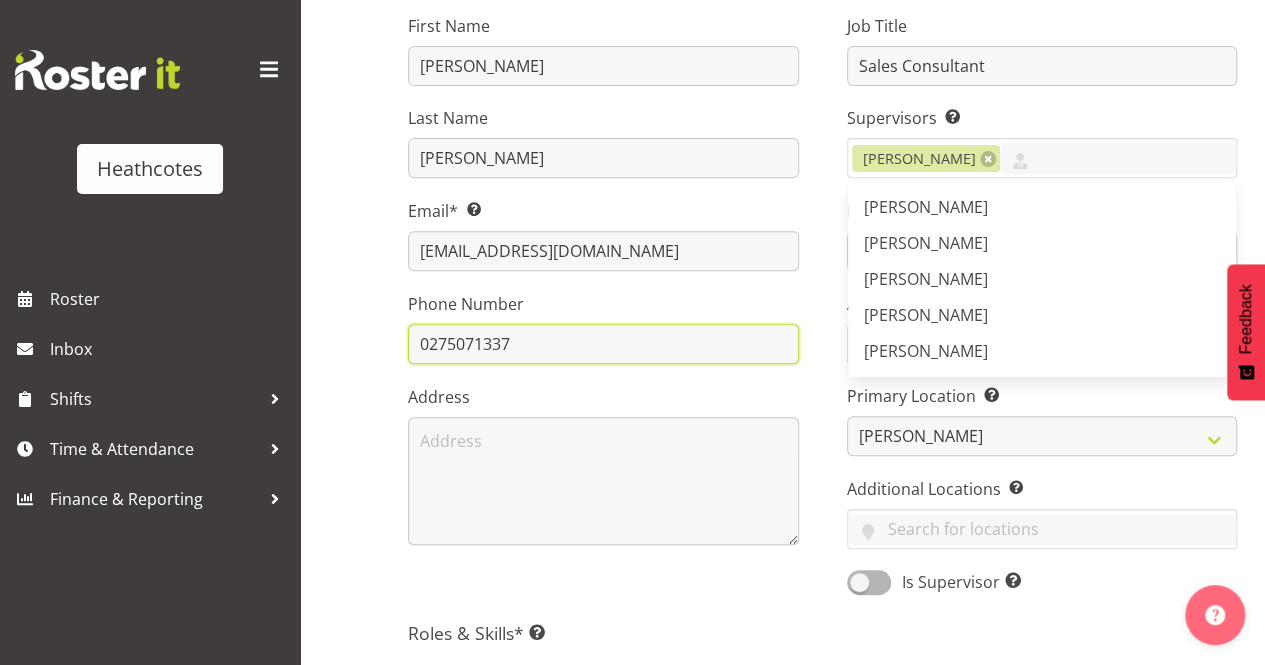 click on "0275071337" at bounding box center (603, 344) 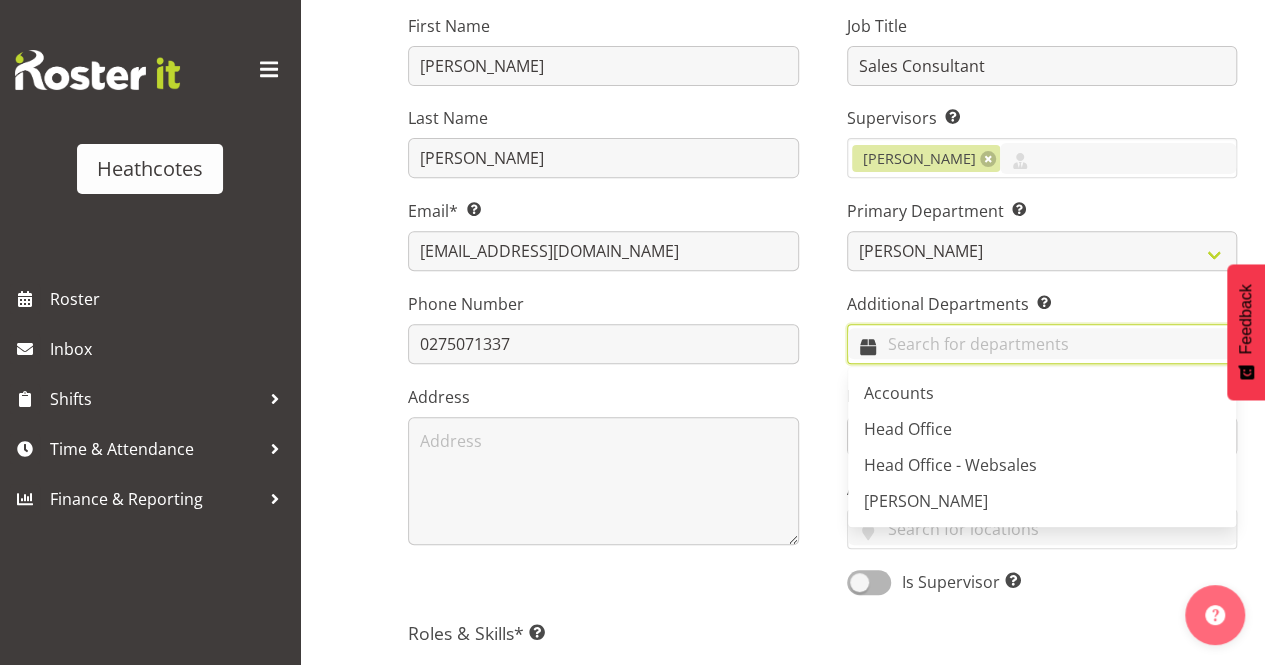 click at bounding box center (1042, 343) 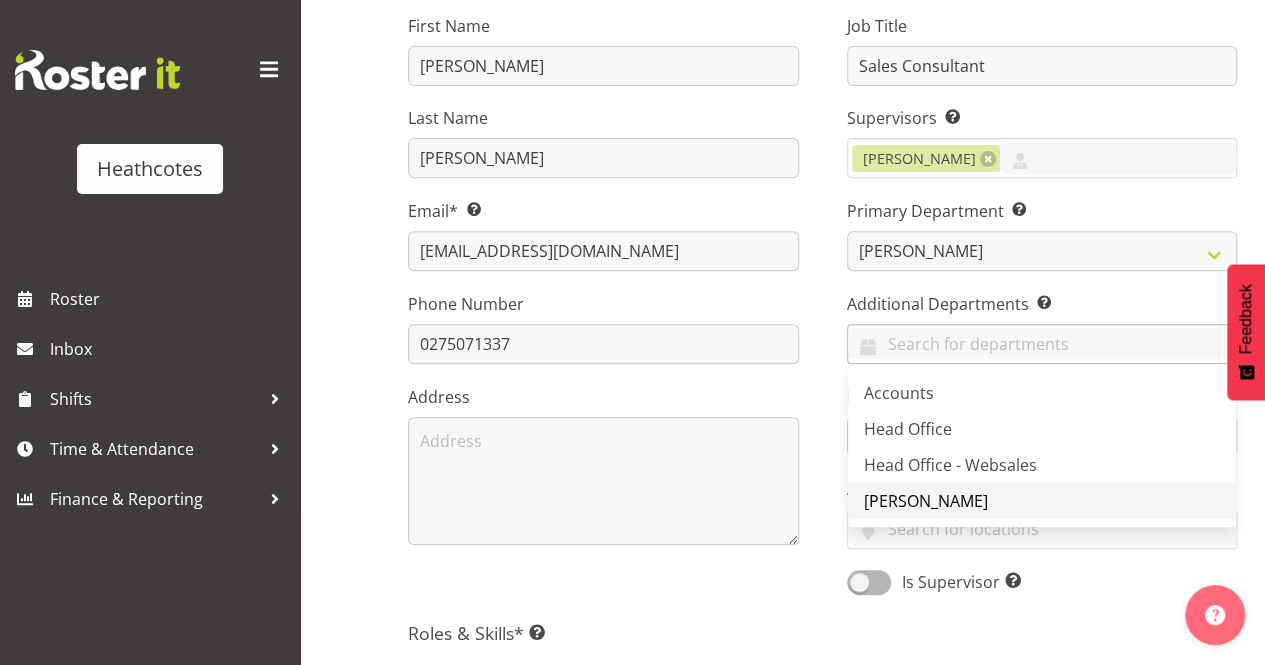 click on "[PERSON_NAME]" at bounding box center [926, 501] 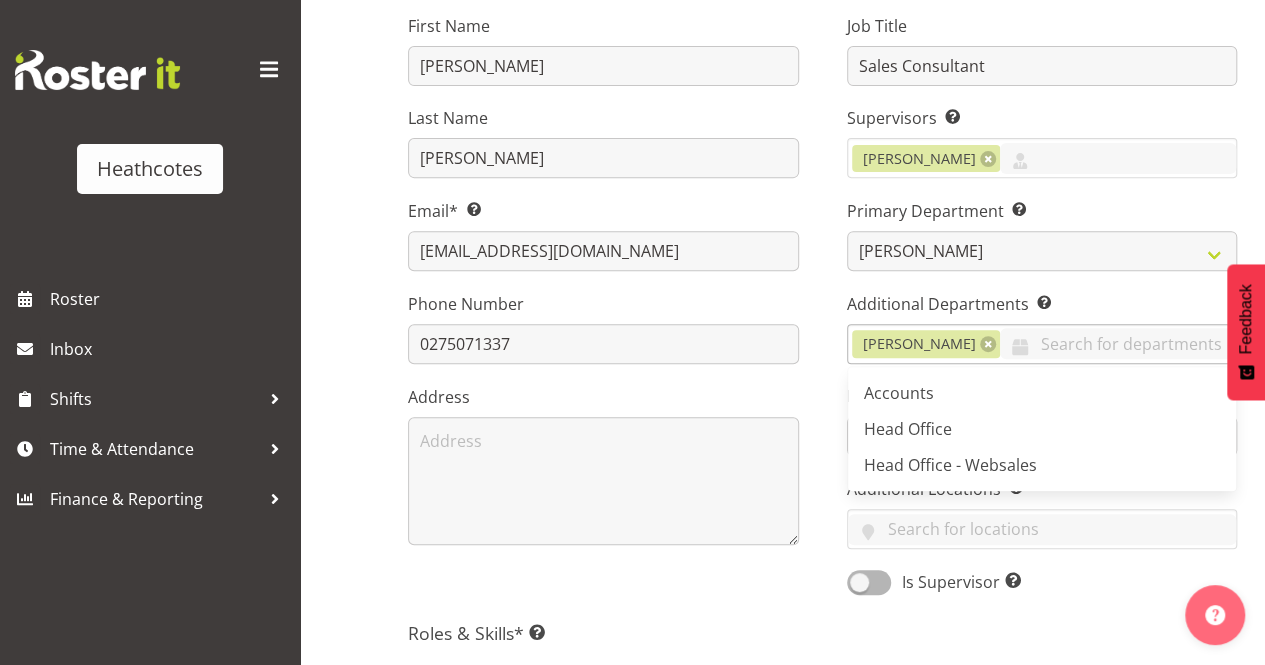 click on "Job Title Sales Consultant
Supervisors
Select the employee’s supervisors, or the person who is in charge of approving leave and timesheets.    Tony Wilcock   Alan Dunnett   John Heathcote   Nicola Heathcote   Roopam Verma   Tony Wilcock
Primary Department
Specify the department in which the employee primarily works.
Accounts
Head Office
Head Office - Websales
Te Rapa
Te Rapa   Accounts   Head Office" at bounding box center (1042, 298) 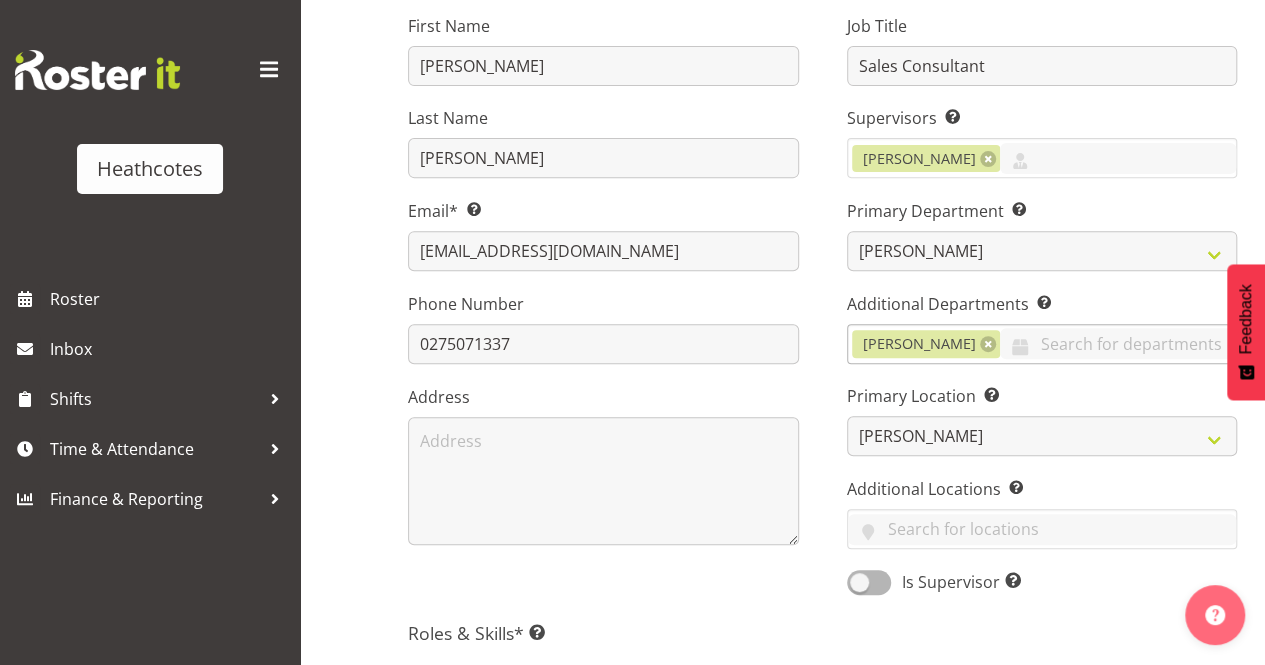 click on "[PERSON_NAME]" at bounding box center (926, 344) 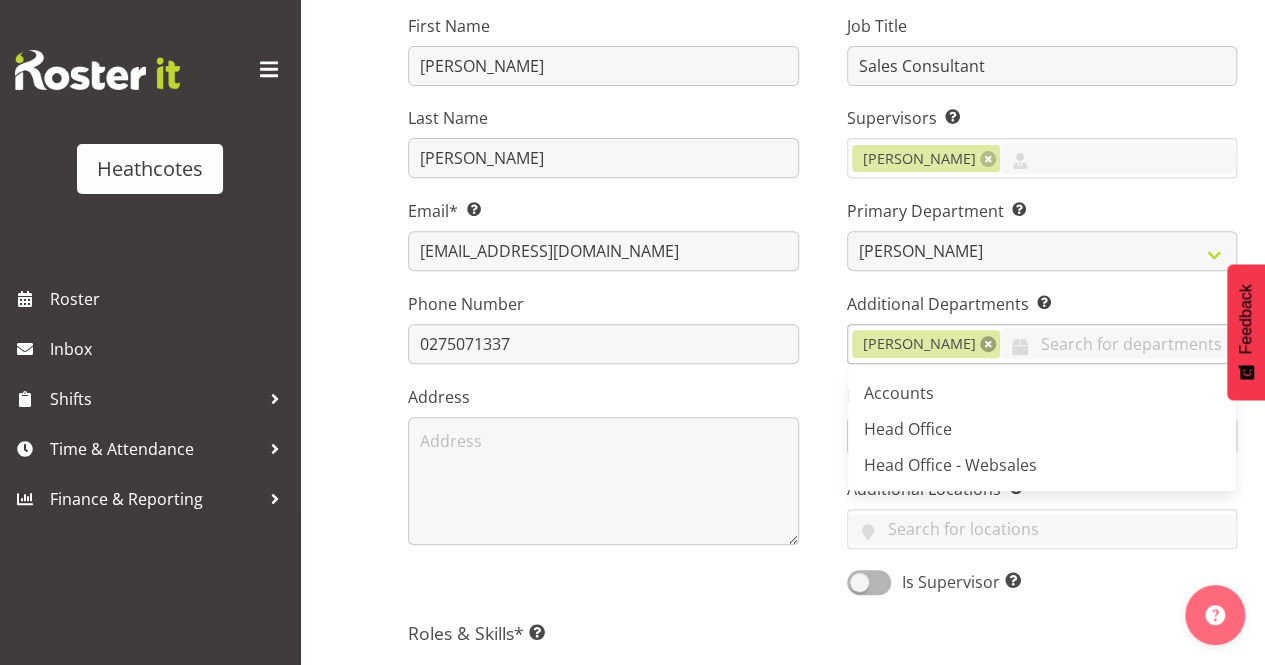 click at bounding box center [988, 344] 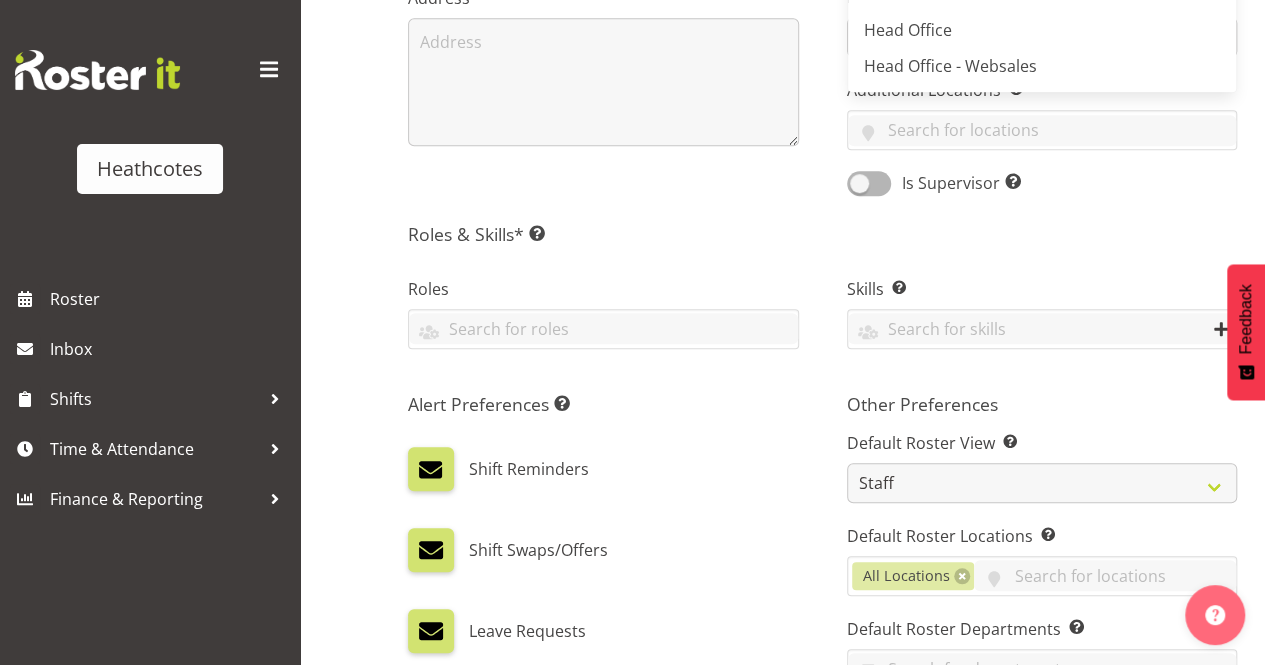scroll, scrollTop: 700, scrollLeft: 0, axis: vertical 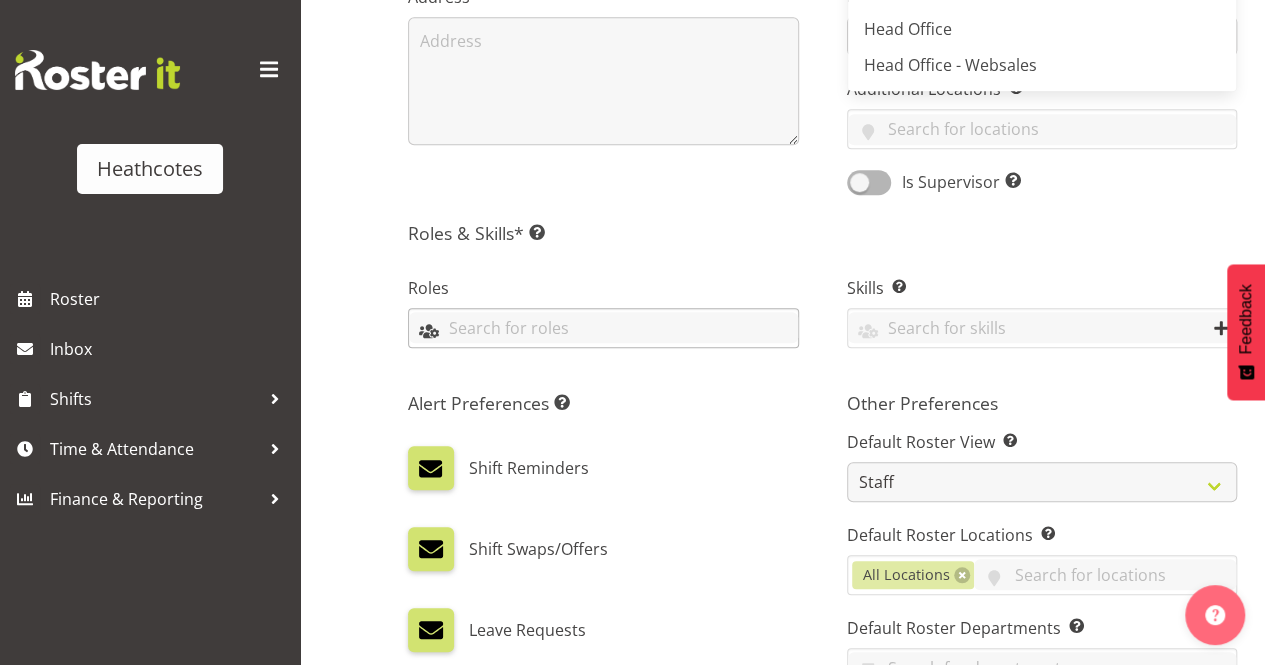 click at bounding box center (603, 327) 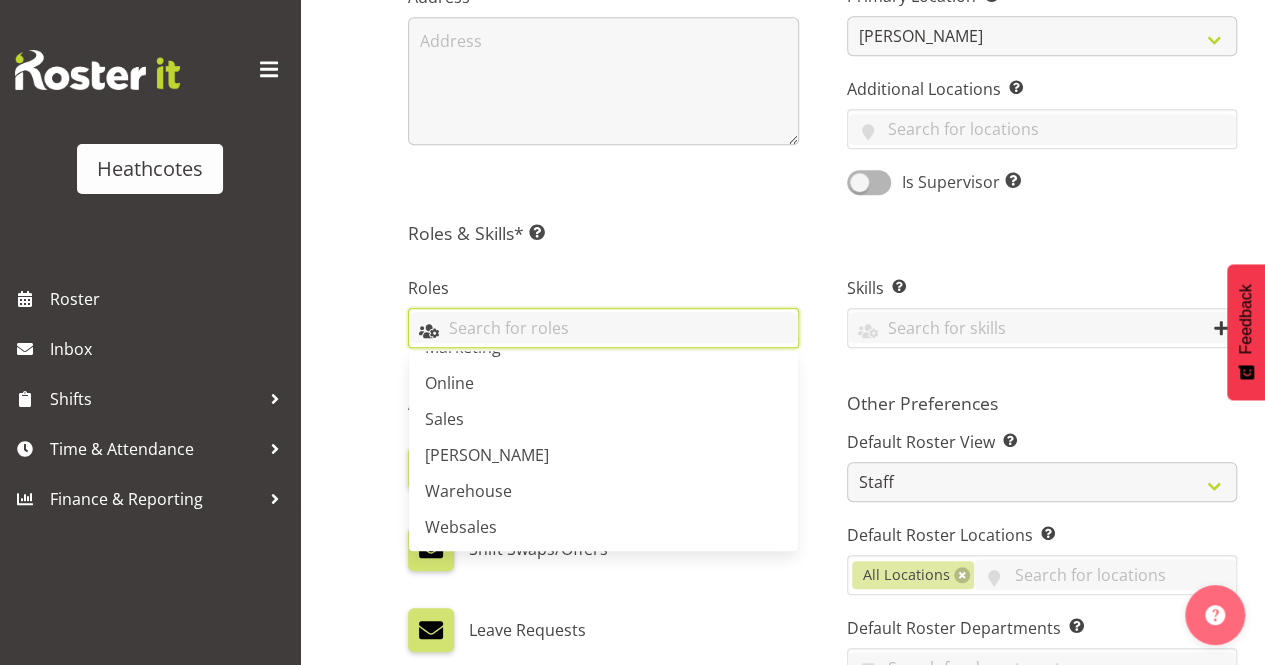 scroll, scrollTop: 176, scrollLeft: 0, axis: vertical 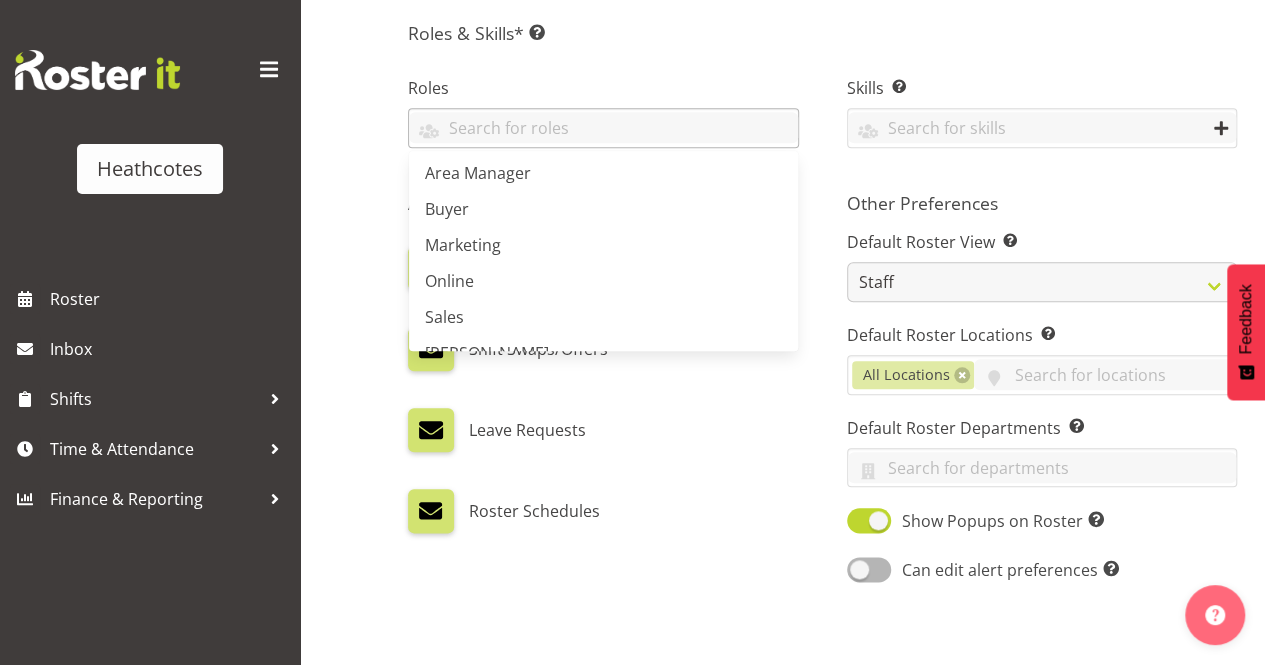 click on "Sales" at bounding box center (603, 317) 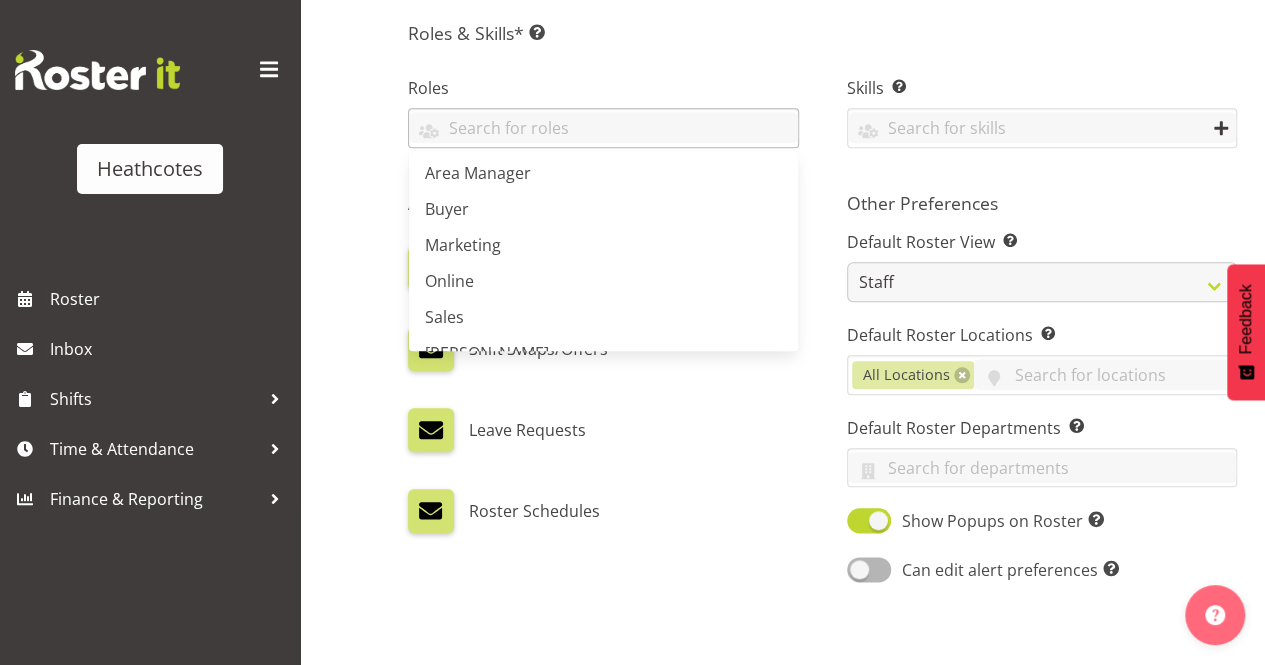 type 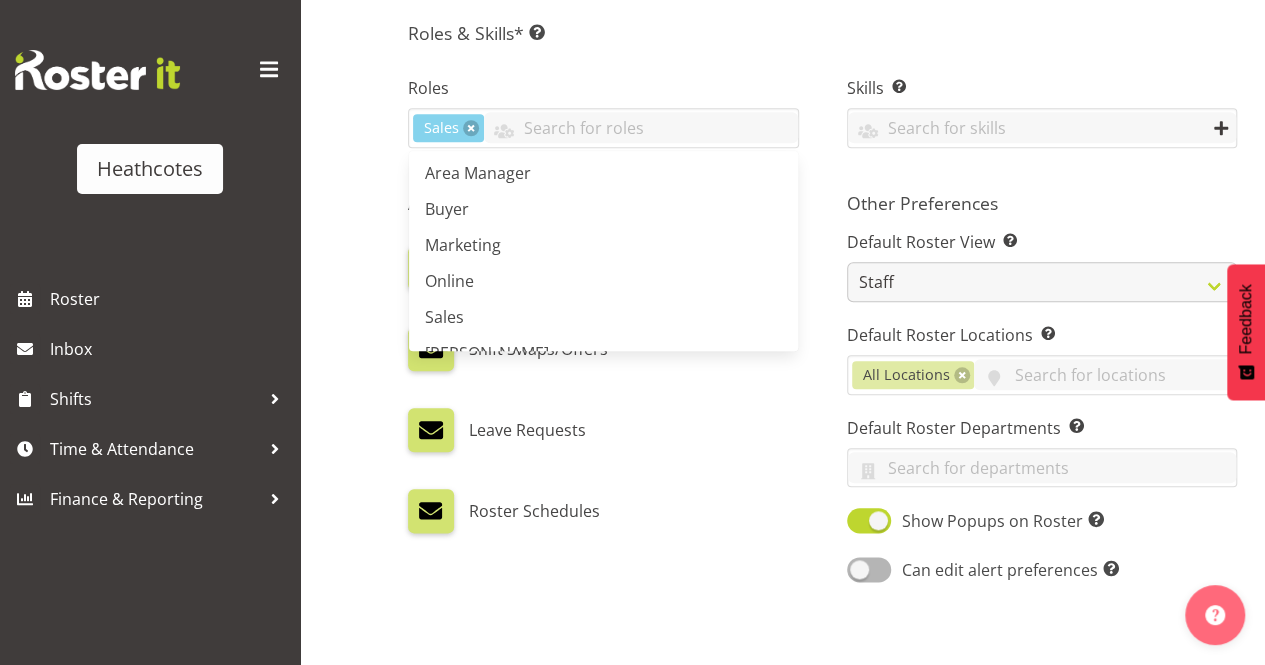 click on "Leave Requests" at bounding box center [603, 430] 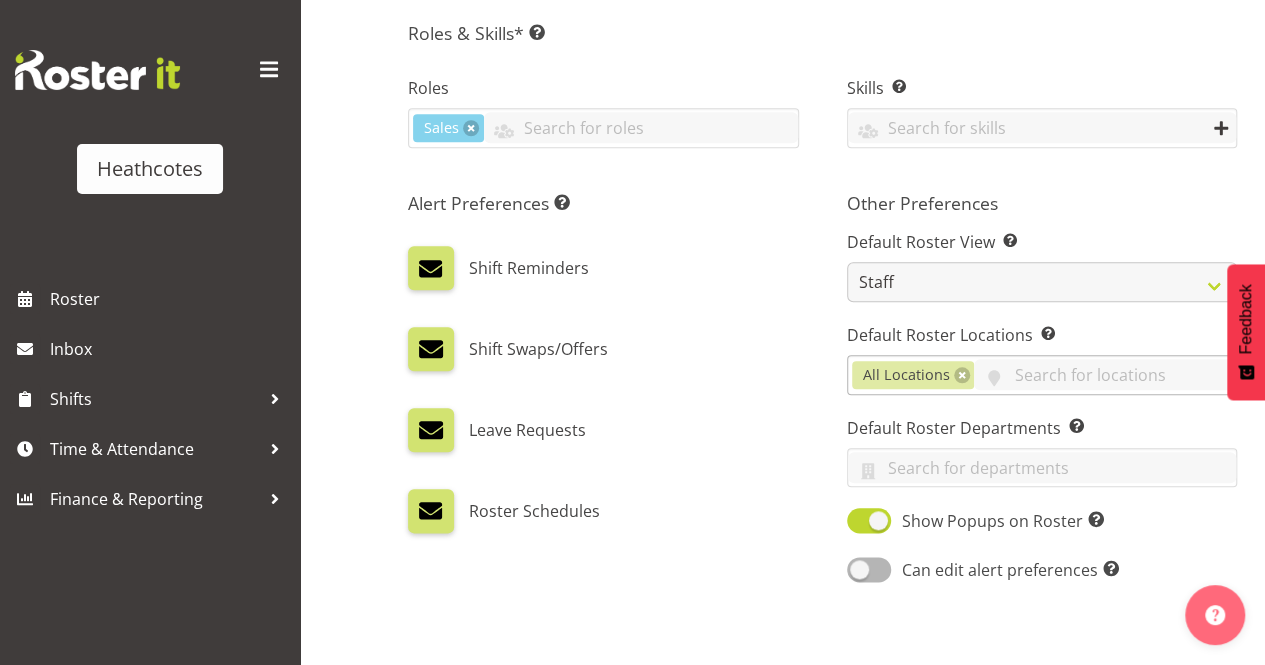 click on "All Locations" at bounding box center (913, 375) 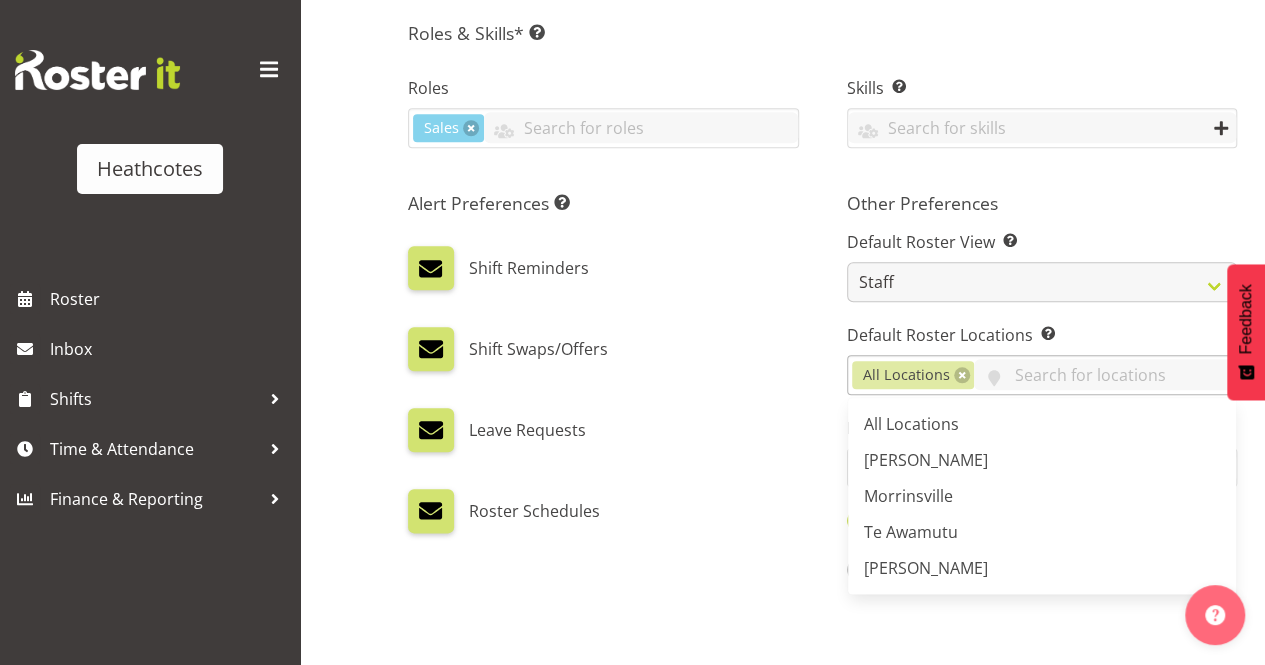 click at bounding box center (962, 375) 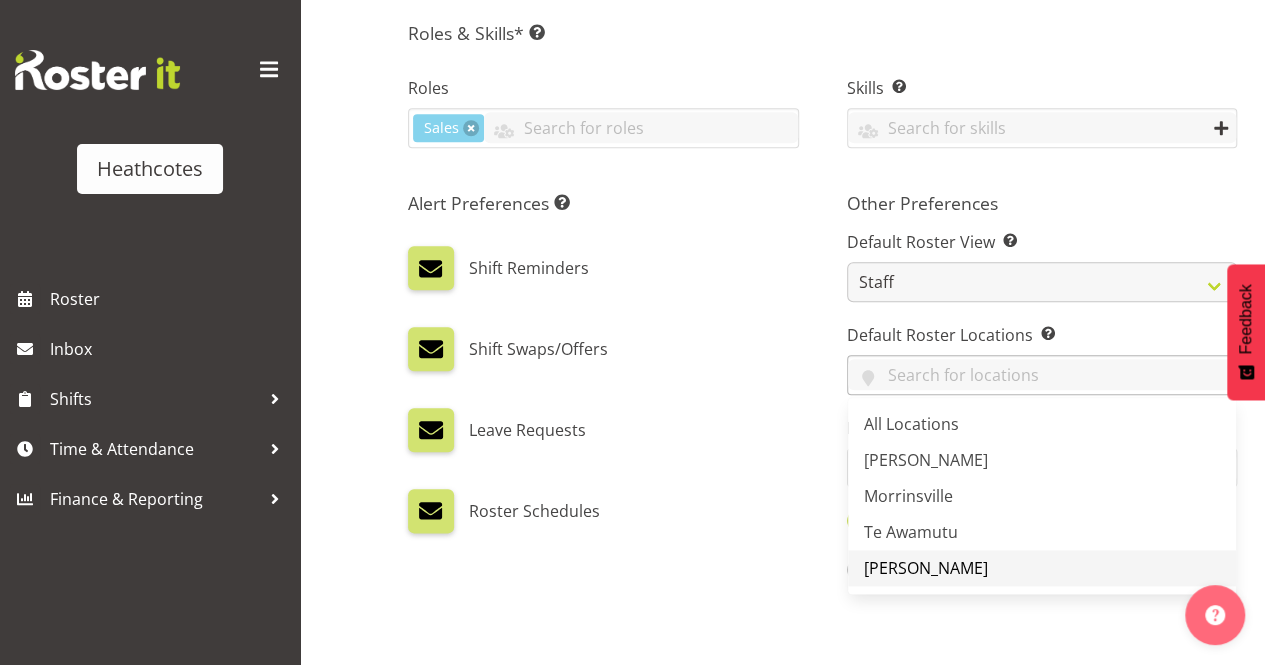 click on "[PERSON_NAME]" at bounding box center (926, 568) 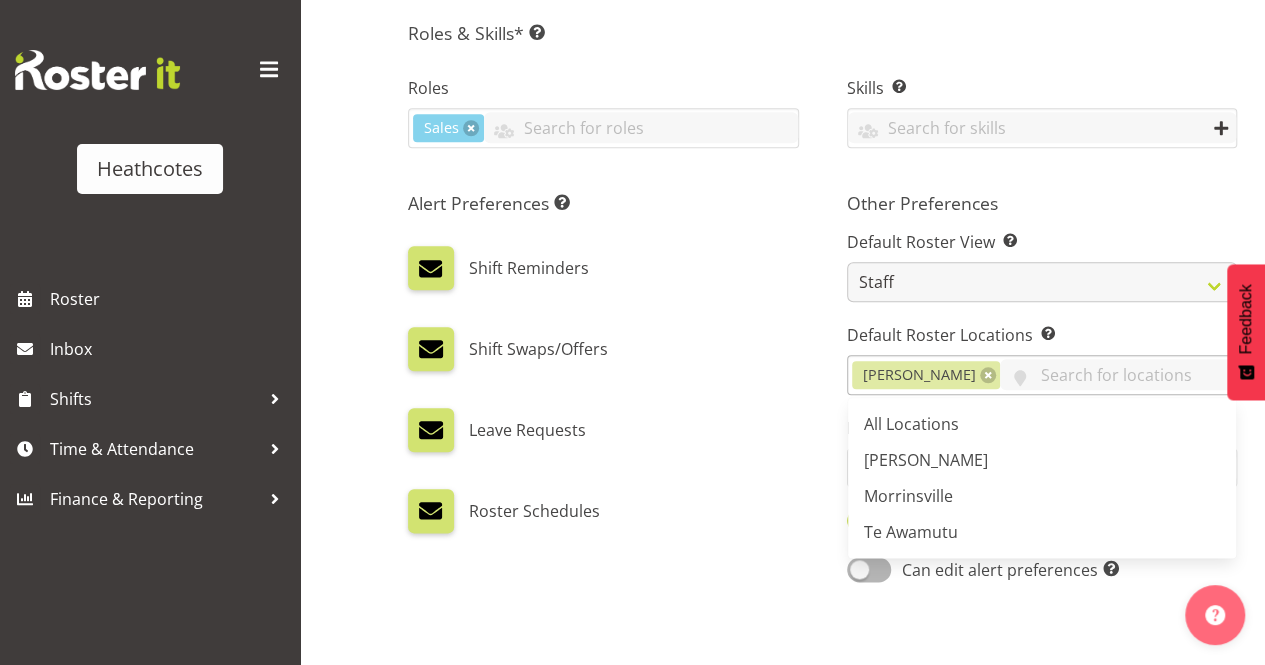 click on "Roster Schedules" at bounding box center [603, 511] 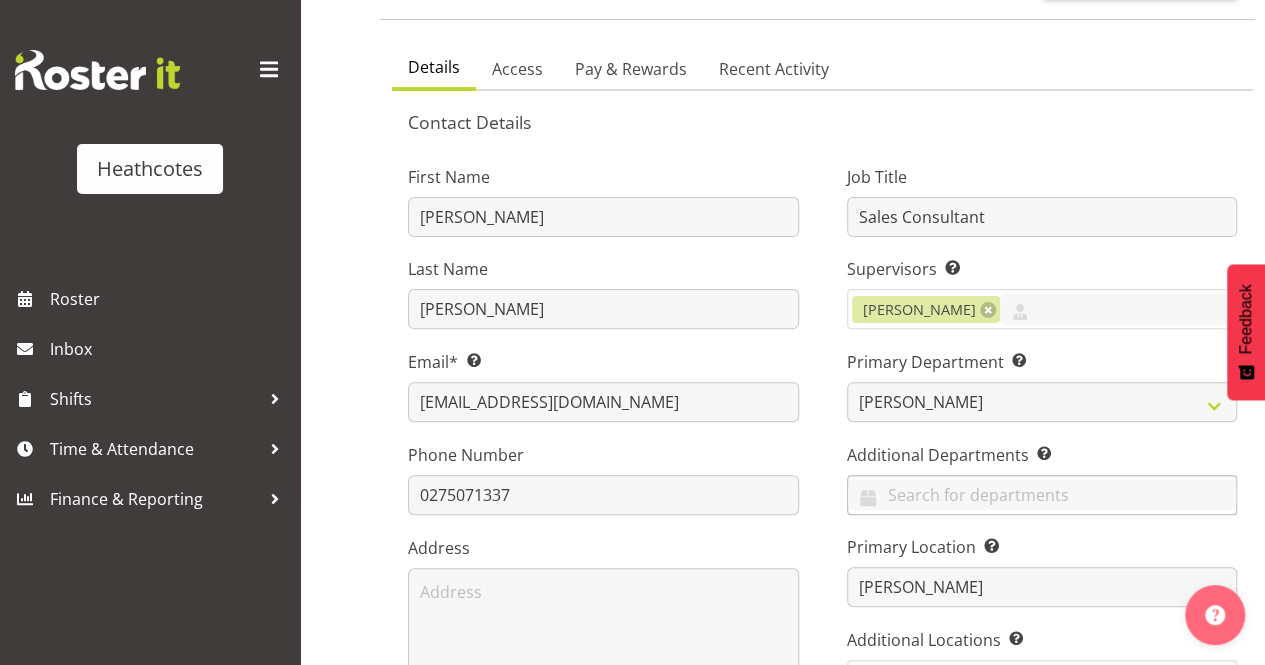 scroll, scrollTop: 118, scrollLeft: 0, axis: vertical 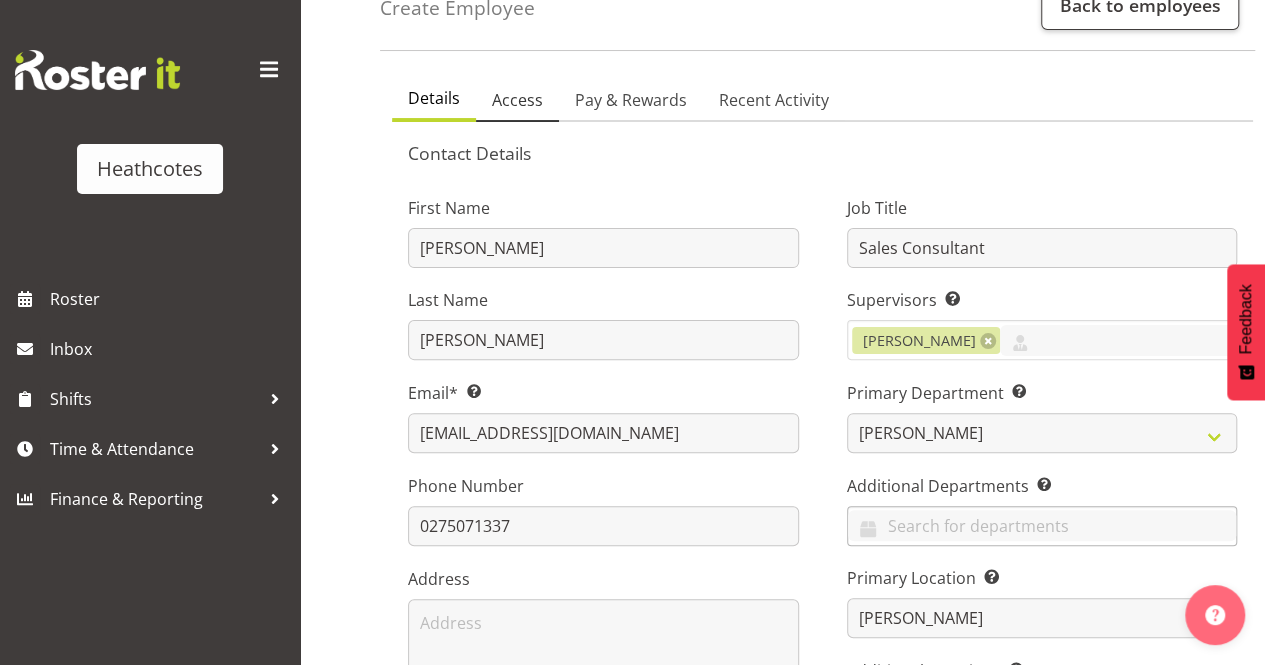 click on "Access" at bounding box center [517, 100] 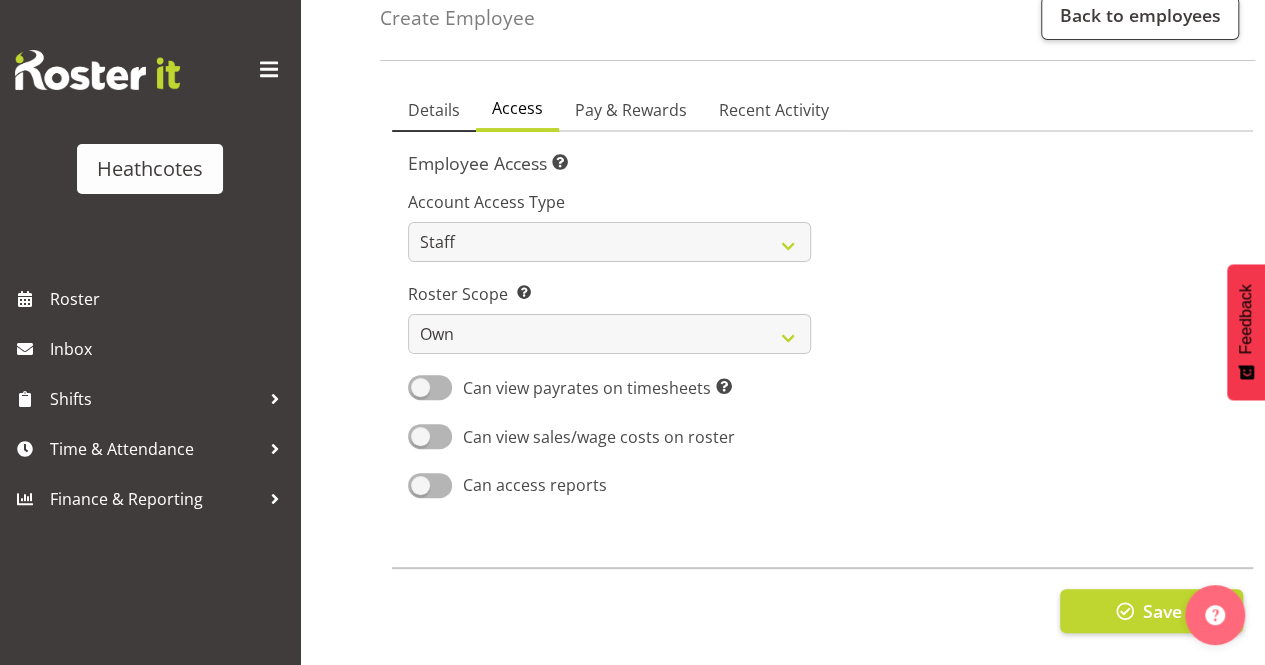 drag, startPoint x: 437, startPoint y: 92, endPoint x: 508, endPoint y: 169, distance: 104.73777 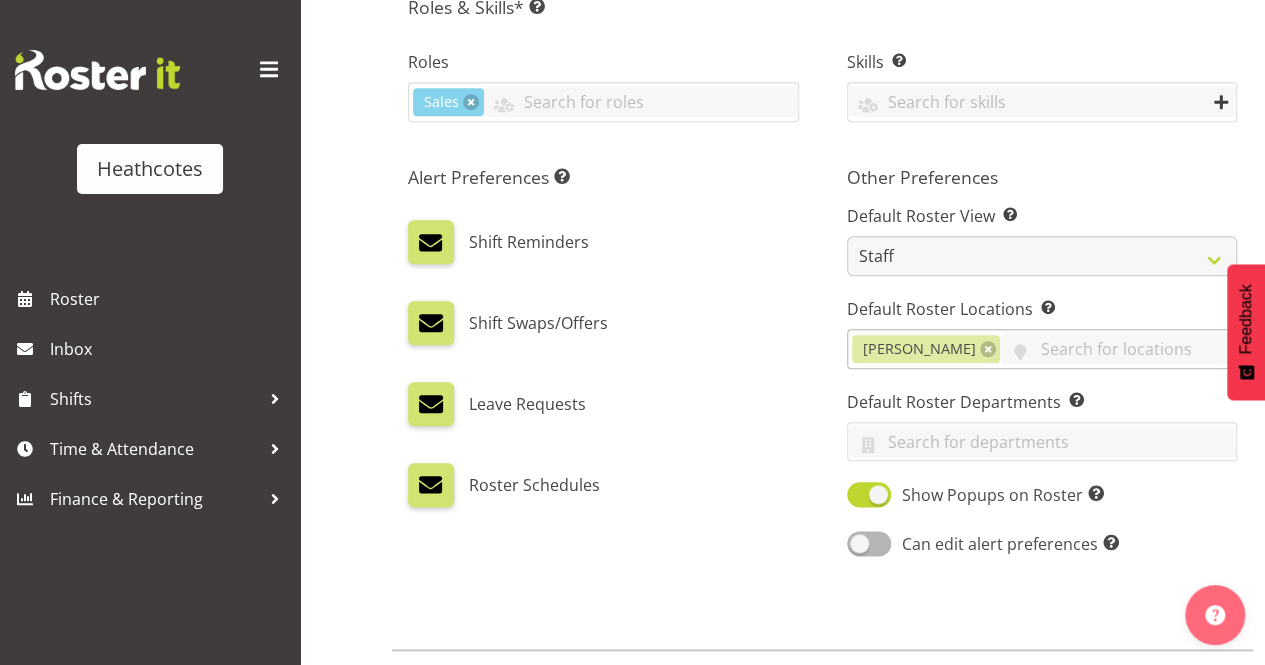 scroll, scrollTop: 1018, scrollLeft: 0, axis: vertical 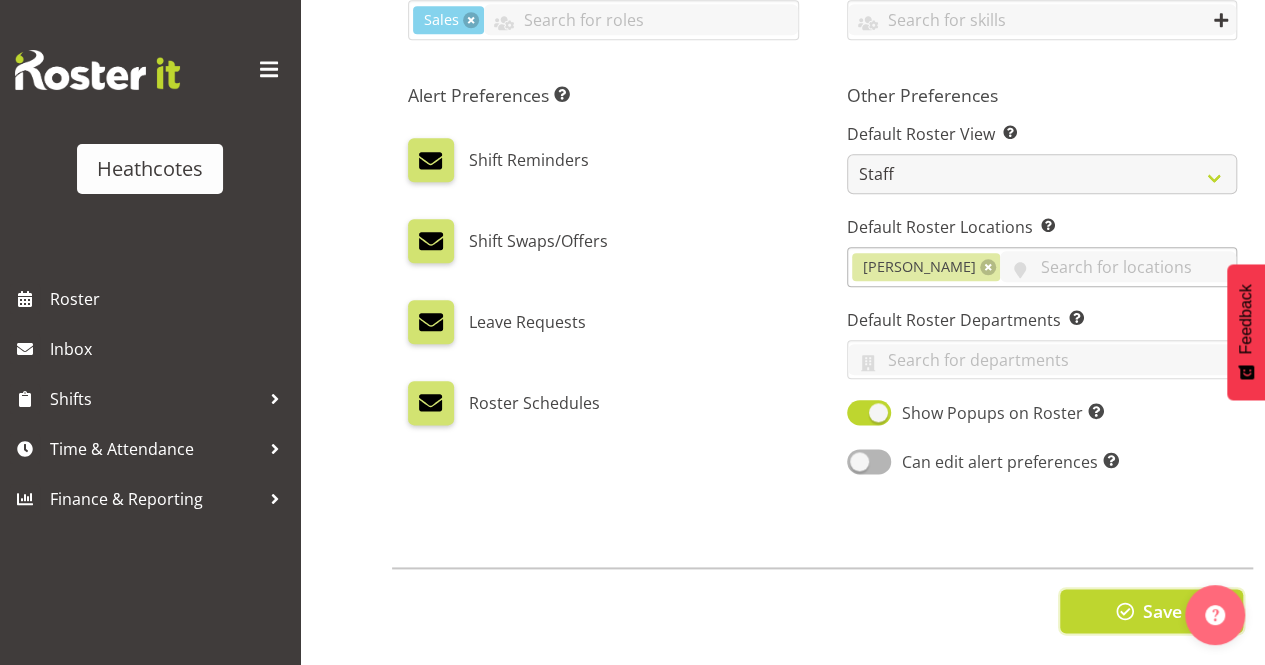 click on "Save" at bounding box center [1151, 611] 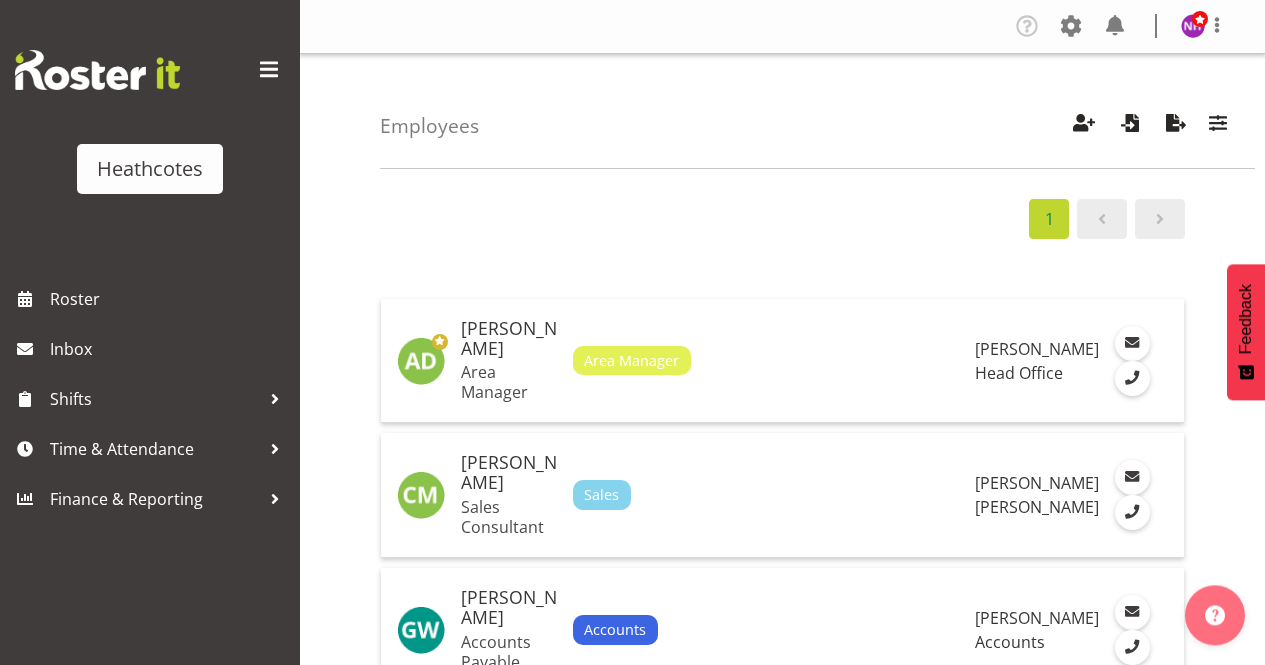 scroll, scrollTop: 0, scrollLeft: 0, axis: both 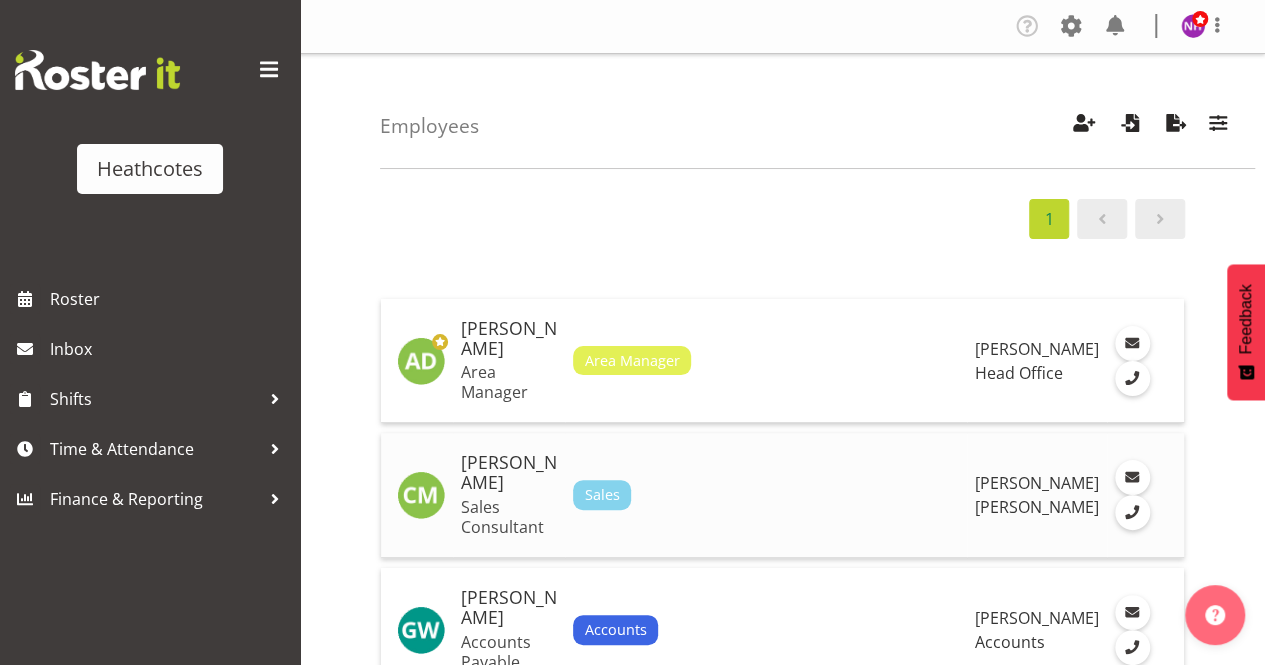 click on "Clifford Millar" at bounding box center (509, 473) 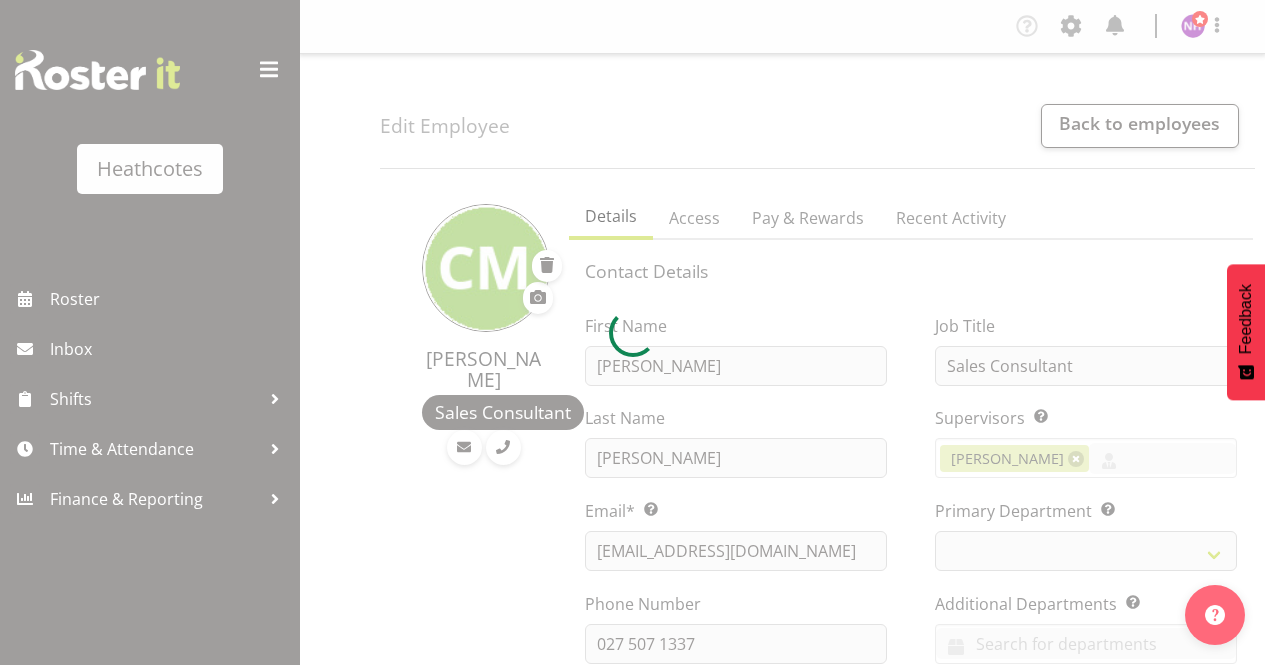scroll, scrollTop: 0, scrollLeft: 0, axis: both 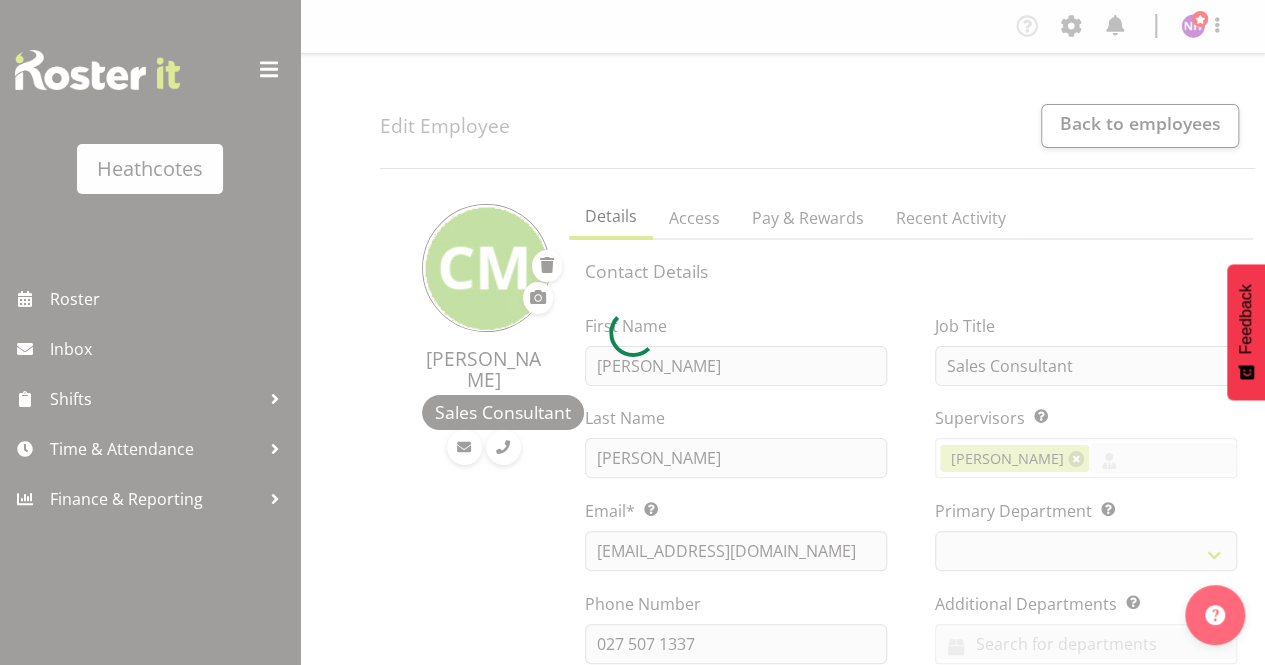 select on "789" 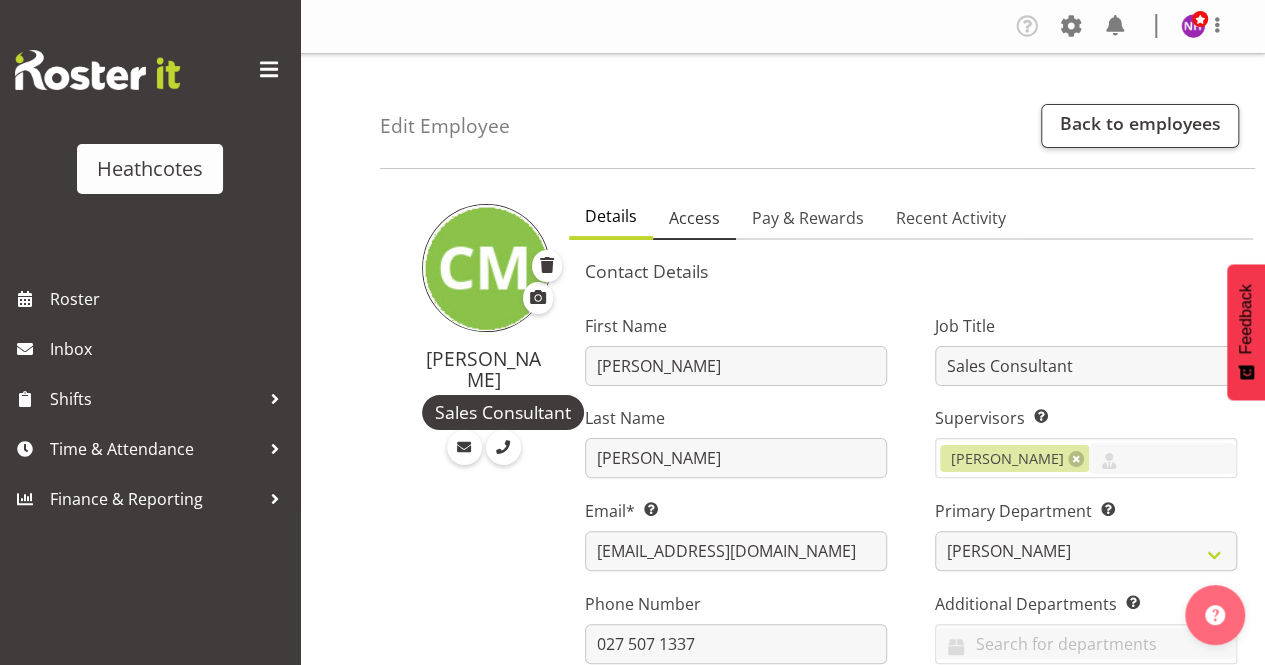 click on "Access" at bounding box center [694, 218] 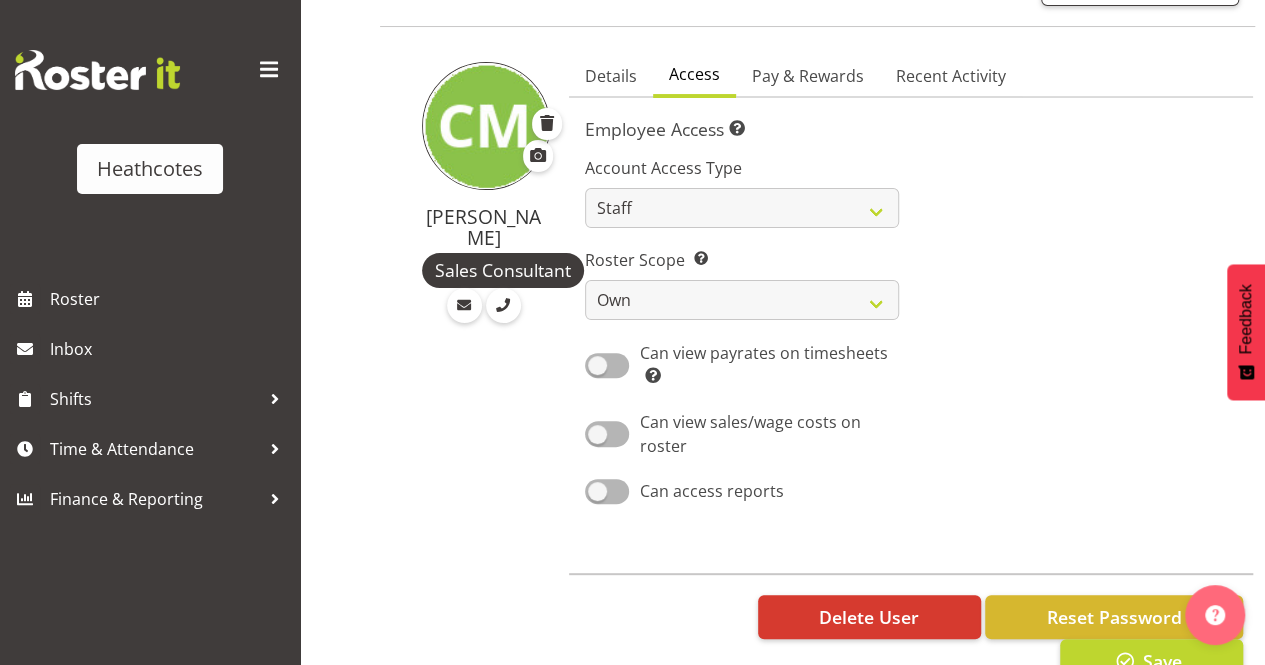 scroll, scrollTop: 200, scrollLeft: 0, axis: vertical 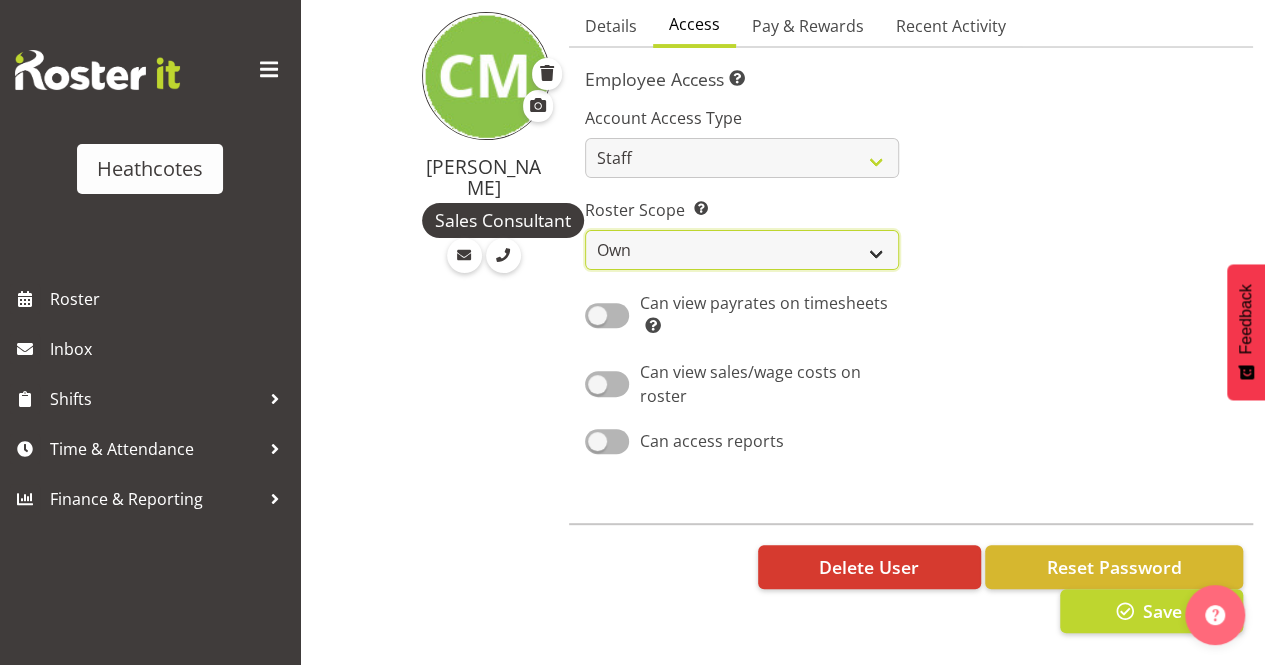 click on "Own   Department   Company" at bounding box center (742, 250) 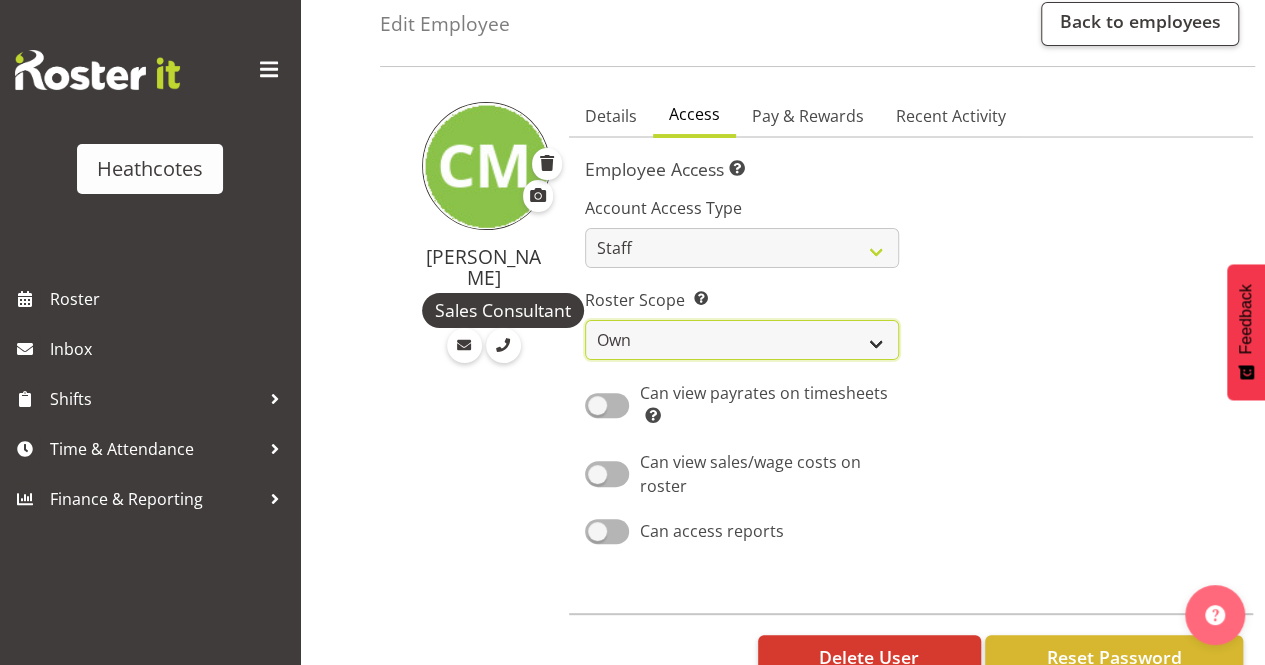 scroll, scrollTop: 206, scrollLeft: 0, axis: vertical 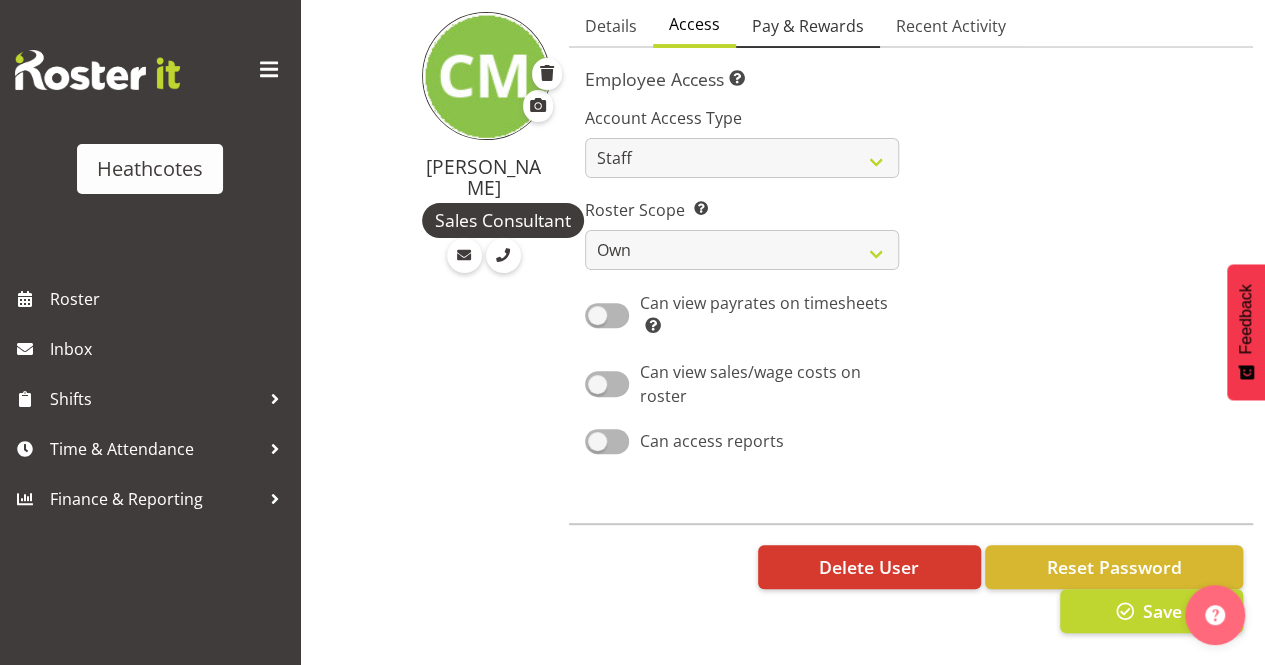 click on "Pay & Rewards" at bounding box center (808, 26) 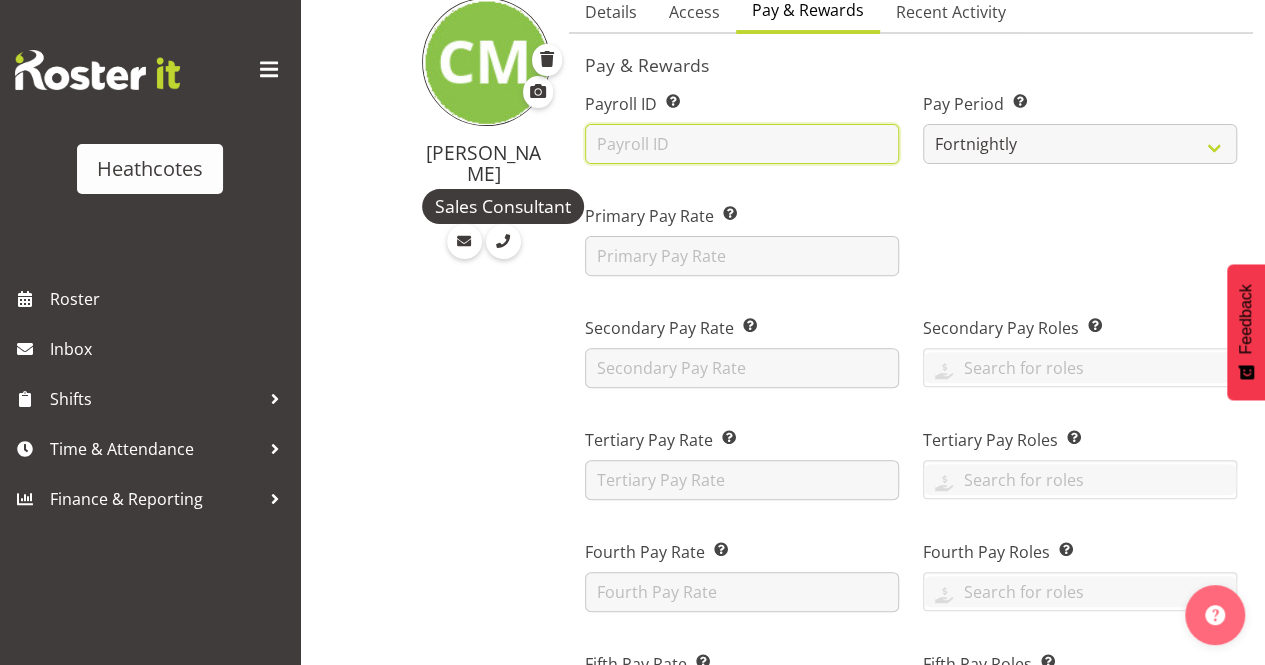 click at bounding box center [742, 144] 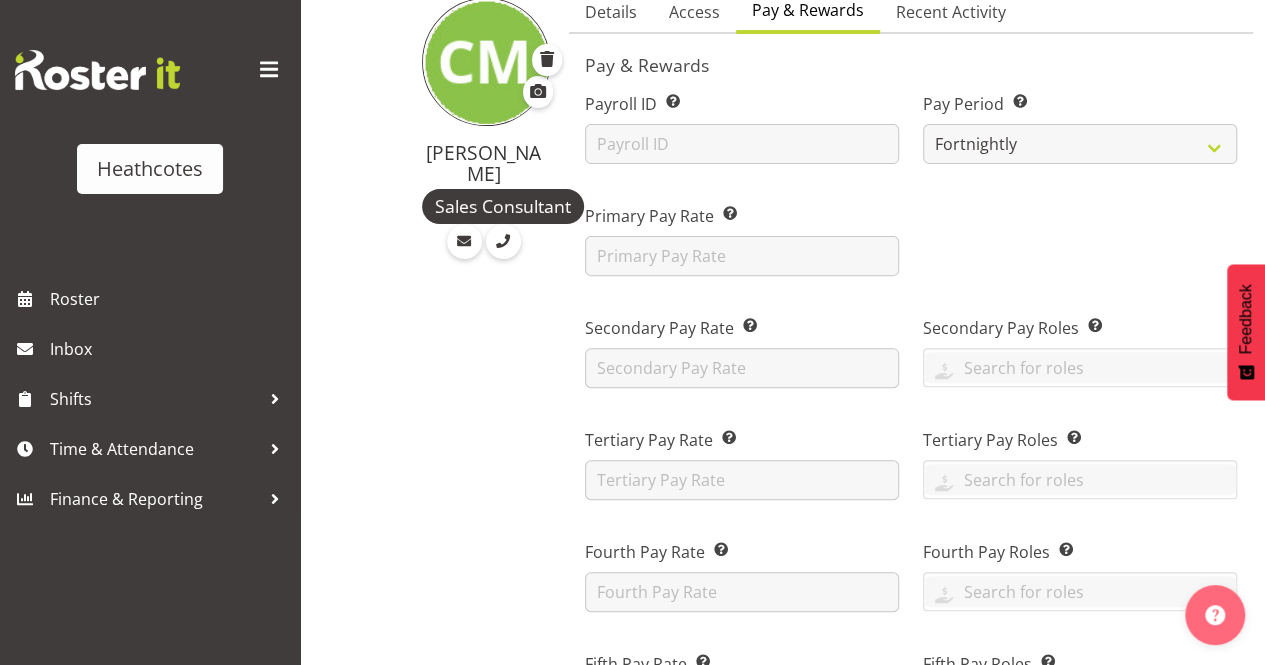 drag, startPoint x: 414, startPoint y: 602, endPoint x: 485, endPoint y: 282, distance: 327.78195 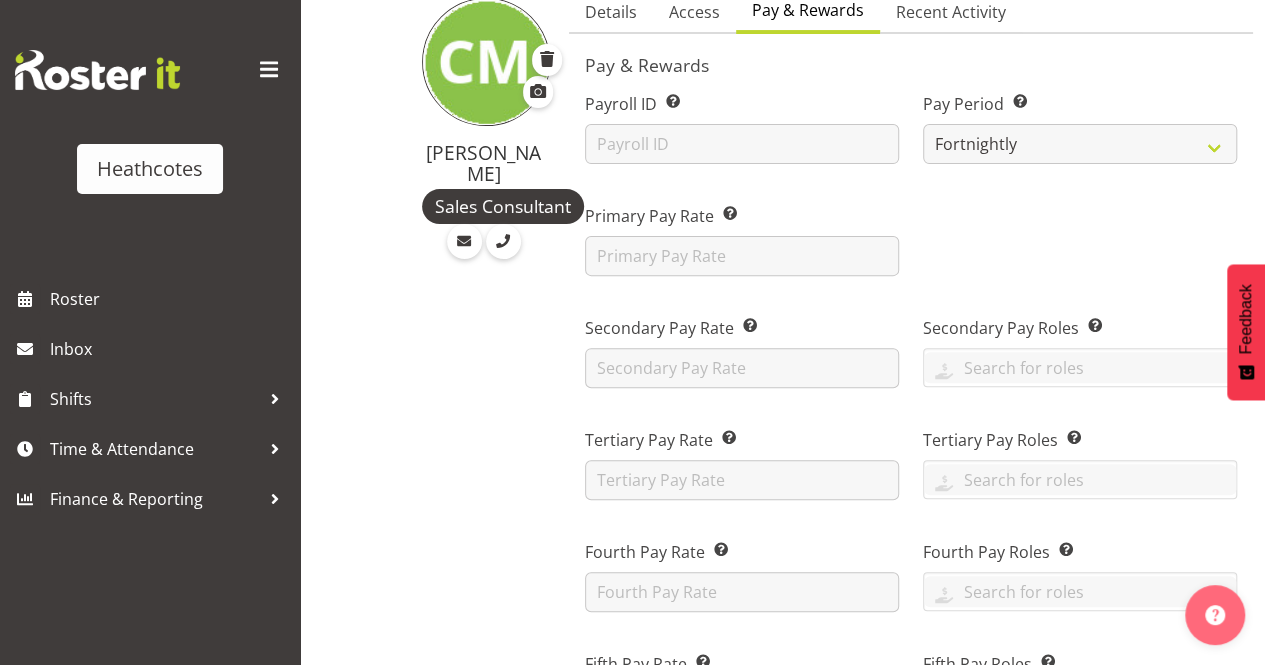 click on "Clifford Millar   Sales Consultant" at bounding box center [468, 1044] 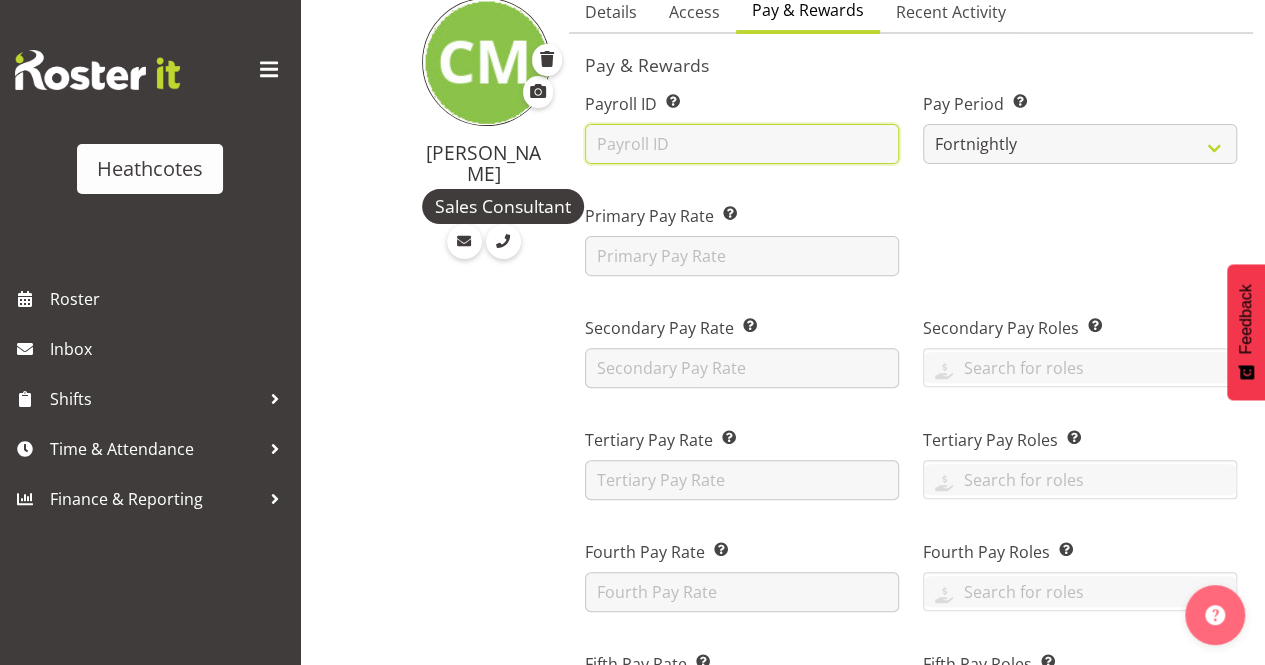 click at bounding box center (742, 144) 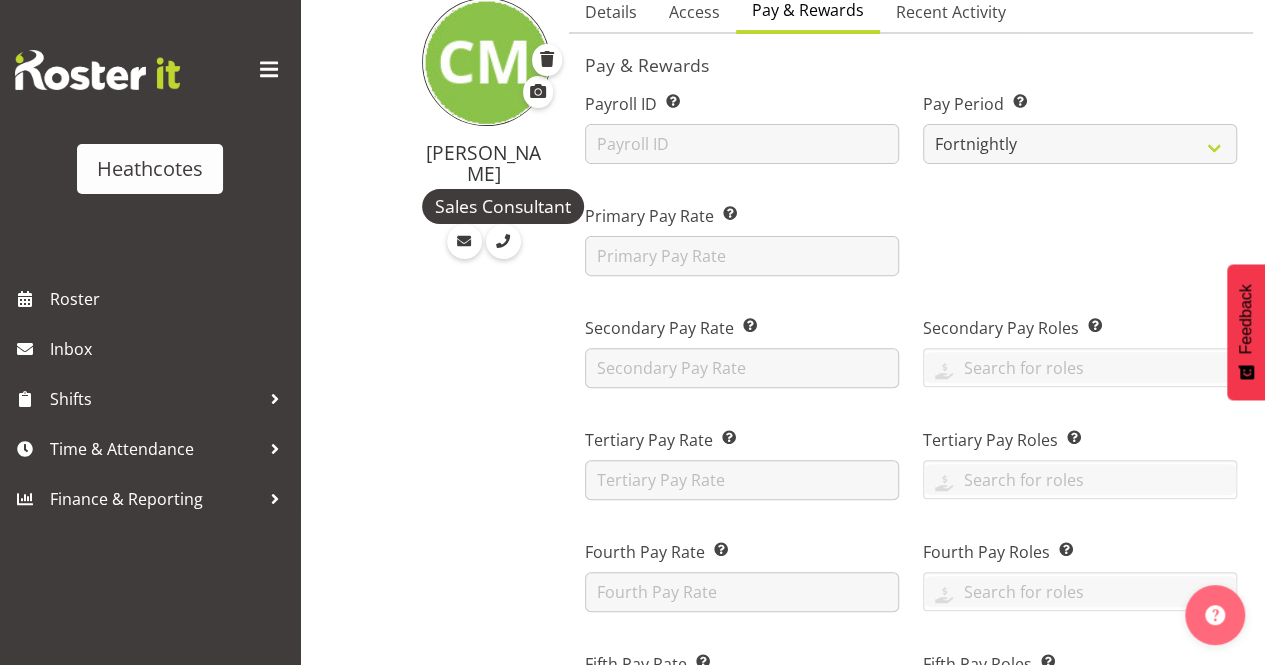 click on "Edit Employee
Back to employees
Clifford Millar   Sales Consultant
Details Access Pay & Rewards Recent Activity Contact Details   First Name Clifford   Last Name Millar
Email*
This is a required field.   clifford363@gmail.com   Phone Number 027 507 1337   Address   Job Title Sales Consultant
Supervisors
Select the employee’s supervisors, or the person who is in charge of approving leave and timesheets.    Tony Wilcock   Alan Dunnett   John Heathcote   Nicola Heathcote   Roopam Verma   Tony Wilcock
Primary Department
Specify the department in which the employee primarily works.        Accounts   Head Office   Te Rapa" at bounding box center [782, 979] 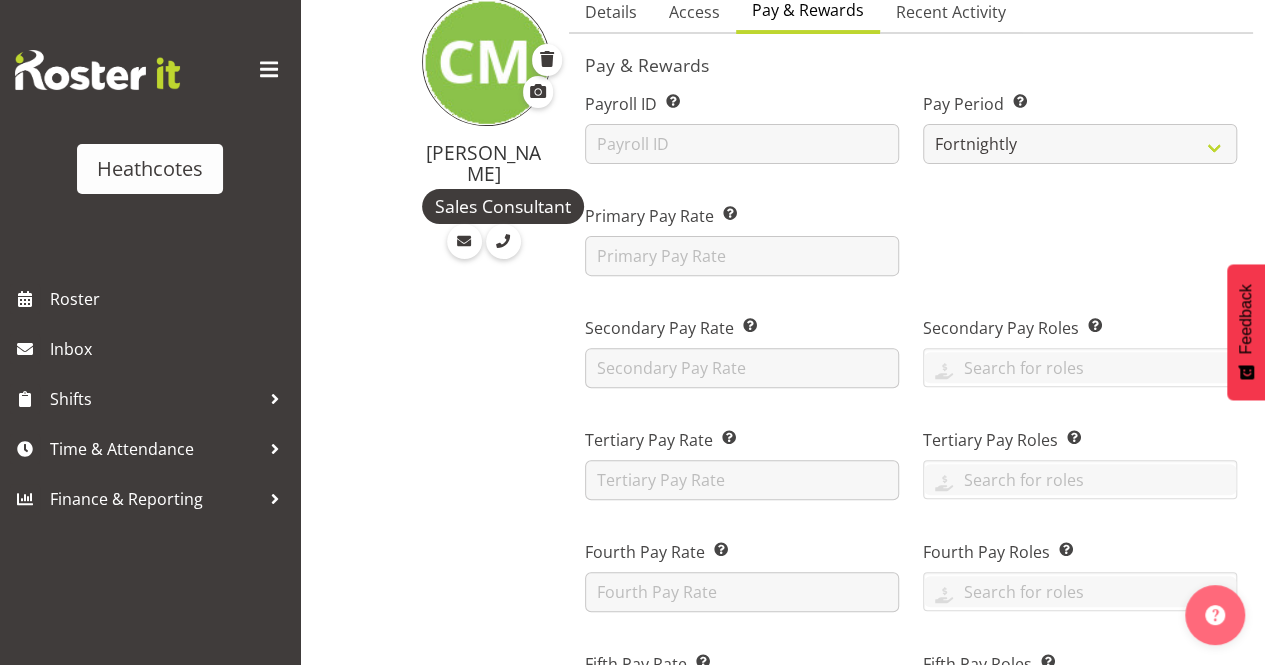 click on "Clifford Millar   Sales Consultant" at bounding box center [468, 1044] 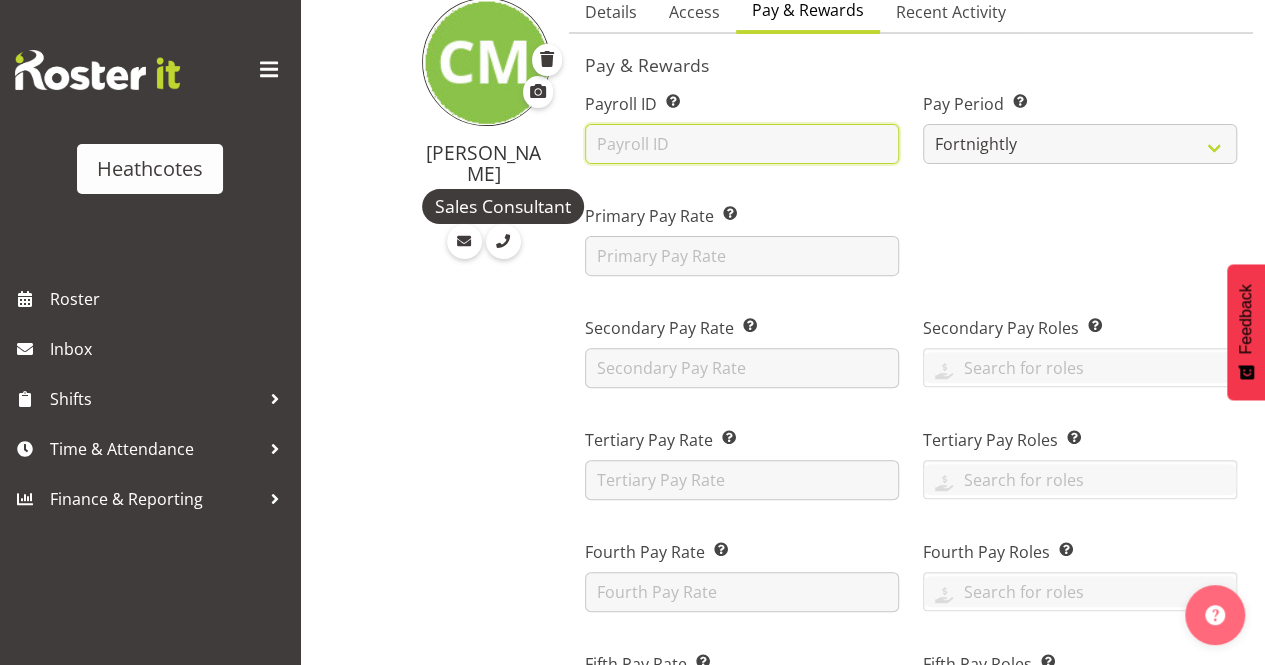 click at bounding box center [742, 144] 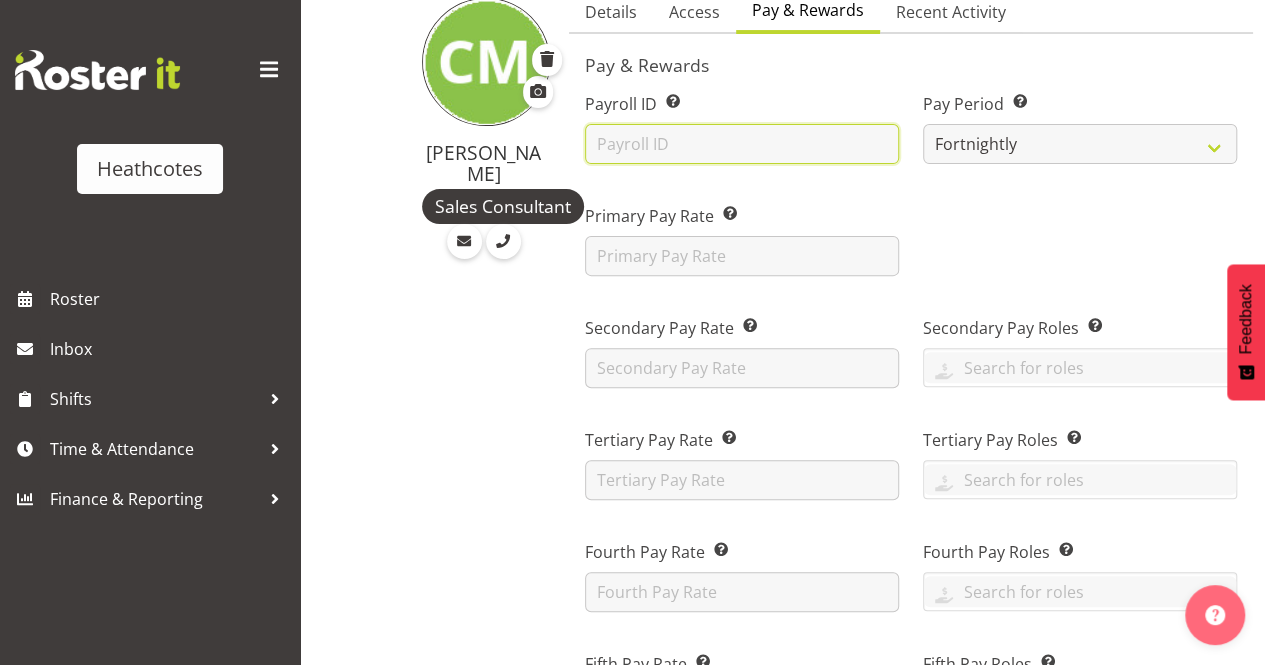 paste on "500058" 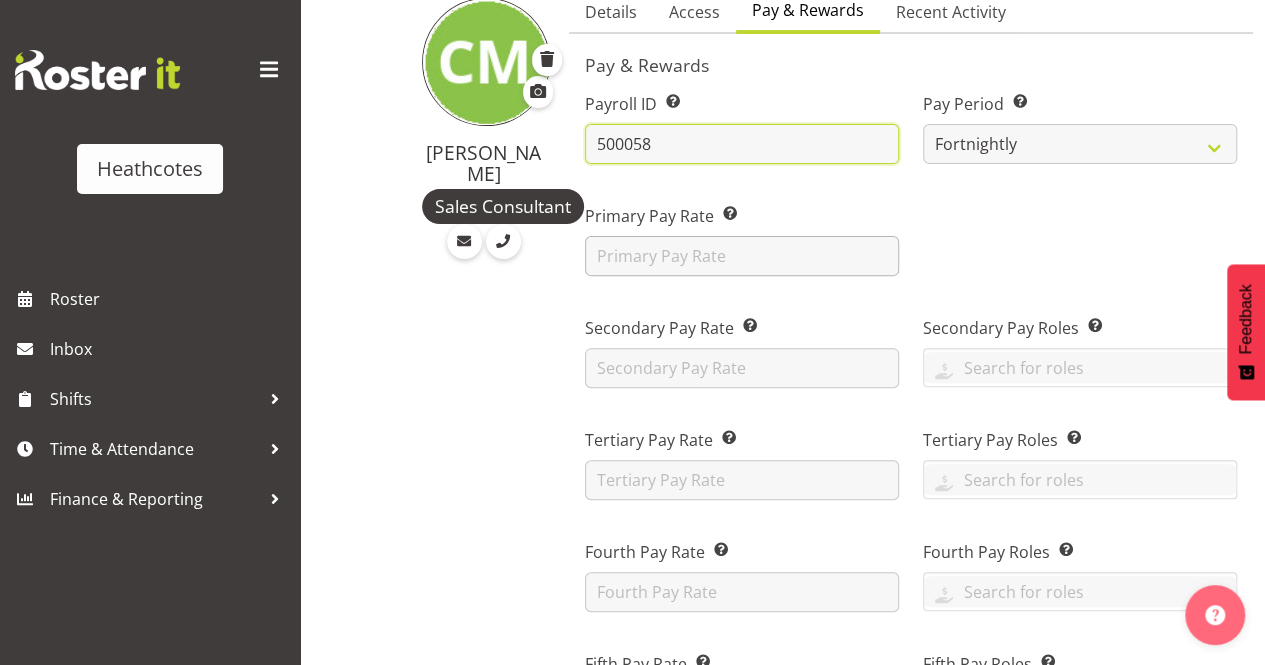 type on "500058" 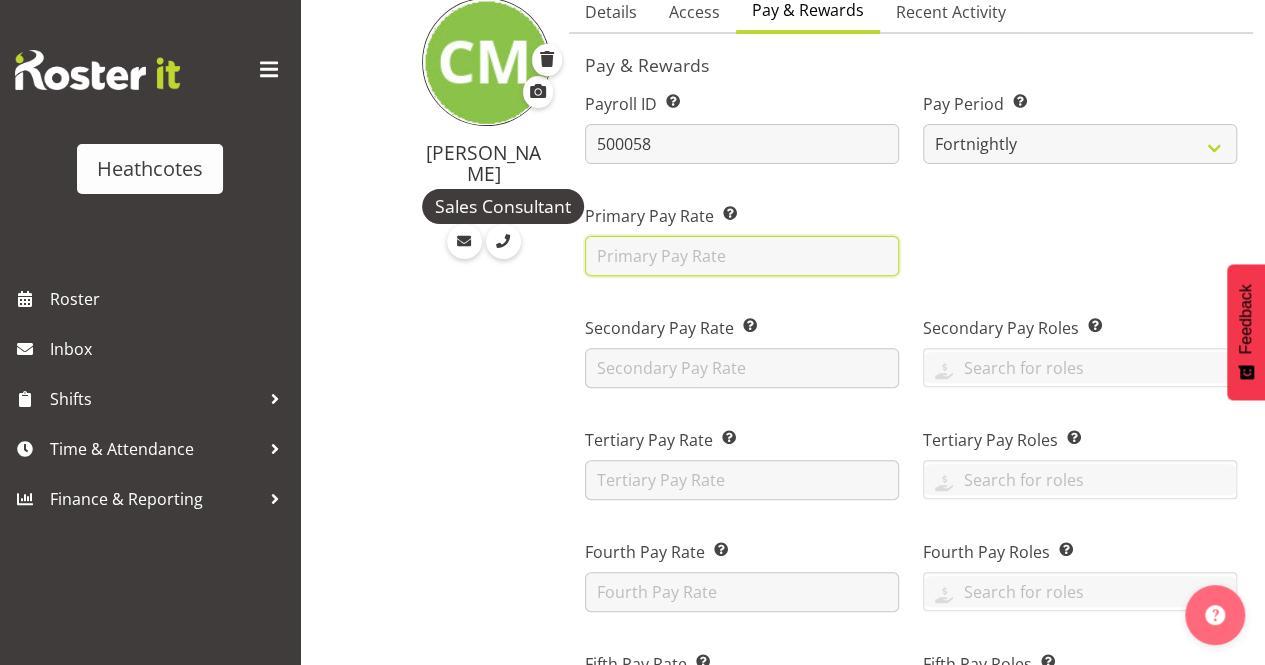 click at bounding box center [742, 256] 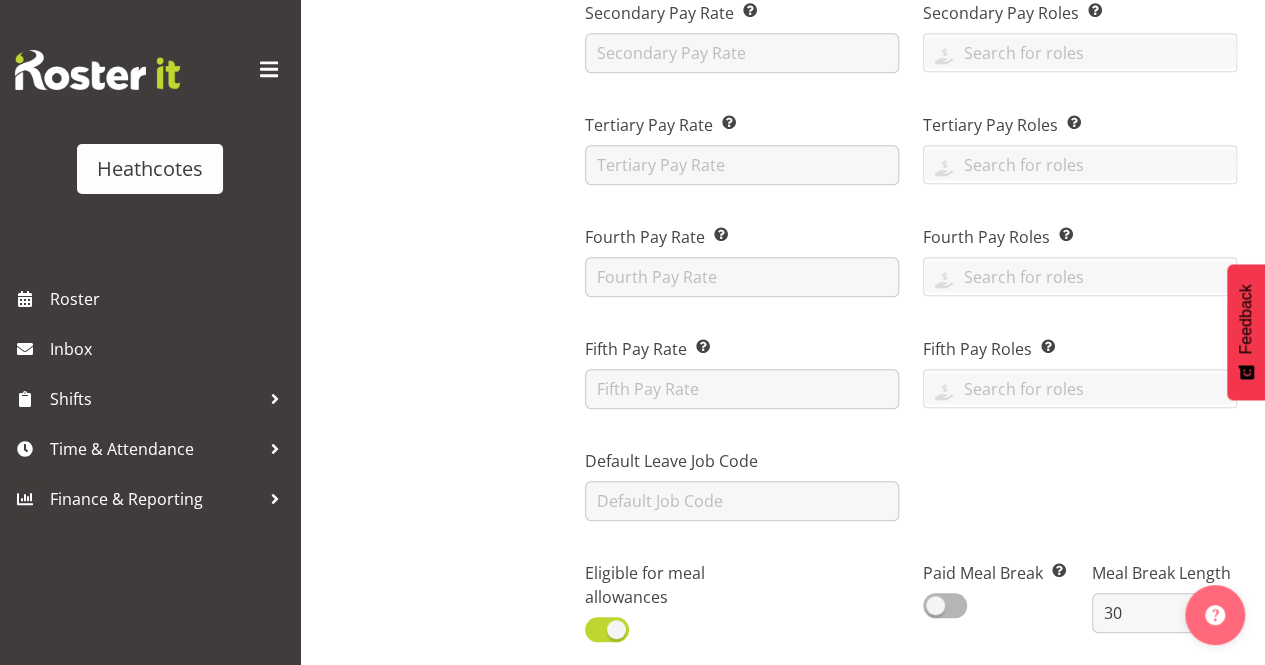scroll, scrollTop: 706, scrollLeft: 0, axis: vertical 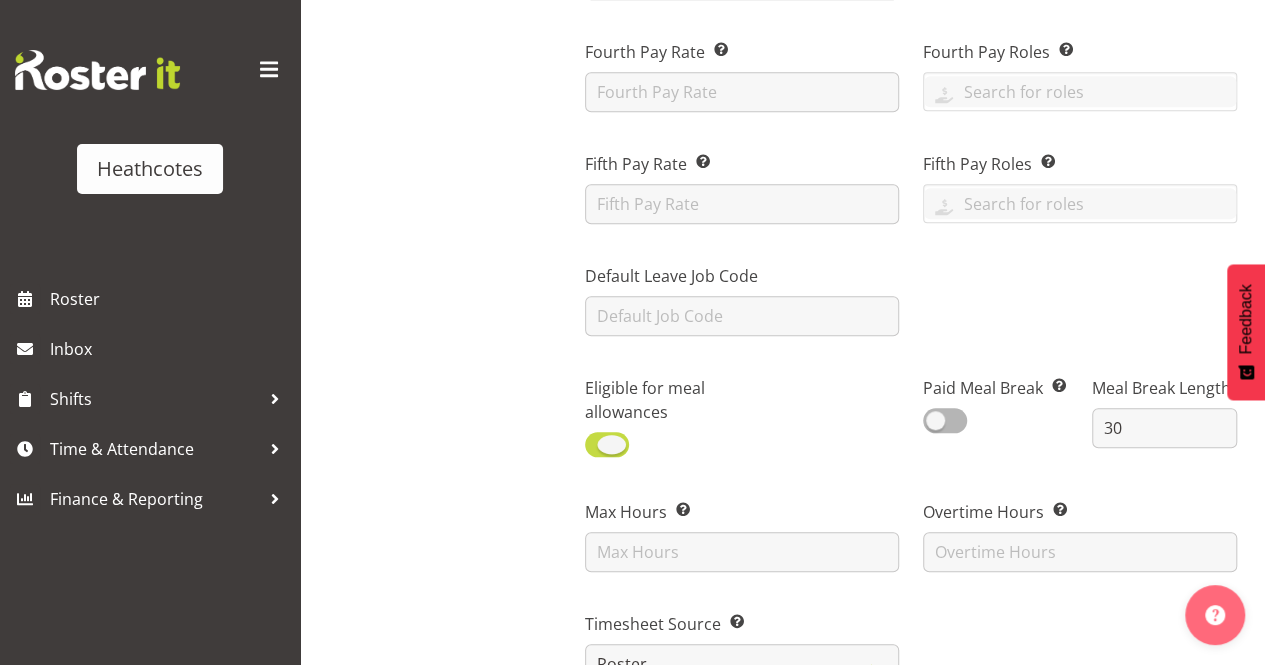 click at bounding box center (607, 444) 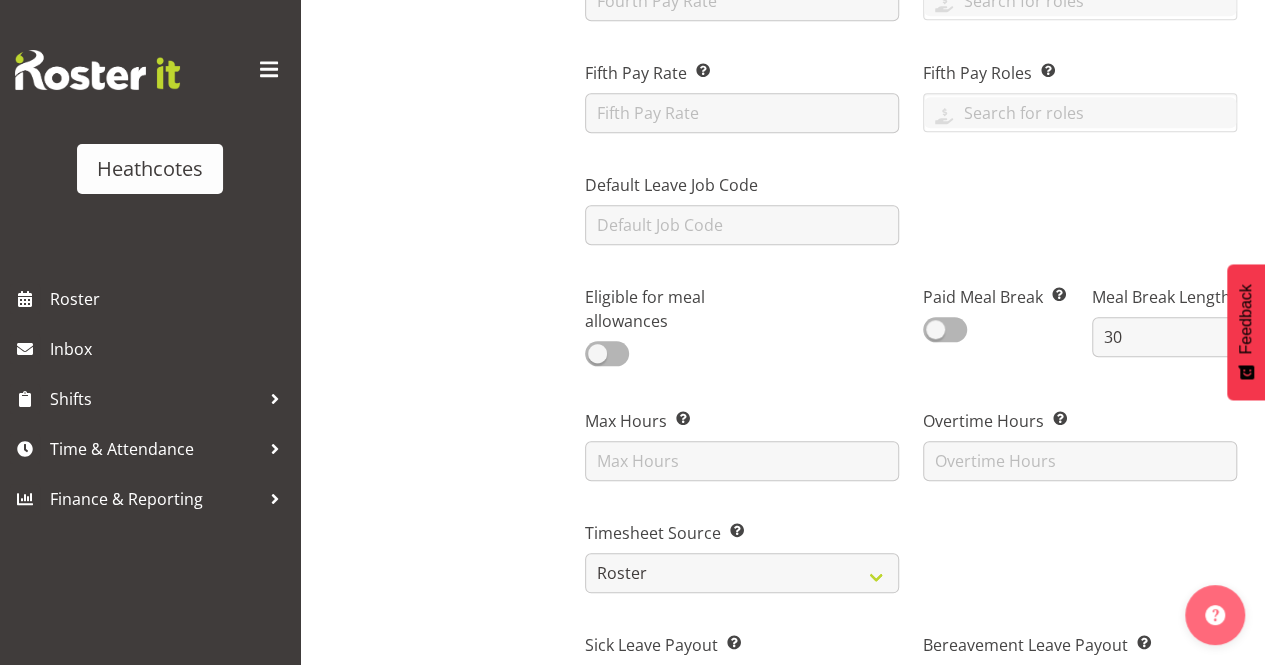 scroll, scrollTop: 906, scrollLeft: 0, axis: vertical 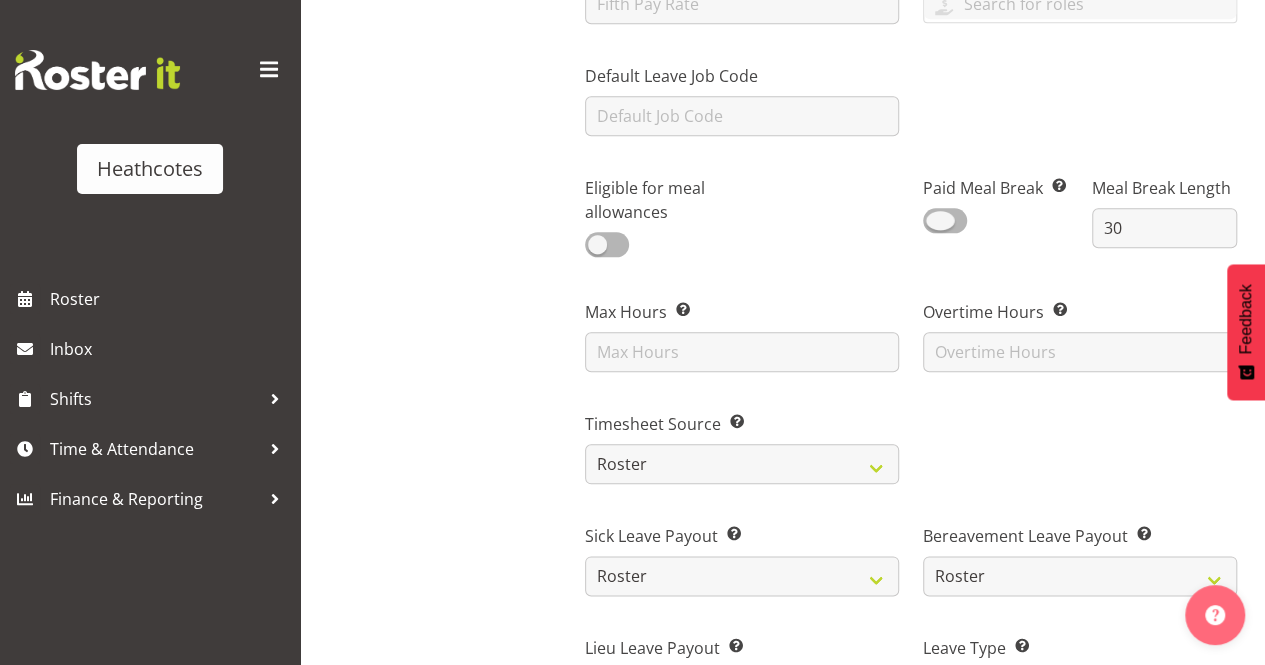 drag, startPoint x: 961, startPoint y: 214, endPoint x: 963, endPoint y: 251, distance: 37.054016 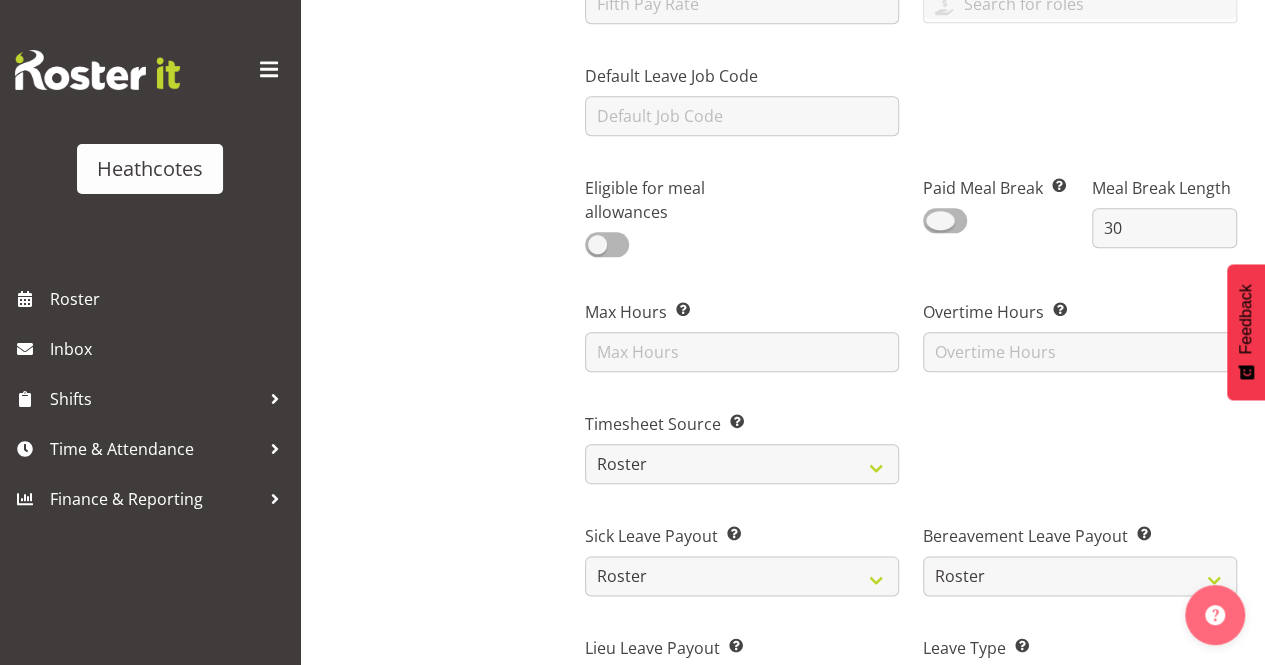 click at bounding box center (945, 220) 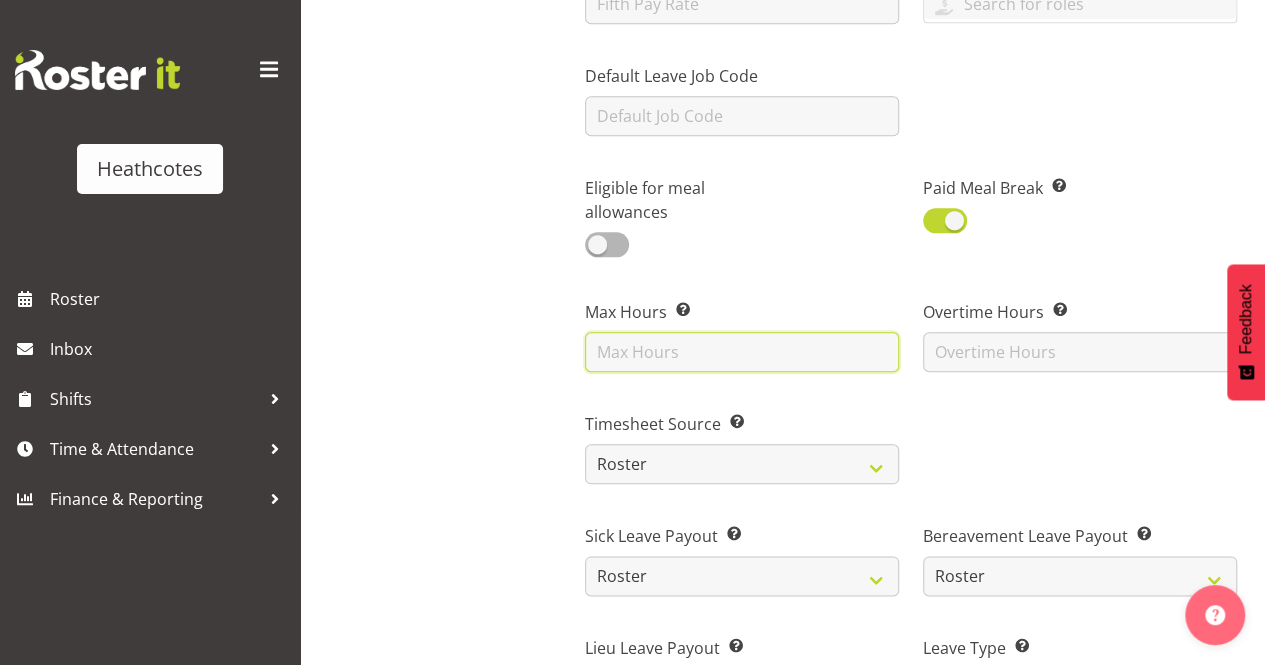 click at bounding box center [742, 352] 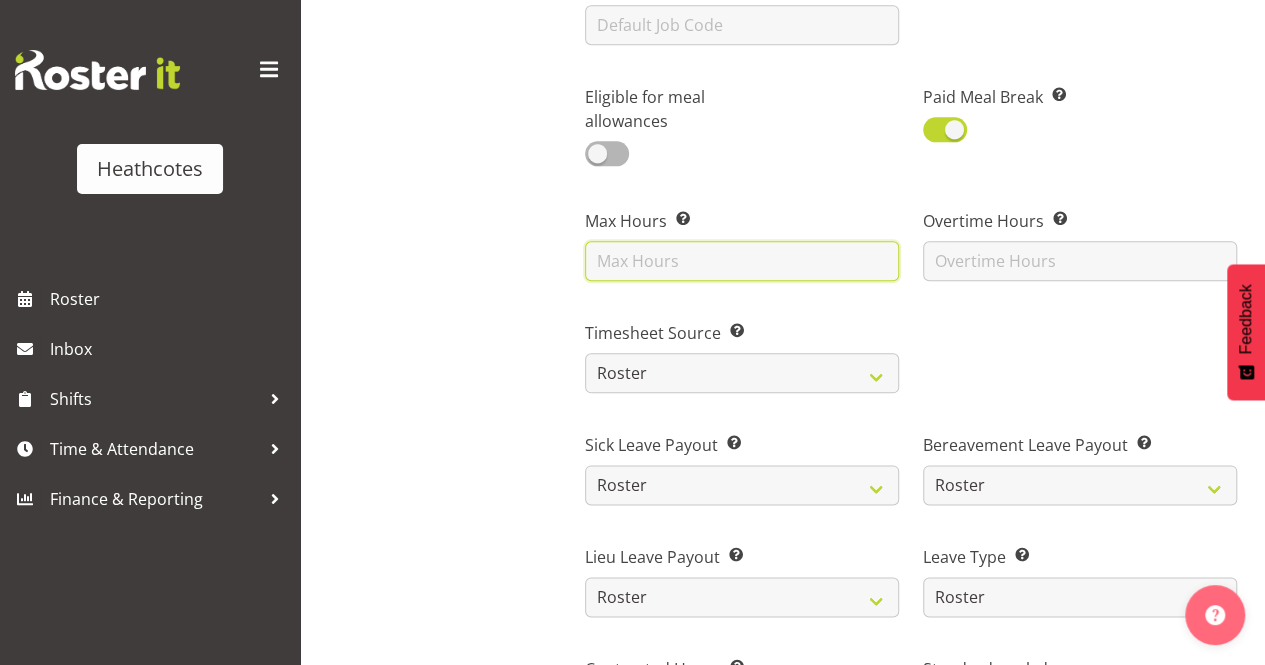 scroll, scrollTop: 1106, scrollLeft: 0, axis: vertical 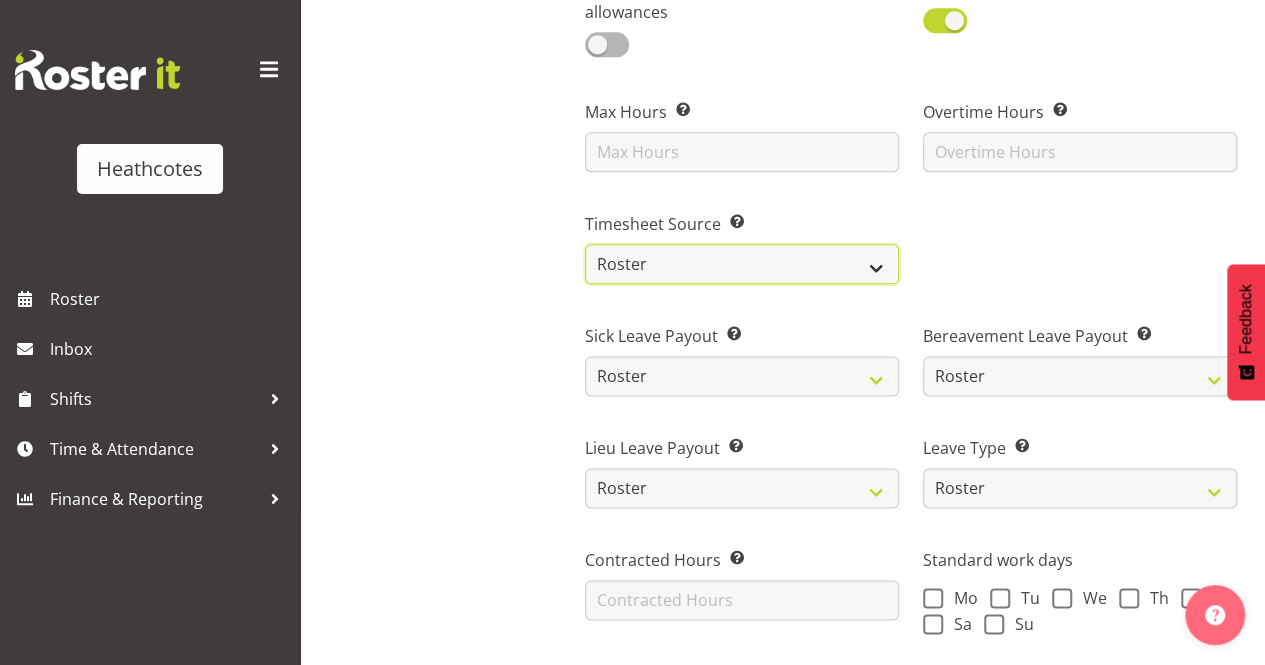 click on "Roster   Manual   GPS   GPS (via Roster)" at bounding box center (742, 264) 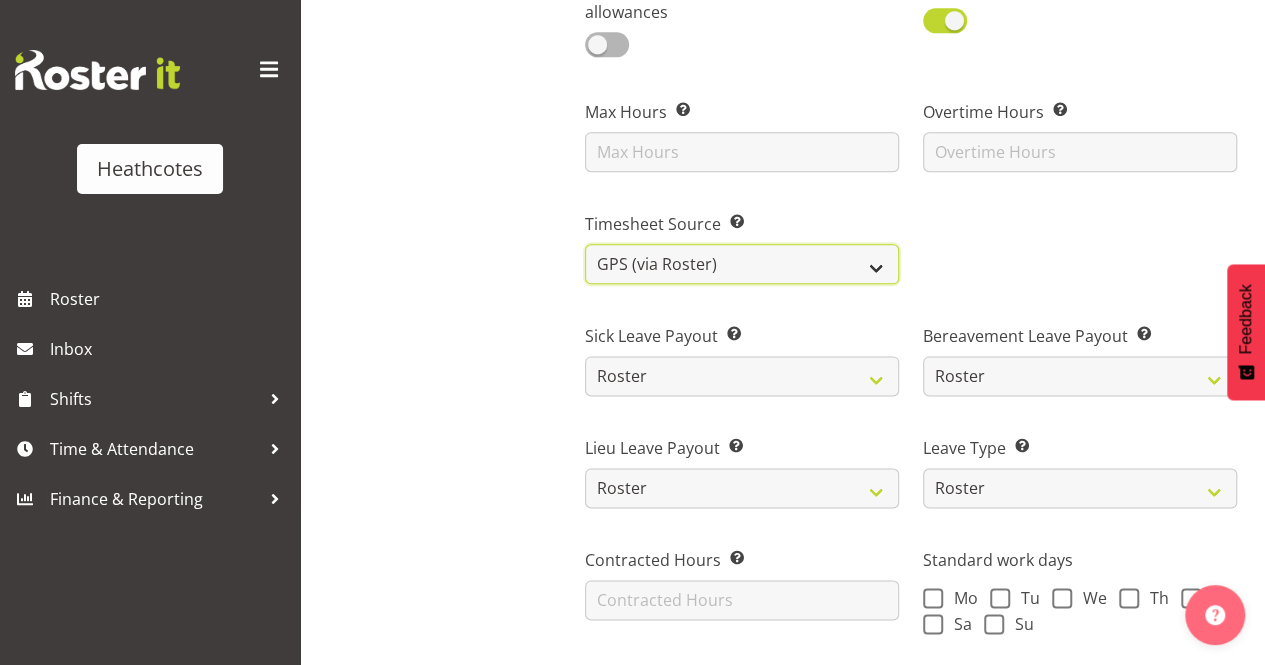 click on "Roster   Manual   GPS   GPS (via Roster)" at bounding box center [742, 264] 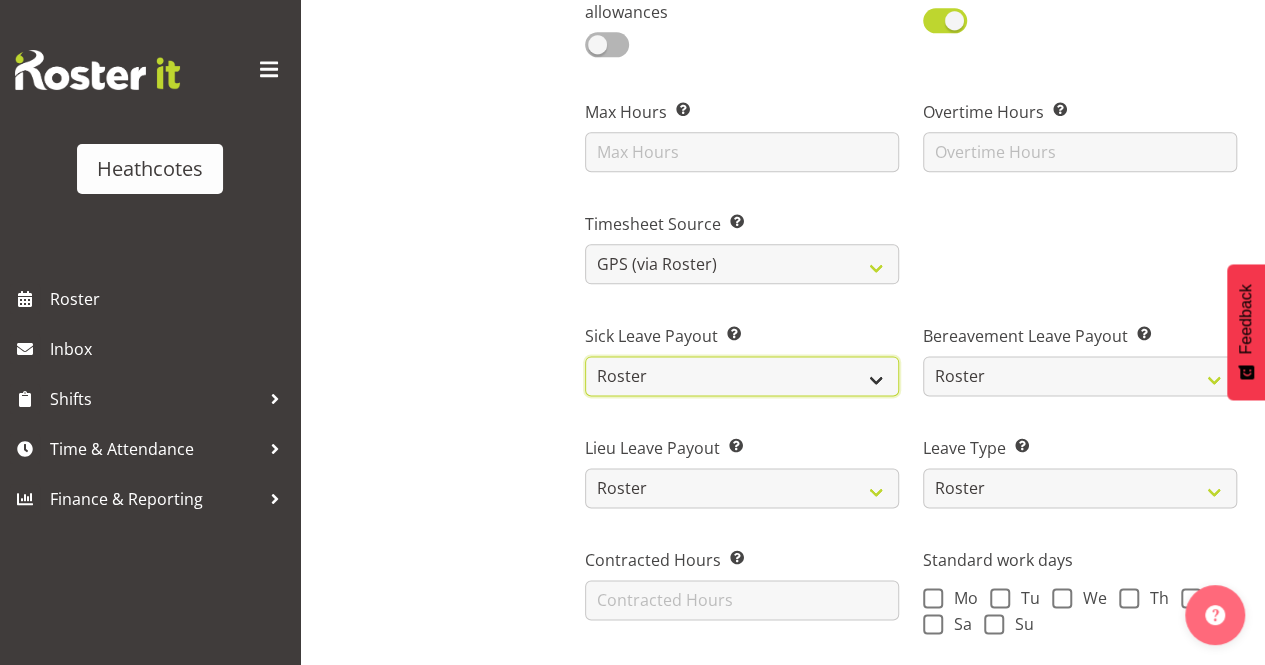 click on "Roster   Fixed" at bounding box center (742, 376) 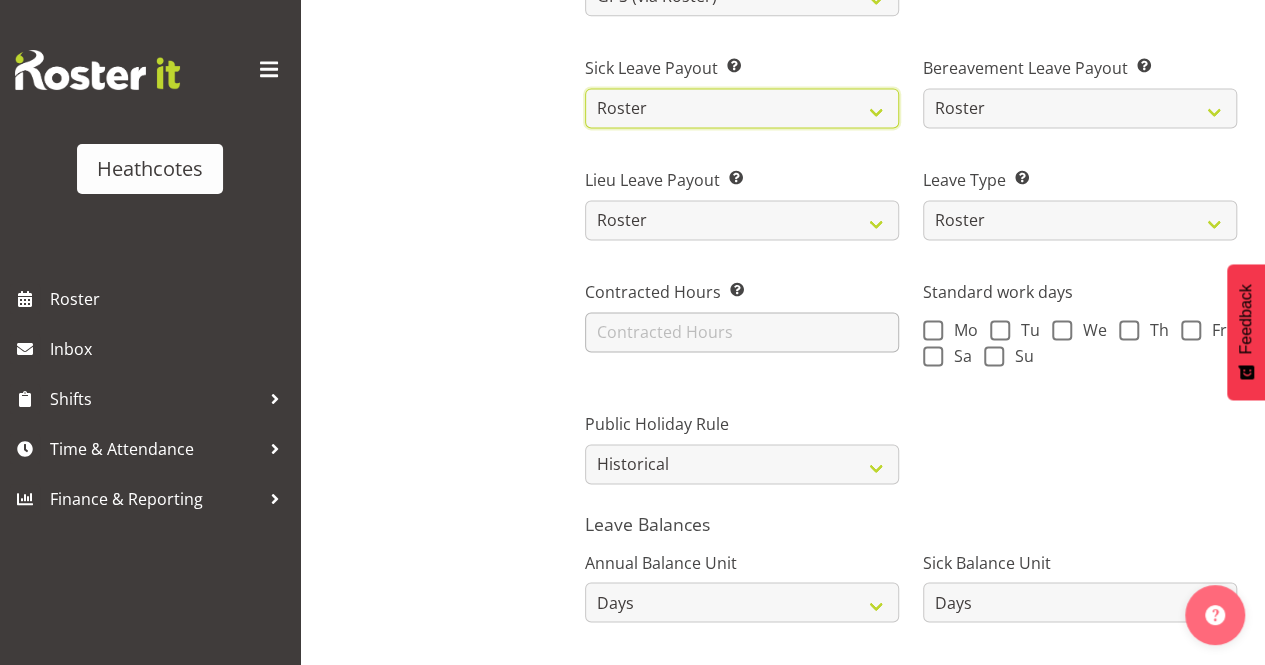 scroll, scrollTop: 1406, scrollLeft: 0, axis: vertical 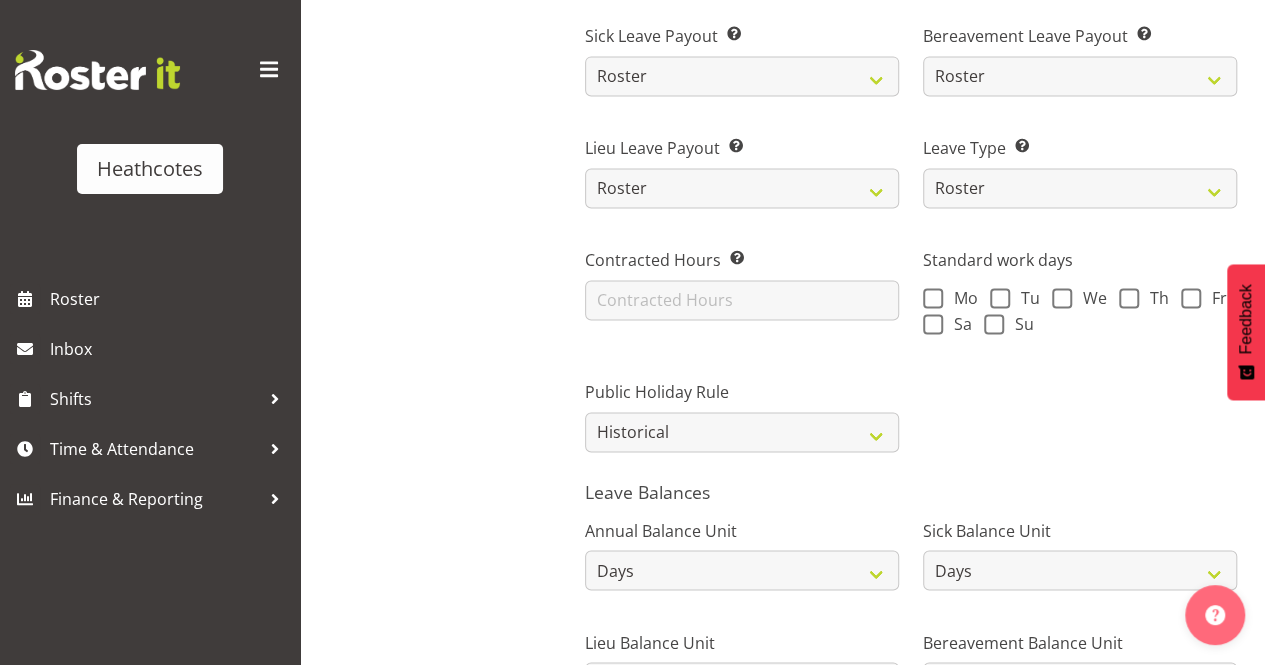 click on "Sick Balance Unit Hours   Days" at bounding box center (1080, 546) 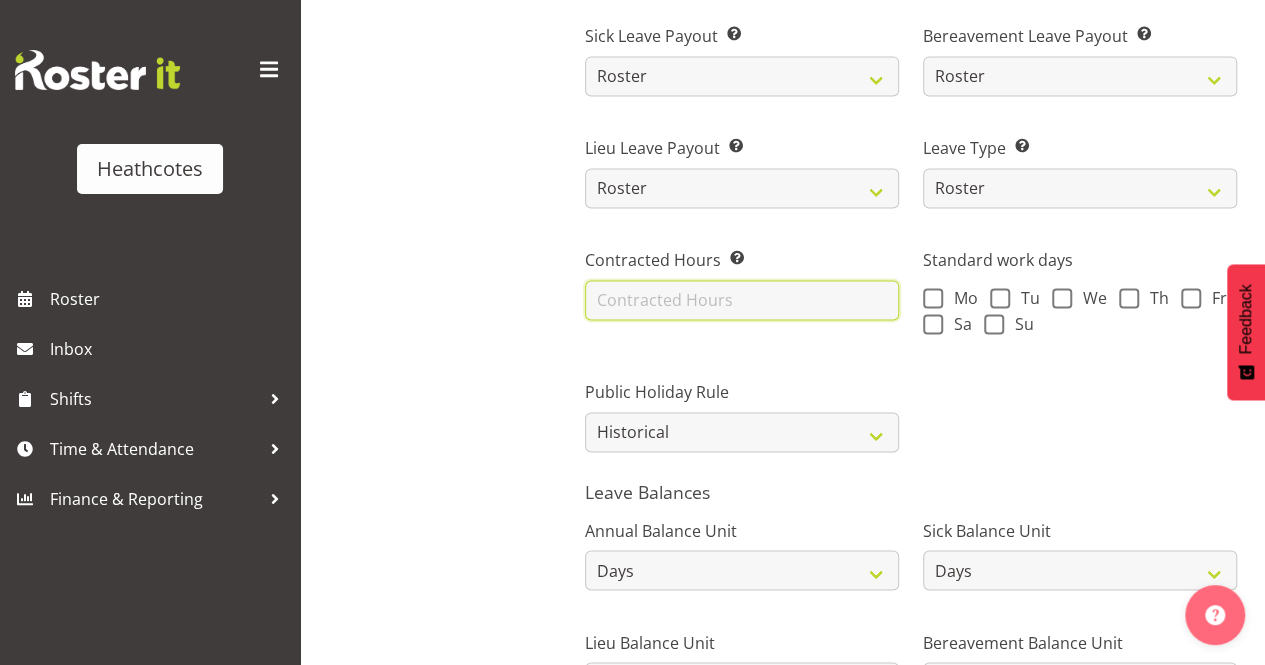 click at bounding box center (742, 300) 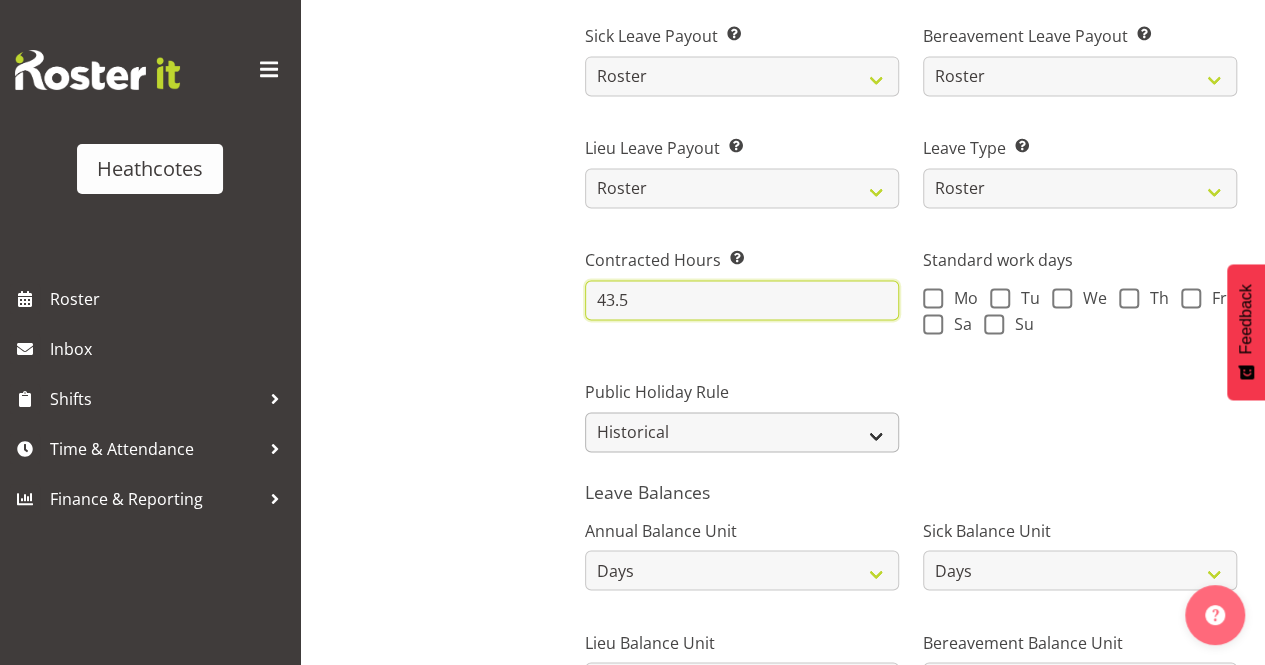 type on "43.5" 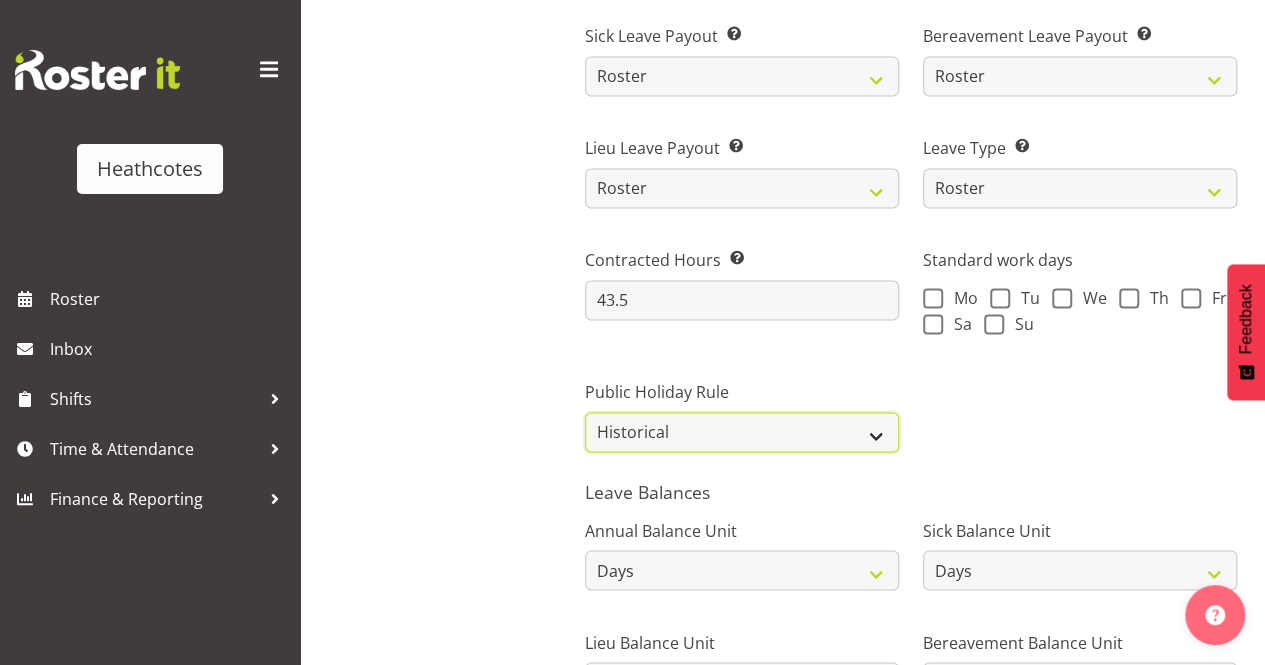 click on "Roster   Always Pay   Never Pay   Historical   Roster-Fixed" at bounding box center [742, 432] 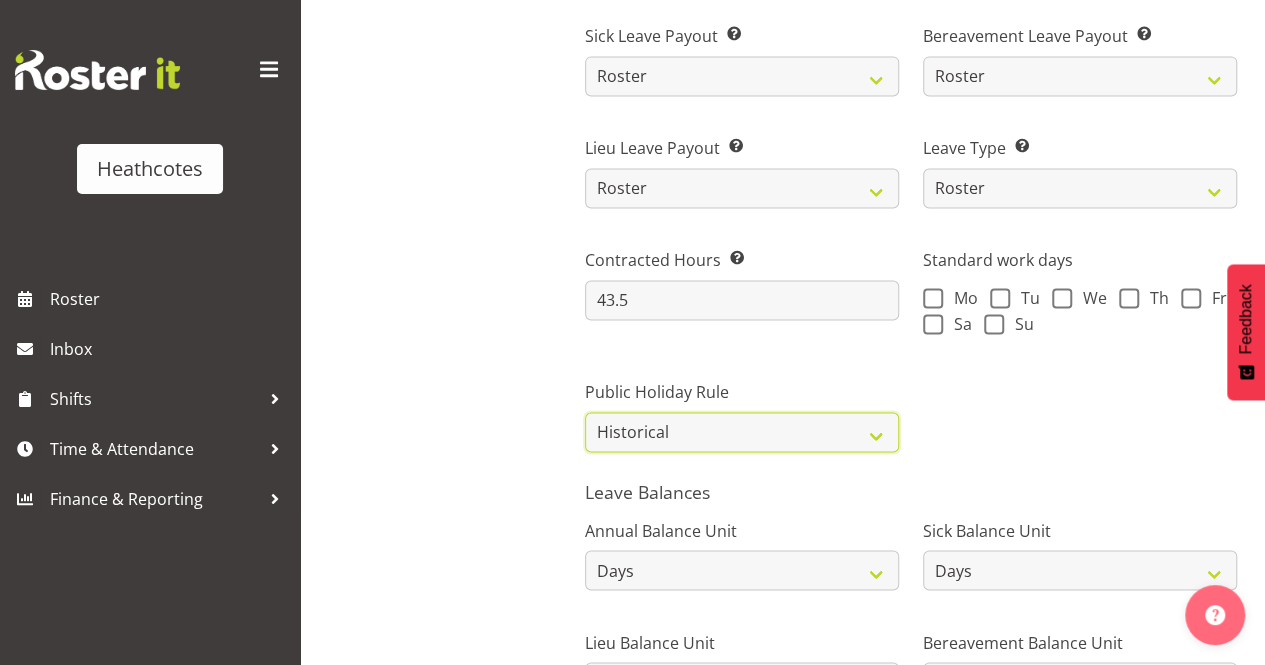 select on "roster" 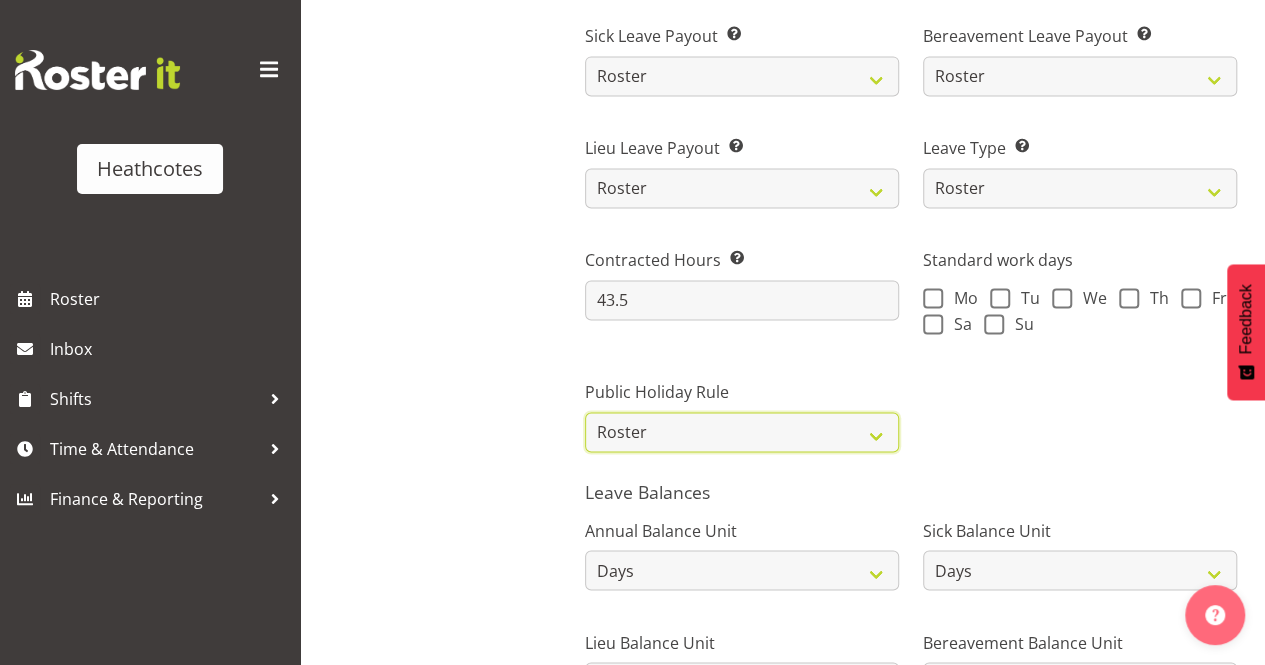 click on "Roster   Always Pay   Never Pay   Historical   Roster-Fixed" at bounding box center [742, 432] 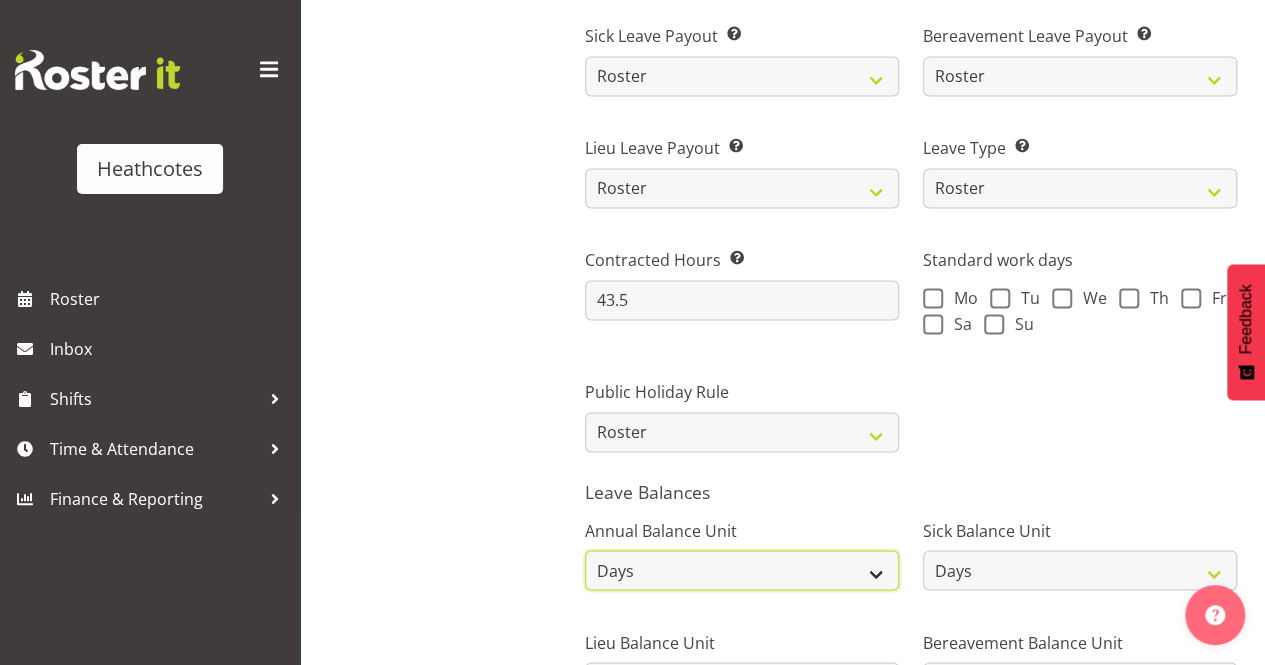 click on "Hours   Days" at bounding box center (742, 570) 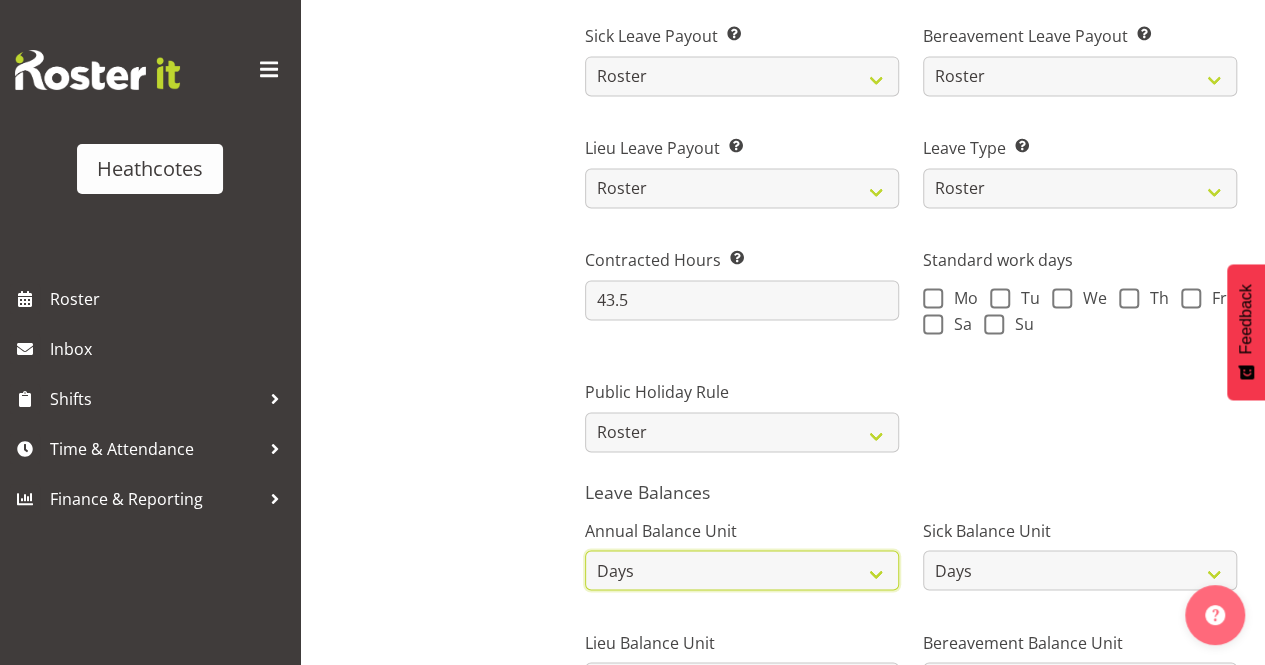 scroll, scrollTop: 1606, scrollLeft: 0, axis: vertical 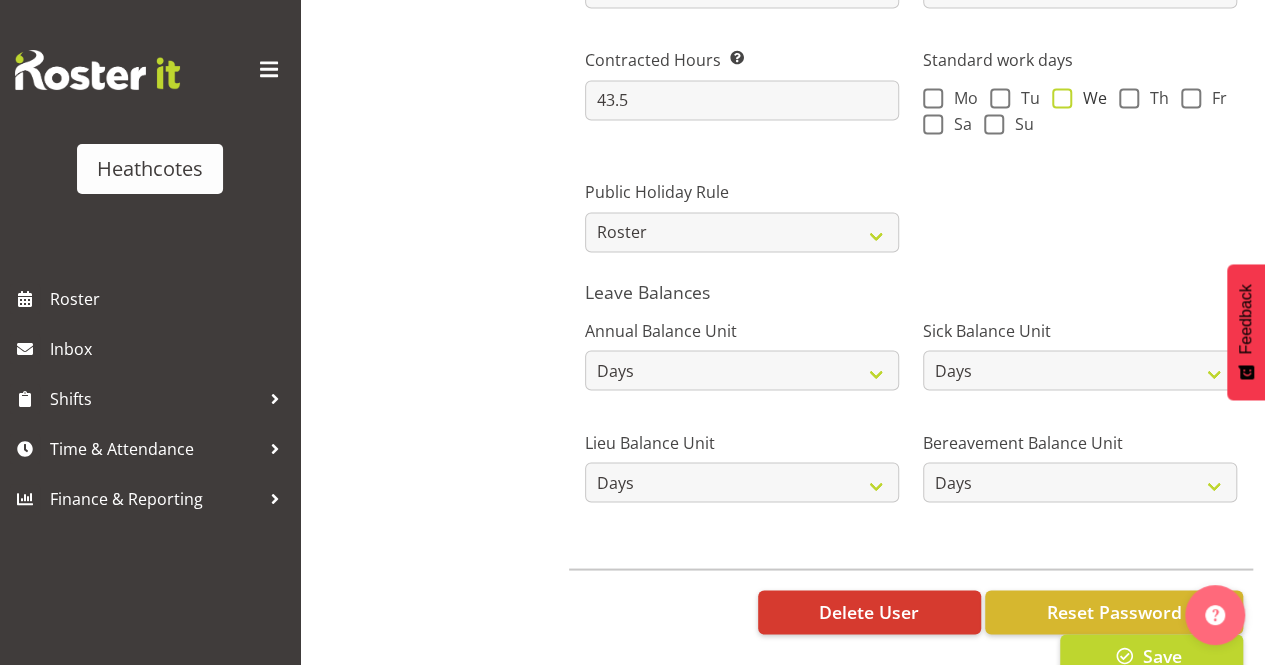 drag, startPoint x: 1066, startPoint y: 98, endPoint x: 1117, endPoint y: 102, distance: 51.156624 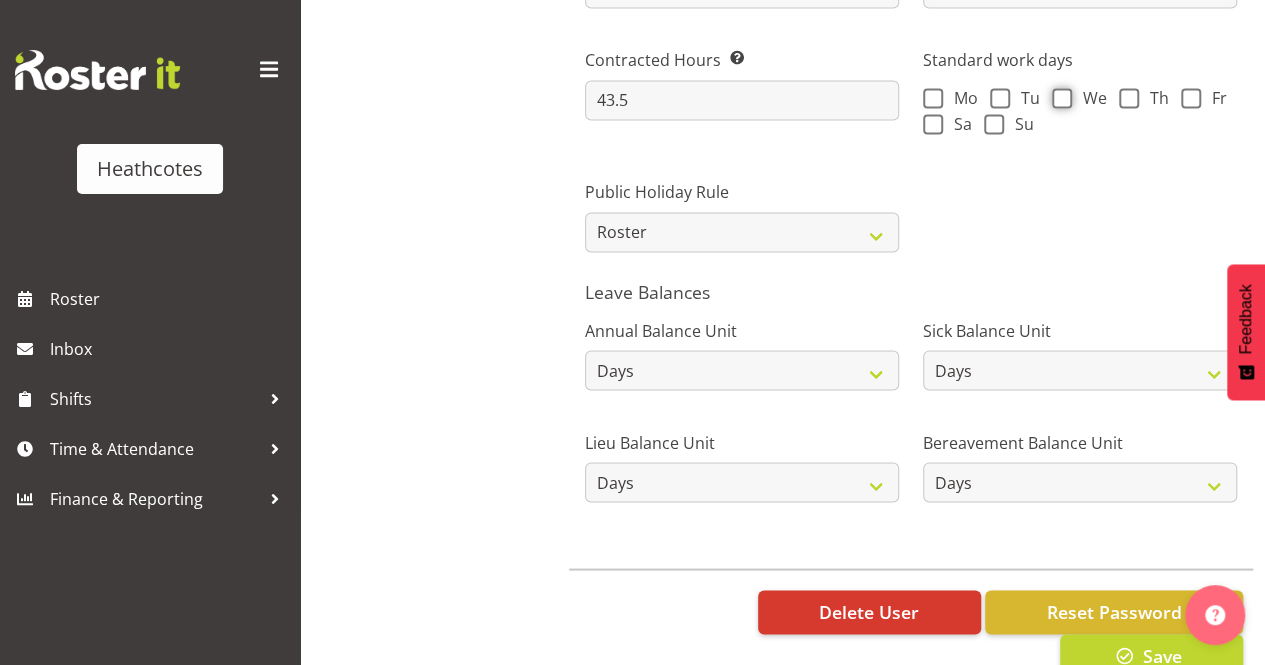 click on "We" at bounding box center (1058, 97) 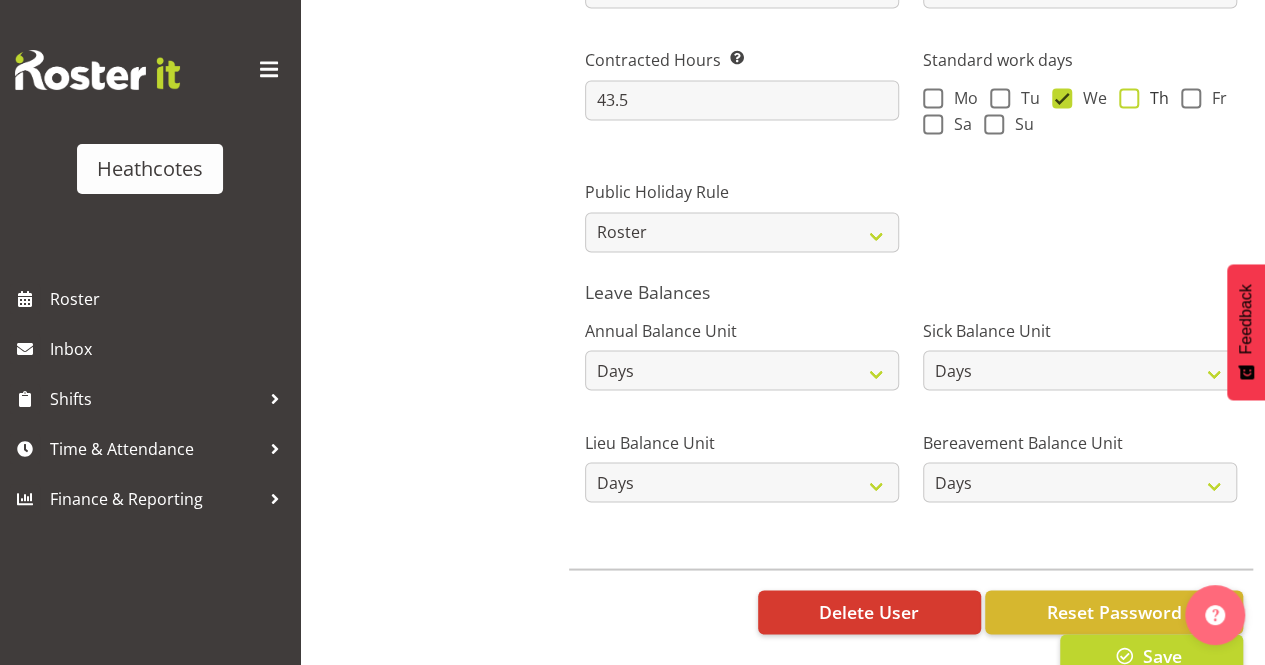 drag, startPoint x: 1123, startPoint y: 89, endPoint x: 1164, endPoint y: 102, distance: 43.011627 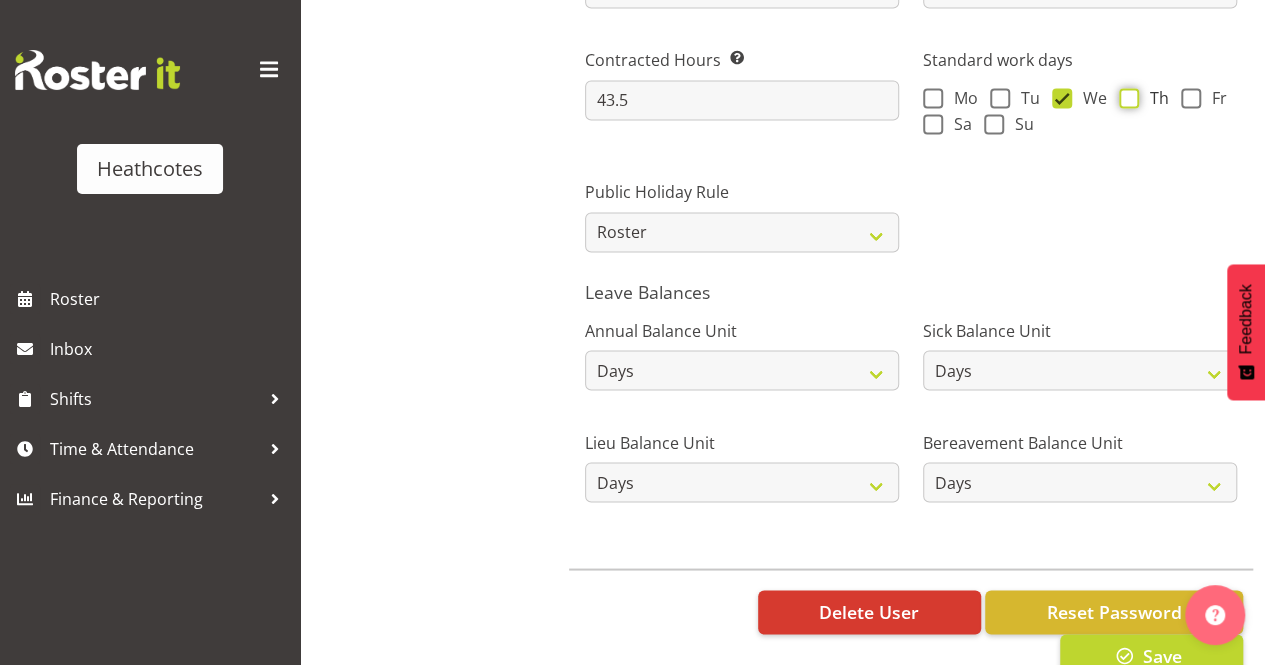 click on "Th" at bounding box center (1125, 97) 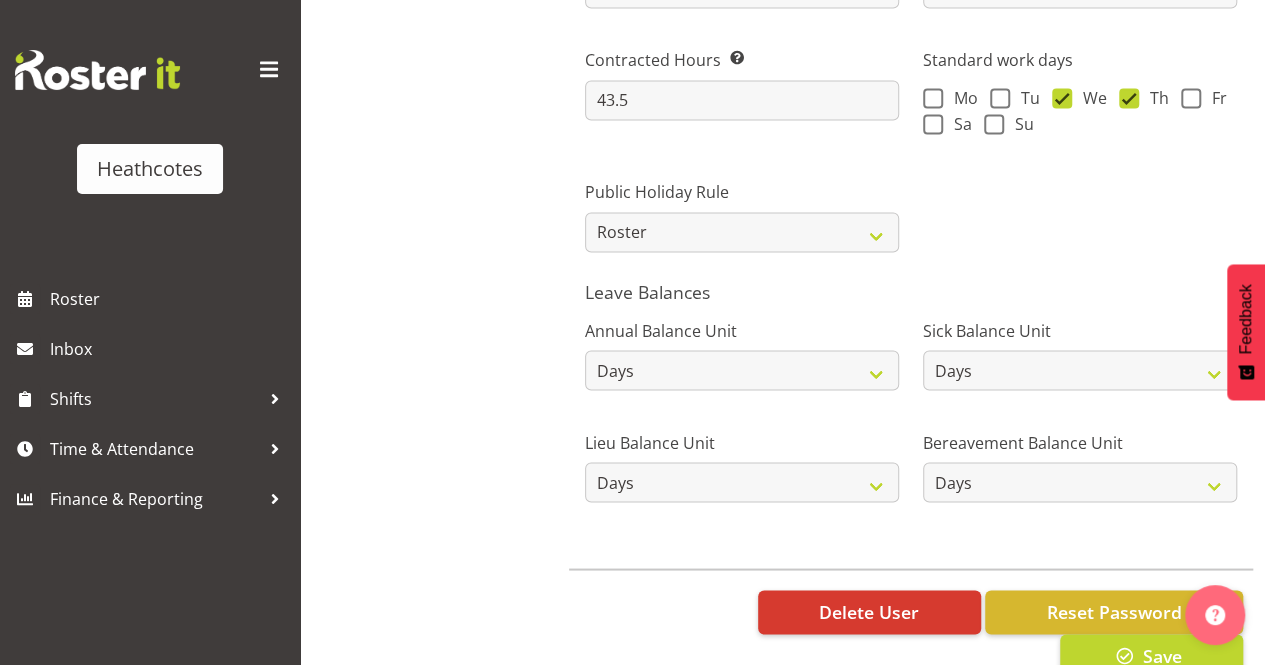 drag, startPoint x: 1204, startPoint y: 89, endPoint x: 1137, endPoint y: 111, distance: 70.5195 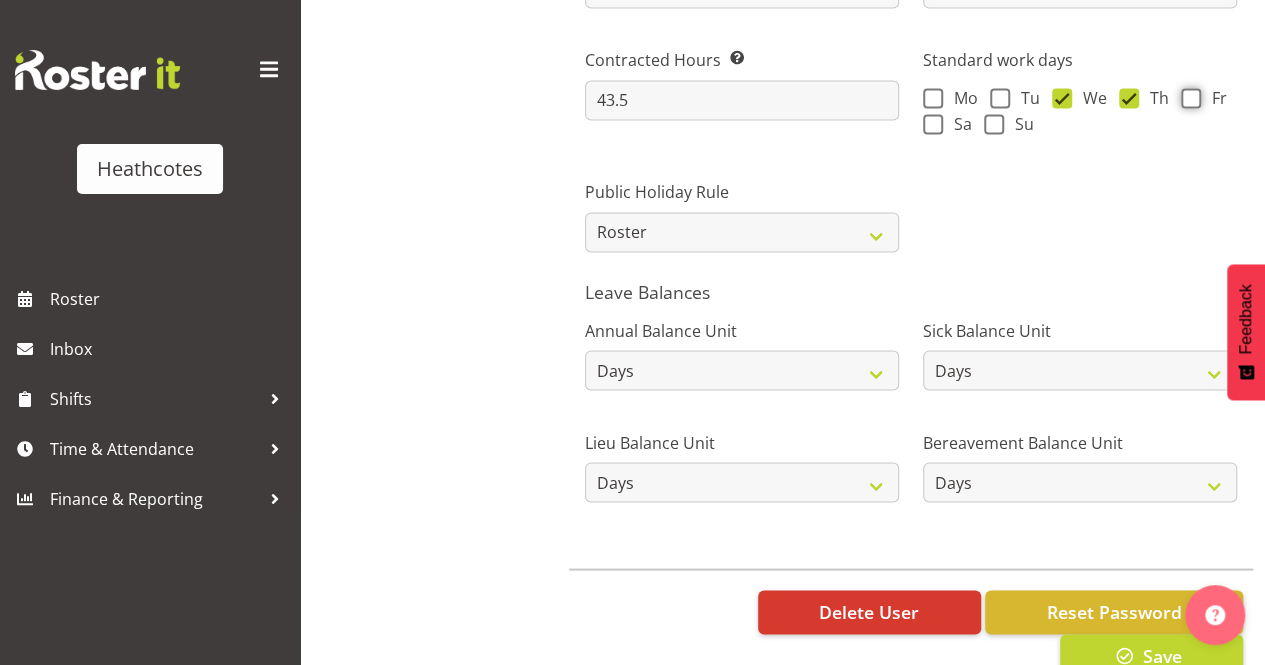 click on "Fr" at bounding box center [1187, 97] 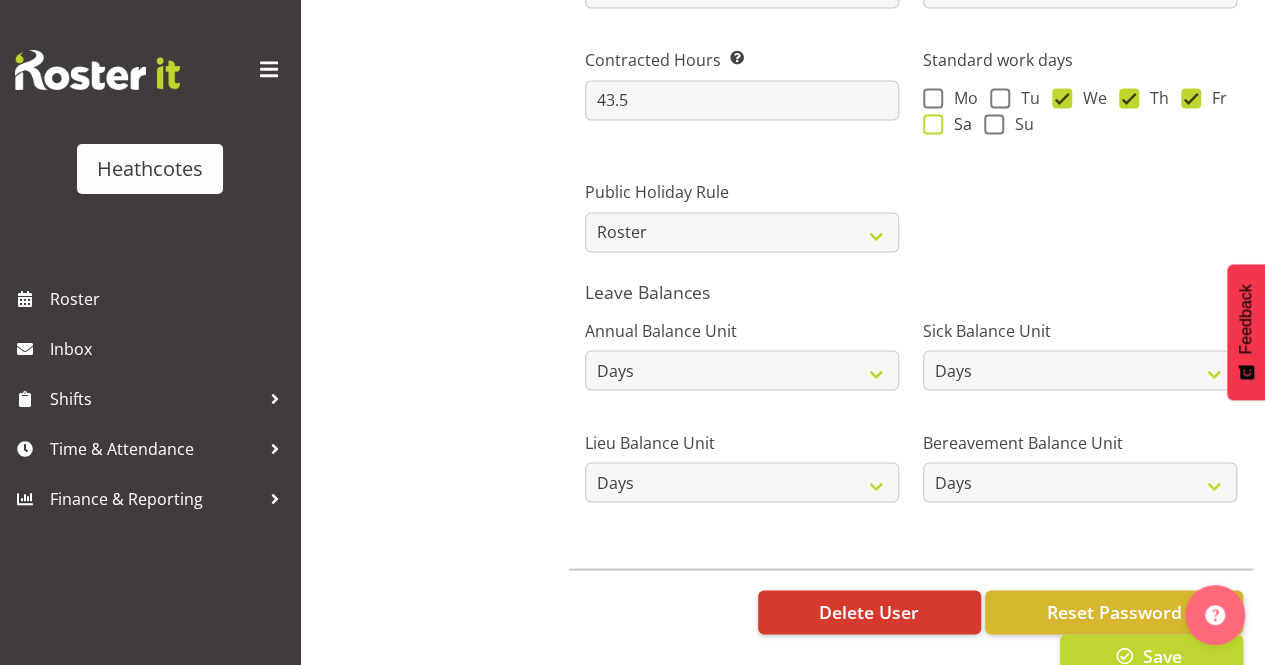 drag, startPoint x: 937, startPoint y: 122, endPoint x: 970, endPoint y: 133, distance: 34.785053 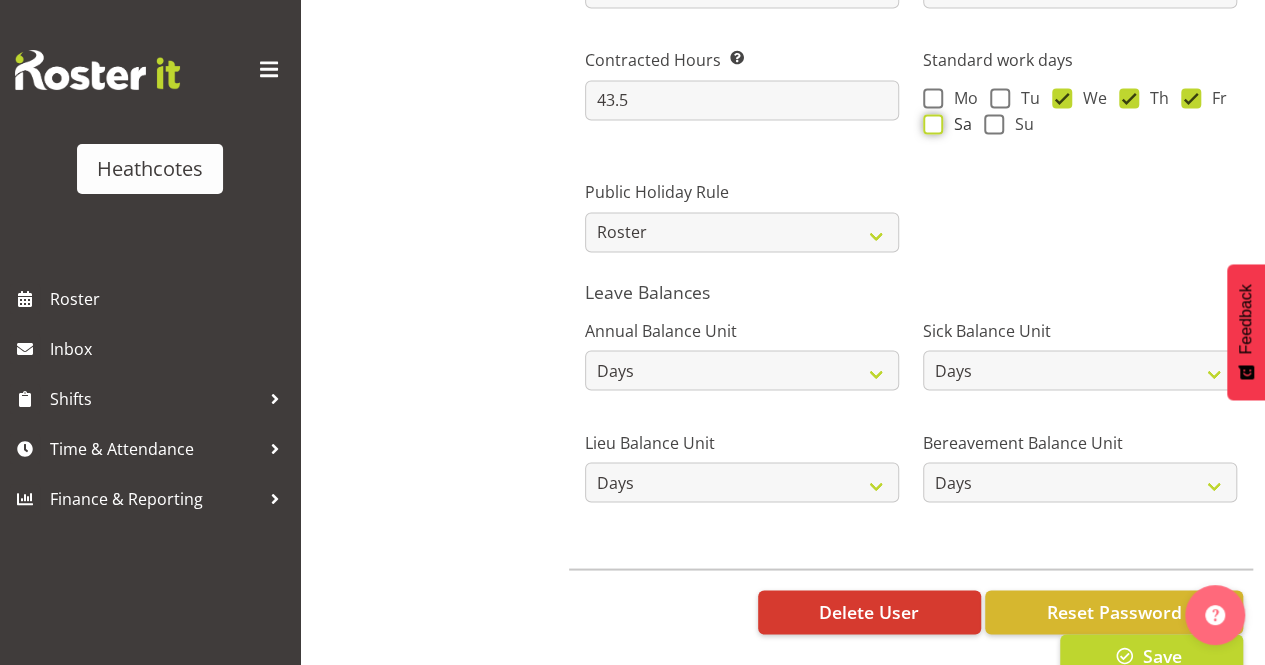 click on "Sa" at bounding box center [929, 123] 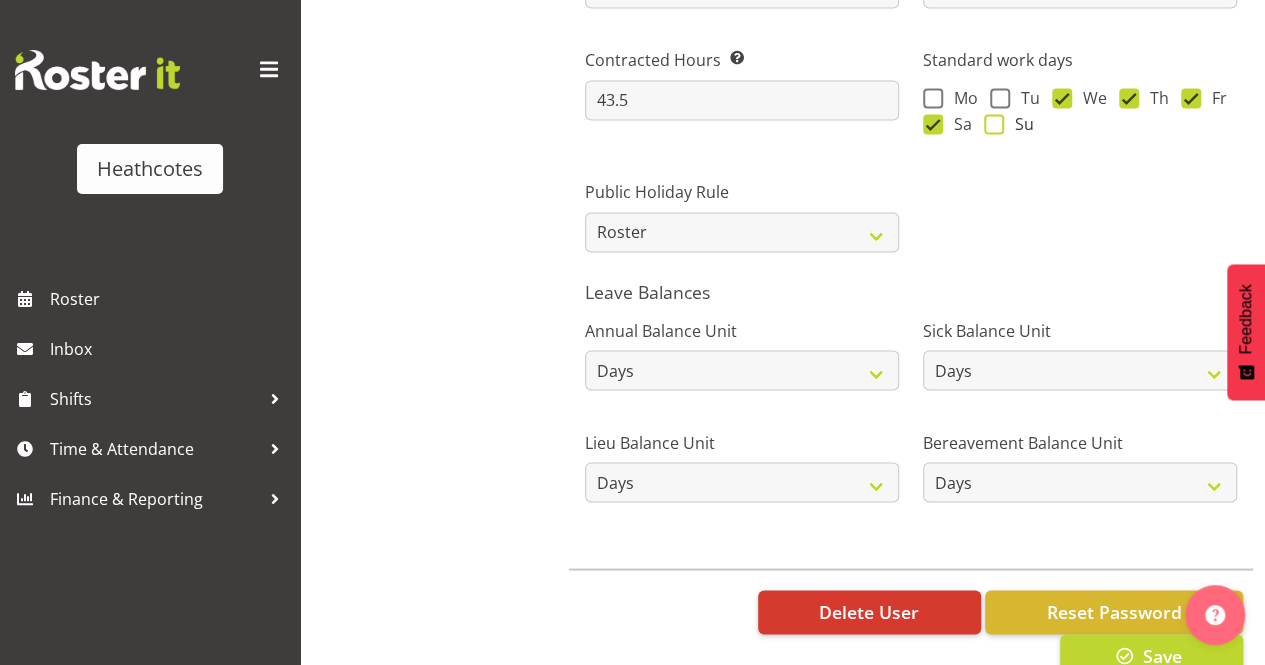click at bounding box center (994, 124) 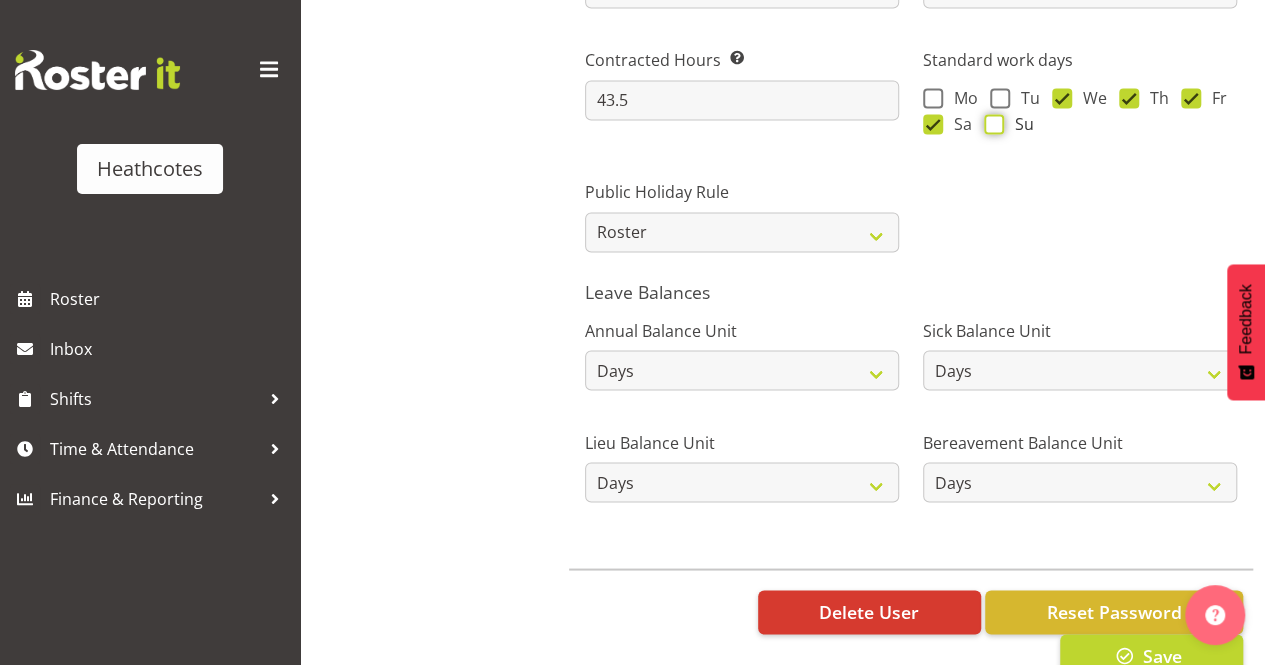 click on "Su" at bounding box center (990, 123) 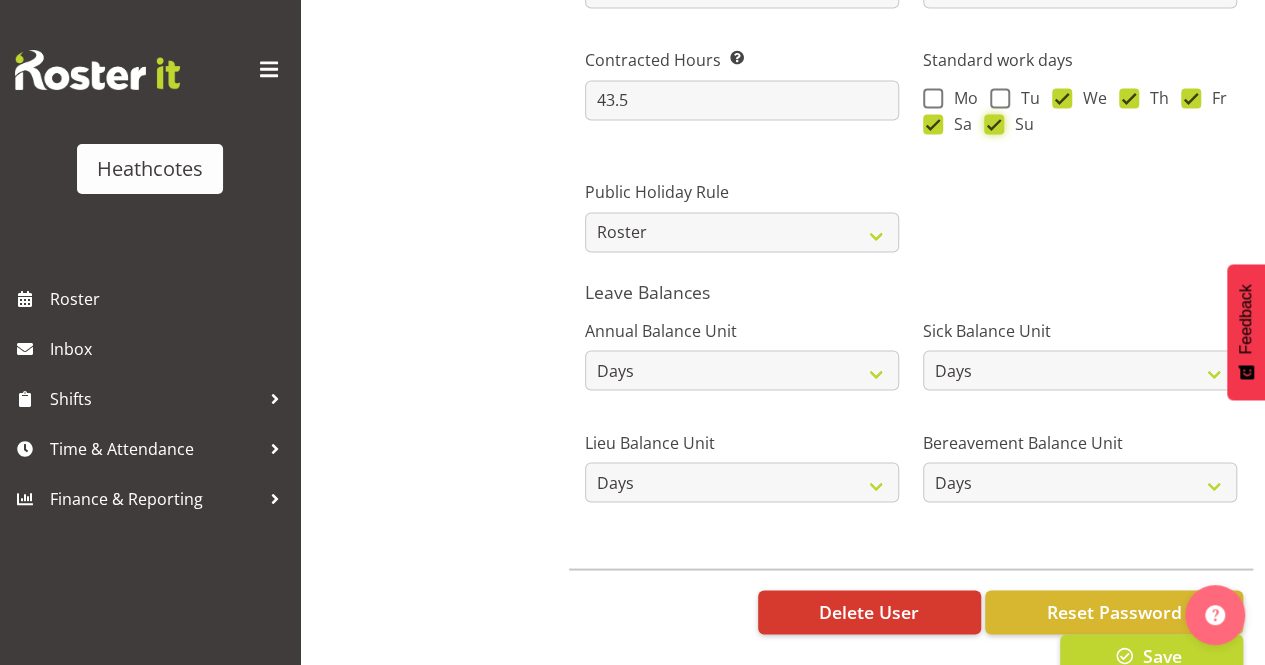 scroll, scrollTop: 1664, scrollLeft: 0, axis: vertical 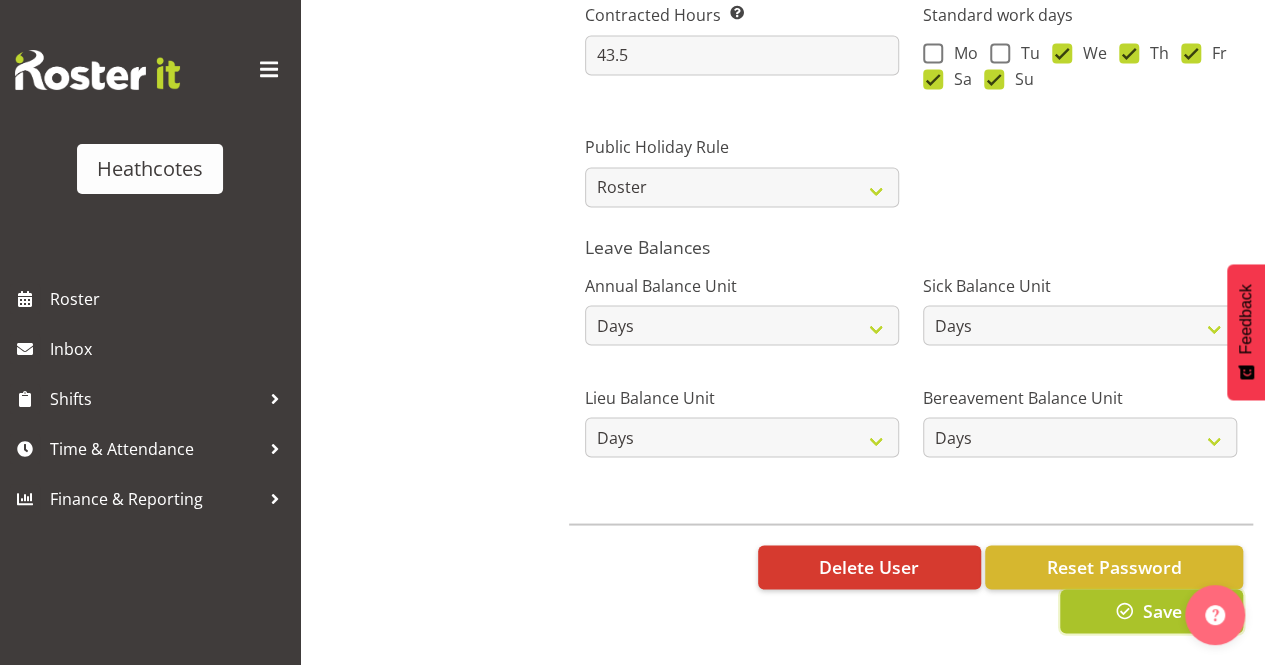 click on "Save" at bounding box center [1151, 611] 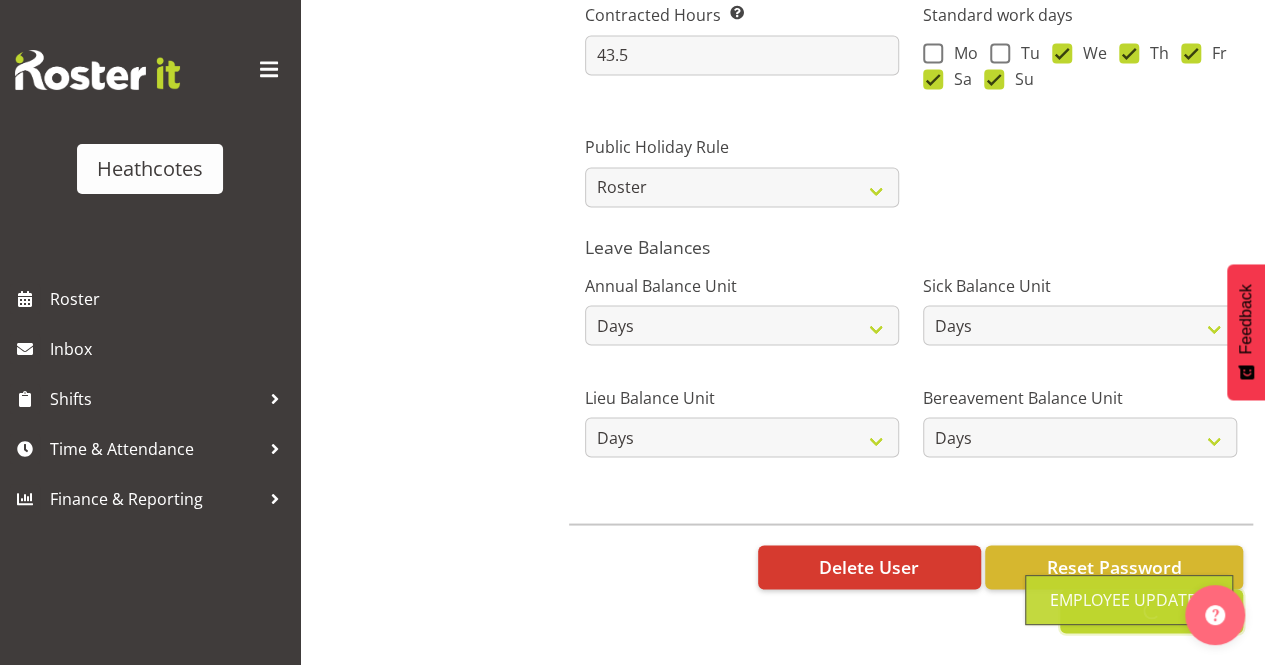 scroll, scrollTop: 1658, scrollLeft: 0, axis: vertical 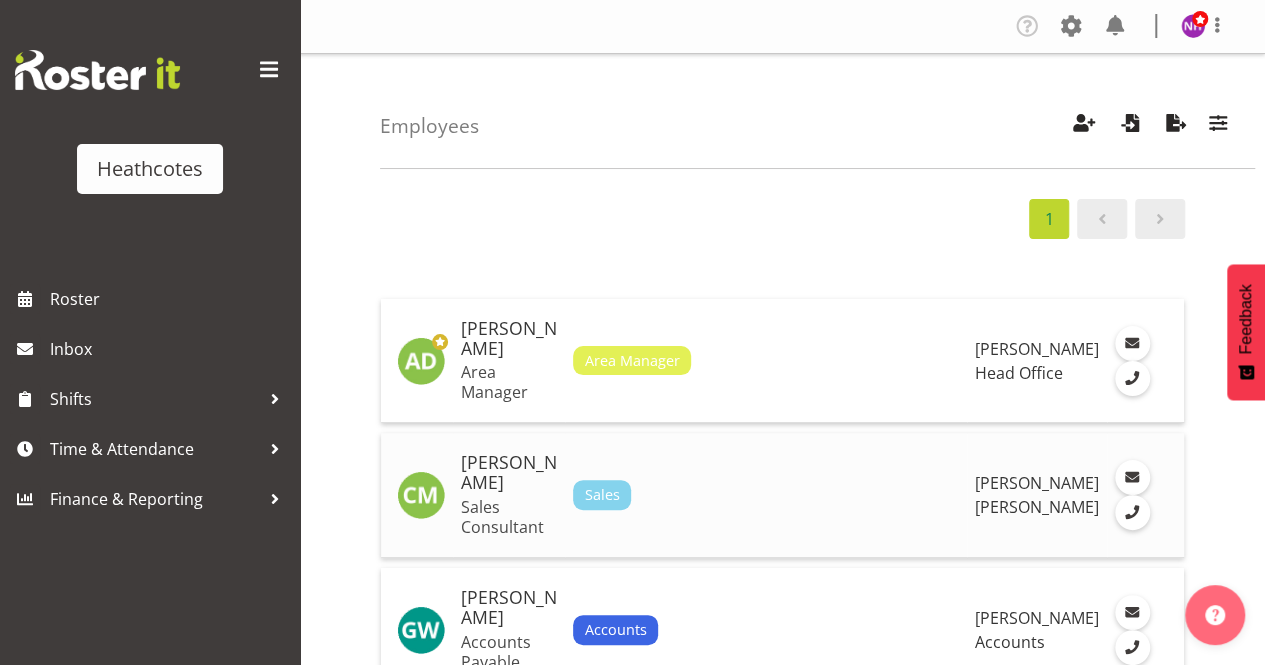 click on "[PERSON_NAME]" at bounding box center [509, 473] 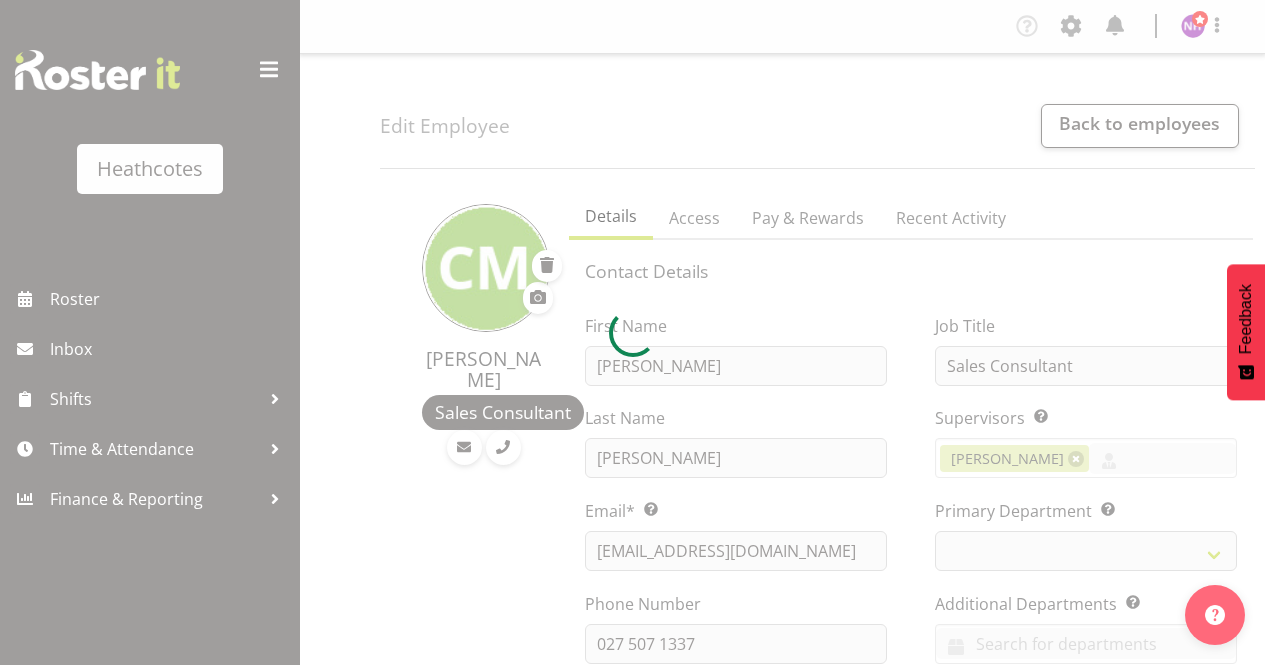 select on "gps-via-roster" 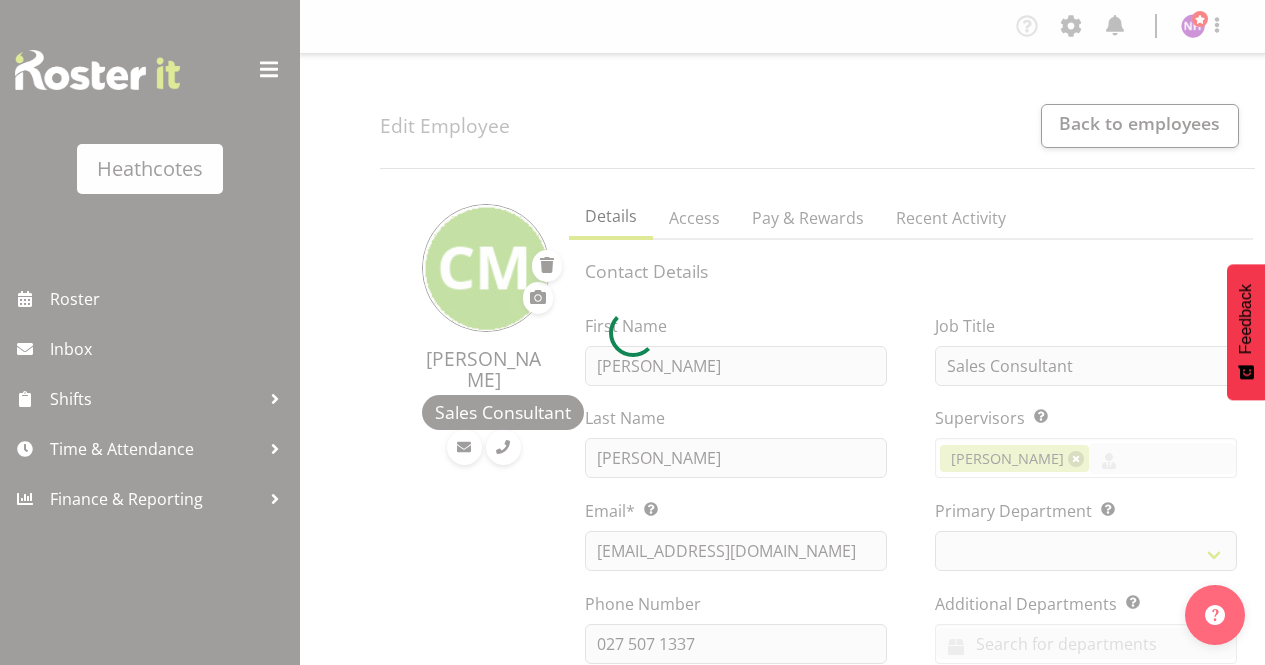 scroll, scrollTop: 0, scrollLeft: 0, axis: both 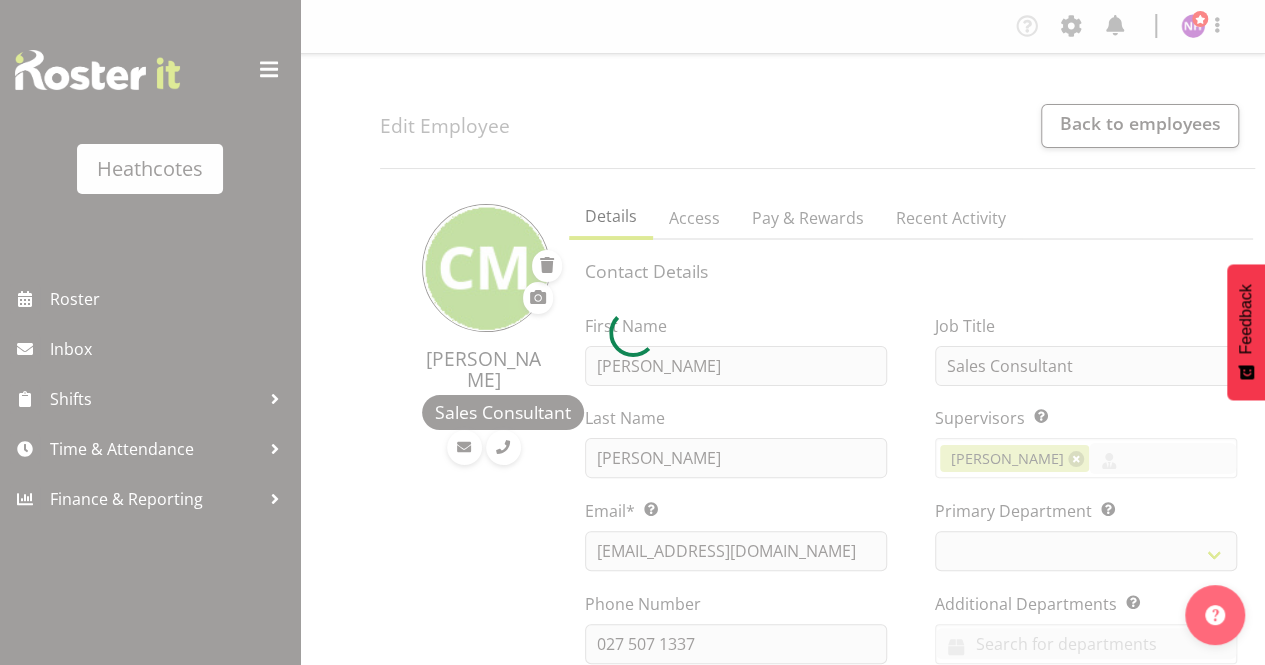select 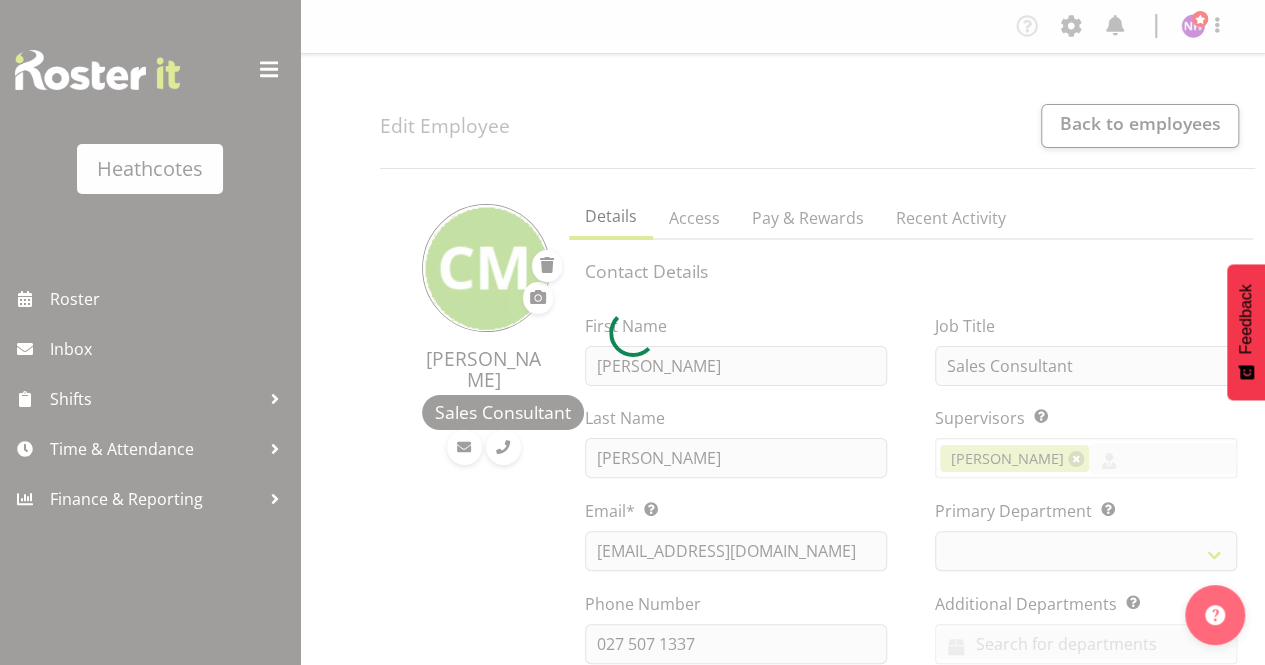 select on "789" 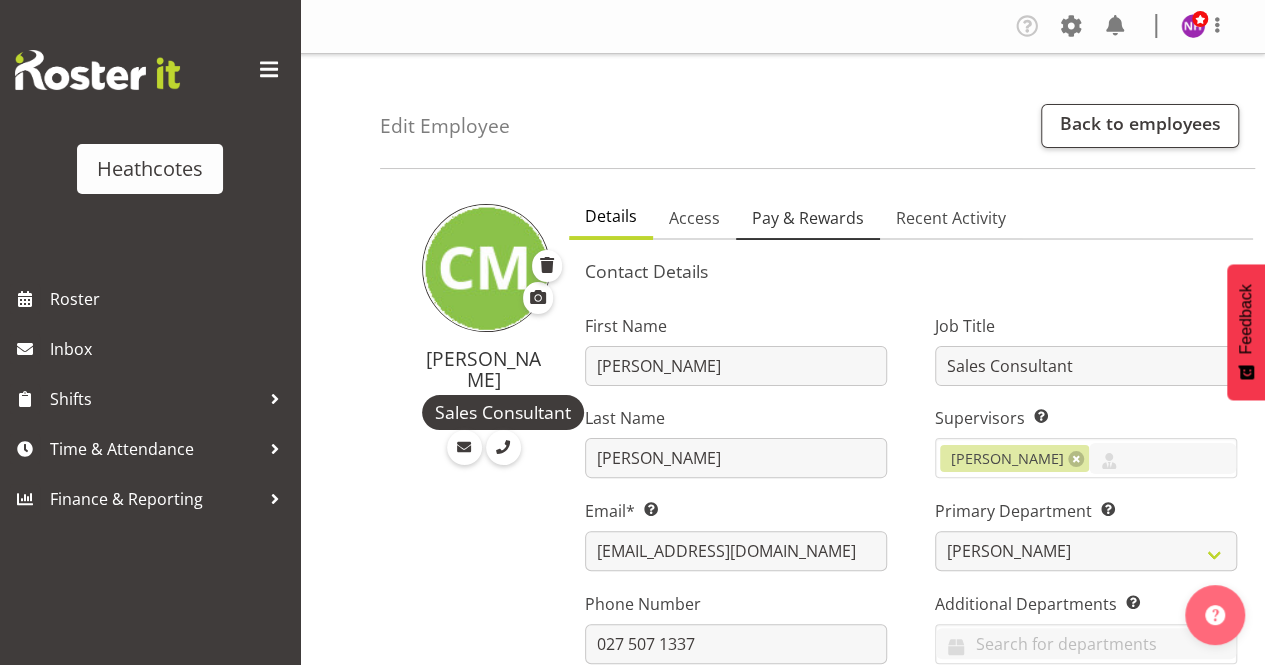 click on "Pay & Rewards" at bounding box center [808, 218] 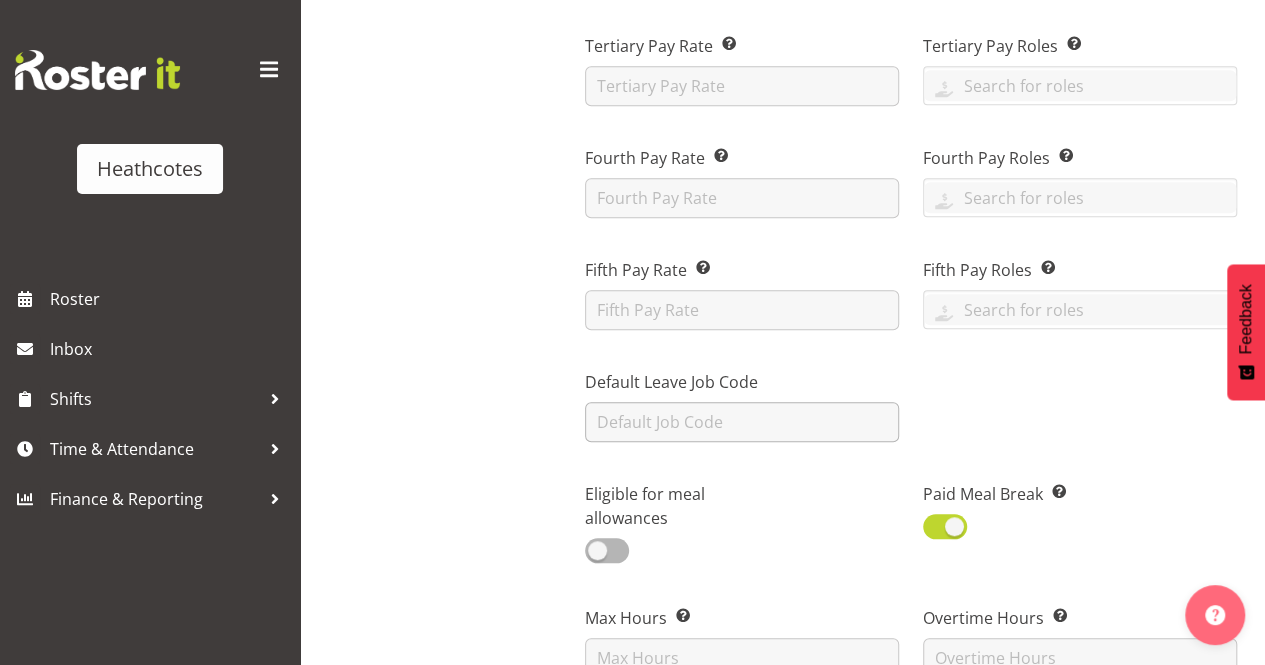 scroll, scrollTop: 100, scrollLeft: 0, axis: vertical 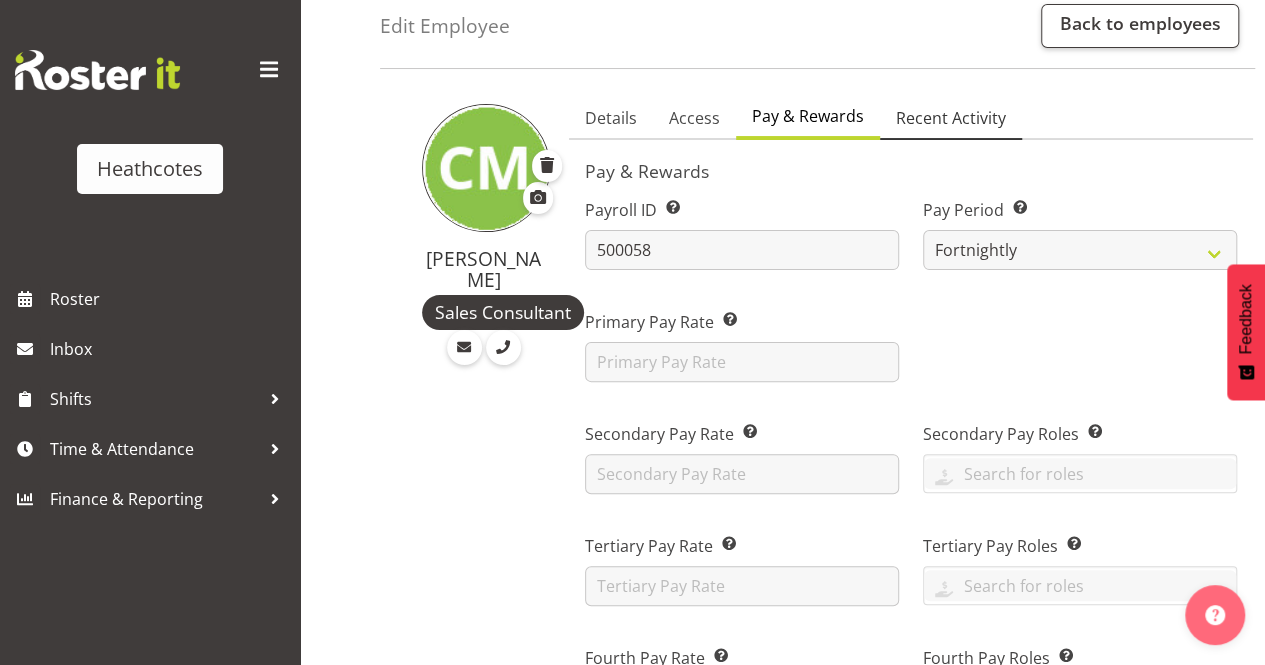 click on "Recent Activity" at bounding box center (951, 118) 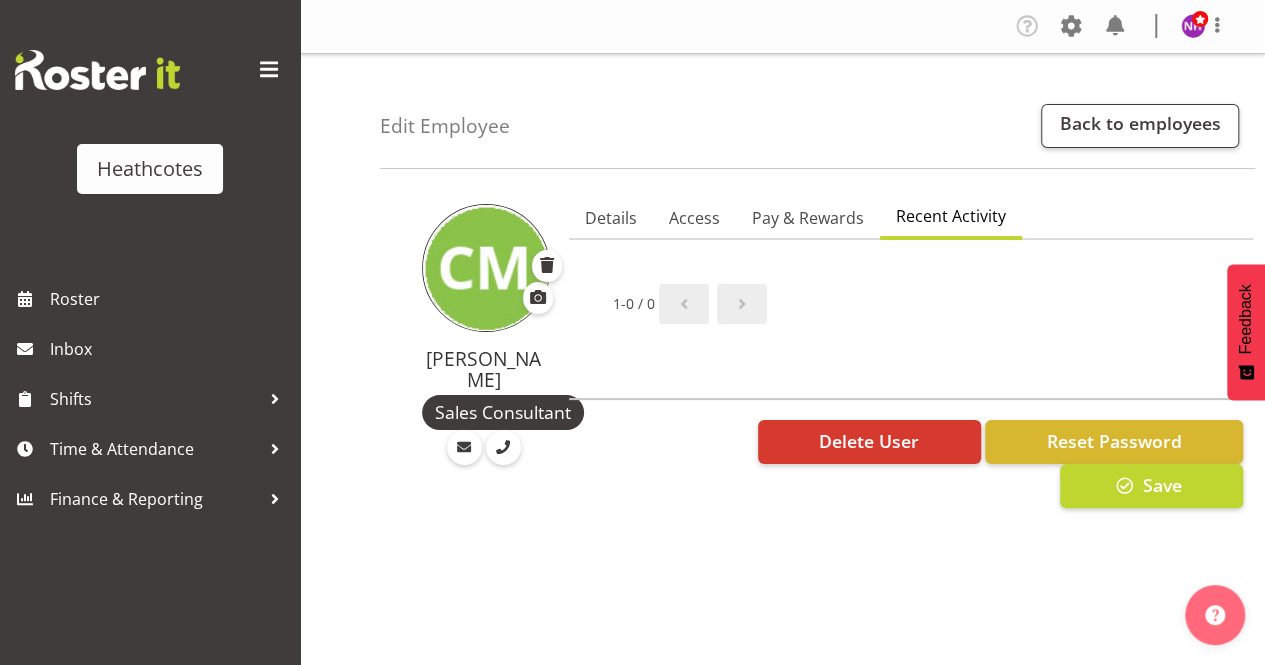 scroll, scrollTop: 0, scrollLeft: 0, axis: both 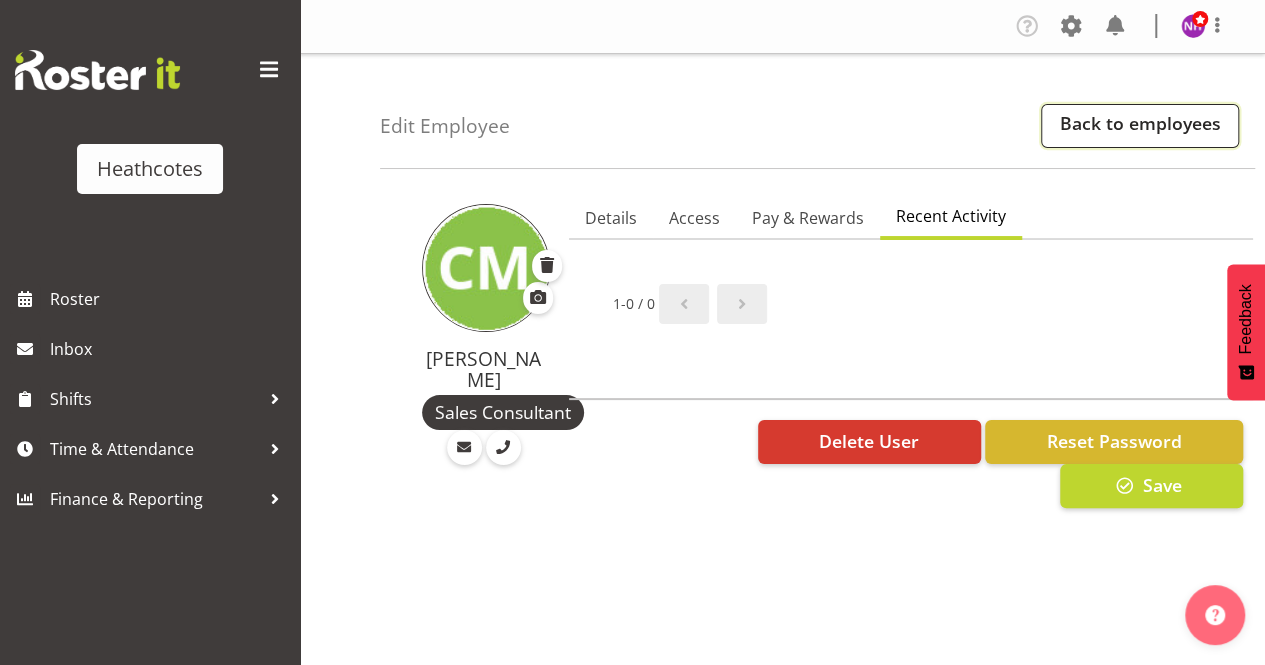 click on "Back to employees" at bounding box center (1140, 126) 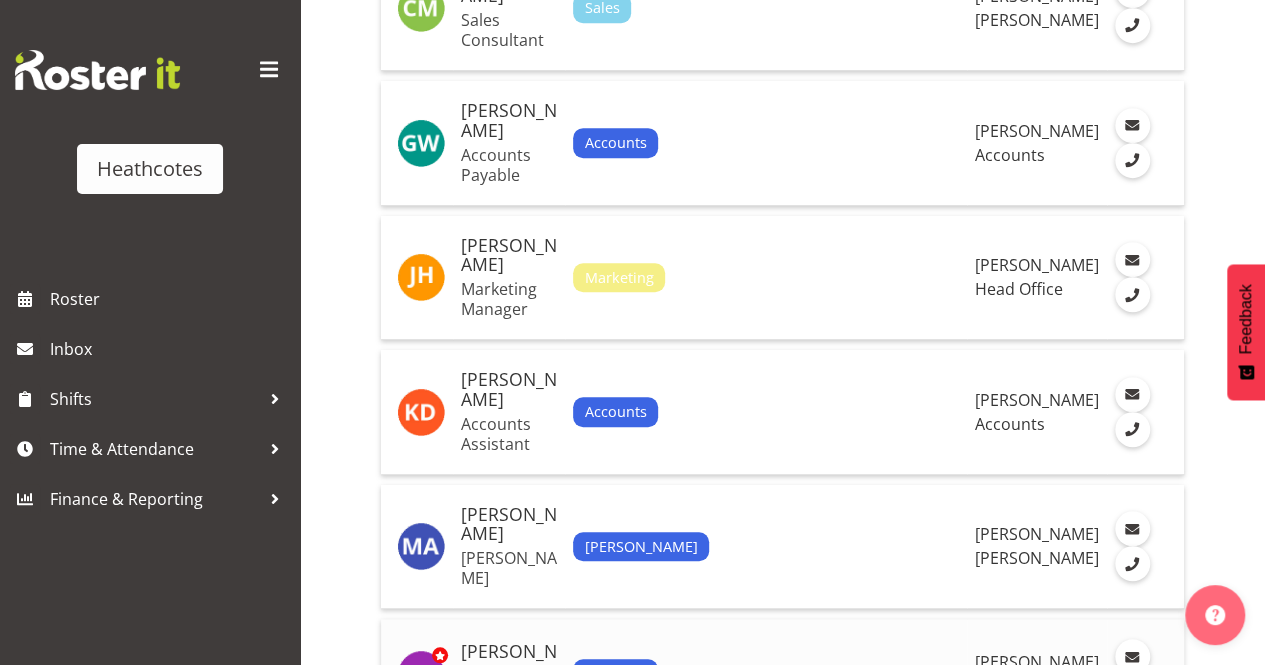 scroll, scrollTop: 300, scrollLeft: 0, axis: vertical 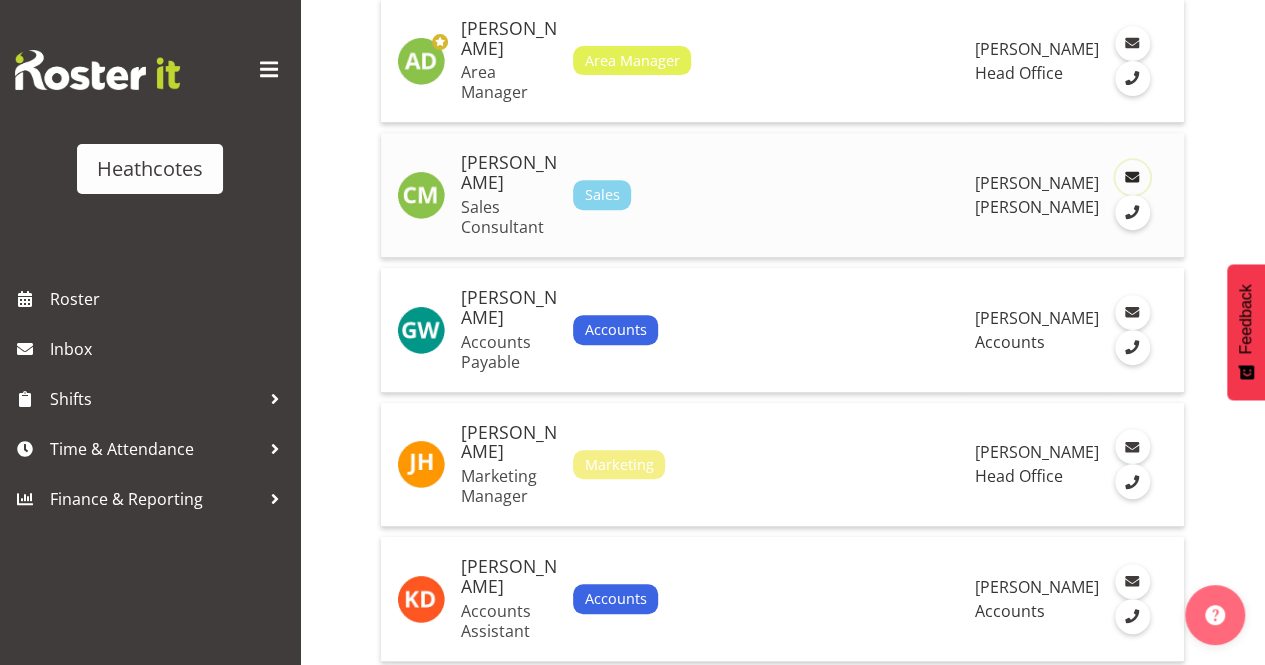 click at bounding box center [1132, 178] 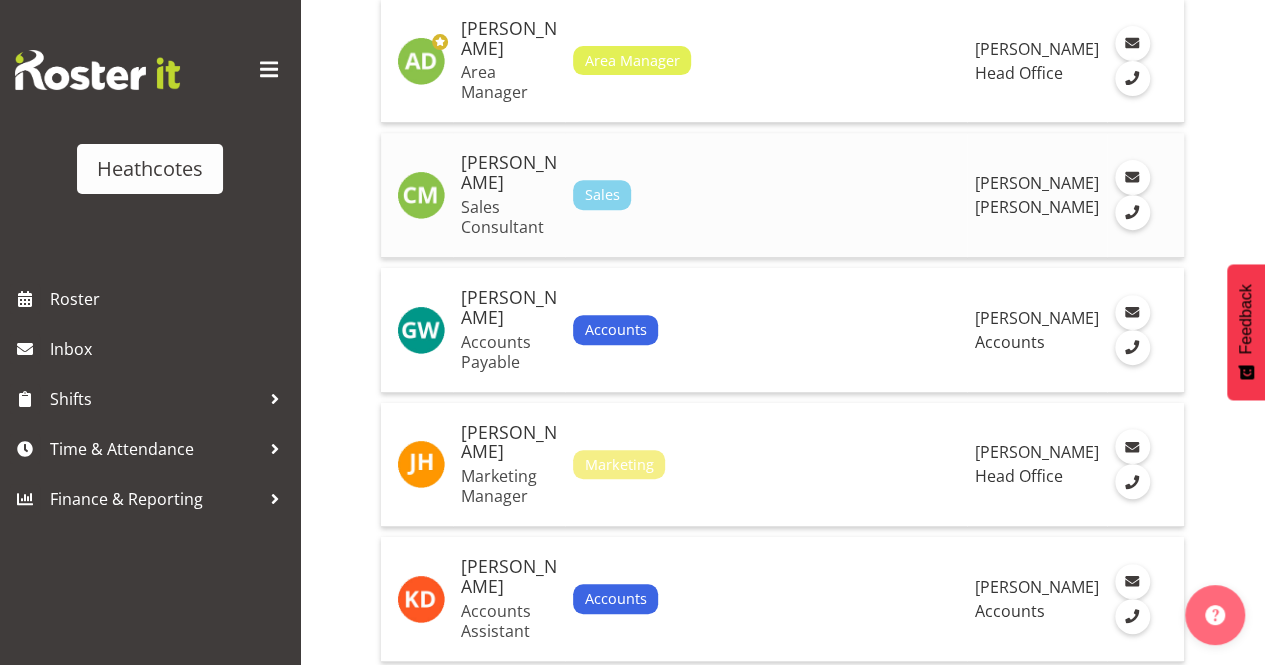 click on "[PERSON_NAME]" at bounding box center (509, 173) 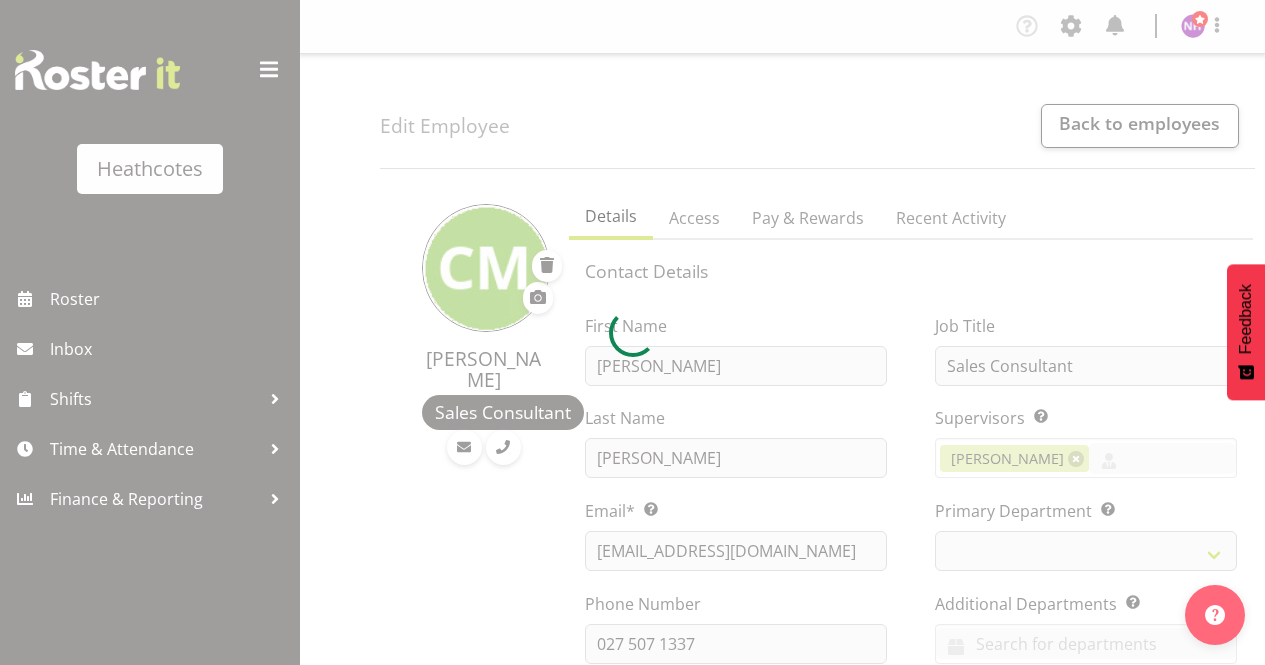 scroll, scrollTop: 0, scrollLeft: 0, axis: both 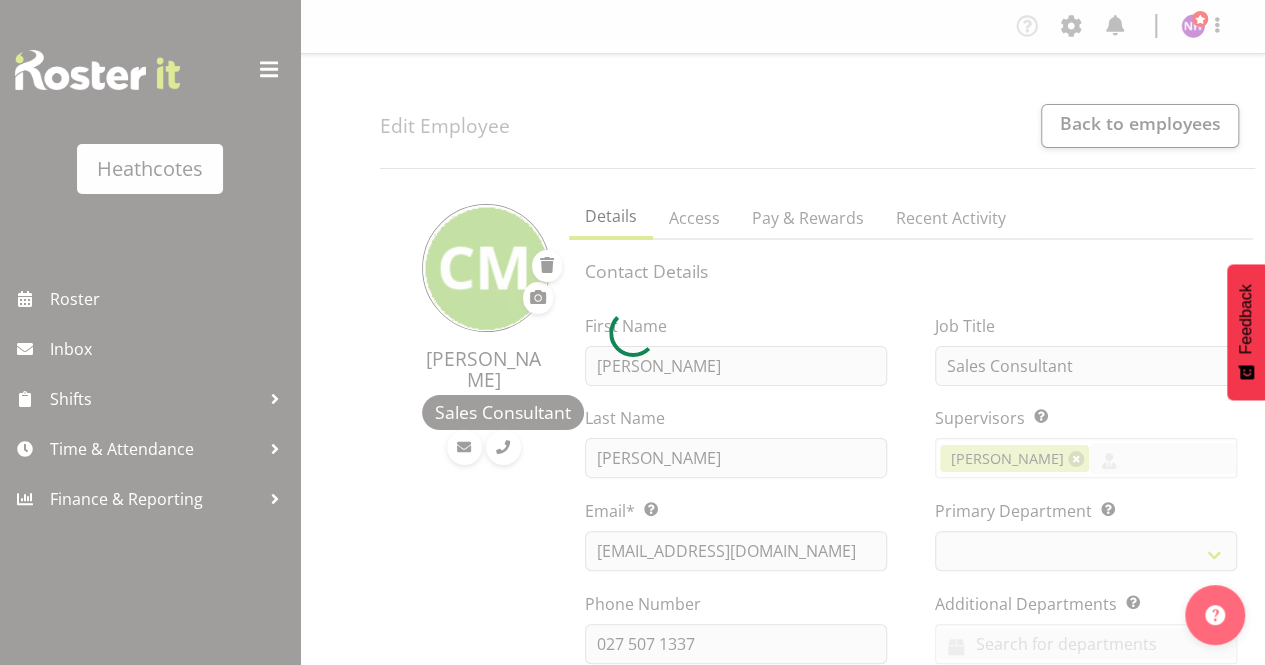 select 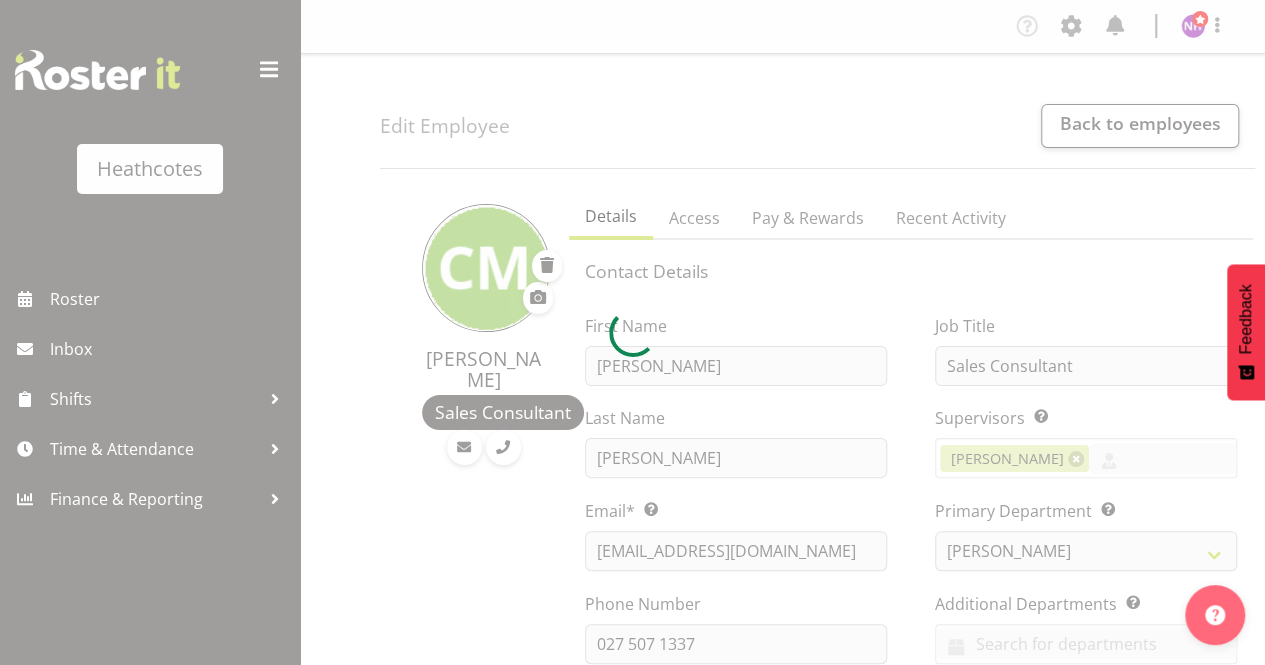 select on "1112" 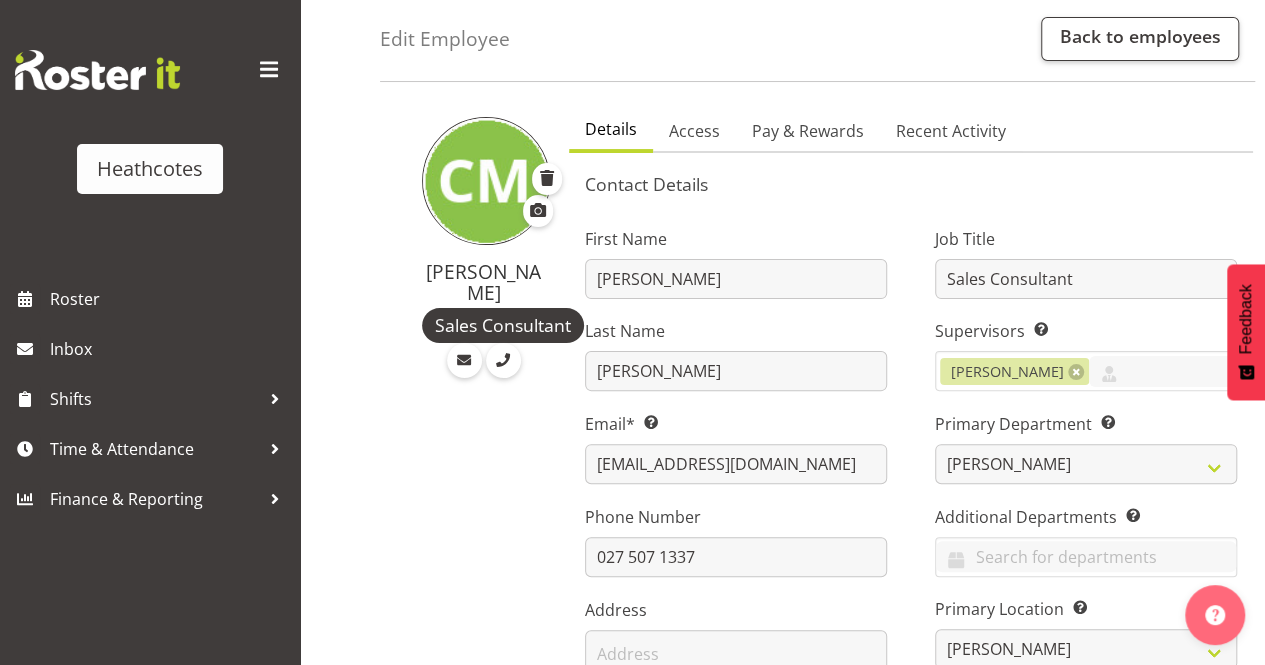 scroll, scrollTop: 0, scrollLeft: 0, axis: both 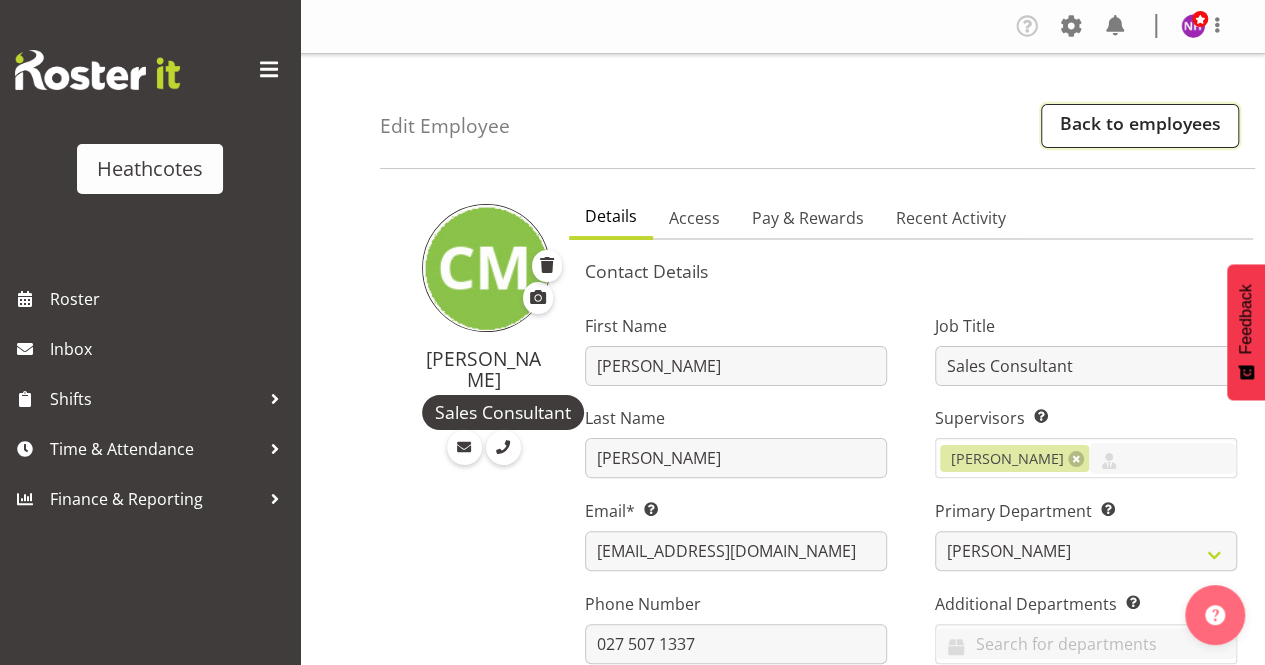 click on "Back to employees" at bounding box center [1140, 126] 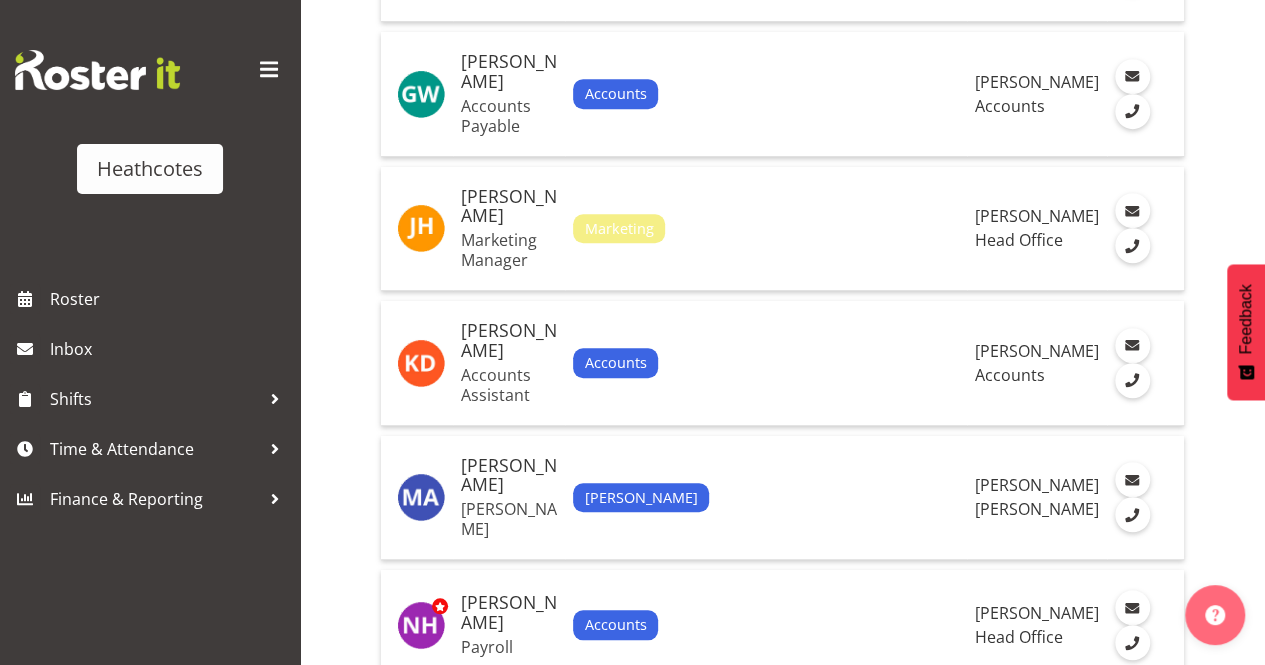scroll, scrollTop: 900, scrollLeft: 0, axis: vertical 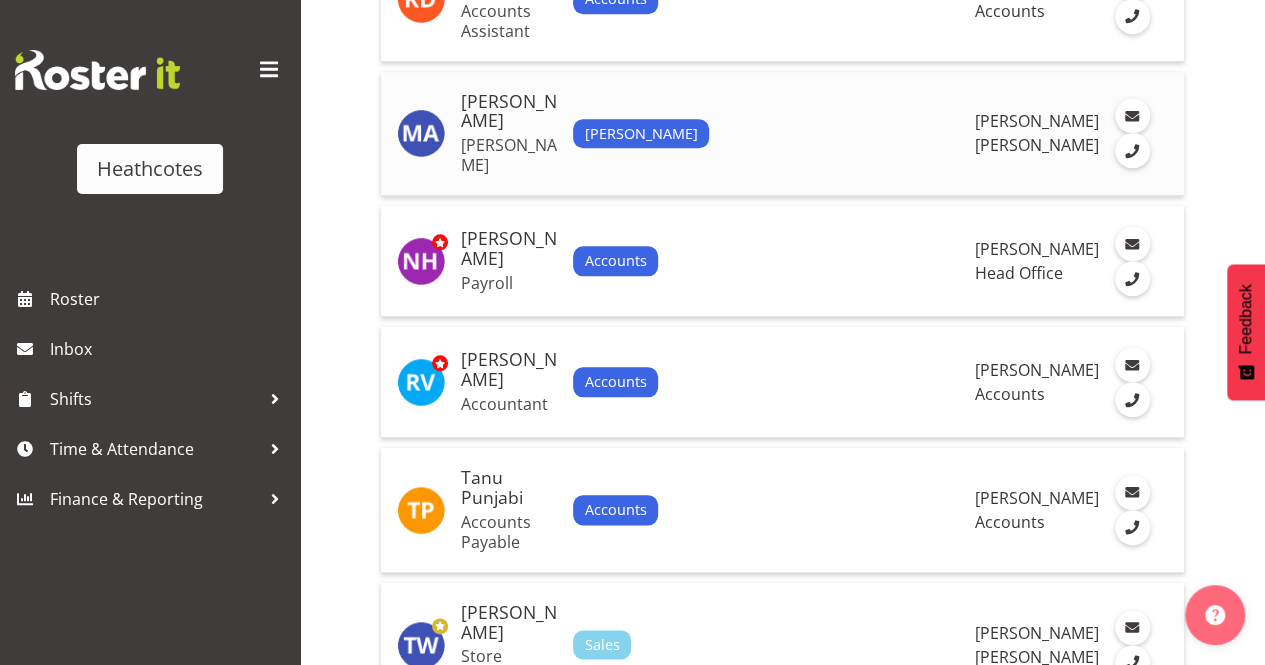 click on "[PERSON_NAME]" at bounding box center (509, 112) 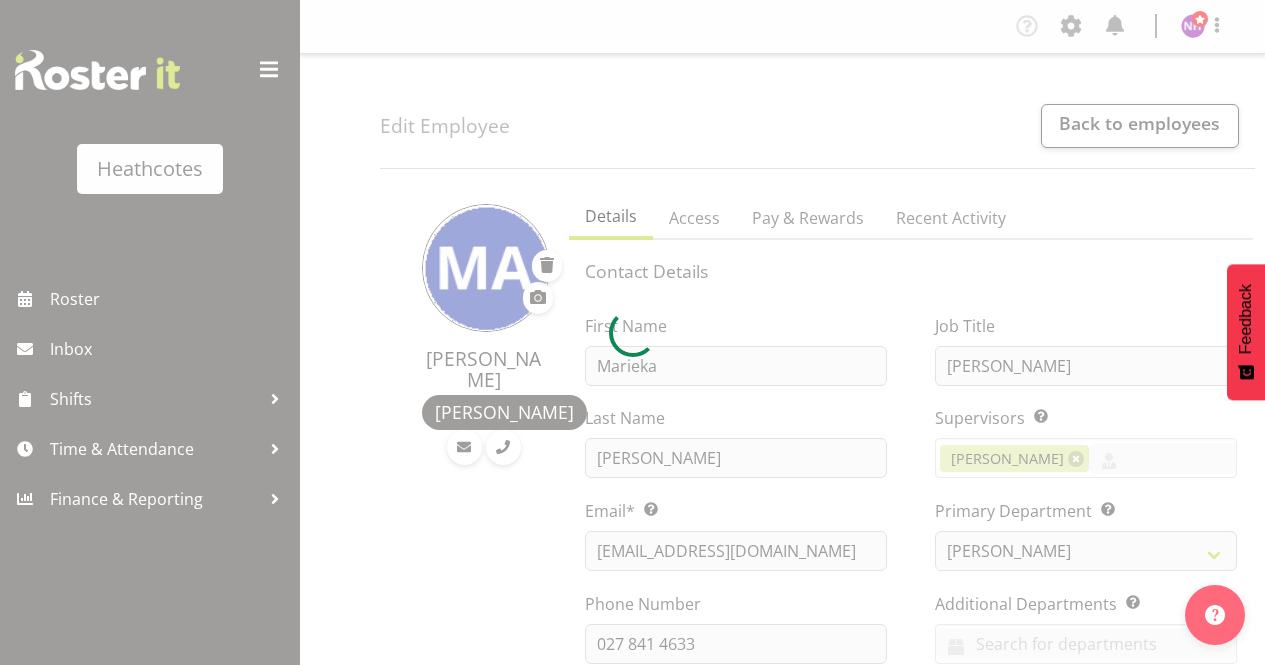 select on "789" 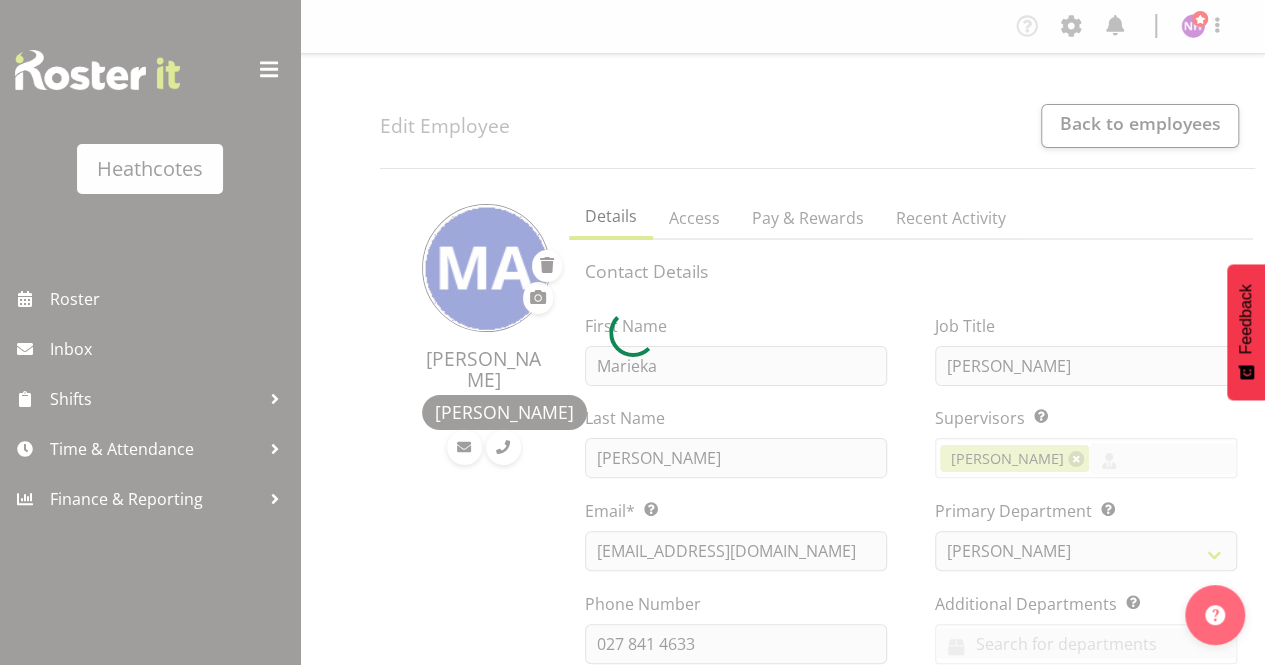 select on "1112" 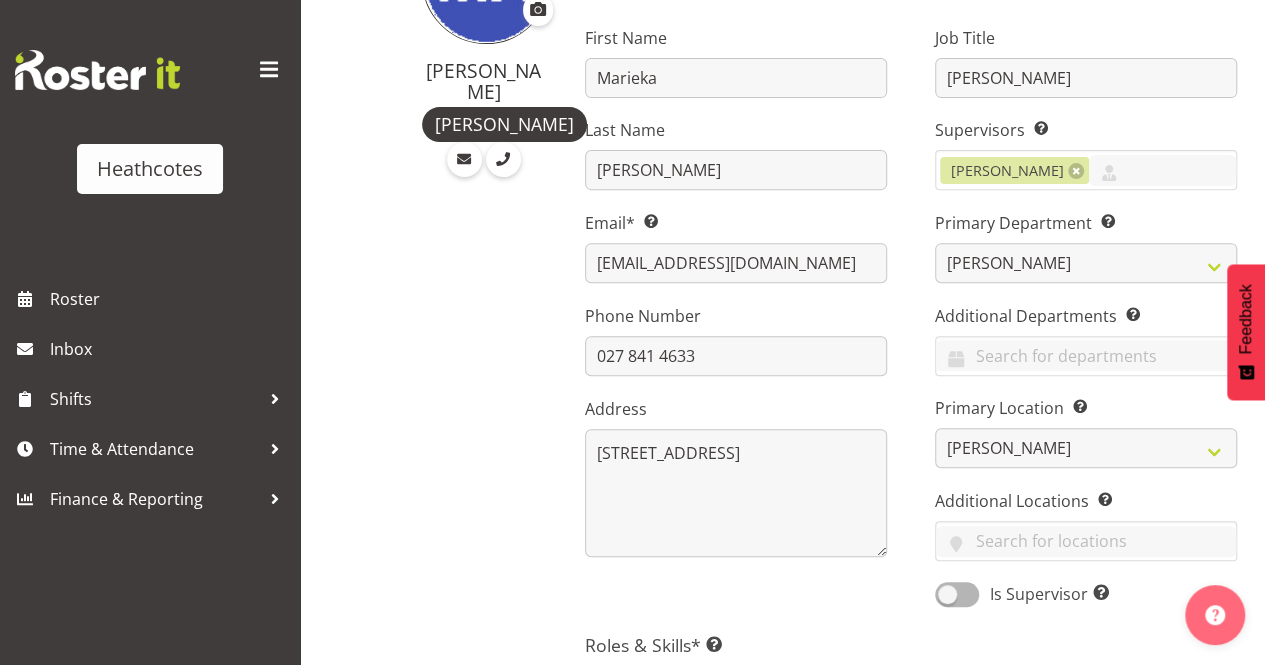 scroll, scrollTop: 84, scrollLeft: 0, axis: vertical 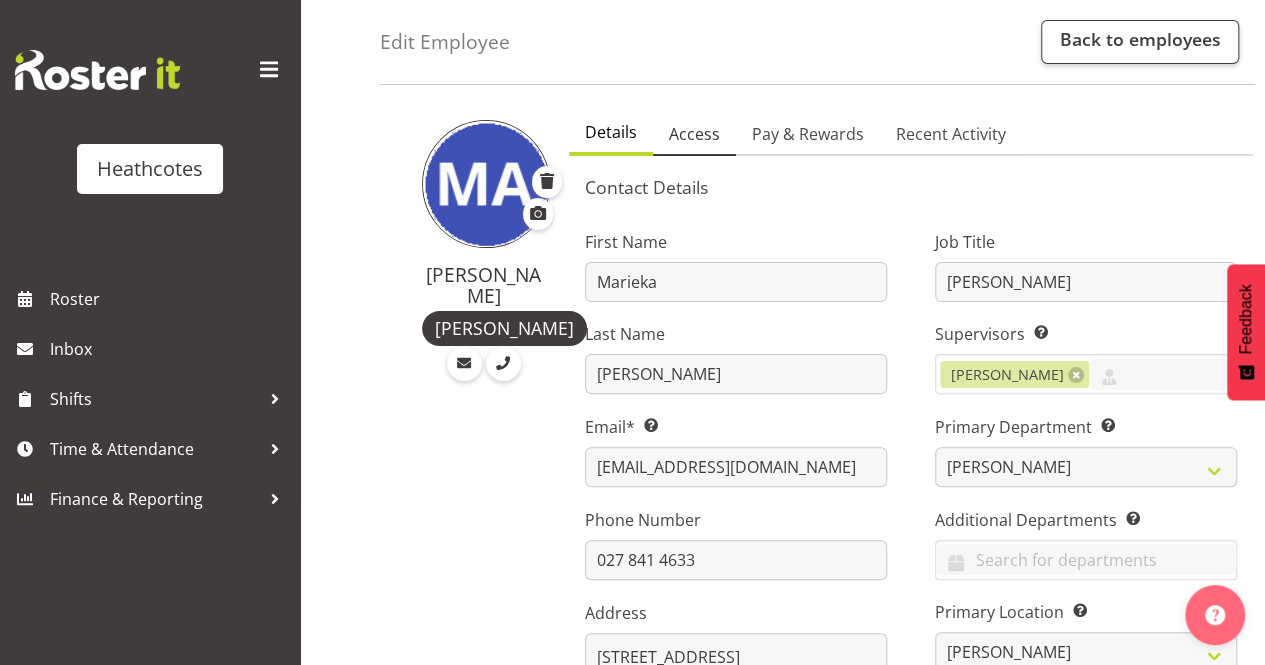 click on "Access" at bounding box center (694, 134) 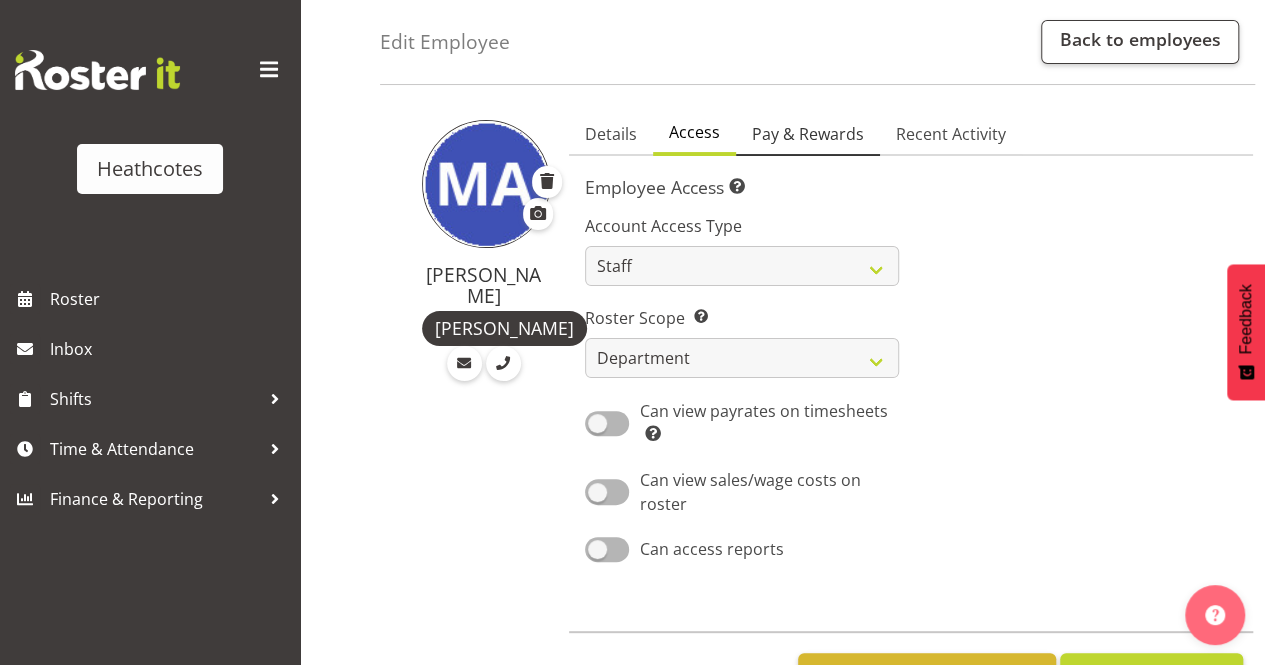click on "Pay & Rewards" at bounding box center (808, 134) 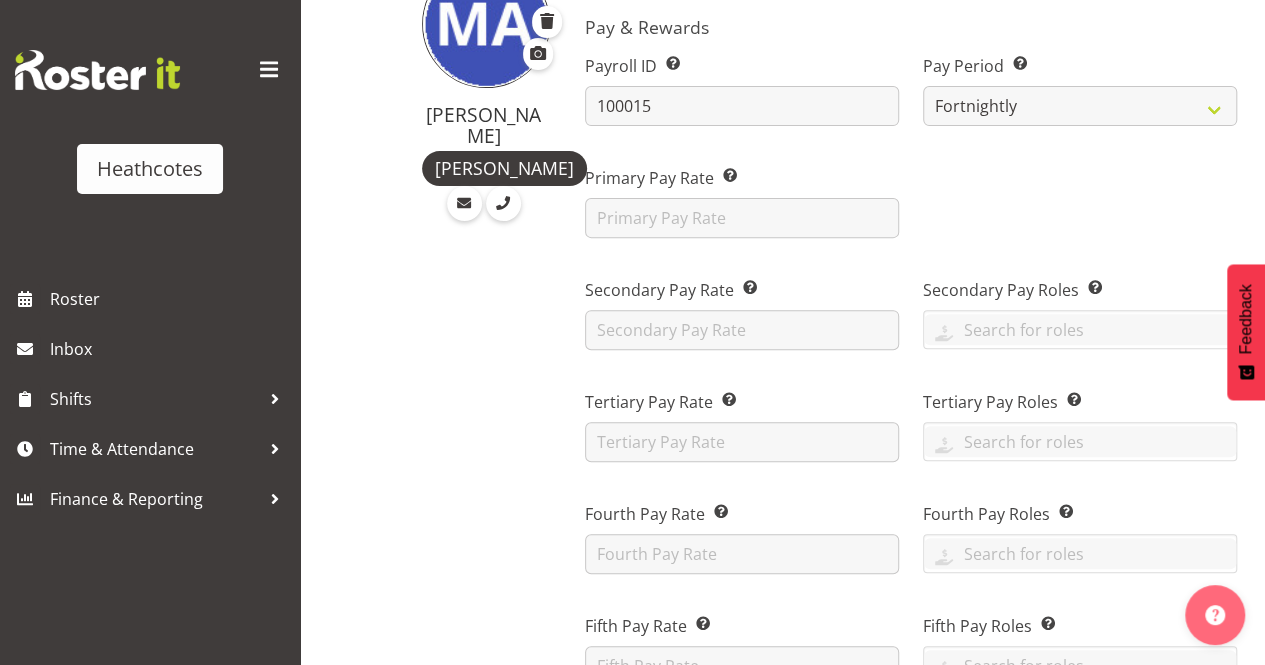 scroll, scrollTop: 20, scrollLeft: 0, axis: vertical 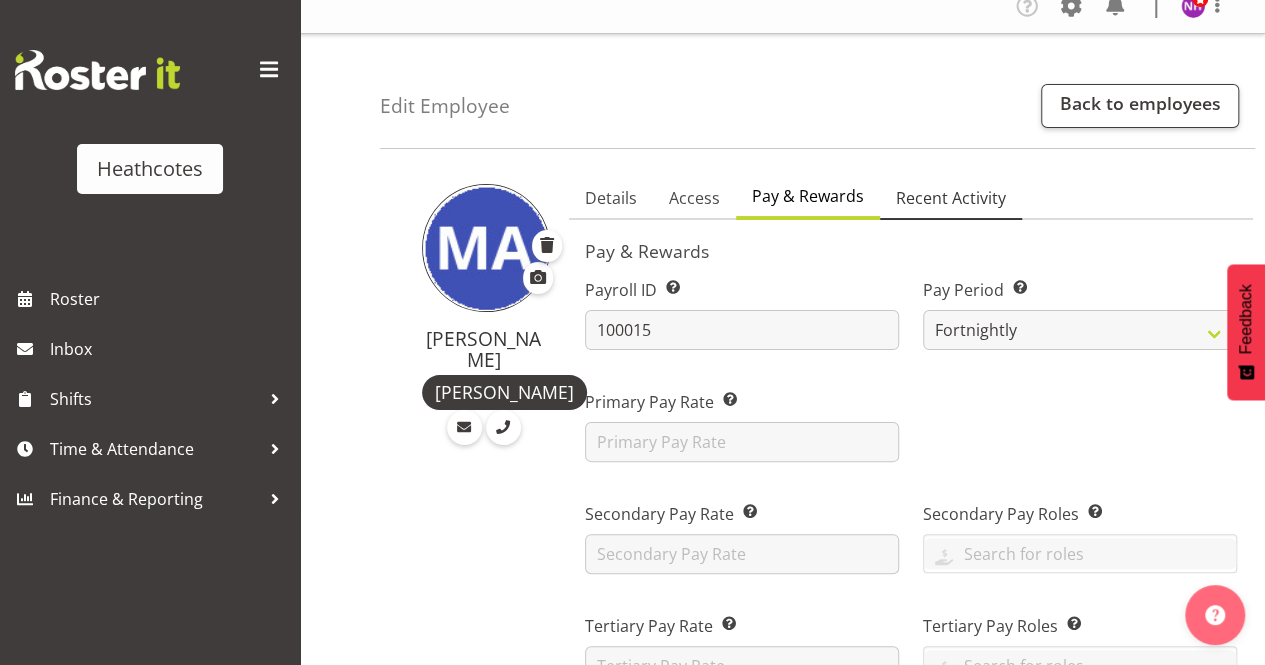 click on "Recent Activity" at bounding box center (951, 198) 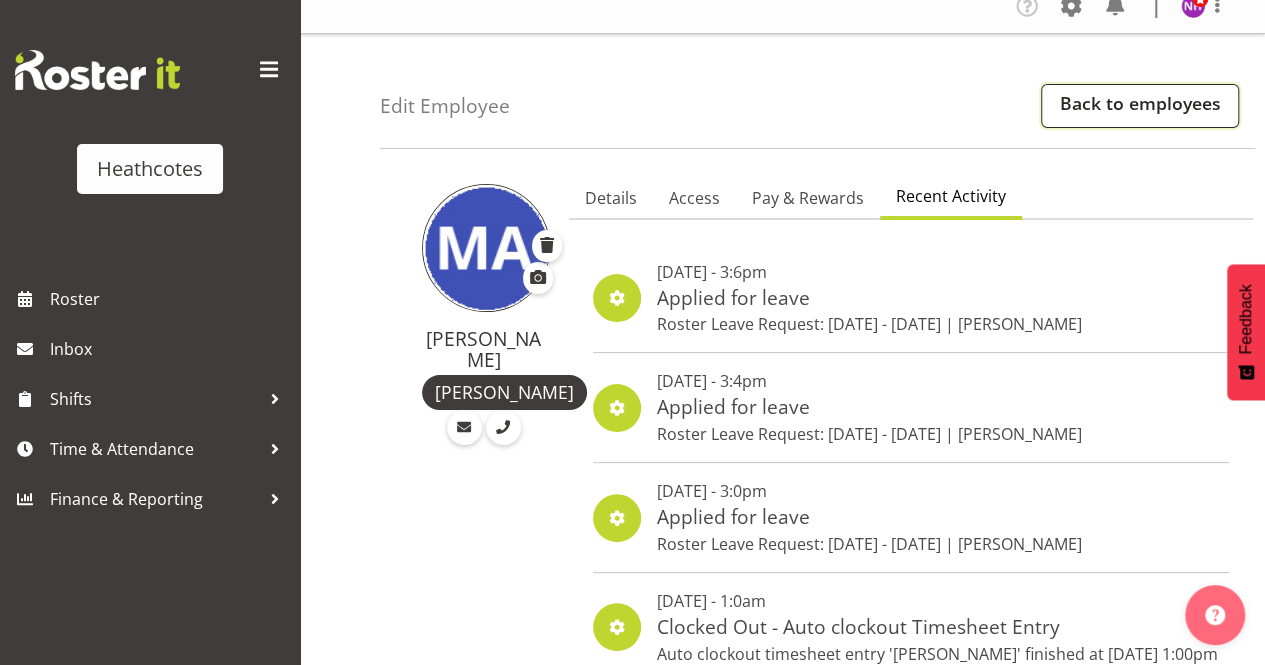 click on "Back to employees" at bounding box center (1140, 106) 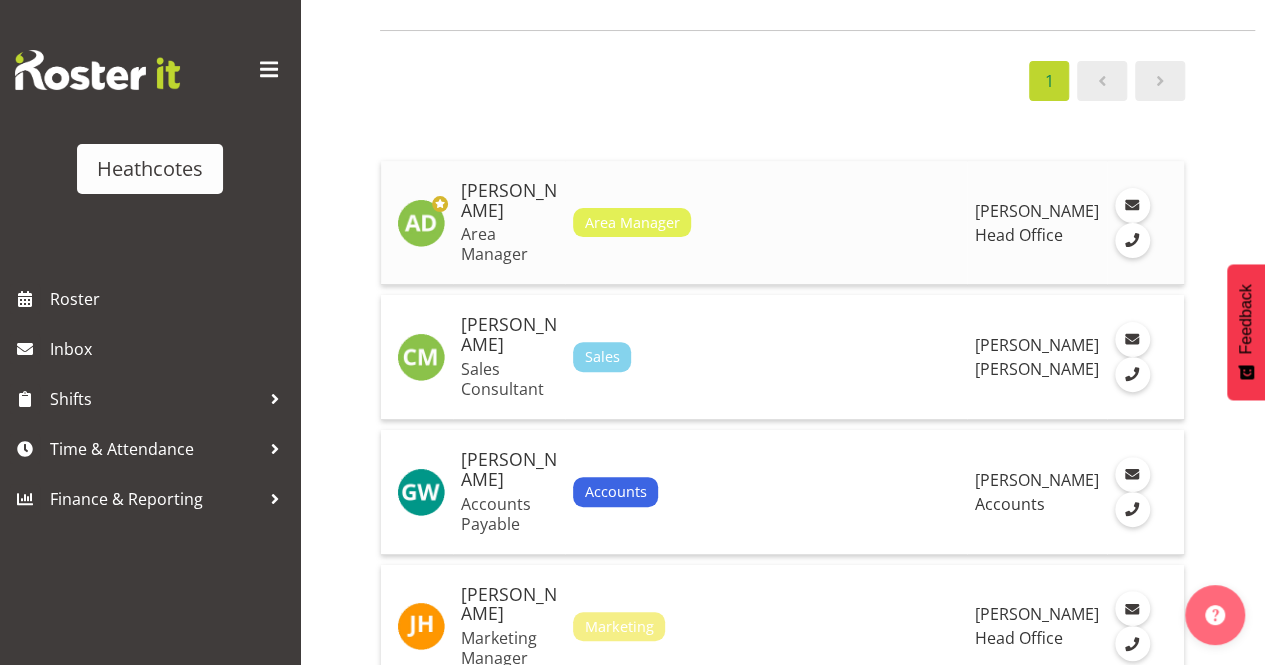 scroll, scrollTop: 200, scrollLeft: 0, axis: vertical 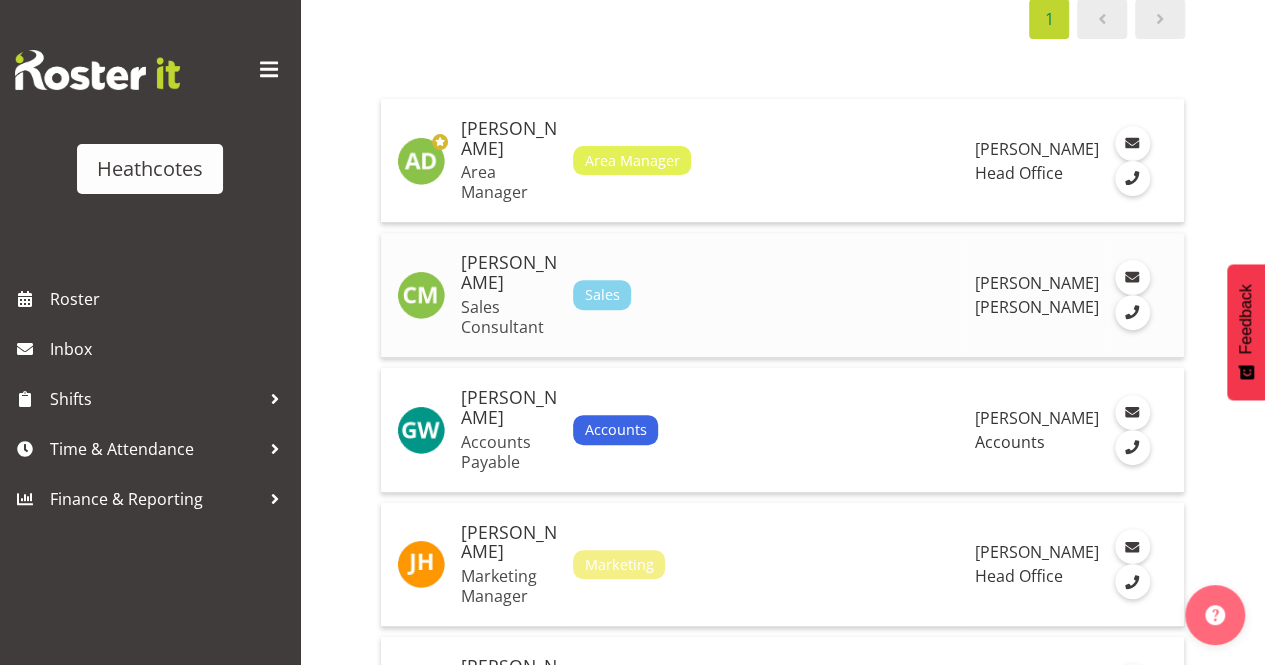 click on "[PERSON_NAME]" at bounding box center (509, 273) 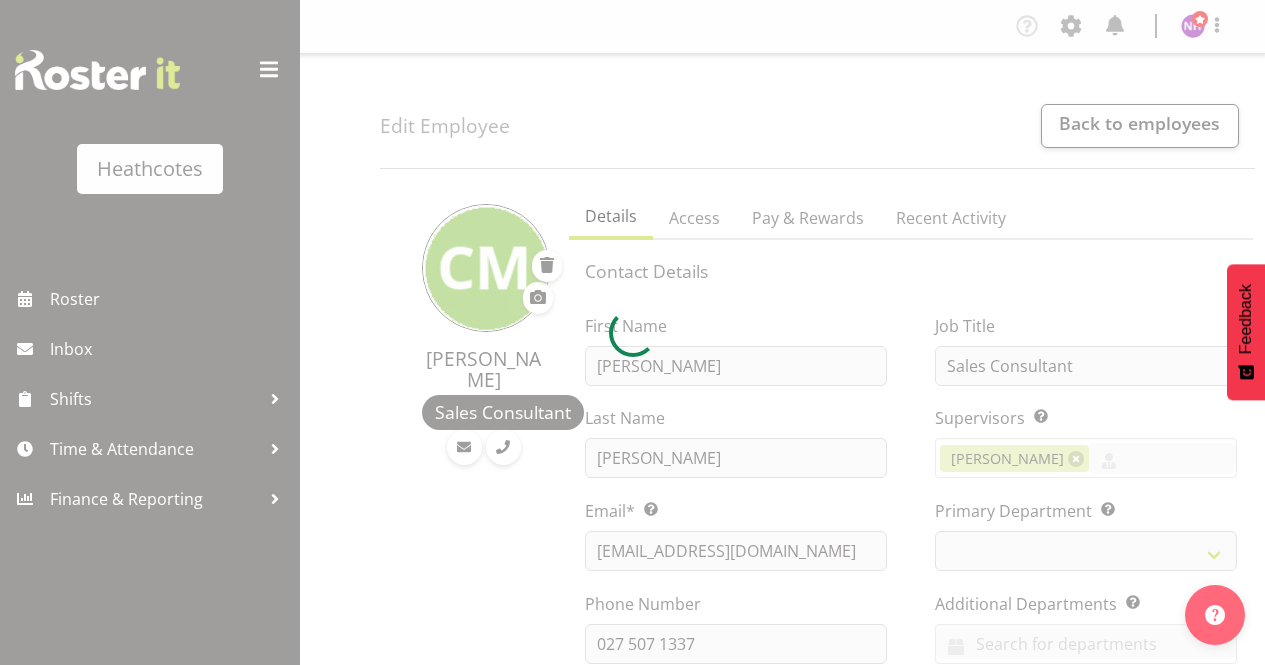 scroll, scrollTop: 0, scrollLeft: 0, axis: both 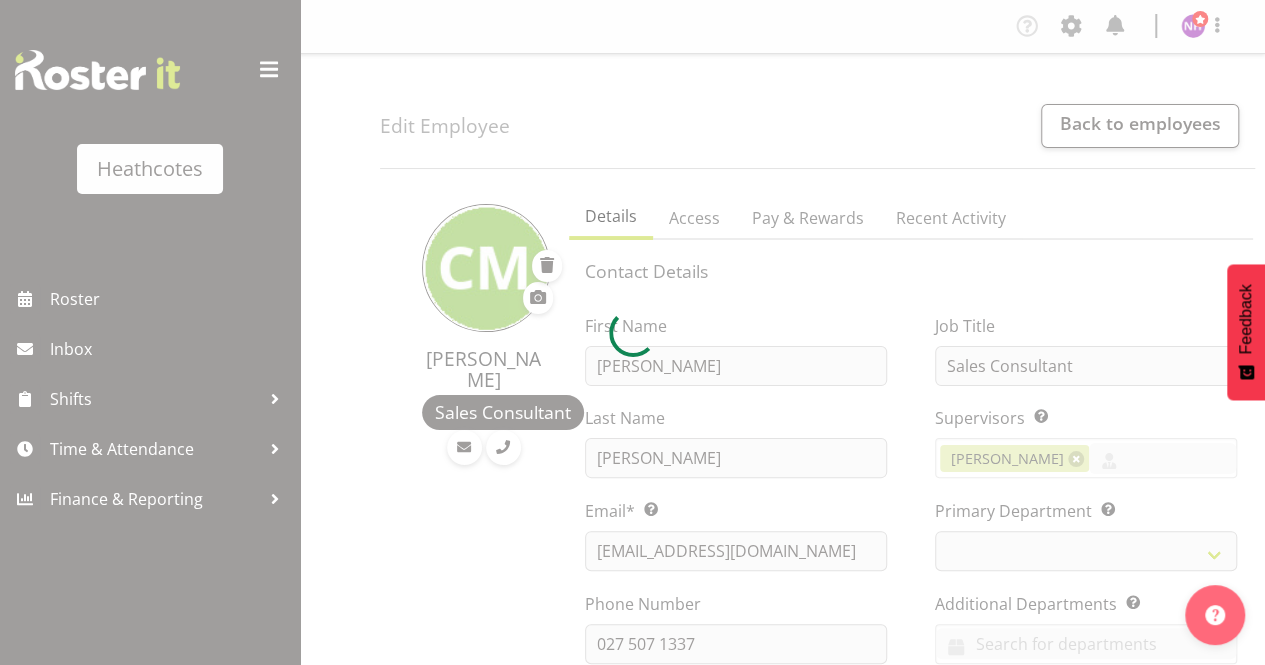 select on "789" 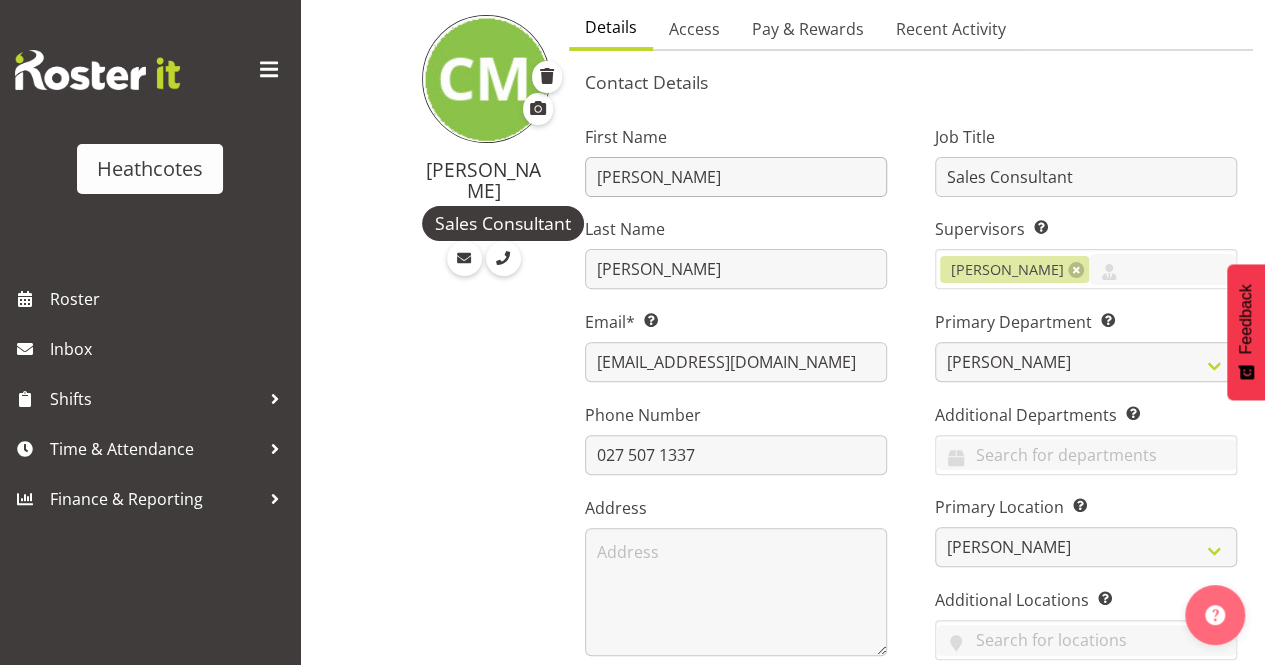 scroll, scrollTop: 100, scrollLeft: 0, axis: vertical 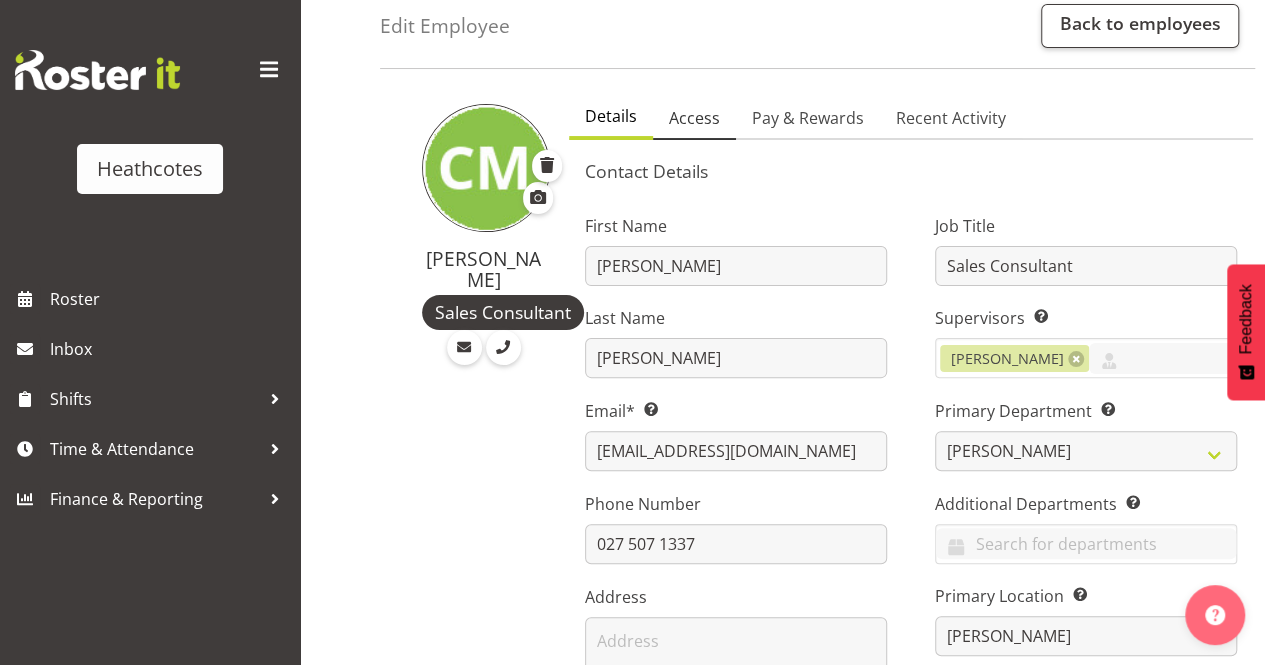 click on "Access" at bounding box center [694, 118] 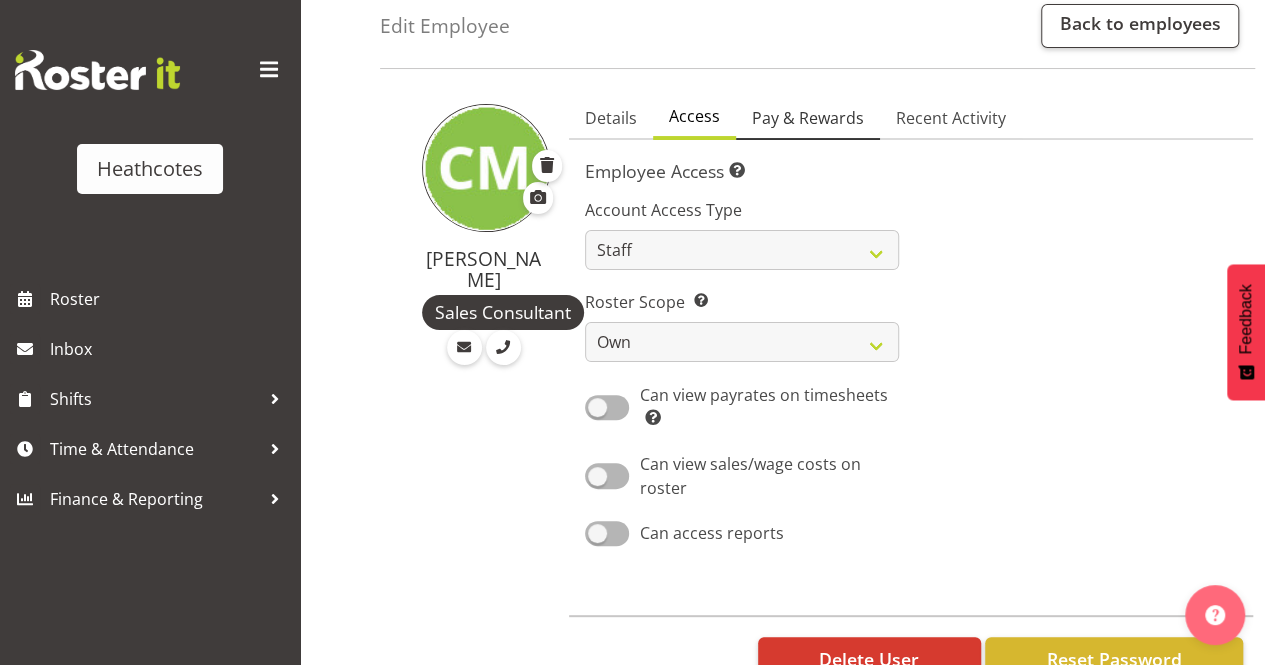 click on "Pay & Rewards" at bounding box center (808, 118) 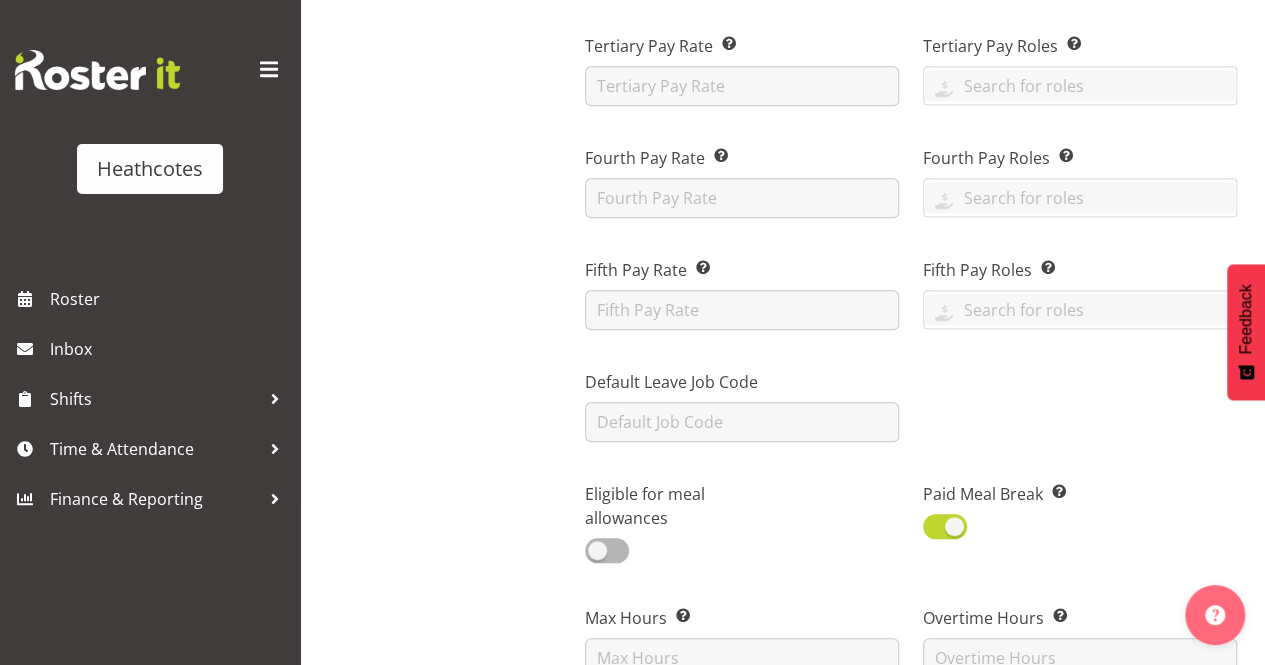 scroll, scrollTop: 1000, scrollLeft: 0, axis: vertical 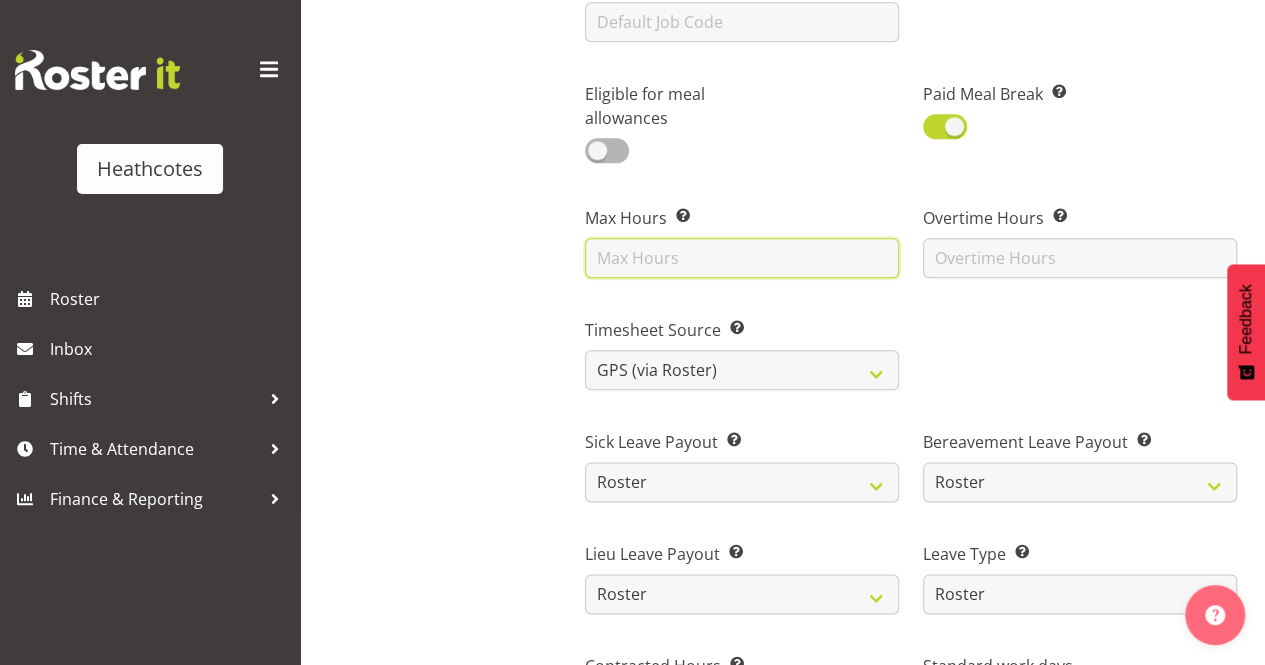 click at bounding box center (742, 258) 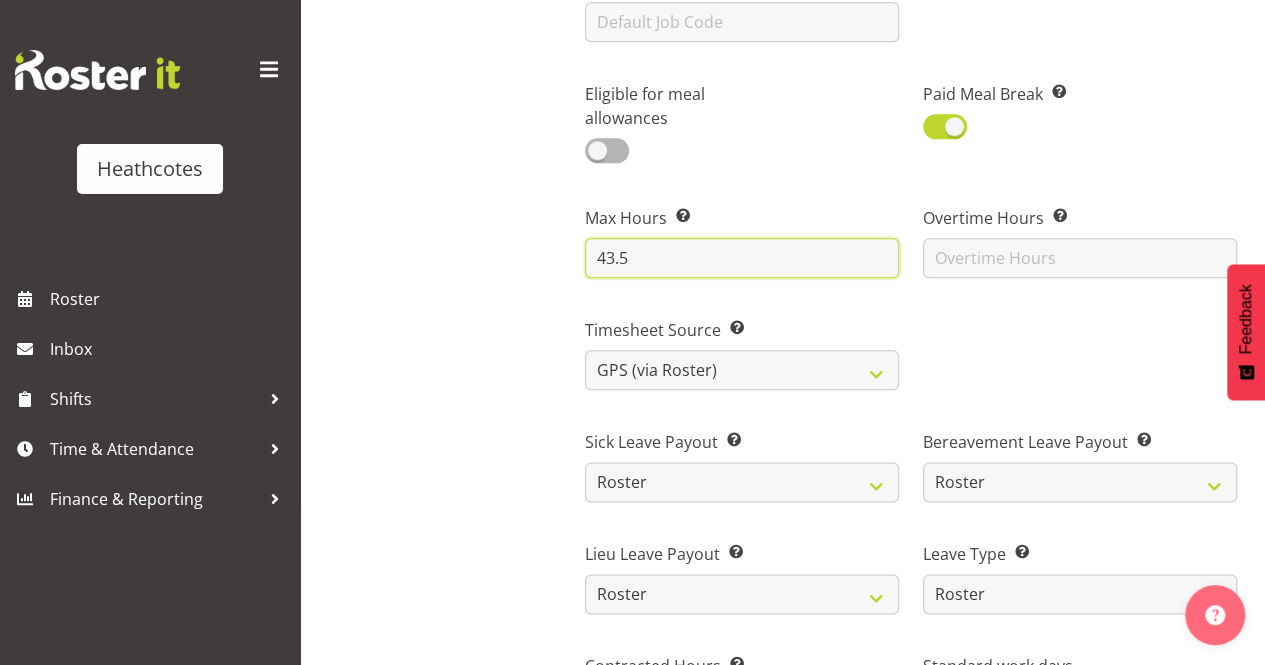 type on "43.5" 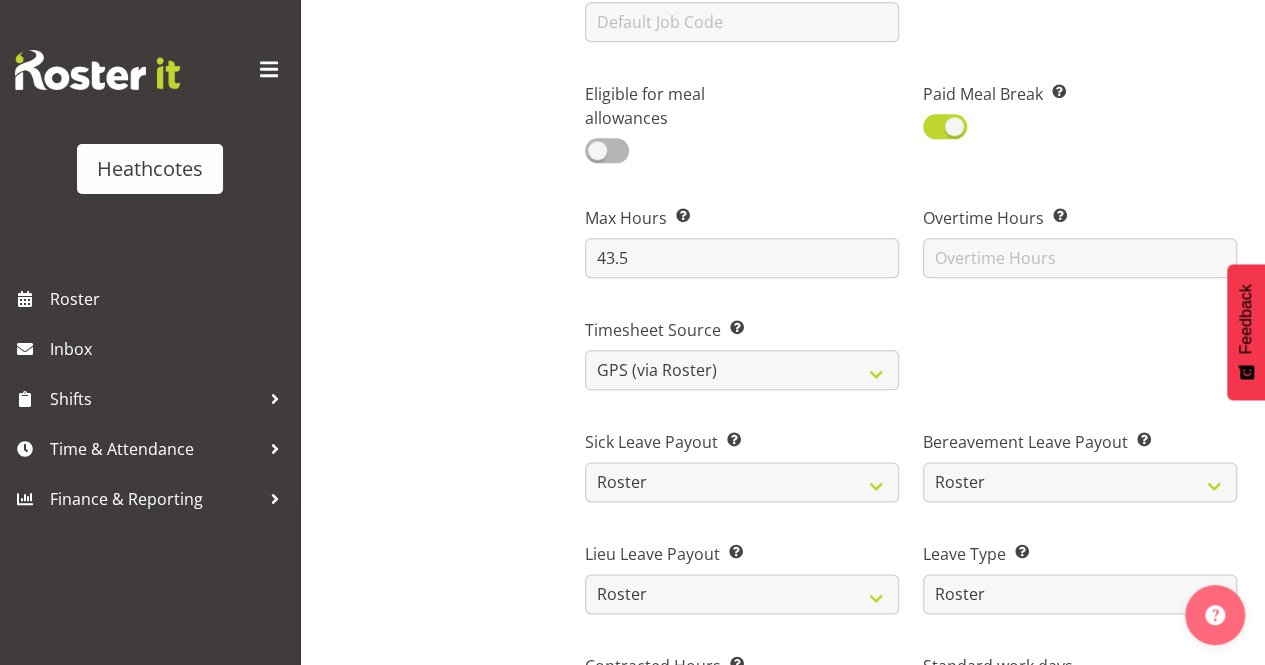 click on "Timesheet Source
Select how you would like the employee timesheet to be recorded:
Roster – Exact roster times will come through to the timesheet.
Manual – Employees must manually add their timesheet entries.
GPS – Employees must clock in via GPS time clocks.   Roster   Manual   GPS   GPS (via Roster)" at bounding box center (742, 346) 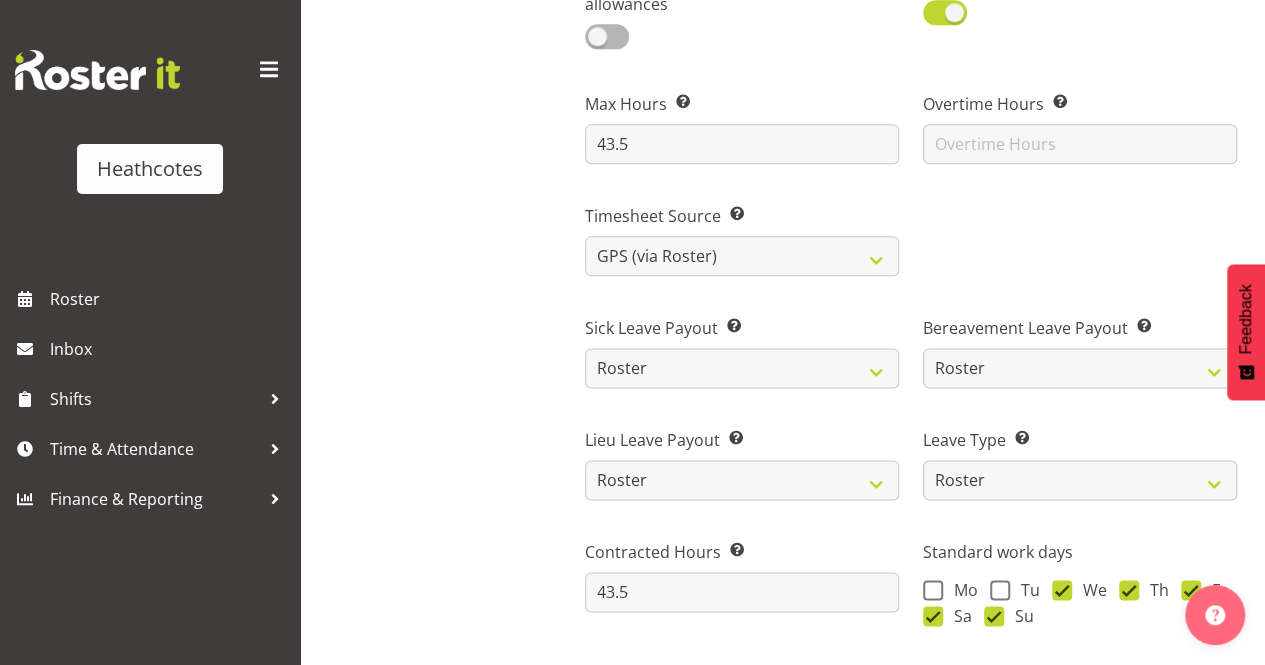 scroll, scrollTop: 1200, scrollLeft: 0, axis: vertical 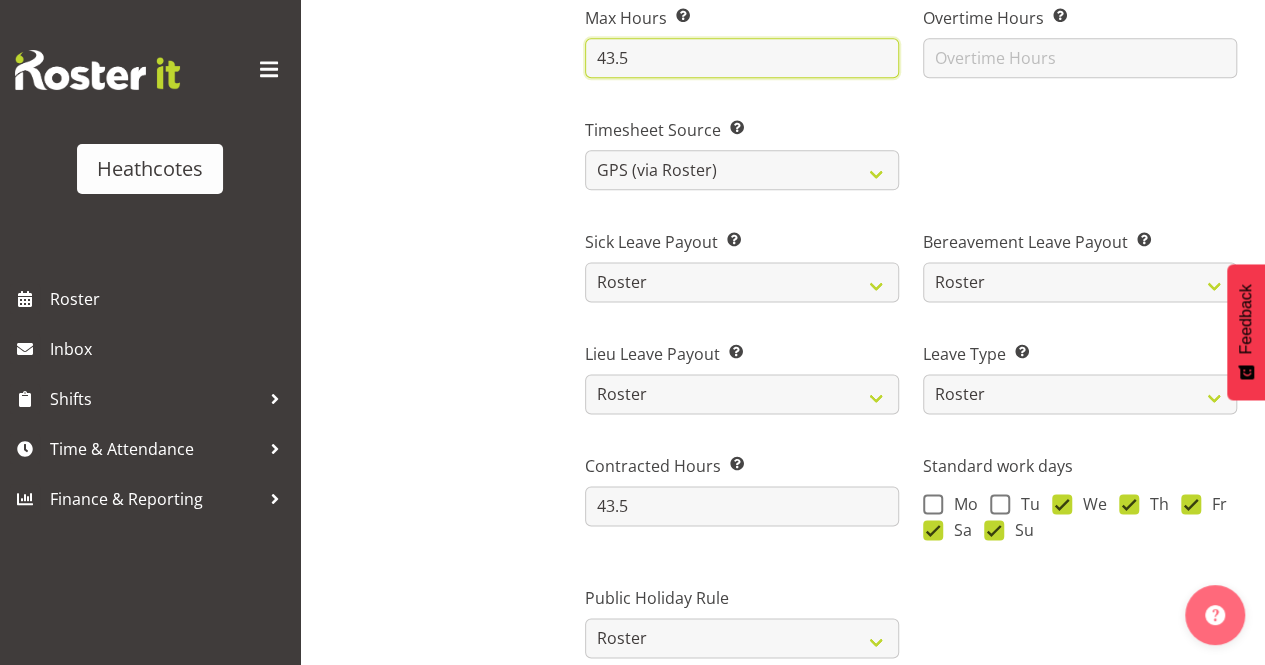 drag, startPoint x: 680, startPoint y: 63, endPoint x: 566, endPoint y: 41, distance: 116.1034 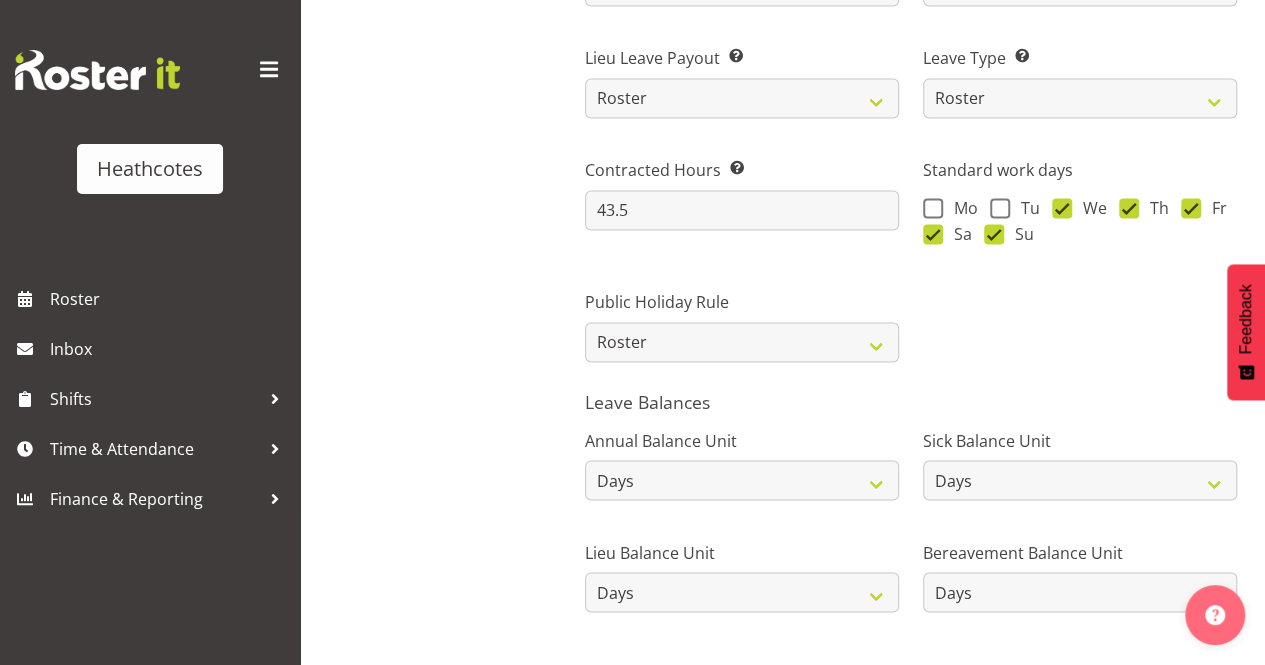 scroll, scrollTop: 1600, scrollLeft: 0, axis: vertical 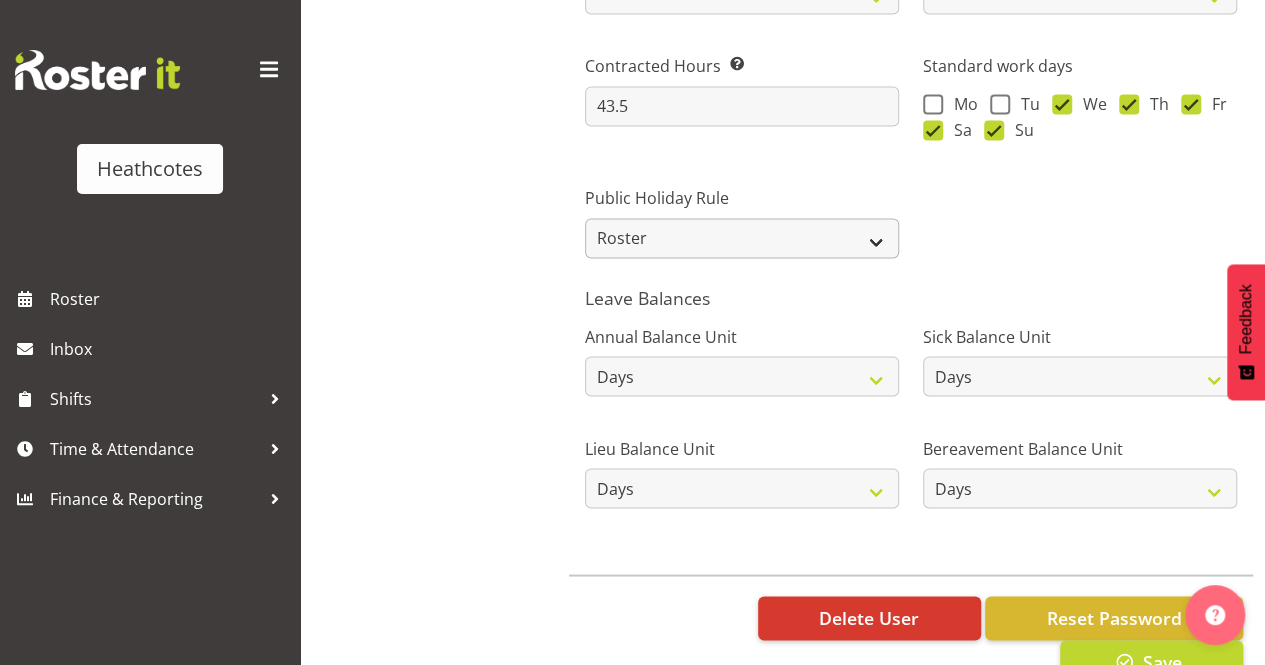 type 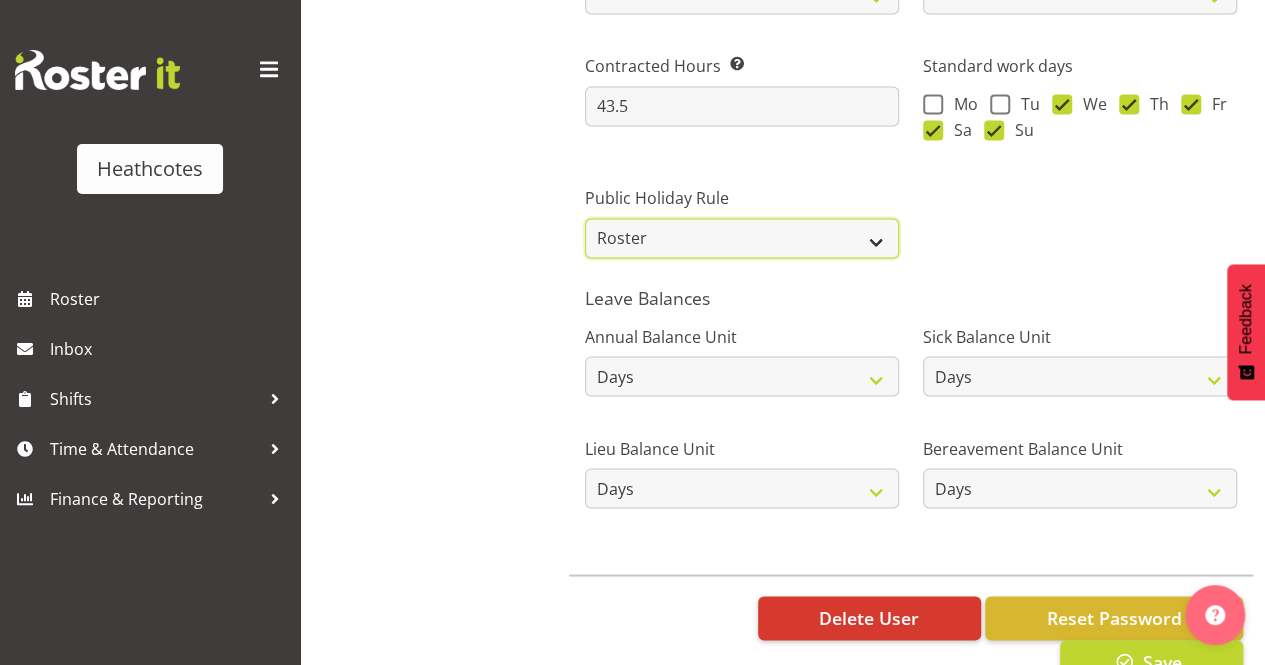 click on "Roster   Always Pay   Never Pay   Historical   Roster-Fixed" at bounding box center (742, 238) 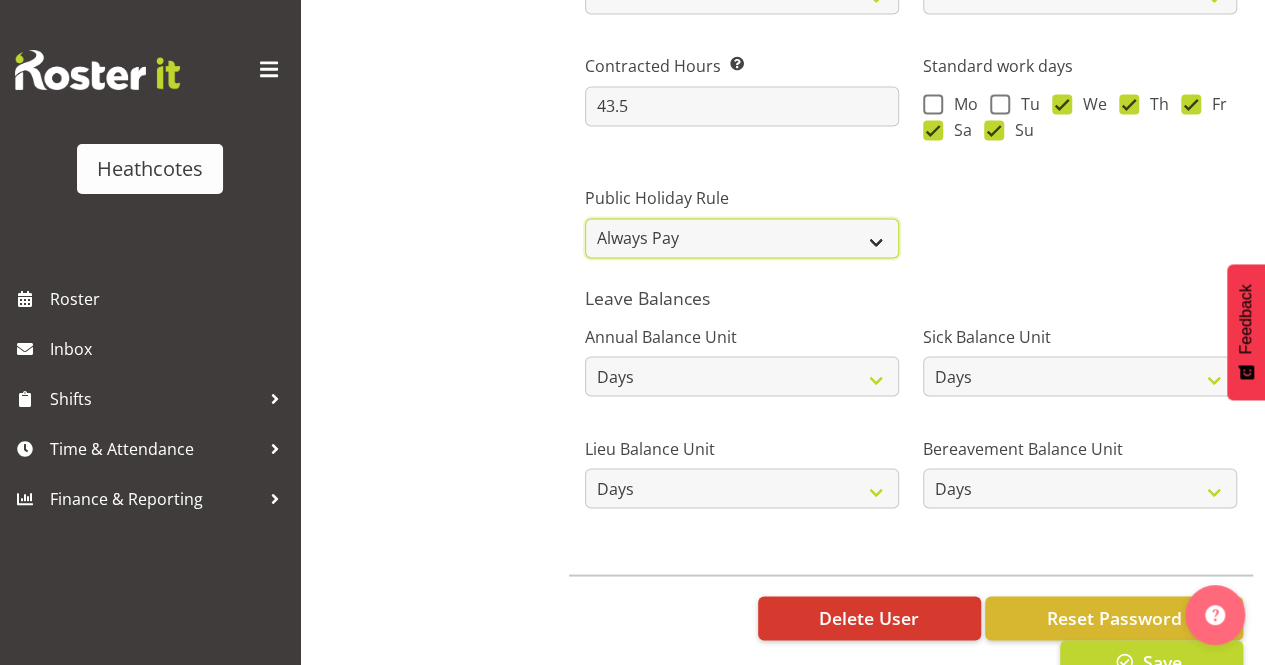 click on "Roster   Always Pay   Never Pay   Historical   Roster-Fixed" at bounding box center [742, 238] 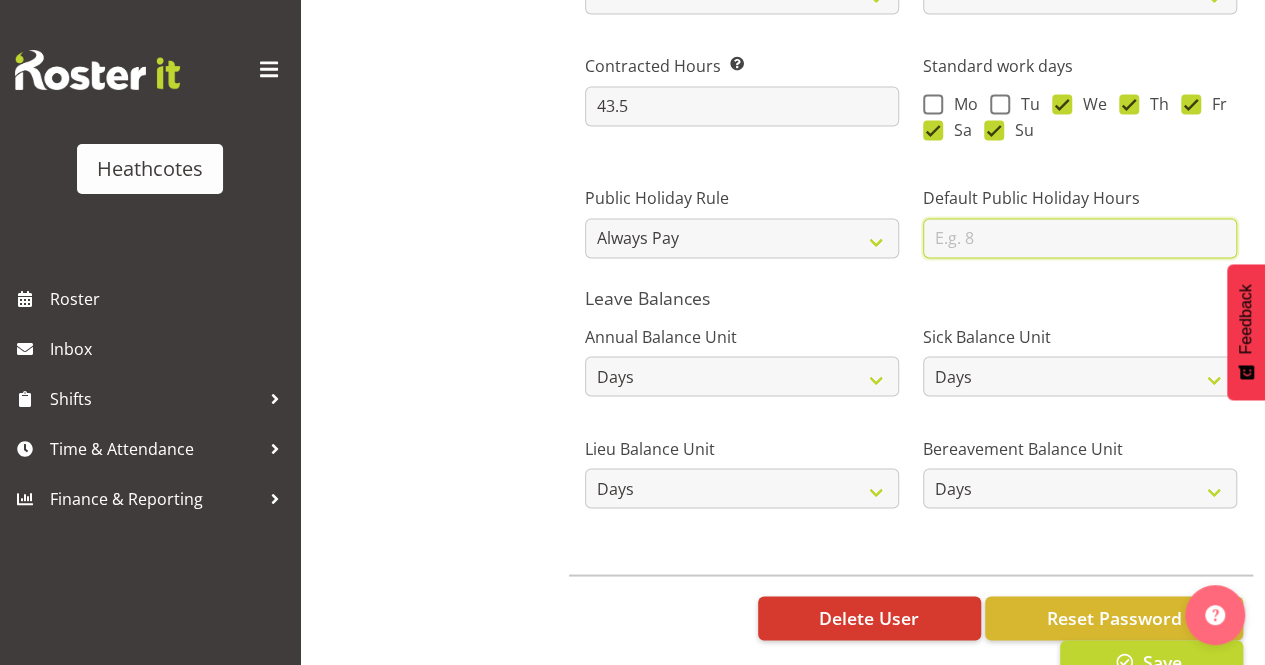 click at bounding box center [1080, 238] 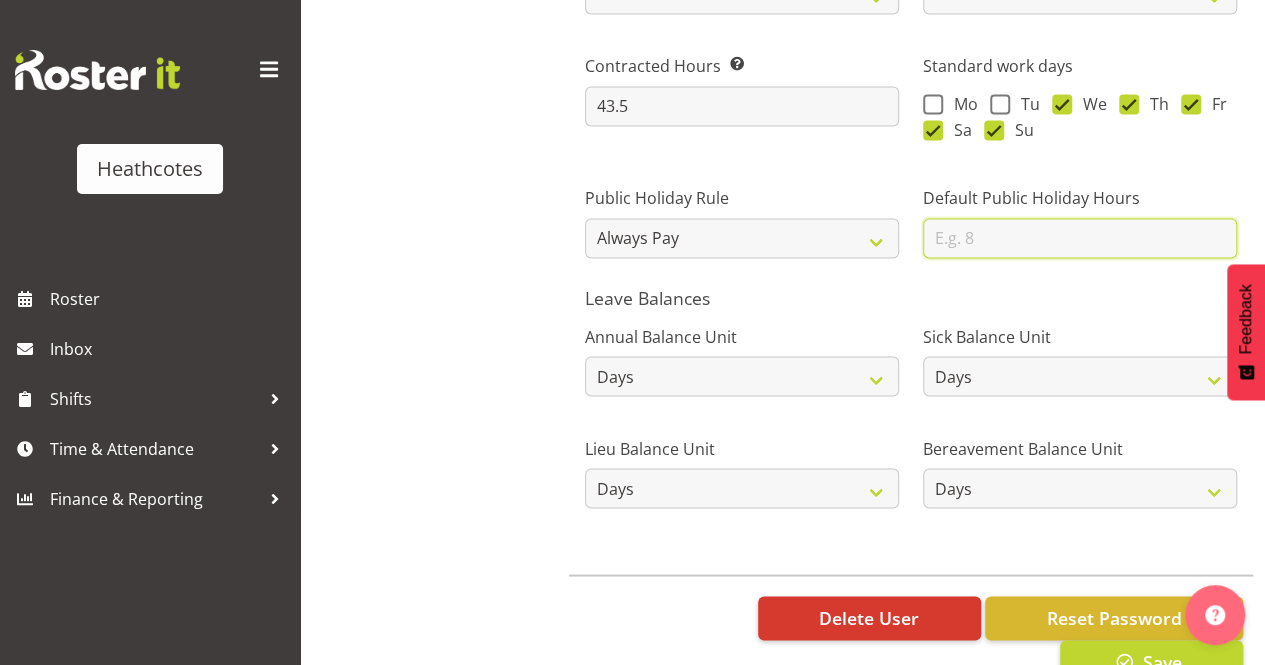 scroll, scrollTop: 1300, scrollLeft: 0, axis: vertical 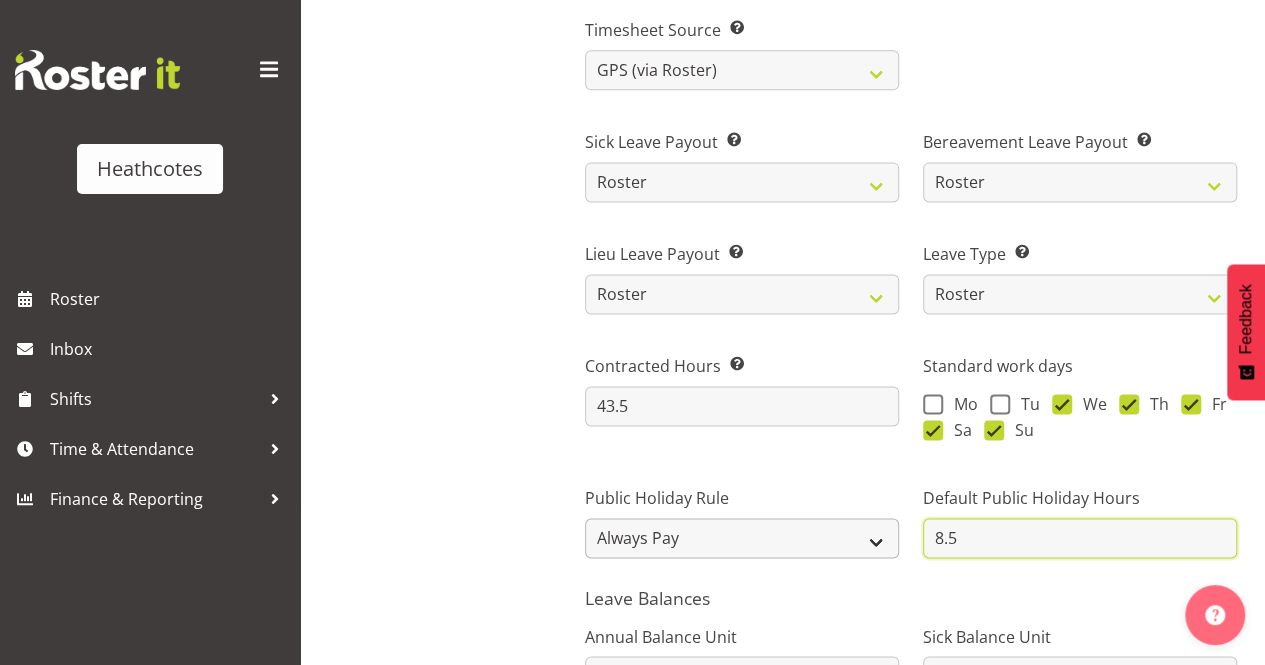 type on "8.5" 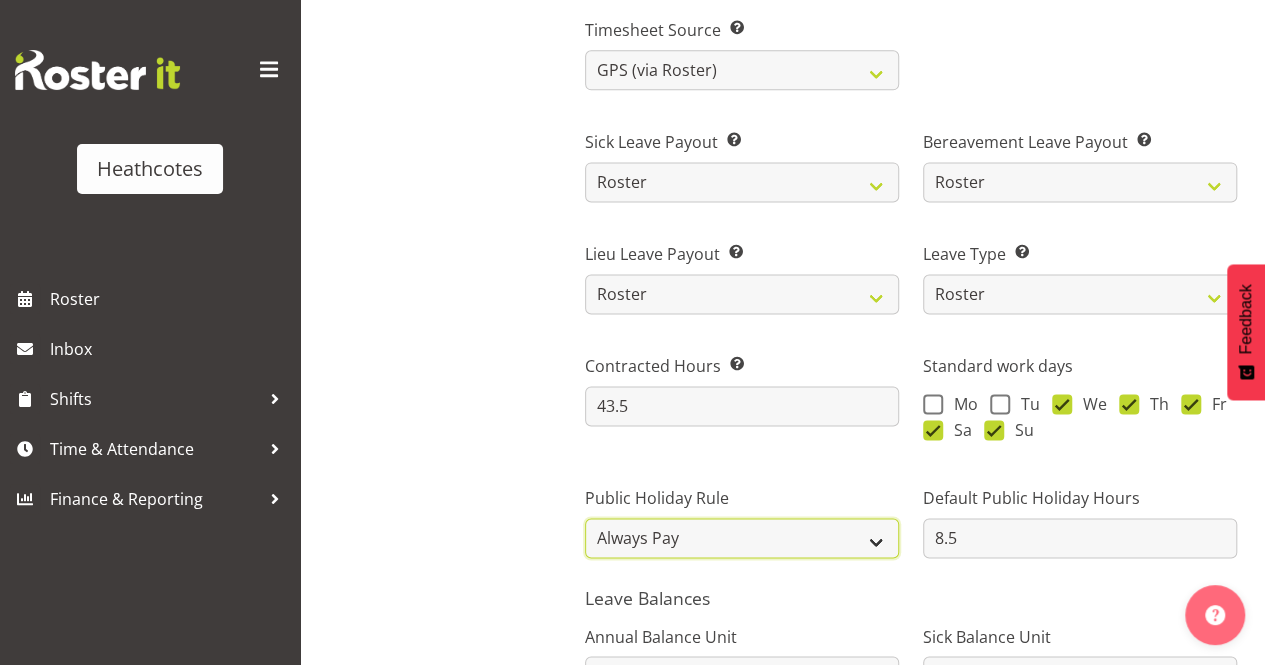 click on "Roster   Always Pay   Never Pay   Historical   Roster-Fixed" at bounding box center (742, 538) 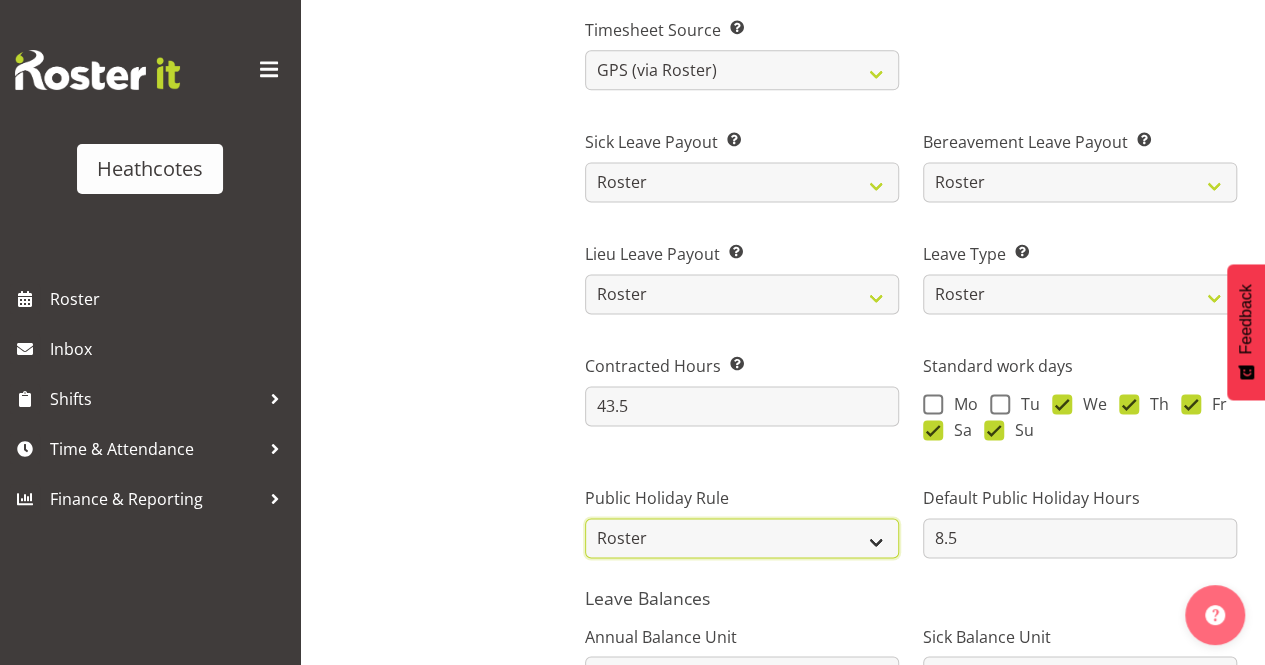 click on "Roster   Always Pay   Never Pay   Historical   Roster-Fixed" at bounding box center [742, 538] 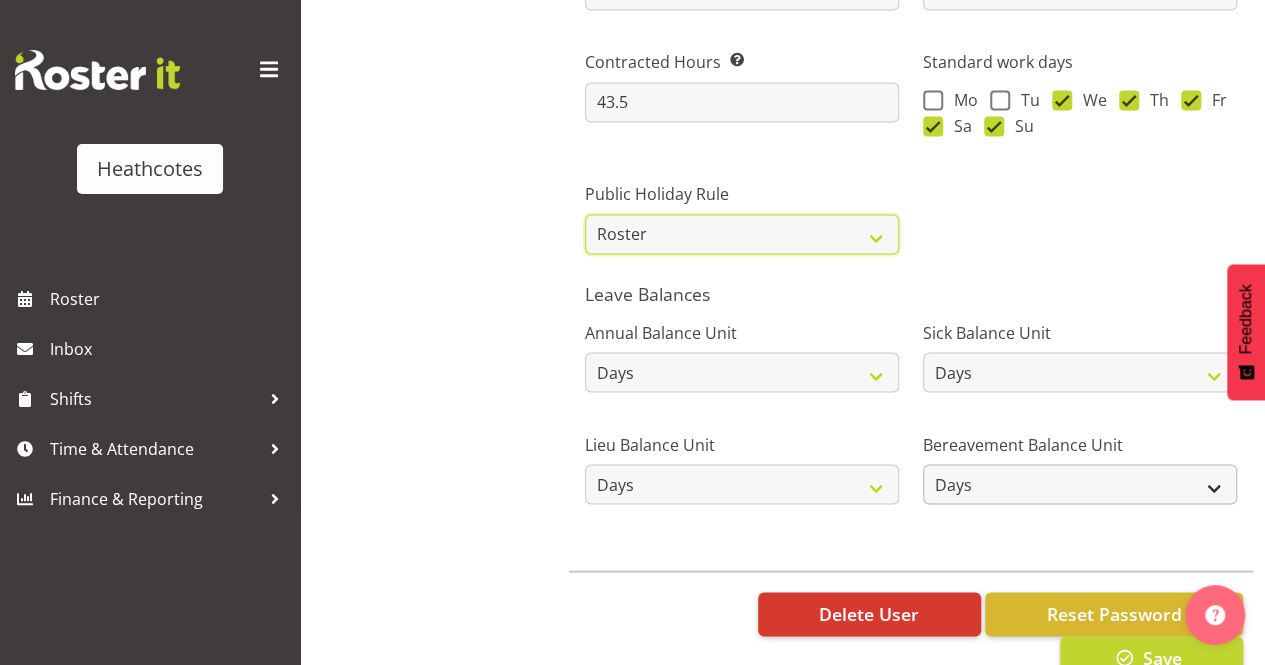 scroll, scrollTop: 1664, scrollLeft: 0, axis: vertical 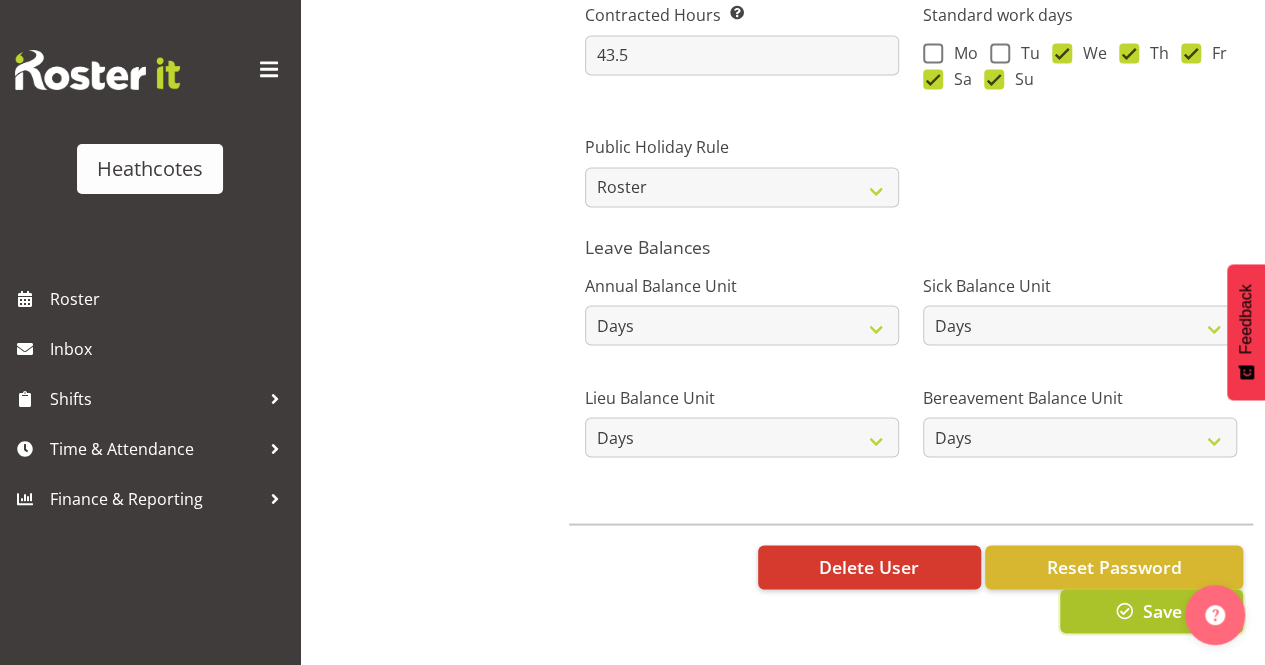 click on "Save" at bounding box center [1151, 611] 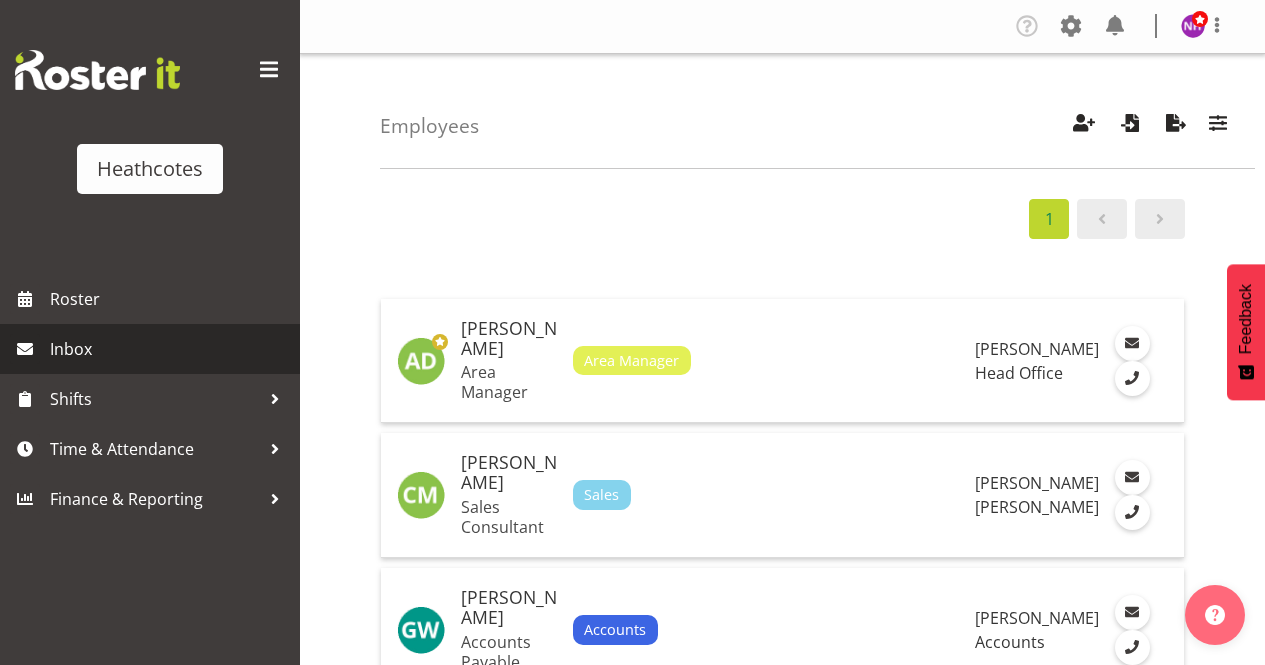 scroll, scrollTop: 0, scrollLeft: 0, axis: both 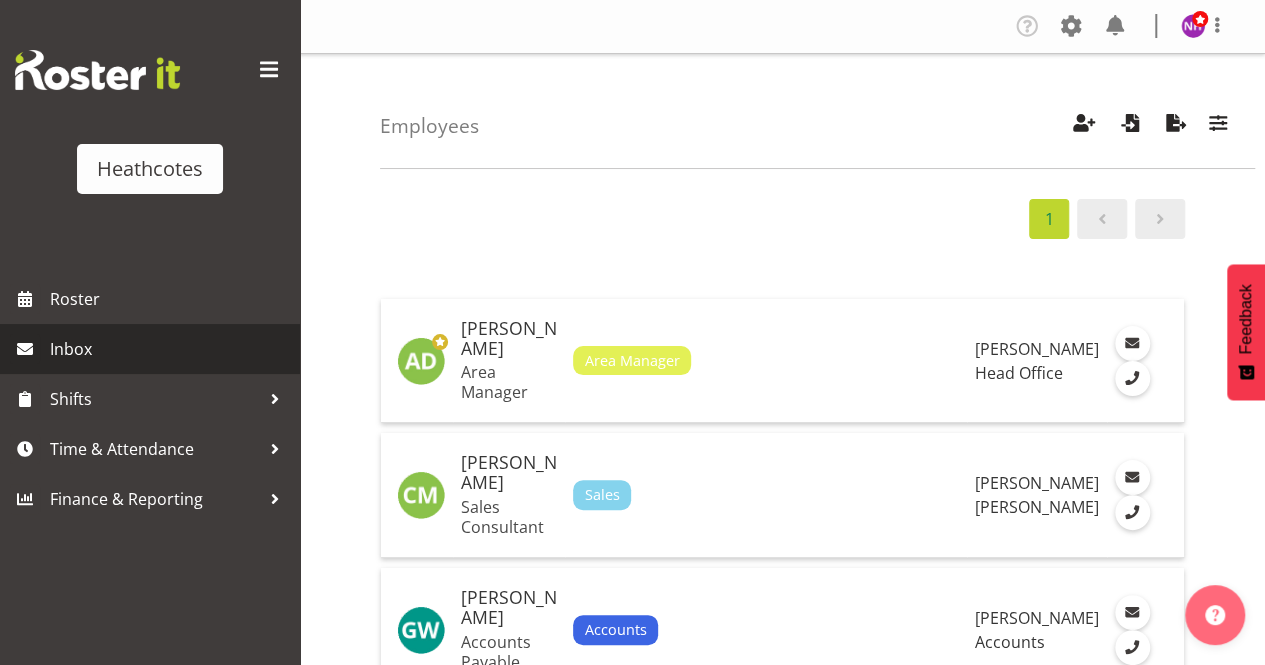 click on "Inbox" at bounding box center (150, 349) 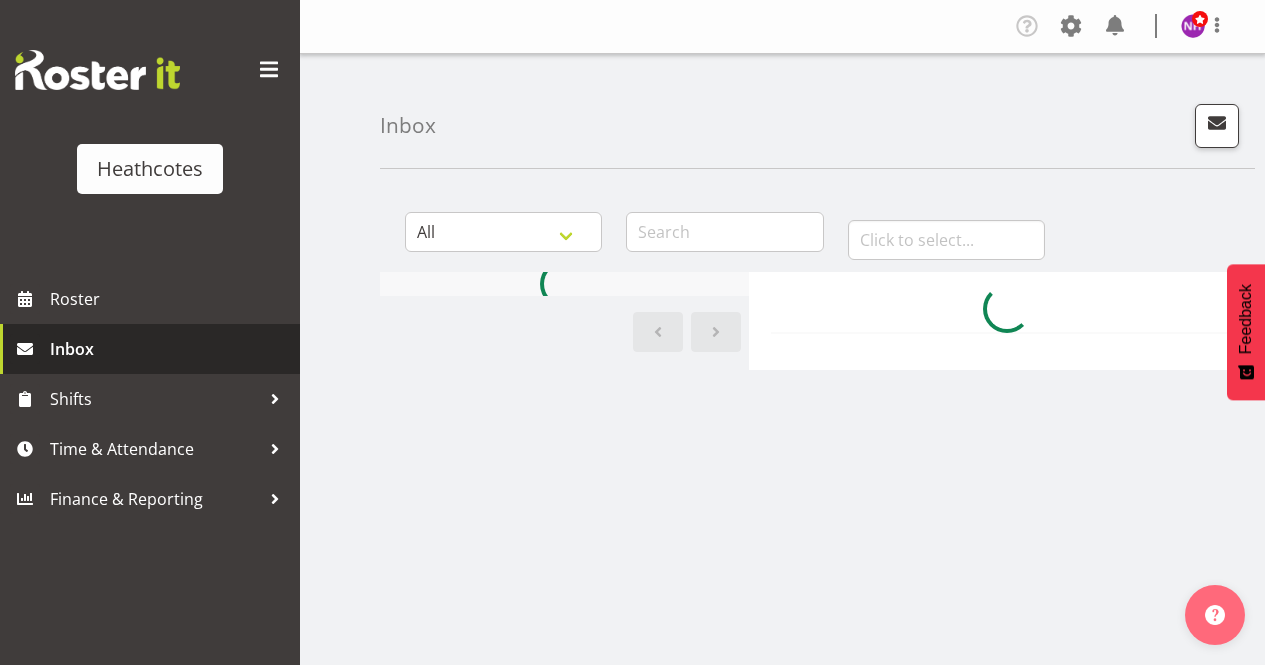 scroll, scrollTop: 0, scrollLeft: 0, axis: both 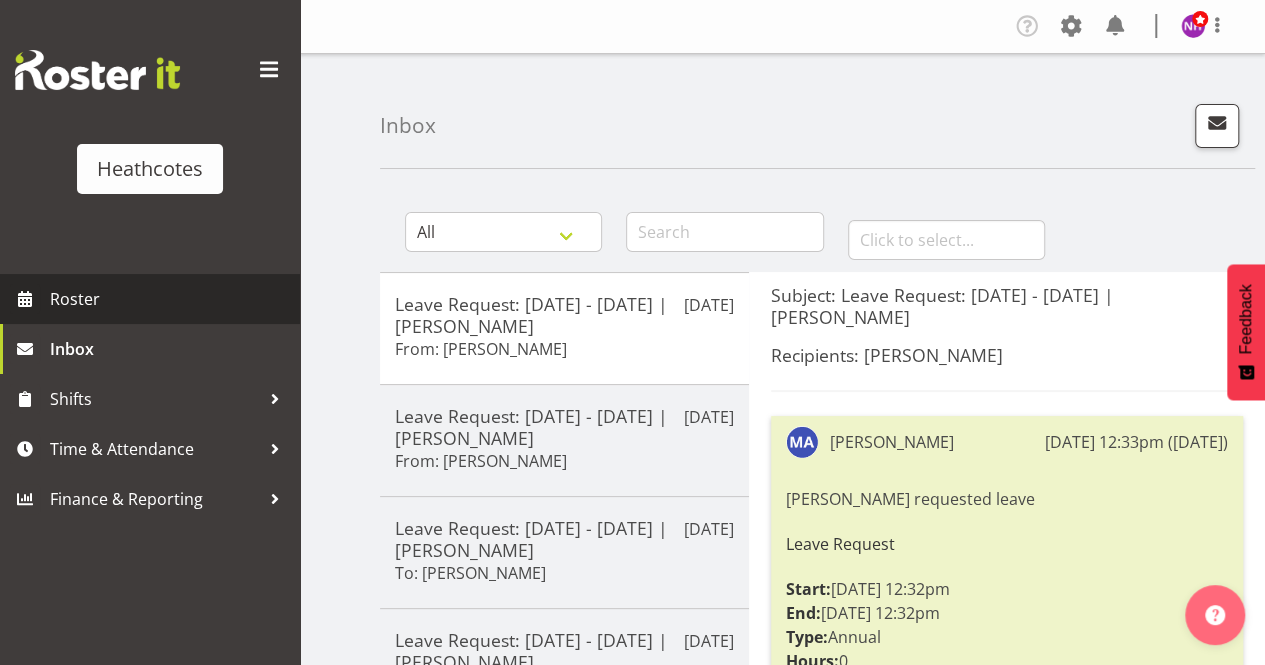 click on "Roster" at bounding box center (170, 299) 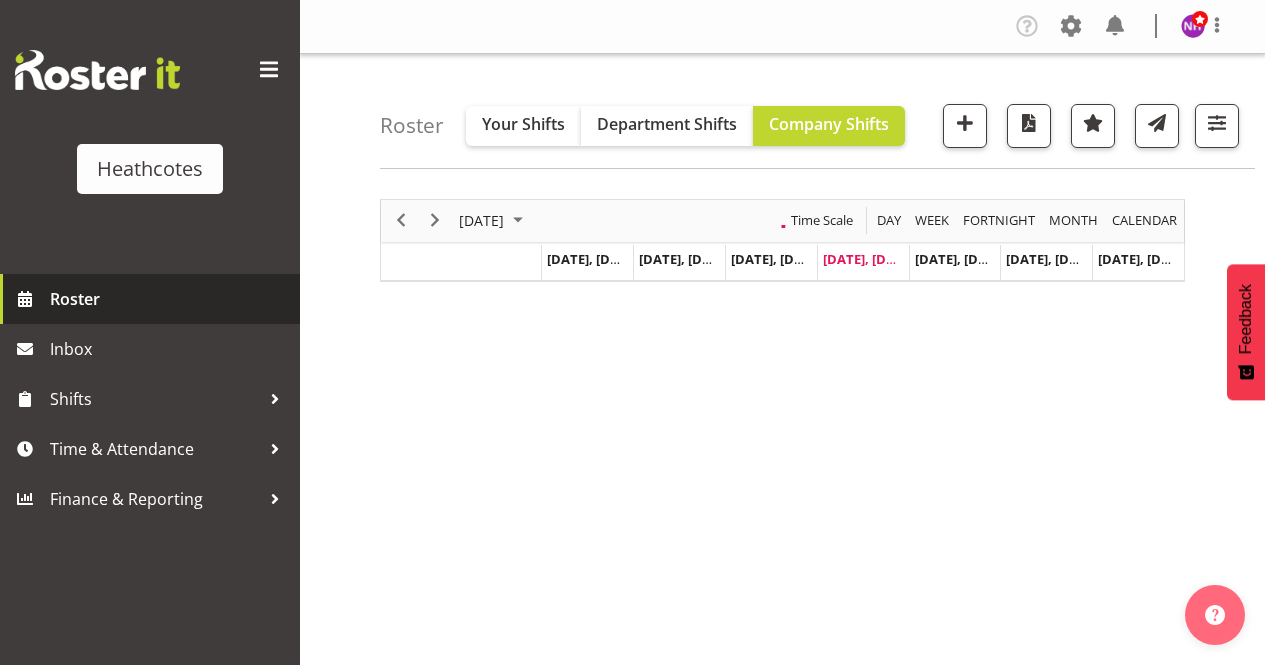 scroll, scrollTop: 0, scrollLeft: 0, axis: both 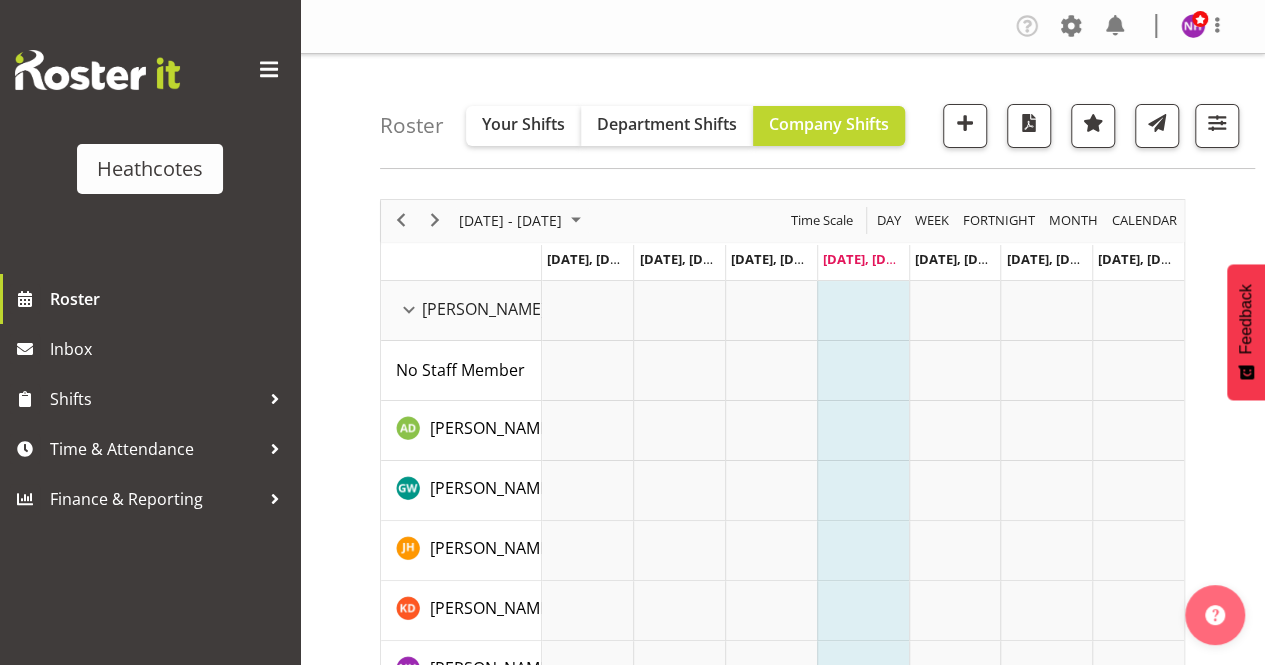 click on "Heathcotes" at bounding box center [150, 169] 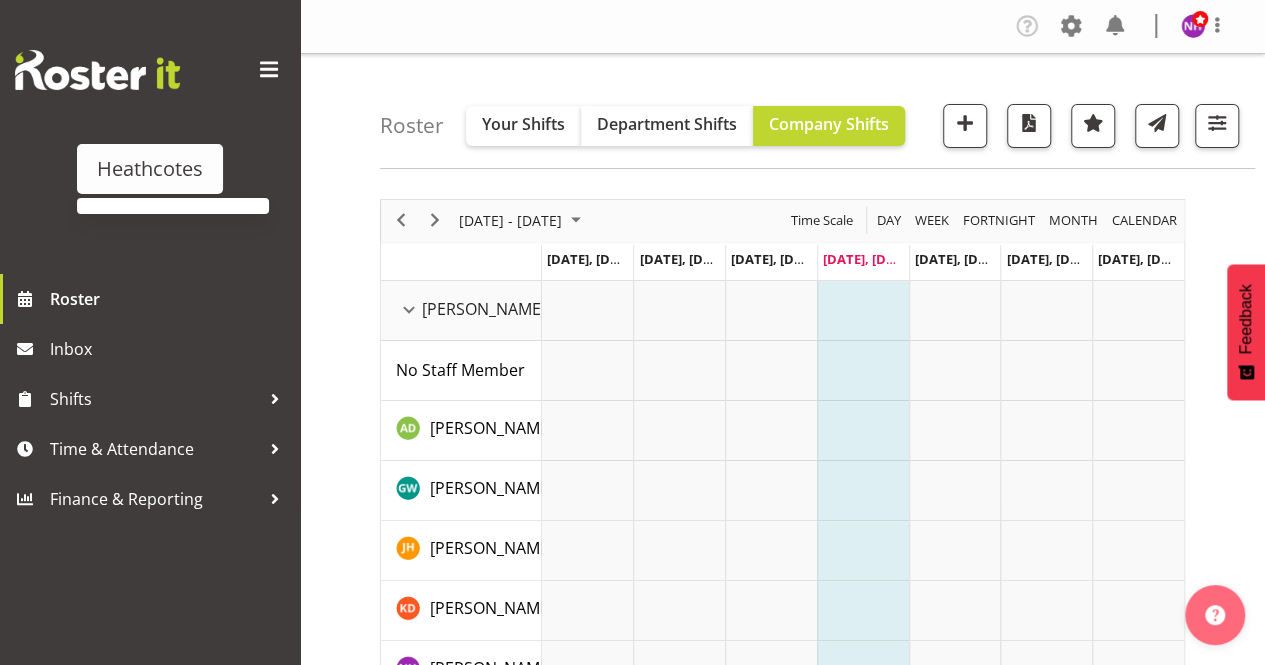 click at bounding box center (269, 70) 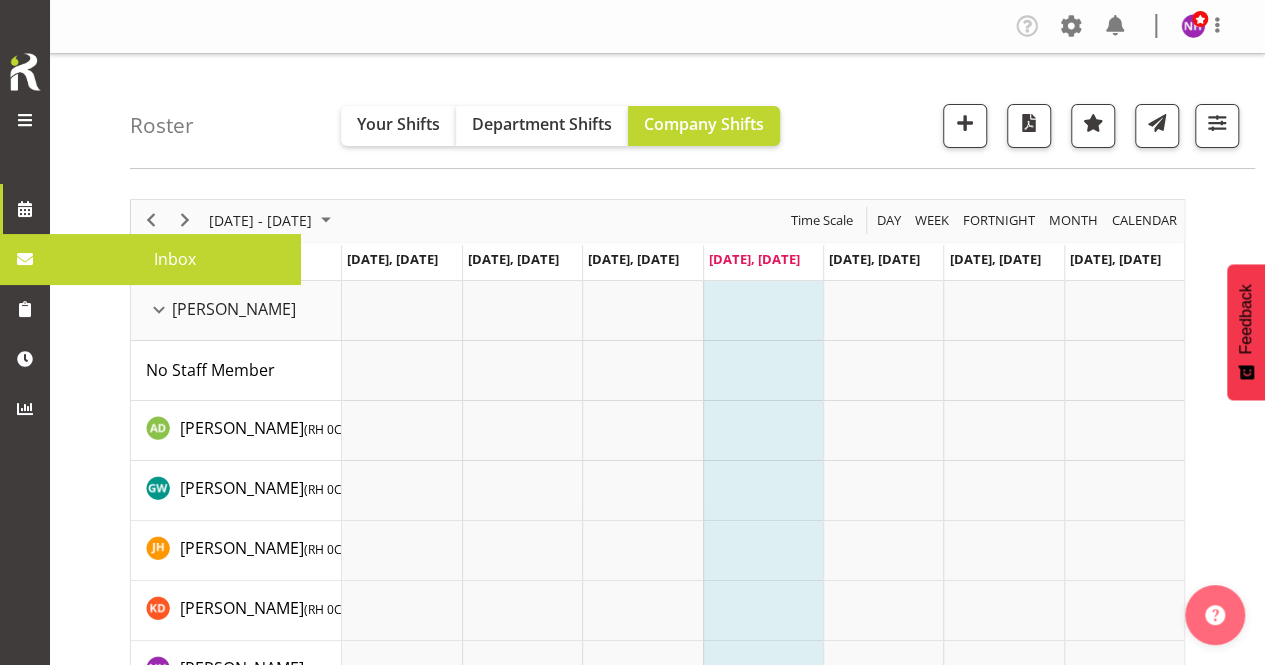click at bounding box center [25, 259] 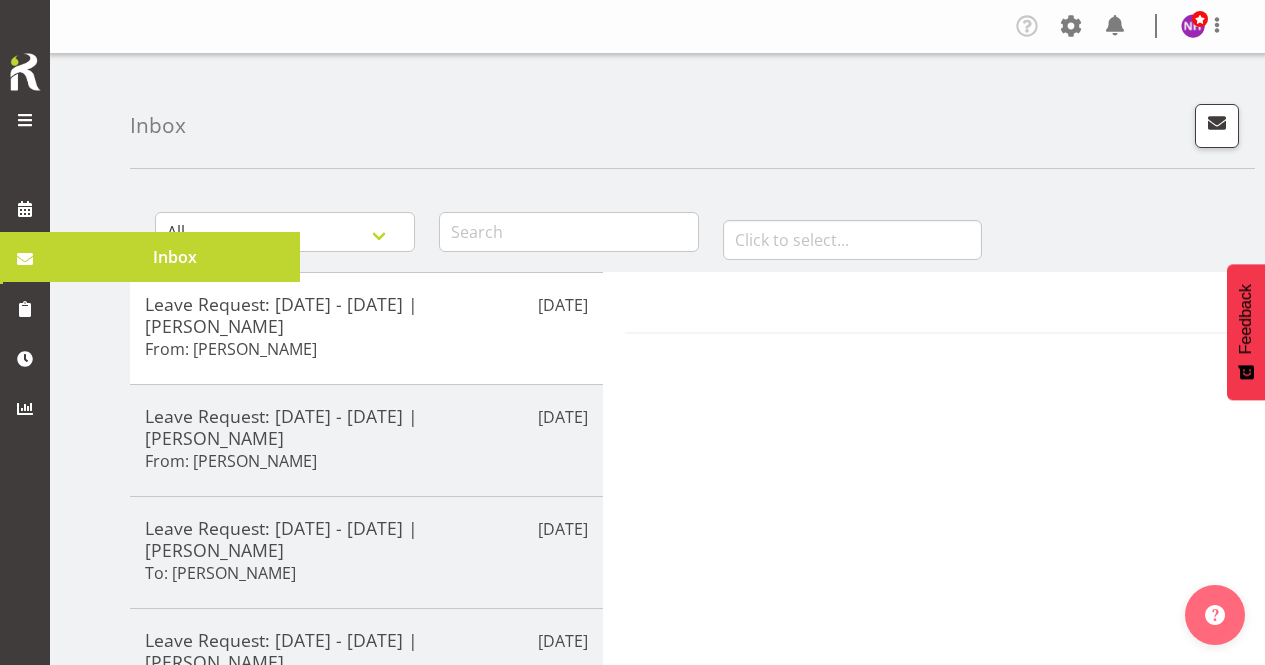 scroll, scrollTop: 0, scrollLeft: 0, axis: both 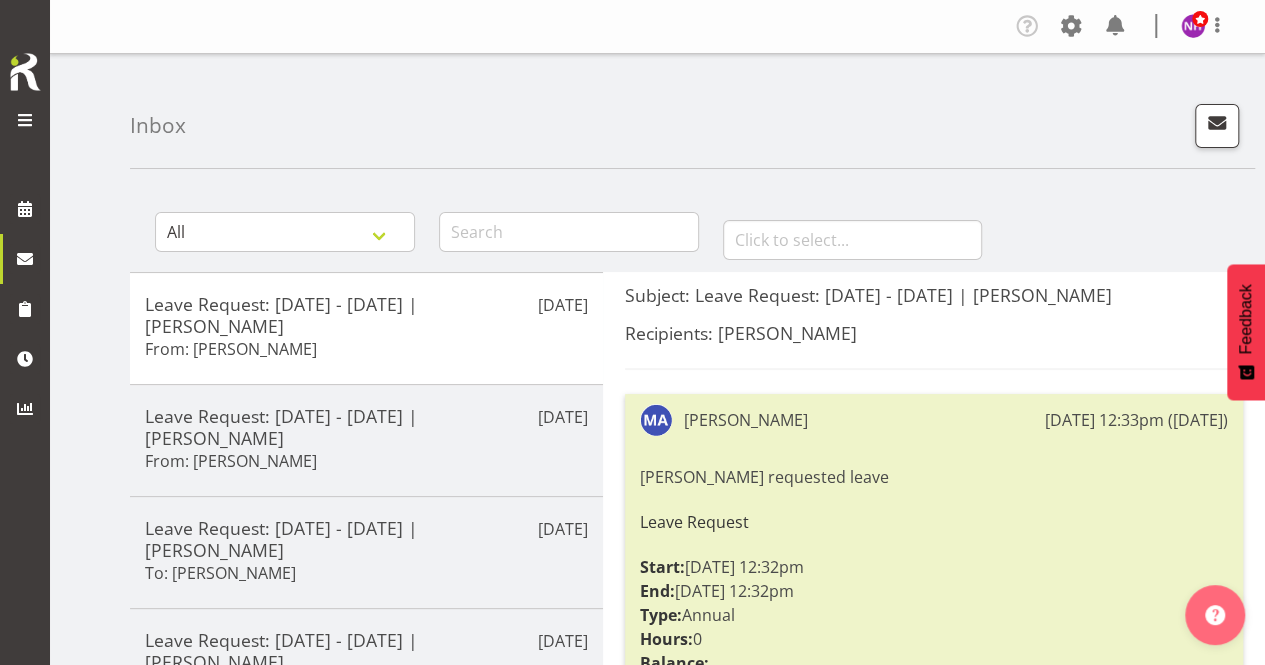 click on "Inbox" at bounding box center [692, 111] 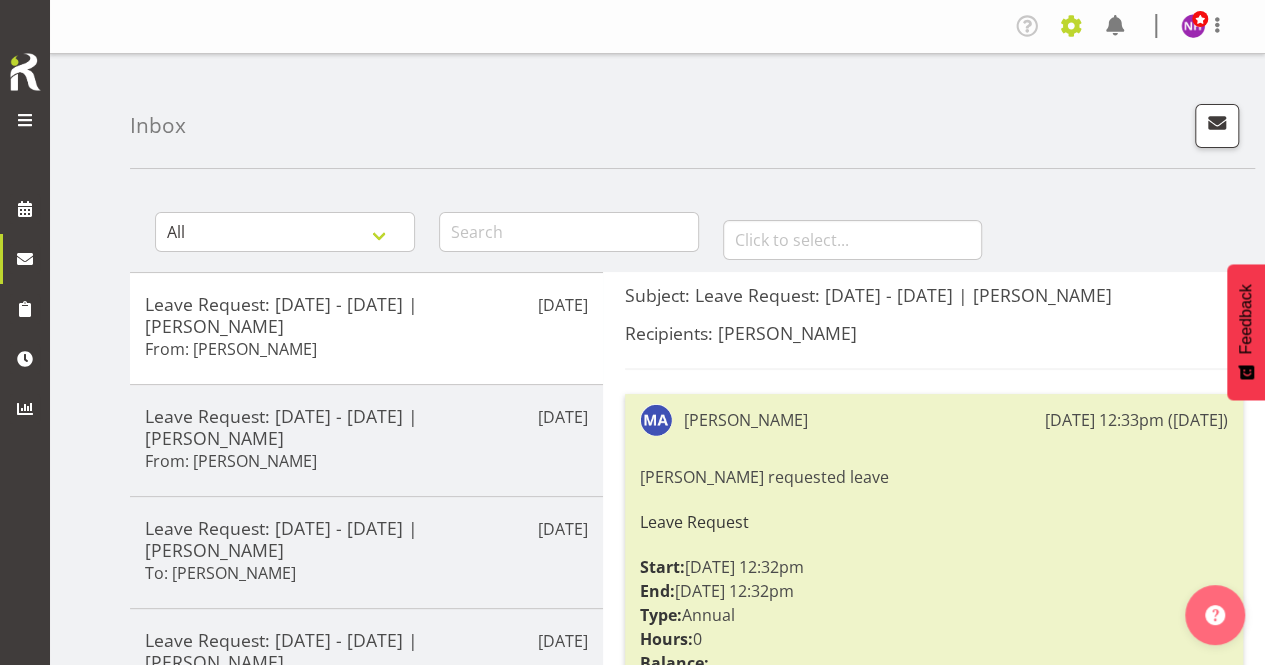 click at bounding box center [1071, 26] 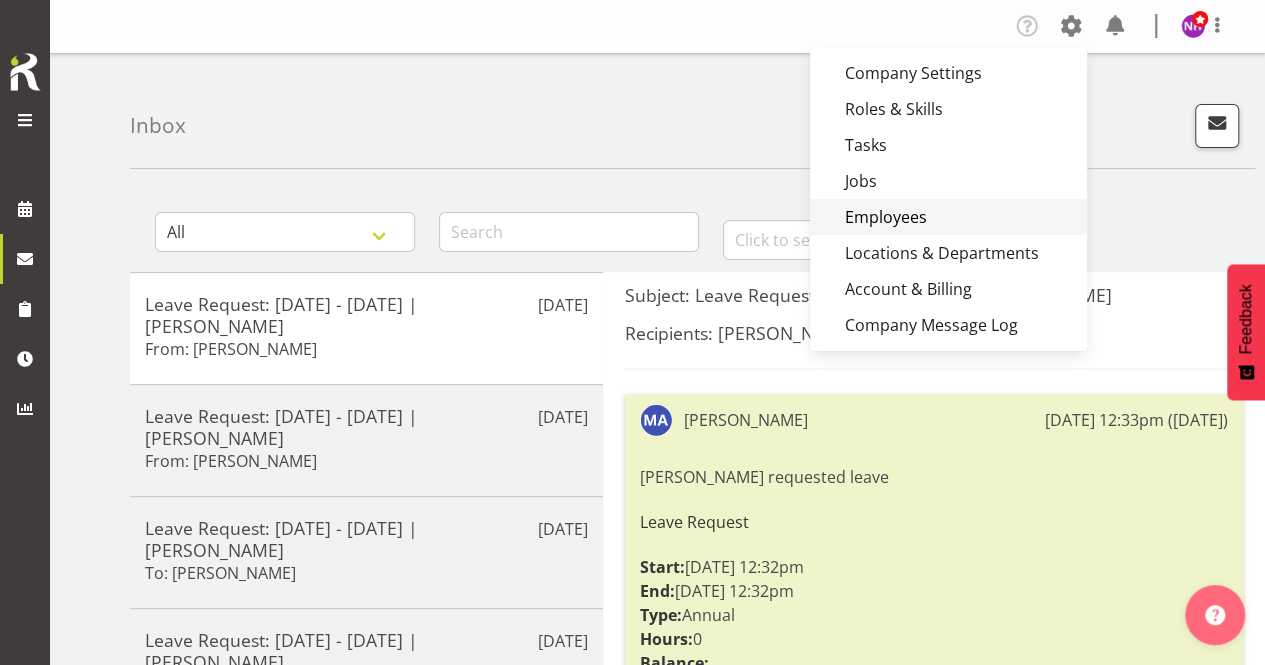 click on "Employees" at bounding box center (948, 217) 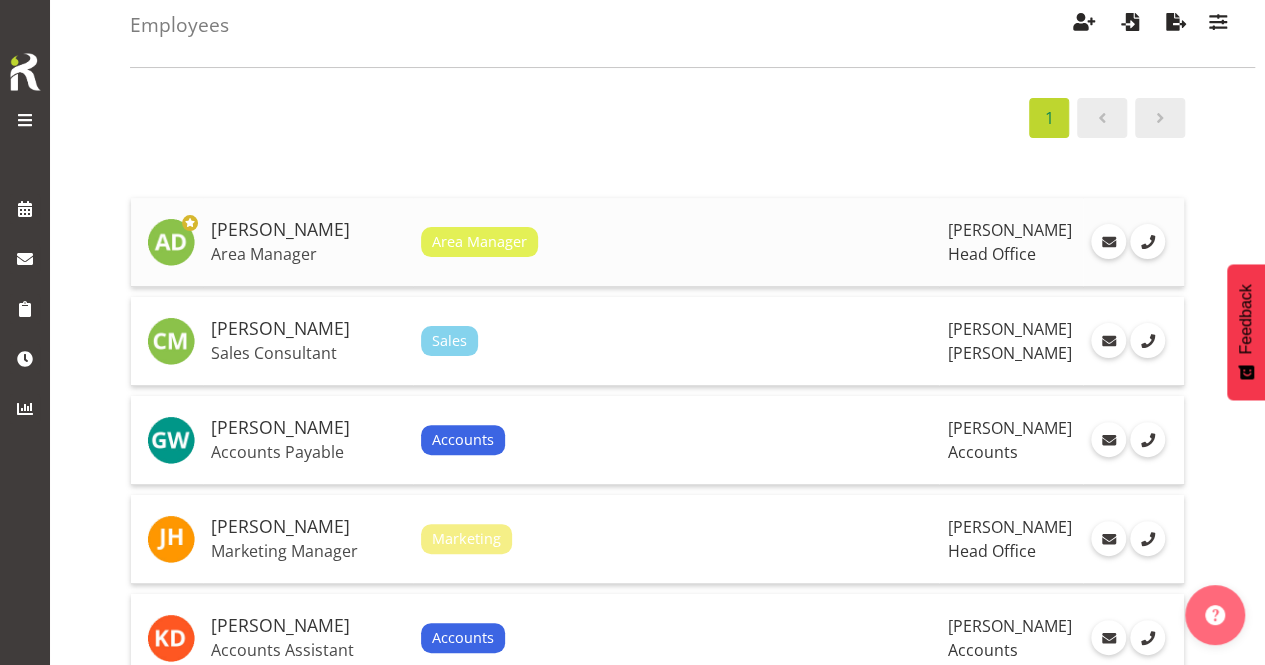scroll, scrollTop: 400, scrollLeft: 0, axis: vertical 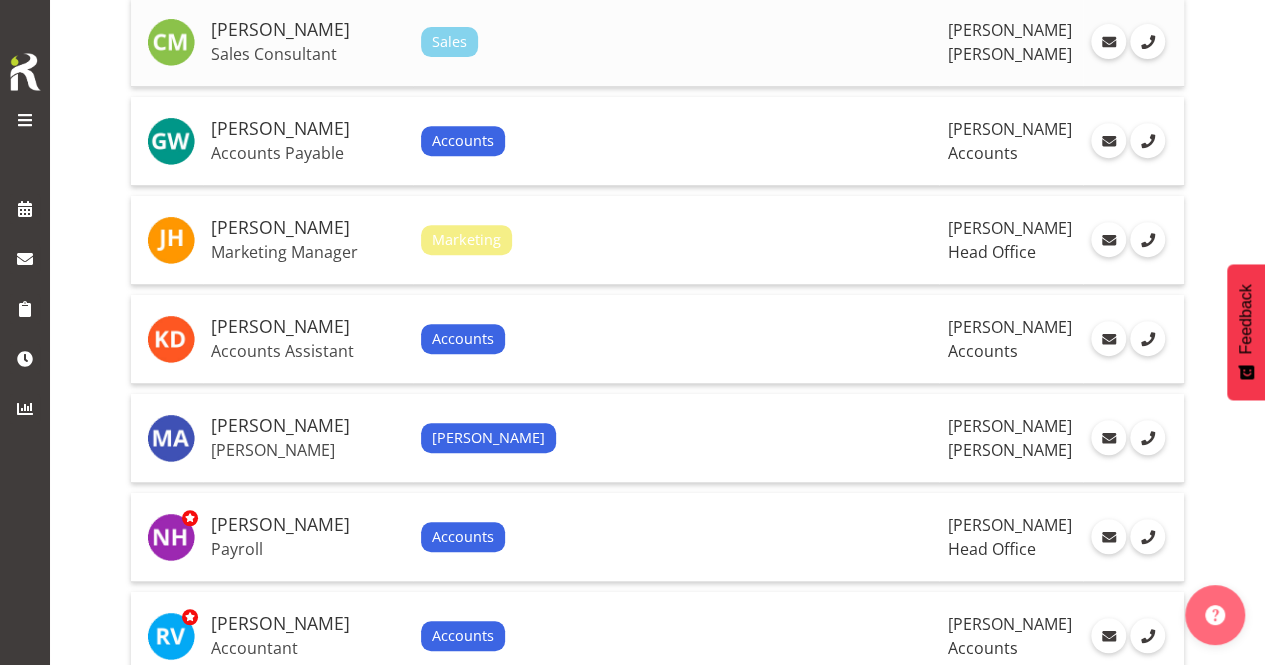 click on "[PERSON_NAME]" at bounding box center (308, 30) 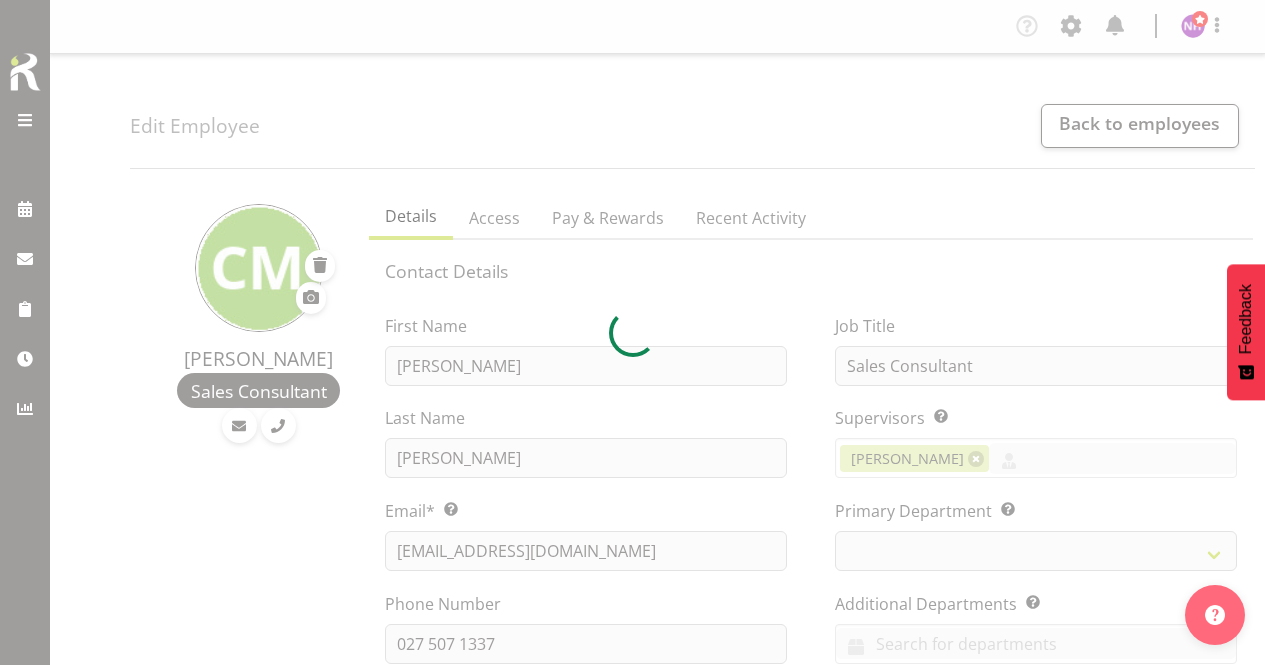 scroll, scrollTop: 0, scrollLeft: 0, axis: both 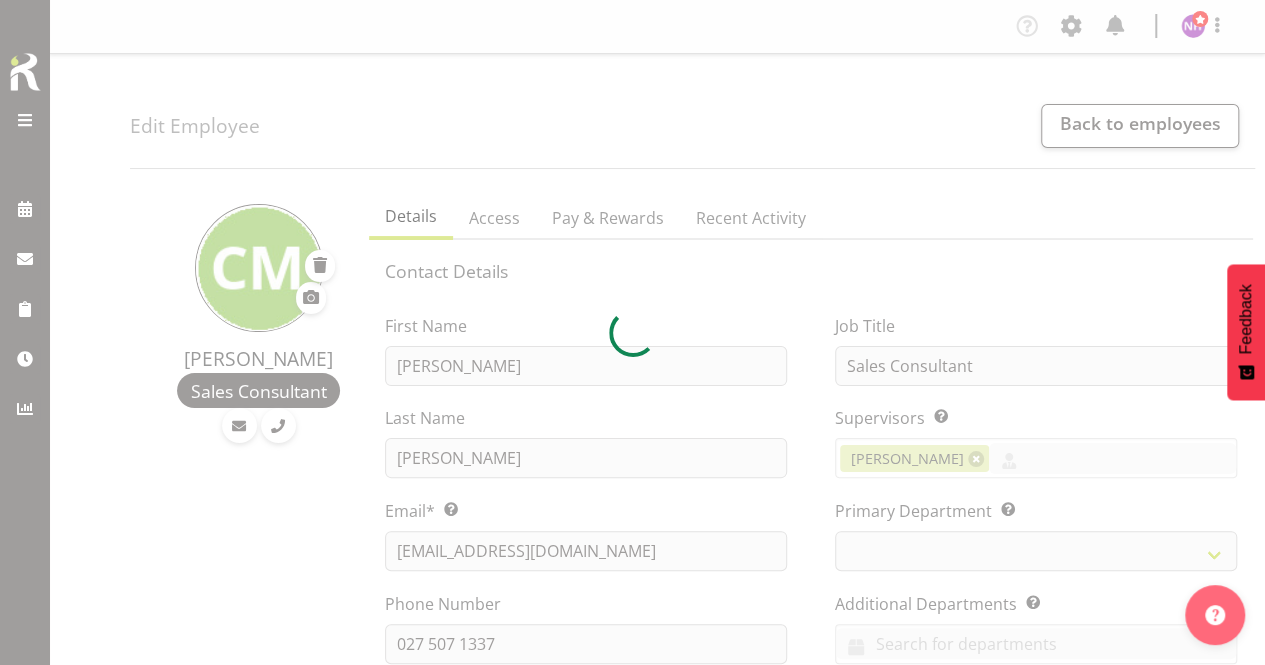 select on "789" 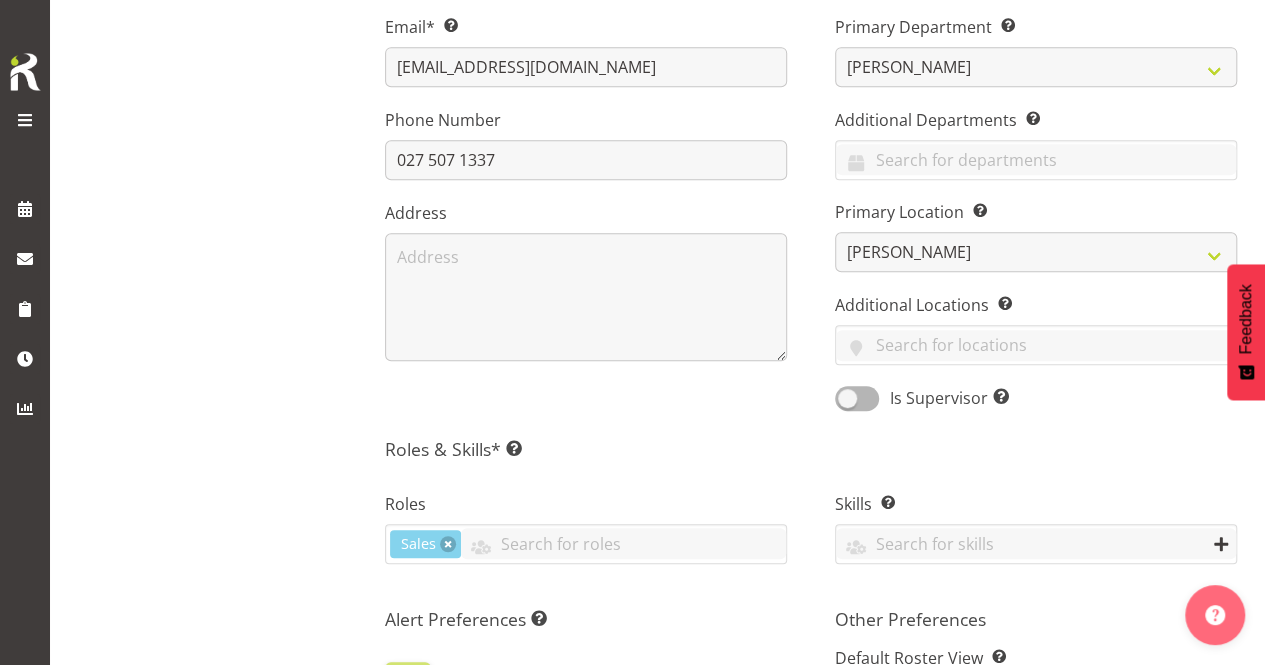 scroll, scrollTop: 0, scrollLeft: 0, axis: both 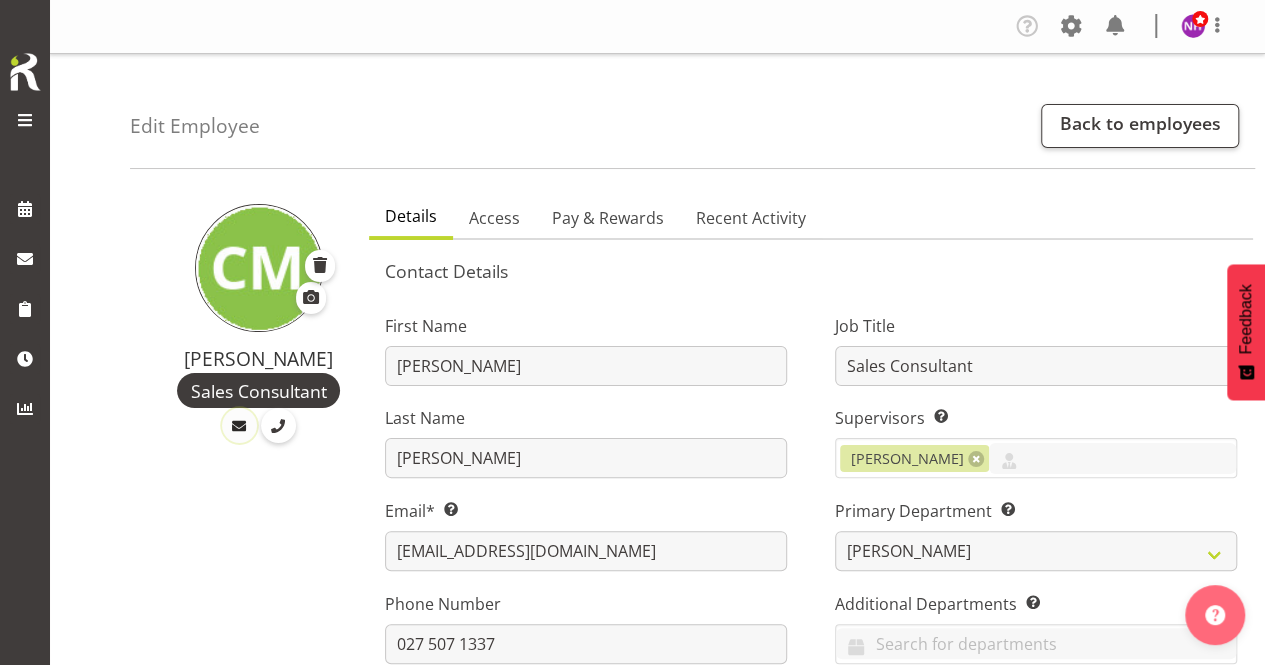 click at bounding box center [239, 426] 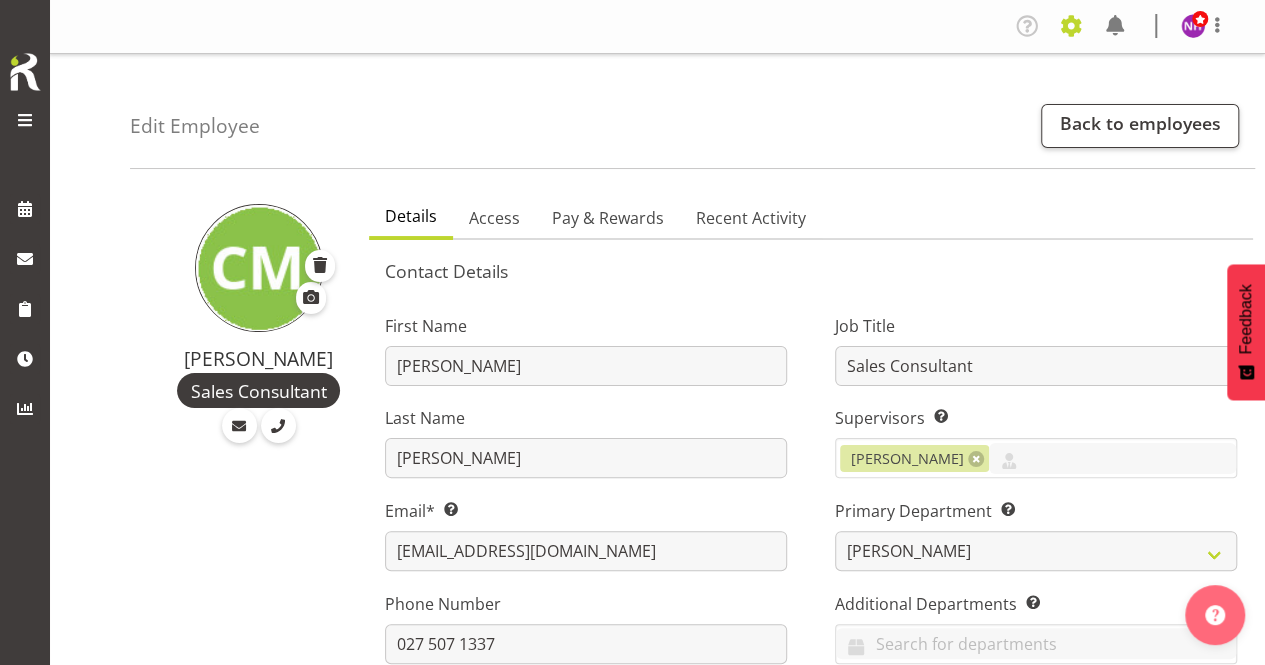 click at bounding box center (1071, 26) 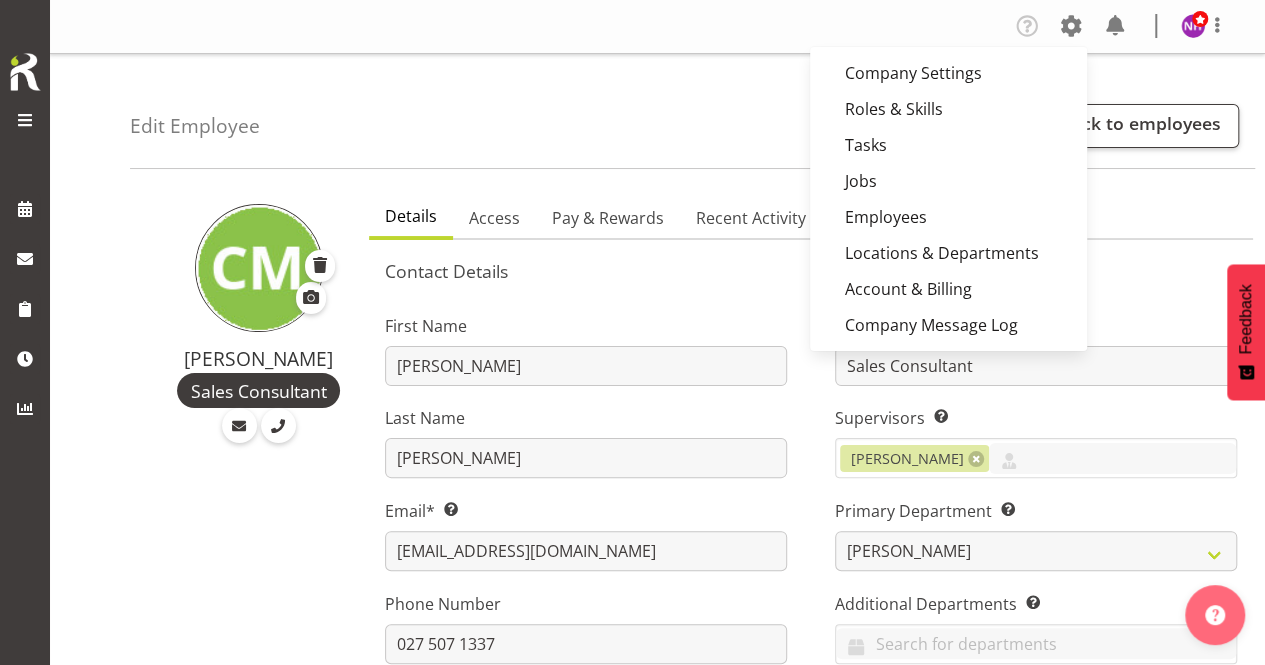 click on "Edit Employee
Back to employees" at bounding box center (692, 111) 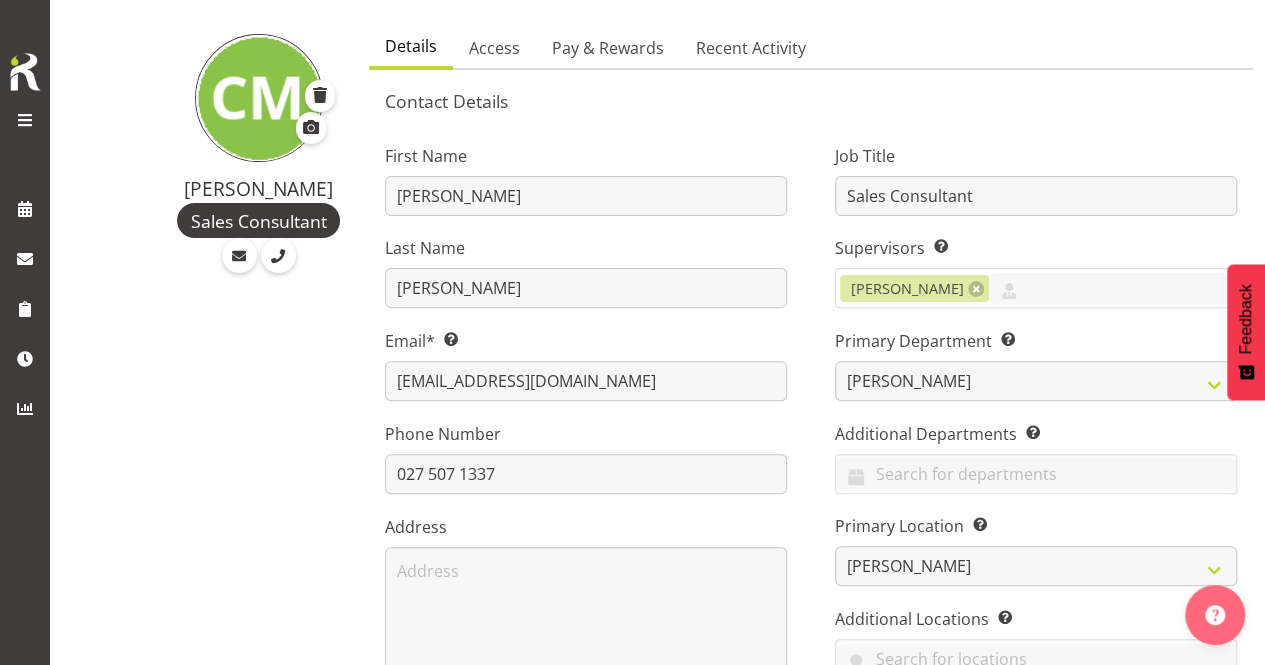 scroll, scrollTop: 0, scrollLeft: 0, axis: both 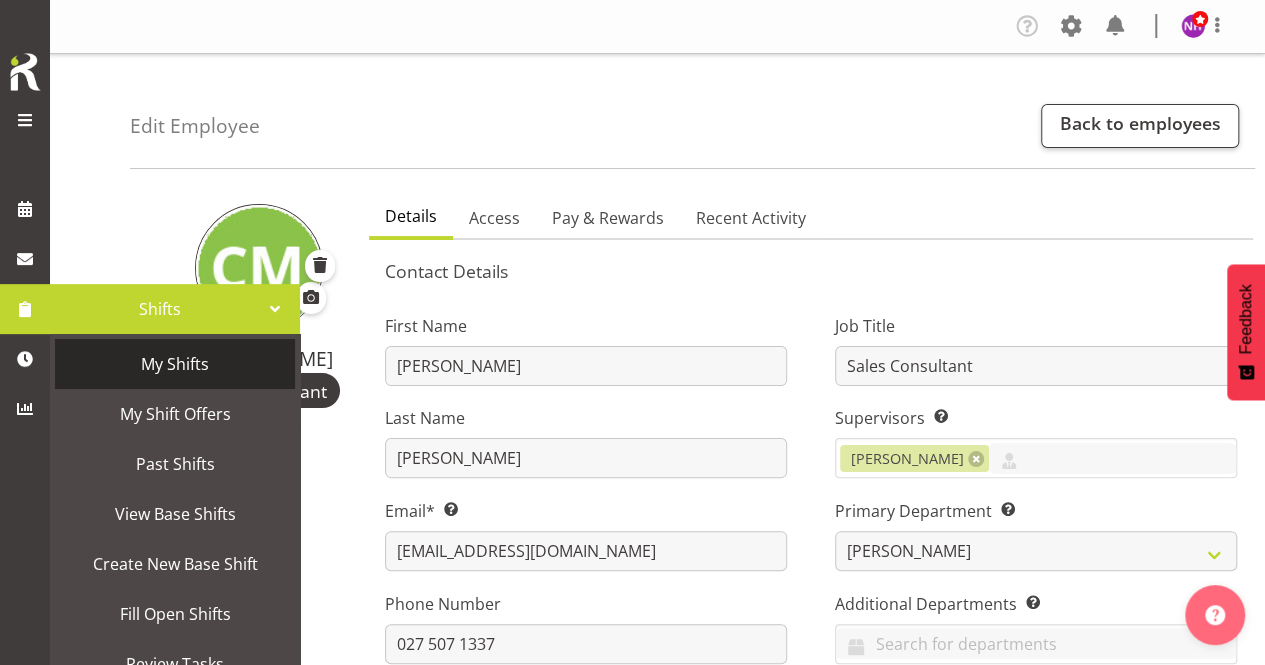 click on "My Shifts" at bounding box center [175, 364] 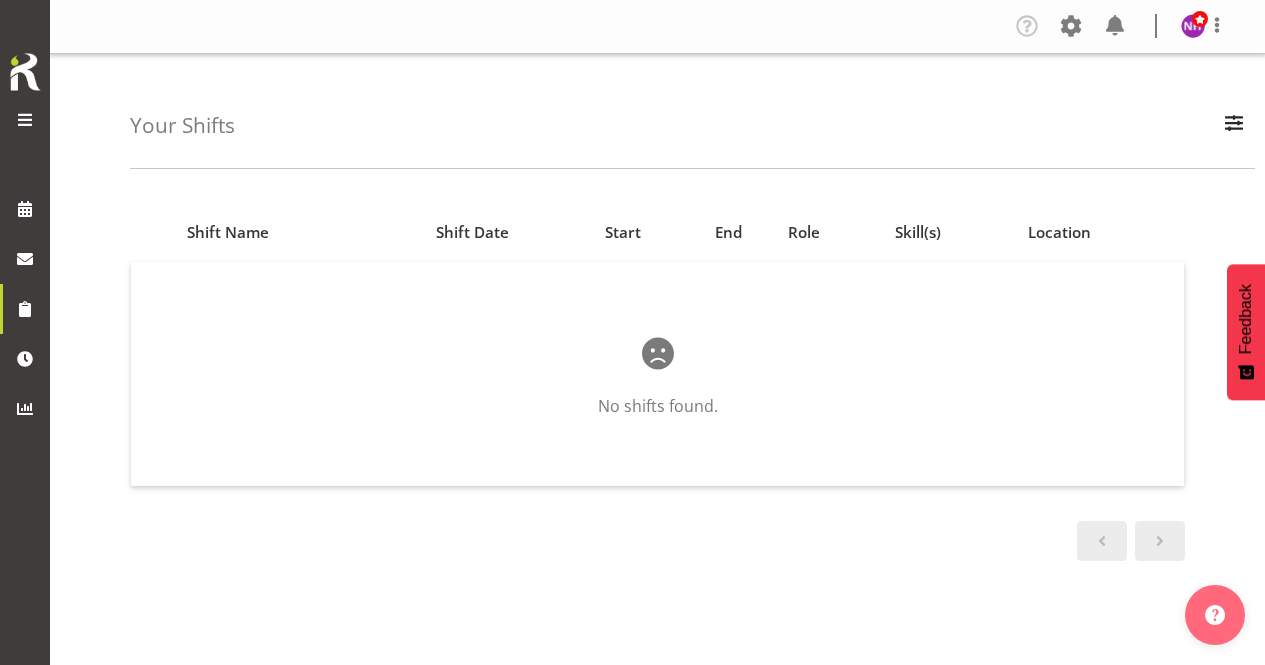 scroll, scrollTop: 0, scrollLeft: 0, axis: both 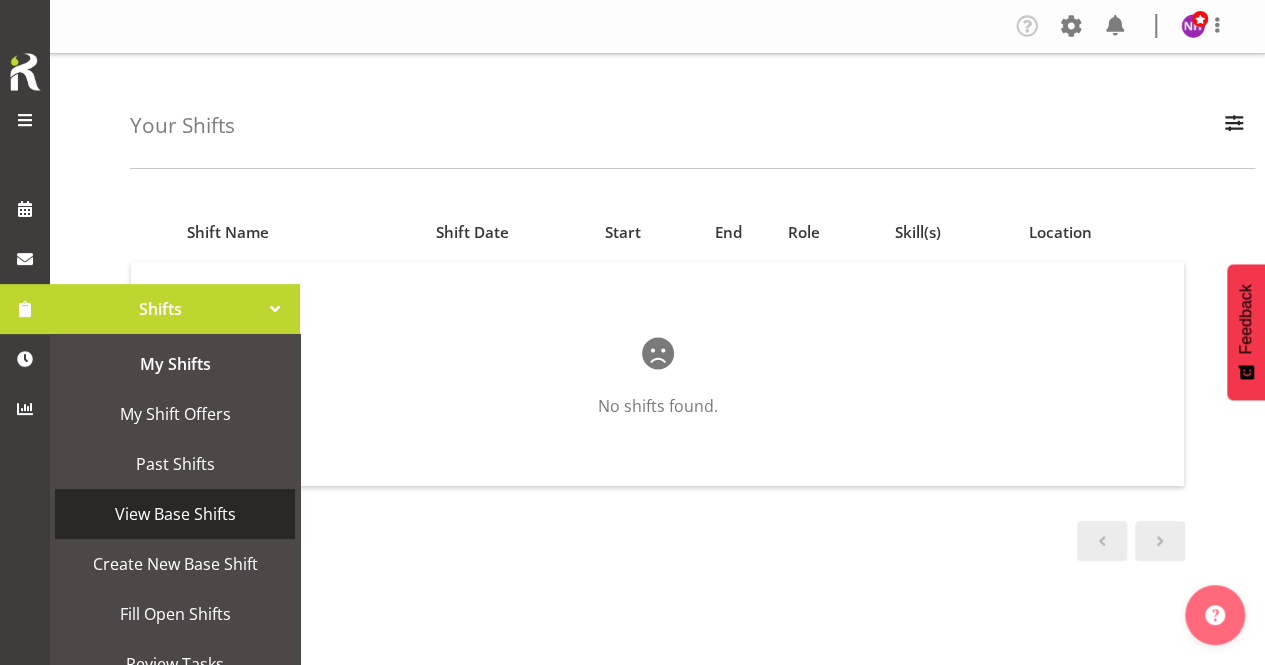 click on "View Base Shifts" at bounding box center (175, 514) 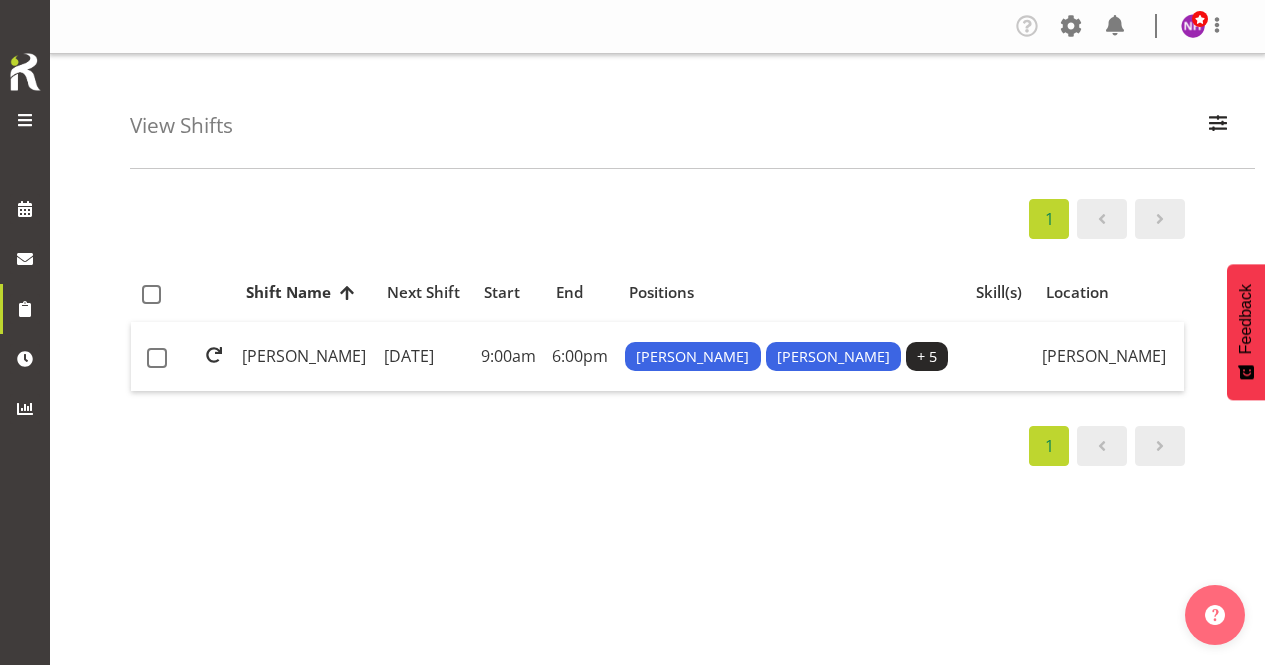 scroll, scrollTop: 0, scrollLeft: 0, axis: both 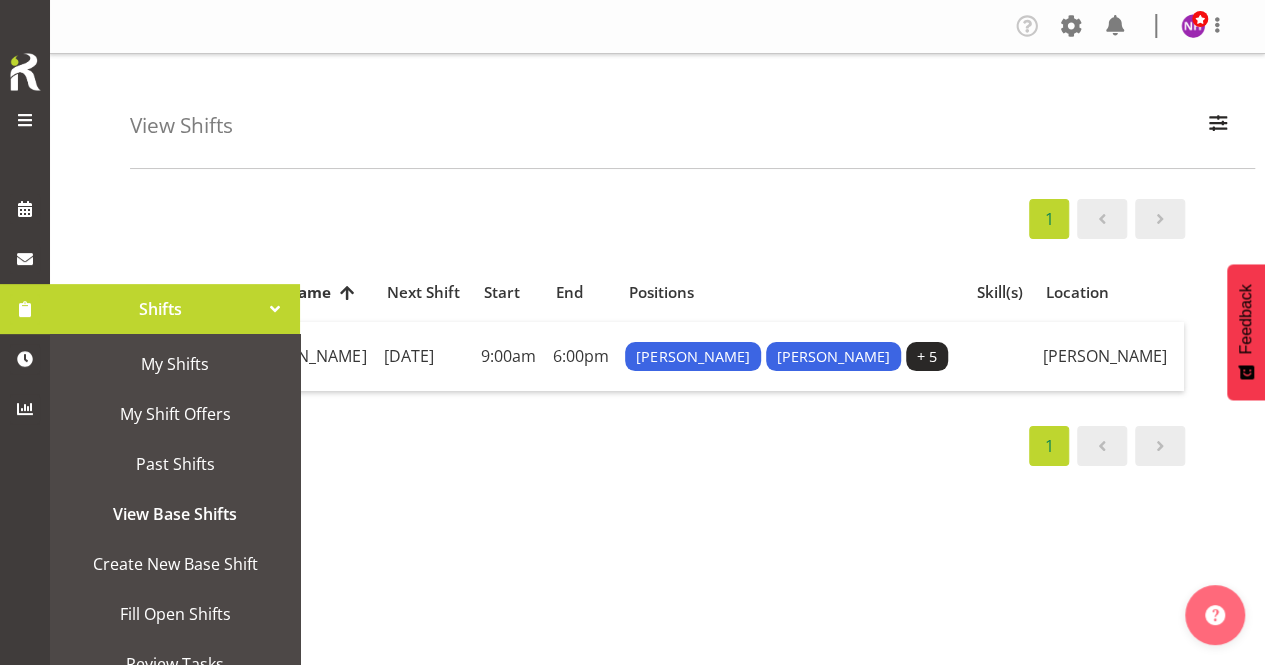 click on "Shifts" at bounding box center (160, 309) 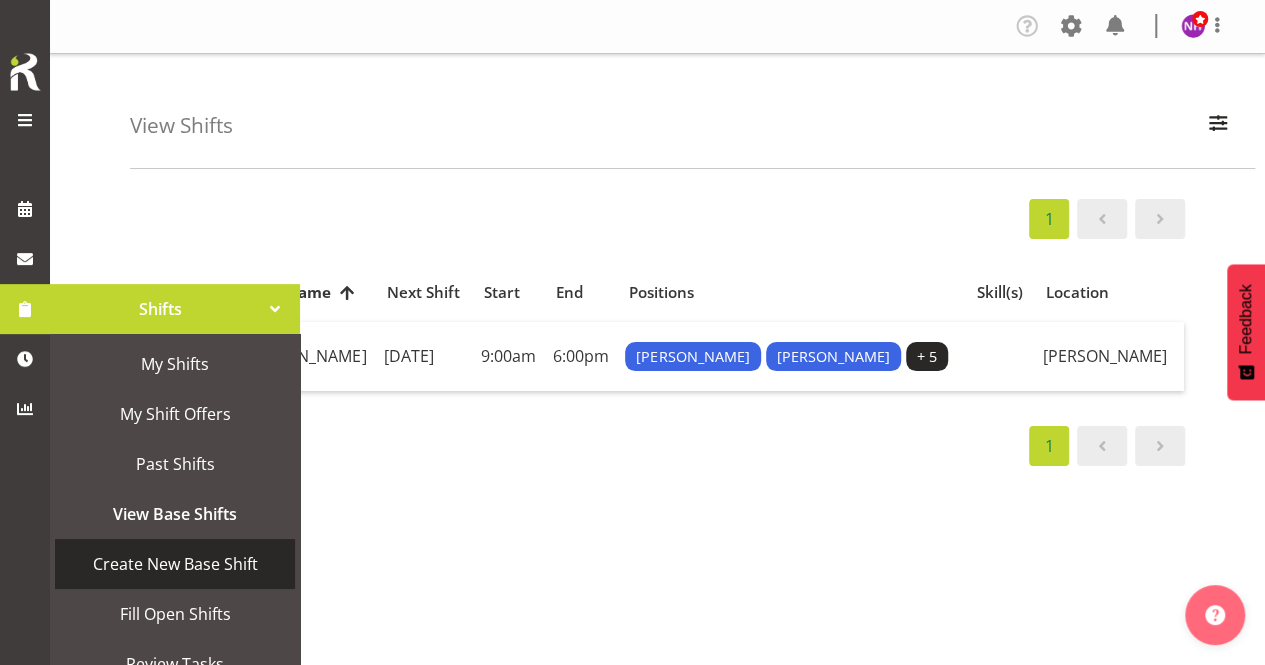 click on "Create New Base Shift" at bounding box center [175, 564] 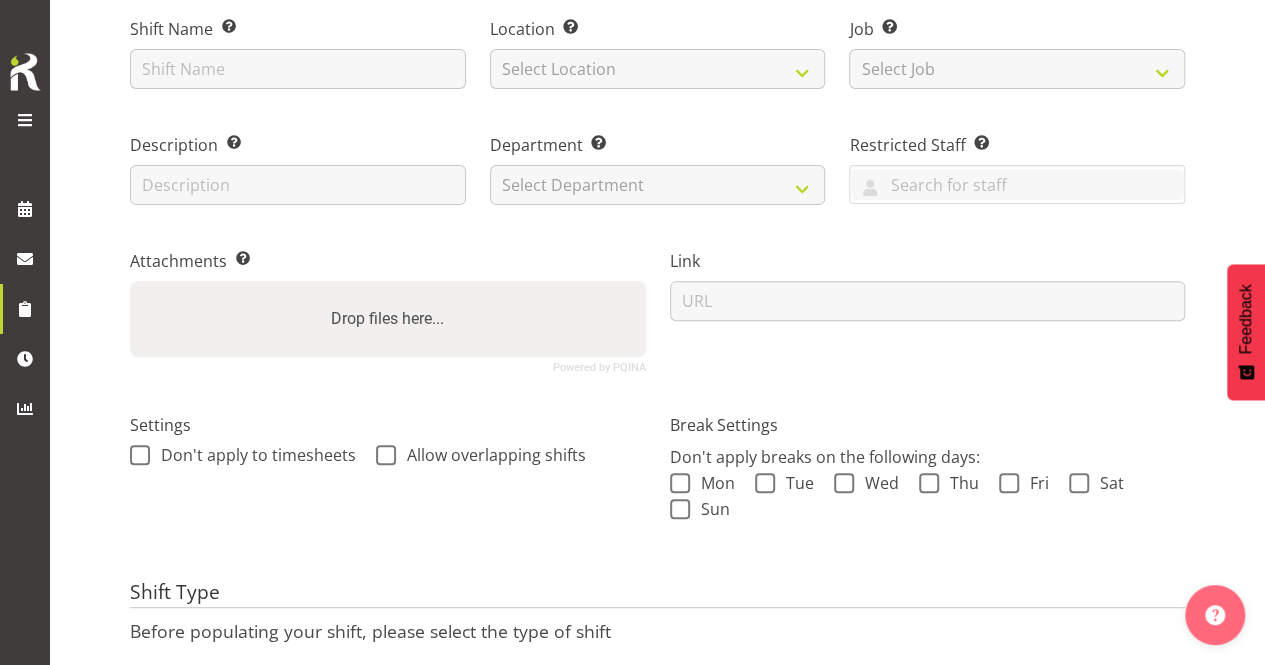 scroll, scrollTop: 200, scrollLeft: 0, axis: vertical 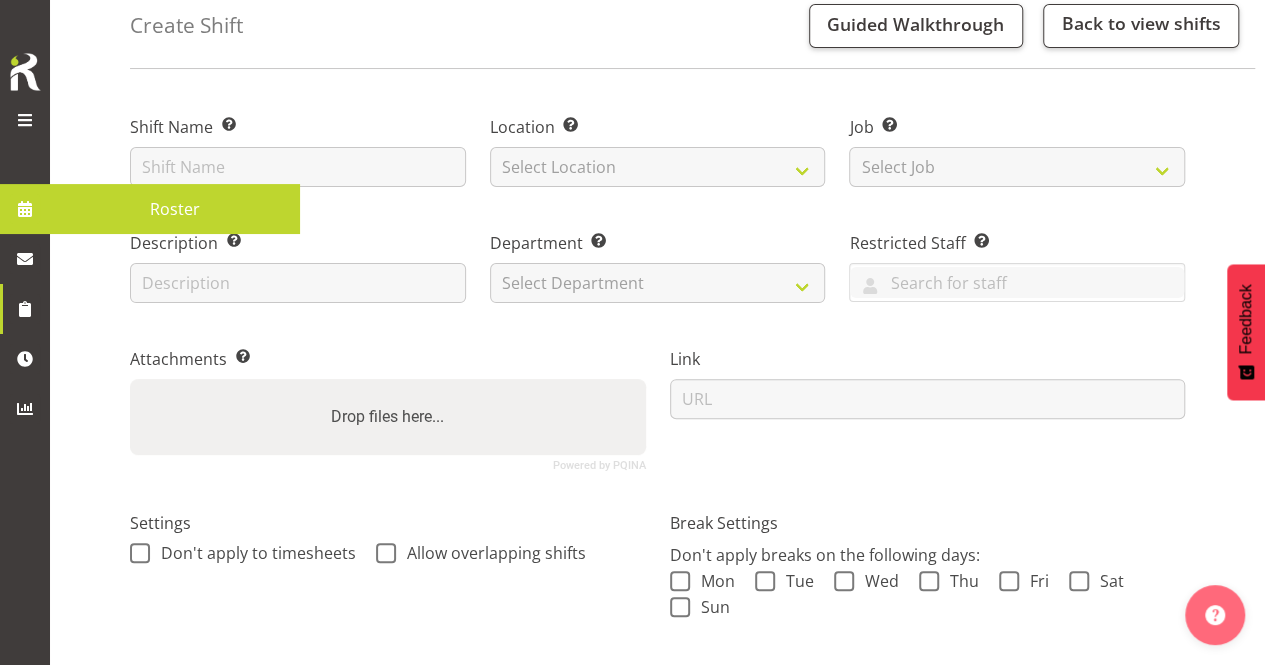 click at bounding box center (25, 209) 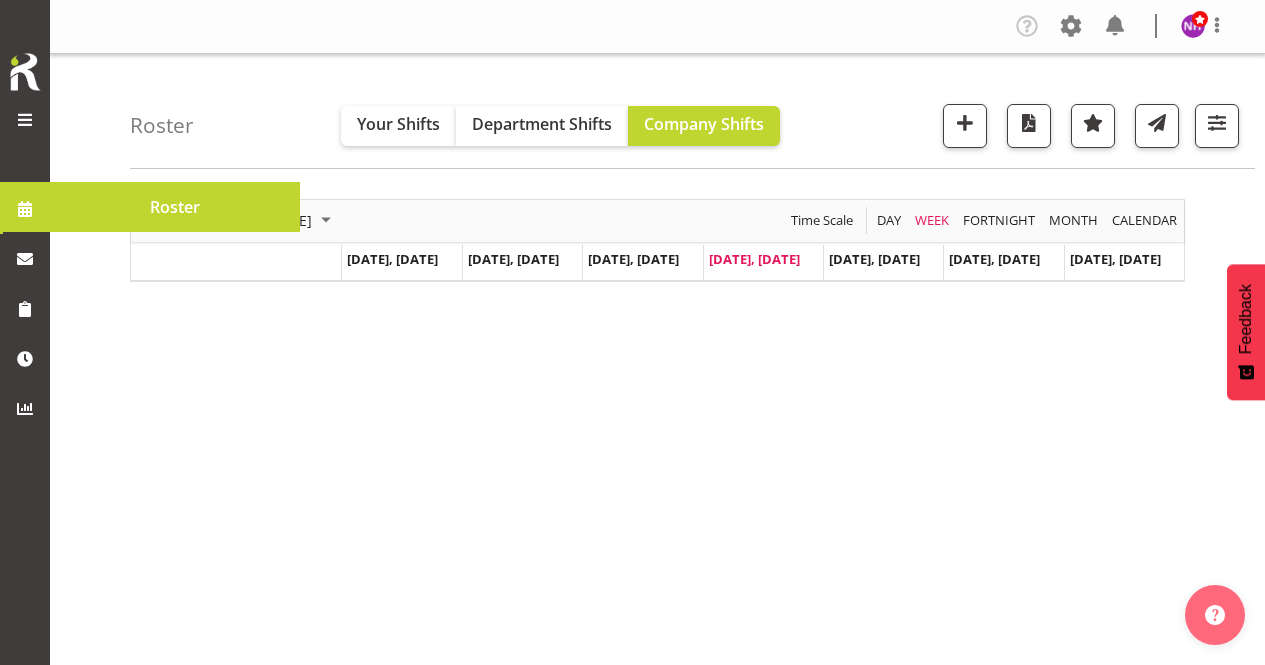 scroll, scrollTop: 0, scrollLeft: 0, axis: both 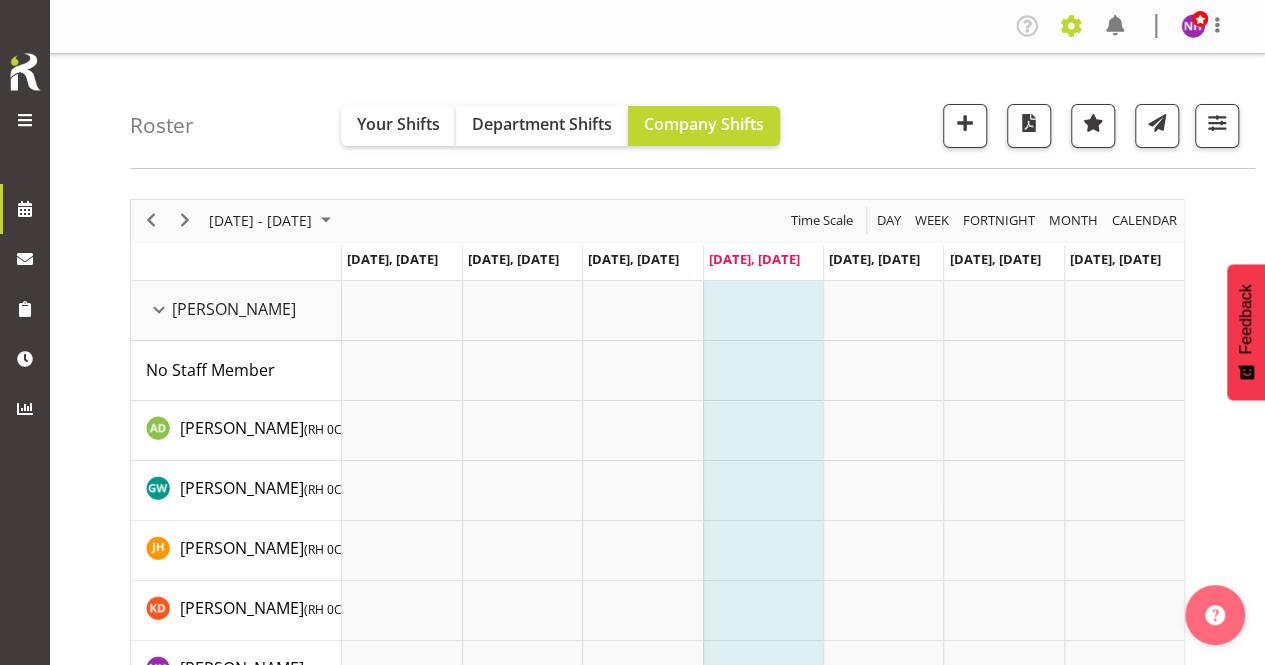 click at bounding box center [1071, 26] 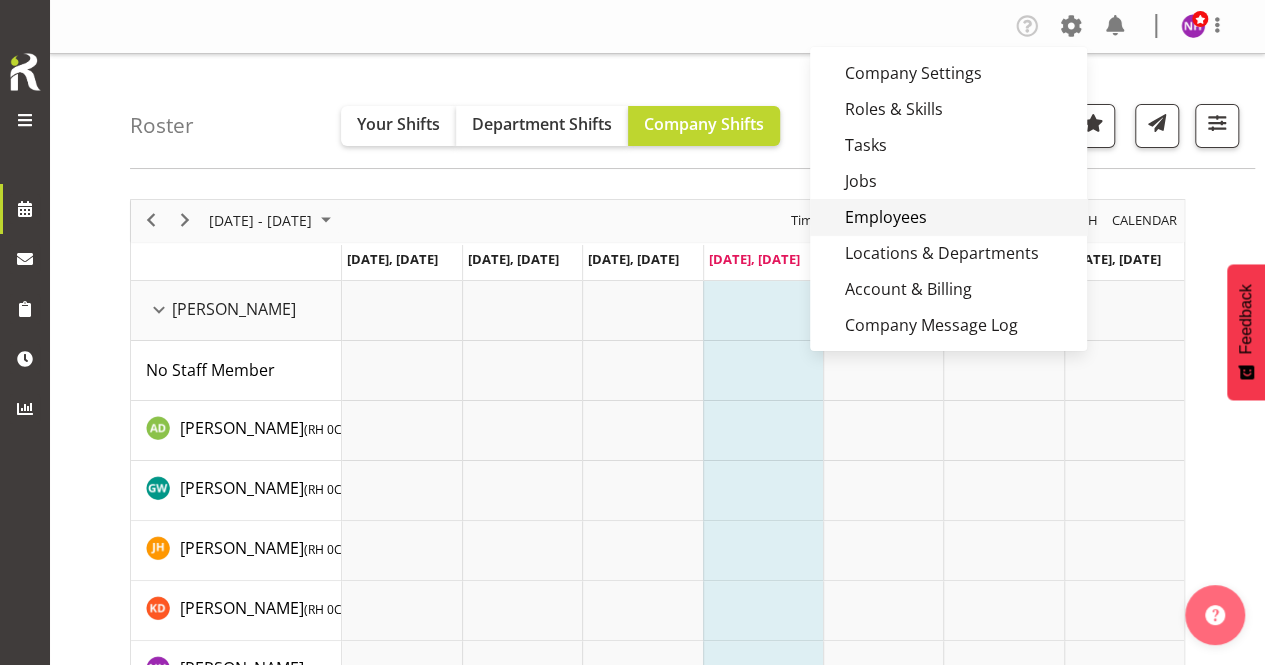click on "Employees" at bounding box center [948, 217] 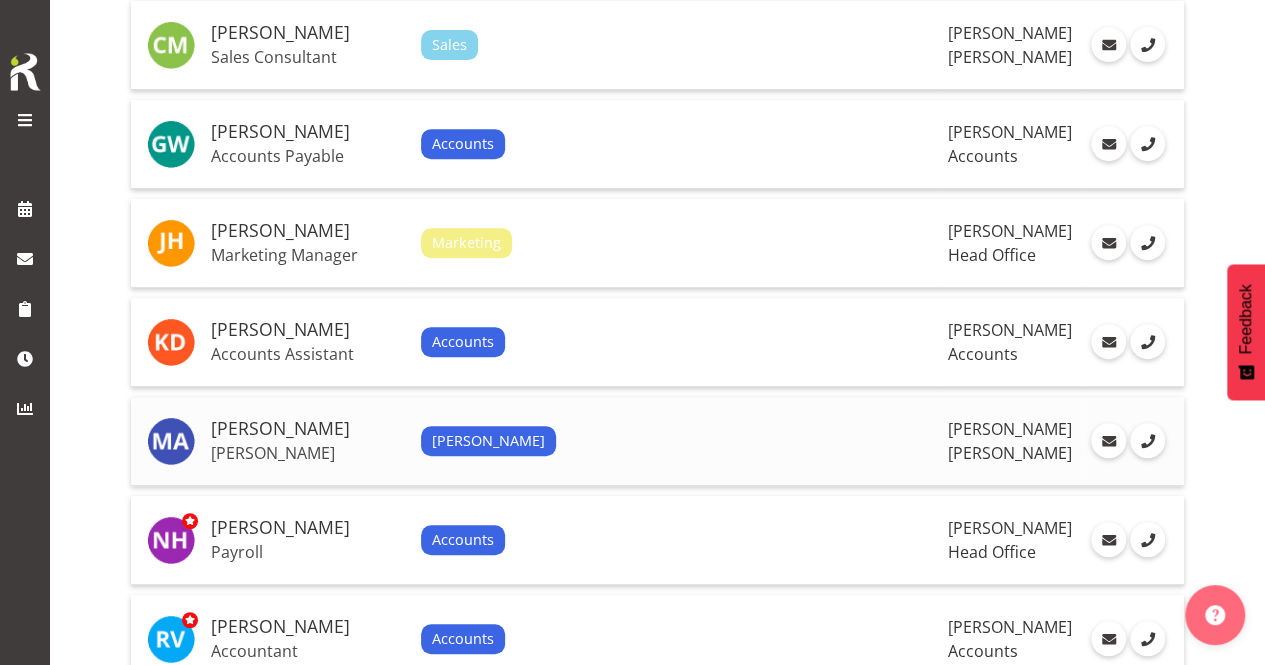 scroll, scrollTop: 400, scrollLeft: 0, axis: vertical 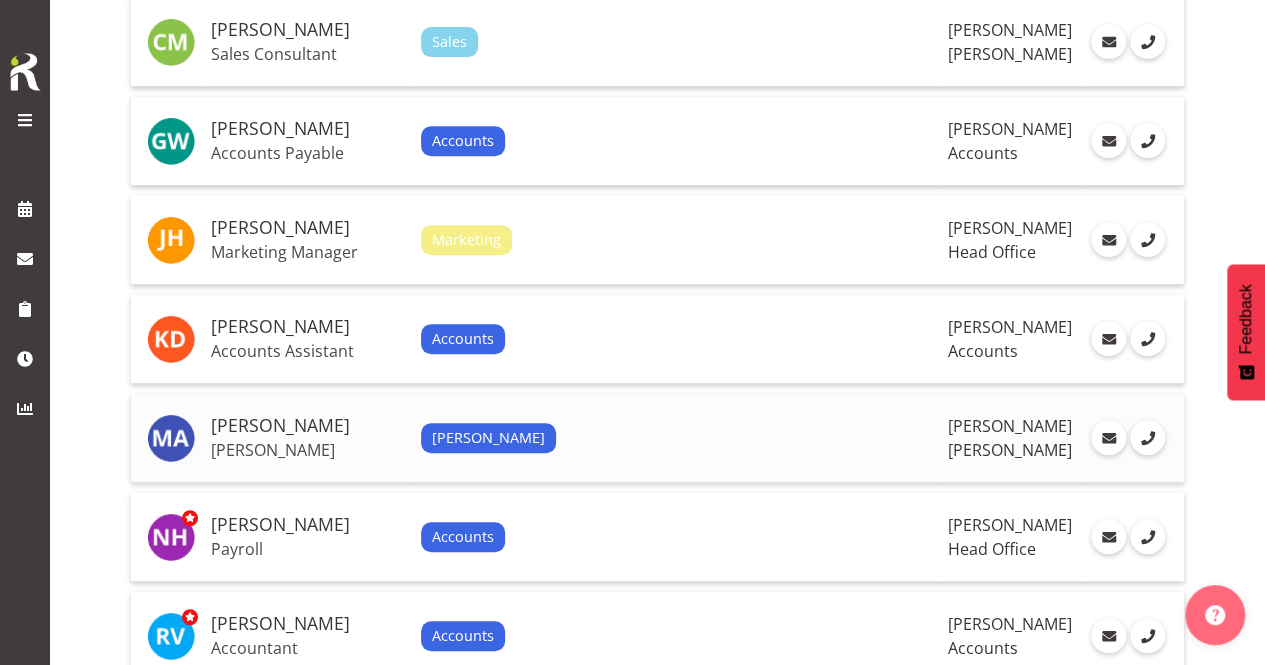 click on "[PERSON_NAME]" at bounding box center (308, 426) 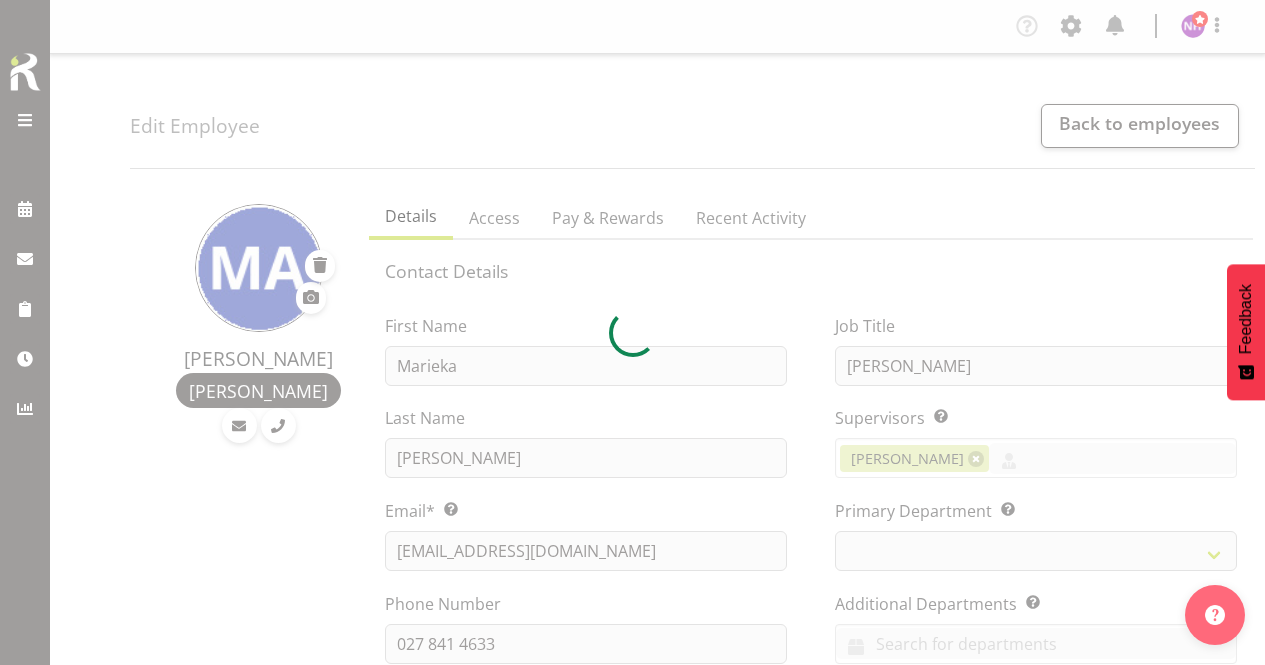 scroll, scrollTop: 0, scrollLeft: 0, axis: both 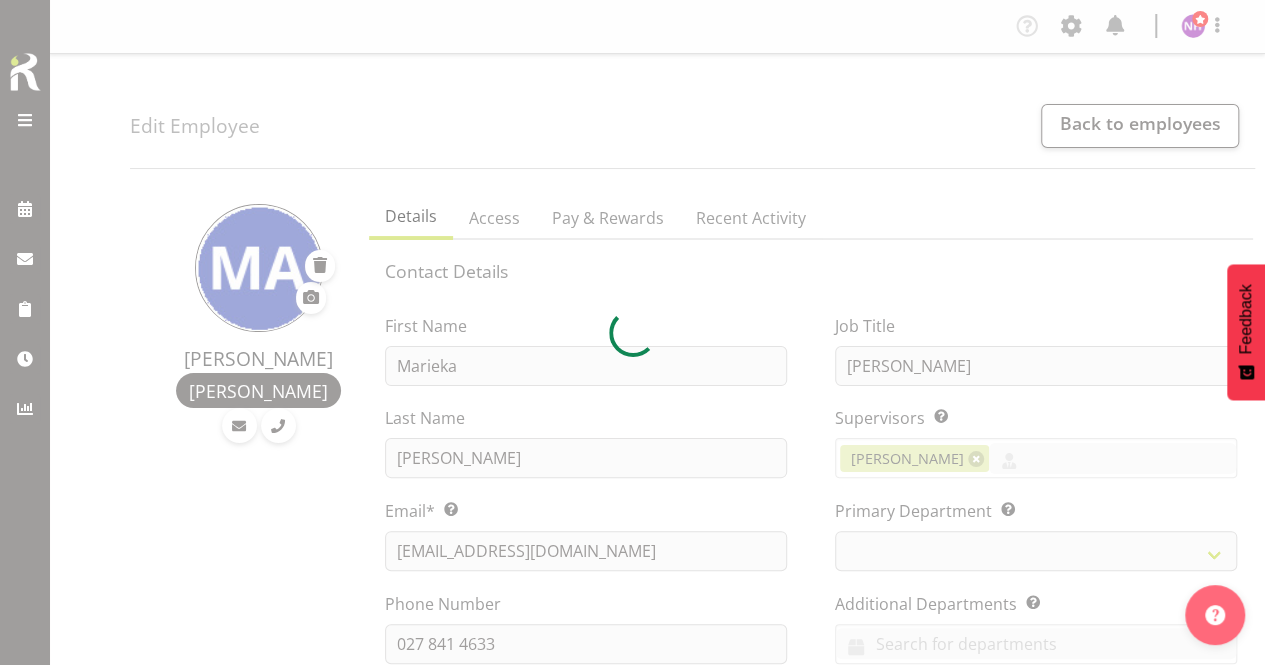 select 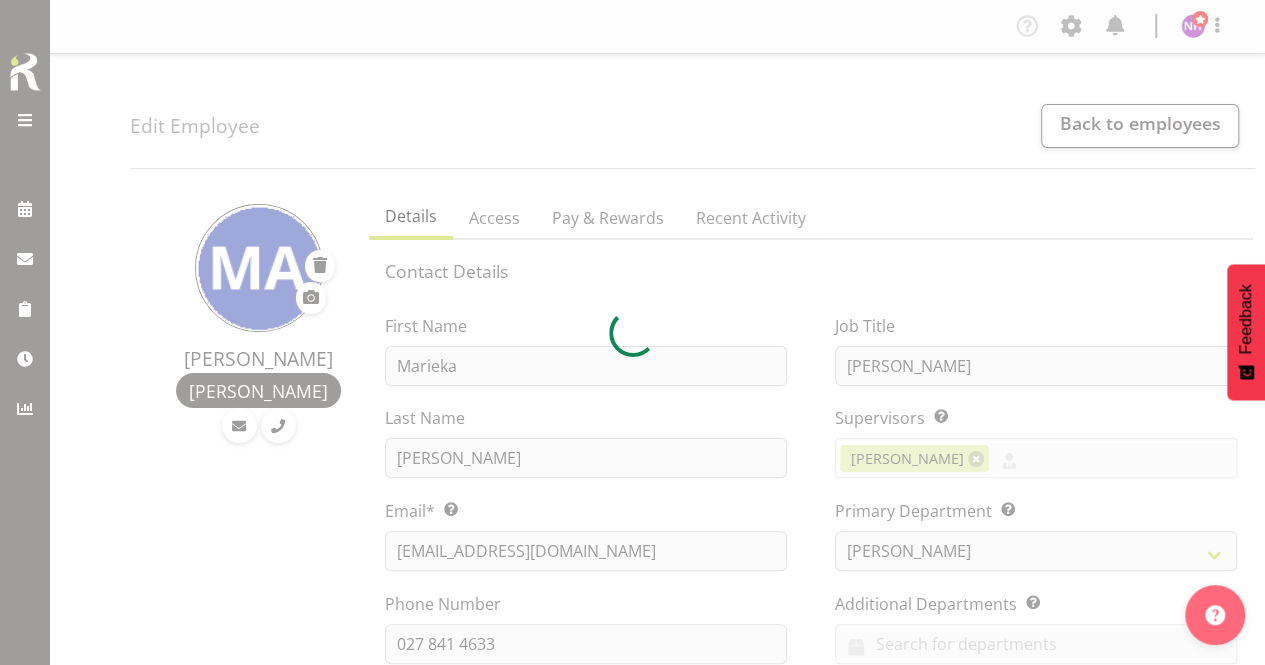 select on "1112" 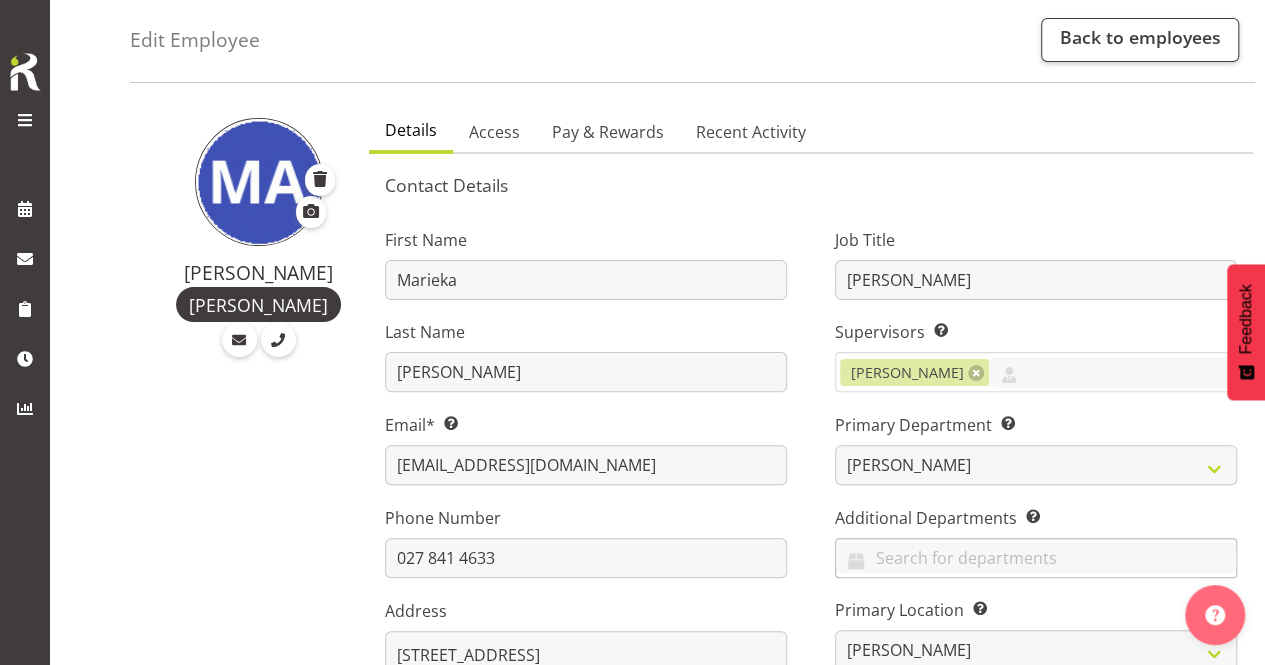scroll, scrollTop: 0, scrollLeft: 0, axis: both 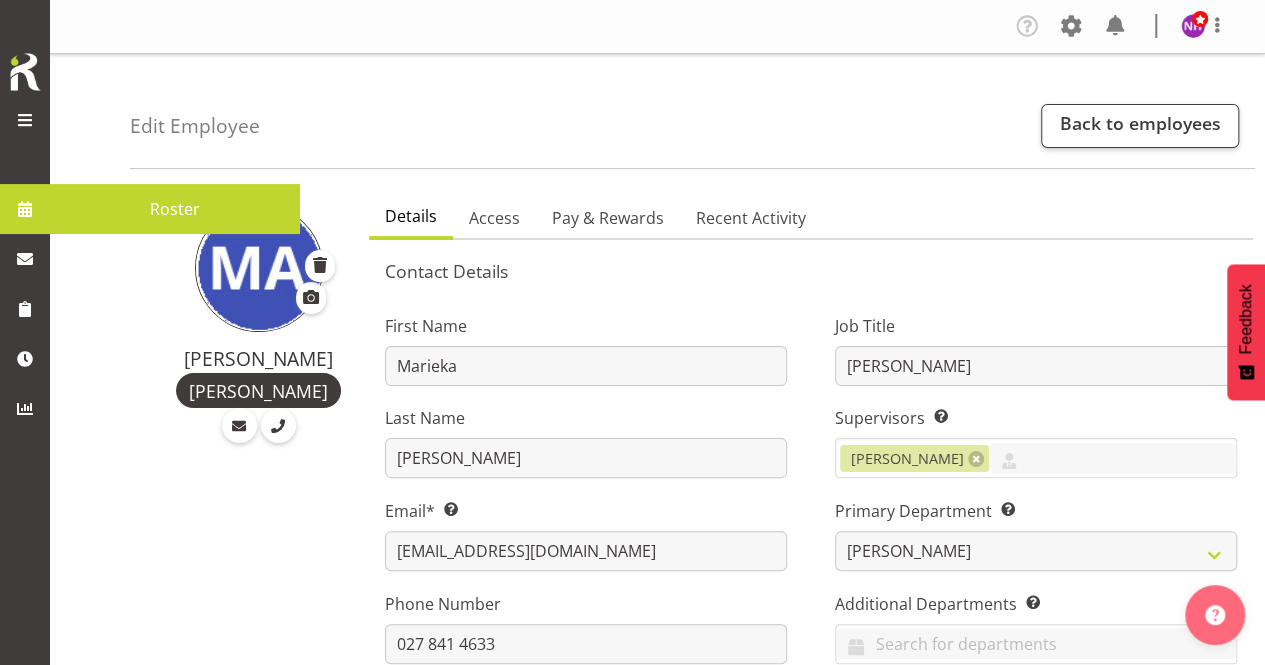 click at bounding box center (25, 120) 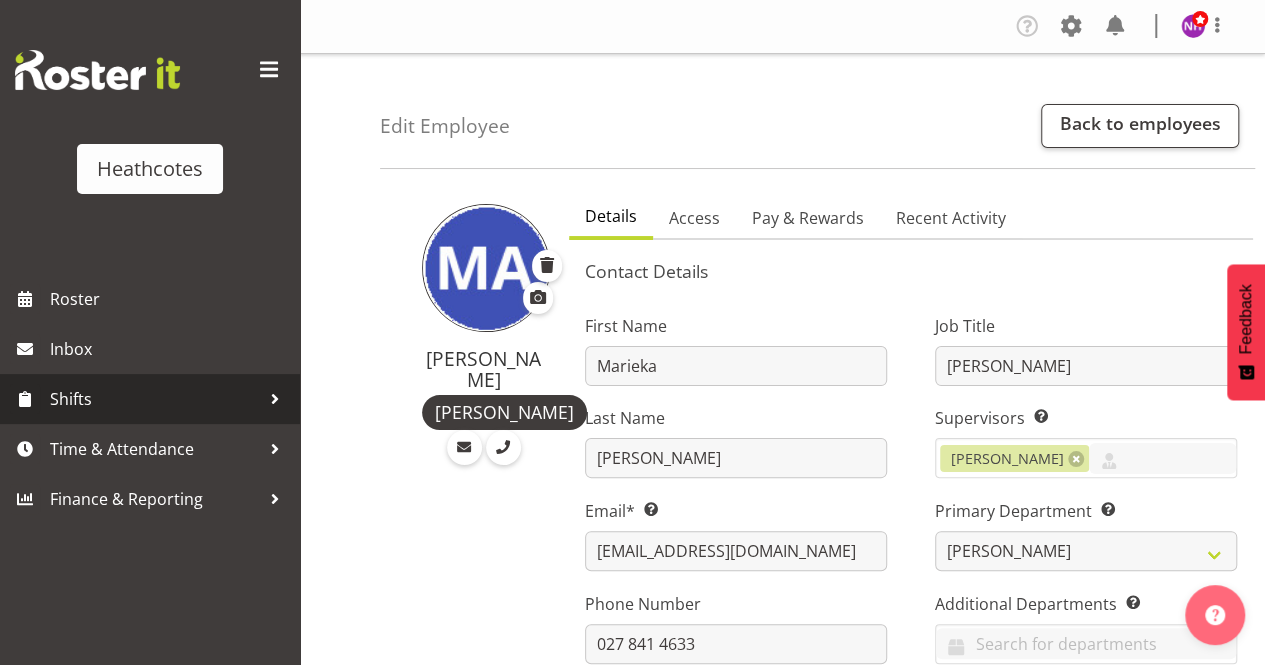 click on "Shifts" at bounding box center (155, 399) 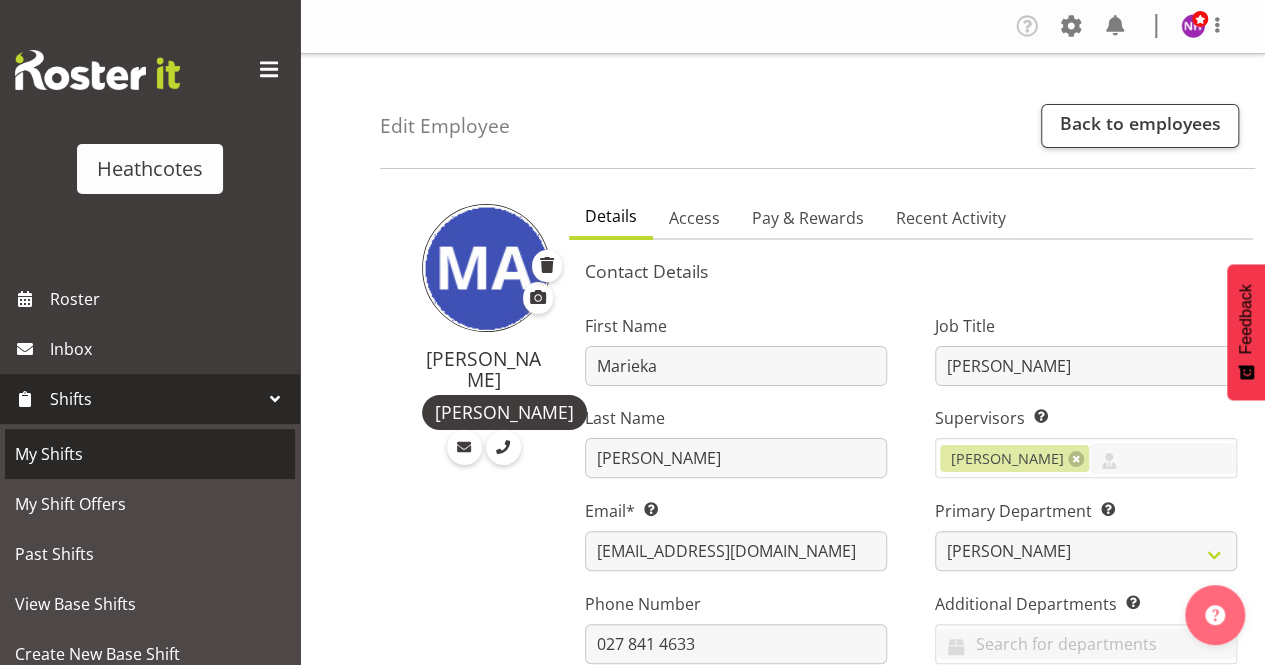 click on "My Shifts" at bounding box center (150, 454) 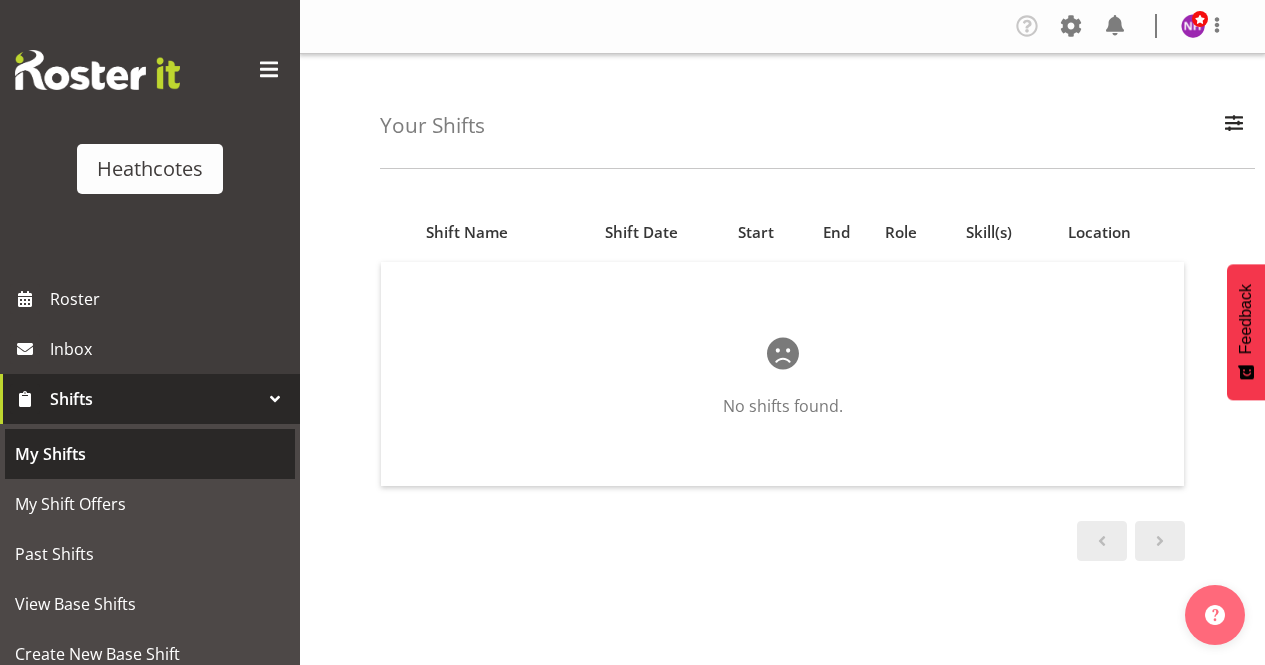 scroll, scrollTop: 0, scrollLeft: 0, axis: both 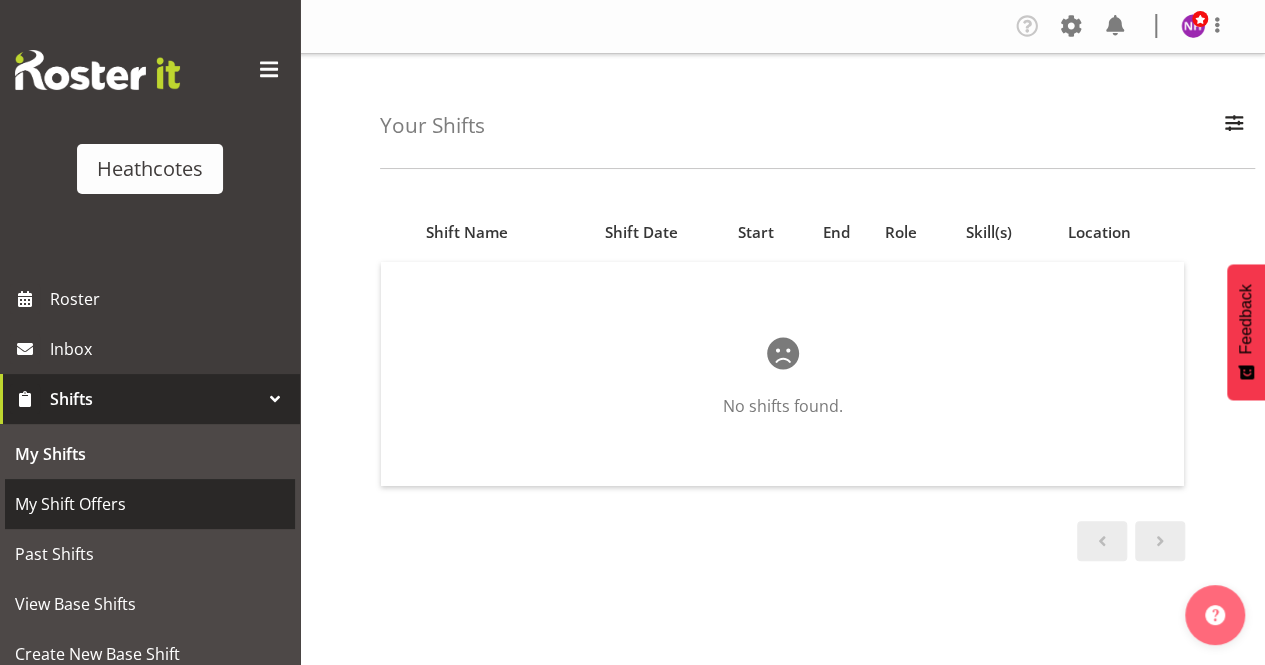 click on "My Shift Offers" at bounding box center [150, 504] 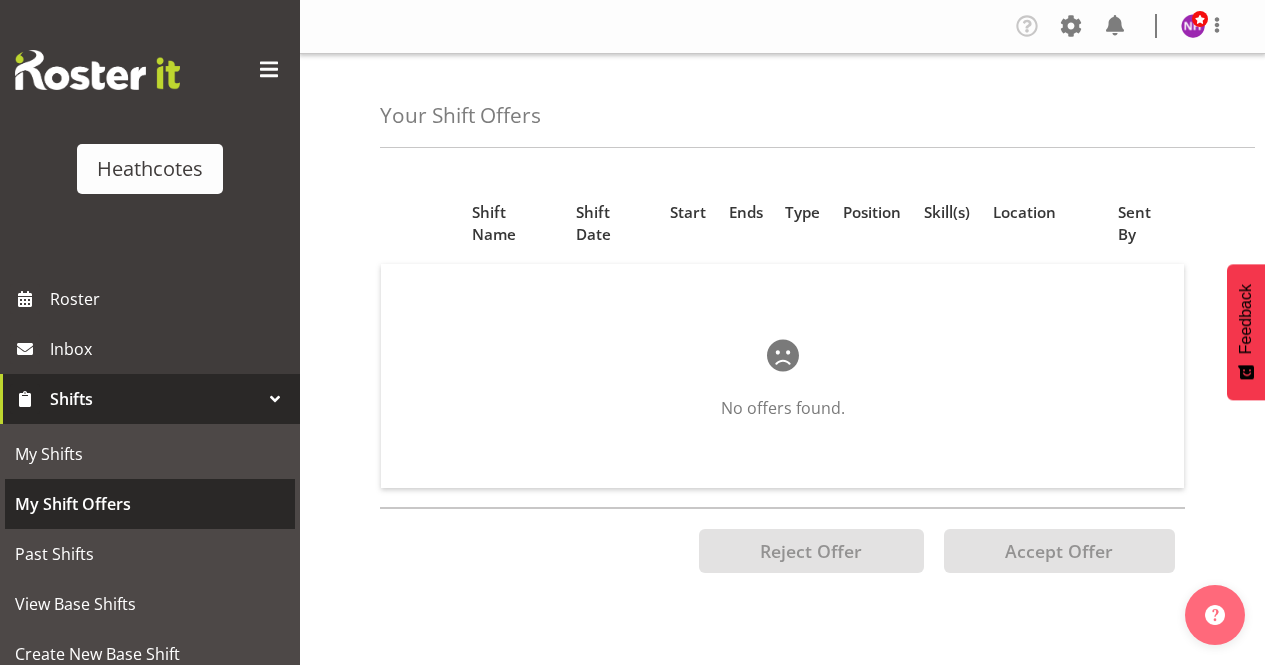 scroll, scrollTop: 0, scrollLeft: 0, axis: both 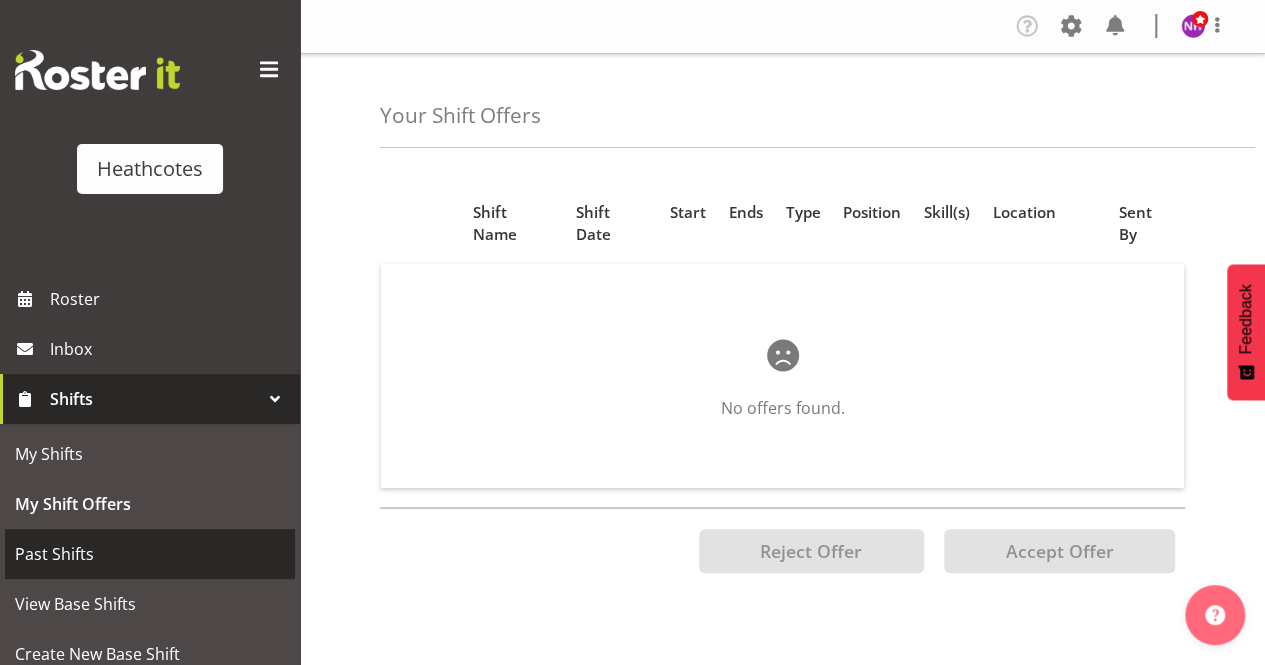 click on "Past Shifts" at bounding box center [150, 554] 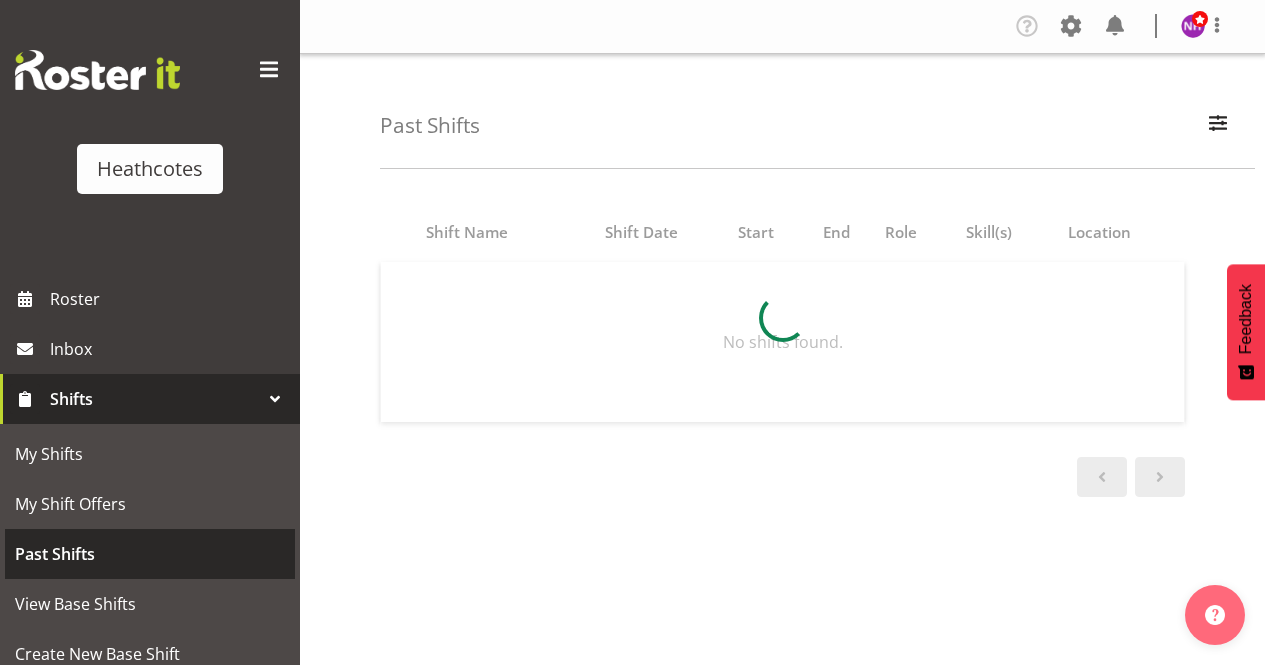 scroll, scrollTop: 0, scrollLeft: 0, axis: both 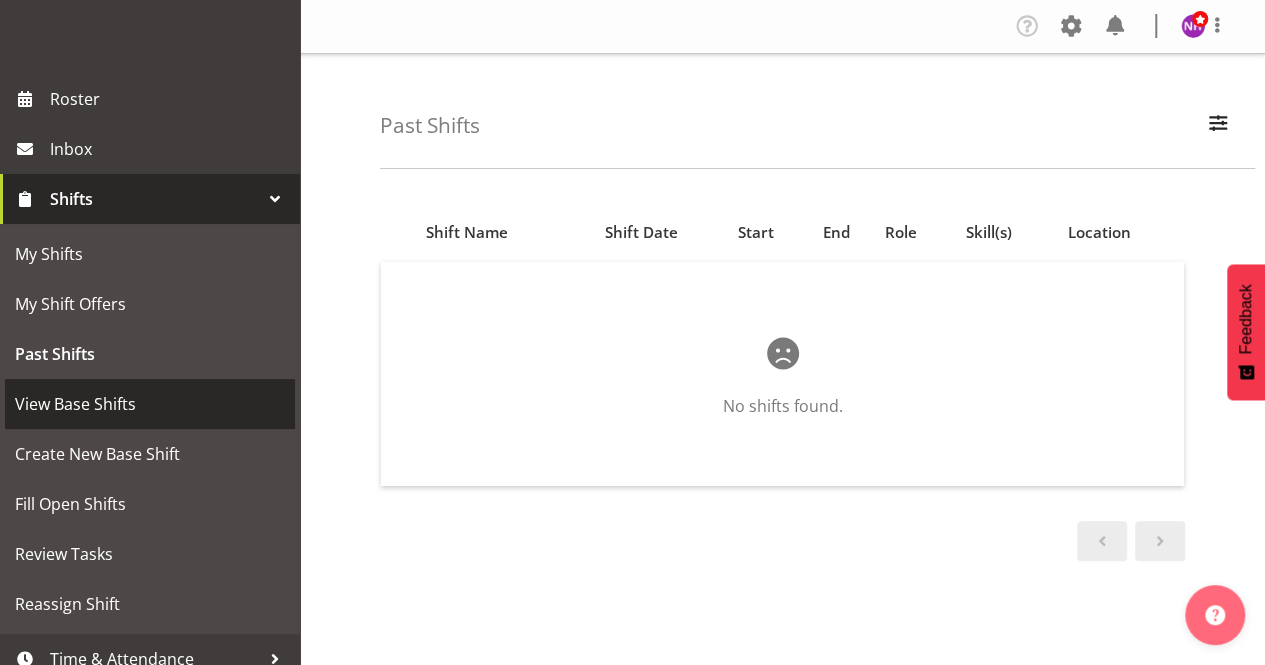 click on "View Base Shifts" at bounding box center (150, 404) 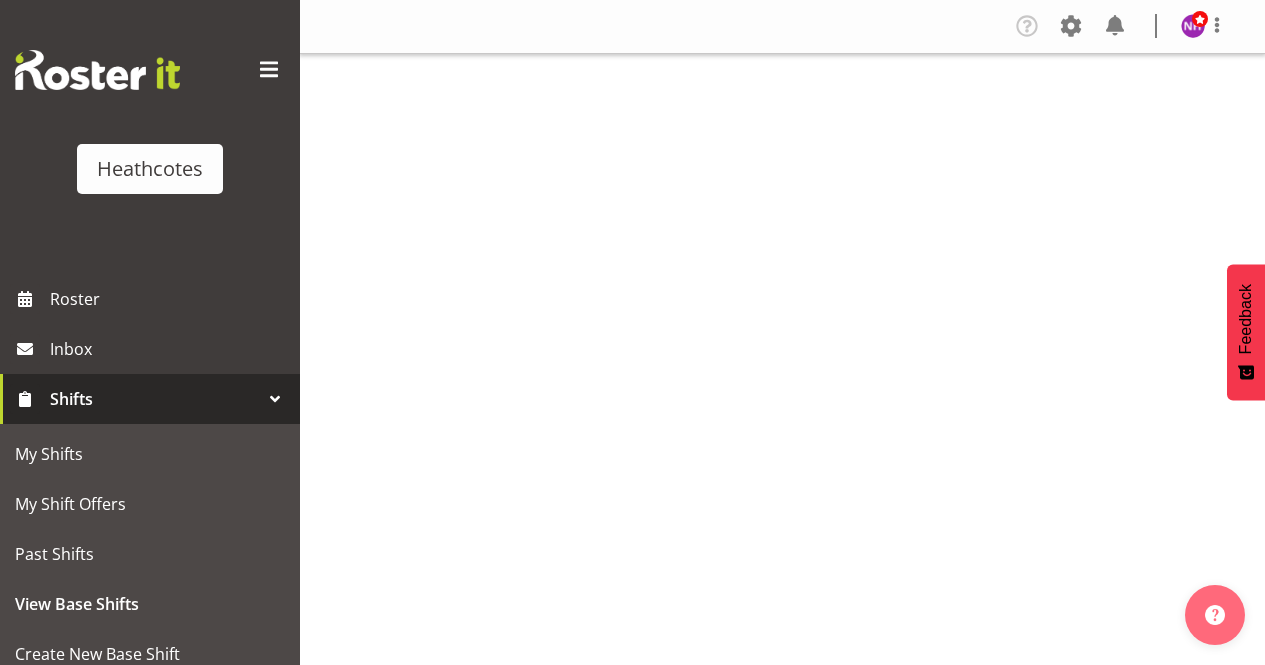 scroll, scrollTop: 0, scrollLeft: 0, axis: both 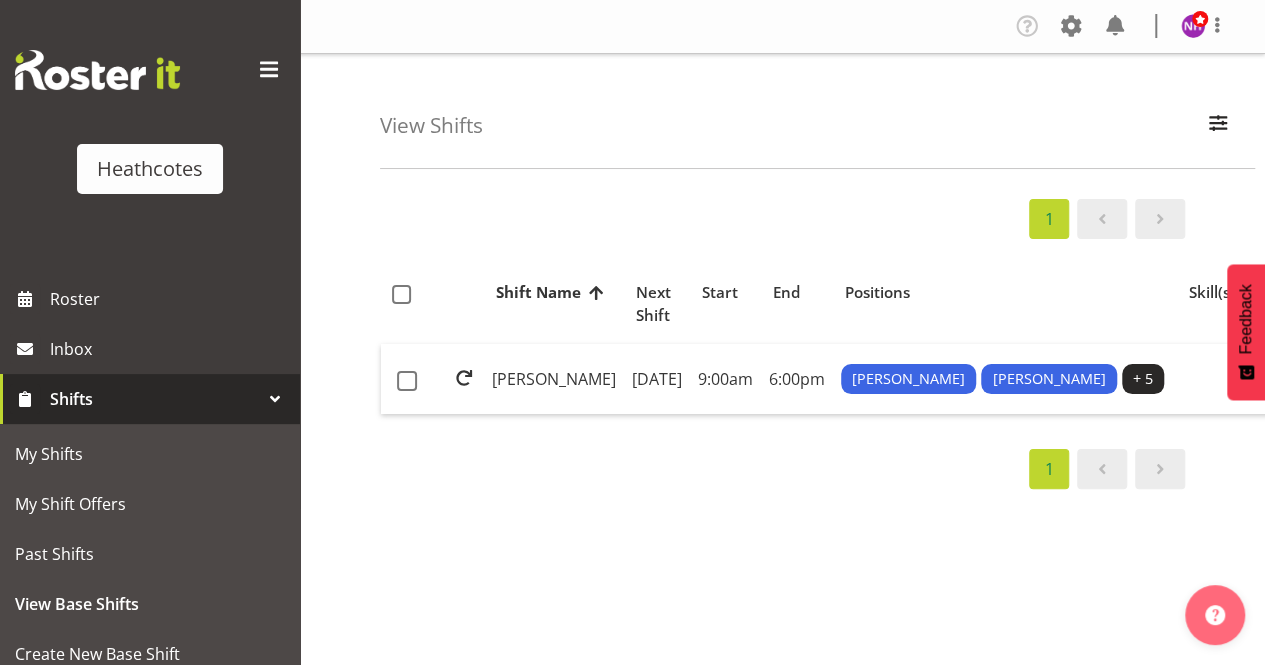 click on "Shift Name   Location      Shift Name   Next Shift   Start   End   Positions   Skill(s)   Location
[PERSON_NAME]
[DATE]
9:00am
6:00pm
[PERSON_NAME]   [PERSON_NAME]   + 5   [PERSON_NAME] 1" at bounding box center (782, 376) 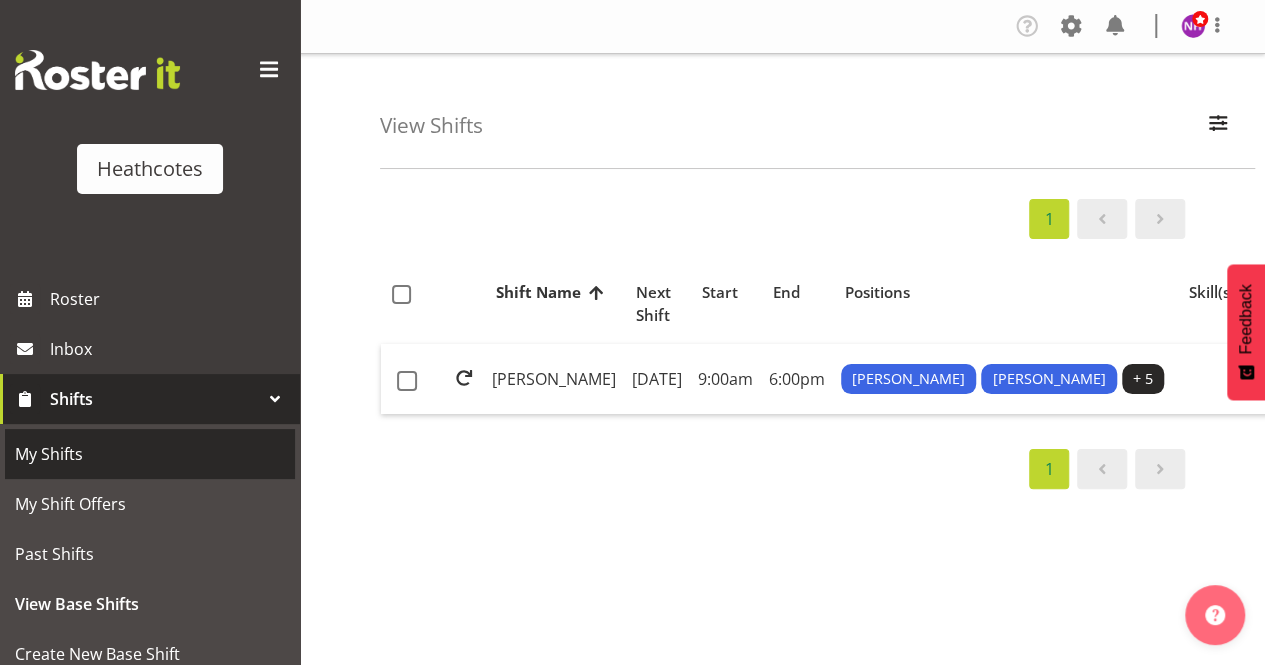 click on "My Shifts" at bounding box center [150, 454] 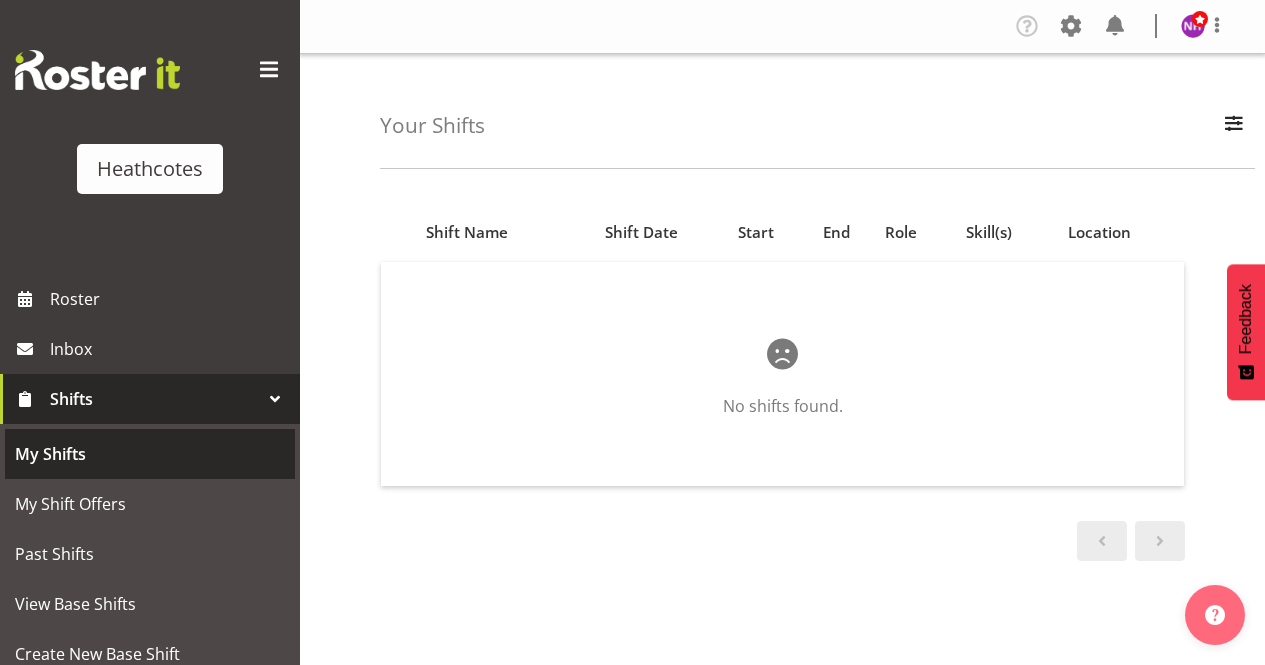 scroll, scrollTop: 0, scrollLeft: 0, axis: both 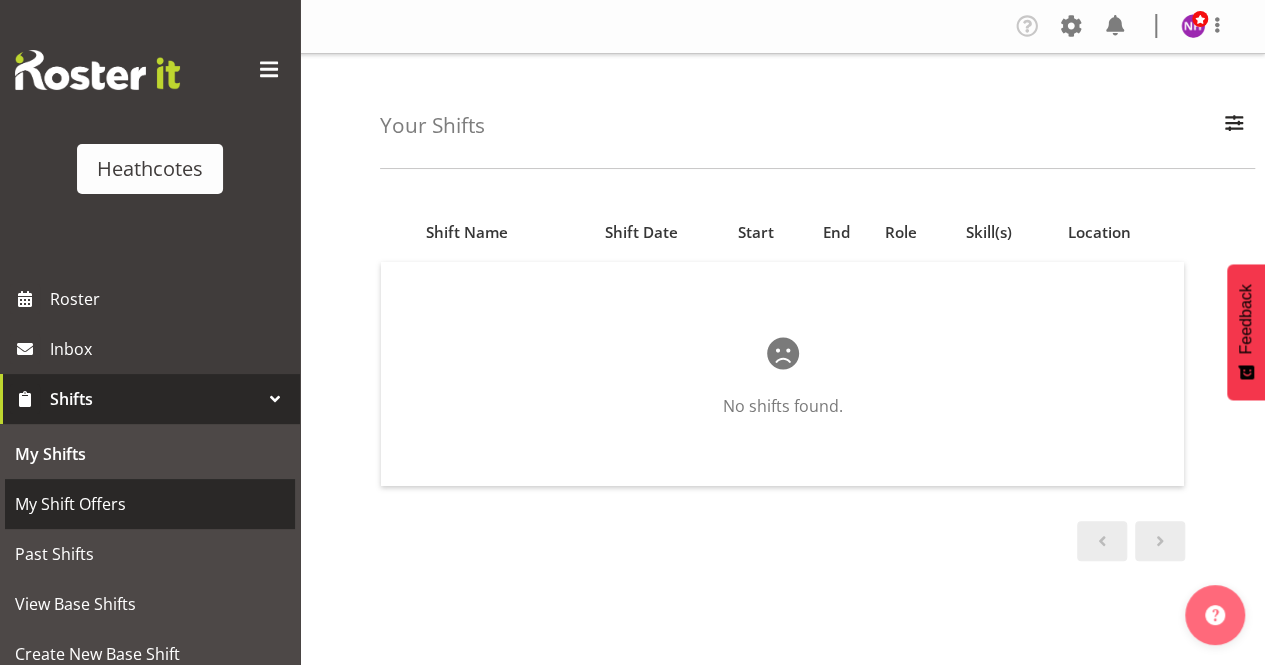 click on "My Shift Offers" at bounding box center [150, 504] 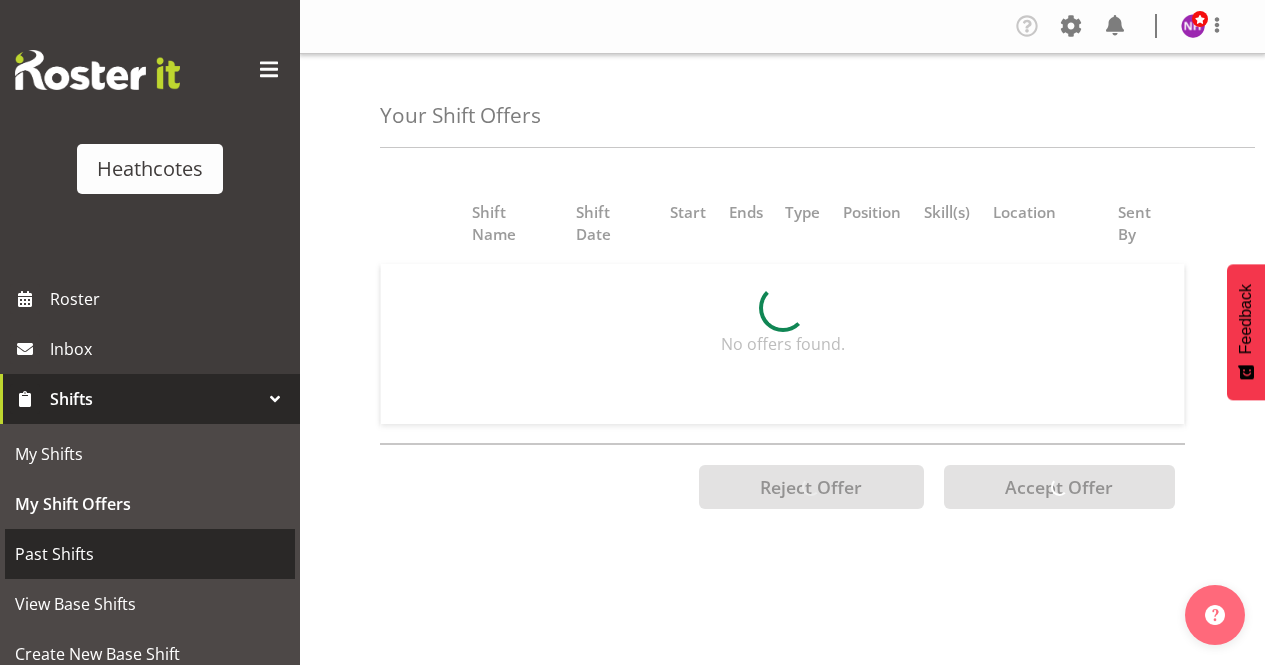 scroll, scrollTop: 0, scrollLeft: 0, axis: both 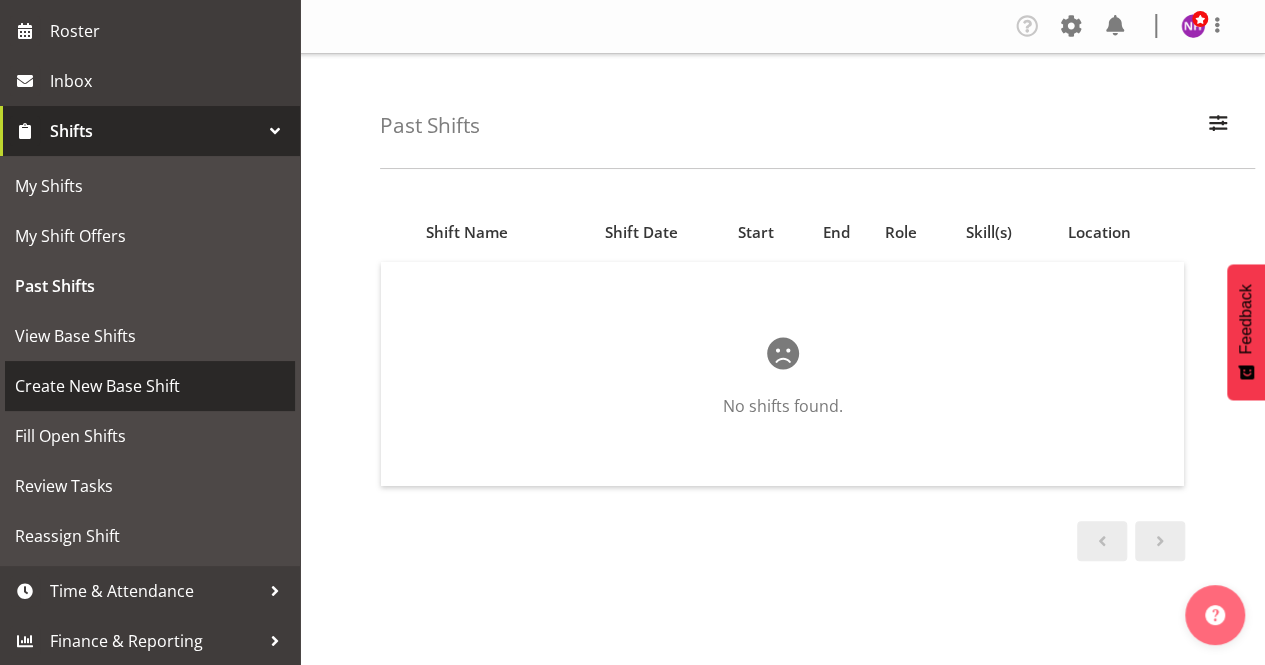 click on "Create New Base Shift" at bounding box center (150, 386) 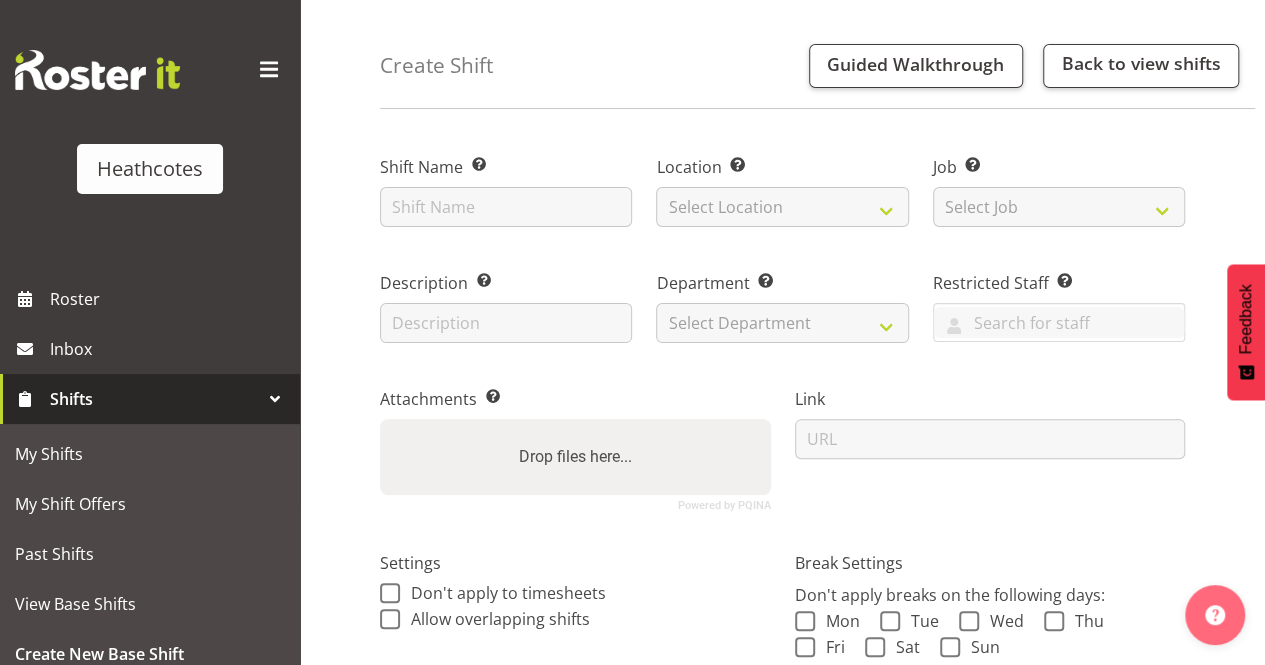 scroll, scrollTop: 0, scrollLeft: 0, axis: both 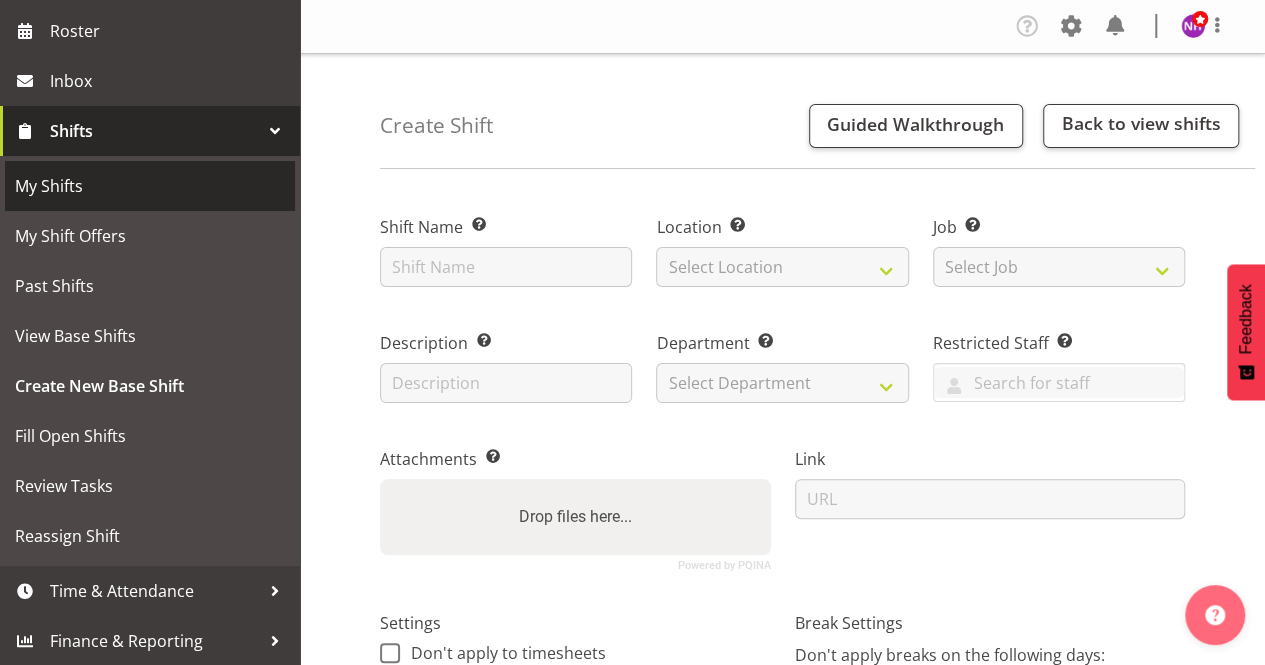 click on "My Shifts" at bounding box center [150, 186] 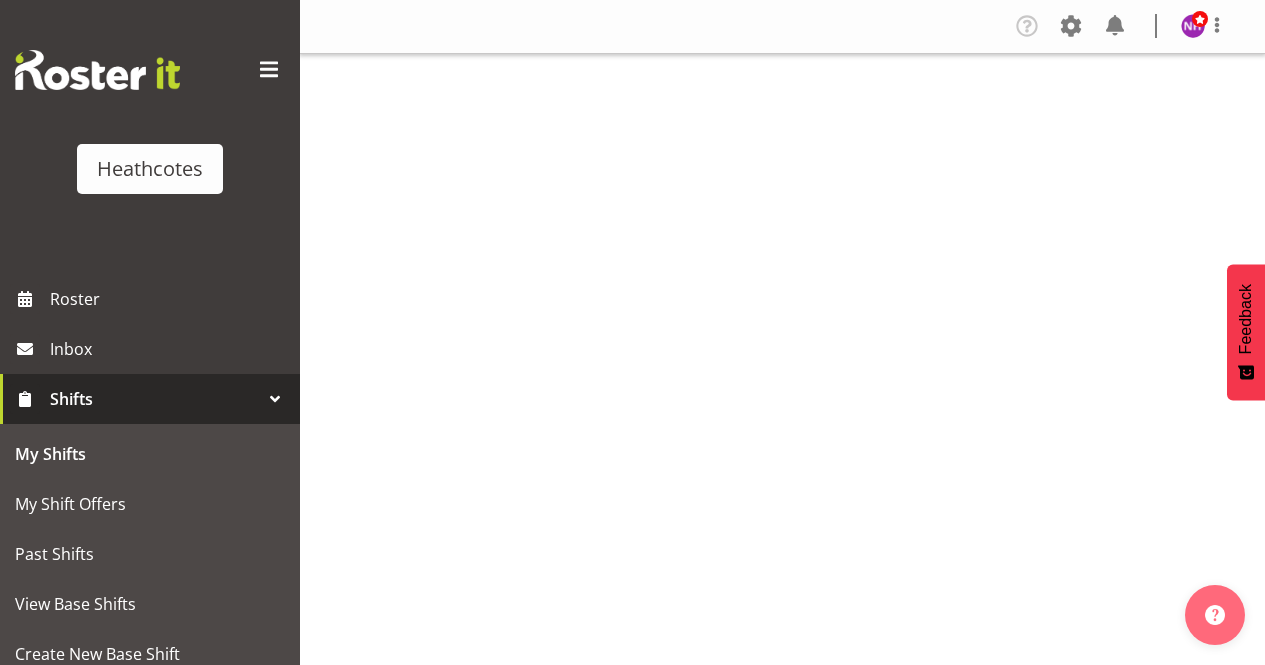scroll, scrollTop: 0, scrollLeft: 0, axis: both 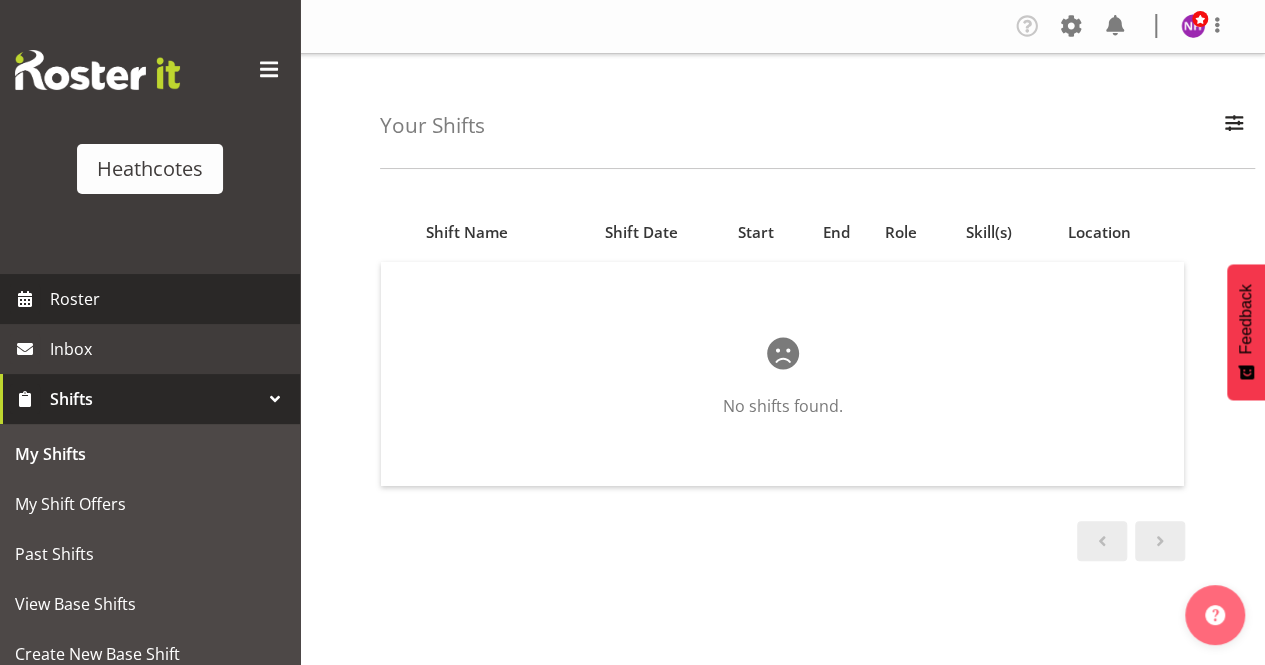 click on "Roster" at bounding box center [150, 299] 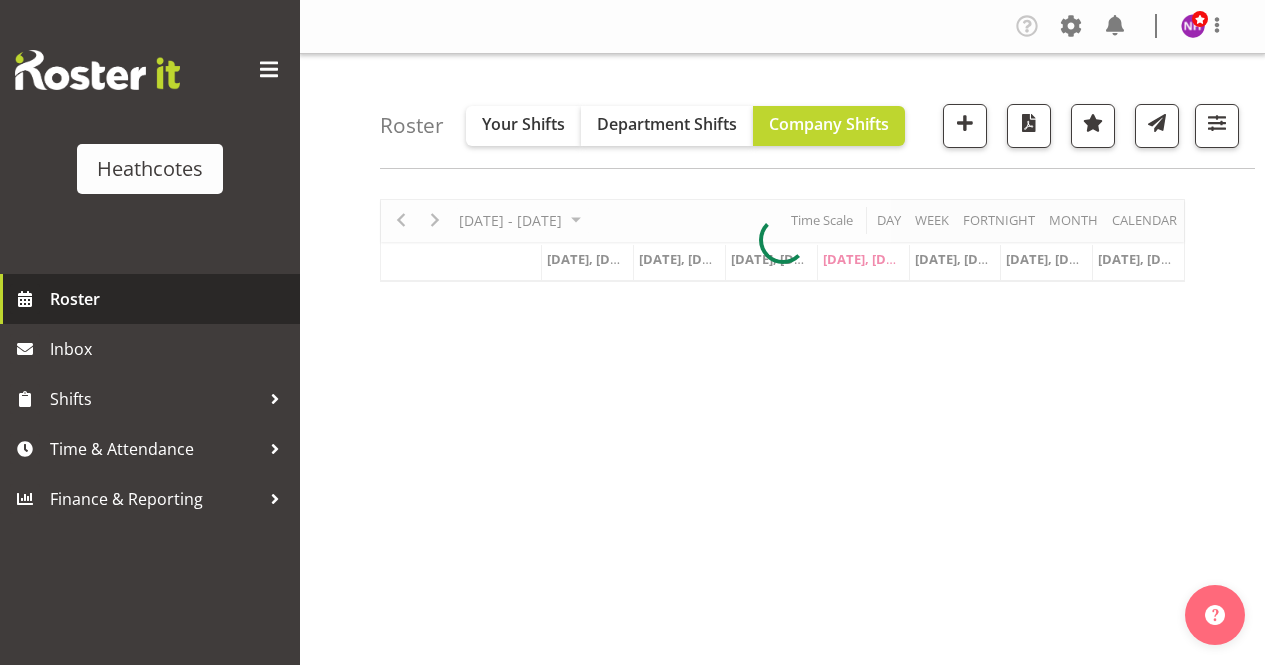 scroll, scrollTop: 0, scrollLeft: 0, axis: both 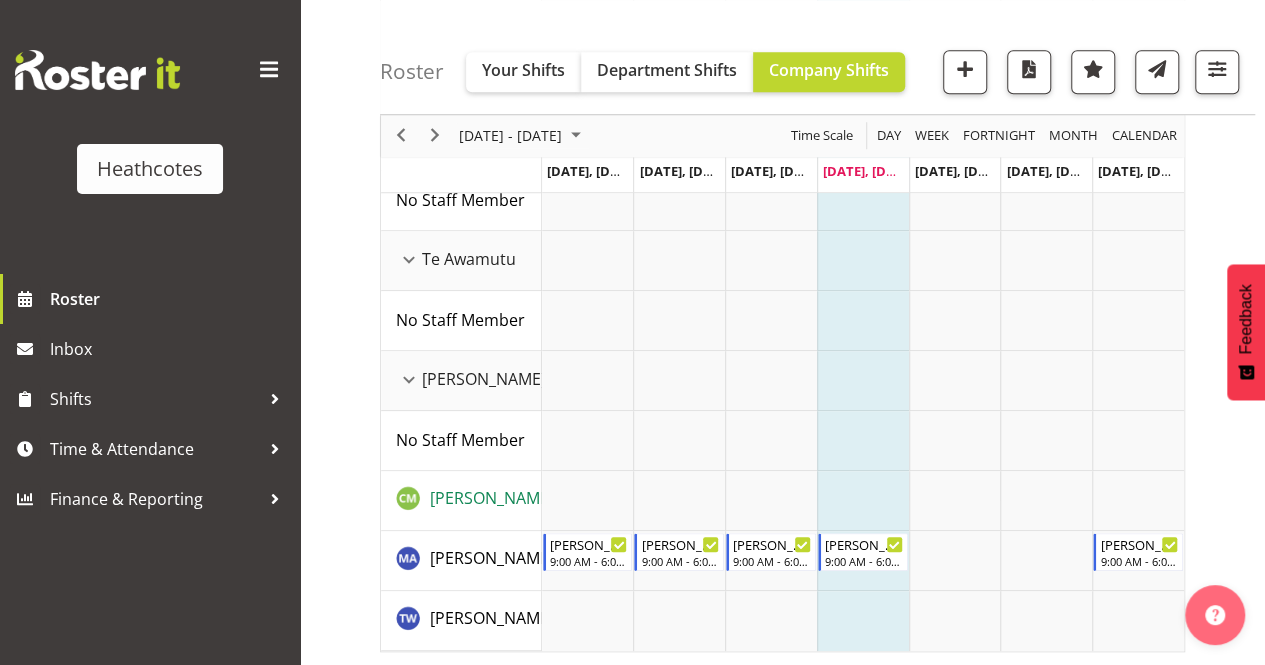 click on "Clifford Millar ( RH 0  CH 43.5)" at bounding box center [531, 498] 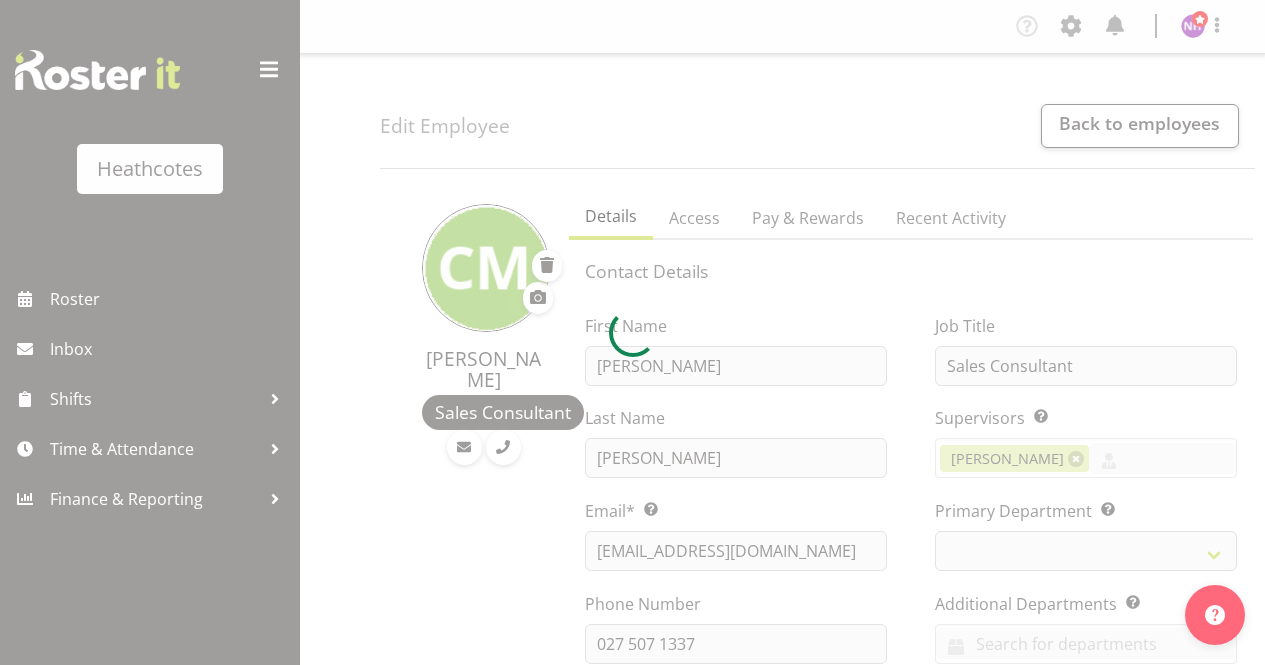 scroll, scrollTop: 0, scrollLeft: 0, axis: both 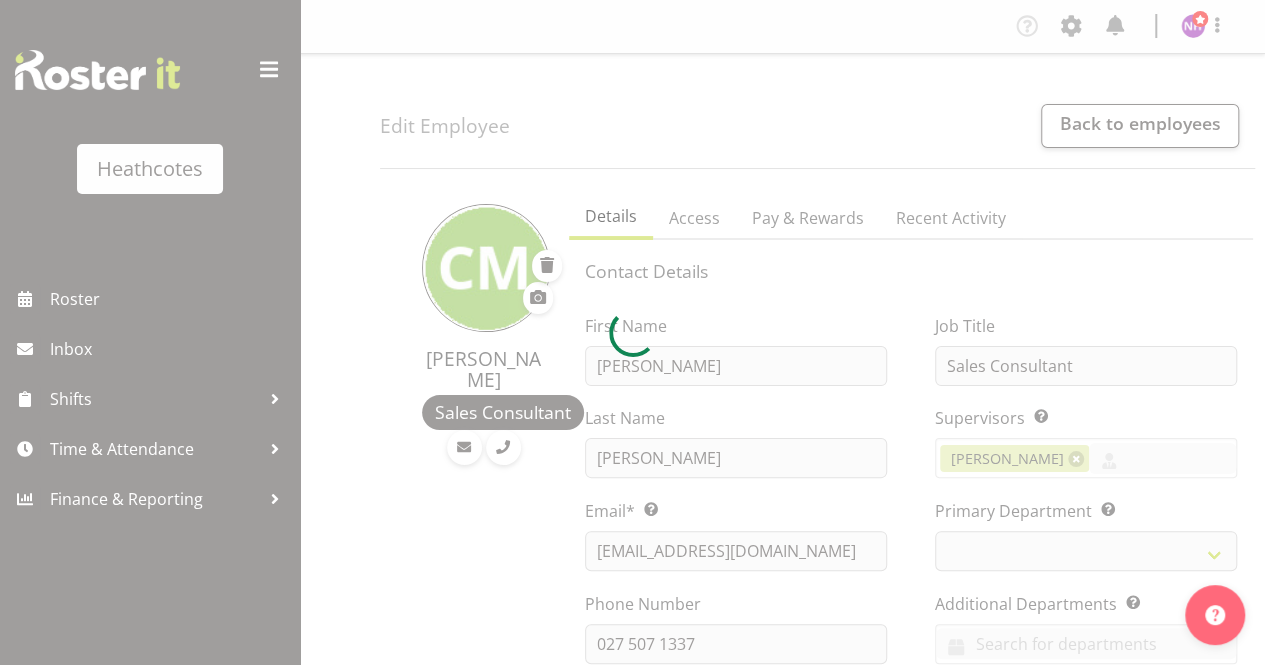 select 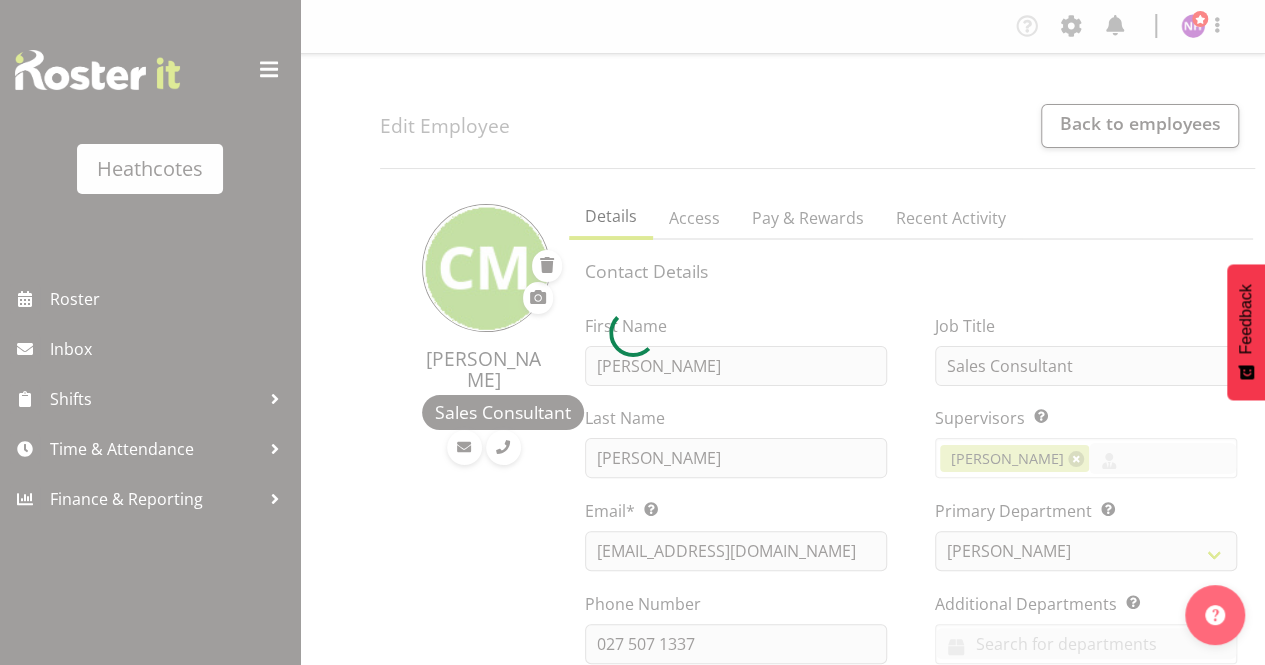 select on "1112" 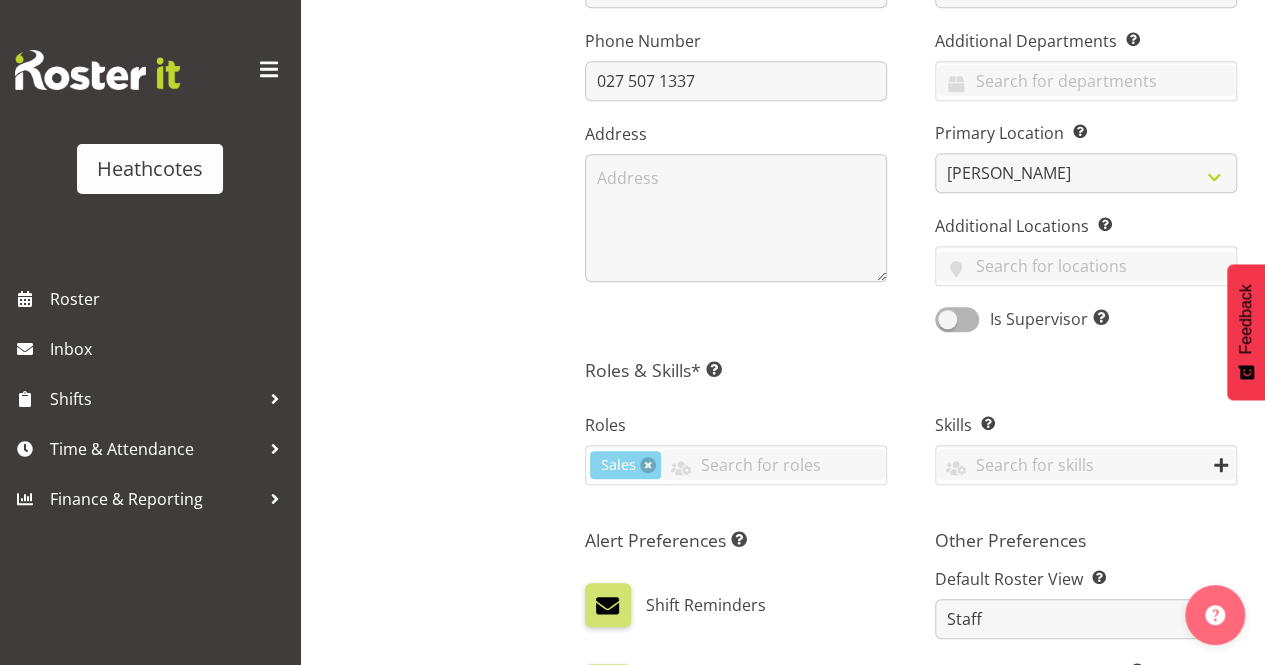 scroll, scrollTop: 900, scrollLeft: 0, axis: vertical 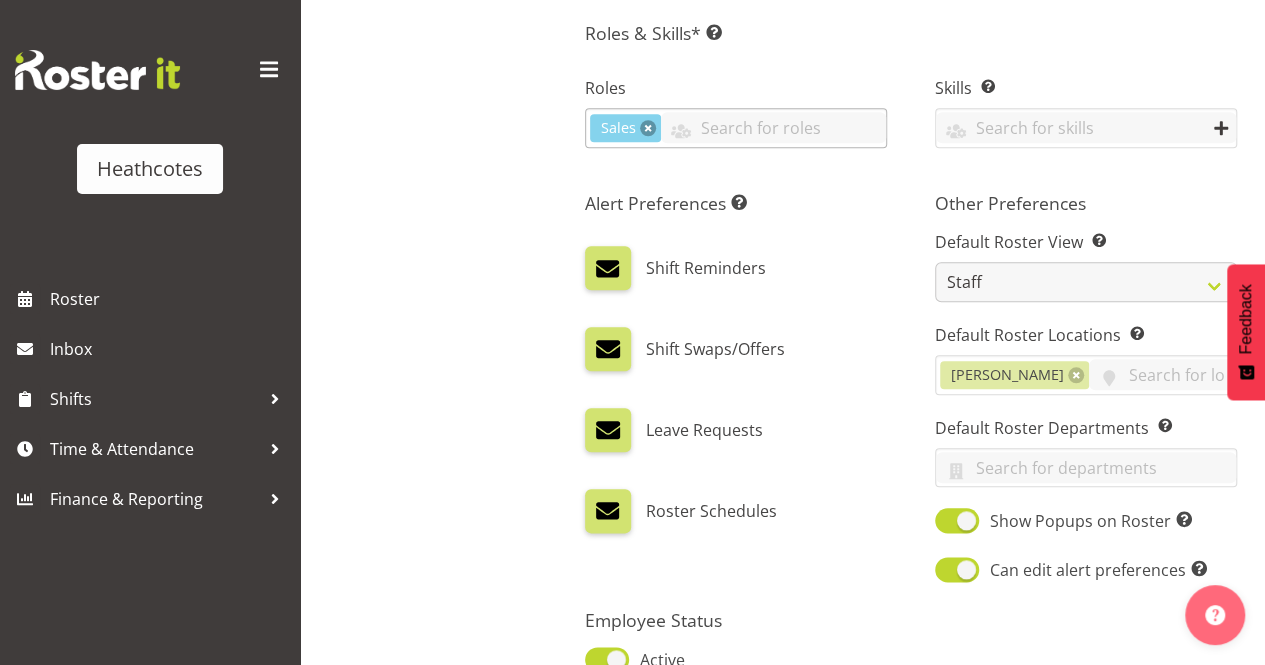 click at bounding box center [648, 128] 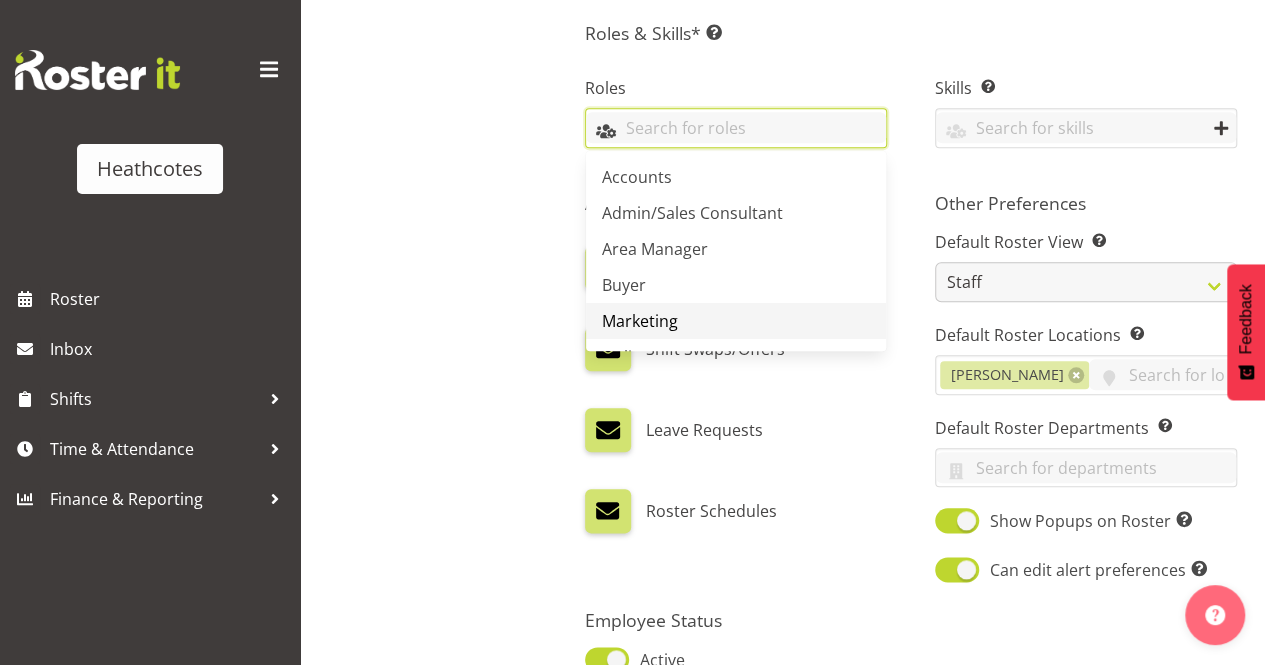 scroll, scrollTop: 176, scrollLeft: 0, axis: vertical 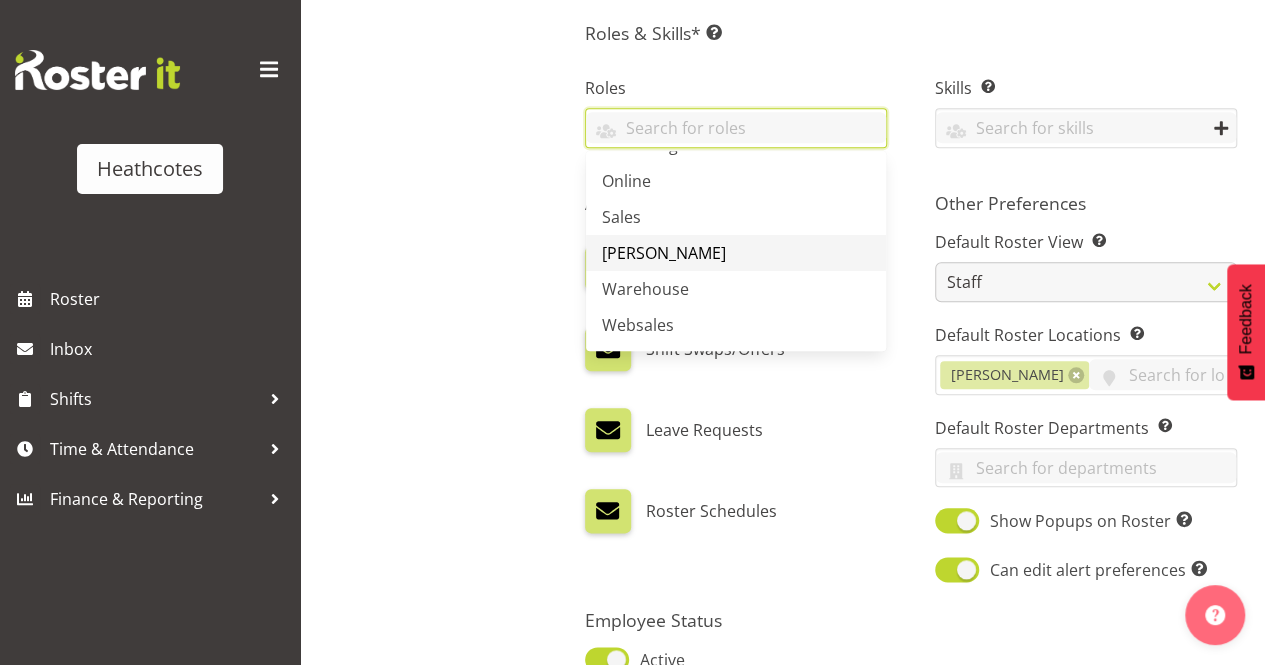 click on "[PERSON_NAME]" at bounding box center [736, 253] 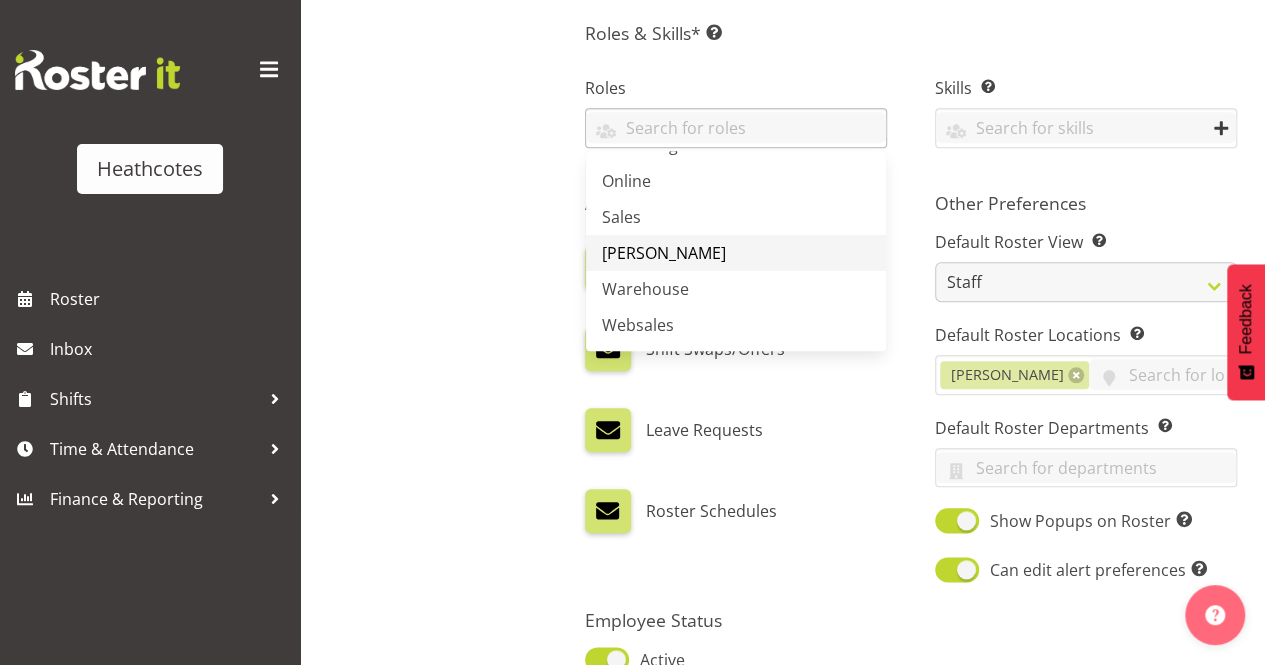type 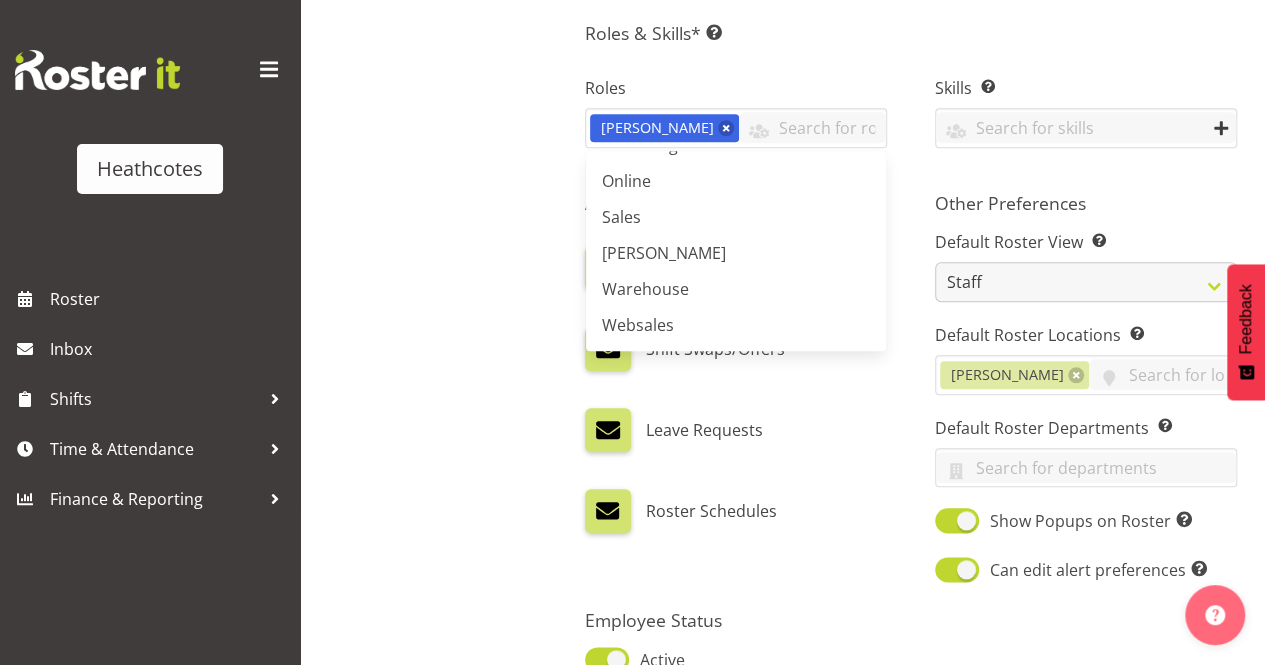 click on "Roster Schedules" at bounding box center (736, 511) 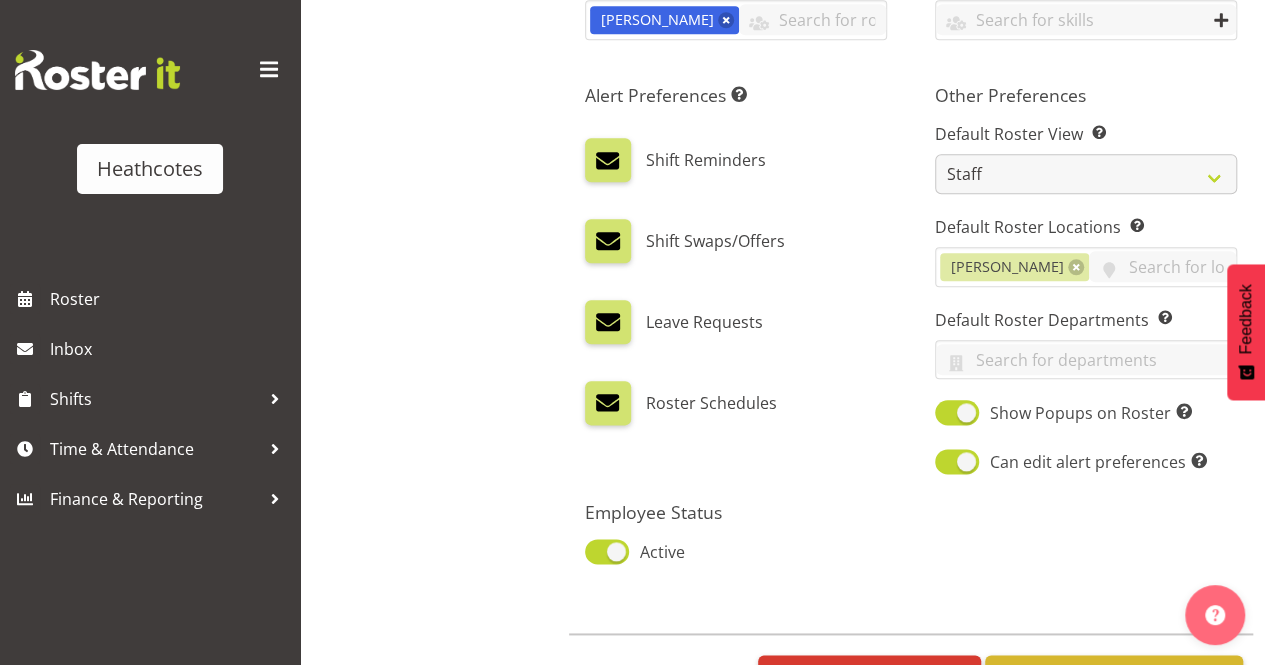 scroll, scrollTop: 1128, scrollLeft: 0, axis: vertical 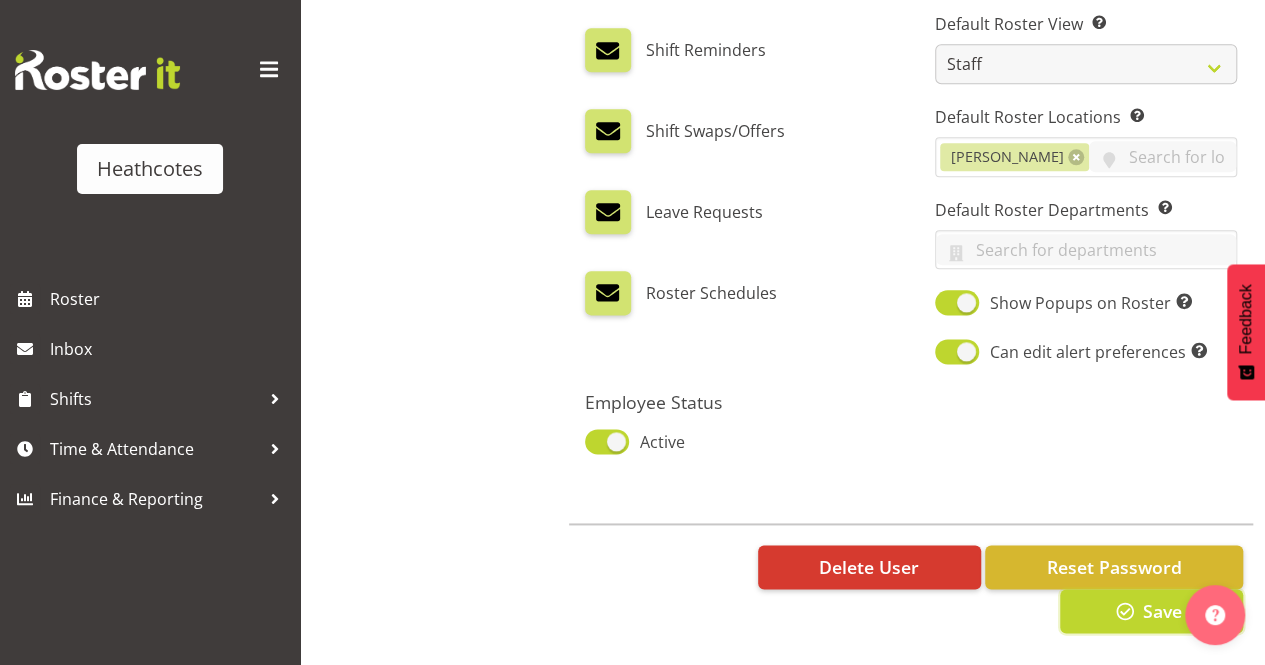 click on "Save" at bounding box center [1151, 611] 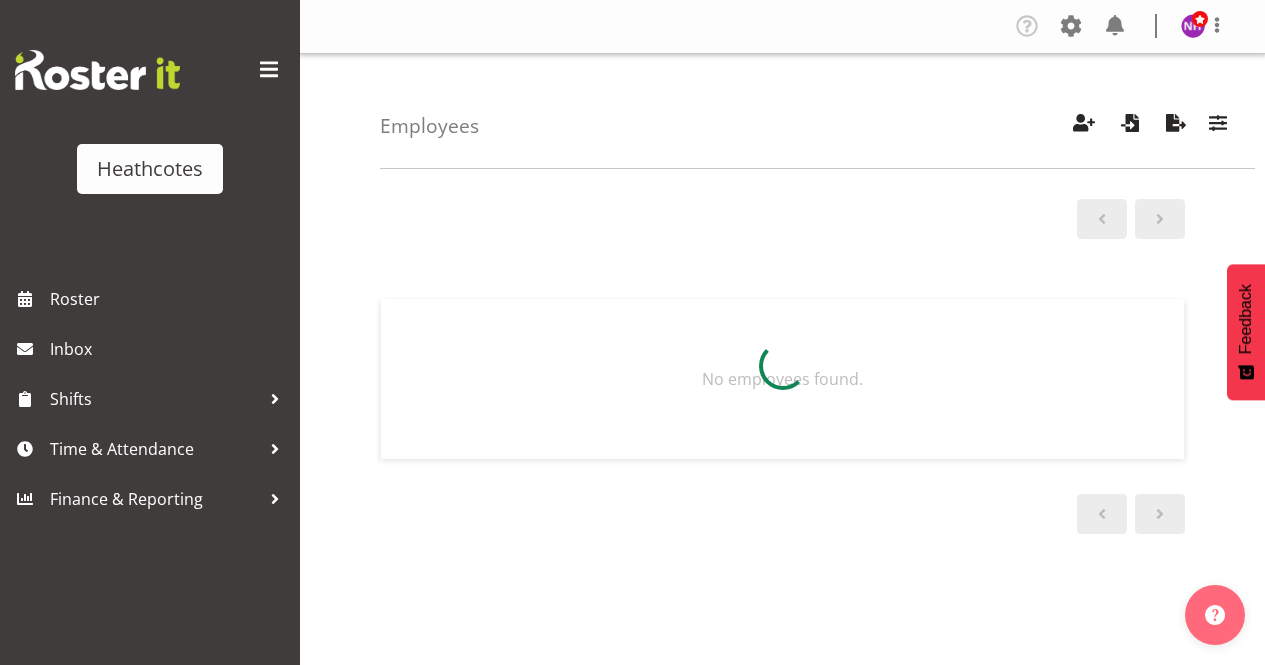 scroll, scrollTop: 0, scrollLeft: 0, axis: both 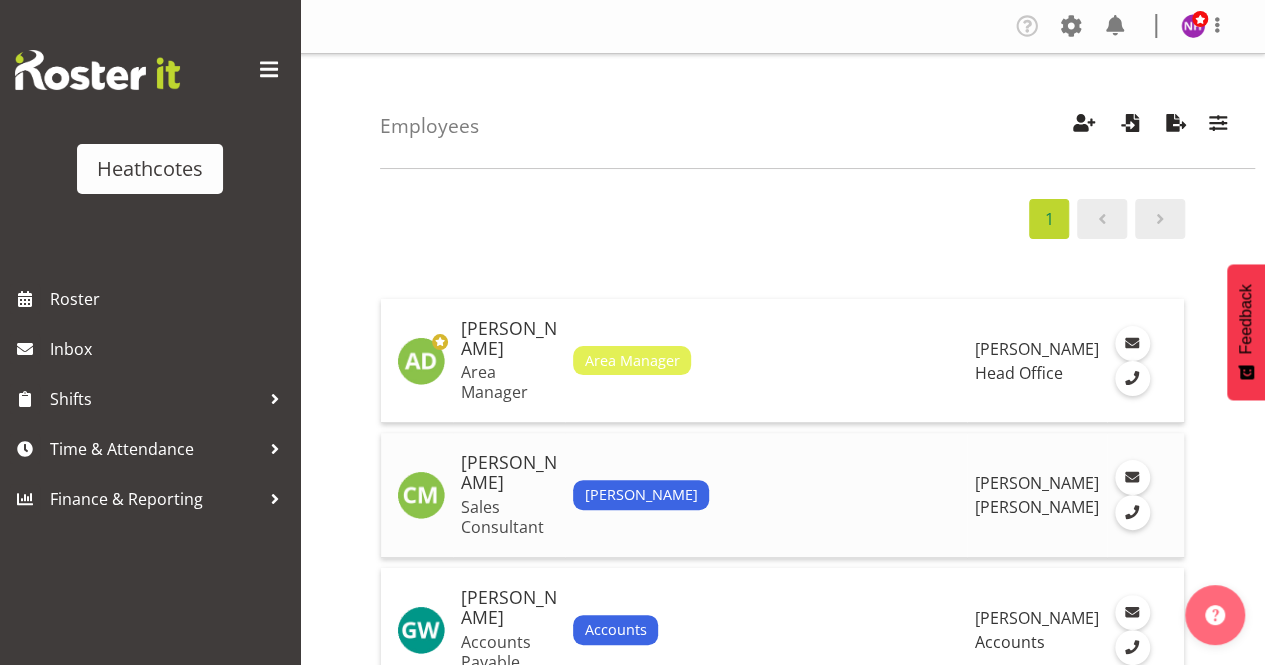 click on "[PERSON_NAME]" at bounding box center (509, 473) 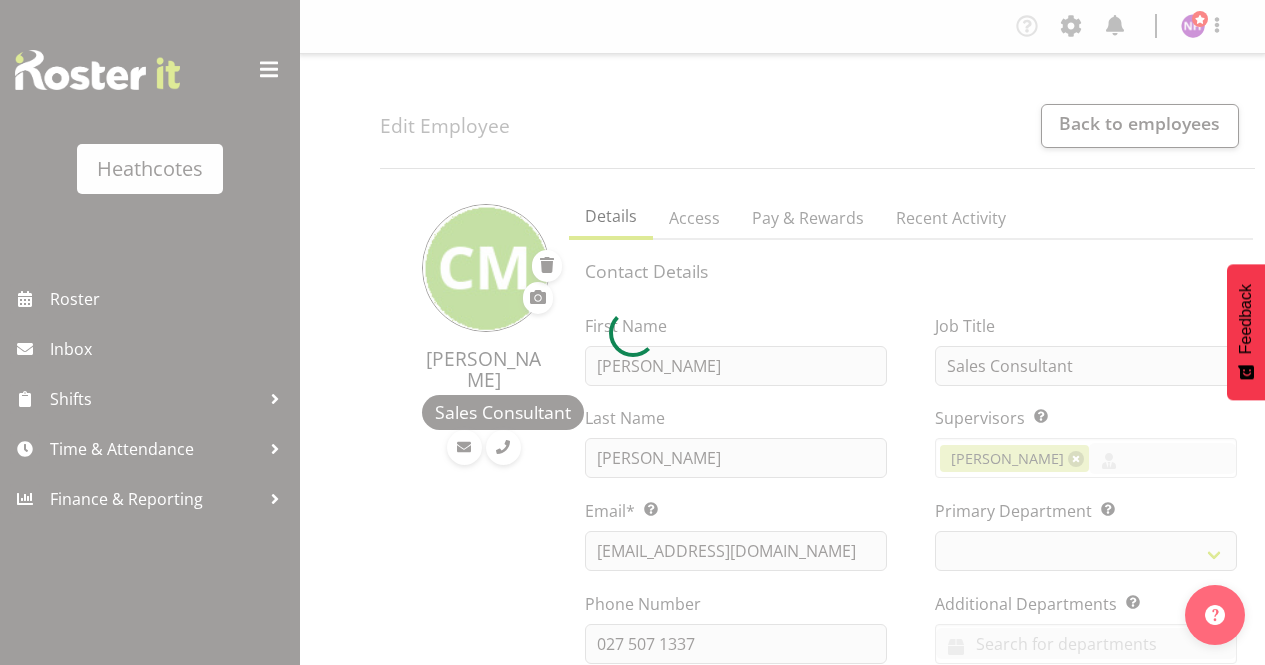 scroll, scrollTop: 0, scrollLeft: 0, axis: both 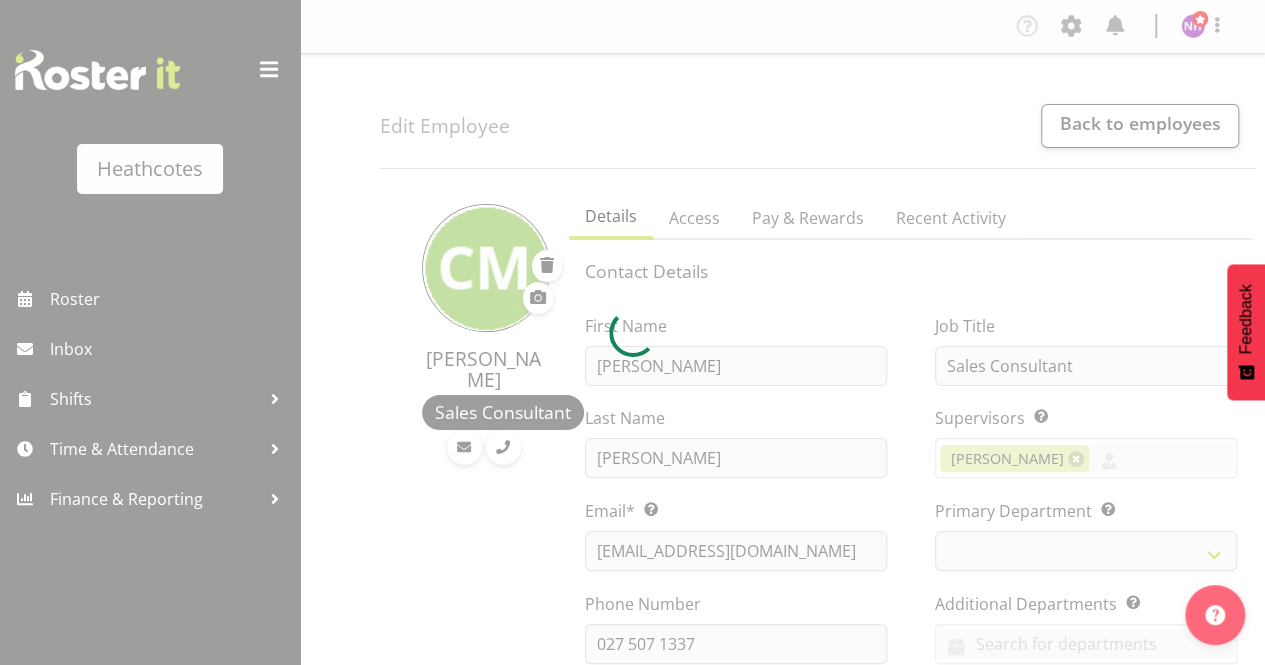 select 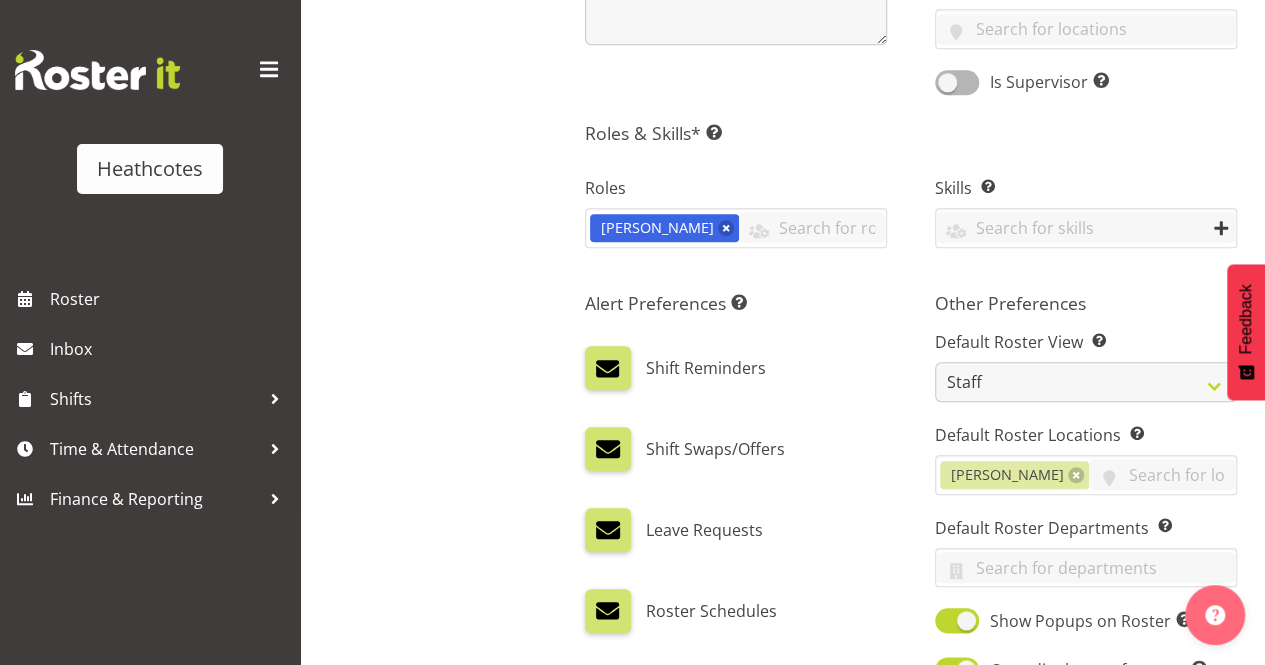 scroll, scrollTop: 1128, scrollLeft: 0, axis: vertical 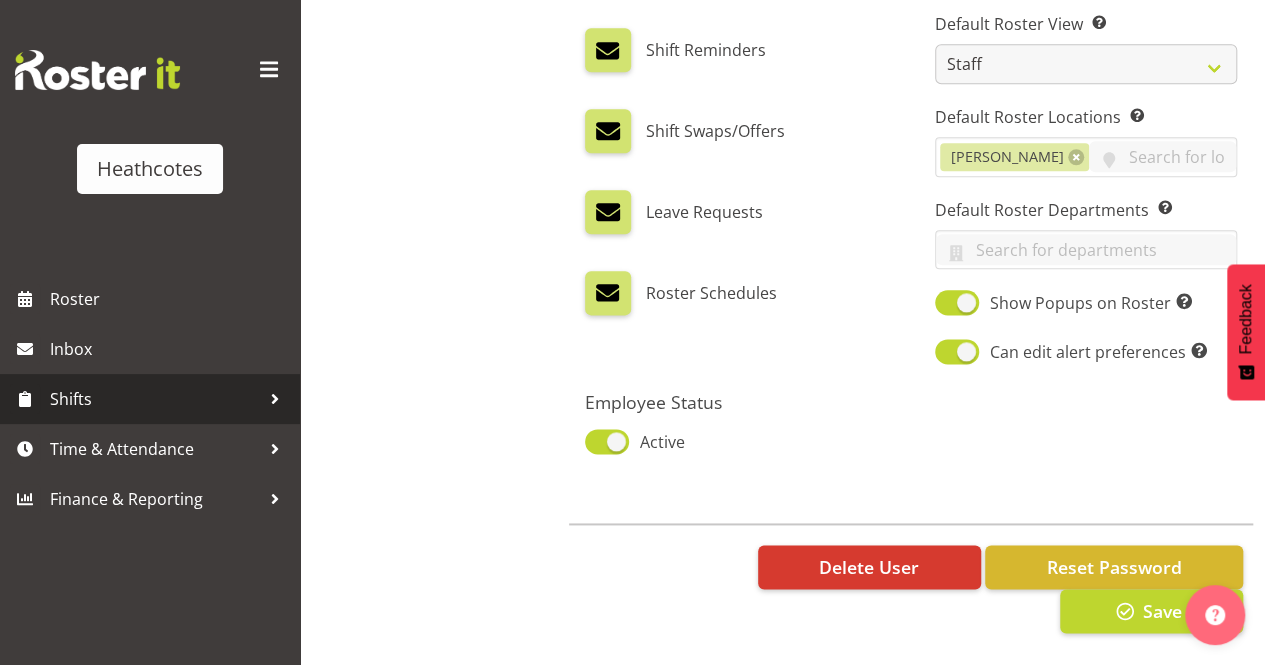 click on "Shifts" at bounding box center [155, 399] 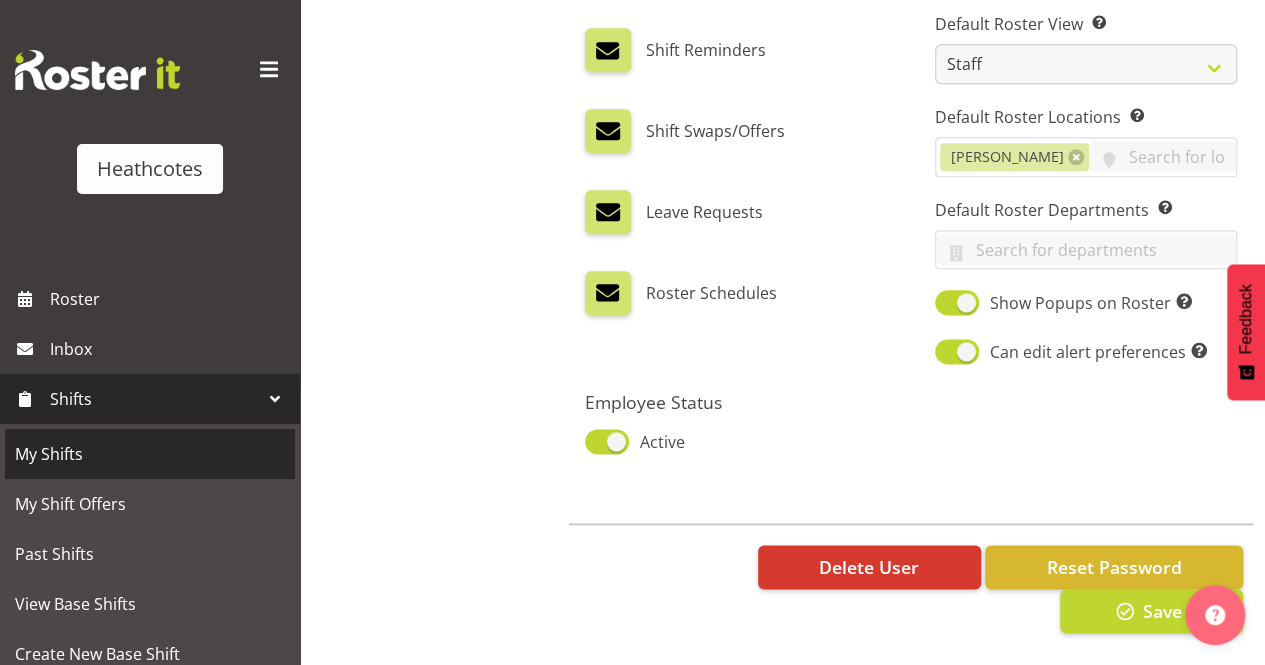 scroll, scrollTop: 268, scrollLeft: 0, axis: vertical 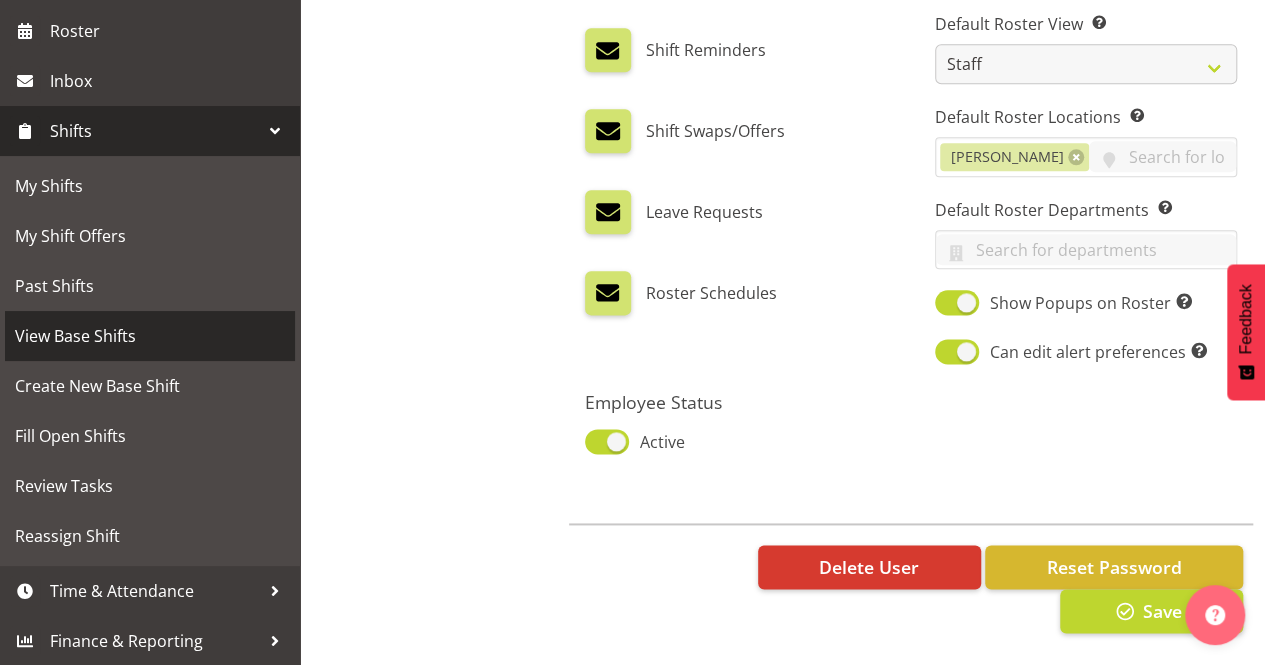 click on "View Base Shifts" at bounding box center [150, 336] 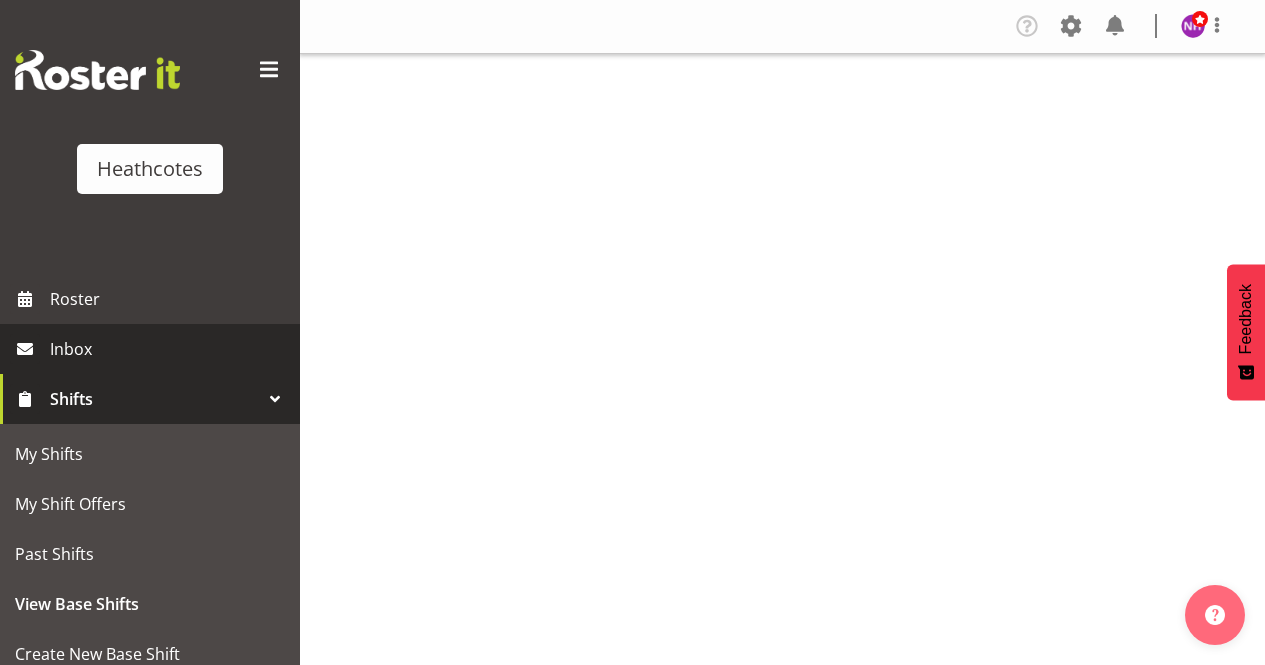 scroll, scrollTop: 0, scrollLeft: 0, axis: both 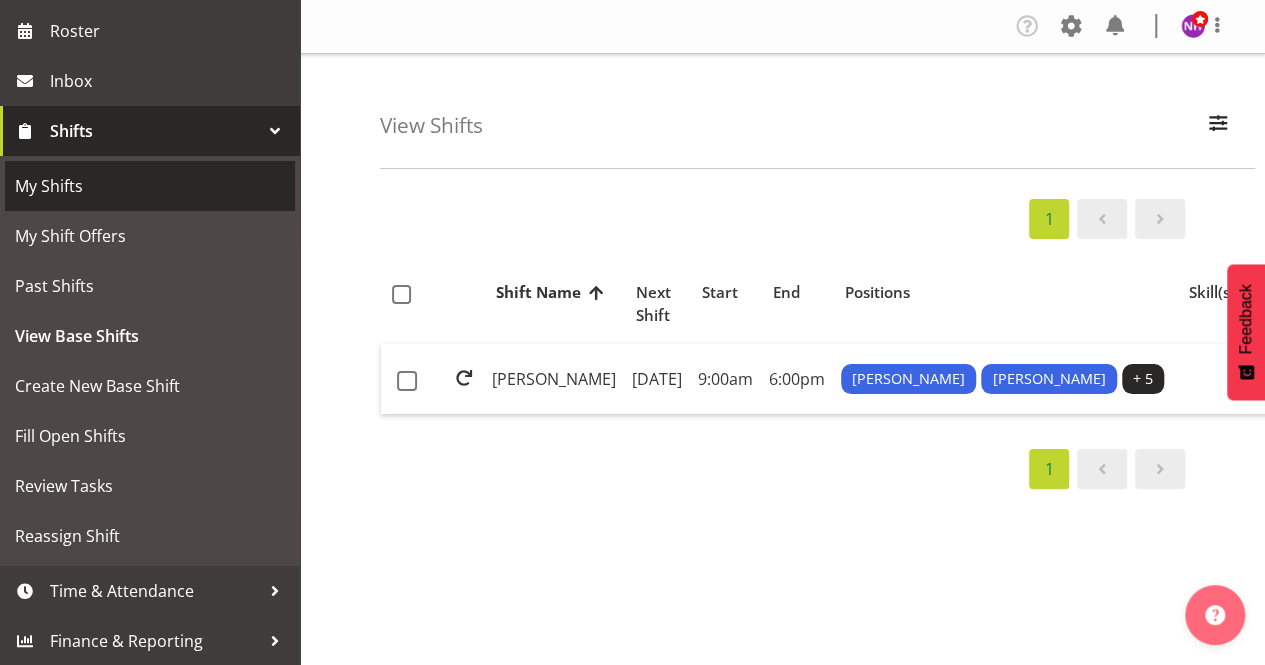 click on "My Shifts" at bounding box center [150, 186] 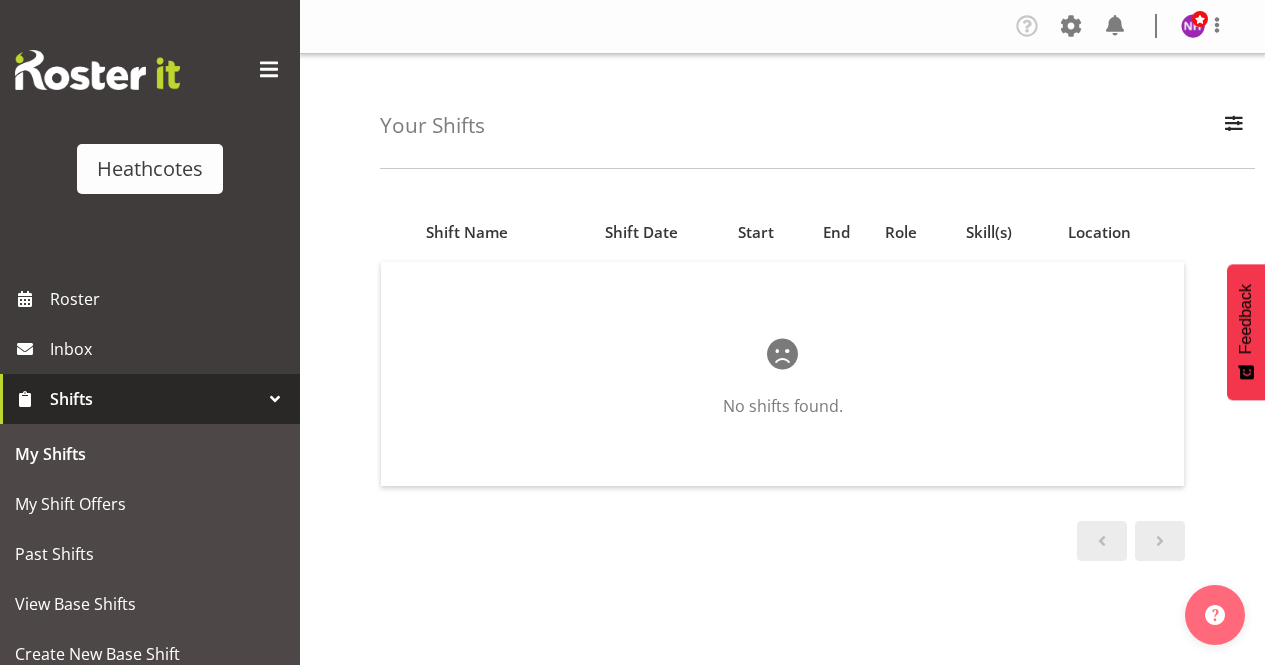 scroll, scrollTop: 0, scrollLeft: 0, axis: both 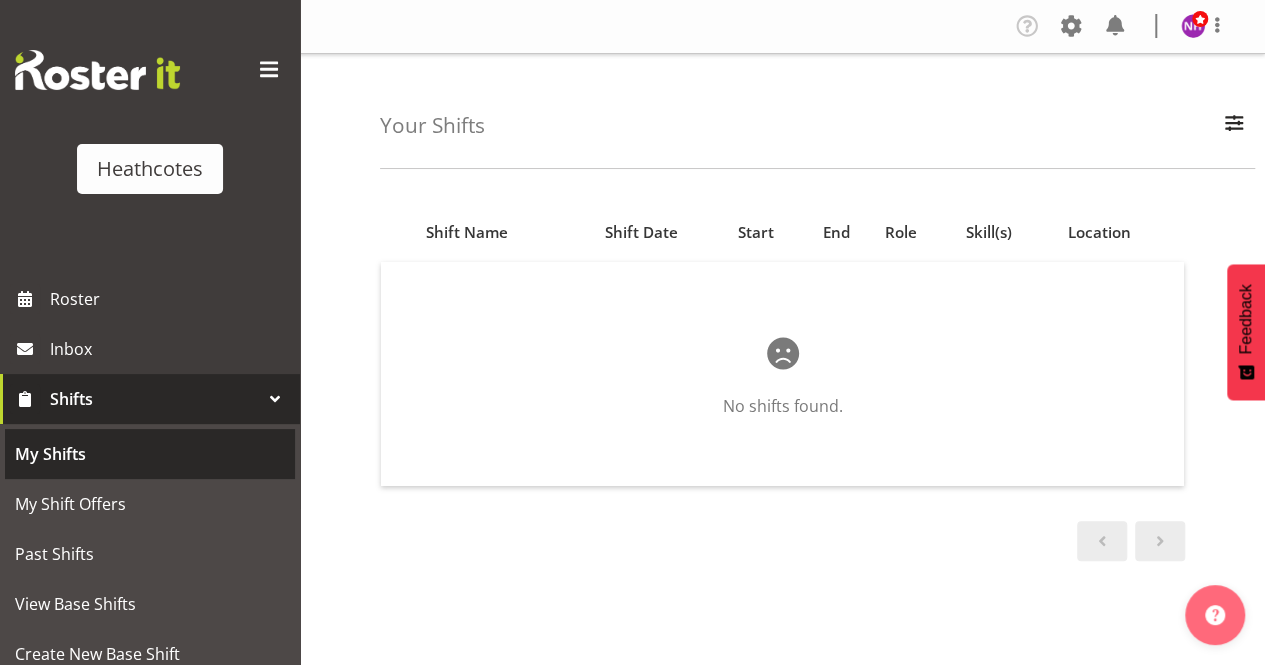 click on "My Shifts" at bounding box center (150, 454) 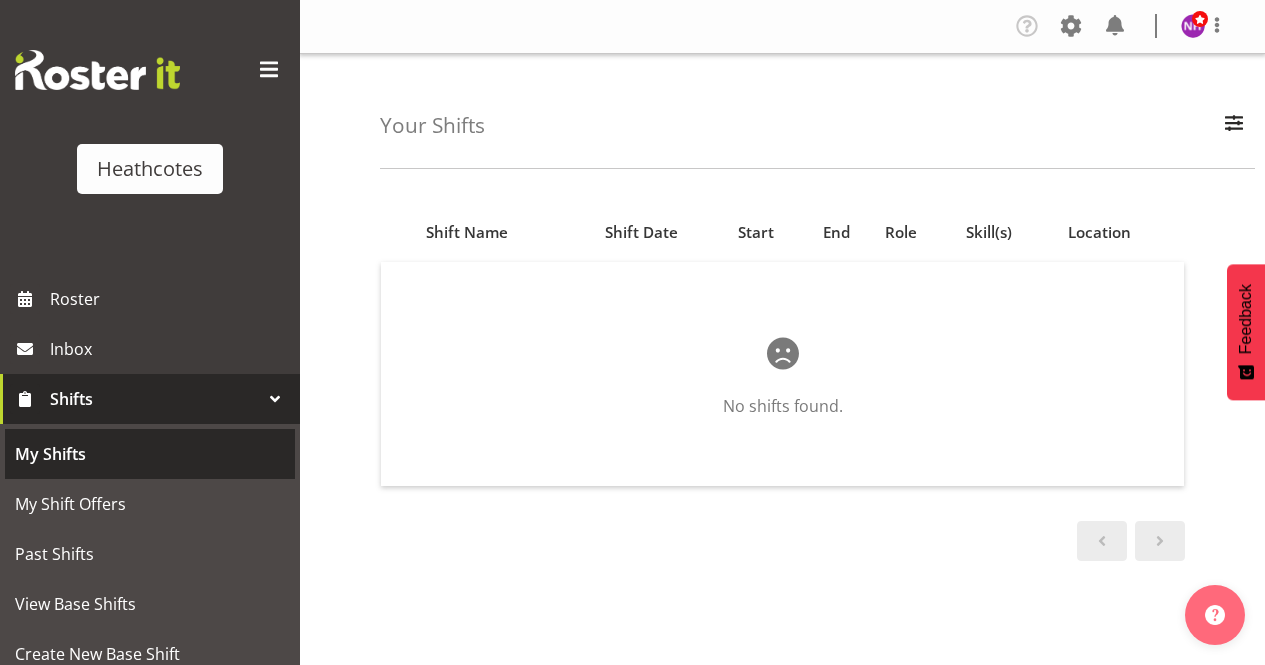 scroll, scrollTop: 0, scrollLeft: 0, axis: both 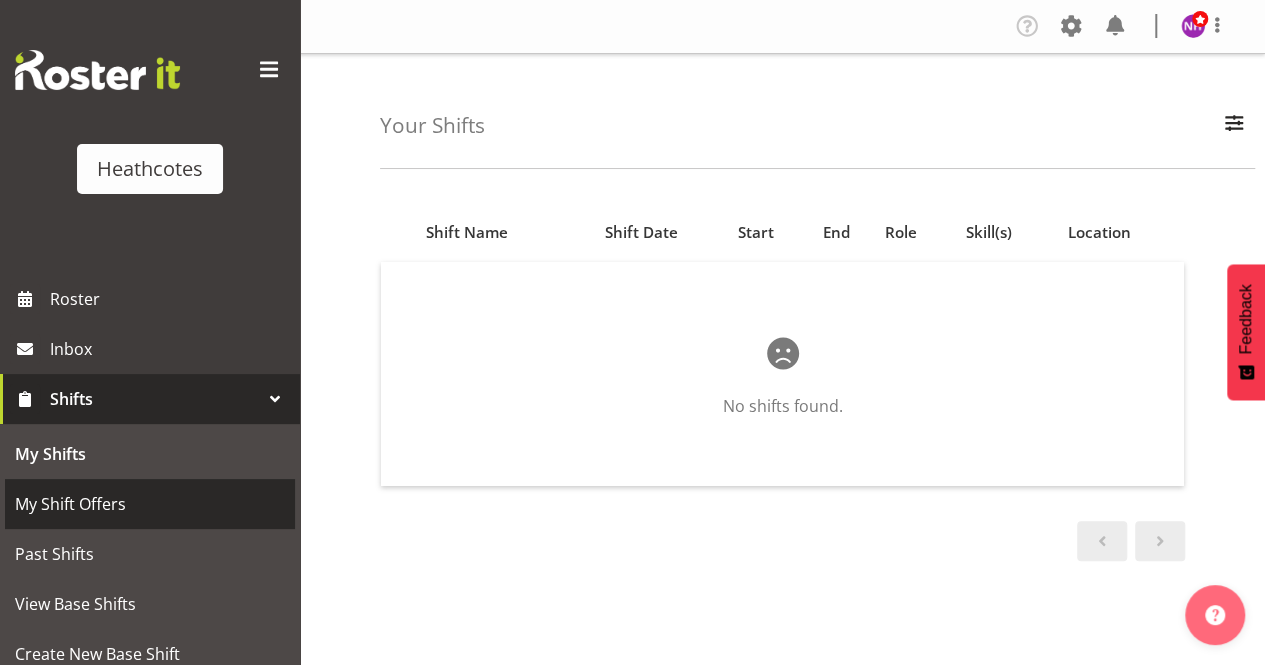 click on "My Shift Offers" at bounding box center (150, 504) 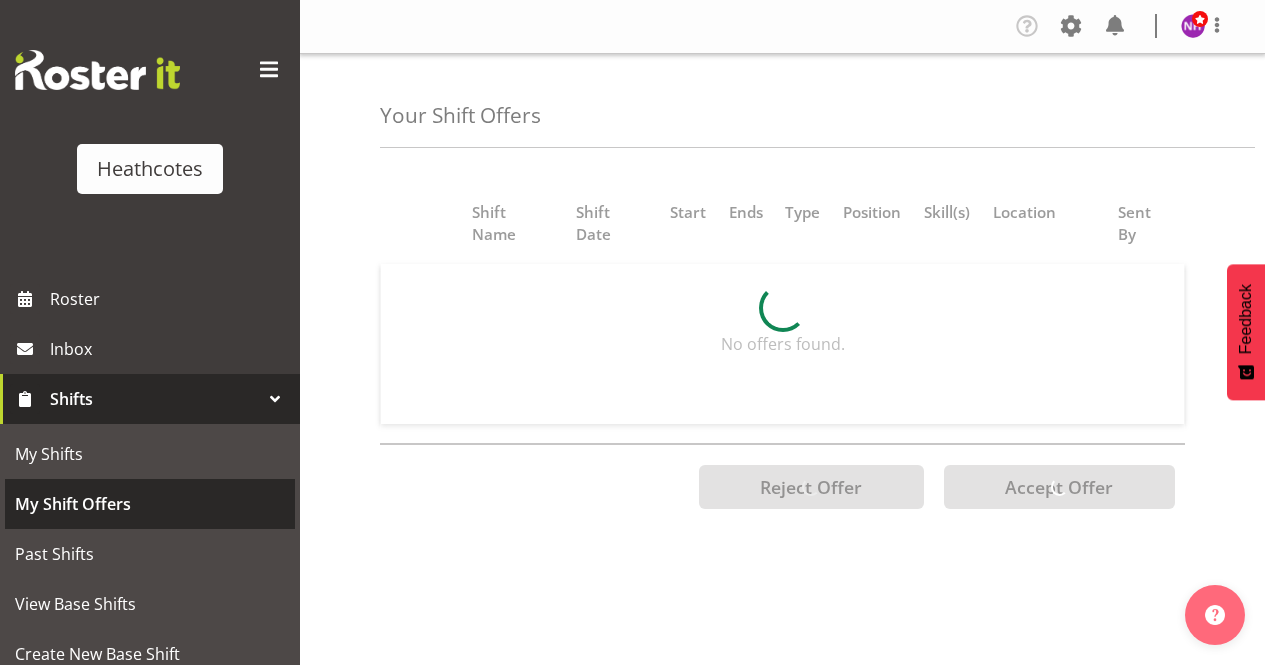 scroll, scrollTop: 0, scrollLeft: 0, axis: both 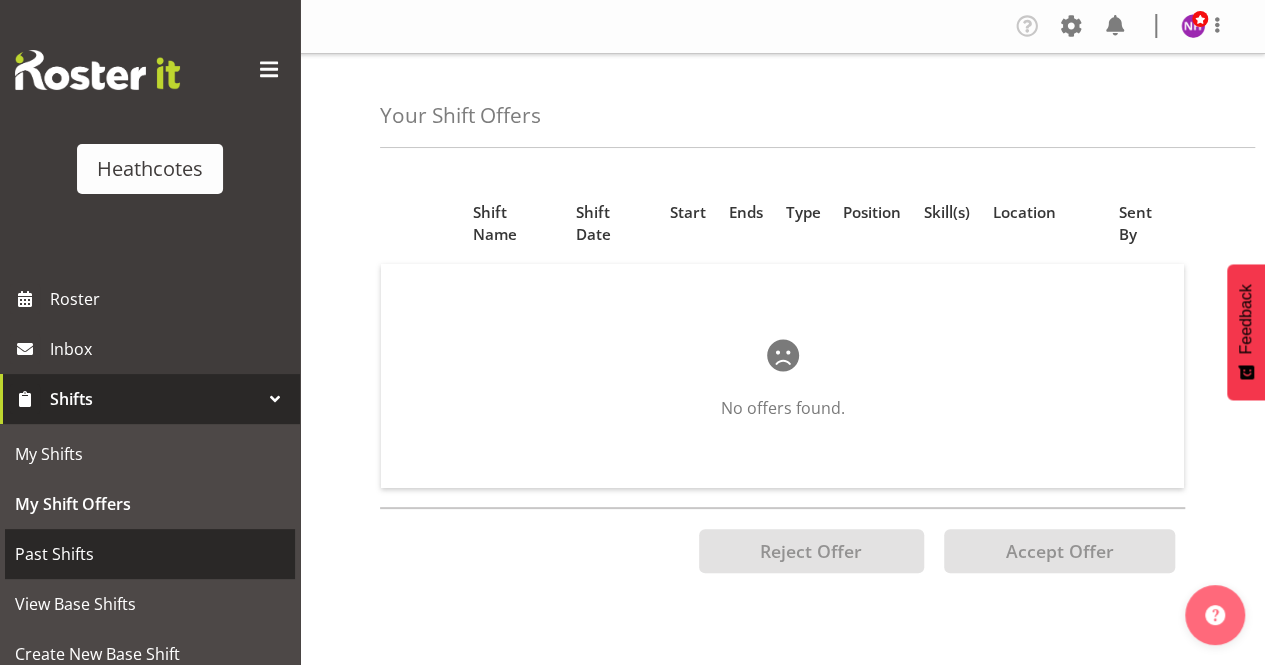 click on "Past Shifts" at bounding box center [150, 554] 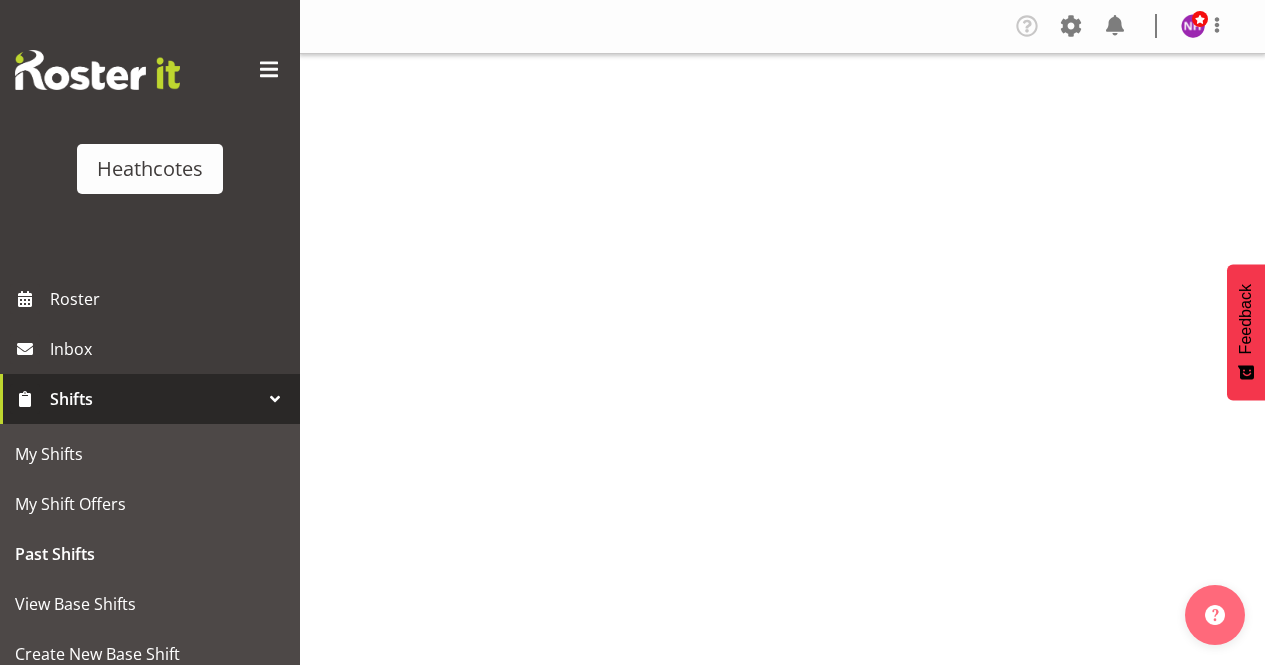 scroll, scrollTop: 0, scrollLeft: 0, axis: both 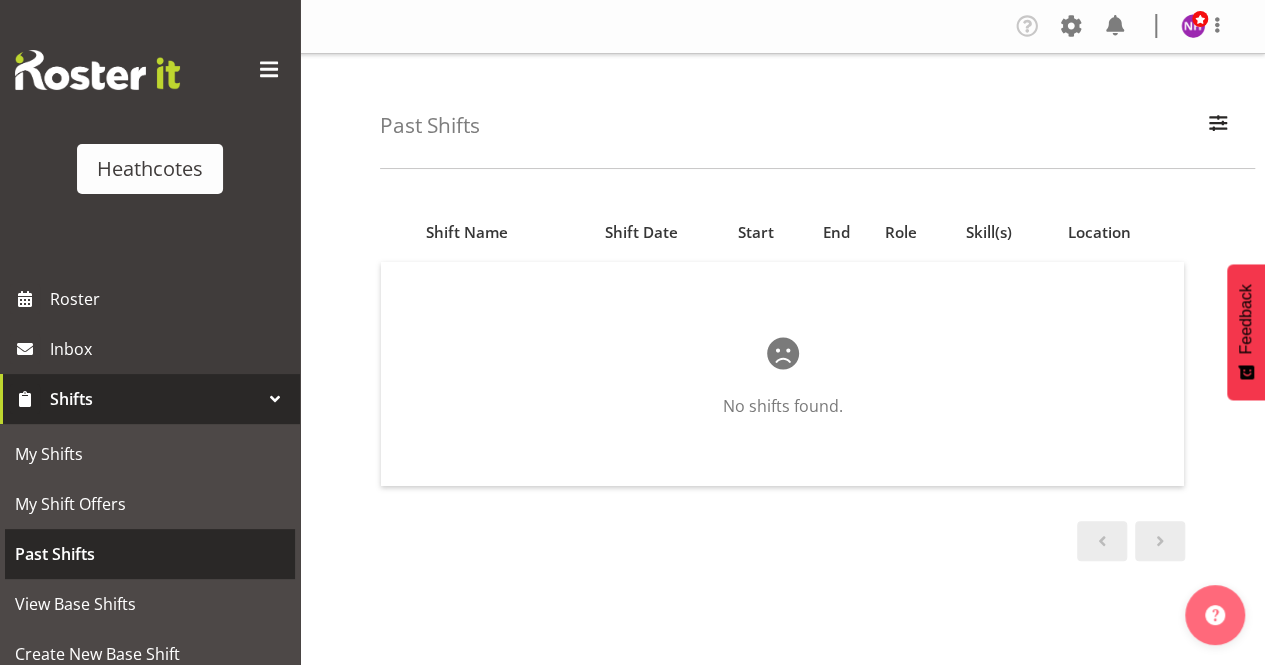 click on "Past Shifts" at bounding box center [150, 554] 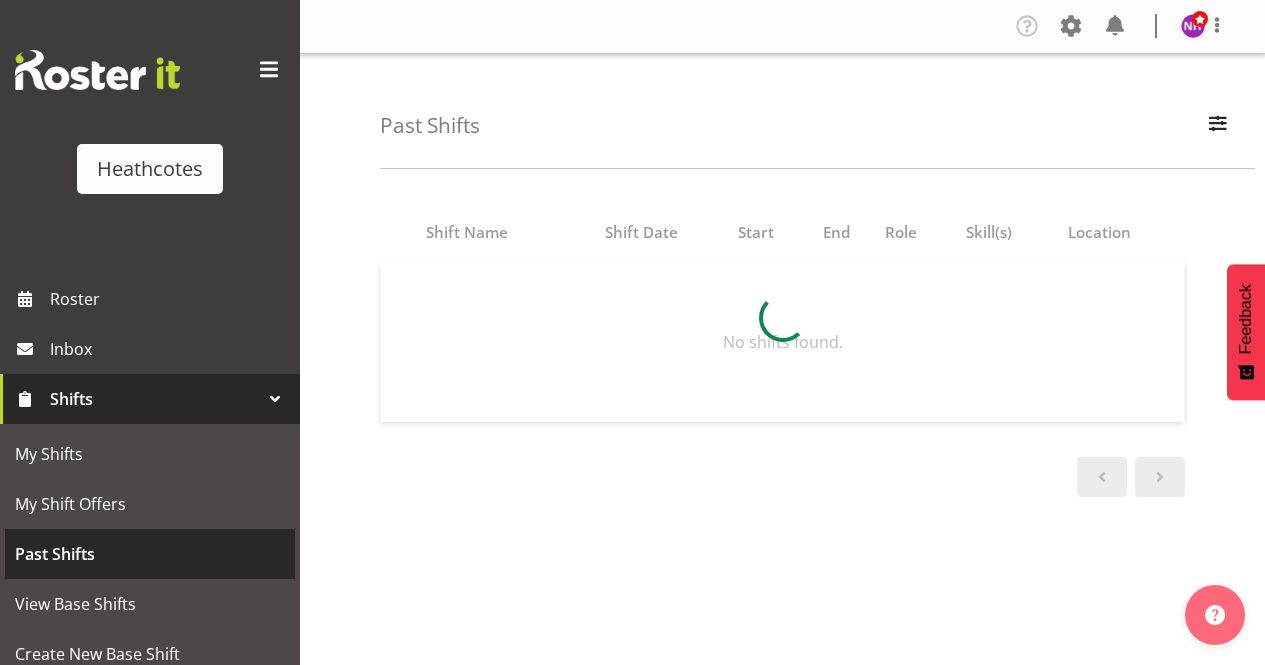scroll, scrollTop: 0, scrollLeft: 0, axis: both 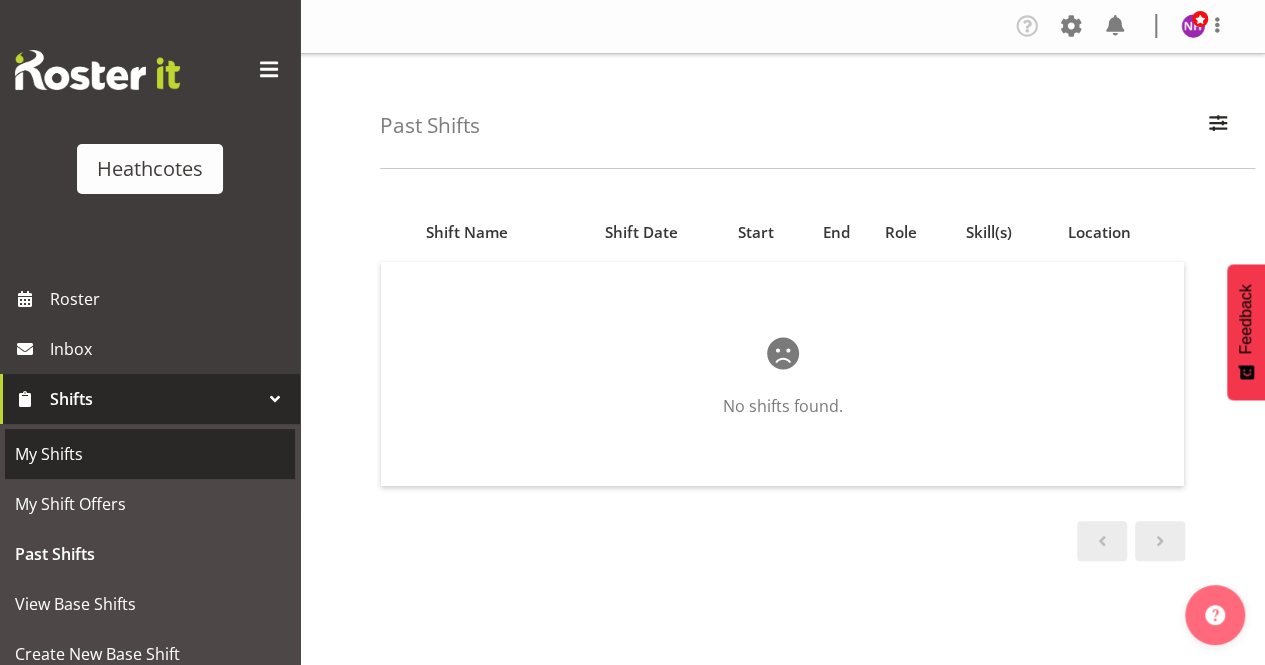 click on "My Shifts" at bounding box center (150, 454) 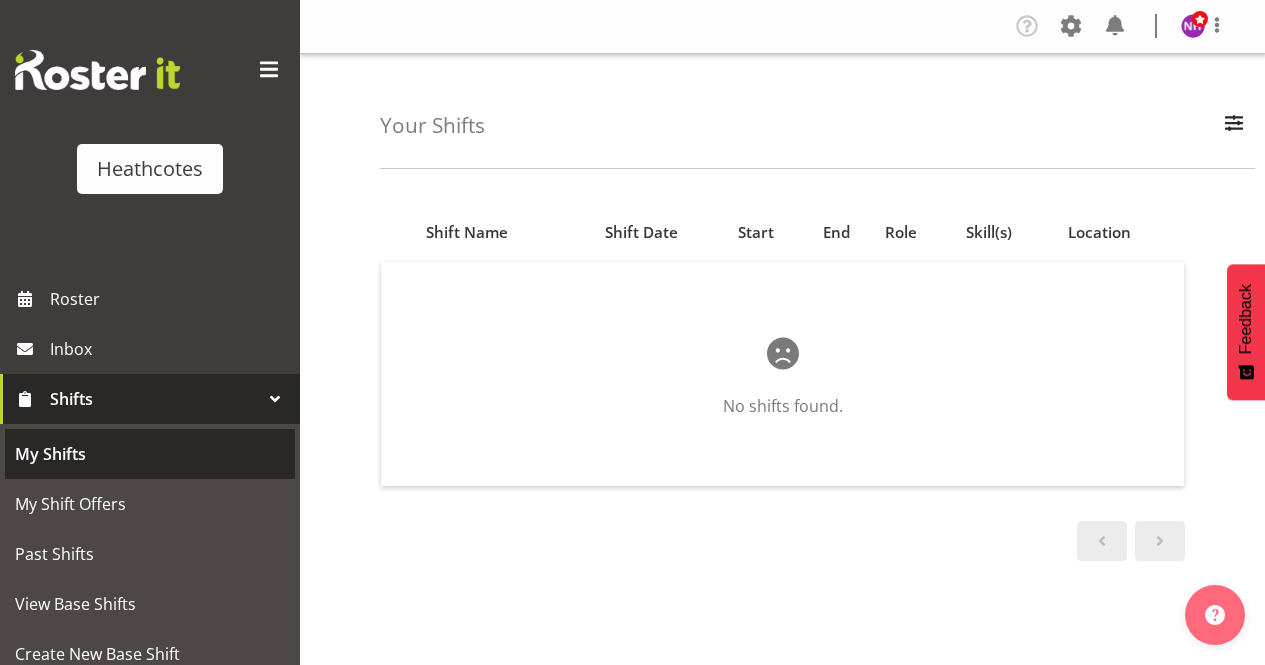 scroll, scrollTop: 0, scrollLeft: 0, axis: both 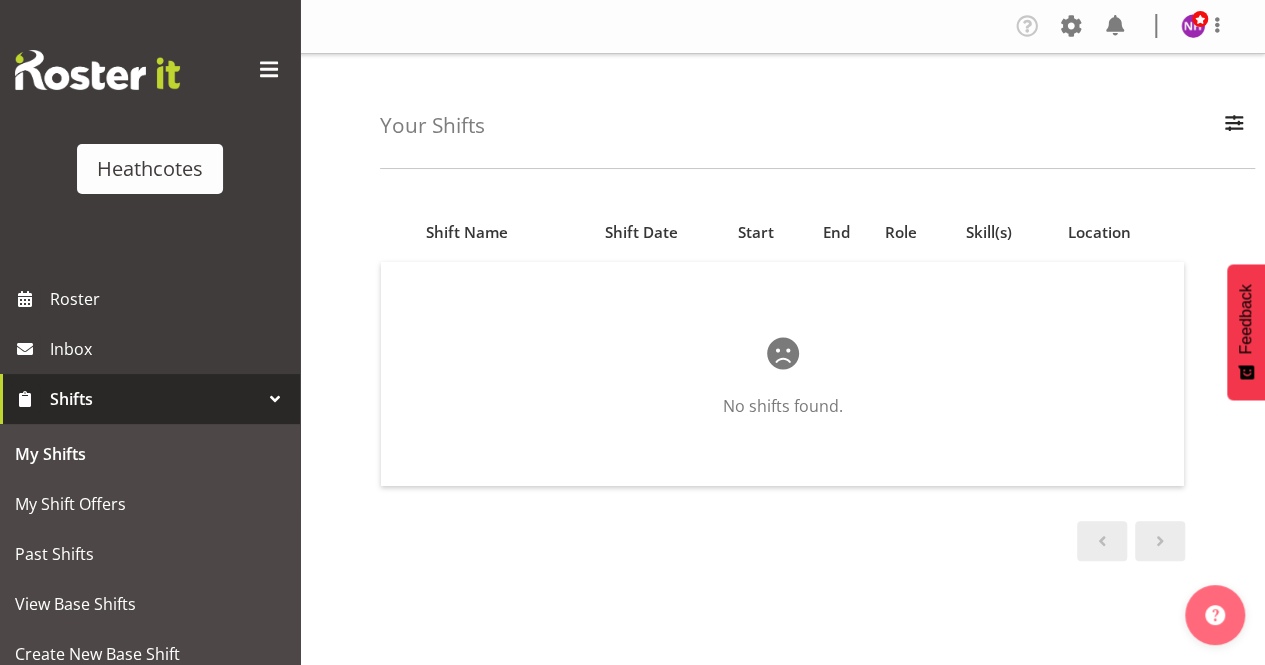 click at bounding box center [269, 70] 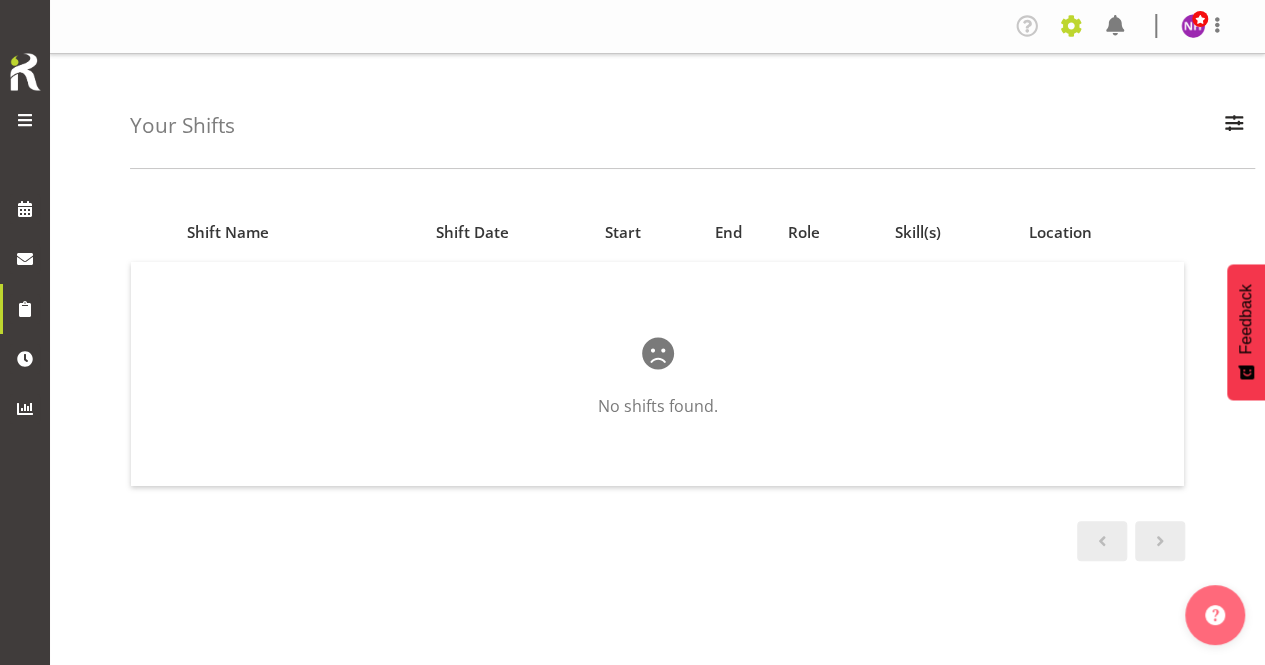click at bounding box center (1071, 26) 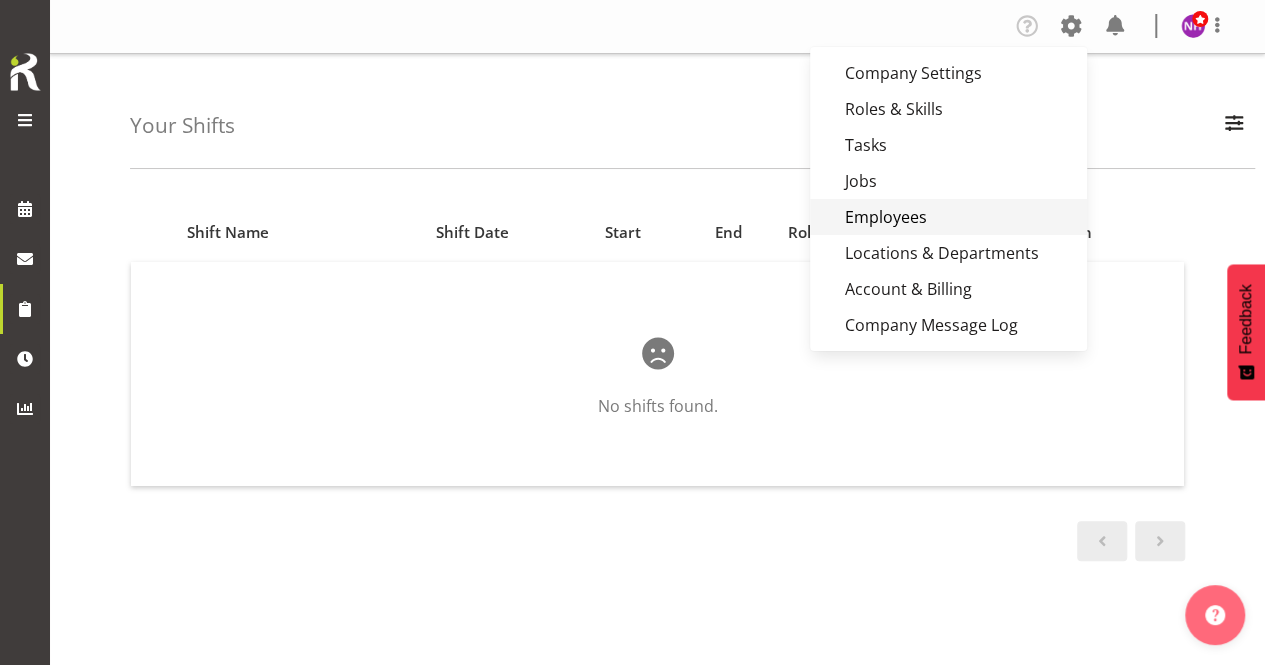 click on "Employees" at bounding box center [948, 217] 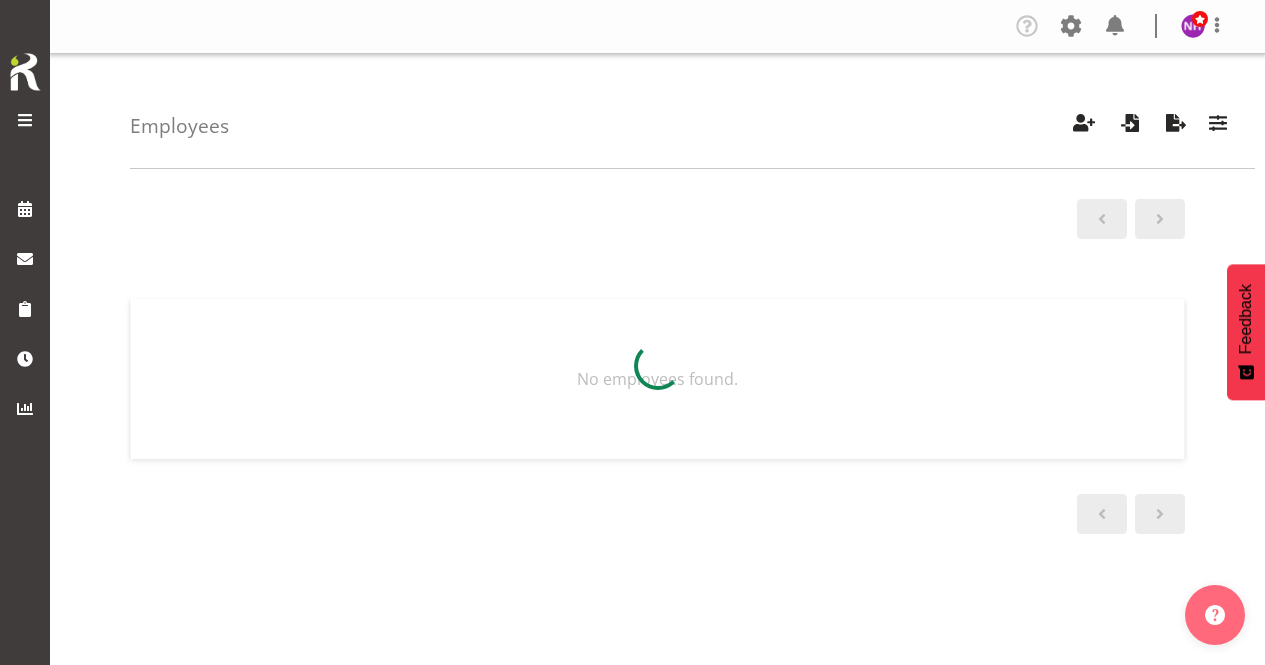 scroll, scrollTop: 0, scrollLeft: 0, axis: both 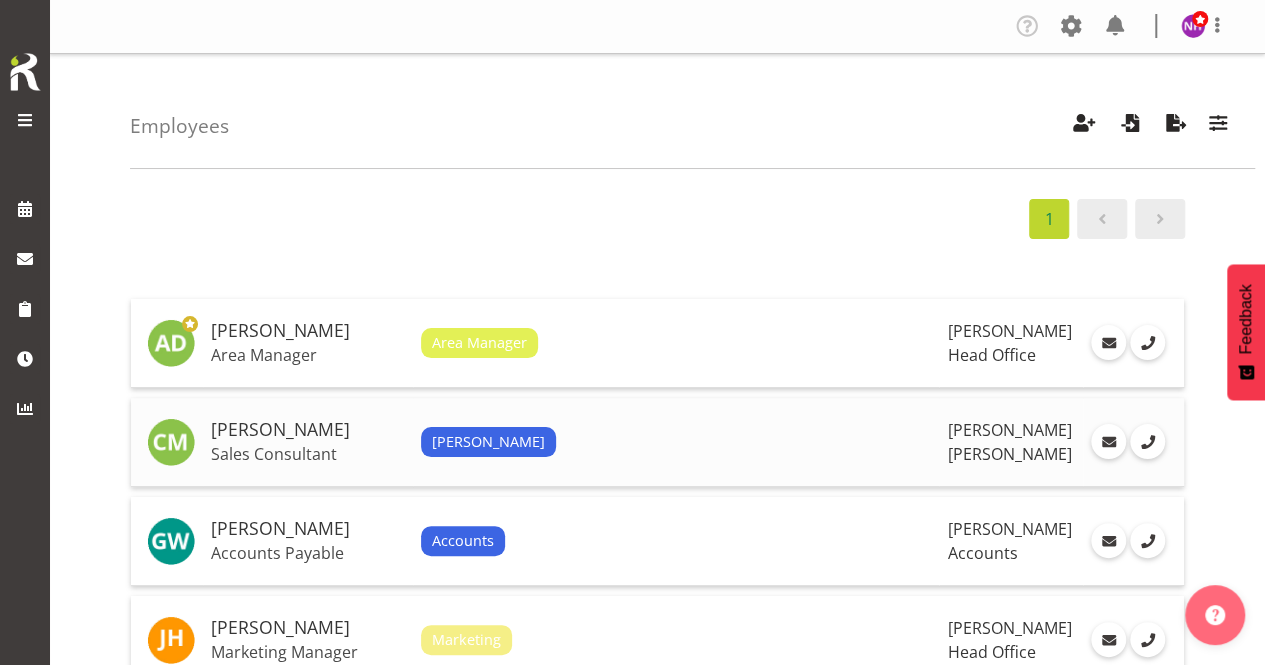 click on "[PERSON_NAME]" at bounding box center (308, 430) 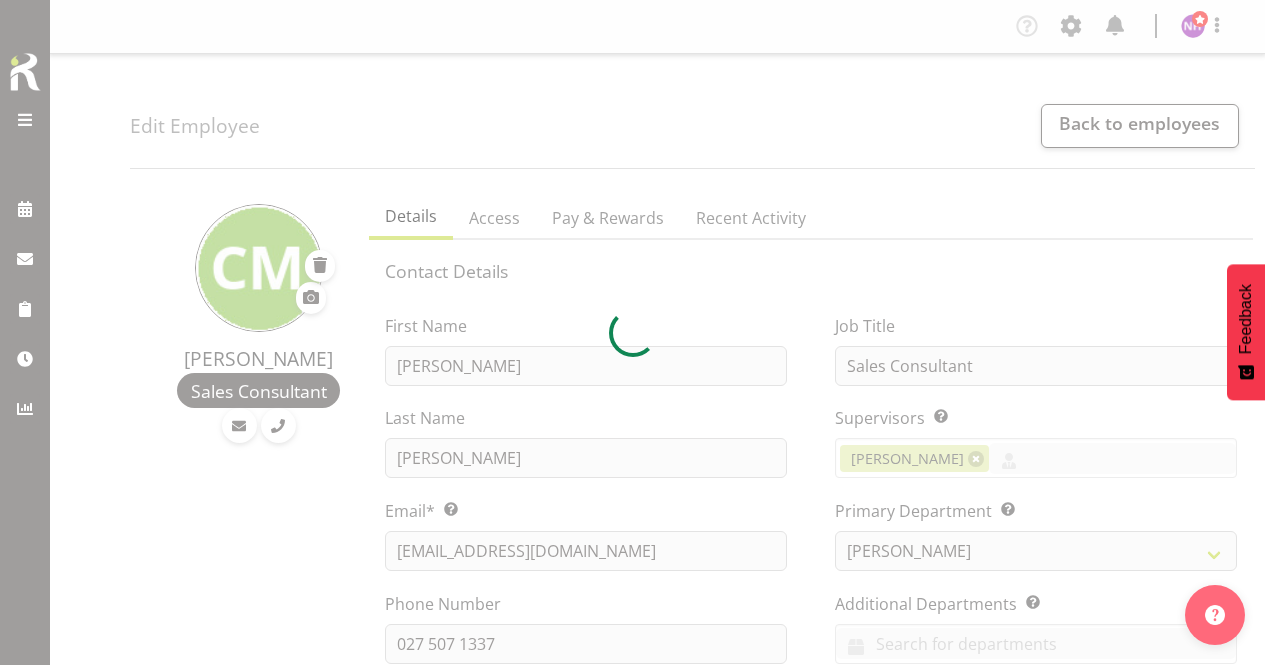 select on "789" 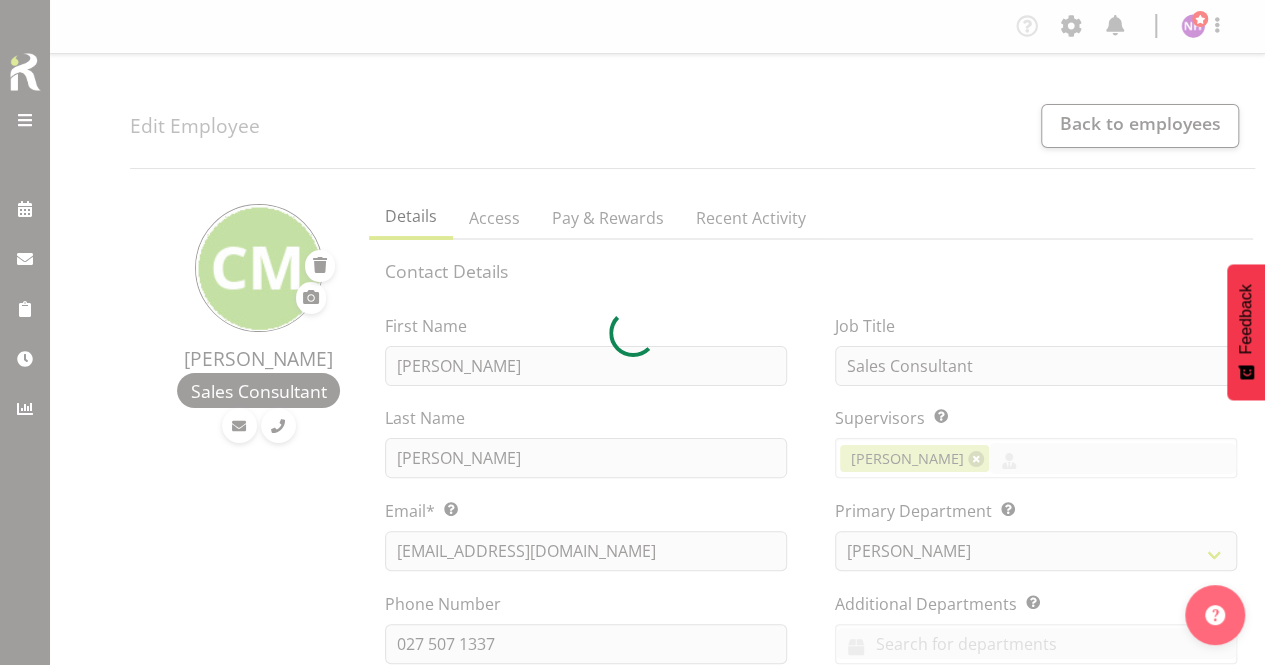 select on "1112" 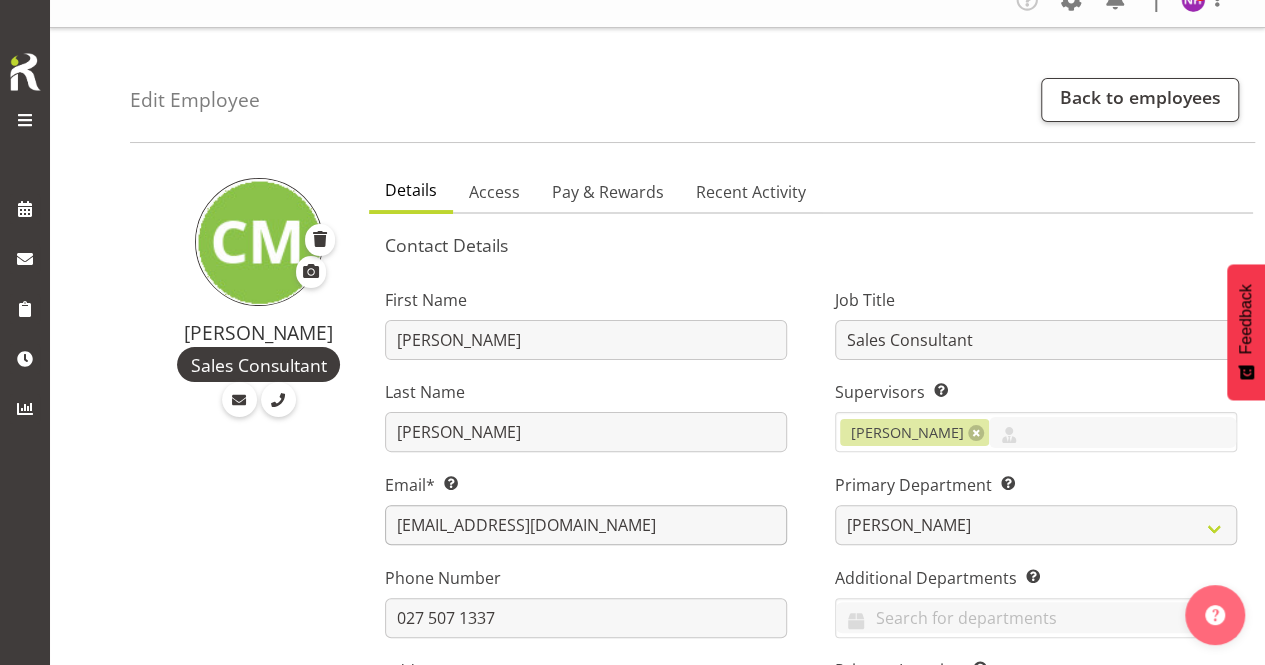 scroll, scrollTop: 0, scrollLeft: 0, axis: both 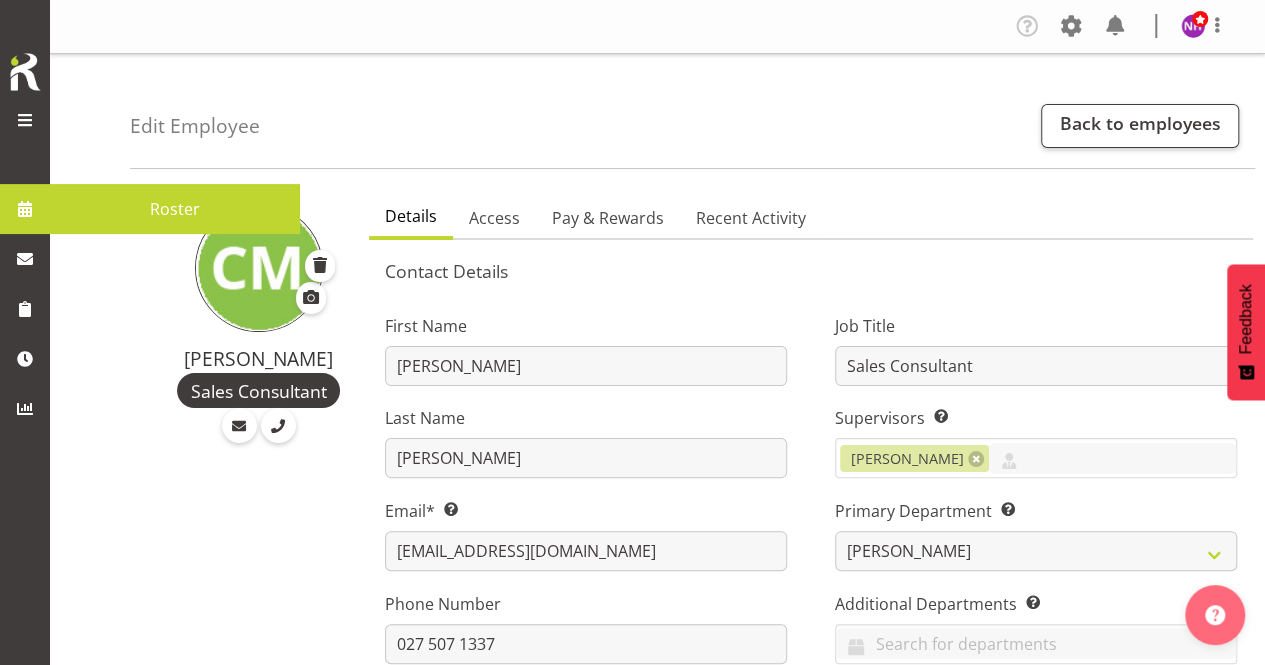 click at bounding box center [25, 209] 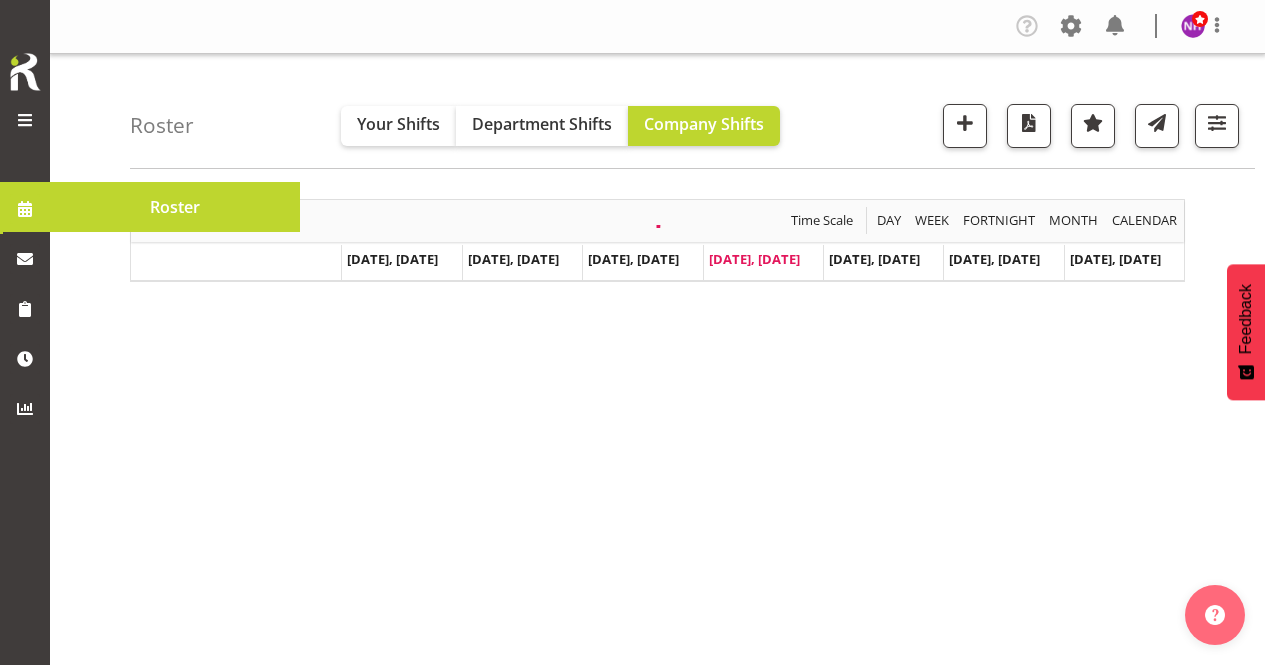 scroll, scrollTop: 0, scrollLeft: 0, axis: both 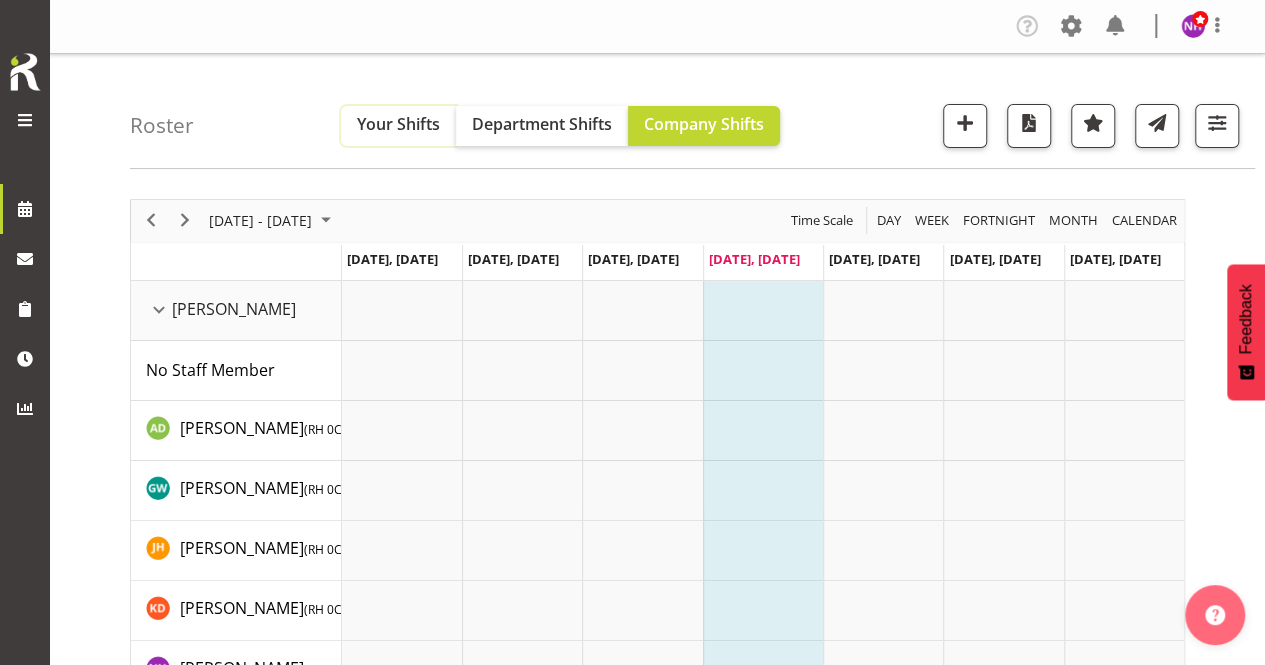 click on "Your Shifts" at bounding box center (398, 124) 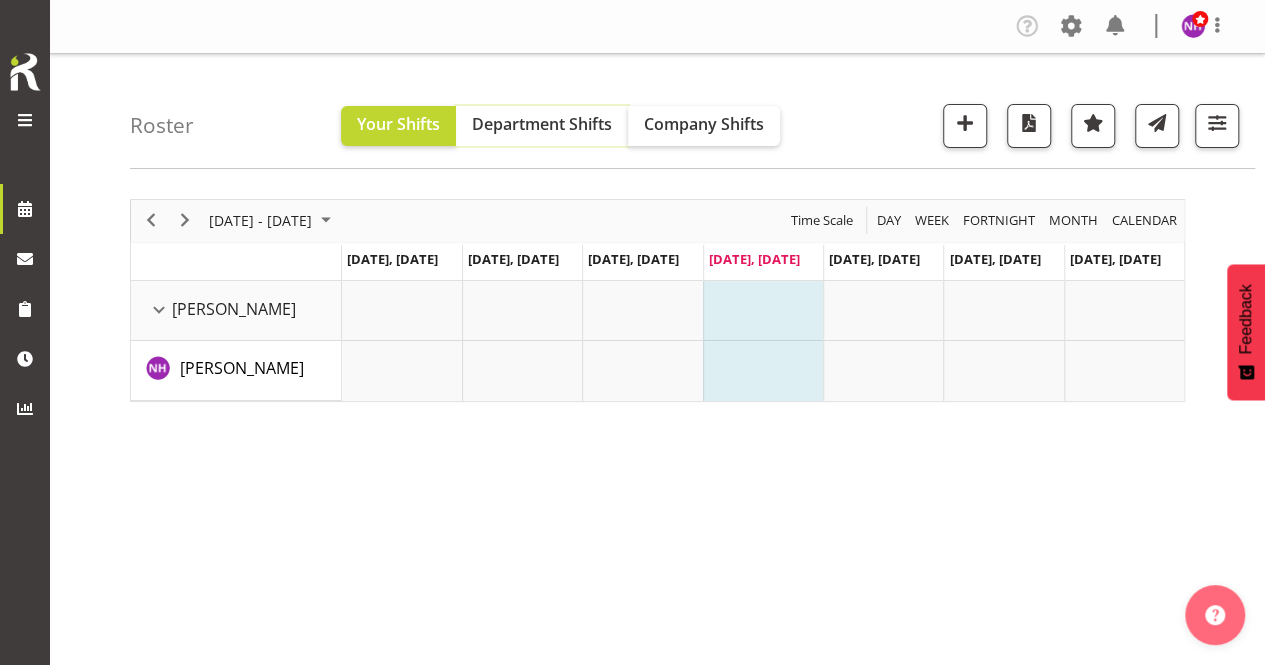 click on "Department Shifts" at bounding box center [542, 124] 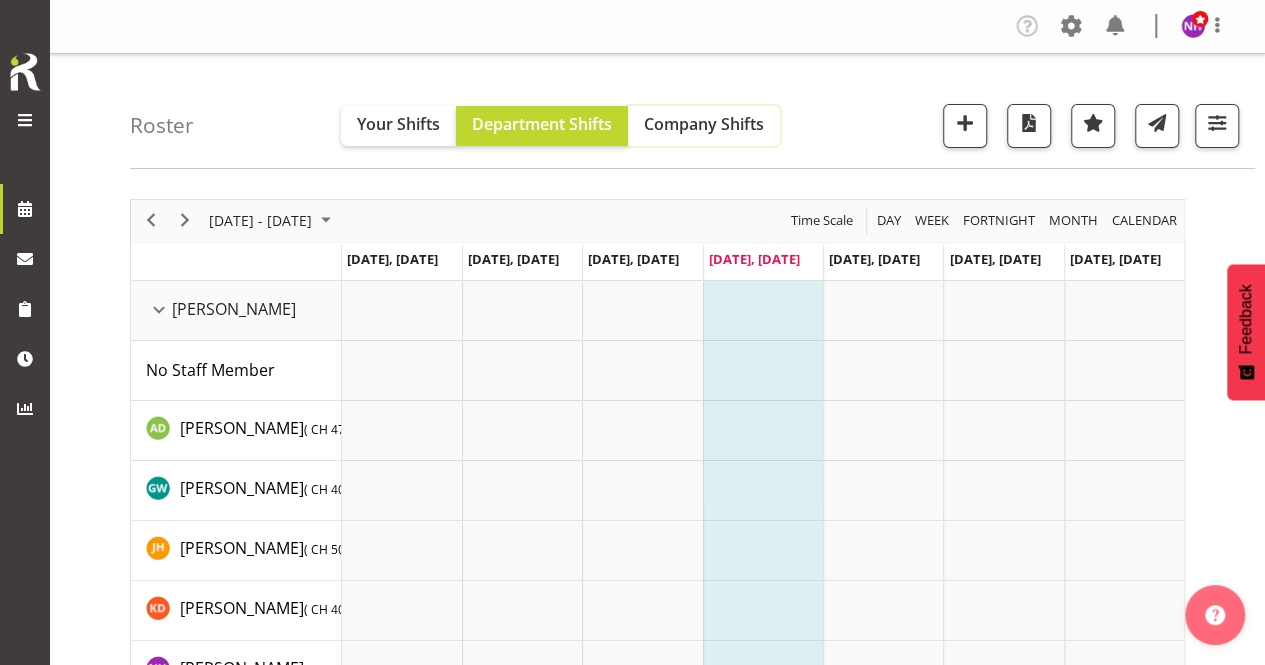 click on "Company Shifts" at bounding box center (704, 124) 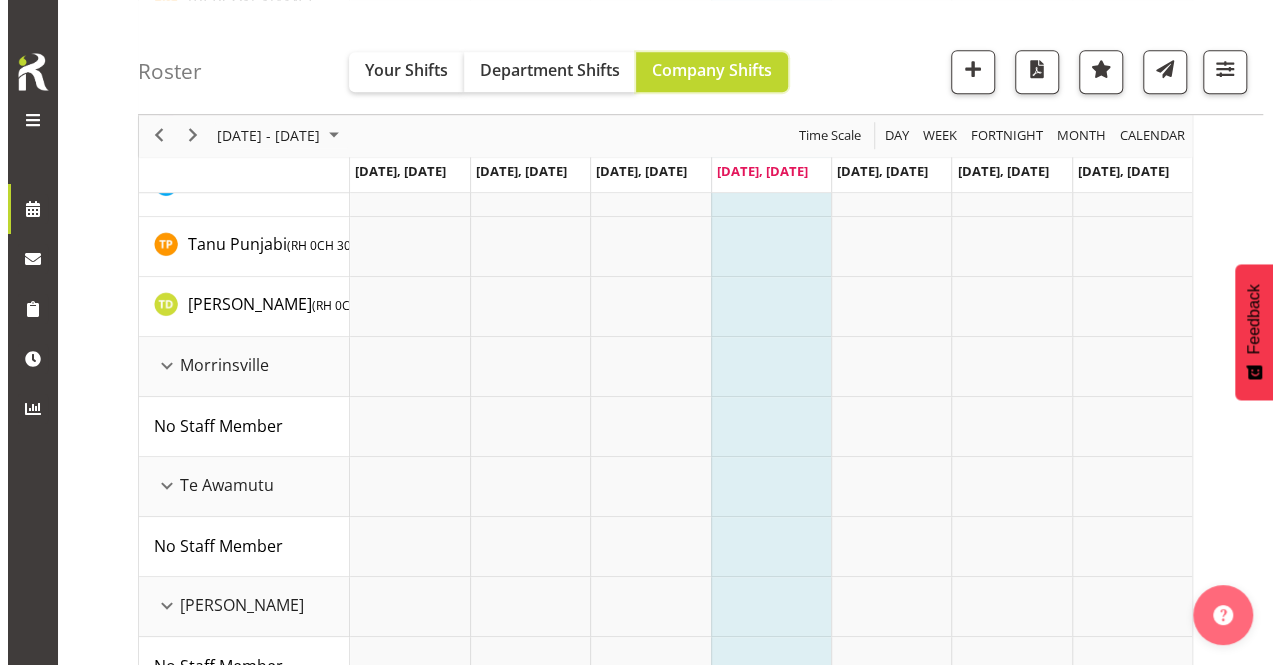 scroll, scrollTop: 770, scrollLeft: 0, axis: vertical 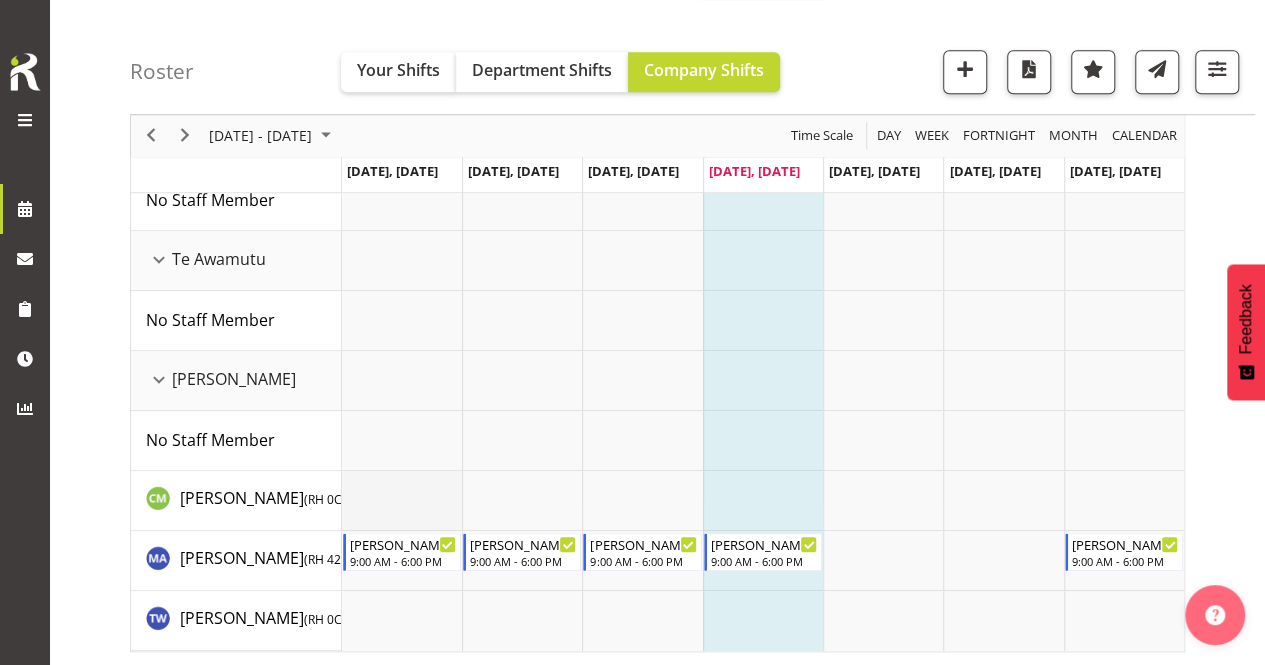 click at bounding box center [402, 501] 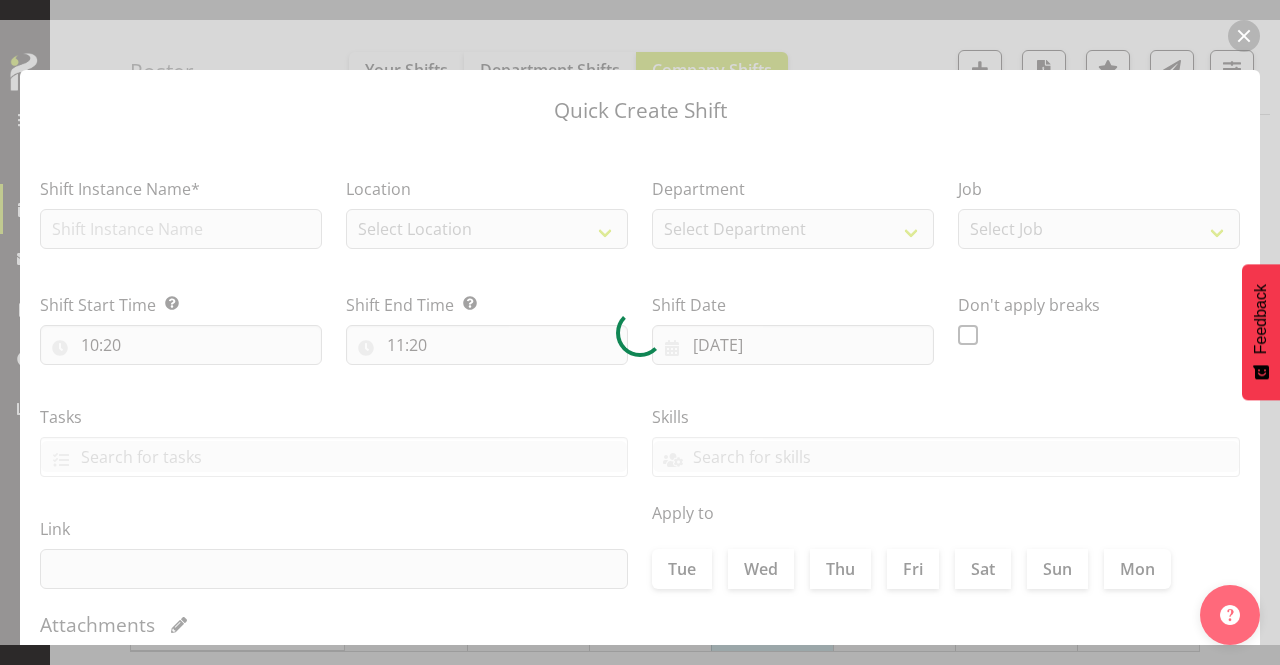 type on "08/07/2025" 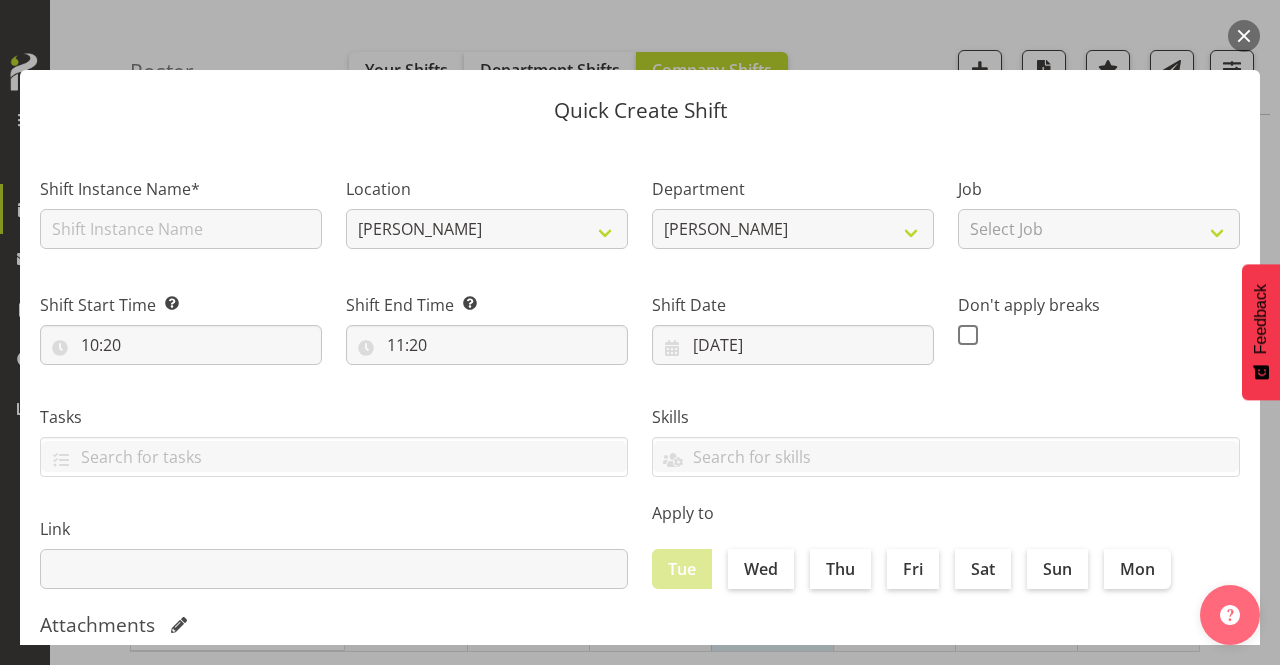 click at bounding box center (1244, 36) 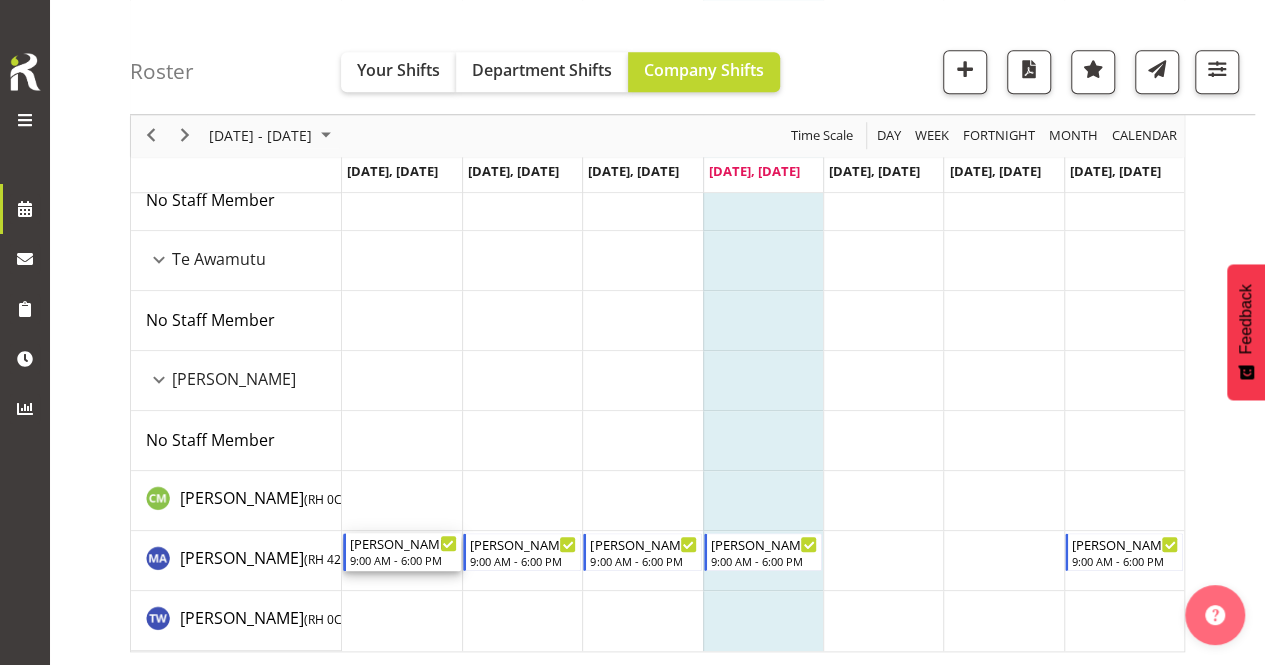 click on "9:00 AM - 6:00 PM" at bounding box center (403, 560) 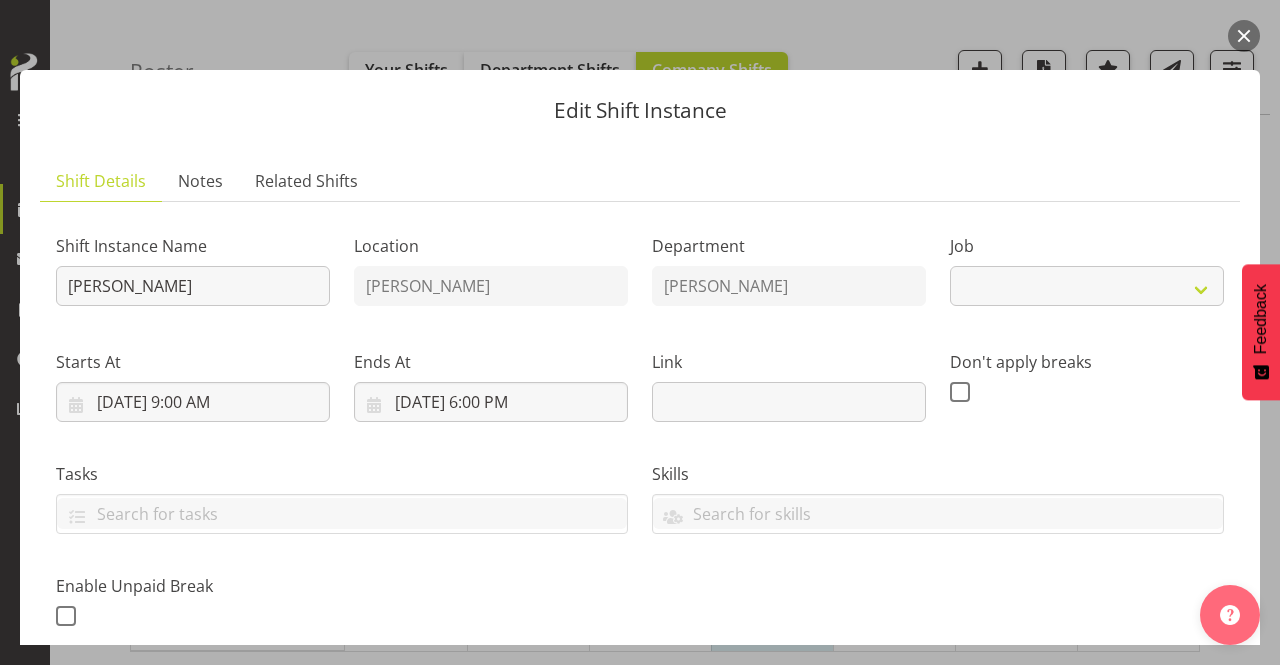 select on "9846" 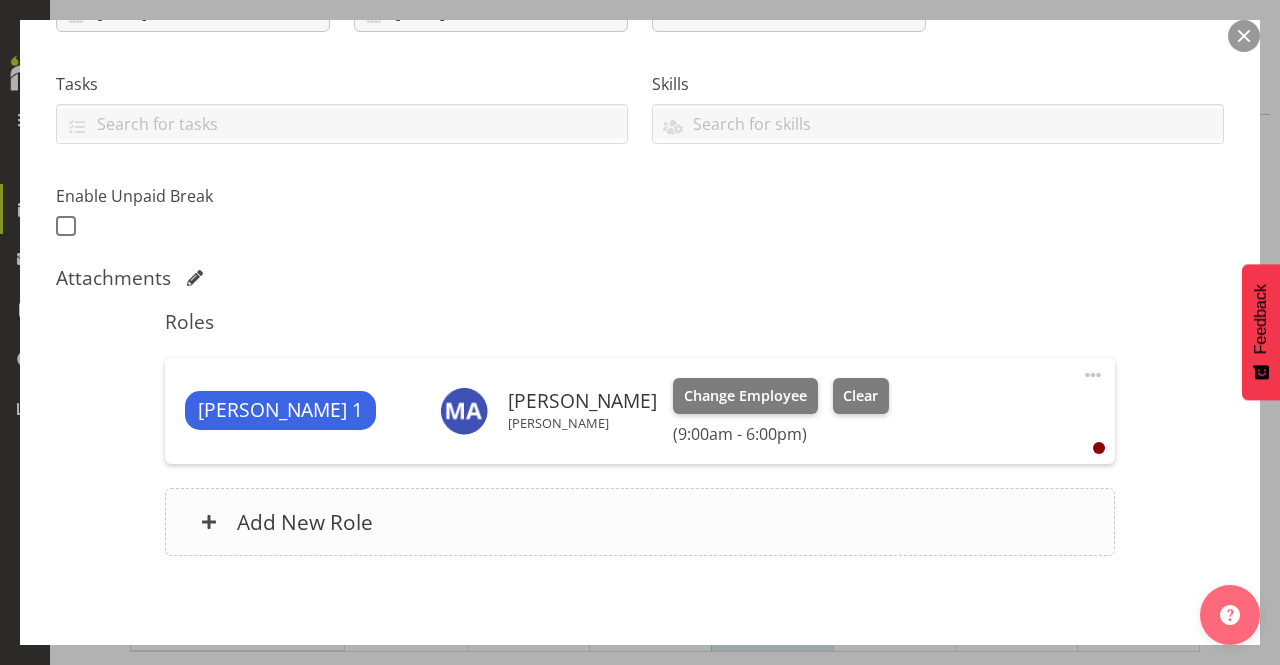 scroll, scrollTop: 476, scrollLeft: 0, axis: vertical 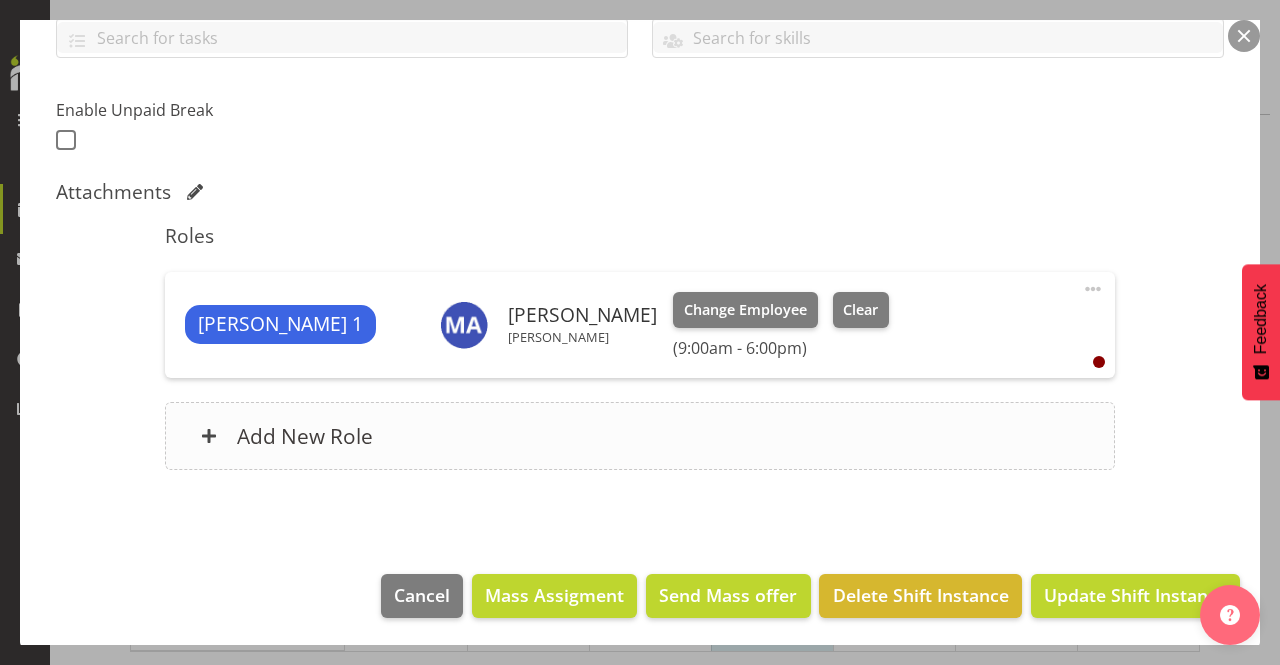 click on "Add New Role" at bounding box center (305, 436) 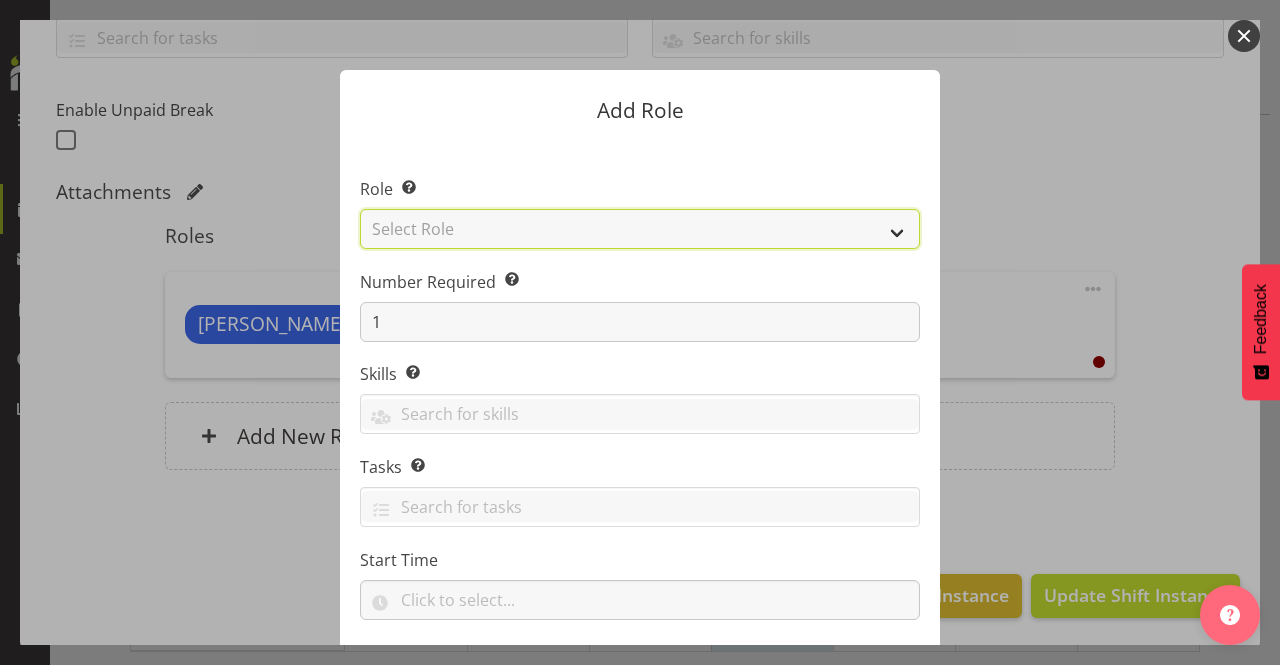 click on "Select Role  Accounts Admin/Sales Consultant Area Manager Buyer Marketing Online Sales Te Rapa Warehouse Websales" at bounding box center (640, 229) 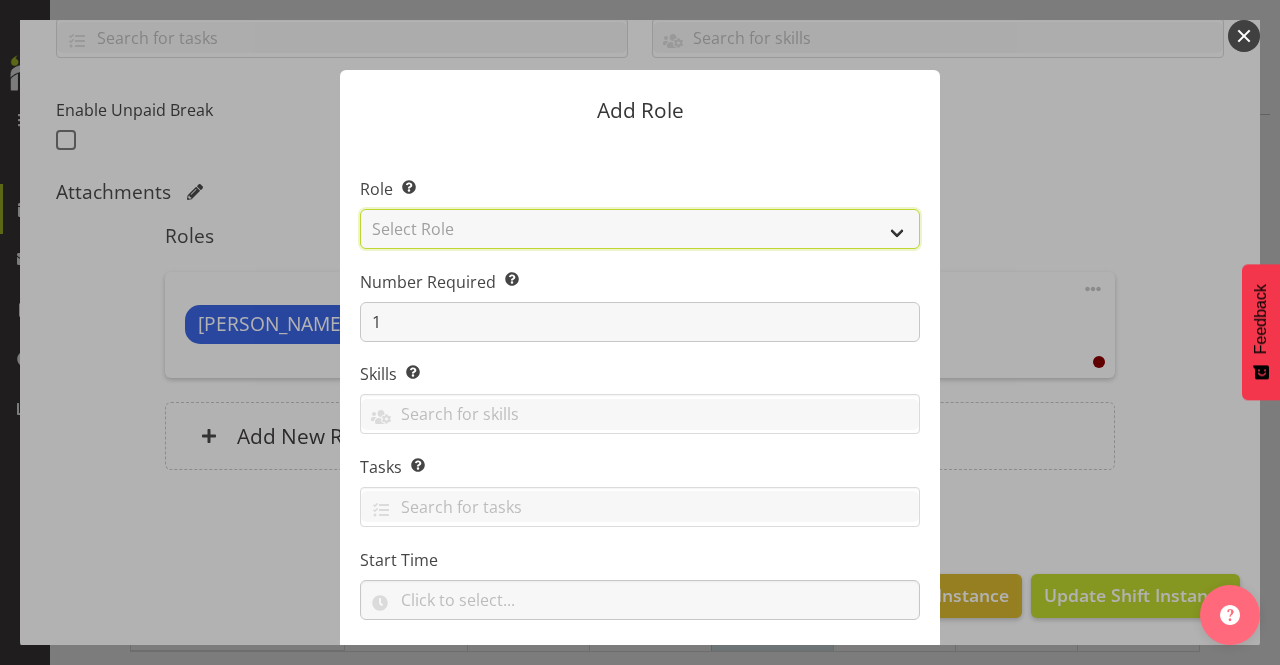 select on "1277" 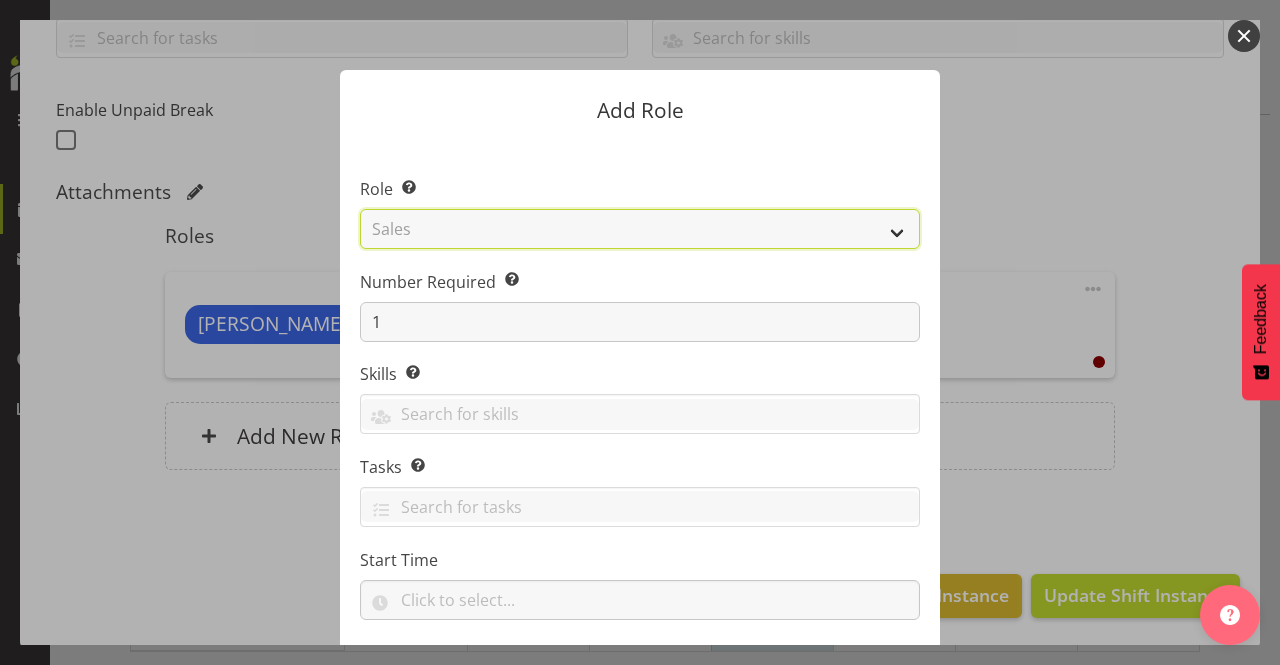 click on "Select Role  Accounts Admin/Sales Consultant Area Manager Buyer Marketing Online Sales Te Rapa Warehouse Websales" at bounding box center (640, 229) 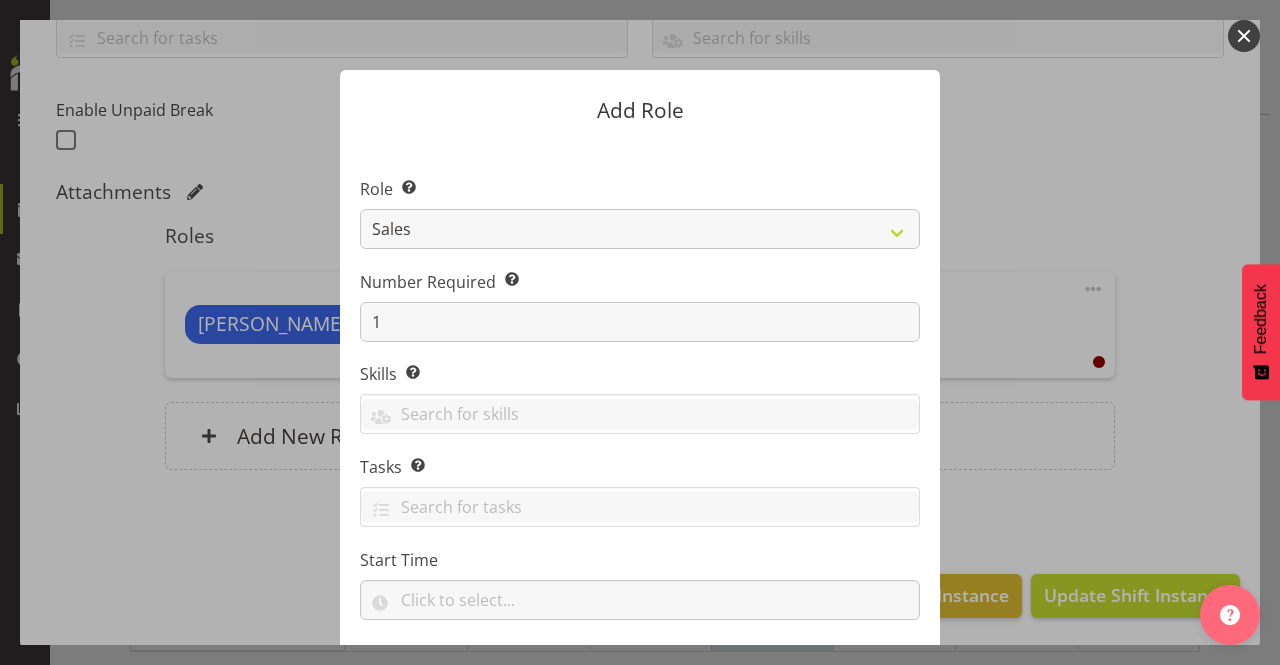 click on "Add Role
Role
Select the role you wish to add to the shift.   Accounts Admin/Sales Consultant Area Manager Buyer Marketing Online Sales Te Rapa Warehouse Websales
Number Required
Select the number of employees needed for this position.   1
Skills
Selecting skills here means they are specific to this position. When selecting employees for this shift, the employee must have both the role and skill to be available to work. (e.g. ‘Bar License’ skill may be selected for a bartender role only.)
Tasks
Selecting tasks here means these tasks are specific to this role. When selecting employees for this shift, tasks will only be assigned to specific roles.
Start Time
00   00   01   02   03   04   05   06   07   08   09   10   11   12   13   14   15   16   17   18   19   20   21  :" at bounding box center [640, 332] 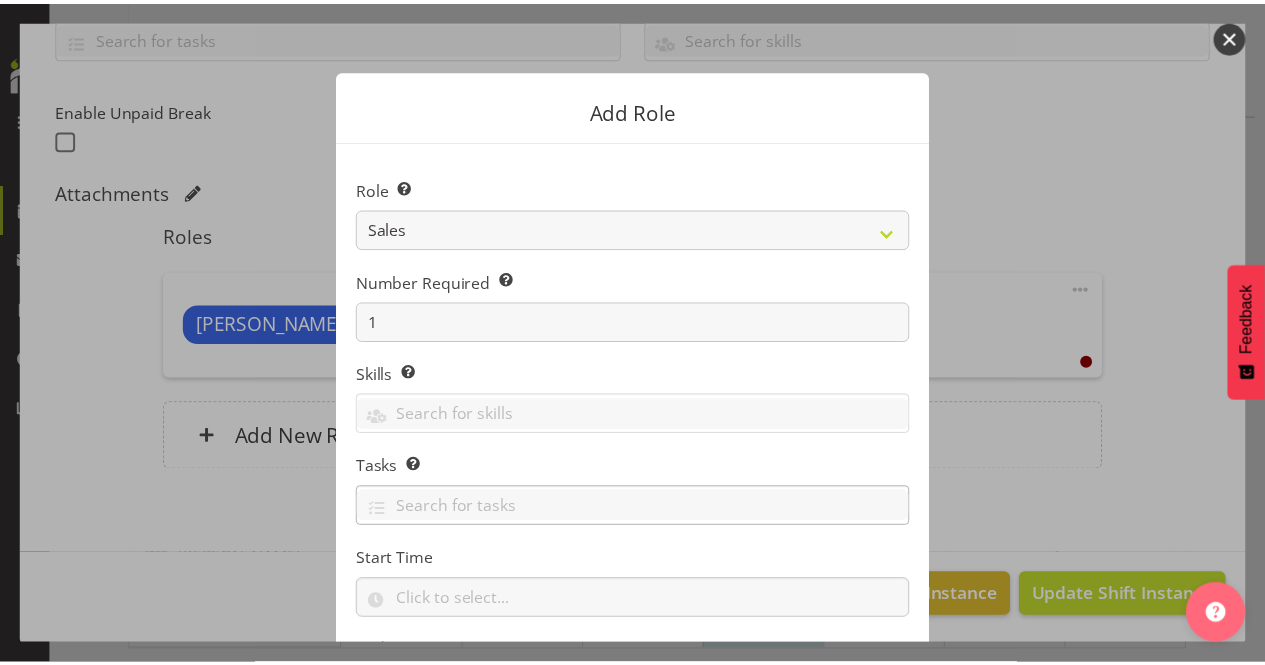 scroll, scrollTop: 200, scrollLeft: 0, axis: vertical 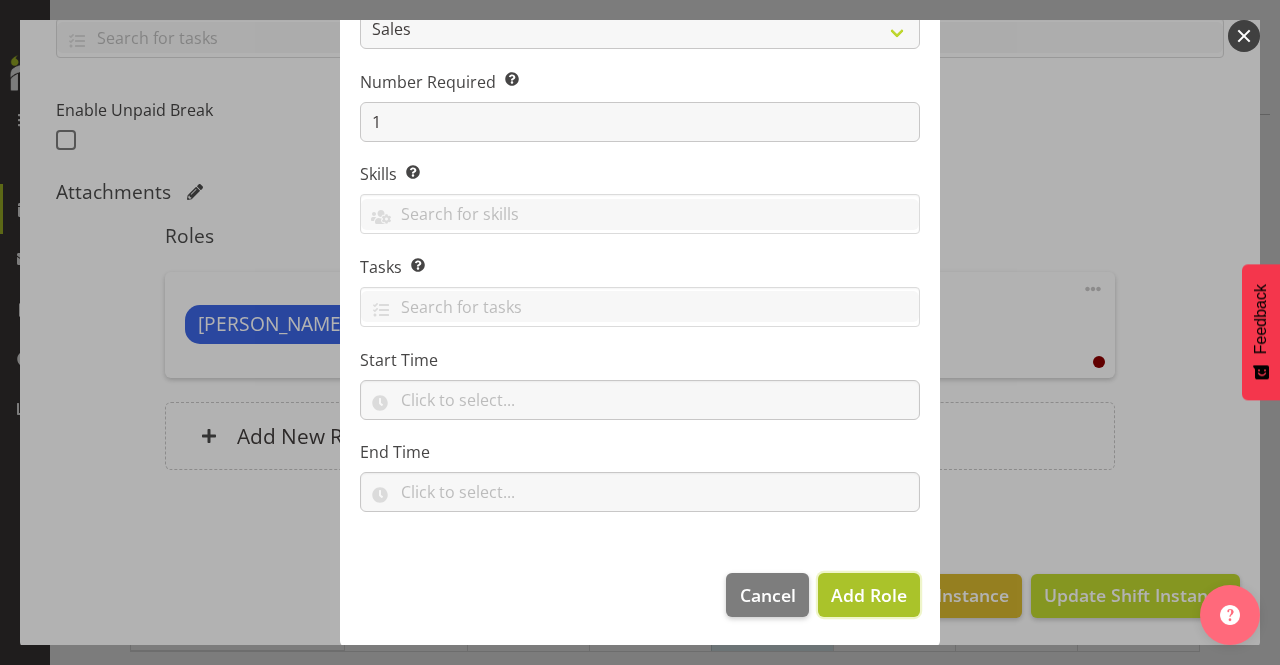 click on "Add Role" at bounding box center [869, 595] 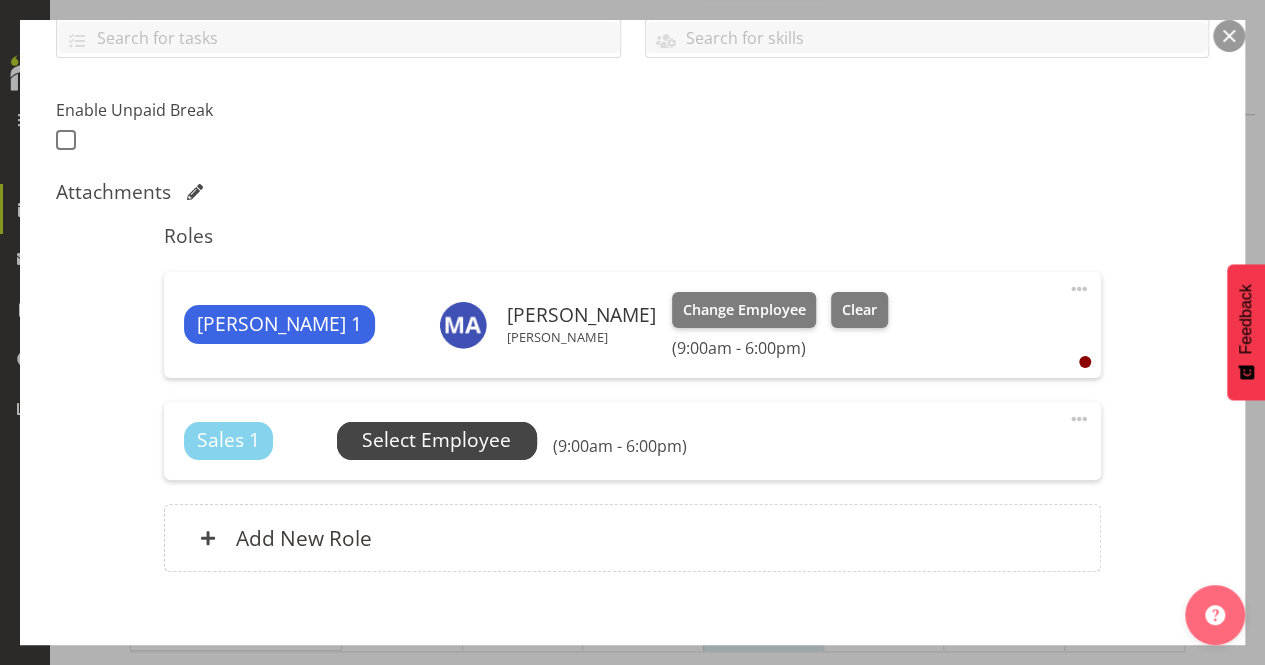 click on "Select Employee" at bounding box center [436, 440] 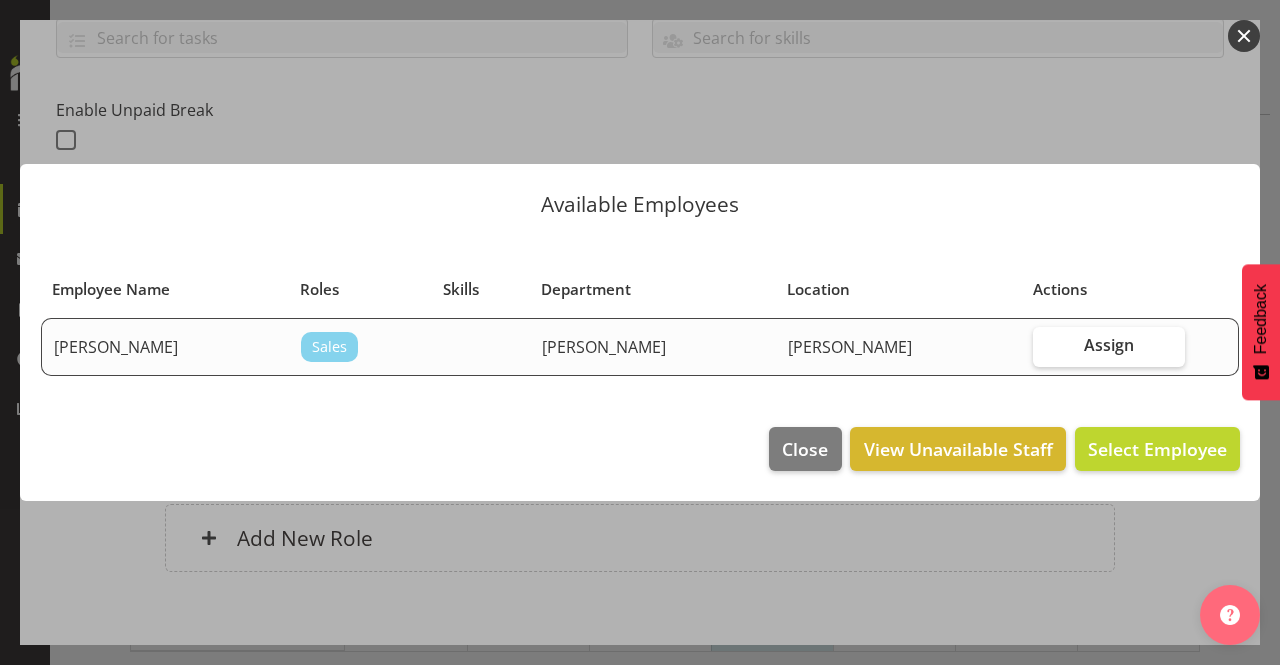 click at bounding box center [1244, 36] 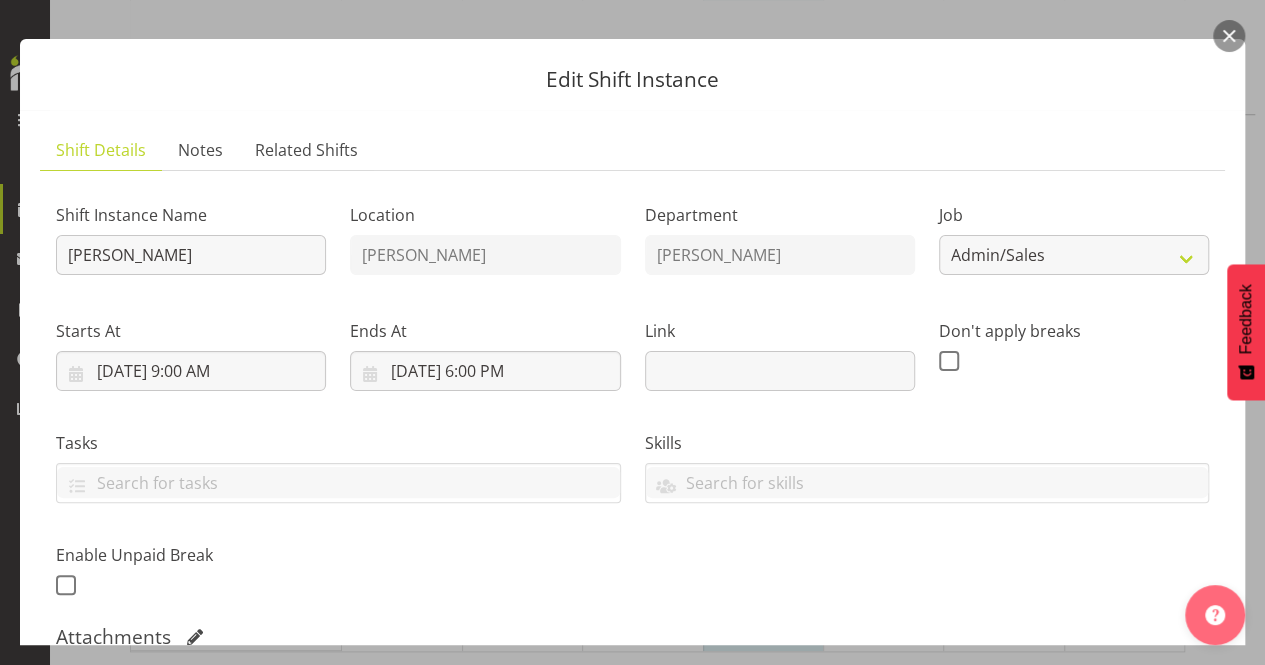 scroll, scrollTop: 0, scrollLeft: 0, axis: both 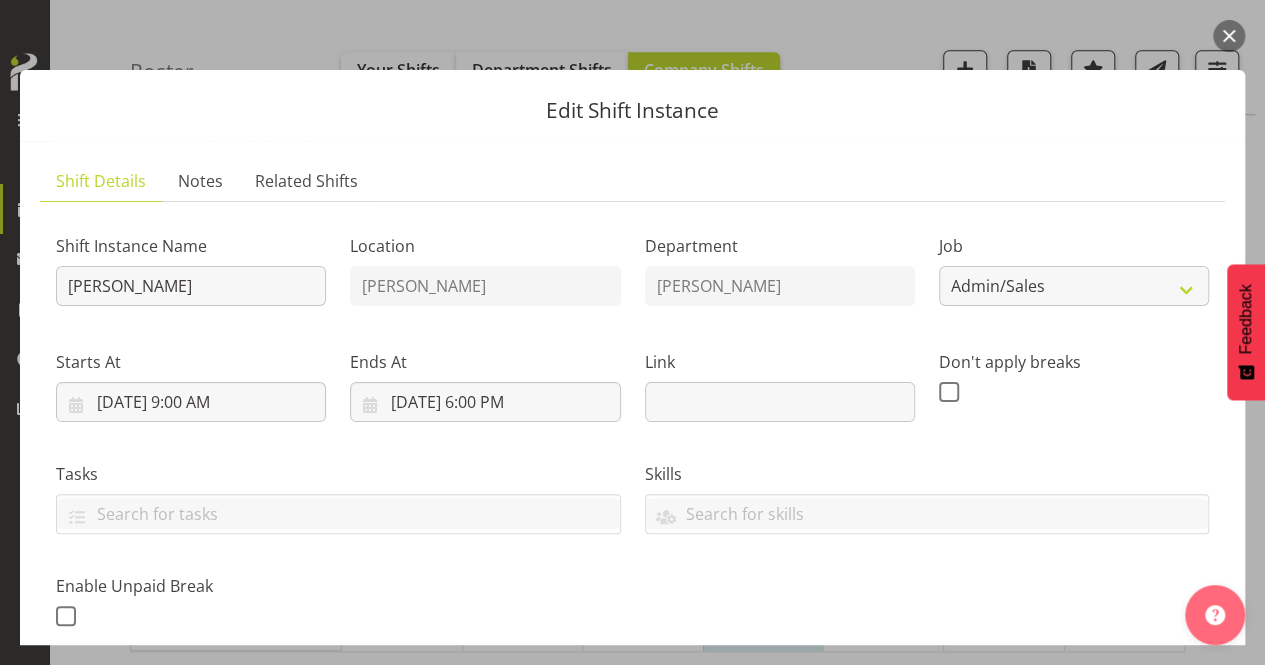 click at bounding box center [1229, 36] 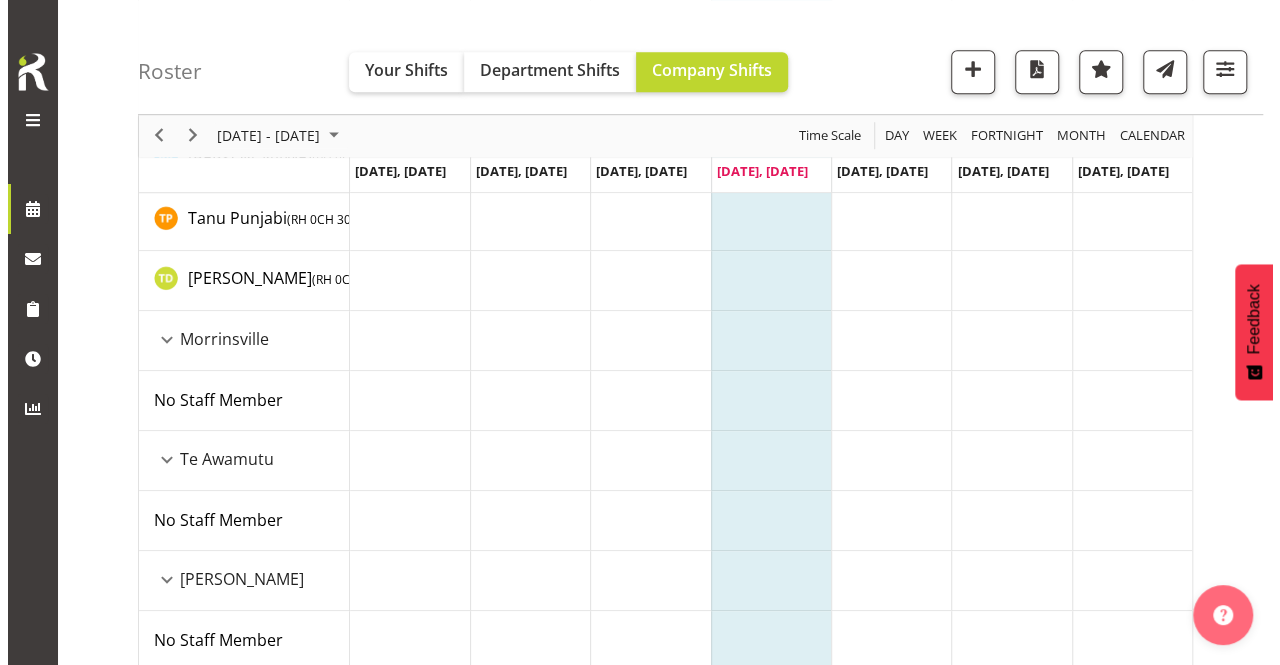 scroll, scrollTop: 770, scrollLeft: 0, axis: vertical 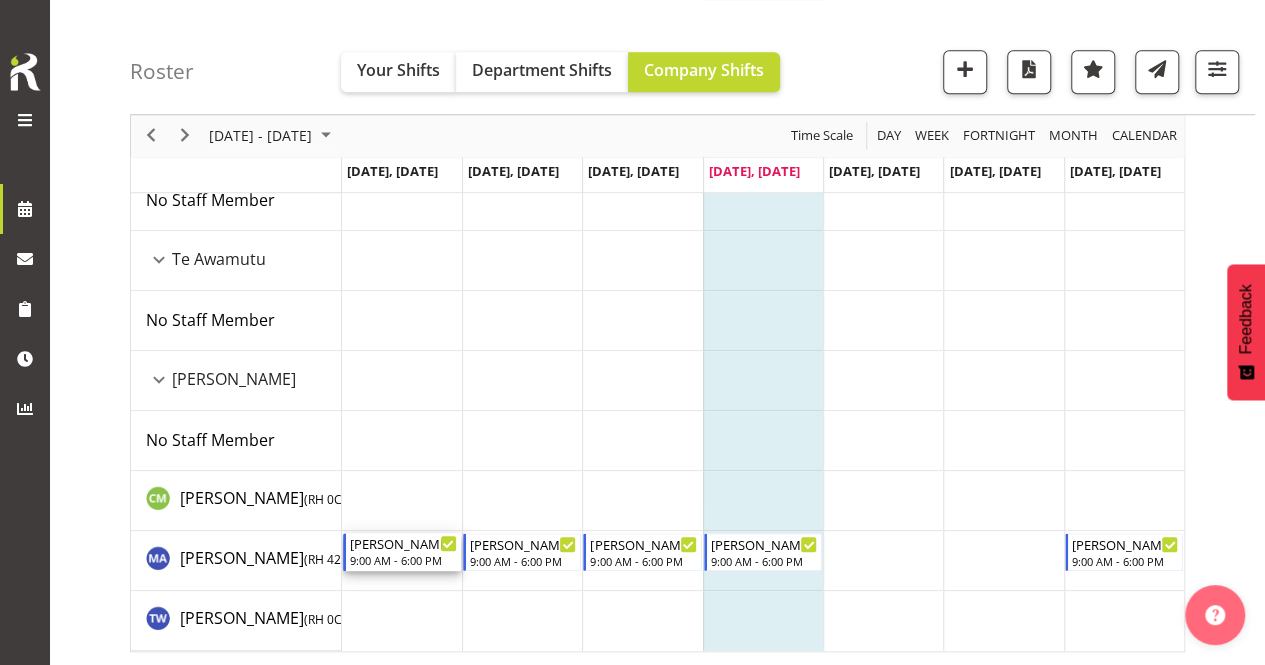 click on "Marieka Allen-Jones" at bounding box center (403, 543) 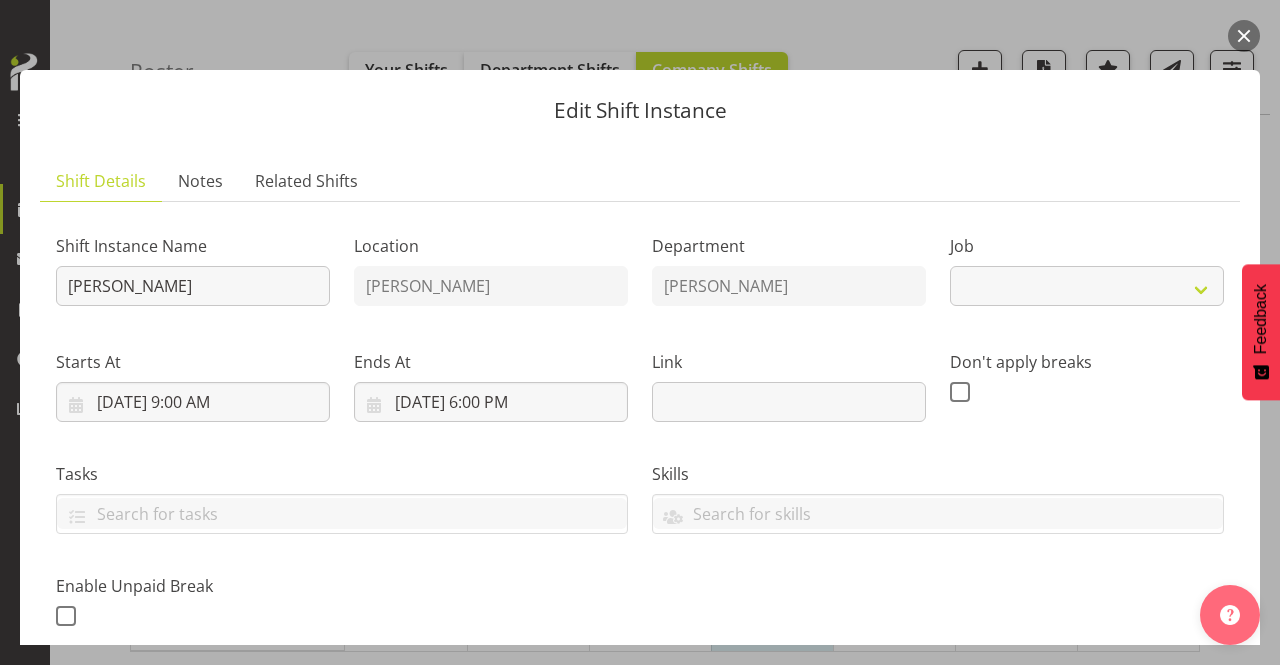 select on "9846" 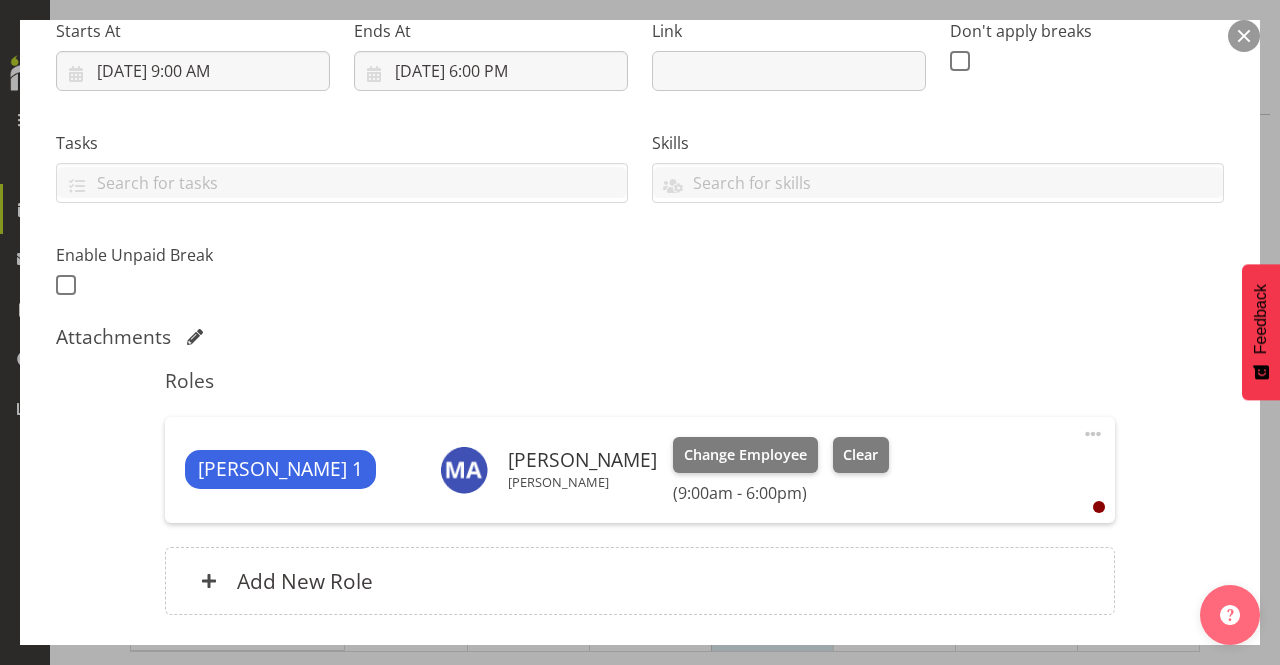 scroll, scrollTop: 476, scrollLeft: 0, axis: vertical 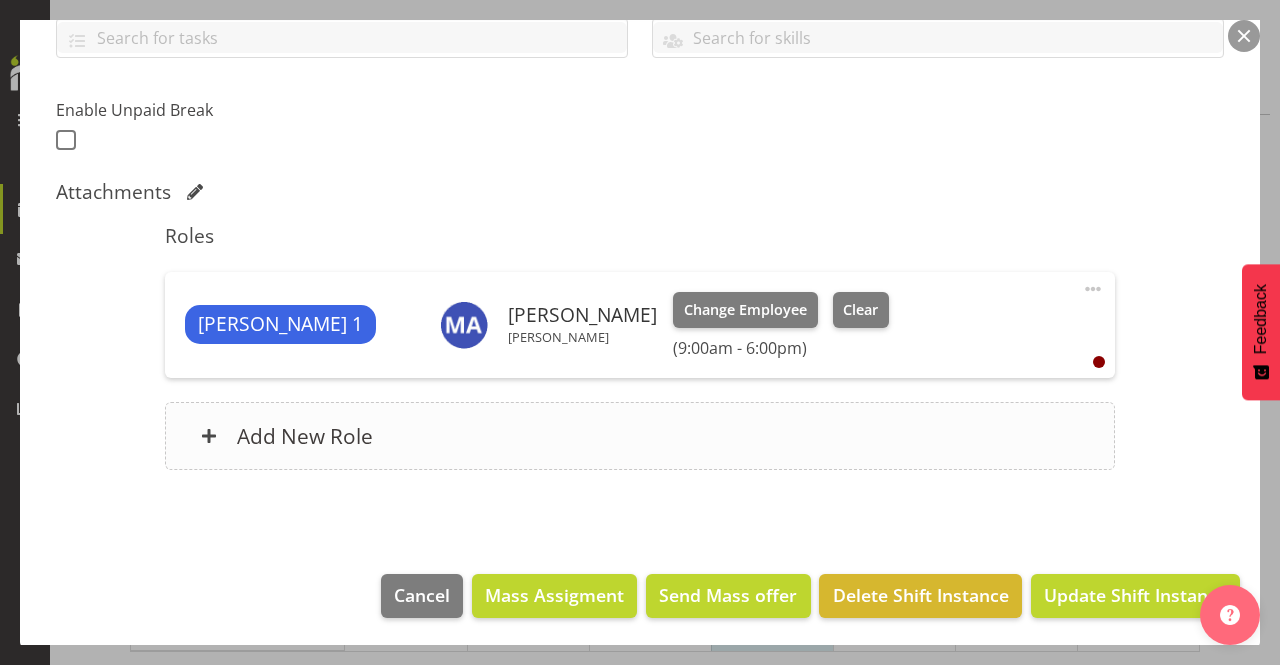 click on "Add New Role" at bounding box center [305, 436] 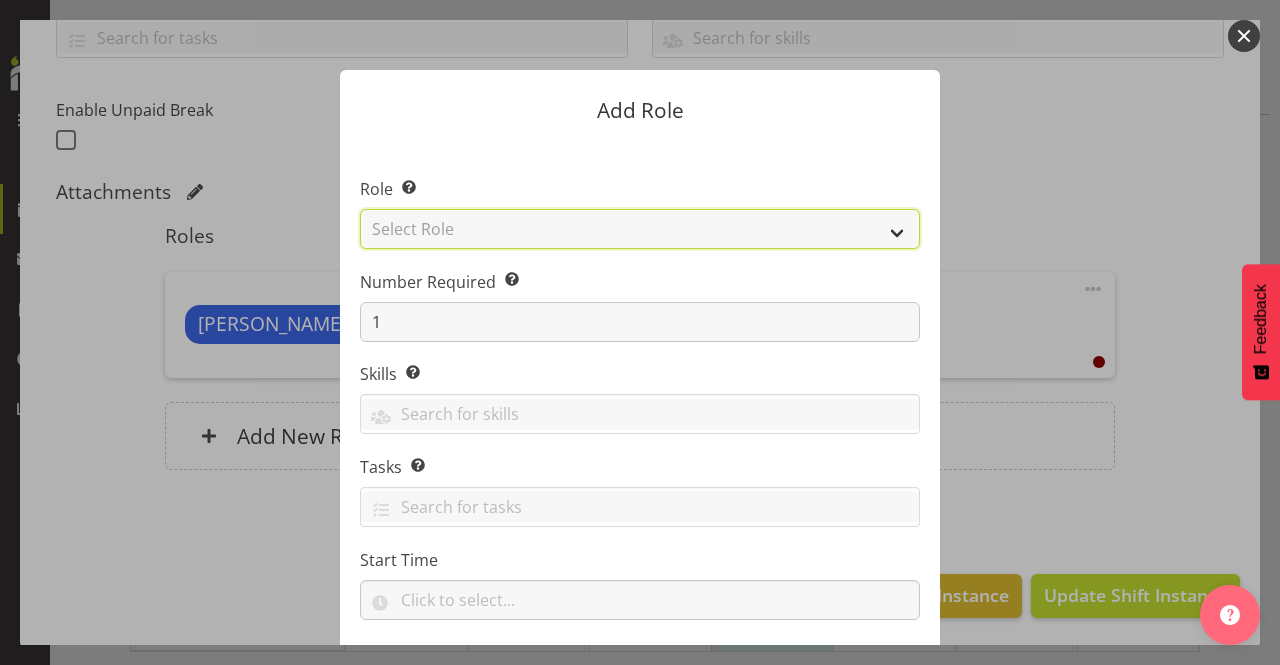 click on "Select Role  Accounts Admin/Sales Consultant Area Manager Buyer Marketing Online Sales Te Rapa Warehouse Websales" at bounding box center [640, 229] 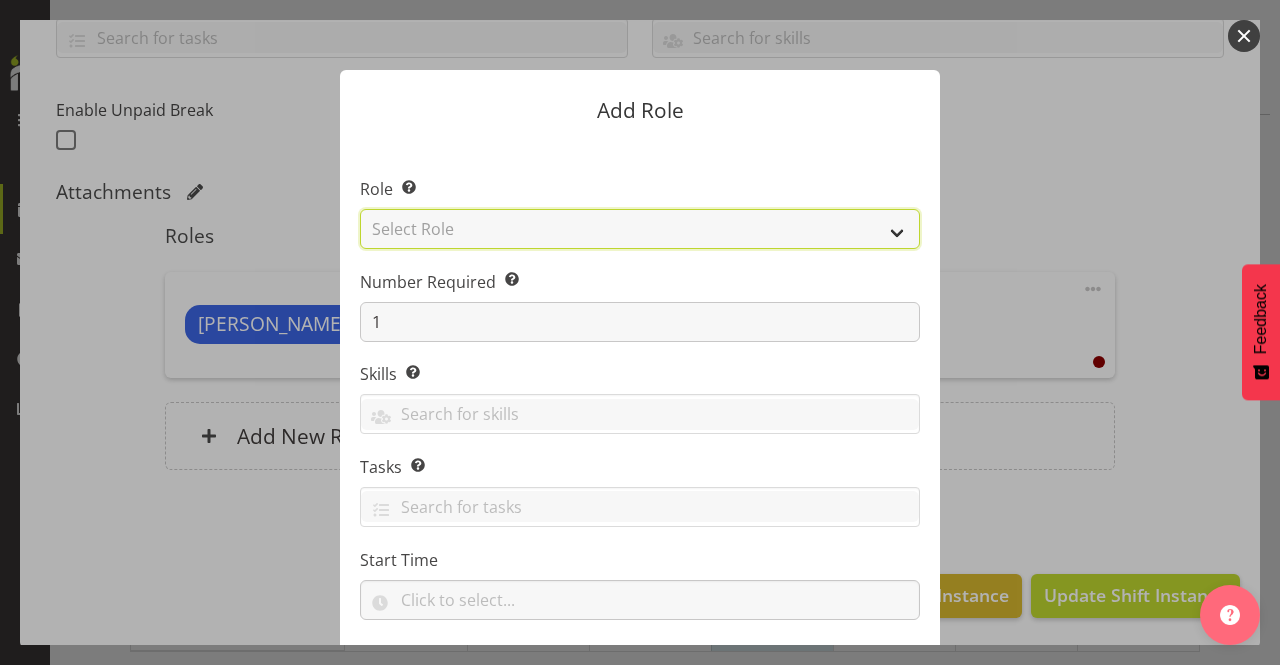 select on "1475" 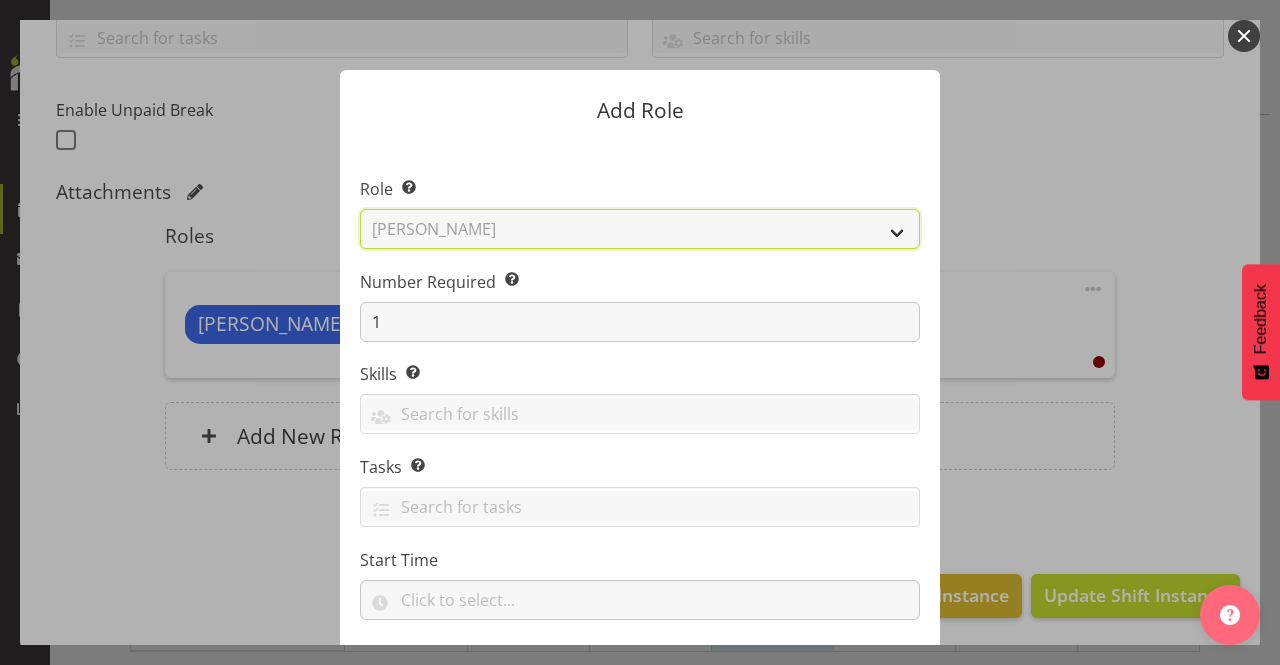 click on "Select Role  Accounts Admin/Sales Consultant Area Manager Buyer Marketing Online Sales Te Rapa Warehouse Websales" at bounding box center (640, 229) 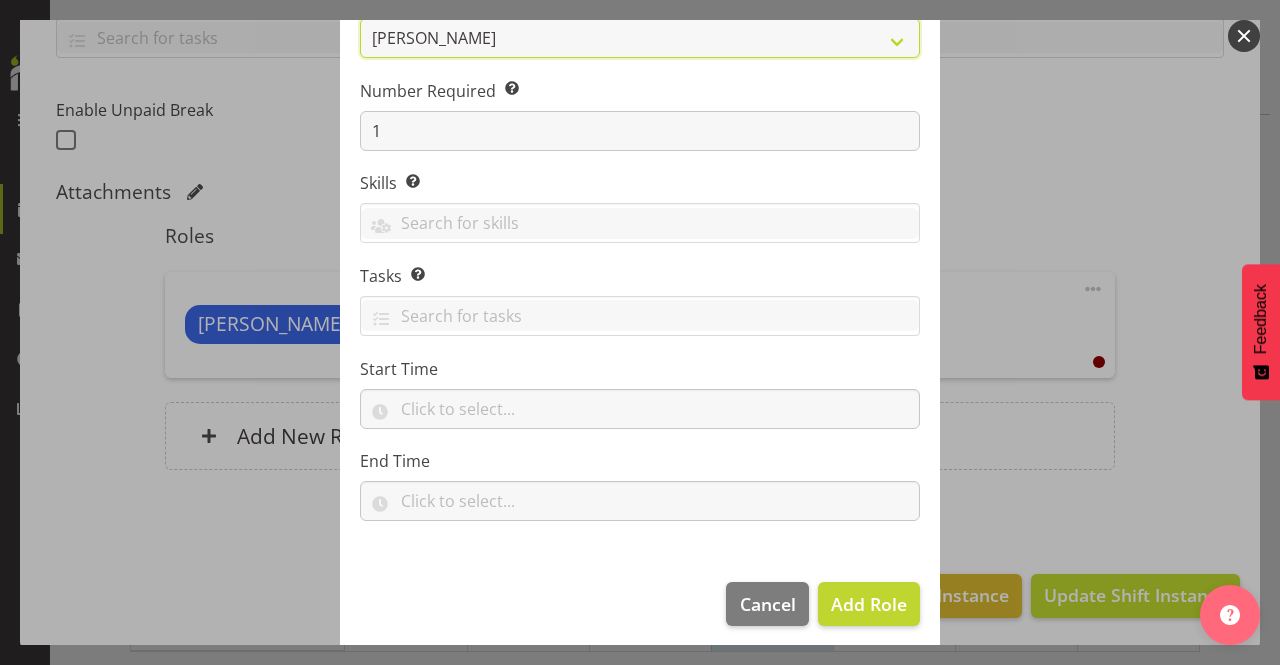 scroll, scrollTop: 200, scrollLeft: 0, axis: vertical 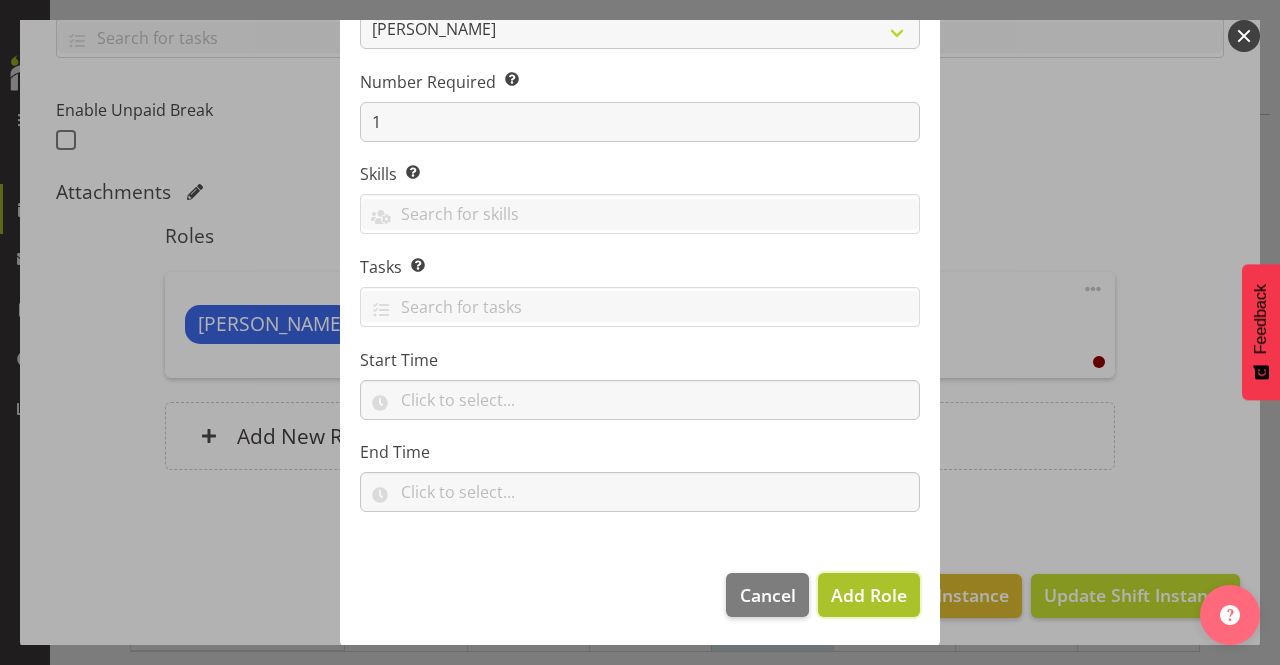click on "Add Role" at bounding box center (869, 595) 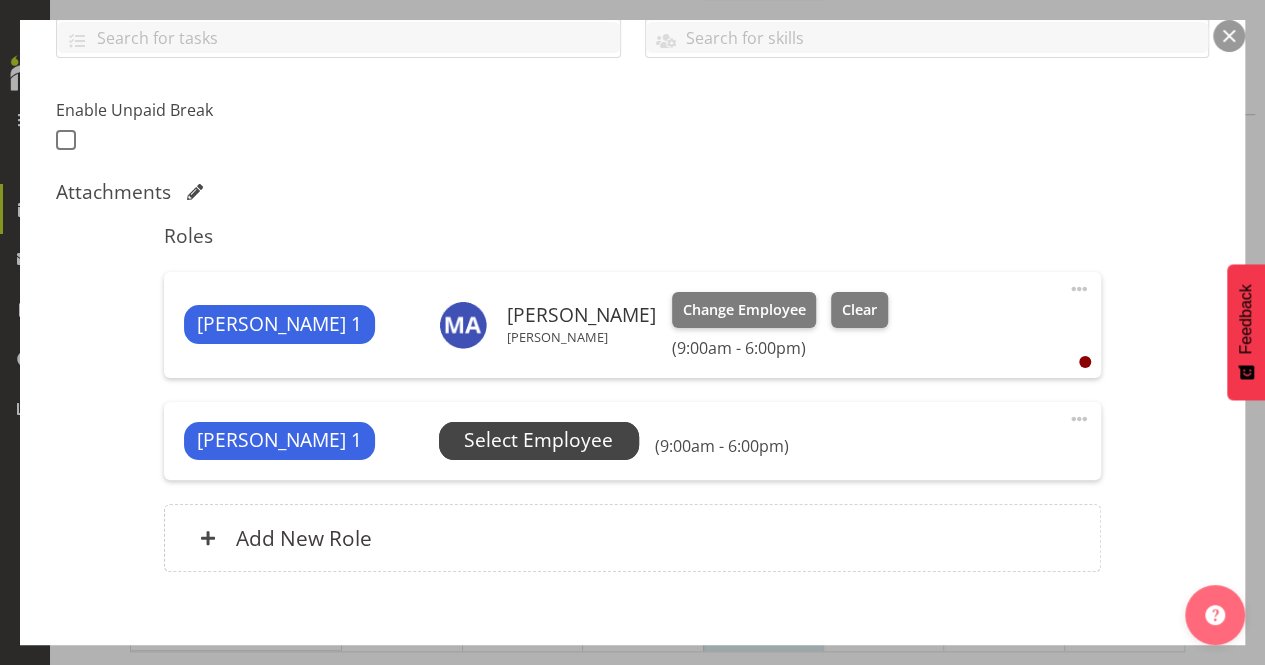 click on "Select Employee" at bounding box center [538, 440] 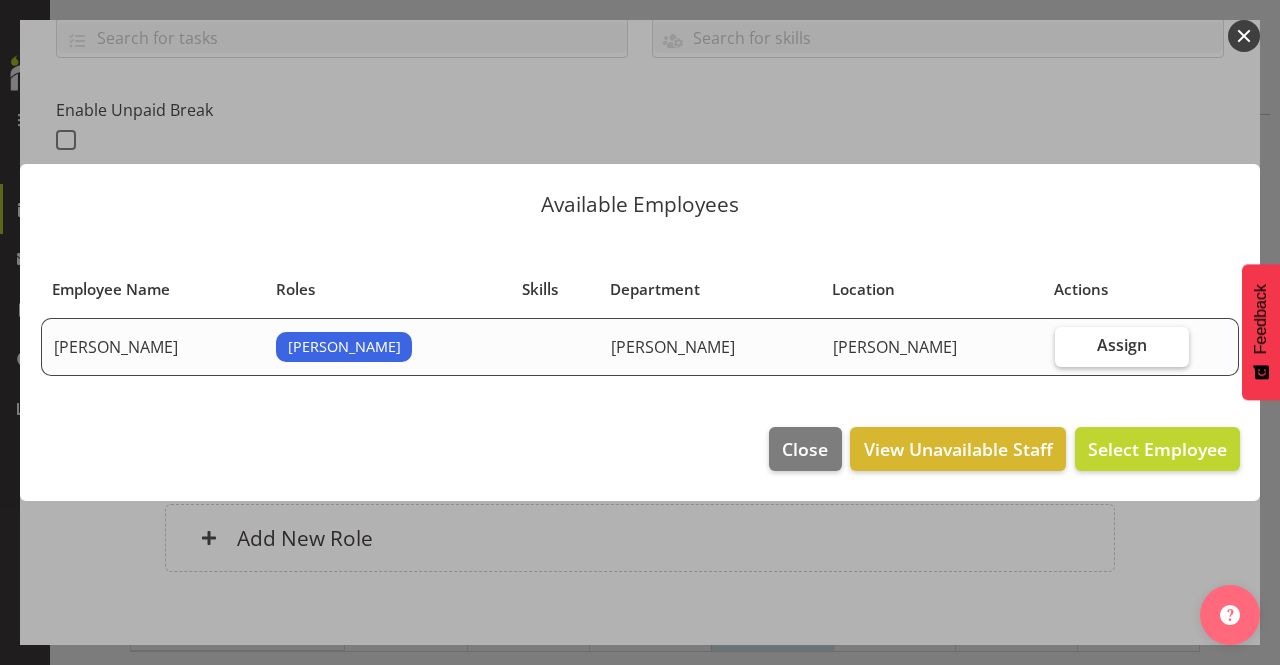 click on "Assign" at bounding box center (1122, 347) 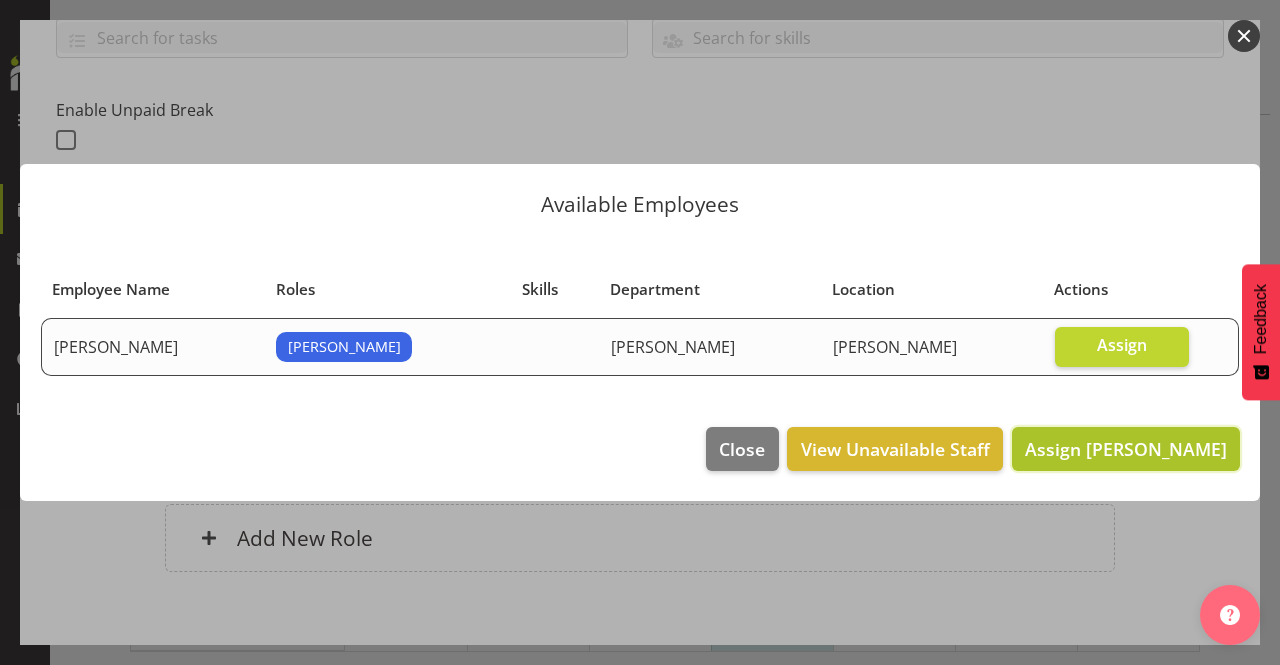 click on "Assign Clifford Millar" at bounding box center (1126, 449) 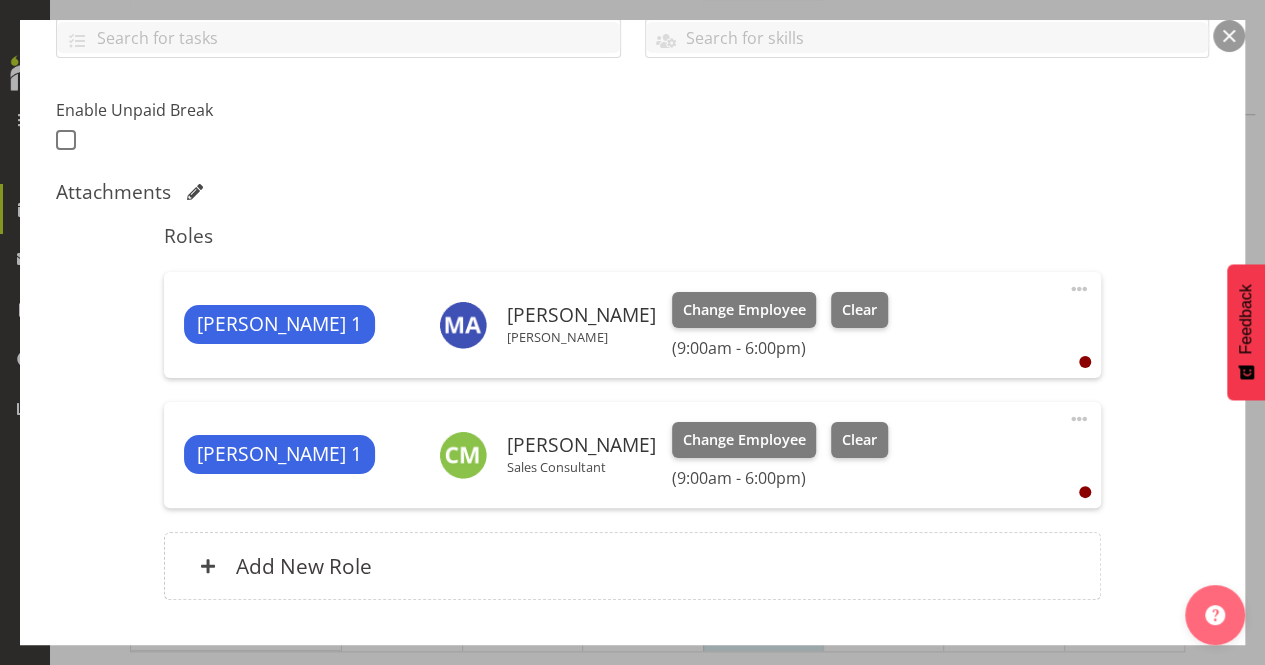 click at bounding box center [1229, 36] 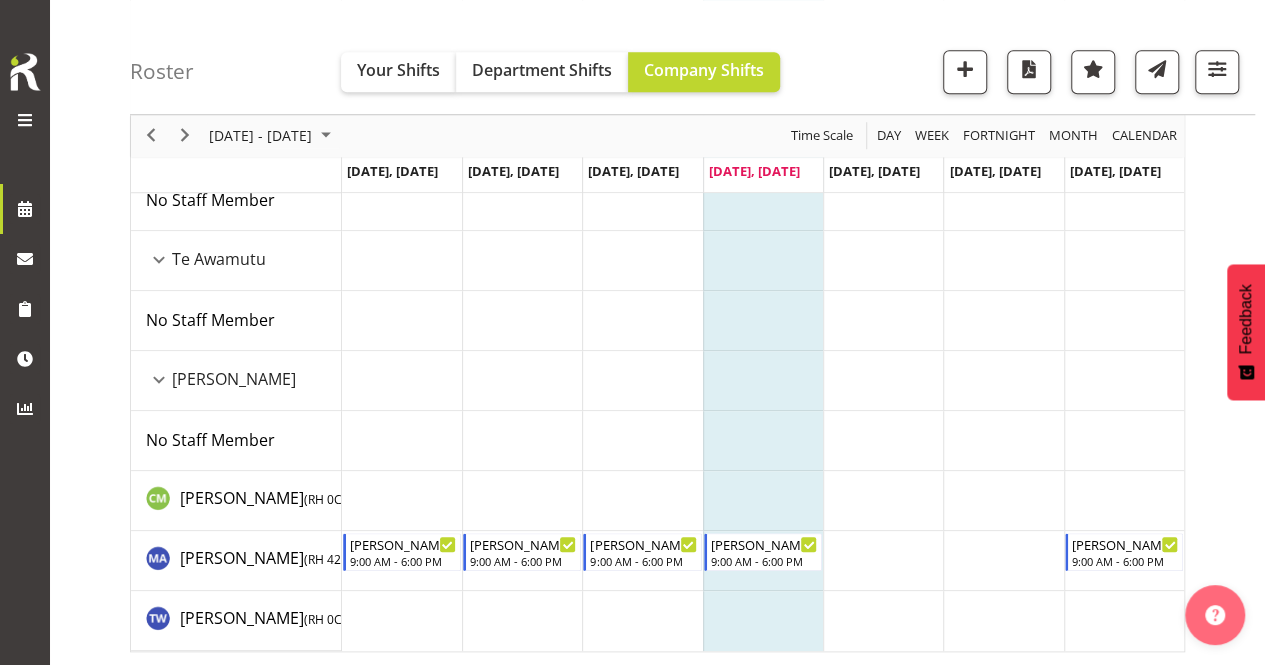 click at bounding box center (402, 501) 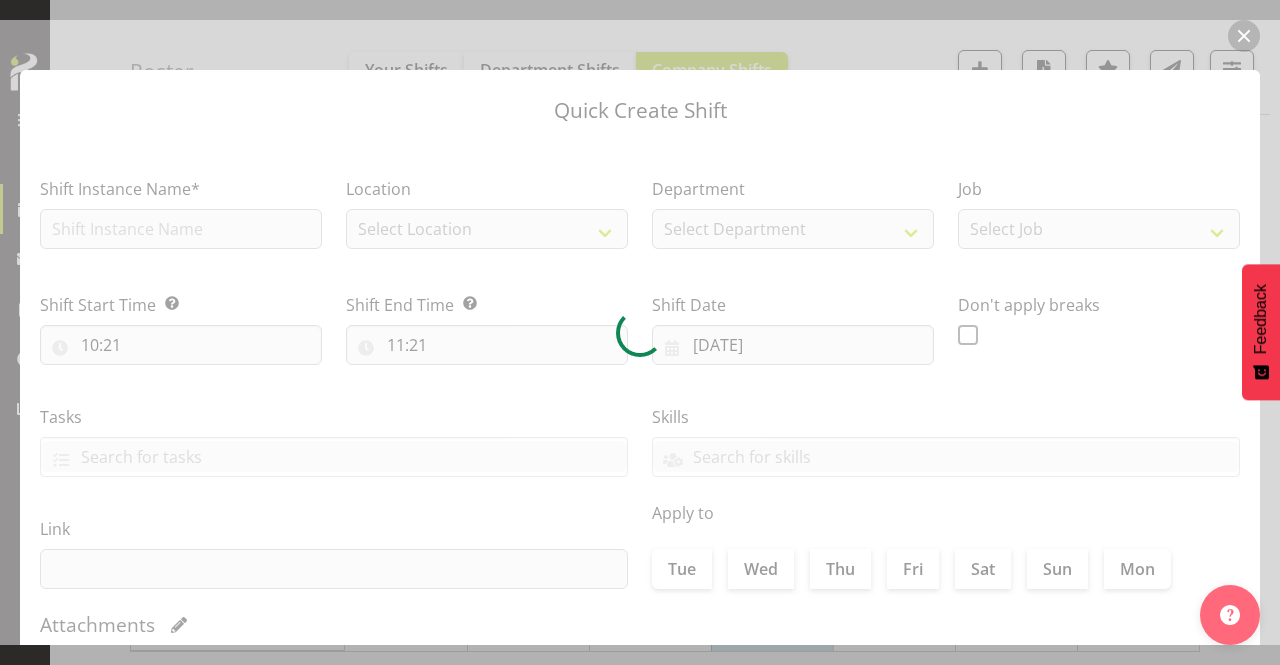 type on "08/07/2025" 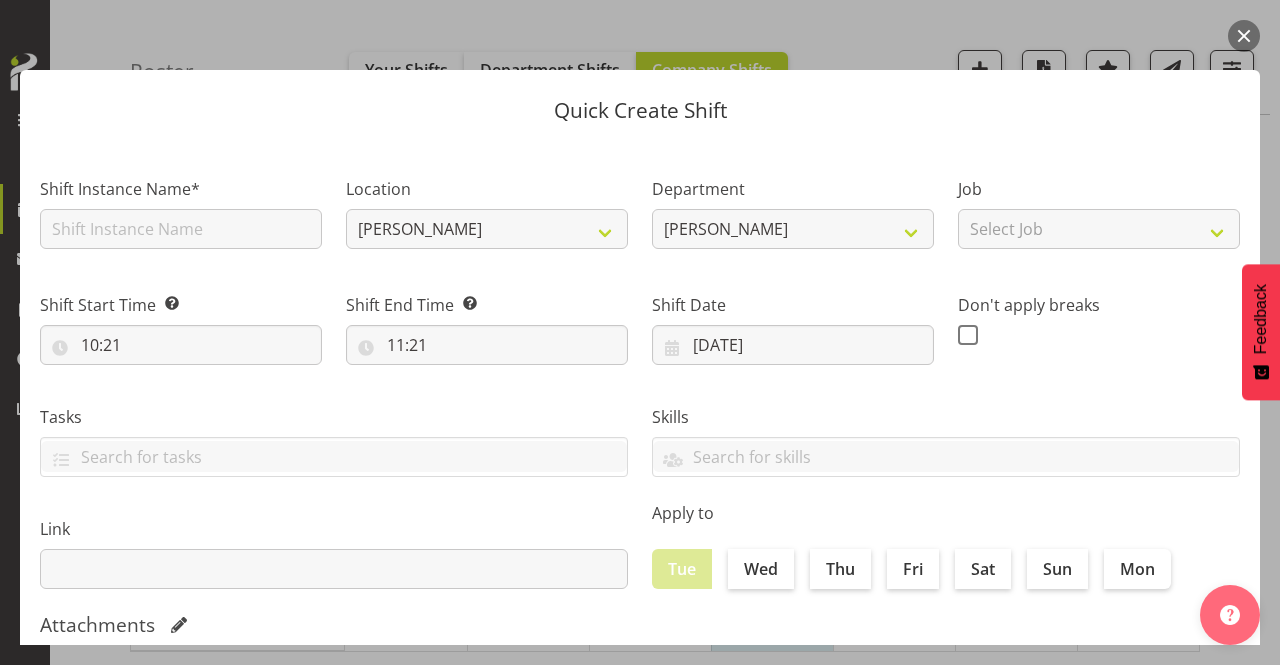 click at bounding box center [1244, 36] 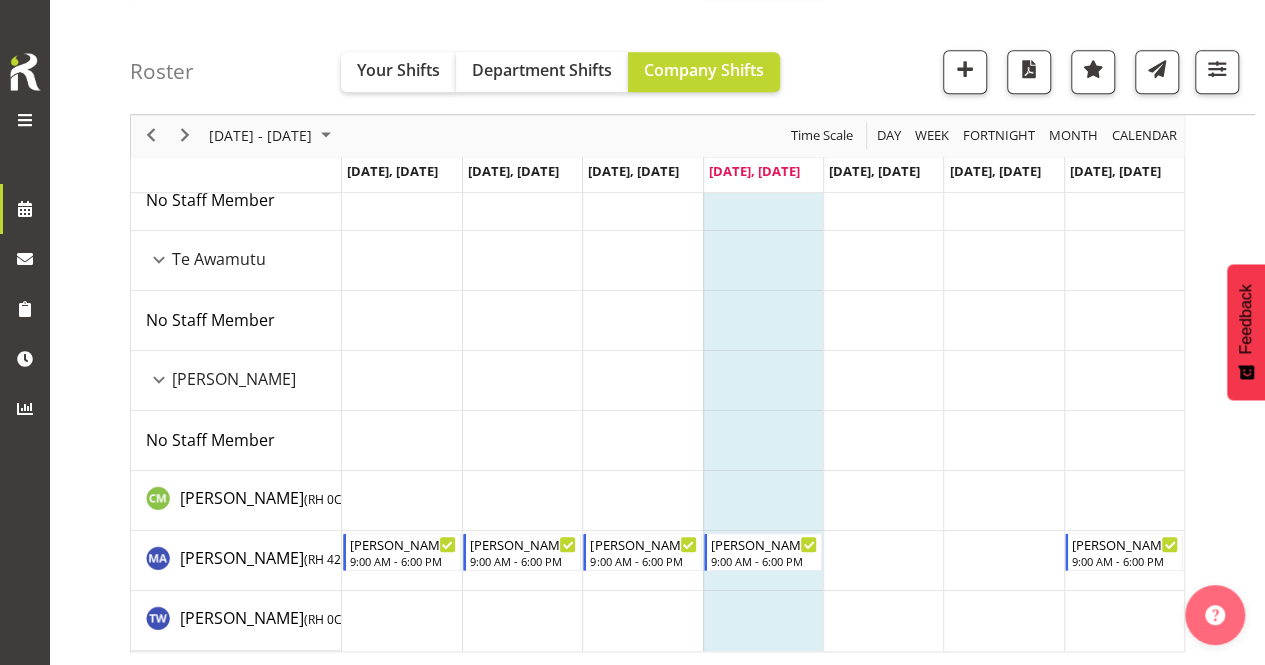 click at bounding box center [402, 501] 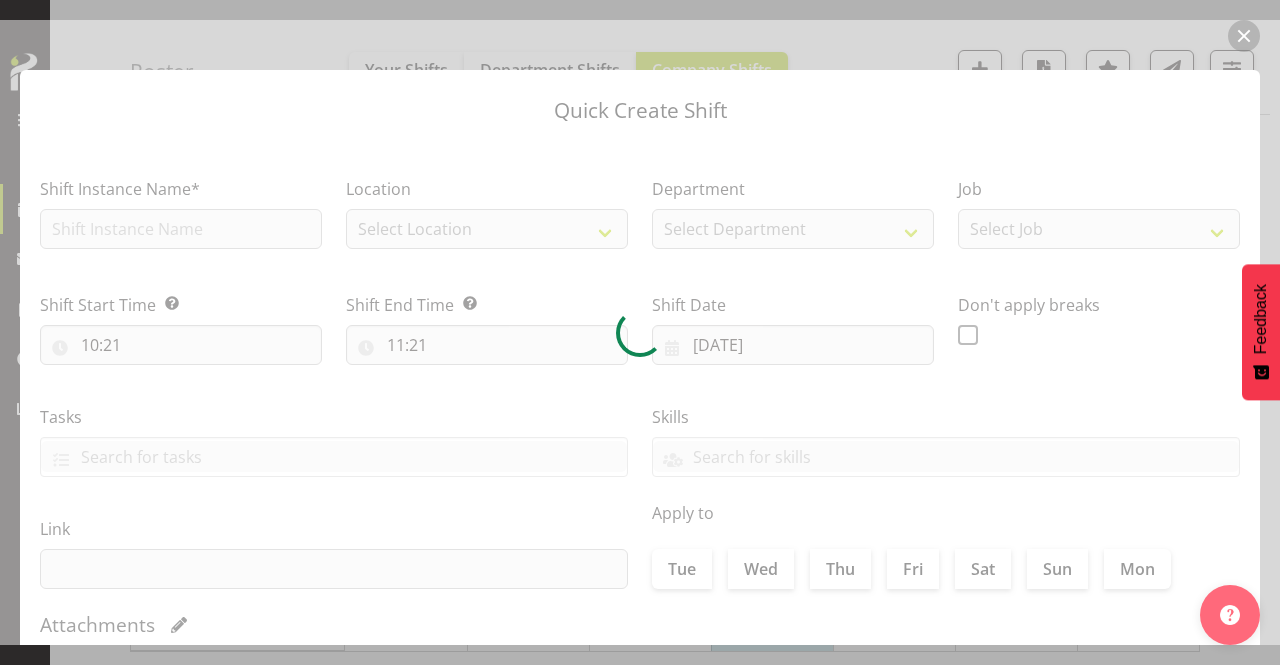 type on "08/07/2025" 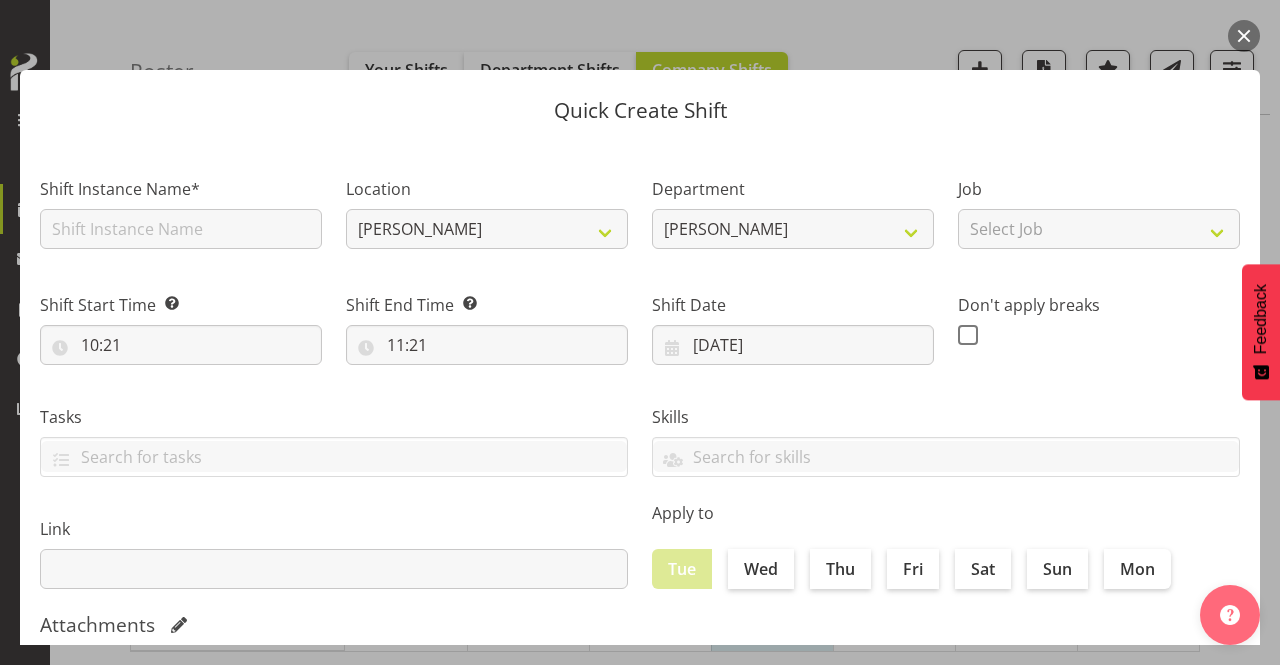 click at bounding box center (1244, 36) 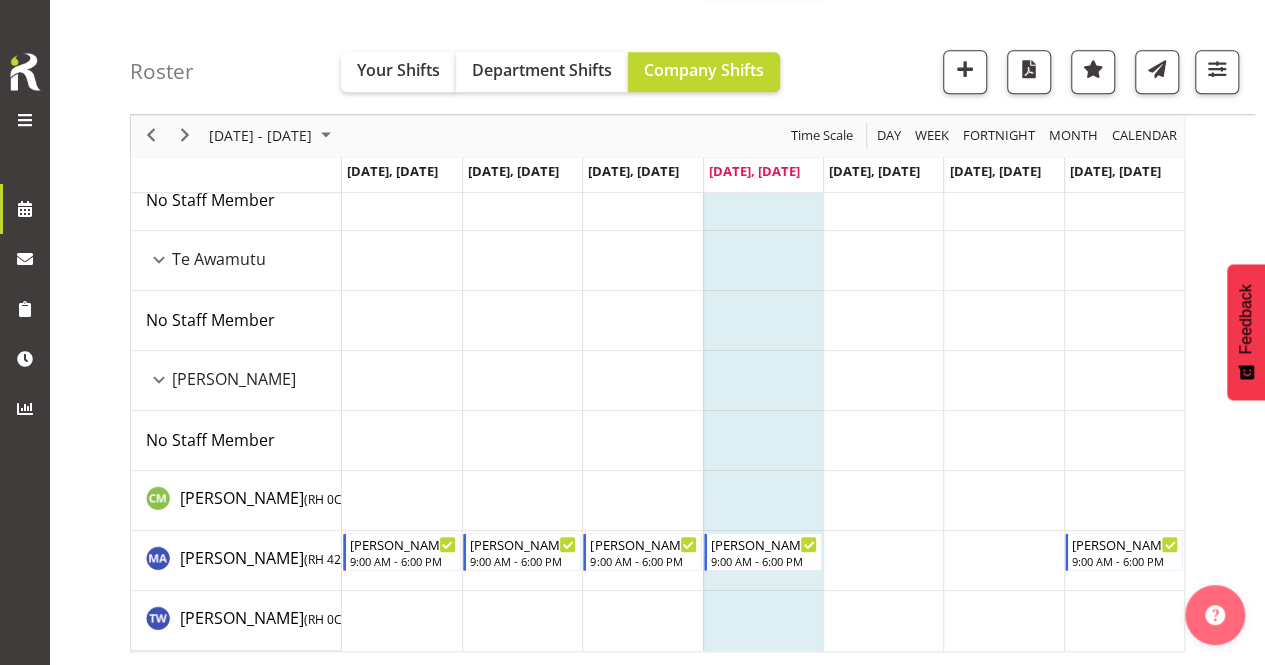 click at bounding box center (402, 501) 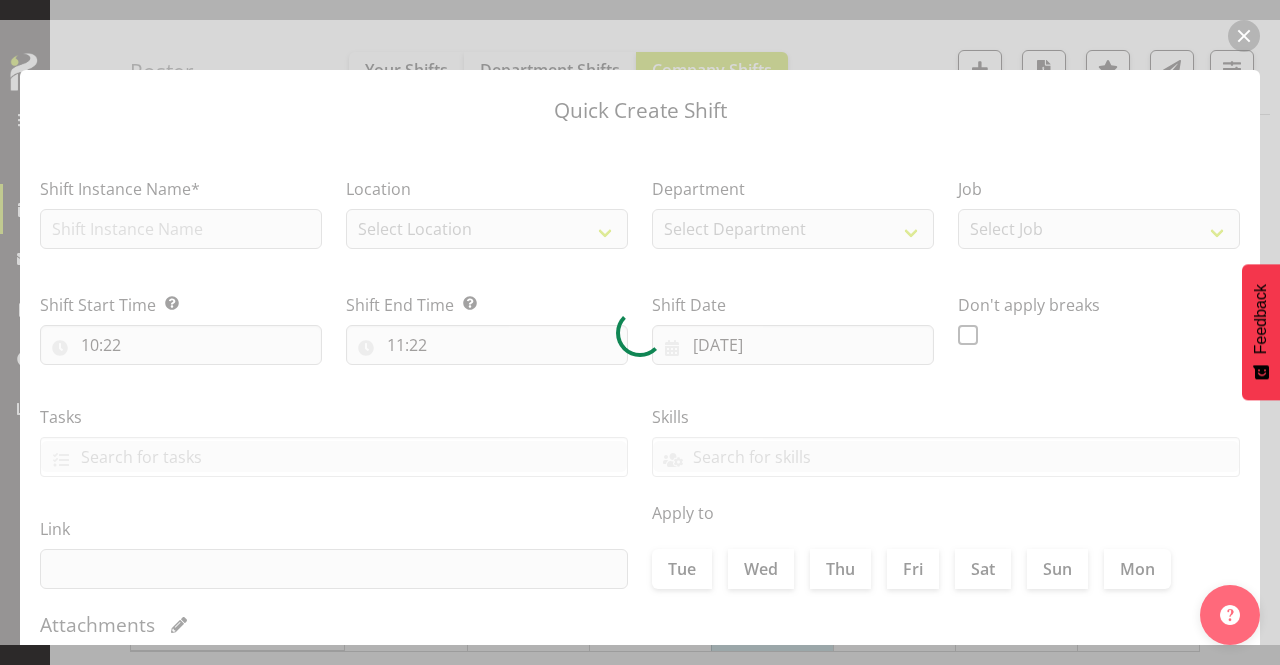 type on "08/07/2025" 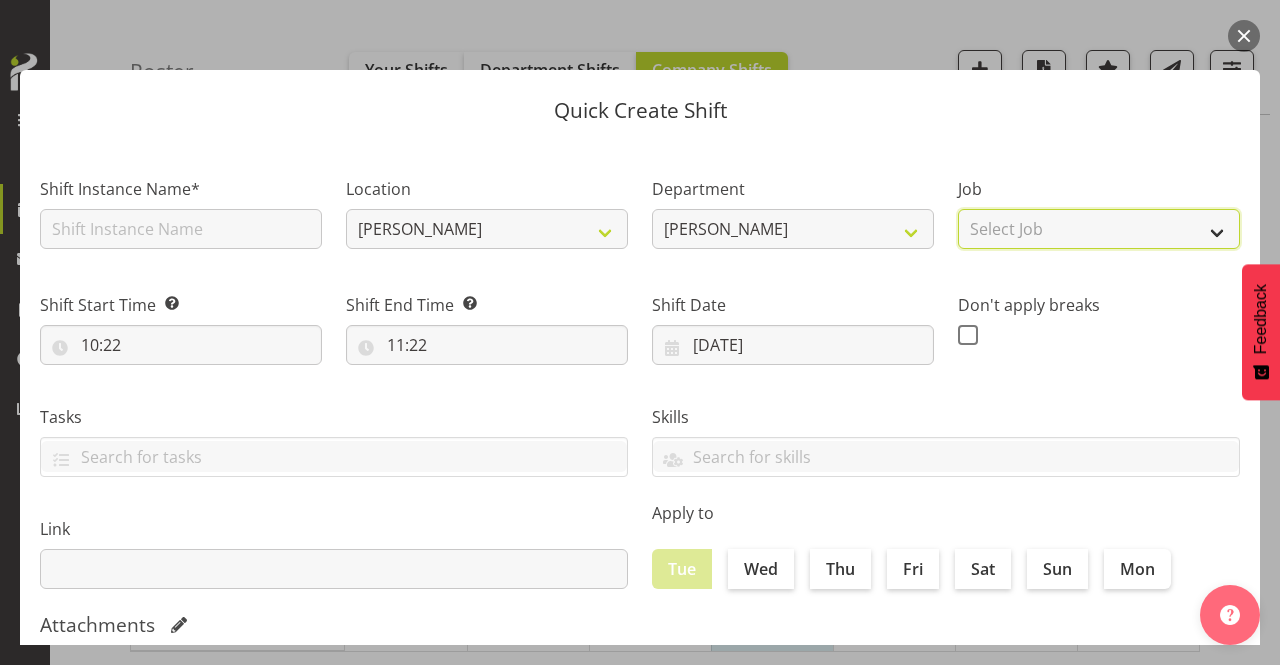 click on "Select Job  Admin/Sales" at bounding box center [1099, 229] 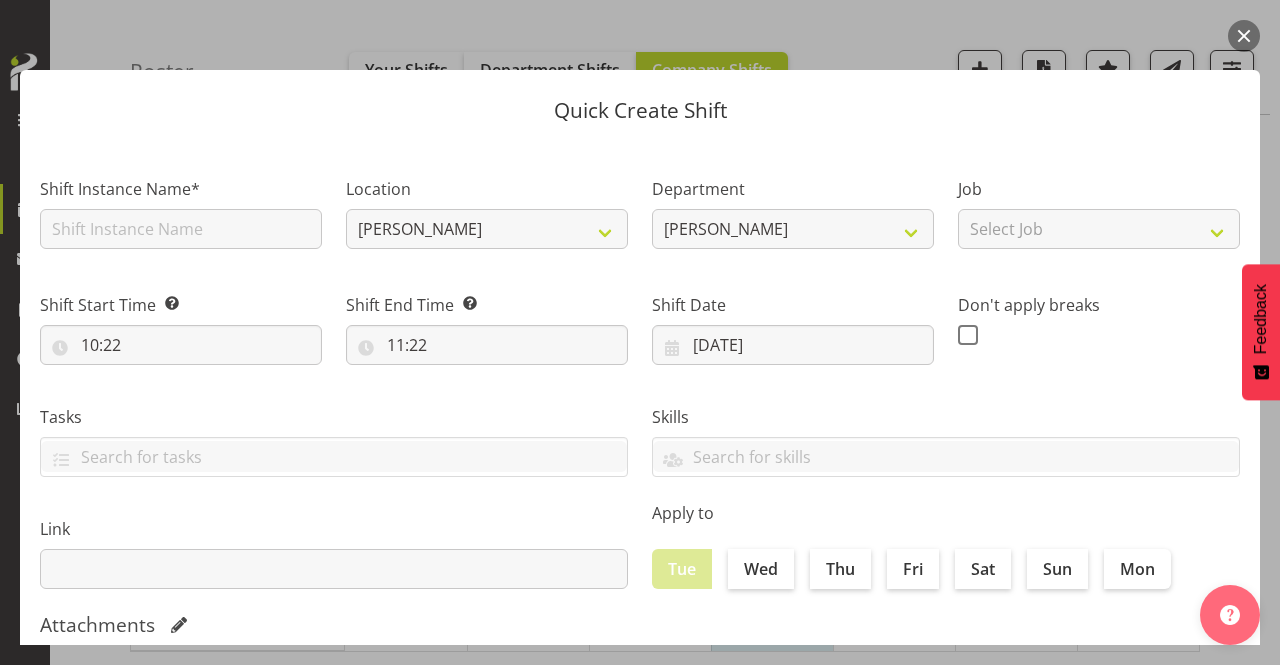 click on "Shift Date
08/07/2025  January   February   March   April   May   June   July   August   September   October   November   December   2035   2034   2033   2032   2031   2030   2029   2028   2027   2026   2025   2024   2023   2022   2021   2020   2019   2018   2017   2016   2015   2014   2013   2012   2011   2010   2009   2008   2007   2006   2005   2004   2003   2002   2001   2000   1999   1998   1997   1996   1995   1994   1993   1992   1991   1990   1989   1988   1987   1986   1985   1984   1983   1982   1981   1980   1979   1978   1977   1976   1975   1974   1973   1972   1971   1970   1969   1968   1967   1966   1965   1964   1963   1962   1961   1960   1959   1958   1957   1956   1955   1954   1953   1952   1951   1950   1949   1948   1947   1946   1945   1944   1943   1942   1941   1940   1939   1938   1937   1936   1935   1934   1933   1932   1931   1930   1929   1928   1927   1926   1925  S M T W T F S 29 30 1 2 3 4 5 6 7 8 9 10 11 12 13 14 15 16 17 18 19 20 21 22 23 24 25 26 27 1" at bounding box center [793, 321] 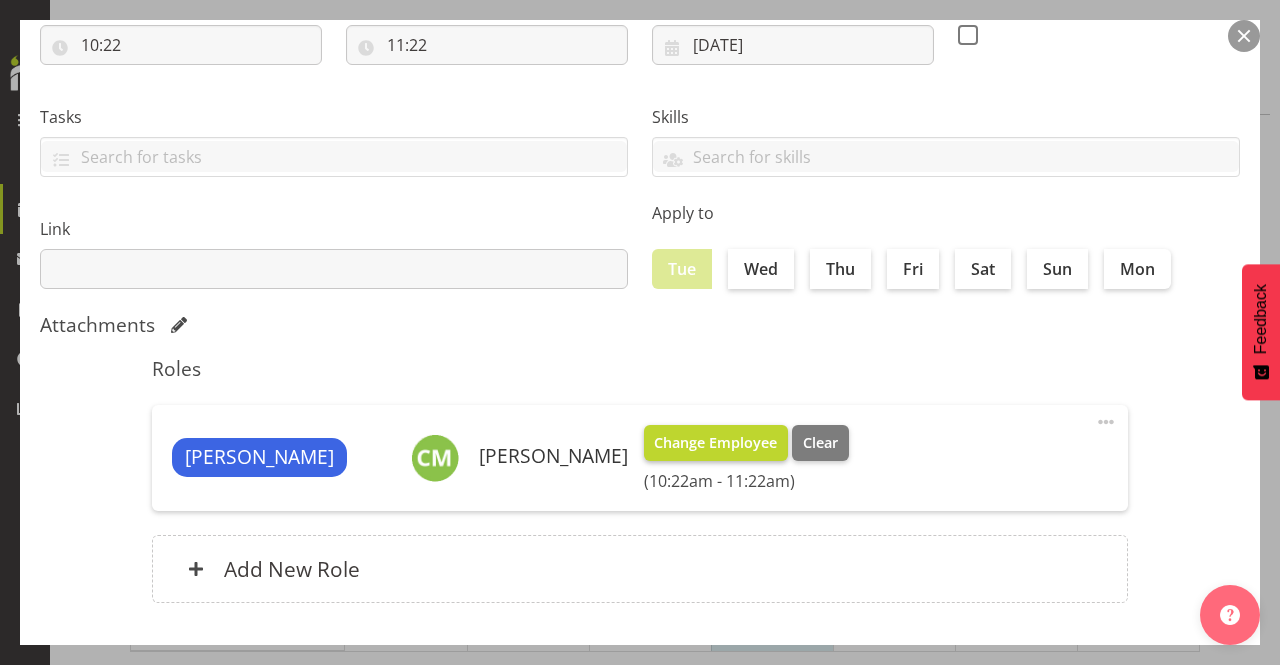 scroll, scrollTop: 100, scrollLeft: 0, axis: vertical 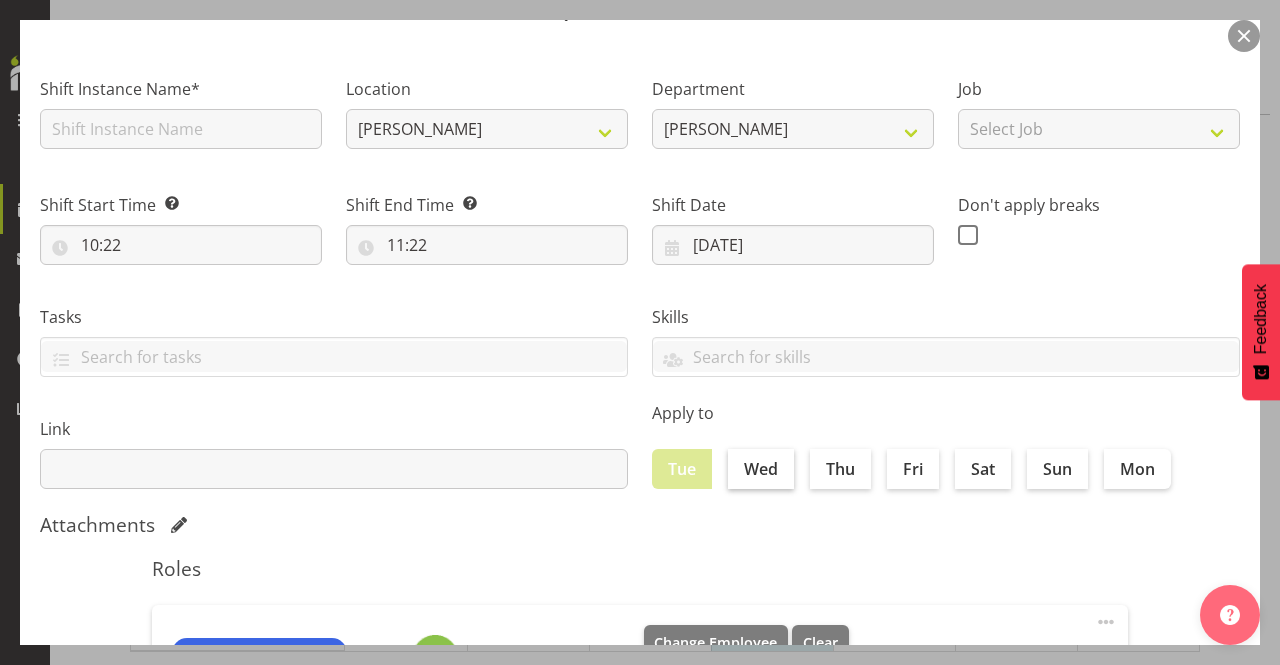 click on "Wed" at bounding box center (761, 469) 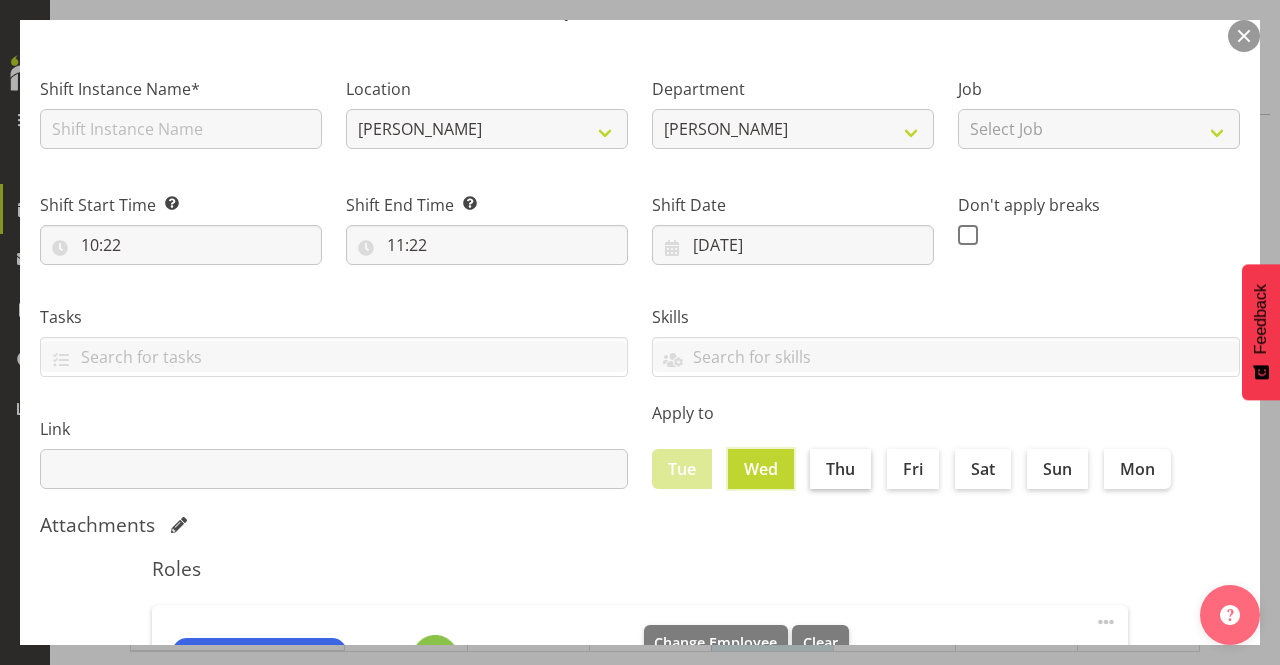 drag, startPoint x: 820, startPoint y: 471, endPoint x: 830, endPoint y: 474, distance: 10.440307 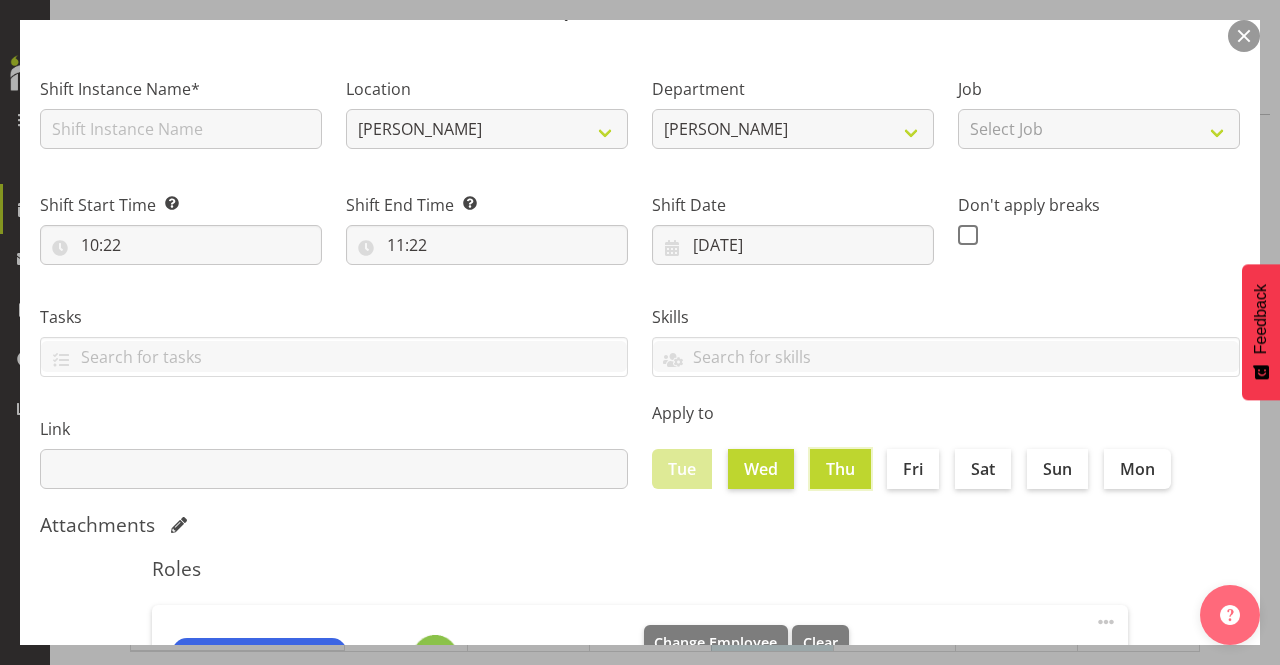 drag, startPoint x: 918, startPoint y: 465, endPoint x: 941, endPoint y: 475, distance: 25.079872 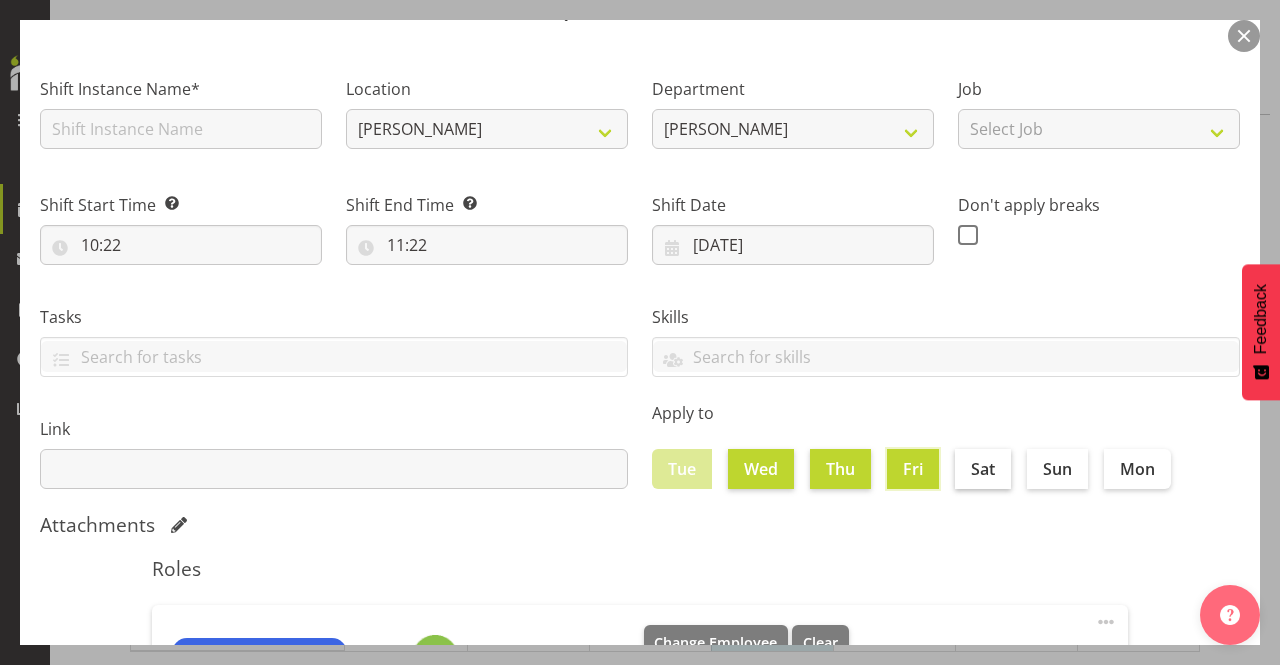 click on "Sat" at bounding box center [983, 469] 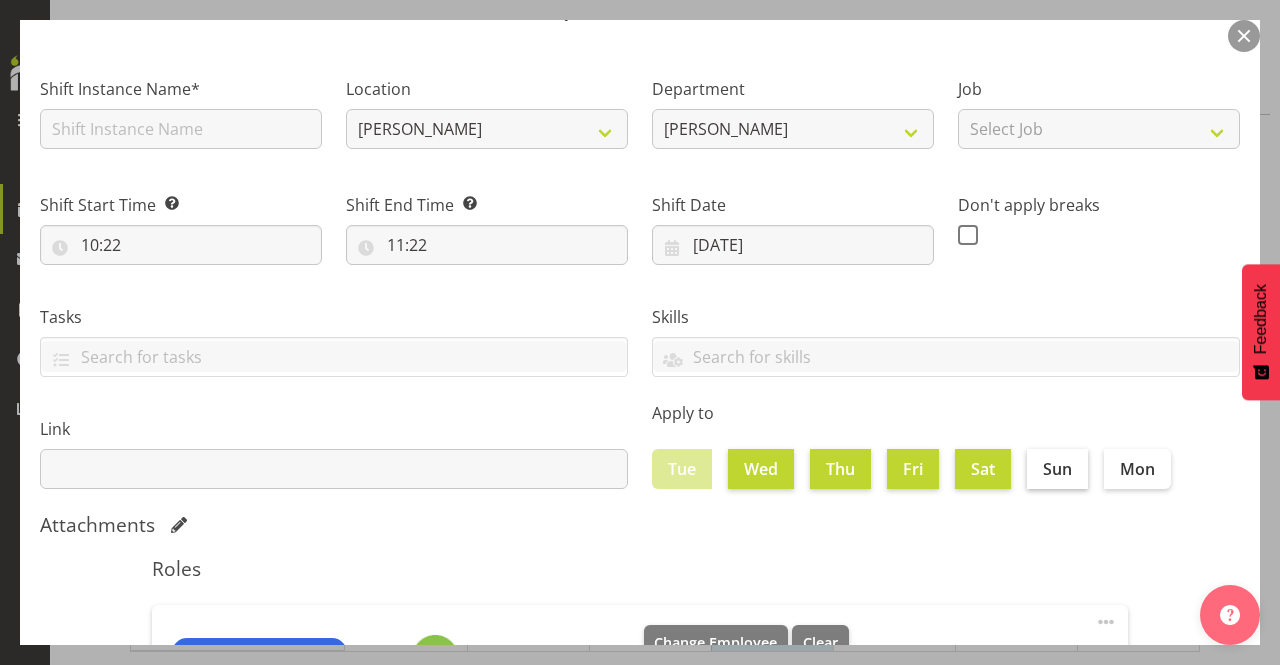 click on "Sun" at bounding box center (1057, 469) 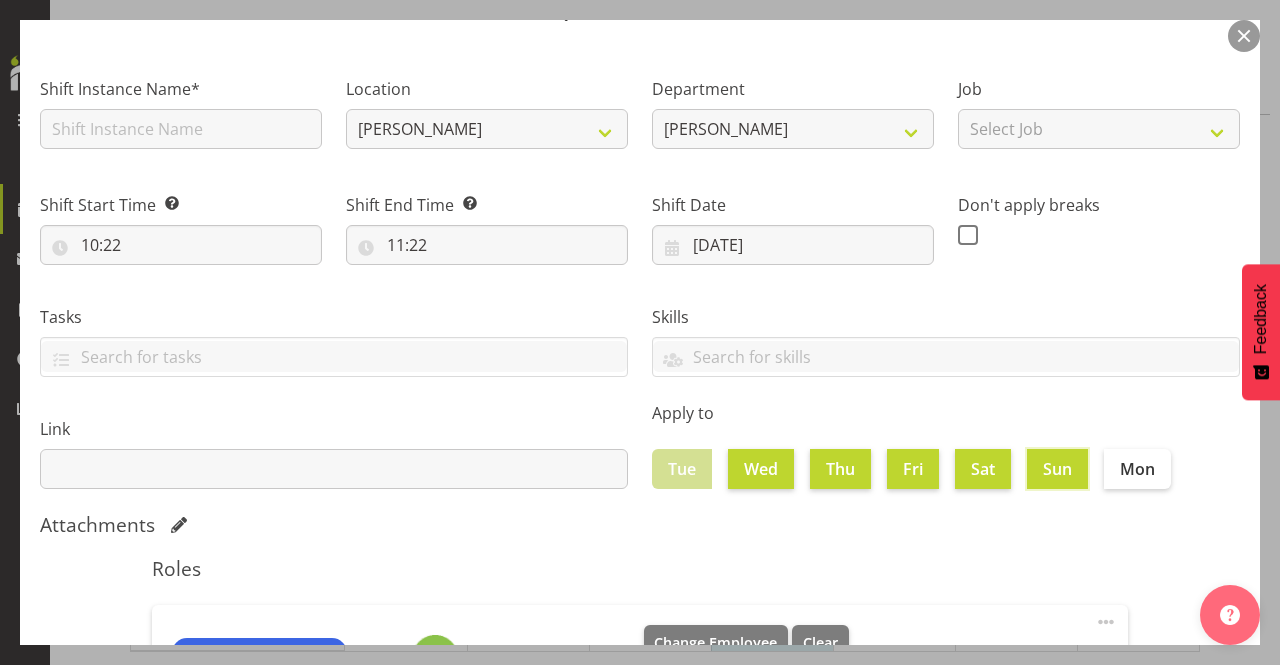 click on "Tue" at bounding box center [682, 469] 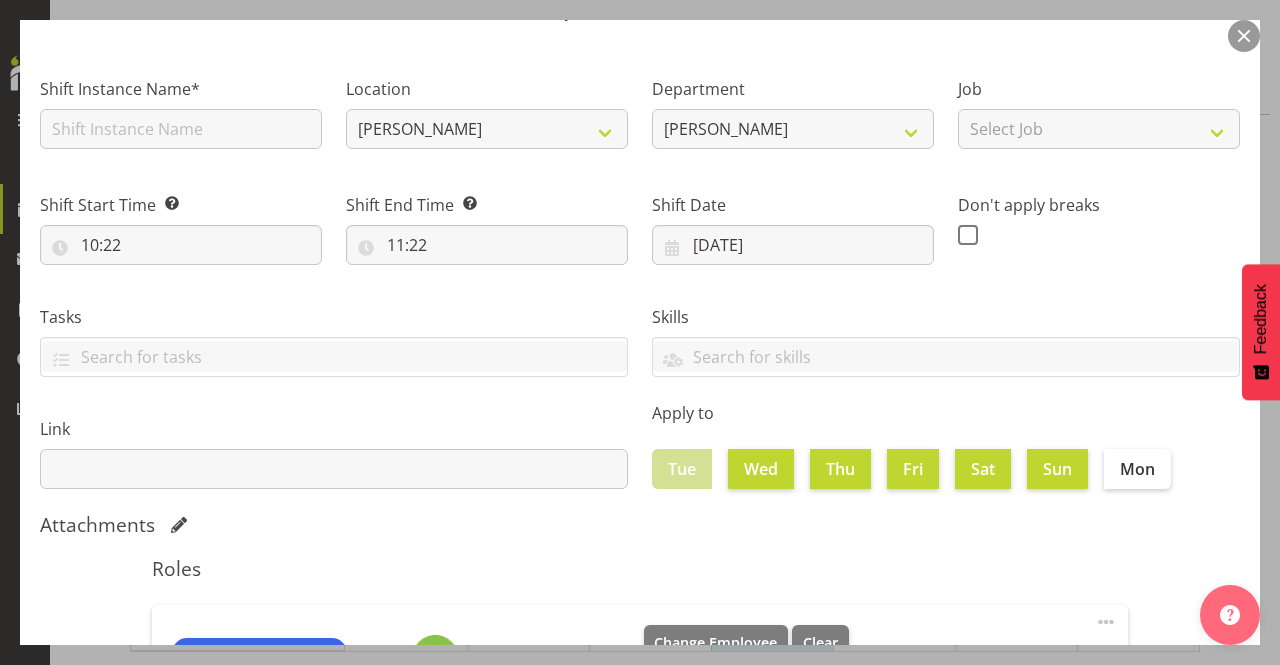 click on "Tue" at bounding box center [682, 469] 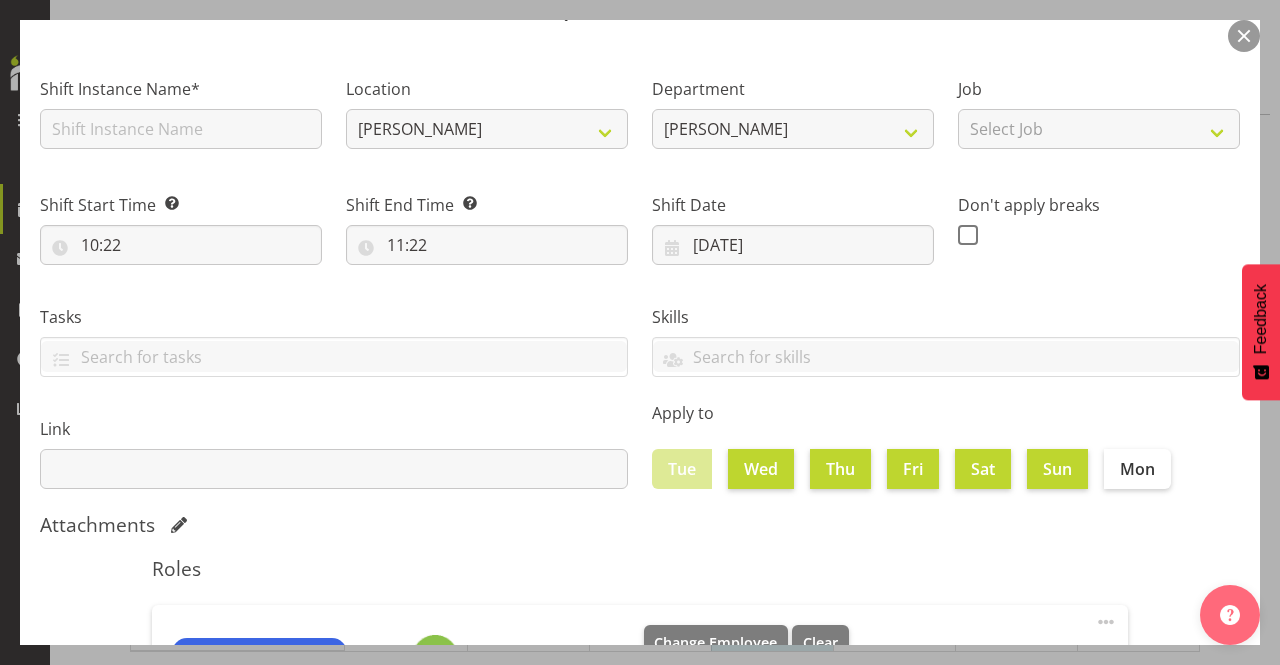 scroll, scrollTop: 100, scrollLeft: 0, axis: vertical 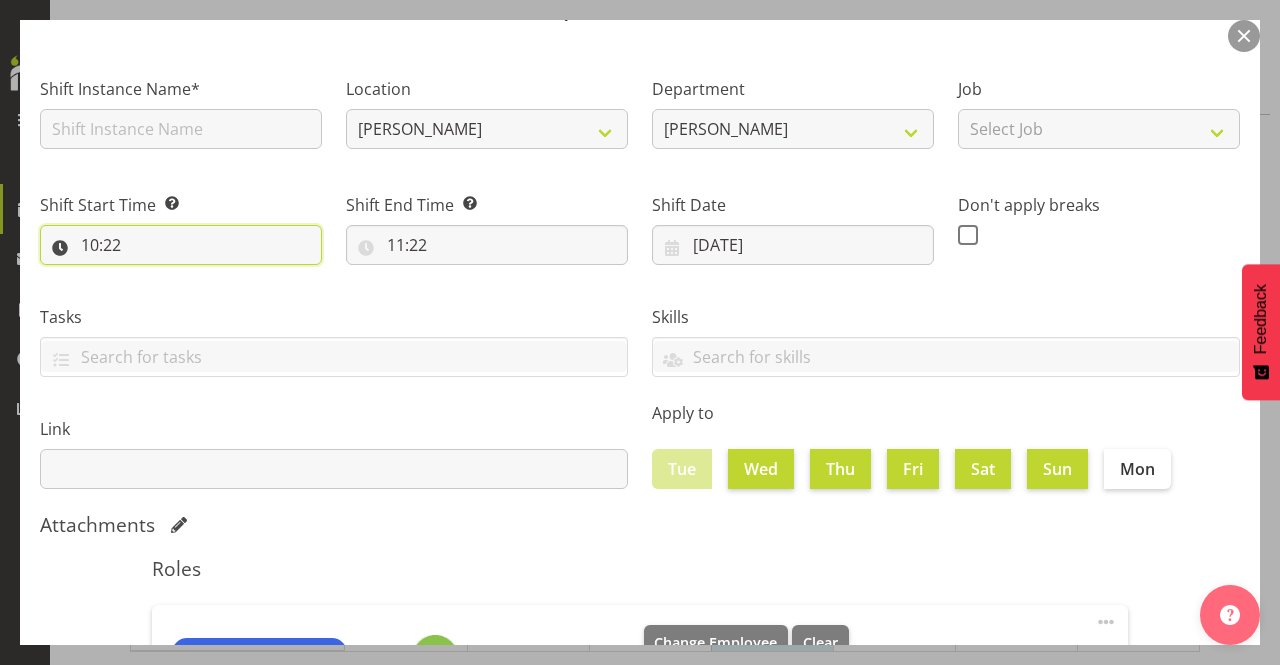 click on "10:22" at bounding box center [181, 245] 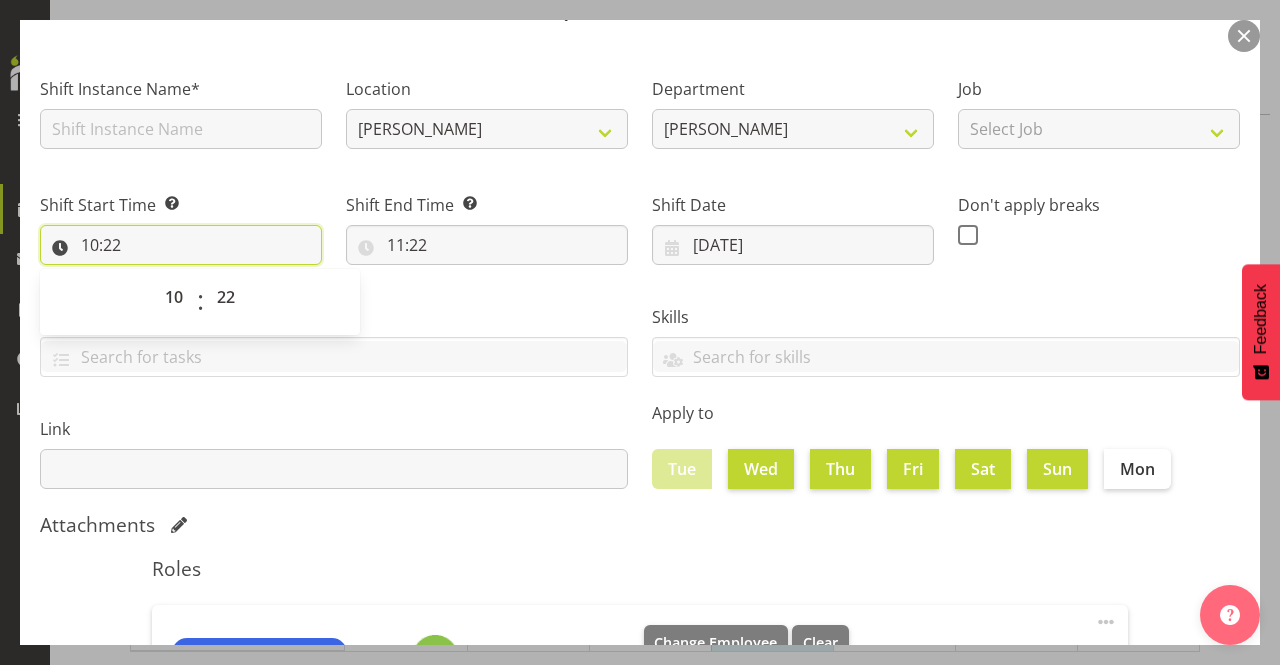 click on "10:22" at bounding box center (181, 245) 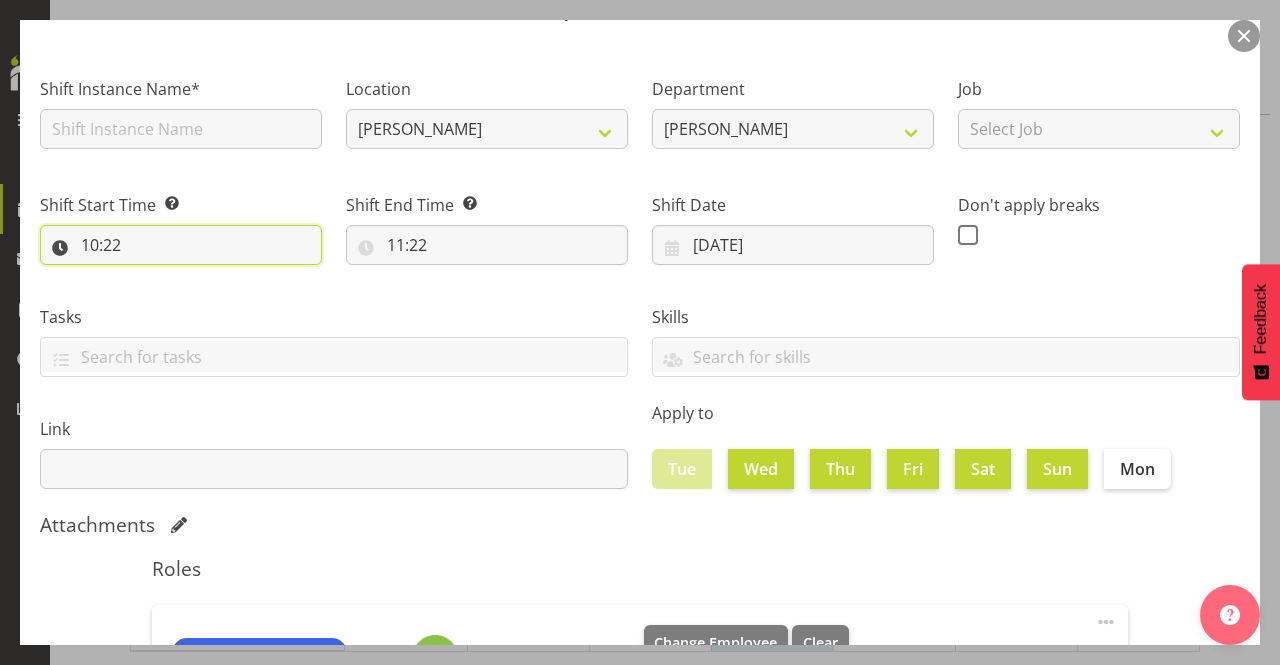 click on "10:22" at bounding box center [181, 245] 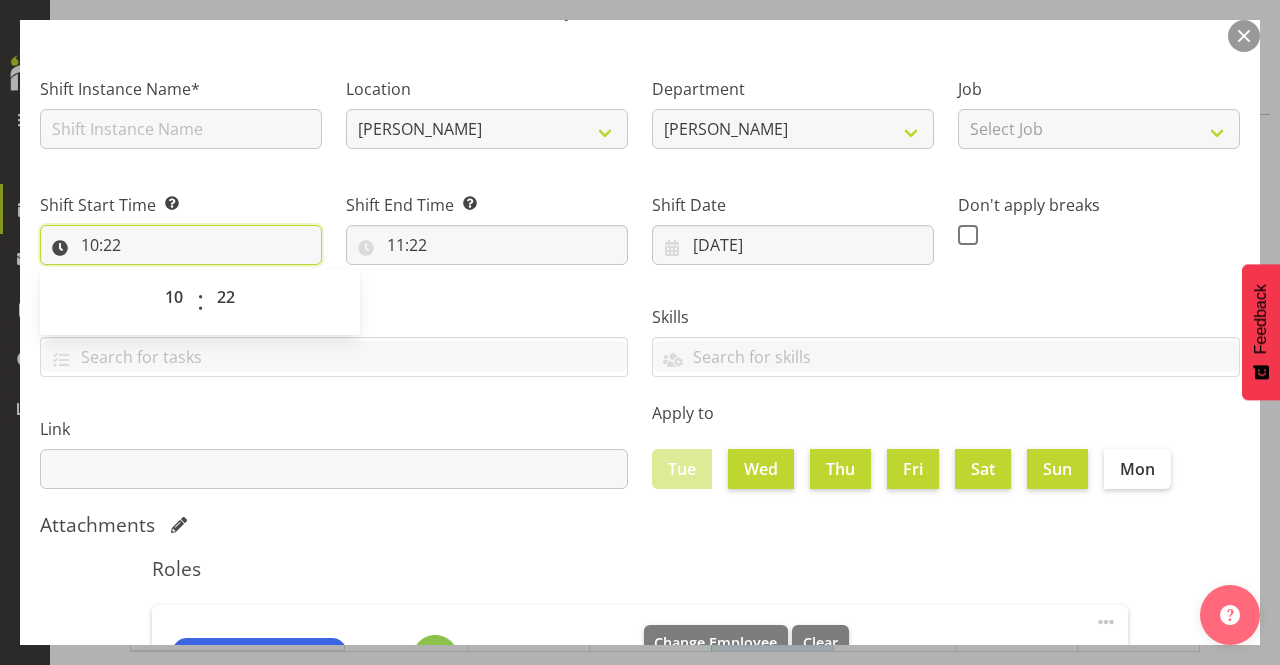 click on "10:22" at bounding box center [181, 245] 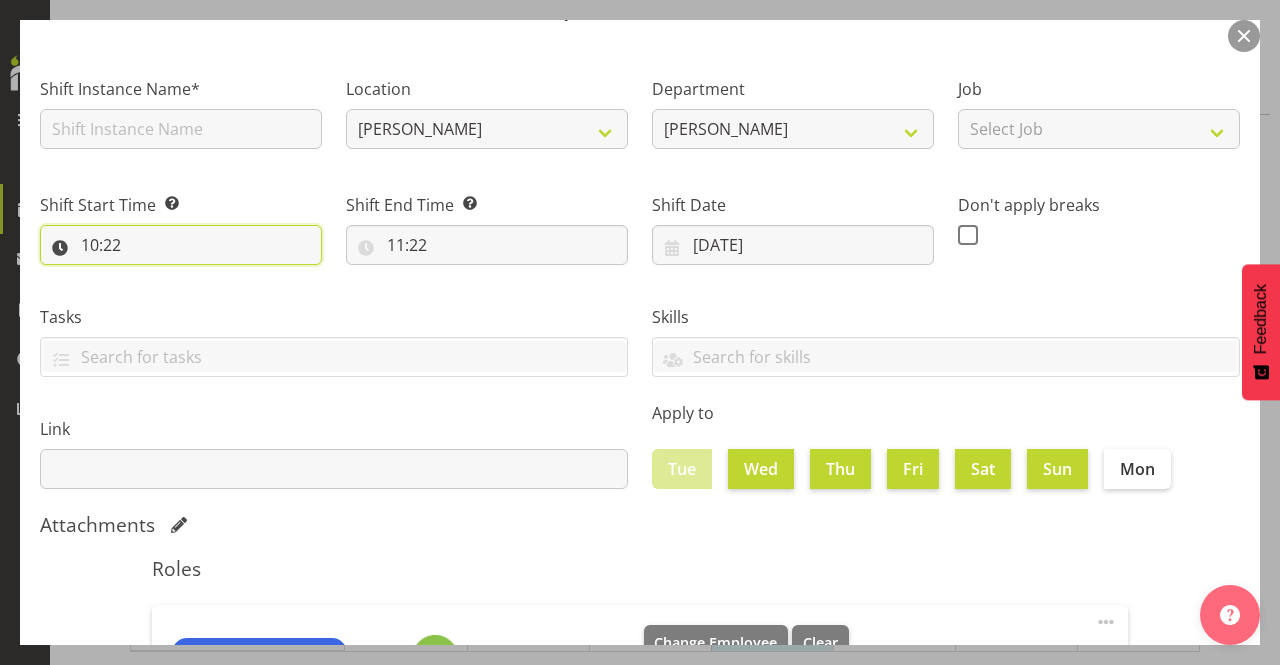 click on "10:22" at bounding box center (181, 245) 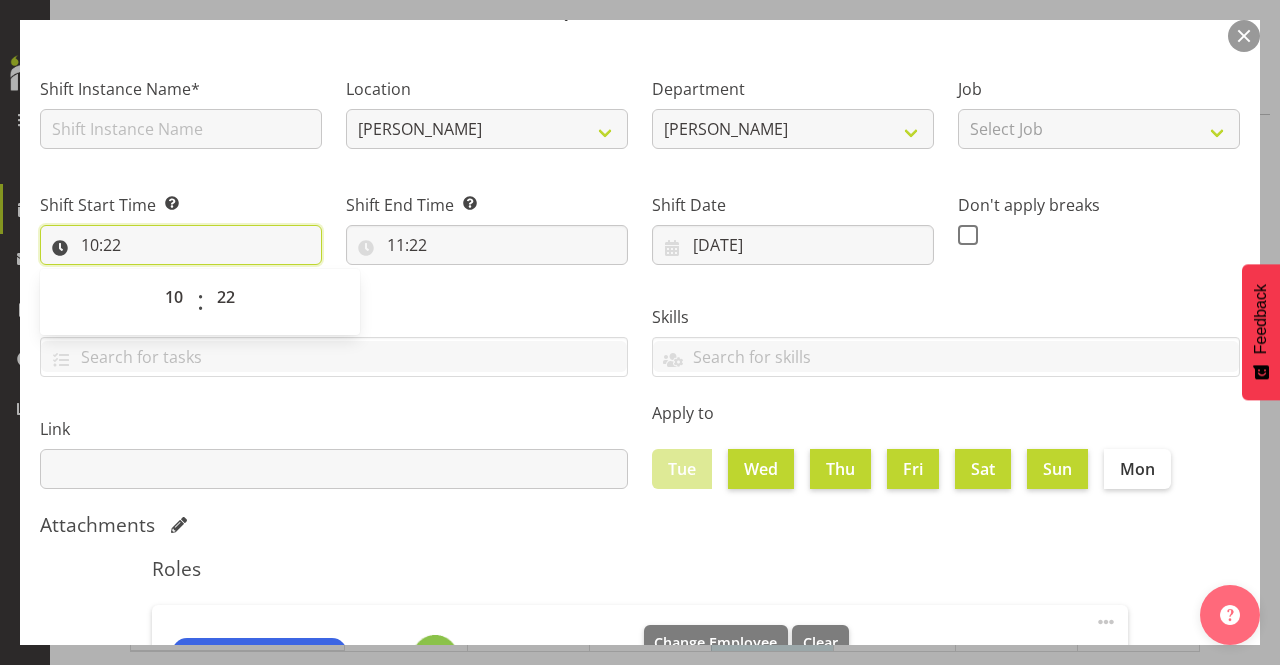 click on "10:22" at bounding box center (181, 245) 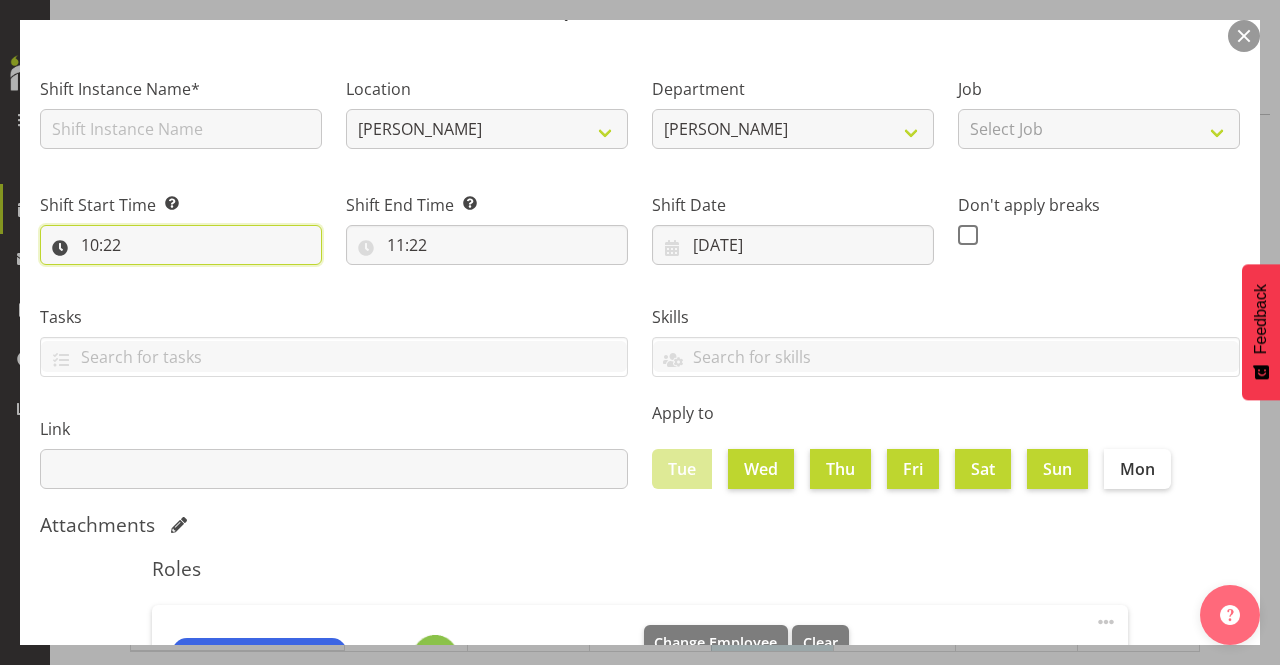 click on "10:22" at bounding box center (181, 245) 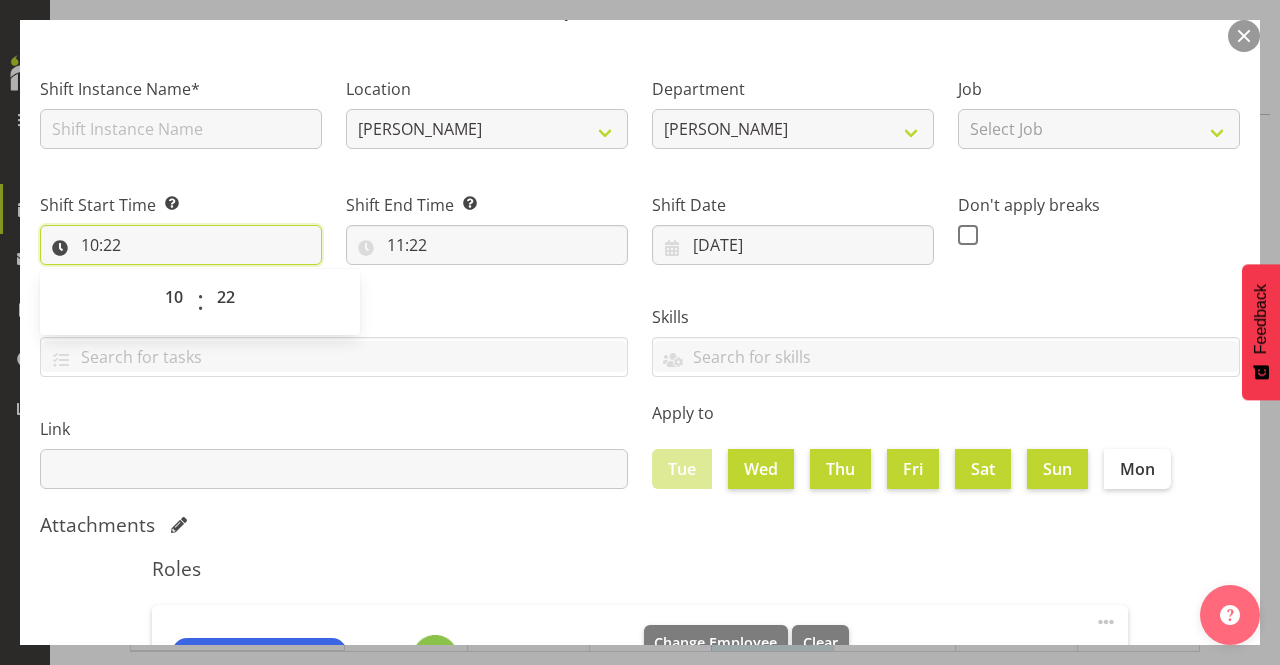 click on "10:22" at bounding box center (181, 245) 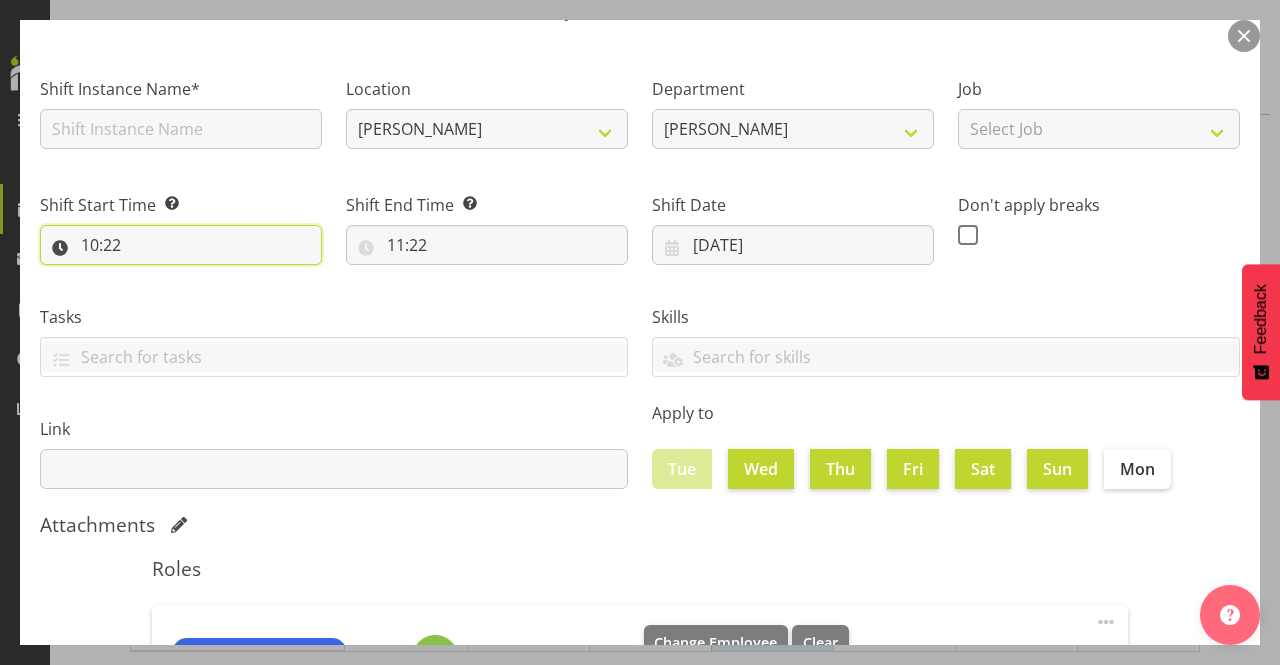 click on "10:22" at bounding box center (181, 245) 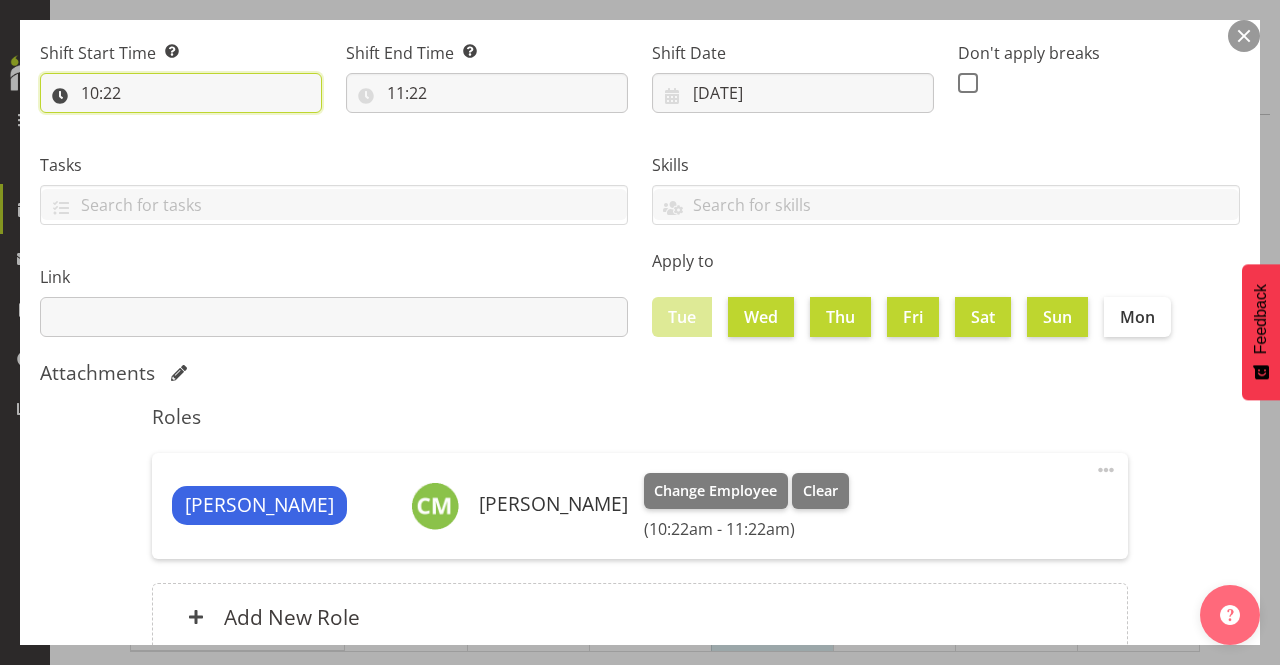 scroll, scrollTop: 394, scrollLeft: 0, axis: vertical 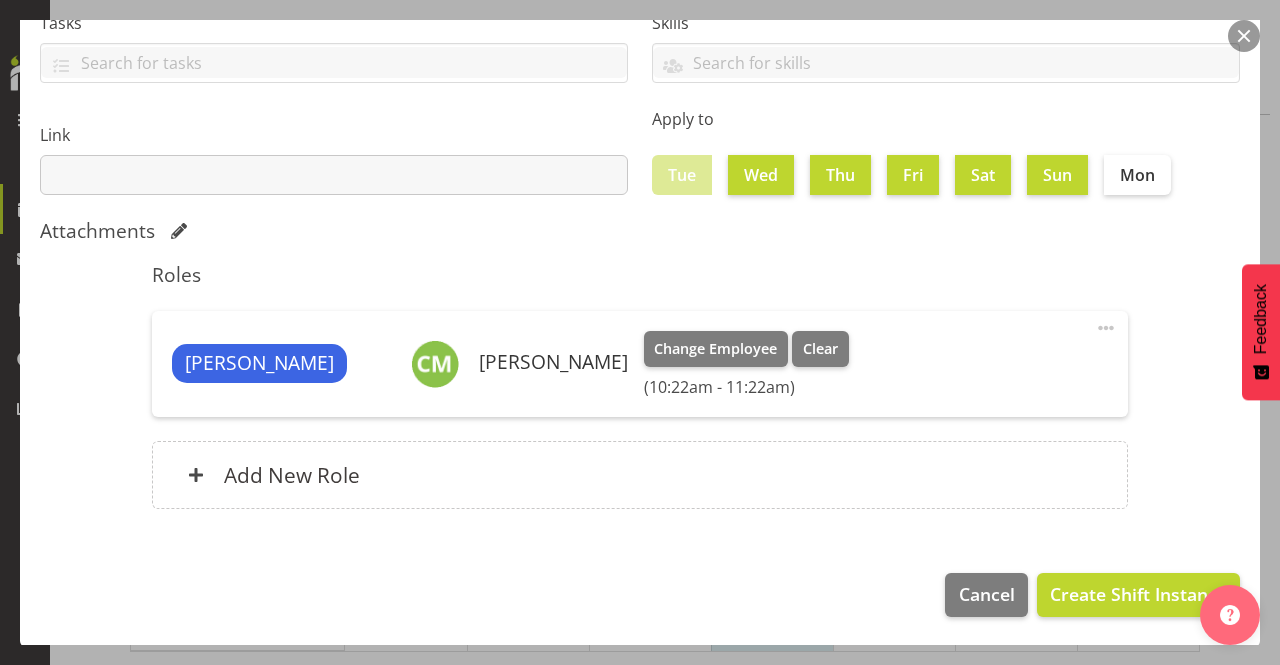 click on "(10:22am
- 11:22am)" at bounding box center [746, 387] 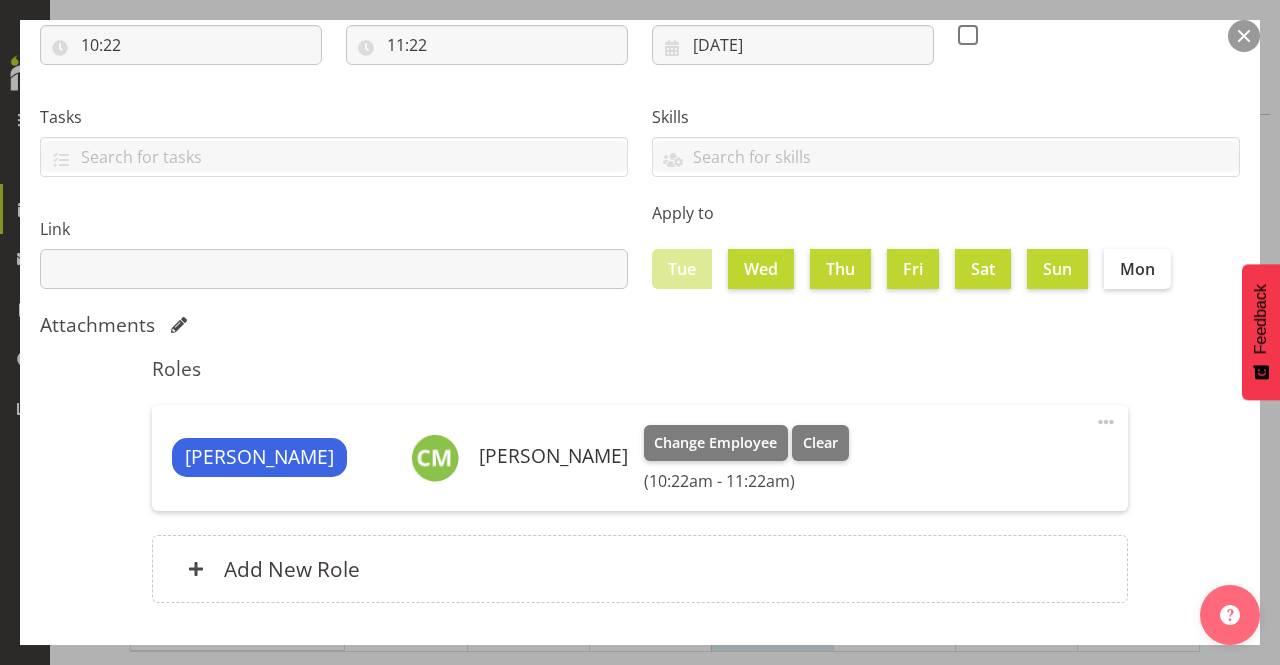scroll, scrollTop: 394, scrollLeft: 0, axis: vertical 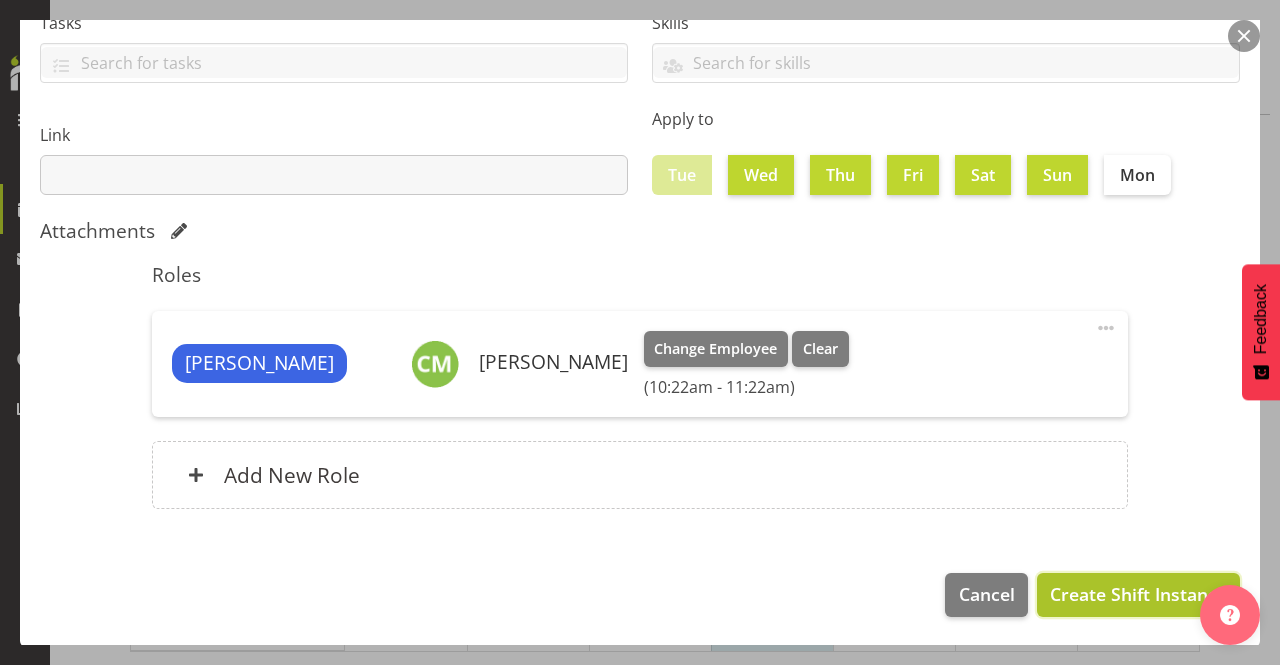 click on "Create Shift Instance" at bounding box center (1138, 594) 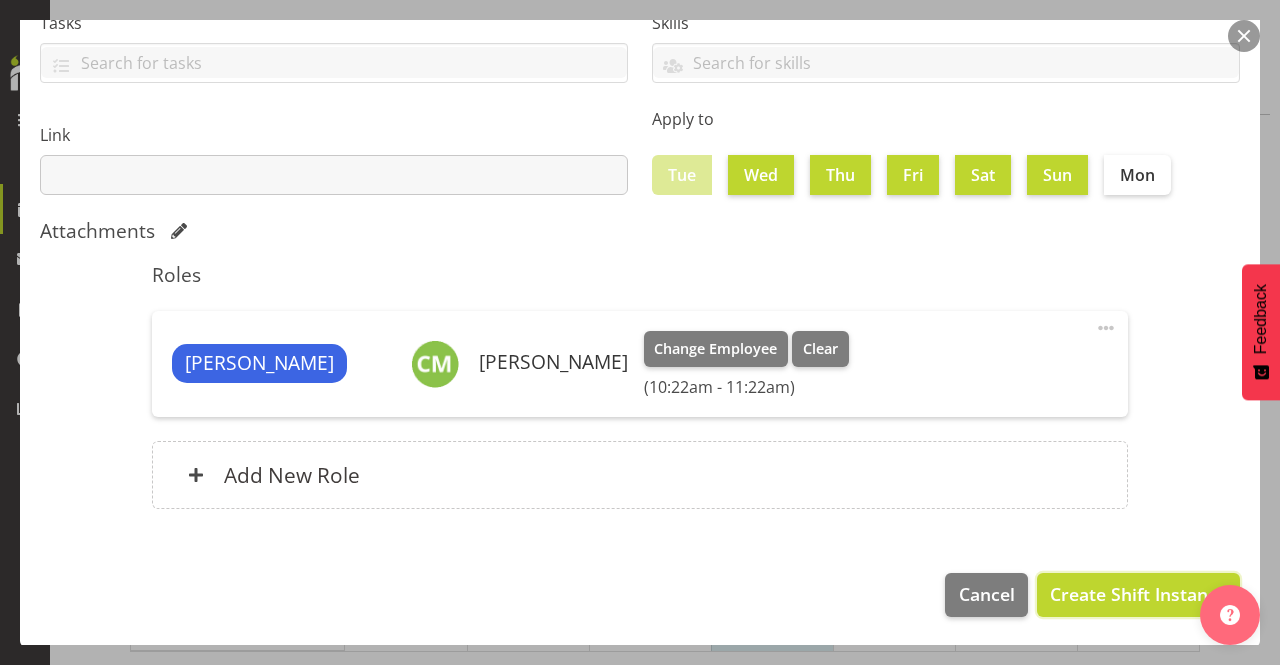 scroll, scrollTop: 413, scrollLeft: 0, axis: vertical 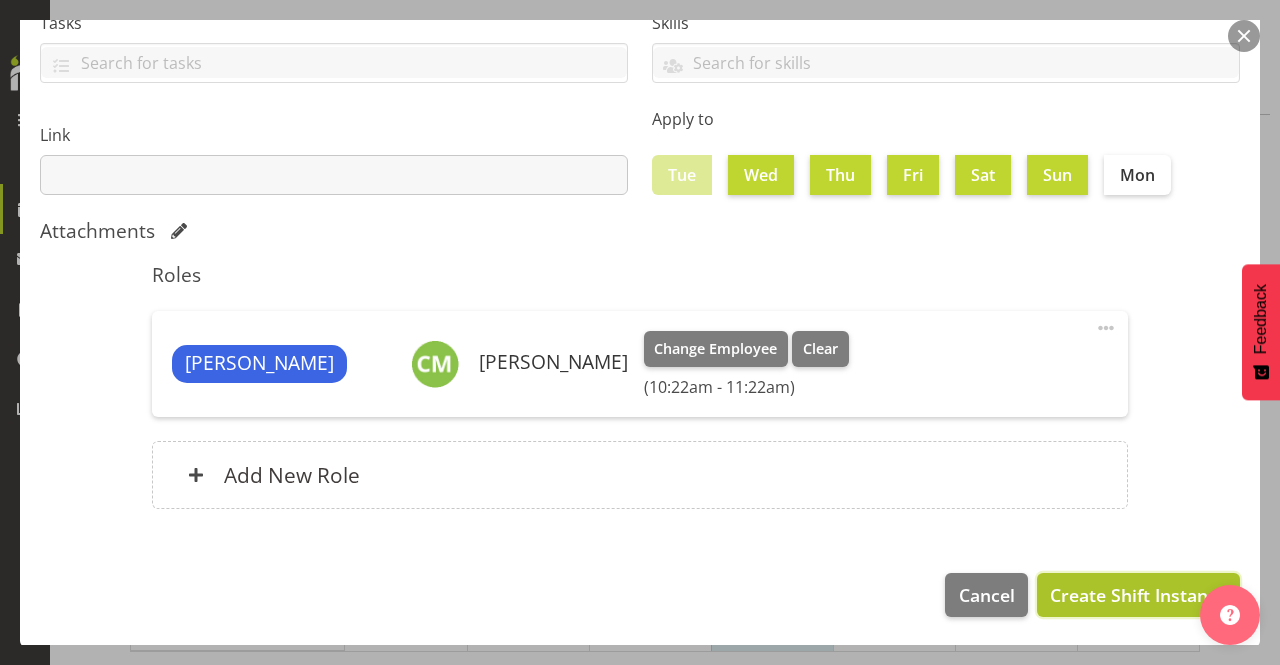 click on "Create Shift Instance" at bounding box center [1138, 595] 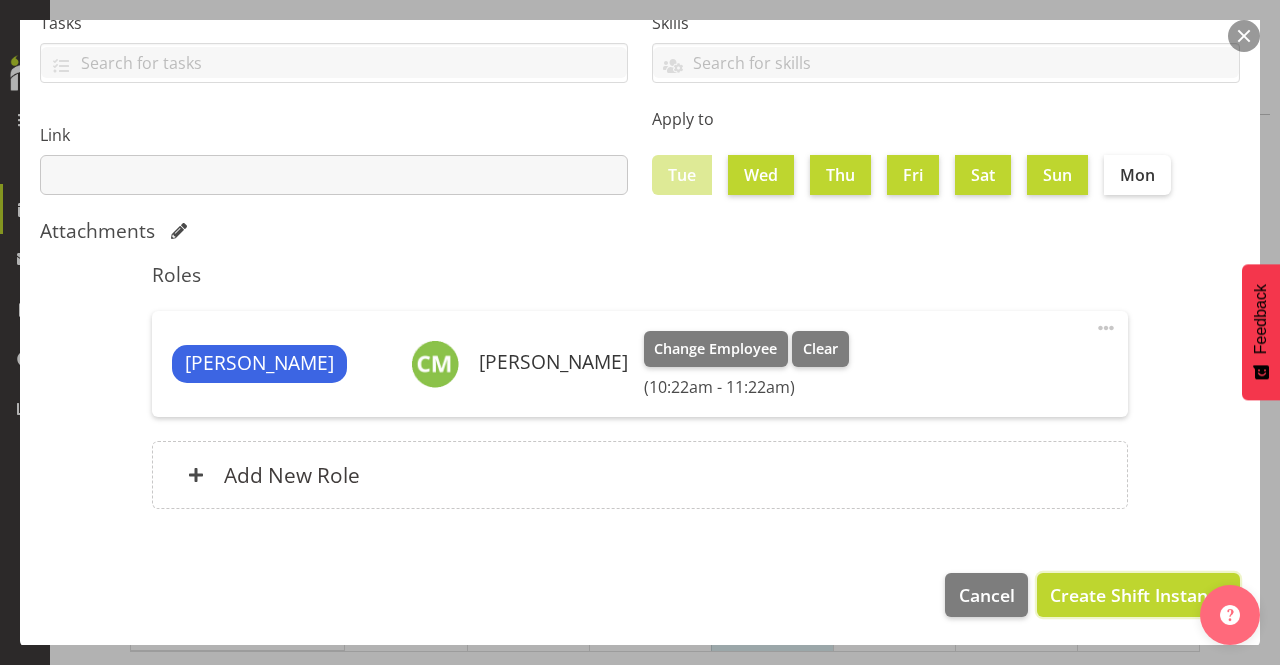 scroll, scrollTop: 0, scrollLeft: 0, axis: both 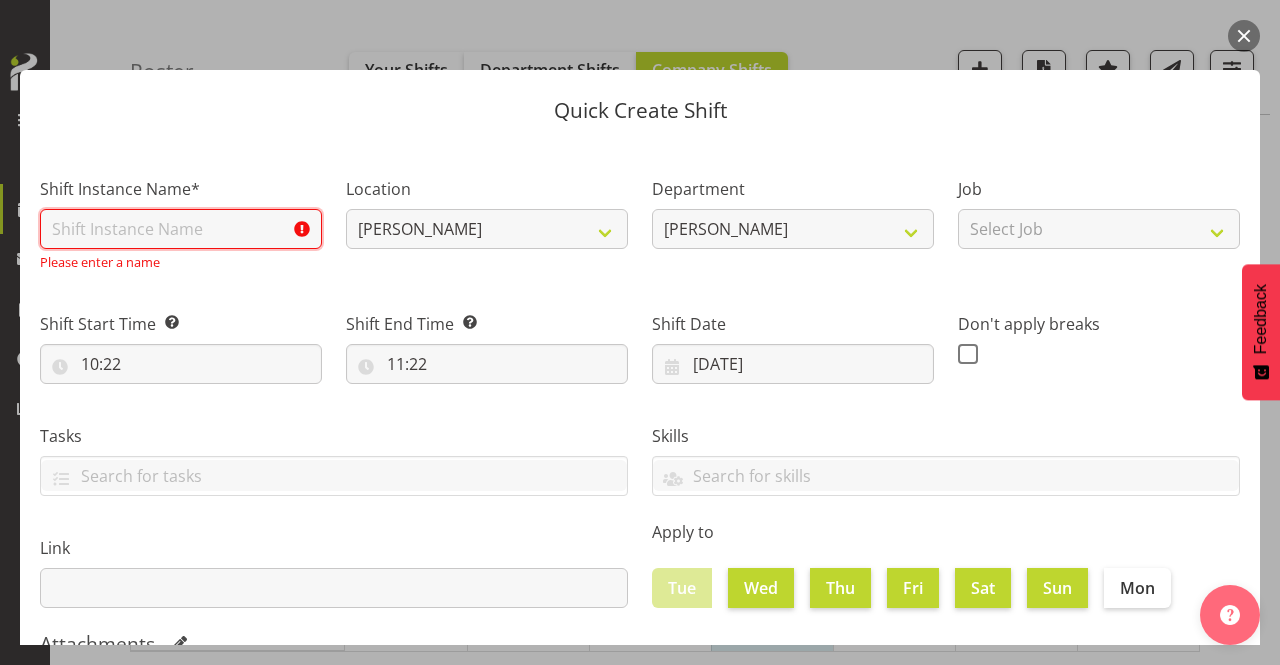 click at bounding box center (181, 229) 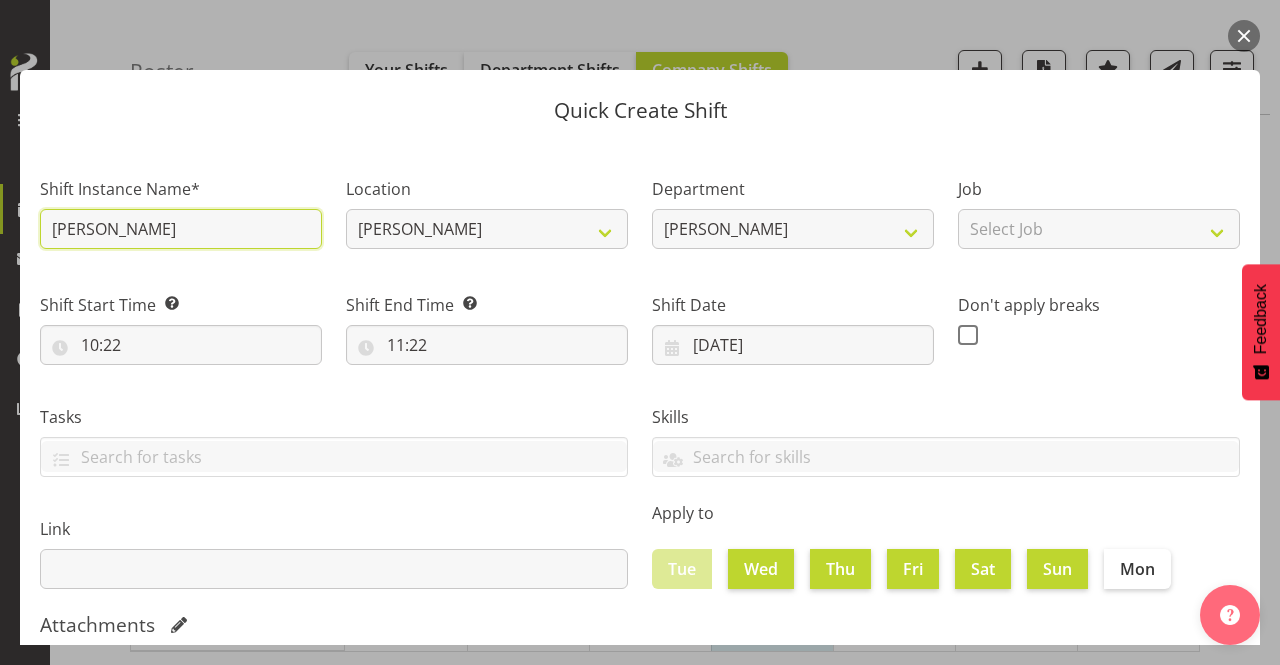 scroll, scrollTop: 394, scrollLeft: 0, axis: vertical 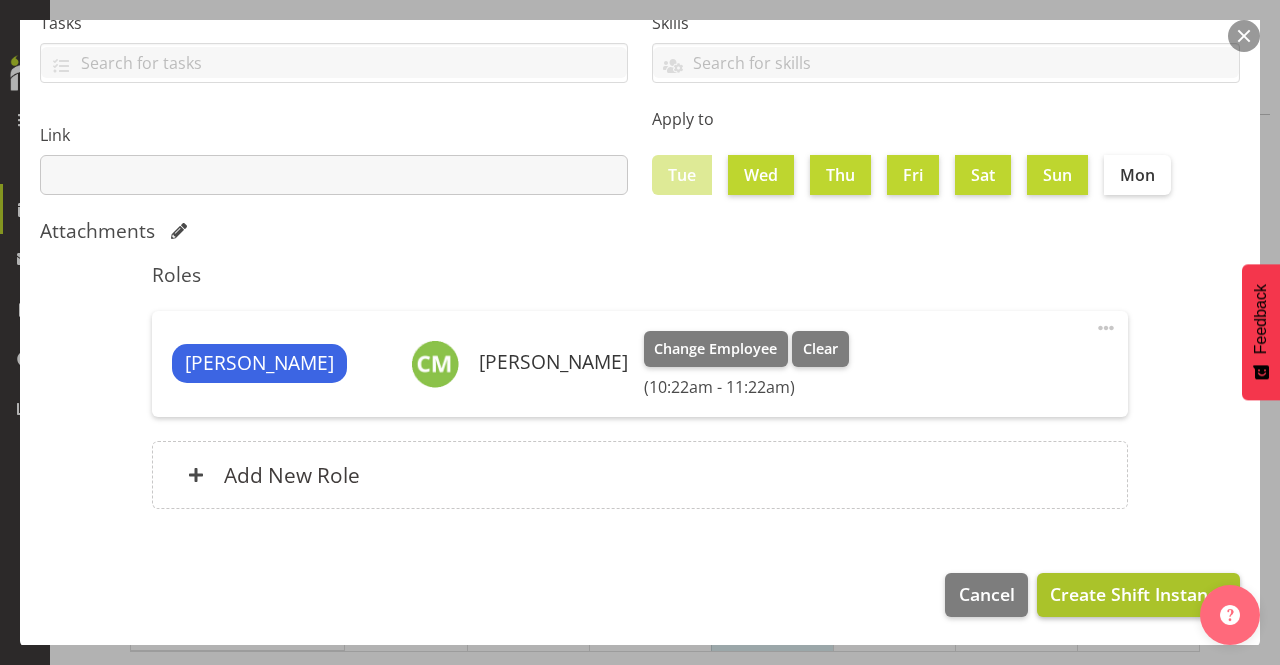 type on "[PERSON_NAME]" 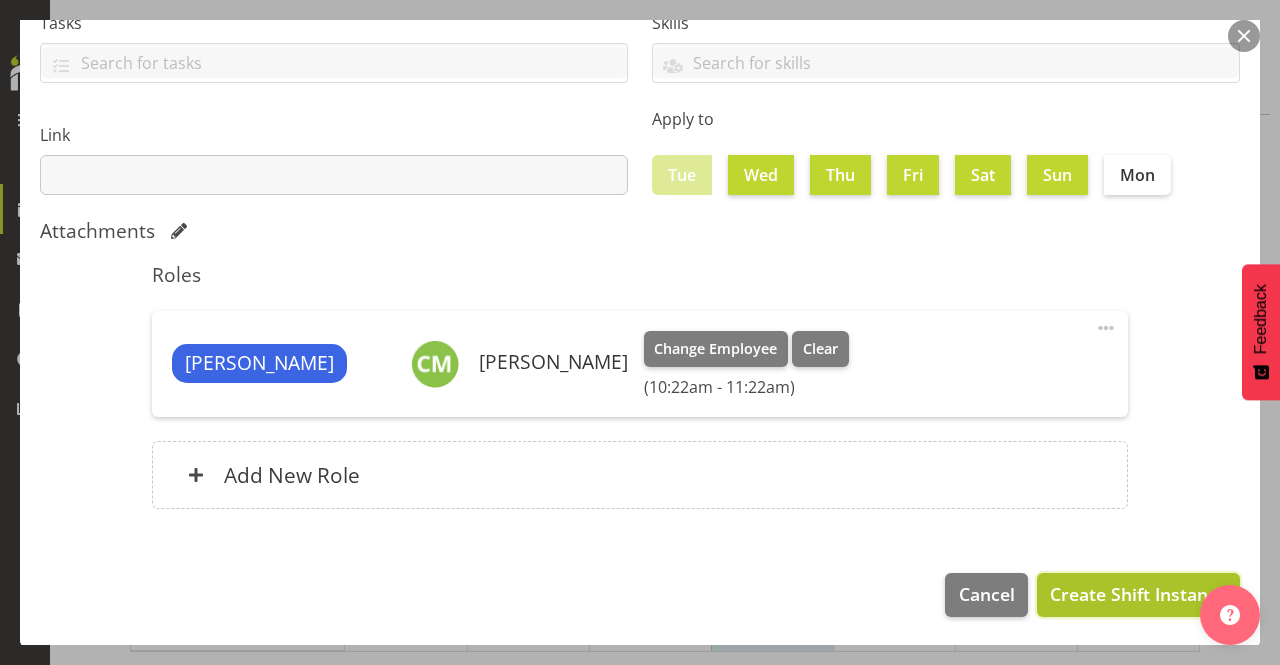 click on "Create Shift Instance" at bounding box center [1138, 594] 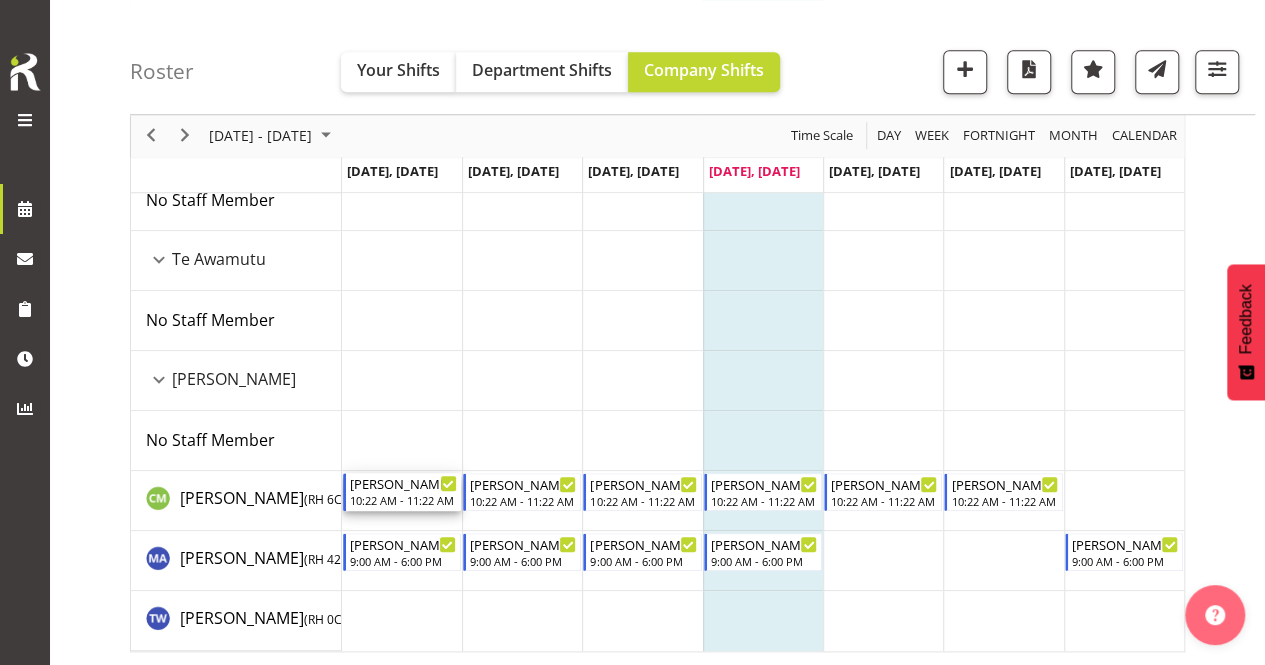 click on "[PERSON_NAME]" at bounding box center [403, 483] 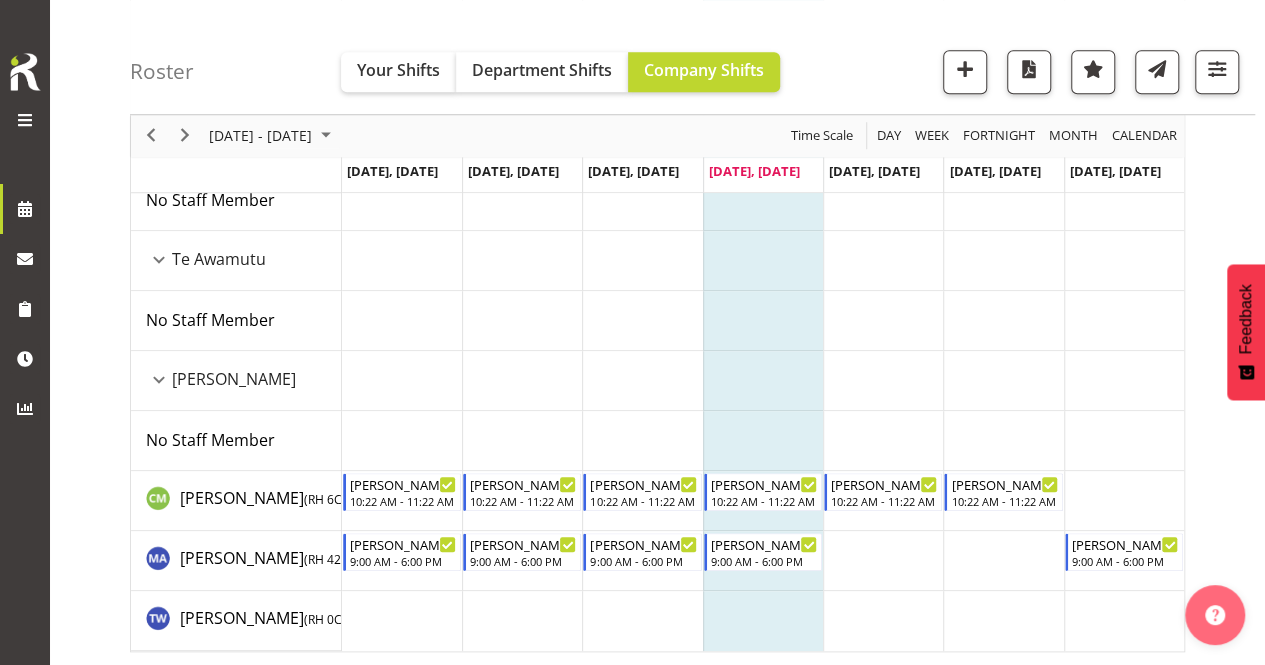 click at bounding box center [0, 0] 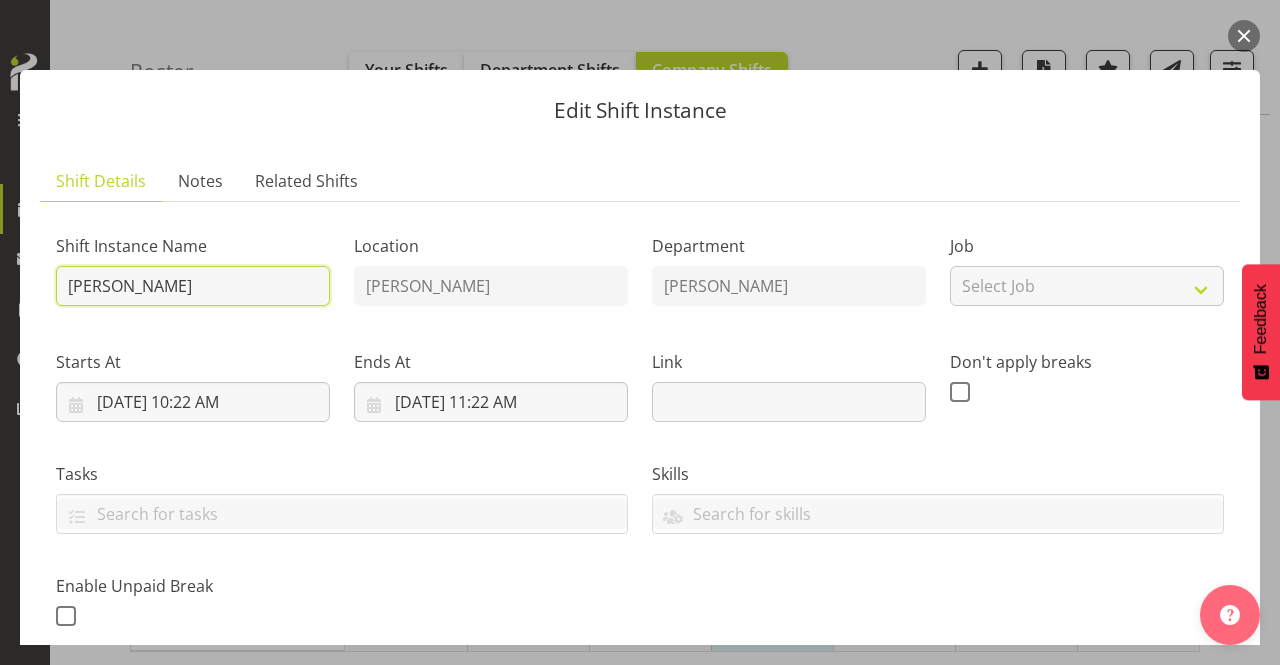 drag, startPoint x: 238, startPoint y: 294, endPoint x: 0, endPoint y: 243, distance: 243.40295 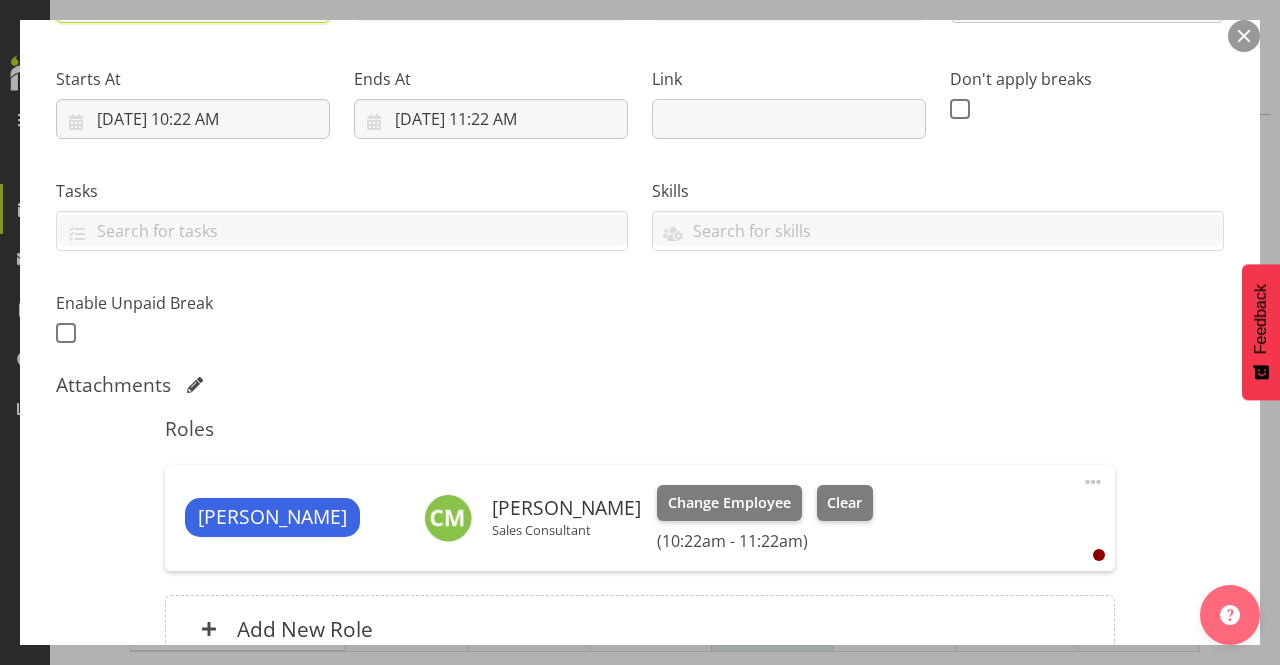 scroll, scrollTop: 400, scrollLeft: 0, axis: vertical 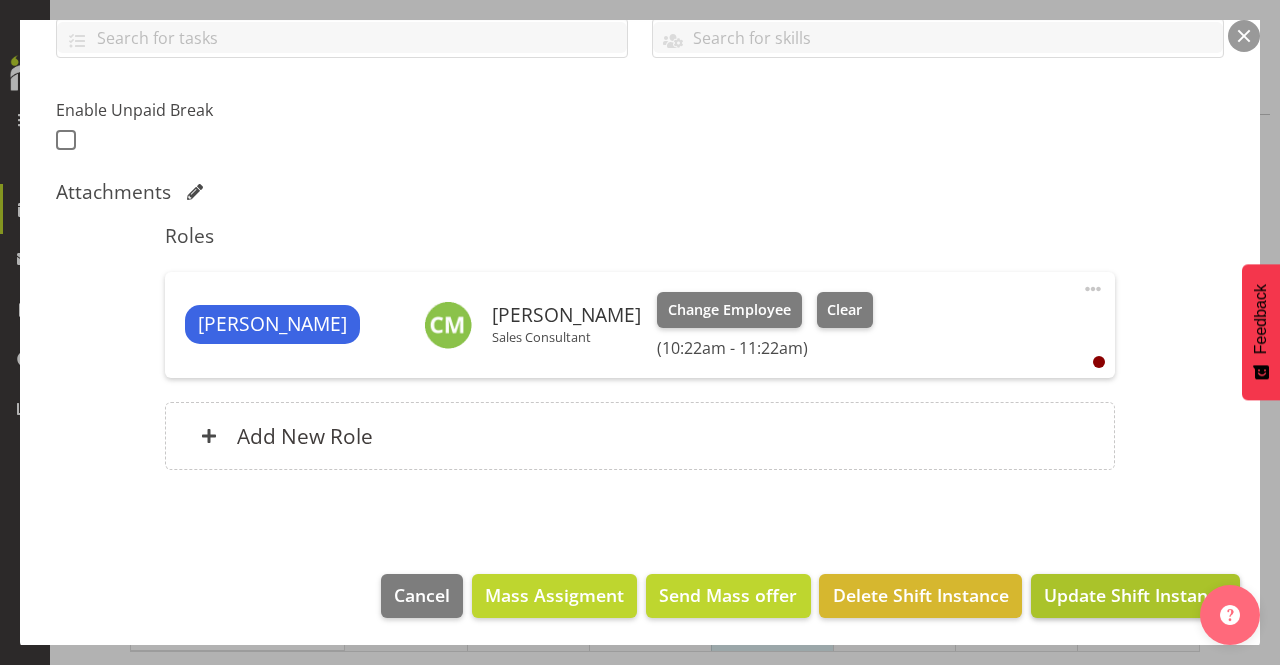type on "[PERSON_NAME]" 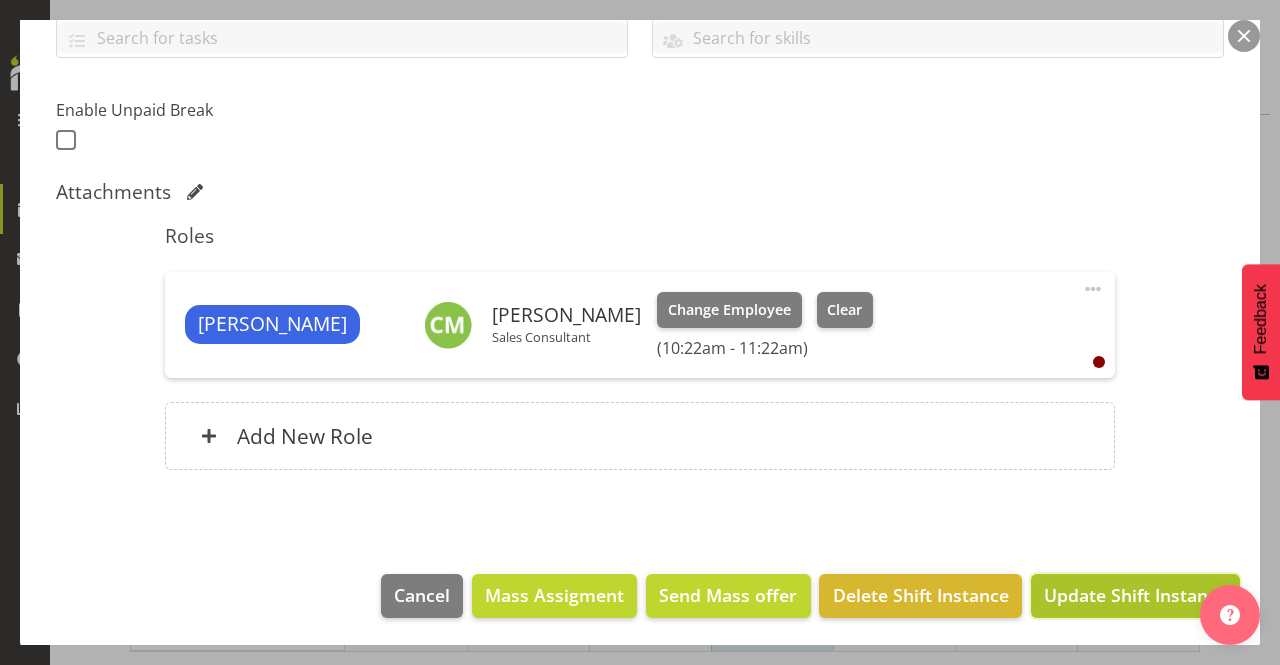 click on "Update Shift Instance" at bounding box center [1135, 596] 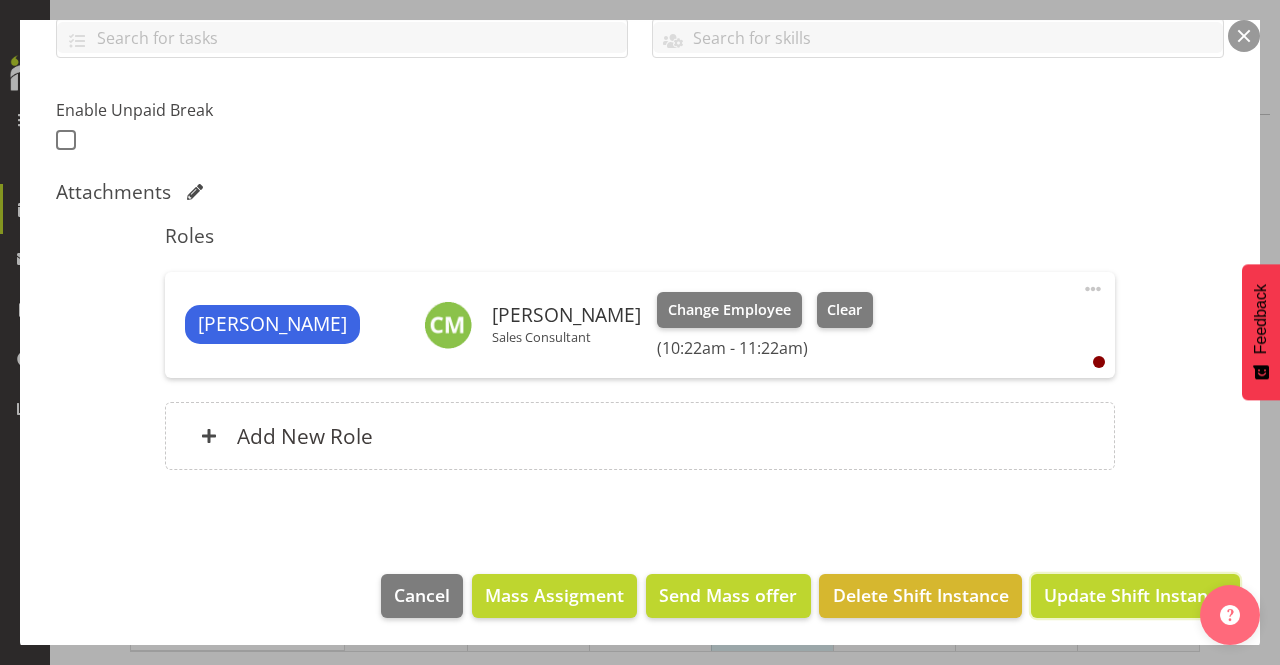 scroll, scrollTop: 396, scrollLeft: 0, axis: vertical 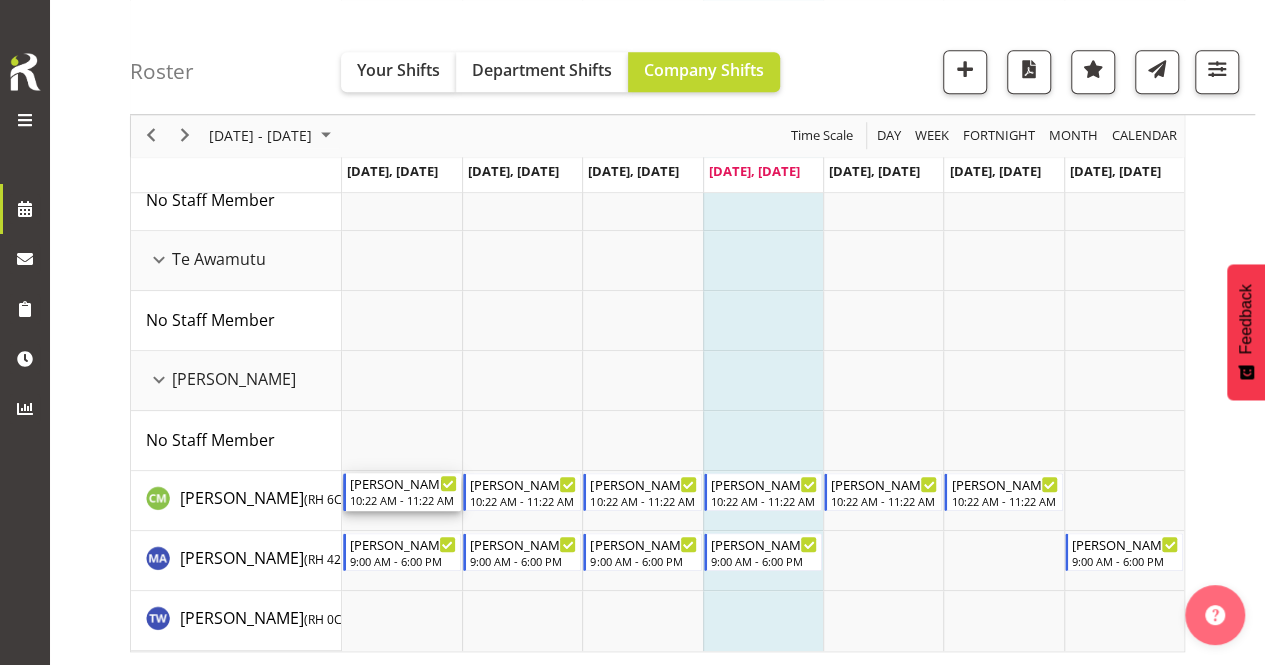 click on "10:22 AM - 11:22 AM" at bounding box center (403, 500) 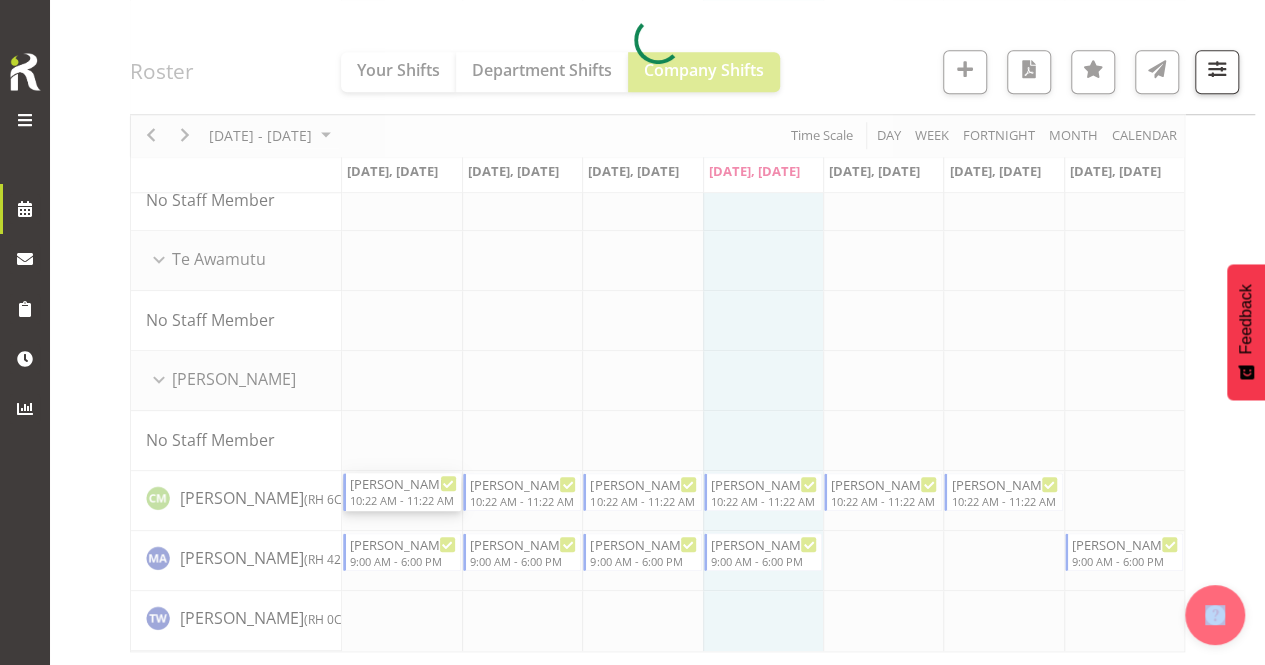 click at bounding box center [657, 40] 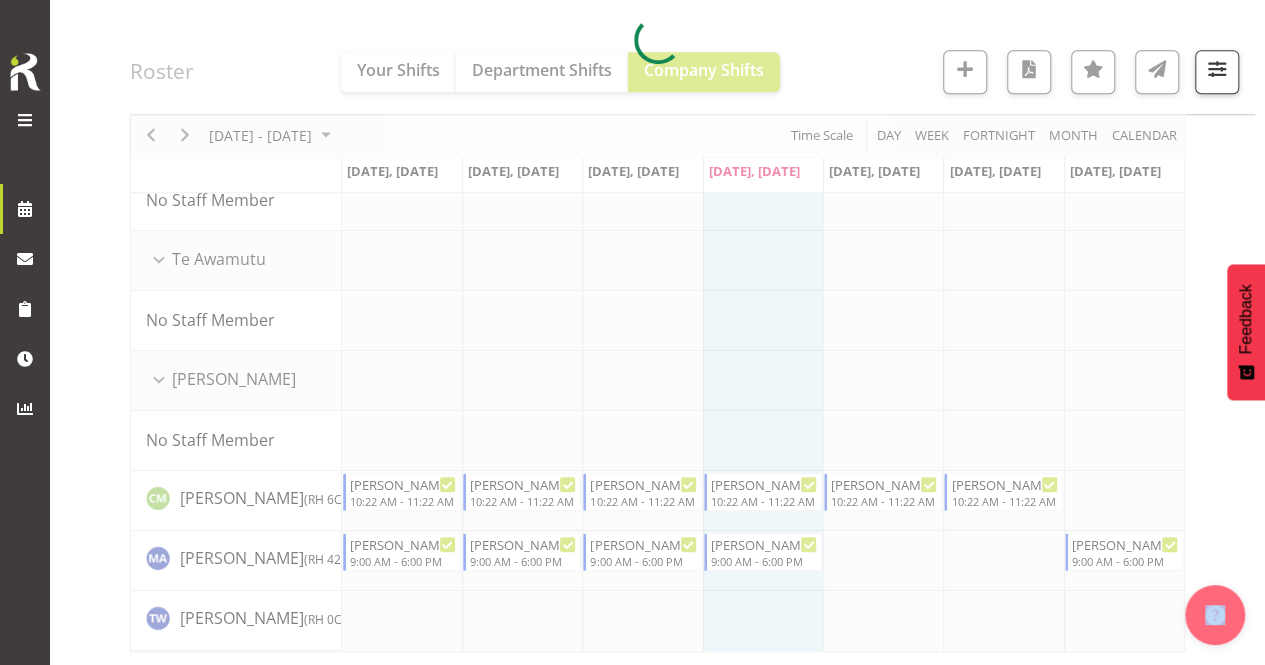 select on "6" 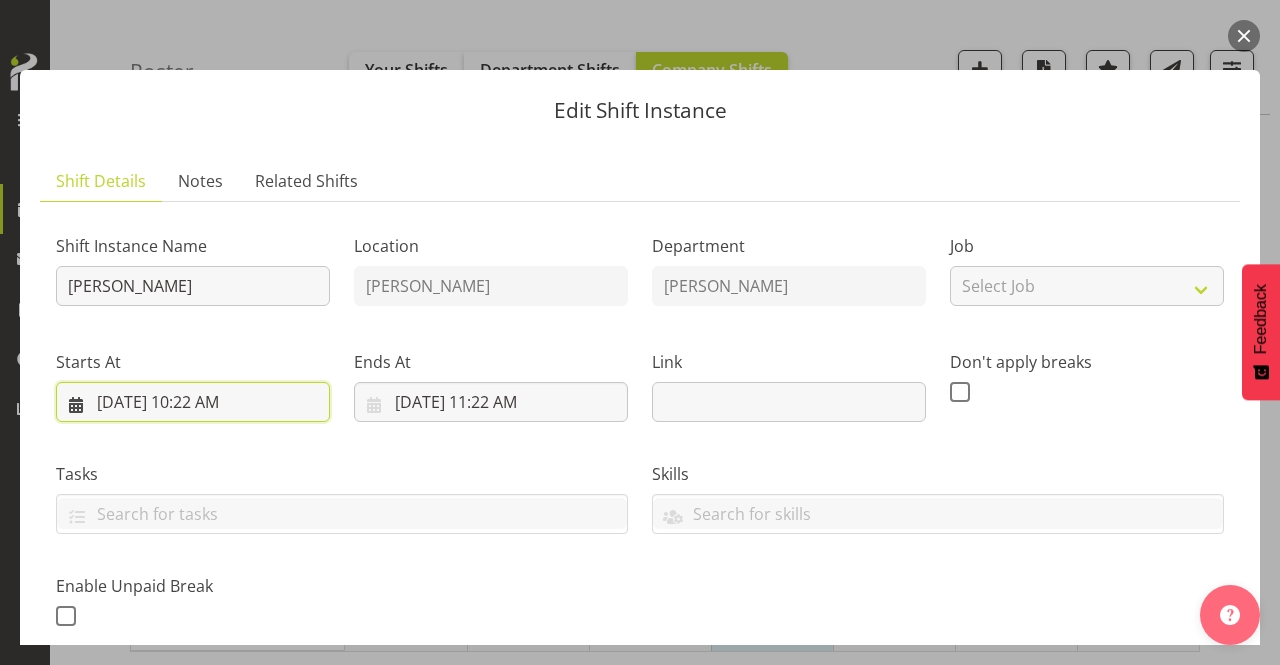 click on "7/8/2025, 10:22 AM" at bounding box center [193, 402] 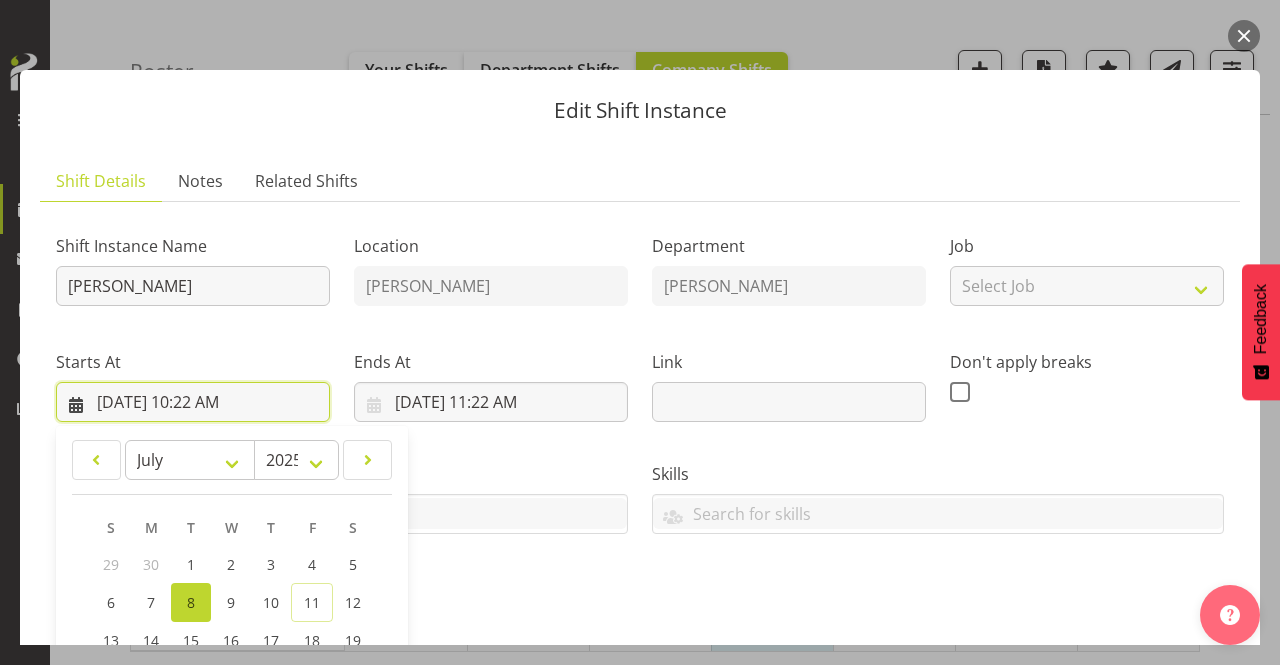 click on "7/8/2025, 10:22 AM" at bounding box center [193, 402] 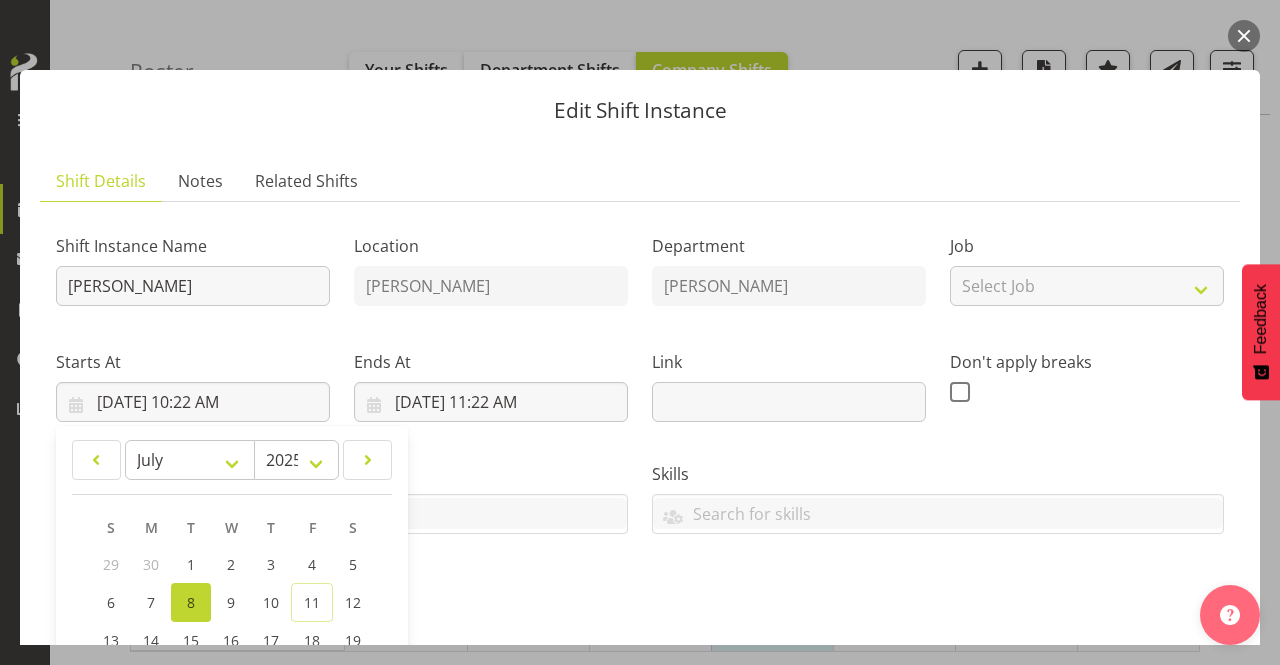 click on "Shift Instance Name Clifford Millar" at bounding box center [193, 264] 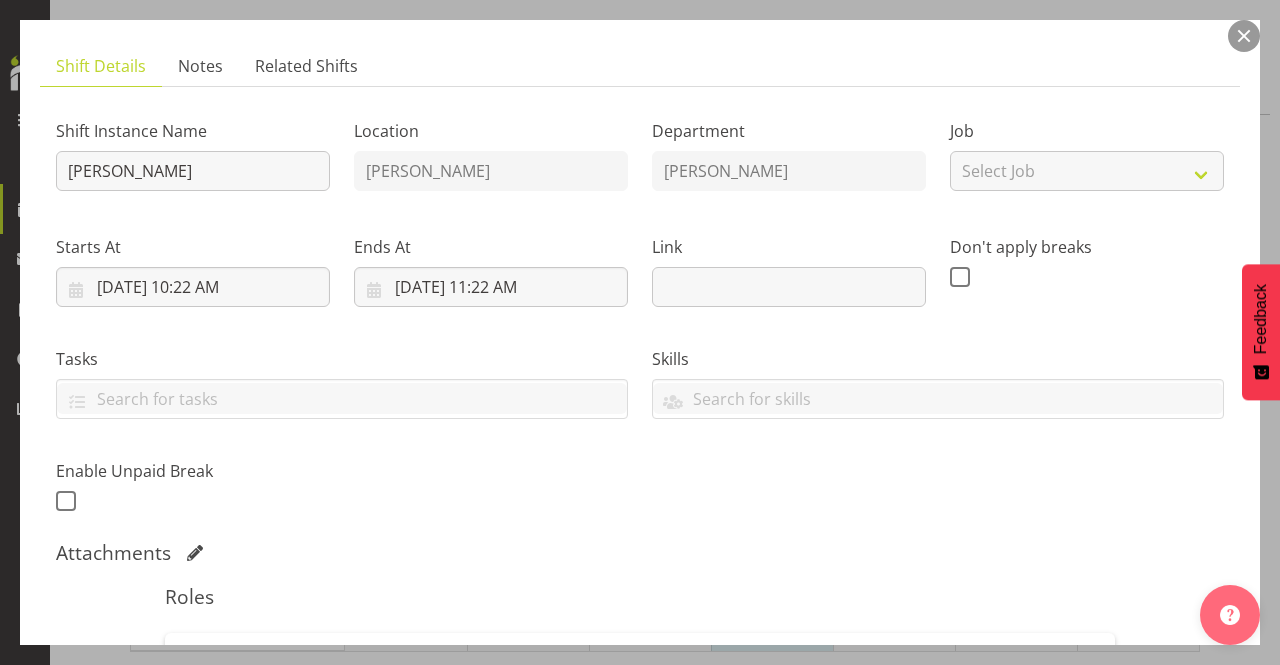 scroll, scrollTop: 0, scrollLeft: 0, axis: both 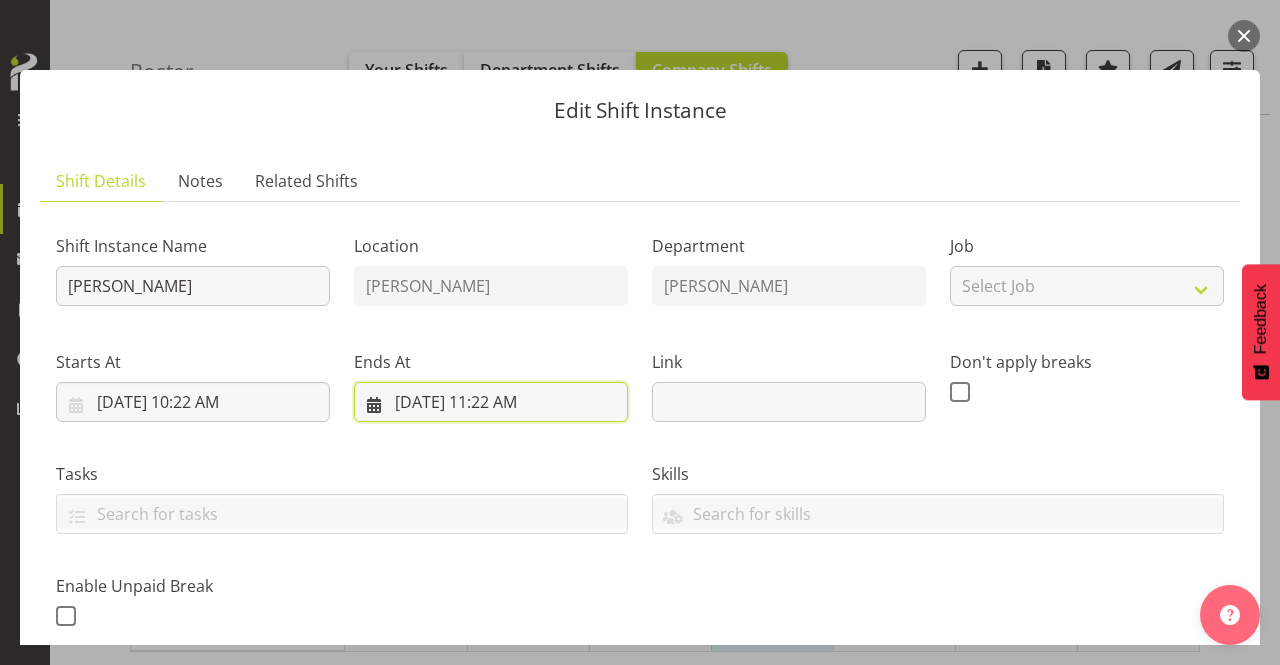 click on "7/8/2025, 11:22 AM" at bounding box center [491, 402] 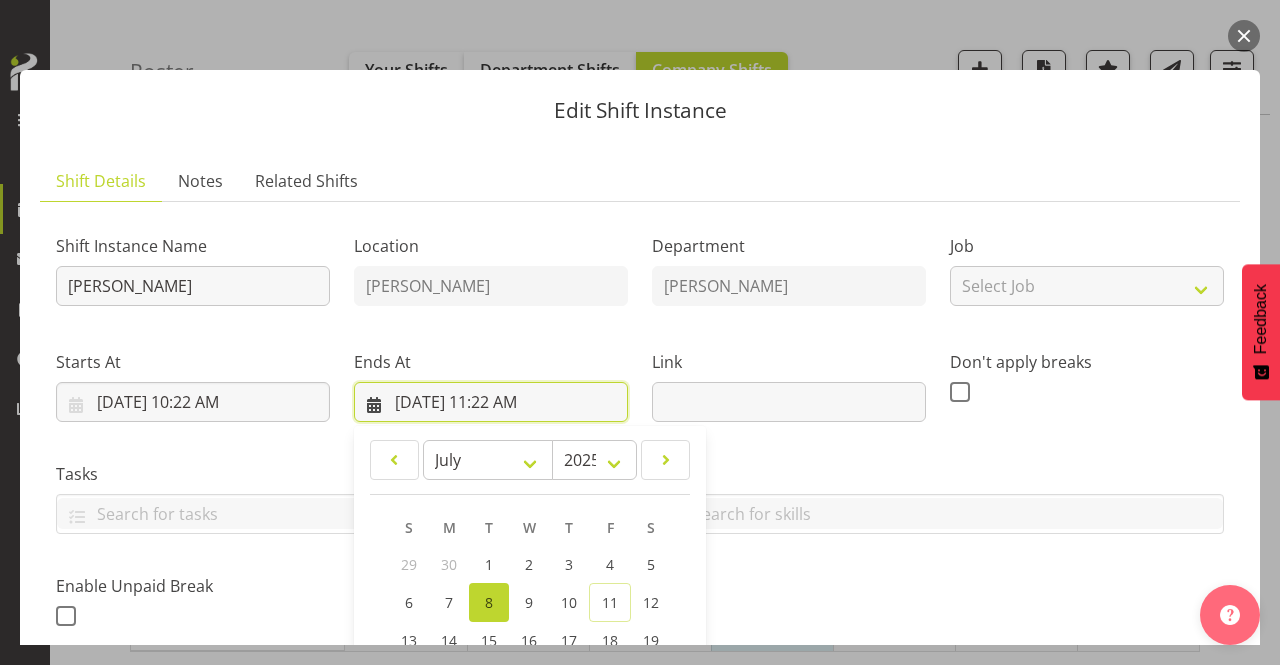click on "7/8/2025, 11:22 AM" at bounding box center (491, 402) 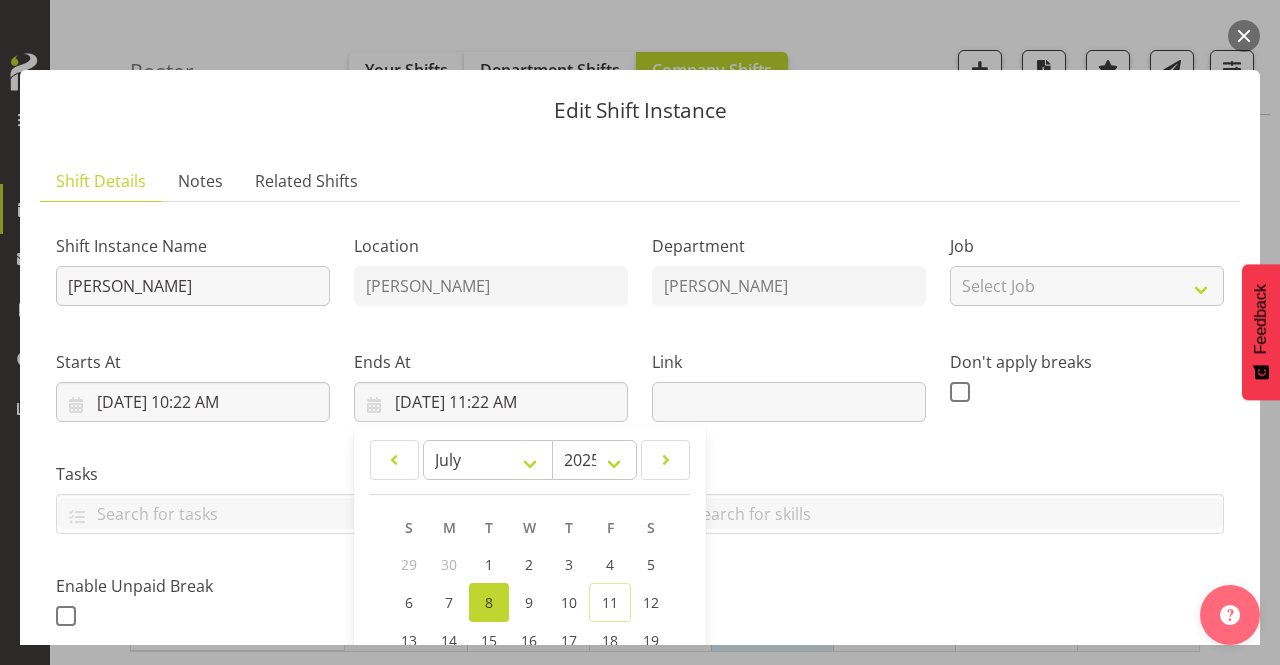 click at bounding box center [1244, 36] 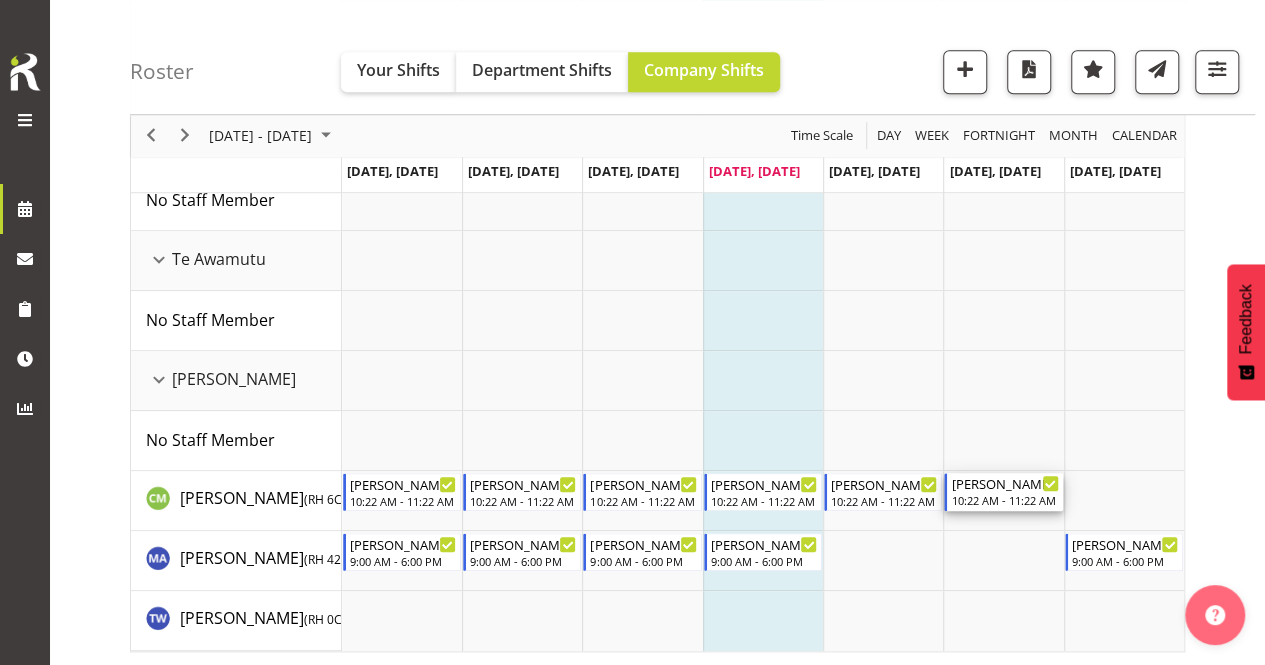 click on "10:22 AM - 11:22 AM" at bounding box center (1004, 500) 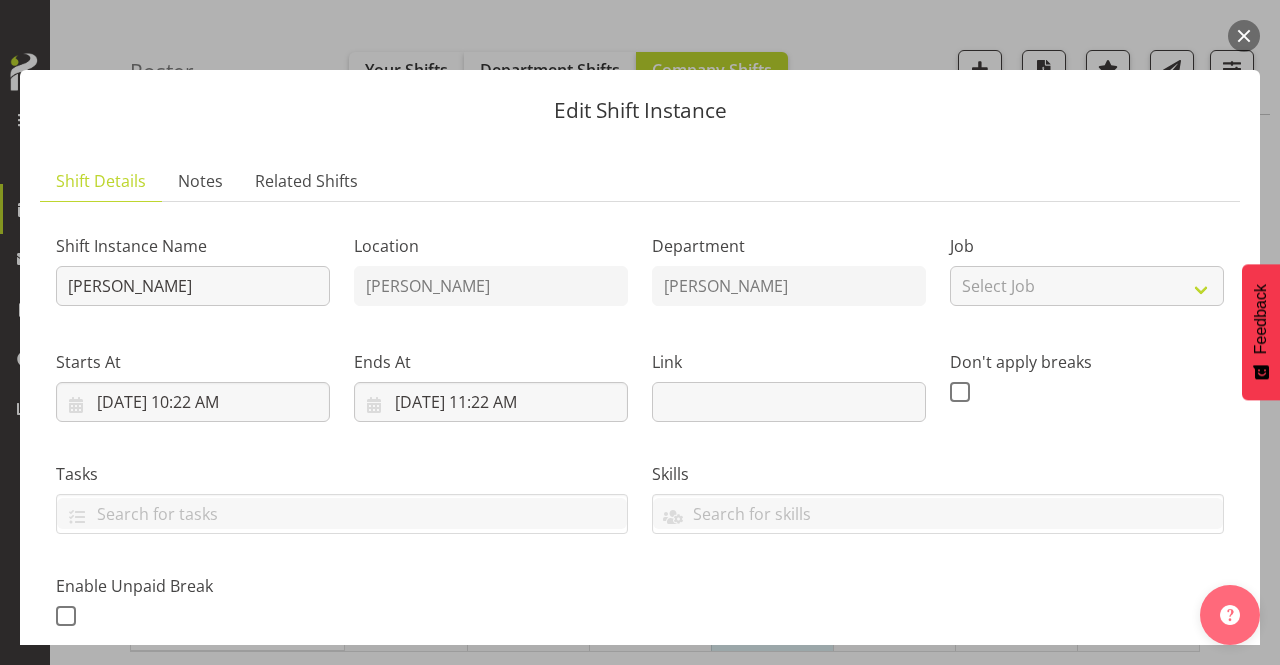 scroll, scrollTop: 476, scrollLeft: 0, axis: vertical 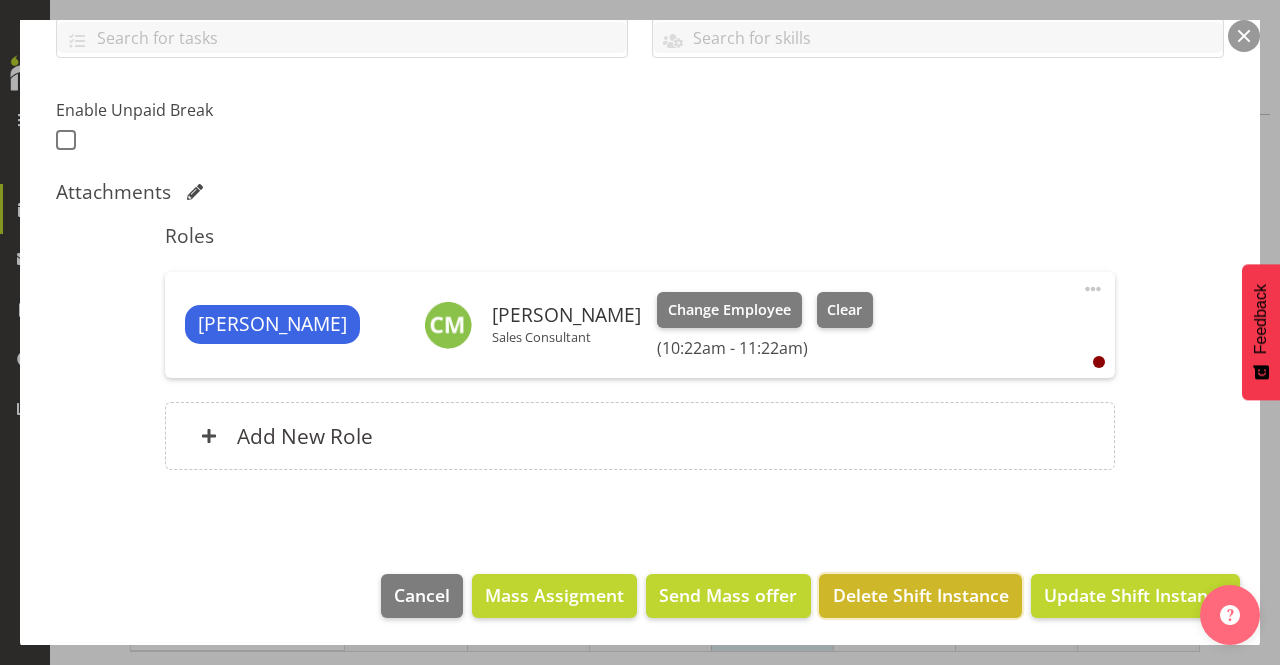 click on "Delete Shift Instance" at bounding box center (921, 595) 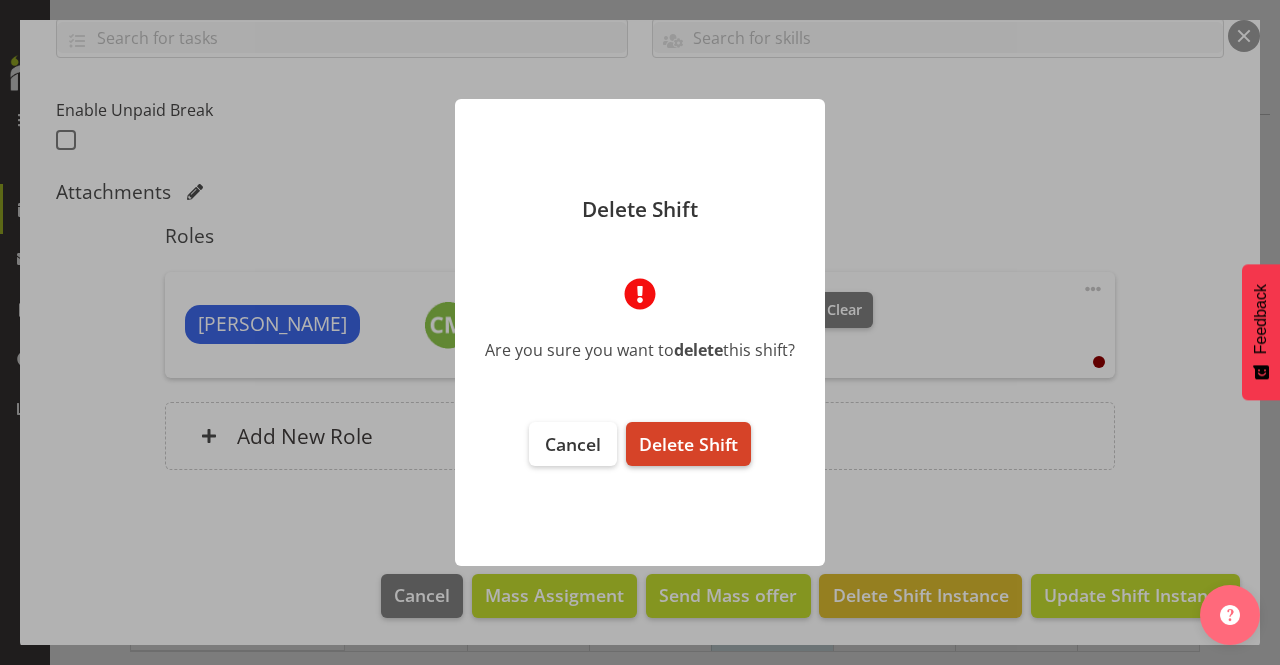click on "Delete Shift" at bounding box center (688, 444) 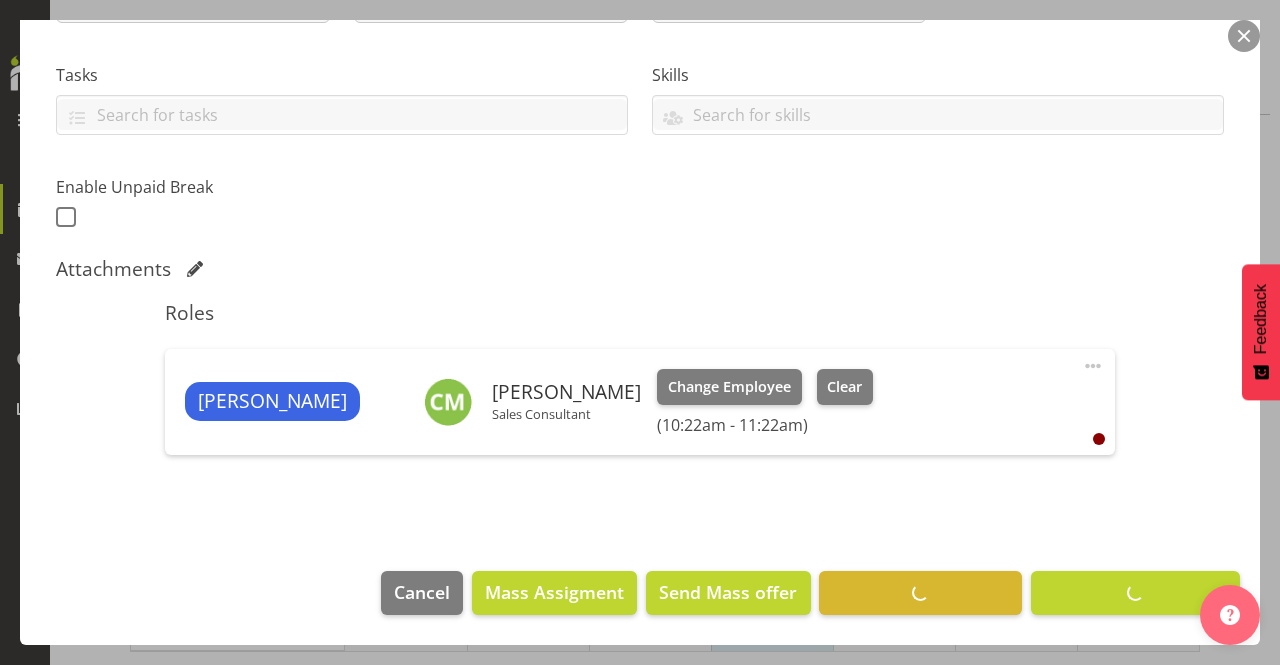 scroll, scrollTop: 396, scrollLeft: 0, axis: vertical 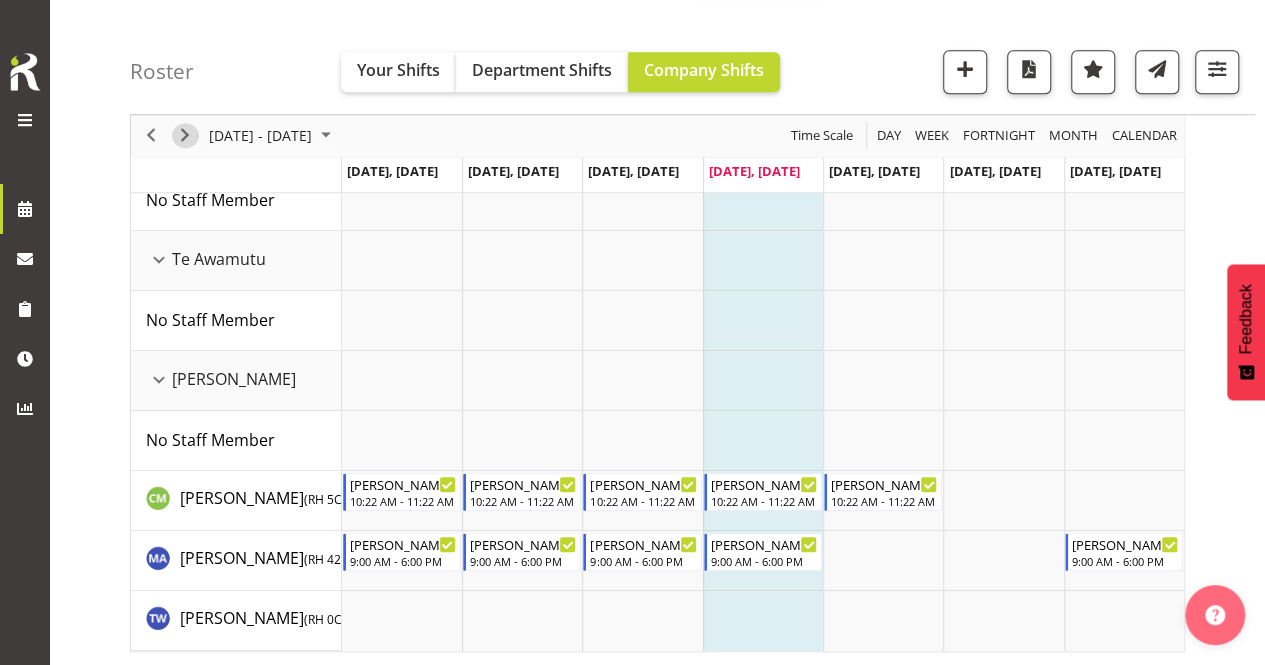 click at bounding box center [185, 136] 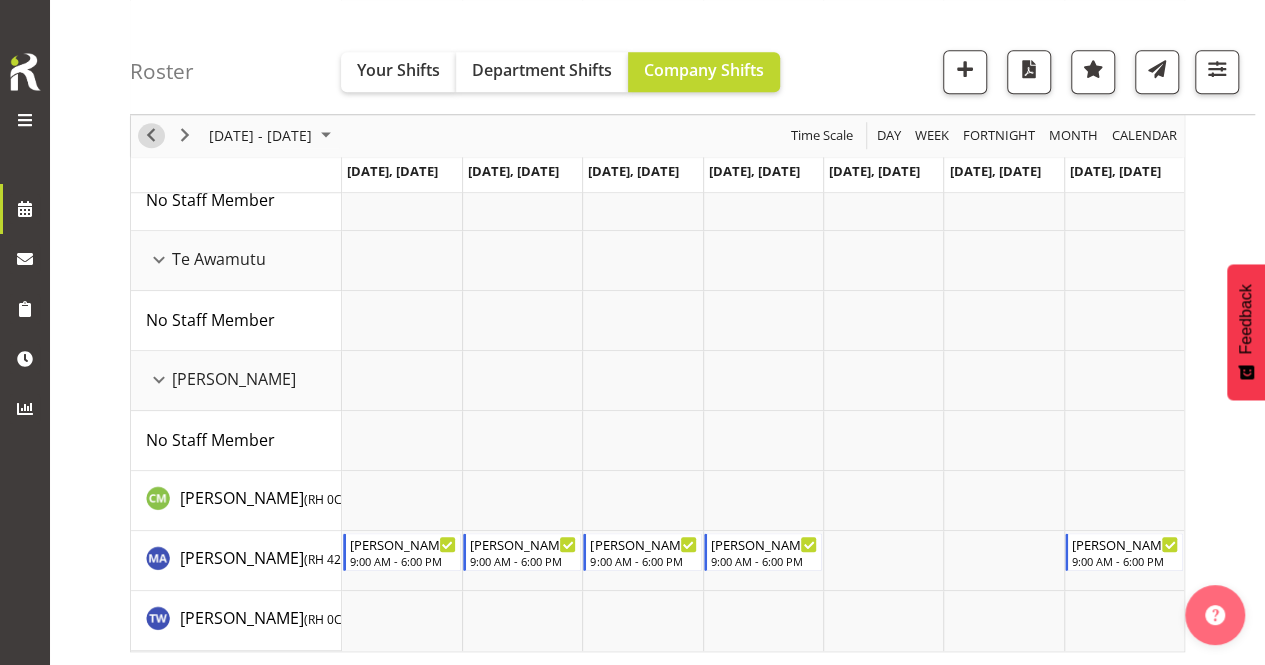 drag, startPoint x: 150, startPoint y: 125, endPoint x: 165, endPoint y: 164, distance: 41.785164 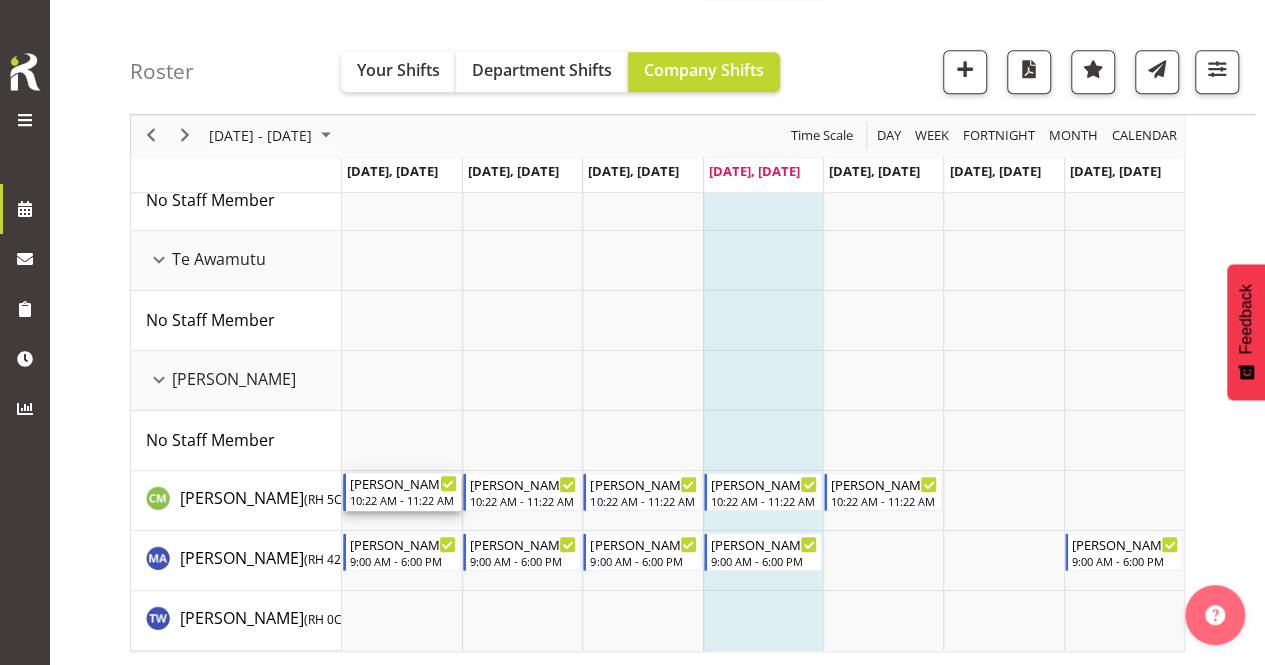 click on "10:22 AM - 11:22 AM" at bounding box center [403, 500] 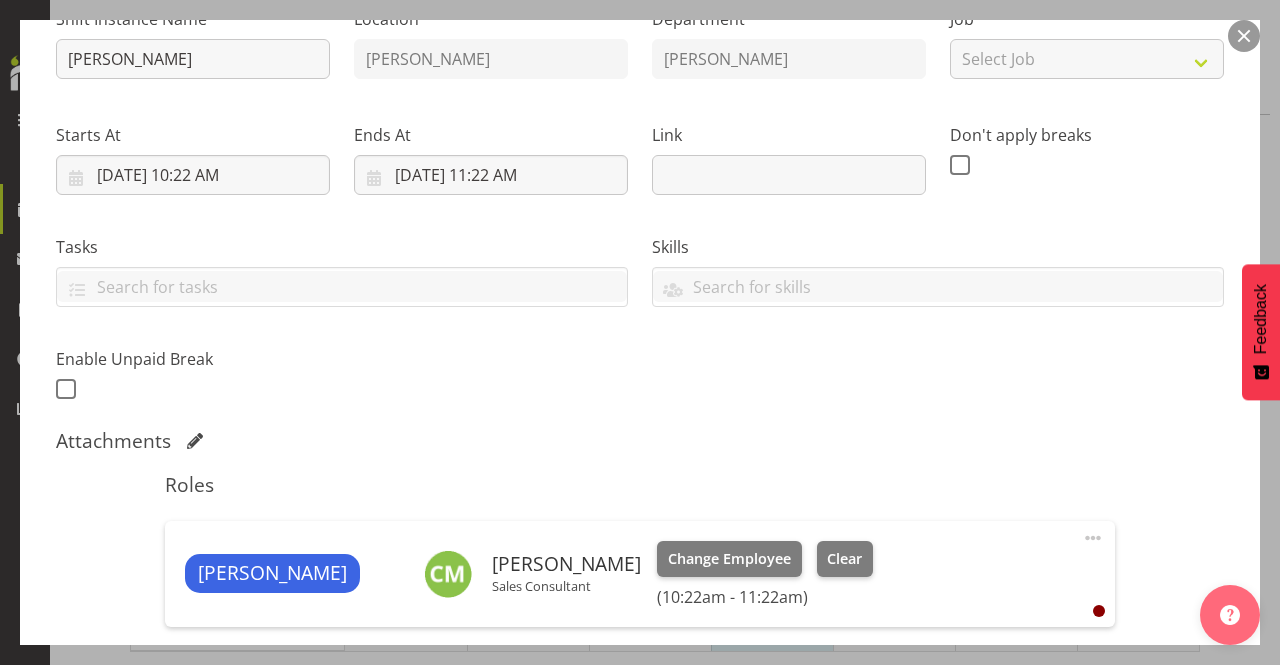 scroll, scrollTop: 300, scrollLeft: 0, axis: vertical 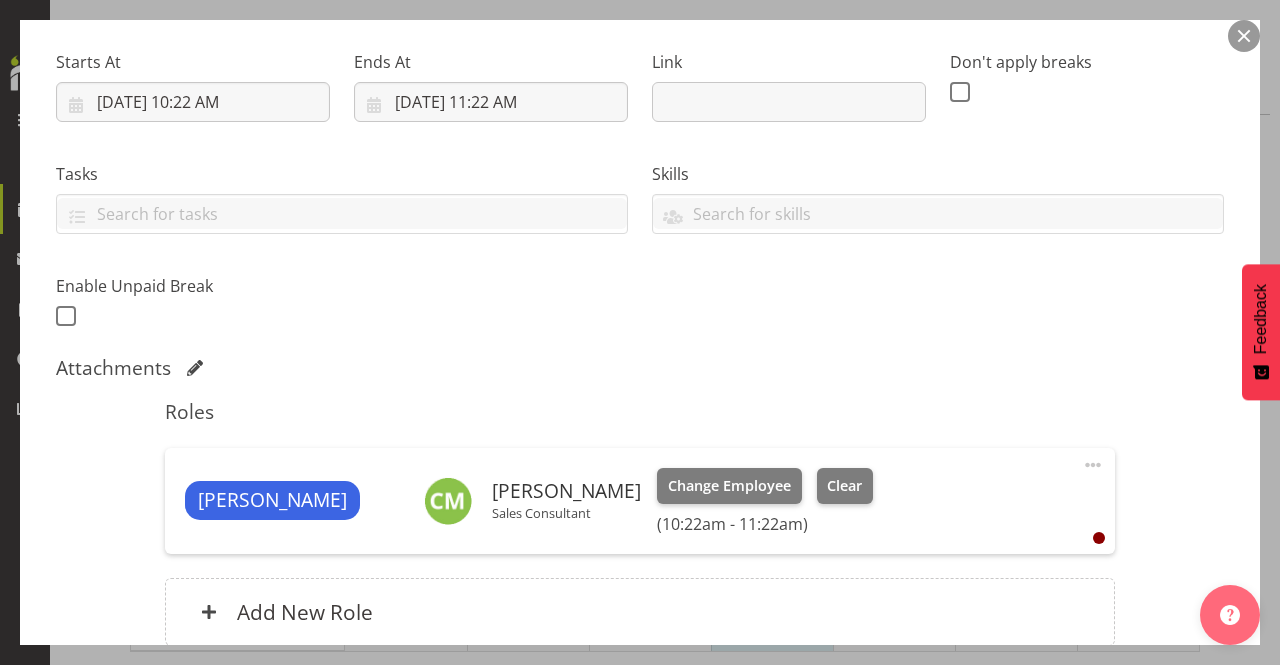 click at bounding box center [1093, 465] 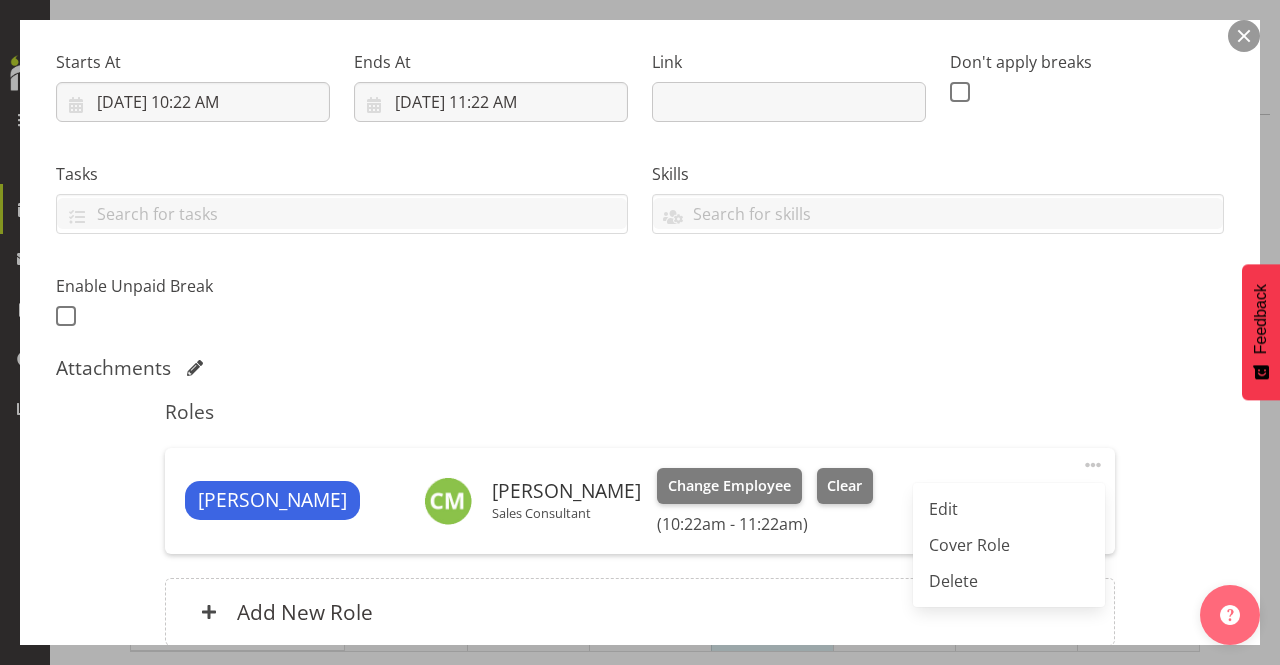 click at bounding box center [1093, 465] 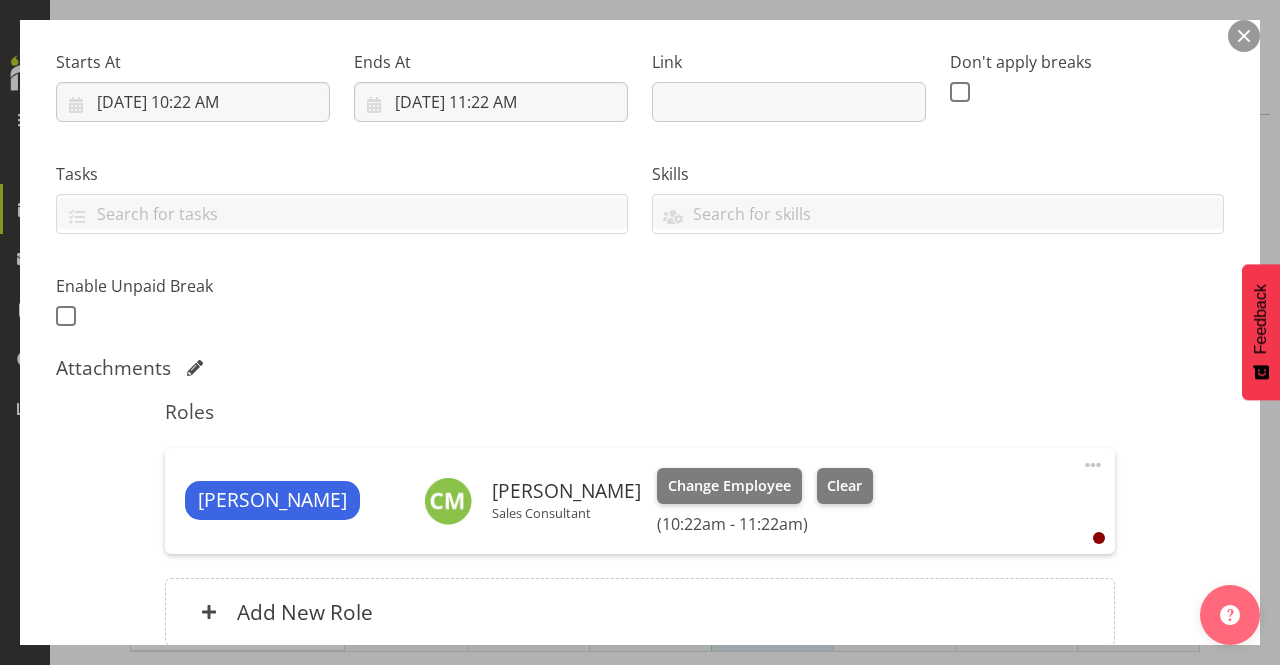 click at bounding box center (1093, 465) 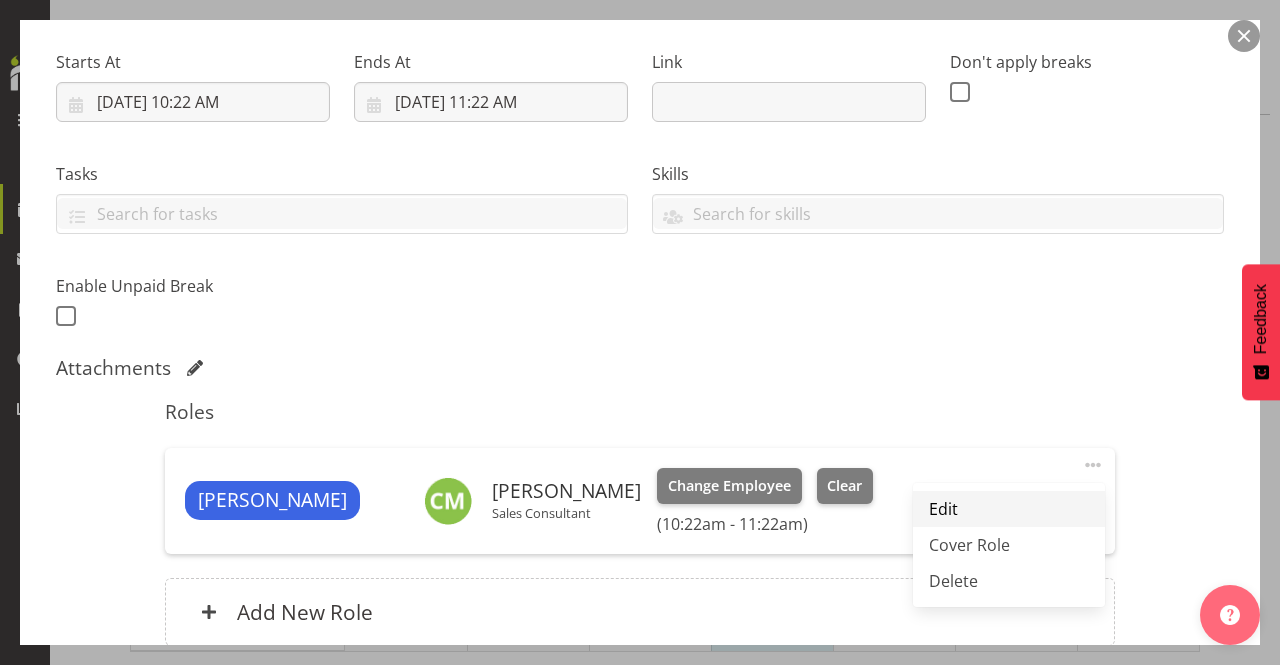 click on "Edit" at bounding box center (1009, 509) 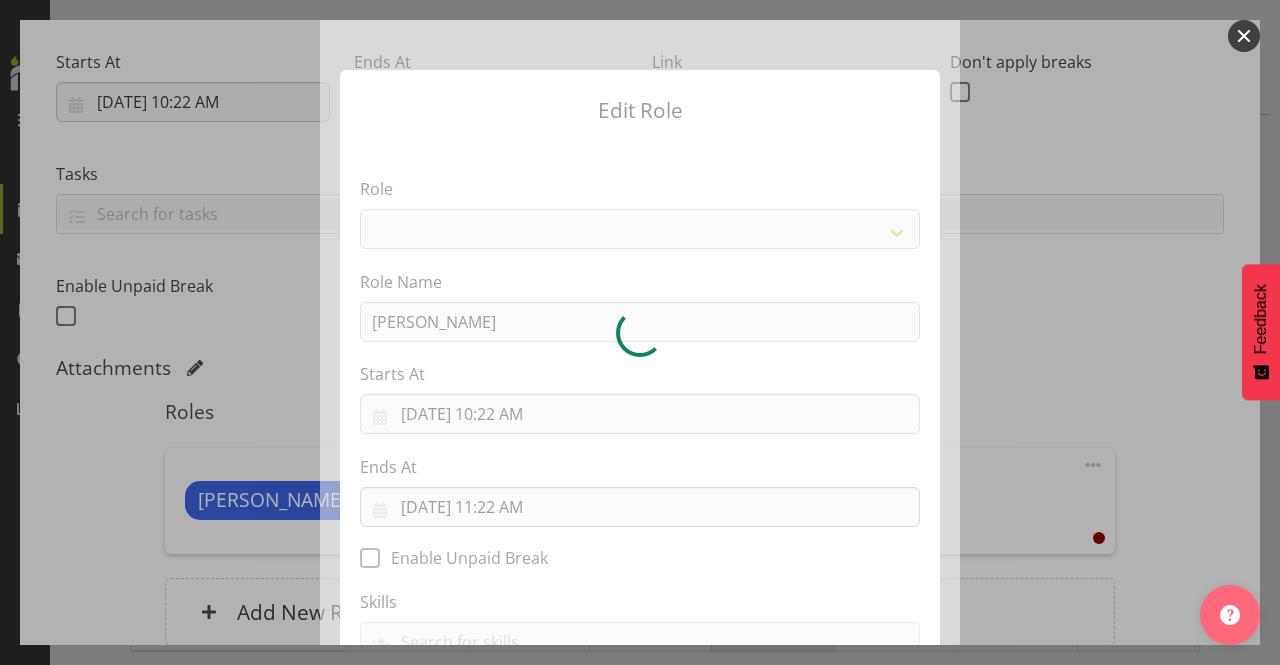 select on "1475" 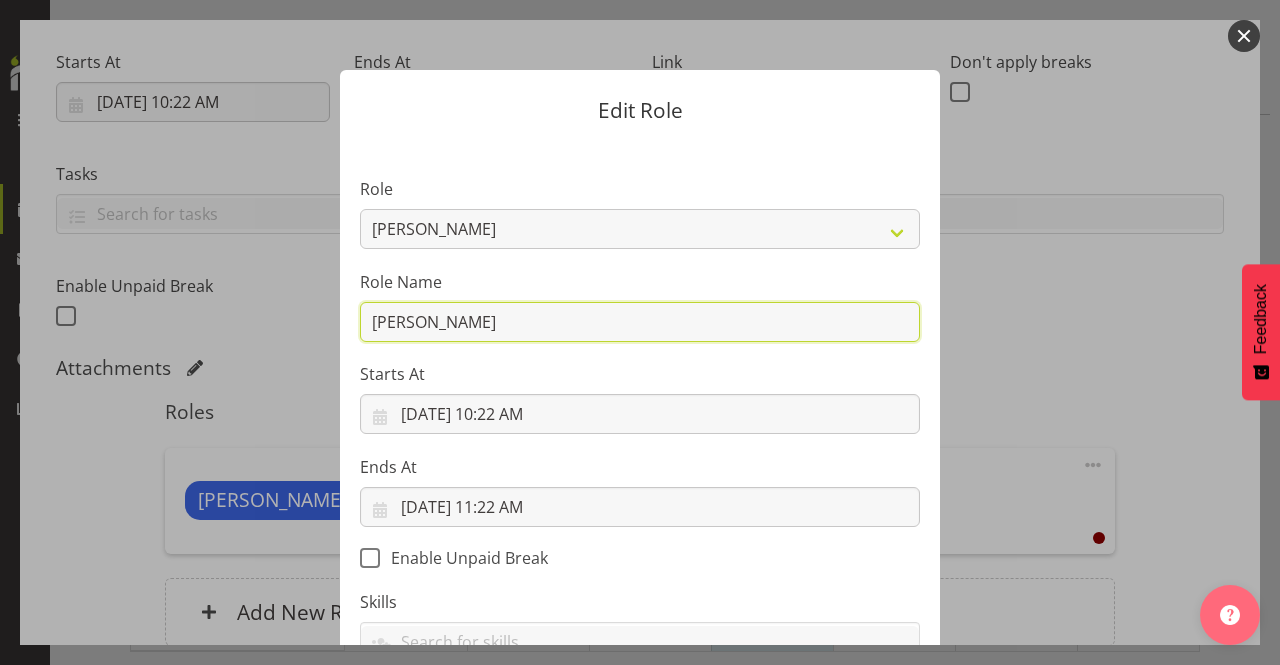 drag, startPoint x: 442, startPoint y: 324, endPoint x: 266, endPoint y: 317, distance: 176.13914 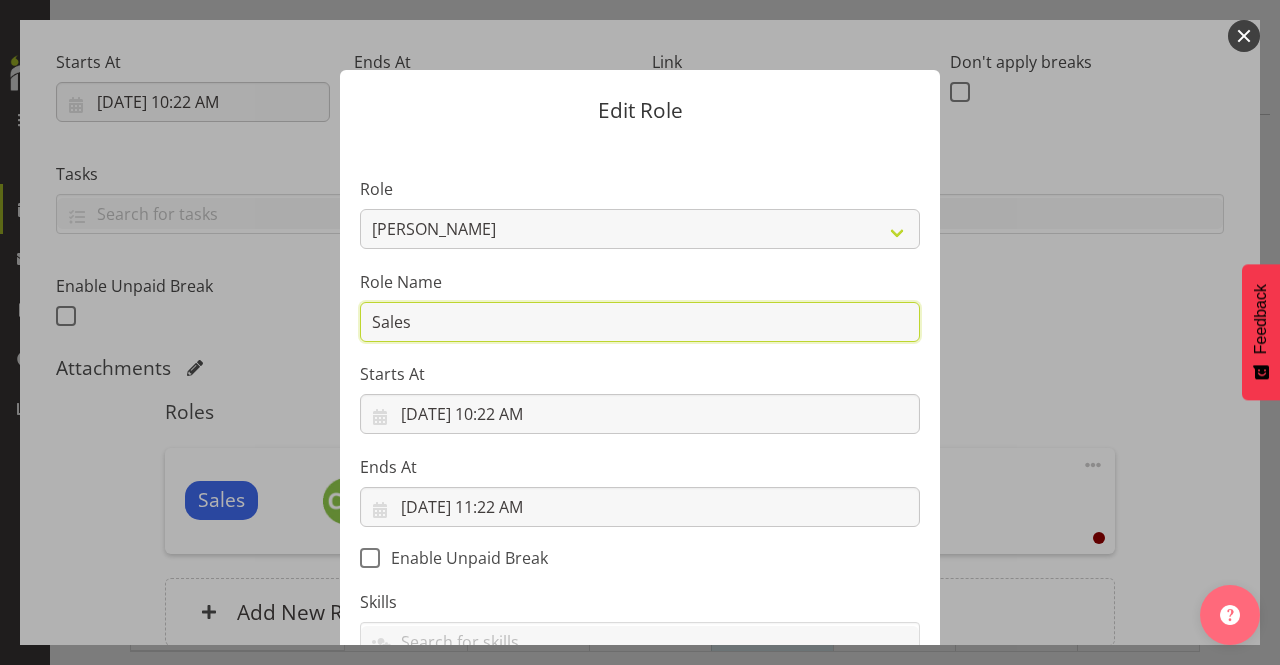 type on "Sales" 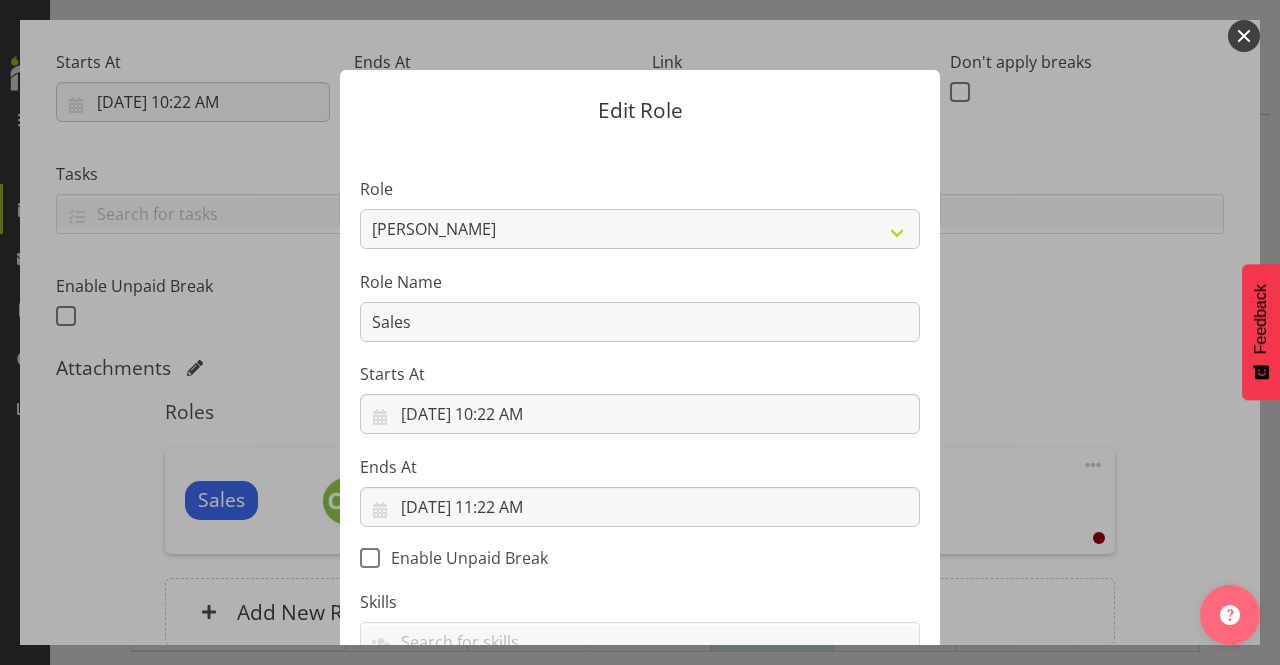 click on "Starts At" at bounding box center (640, 374) 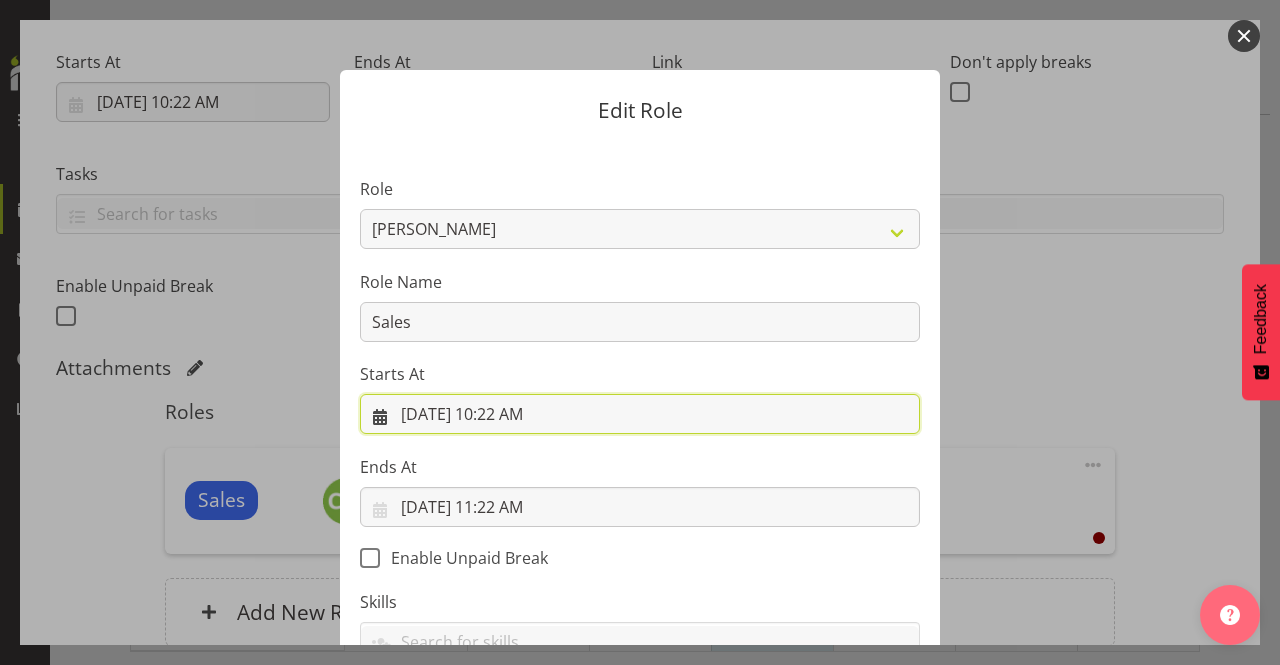 click on "7/8/2025, 10:22 AM" at bounding box center (640, 414) 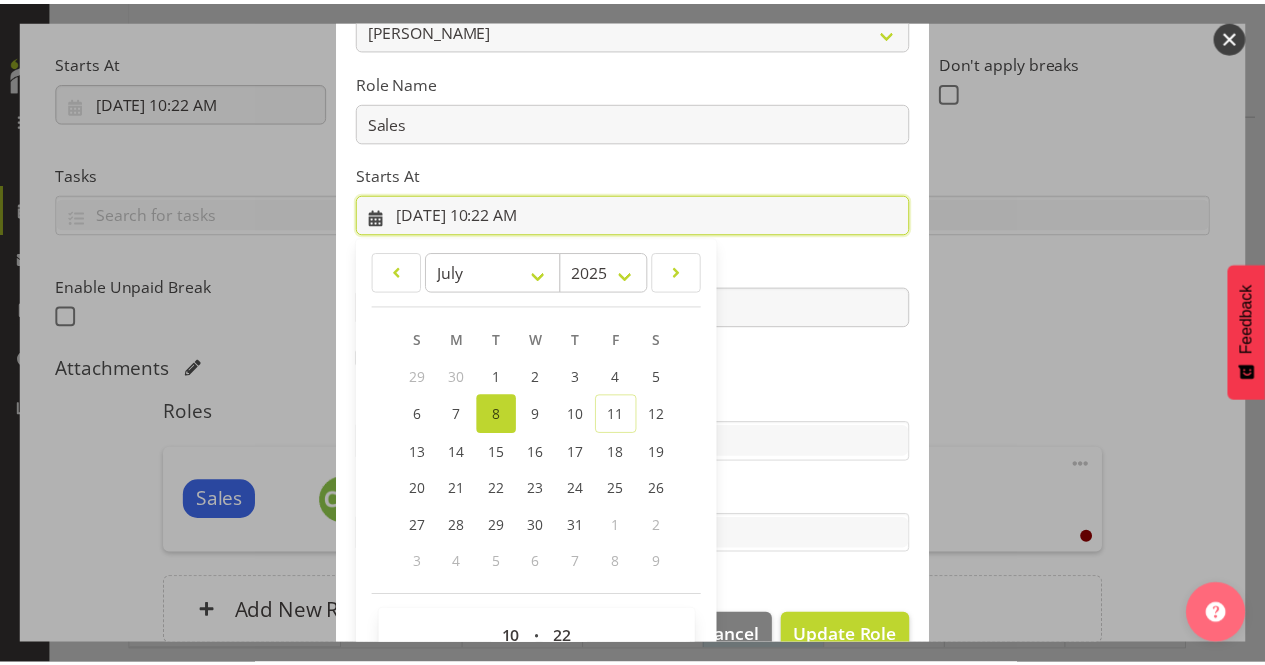 scroll, scrollTop: 244, scrollLeft: 0, axis: vertical 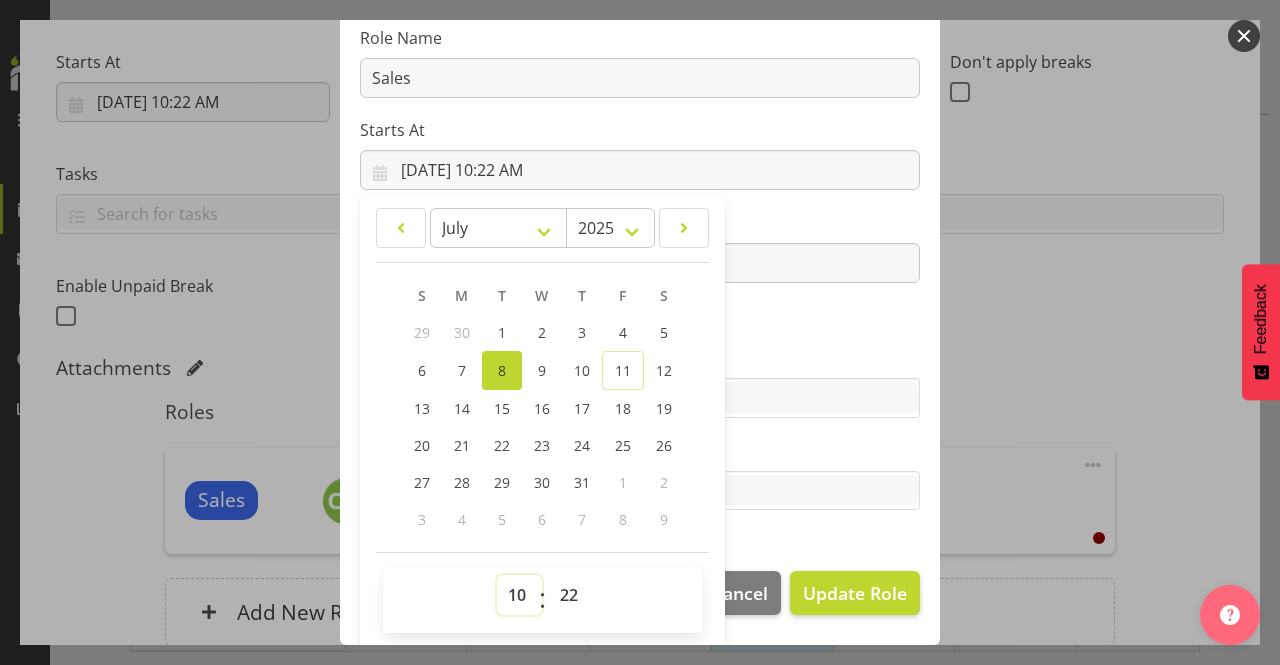 click on "00   01   02   03   04   05   06   07   08   09   10   11   12   13   14   15   16   17   18   19   20   21   22   23" at bounding box center [519, 595] 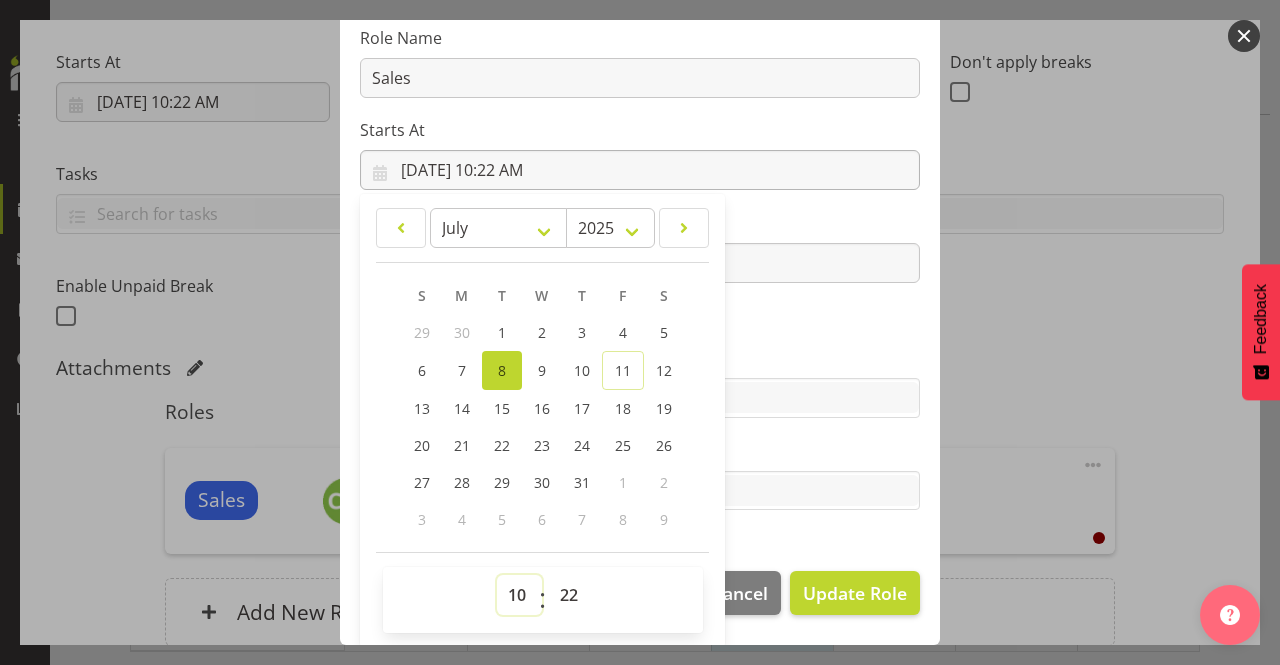 select on "9" 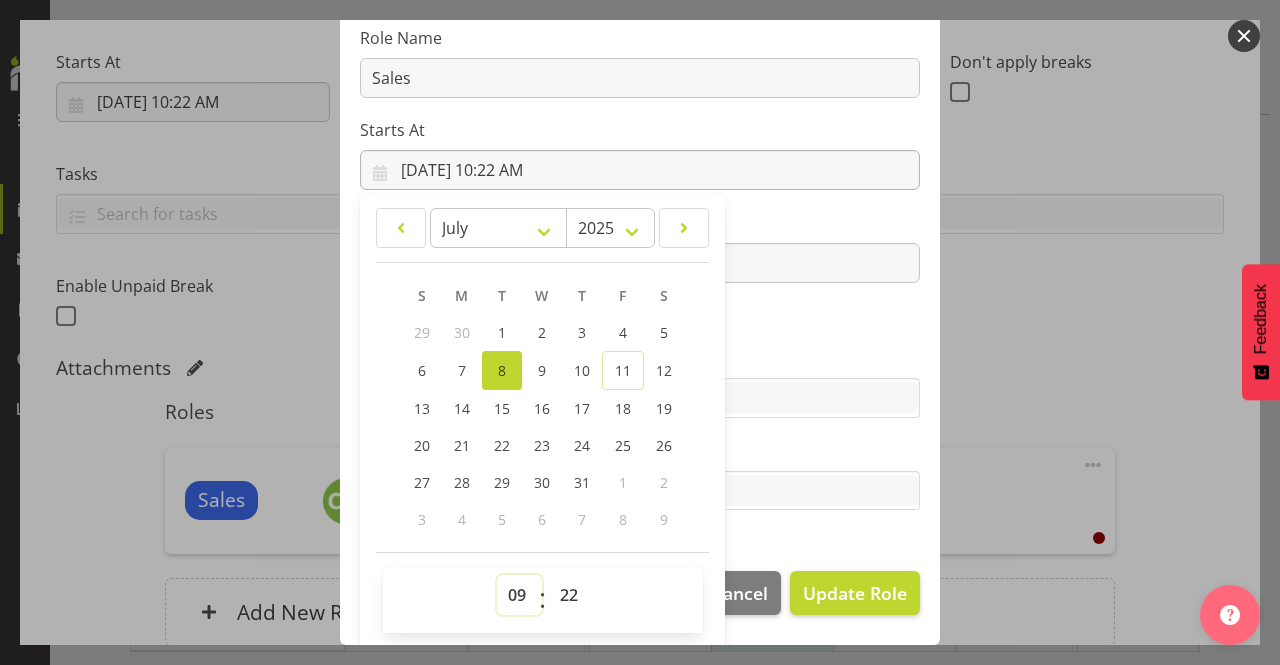 click on "00   01   02   03   04   05   06   07   08   09   10   11   12   13   14   15   16   17   18   19   20   21   22   23" at bounding box center [519, 595] 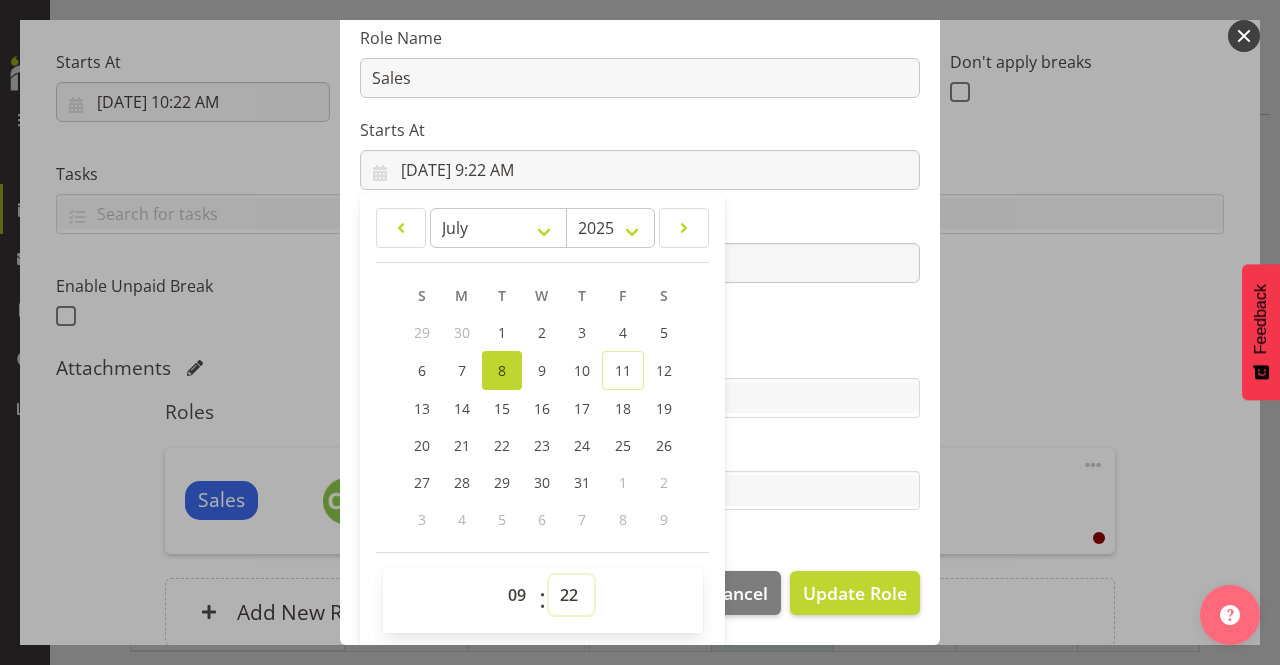 click on "00   01   02   03   04   05   06   07   08   09   10   11   12   13   14   15   16   17   18   19   20   21   22   23   24   25   26   27   28   29   30   31   32   33   34   35   36   37   38   39   40   41   42   43   44   45   46   47   48   49   50   51   52   53   54   55   56   57   58   59" at bounding box center [571, 595] 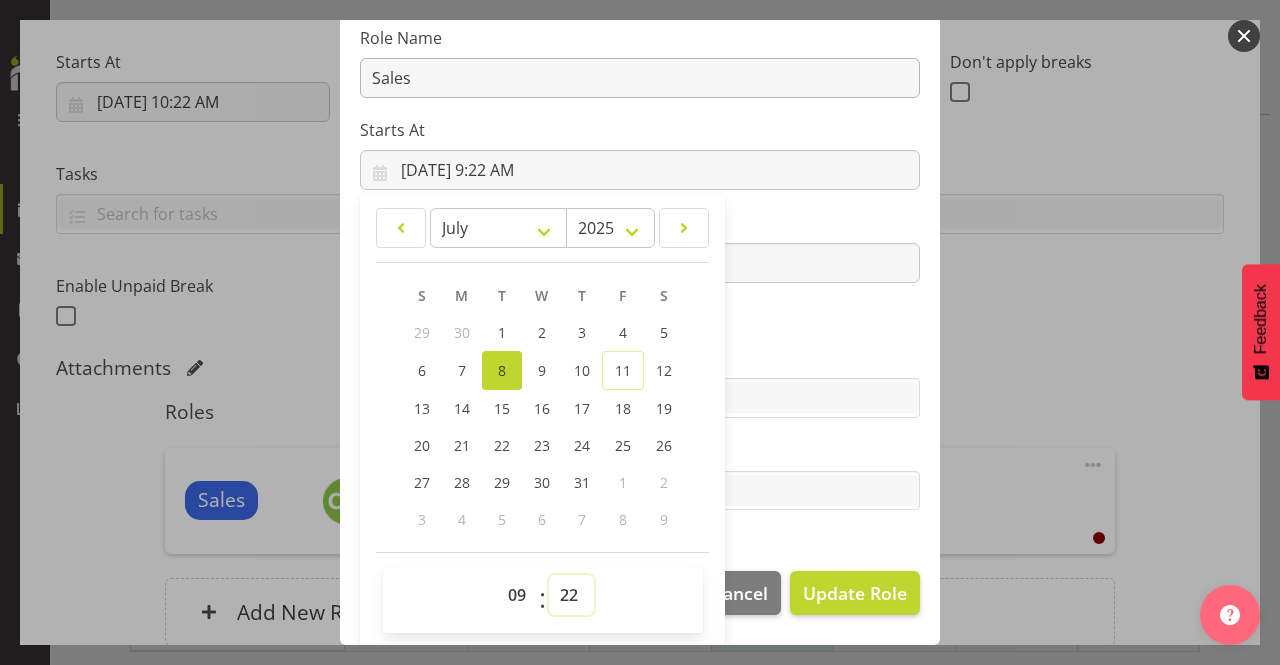 select on "0" 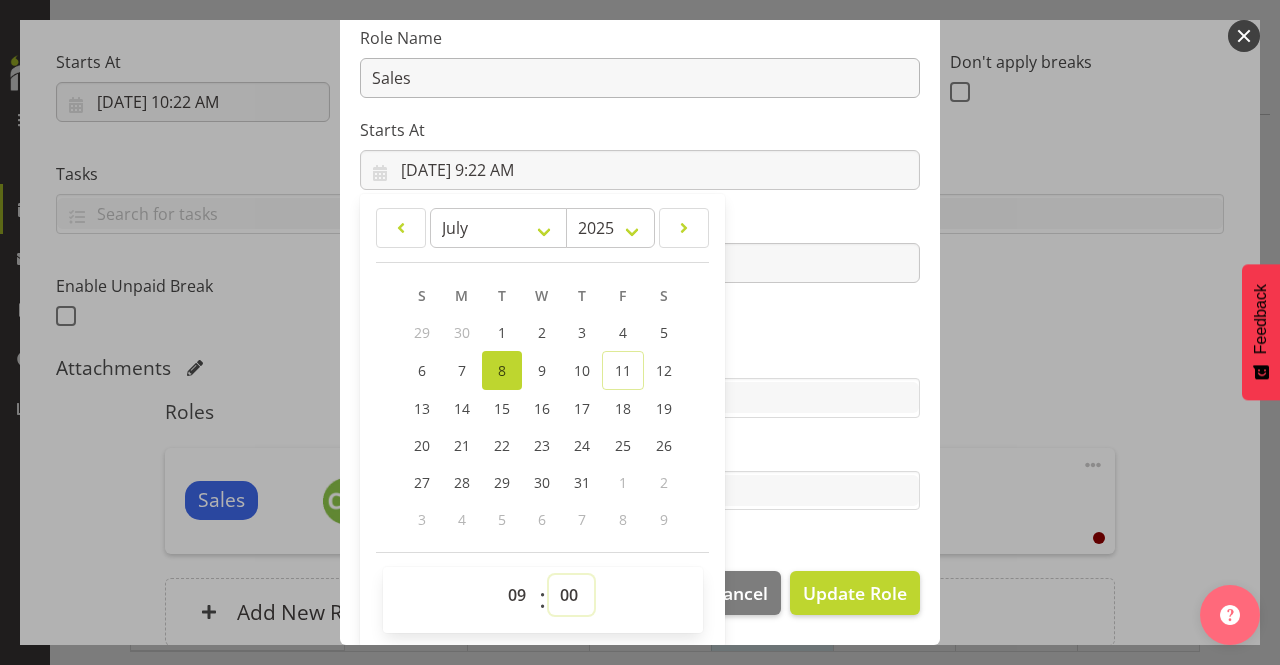 click on "00   01   02   03   04   05   06   07   08   09   10   11   12   13   14   15   16   17   18   19   20   21   22   23   24   25   26   27   28   29   30   31   32   33   34   35   36   37   38   39   40   41   42   43   44   45   46   47   48   49   50   51   52   53   54   55   56   57   58   59" at bounding box center [571, 595] 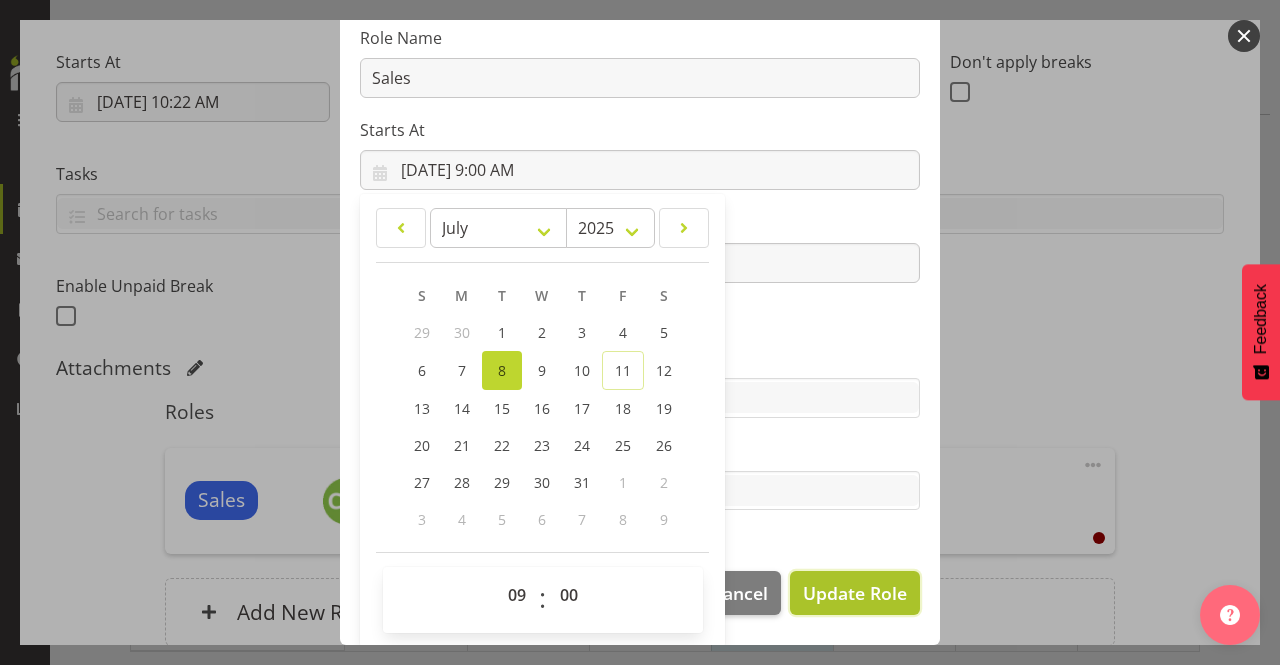 click on "Update Role" at bounding box center [855, 593] 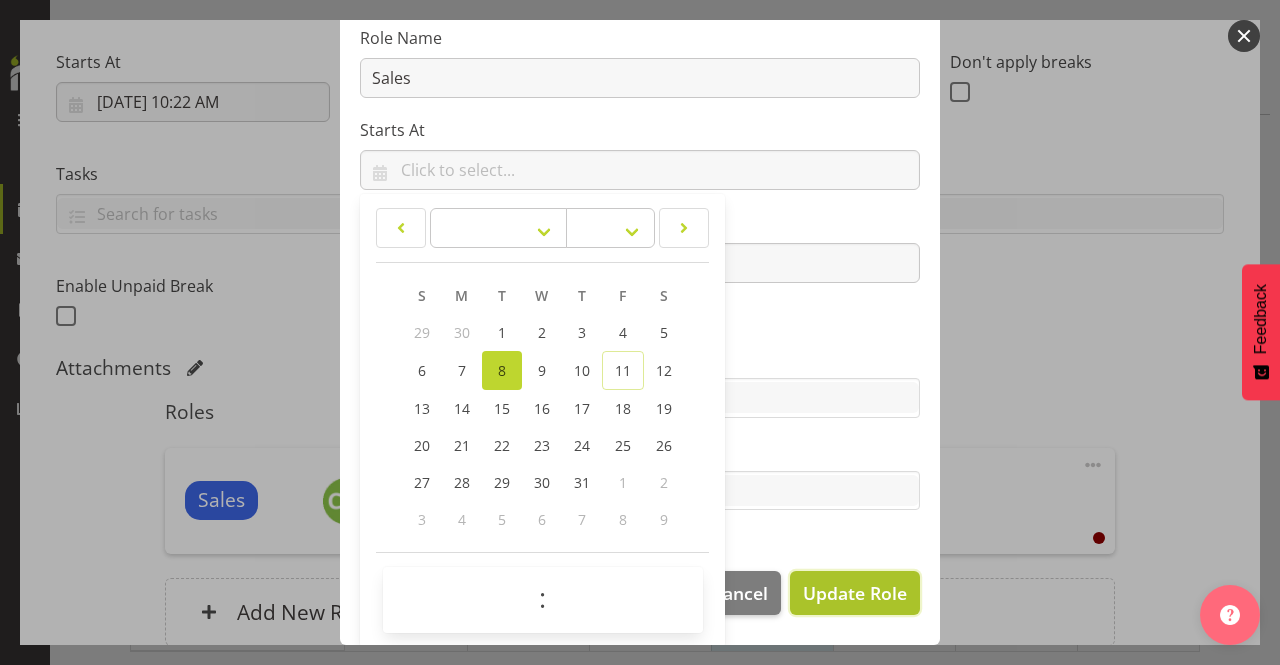 scroll, scrollTop: 243, scrollLeft: 0, axis: vertical 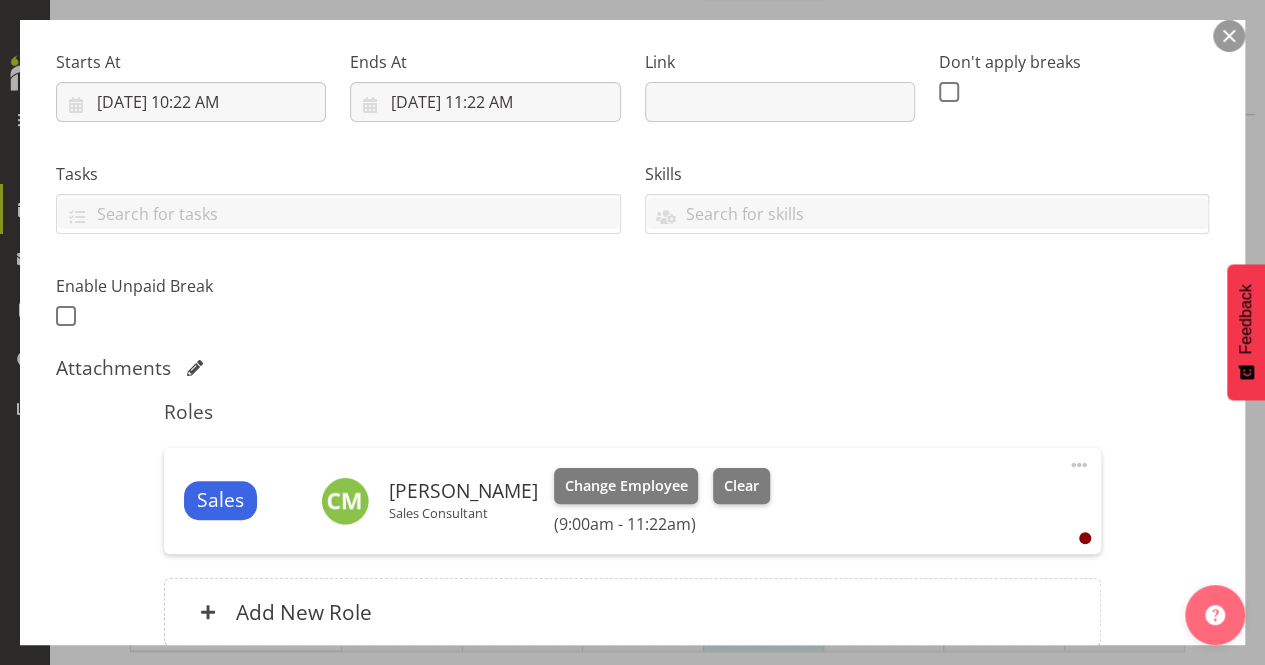 click on "(9:00am -
11:22am)" at bounding box center [662, 524] 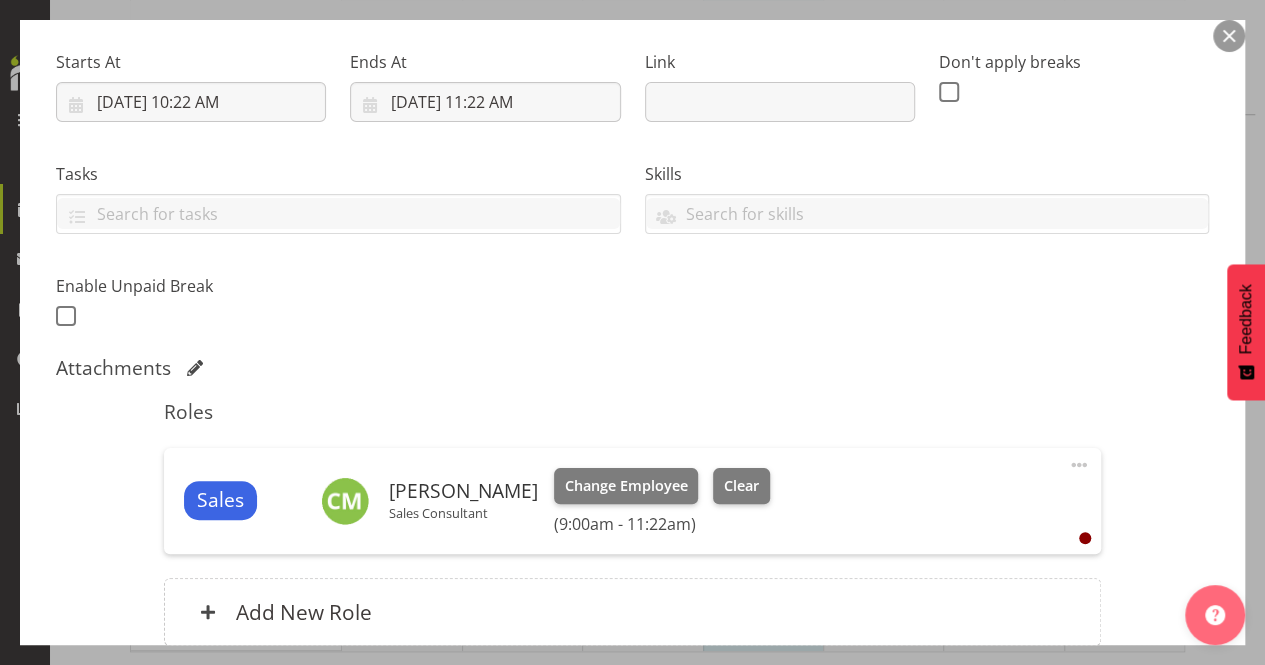 click on "(9:00am -
11:22am)" at bounding box center [662, 524] 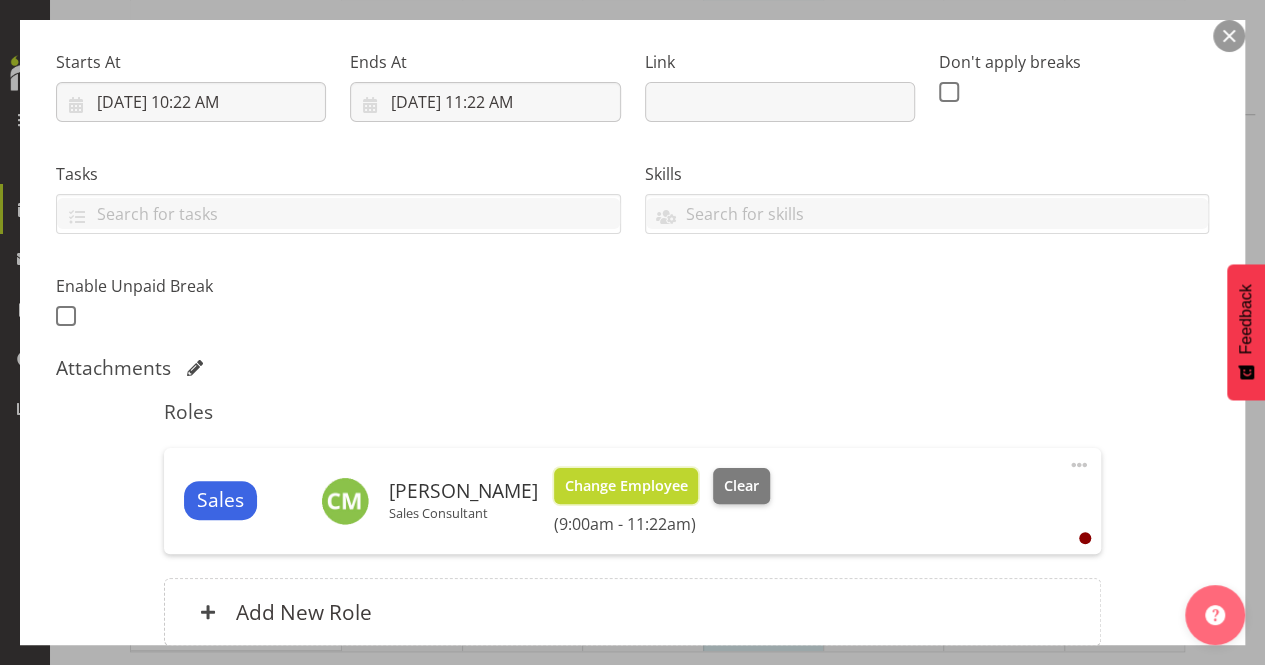 click on "Change Employee" at bounding box center (625, 486) 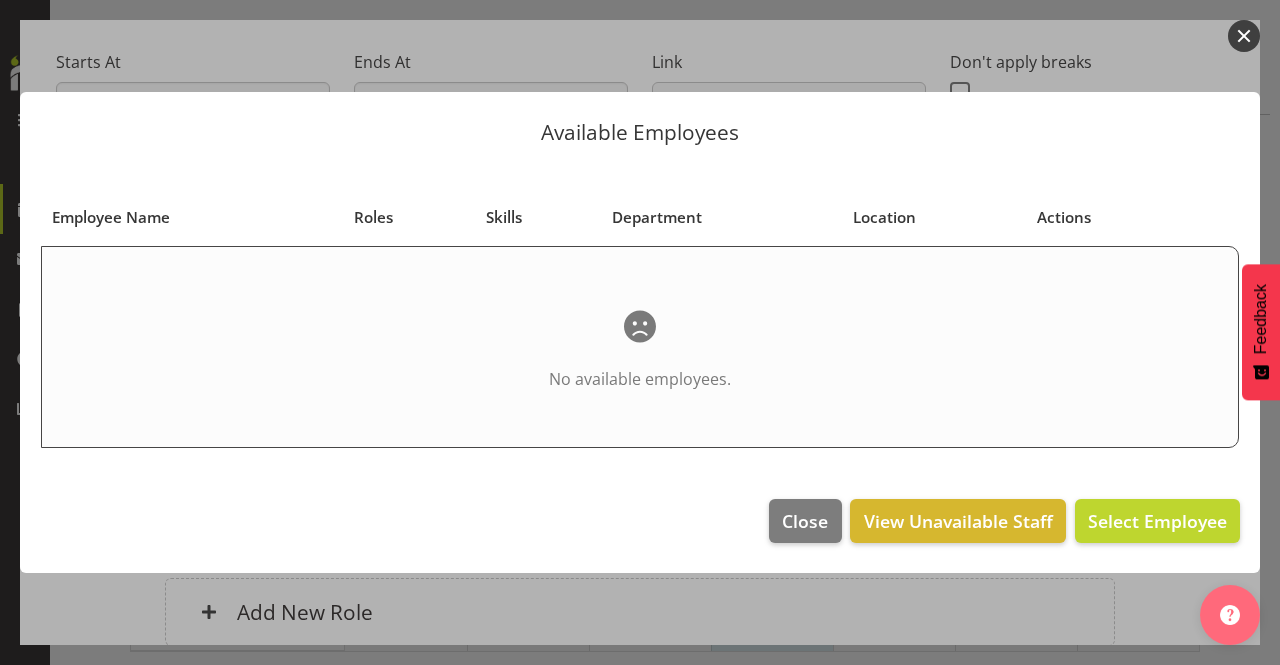 click at bounding box center (1244, 36) 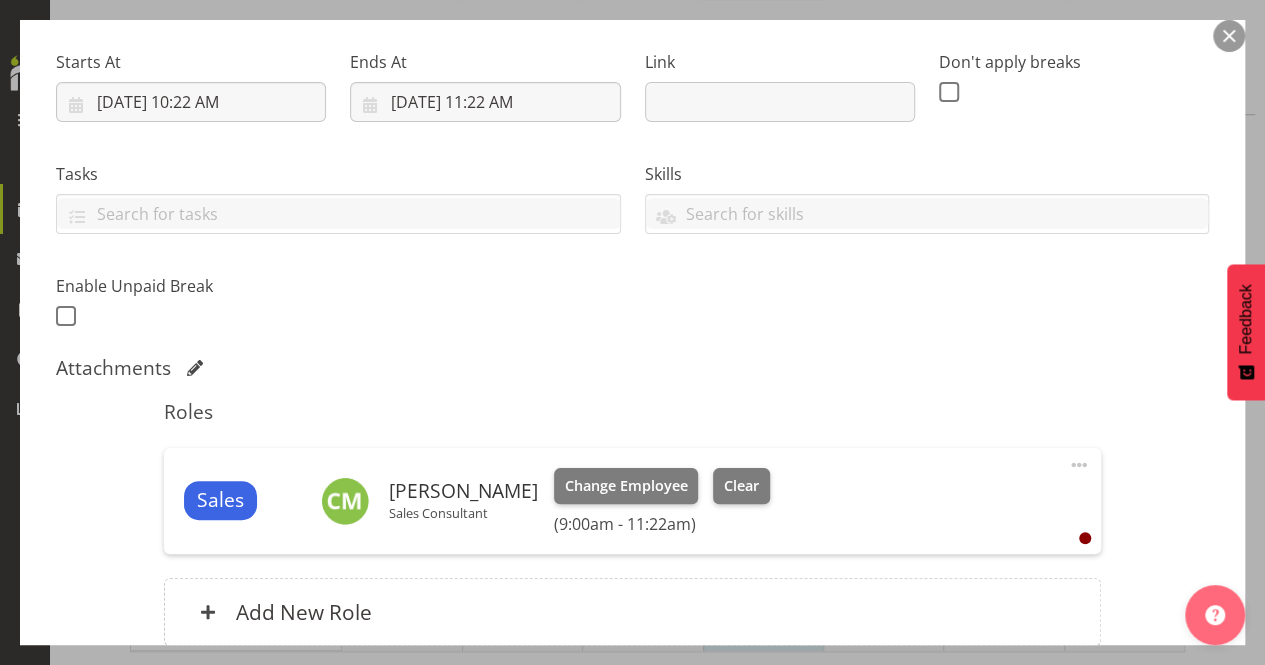 click on "[PERSON_NAME]" at bounding box center [463, 491] 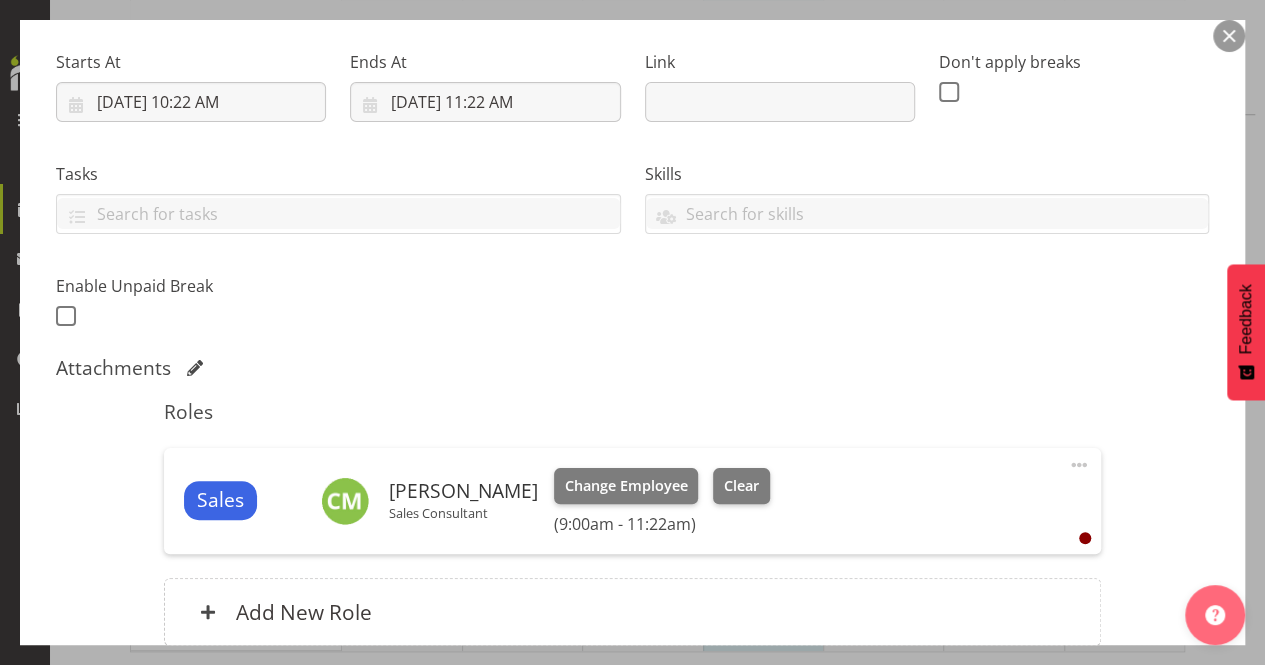click on "Sales
Clifford Millar   Sales Consultant
Change Employee
Clear
(9:00am -
11:22am)                     Edit
Cover Role
Delete" at bounding box center (632, 501) 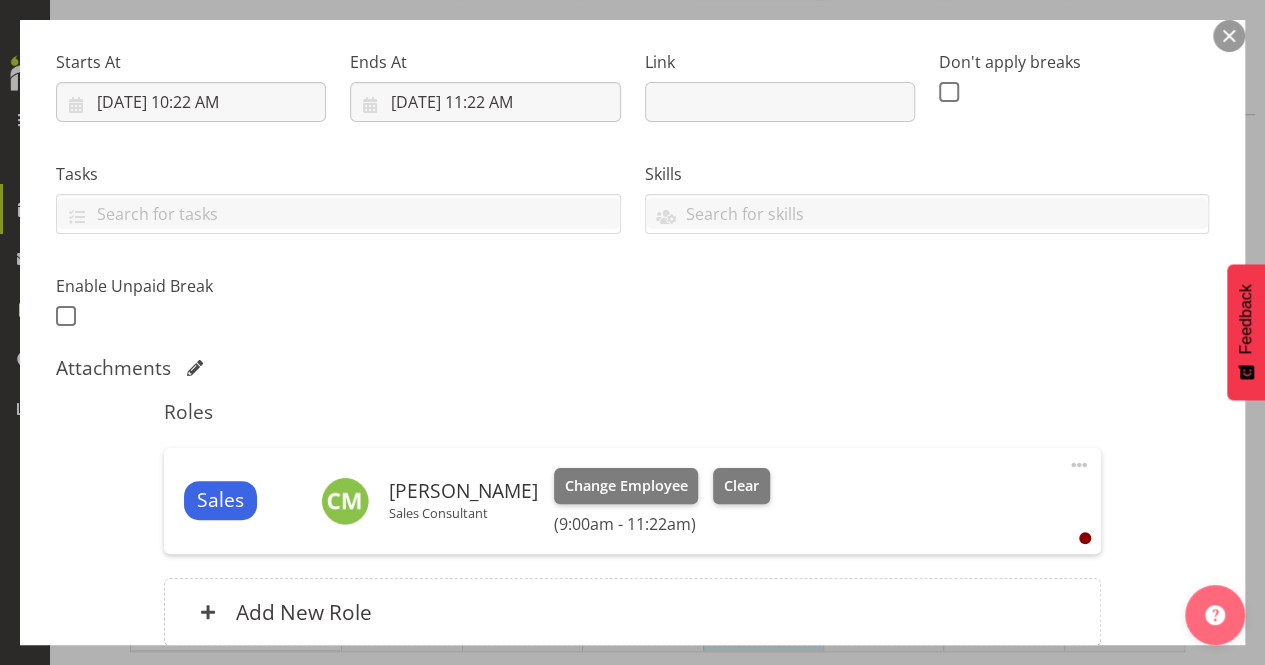 click at bounding box center [1079, 465] 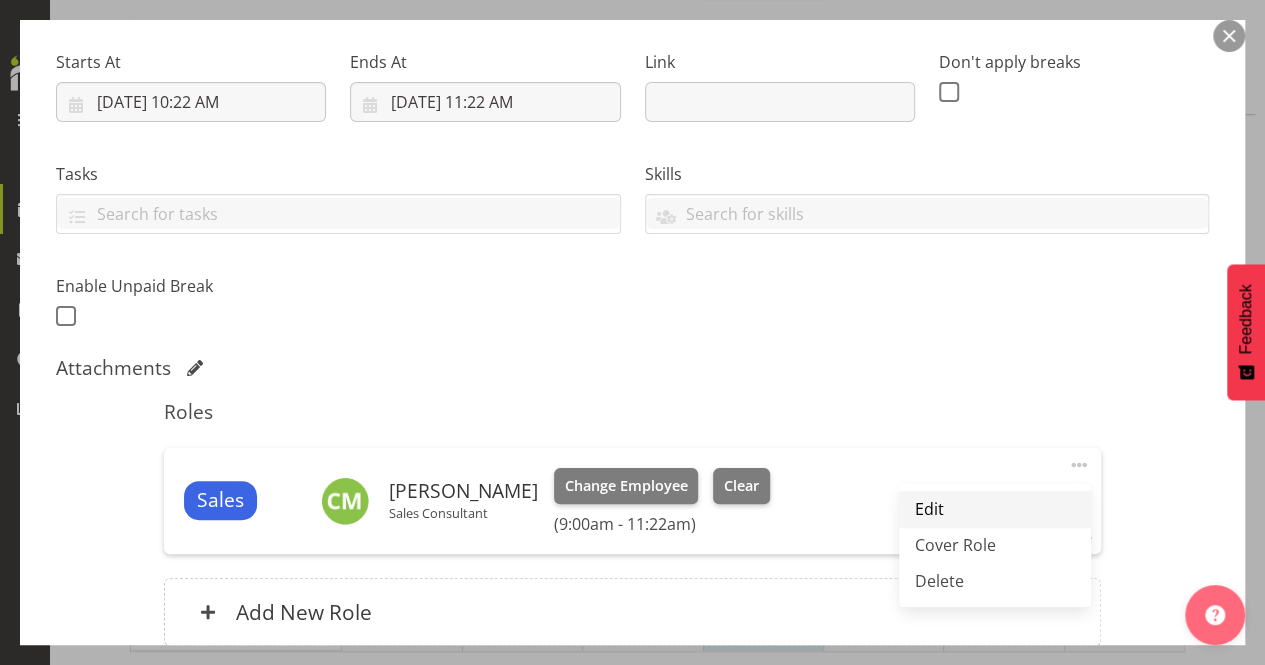 click on "Edit" at bounding box center [995, 509] 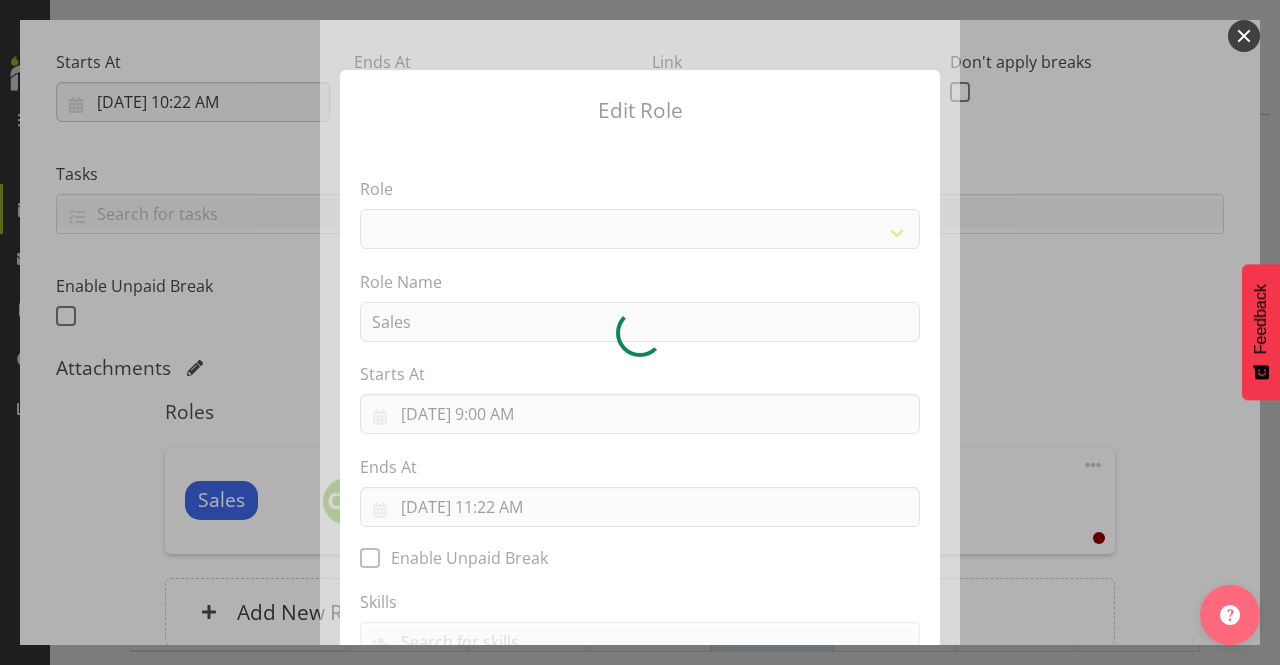 select on "1475" 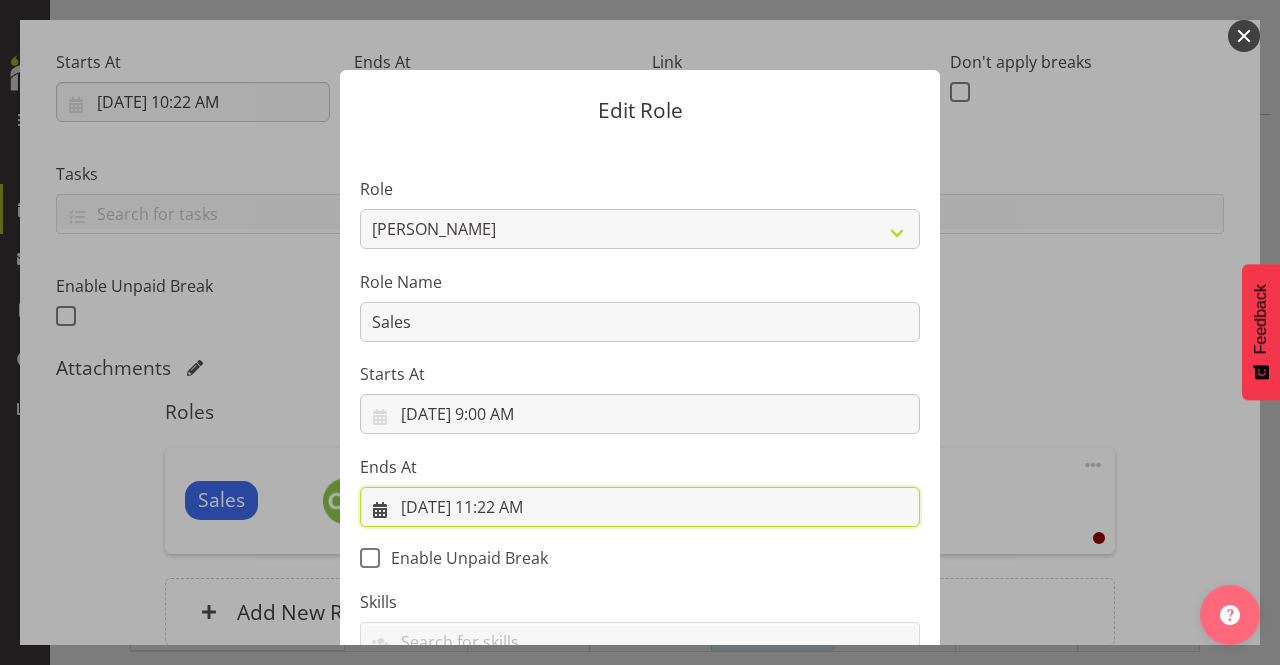 click on "7/8/2025, 11:22 AM" at bounding box center [640, 507] 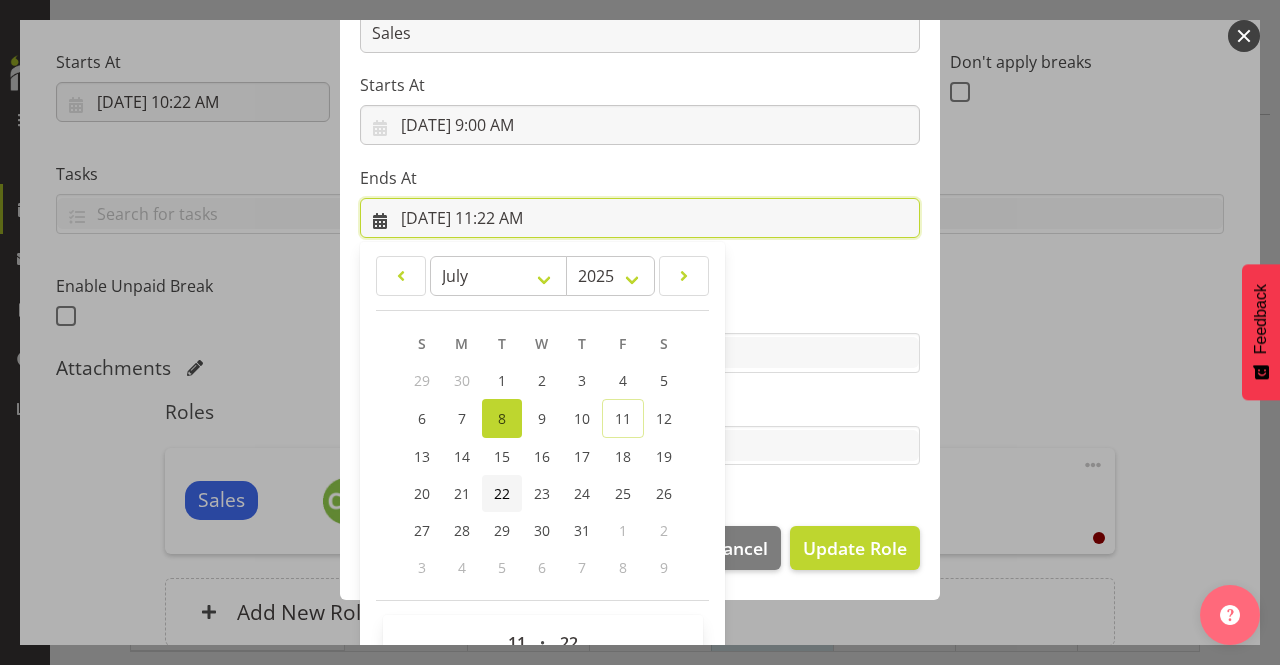 scroll, scrollTop: 337, scrollLeft: 0, axis: vertical 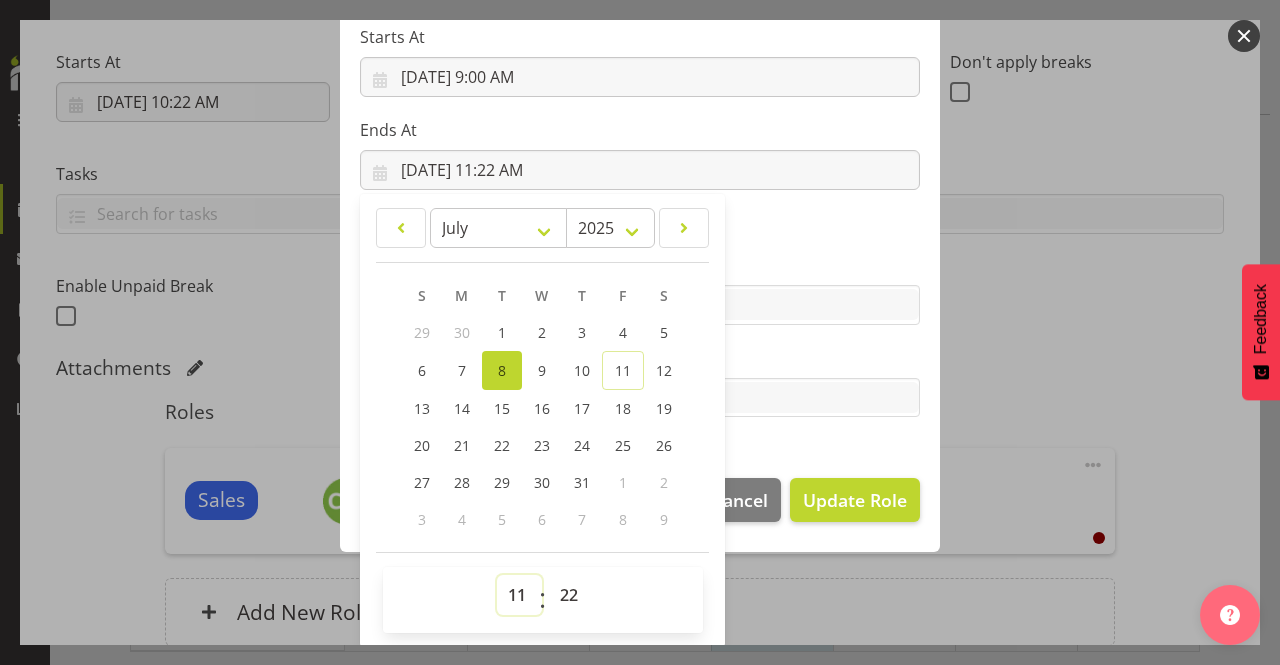 click on "00   01   02   03   04   05   06   07   08   09   10   11   12   13   14   15   16   17   18   19   20   21   22   23" at bounding box center [519, 595] 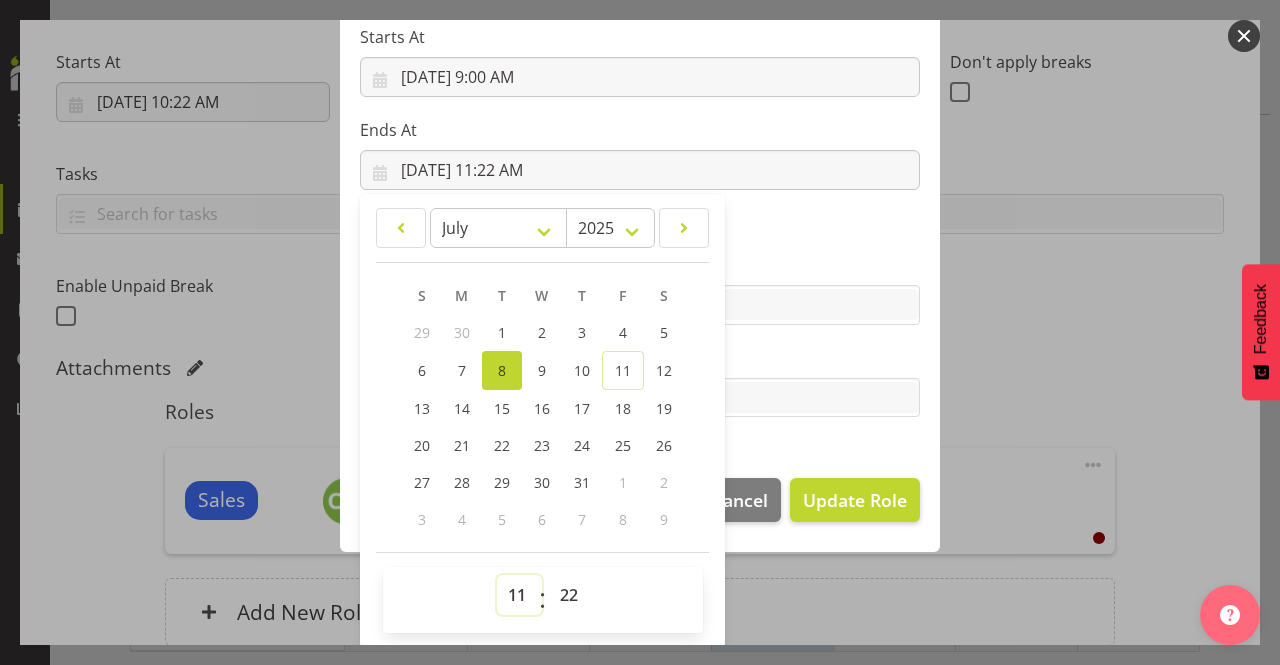 select on "6" 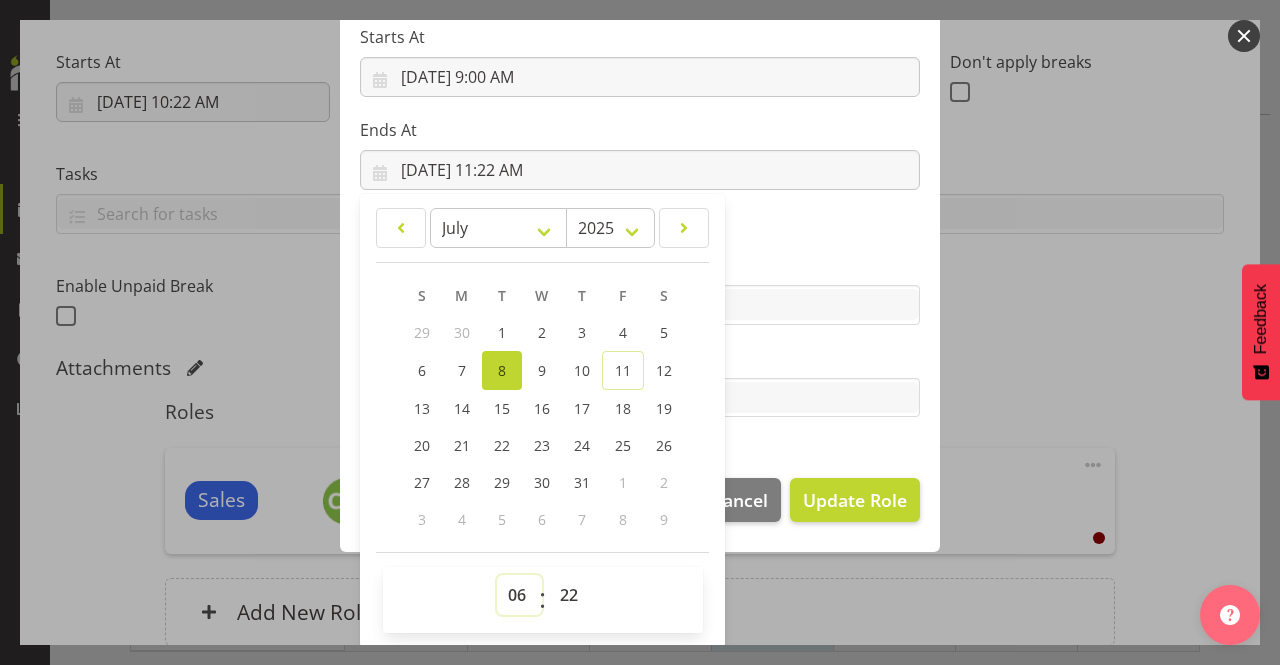 click on "00   01   02   03   04   05   06   07   08   09   10   11   12   13   14   15   16   17   18   19   20   21   22   23" at bounding box center (519, 595) 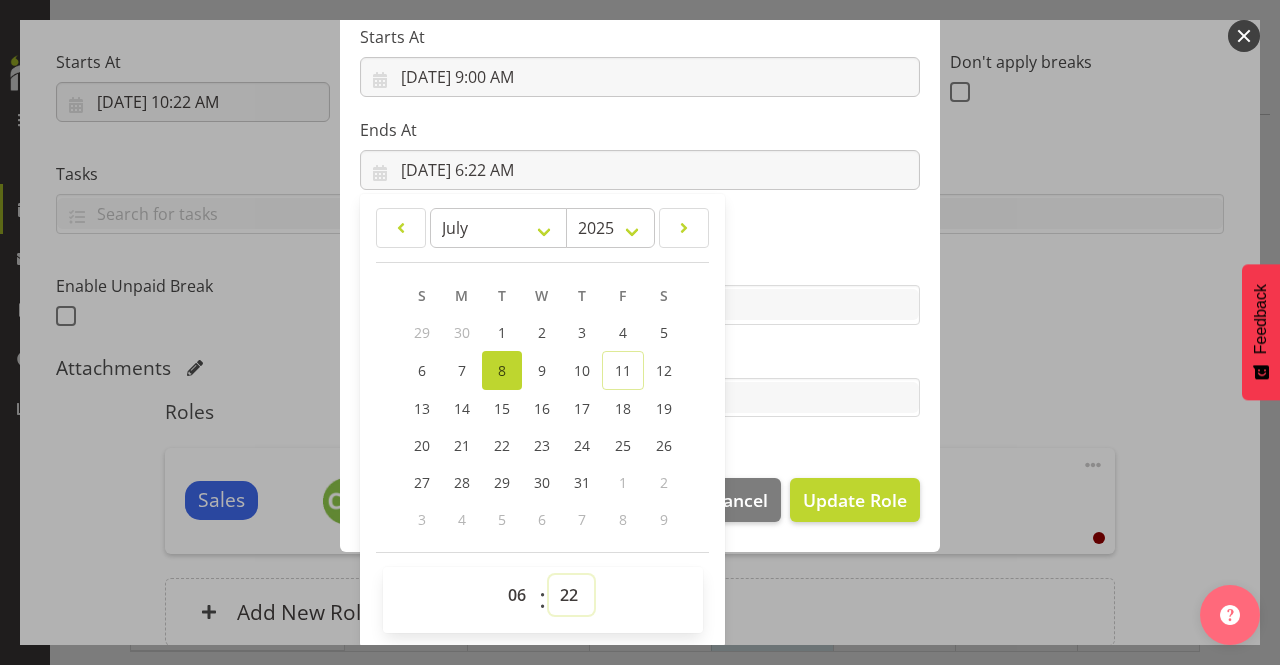 click on "00   01   02   03   04   05   06   07   08   09   10   11   12   13   14   15   16   17   18   19   20   21   22   23   24   25   26   27   28   29   30   31   32   33   34   35   36   37   38   39   40   41   42   43   44   45   46   47   48   49   50   51   52   53   54   55   56   57   58   59" at bounding box center (571, 595) 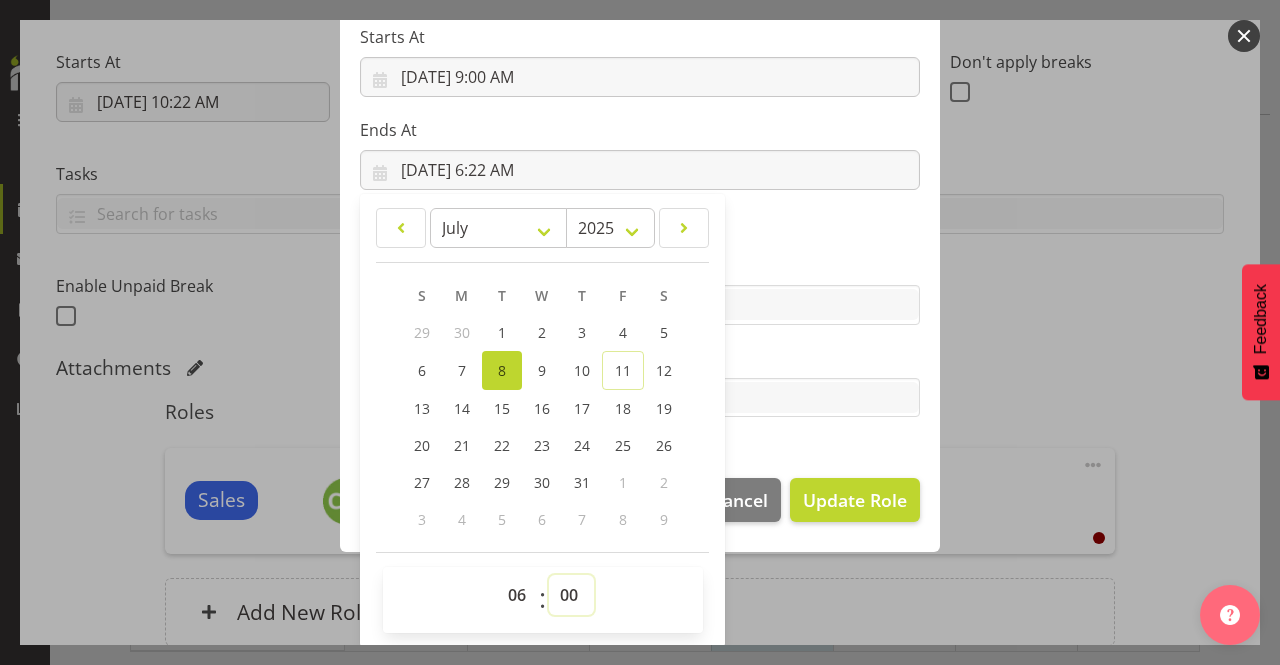 click on "00   01   02   03   04   05   06   07   08   09   10   11   12   13   14   15   16   17   18   19   20   21   22   23   24   25   26   27   28   29   30   31   32   33   34   35   36   37   38   39   40   41   42   43   44   45   46   47   48   49   50   51   52   53   54   55   56   57   58   59" at bounding box center [571, 595] 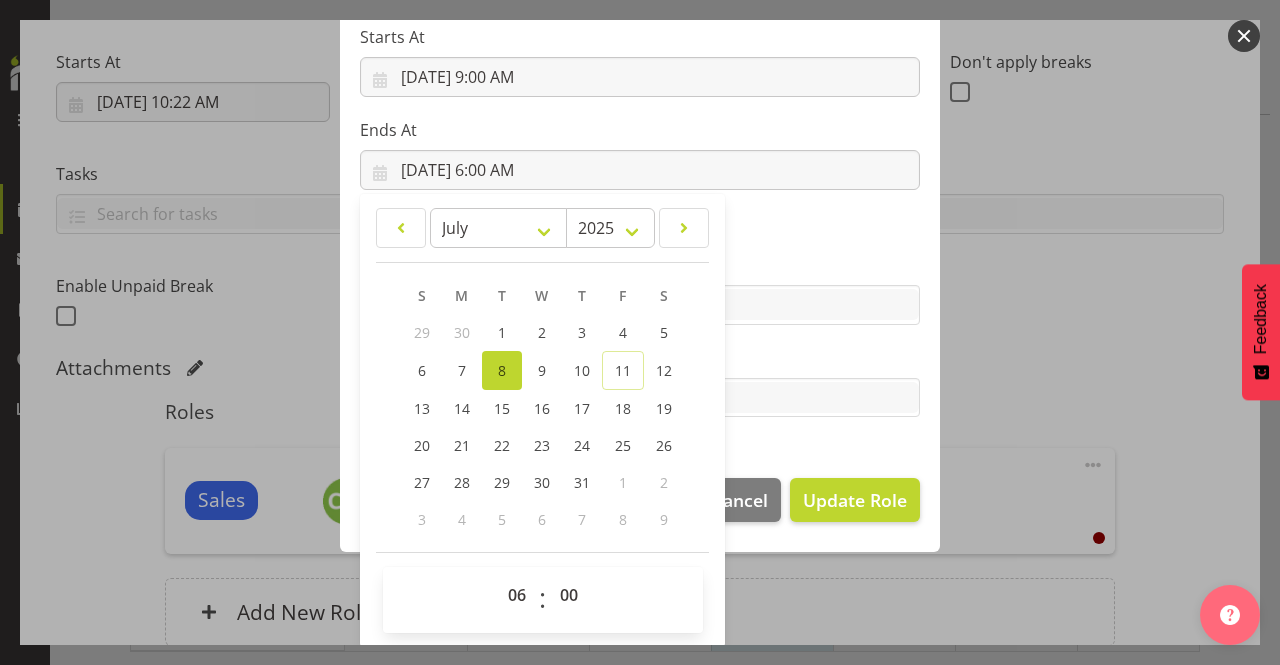 click on "Edit Role   Role Accounts Admin/Sales Consultant Area Manager Buyer Marketing Online Sales Te Rapa Warehouse Websales   Role Name Sales
Starts At
7/8/2025, 9:00 AM  January   February   March   April   May   June   July   August   September   October   November   December   2035   2034   2033   2032   2031   2030   2029   2028   2027   2026   2025   2024   2023   2022   2021   2020   2019   2018   2017   2016   2015   2014   2013   2012   2011   2010   2009   2008   2007   2006   2005   2004   2003   2002   2001   2000   1999   1998   1997   1996   1995   1994   1993   1992   1991   1990   1989   1988   1987   1986   1985   1984   1983   1982   1981   1980   1979   1978   1977   1976   1975   1974   1973   1972   1971   1970   1969   1968   1967   1966   1965   1964   1963   1962   1961   1960   1959   1958   1957   1956   1955   1954   1953   1952   1951   1950   1949   1948   1947   1946   1945   1944   1943   1942   1941   1940   1939   1938   1937   1936   1935   1934   1933   1932" at bounding box center (640, 332) 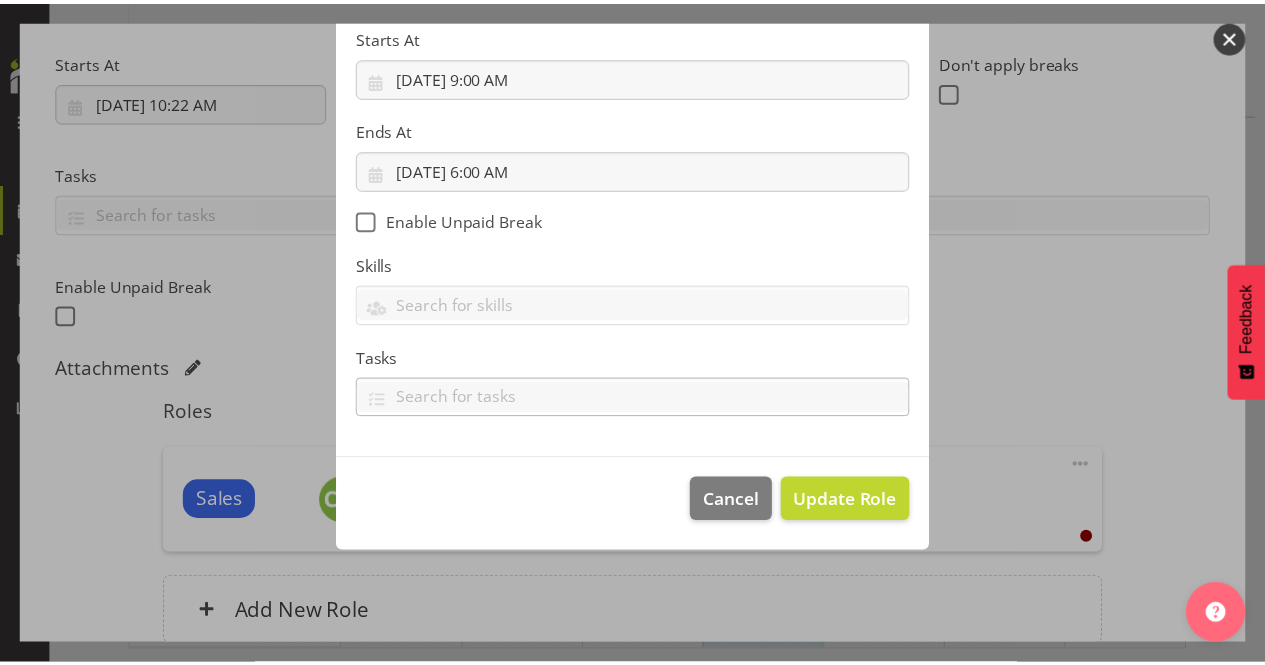 scroll, scrollTop: 242, scrollLeft: 0, axis: vertical 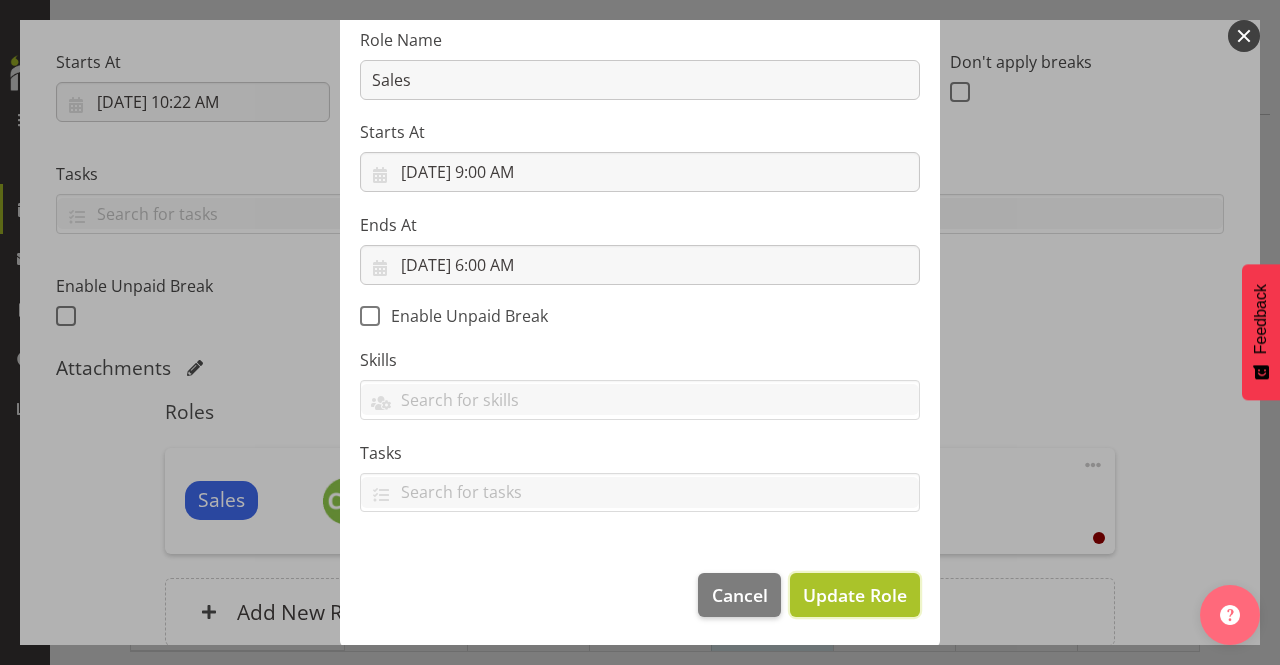 click on "Update Role" at bounding box center [855, 595] 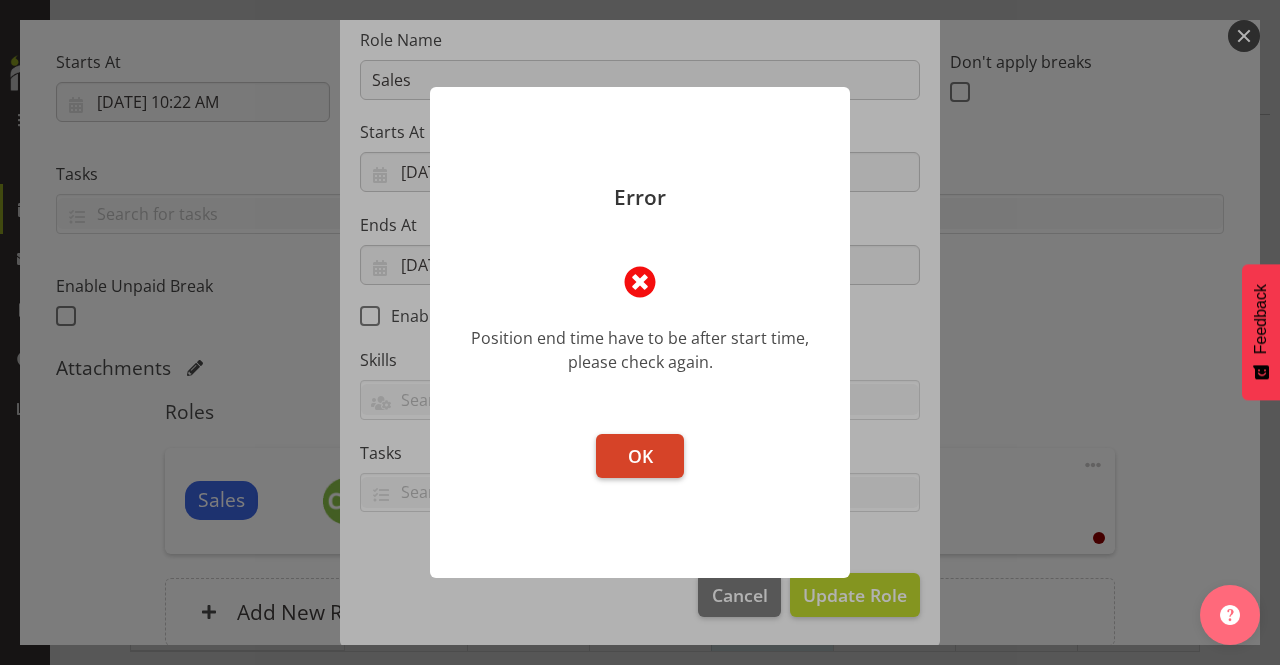 click on "OK" at bounding box center [640, 456] 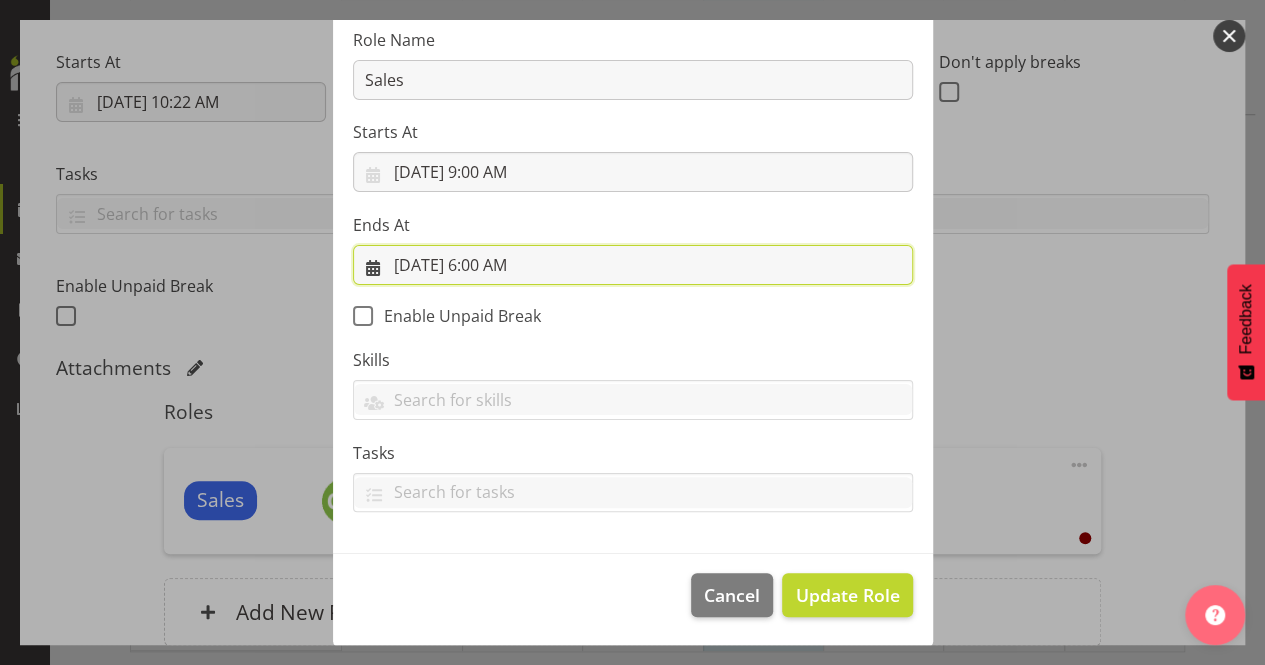 click on "7/8/2025, 6:00 AM" at bounding box center [633, 265] 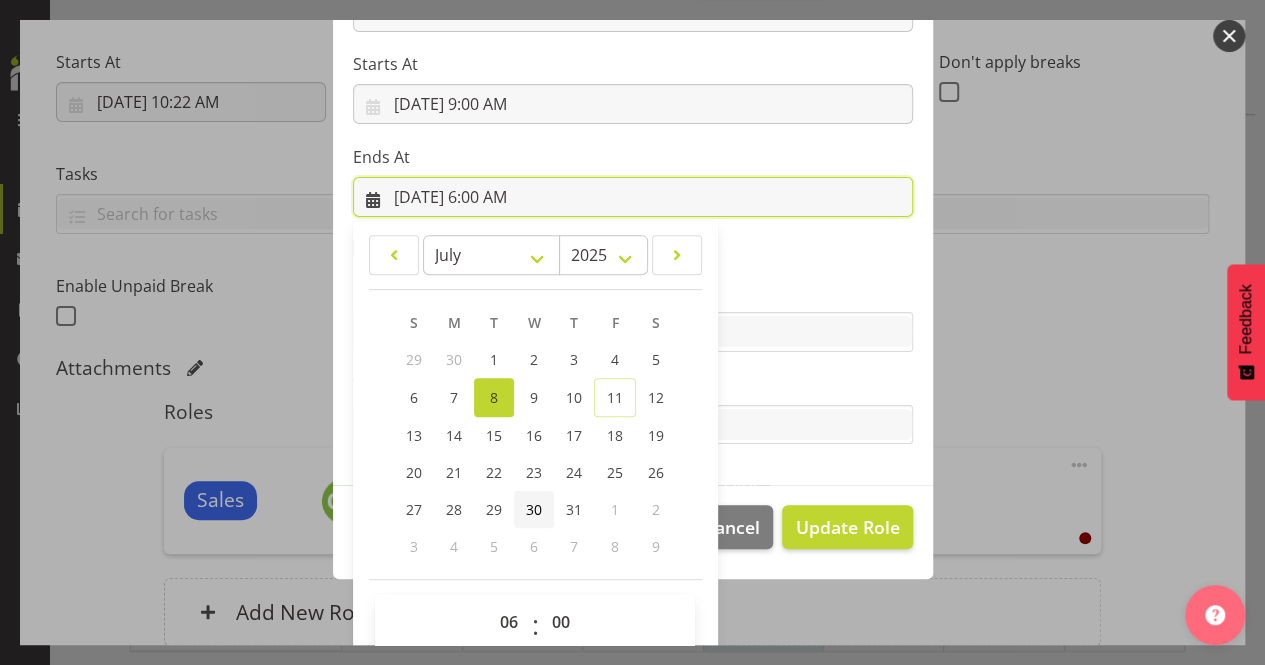 scroll, scrollTop: 337, scrollLeft: 0, axis: vertical 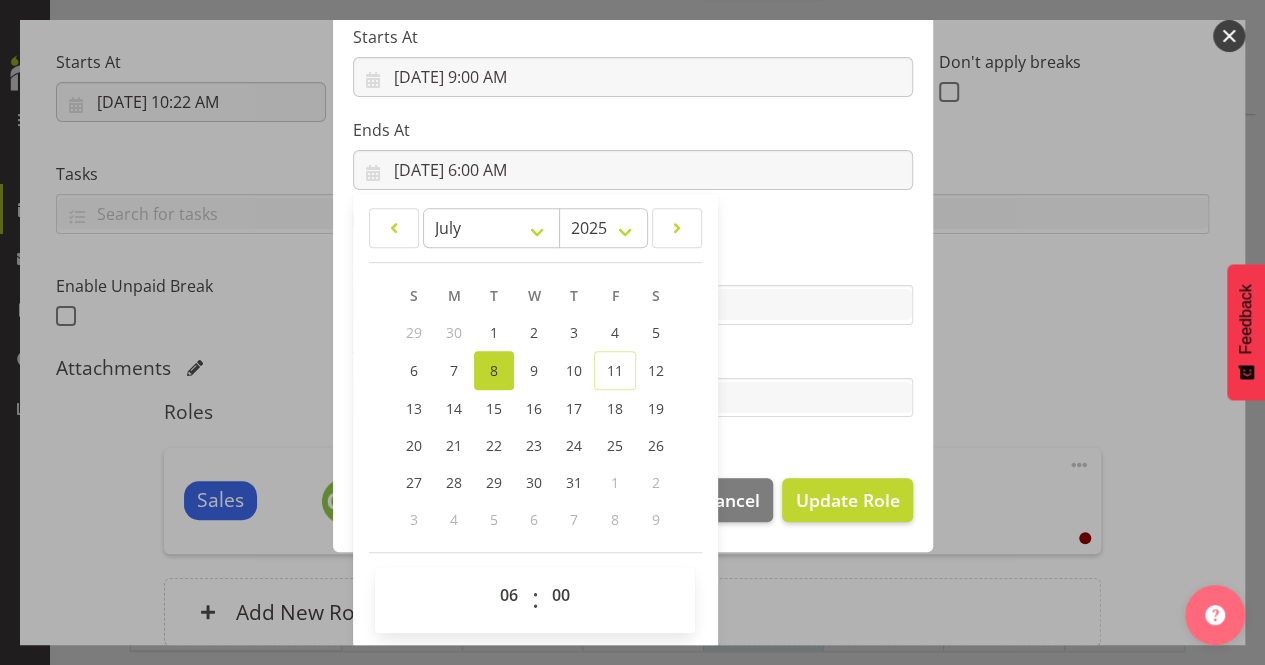 click on "00   01   02   03   04   05   06   07   08   09   10   11   12   13   14   15   16   17   18   19   20   21   22   23  :  00   01   02   03   04   05   06   07   08   09   10   11   12   13   14   15   16   17   18   19   20   21   22   23   24   25   26   27   28   29   30   31   32   33   34   35   36   37   38   39   40   41   42   43   44   45   46   47   48   49   50   51   52   53   54   55   56   57   58   59" at bounding box center [535, 600] 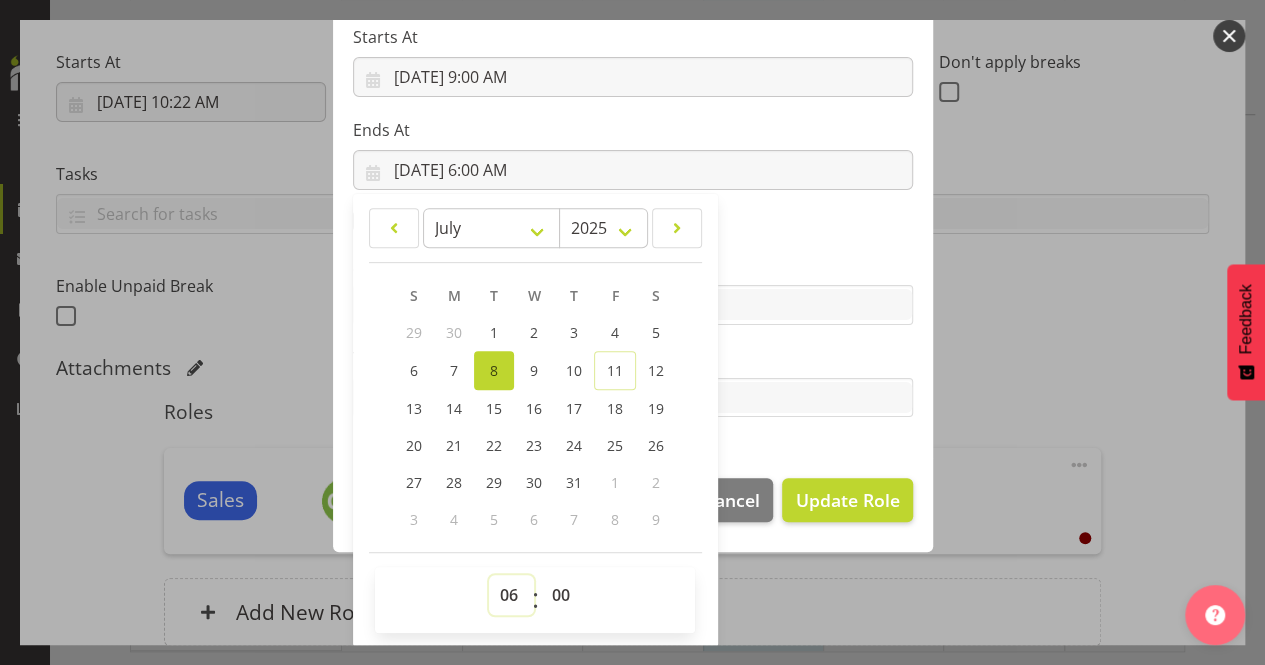 click on "00   01   02   03   04   05   06   07   08   09   10   11   12   13   14   15   16   17   18   19   20   21   22   23" at bounding box center [511, 595] 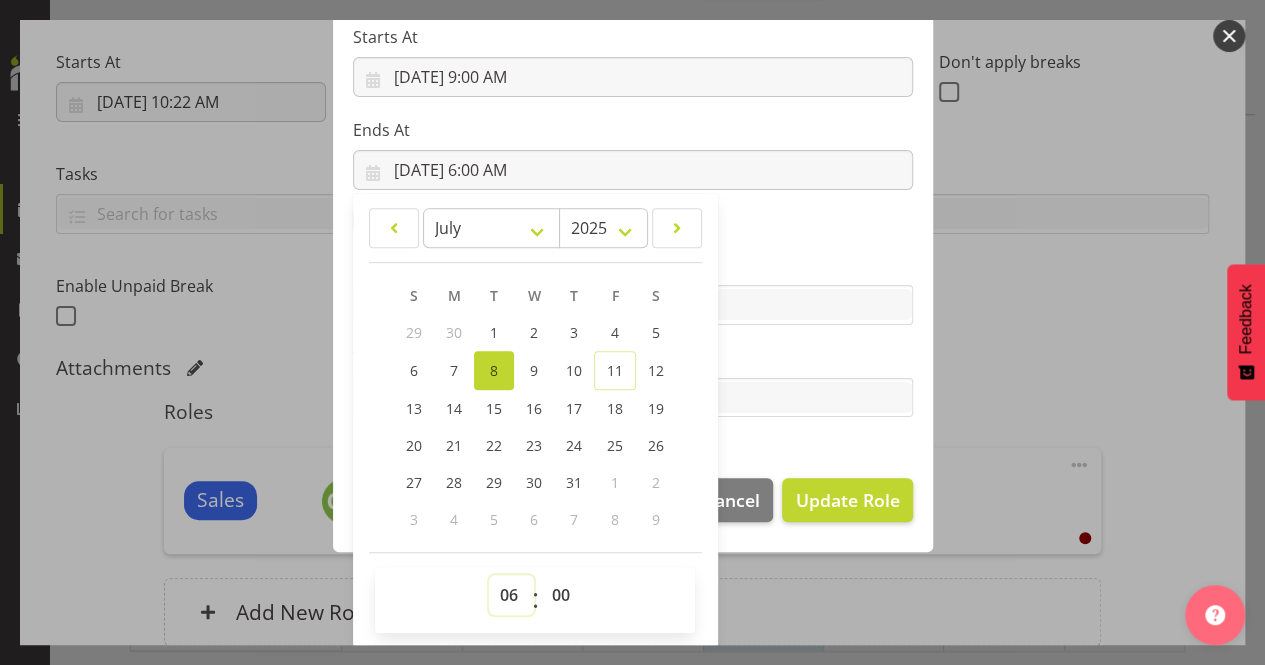select on "16" 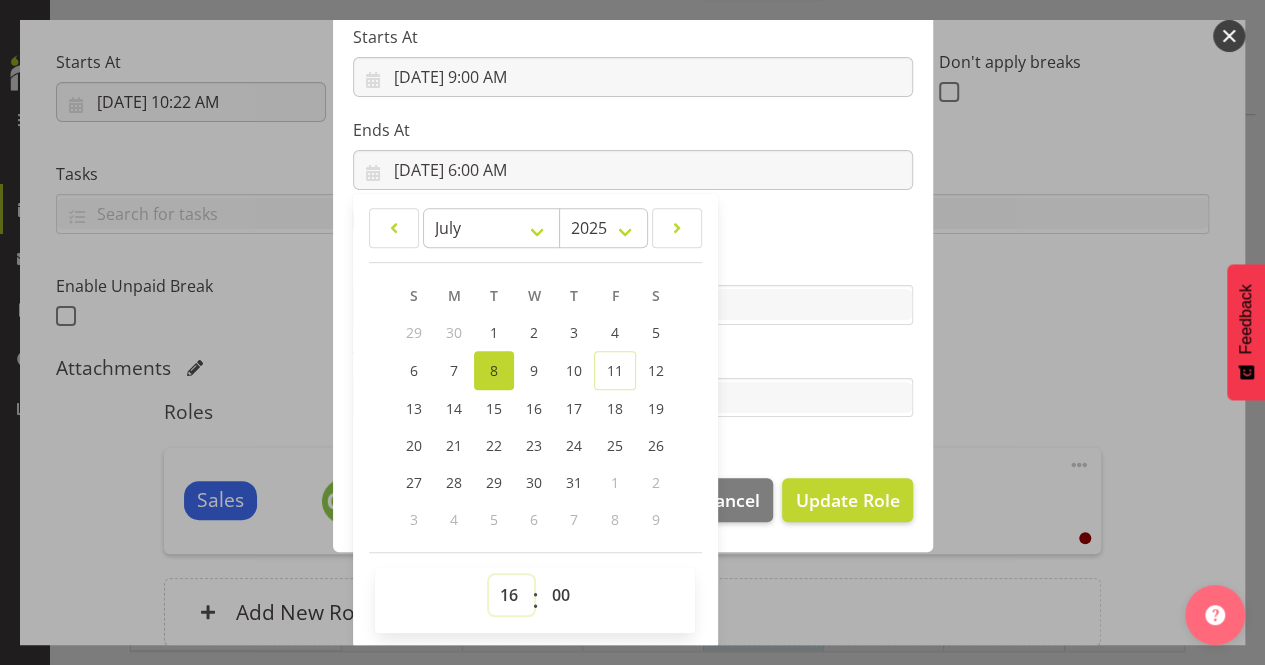click on "00   01   02   03   04   05   06   07   08   09   10   11   12   13   14   15   16   17   18   19   20   21   22   23" at bounding box center (511, 595) 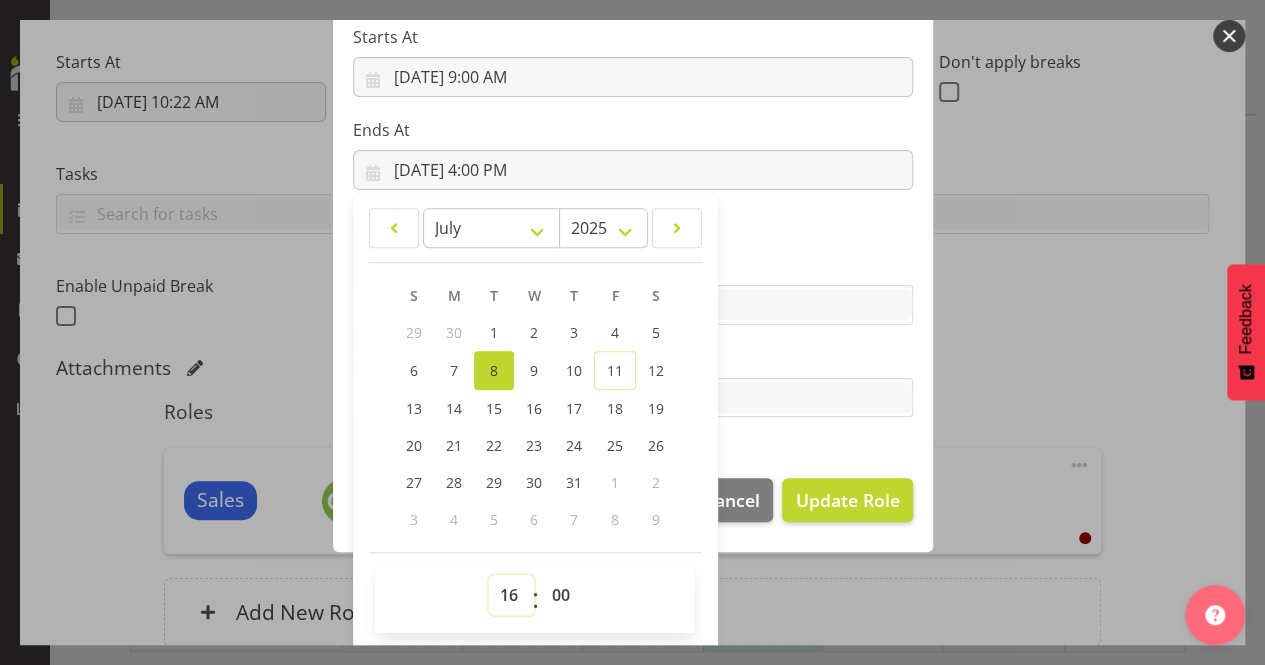 click on "00   01   02   03   04   05   06   07   08   09   10   11   12   13   14   15   16   17   18   19   20   21   22   23" at bounding box center (511, 595) 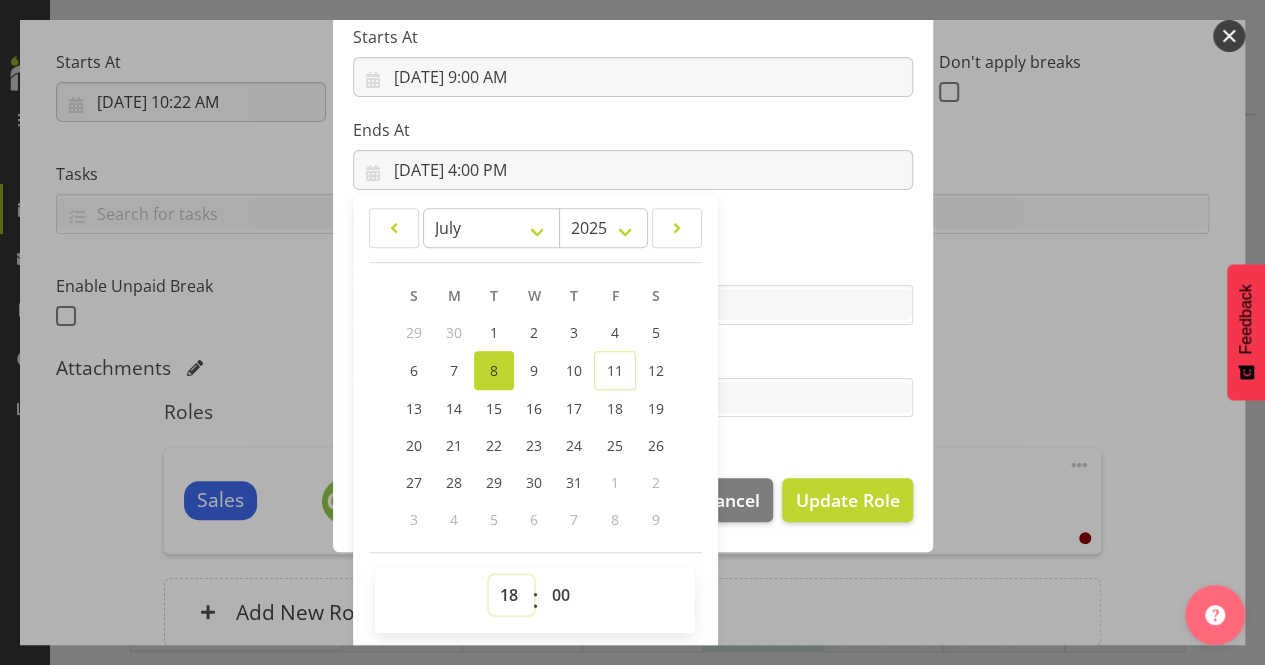 click on "00   01   02   03   04   05   06   07   08   09   10   11   12   13   14   15   16   17   18   19   20   21   22   23" at bounding box center (511, 595) 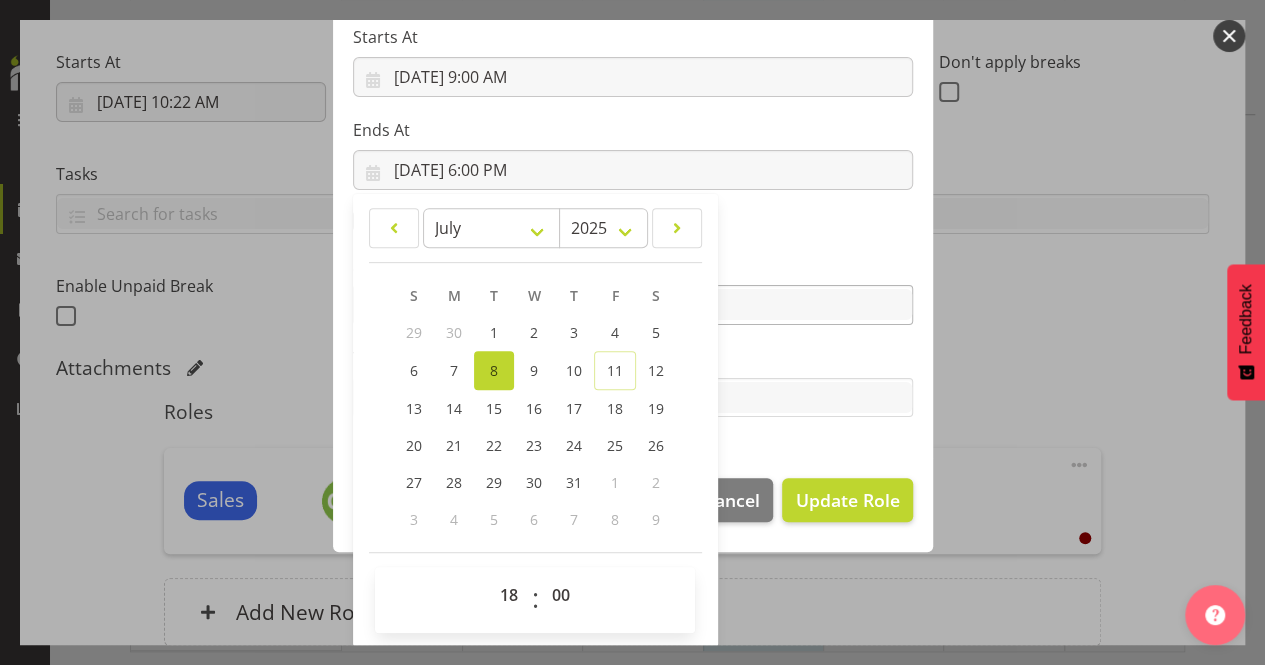 click at bounding box center [633, 304] 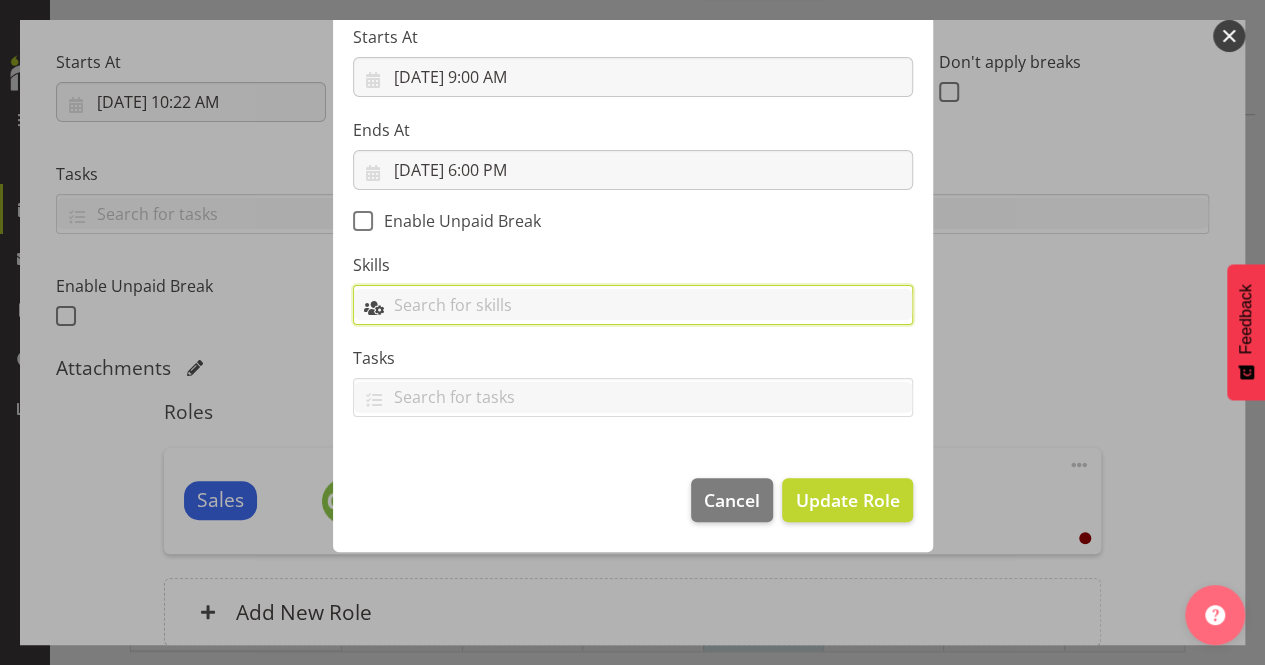 scroll, scrollTop: 242, scrollLeft: 0, axis: vertical 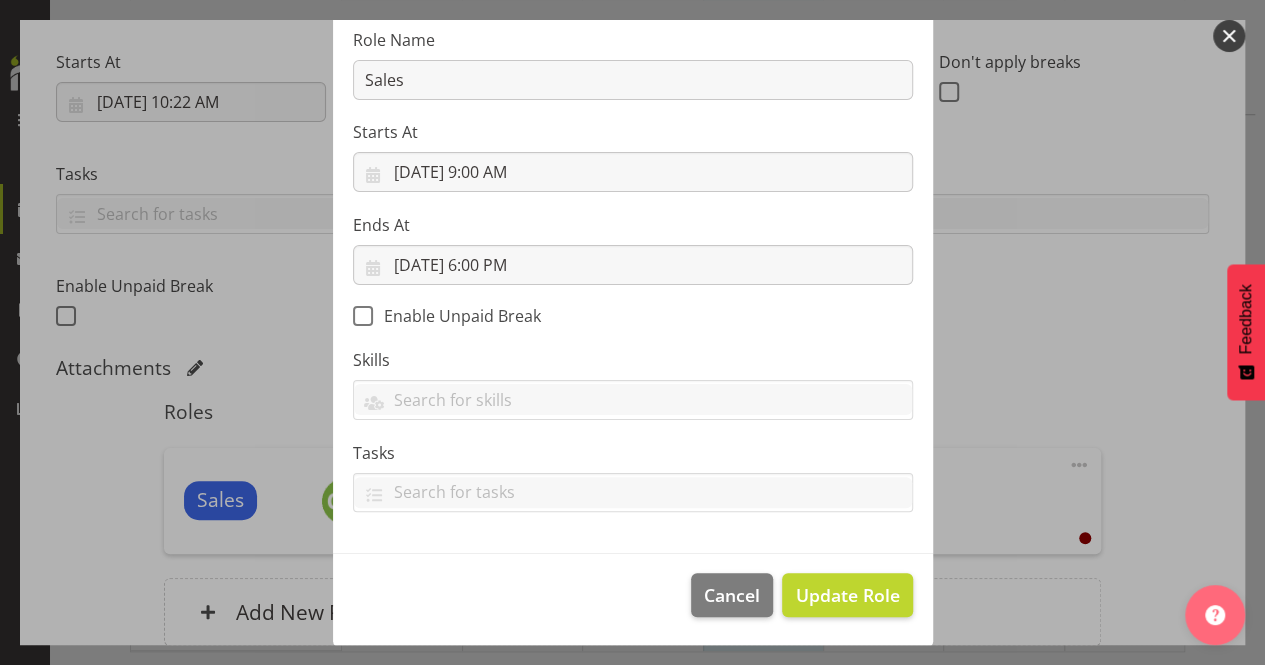 click on "Role Accounts Admin/Sales Consultant Area Manager Buyer Marketing Online Sales Te Rapa Warehouse Websales   Role Name Sales
Starts At
7/8/2025, 9:00 AM  January   February   March   April   May   June   July   August   September   October   November   December   2035   2034   2033   2032   2031   2030   2029   2028   2027   2026   2025   2024   2023   2022   2021   2020   2019   2018   2017   2016   2015   2014   2013   2012   2011   2010   2009   2008   2007   2006   2005   2004   2003   2002   2001   2000   1999   1998   1997   1996   1995   1994   1993   1992   1991   1990   1989   1988   1987   1986   1985   1984   1983   1982   1981   1980   1979   1978   1977   1976   1975   1974   1973   1972   1971   1970   1969   1968   1967   1966   1965   1964   1963   1962   1961   1960   1959   1958   1957   1956   1955   1954   1953   1952   1951   1950   1949   1948   1947   1946   1945   1944   1943   1942   1941   1940   1939   1938   1937   1936   1935   1934   1933   1932   1931  S M T" at bounding box center (633, 226) 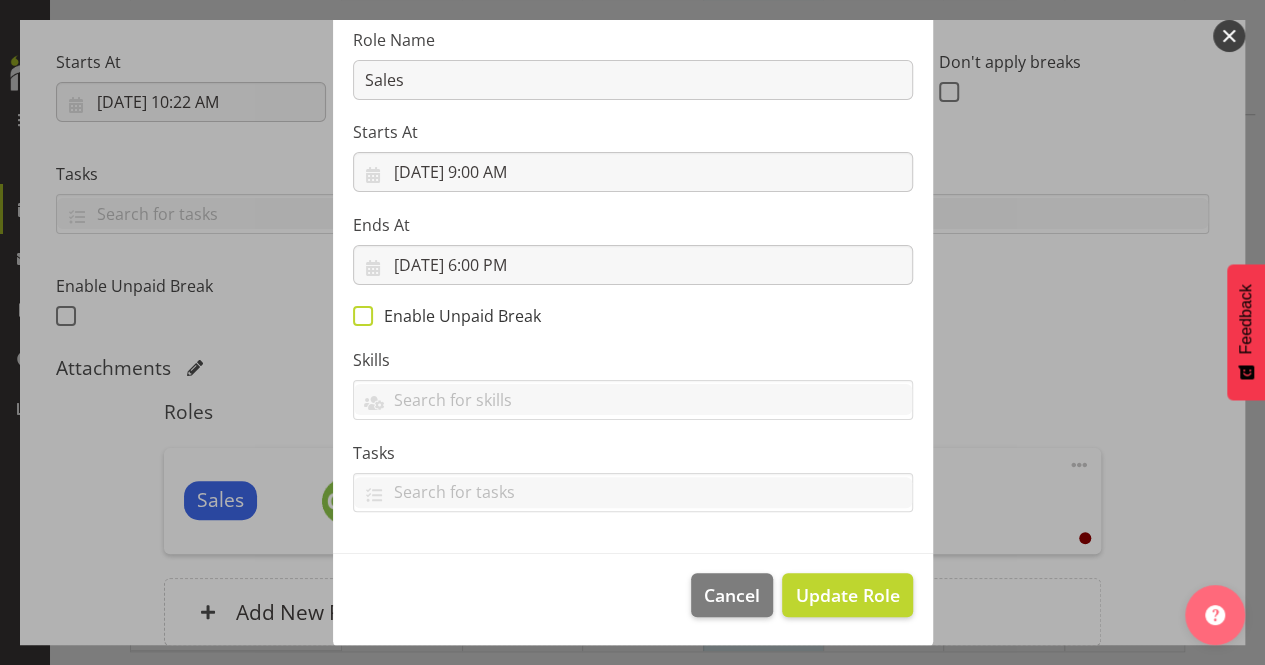 click at bounding box center [363, 316] 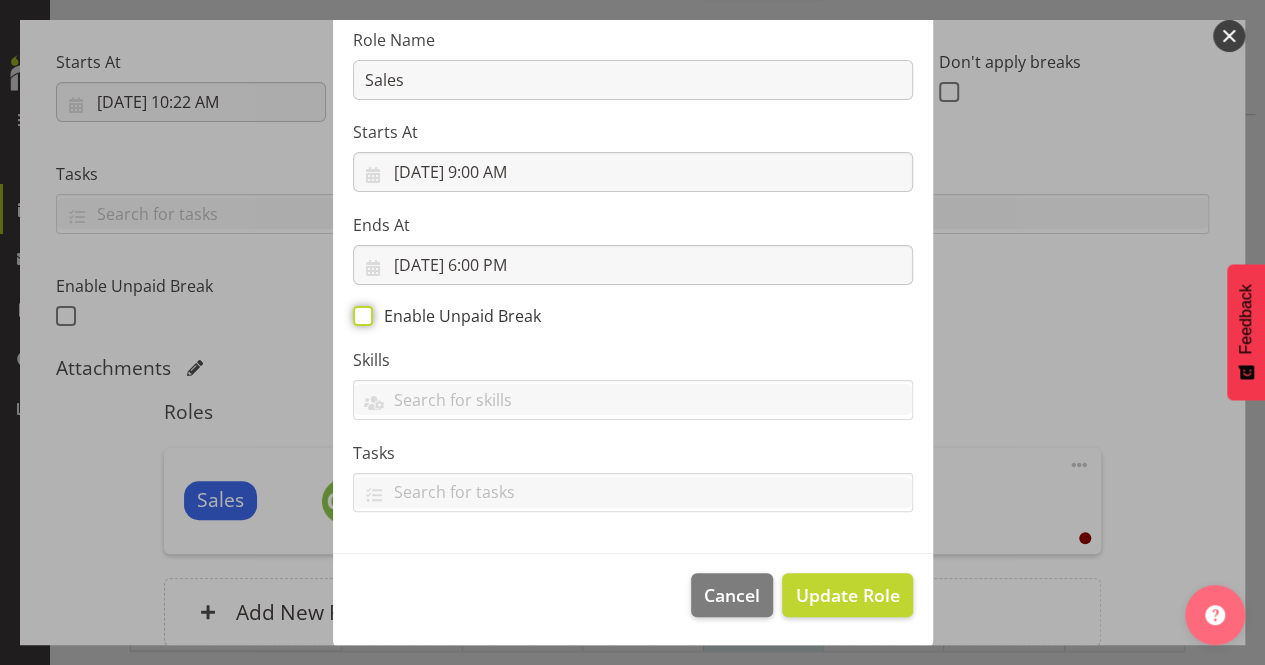 click on "Enable Unpaid Break" at bounding box center [359, 315] 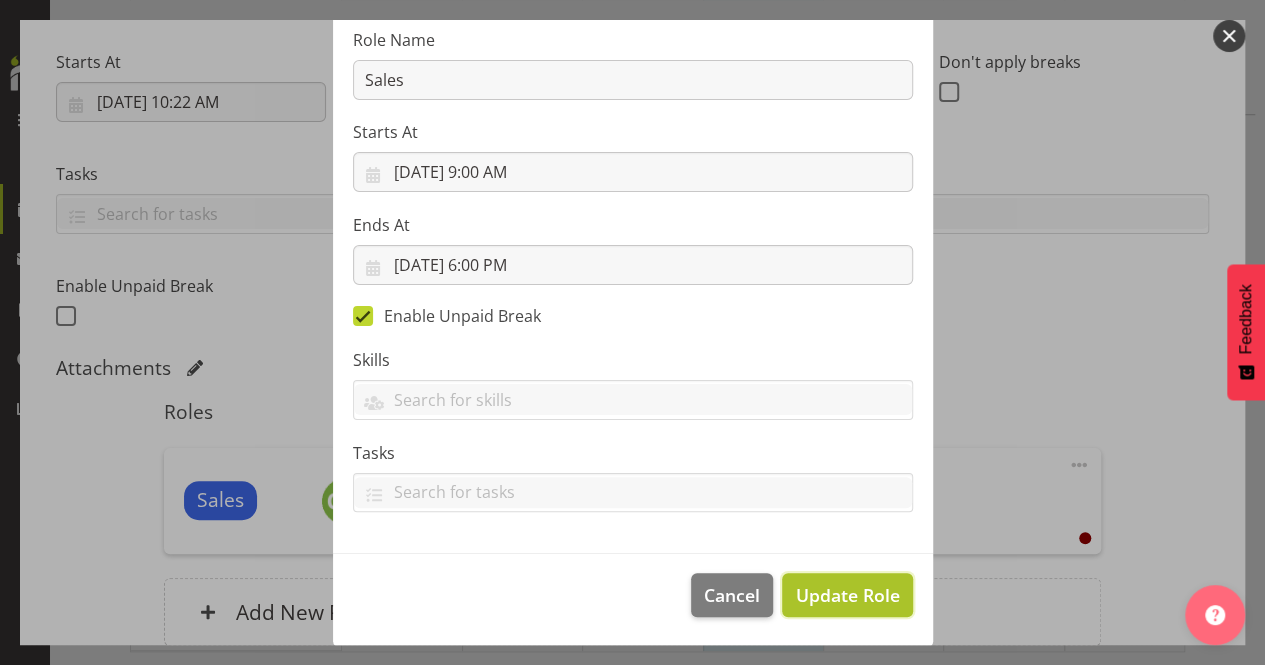 click on "Update Role" at bounding box center [847, 595] 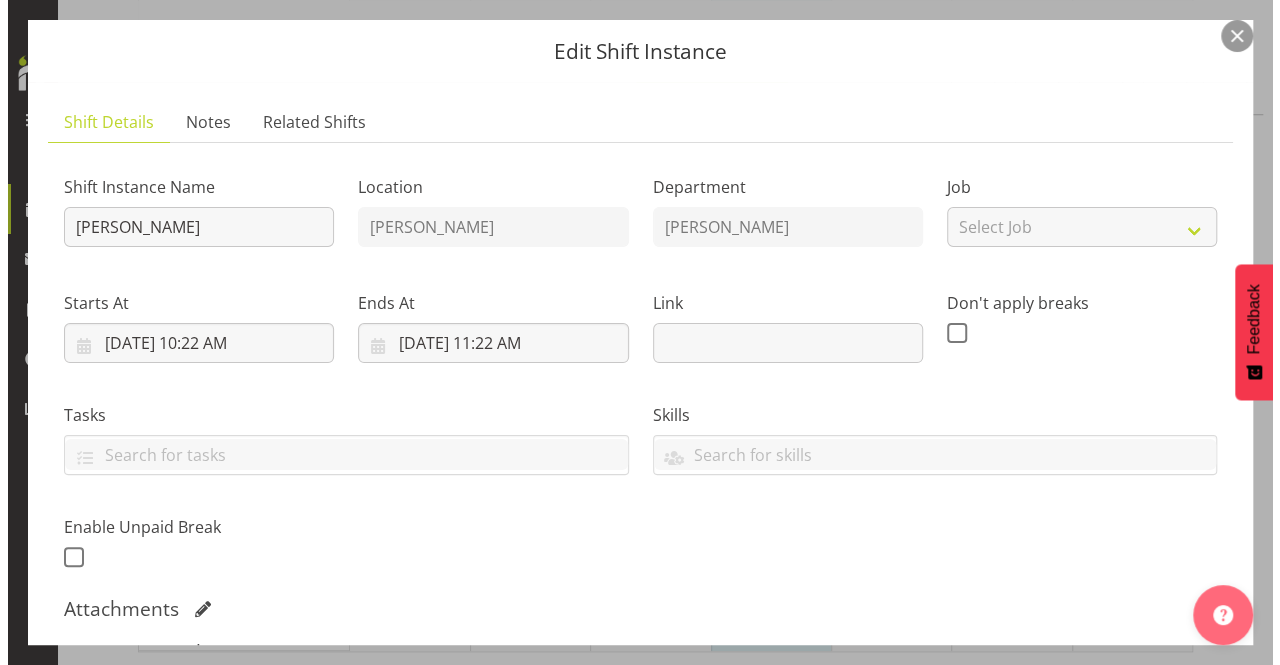 scroll, scrollTop: 0, scrollLeft: 0, axis: both 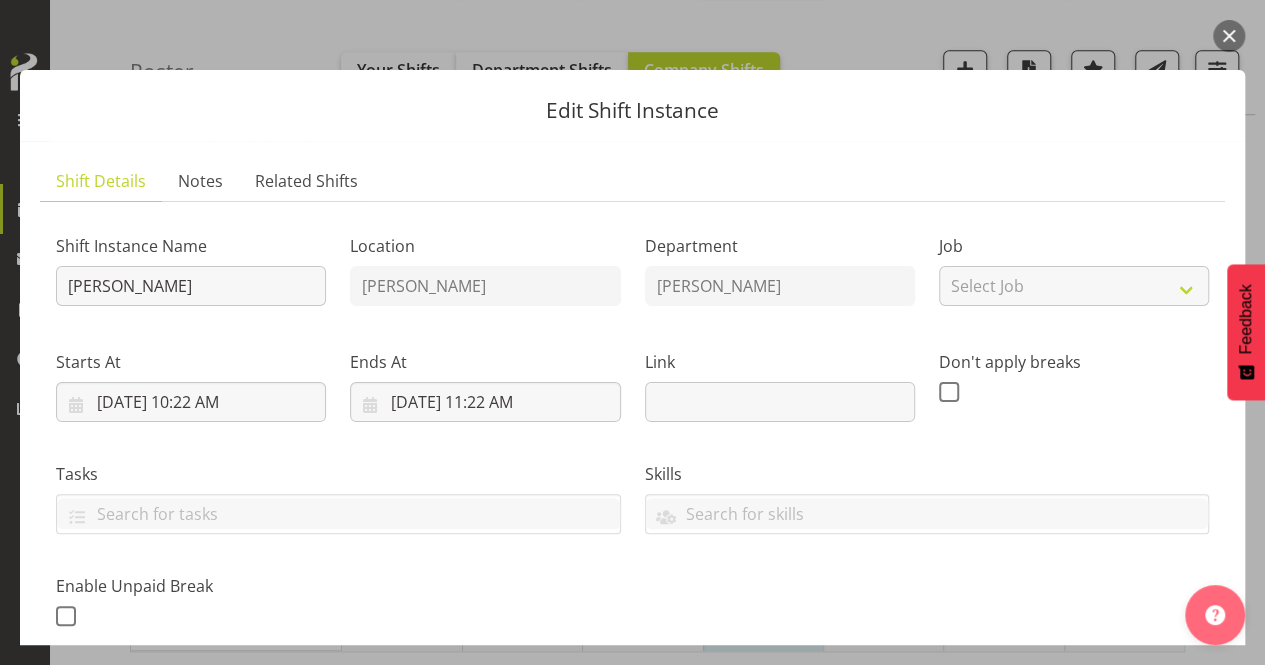 click at bounding box center (1229, 36) 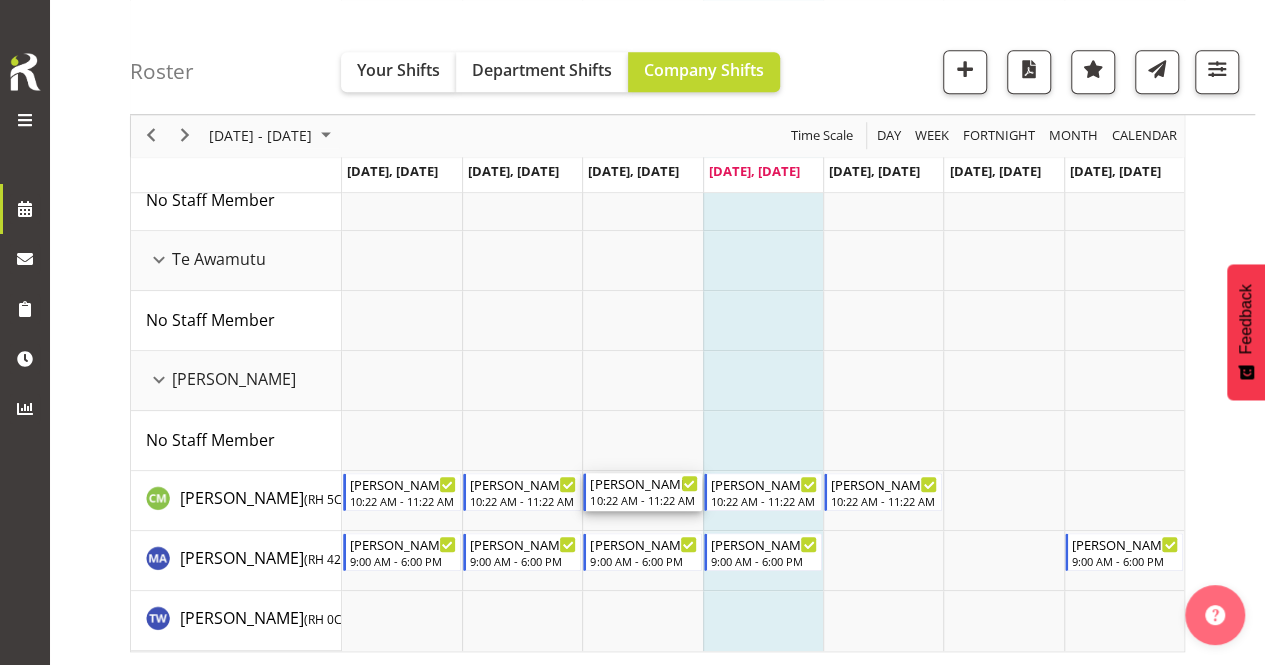 click on "[PERSON_NAME]" at bounding box center [643, 483] 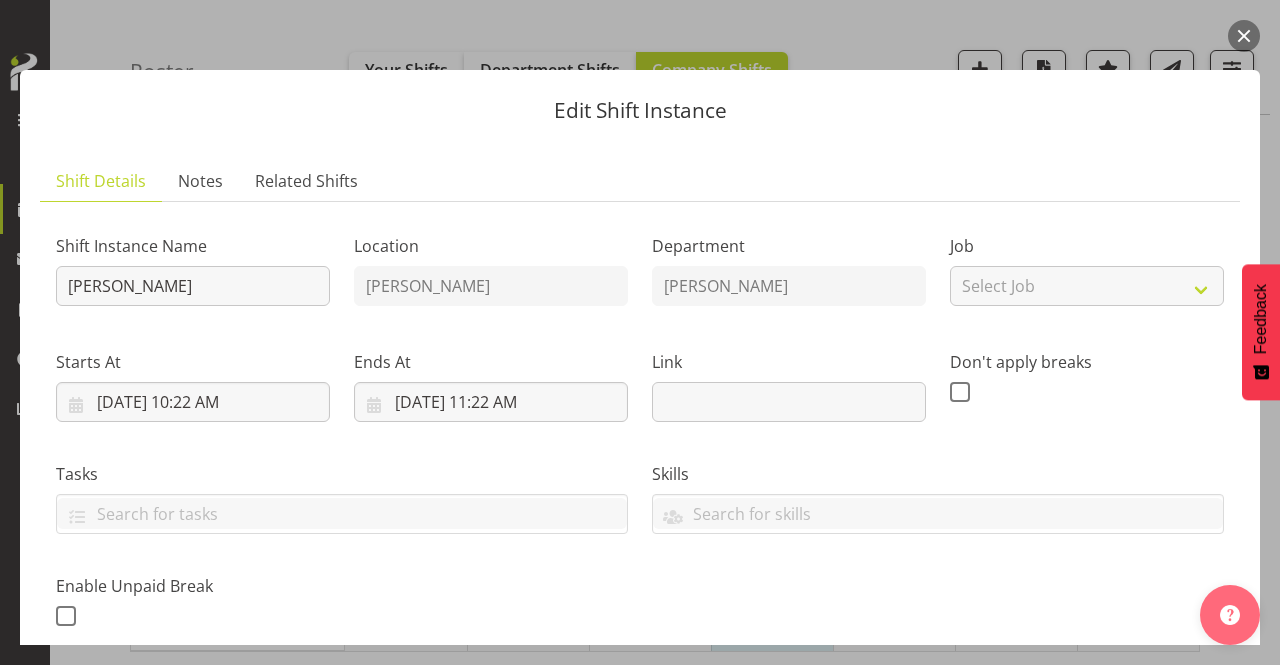 click at bounding box center [1244, 36] 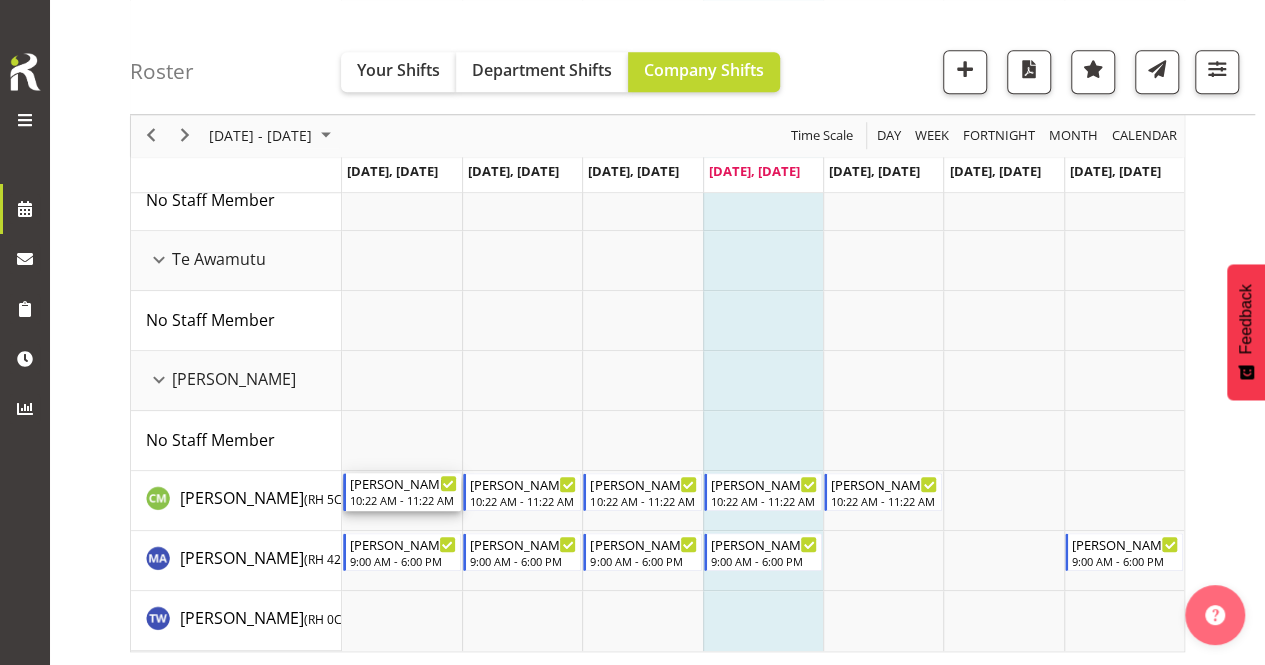 click on "10:22 AM - 11:22 AM" at bounding box center [403, 500] 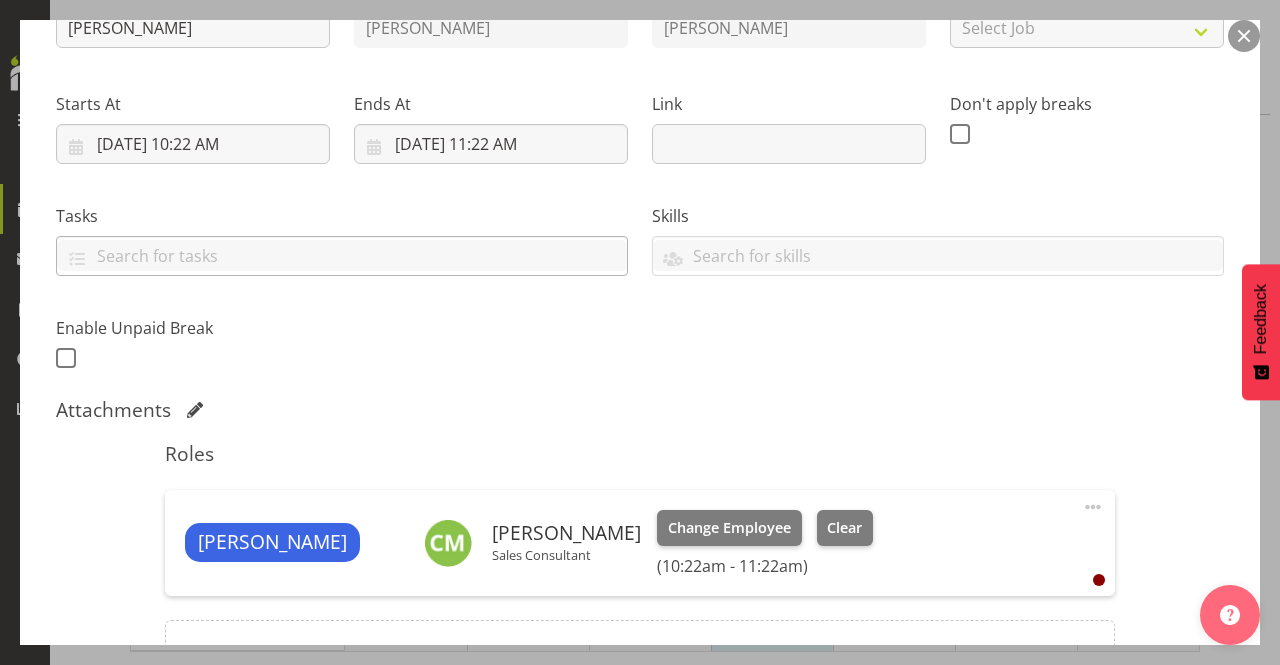 scroll, scrollTop: 476, scrollLeft: 0, axis: vertical 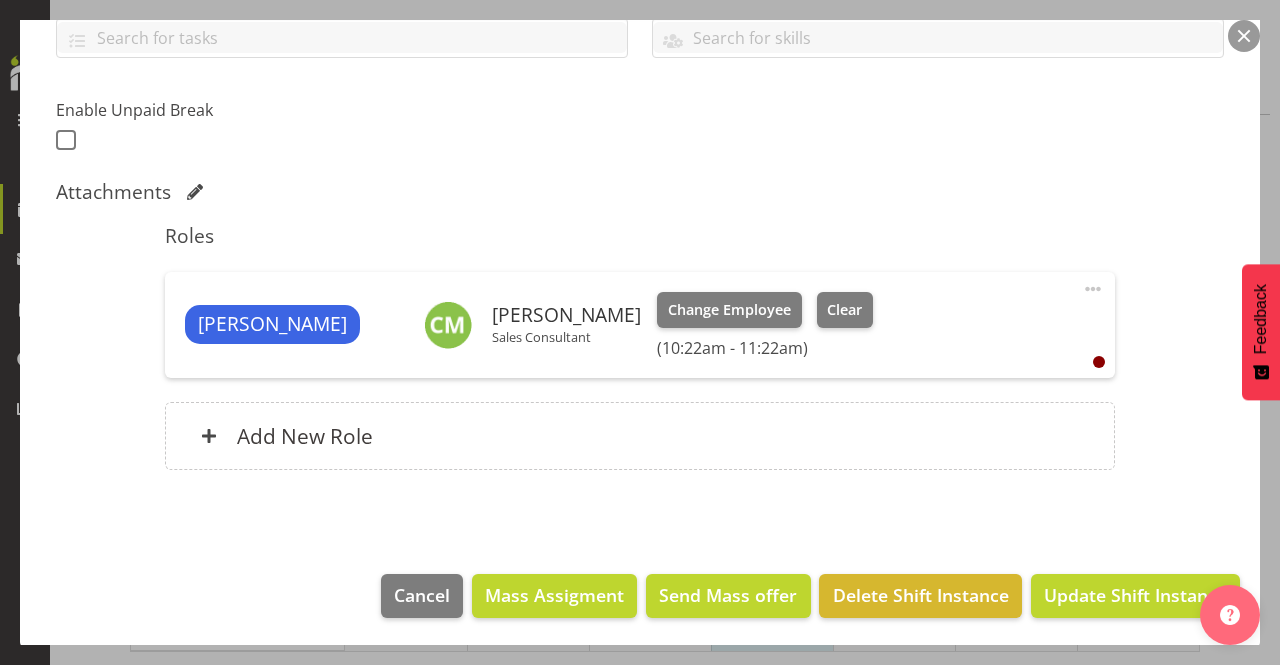 click at bounding box center [1093, 289] 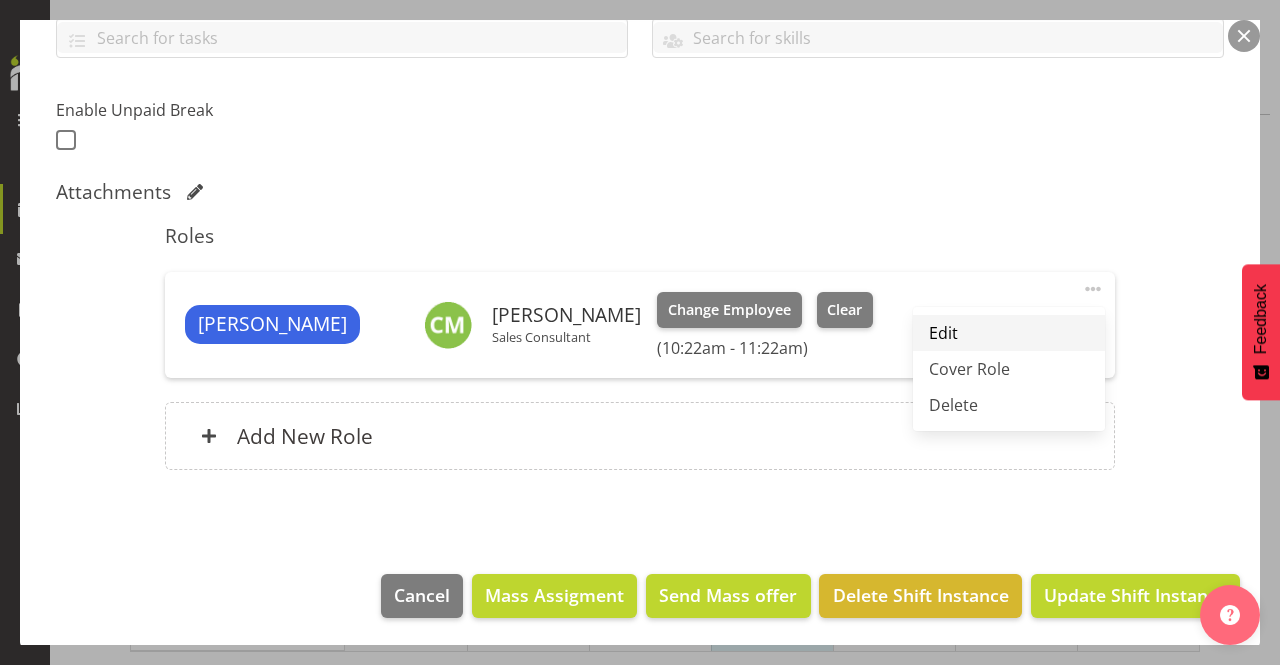 click on "Edit" at bounding box center [1009, 333] 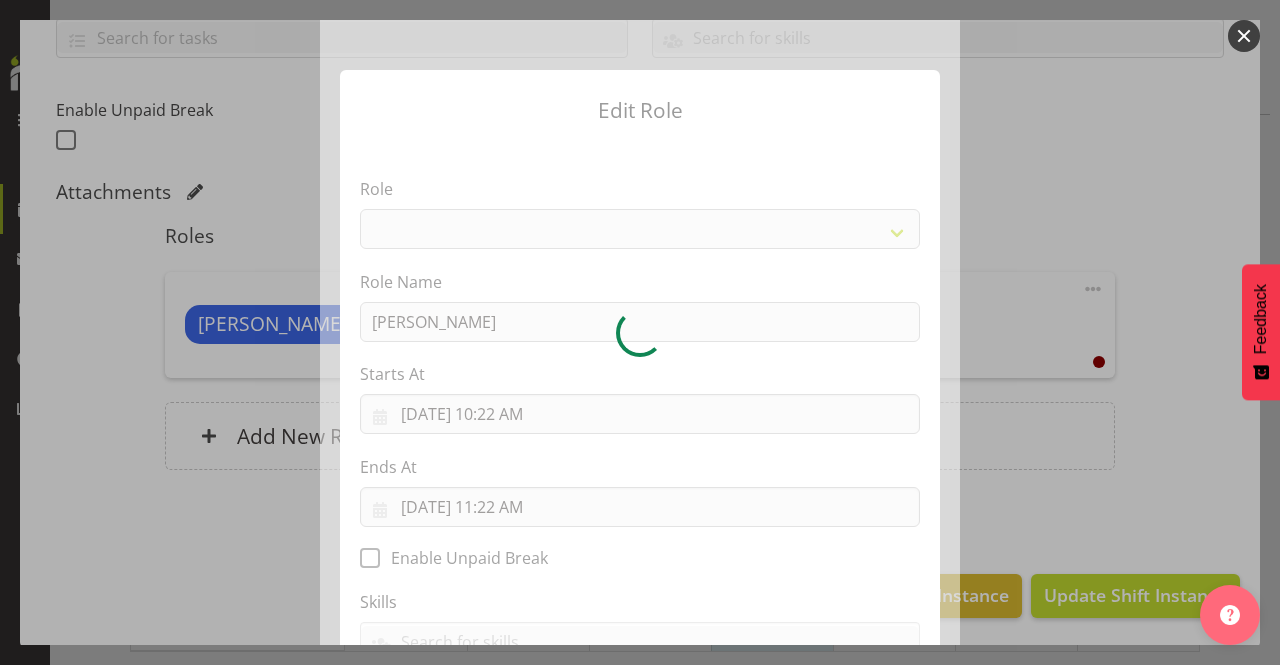 select on "1475" 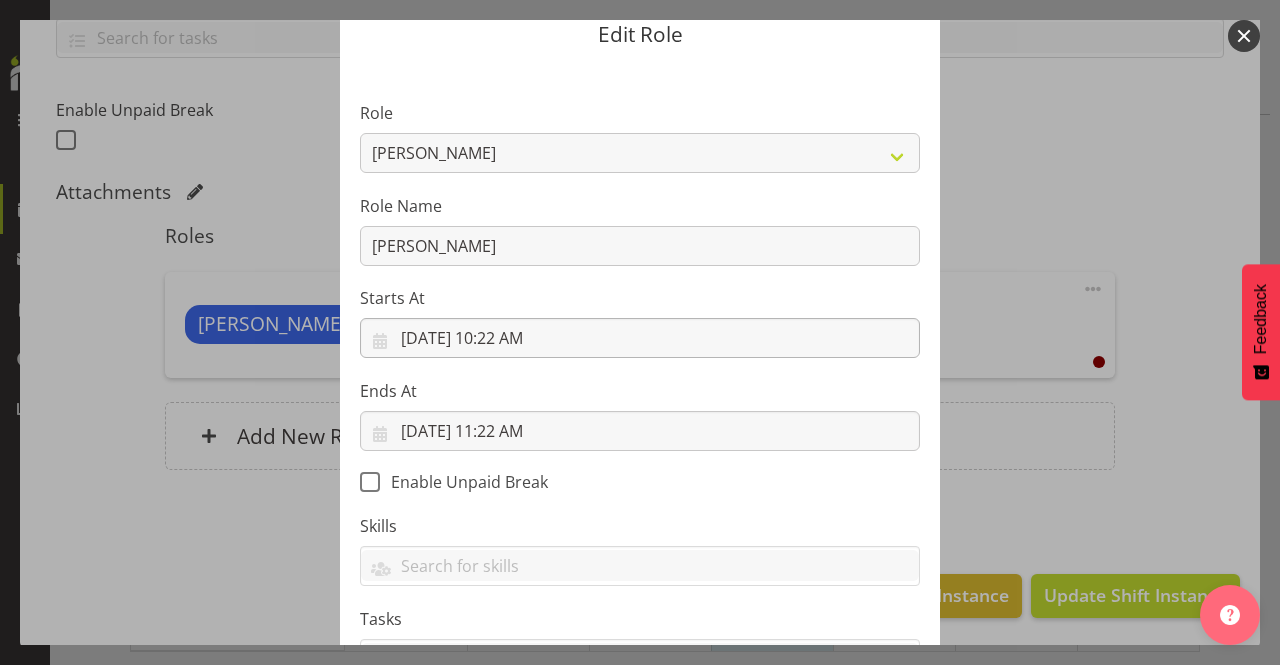 scroll, scrollTop: 242, scrollLeft: 0, axis: vertical 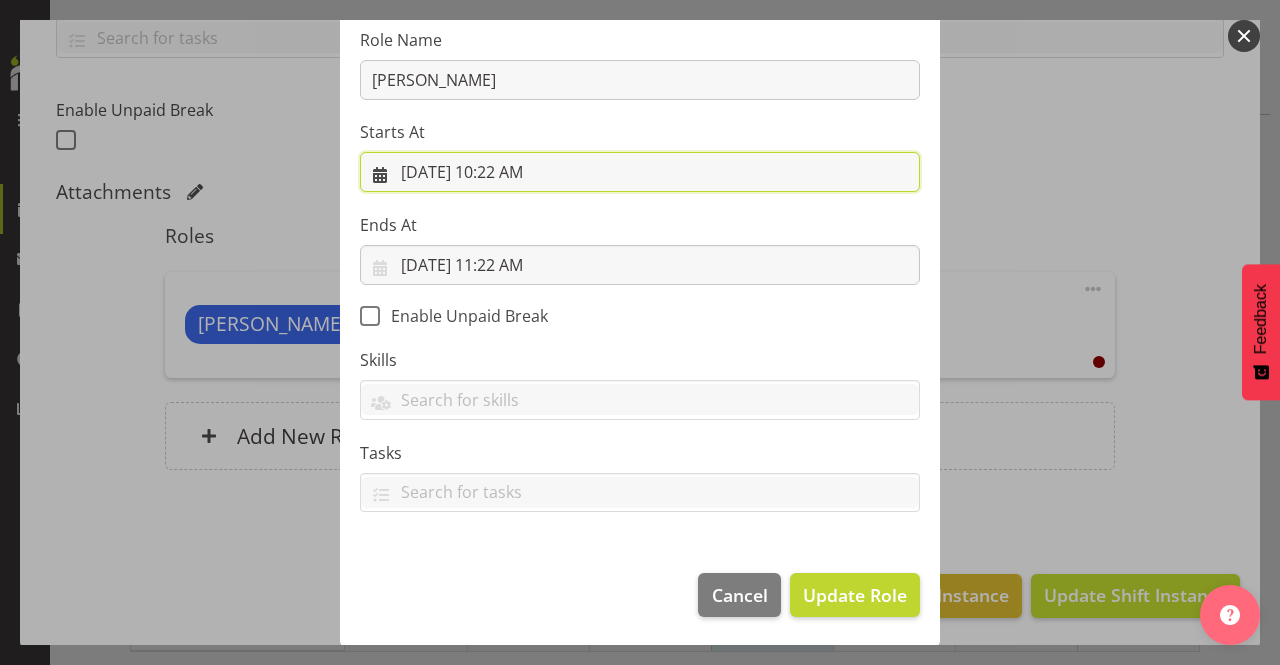 click on "7/8/2025, 10:22 AM" at bounding box center (640, 172) 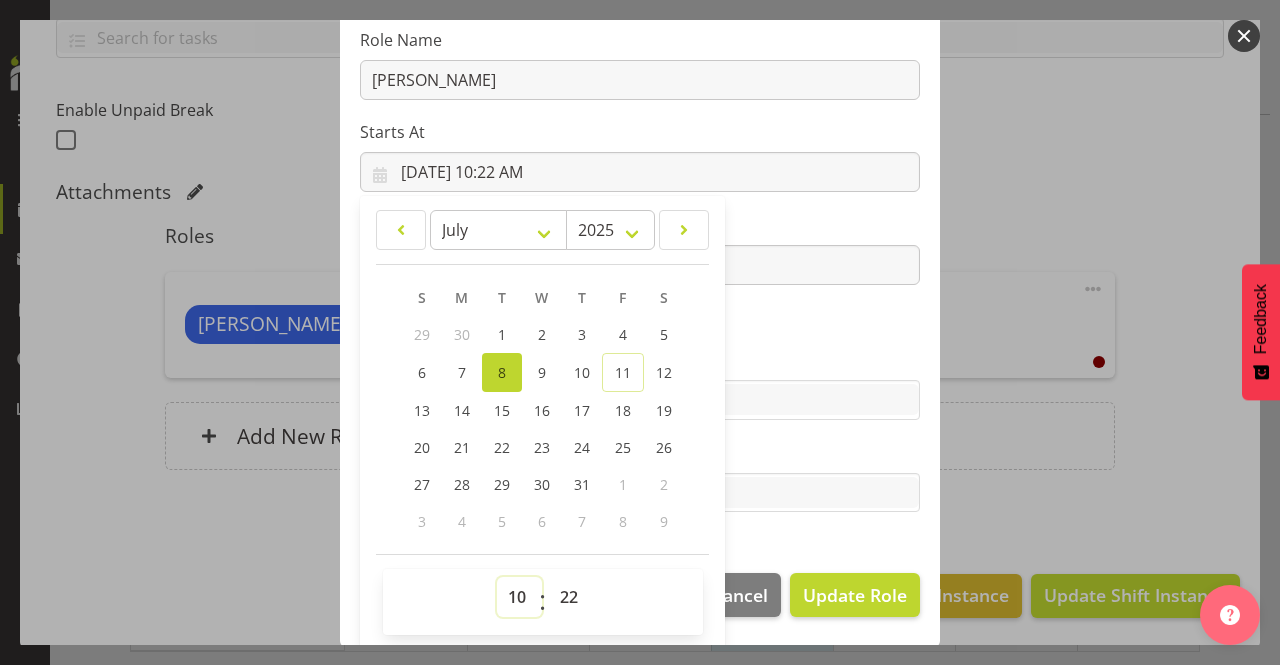 click on "00   01   02   03   04   05   06   07   08   09   10   11   12   13   14   15   16   17   18   19   20   21   22   23" at bounding box center [519, 597] 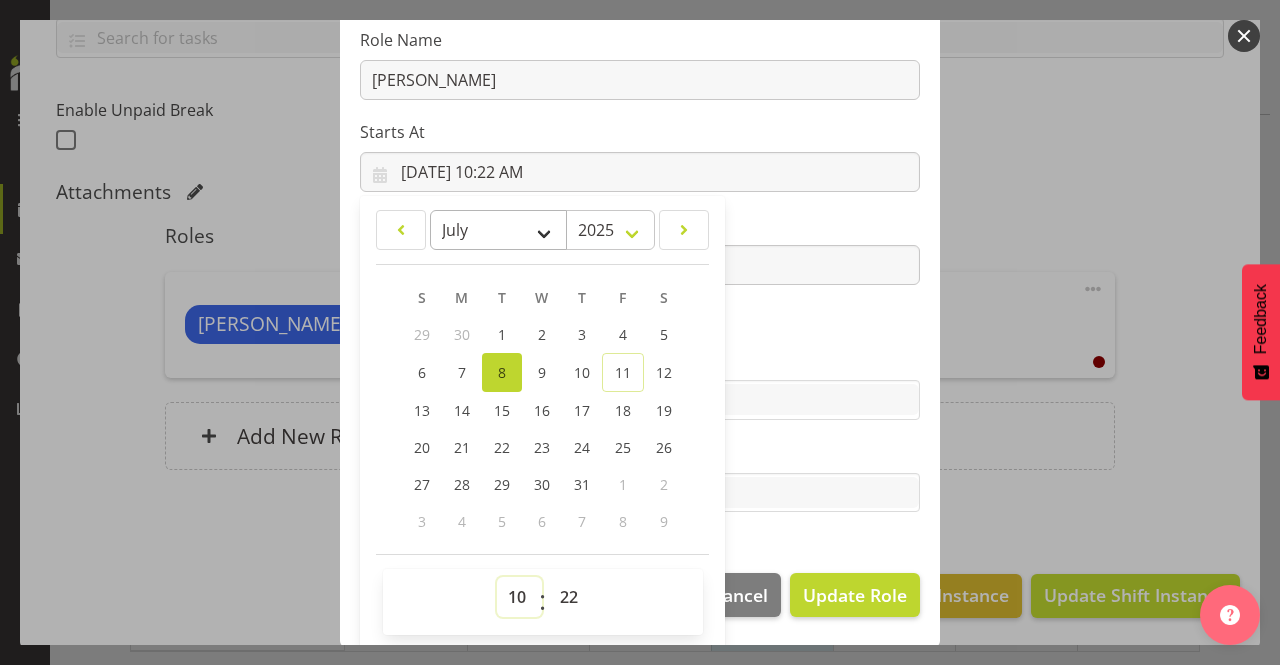 select on "9" 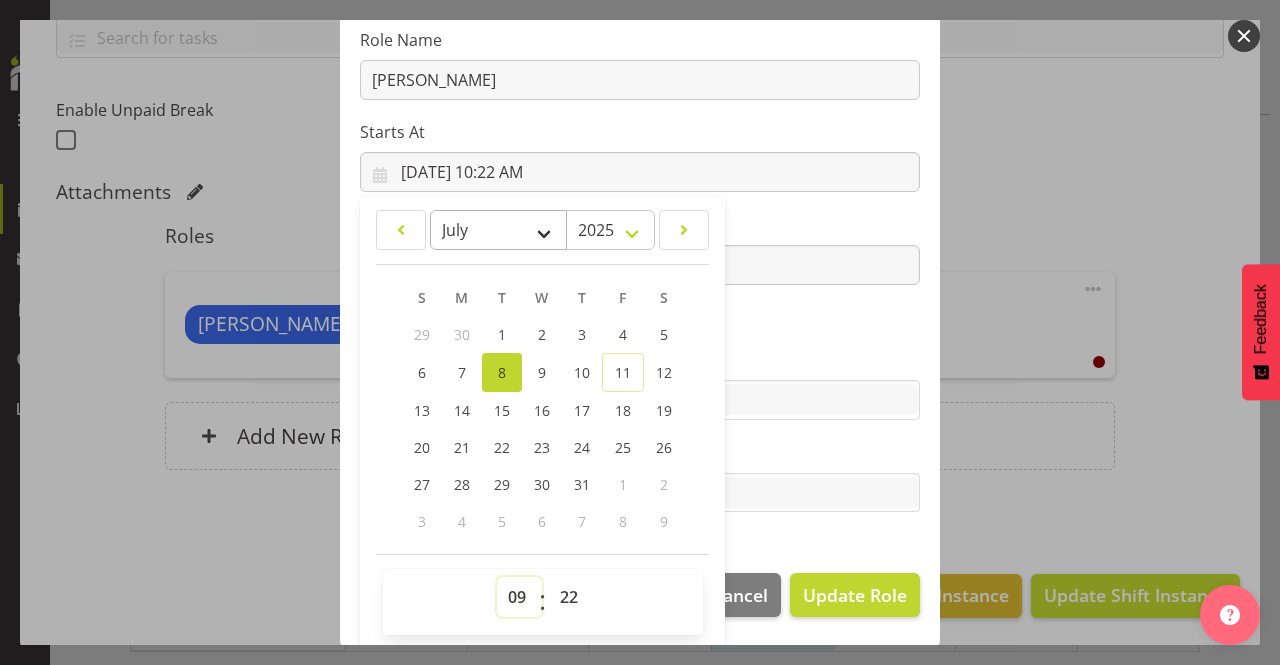 click on "00   01   02   03   04   05   06   07   08   09   10   11   12   13   14   15   16   17   18   19   20   21   22   23" at bounding box center [519, 597] 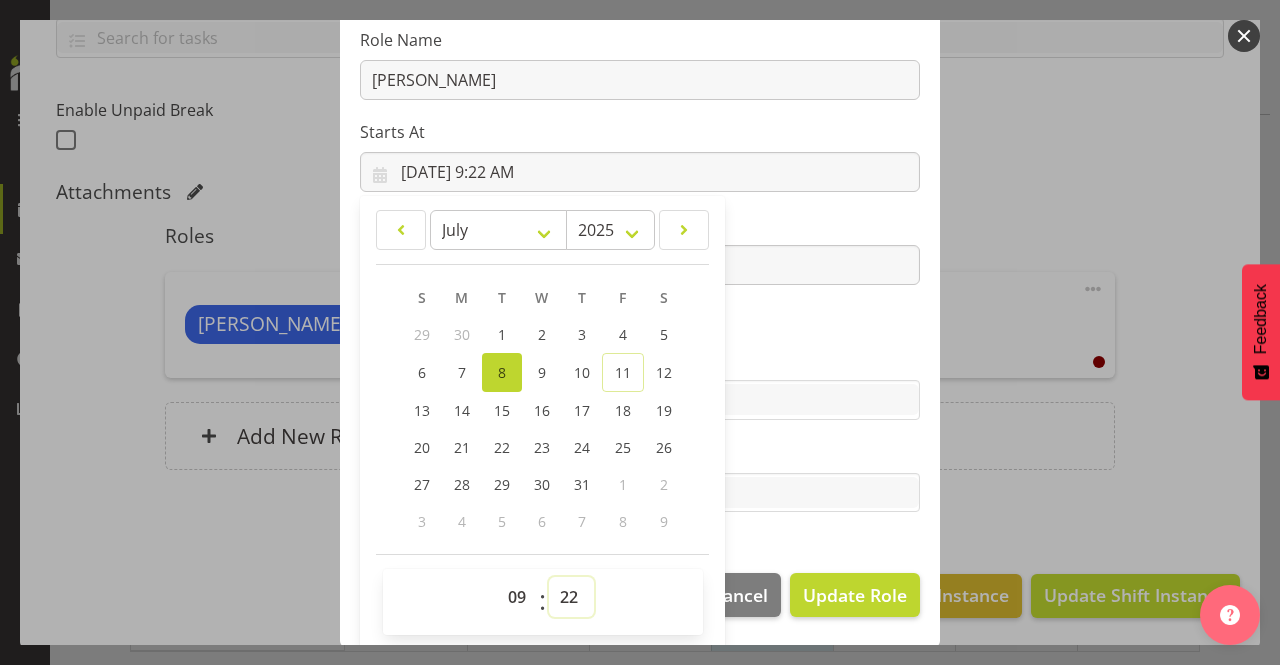 click on "00   01   02   03   04   05   06   07   08   09   10   11   12   13   14   15   16   17   18   19   20   21   22   23   24   25   26   27   28   29   30   31   32   33   34   35   36   37   38   39   40   41   42   43   44   45   46   47   48   49   50   51   52   53   54   55   56   57   58   59" at bounding box center (571, 597) 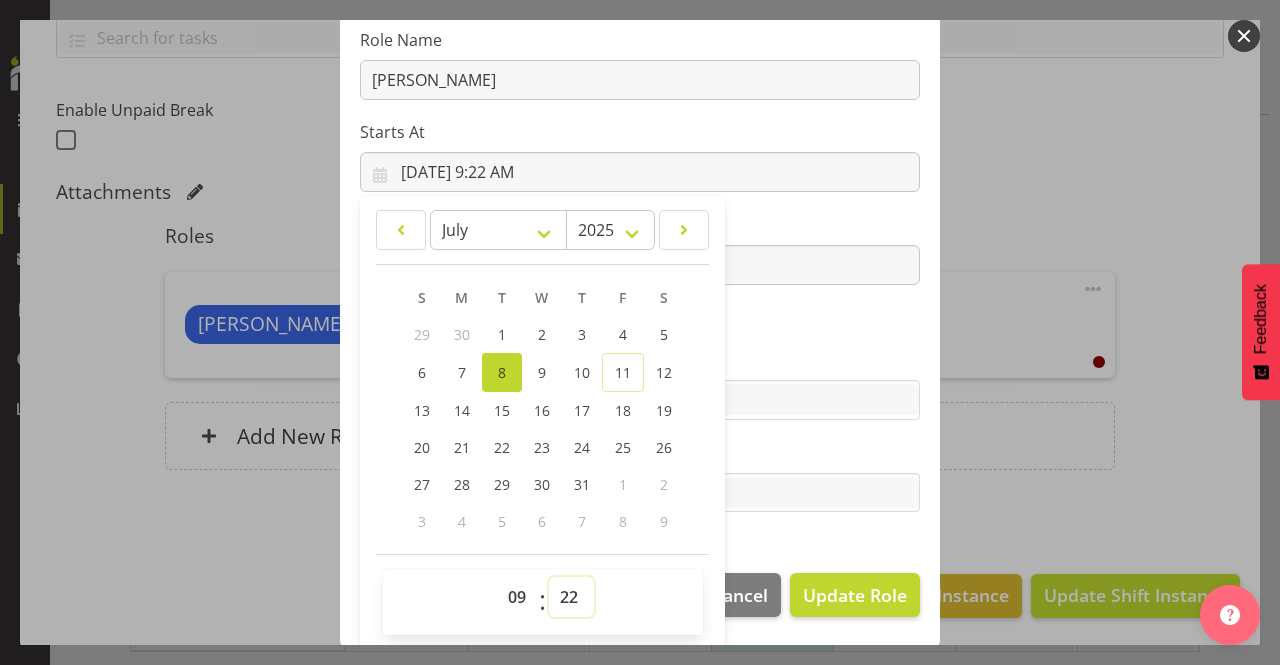 select on "0" 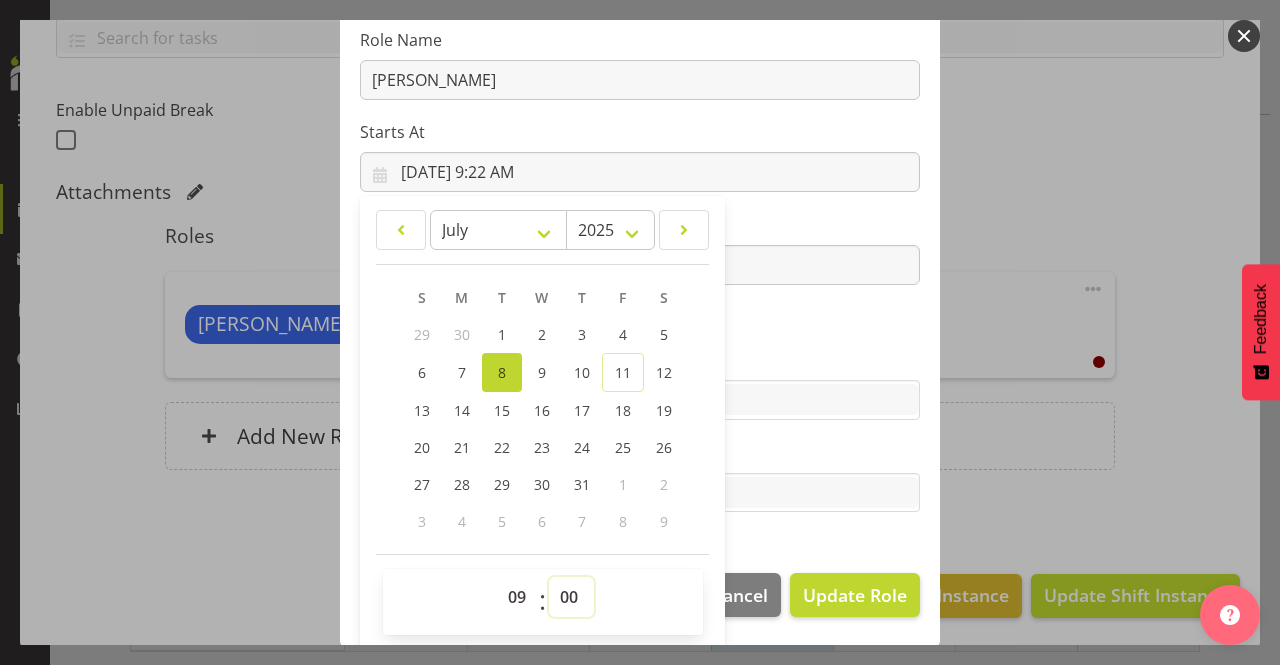 click on "00   01   02   03   04   05   06   07   08   09   10   11   12   13   14   15   16   17   18   19   20   21   22   23   24   25   26   27   28   29   30   31   32   33   34   35   36   37   38   39   40   41   42   43   44   45   46   47   48   49   50   51   52   53   54   55   56   57   58   59" at bounding box center (571, 597) 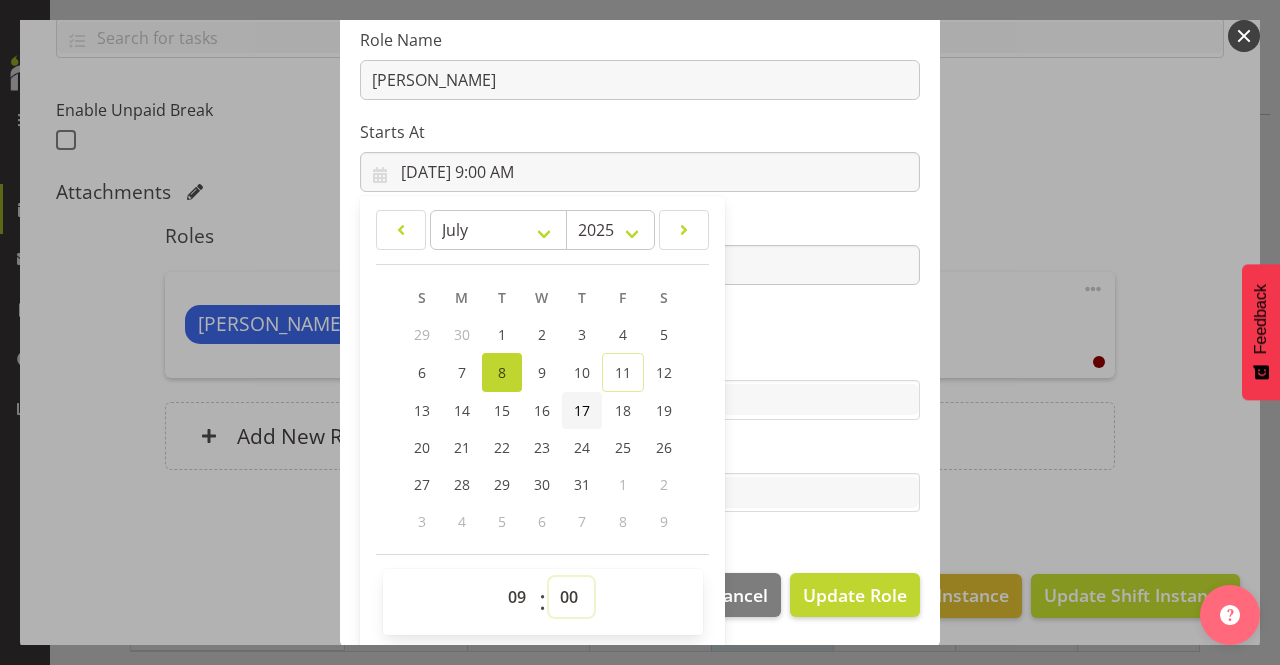 scroll, scrollTop: 244, scrollLeft: 0, axis: vertical 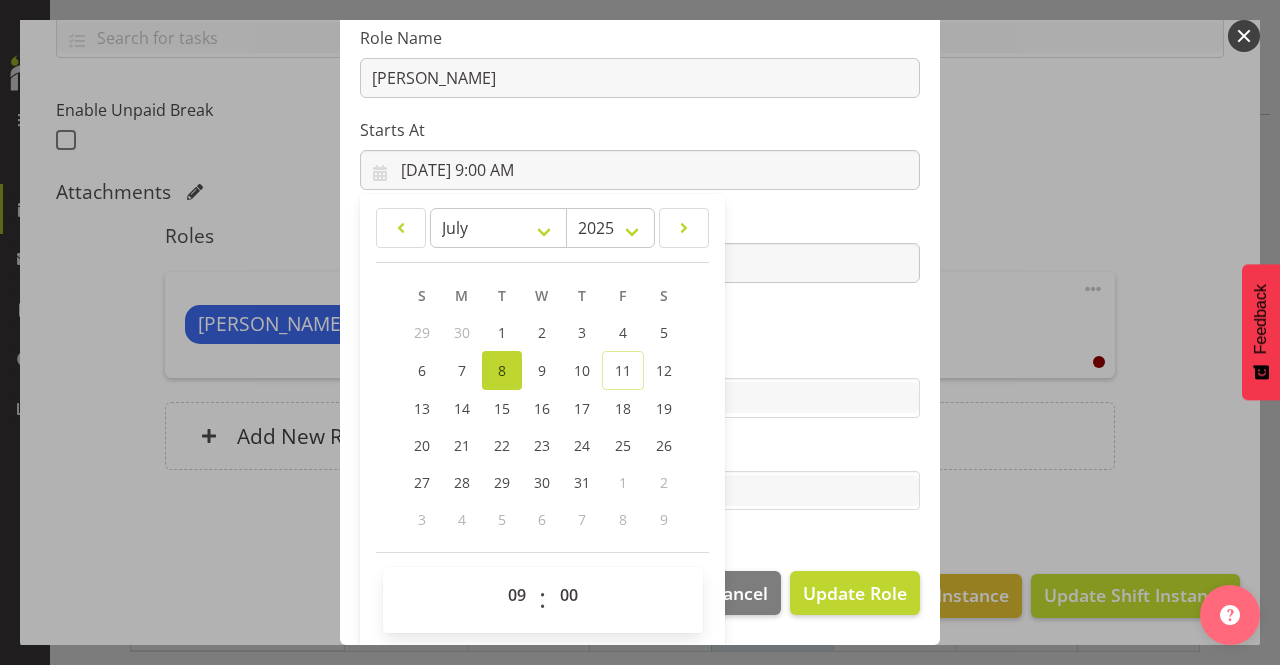 click on "Skills" at bounding box center [640, 358] 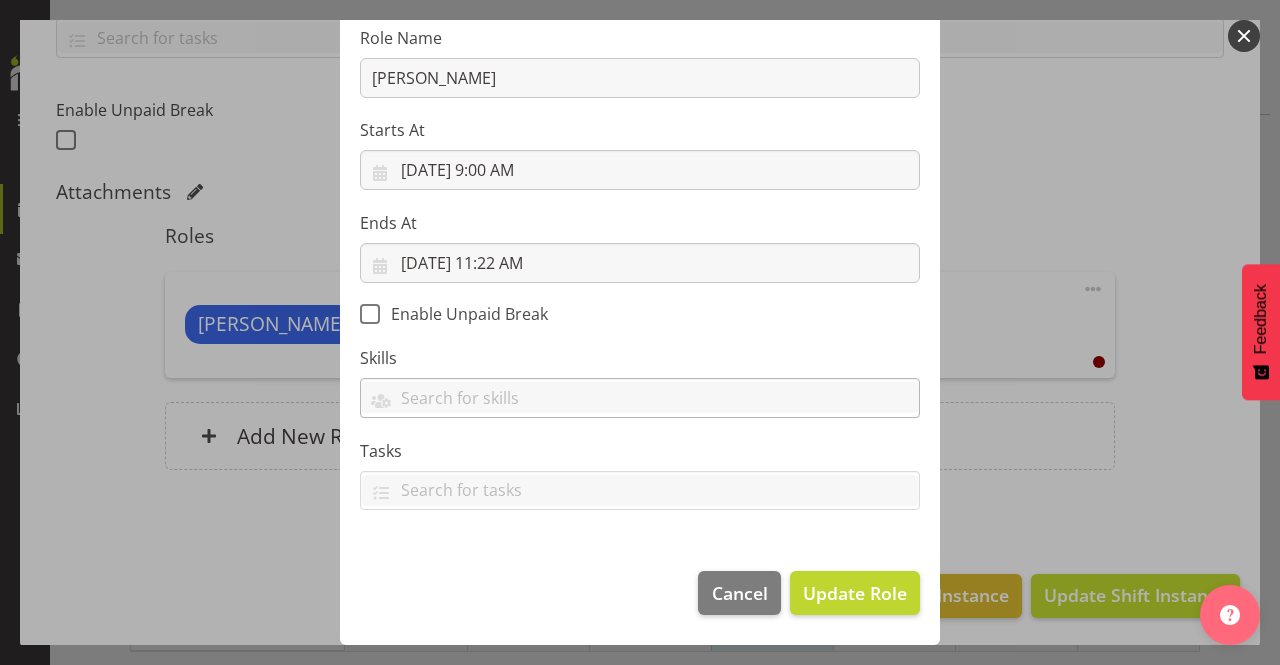 scroll, scrollTop: 242, scrollLeft: 0, axis: vertical 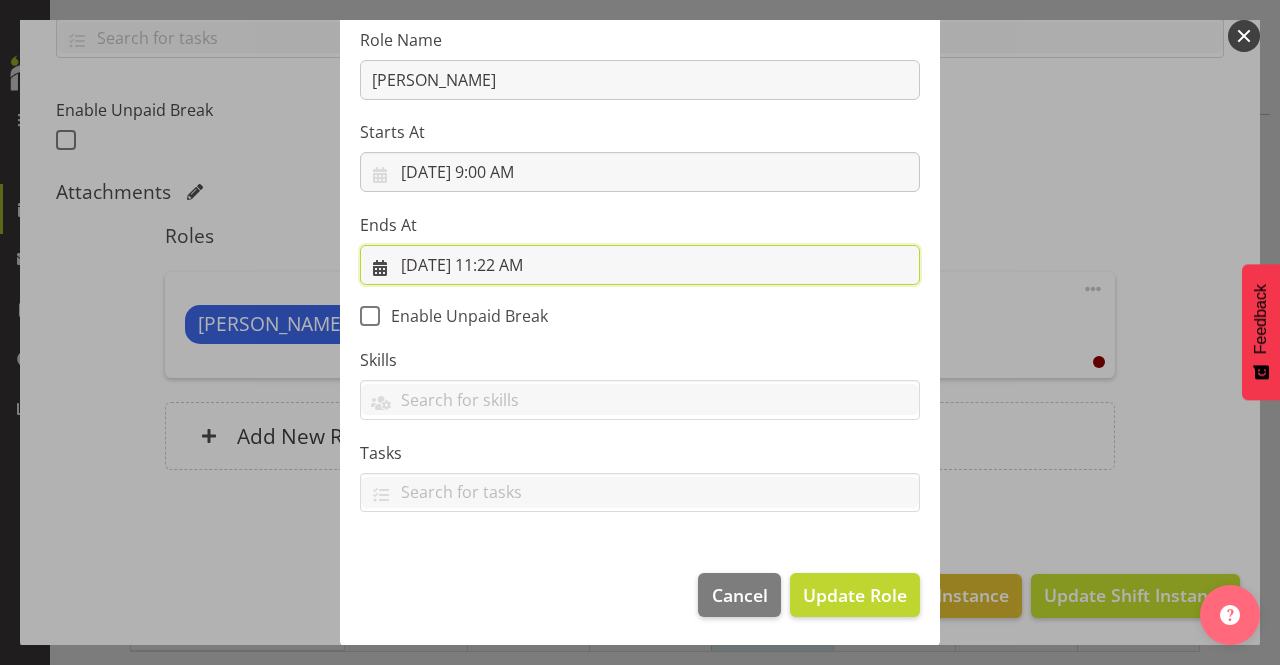 click on "7/8/2025, 11:22 AM" at bounding box center [640, 265] 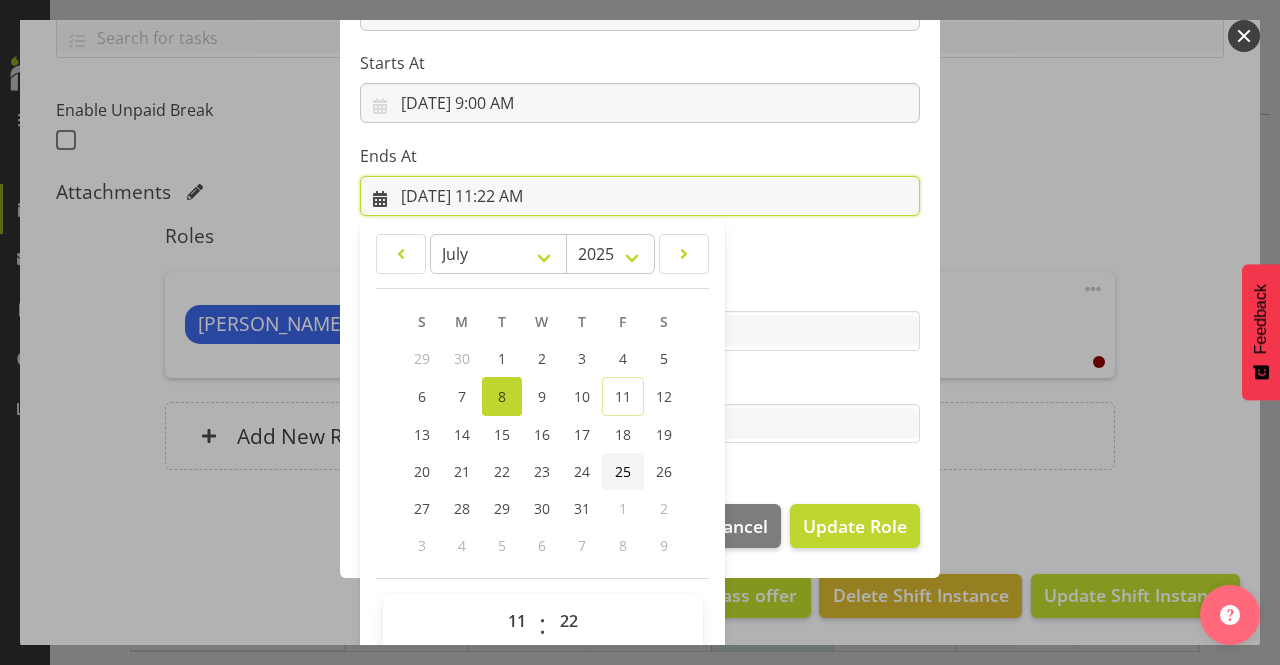 scroll, scrollTop: 337, scrollLeft: 0, axis: vertical 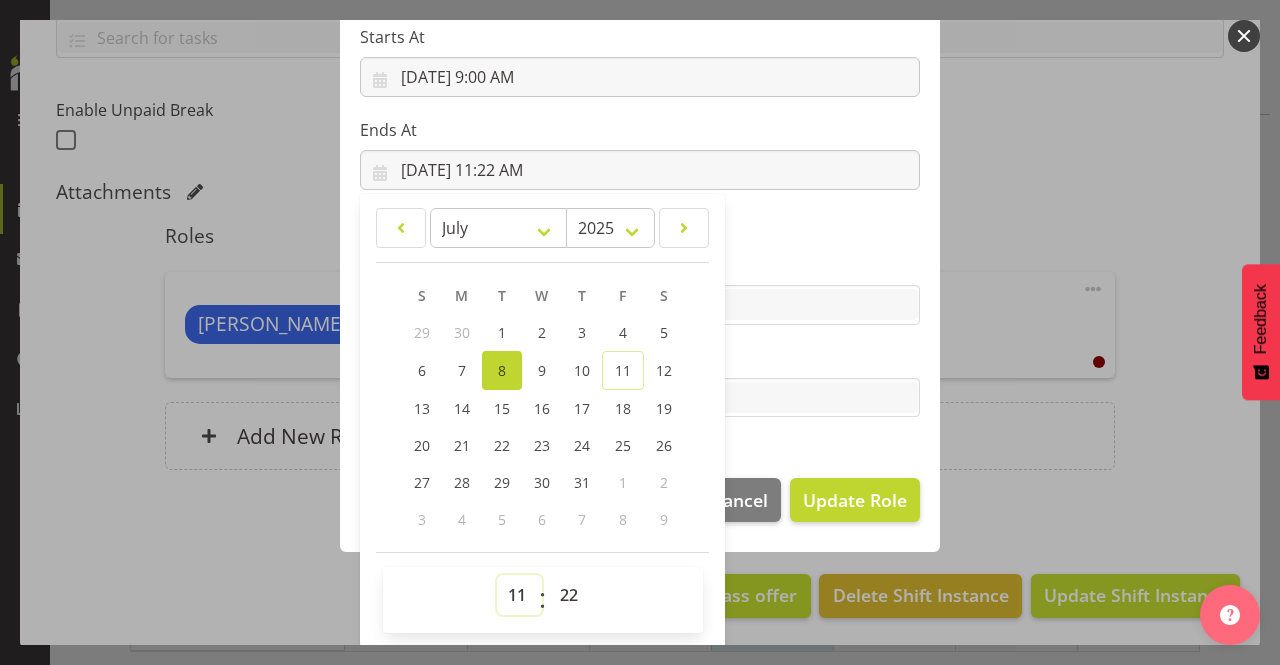 click on "00   01   02   03   04   05   06   07   08   09   10   11   12   13   14   15   16   17   18   19   20   21   22   23" at bounding box center (519, 595) 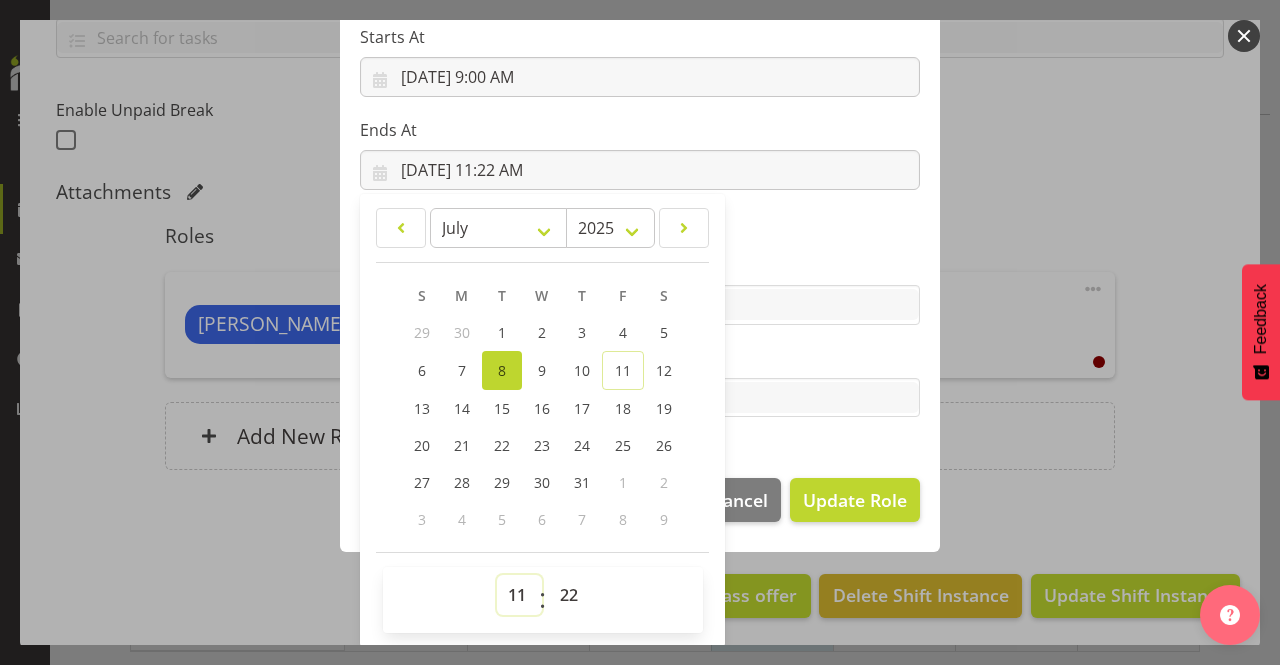select on "18" 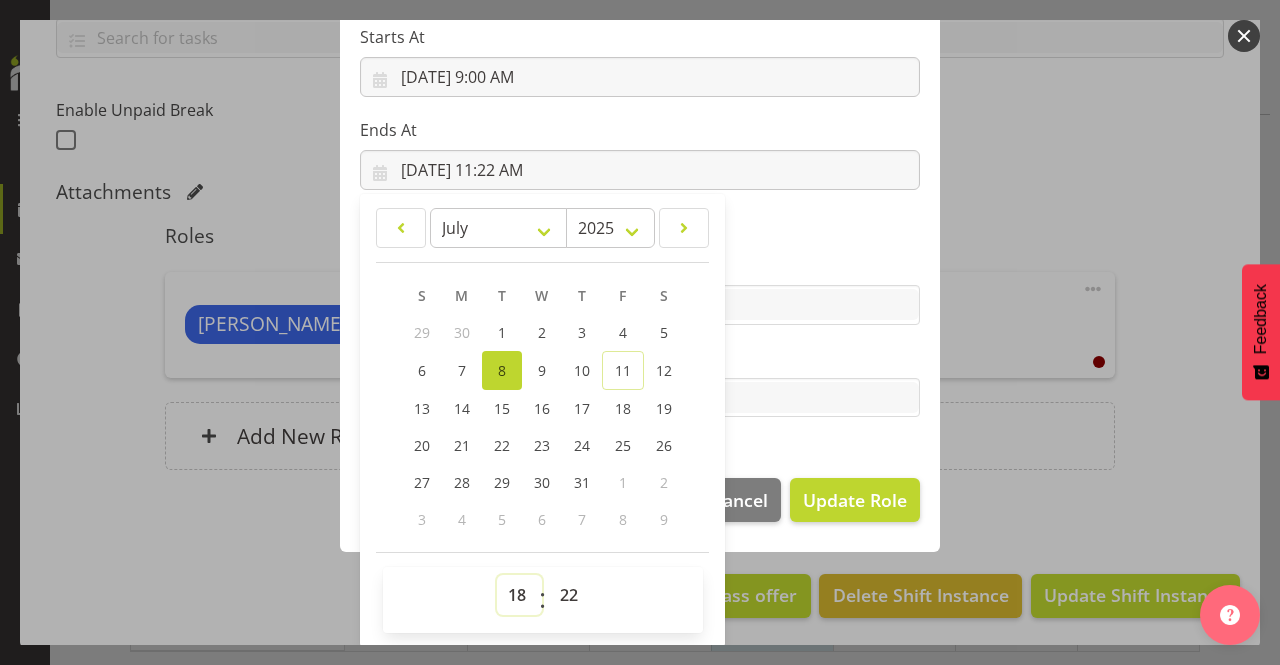 click on "00   01   02   03   04   05   06   07   08   09   10   11   12   13   14   15   16   17   18   19   20   21   22   23" at bounding box center [519, 595] 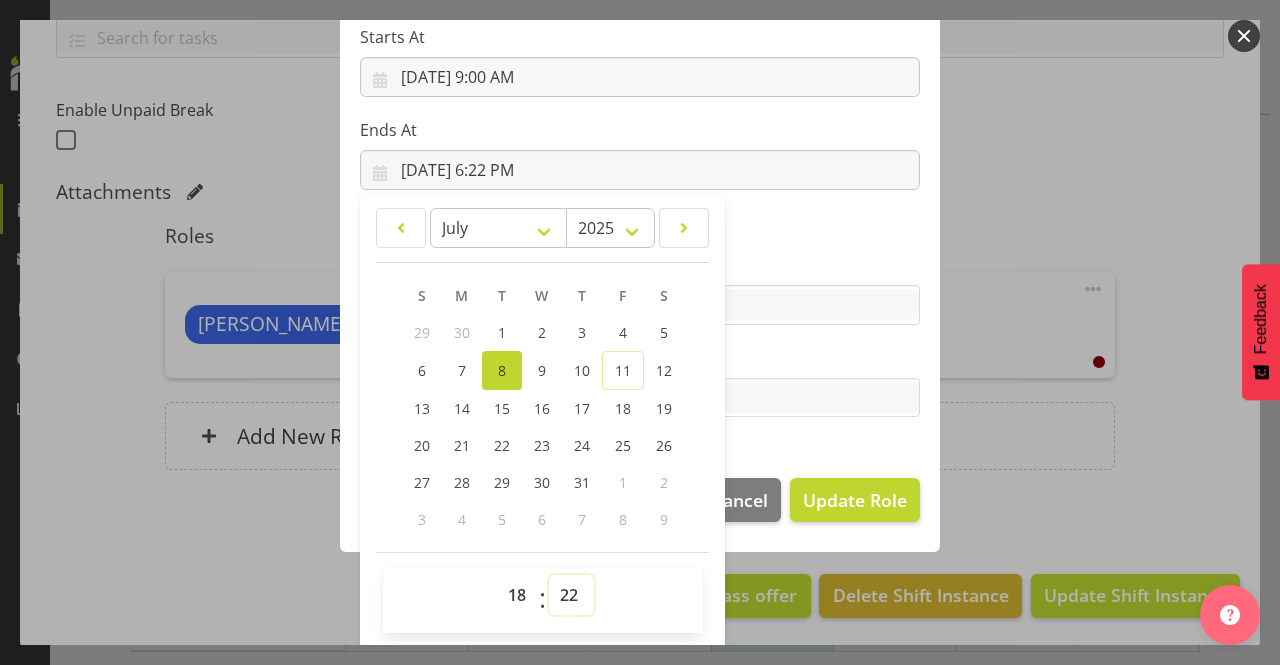 click on "00   01   02   03   04   05   06   07   08   09   10   11   12   13   14   15   16   17   18   19   20   21   22   23   24   25   26   27   28   29   30   31   32   33   34   35   36   37   38   39   40   41   42   43   44   45   46   47   48   49   50   51   52   53   54   55   56   57   58   59" at bounding box center [571, 595] 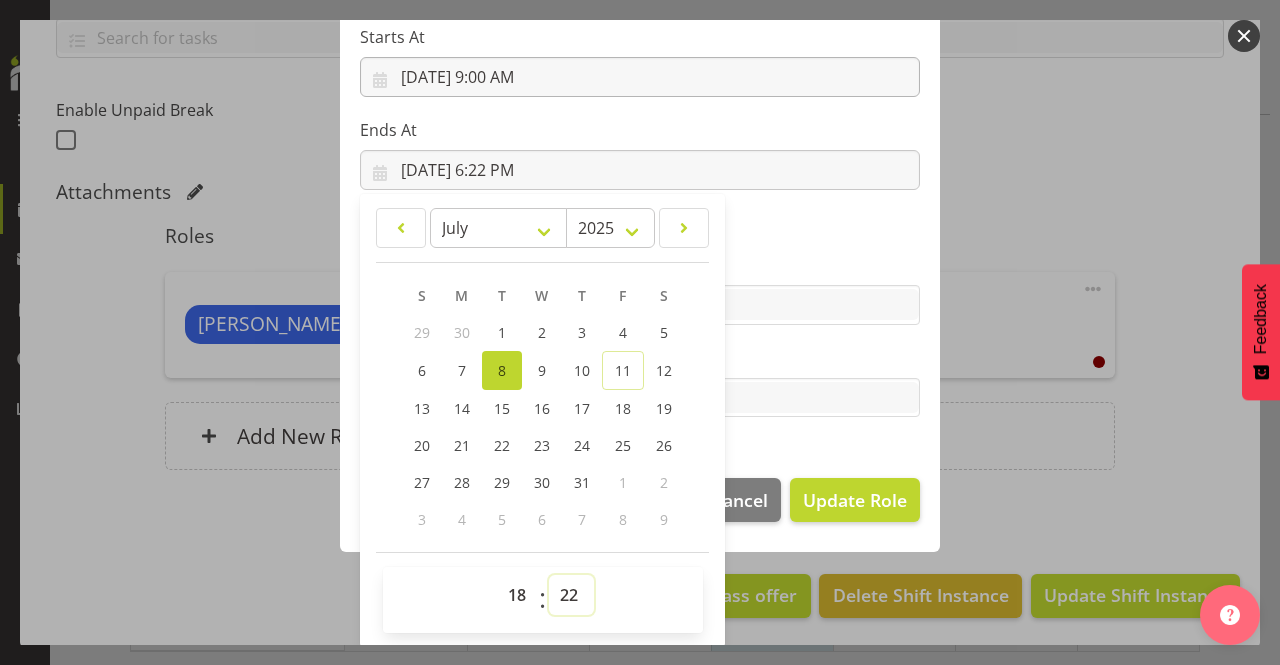 select on "0" 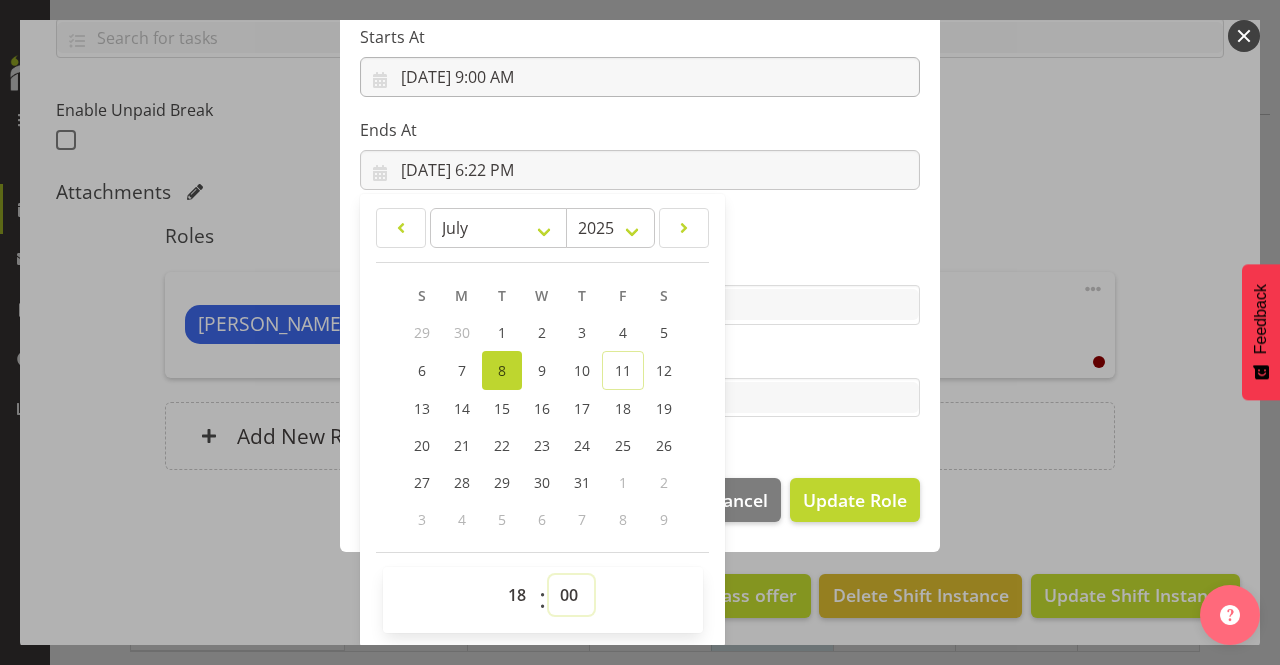 click on "00   01   02   03   04   05   06   07   08   09   10   11   12   13   14   15   16   17   18   19   20   21   22   23   24   25   26   27   28   29   30   31   32   33   34   35   36   37   38   39   40   41   42   43   44   45   46   47   48   49   50   51   52   53   54   55   56   57   58   59" at bounding box center [571, 595] 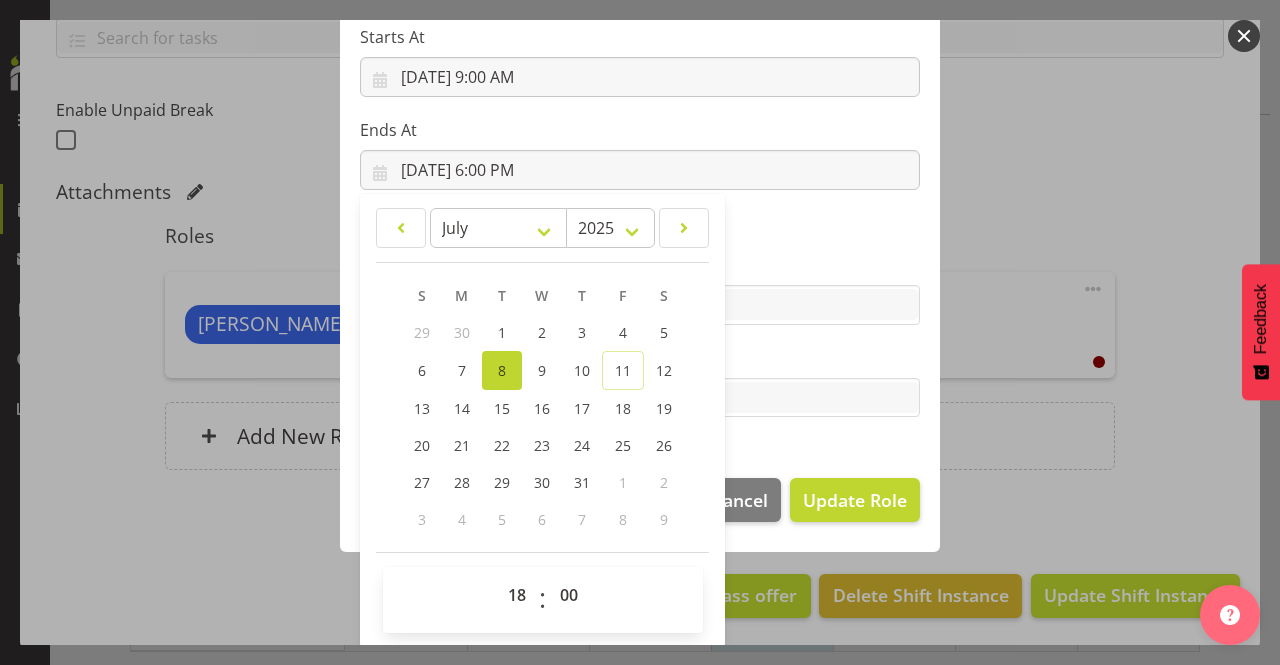 click on "Cancel
Update Role" at bounding box center (640, 505) 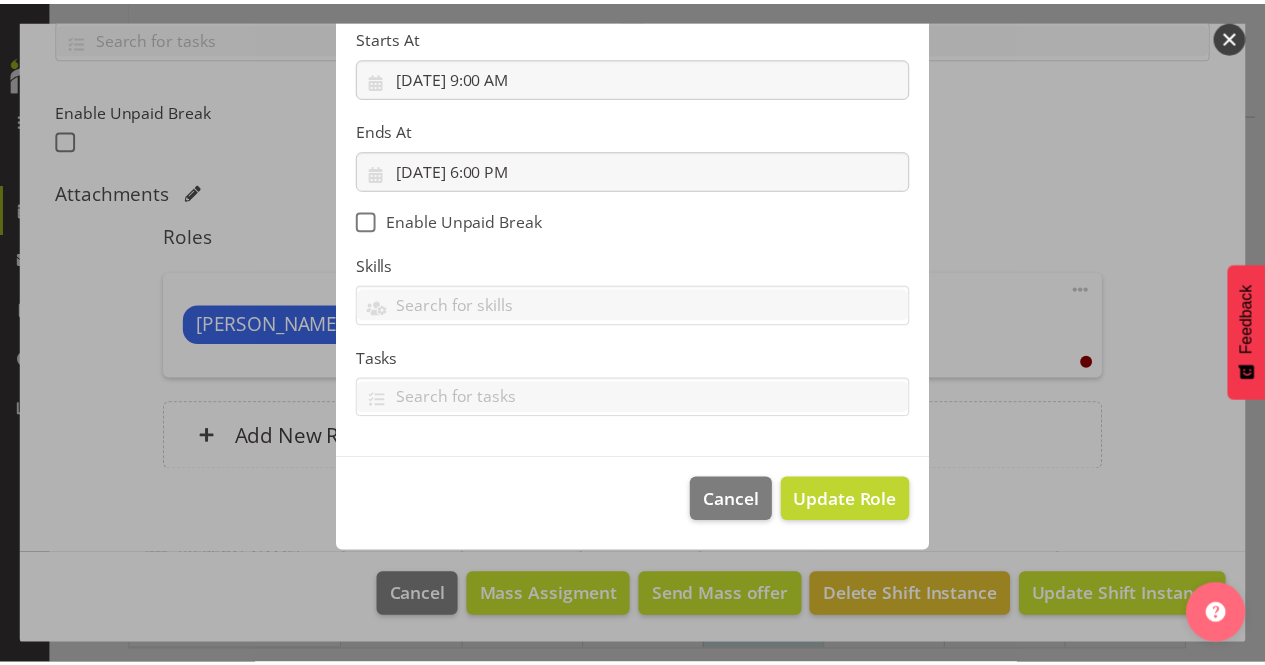 scroll, scrollTop: 242, scrollLeft: 0, axis: vertical 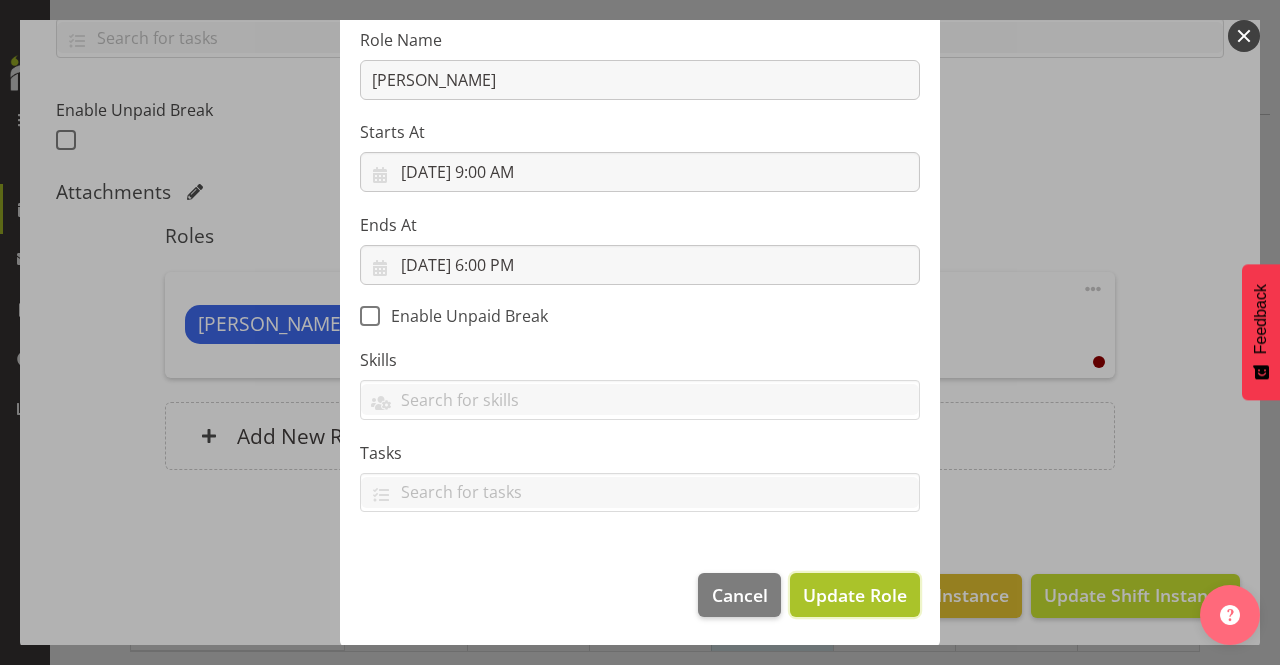 click on "Update Role" at bounding box center [855, 595] 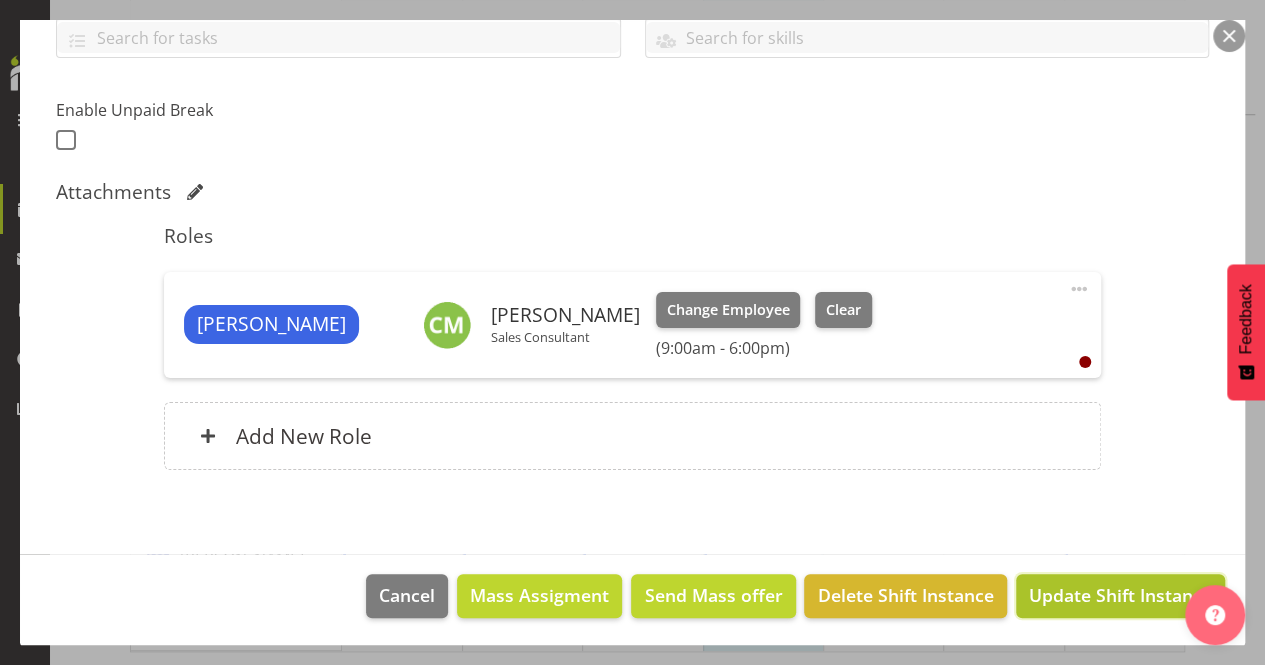 click on "Update Shift Instance" at bounding box center [1120, 595] 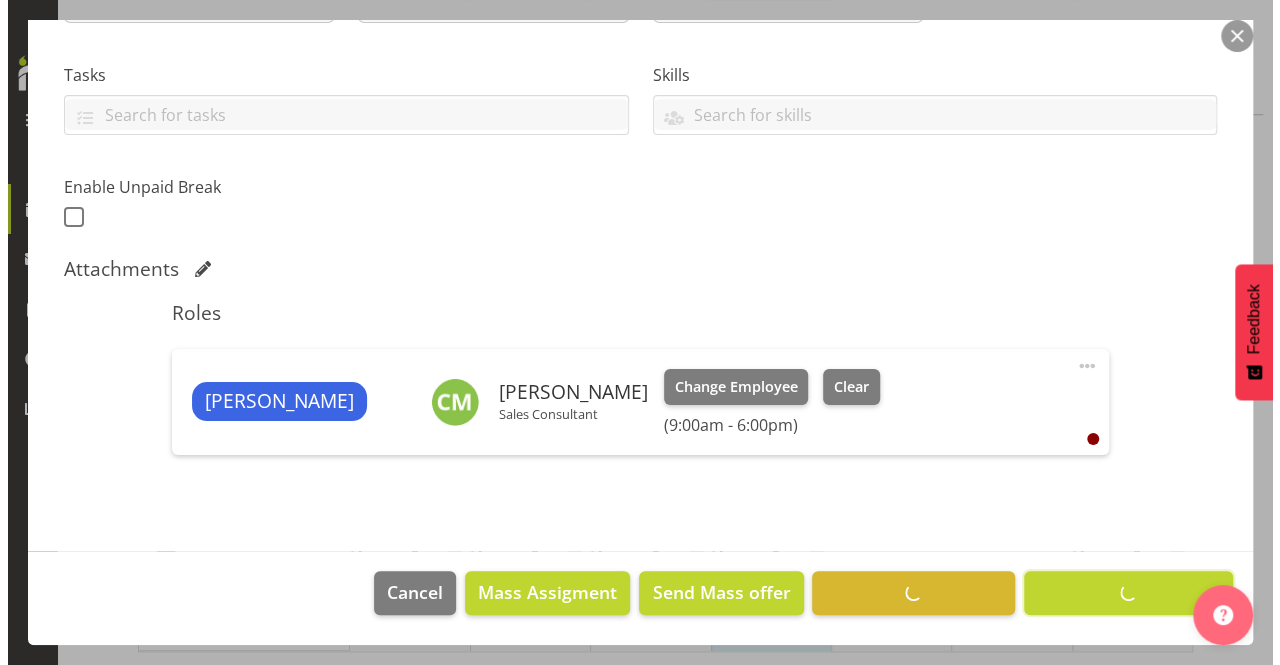 scroll, scrollTop: 396, scrollLeft: 0, axis: vertical 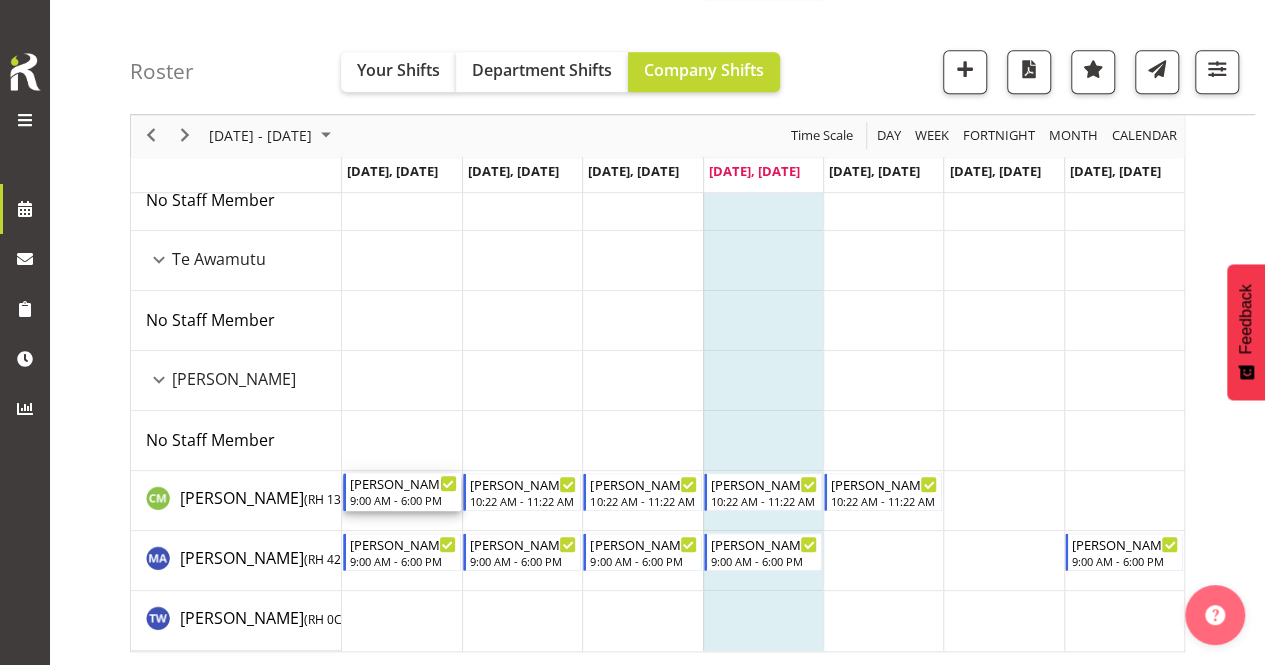 click on "[PERSON_NAME]" at bounding box center (403, 483) 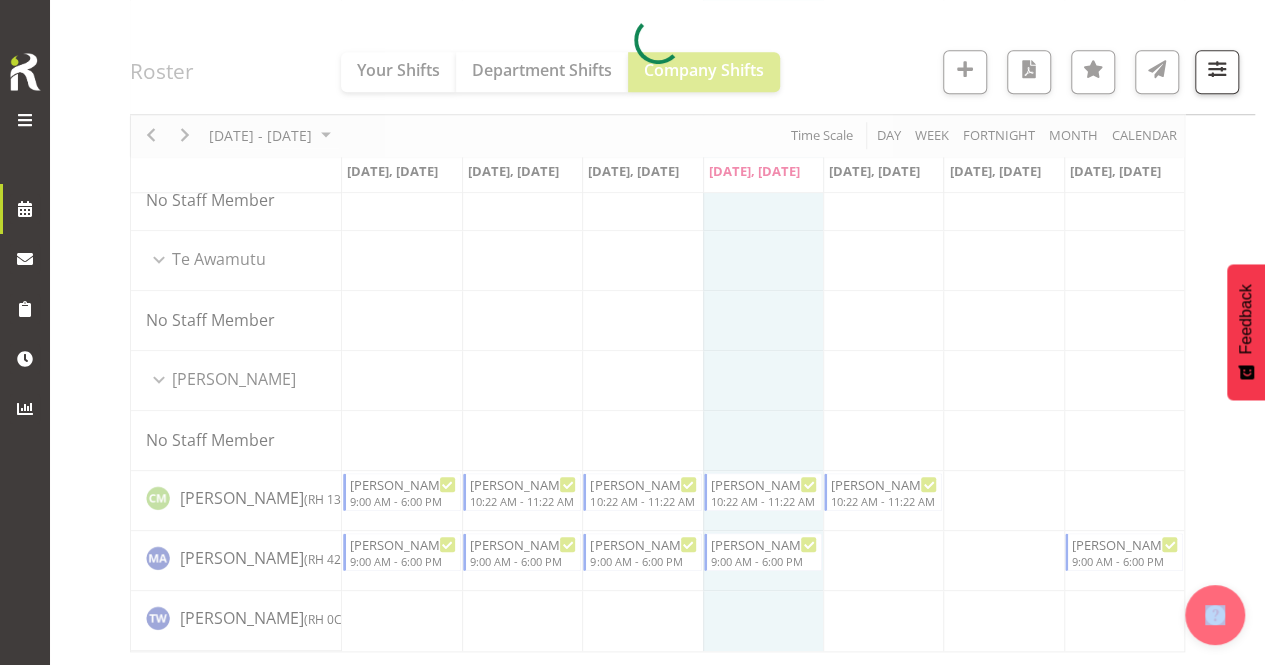 click at bounding box center [657, 40] 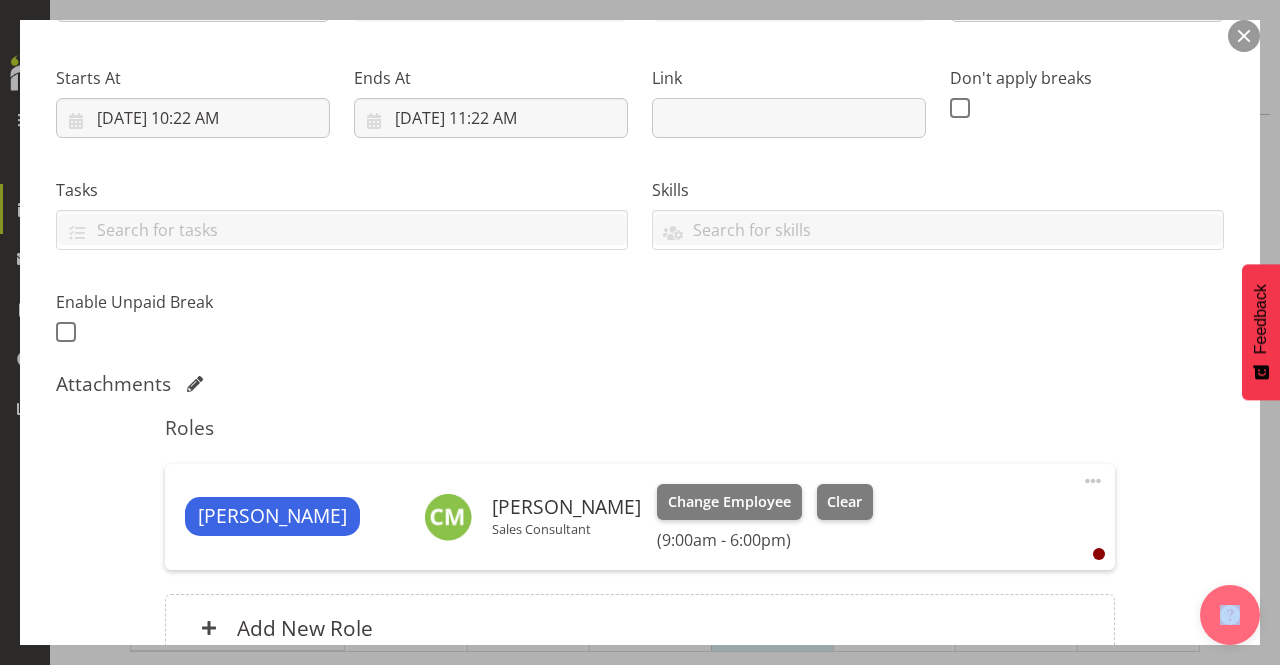 scroll, scrollTop: 400, scrollLeft: 0, axis: vertical 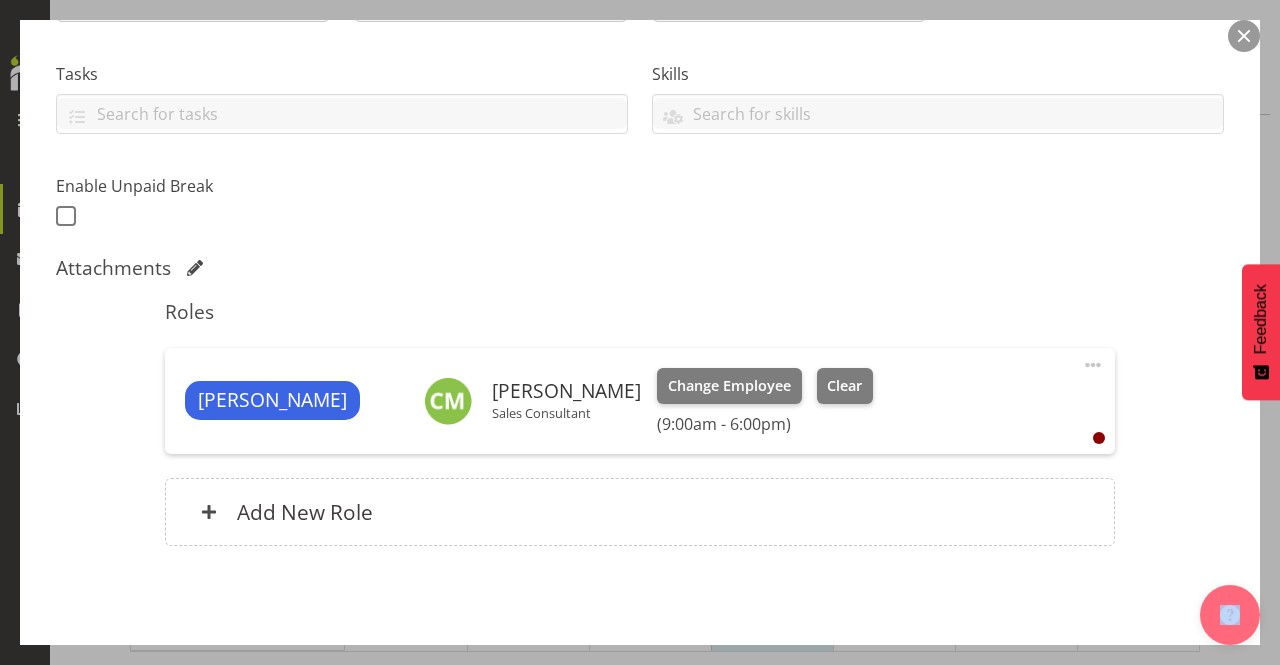 click at bounding box center [1093, 365] 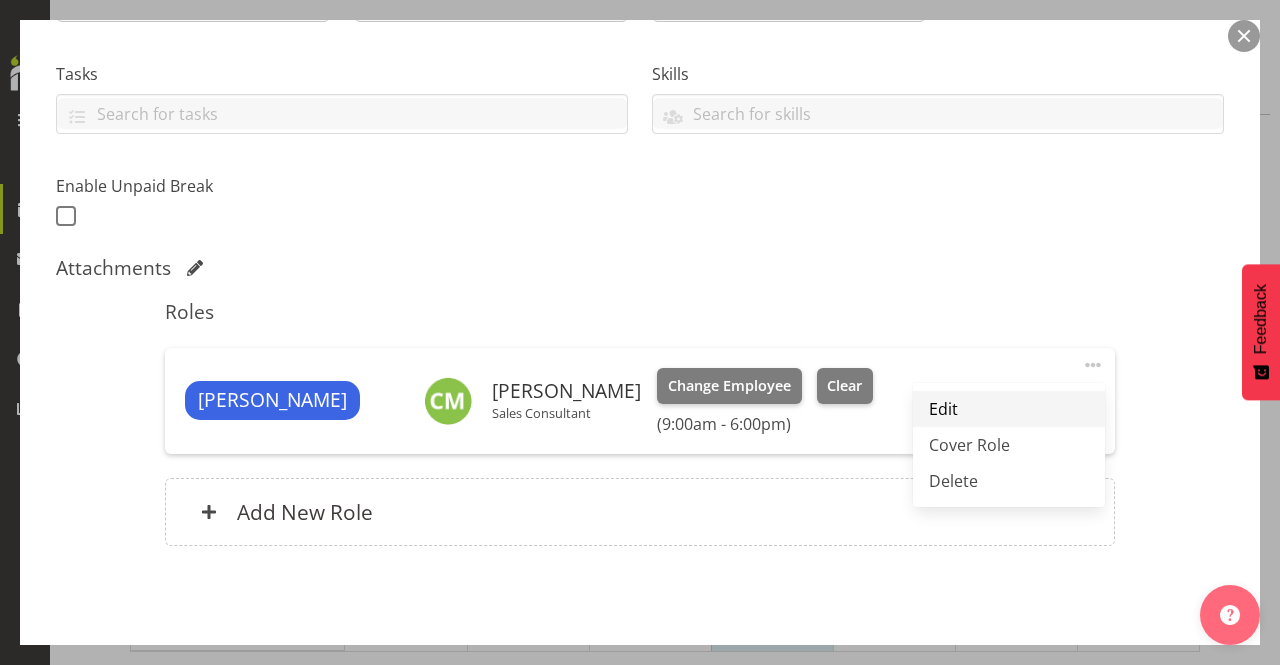 click on "Edit" at bounding box center (1009, 409) 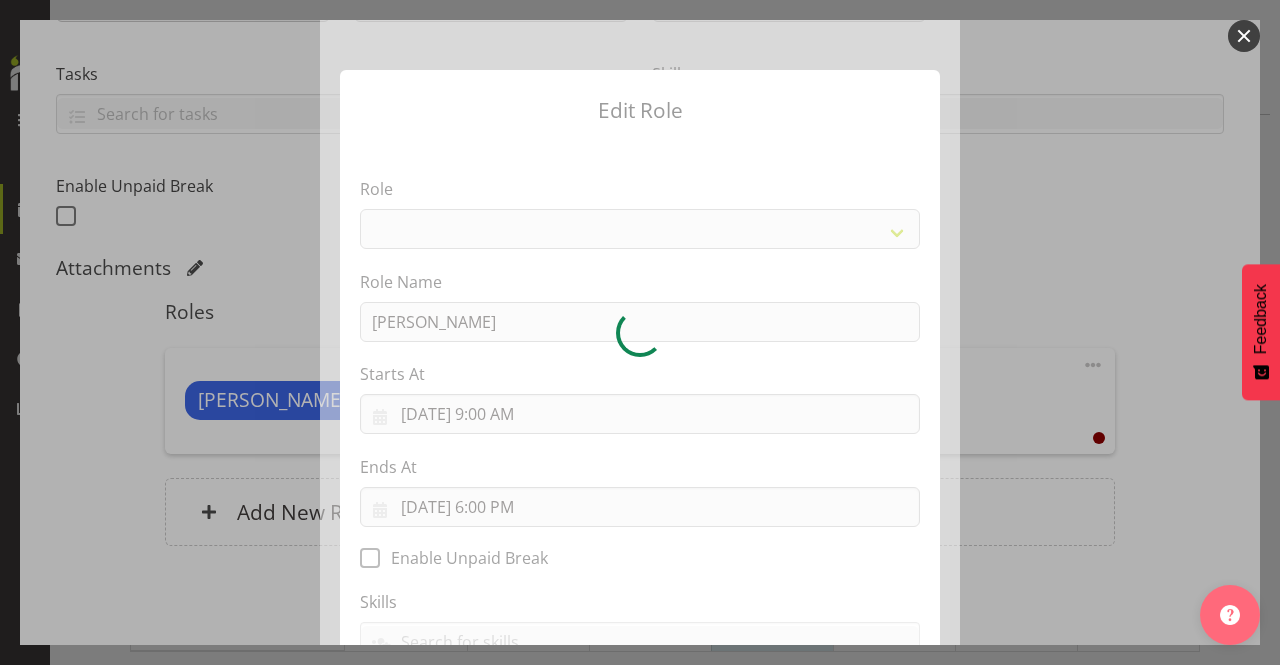 select on "1475" 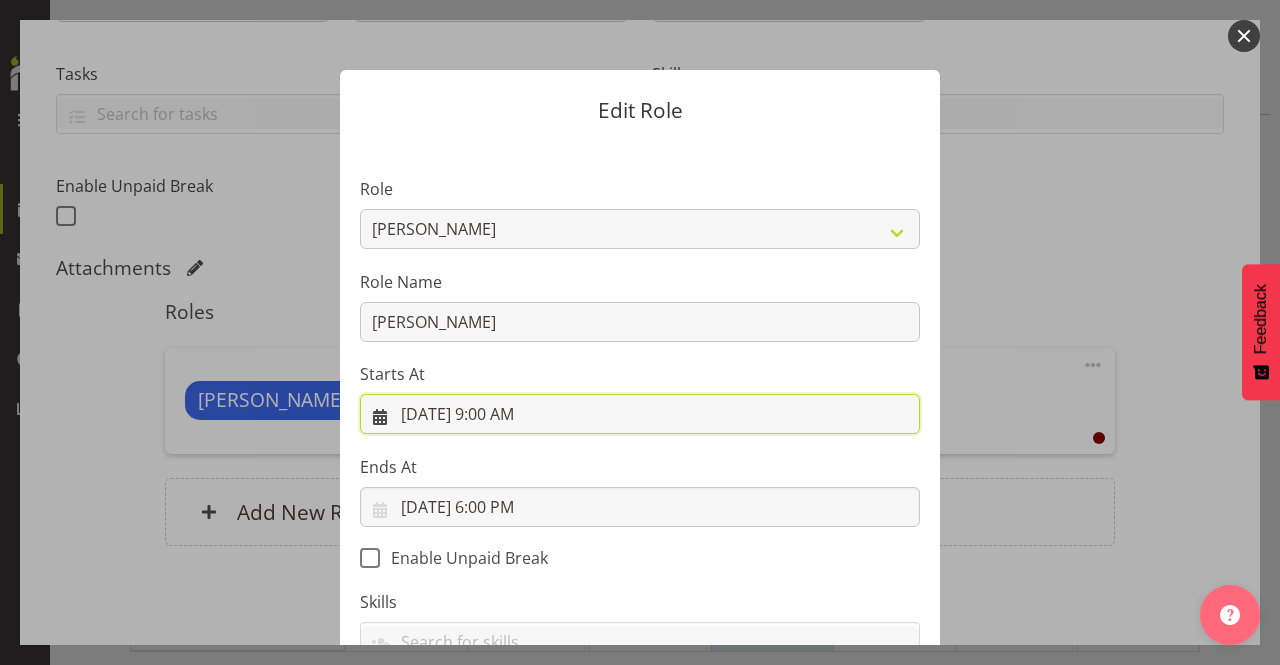 click on "7/8/2025, 9:00 AM" at bounding box center (640, 414) 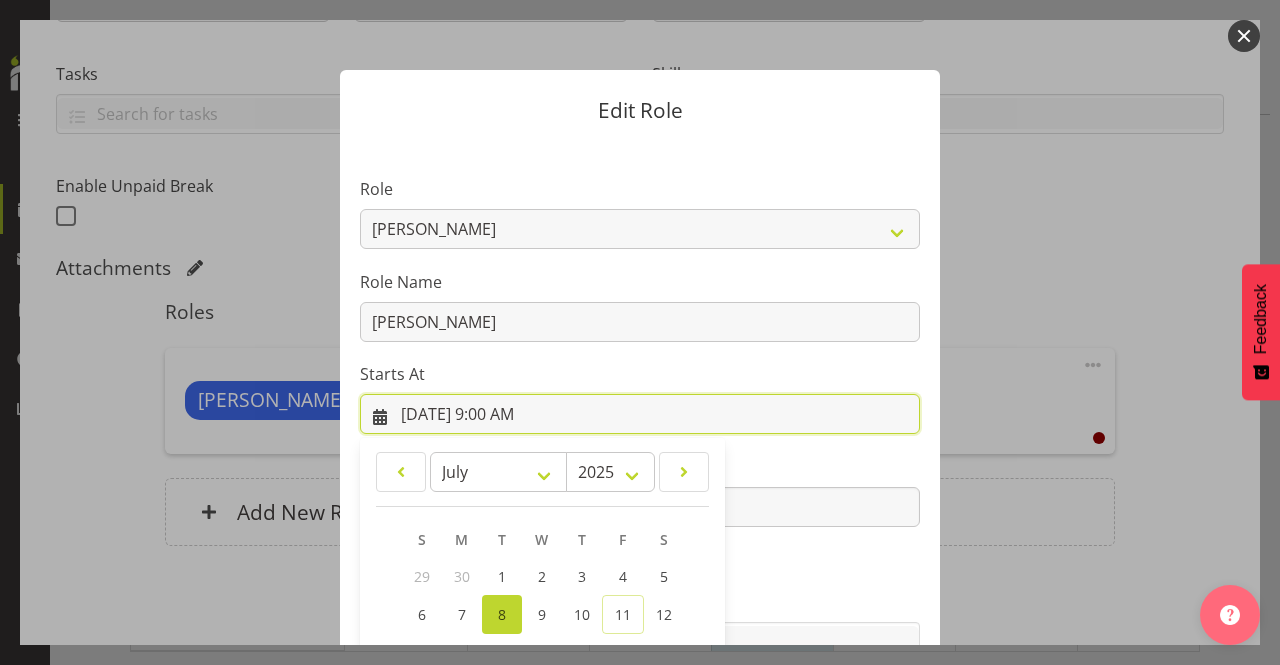 scroll, scrollTop: 100, scrollLeft: 0, axis: vertical 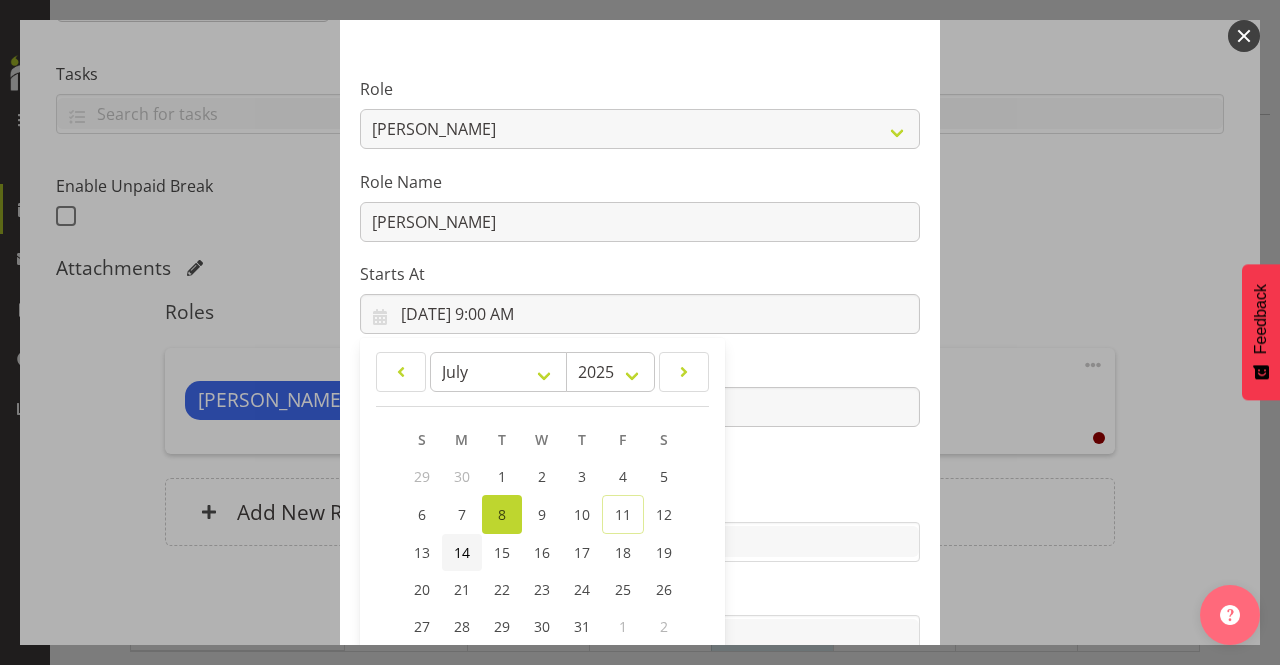 click on "14" at bounding box center (462, 552) 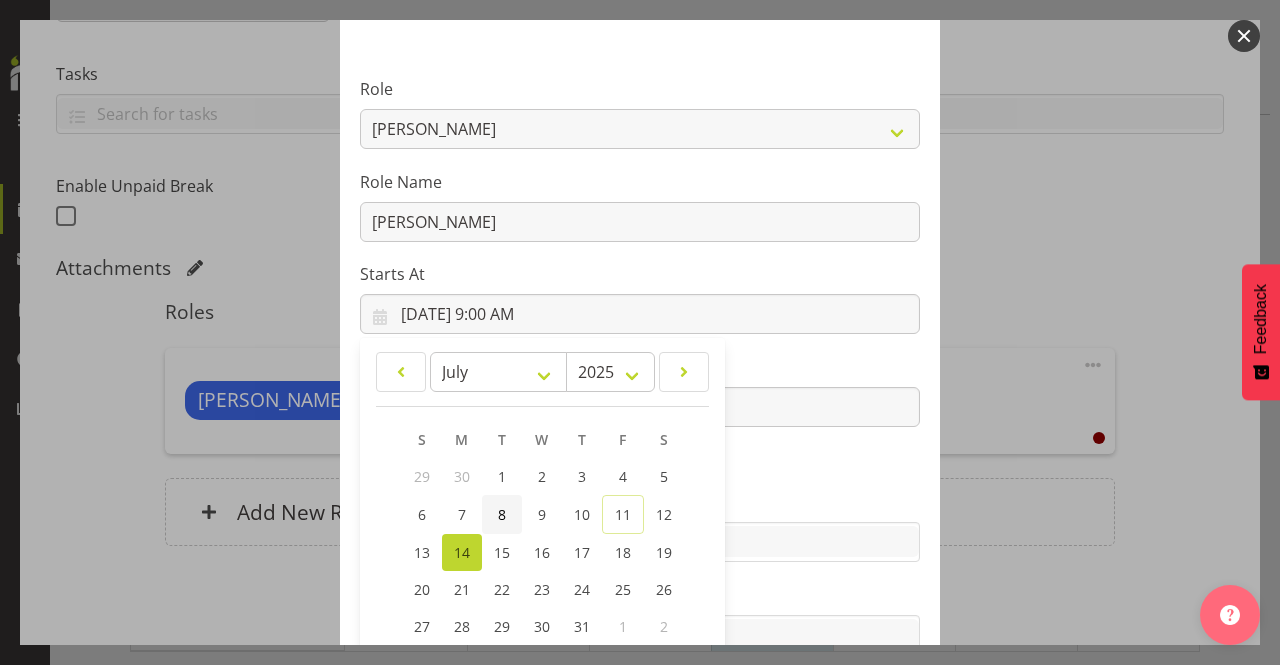 click on "8" at bounding box center [502, 514] 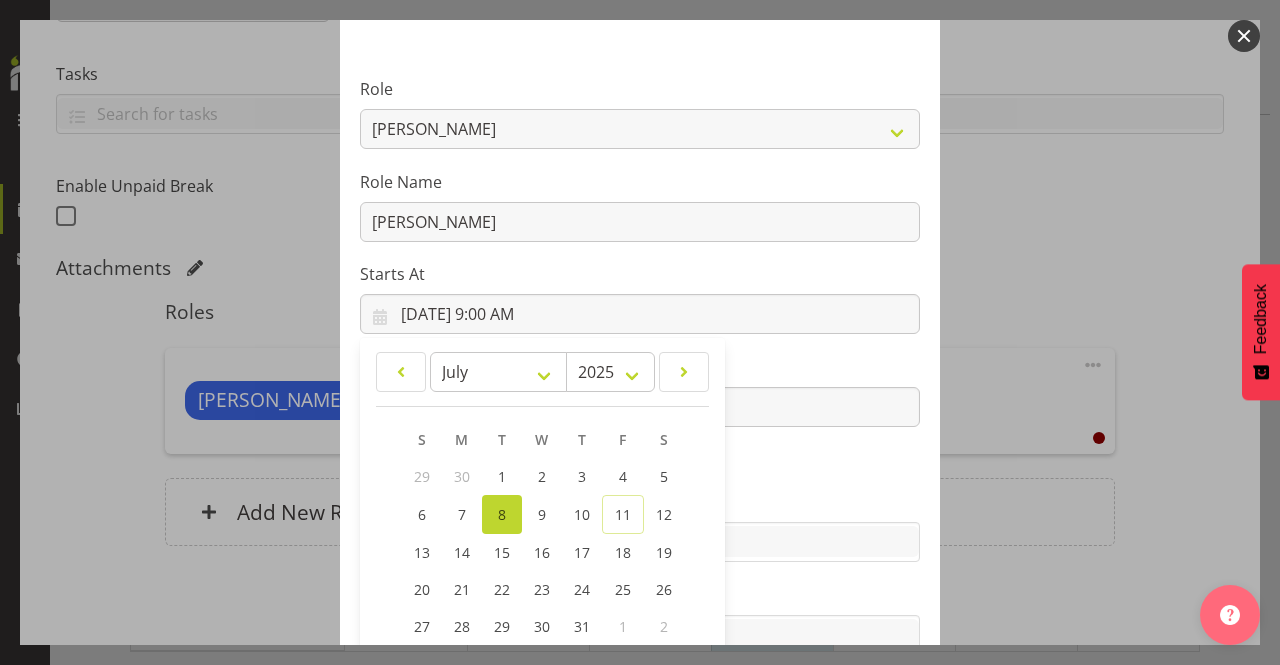 click on "Skills" at bounding box center [640, 502] 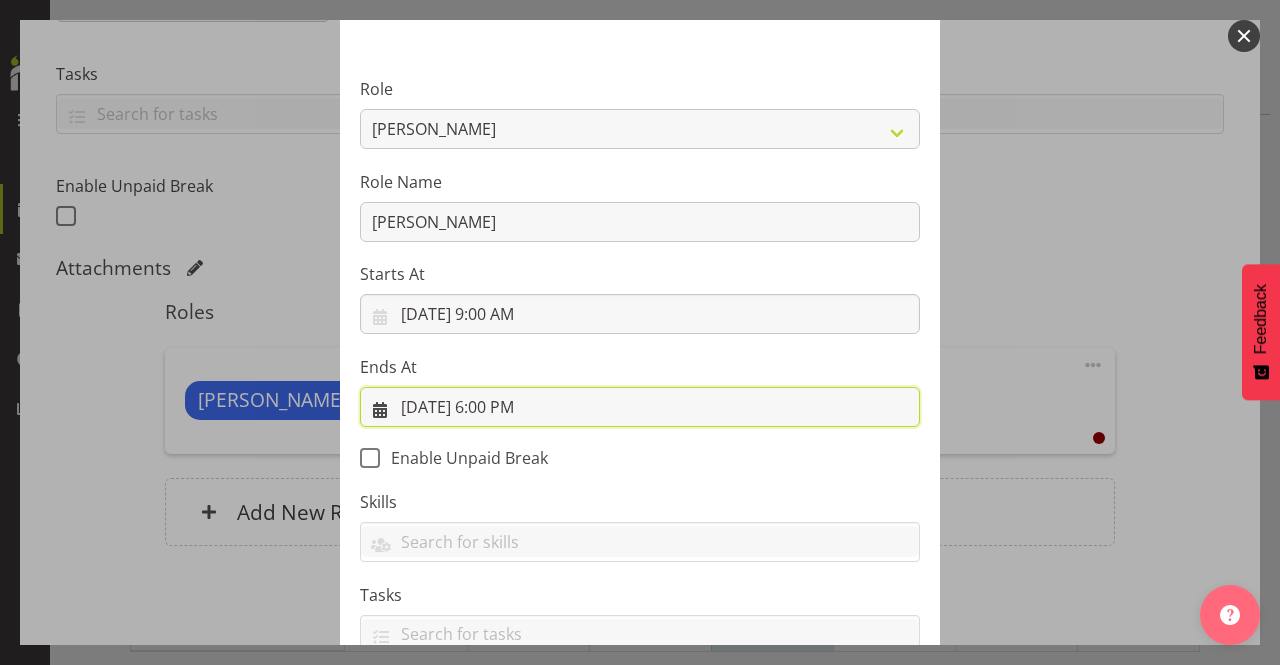 click on "7/8/2025, 6:00 PM" at bounding box center [640, 407] 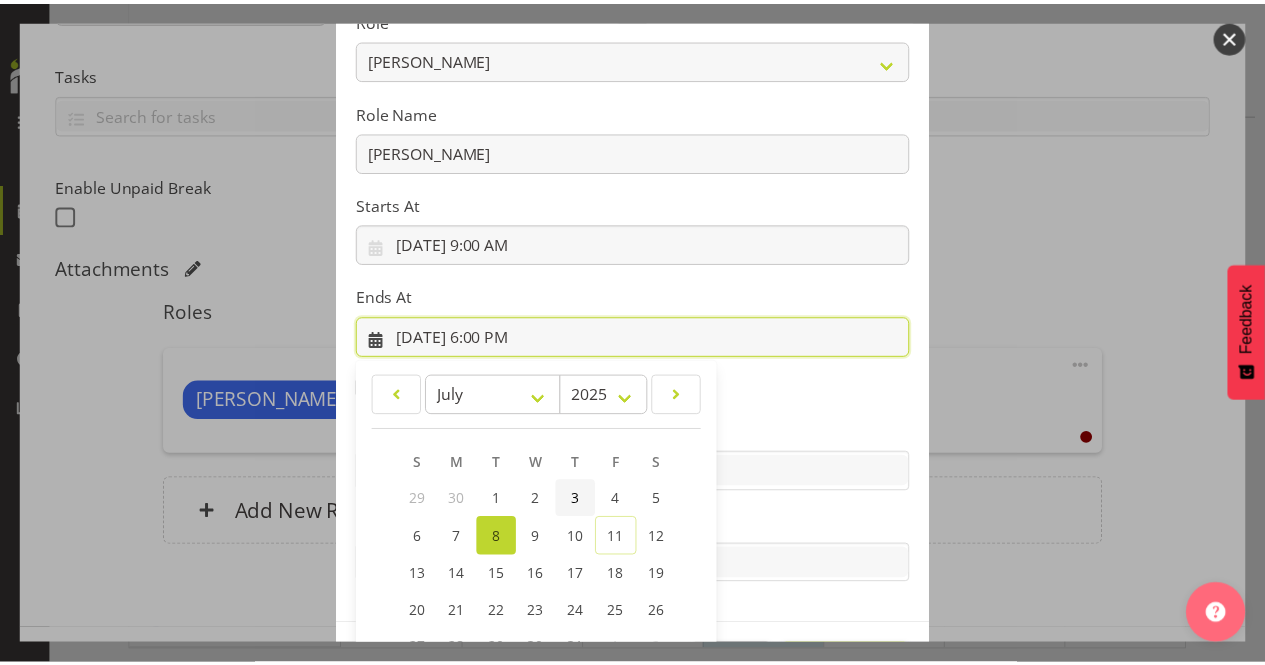 scroll, scrollTop: 200, scrollLeft: 0, axis: vertical 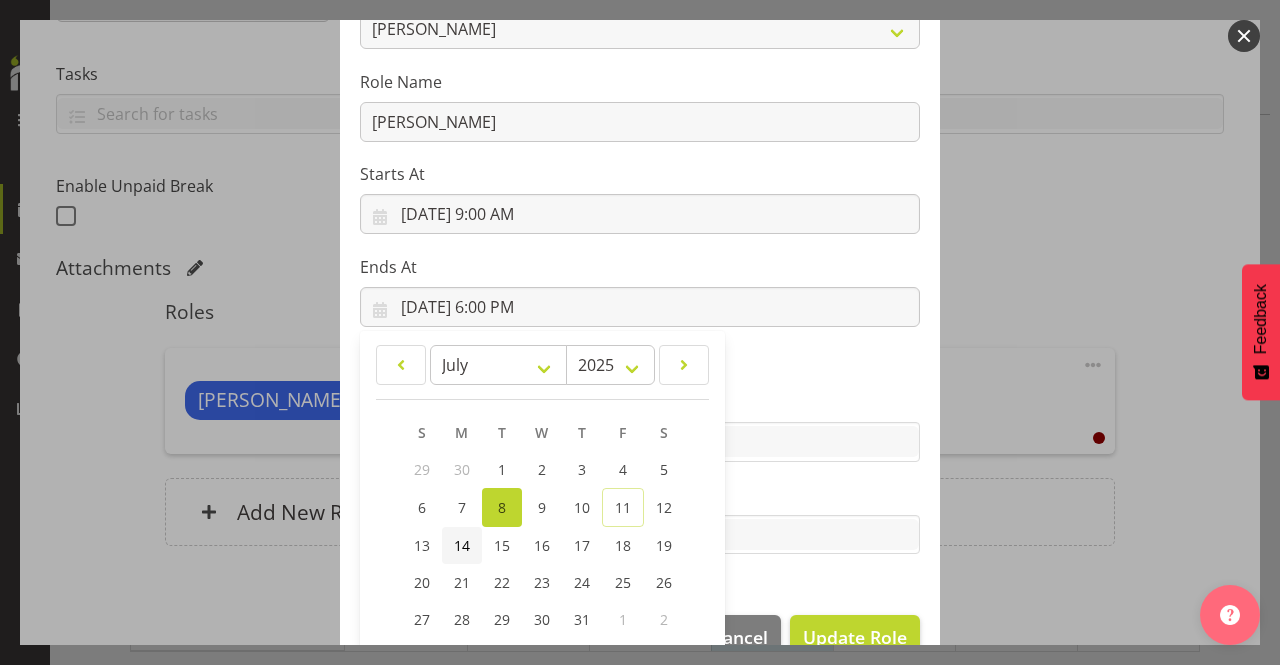 click on "14" at bounding box center (462, 545) 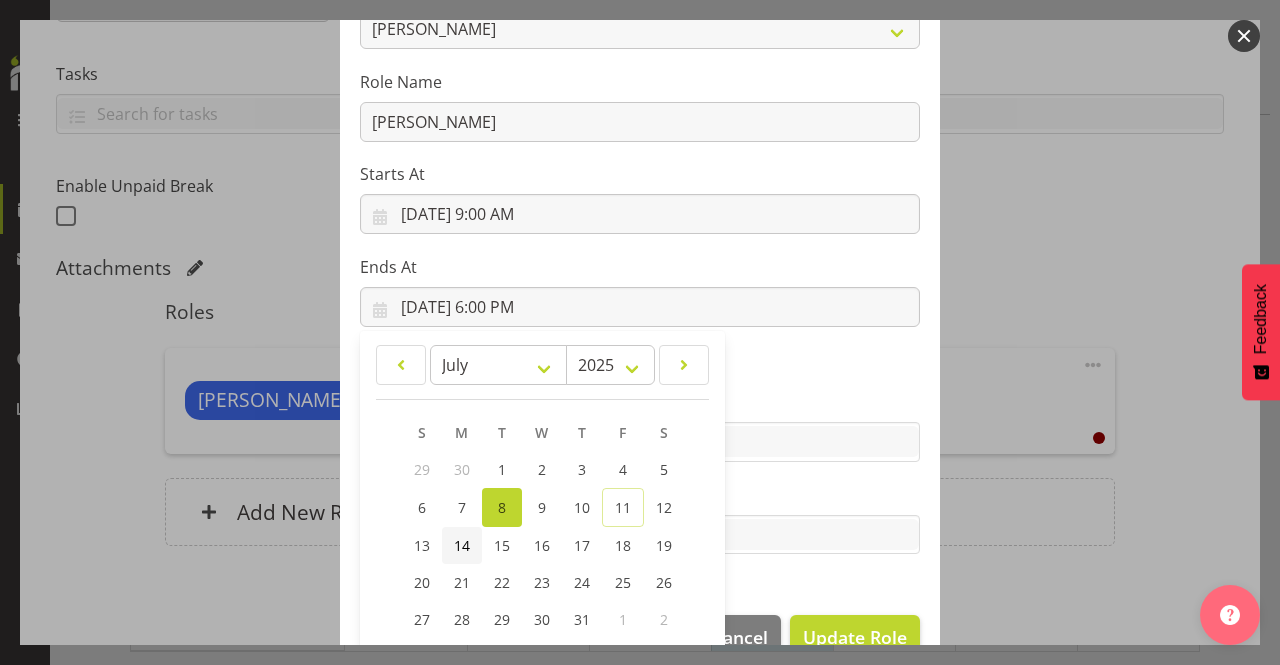 type on "[DATE] 6:00 PM" 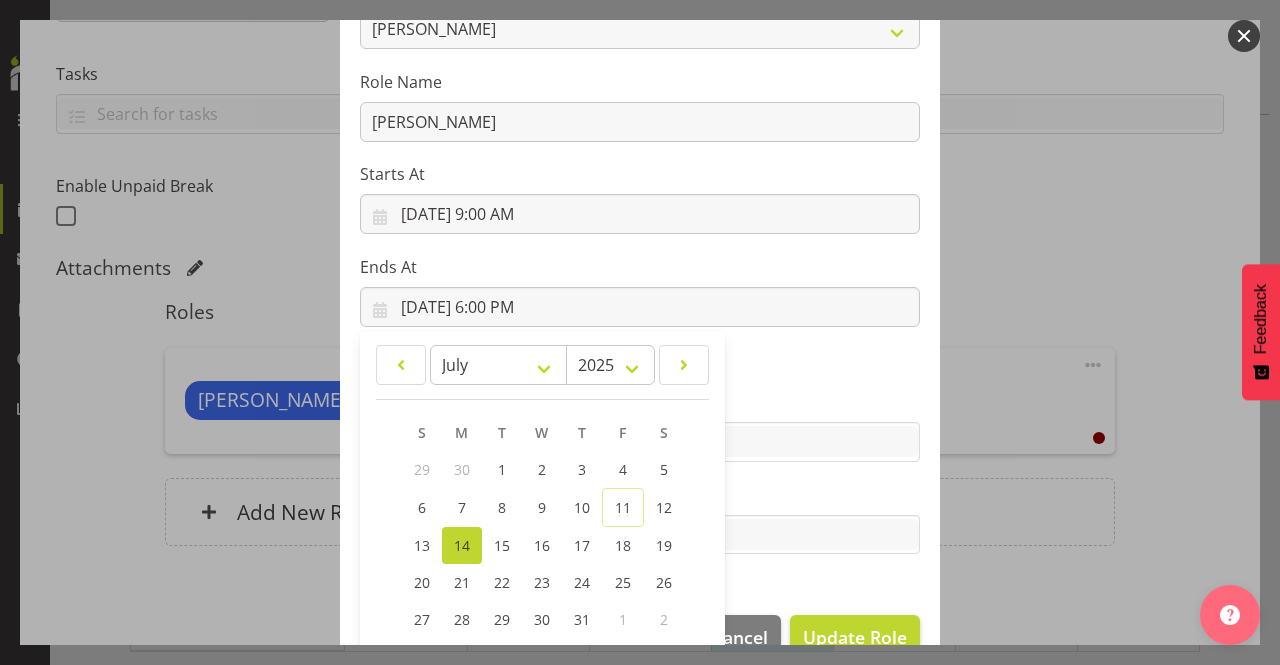 click on "Role Accounts Admin/Sales Consultant Area Manager Buyer Marketing Online Sales Te Rapa Warehouse Websales   Role Name Te Rapa
Starts At
7/8/2025, 9:00 AM  January   February   March   April   May   June   July   August   September   October   November   December   2035   2034   2033   2032   2031   2030   2029   2028   2027   2026   2025   2024   2023   2022   2021   2020   2019   2018   2017   2016   2015   2014   2013   2012   2011   2010   2009   2008   2007   2006   2005   2004   2003   2002   2001   2000   1999   1998   1997   1996   1995   1994   1993   1992   1991   1990   1989   1988   1987   1986   1985   1984   1983   1982   1981   1980   1979   1978   1977   1976   1975   1974   1973   1972   1971   1970   1969   1968   1967   1966   1965   1964   1963   1962   1961   1960   1959   1958   1957   1956   1955   1954   1953   1952   1951   1950   1949   1948   1947   1946   1945   1944   1943   1942   1941   1940   1939   1938   1937   1936   1935   1934   1933   1932   1931  S M" at bounding box center [640, 268] 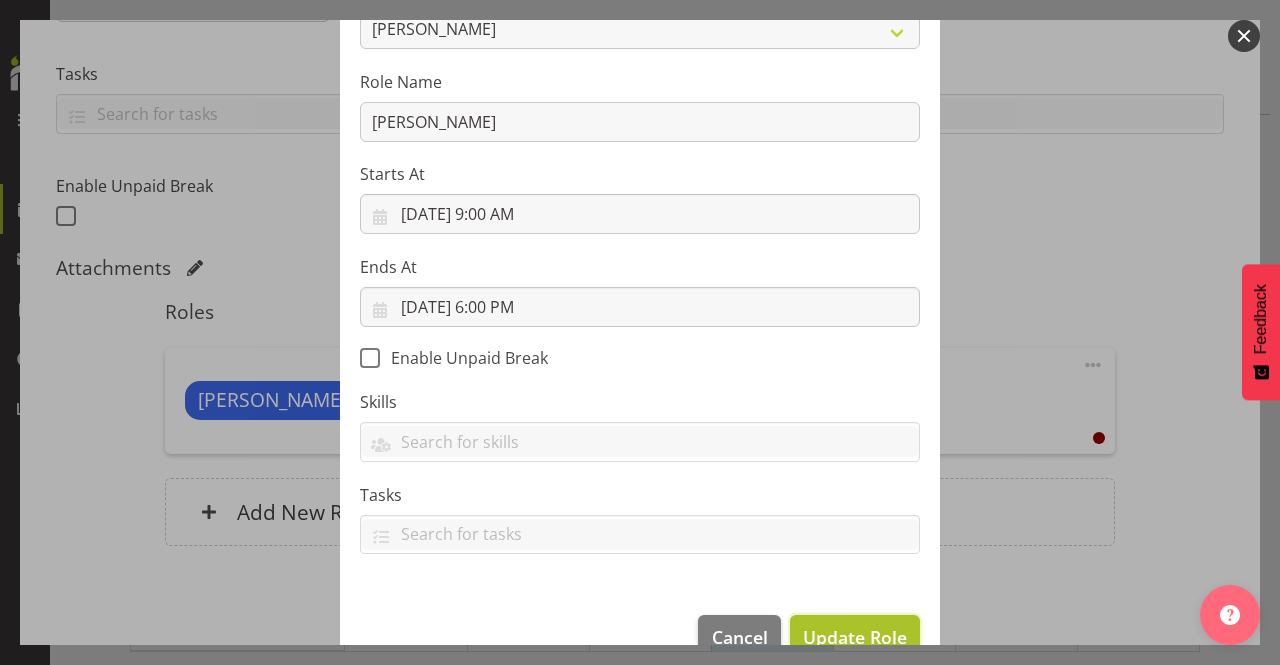 click on "Update Role" at bounding box center (855, 637) 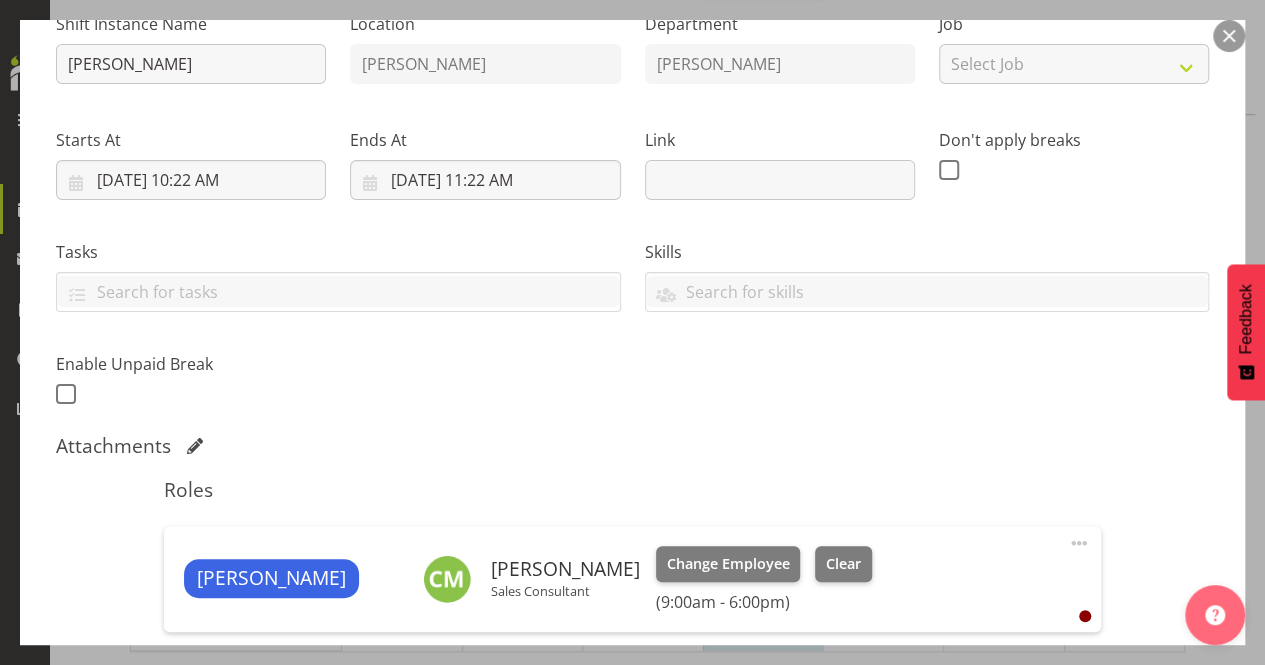 scroll, scrollTop: 100, scrollLeft: 0, axis: vertical 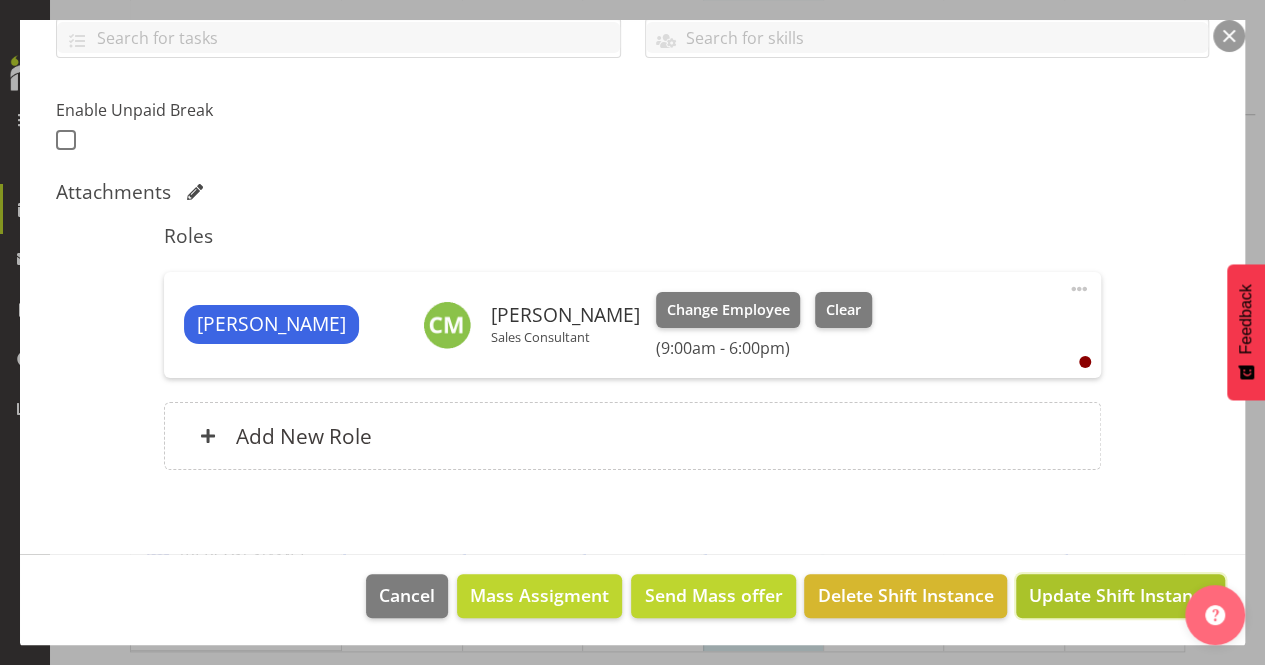 click on "Update Shift Instance" at bounding box center (1120, 595) 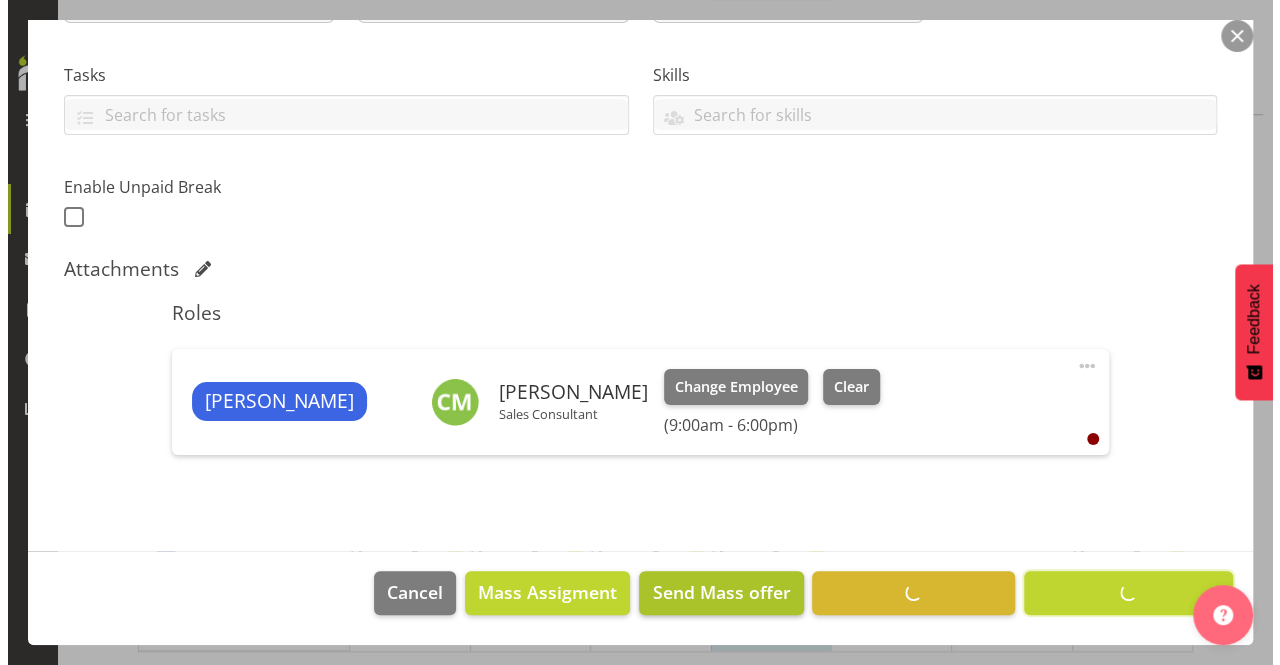 scroll, scrollTop: 396, scrollLeft: 0, axis: vertical 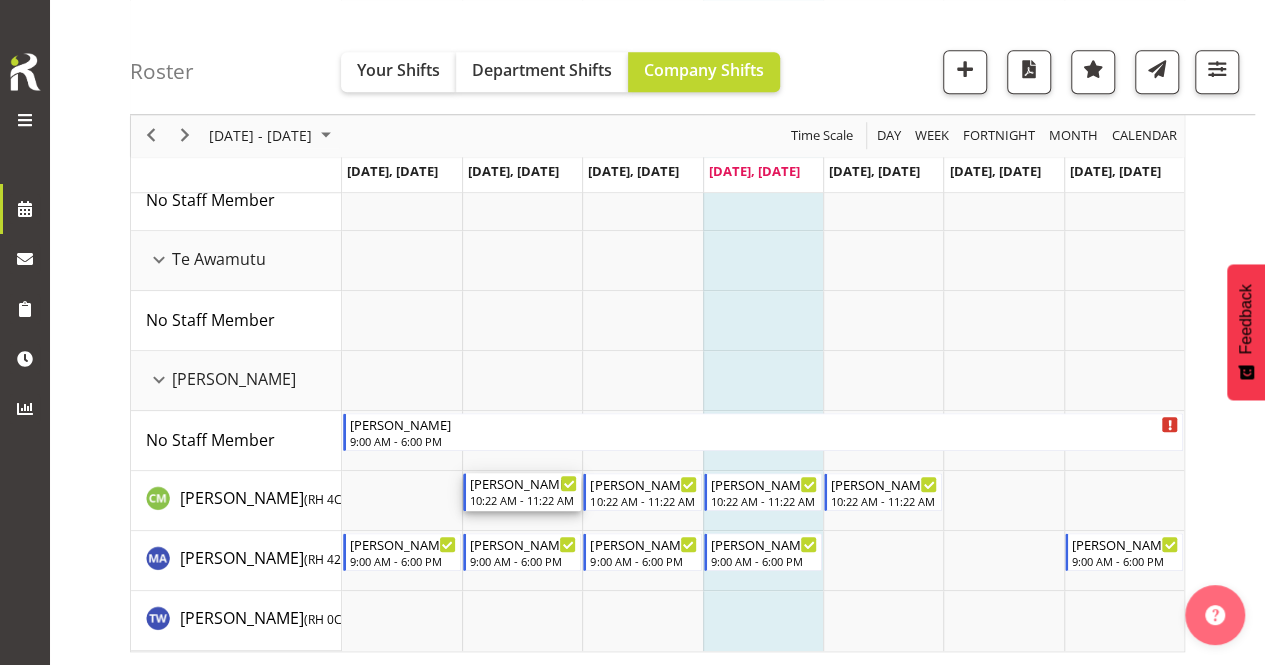 click on "10:22 AM - 11:22 AM" at bounding box center (523, 500) 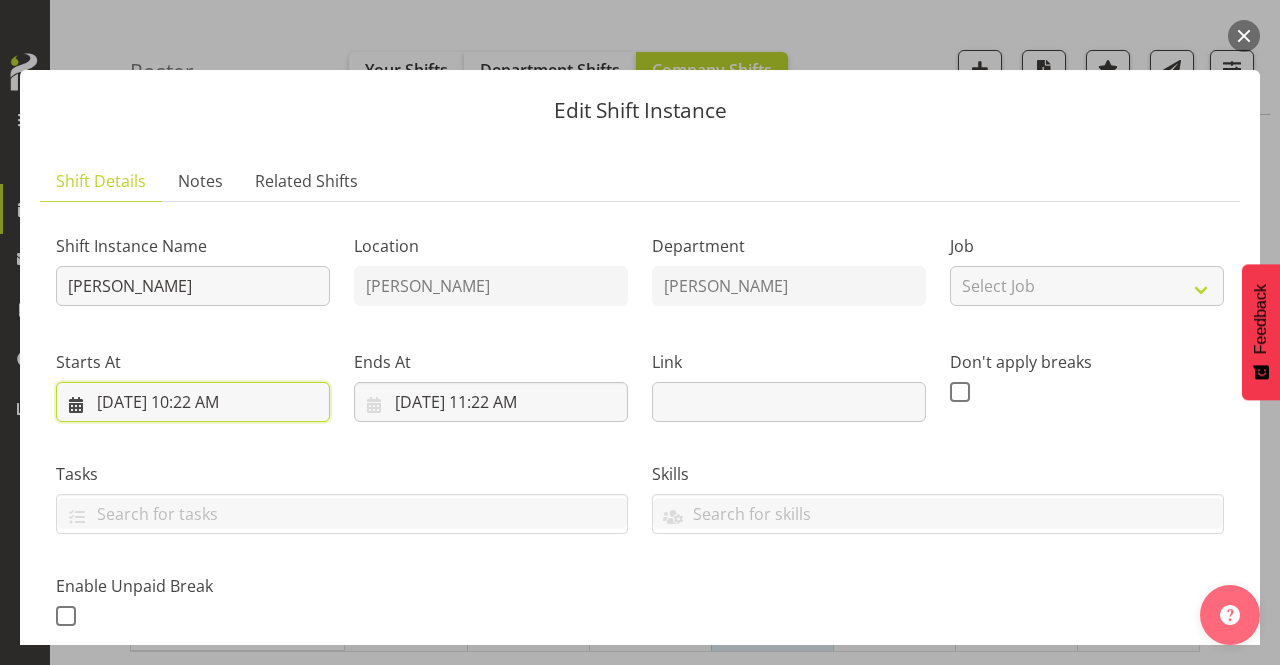 click on "7/9/2025, 10:22 AM" at bounding box center (193, 402) 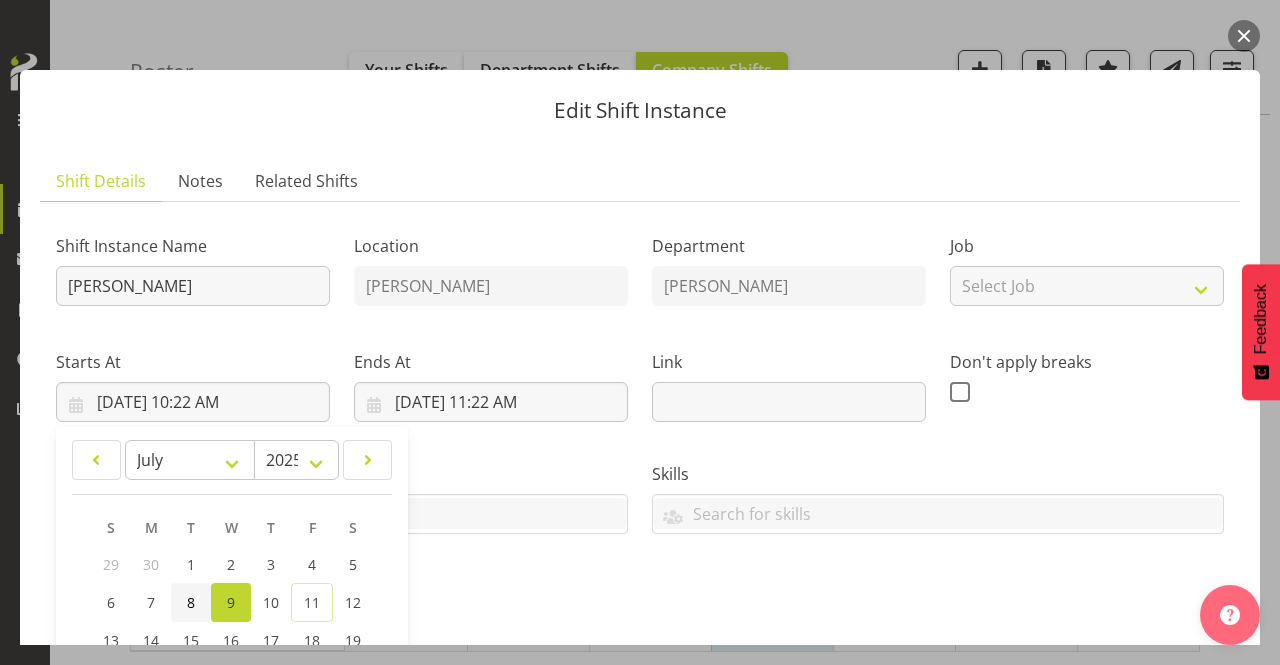 click on "8" at bounding box center (191, 602) 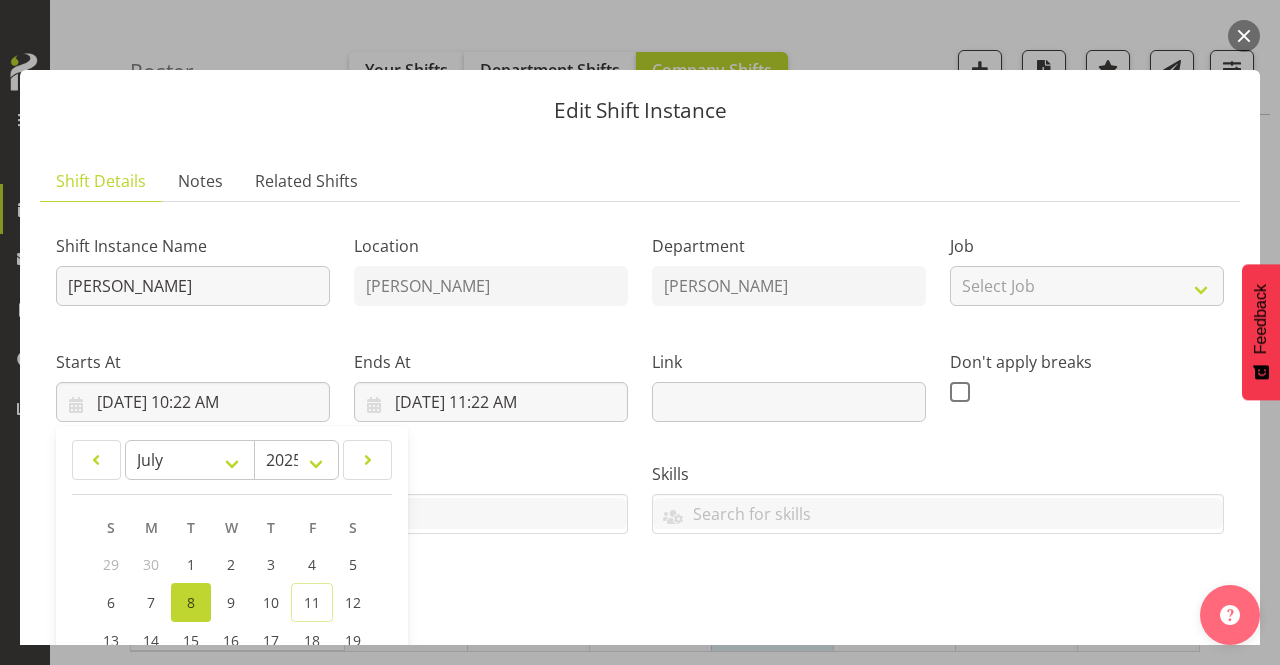 click on "Tasks" at bounding box center [342, 474] 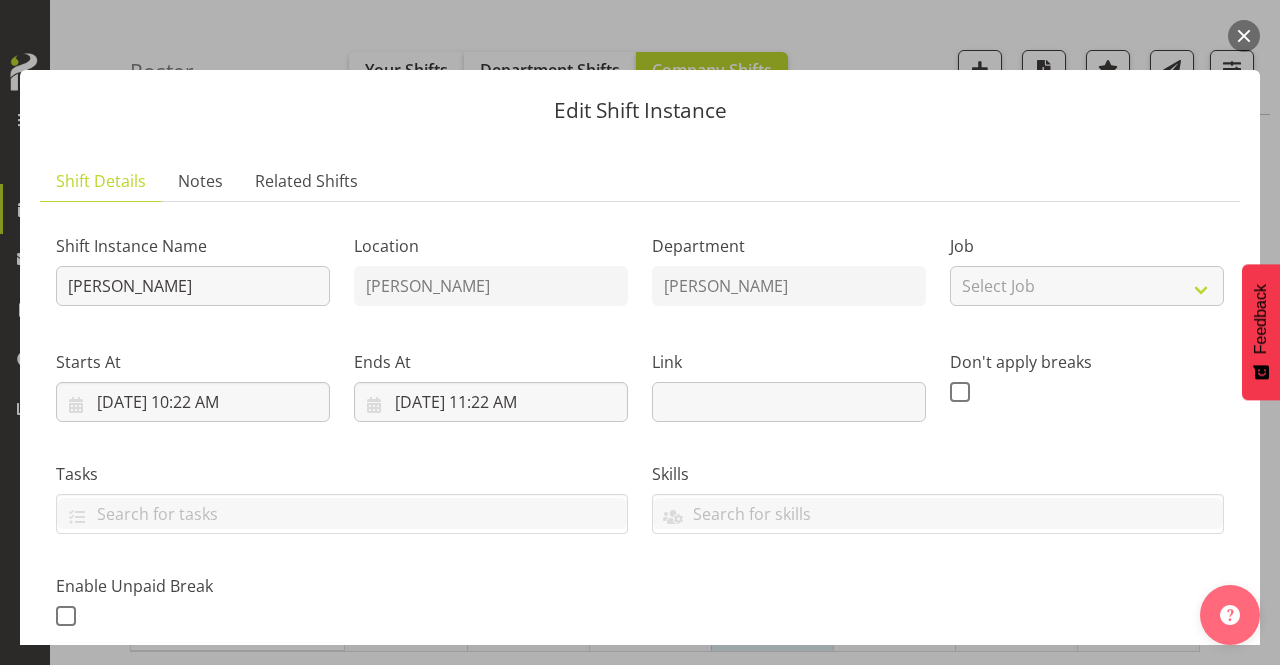 scroll, scrollTop: 476, scrollLeft: 0, axis: vertical 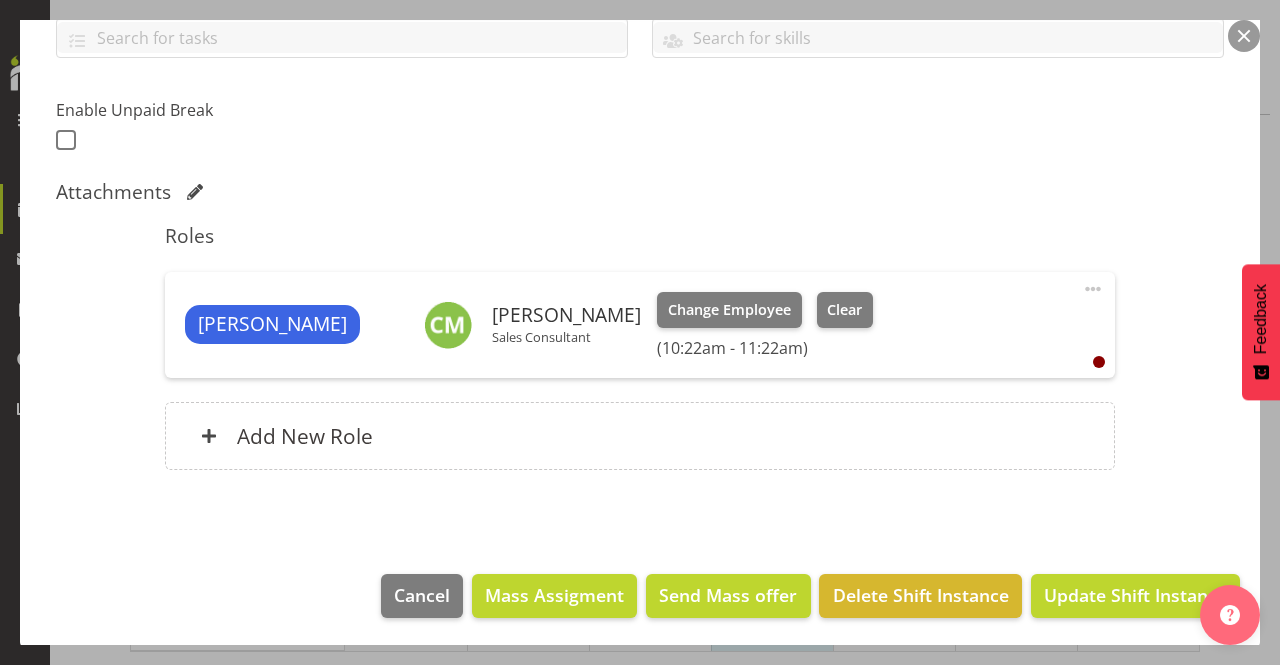 click at bounding box center (1093, 289) 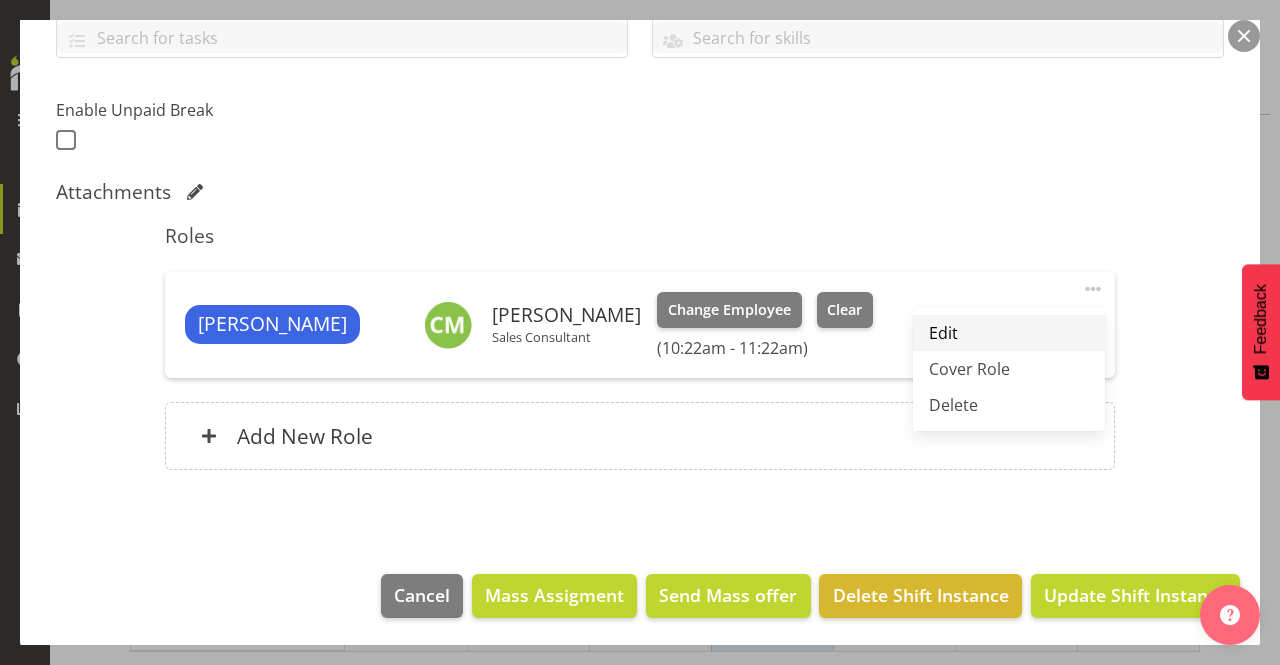 click on "Edit" at bounding box center (1009, 333) 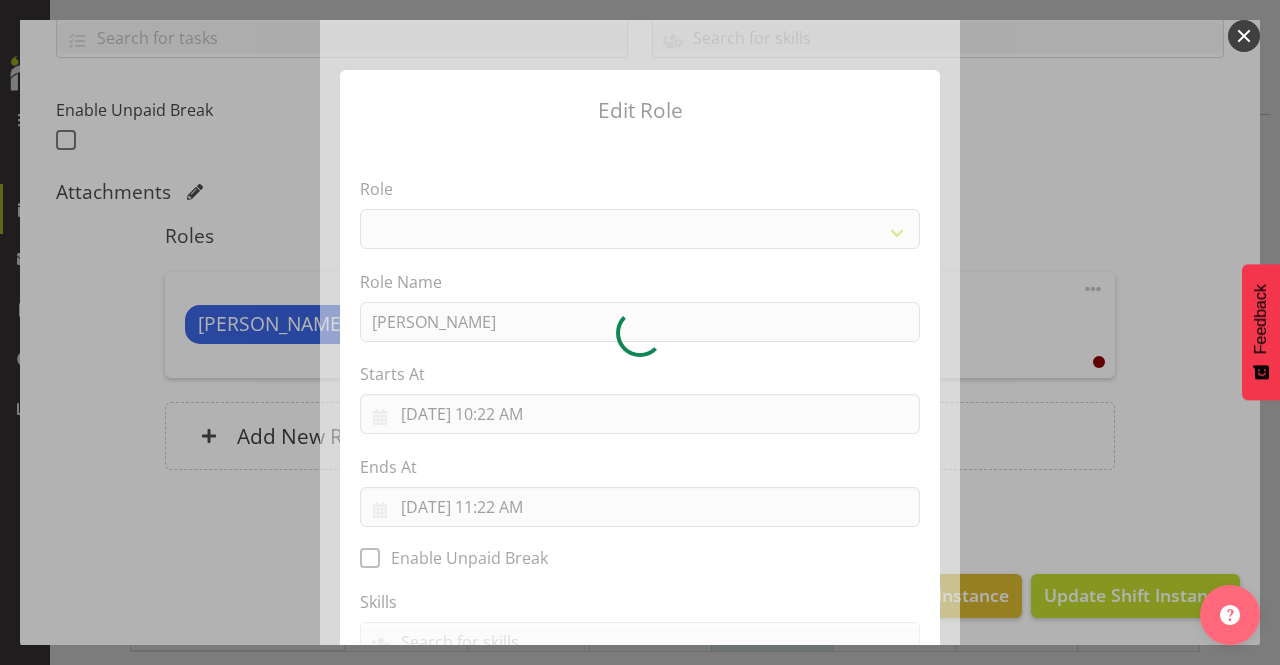 select on "1475" 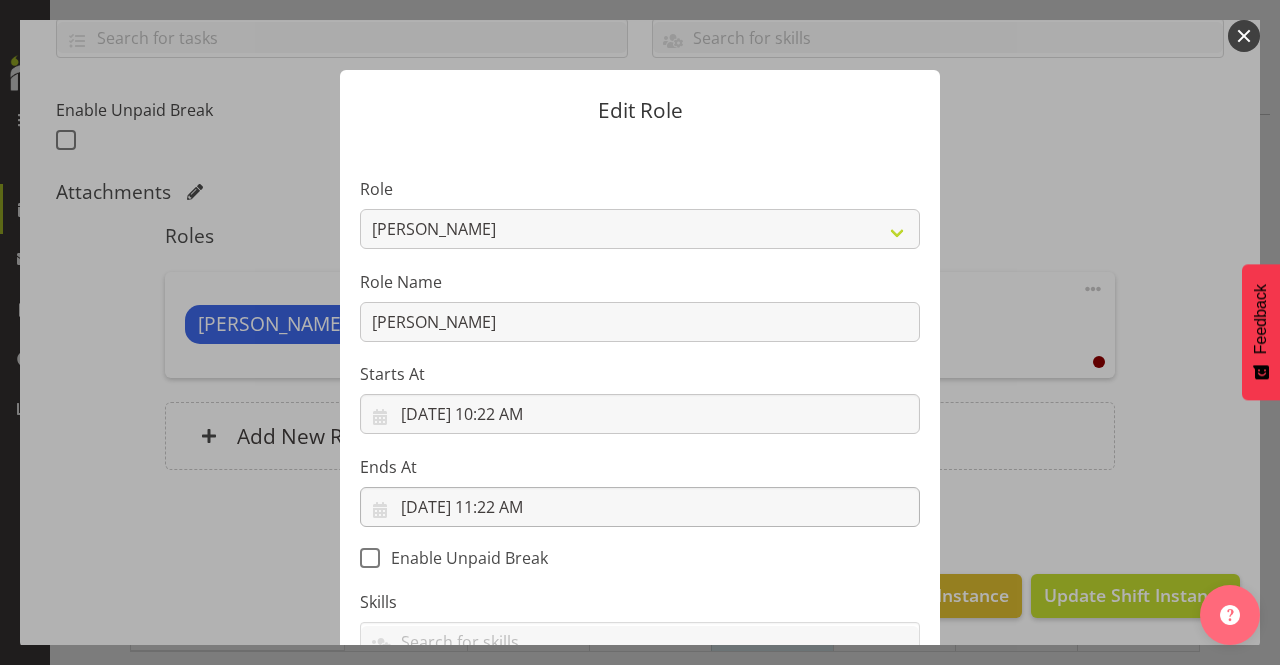 scroll, scrollTop: 242, scrollLeft: 0, axis: vertical 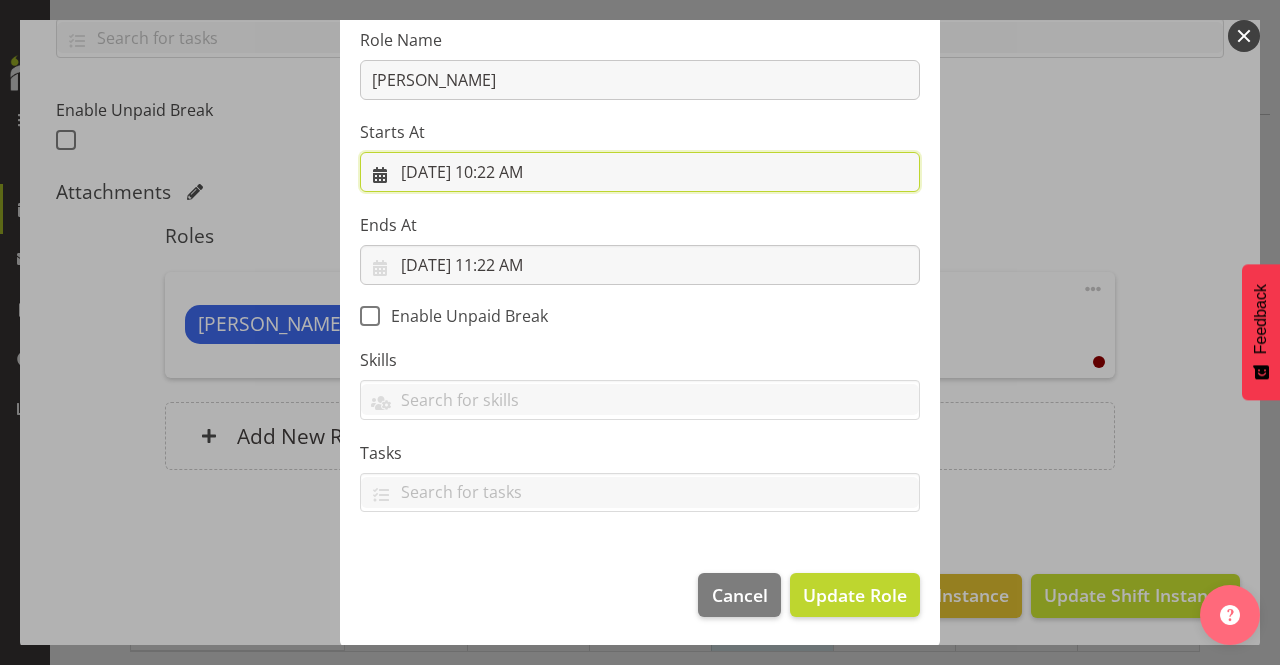 click on "7/8/2025, 10:22 AM" at bounding box center [640, 172] 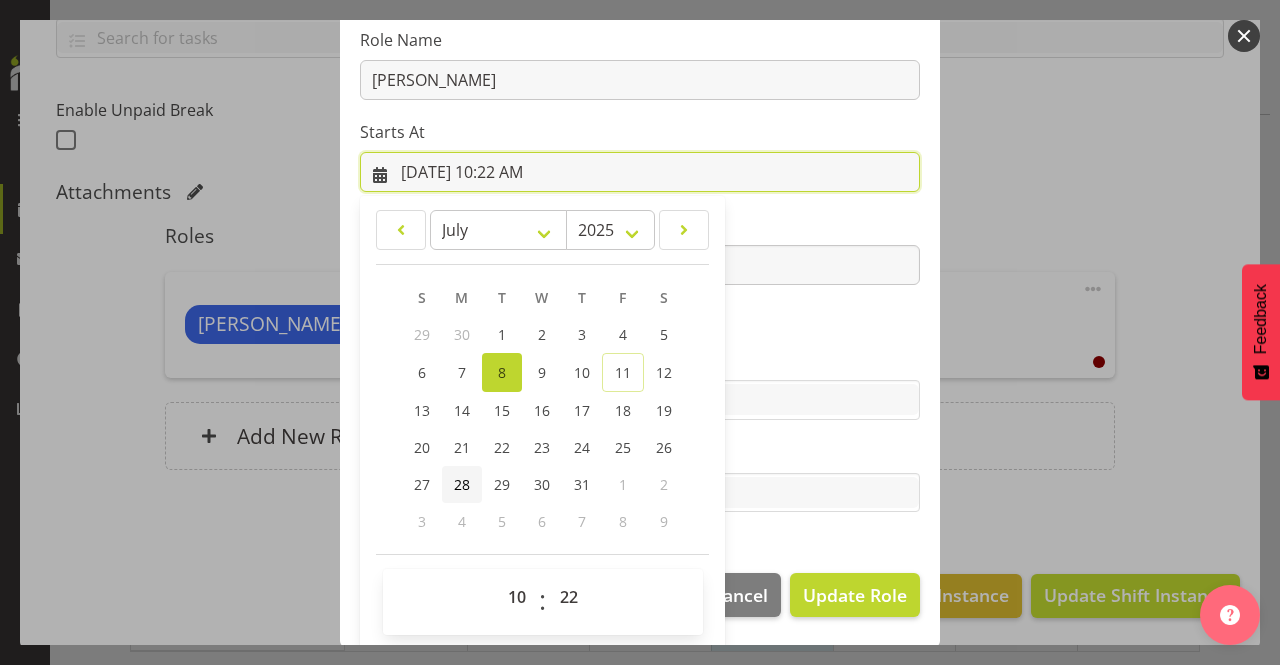scroll, scrollTop: 244, scrollLeft: 0, axis: vertical 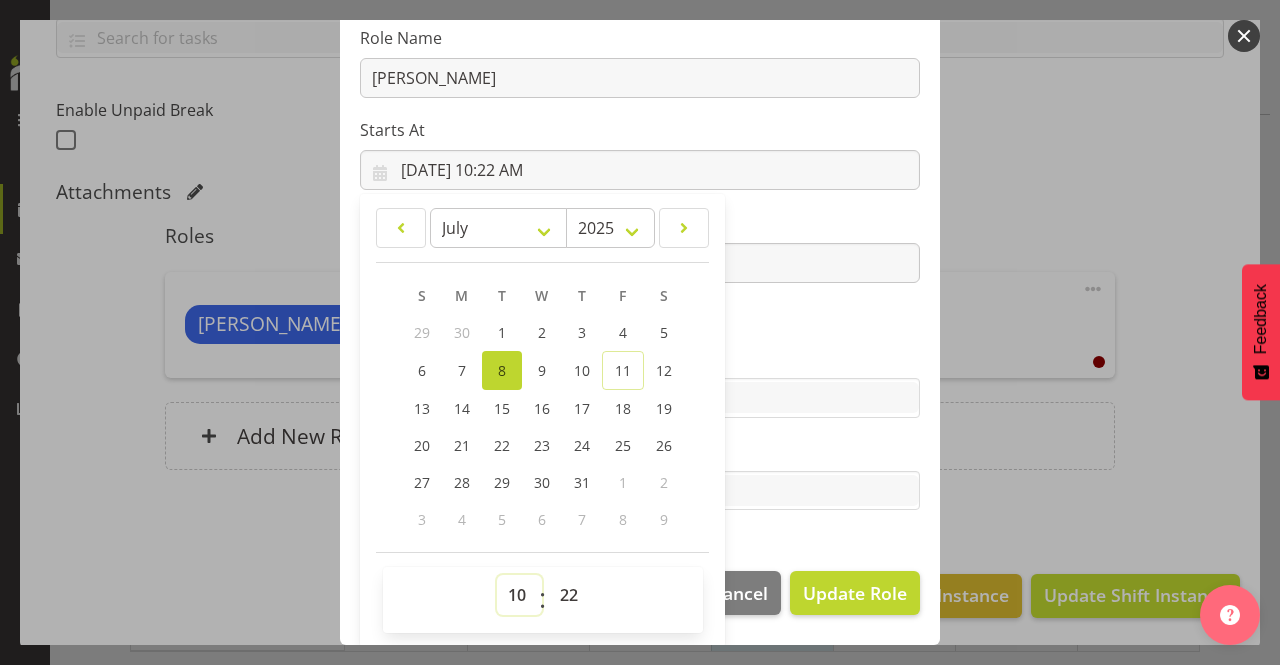click on "00   01   02   03   04   05   06   07   08   09   10   11   12   13   14   15   16   17   18   19   20   21   22   23" at bounding box center [519, 595] 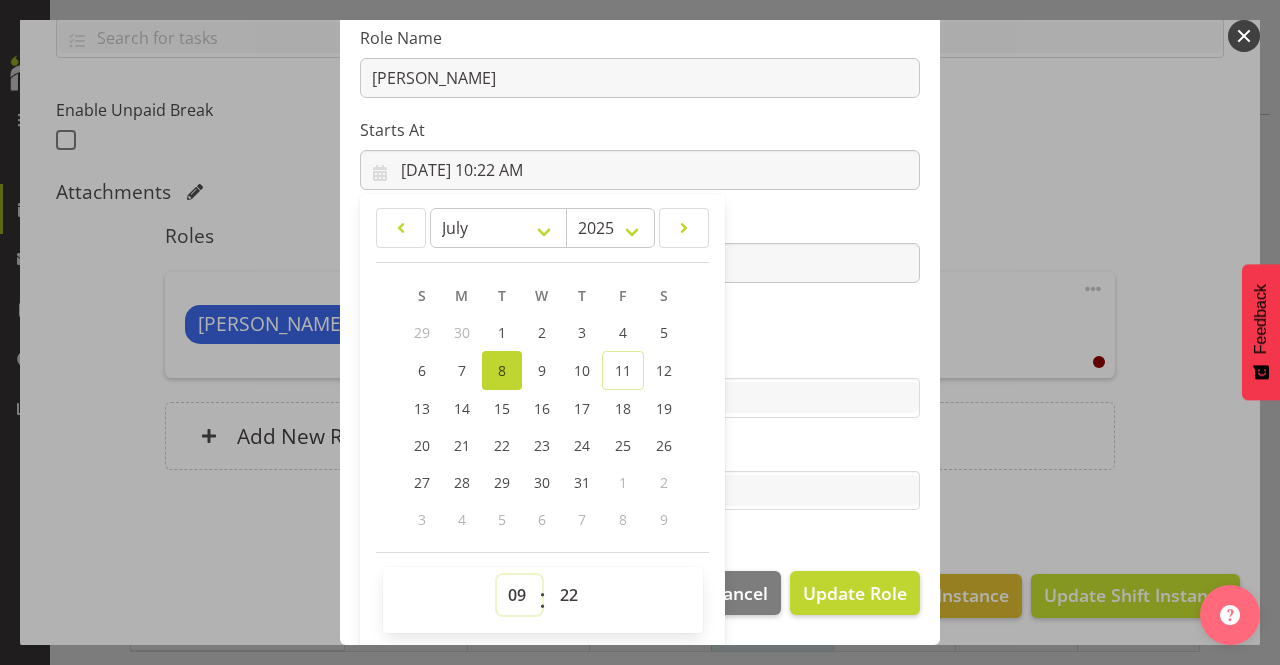 click on "00   01   02   03   04   05   06   07   08   09   10   11   12   13   14   15   16   17   18   19   20   21   22   23" at bounding box center [519, 595] 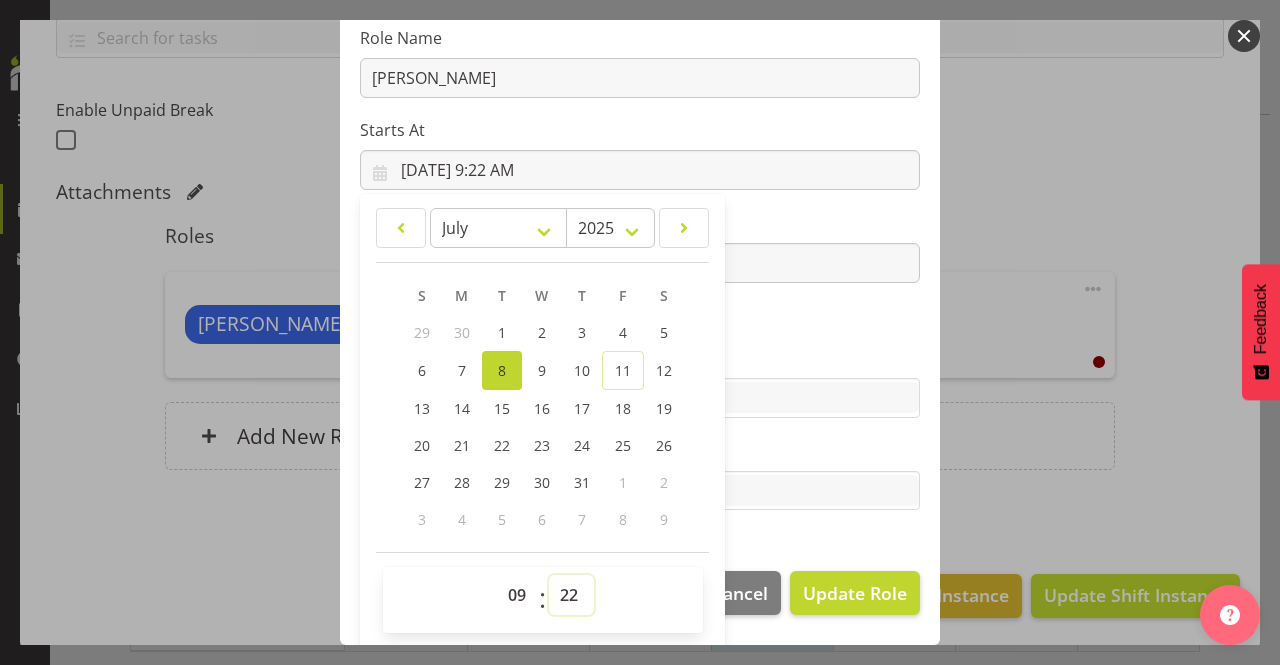 click on "00   01   02   03   04   05   06   07   08   09   10   11   12   13   14   15   16   17   18   19   20   21   22   23   24   25   26   27   28   29   30   31   32   33   34   35   36   37   38   39   40   41   42   43   44   45   46   47   48   49   50   51   52   53   54   55   56   57   58   59" at bounding box center [571, 595] 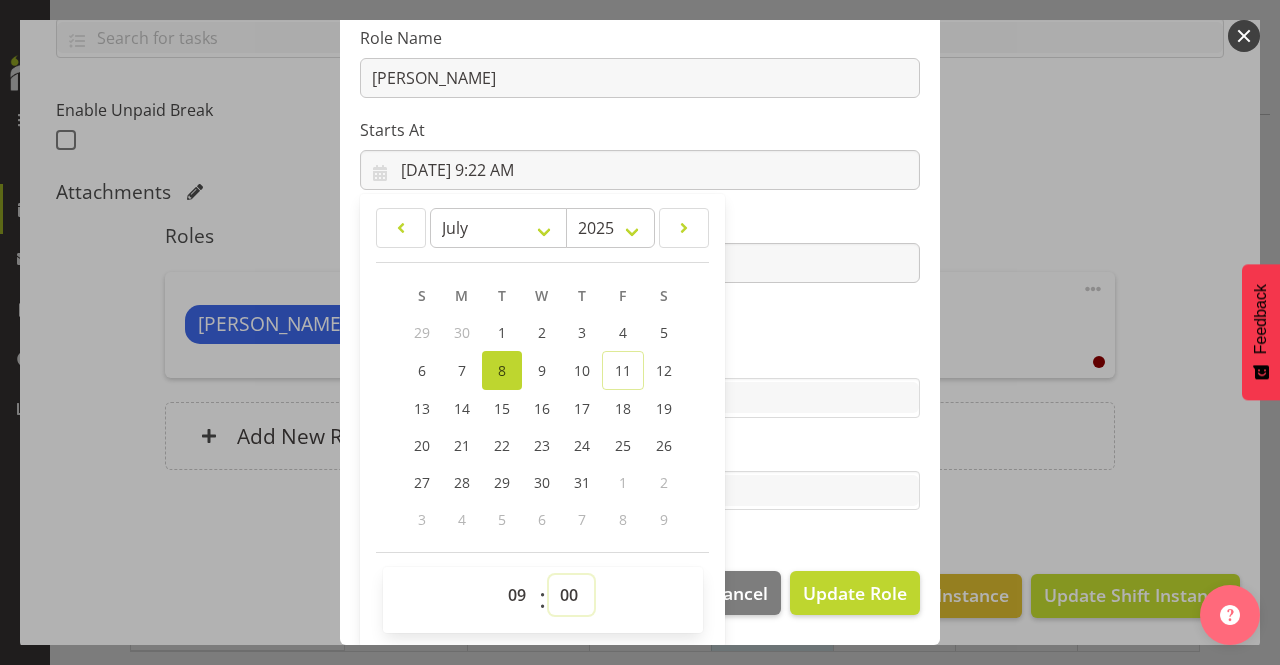 click on "00   01   02   03   04   05   06   07   08   09   10   11   12   13   14   15   16   17   18   19   20   21   22   23   24   25   26   27   28   29   30   31   32   33   34   35   36   37   38   39   40   41   42   43   44   45   46   47   48   49   50   51   52   53   54   55   56   57   58   59" at bounding box center [571, 595] 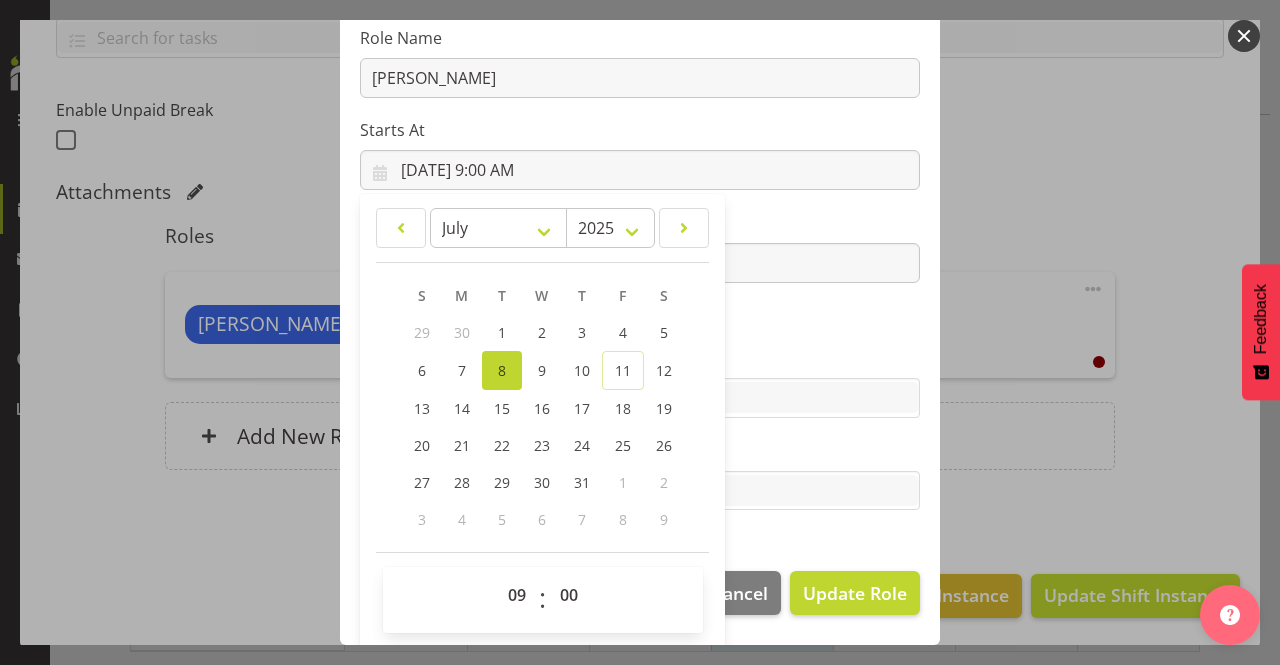 click on "Role Accounts Admin/Sales Consultant Area Manager Buyer Marketing Online Sales Te Rapa Warehouse Websales   Role Name Te Rapa
Starts At
7/8/2025, 9:00 AM  January   February   March   April   May   June   July   August   September   October   November   December   2035   2034   2033   2032   2031   2030   2029   2028   2027   2026   2025   2024   2023   2022   2021   2020   2019   2018   2017   2016   2015   2014   2013   2012   2011   2010   2009   2008   2007   2006   2005   2004   2003   2002   2001   2000   1999   1998   1997   1996   1995   1994   1993   1992   1991   1990   1989   1988   1987   1986   1985   1984   1983   1982   1981   1980   1979   1978   1977   1976   1975   1974   1973   1972   1971   1970   1969   1968   1967   1966   1965   1964   1963   1962   1961   1960   1959   1958   1957   1956   1955   1954   1953   1952   1951   1950   1949   1948   1947   1946   1945   1944   1943   1942   1941   1940   1939   1938   1937   1936   1935   1934   1933   1932   1931  S M" at bounding box center (640, 224) 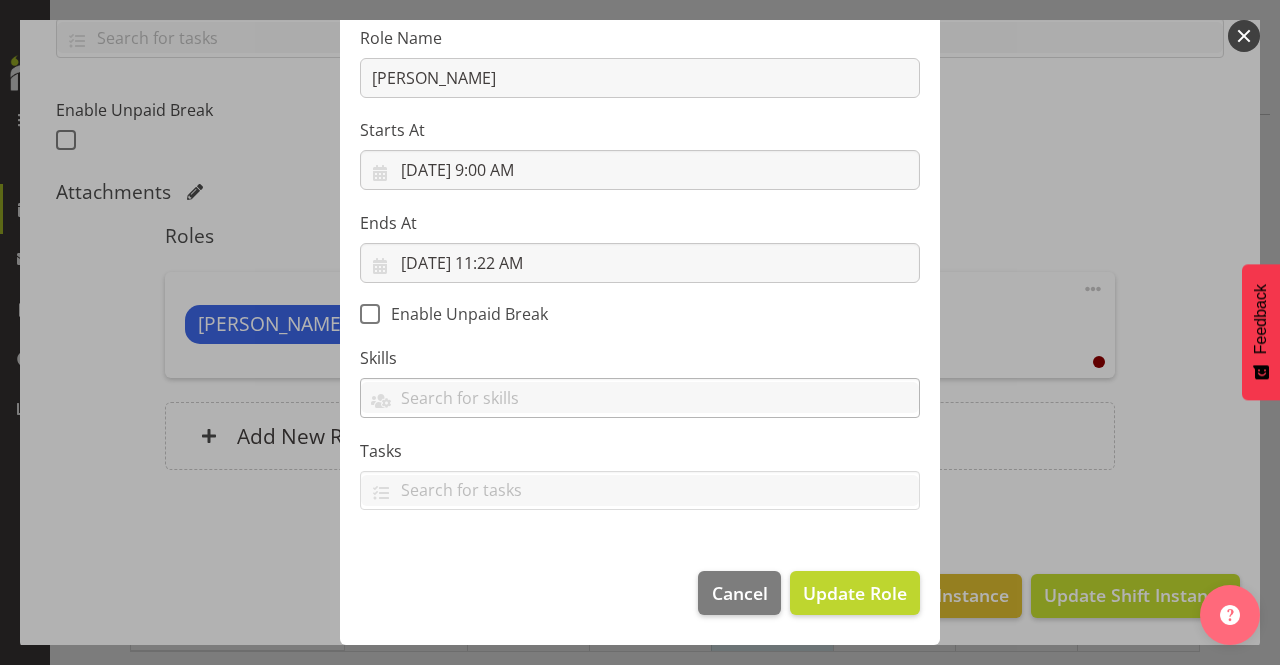 scroll, scrollTop: 242, scrollLeft: 0, axis: vertical 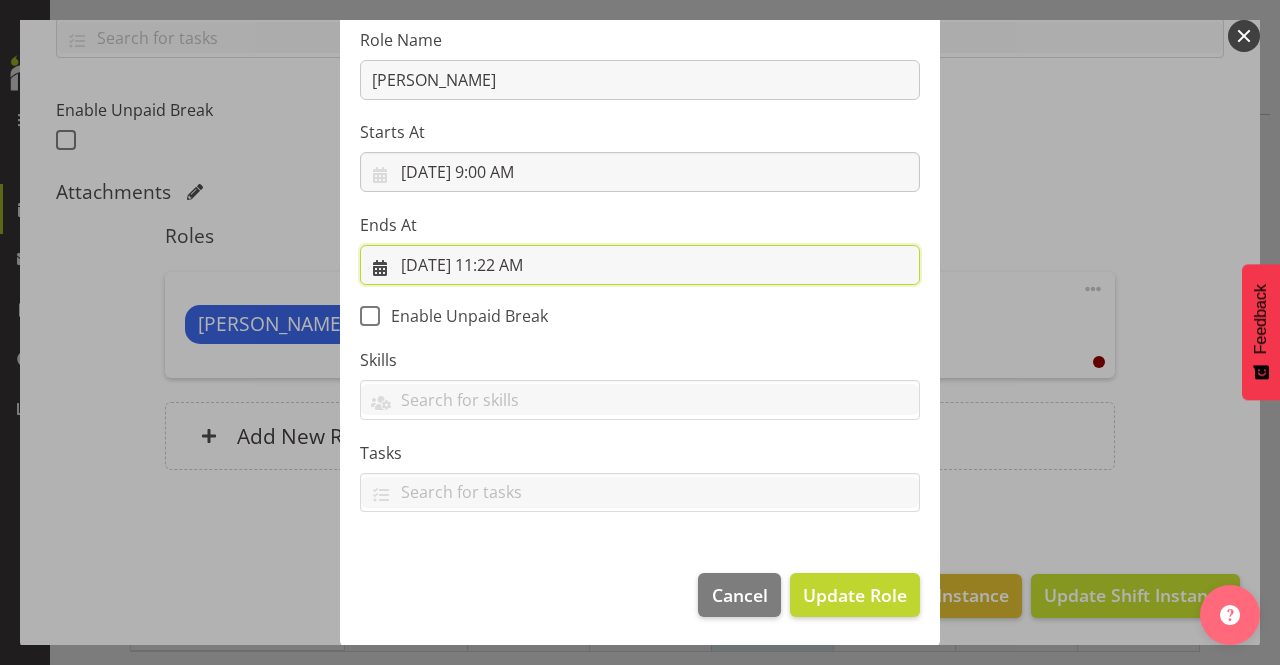 click on "7/9/2025, 11:22 AM" at bounding box center [640, 265] 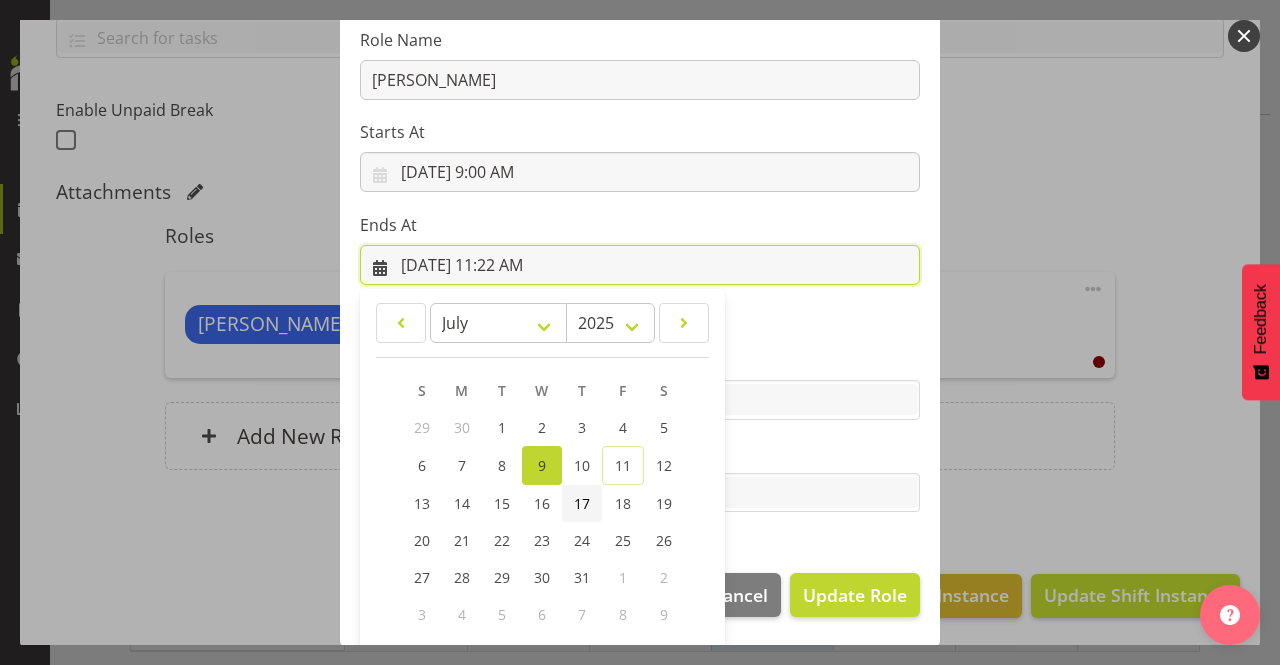 scroll, scrollTop: 337, scrollLeft: 0, axis: vertical 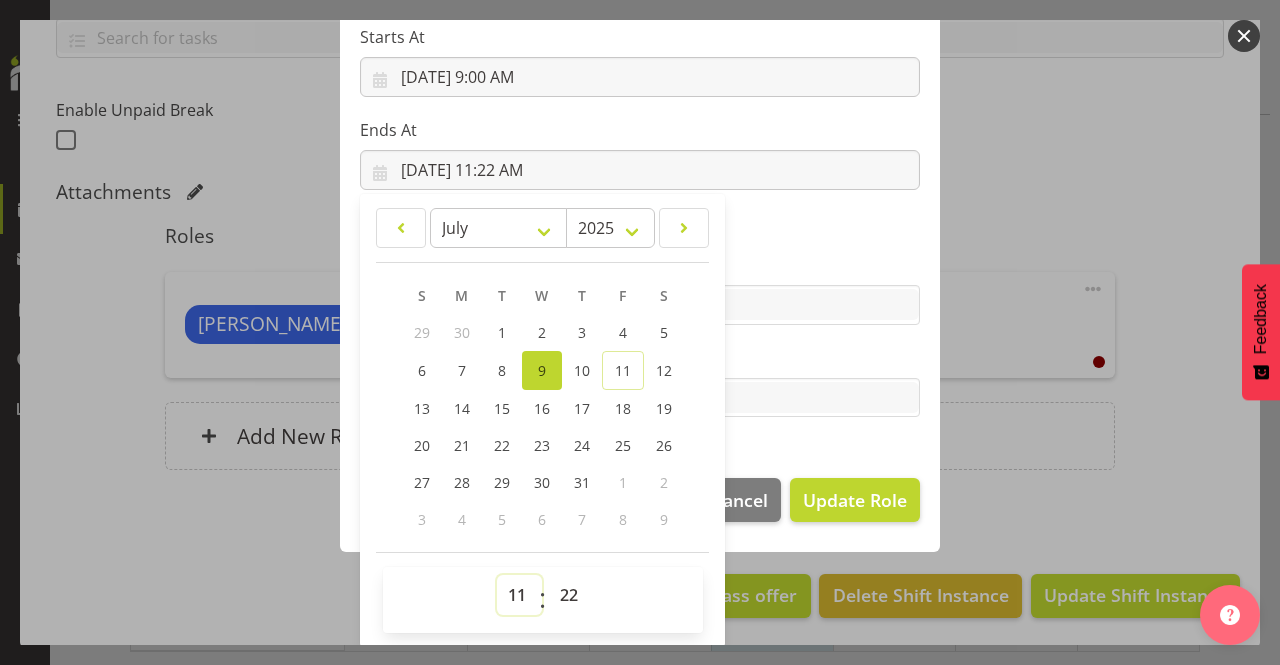 click on "00   01   02   03   04   05   06   07   08   09   10   11   12   13   14   15   16   17   18   19   20   21   22   23" at bounding box center (519, 595) 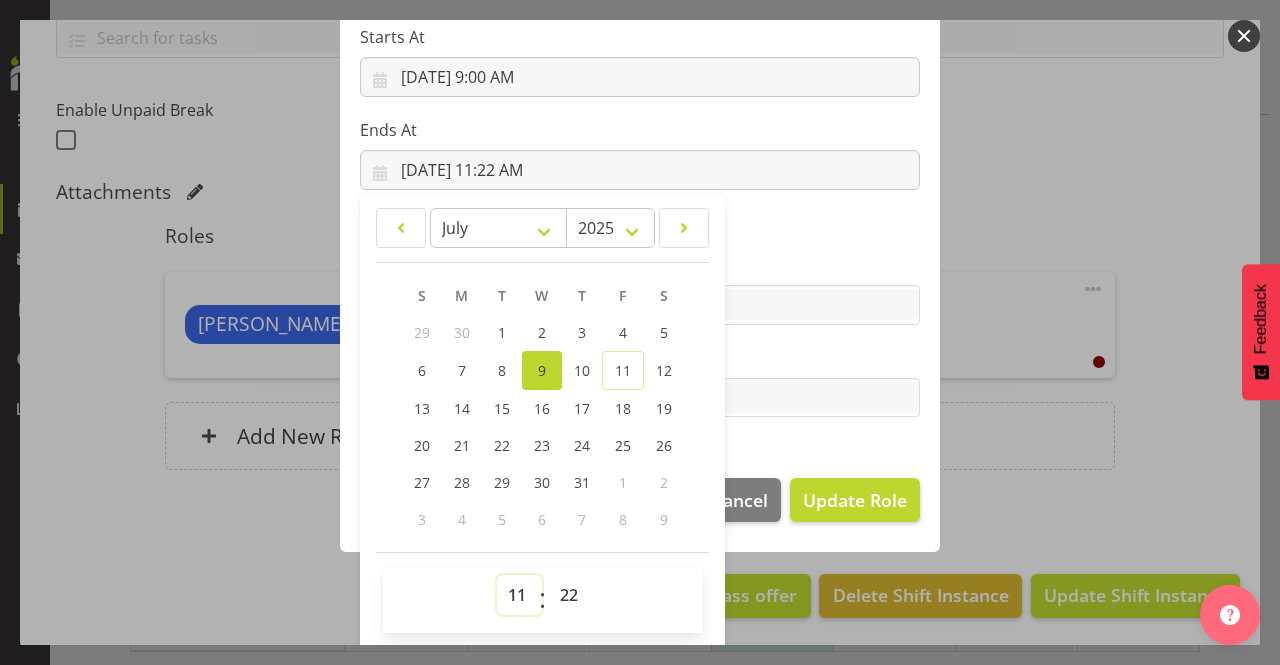 select on "18" 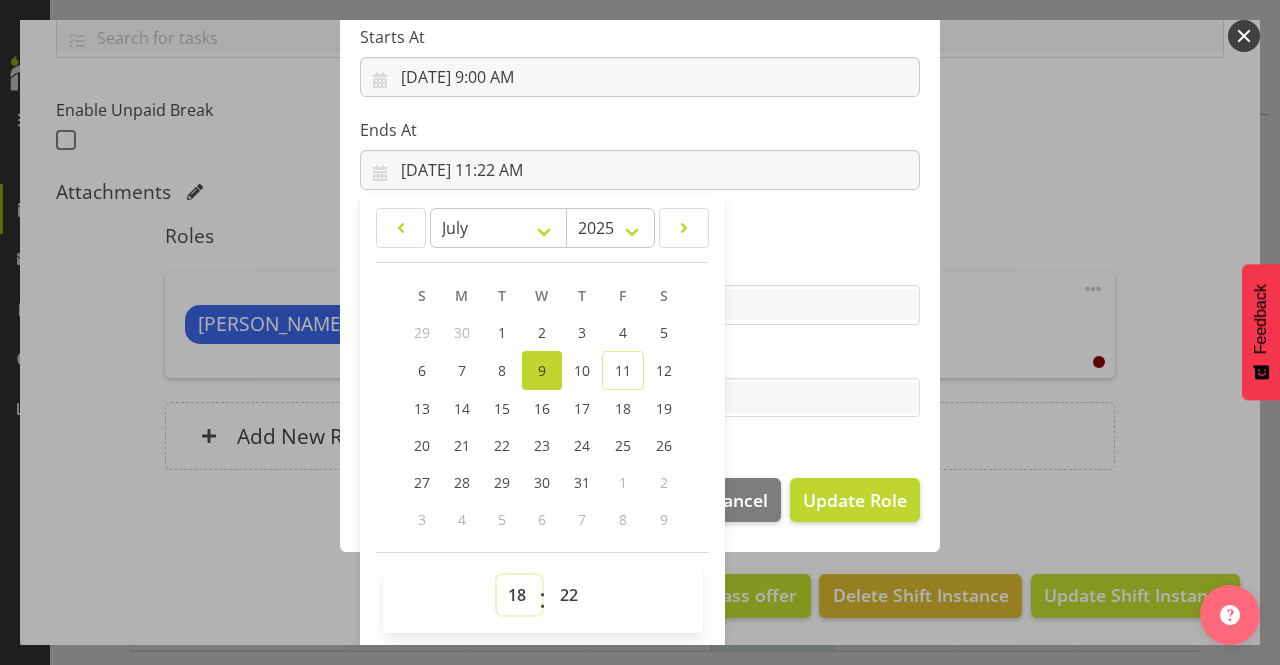 click on "00   01   02   03   04   05   06   07   08   09   10   11   12   13   14   15   16   17   18   19   20   21   22   23" at bounding box center [519, 595] 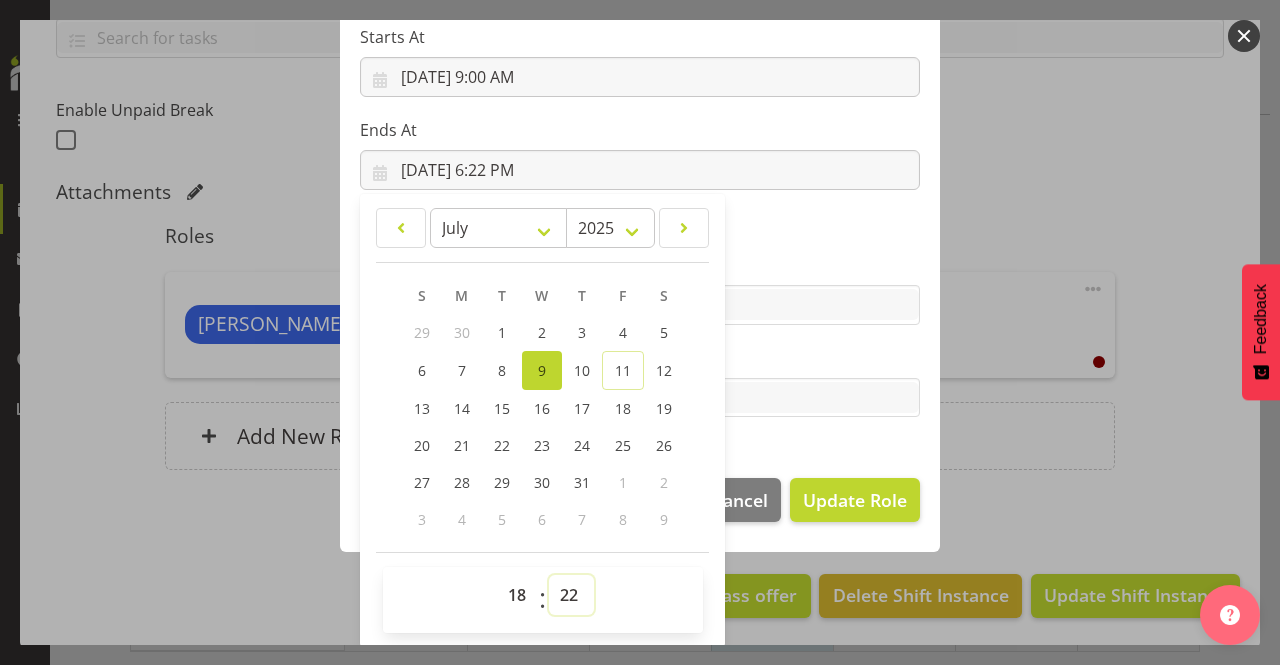 click on "00   01   02   03   04   05   06   07   08   09   10   11   12   13   14   15   16   17   18   19   20   21   22   23   24   25   26   27   28   29   30   31   32   33   34   35   36   37   38   39   40   41   42   43   44   45   46   47   48   49   50   51   52   53   54   55   56   57   58   59" at bounding box center [571, 595] 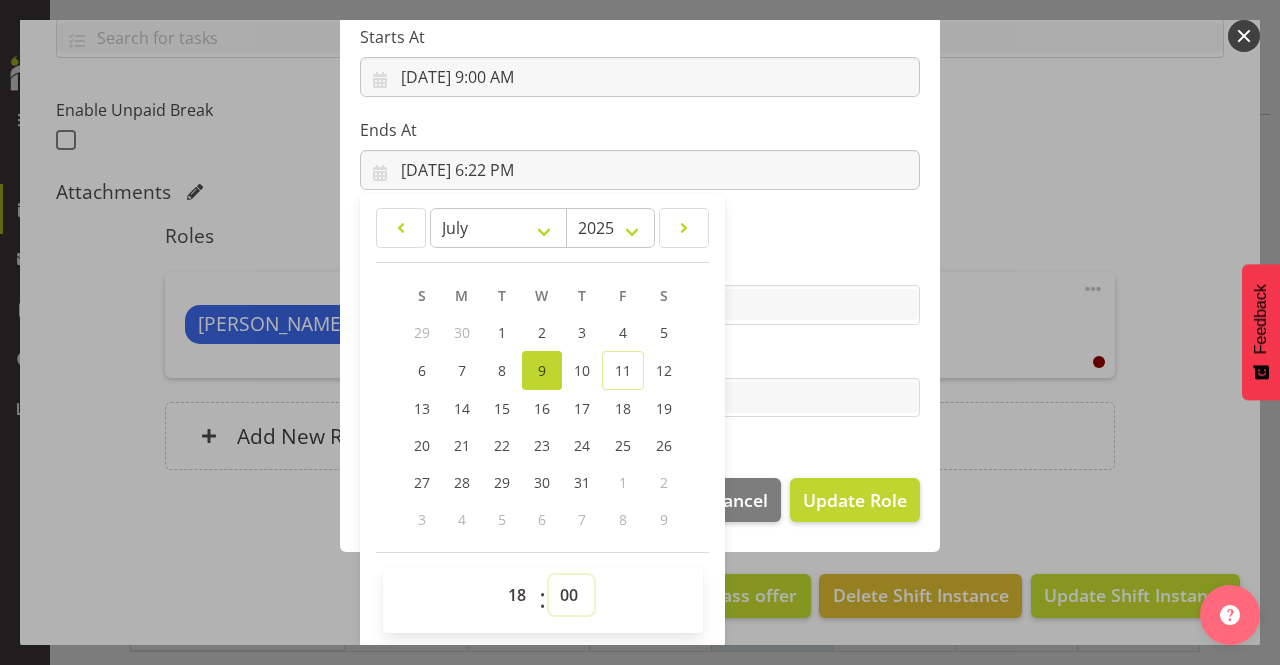 click on "00   01   02   03   04   05   06   07   08   09   10   11   12   13   14   15   16   17   18   19   20   21   22   23   24   25   26   27   28   29   30   31   32   33   34   35   36   37   38   39   40   41   42   43   44   45   46   47   48   49   50   51   52   53   54   55   56   57   58   59" at bounding box center (571, 595) 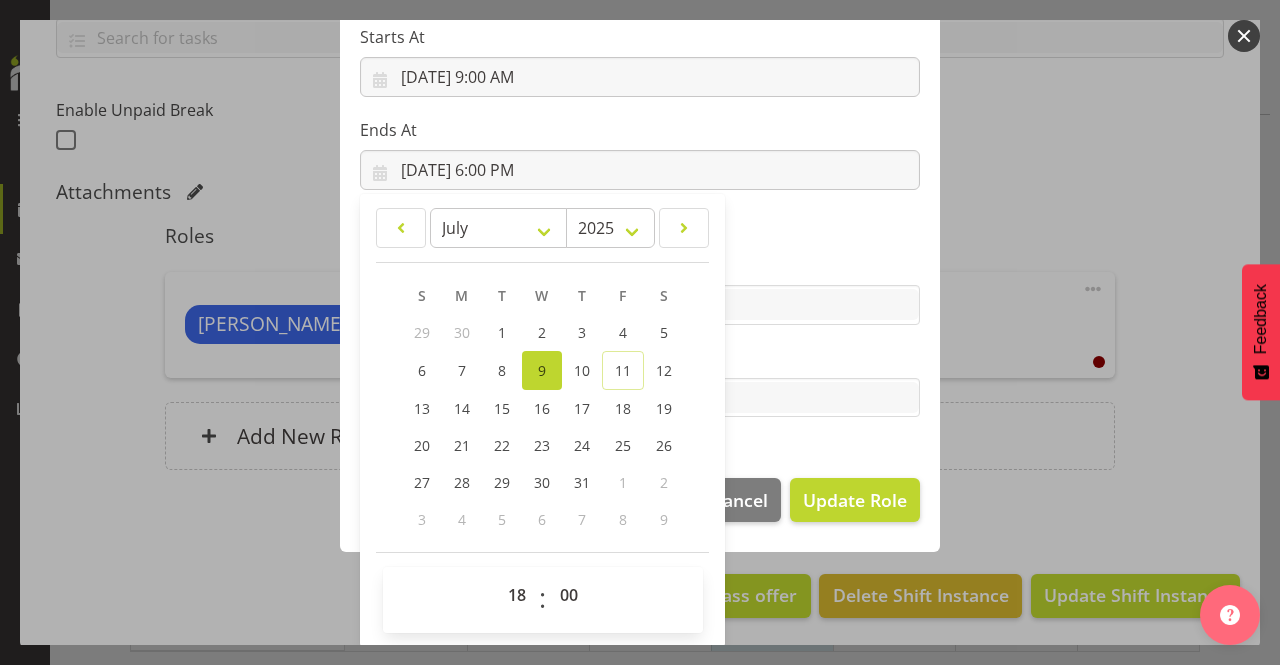 click on "Edit Role   Role Accounts Admin/Sales Consultant Area Manager Buyer Marketing Online Sales Te Rapa Warehouse Websales   Role Name Te Rapa
Starts At
7/8/2025, 9:00 AM  January   February   March   April   May   June   July   August   September   October   November   December   2035   2034   2033   2032   2031   2030   2029   2028   2027   2026   2025   2024   2023   2022   2021   2020   2019   2018   2017   2016   2015   2014   2013   2012   2011   2010   2009   2008   2007   2006   2005   2004   2003   2002   2001   2000   1999   1998   1997   1996   1995   1994   1993   1992   1991   1990   1989   1988   1987   1986   1985   1984   1983   1982   1981   1980   1979   1978   1977   1976   1975   1974   1973   1972   1971   1970   1969   1968   1967   1966   1965   1964   1963   1962   1961   1960   1959   1958   1957   1956   1955   1954   1953   1952   1951   1950   1949   1948   1947   1946   1945   1944   1943   1942   1941   1940   1939   1938   1937   1936   1935   1934   1933  S M T" at bounding box center (640, 332) 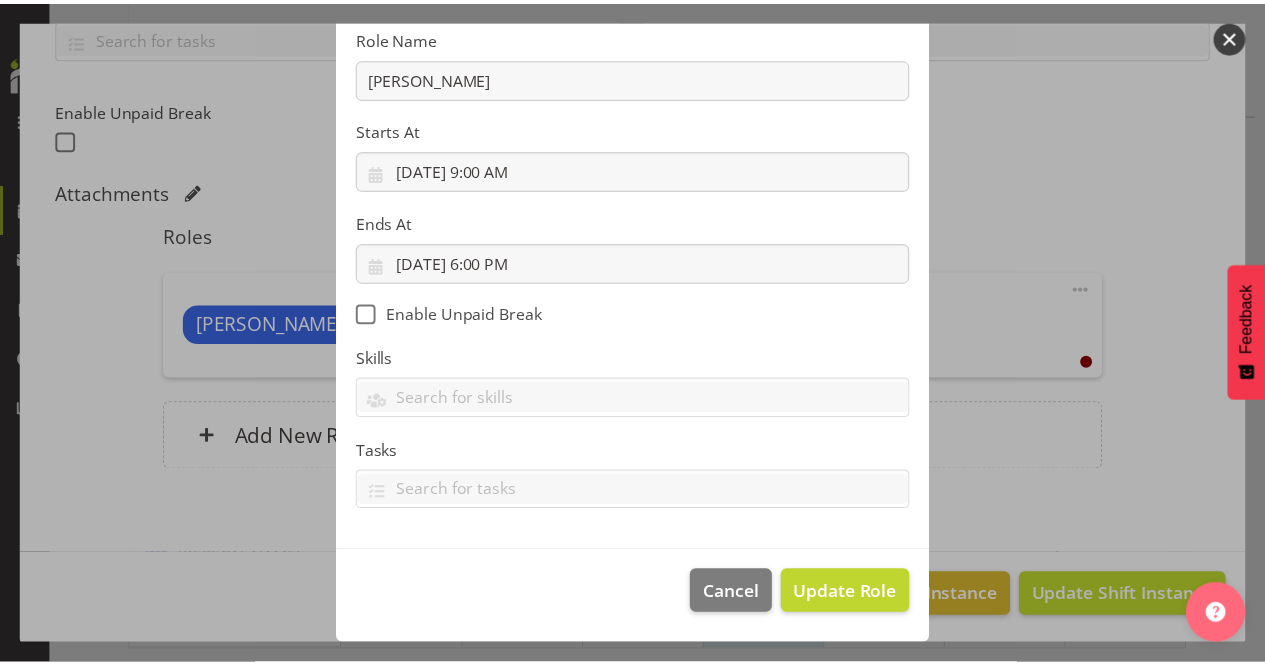 scroll, scrollTop: 242, scrollLeft: 0, axis: vertical 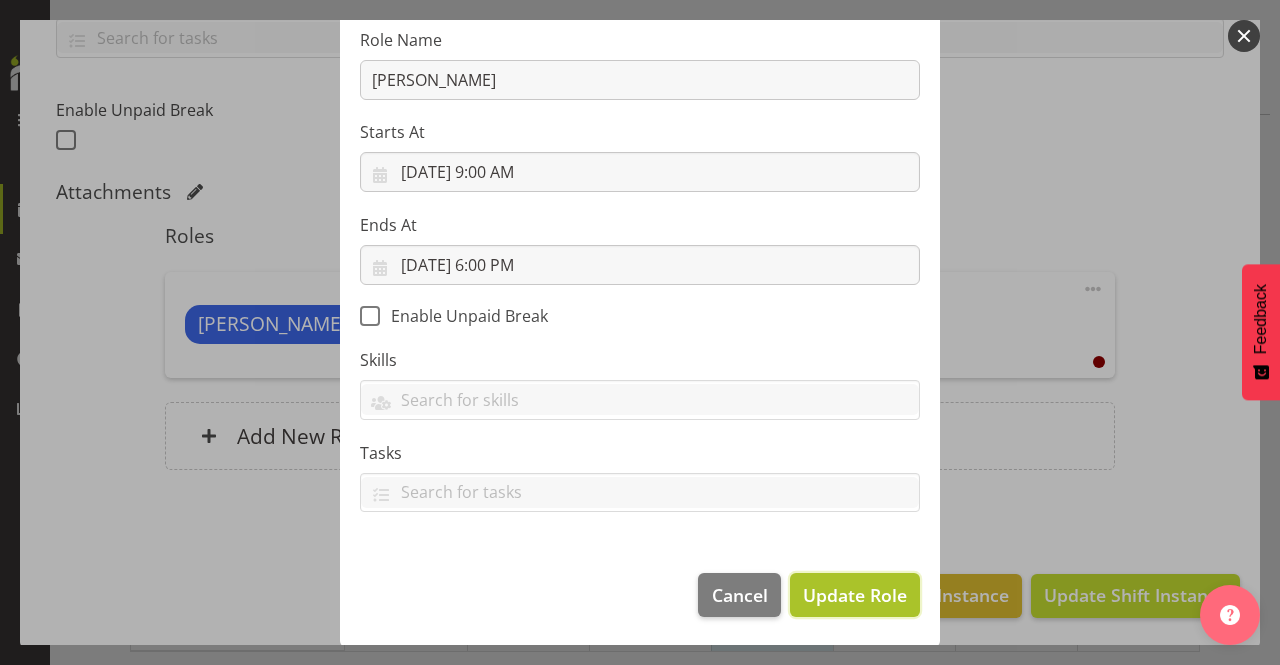 click on "Update Role" at bounding box center [855, 595] 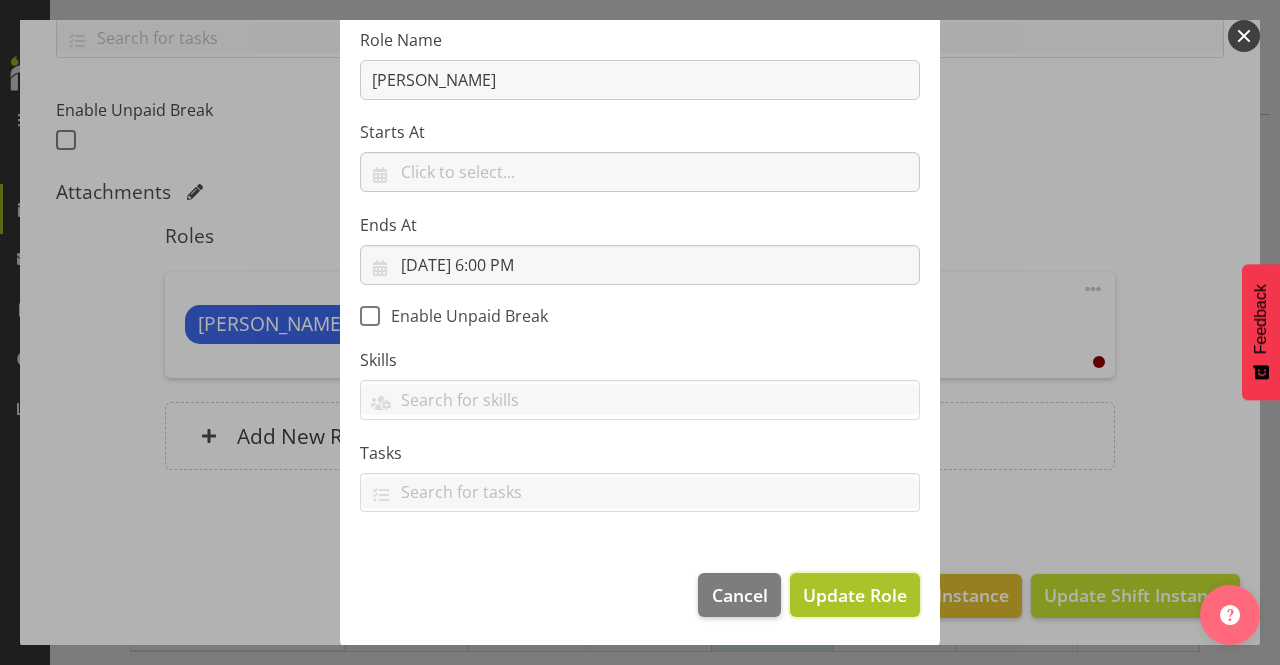 type 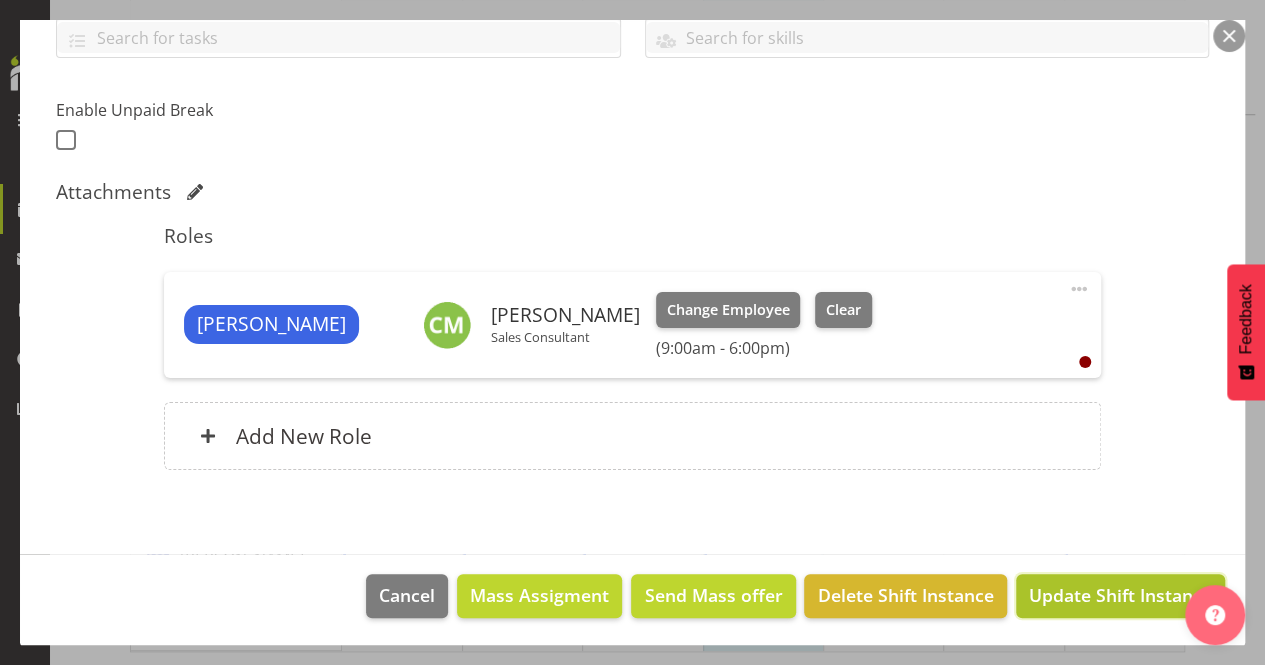 click on "Update Shift Instance" at bounding box center (1120, 595) 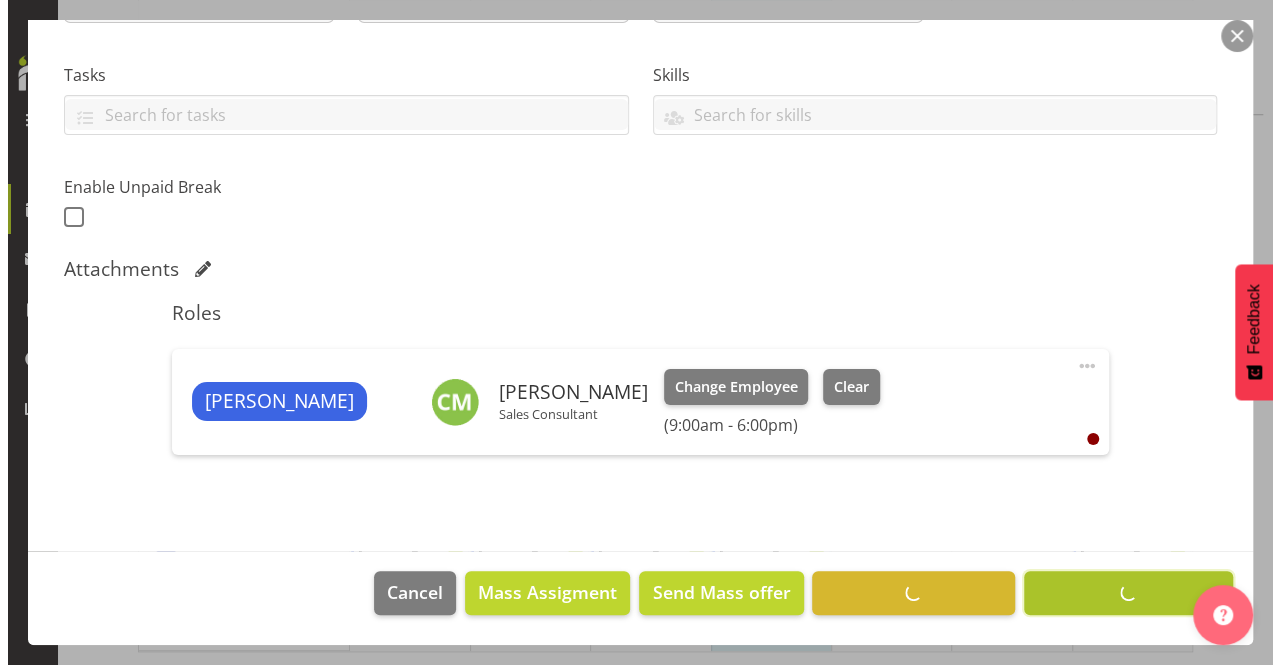 scroll, scrollTop: 396, scrollLeft: 0, axis: vertical 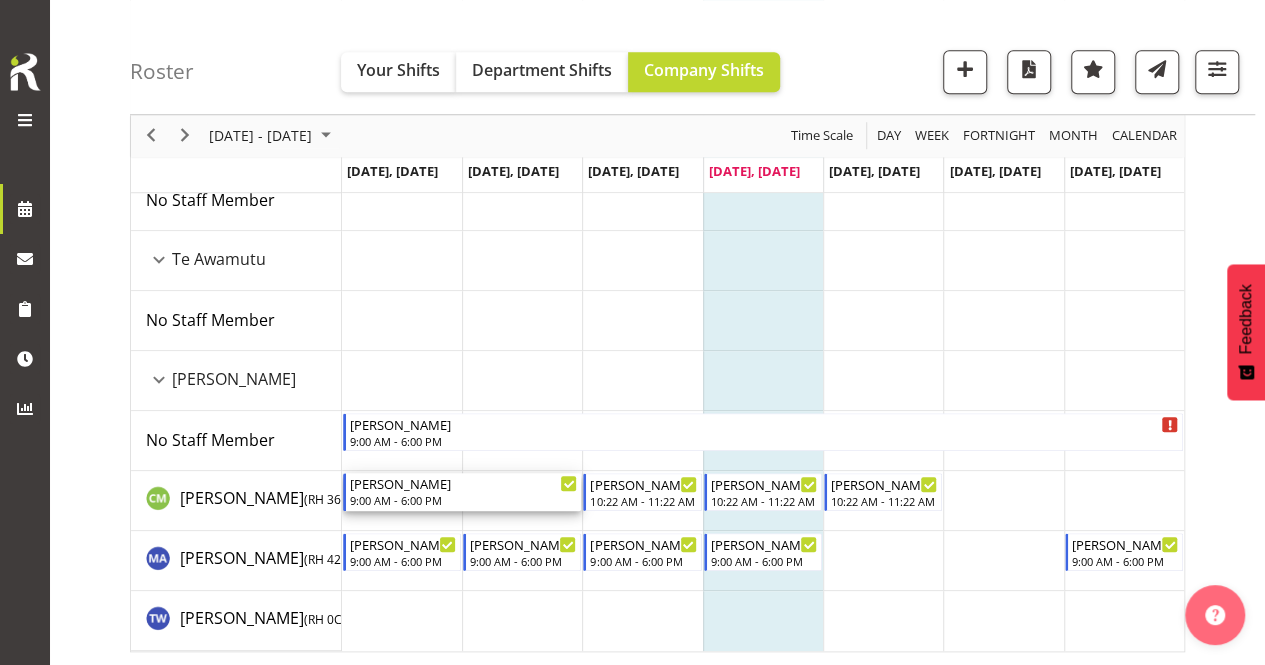 click on "[PERSON_NAME]" at bounding box center (464, 483) 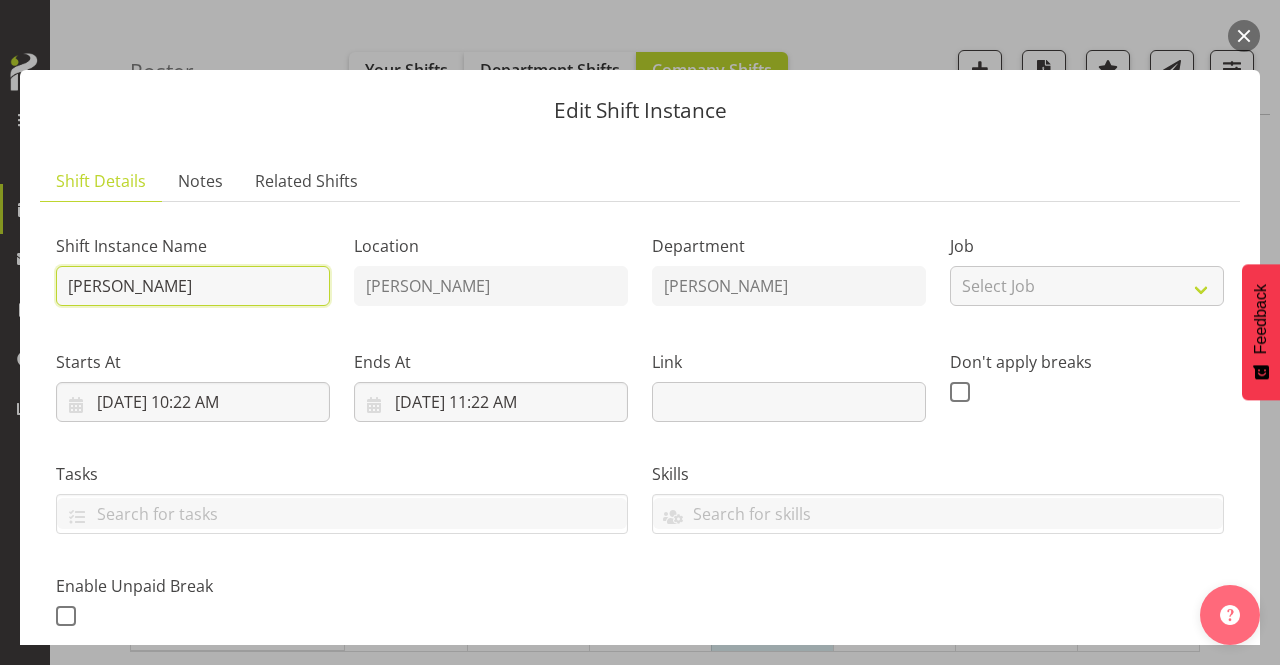 drag, startPoint x: 140, startPoint y: 289, endPoint x: 60, endPoint y: 287, distance: 80.024994 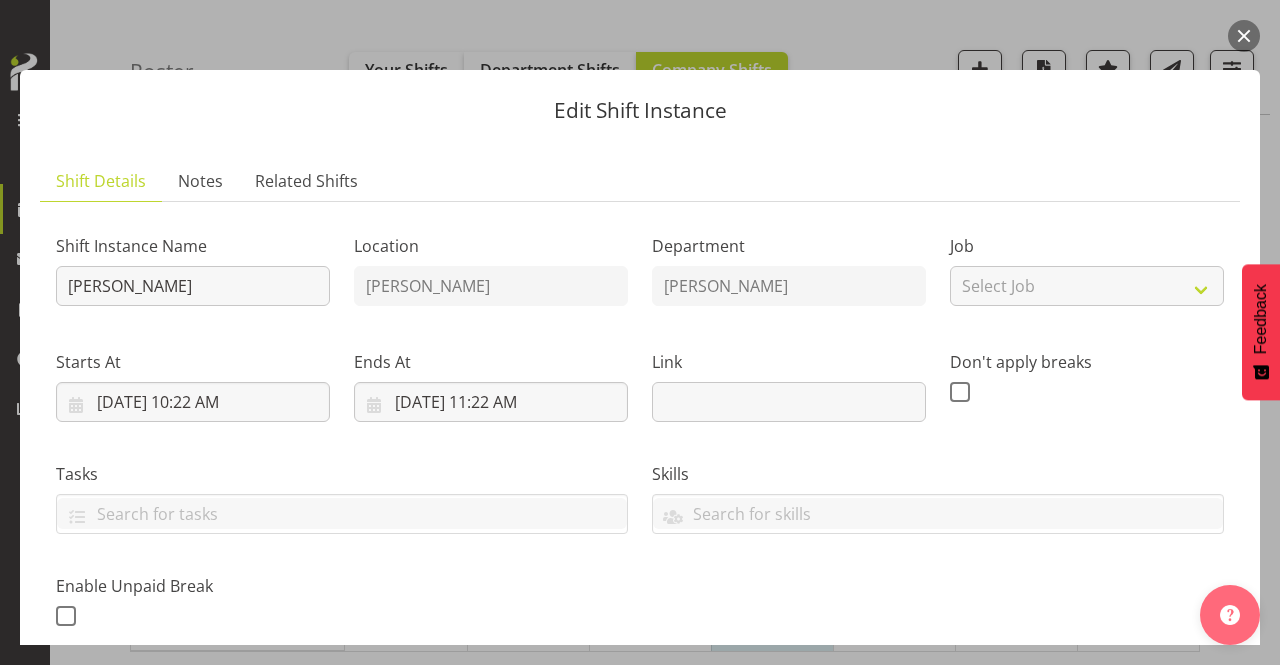 click at bounding box center (1244, 36) 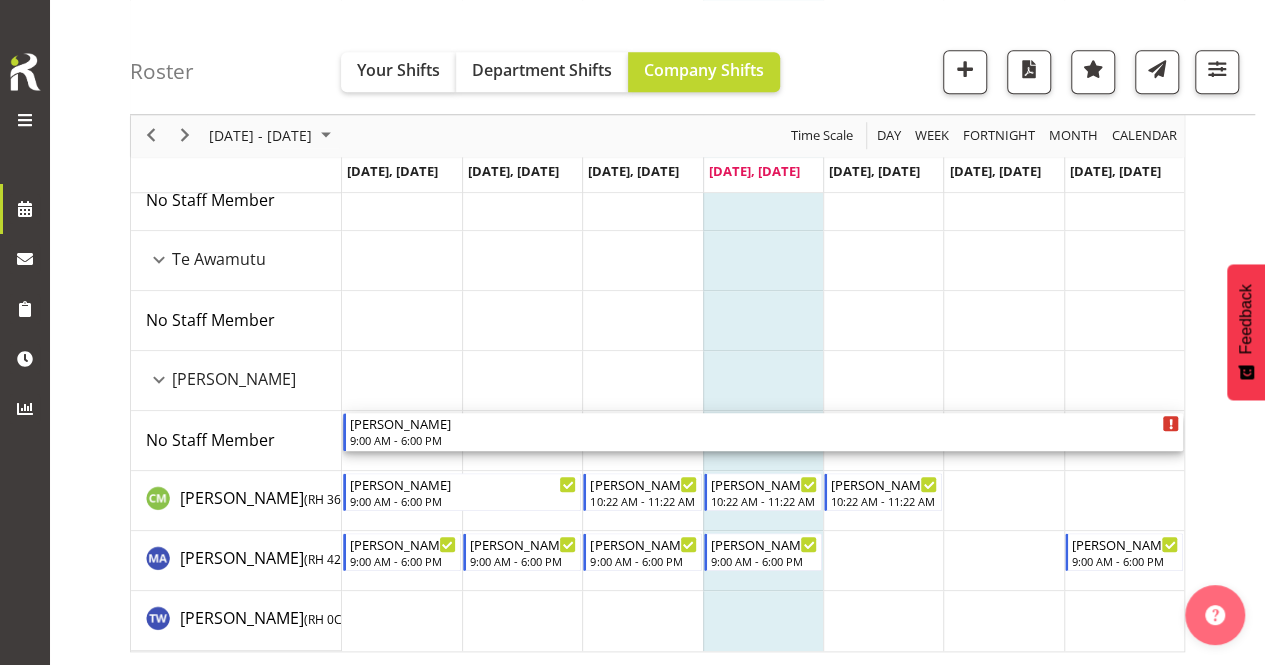 click on "[PERSON_NAME]" at bounding box center [765, 423] 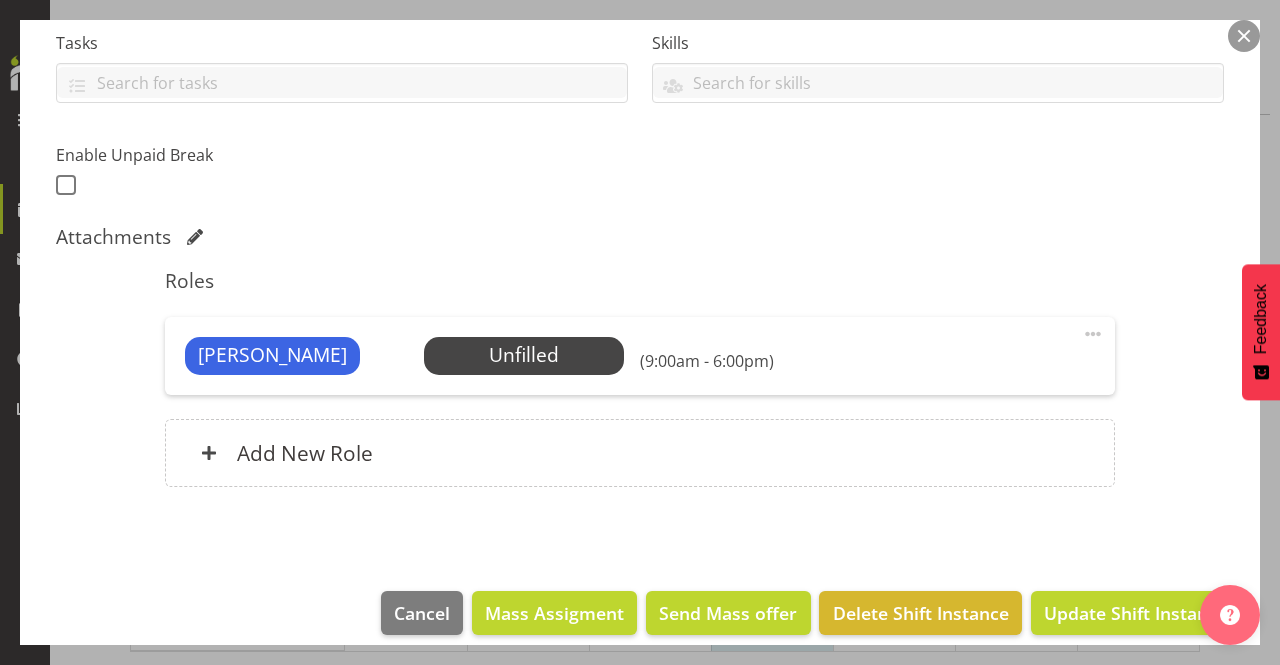 scroll, scrollTop: 448, scrollLeft: 0, axis: vertical 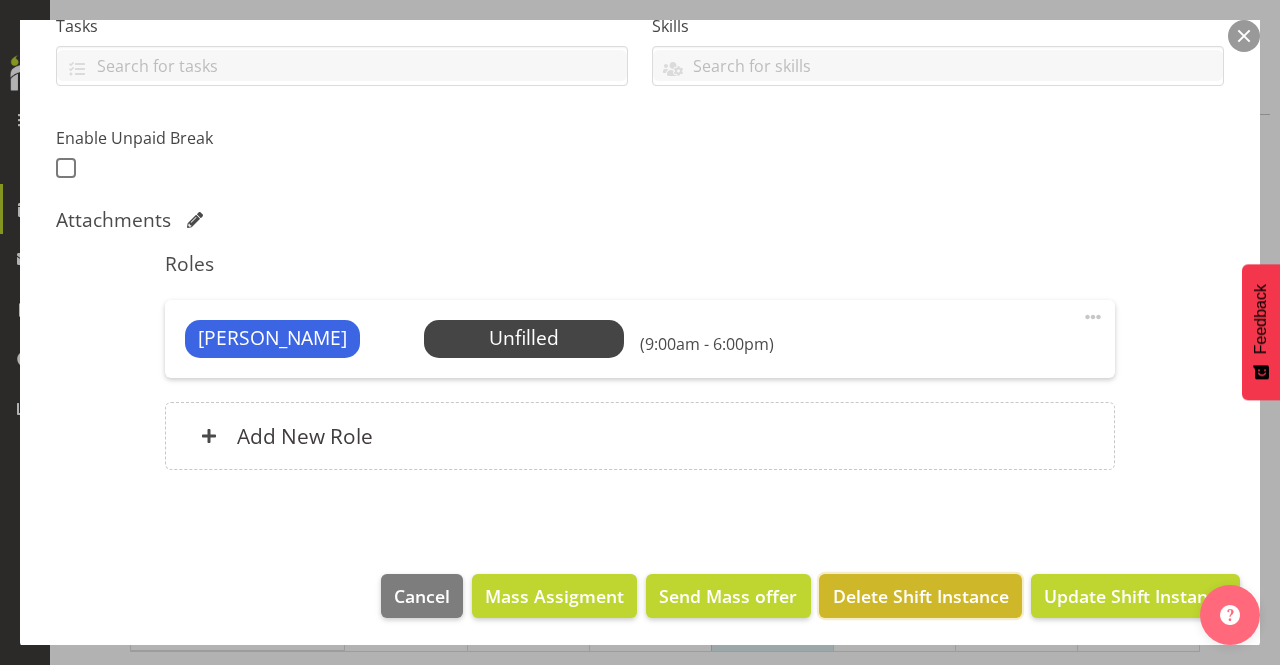 click on "Delete Shift Instance" at bounding box center [920, 596] 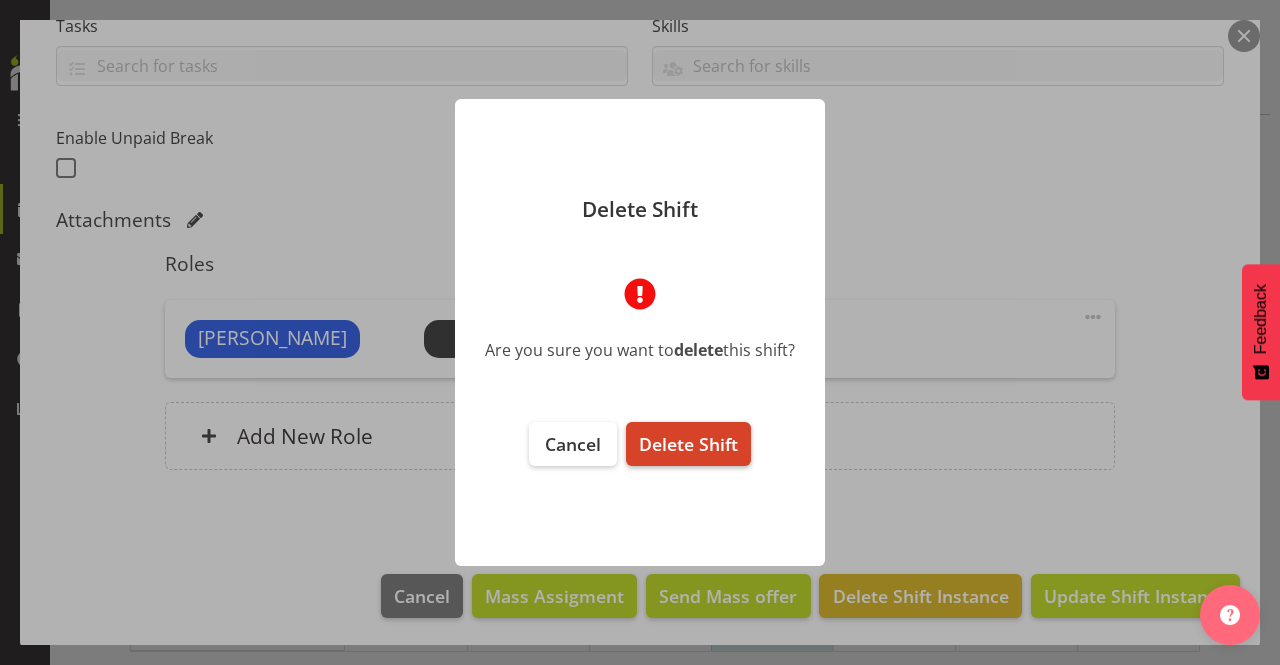 click on "Delete Shift" at bounding box center [688, 444] 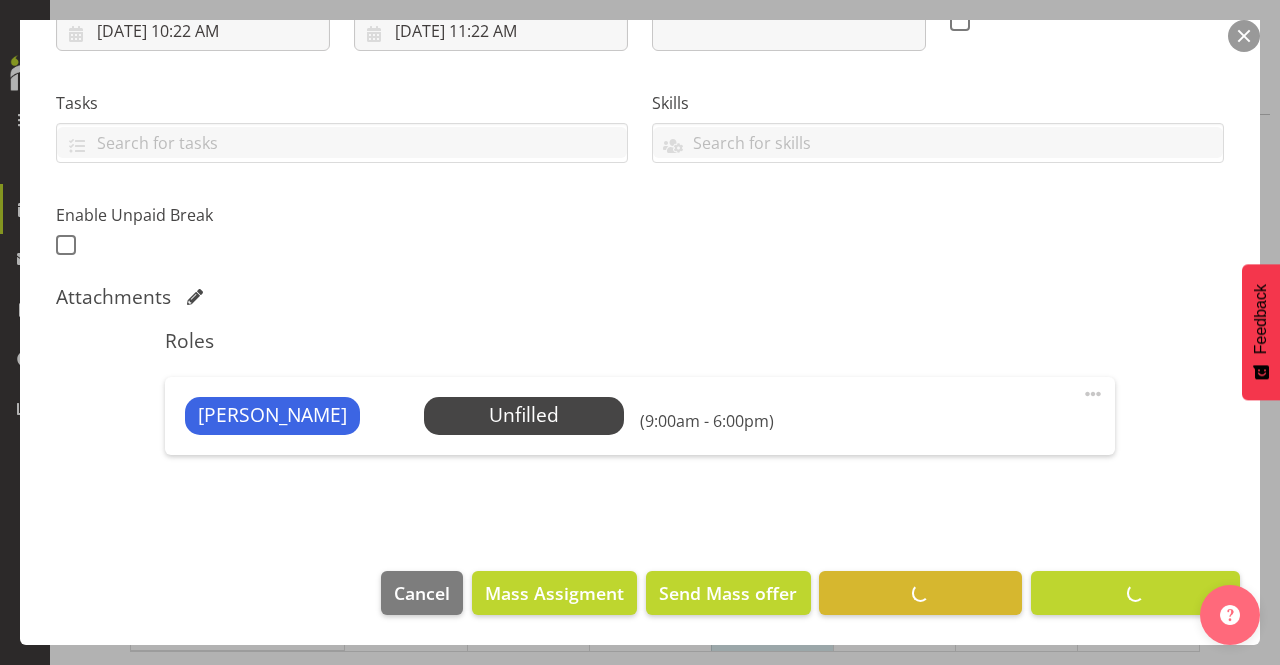 scroll, scrollTop: 369, scrollLeft: 0, axis: vertical 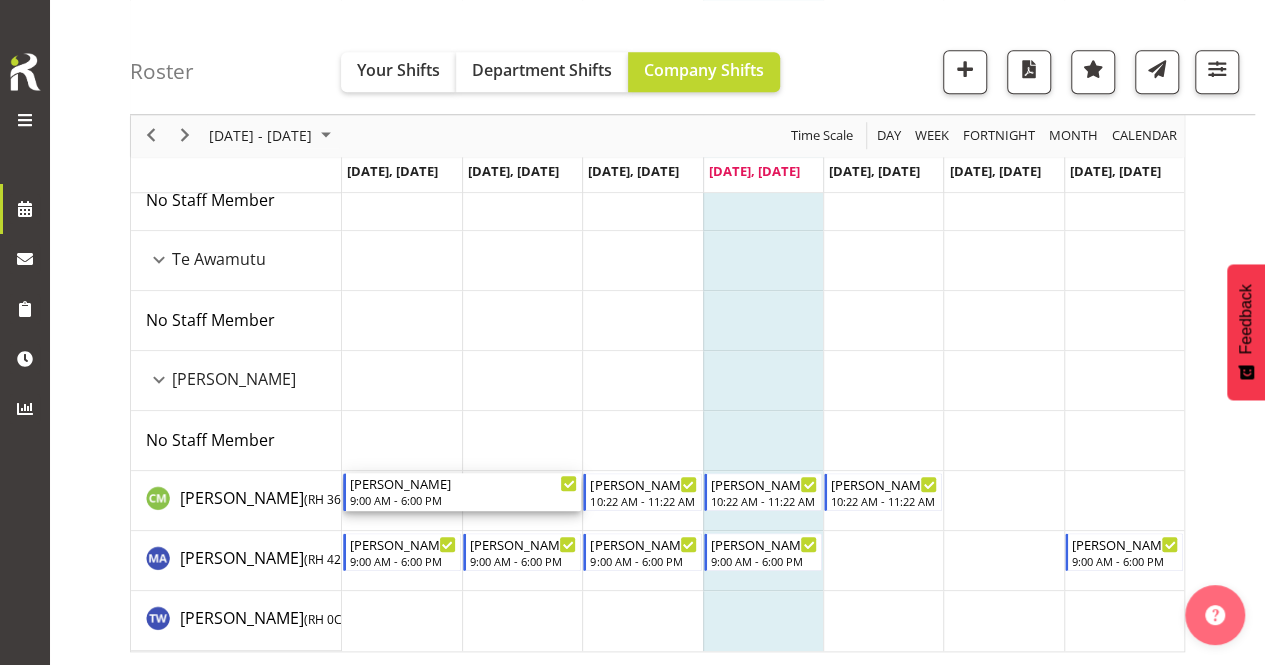 click on "9:00 AM - 6:00 PM" at bounding box center [464, 500] 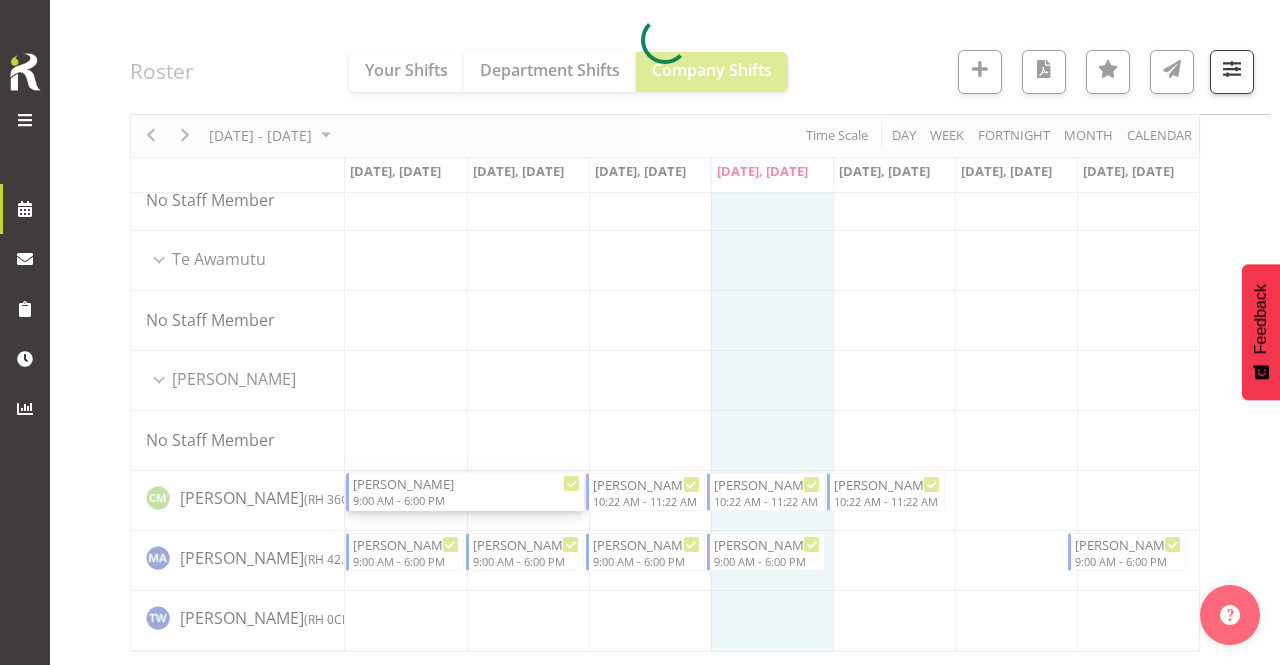 select on "6" 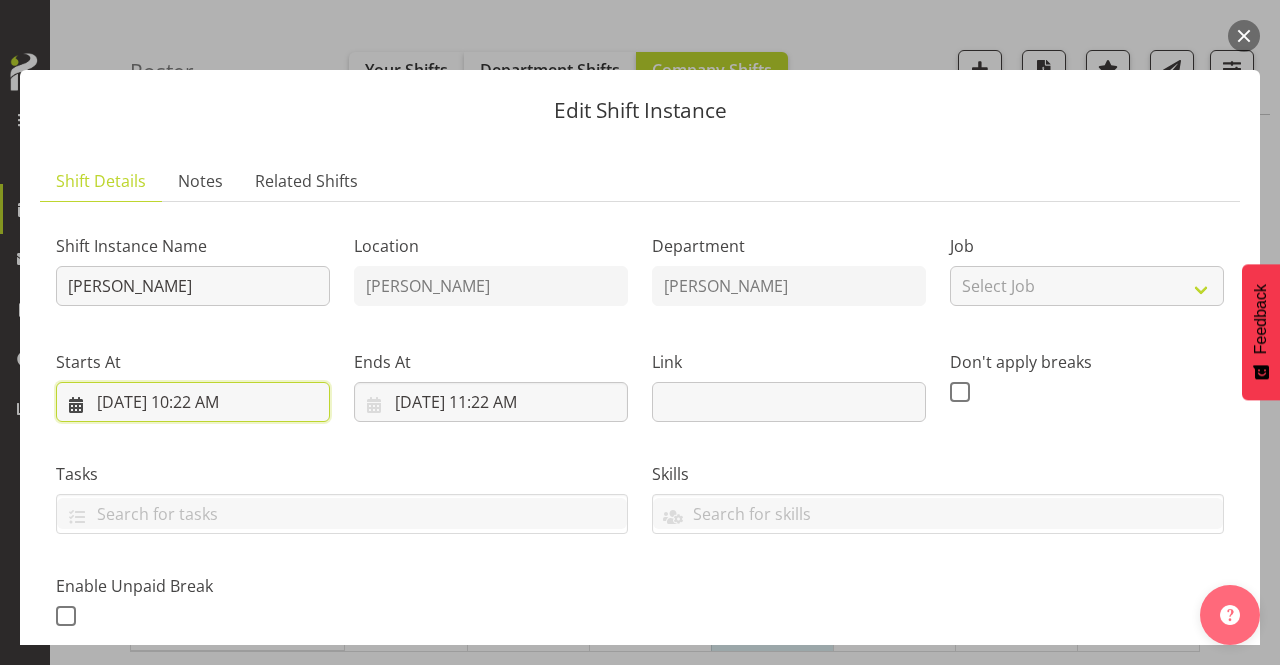 click on "7/8/2025, 10:22 AM" at bounding box center [193, 402] 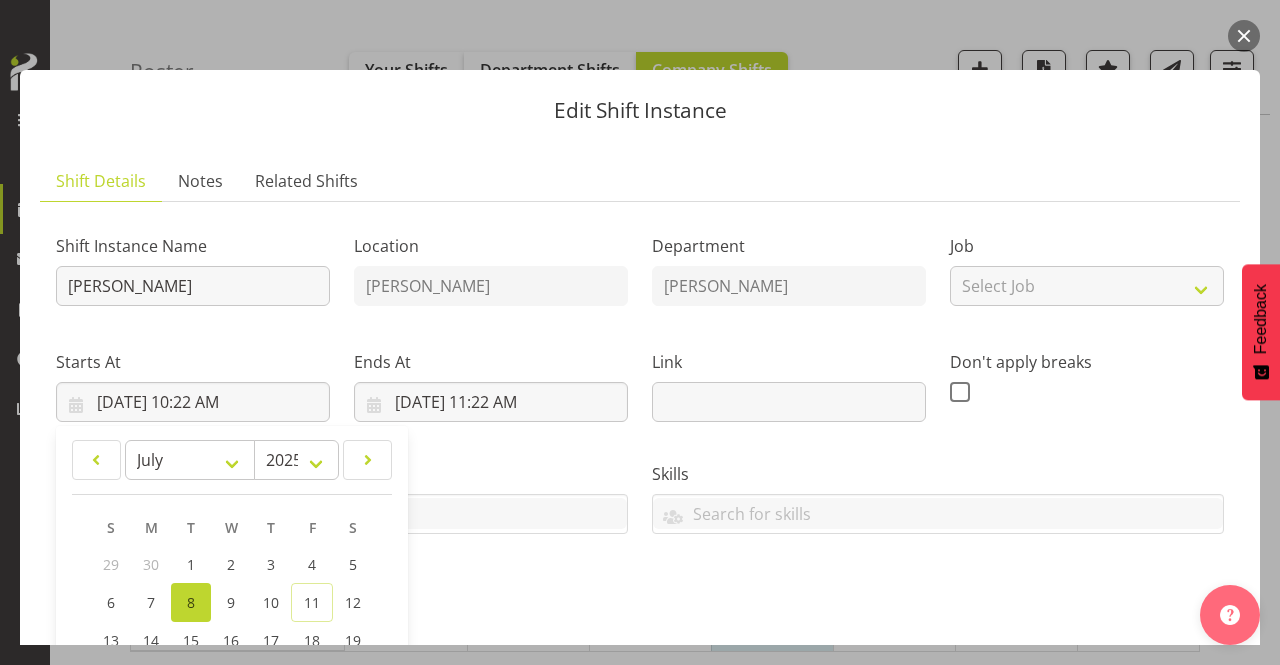 click on "8" at bounding box center (191, 602) 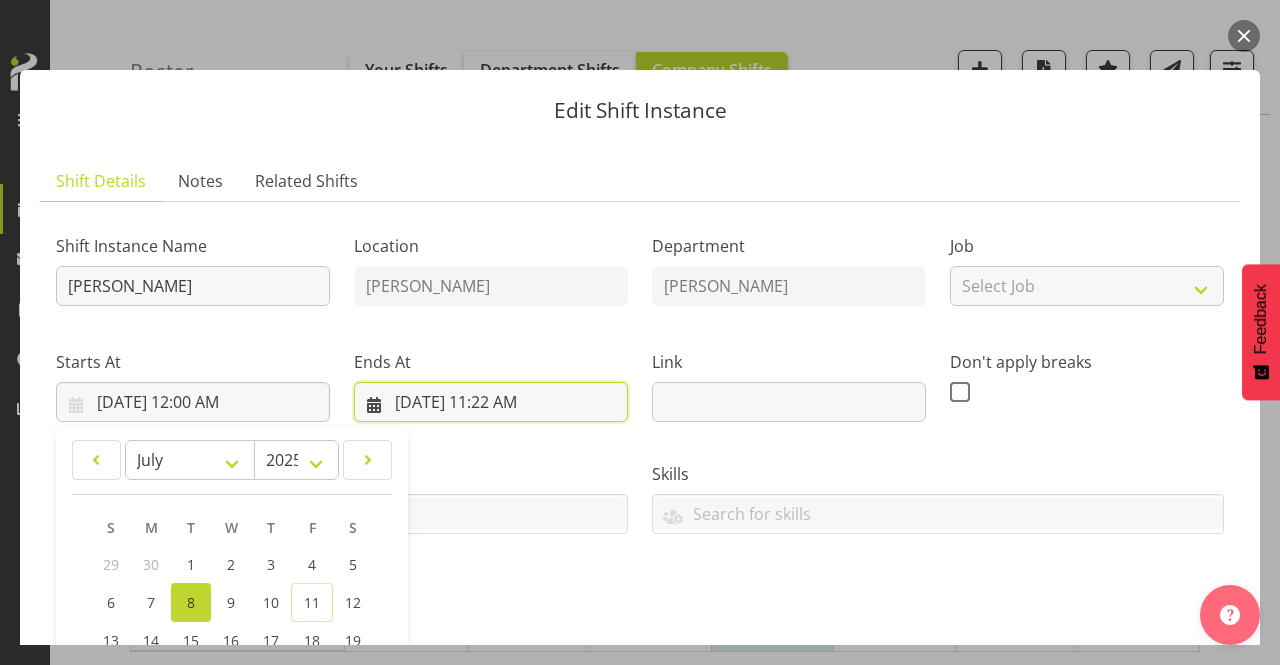 click on "7/9/2025, 11:22 AM" at bounding box center (491, 402) 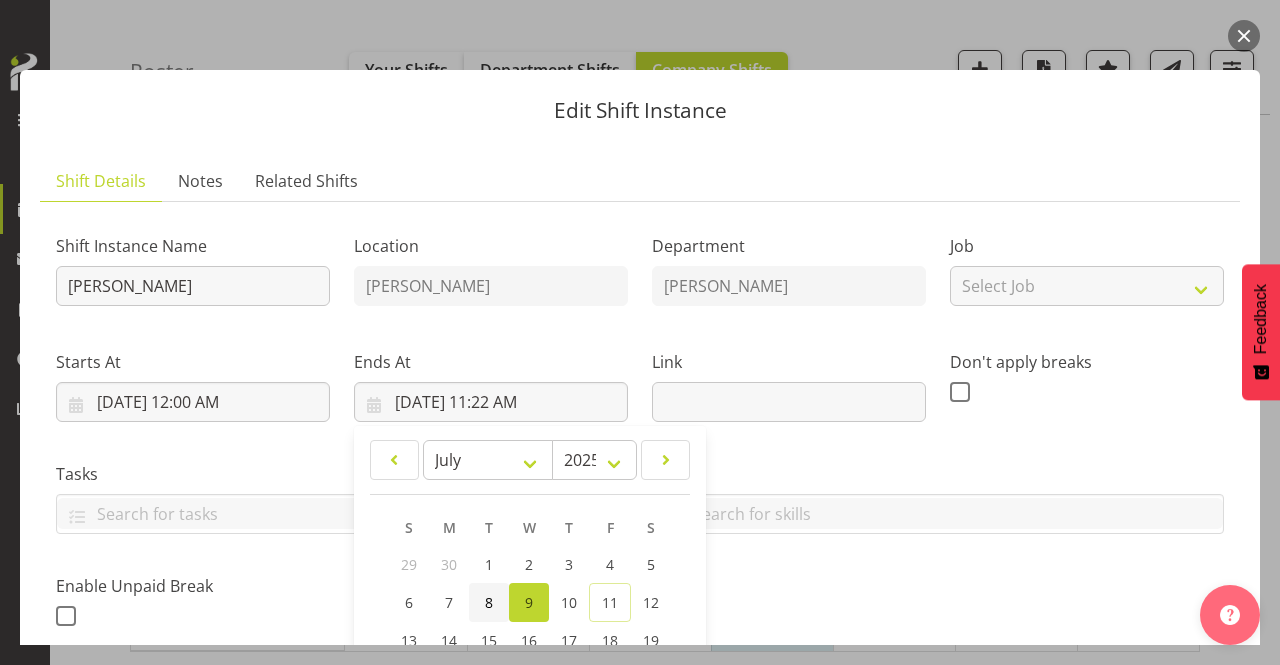 click on "8" at bounding box center (489, 602) 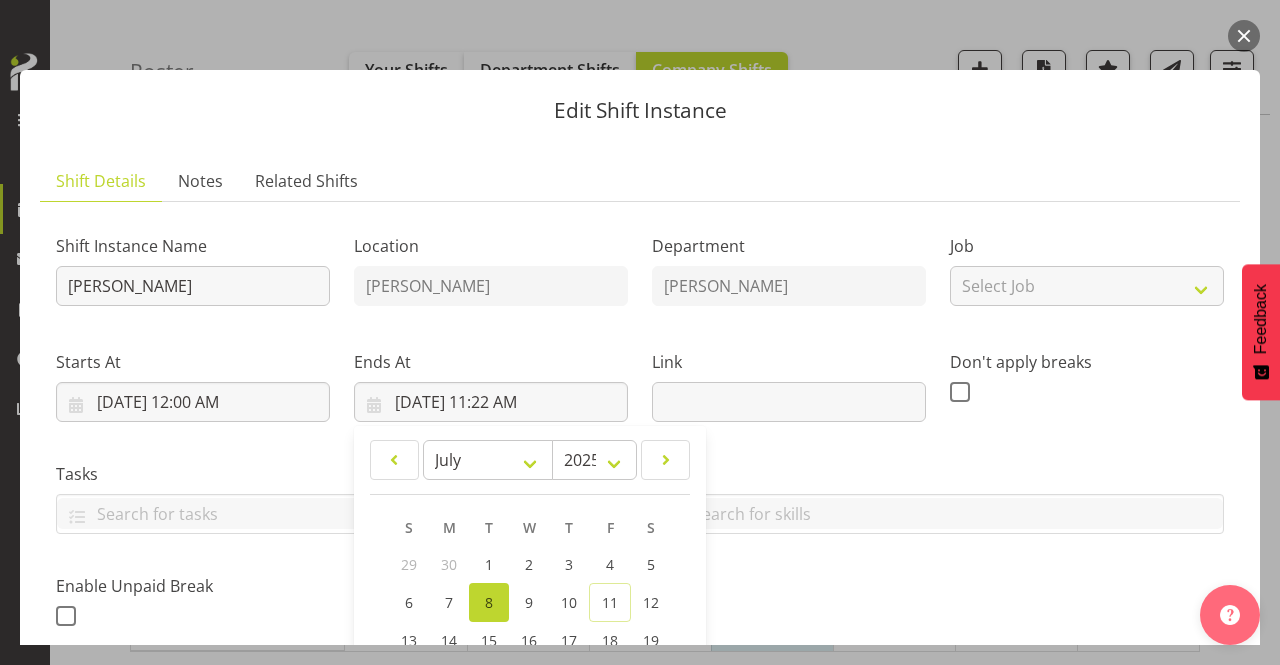 click on "Skills" at bounding box center [938, 474] 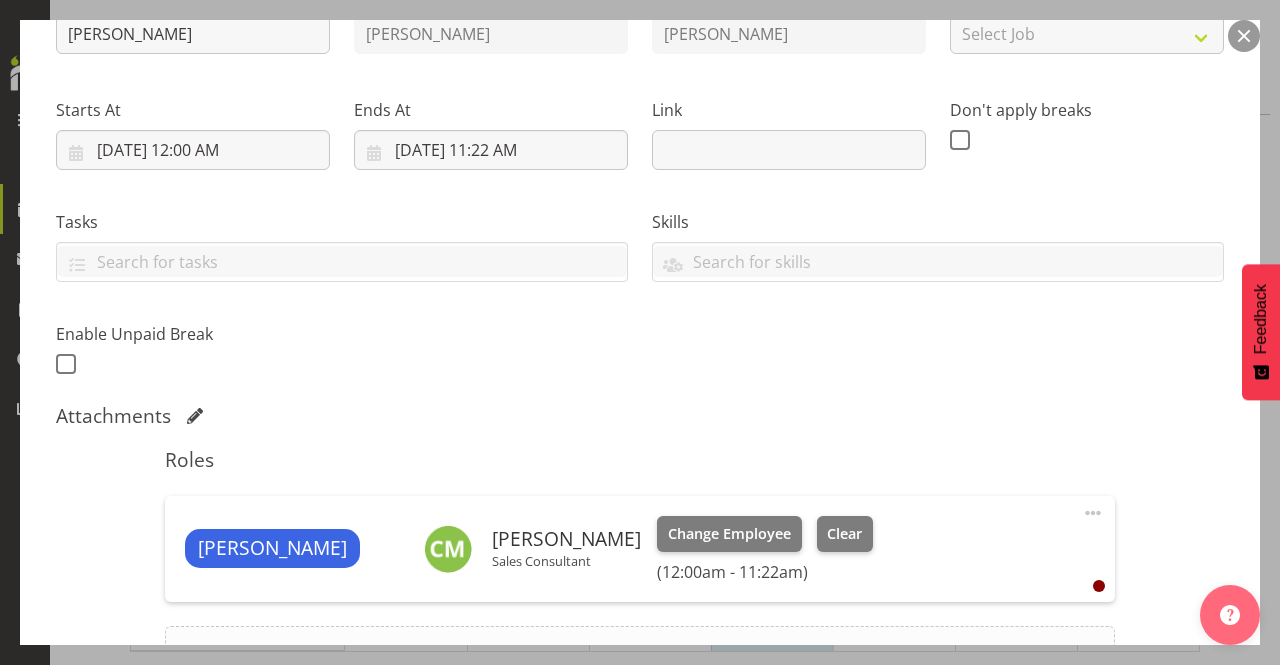 scroll, scrollTop: 400, scrollLeft: 0, axis: vertical 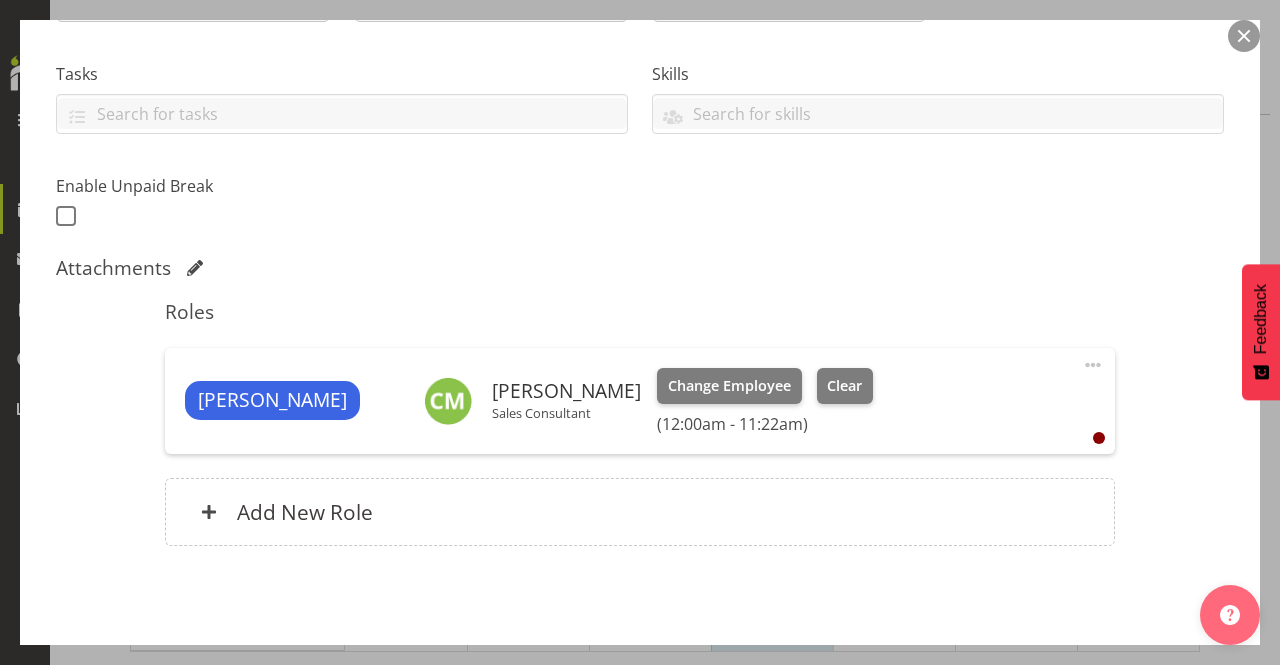 click at bounding box center [1093, 365] 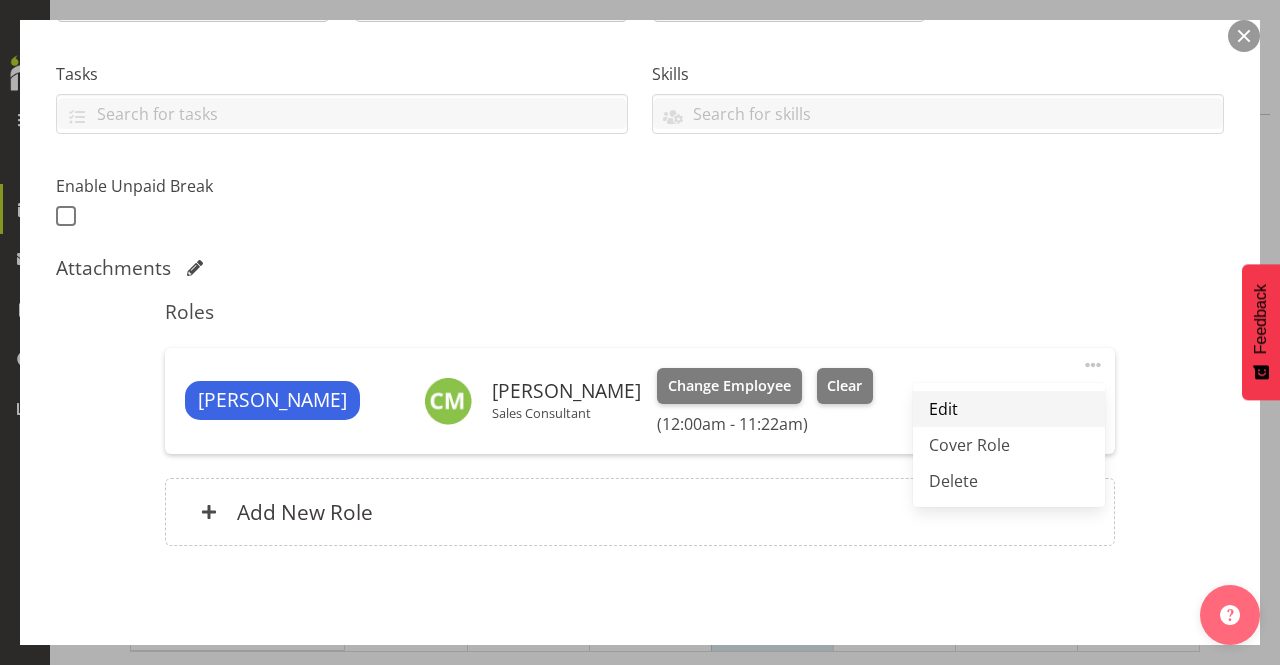 click on "Edit" at bounding box center [1009, 409] 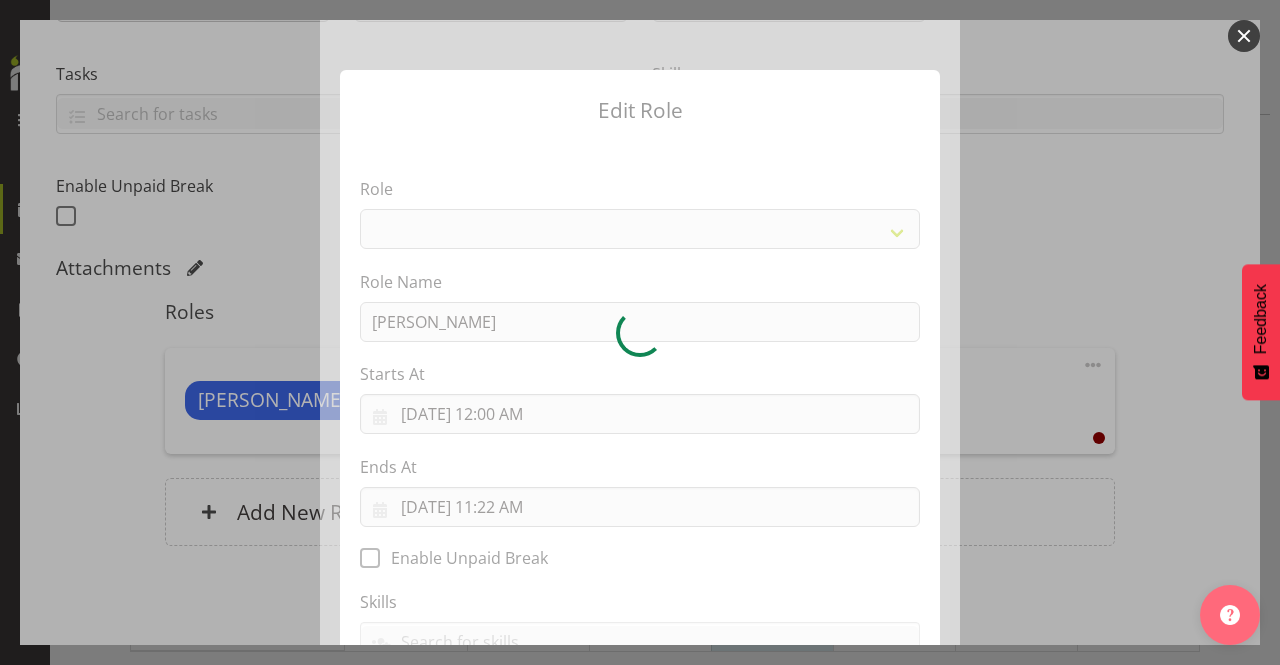select on "1475" 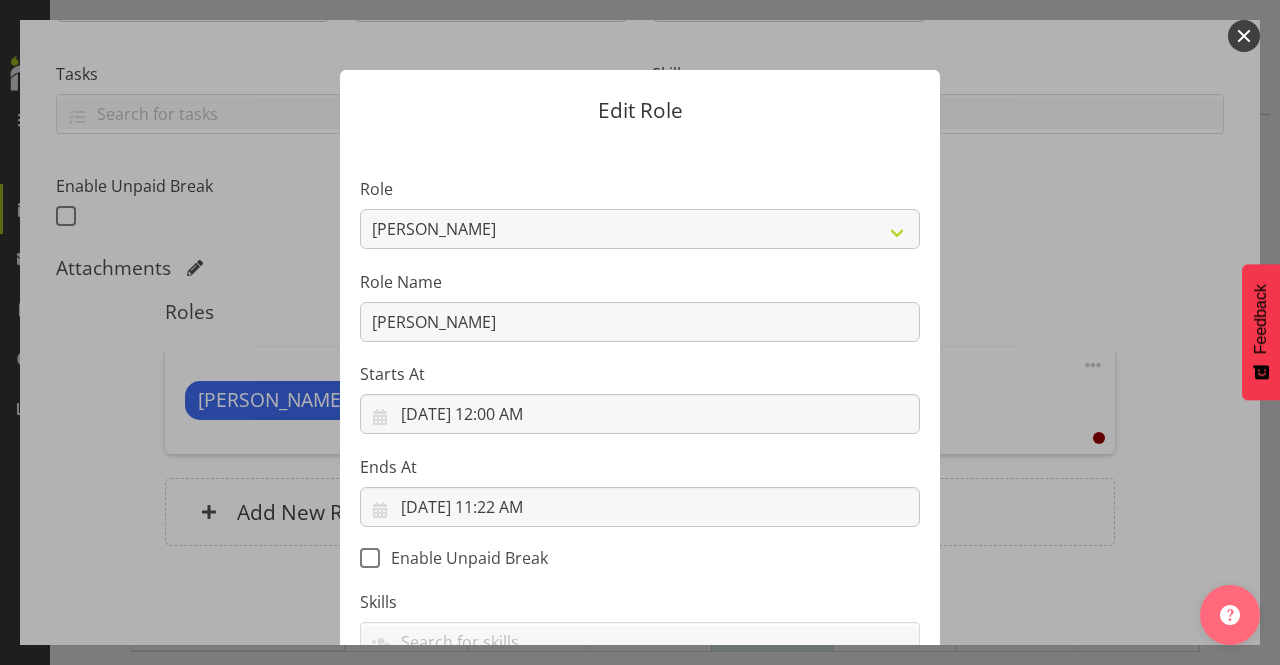 scroll, scrollTop: 200, scrollLeft: 0, axis: vertical 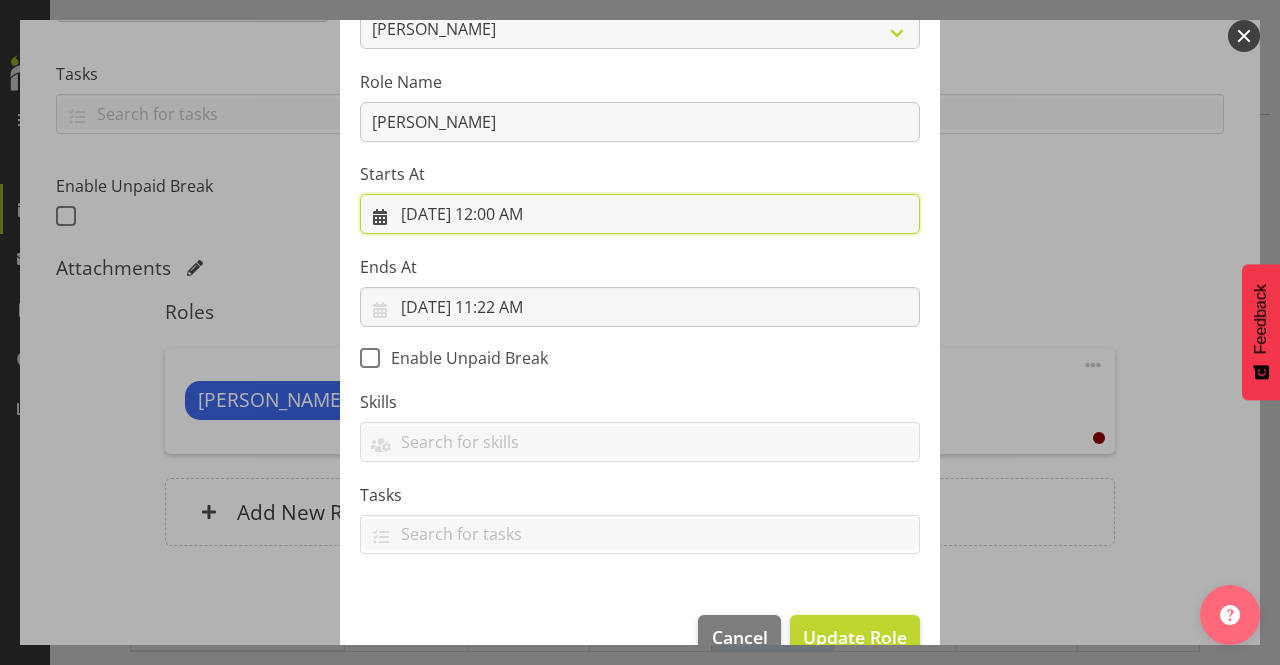 click on "7/8/2025, 12:00 AM" at bounding box center [640, 214] 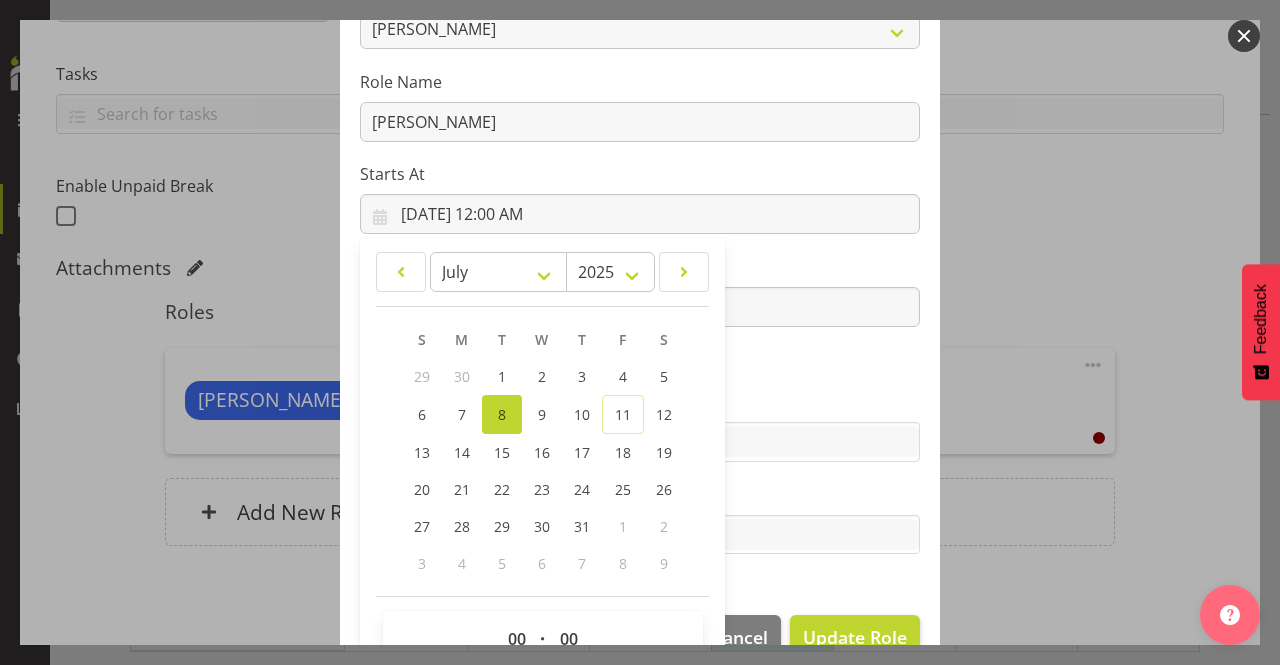 click on "8" at bounding box center (502, 414) 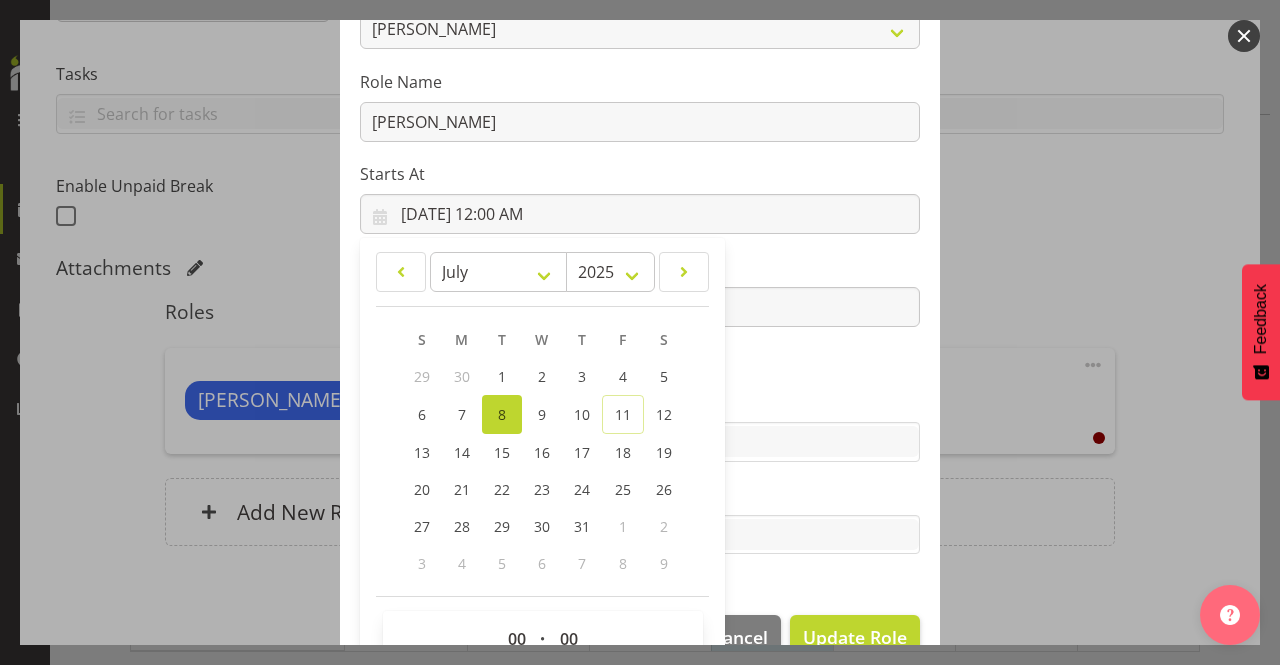 click on "Role Accounts Admin/Sales Consultant Area Manager Buyer Marketing Online Sales Te Rapa Warehouse Websales   Role Name Te Rapa
Starts At
7/8/2025, 12:00 AM  January   February   March   April   May   June   July   August   September   October   November   December   2035   2034   2033   2032   2031   2030   2029   2028   2027   2026   2025   2024   2023   2022   2021   2020   2019   2018   2017   2016   2015   2014   2013   2012   2011   2010   2009   2008   2007   2006   2005   2004   2003   2002   2001   2000   1999   1998   1997   1996   1995   1994   1993   1992   1991   1990   1989   1988   1987   1986   1985   1984   1983   1982   1981   1980   1979   1978   1977   1976   1975   1974   1973   1972   1971   1970   1969   1968   1967   1966   1965   1964   1963   1962   1961   1960   1959   1958   1957   1956   1955   1954   1953   1952   1951   1950   1949   1948   1947   1946   1945   1944   1943   1942   1941   1940   1939   1938   1937   1936   1935   1934   1933   1932   1931  S" at bounding box center (640, 268) 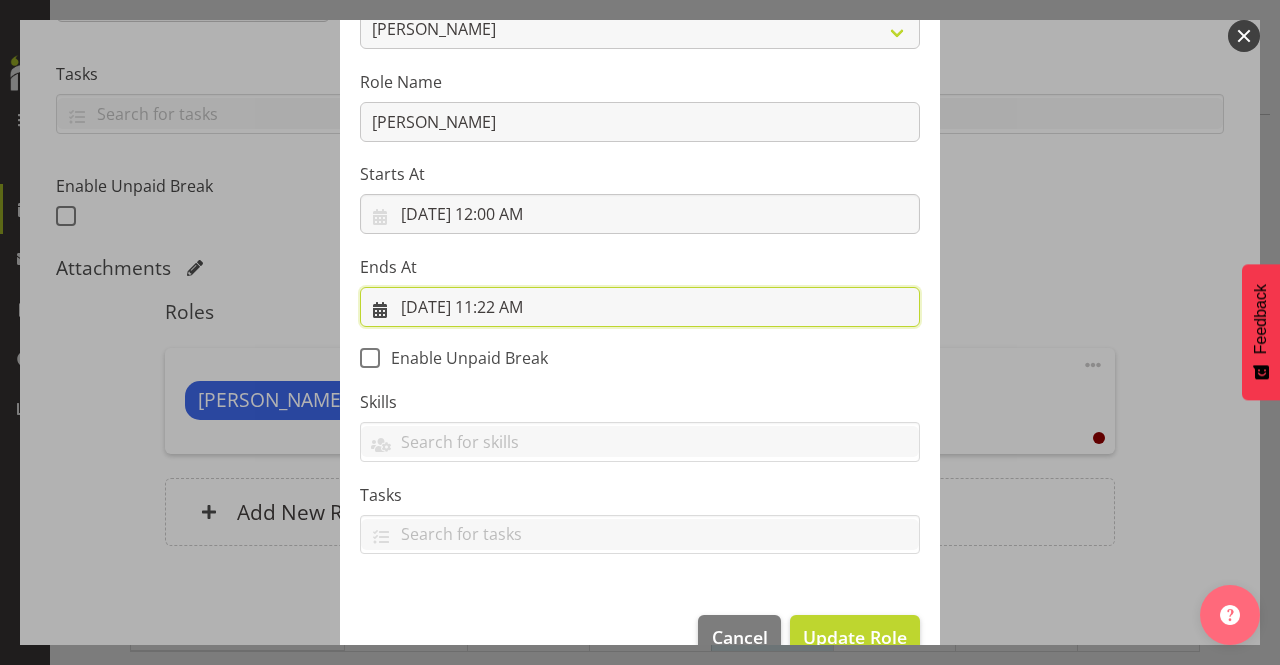 click on "7/8/2025, 11:22 AM" at bounding box center (640, 307) 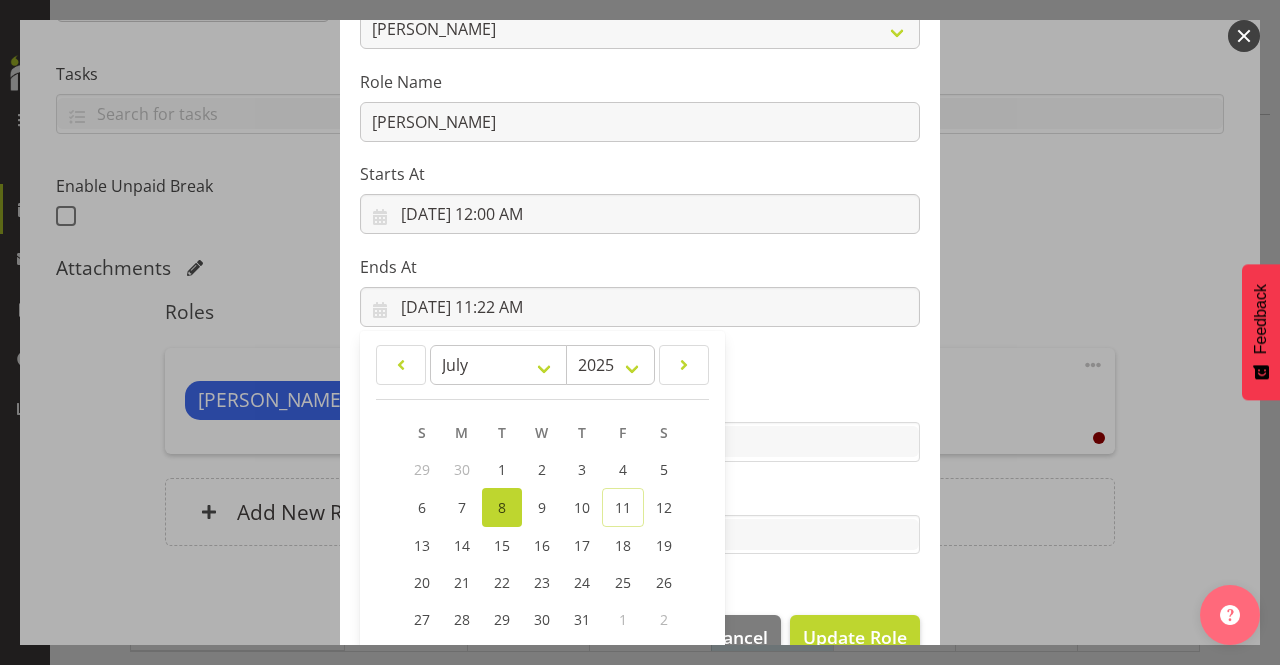 click on "Role Accounts Admin/Sales Consultant Area Manager Buyer Marketing Online Sales Te Rapa Warehouse Websales   Role Name Te Rapa
Starts At
7/8/2025, 12:00 AM  January   February   March   April   May   June   July   August   September   October   November   December   2035   2034   2033   2032   2031   2030   2029   2028   2027   2026   2025   2024   2023   2022   2021   2020   2019   2018   2017   2016   2015   2014   2013   2012   2011   2010   2009   2008   2007   2006   2005   2004   2003   2002   2001   2000   1999   1998   1997   1996   1995   1994   1993   1992   1991   1990   1989   1988   1987   1986   1985   1984   1983   1982   1981   1980   1979   1978   1977   1976   1975   1974   1973   1972   1971   1970   1969   1968   1967   1966   1965   1964   1963   1962   1961   1960   1959   1958   1957   1956   1955   1954   1953   1952   1951   1950   1949   1948   1947   1946   1945   1944   1943   1942   1941   1940   1939   1938   1937   1936   1935   1934   1933   1932   1931  S" at bounding box center (640, 268) 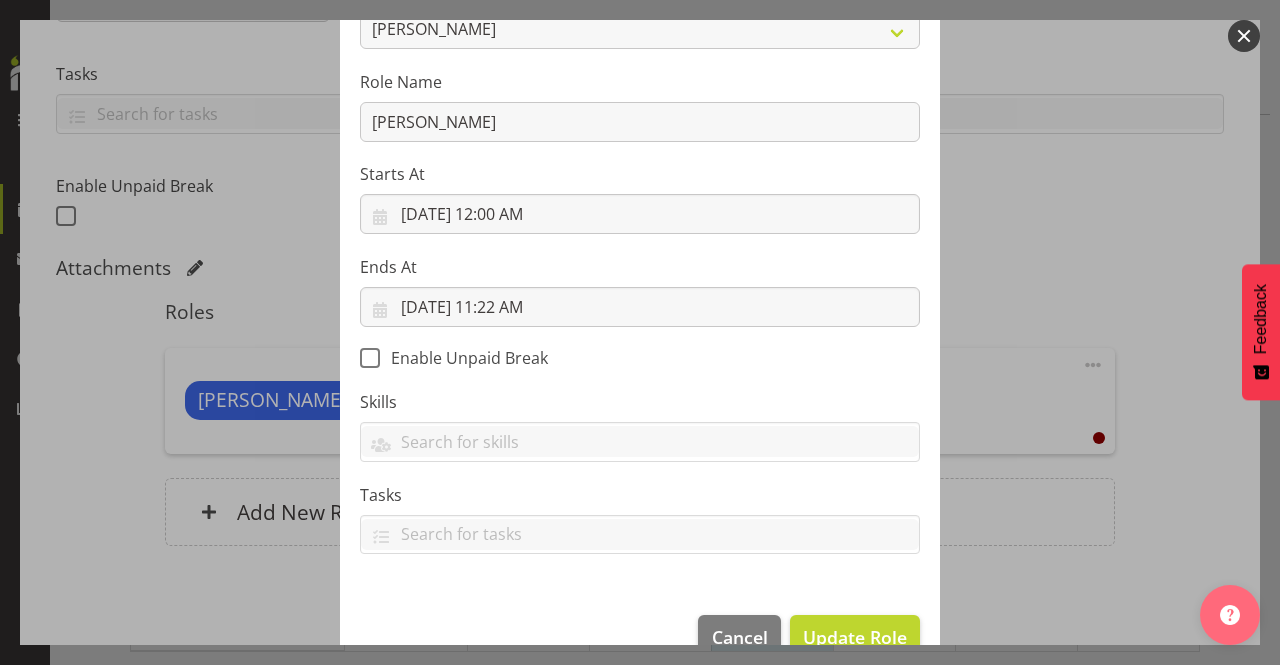 click at bounding box center (640, 332) 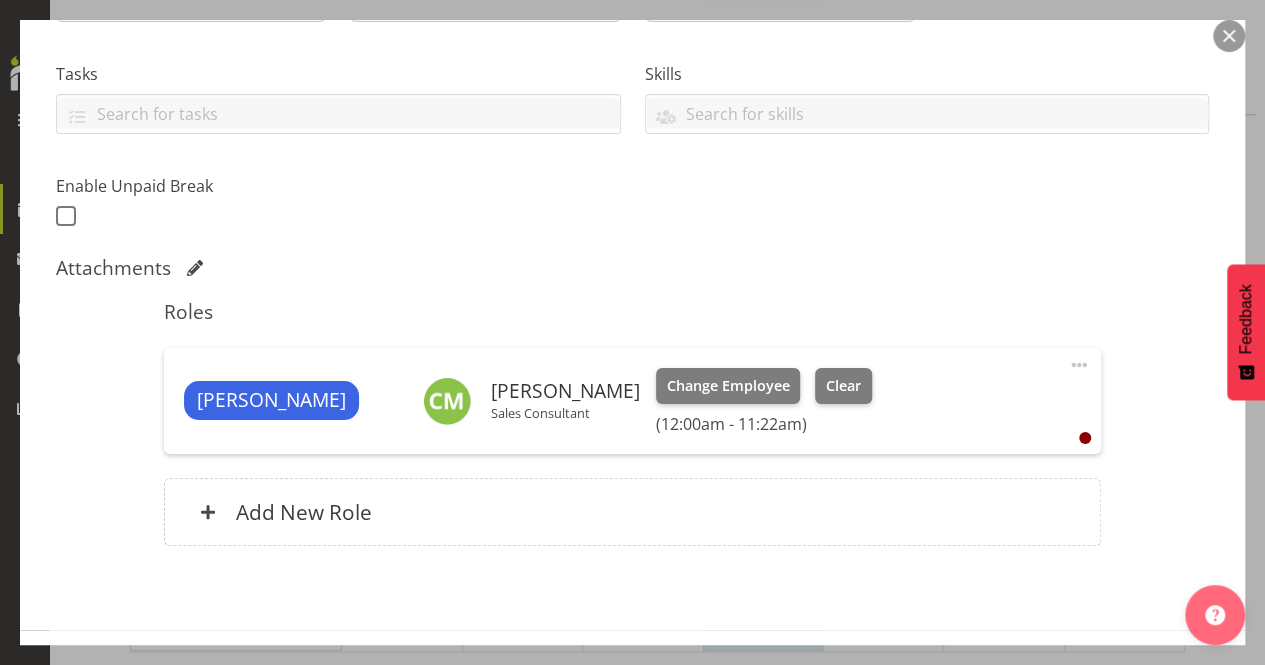 click at bounding box center [1079, 365] 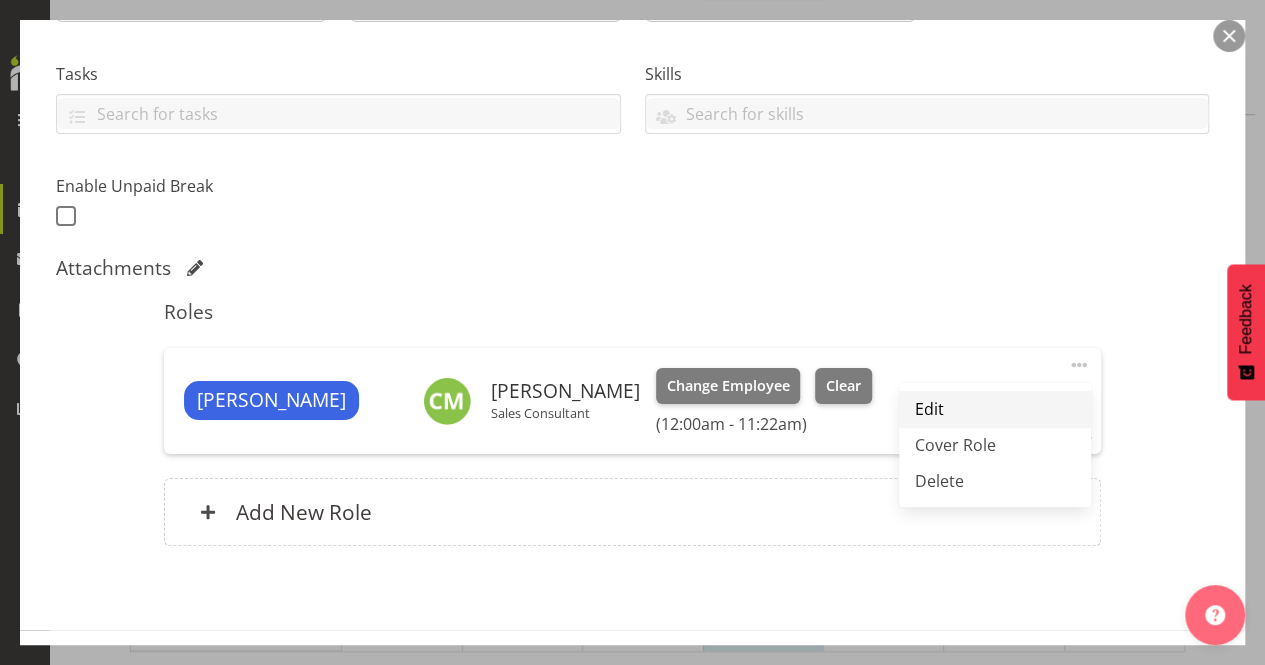 click on "Edit" at bounding box center [995, 409] 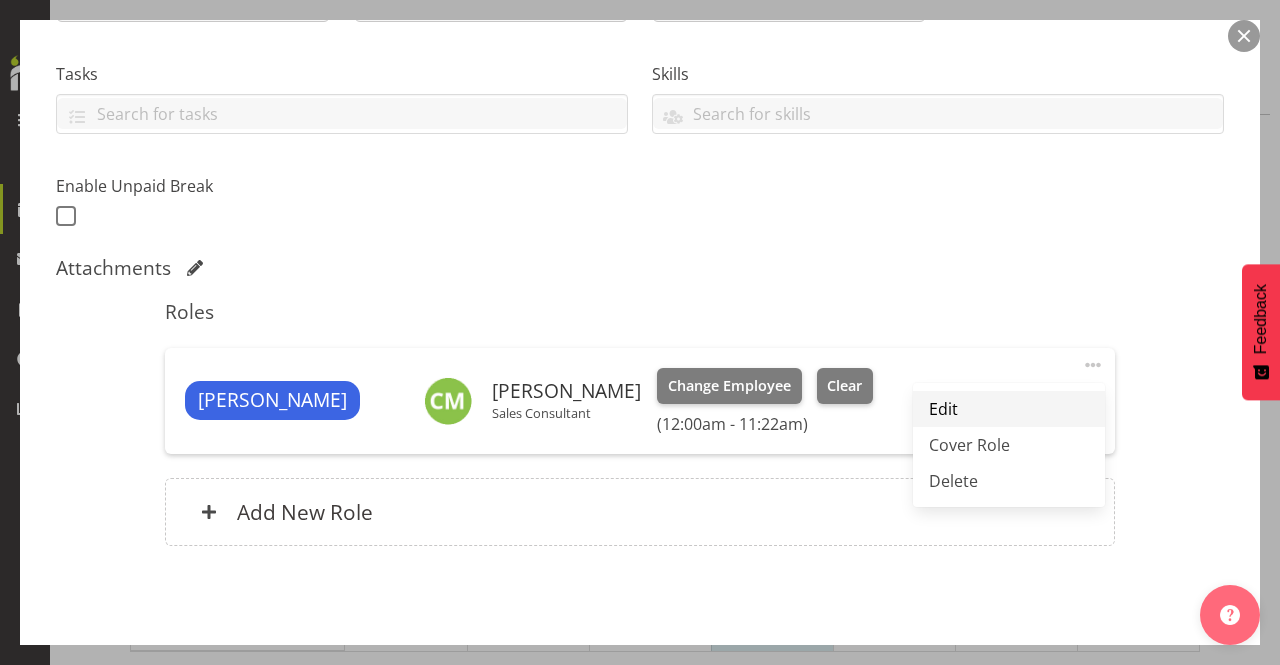 select on "6" 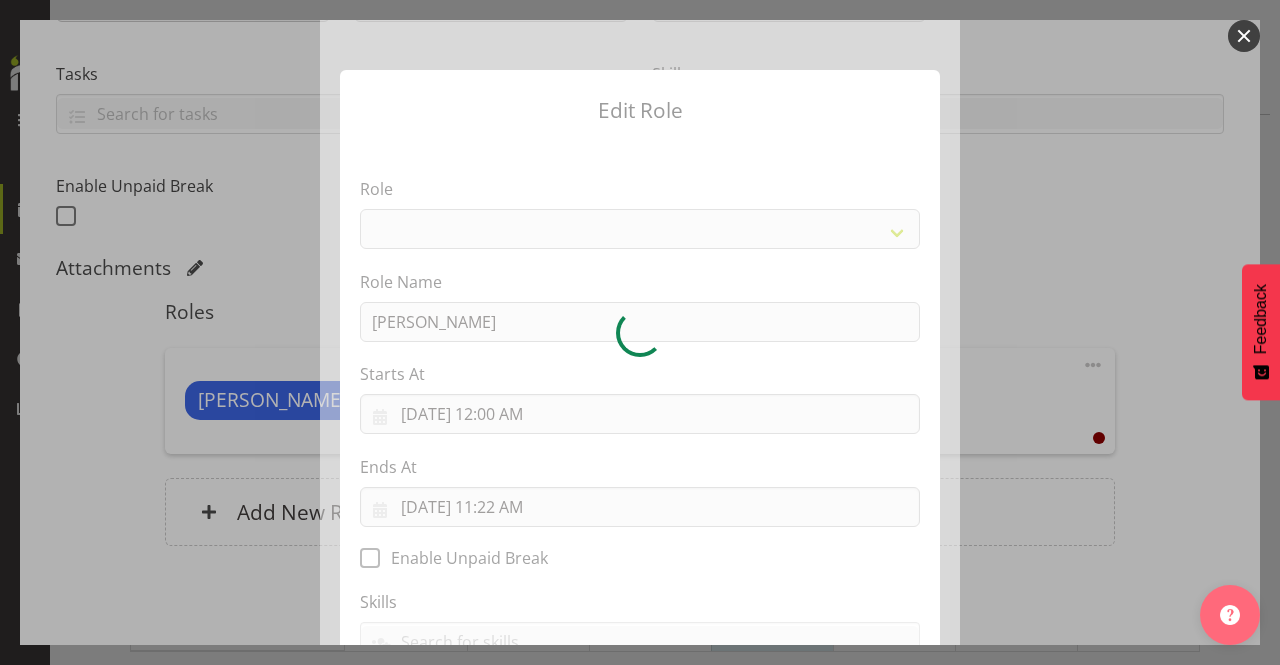 select on "1475" 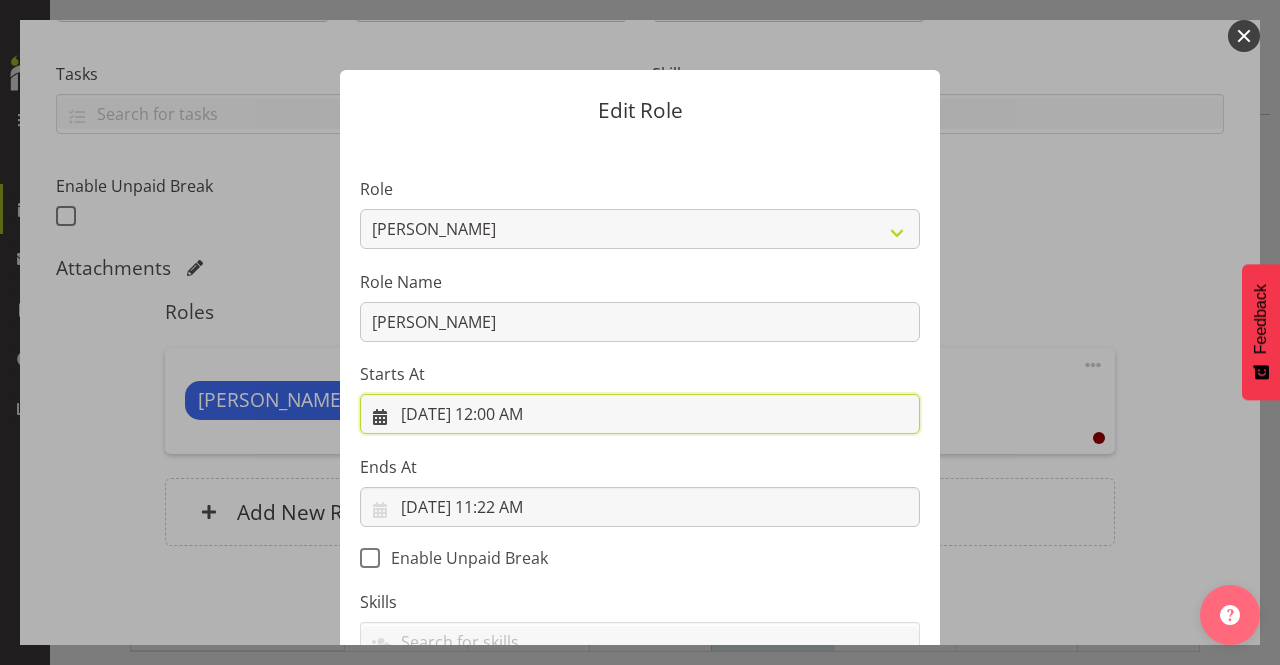 click on "7/8/2025, 12:00 AM" at bounding box center (640, 414) 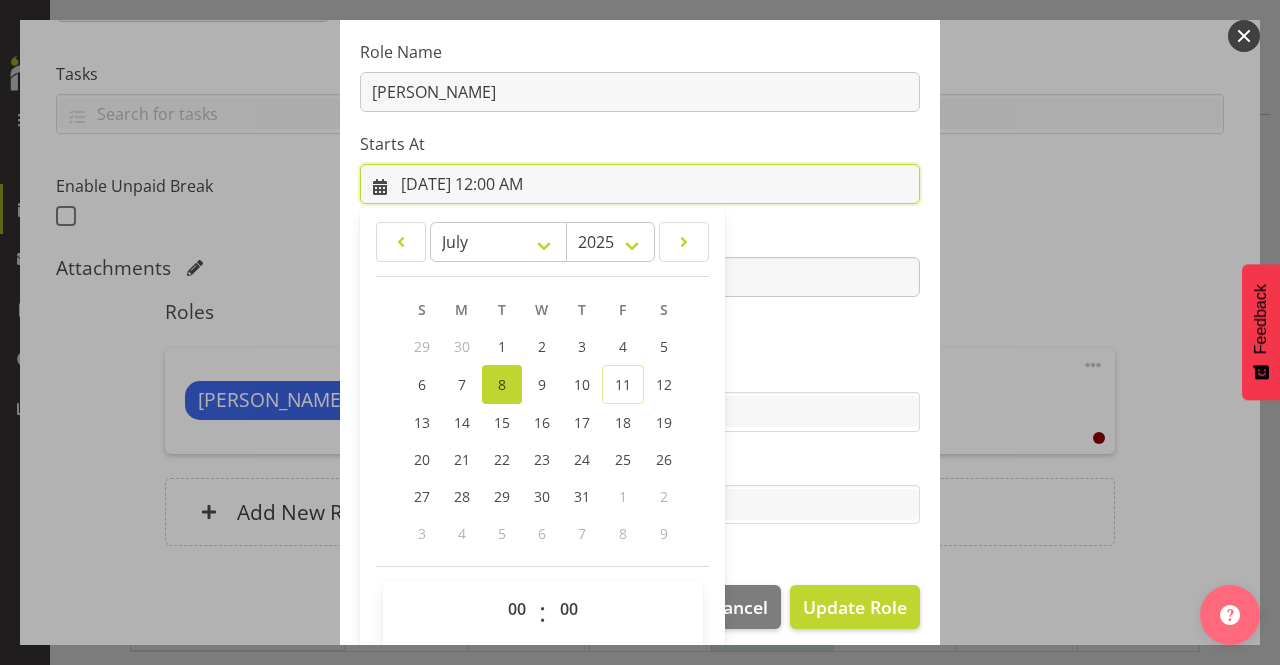scroll, scrollTop: 244, scrollLeft: 0, axis: vertical 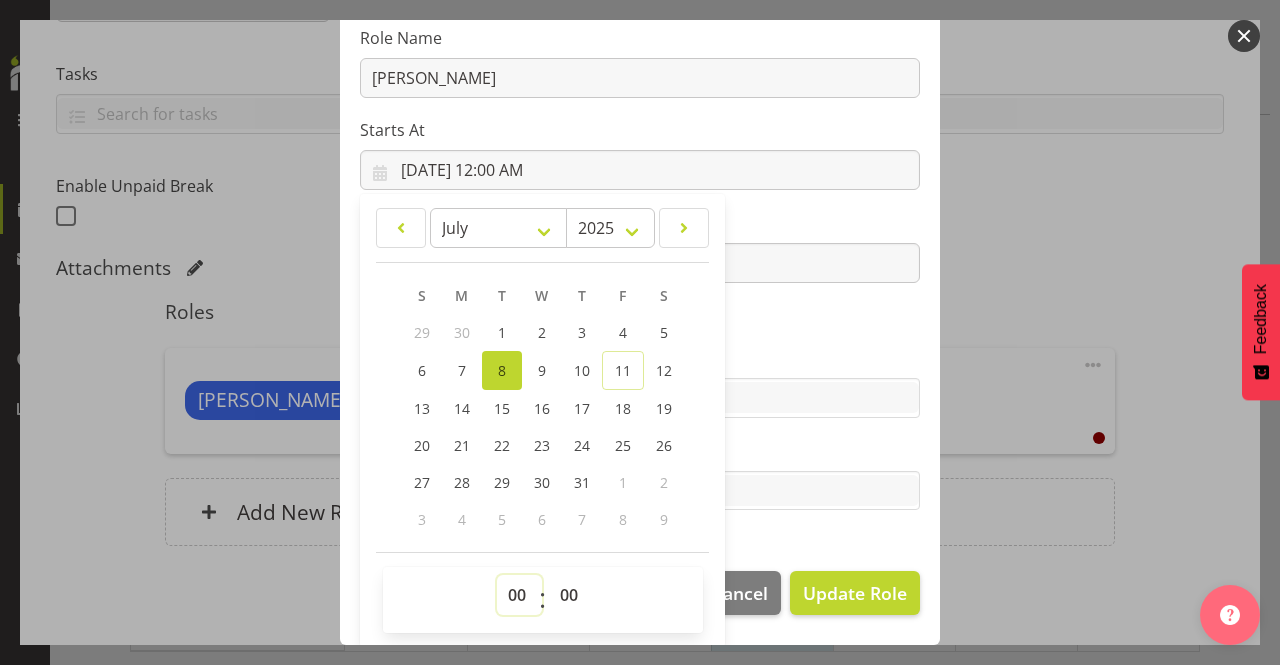 click on "00   01   02   03   04   05   06   07   08   09   10   11   12   13   14   15   16   17   18   19   20   21   22   23" at bounding box center [519, 595] 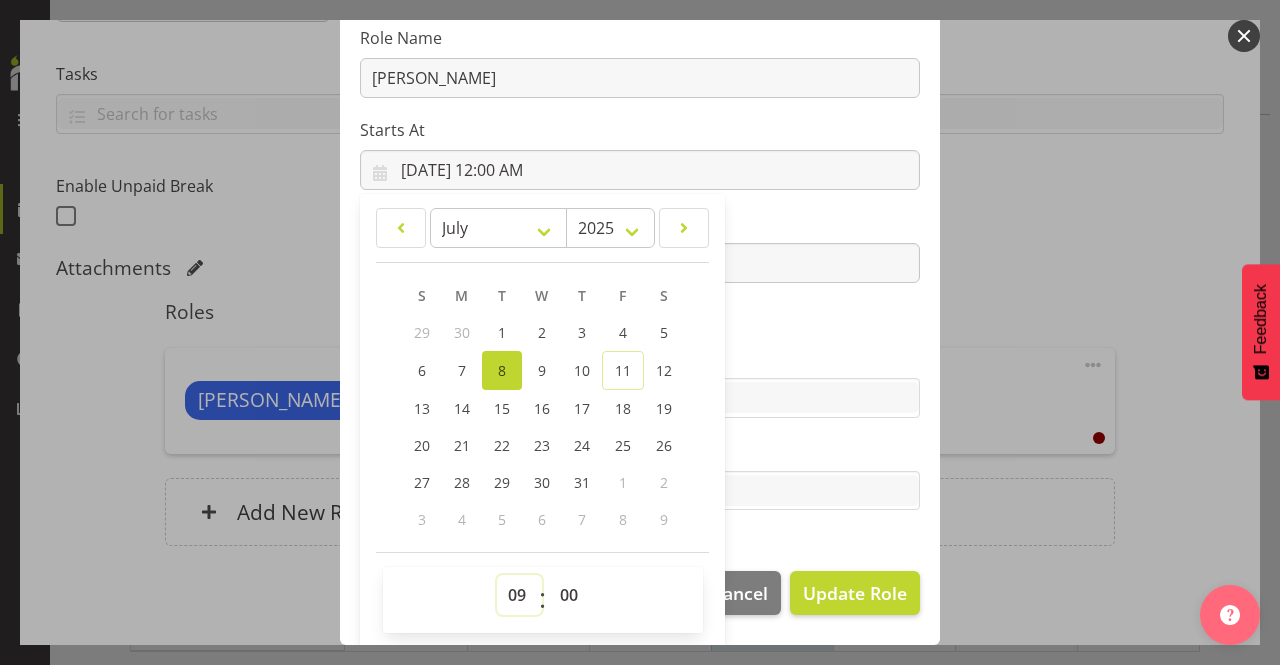 click on "00   01   02   03   04   05   06   07   08   09   10   11   12   13   14   15   16   17   18   19   20   21   22   23" at bounding box center [519, 595] 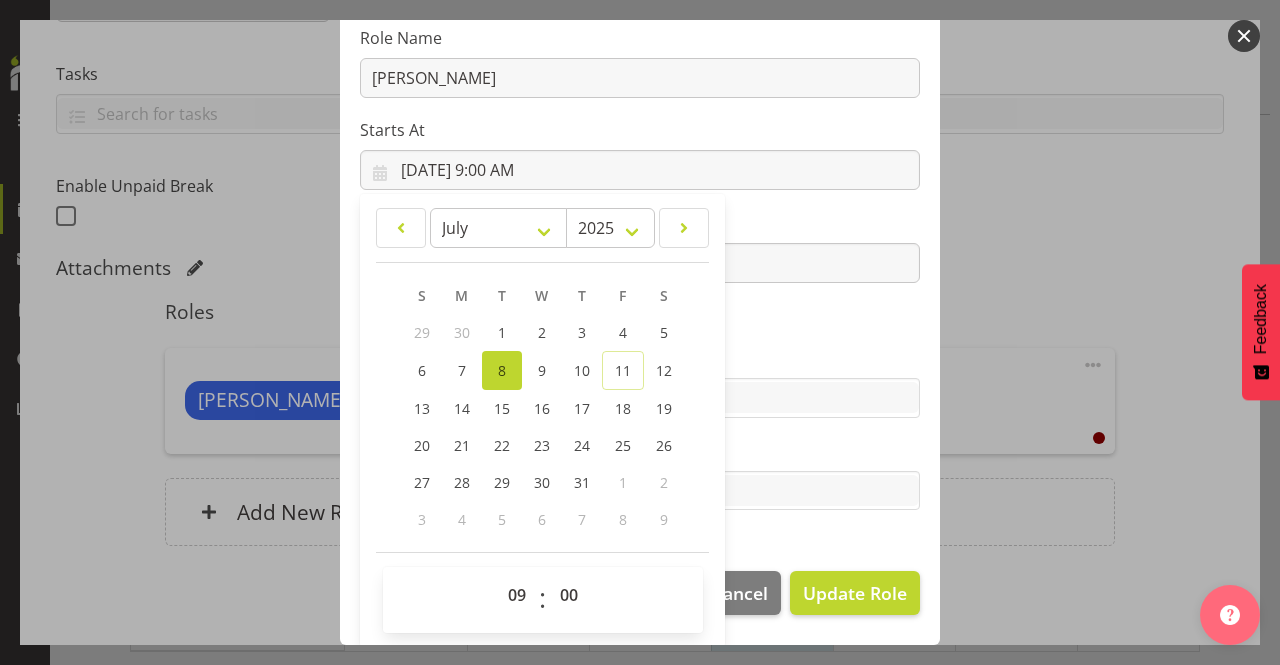 click on "Role Accounts Admin/Sales Consultant Area Manager Buyer Marketing Online Sales Te Rapa Warehouse Websales   Role Name Te Rapa
Starts At
7/8/2025, 9:00 AM  January   February   March   April   May   June   July   August   September   October   November   December   2035   2034   2033   2032   2031   2030   2029   2028   2027   2026   2025   2024   2023   2022   2021   2020   2019   2018   2017   2016   2015   2014   2013   2012   2011   2010   2009   2008   2007   2006   2005   2004   2003   2002   2001   2000   1999   1998   1997   1996   1995   1994   1993   1992   1991   1990   1989   1988   1987   1986   1985   1984   1983   1982   1981   1980   1979   1978   1977   1976   1975   1974   1973   1972   1971   1970   1969   1968   1967   1966   1965   1964   1963   1962   1961   1960   1959   1958   1957   1956   1955   1954   1953   1952   1951   1950   1949   1948   1947   1946   1945   1944   1943   1942   1941   1940   1939   1938   1937   1936   1935   1934   1933   1932   1931  S M" at bounding box center [640, 224] 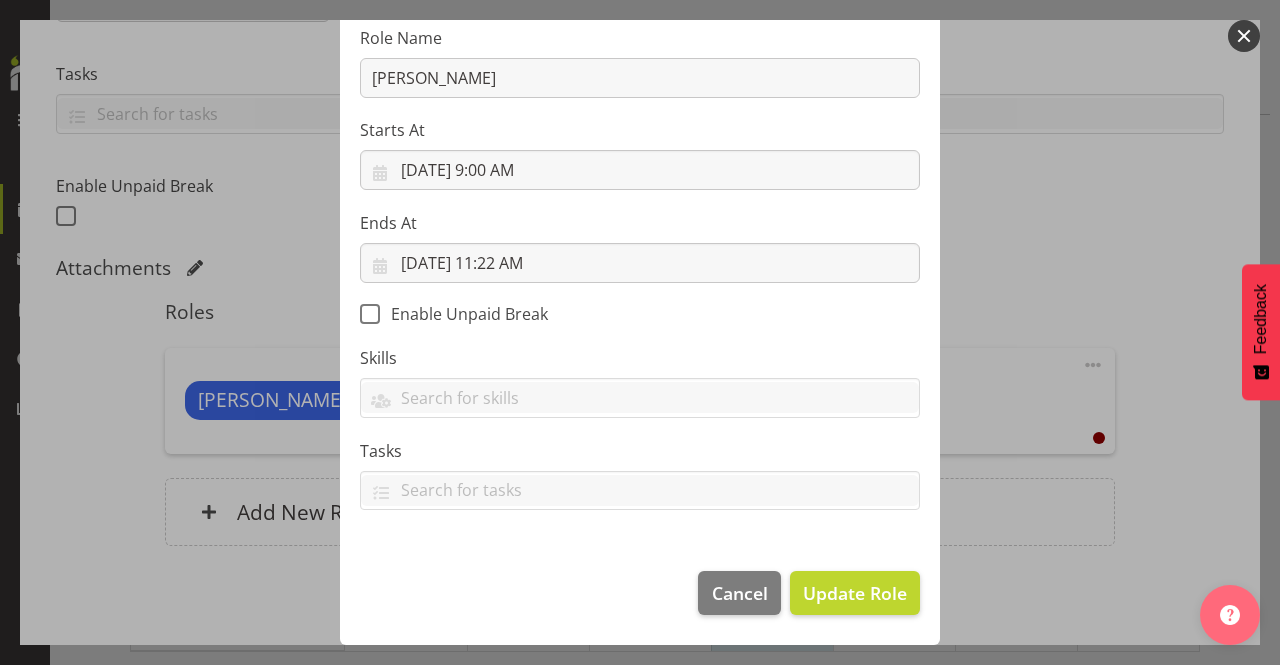 scroll, scrollTop: 242, scrollLeft: 0, axis: vertical 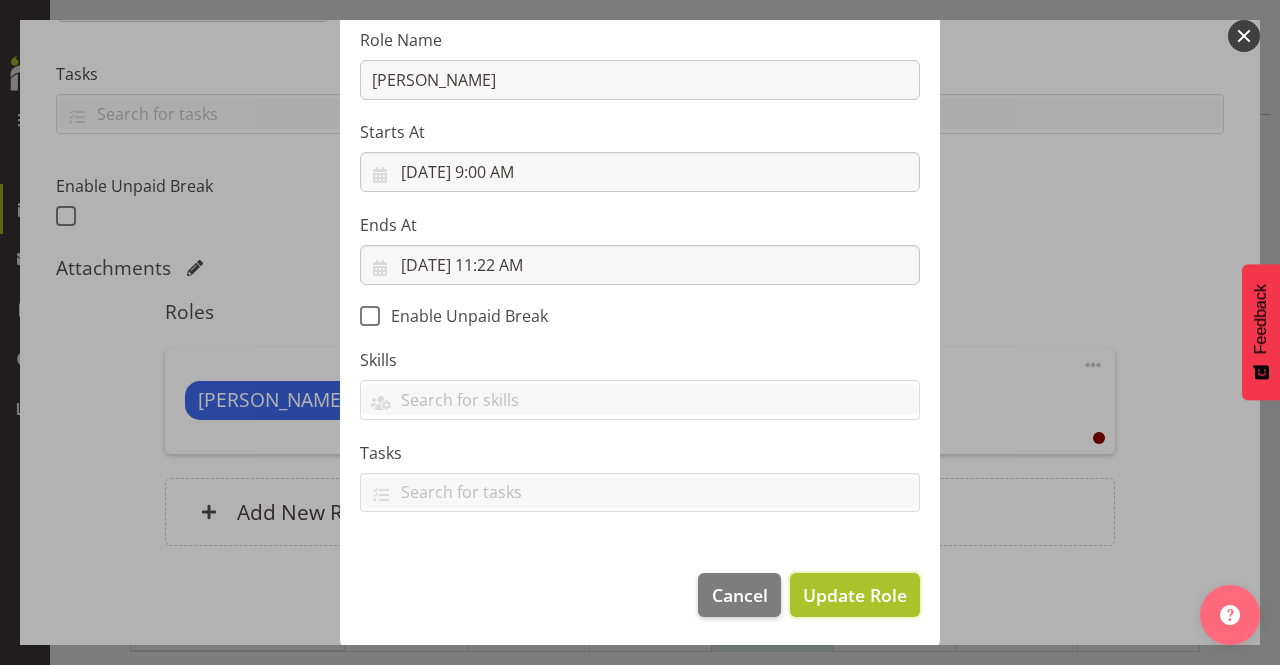 click on "Update Role" at bounding box center (855, 595) 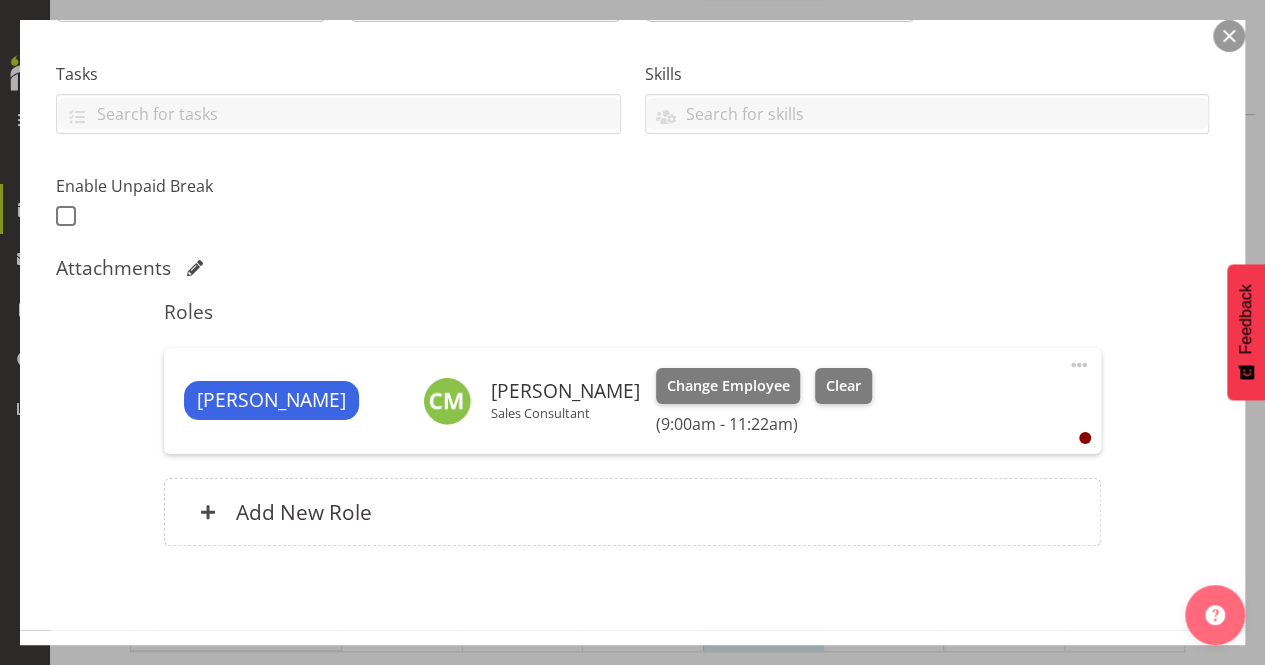 click at bounding box center (1079, 365) 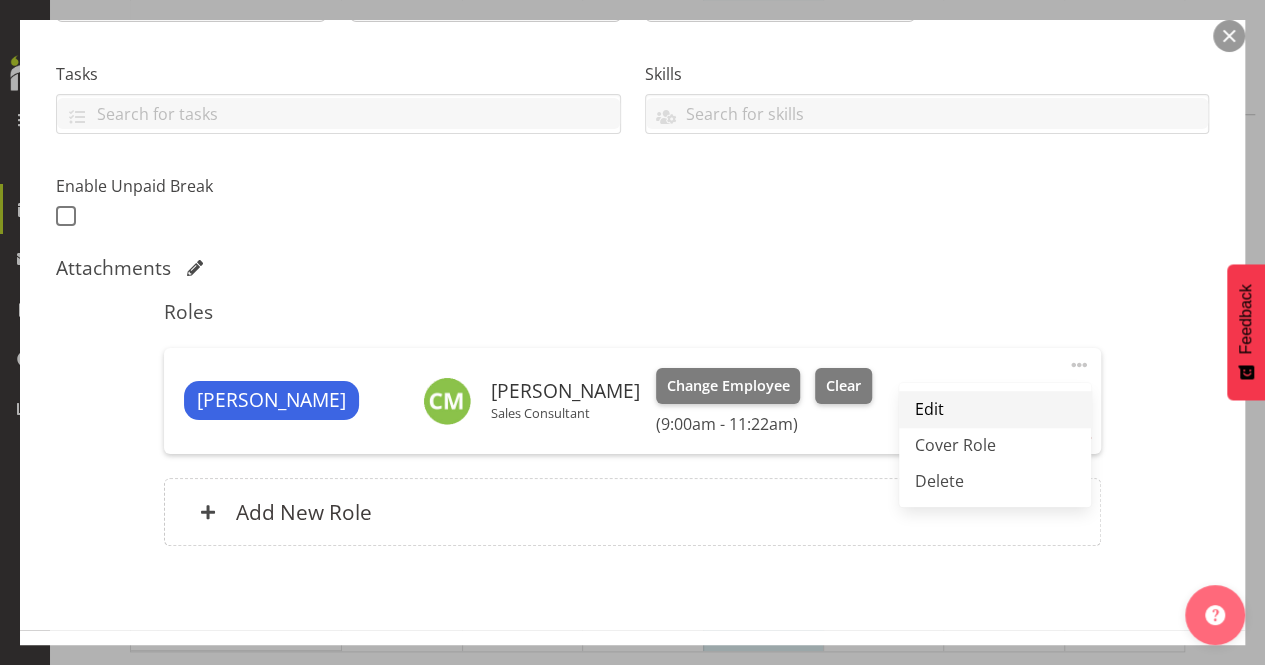 click on "Edit" at bounding box center [995, 409] 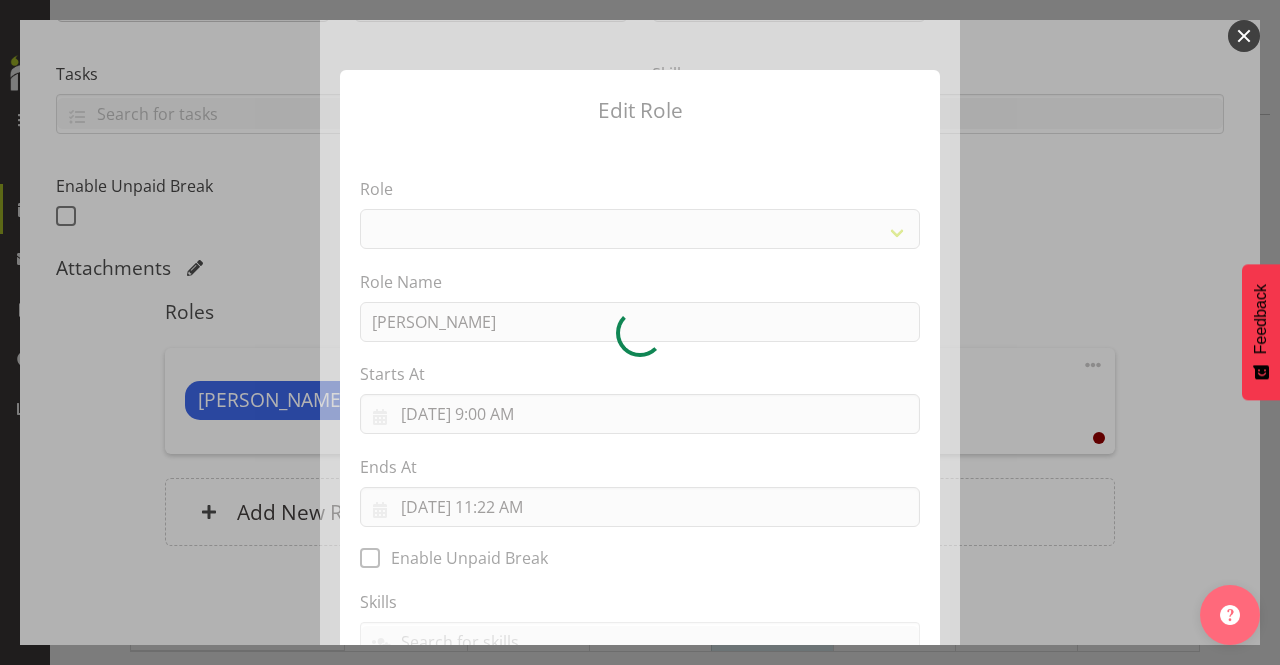 select on "1475" 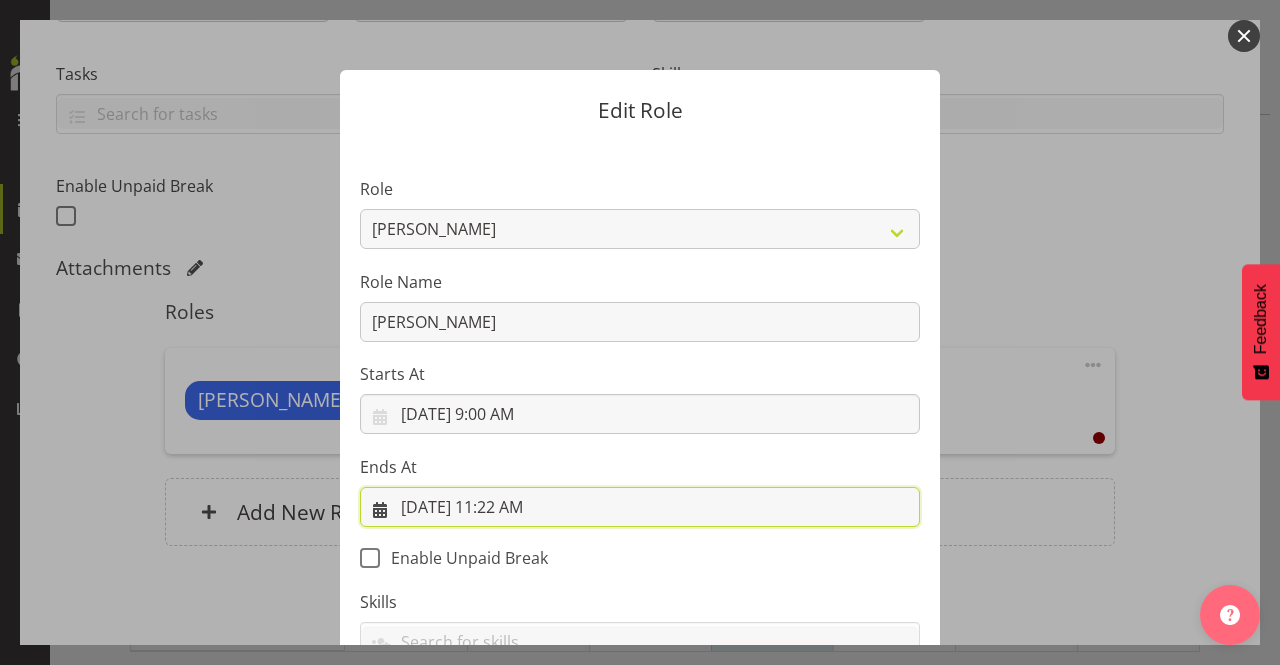 click on "7/8/2025, 11:22 AM" at bounding box center (640, 507) 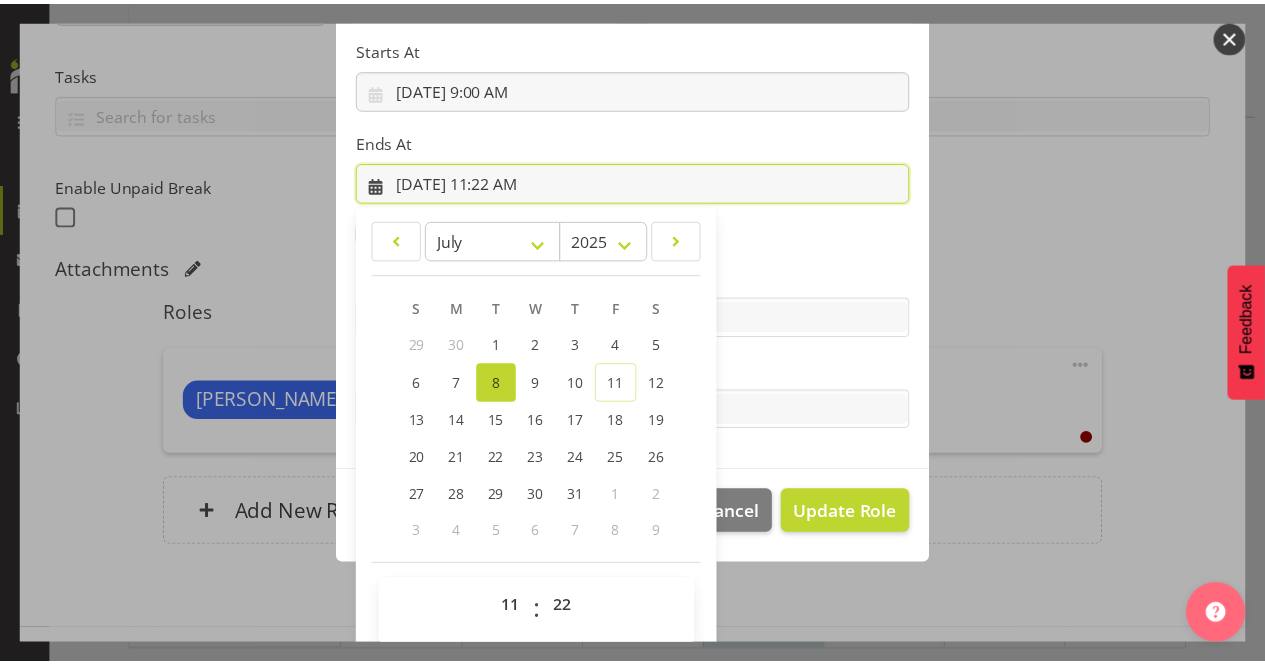 scroll, scrollTop: 337, scrollLeft: 0, axis: vertical 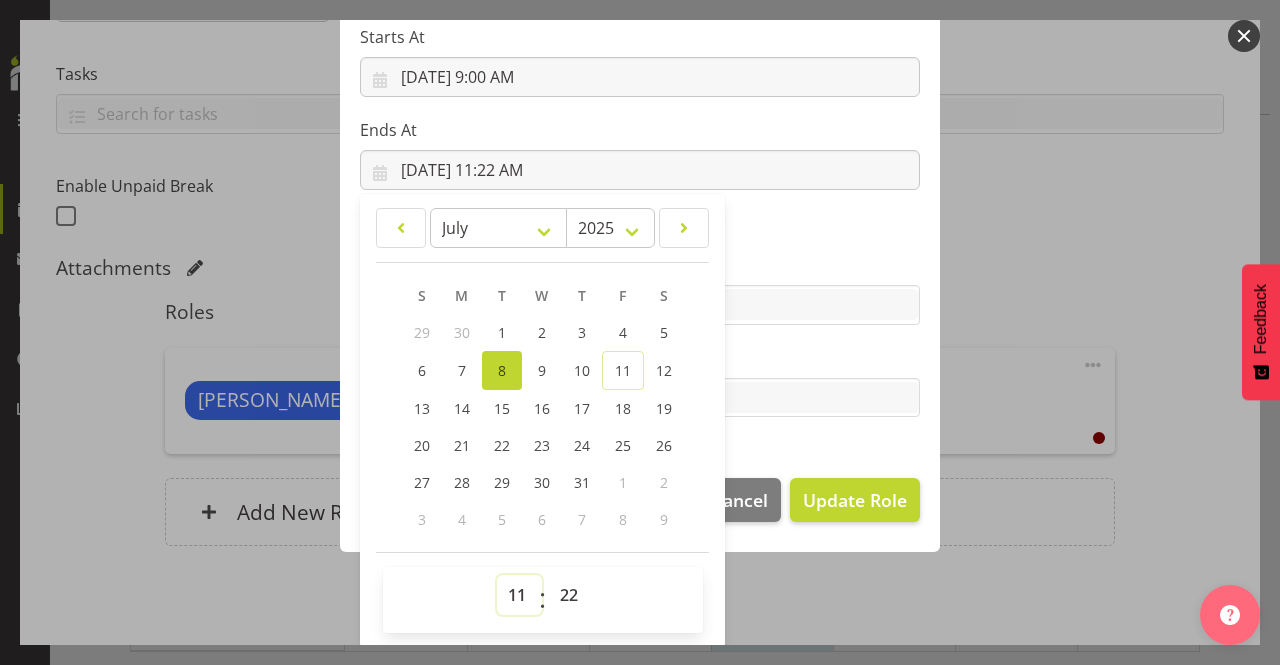 click on "00   01   02   03   04   05   06   07   08   09   10   11   12   13   14   15   16   17   18   19   20   21   22   23" at bounding box center [519, 595] 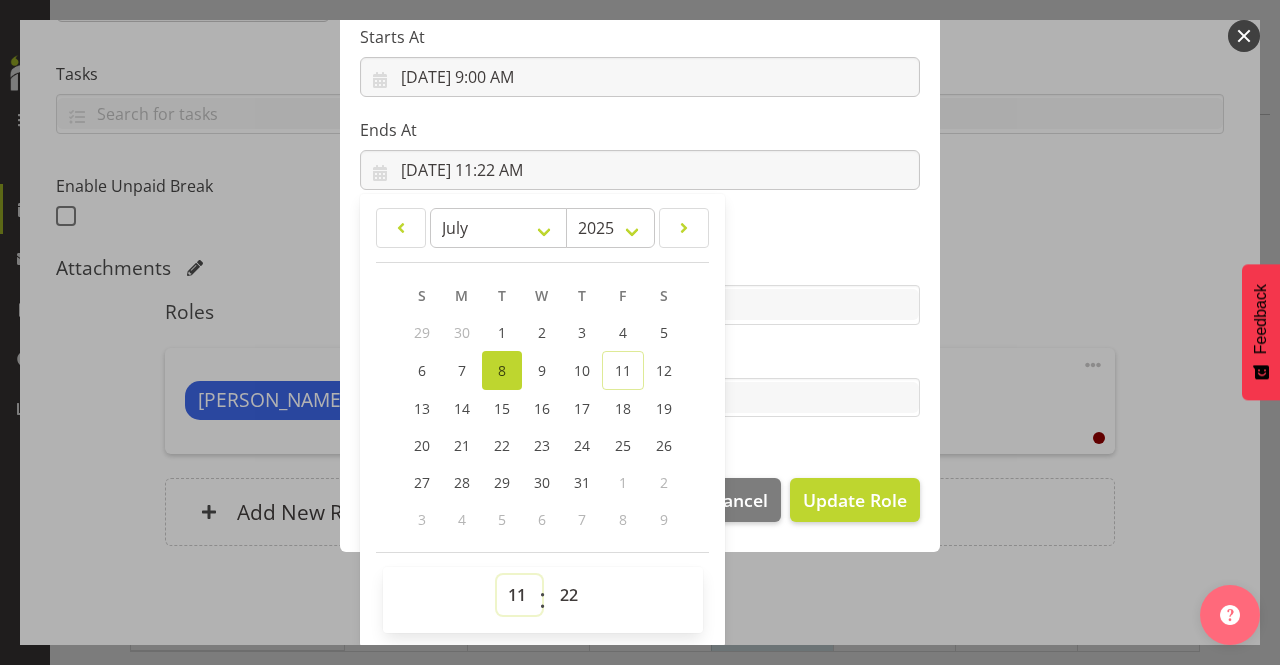 select on "18" 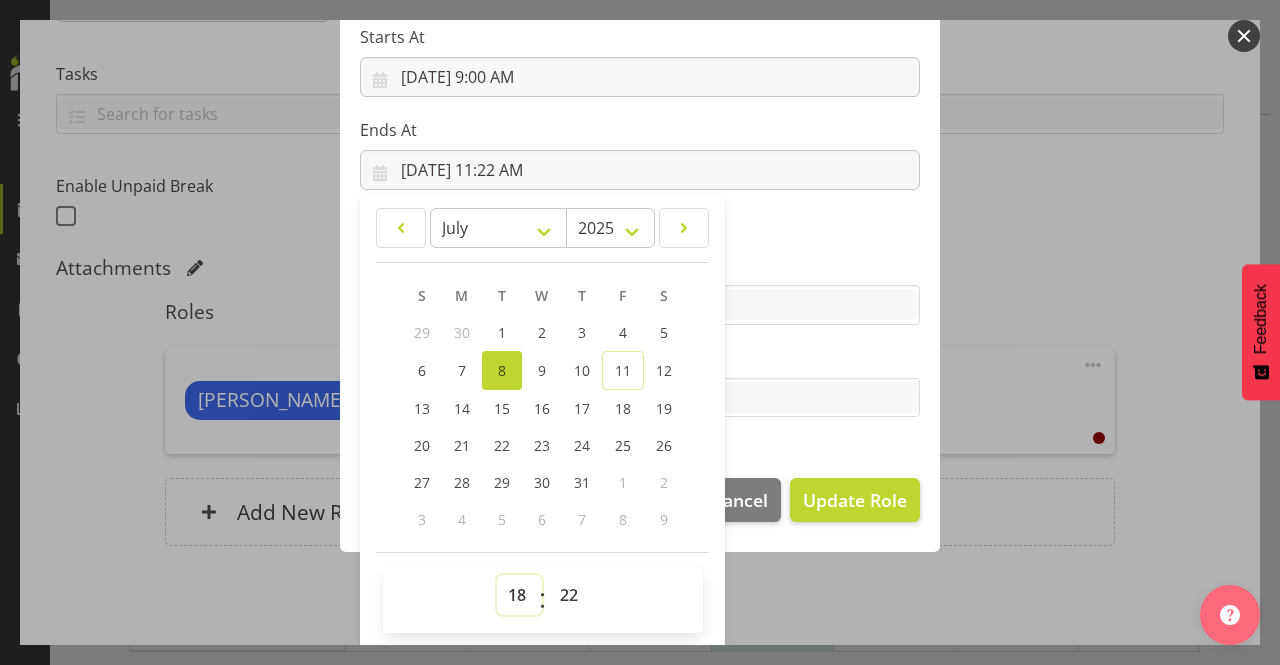 click on "00   01   02   03   04   05   06   07   08   09   10   11   12   13   14   15   16   17   18   19   20   21   22   23" at bounding box center [519, 595] 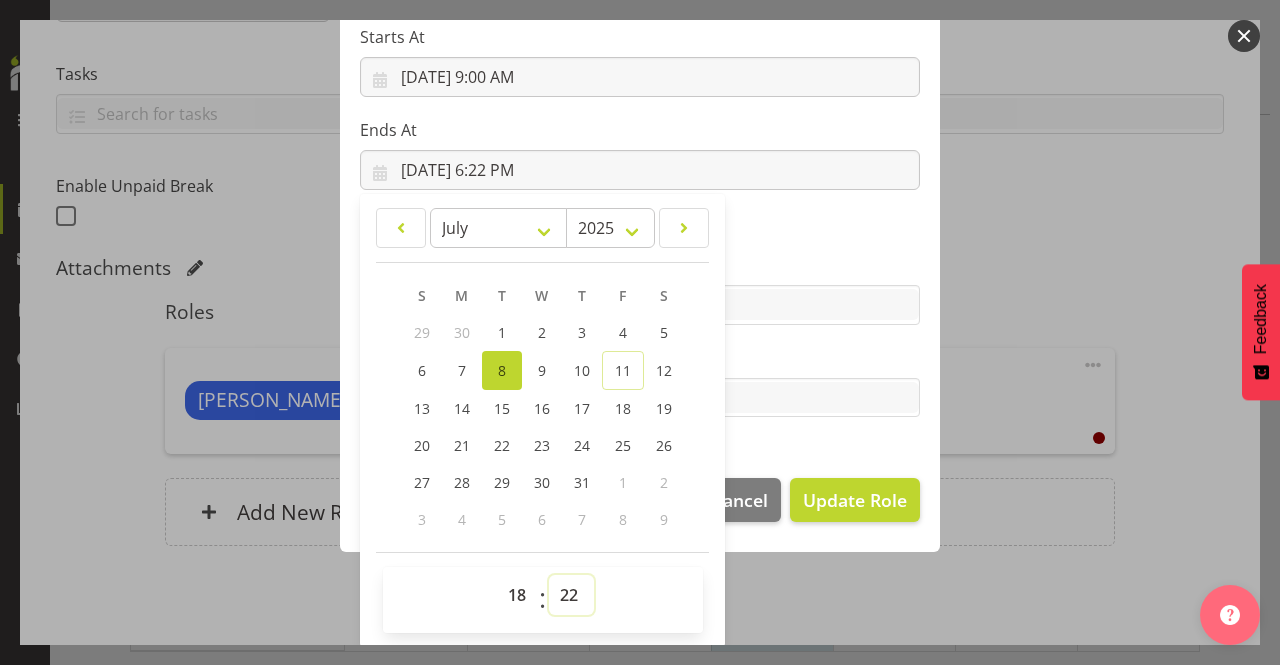 click on "00   01   02   03   04   05   06   07   08   09   10   11   12   13   14   15   16   17   18   19   20   21   22   23   24   25   26   27   28   29   30   31   32   33   34   35   36   37   38   39   40   41   42   43   44   45   46   47   48   49   50   51   52   53   54   55   56   57   58   59" at bounding box center [571, 595] 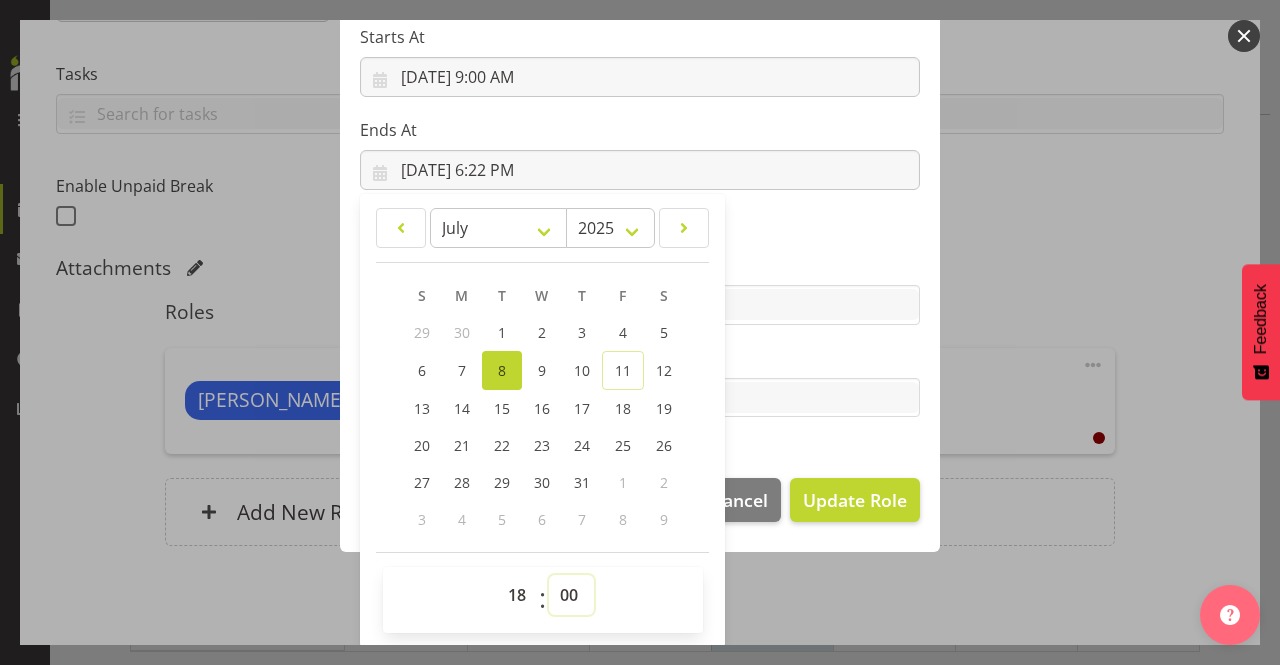 click on "00   01   02   03   04   05   06   07   08   09   10   11   12   13   14   15   16   17   18   19   20   21   22   23   24   25   26   27   28   29   30   31   32   33   34   35   36   37   38   39   40   41   42   43   44   45   46   47   48   49   50   51   52   53   54   55   56   57   58   59" at bounding box center (571, 595) 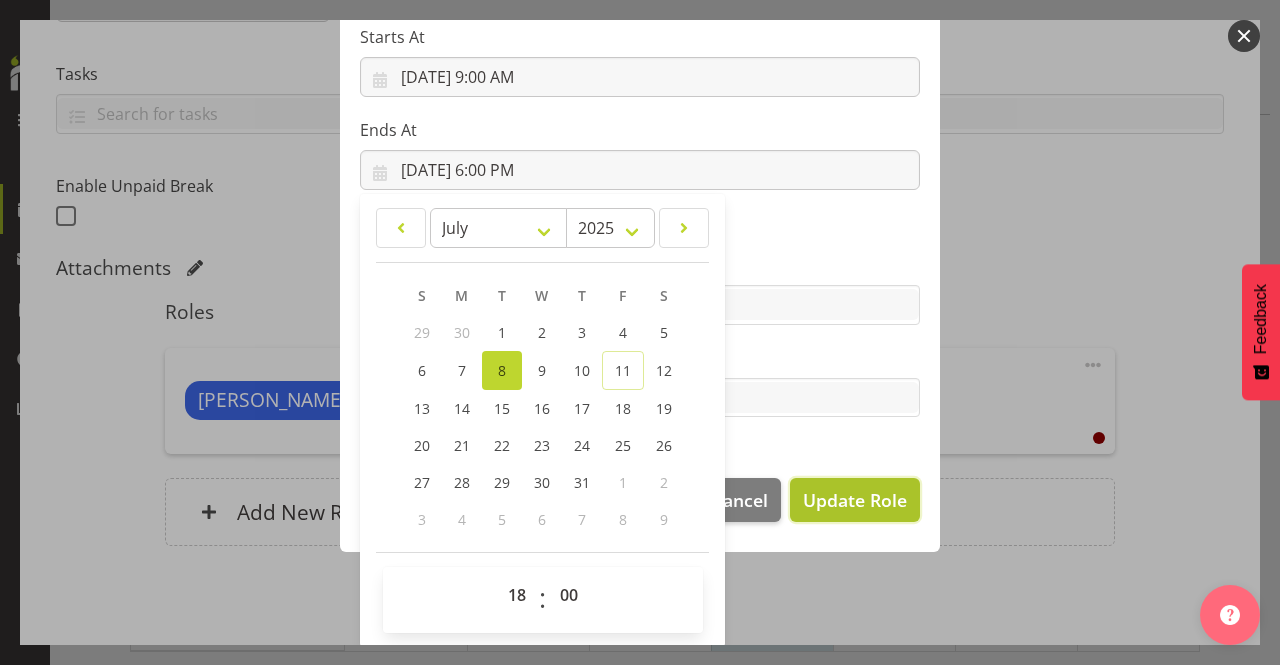 click on "Update Role" at bounding box center (855, 500) 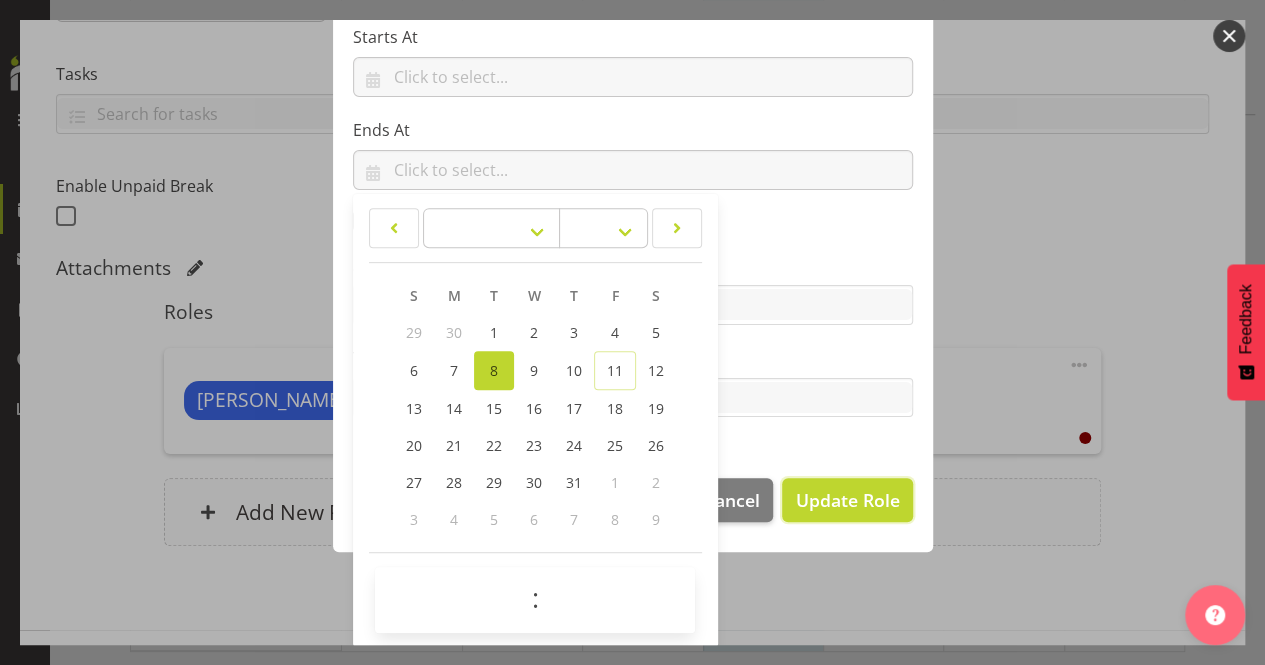 scroll, scrollTop: 336, scrollLeft: 0, axis: vertical 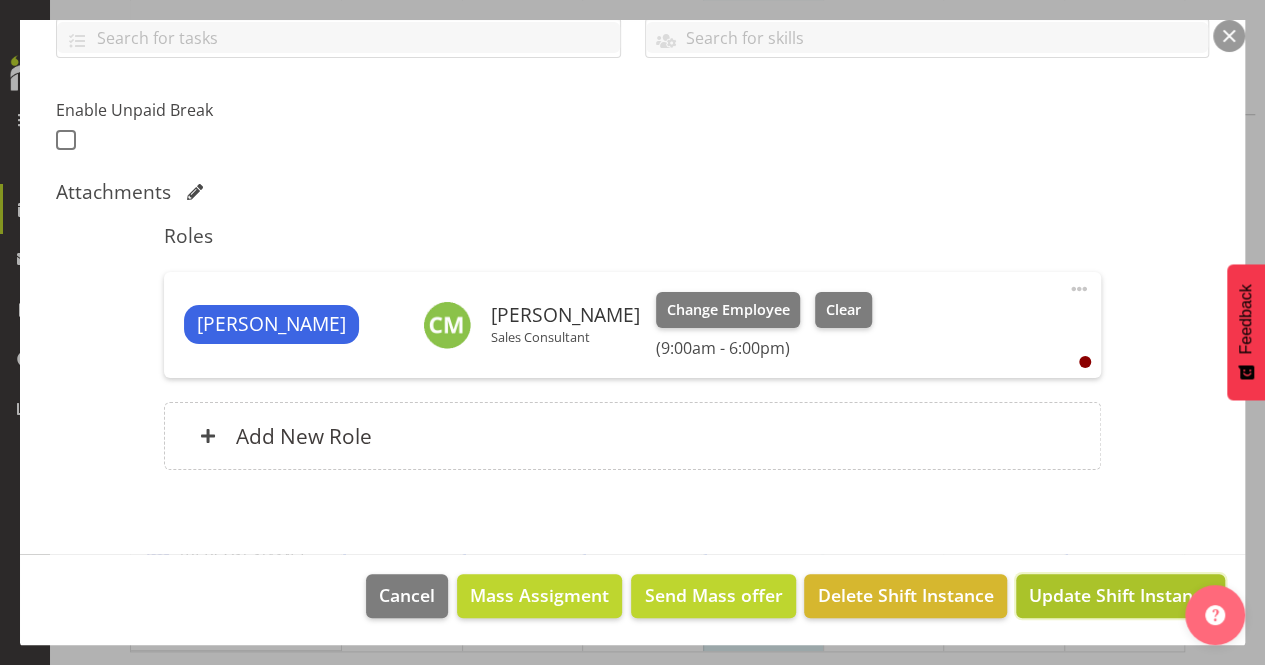 click on "Update Shift Instance" at bounding box center (1120, 595) 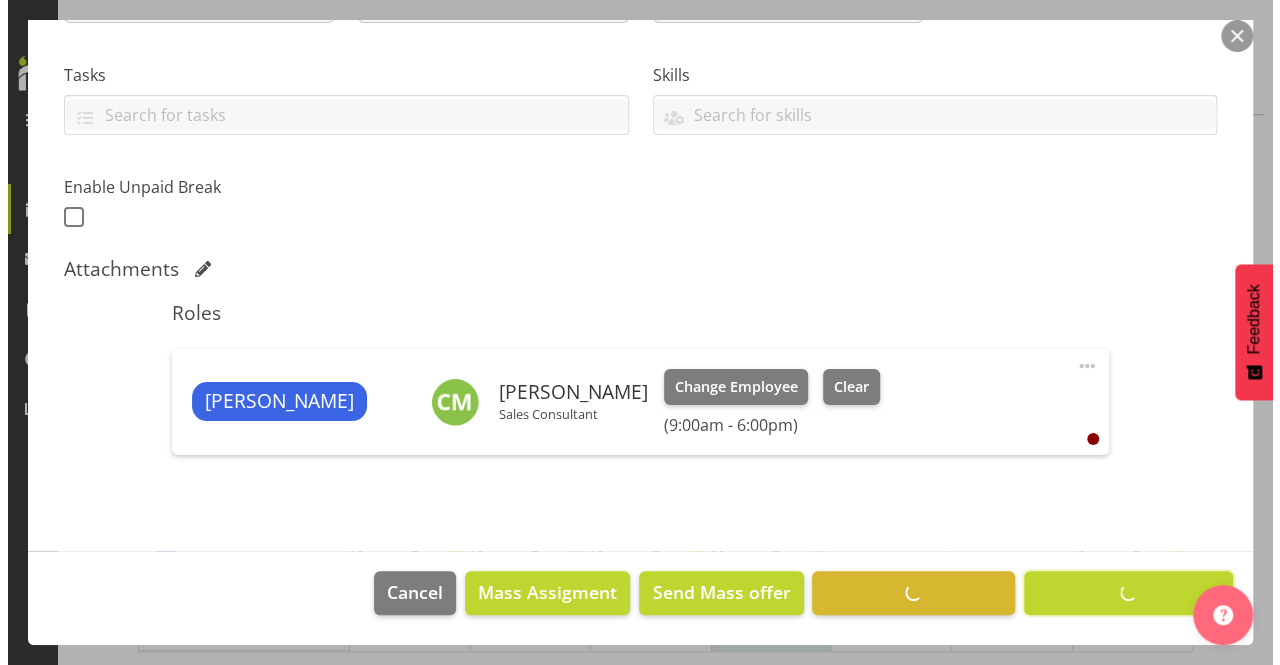 scroll, scrollTop: 396, scrollLeft: 0, axis: vertical 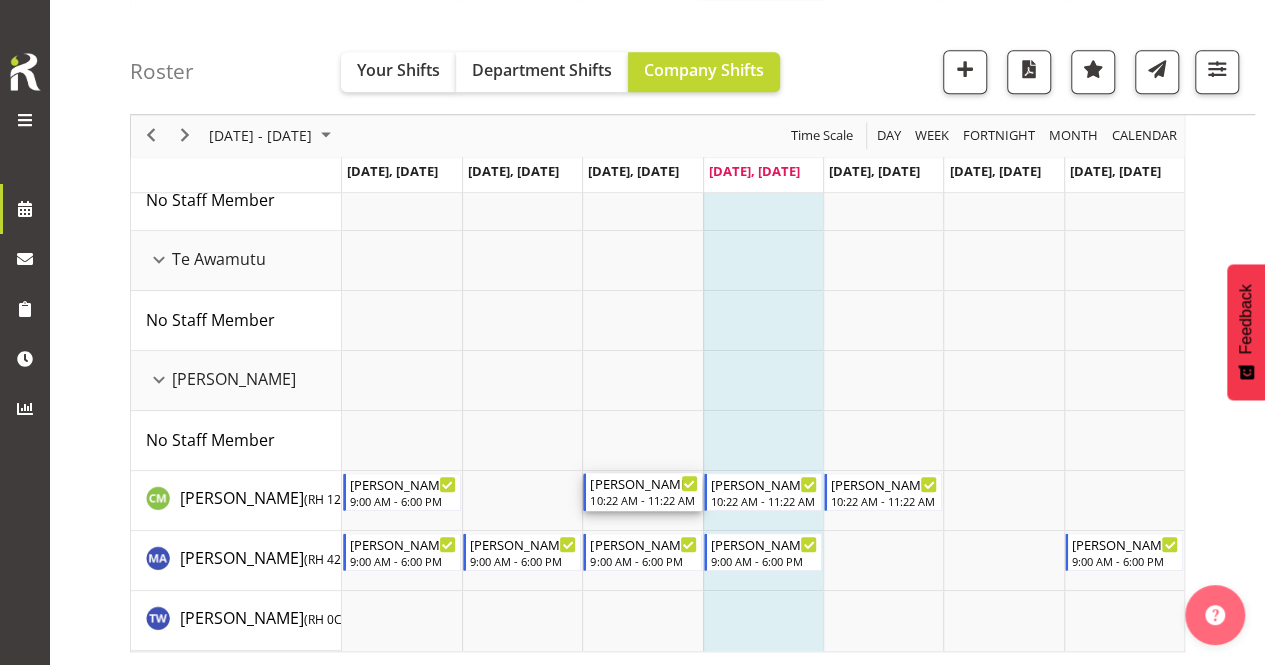 click on "[PERSON_NAME]" at bounding box center [643, 483] 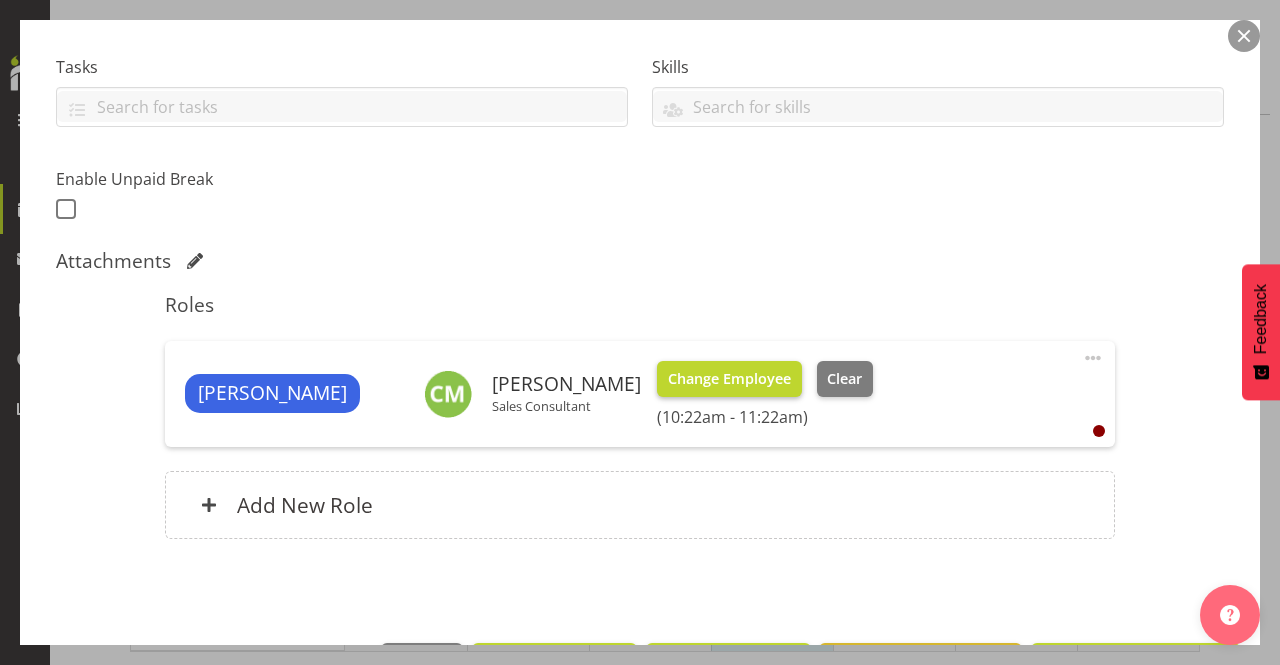 scroll, scrollTop: 476, scrollLeft: 0, axis: vertical 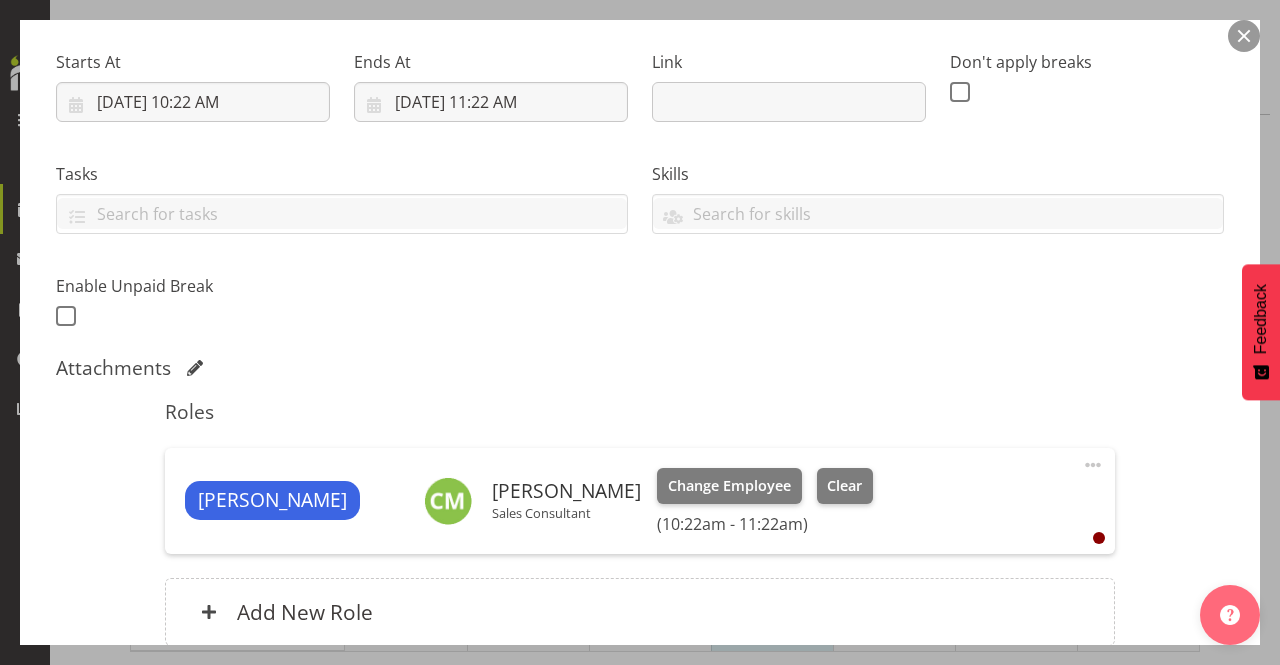 click at bounding box center [1244, 36] 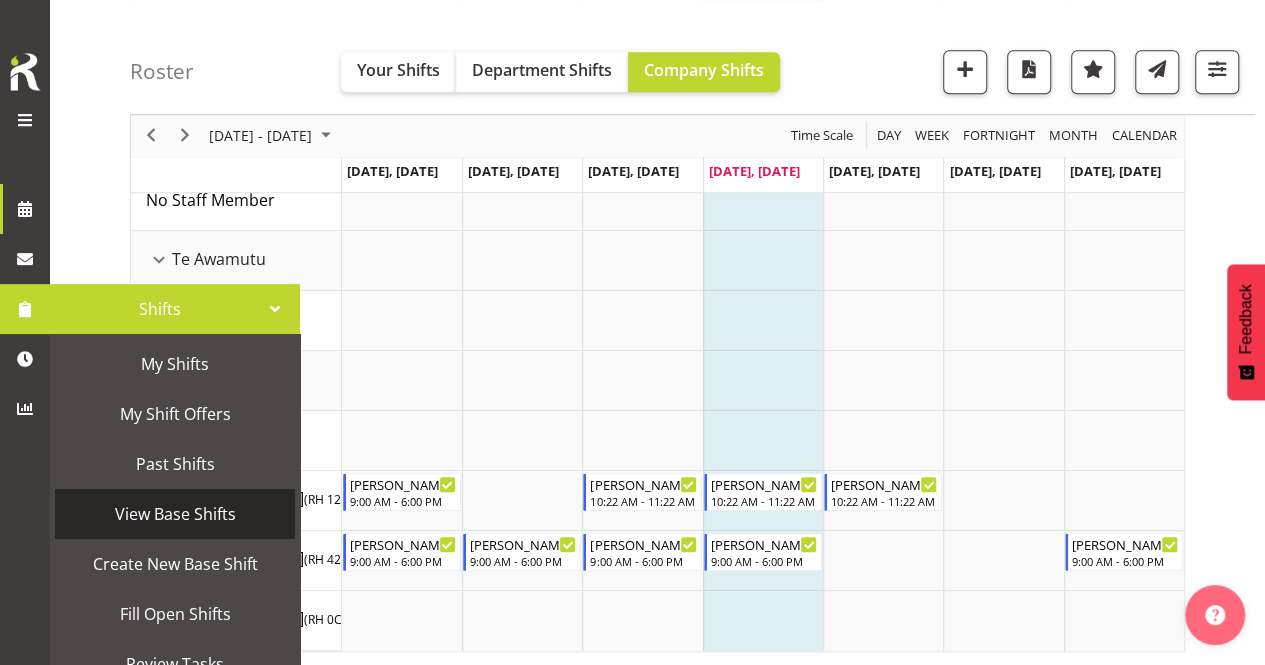 click on "View Base Shifts" at bounding box center [175, 514] 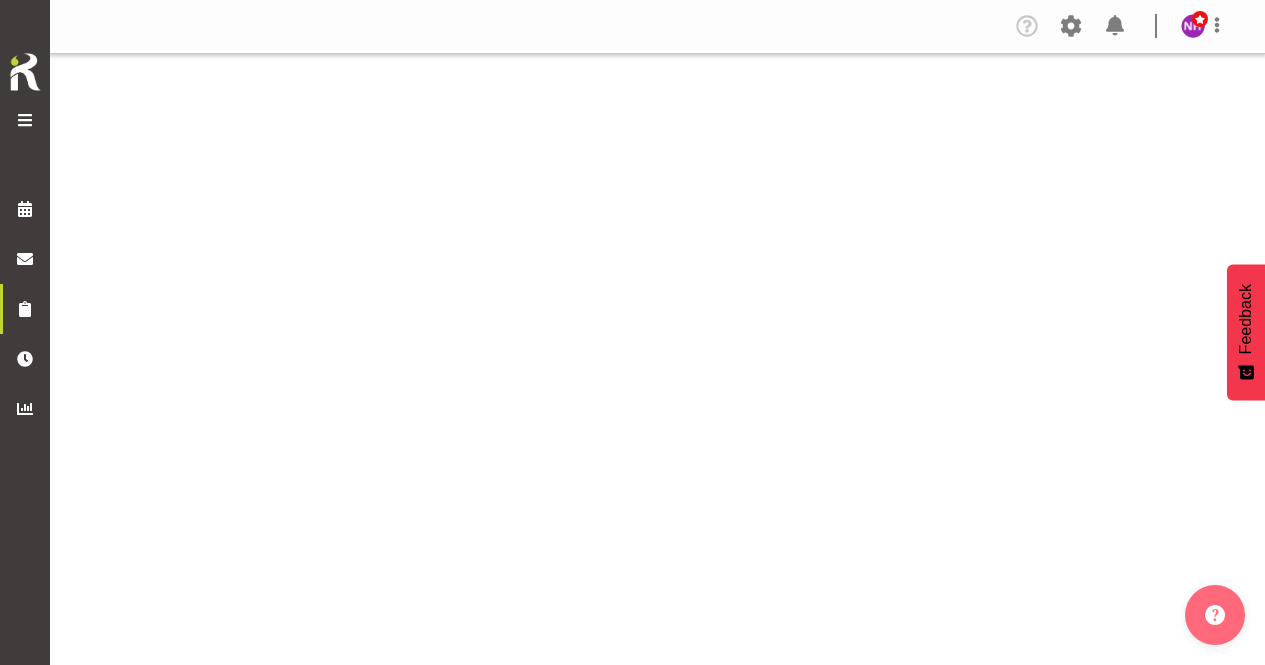 scroll, scrollTop: 0, scrollLeft: 0, axis: both 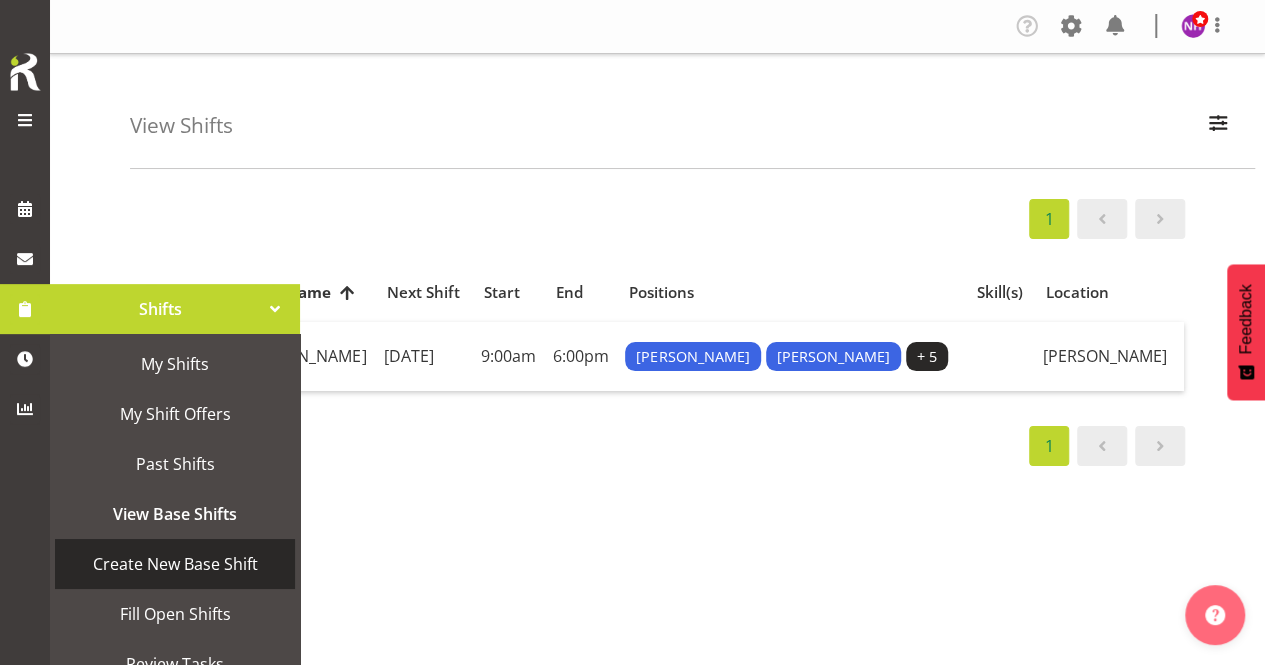 click on "Create New Base Shift" at bounding box center [175, 564] 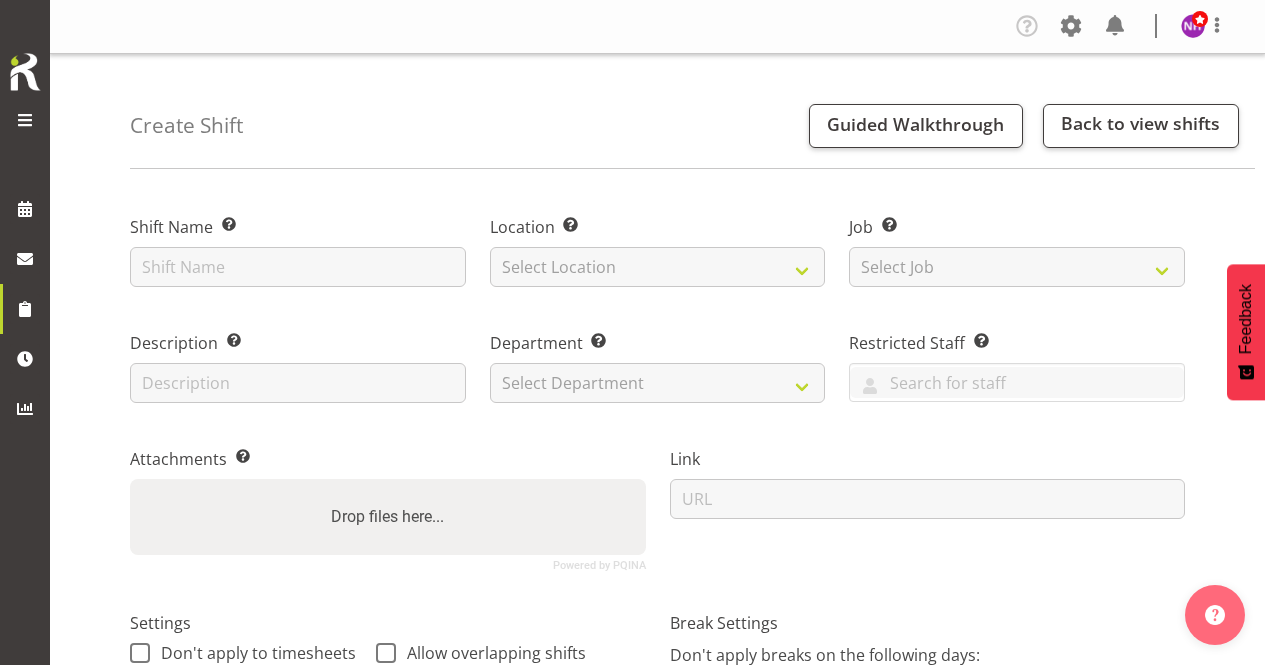 scroll, scrollTop: 0, scrollLeft: 0, axis: both 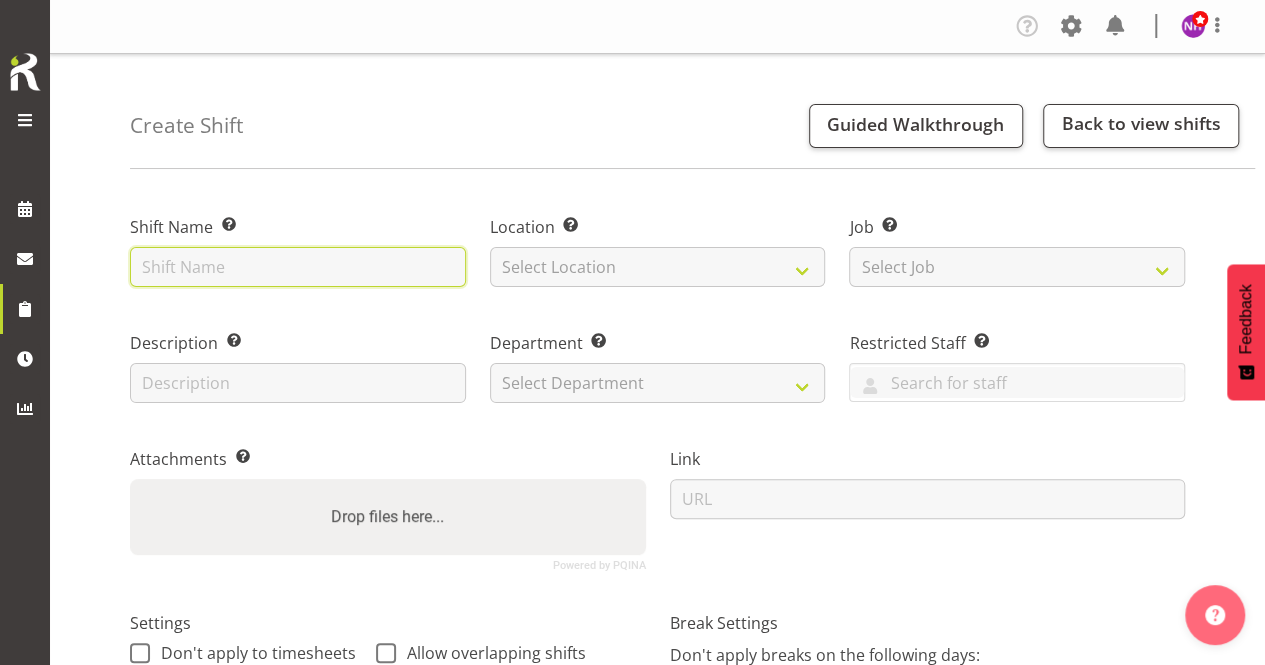 click at bounding box center [298, 267] 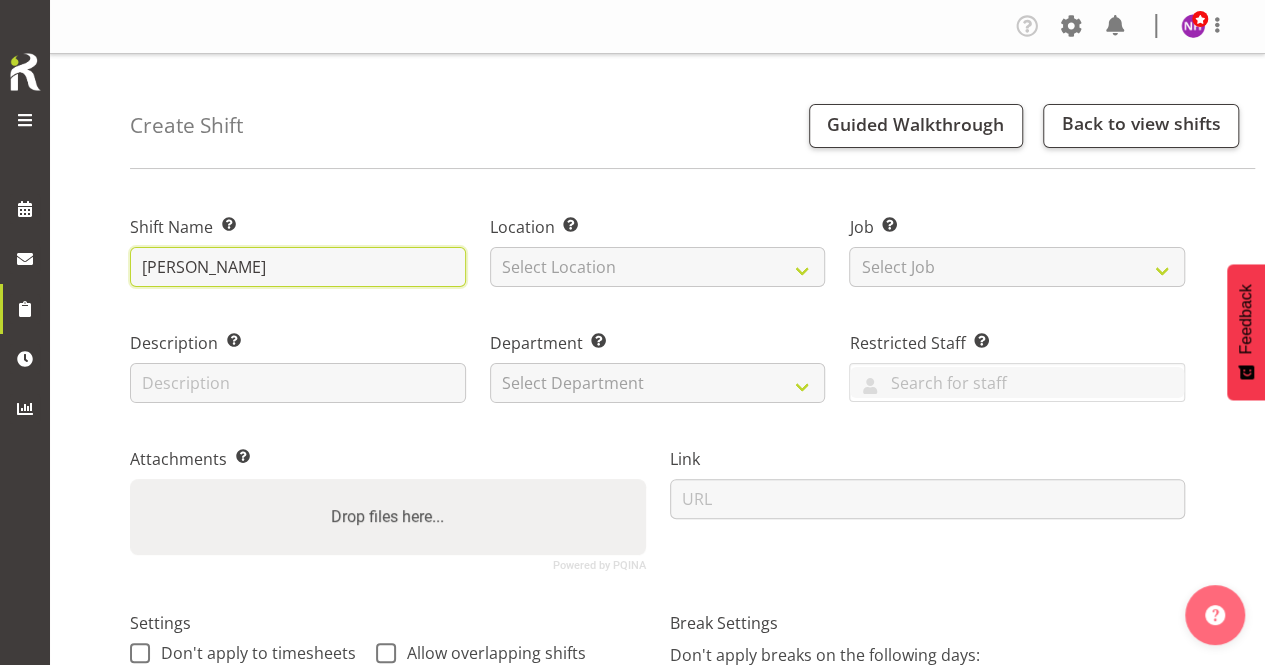 type on "[PERSON_NAME]" 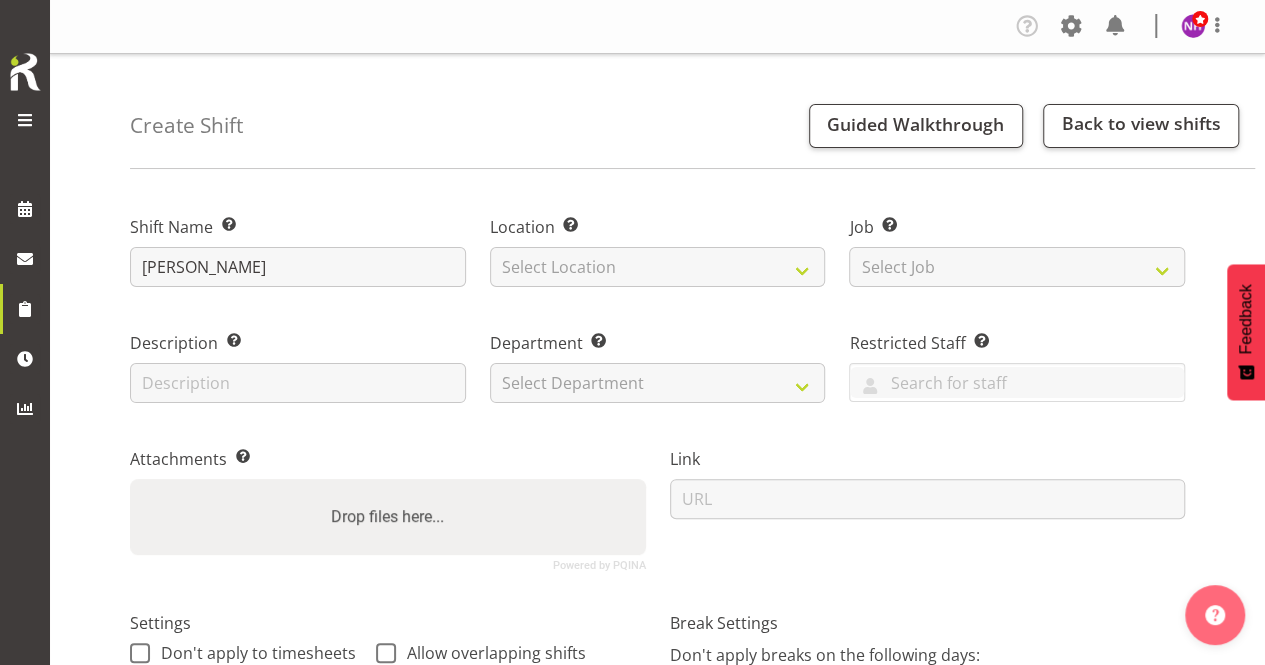 click on "Department
Set the department that the shift relates to.    Select Department  Accounts Head Office Head Office - Websales Te Rapa" at bounding box center (658, 361) 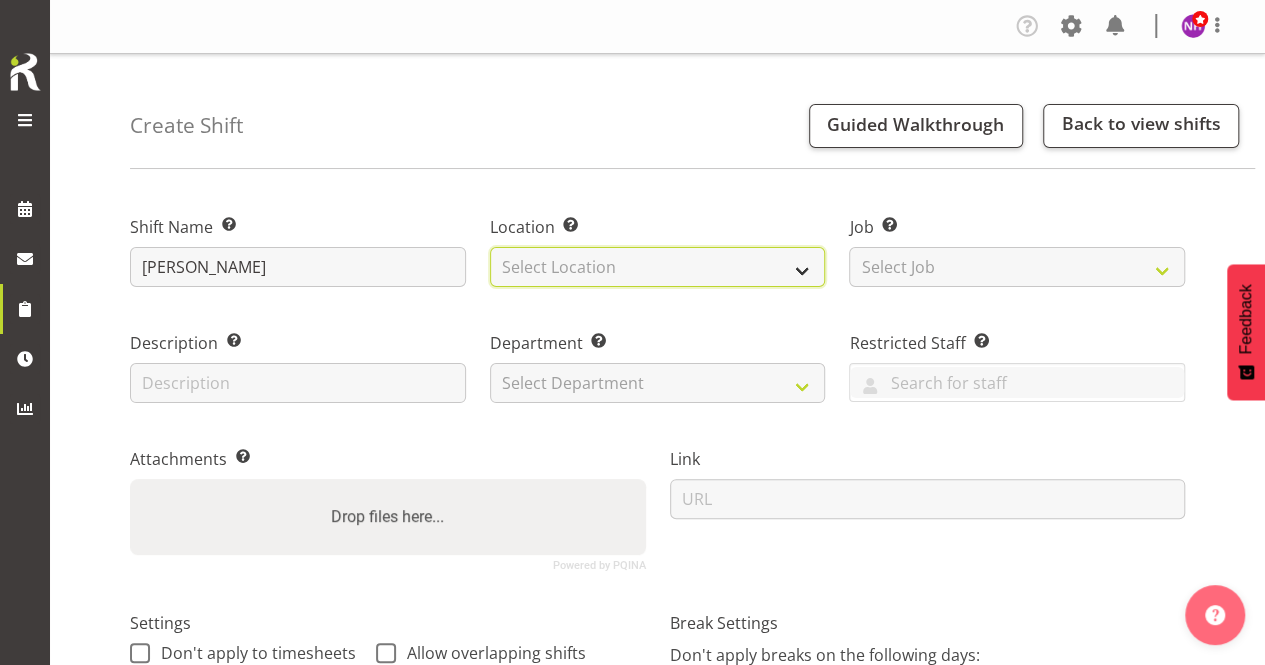 click on "Select Location  Hamilton
Morrinsville
Te Awamutu
Te Rapa" at bounding box center (658, 267) 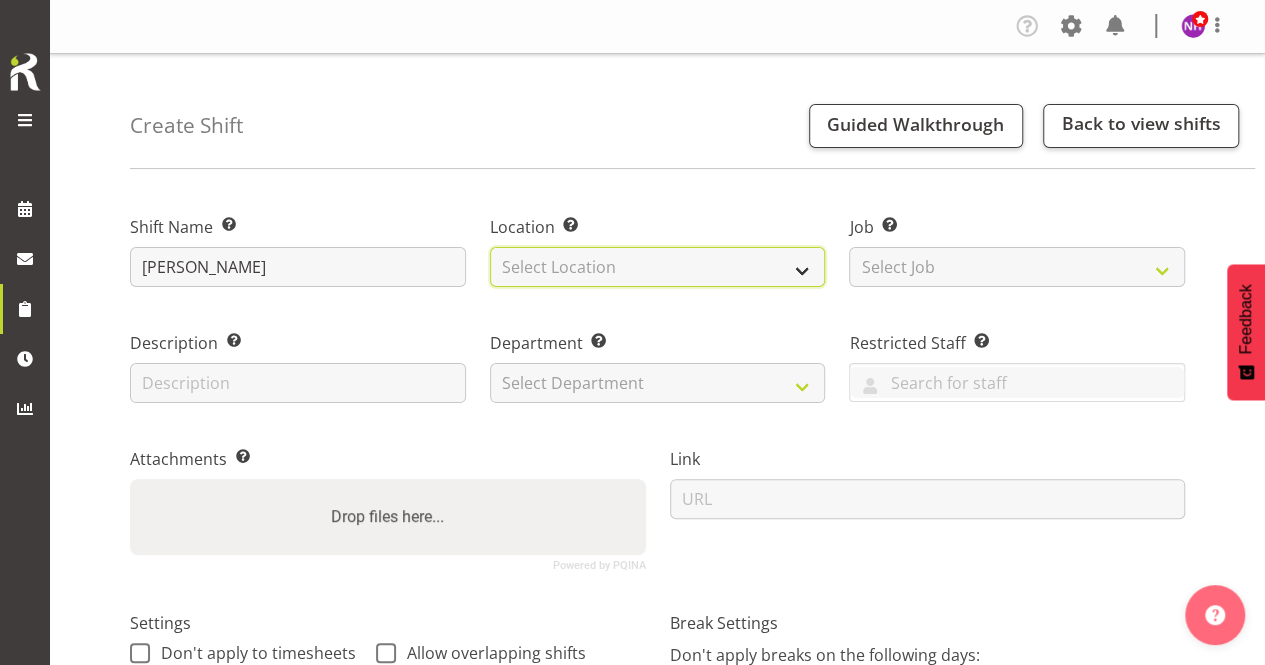 select on "1112" 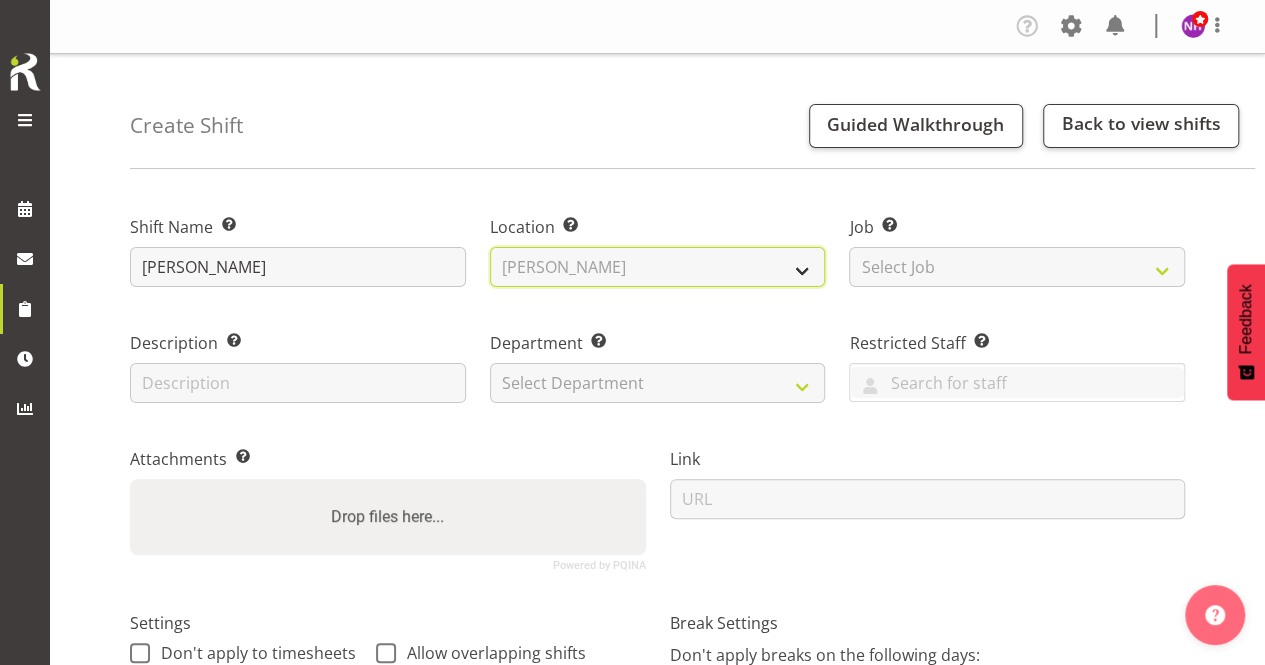 click on "Select Location  Hamilton
Morrinsville
Te Awamutu
Te Rapa" at bounding box center [658, 267] 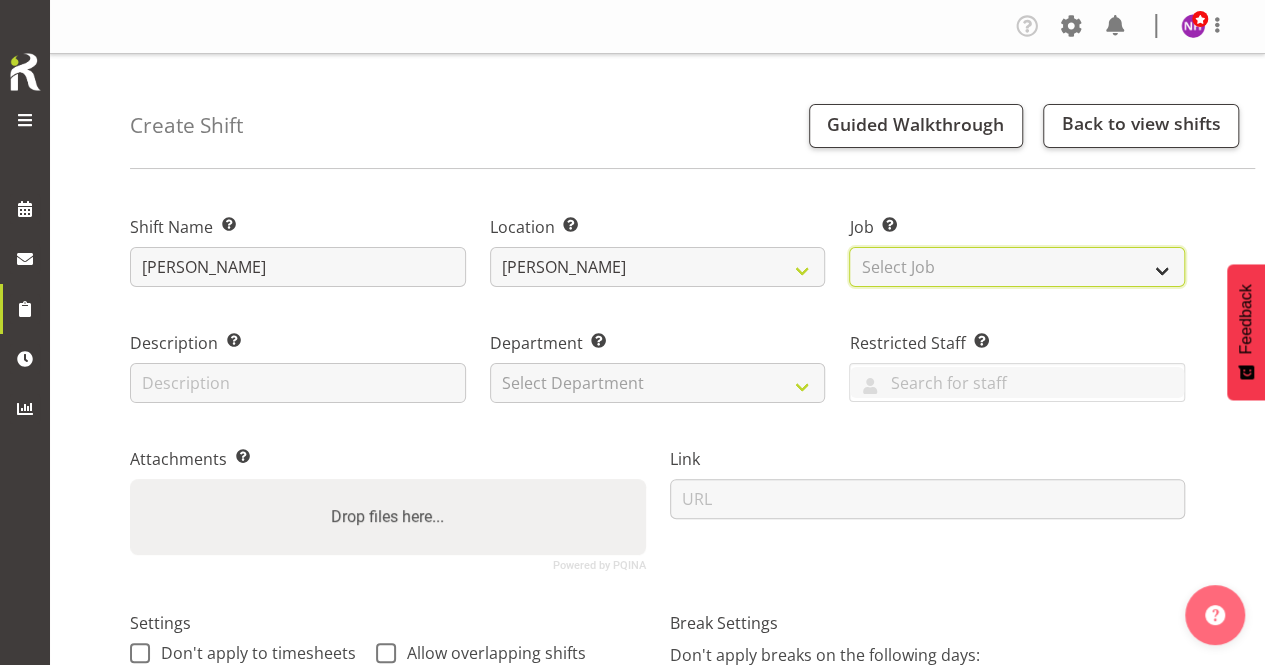 click on "Select Job  Create new job   Admin/Sales" at bounding box center [1017, 267] 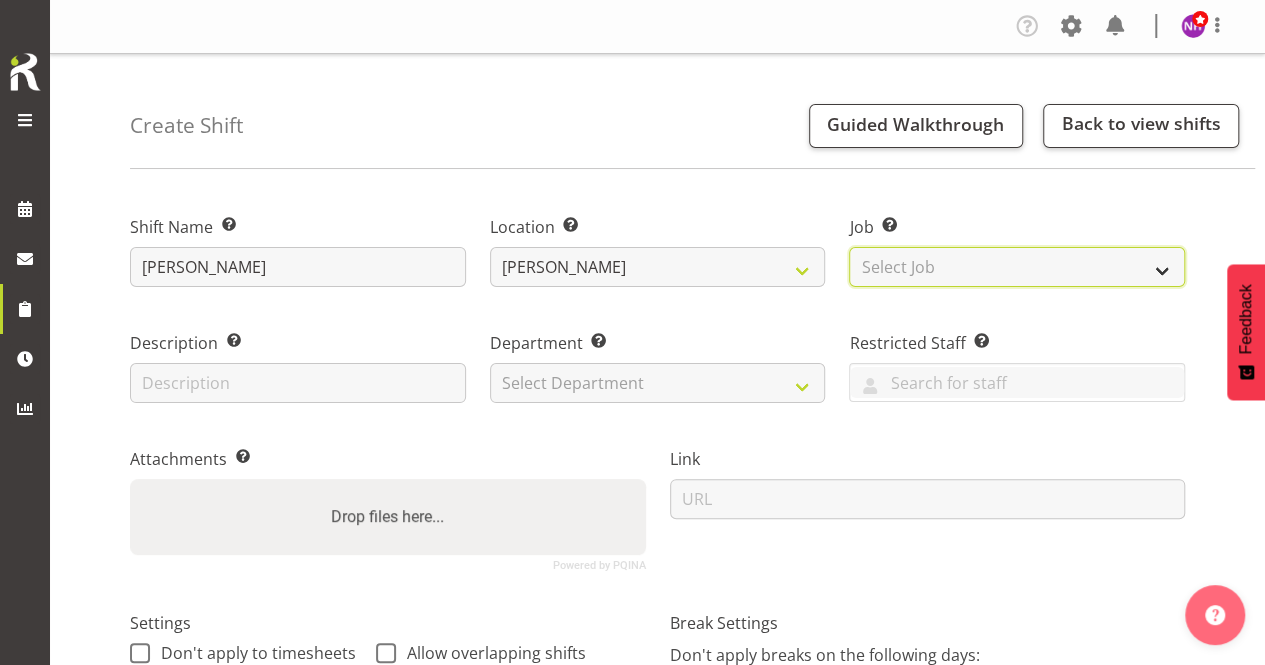 select on "0" 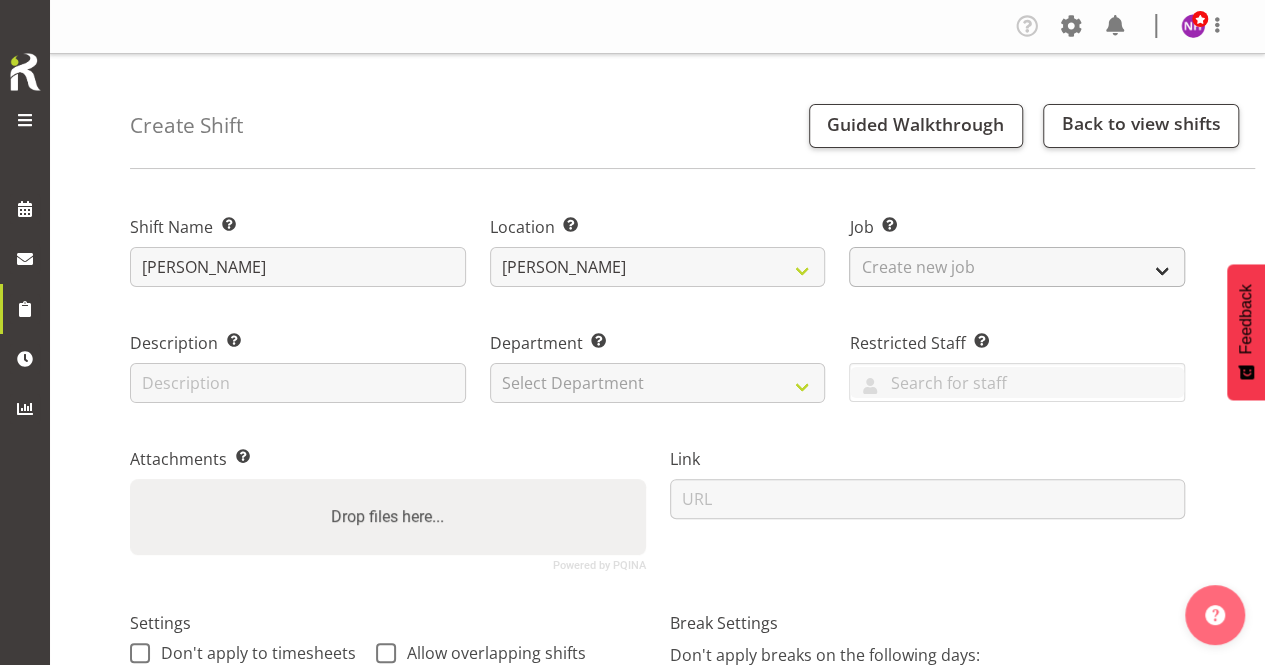 click on "Select Job  Create new job   Admin/Sales" at bounding box center (1017, 267) 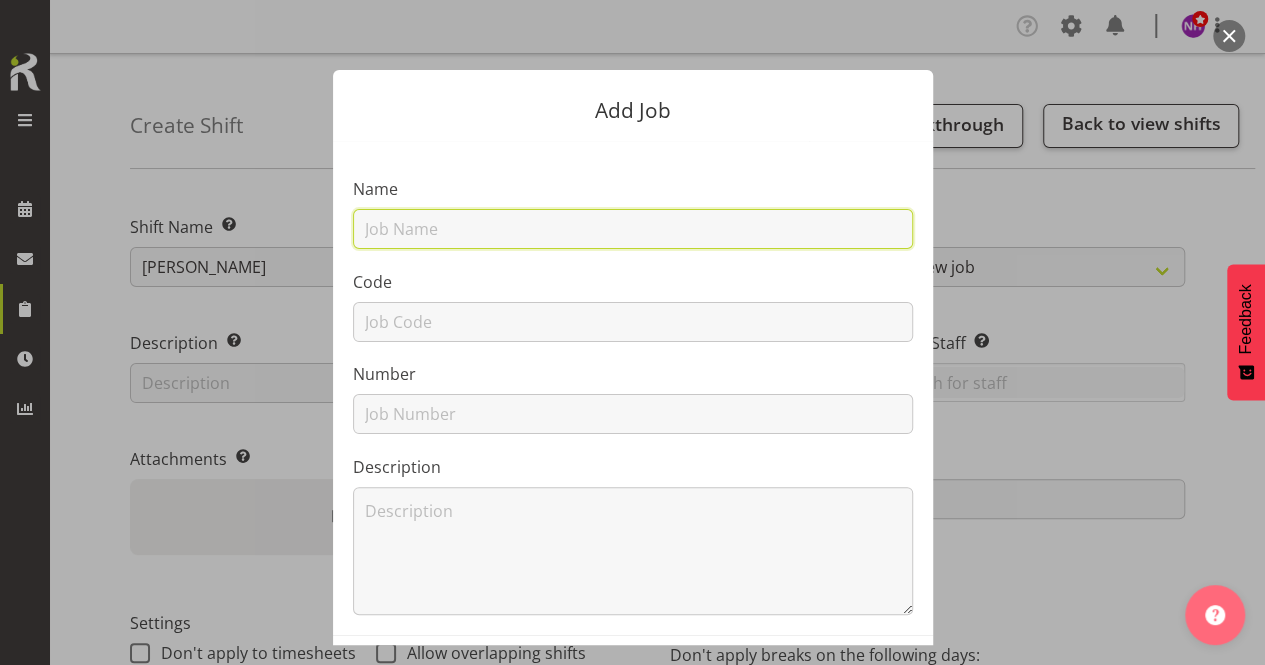 click at bounding box center [633, 229] 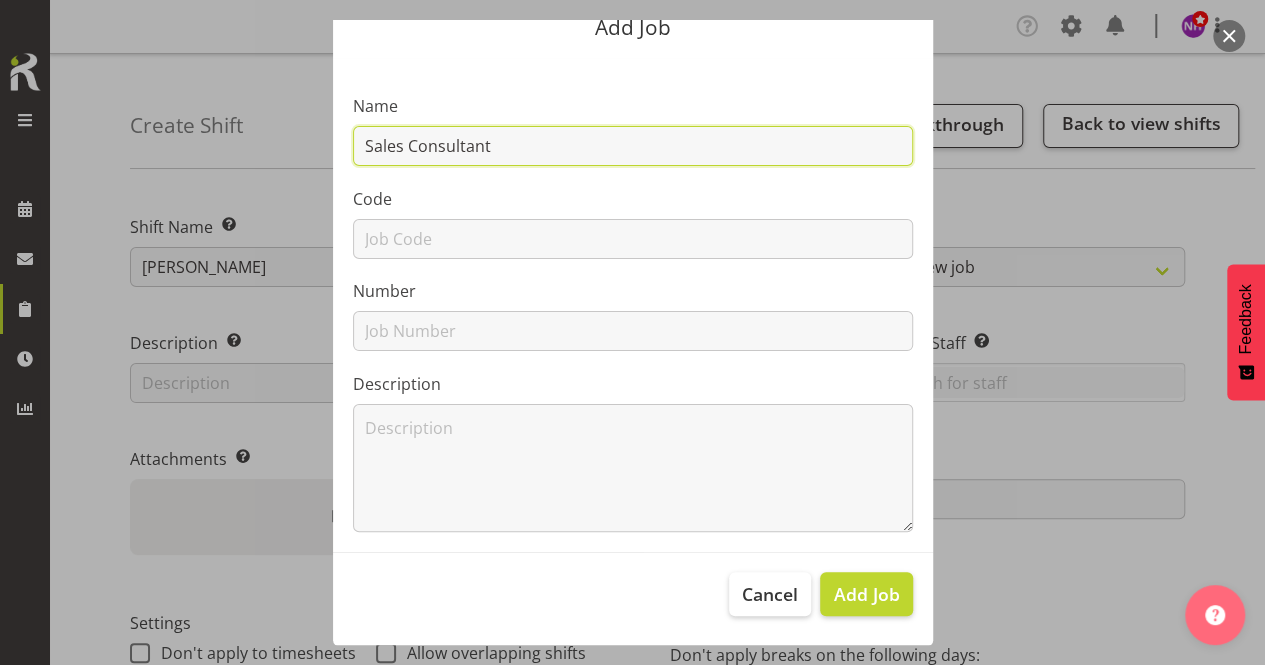 scroll, scrollTop: 84, scrollLeft: 0, axis: vertical 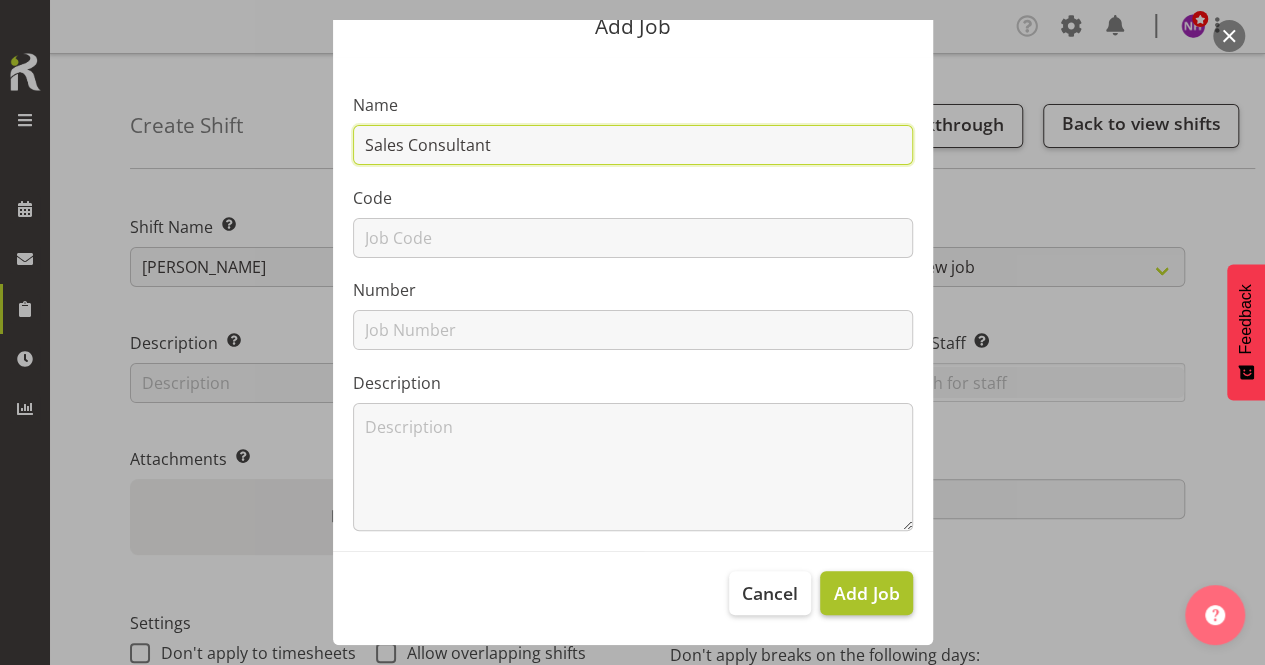 type on "Sales Consultant" 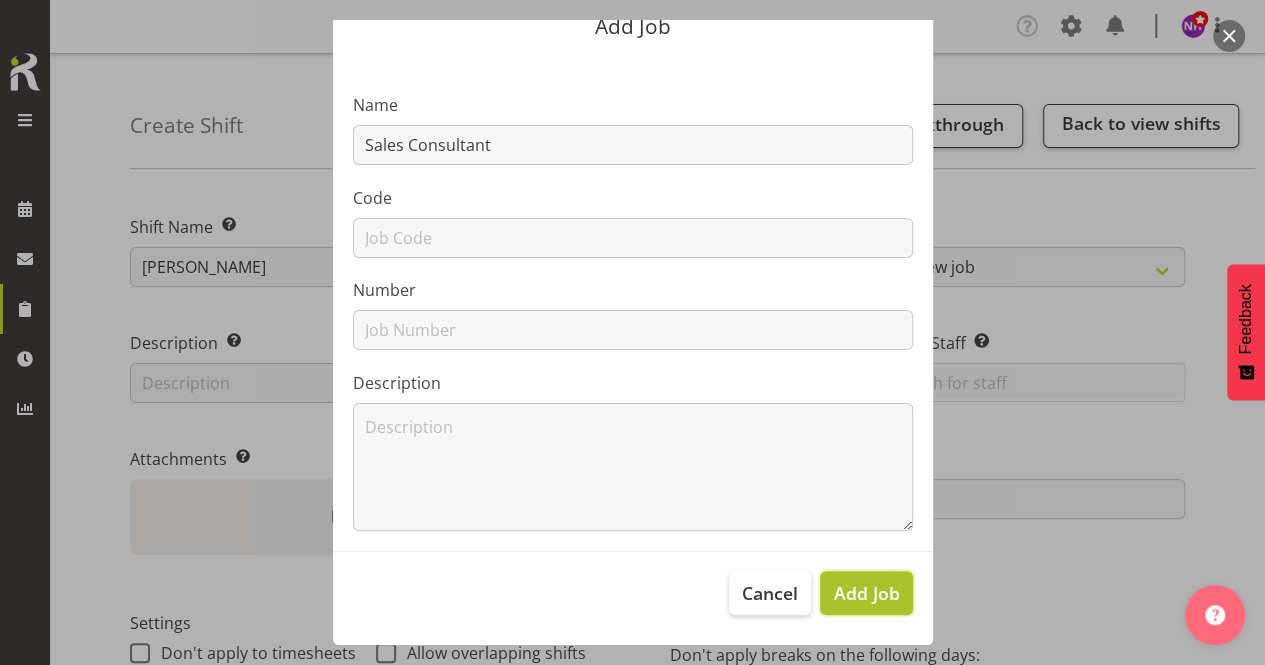 click on "Add Job" at bounding box center (866, 593) 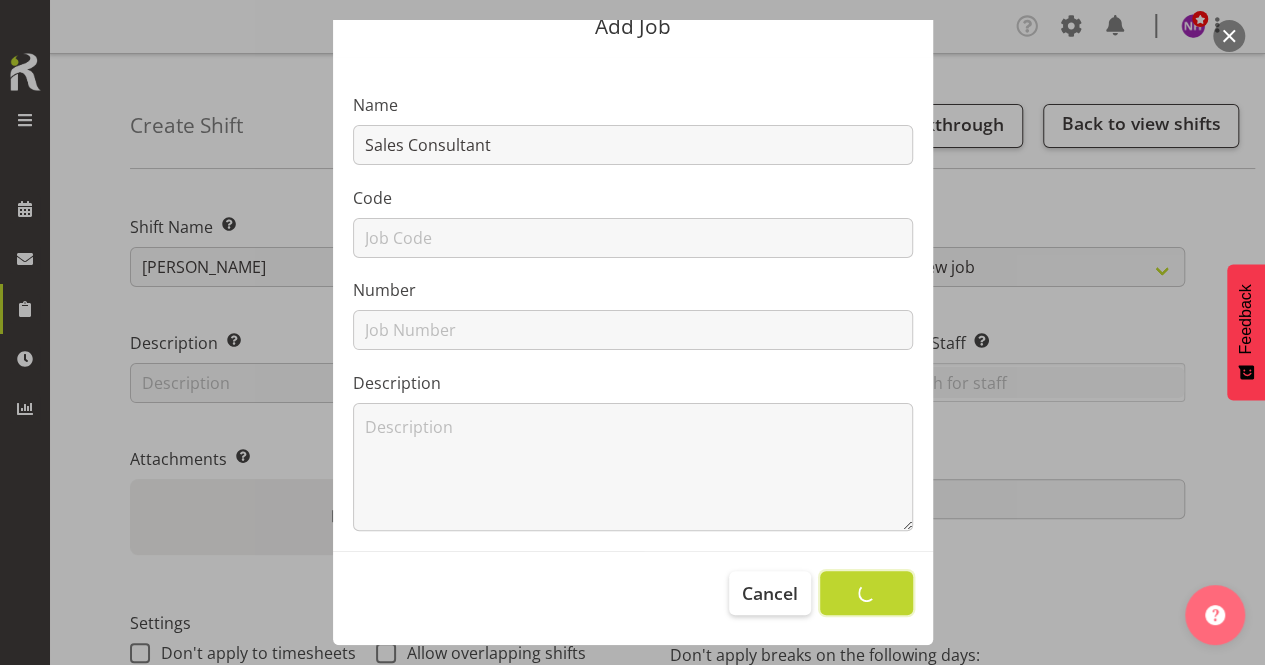 select 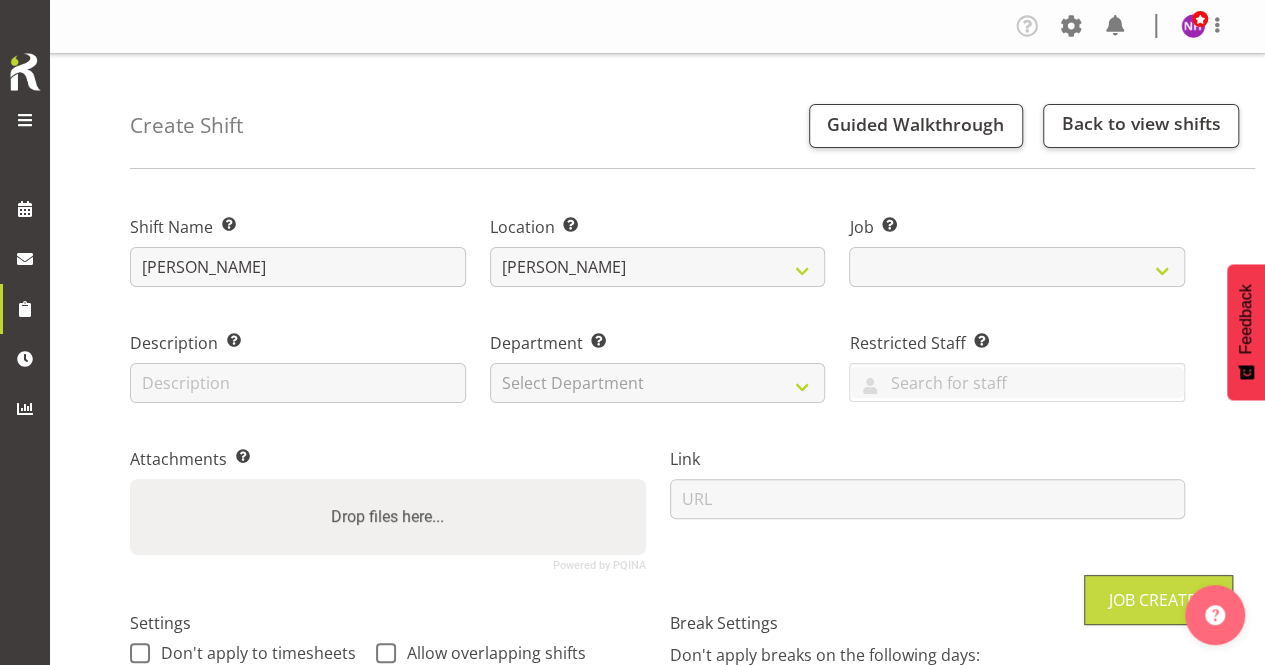 select on "10293" 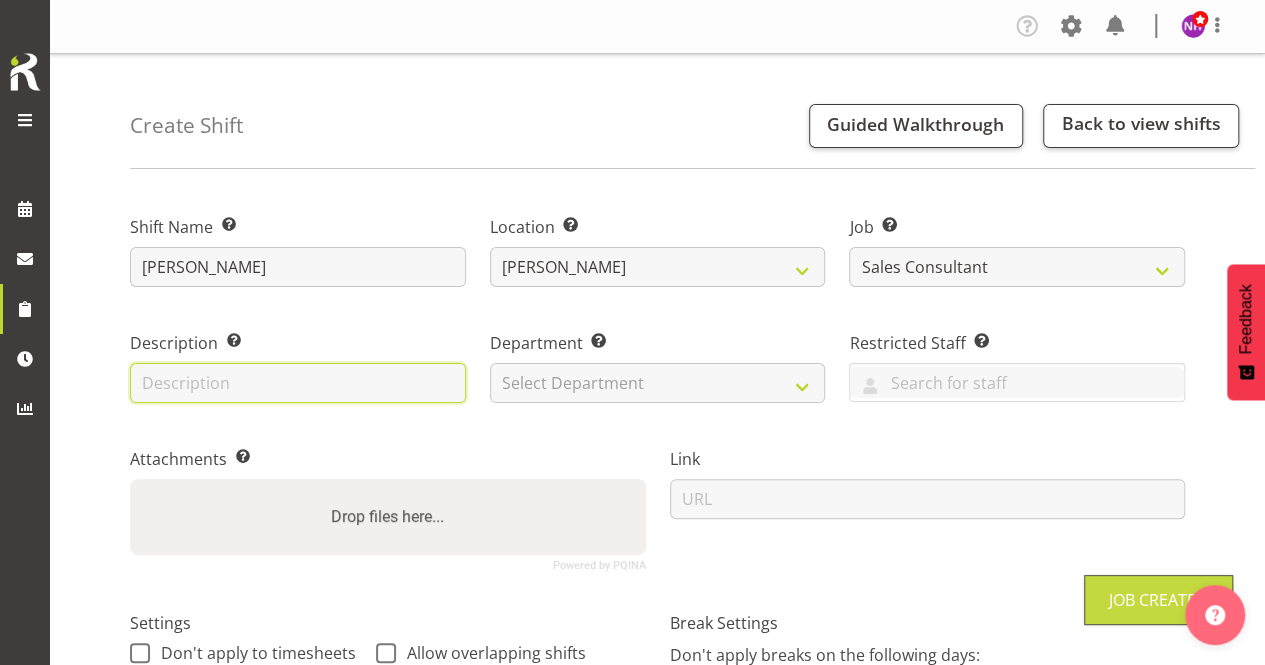 click at bounding box center (298, 383) 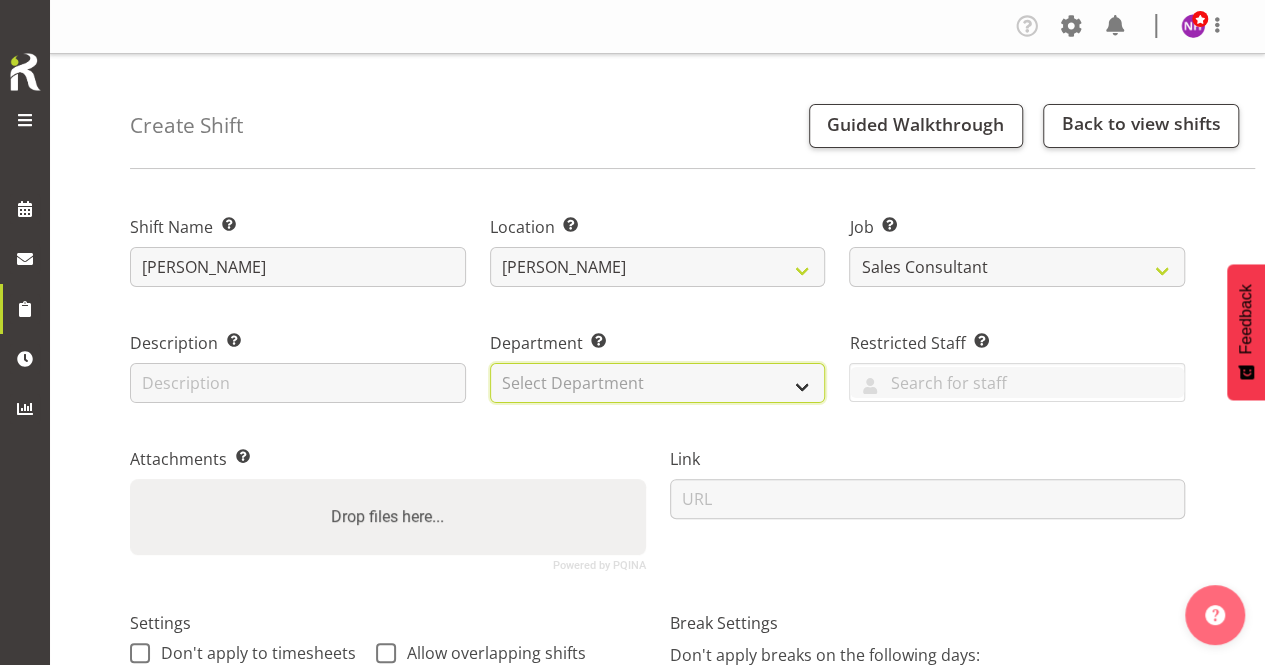 click on "Select Department  Accounts Head Office Head Office - Websales Te Rapa" at bounding box center (658, 383) 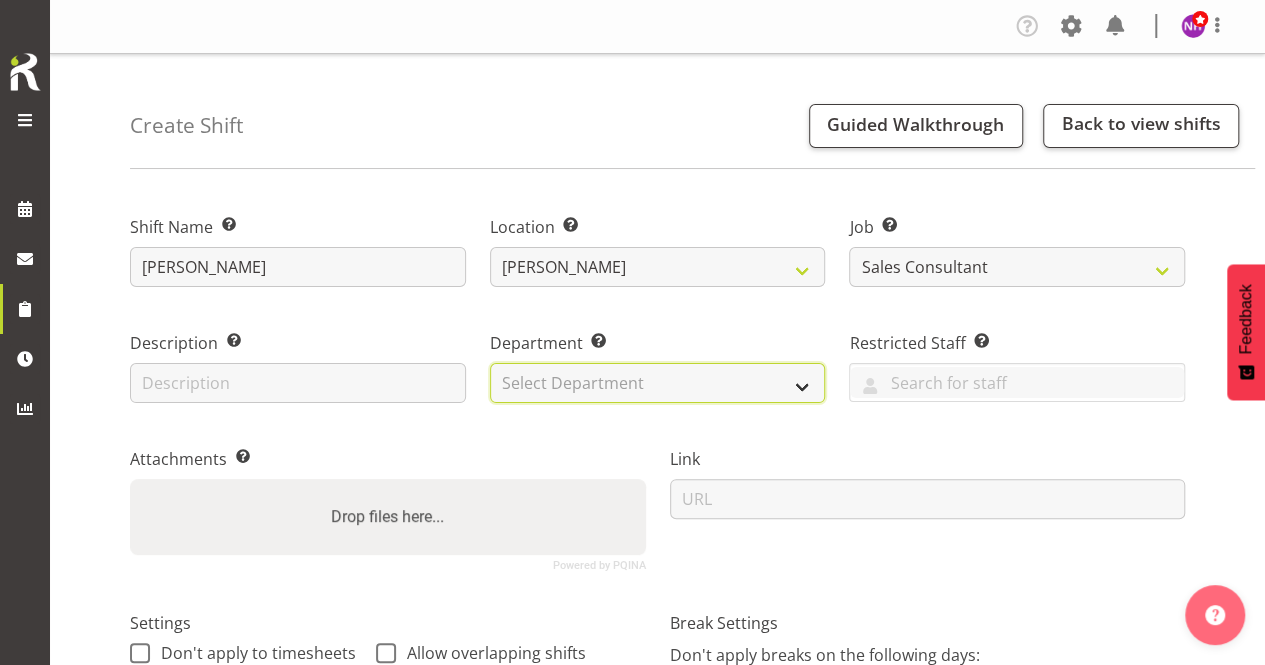 select on "789" 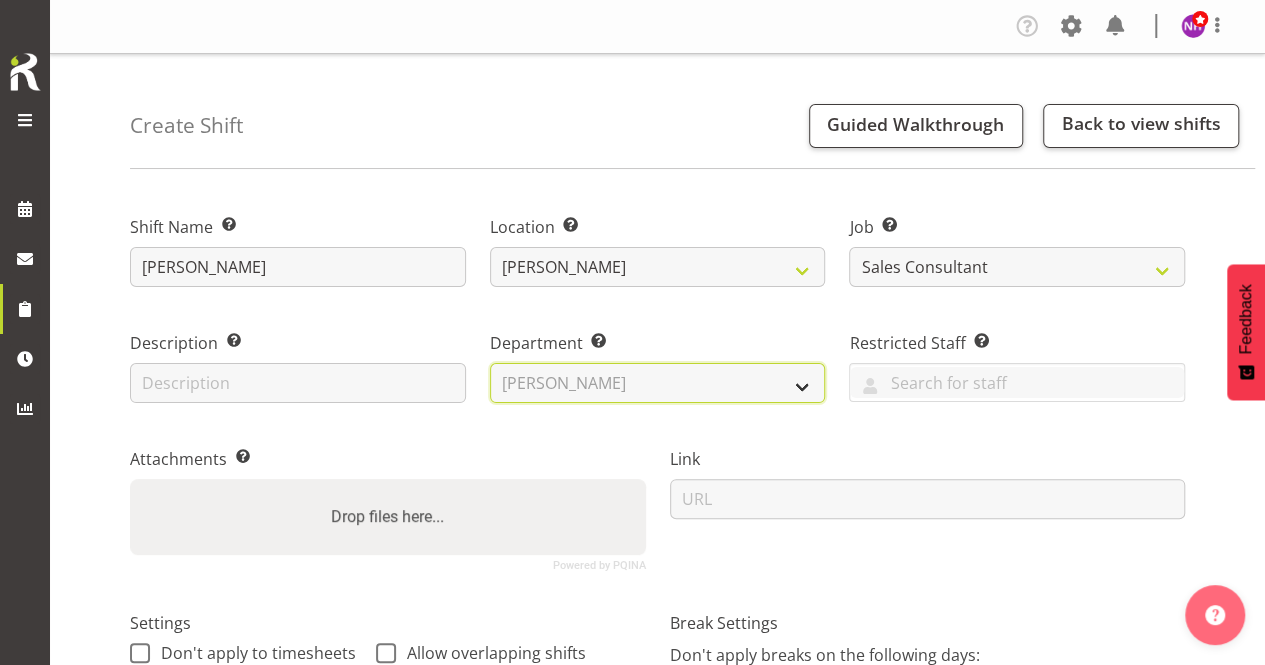 click on "Select Department  Accounts Head Office Head Office - Websales Te Rapa" at bounding box center (658, 383) 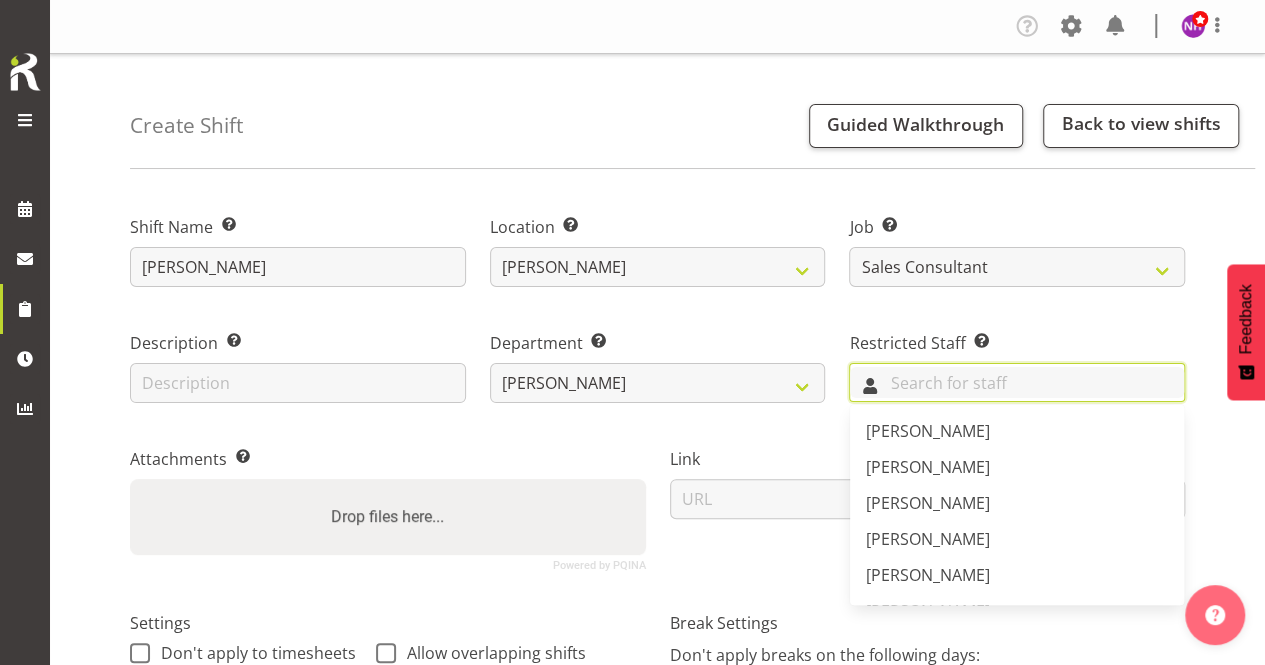 click at bounding box center (1017, 382) 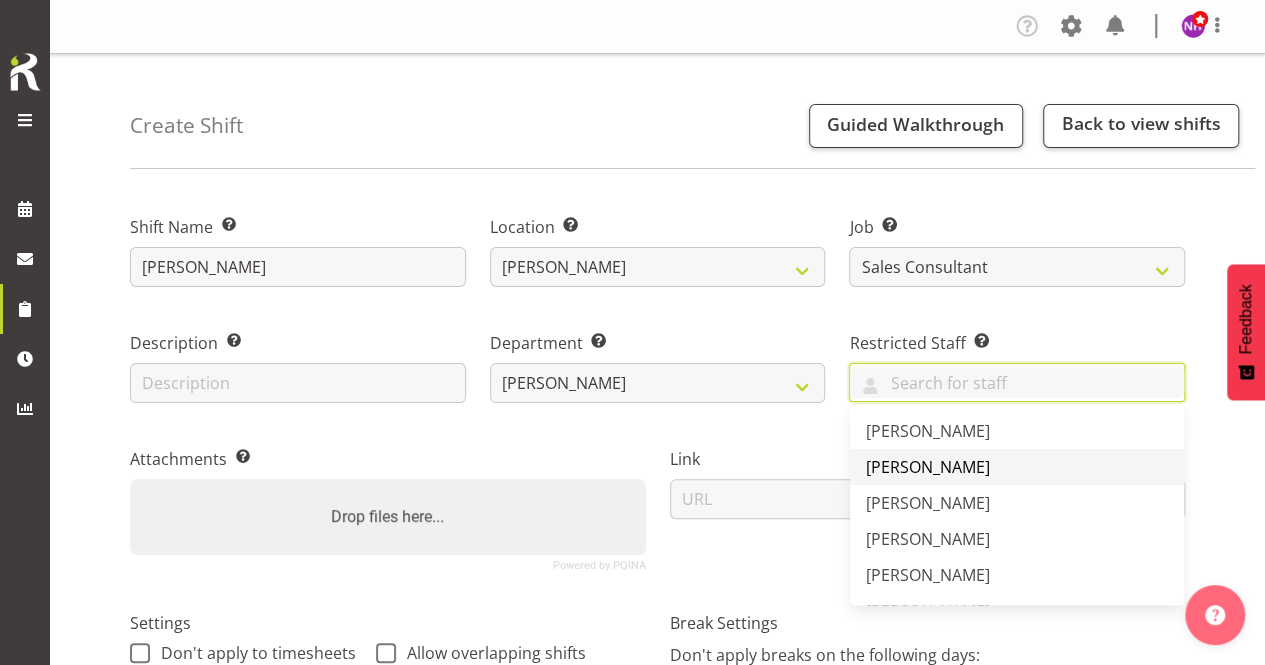 click on "[PERSON_NAME]" at bounding box center (928, 467) 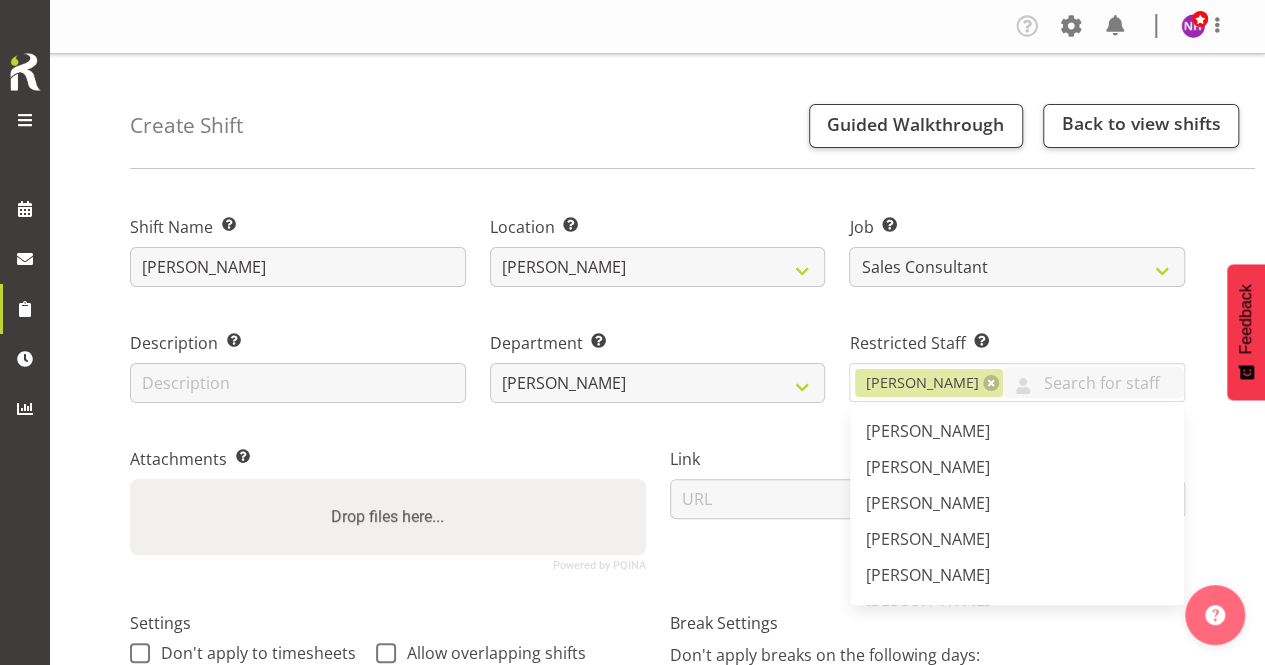 click on "Attachments
Add any relevant attachments to the shift (e.g. Health & Safety Plan)." at bounding box center (388, 459) 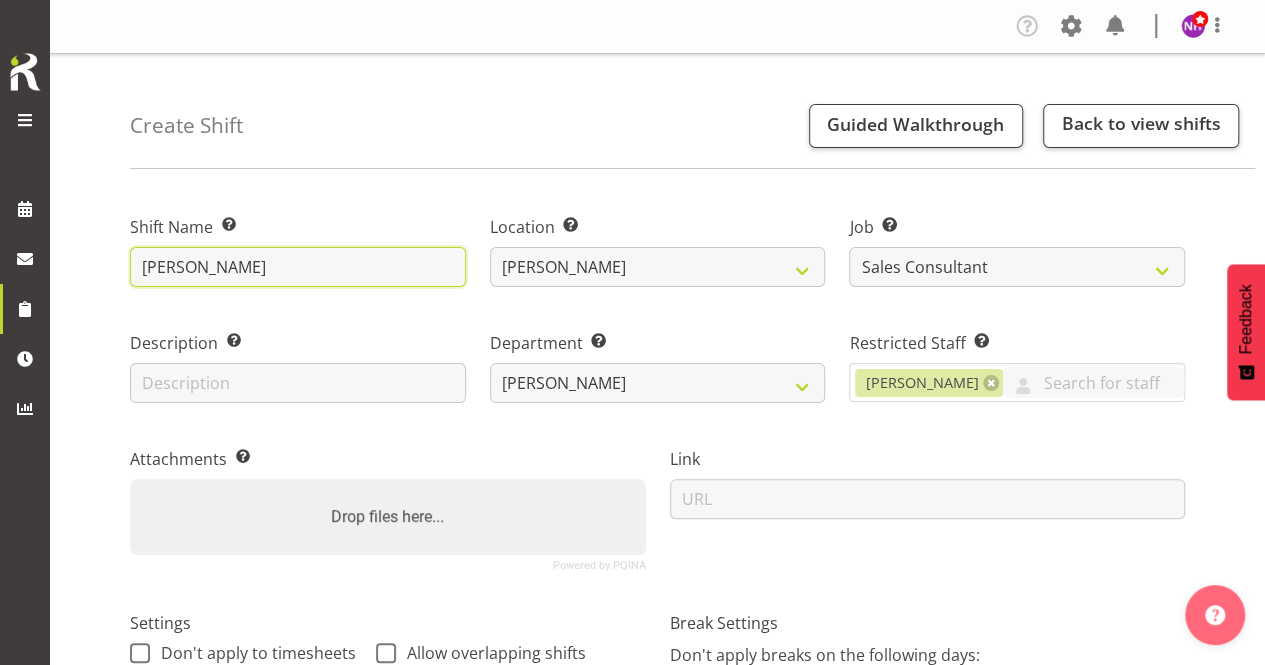 drag, startPoint x: 311, startPoint y: 270, endPoint x: 76, endPoint y: 270, distance: 235 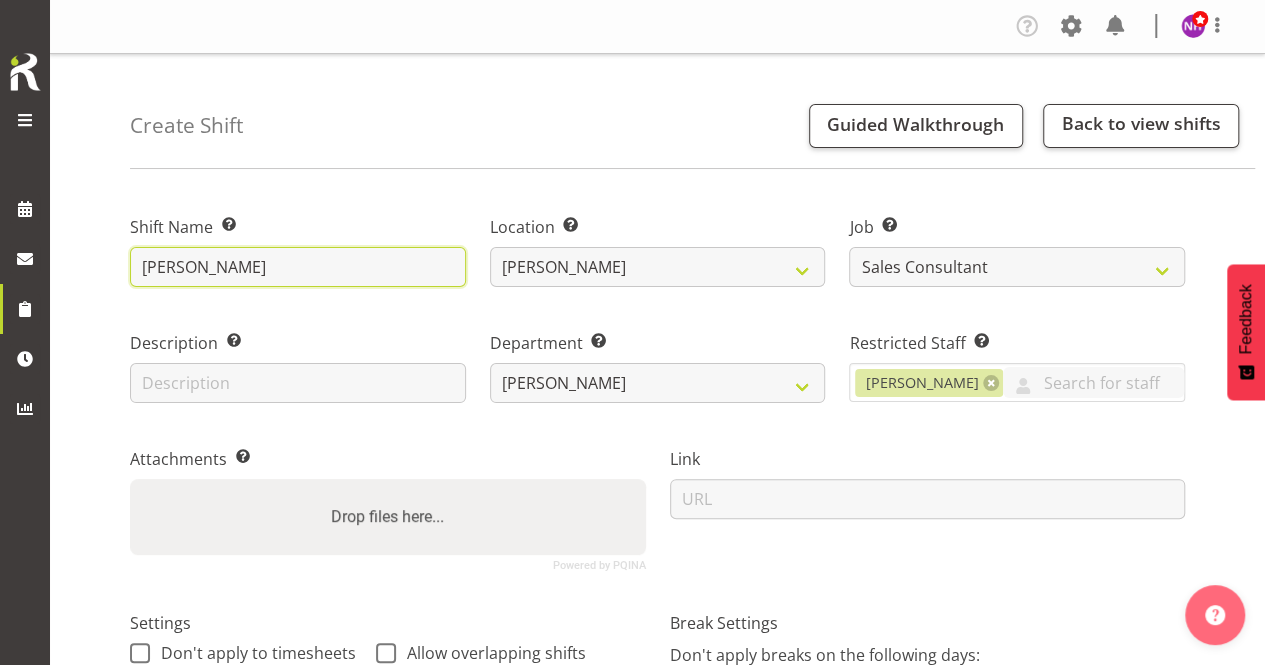 click on "Create Shift
Guided Walkthrough
Back to view shifts
Shift Name
Enter a name for the shift (e.g. Day Shift).   Clifford Millar
Location
Enter the location where the shift will occur.   Hamilton
Morrinsville
Te Awamutu
Te Rapa
Job
Set the job or project the shift relates to, if applicable.   Create new job   Admin/Sales Sales Consultant
Description
Provide a description of the shift if required.
Department
Set the department that the shift relates to.   Accounts" at bounding box center [657, 527] 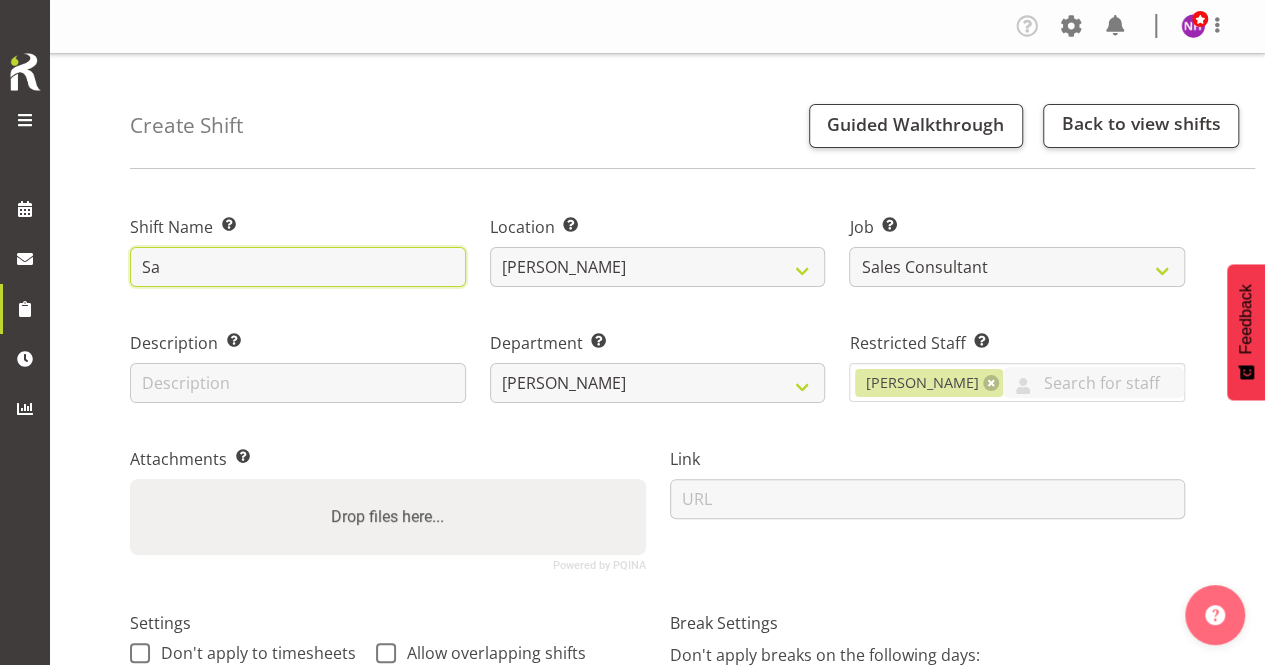 type on "S" 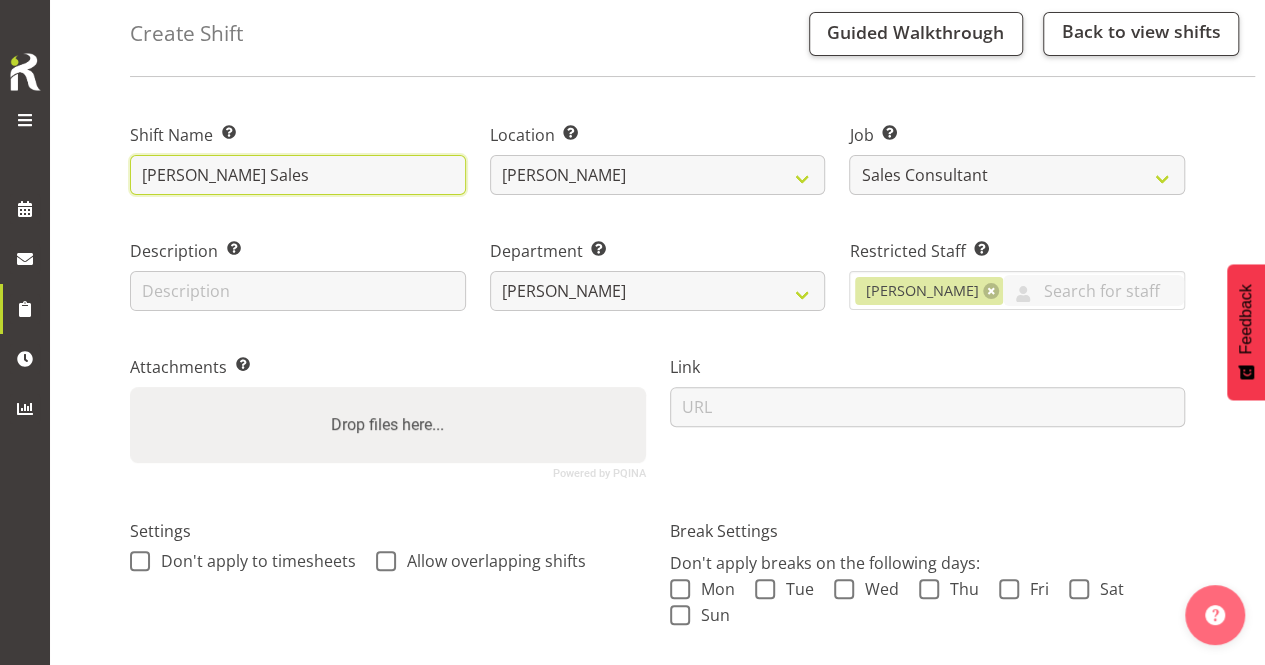 scroll, scrollTop: 200, scrollLeft: 0, axis: vertical 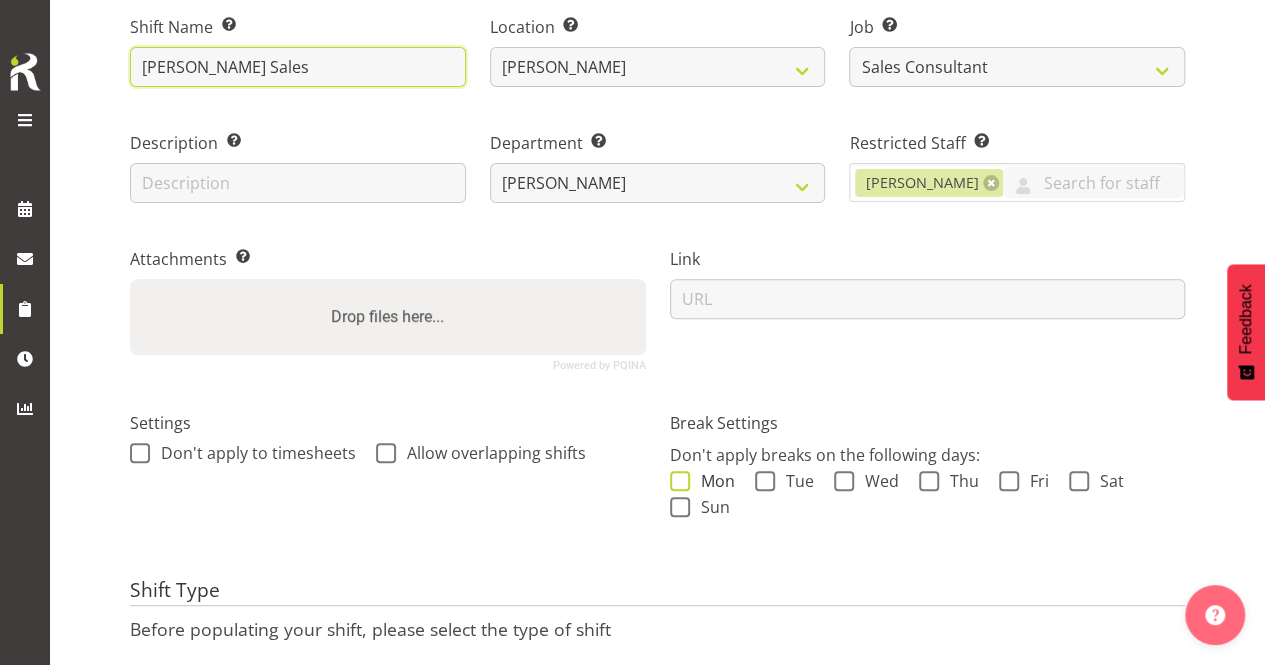 type on "Te Rapa Sales" 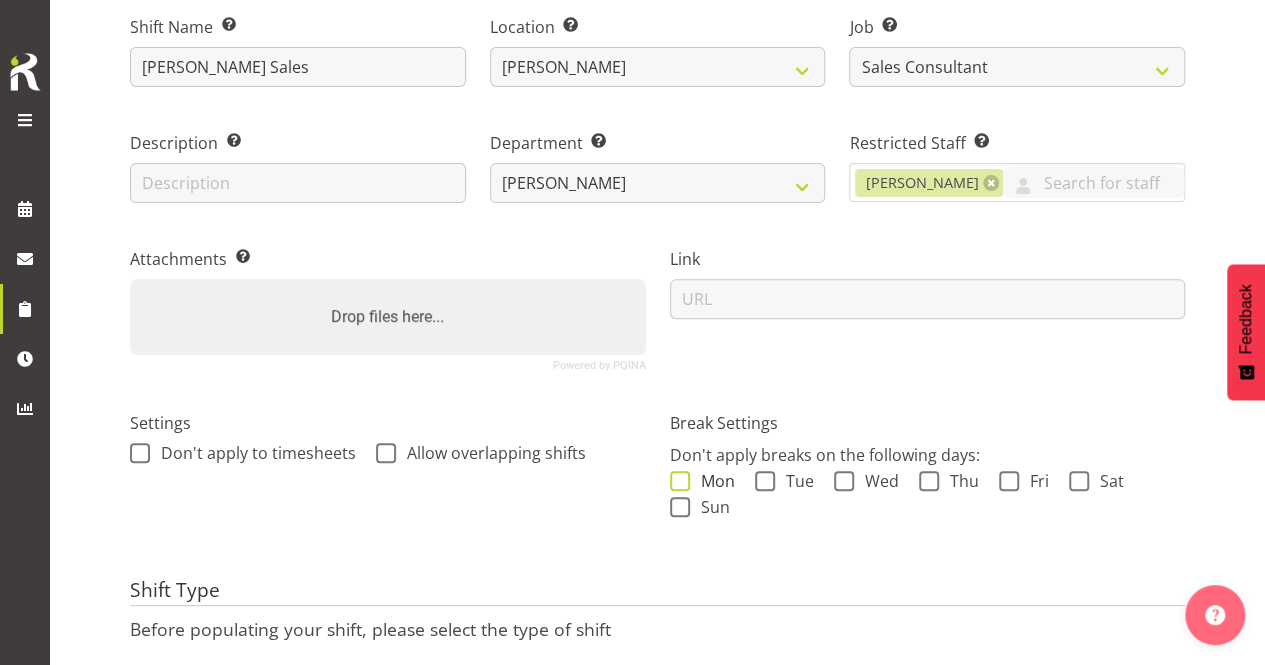 click on "Mon" at bounding box center [712, 481] 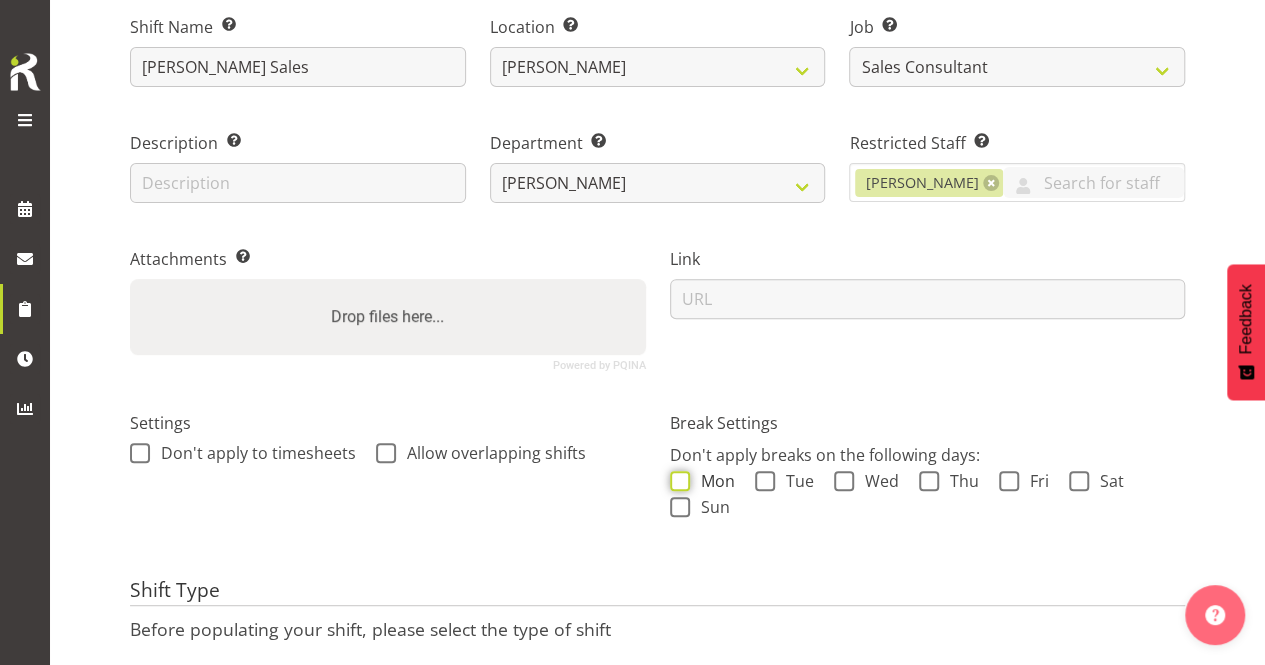 click on "Mon" at bounding box center [676, 480] 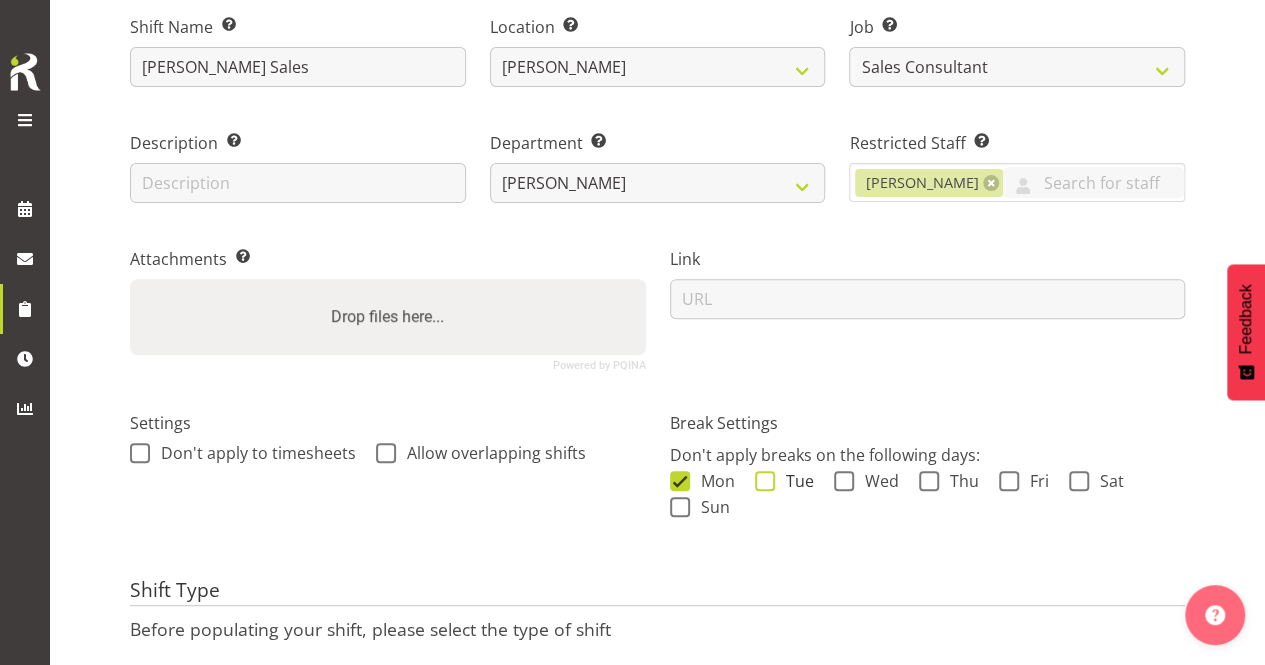 click at bounding box center [765, 481] 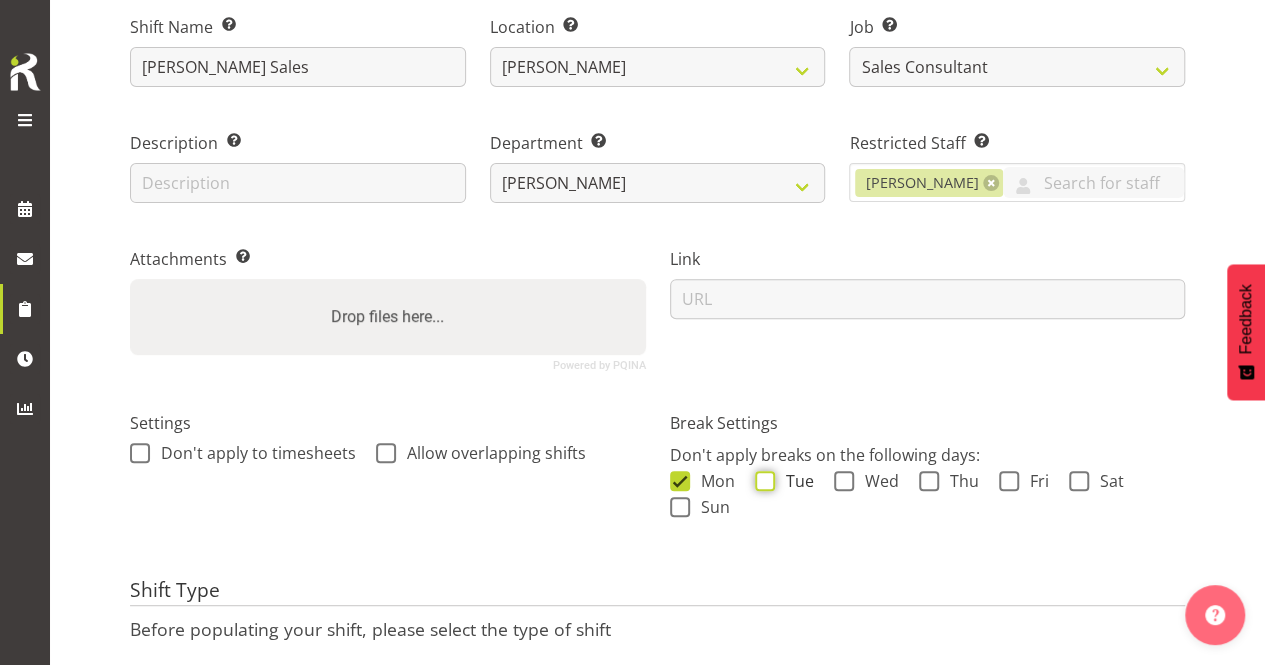 click on "Tue" at bounding box center [761, 480] 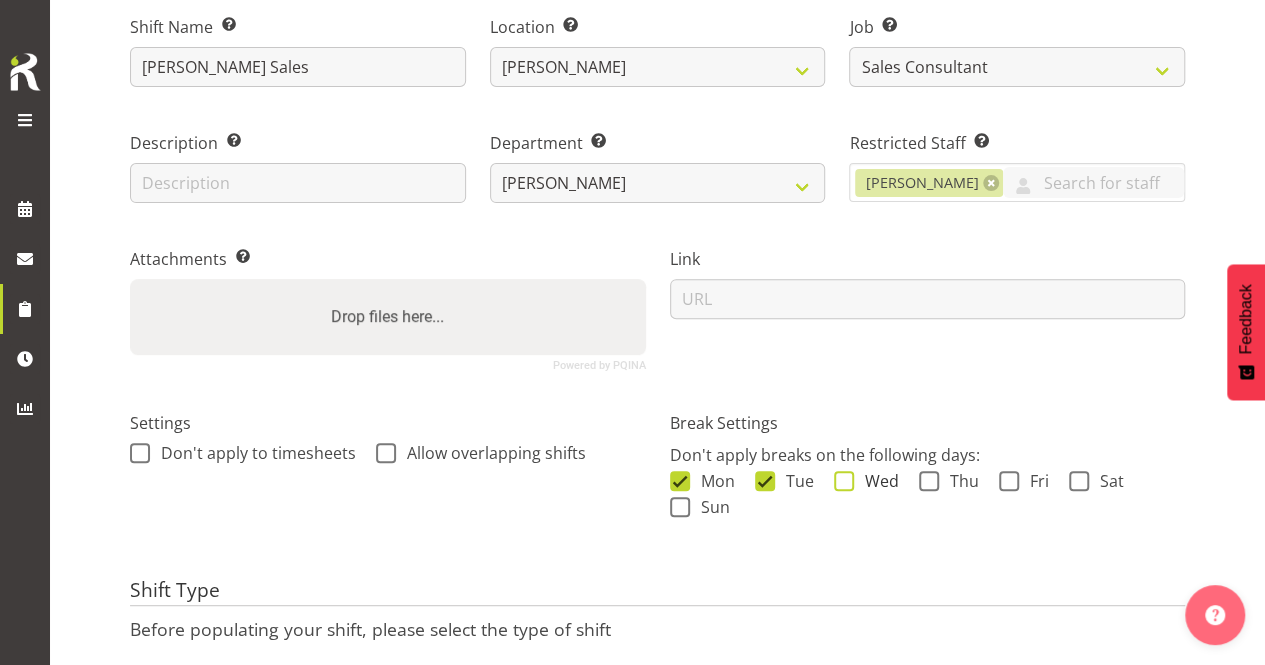 click on "Wed" at bounding box center (876, 481) 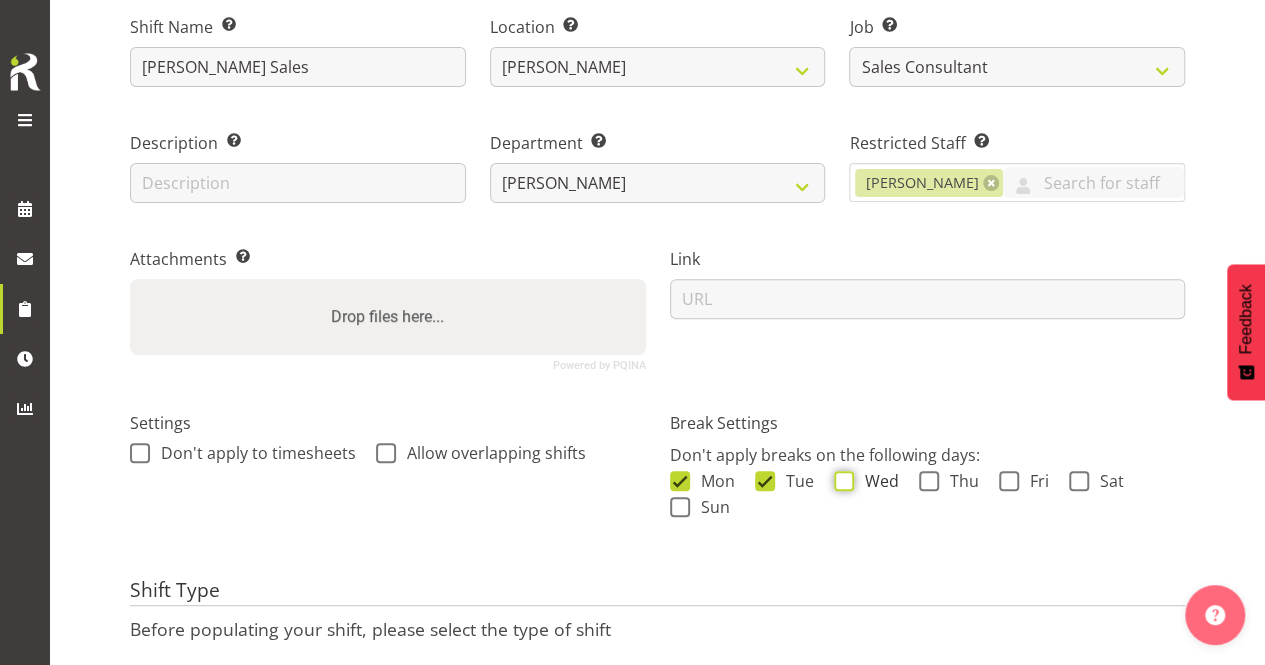click on "Wed" at bounding box center (840, 480) 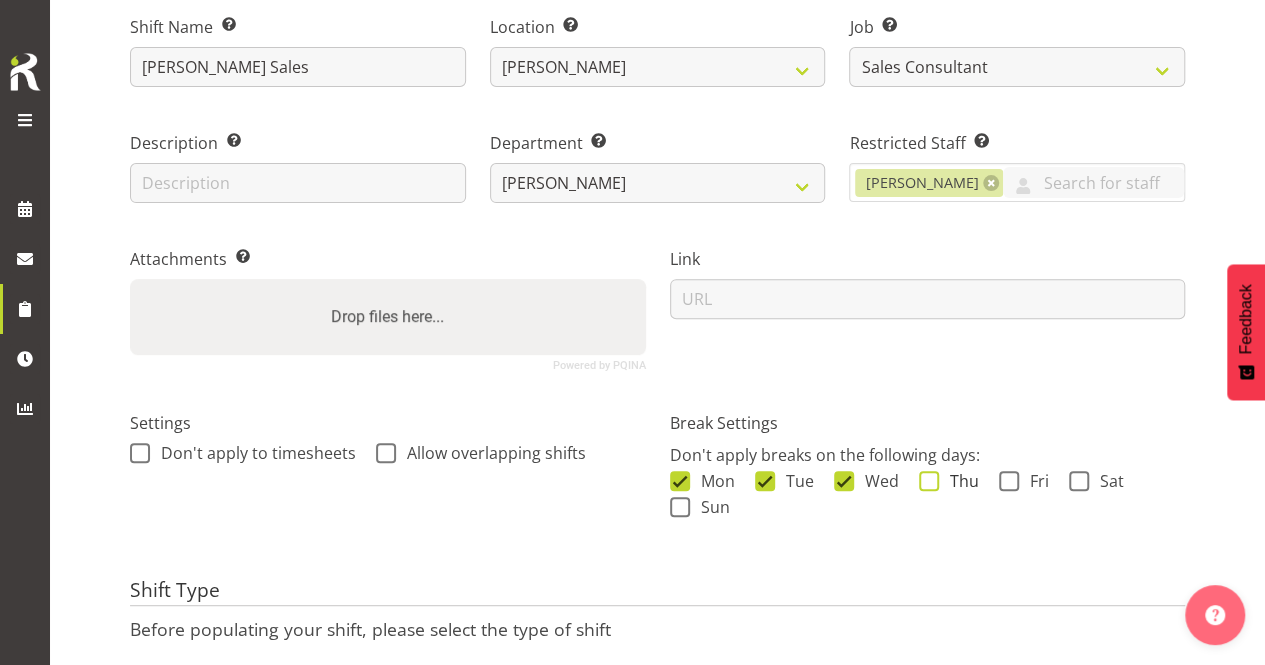 click on "Thu" at bounding box center [959, 481] 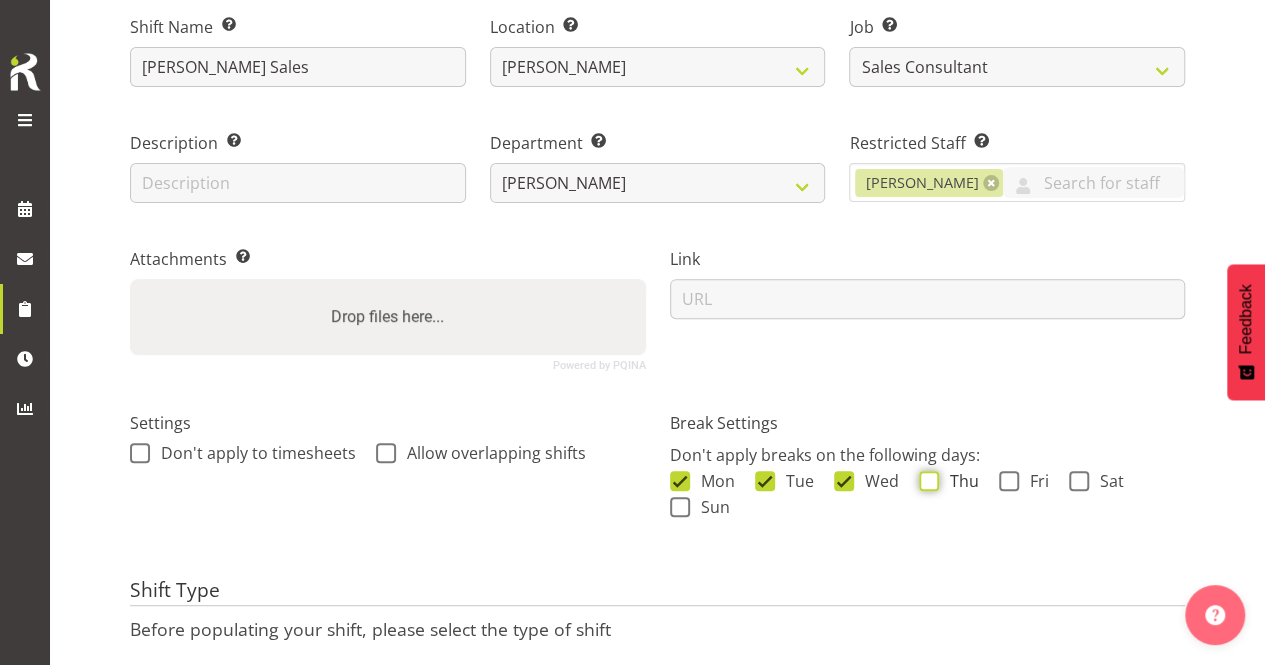click on "Thu" at bounding box center [925, 480] 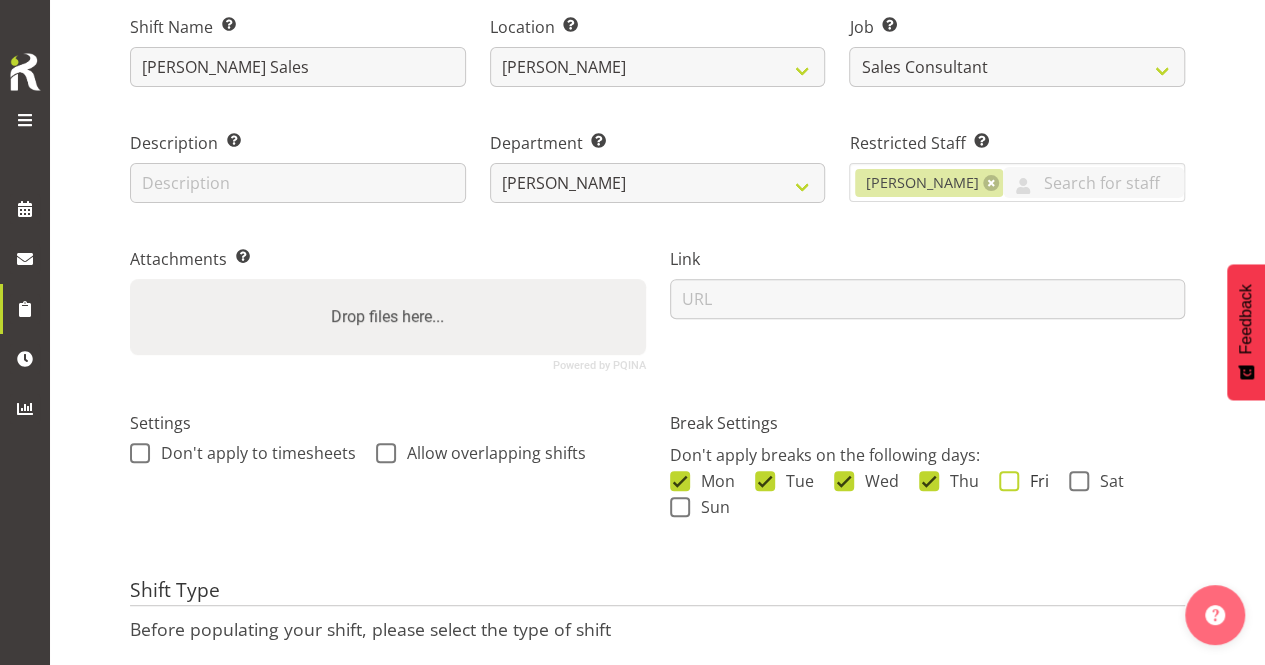 click at bounding box center (1009, 481) 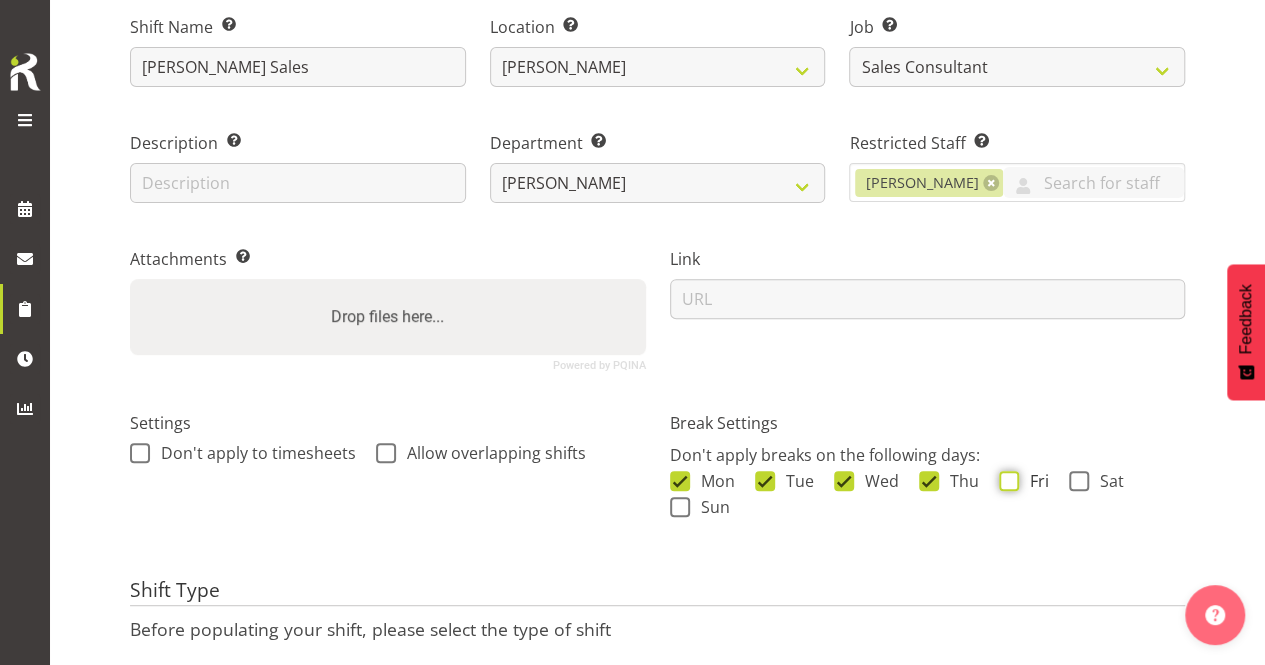 click on "Fri" at bounding box center (1005, 480) 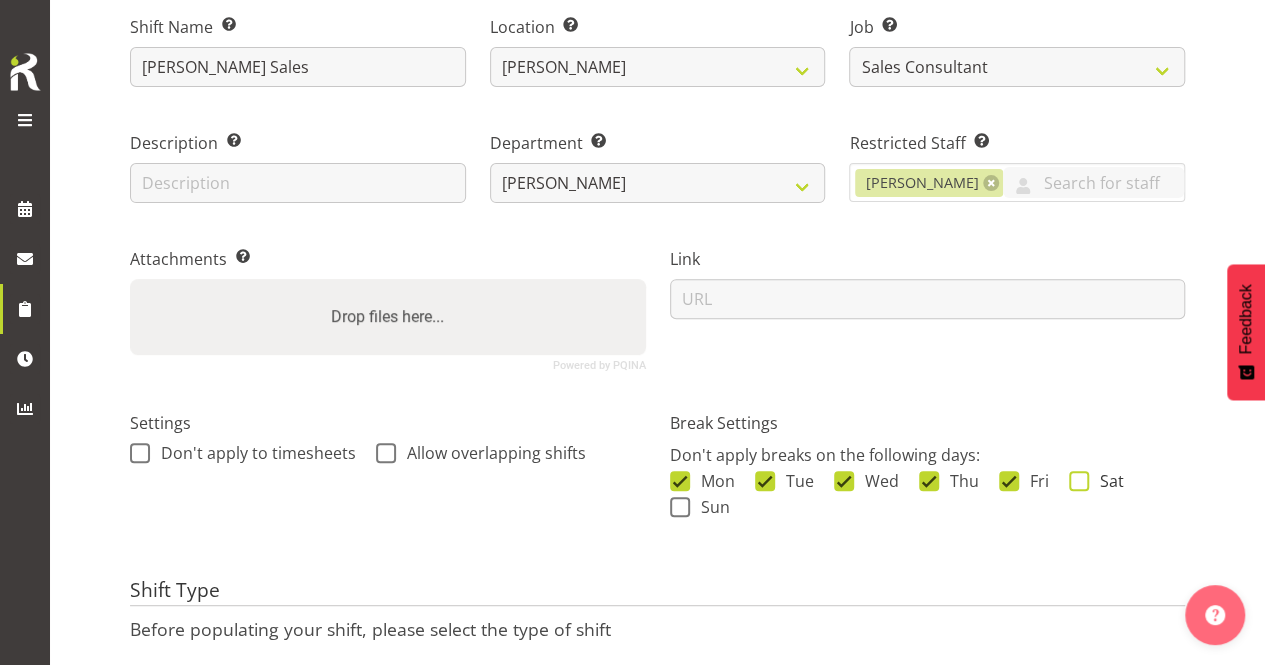 click on "Sat" at bounding box center (1106, 481) 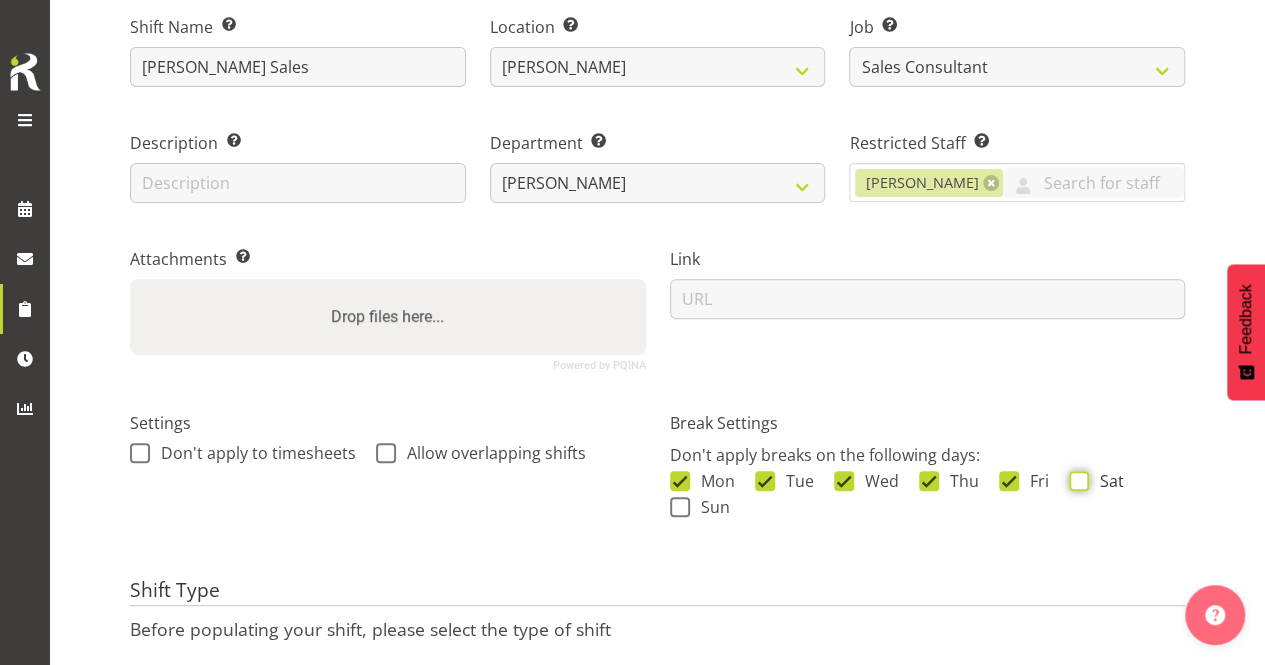 click on "Sat" at bounding box center [1075, 480] 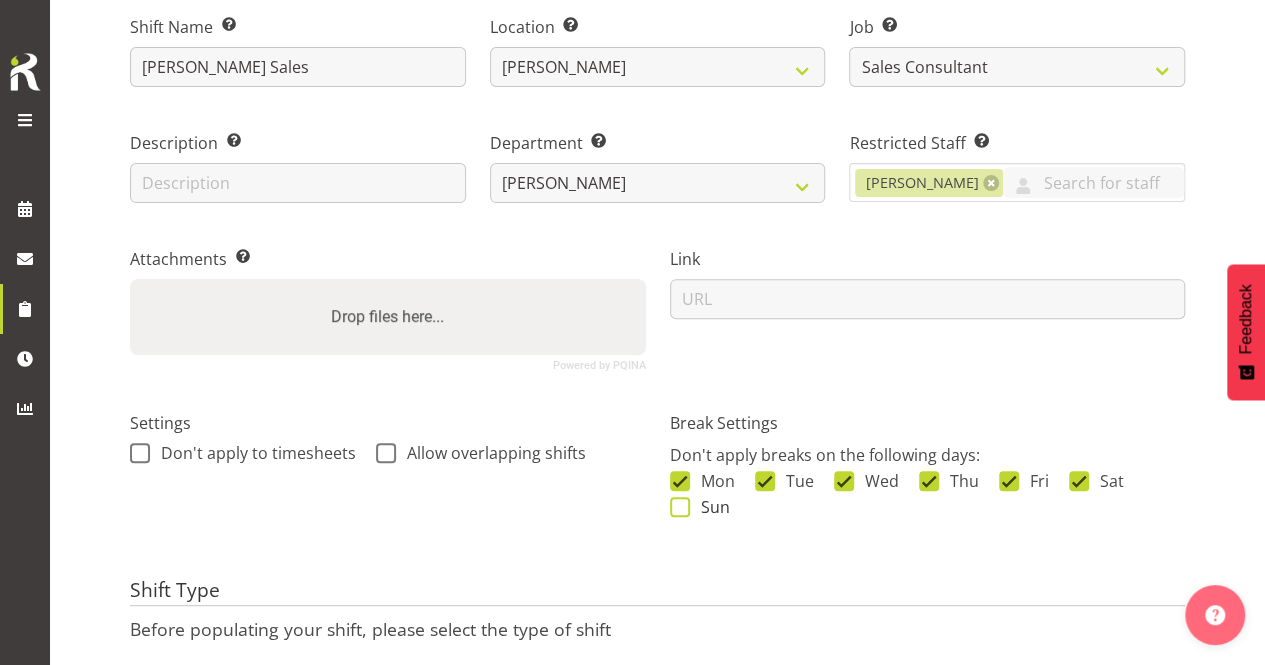 click on "Sun" at bounding box center (710, 507) 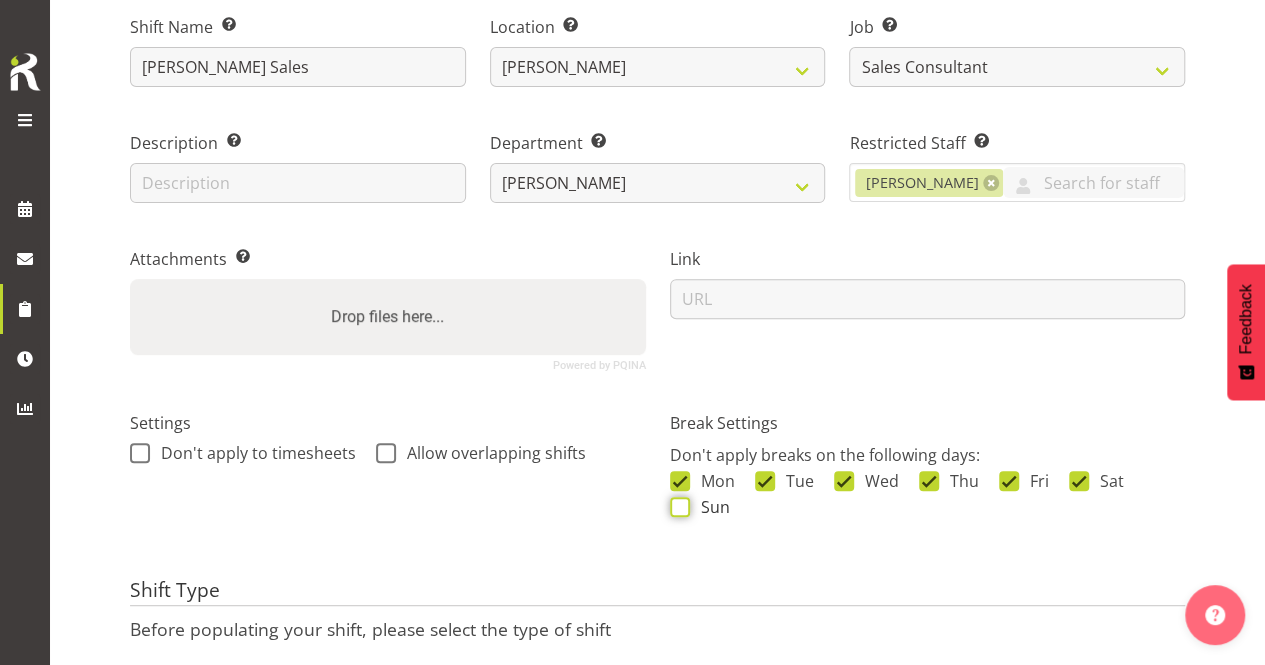 click on "Sun" at bounding box center (676, 506) 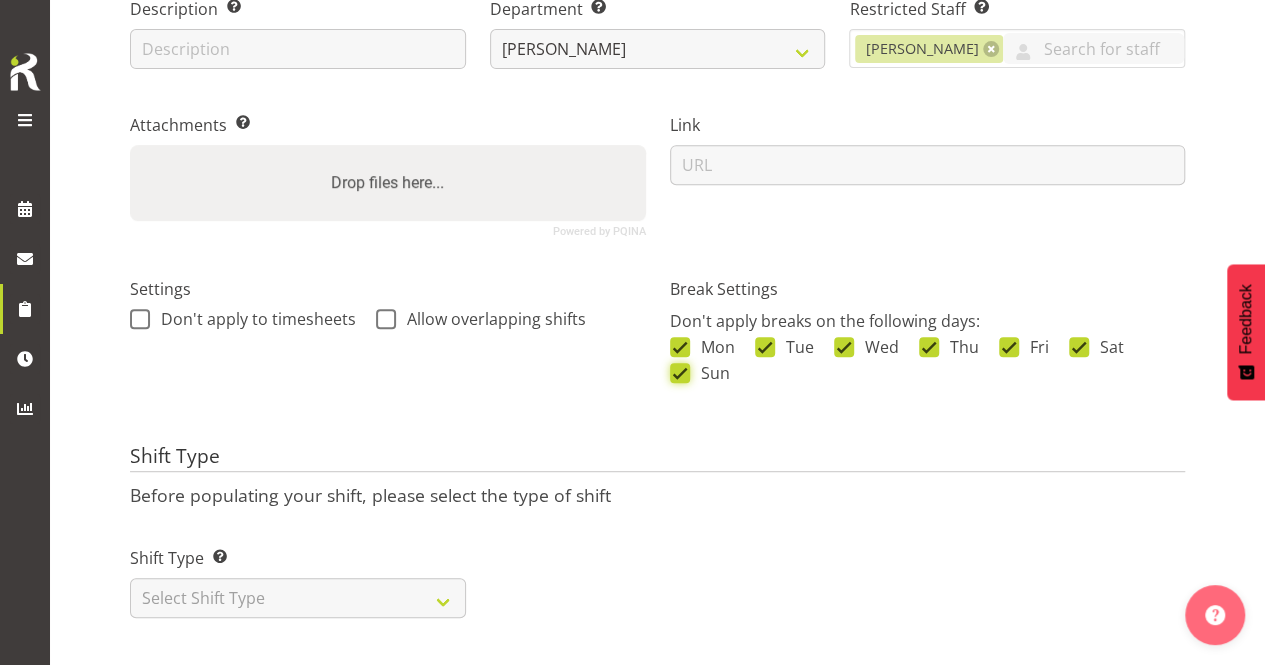 scroll, scrollTop: 348, scrollLeft: 0, axis: vertical 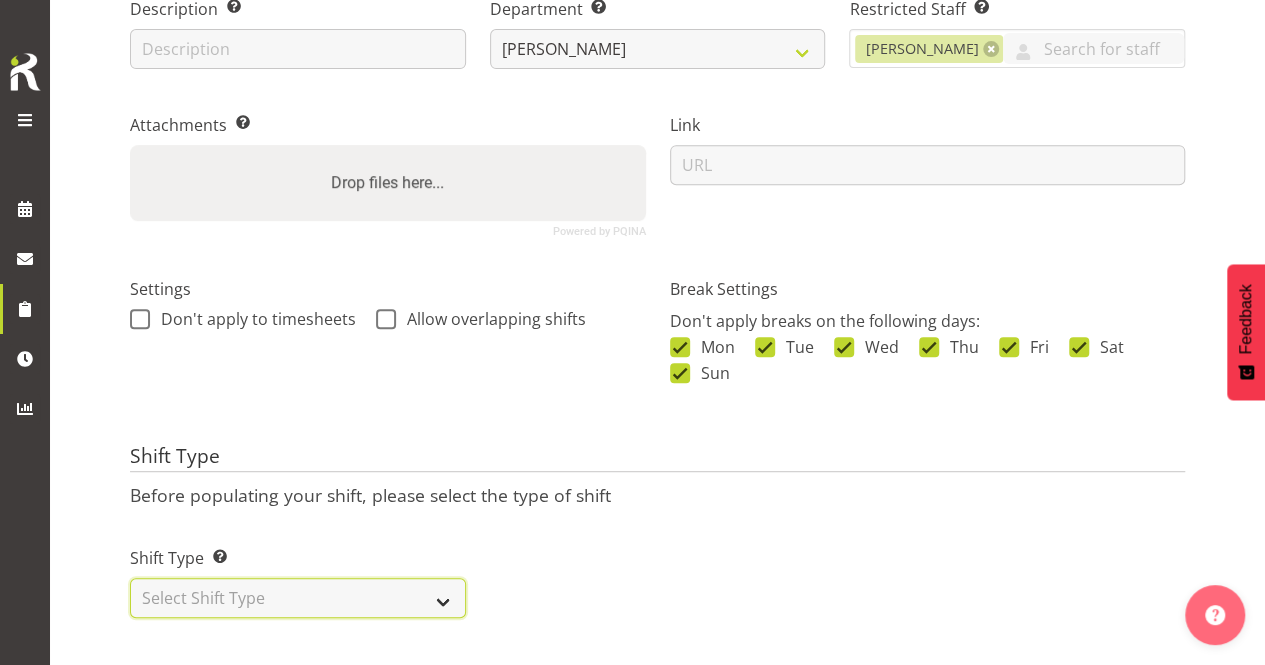 click on "Select Shift Type  One Off Shift   Recurring Shift   Rotating Shift" at bounding box center [298, 598] 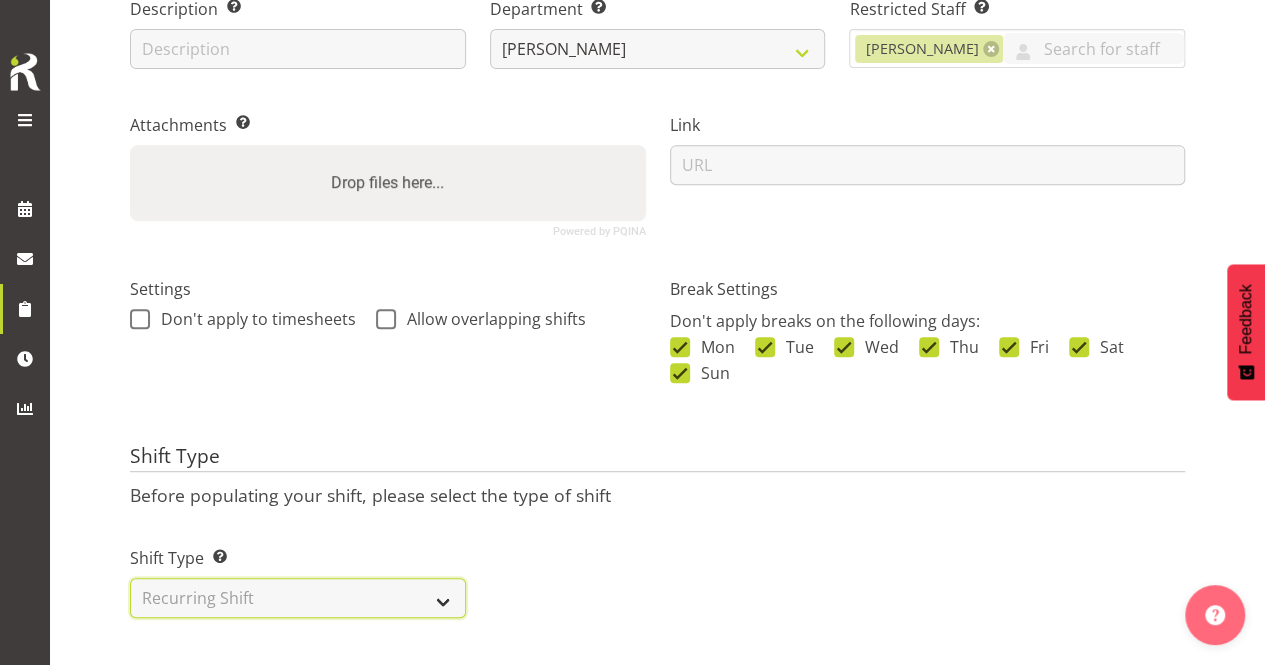 click on "Select Shift Type  One Off Shift   Recurring Shift   Rotating Shift" at bounding box center (298, 598) 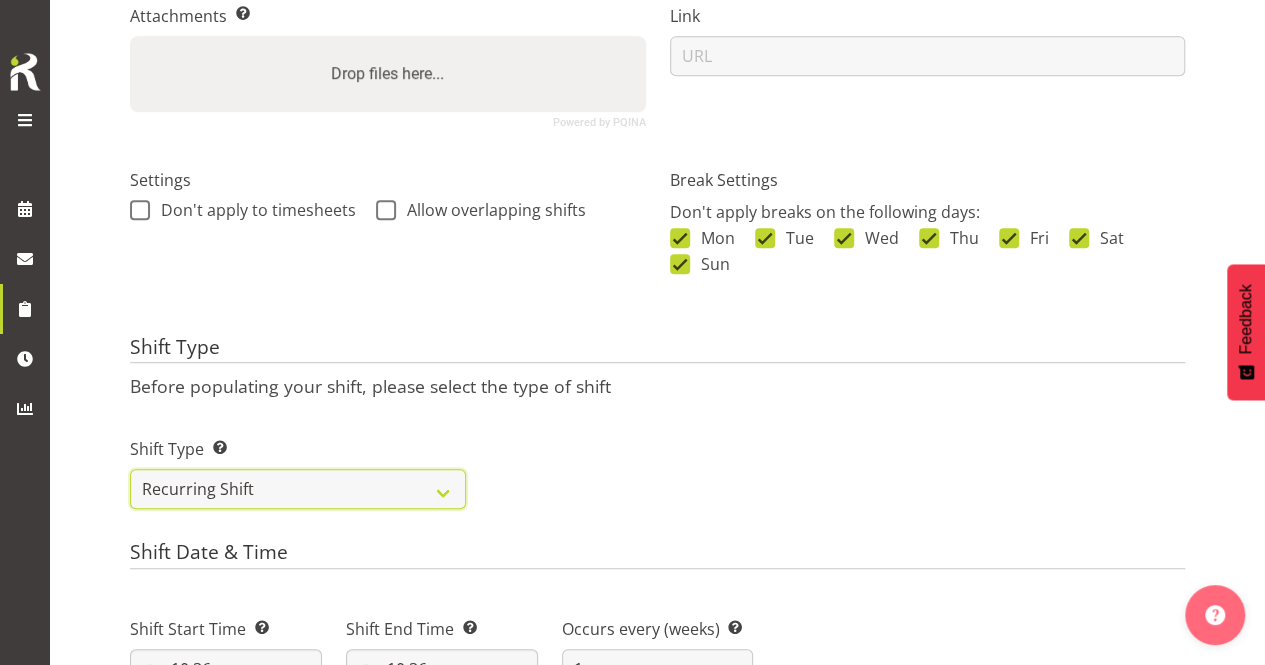 scroll, scrollTop: 548, scrollLeft: 0, axis: vertical 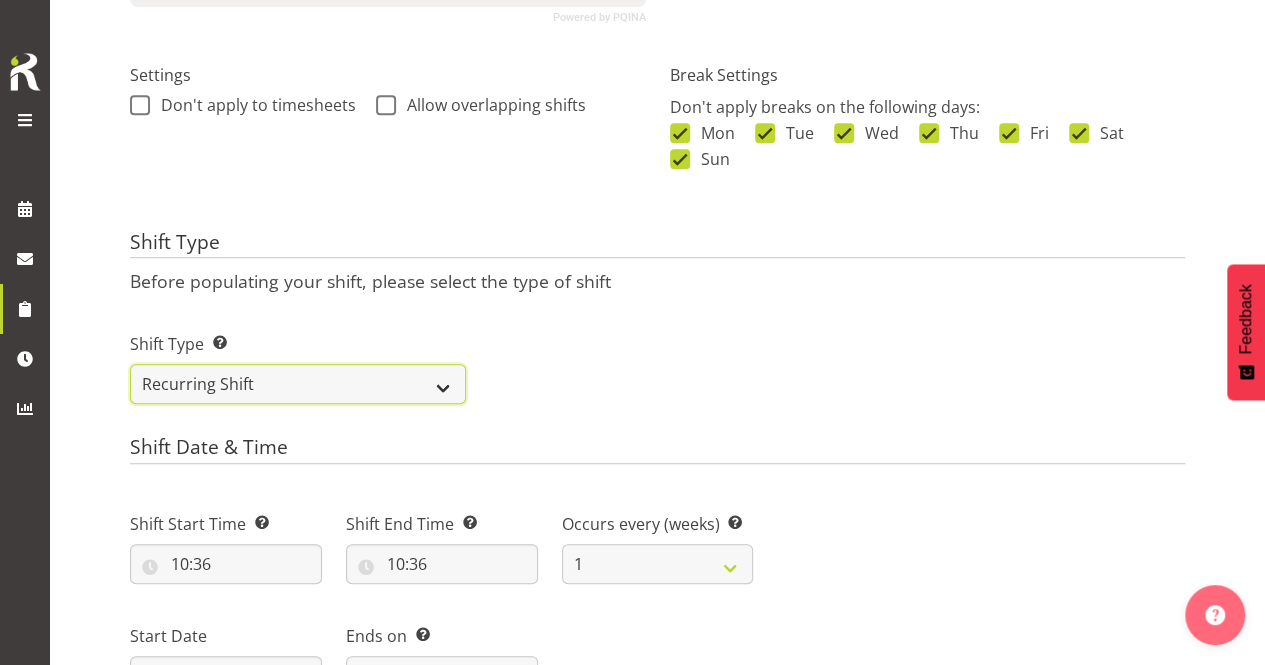 click on "One Off Shift   Recurring Shift   Rotating Shift" at bounding box center (298, 384) 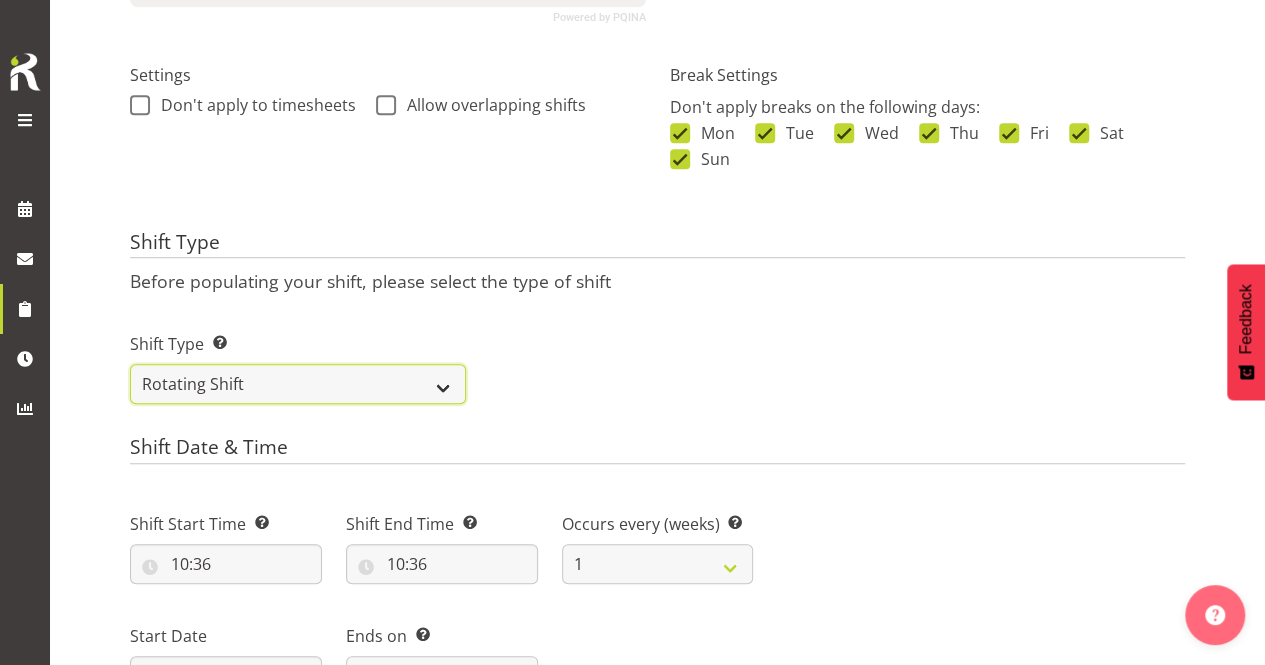 click on "One Off Shift   Recurring Shift   Rotating Shift" at bounding box center (298, 384) 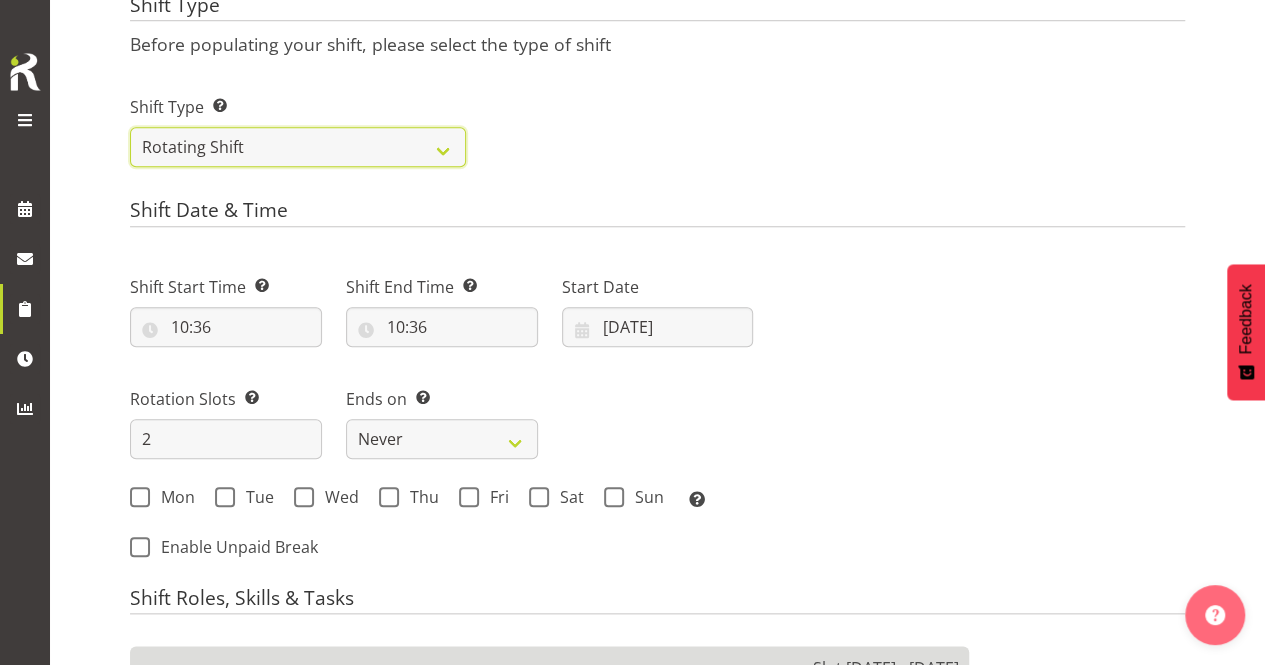 scroll, scrollTop: 848, scrollLeft: 0, axis: vertical 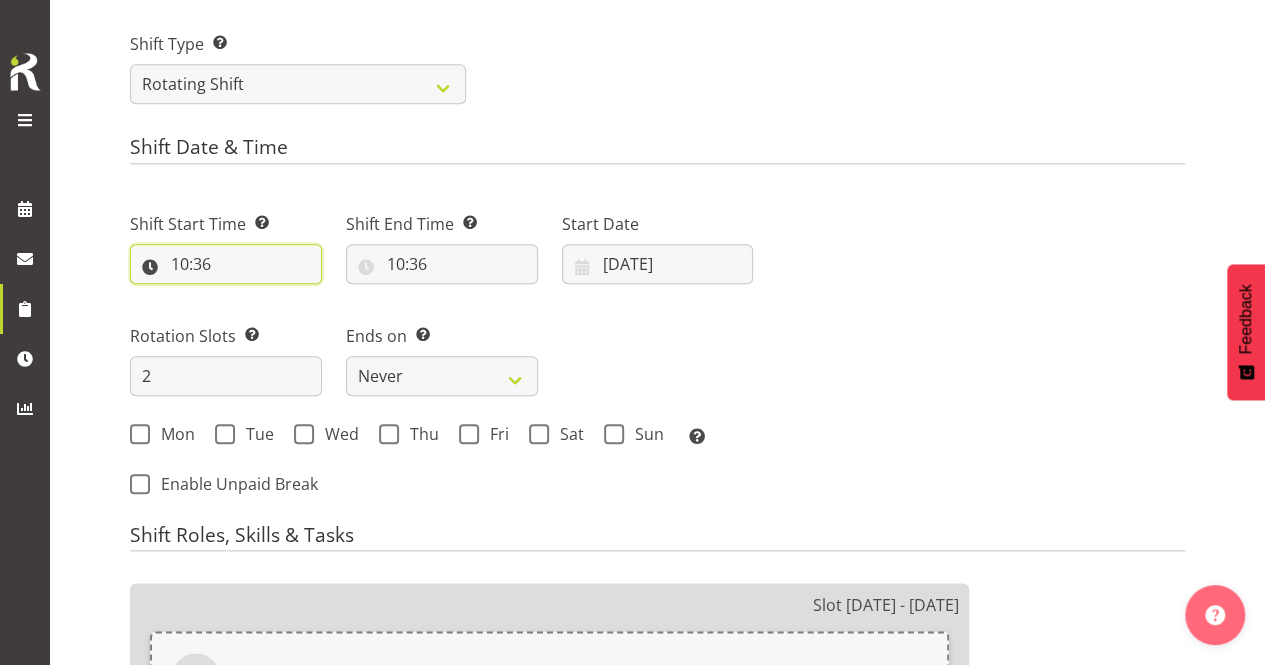 click on "10:36" at bounding box center [226, 264] 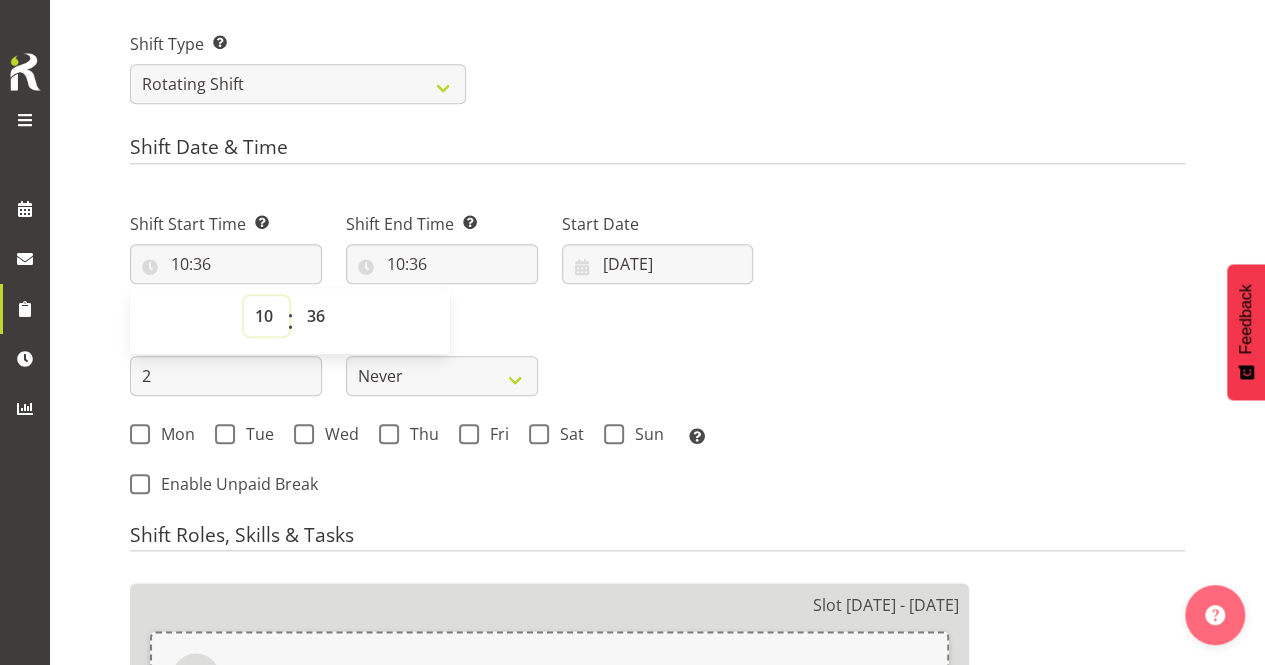 click on "00   01   02   03   04   05   06   07   08   09   10   11   12   13   14   15   16   17   18   19   20   21   22   23" at bounding box center [266, 316] 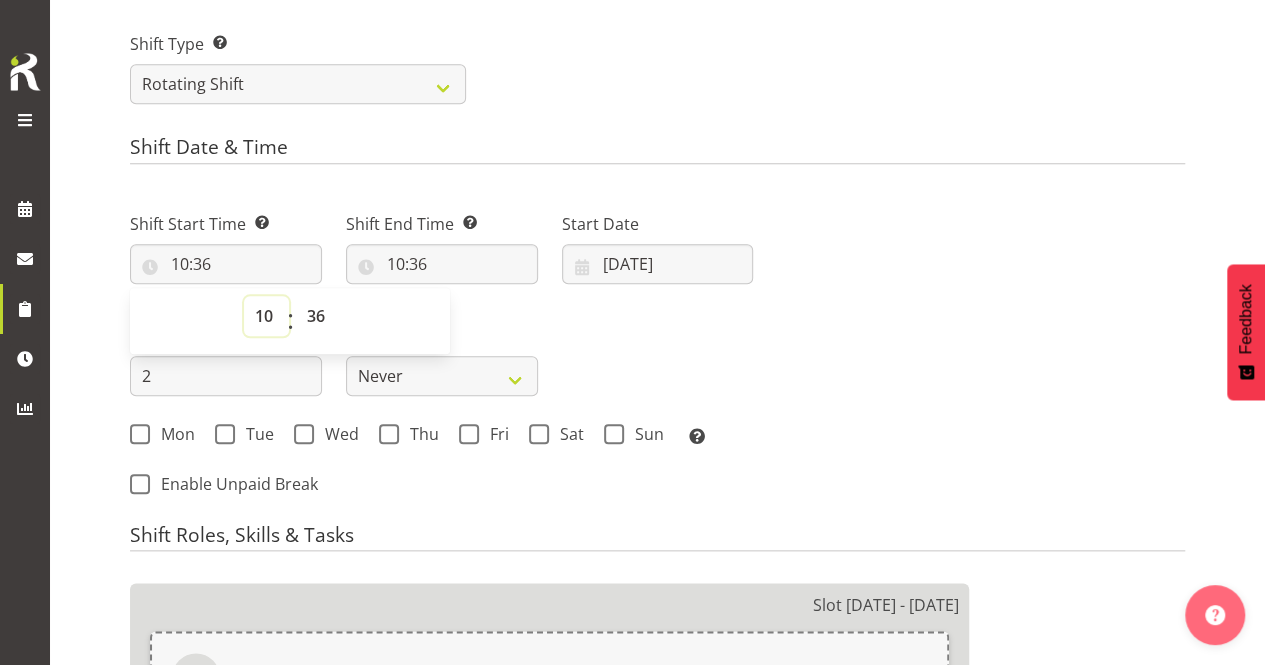 select on "9" 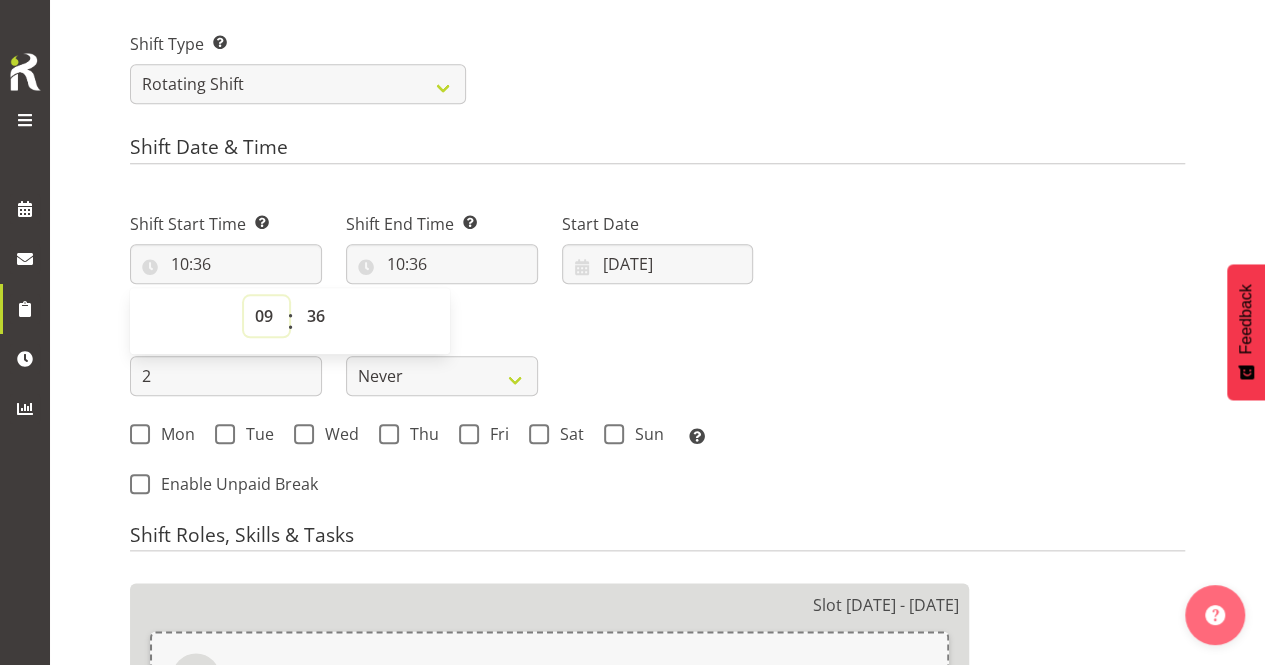 click on "00   01   02   03   04   05   06   07   08   09   10   11   12   13   14   15   16   17   18   19   20   21   22   23" at bounding box center (266, 316) 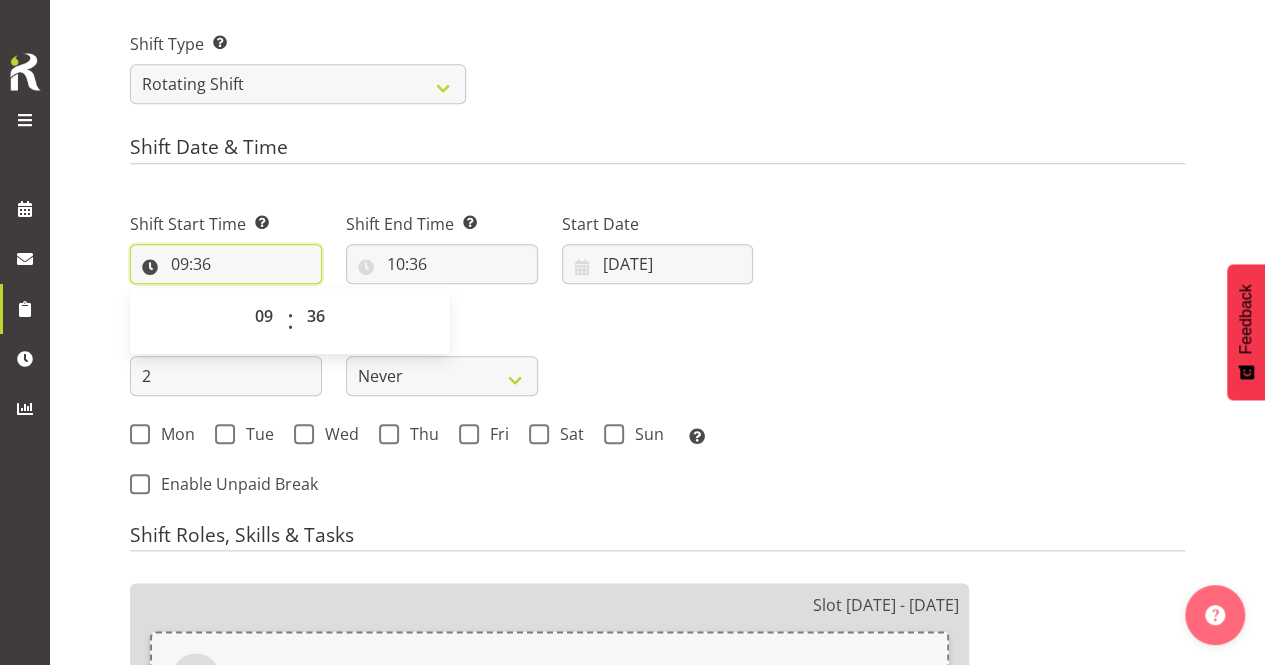 click on "09:36" at bounding box center [226, 264] 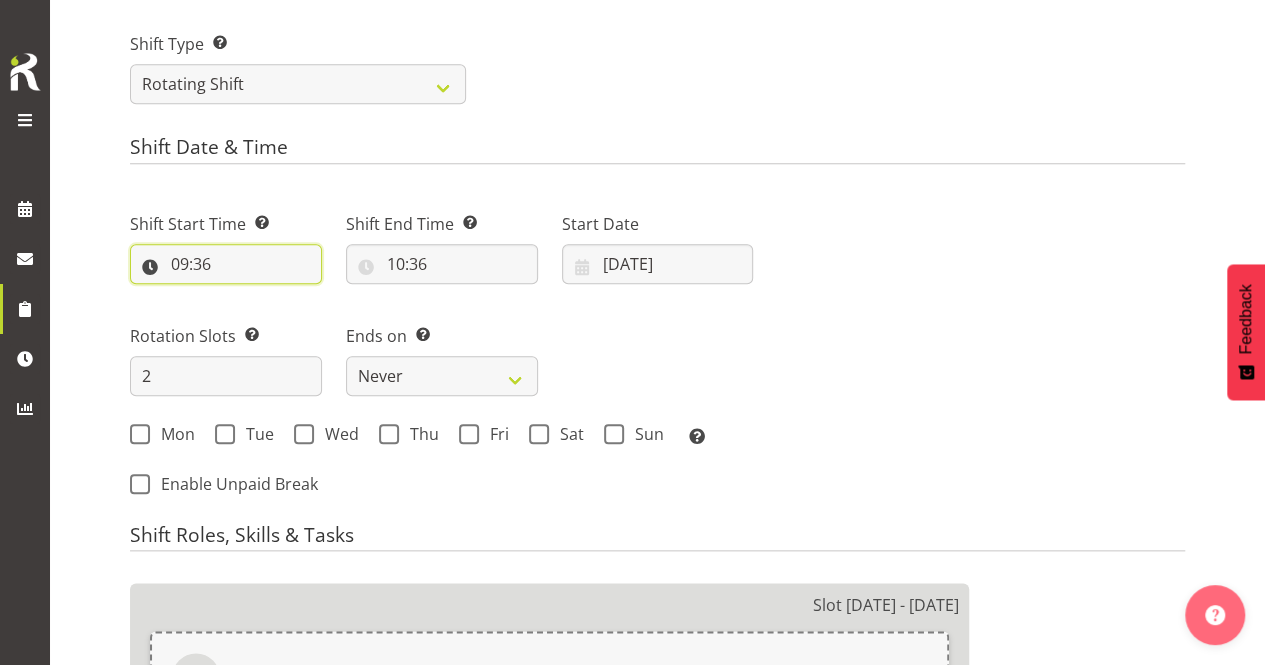 click on "09:36" at bounding box center (226, 264) 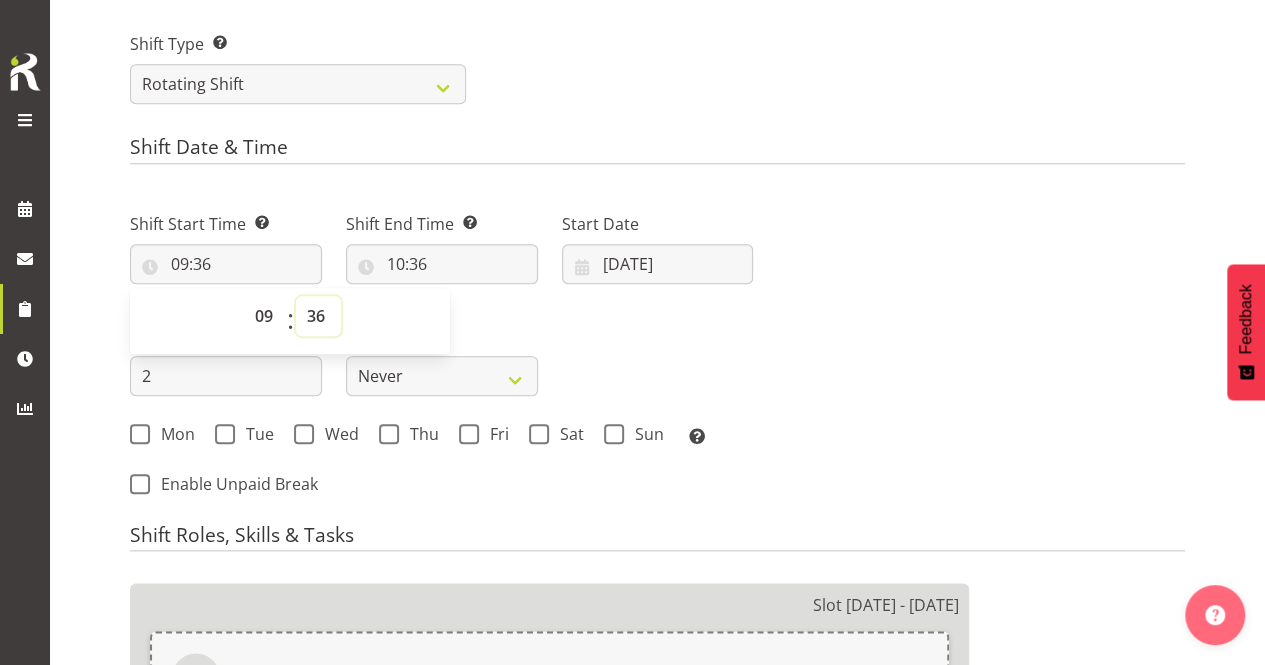 click on "00   01   02   03   04   05   06   07   08   09   10   11   12   13   14   15   16   17   18   19   20   21   22   23   24   25   26   27   28   29   30   31   32   33   34   35   36   37   38   39   40   41   42   43   44   45   46   47   48   49   50   51   52   53   54   55   56   57   58   59" at bounding box center (318, 316) 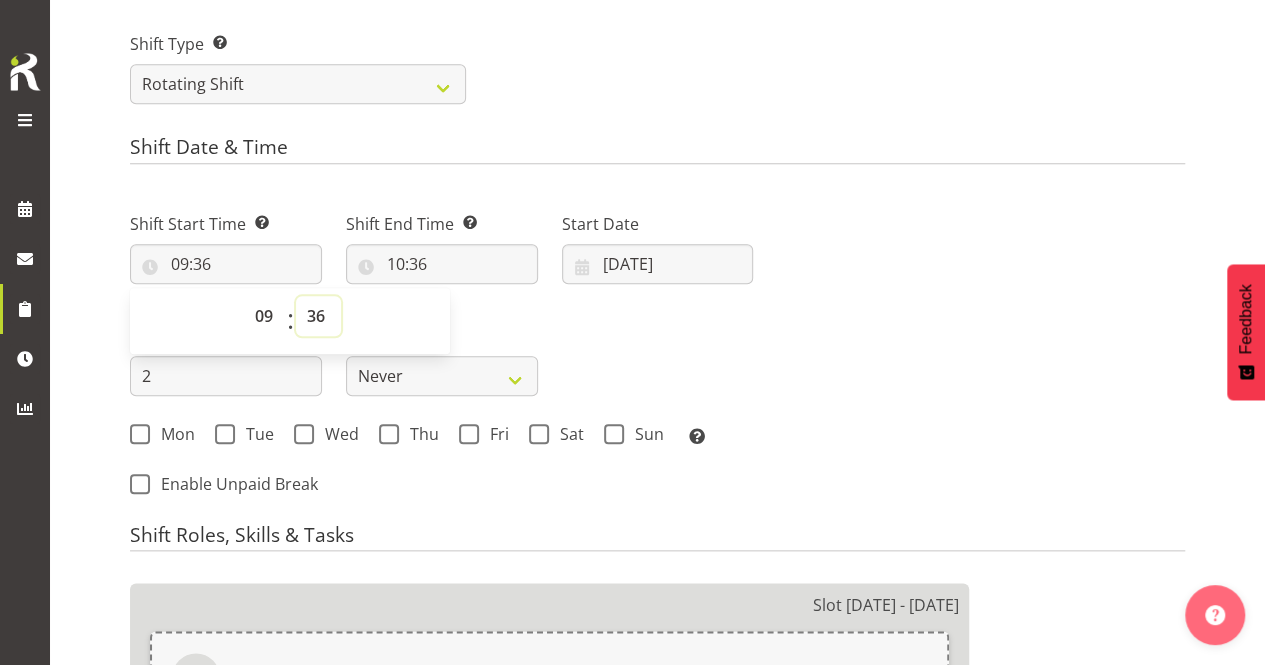 select on "0" 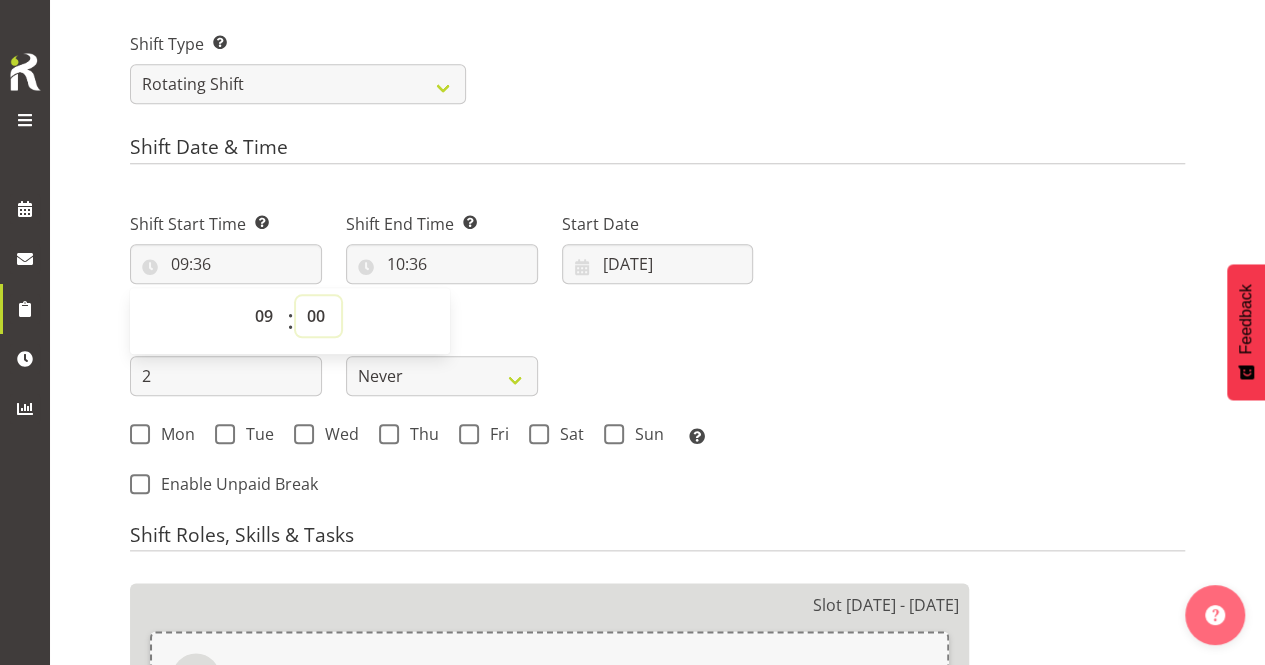 click on "00   01   02   03   04   05   06   07   08   09   10   11   12   13   14   15   16   17   18   19   20   21   22   23   24   25   26   27   28   29   30   31   32   33   34   35   36   37   38   39   40   41   42   43   44   45   46   47   48   49   50   51   52   53   54   55   56   57   58   59" at bounding box center (318, 316) 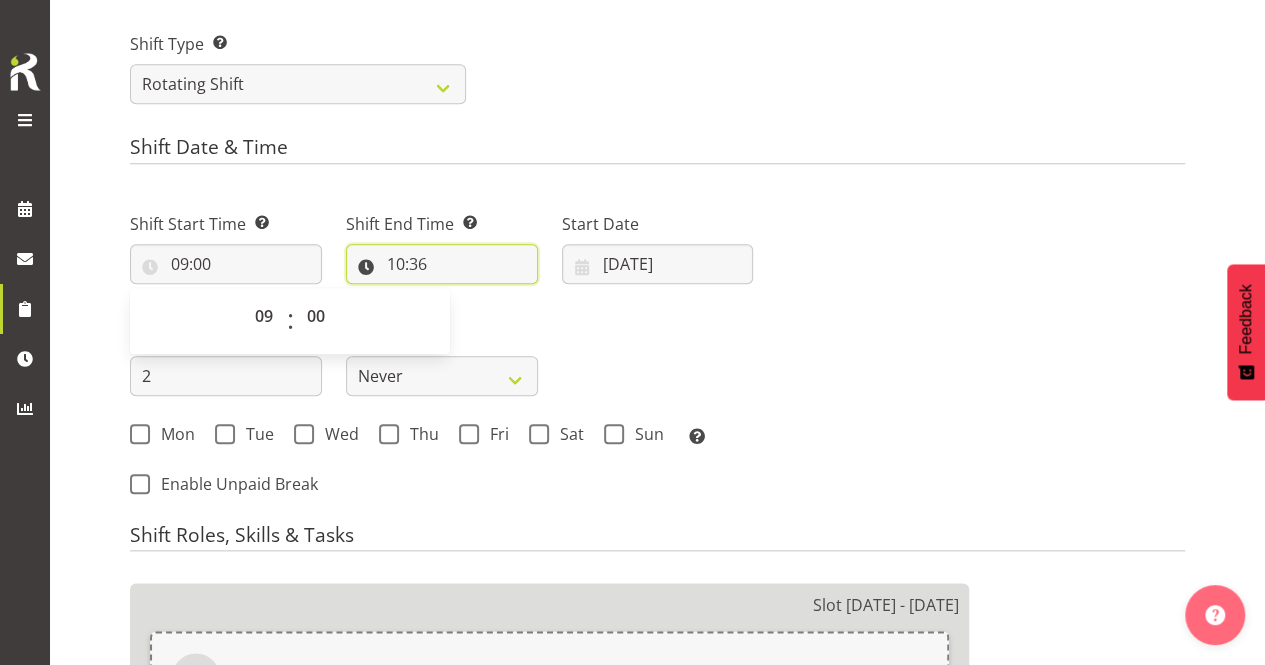click on "10:36" at bounding box center [442, 264] 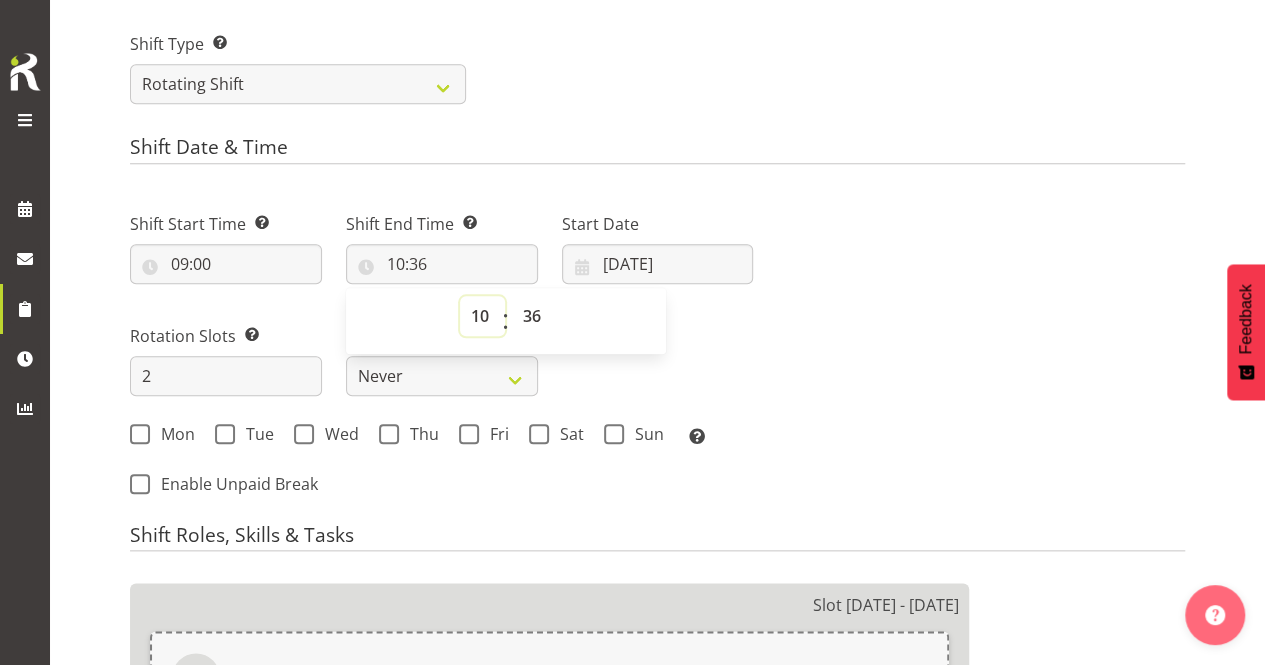 click on "00   01   02   03   04   05   06   07   08   09   10   11   12   13   14   15   16   17   18   19   20   21   22   23" at bounding box center [482, 316] 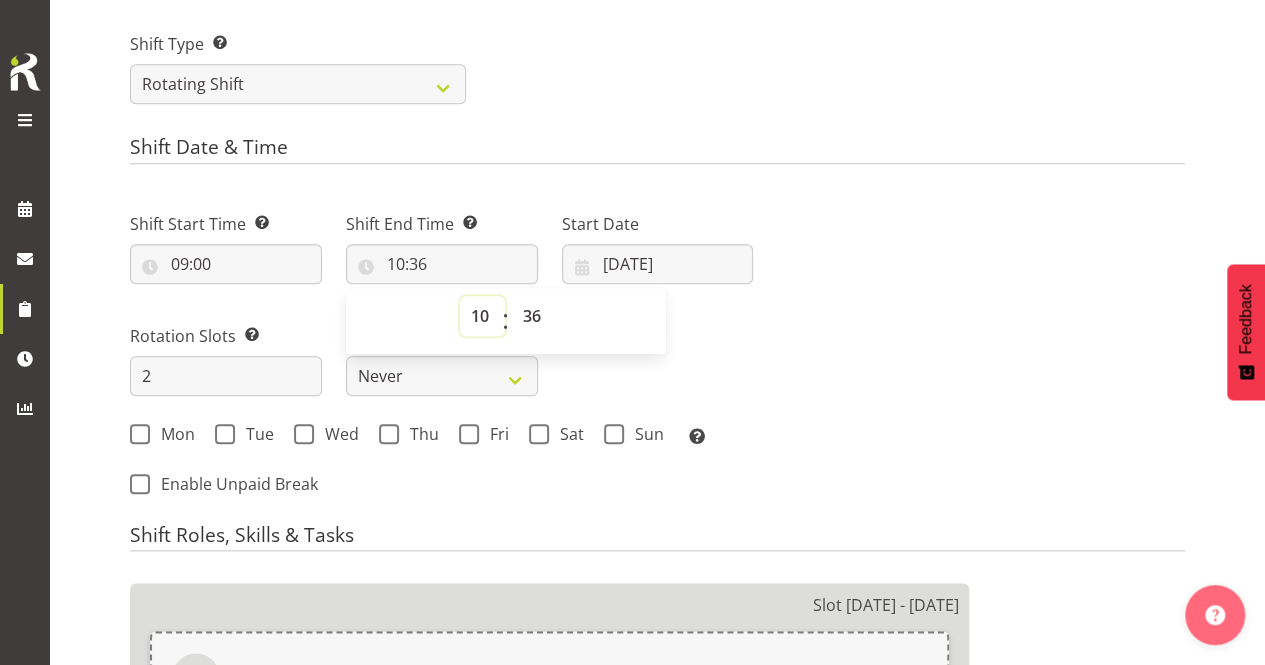 select on "18" 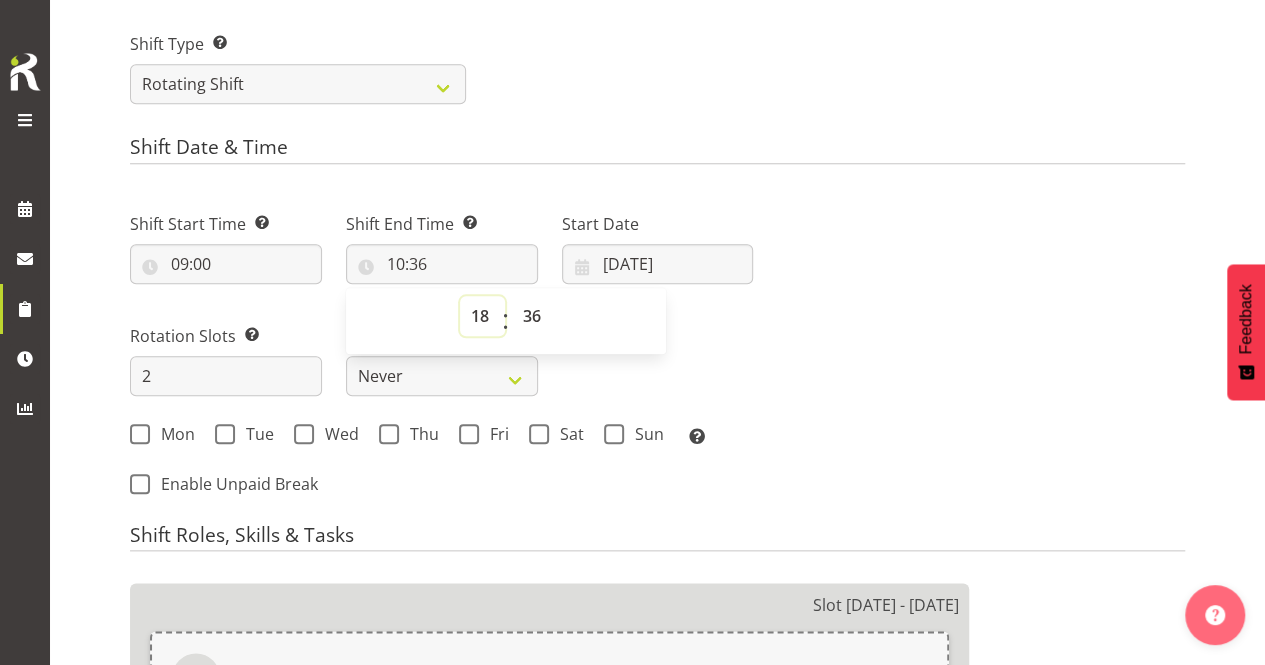 click on "00   01   02   03   04   05   06   07   08   09   10   11   12   13   14   15   16   17   18   19   20   21   22   23" at bounding box center (482, 316) 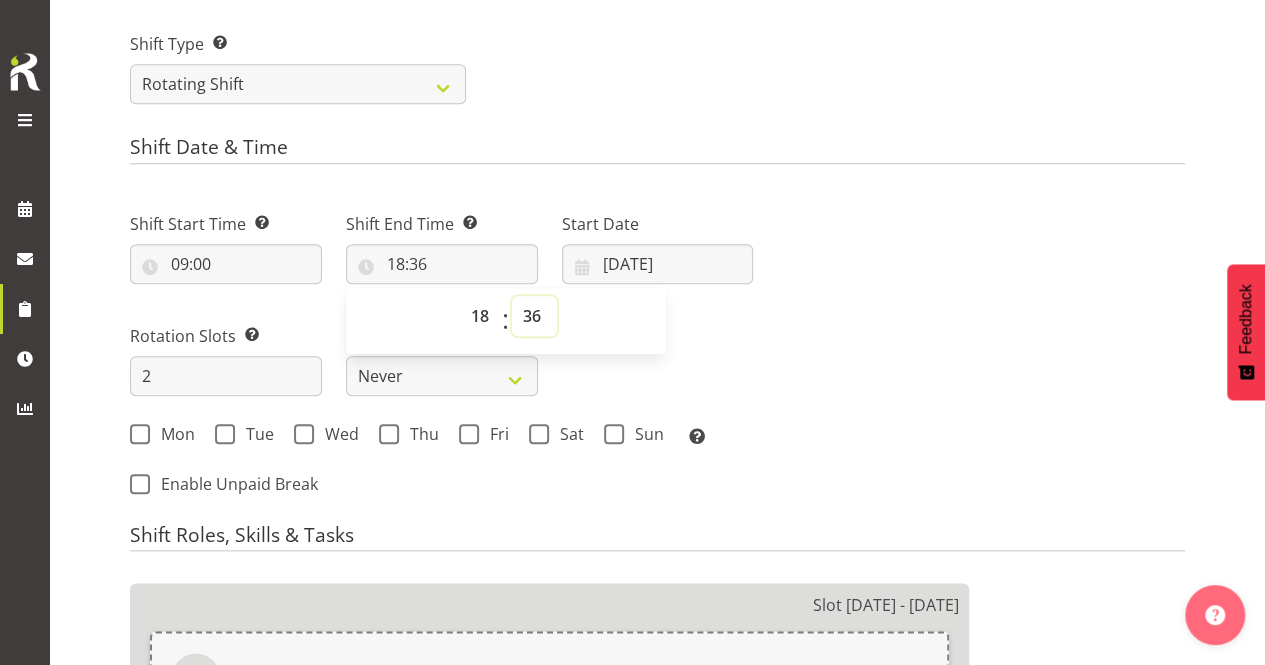 click on "00   01   02   03   04   05   06   07   08   09   10   11   12   13   14   15   16   17   18   19   20   21   22   23   24   25   26   27   28   29   30   31   32   33   34   35   36   37   38   39   40   41   42   43   44   45   46   47   48   49   50   51   52   53   54   55   56   57   58   59" at bounding box center (534, 316) 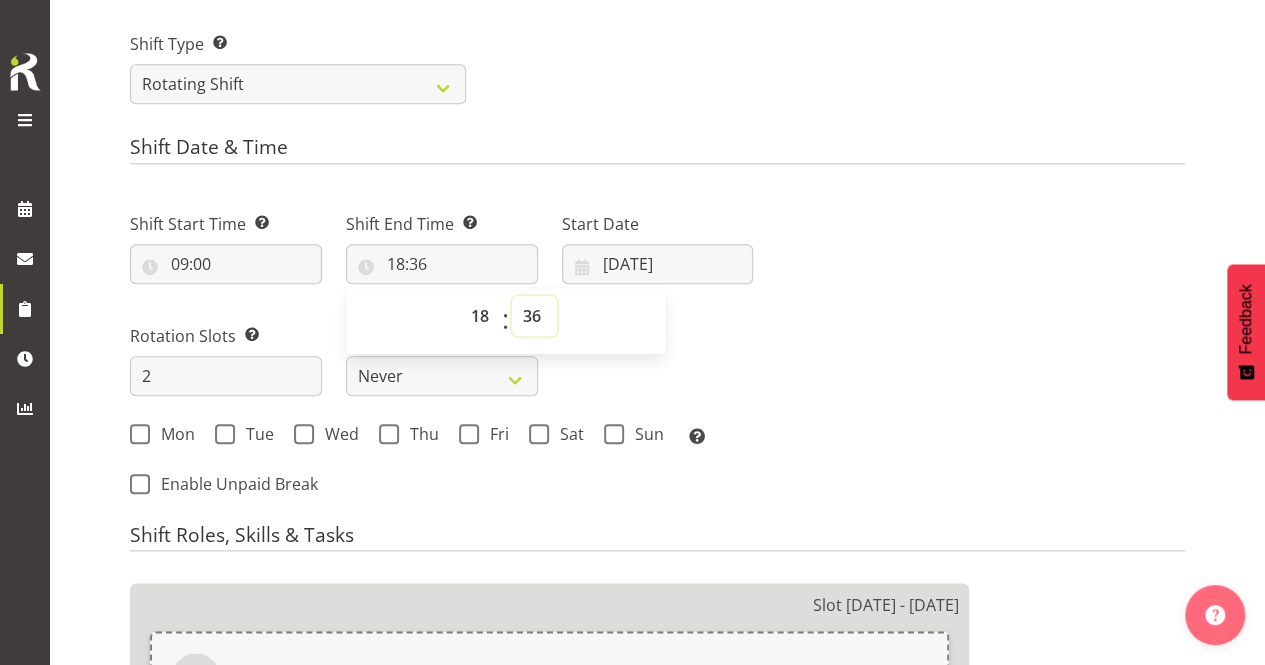 select on "0" 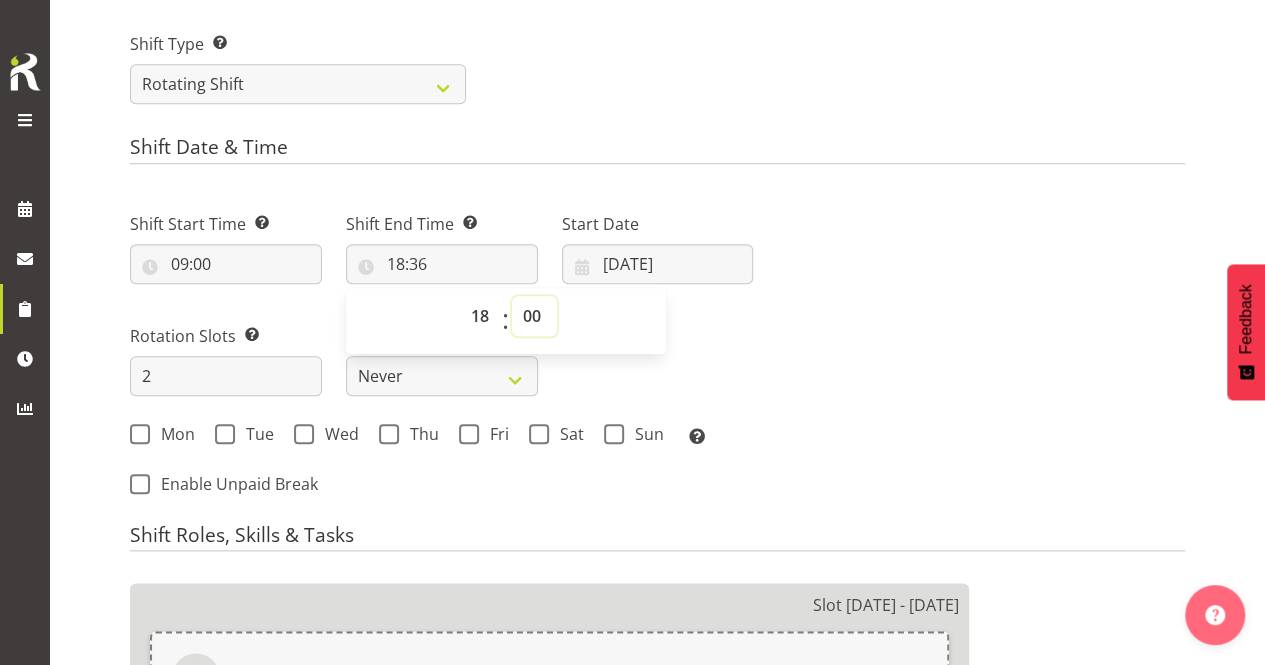 click on "00   01   02   03   04   05   06   07   08   09   10   11   12   13   14   15   16   17   18   19   20   21   22   23   24   25   26   27   28   29   30   31   32   33   34   35   36   37   38   39   40   41   42   43   44   45   46   47   48   49   50   51   52   53   54   55   56   57   58   59" at bounding box center (534, 316) 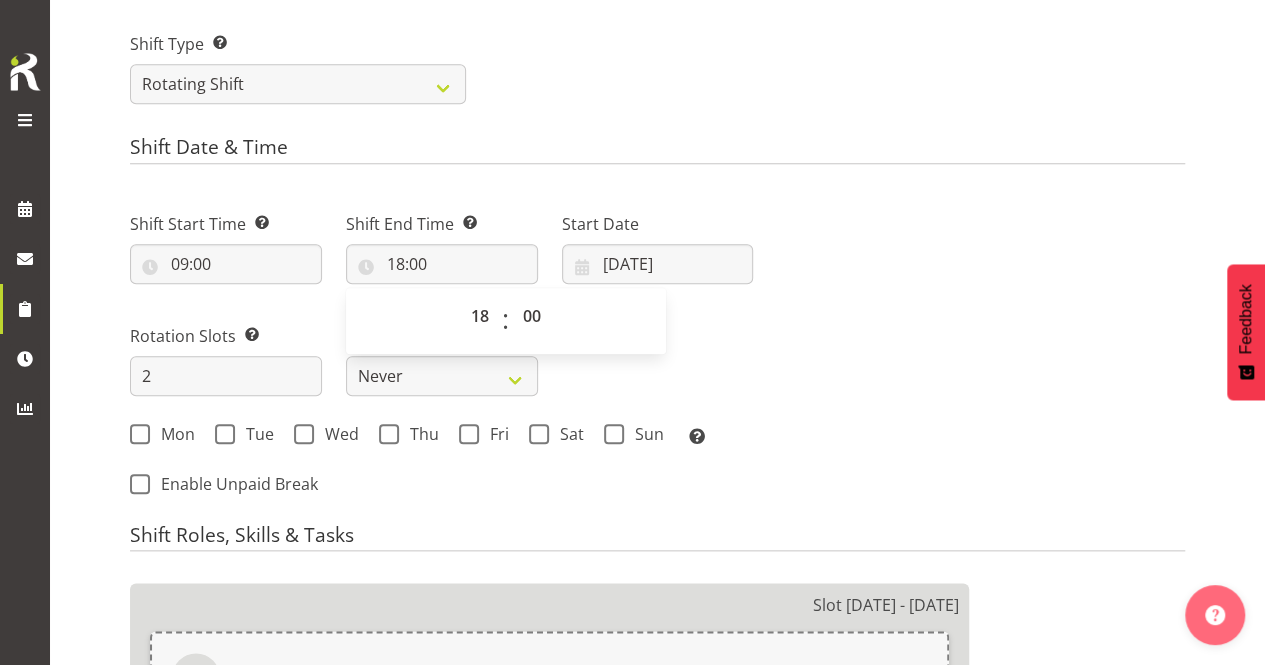 click on "Shift Start Time
Set the time of the day you wish this shift to start       09:00  00   01   02   03   04   05   06   07   08   09   10   11   12   13   14   15   16   17   18   19   20   21   22   23  :  00   01   02   03   04   05   06   07   08   09   10   11   12   13   14   15   16   17   18   19   20   21   22   23   24   25   26   27   28   29   30   31   32   33   34   35   36   37   38   39   40   41   42   43   44   45   46   47   48   49   50   51   52   53   54   55   56   57   58   59
Shift End Time
Set the time of the day you wish this shift to finish       18:00  00   01   02   03   04   05   06   07   08   09   10   11   12   13   14   15   16   17   18   19   20   21   22   23  :  00   01   02   03   04   05   06   07   08   09   10   11   12   13   14   15   16   17   18   19   20   21   22   23   24   25   26   27   28   29   30   31   32   33   34   35   36   37   38   39   40   41   42   43   44   45   46   47   48   49   50   51   52   53   54   55" at bounding box center (441, 323) 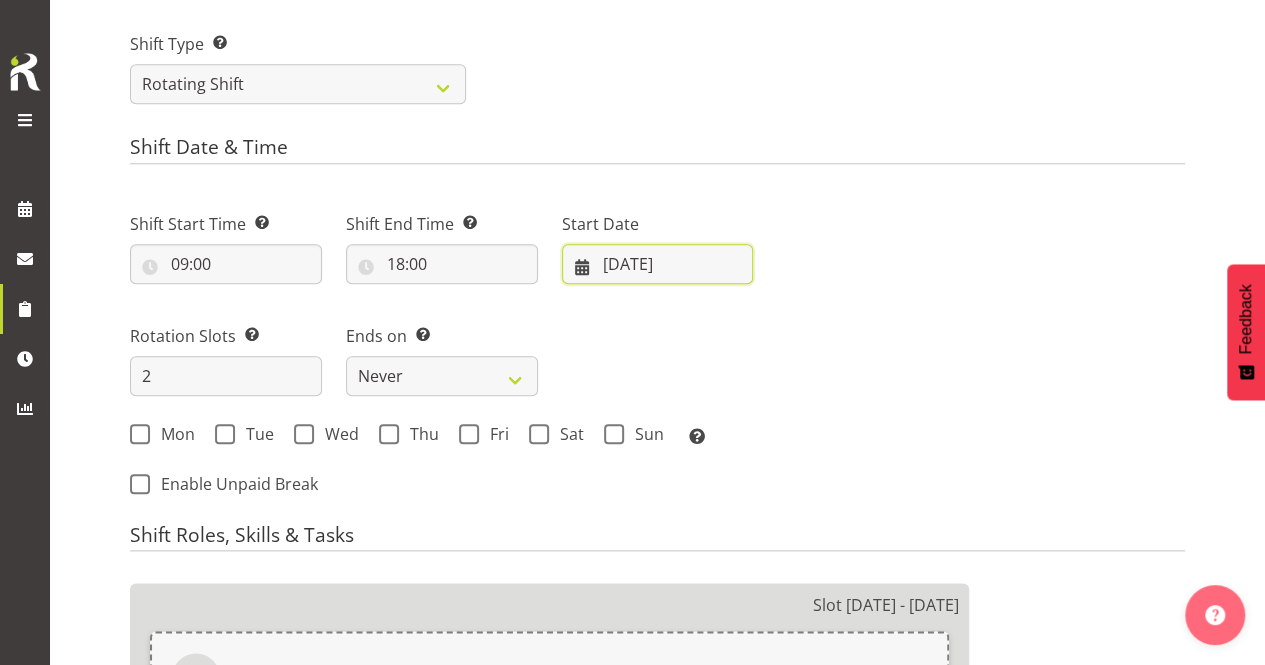 click on "11/07/2025" at bounding box center (658, 264) 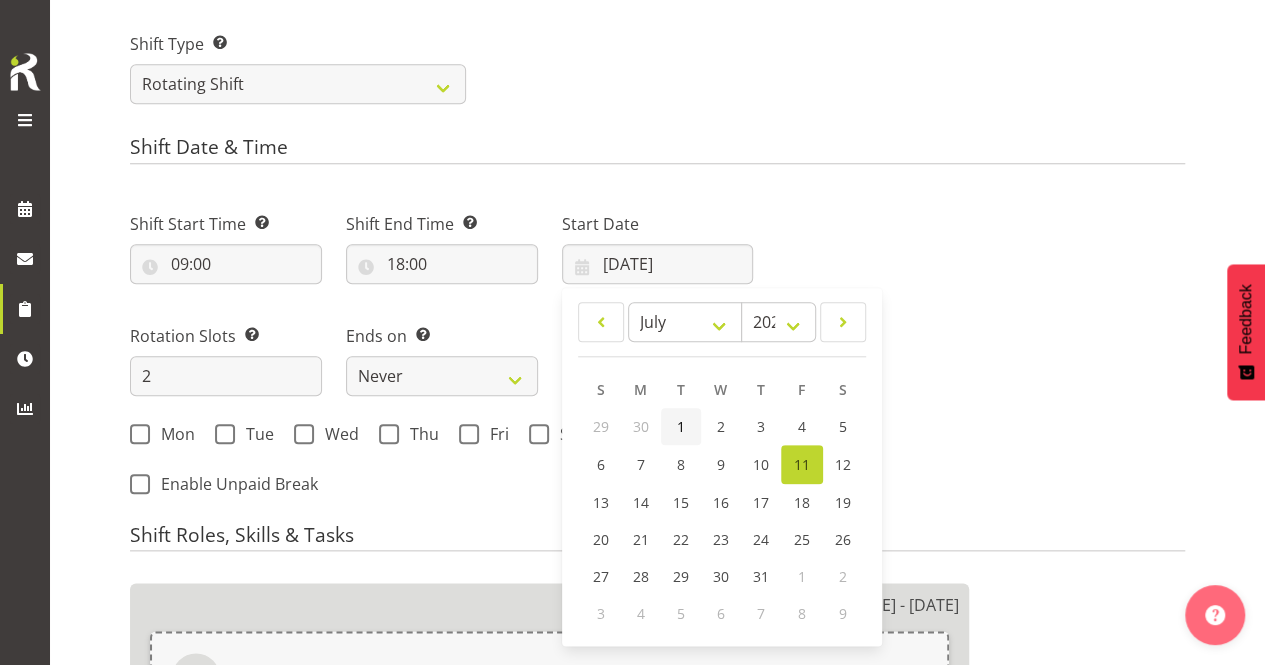 click on "1" at bounding box center (681, 426) 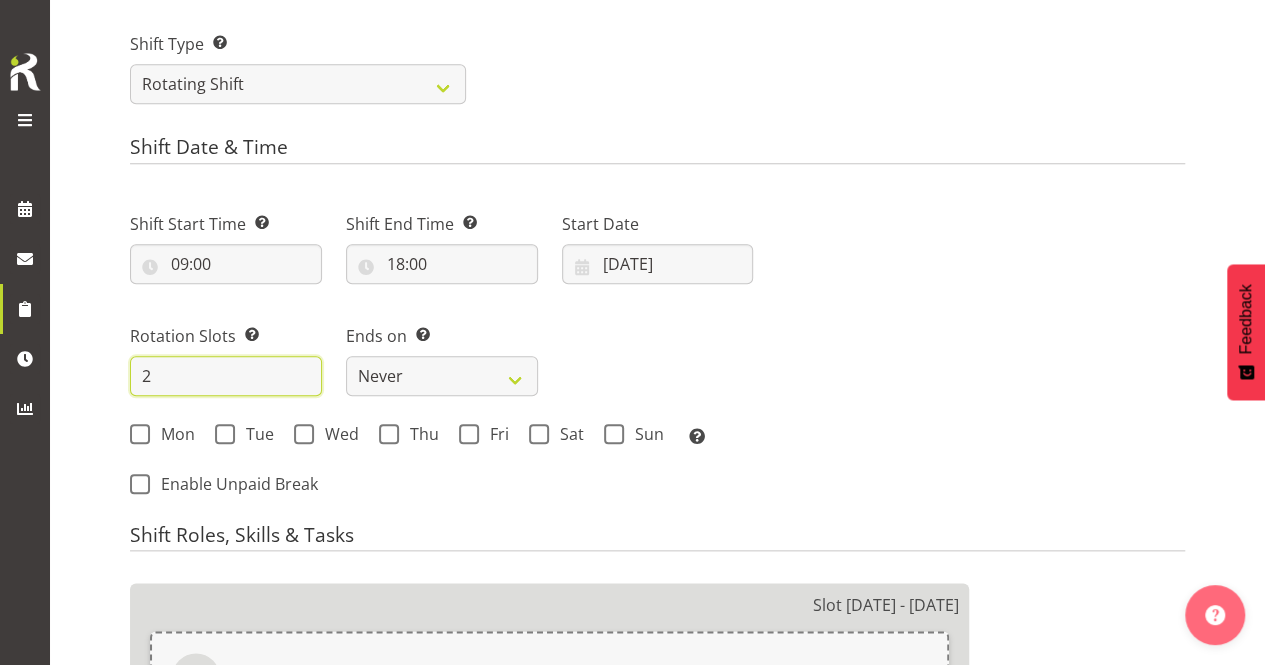 click on "2" at bounding box center (226, 376) 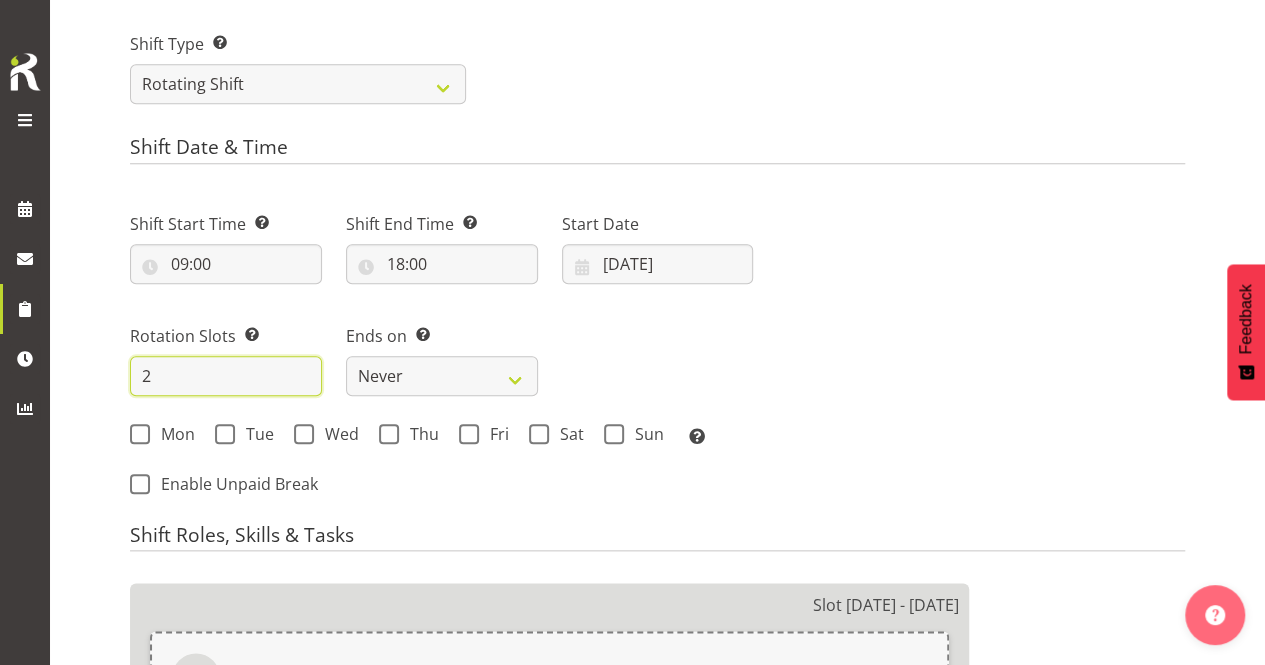 drag, startPoint x: 210, startPoint y: 382, endPoint x: 87, endPoint y: 367, distance: 123.911255 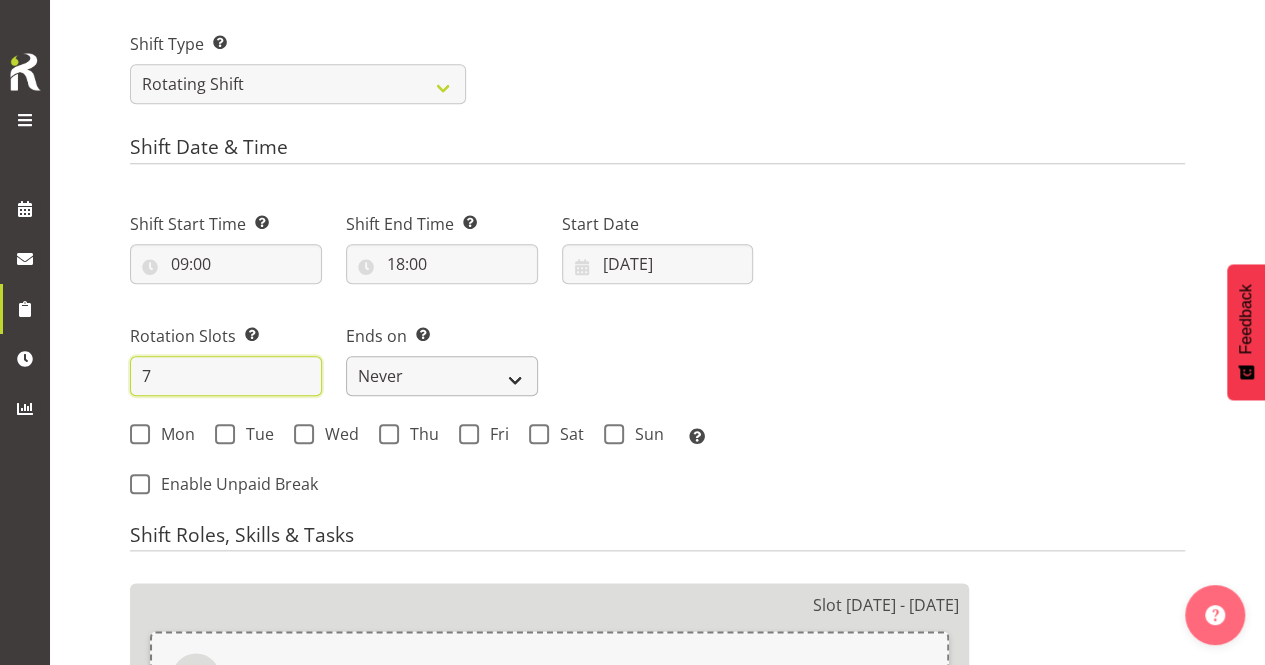 type on "7" 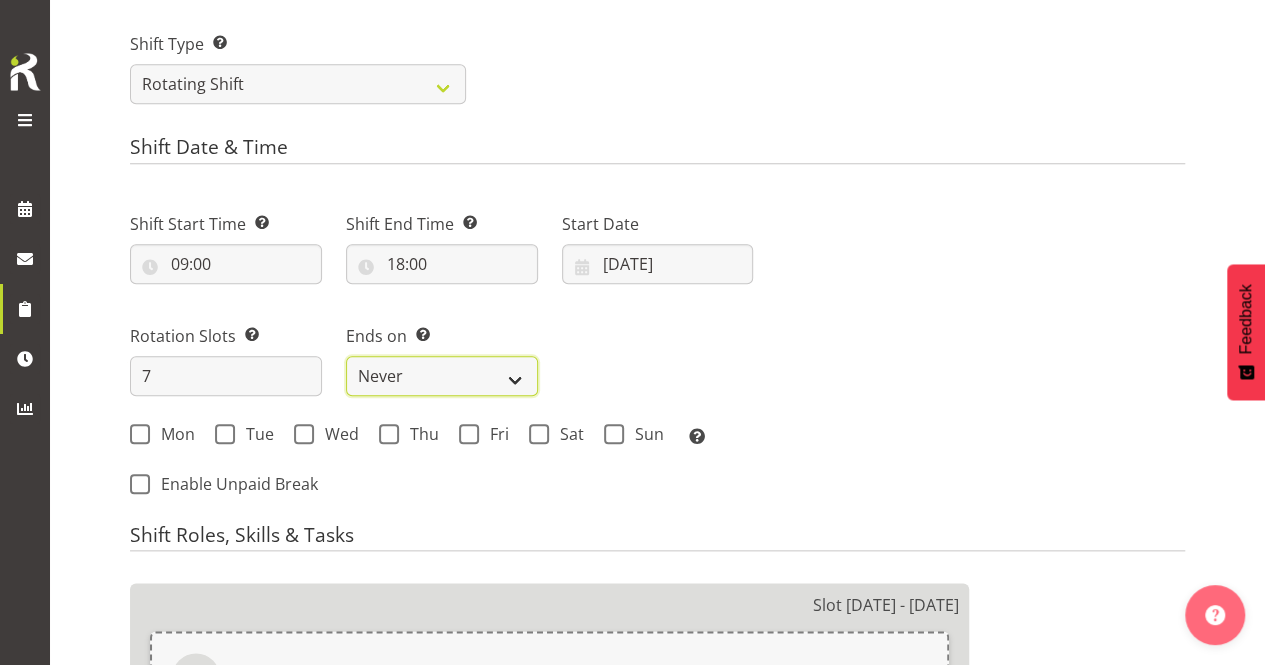 click on "Never   On Date" at bounding box center [442, 376] 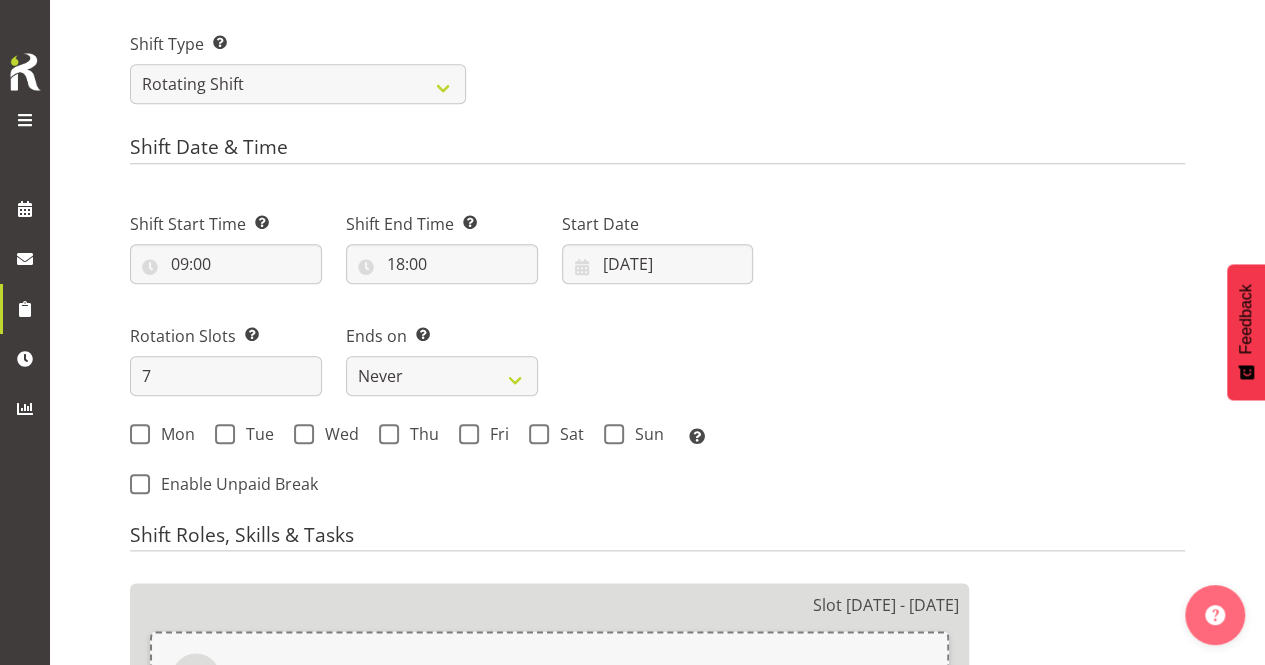 click on "Shift Start Time
Set the time of the day you wish this shift to start       09:00  00   01   02   03   04   05   06   07   08   09   10   11   12   13   14   15   16   17   18   19   20   21   22   23  :  00   01   02   03   04   05   06   07   08   09   10   11   12   13   14   15   16   17   18   19   20   21   22   23   24   25   26   27   28   29   30   31   32   33   34   35   36   37   38   39   40   41   42   43   44   45   46   47   48   49   50   51   52   53   54   55   56   57   58   59
Shift End Time
Set the time of the day you wish this shift to finish       18:00  00   01   02   03   04   05   06   07   08   09   10   11   12   13   14   15   16   17   18   19   20   21   22   23  :  00   01   02   03   04   05   06   07   08   09   10   11   12   13   14   15   16   17   18   19   20   21   22   23   24   25   26   27   28   29   30   31   32   33   34   35   36   37   38   39   40   41   42   43   44   45   46   47   48   49   50   51   52   53   54   55" at bounding box center (441, 323) 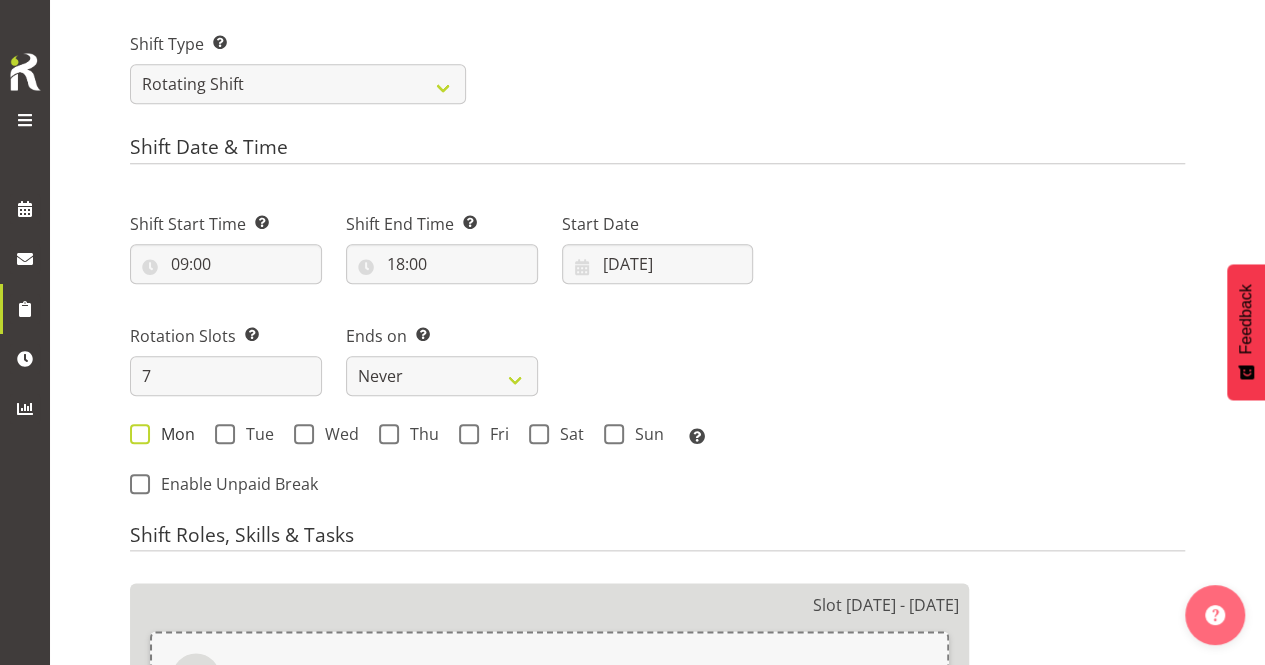 click on "Mon" at bounding box center [172, 434] 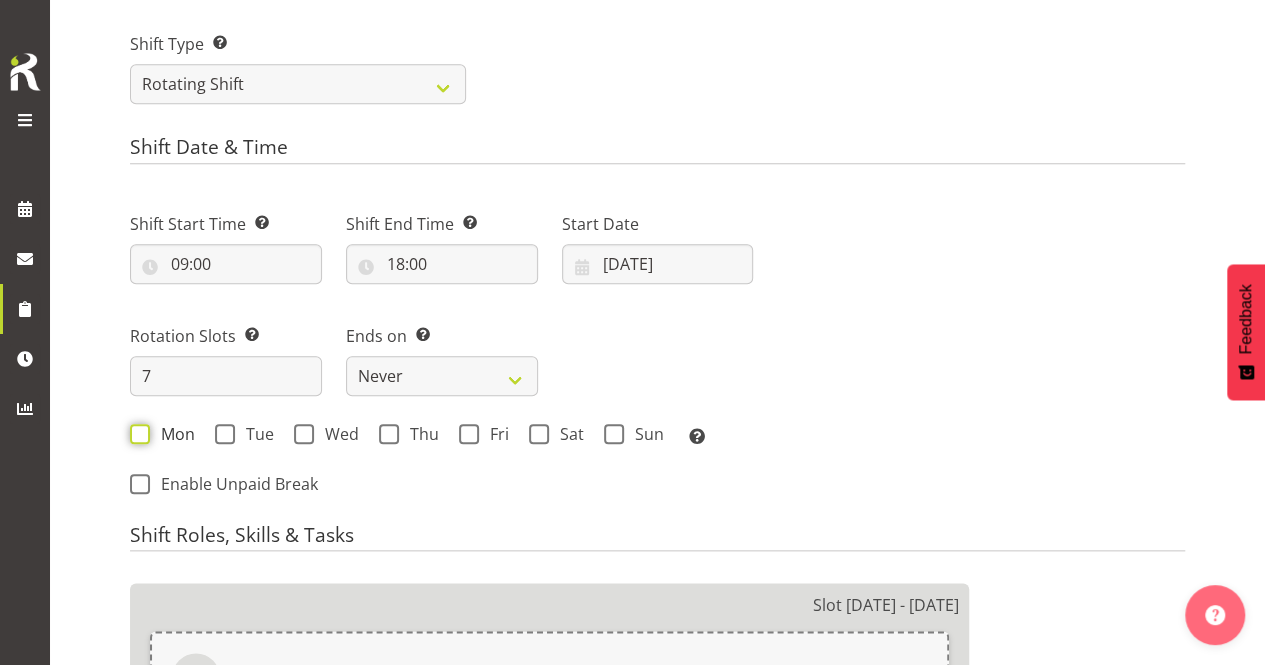 click on "Mon" at bounding box center [136, 433] 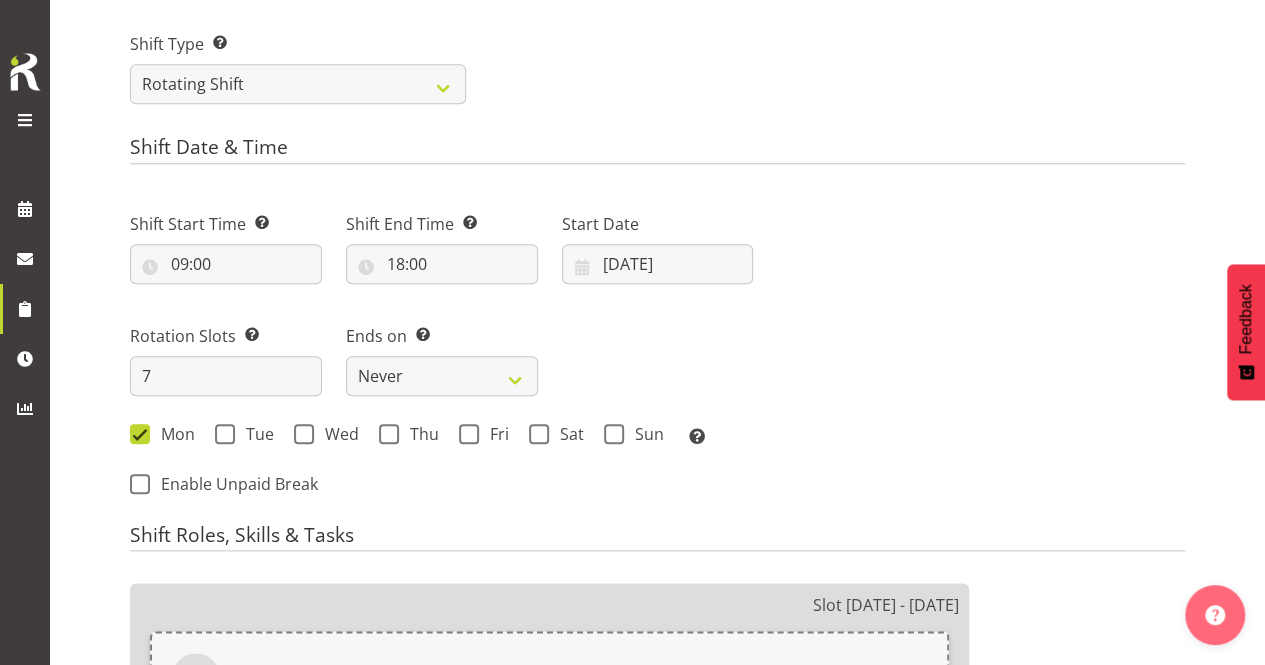 click on "Mon   Tue   Wed   Thu   Fri   Sat   Sun   Select the days of the week you wish to create this shift on." at bounding box center [441, 437] 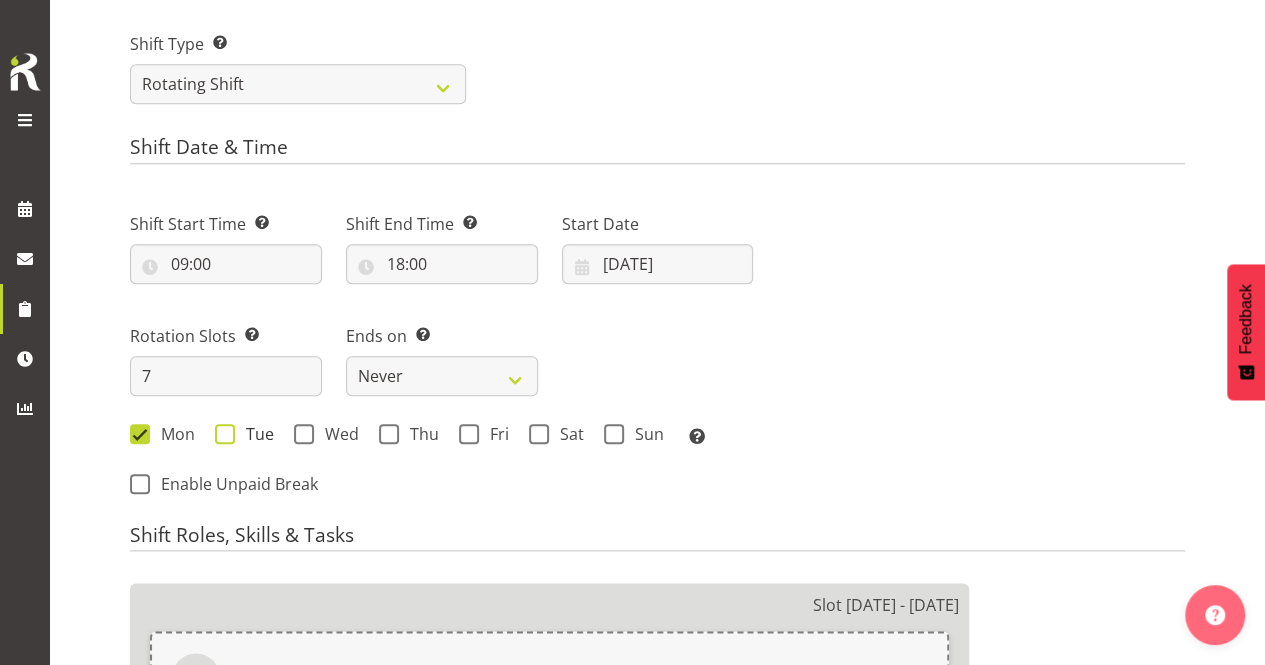 click on "Tue" at bounding box center (254, 434) 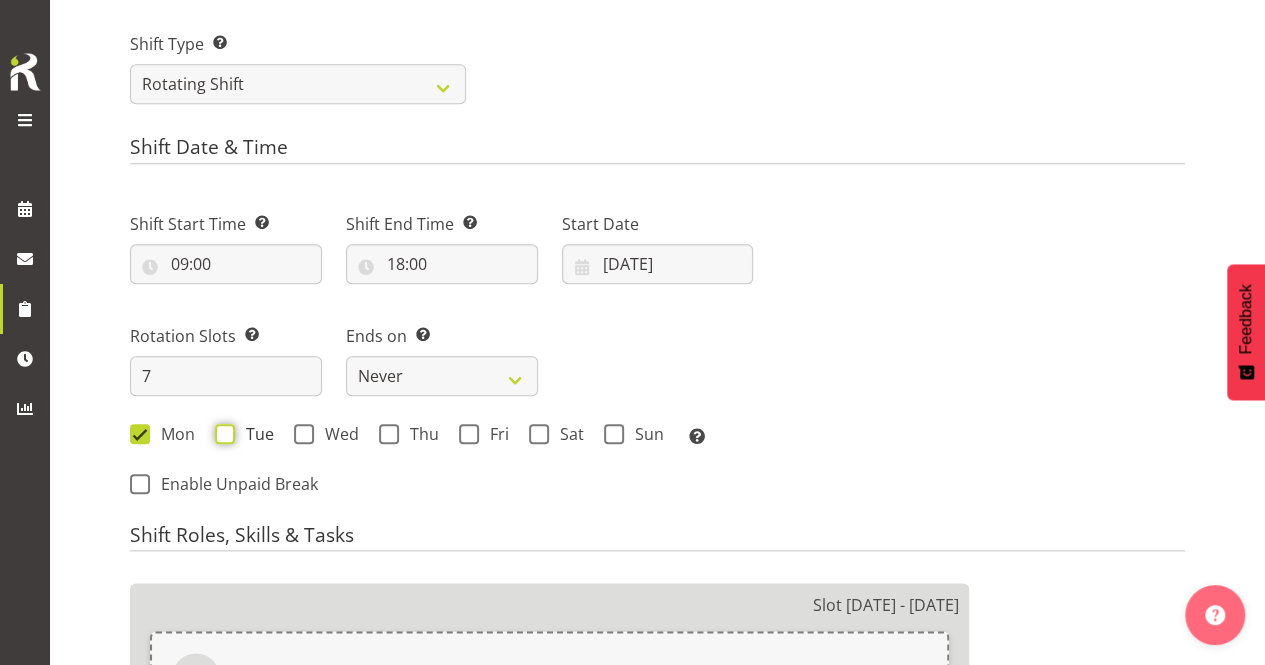 click on "Tue" at bounding box center (221, 433) 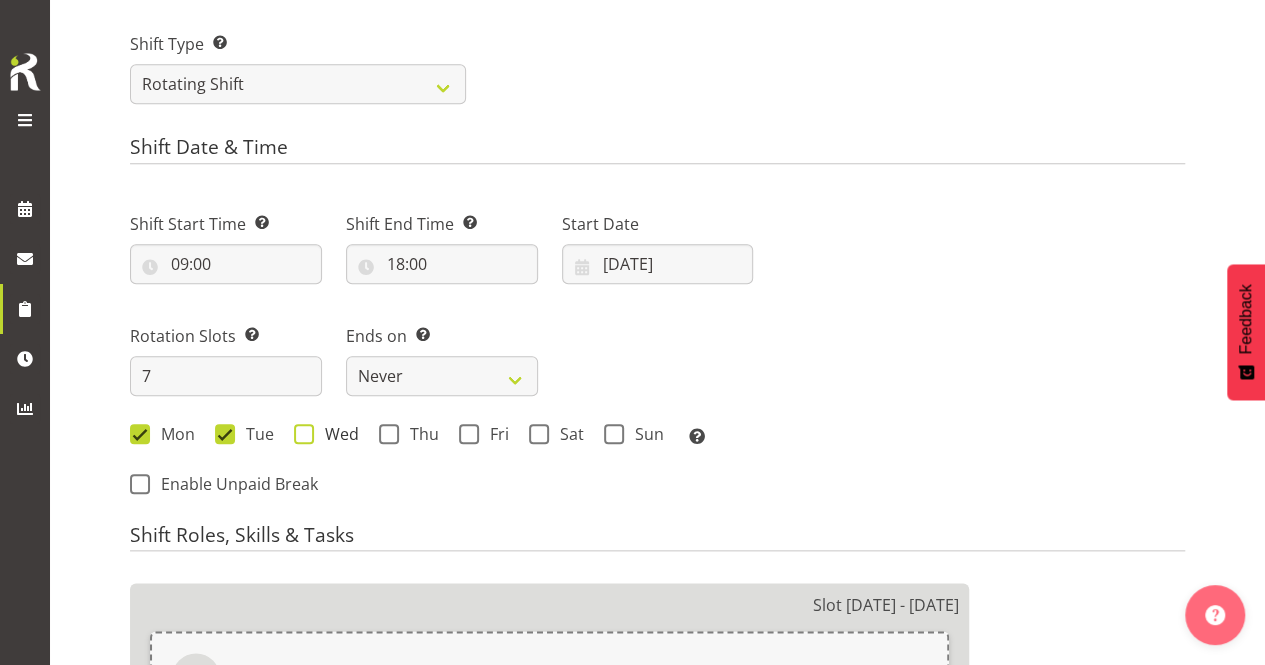drag, startPoint x: 324, startPoint y: 434, endPoint x: 395, endPoint y: 434, distance: 71 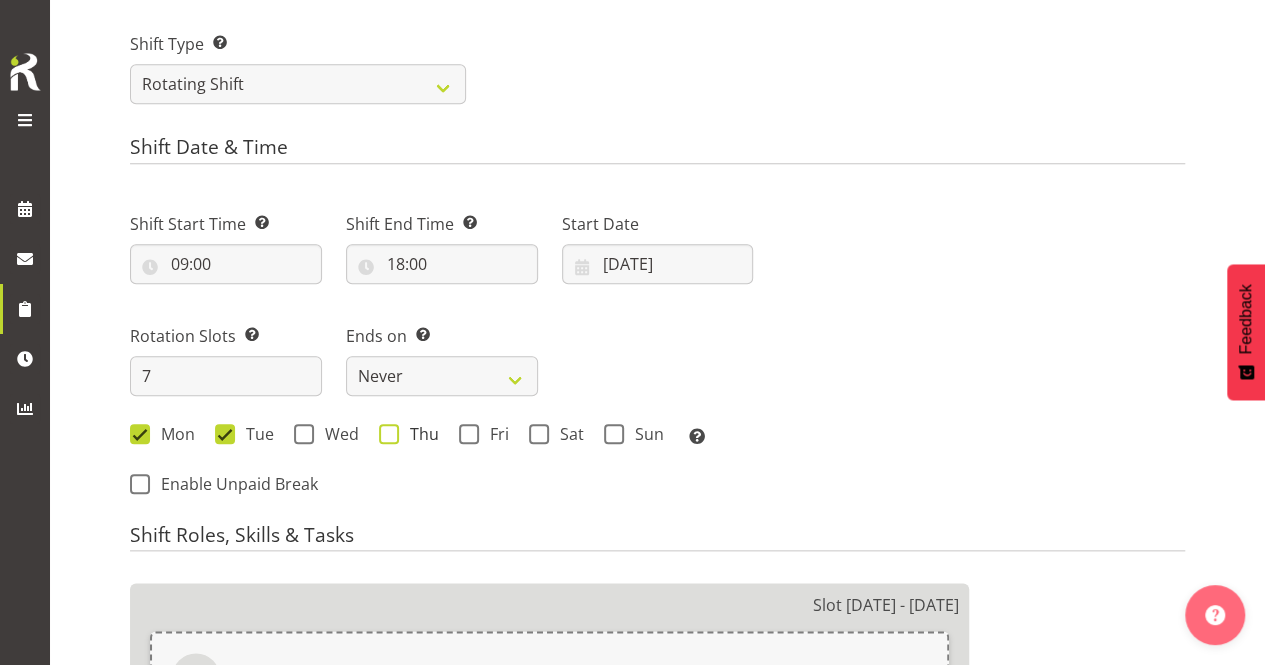 click on "Wed" at bounding box center (336, 434) 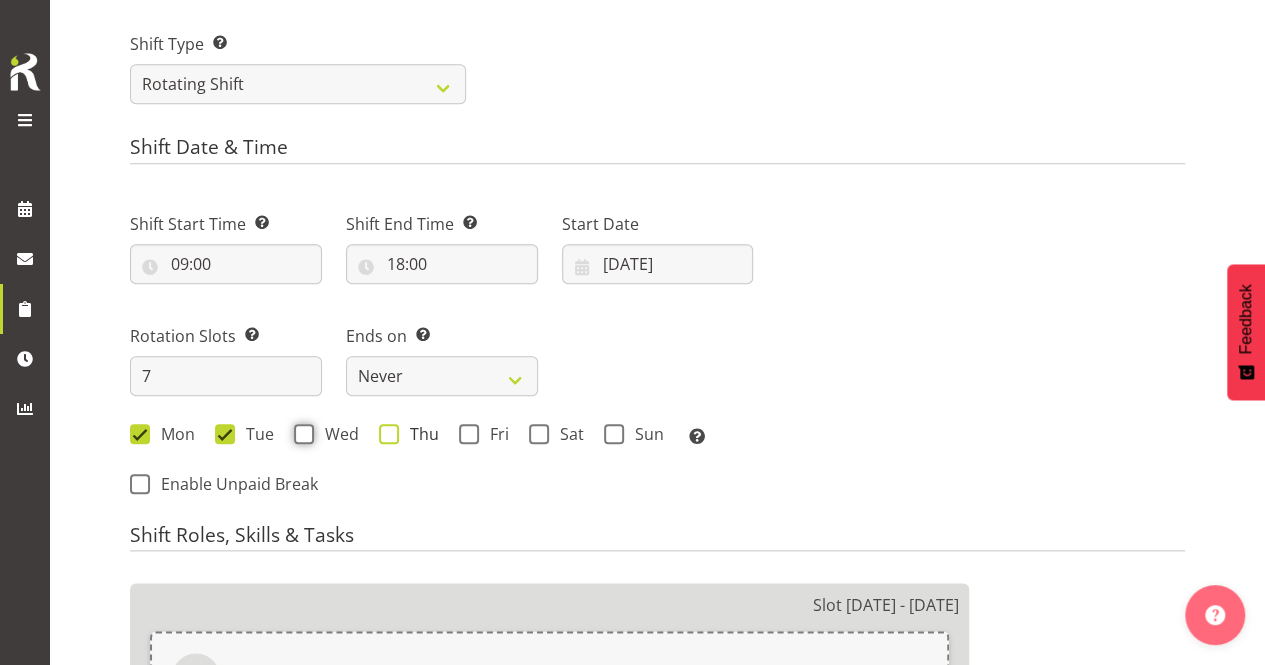 click on "Wed" at bounding box center [300, 433] 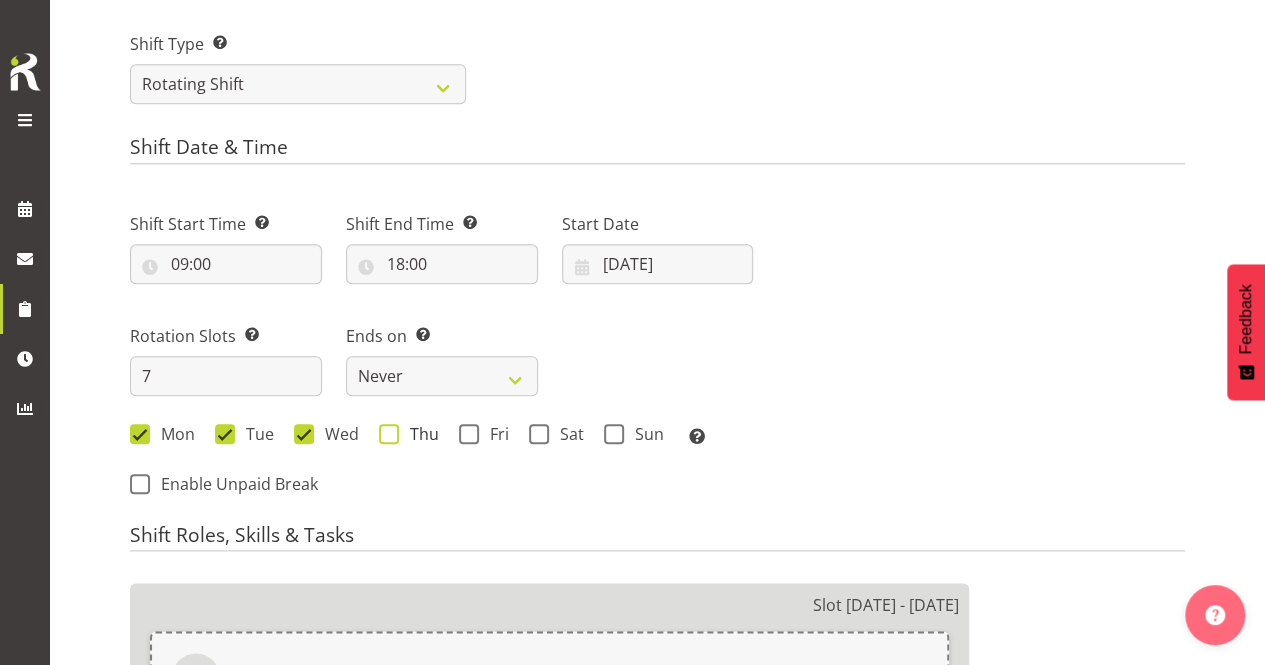 drag, startPoint x: 396, startPoint y: 434, endPoint x: 424, endPoint y: 434, distance: 28 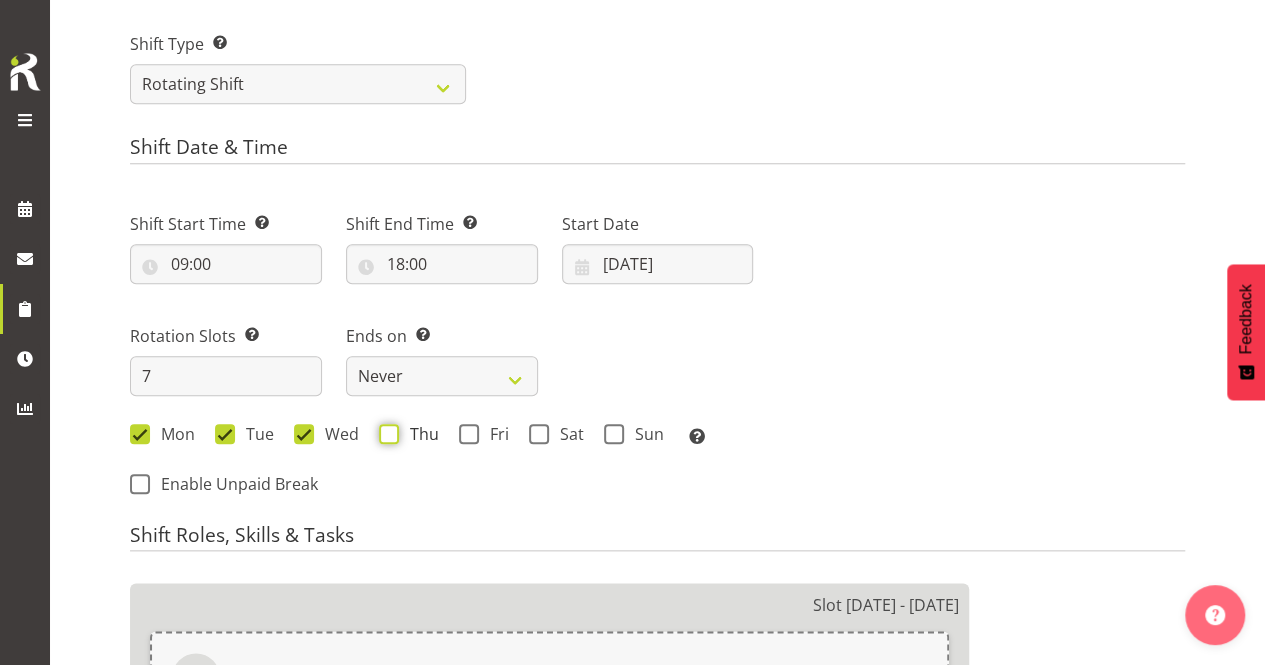 click on "Thu" at bounding box center (385, 433) 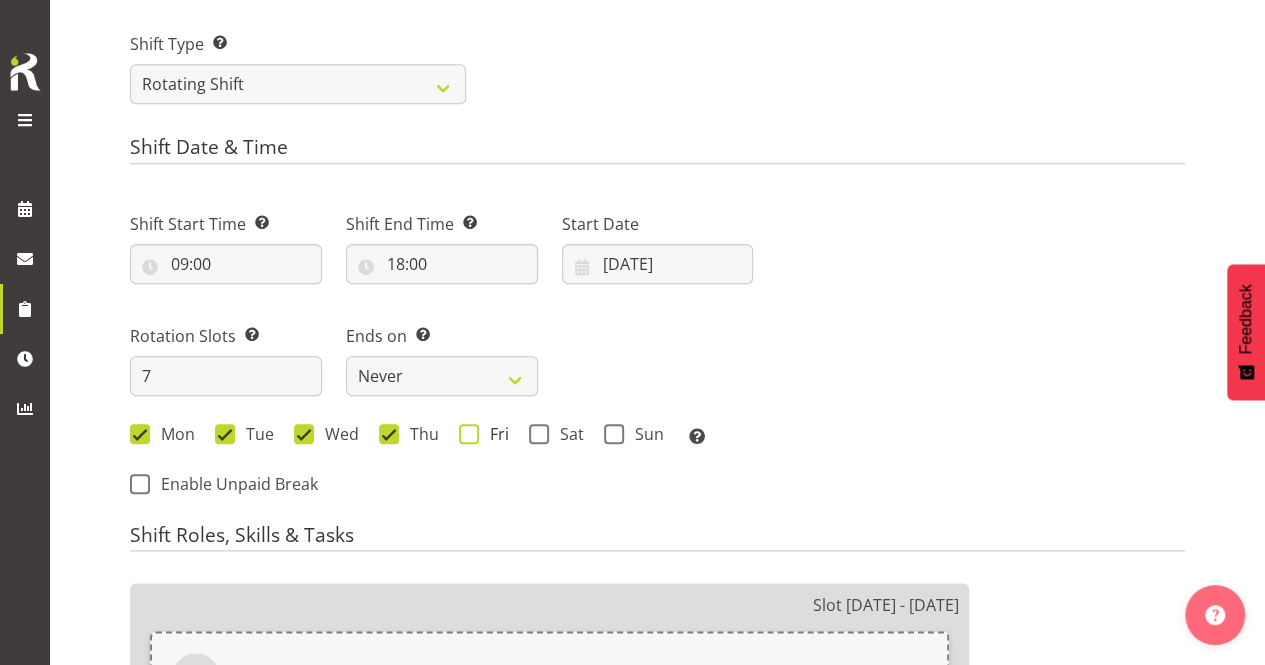 click at bounding box center [469, 434] 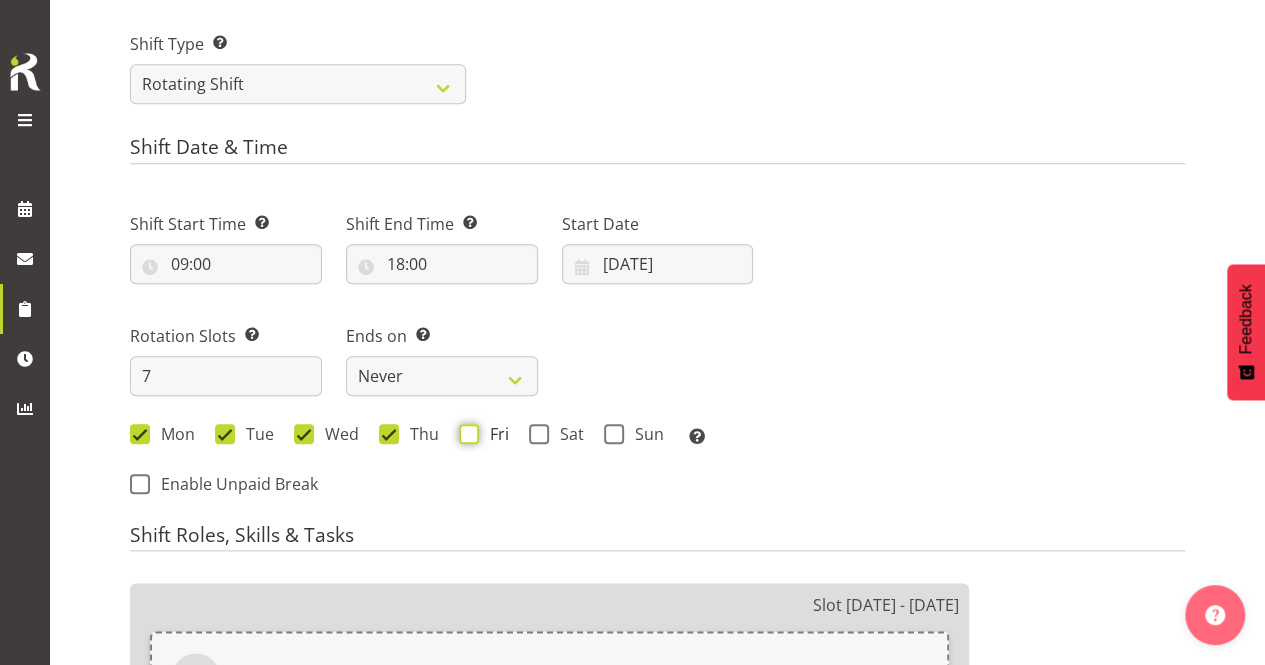 click on "Fri" at bounding box center (465, 433) 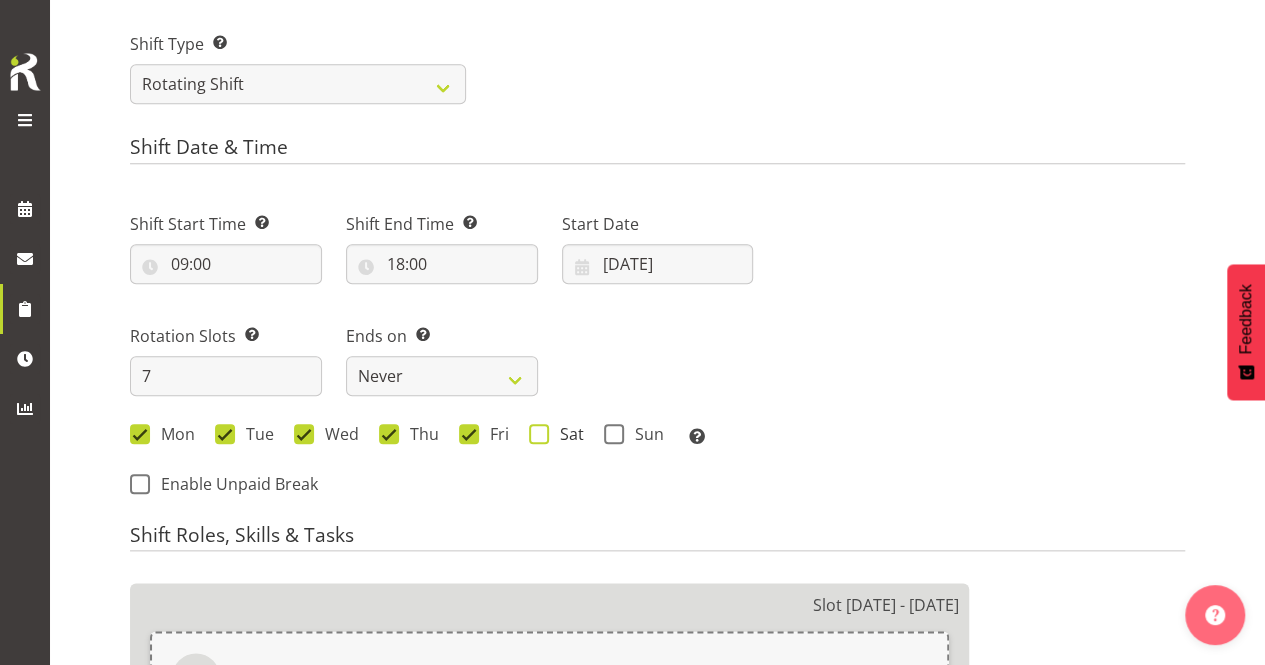 drag, startPoint x: 522, startPoint y: 431, endPoint x: 569, endPoint y: 431, distance: 47 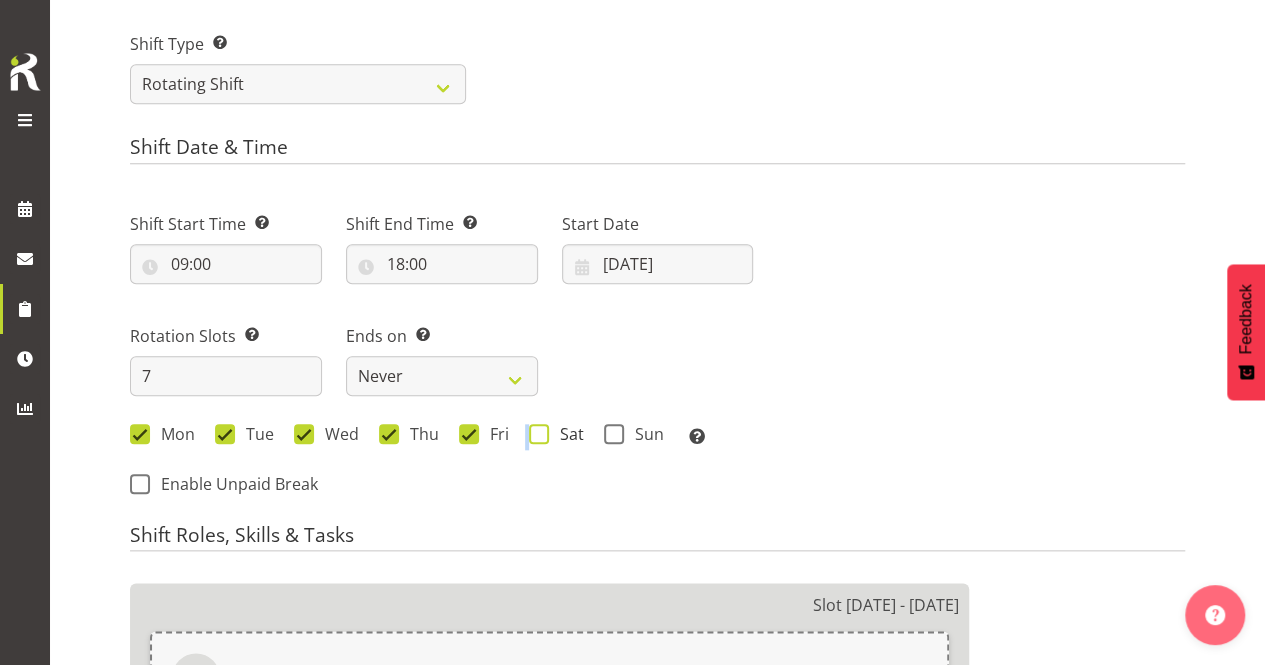 click on "Sat" at bounding box center (566, 434) 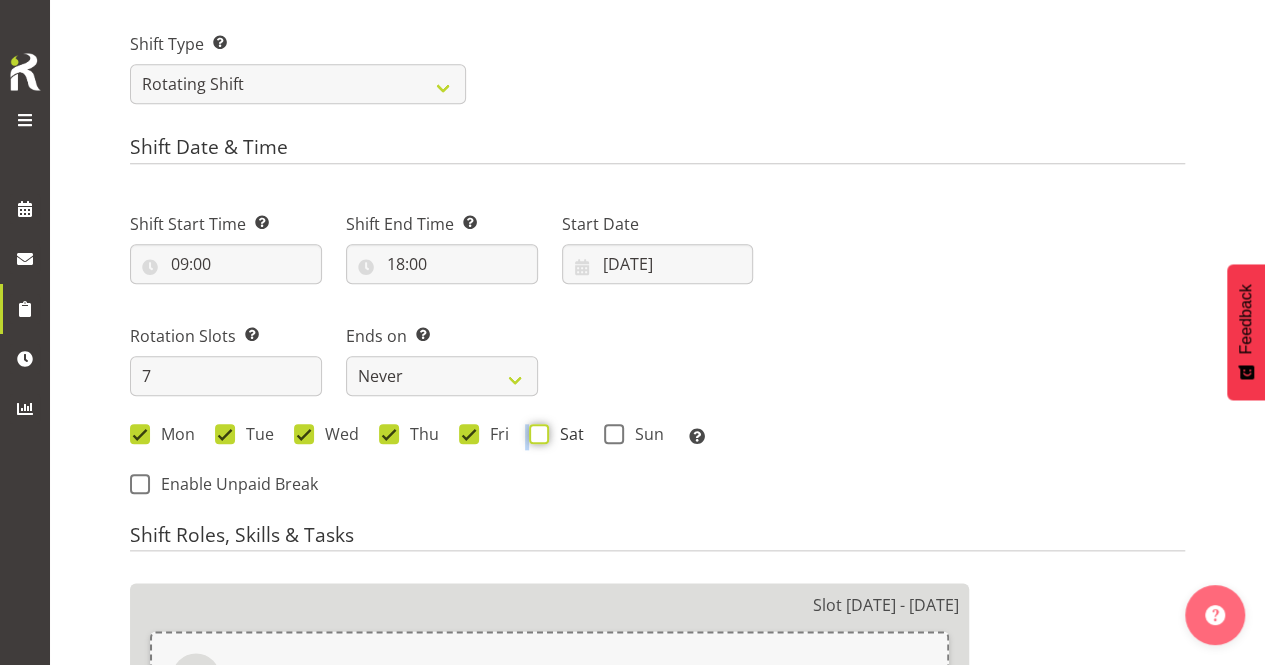 click on "Sat" at bounding box center (535, 433) 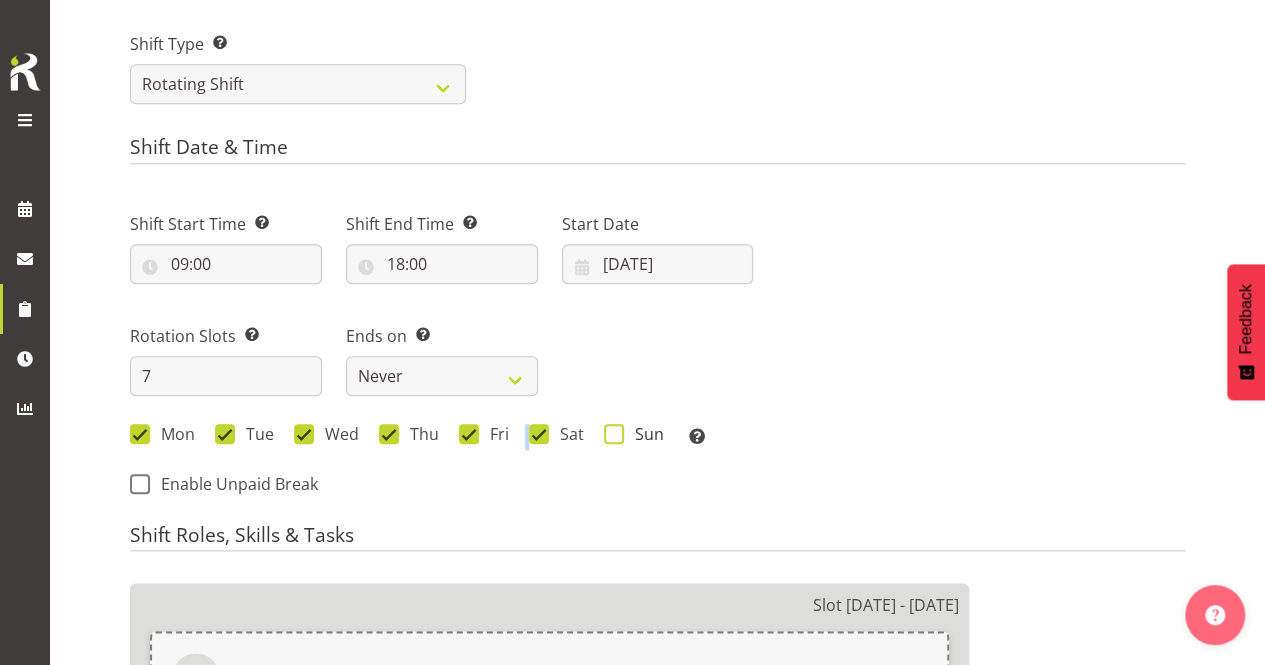 click on "Sun" at bounding box center [644, 434] 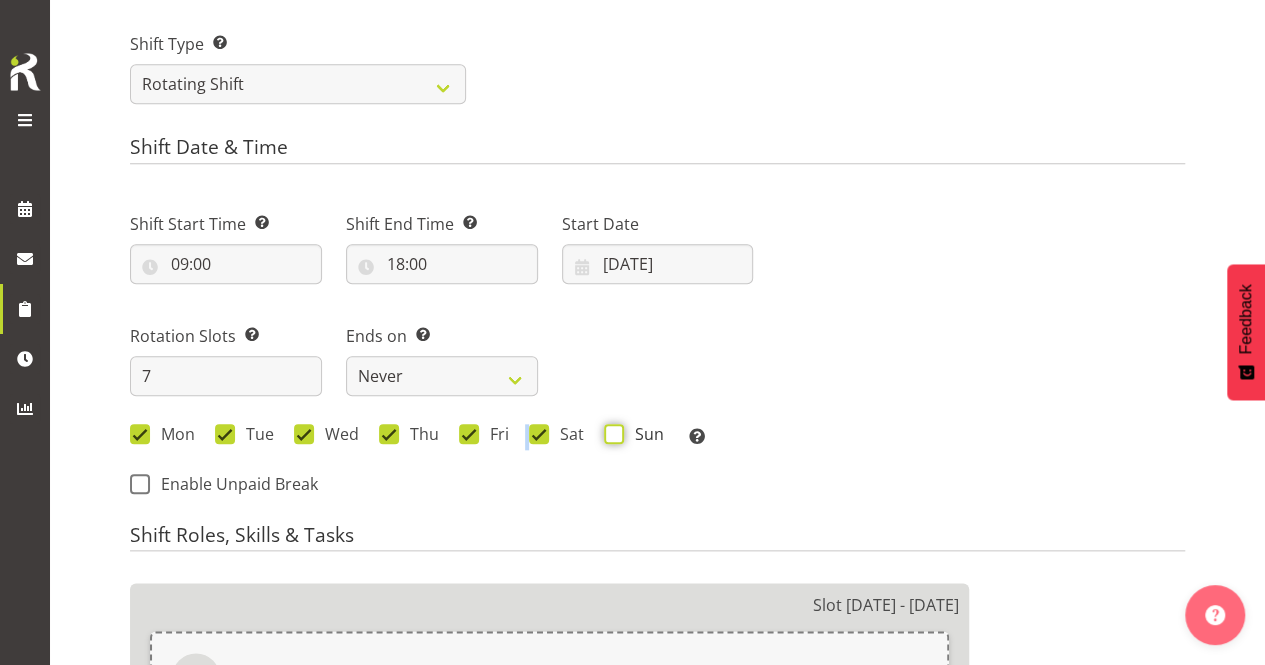click on "Sun" at bounding box center (610, 433) 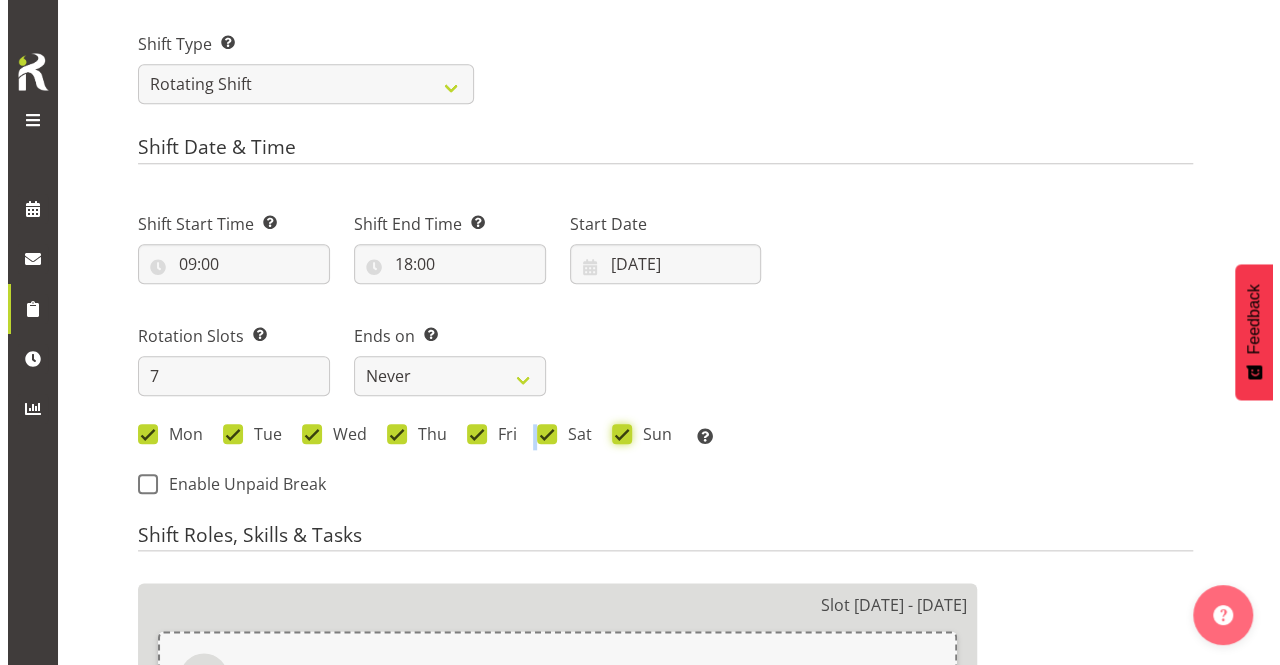 scroll, scrollTop: 1048, scrollLeft: 0, axis: vertical 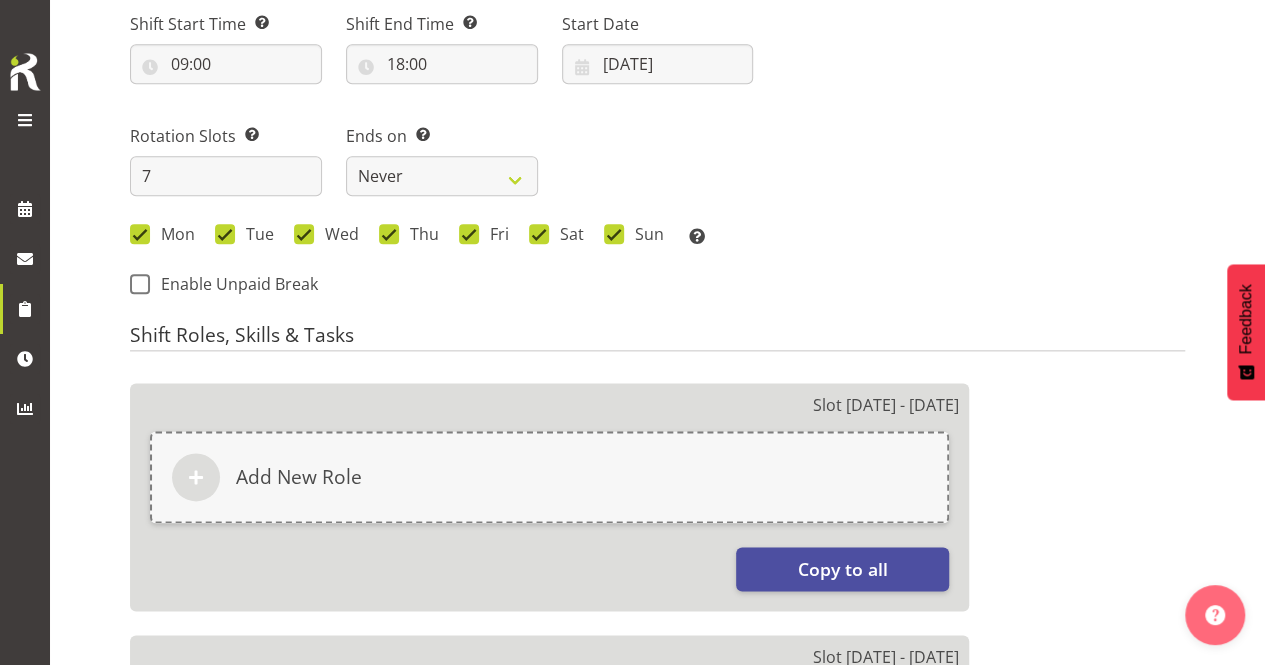 click on "Add New Role" at bounding box center [549, 477] 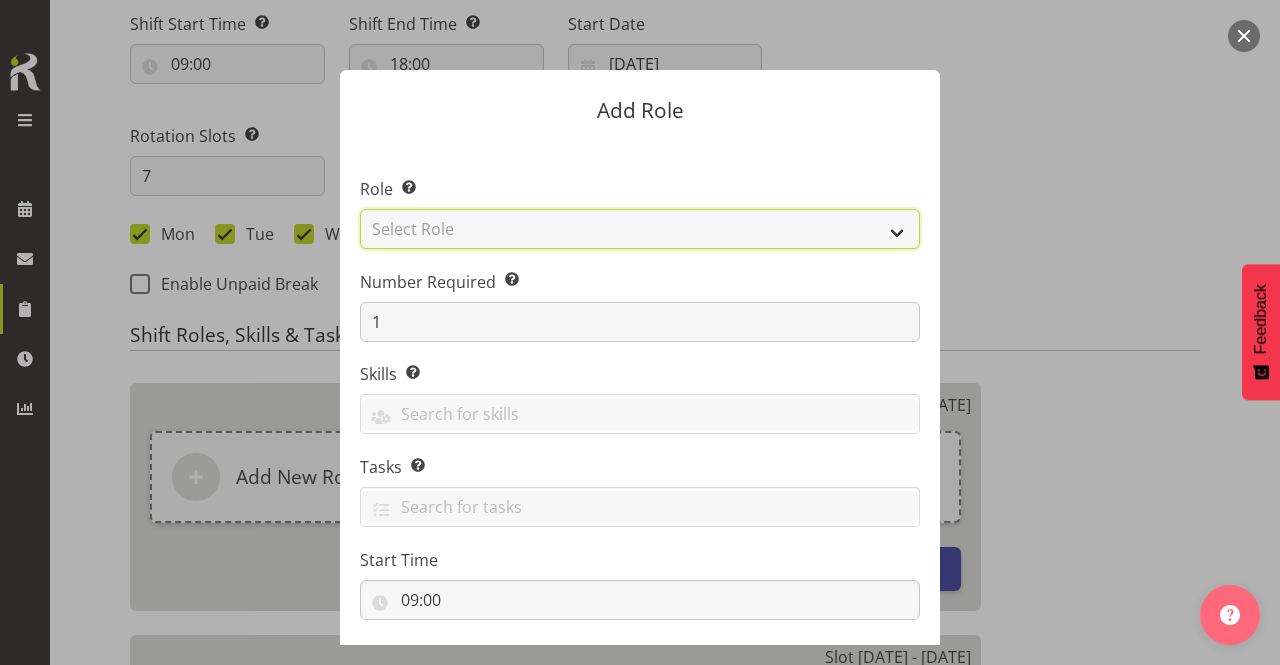 click on "Select Role  Accounts Admin/Sales Consultant Area Manager Buyer Marketing Online Sales Te Rapa Warehouse Websales" at bounding box center (640, 229) 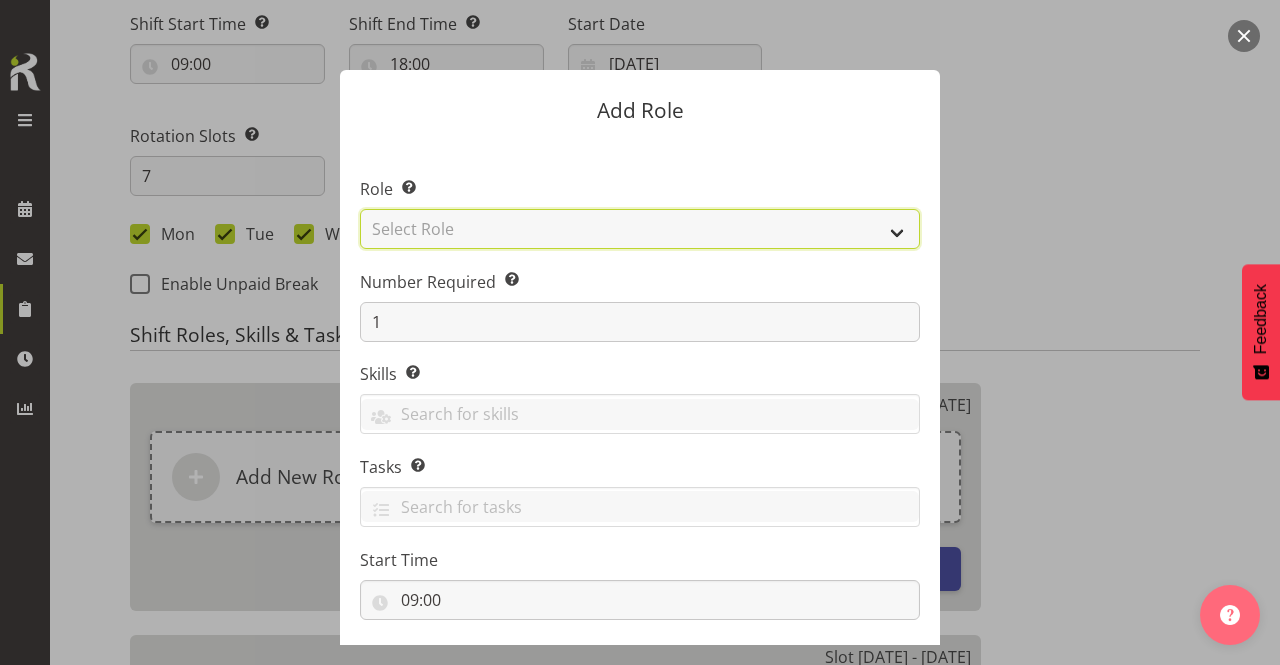 select on "1277" 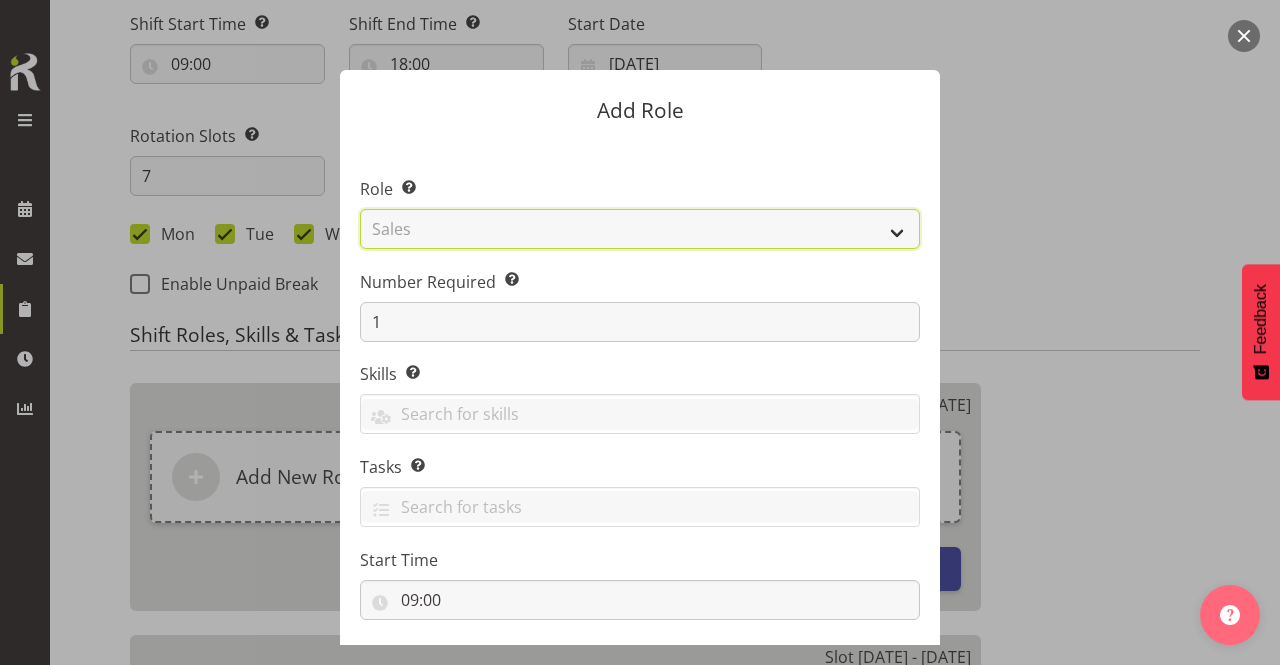 click on "Select Role  Accounts Admin/Sales Consultant Area Manager Buyer Marketing Online Sales Te Rapa Warehouse Websales" at bounding box center [640, 229] 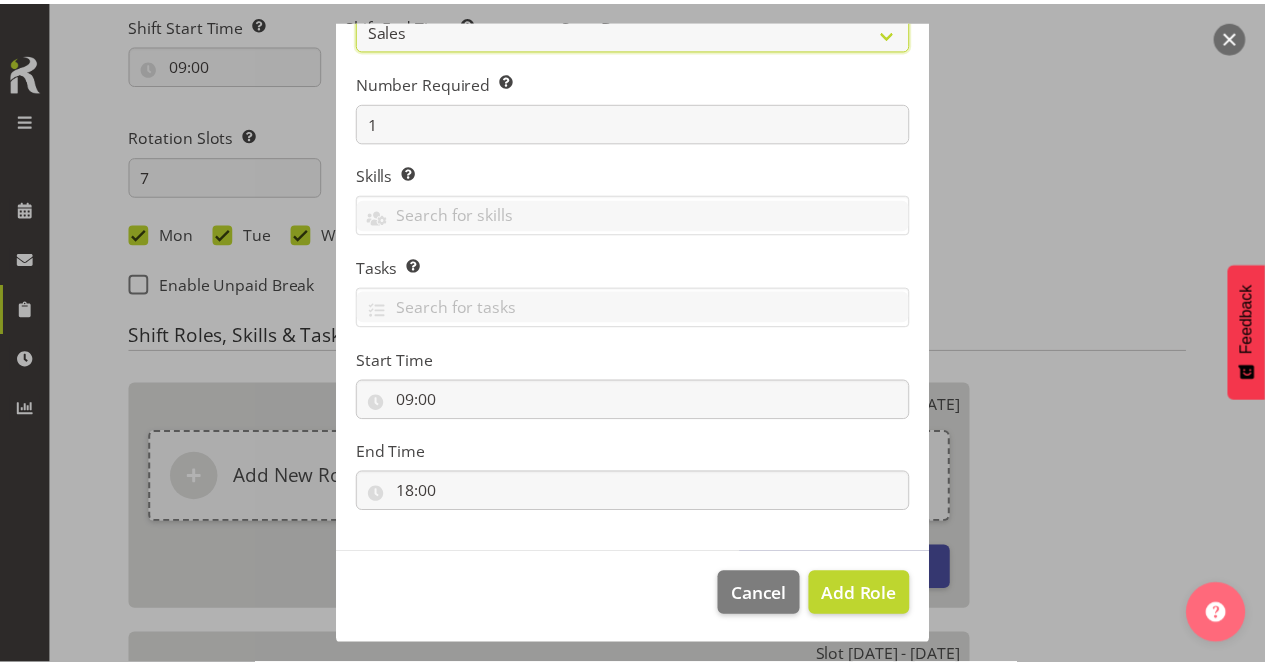 scroll, scrollTop: 200, scrollLeft: 0, axis: vertical 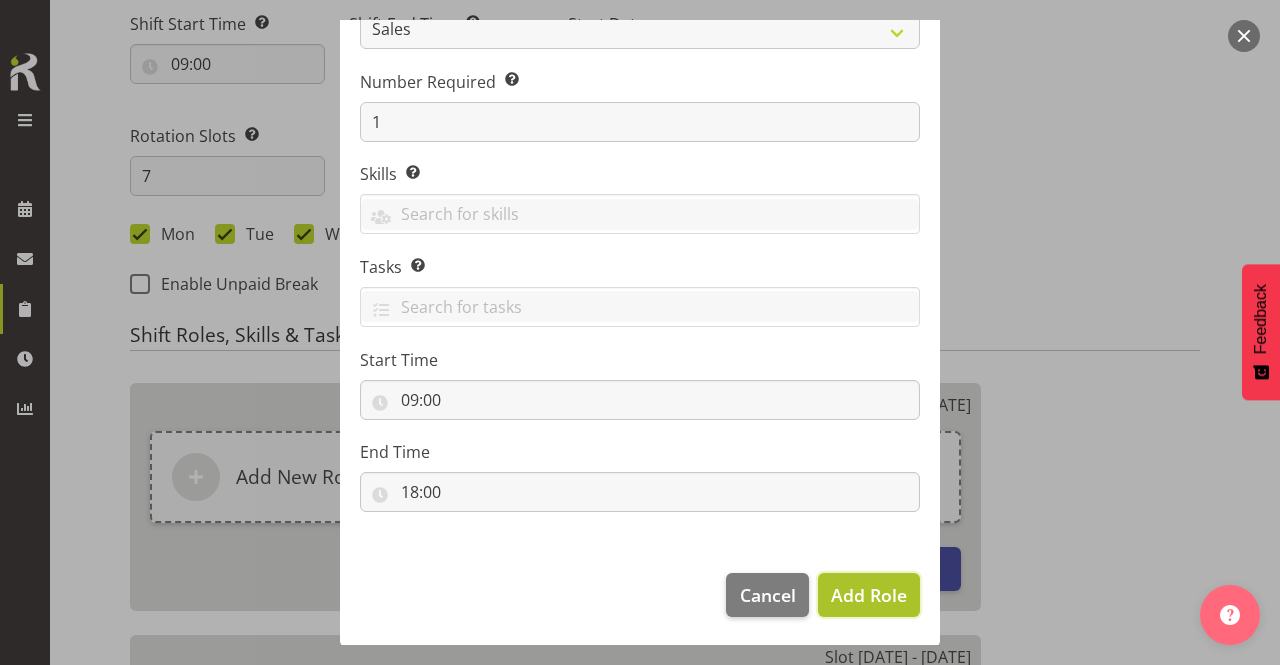 click on "Add Role" at bounding box center (869, 595) 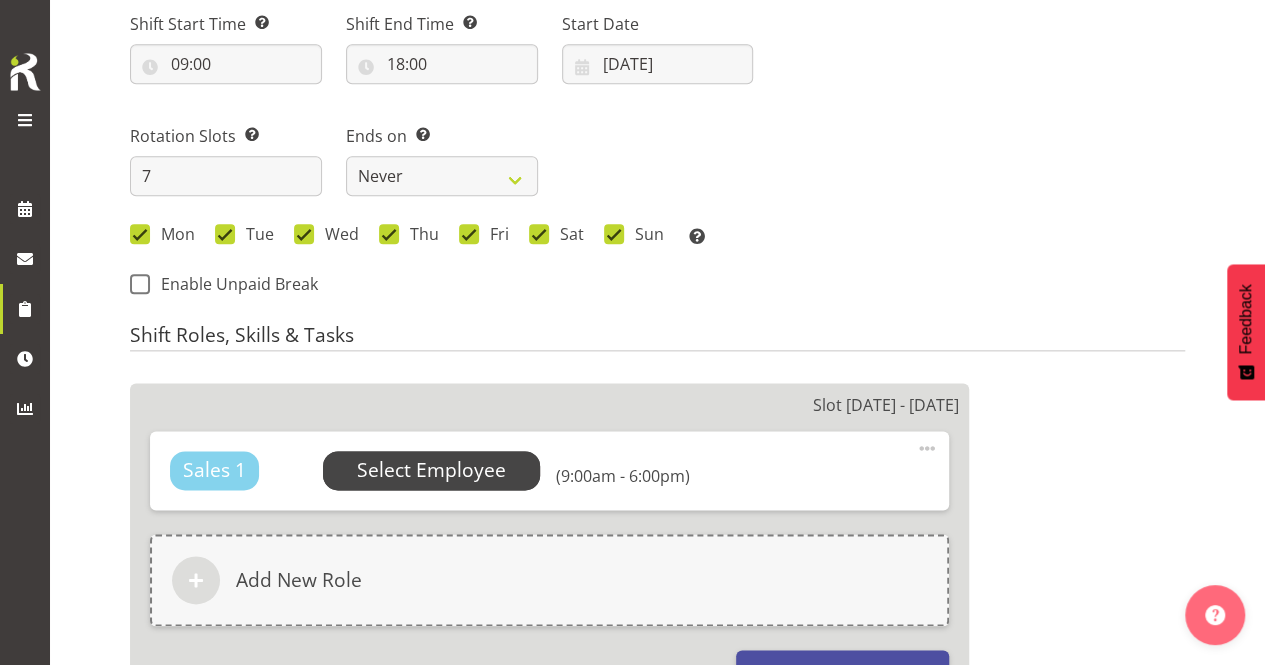 click on "Select Employee" at bounding box center (432, 470) 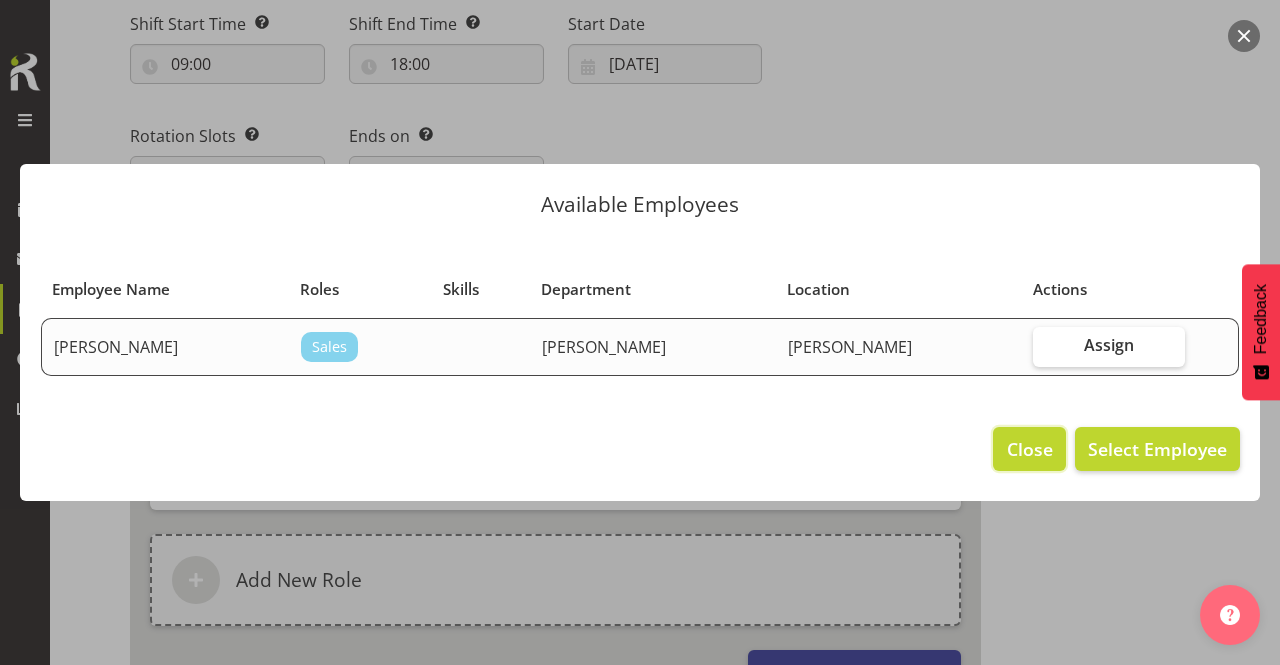 click on "Close" at bounding box center [1030, 449] 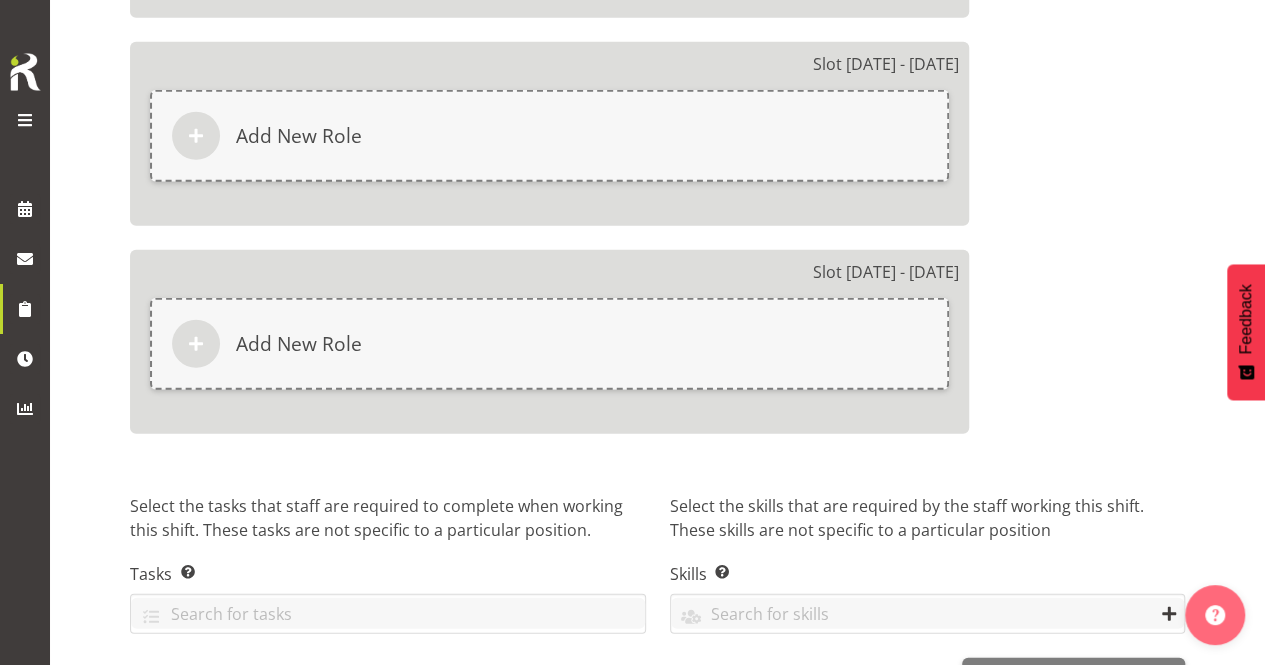 scroll, scrollTop: 2641, scrollLeft: 0, axis: vertical 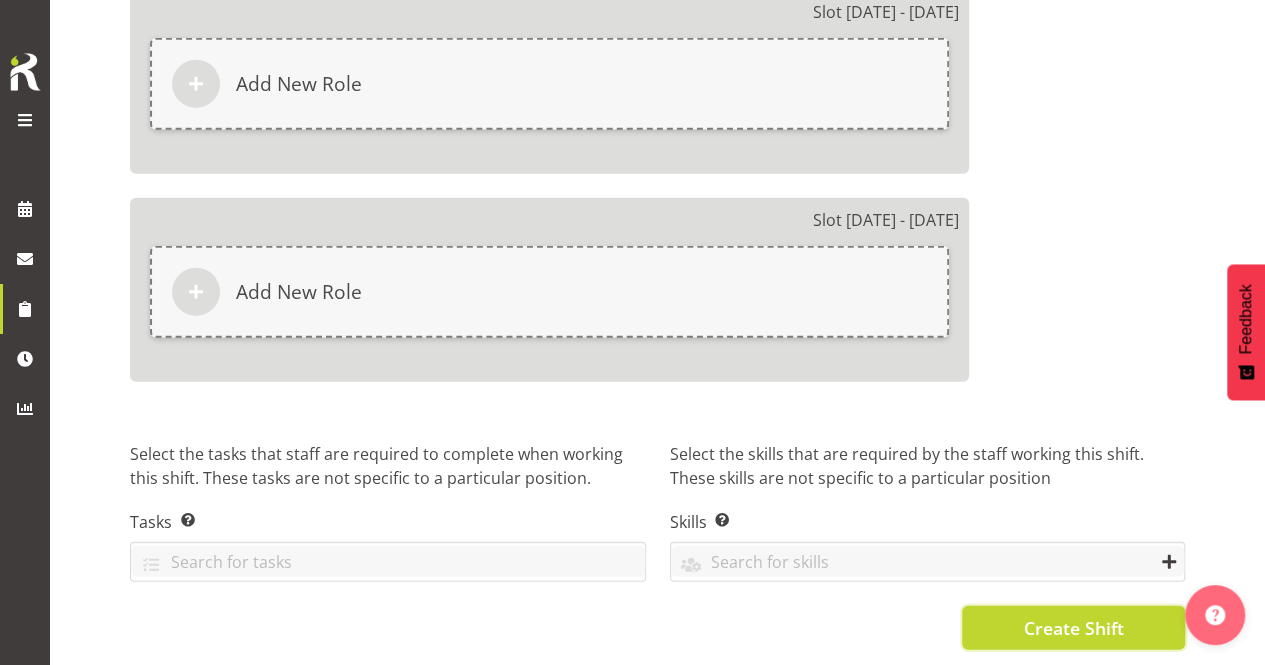 click on "Create Shift" at bounding box center (1073, 628) 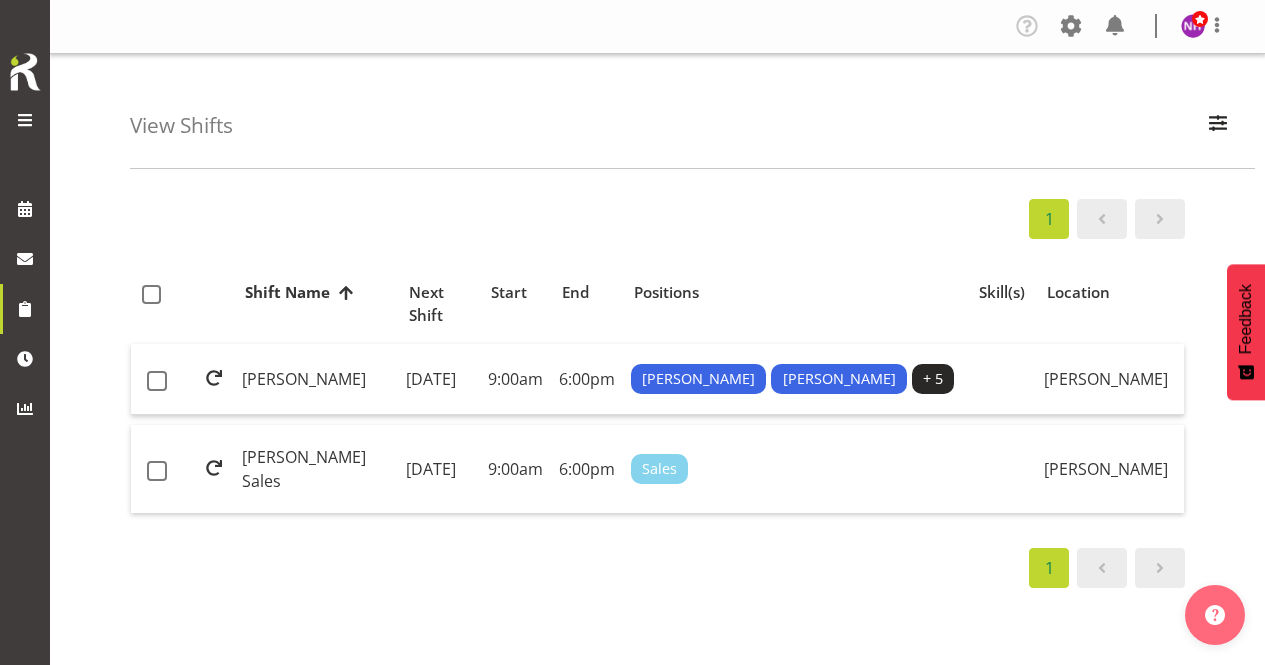 scroll, scrollTop: 0, scrollLeft: 0, axis: both 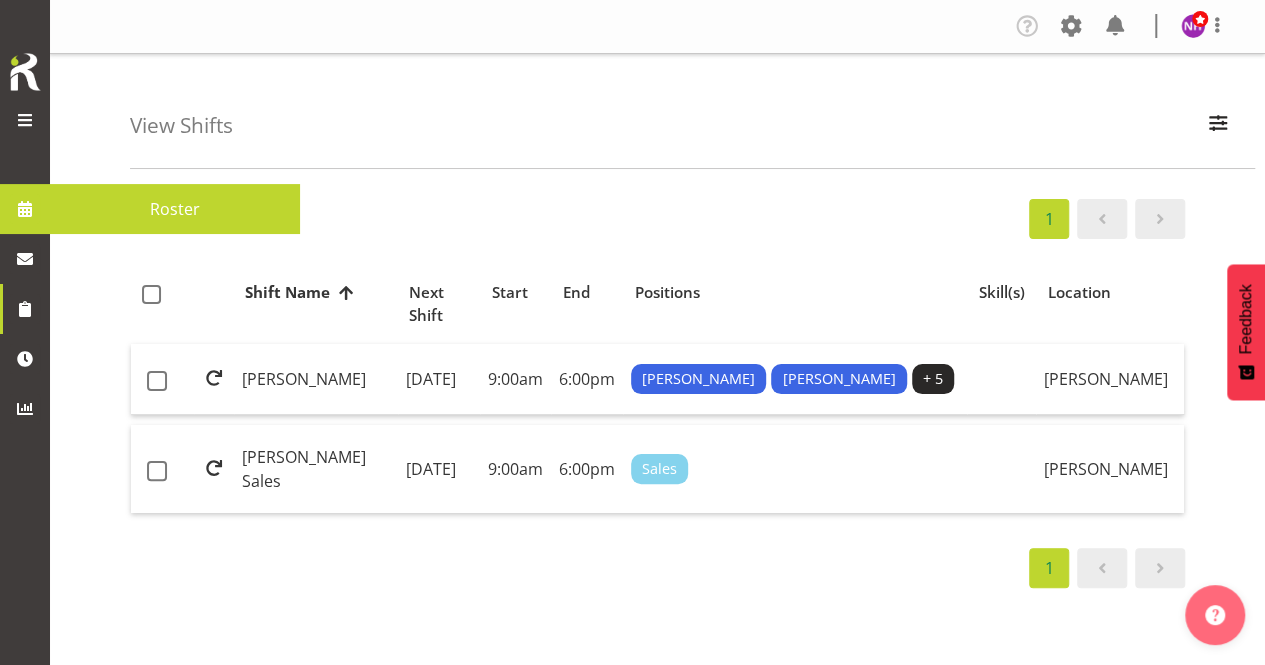 click on "Roster" at bounding box center [175, 209] 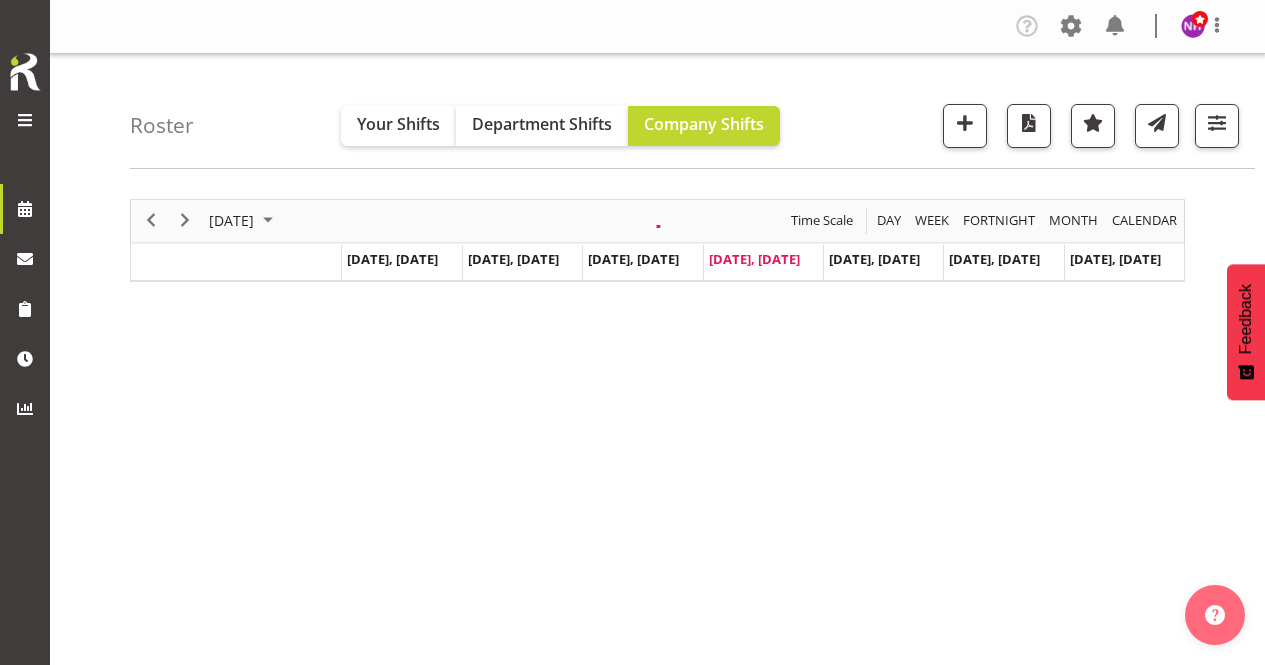 scroll, scrollTop: 0, scrollLeft: 0, axis: both 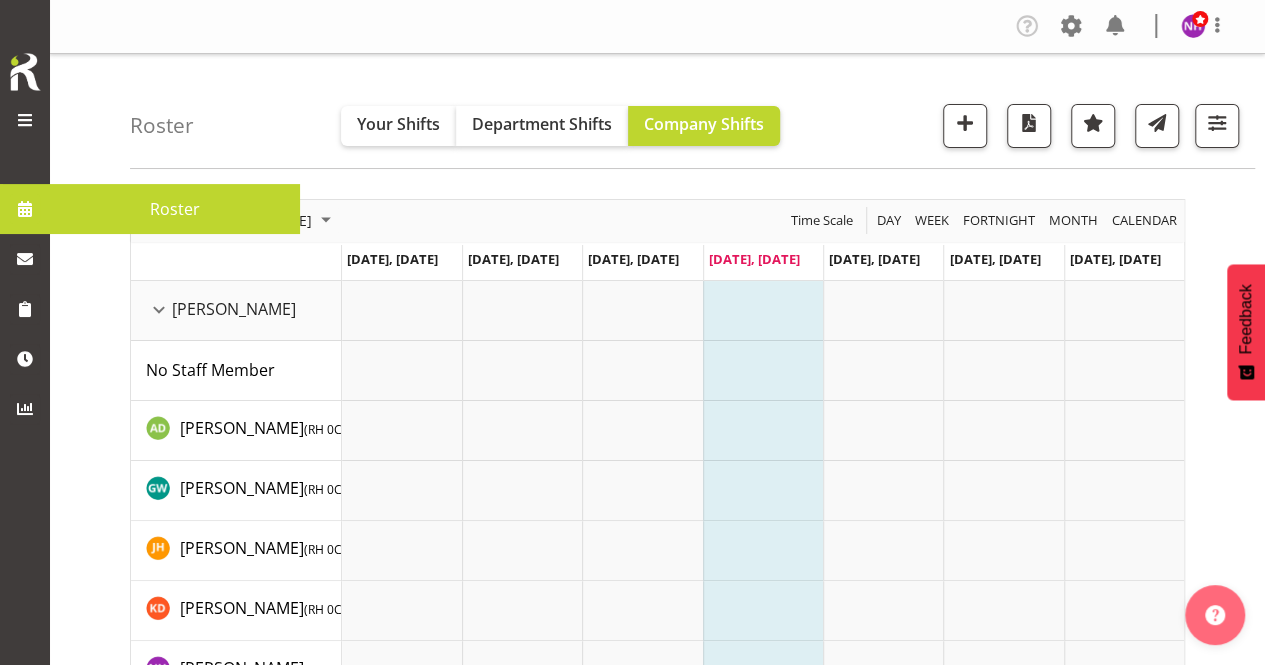 click at bounding box center (25, 209) 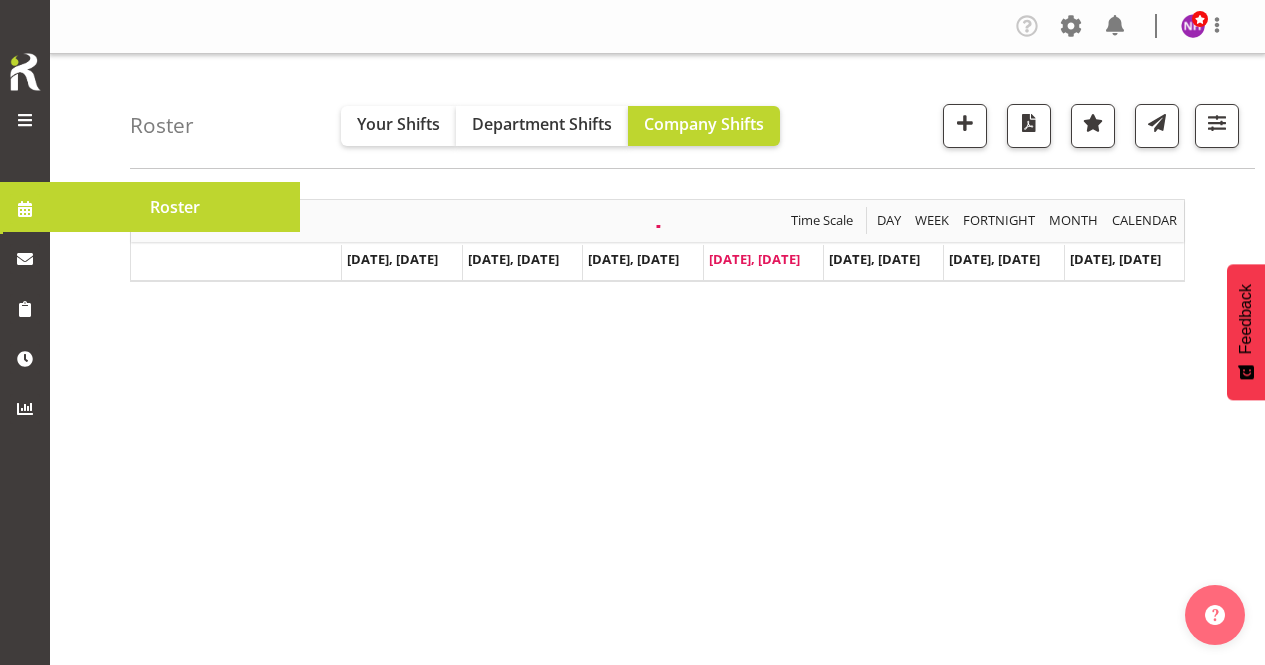 scroll, scrollTop: 0, scrollLeft: 0, axis: both 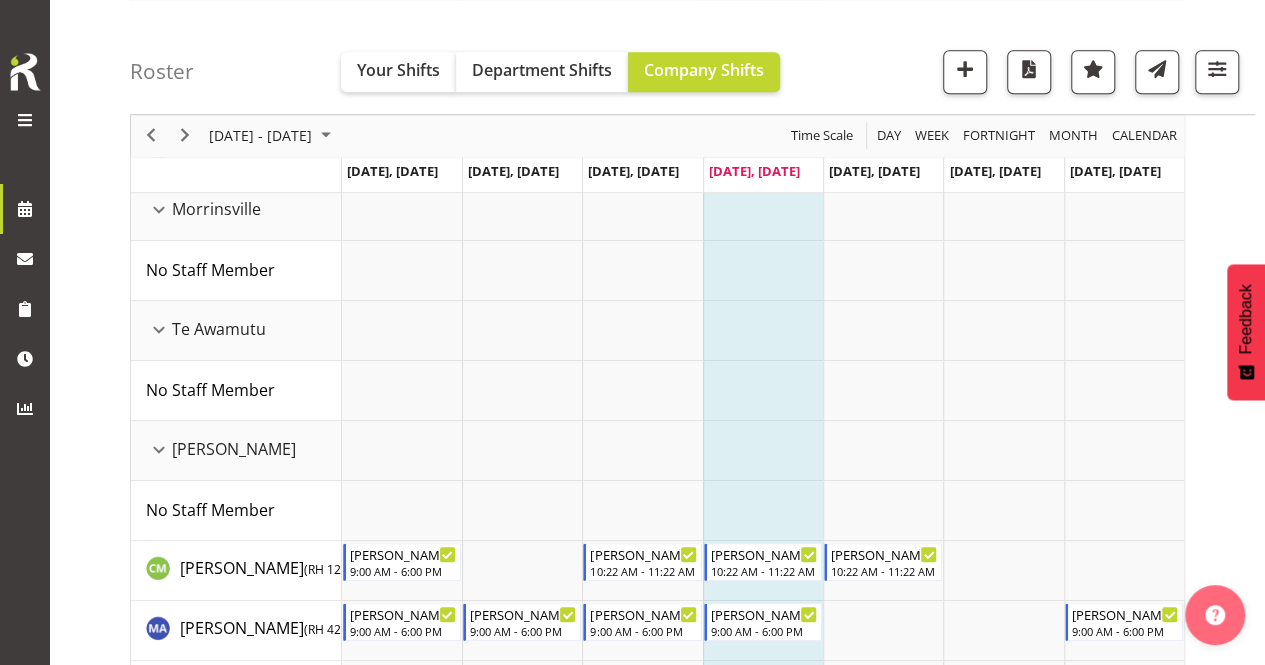 click on "Roster   Your Shifts
Department Shifts
Company Shifts
All Locations
Clear
Hamilton
Morrinsville
Te Awamutu
Te Rapa
Select All
Deselect All
All Departments
Clear          All Jobs  All Jobs     Search for a particular employee" at bounding box center [692, 57] 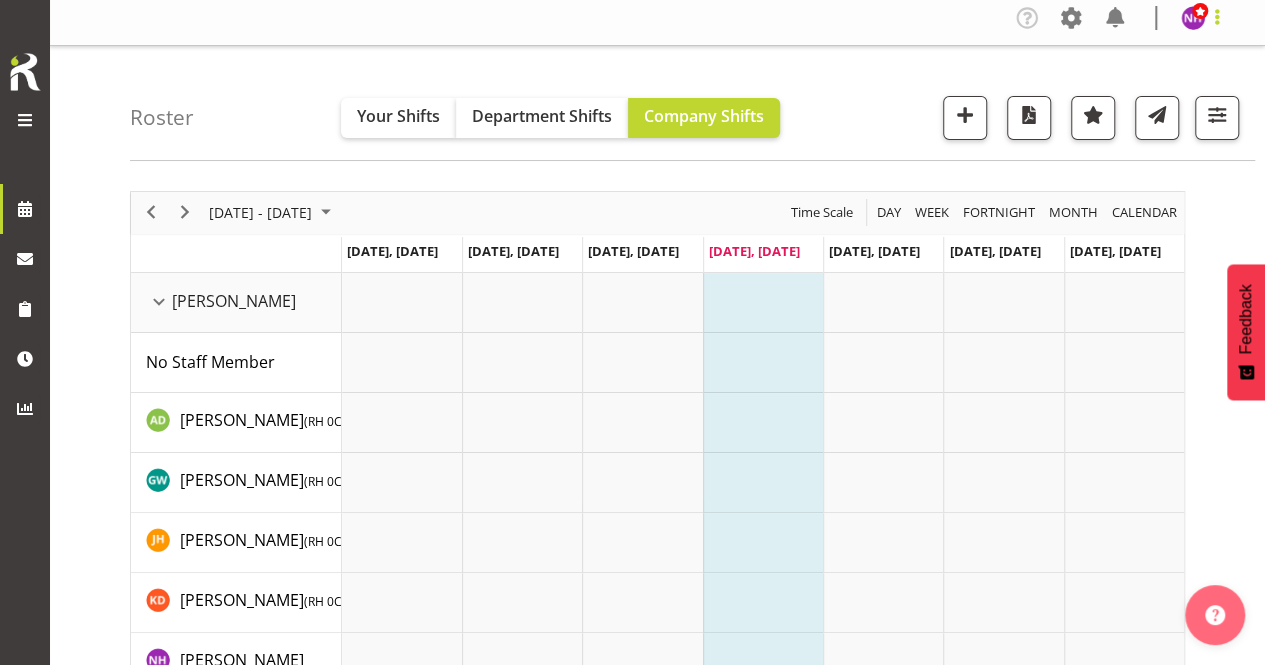 scroll, scrollTop: 0, scrollLeft: 0, axis: both 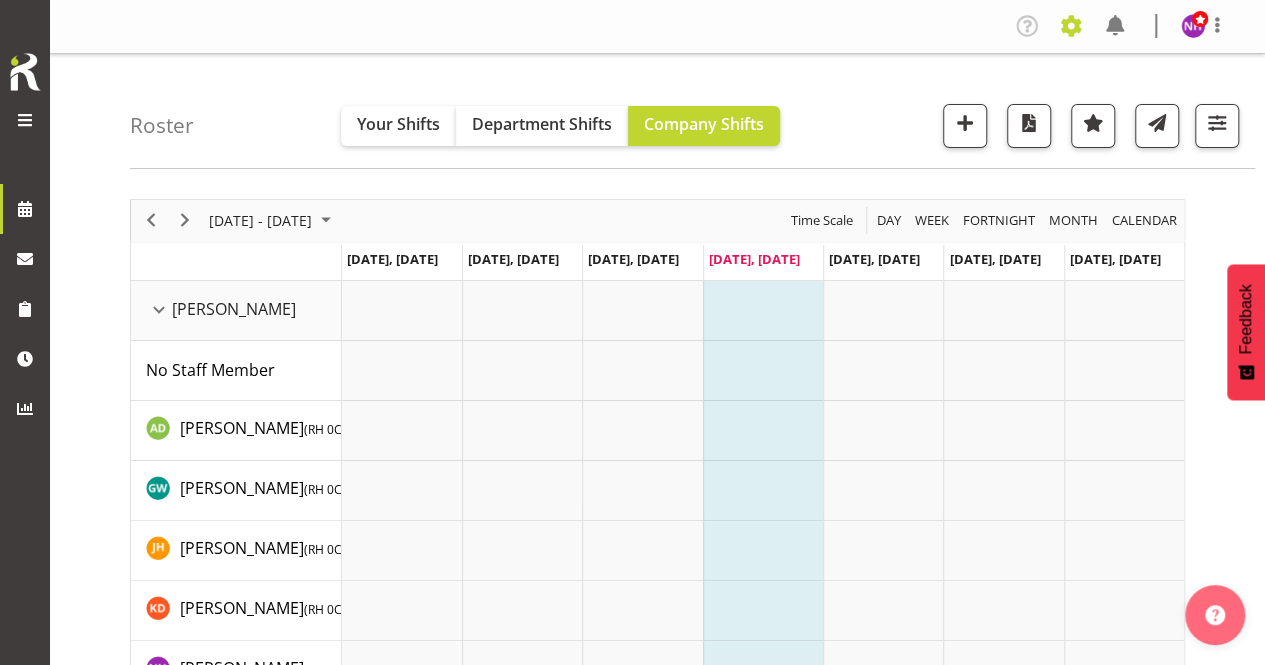 click at bounding box center (1071, 26) 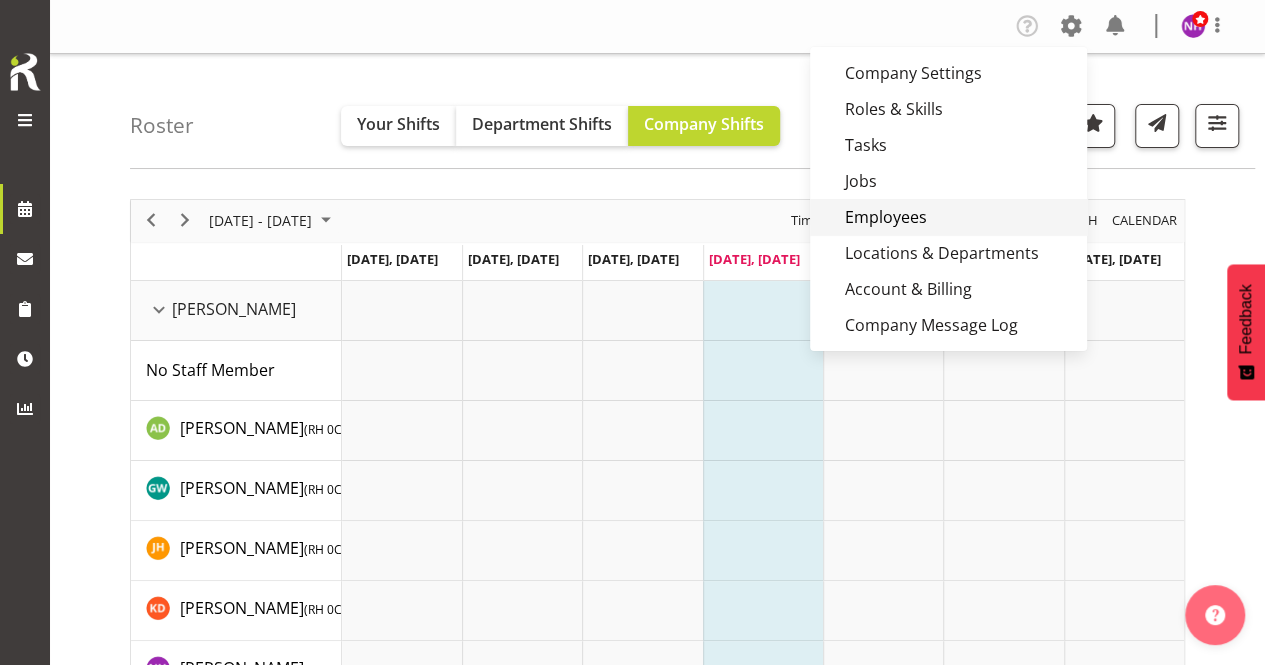 click on "Employees" at bounding box center (948, 217) 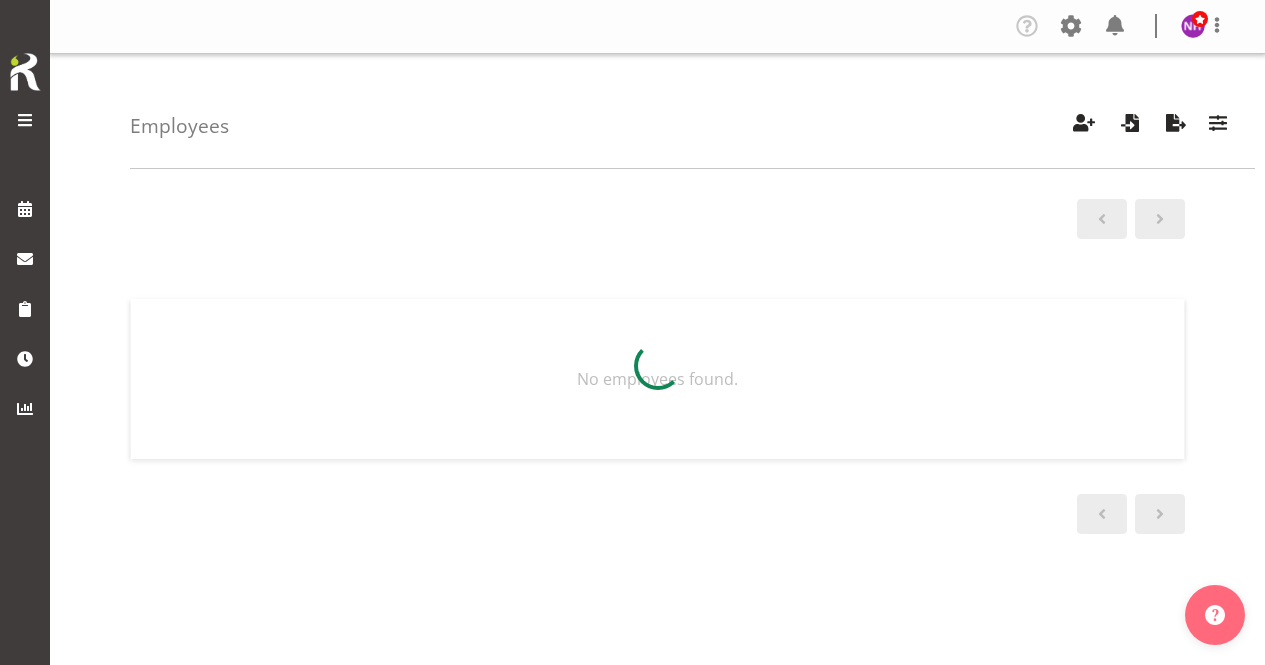 scroll, scrollTop: 0, scrollLeft: 0, axis: both 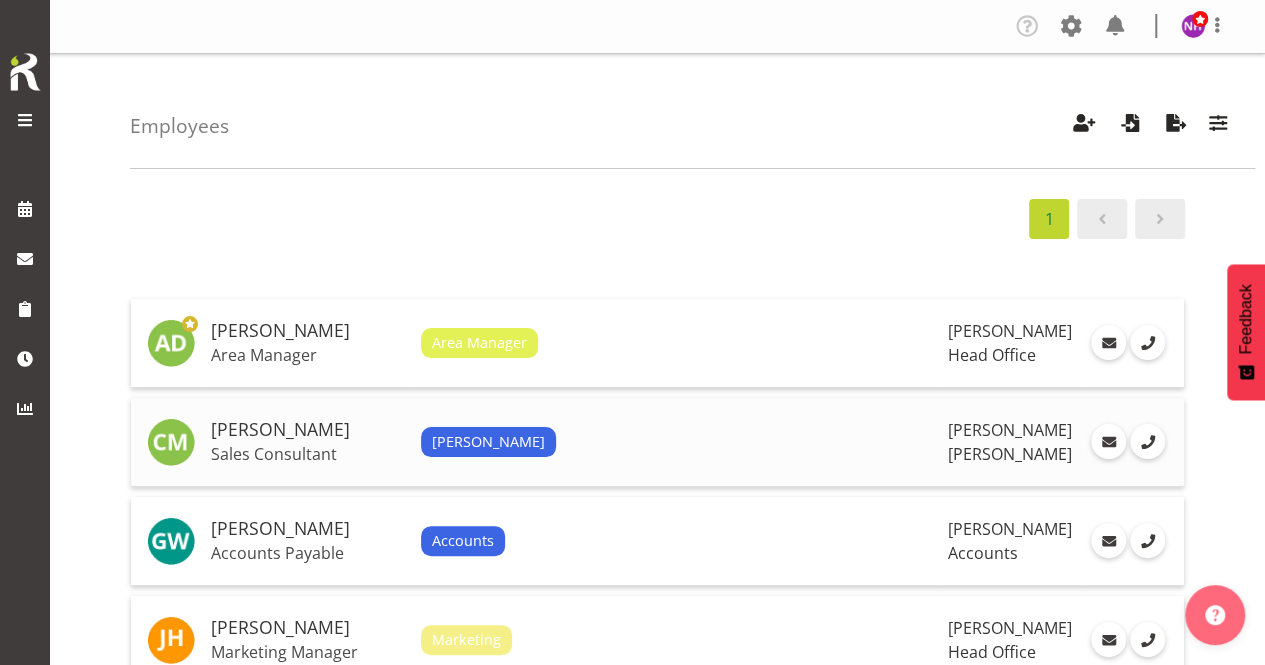 click on "Sales Consultant" at bounding box center [308, 454] 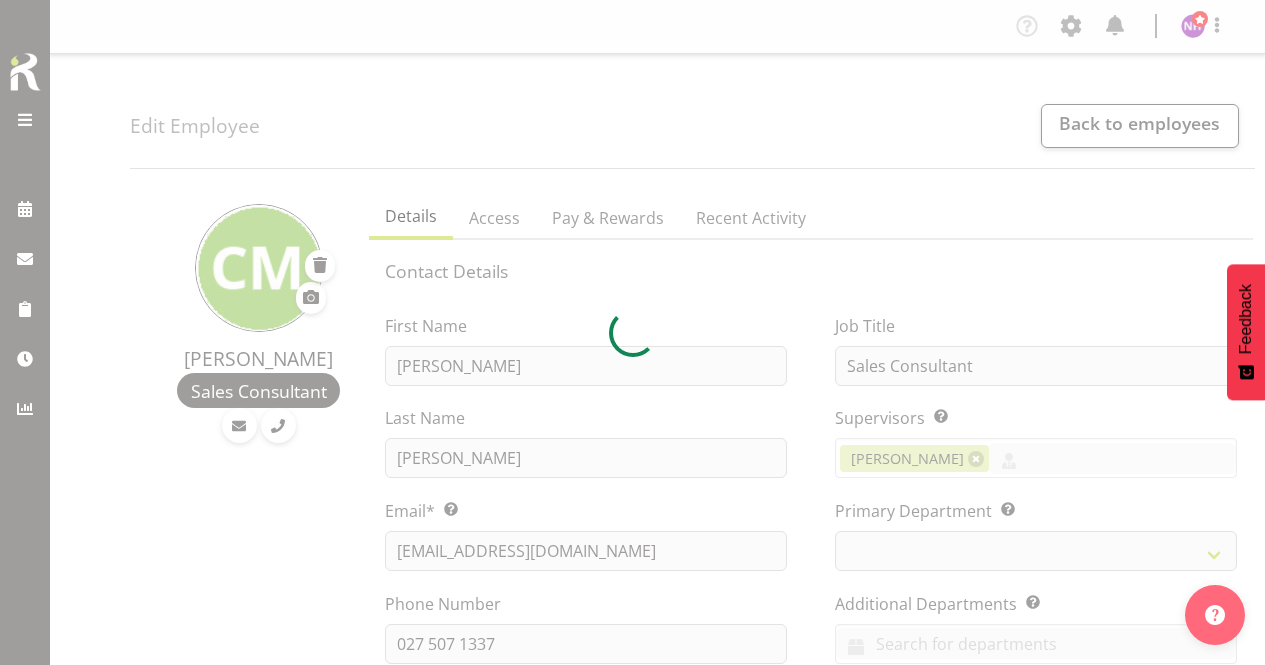 scroll, scrollTop: 0, scrollLeft: 0, axis: both 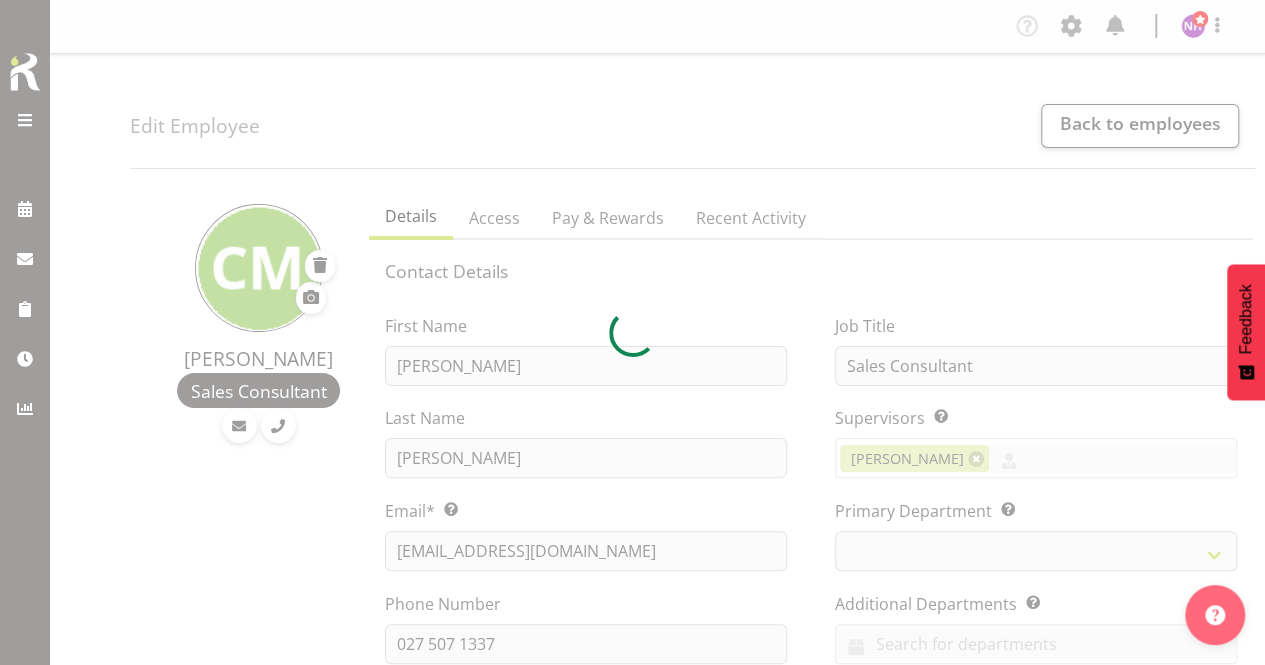 select on "789" 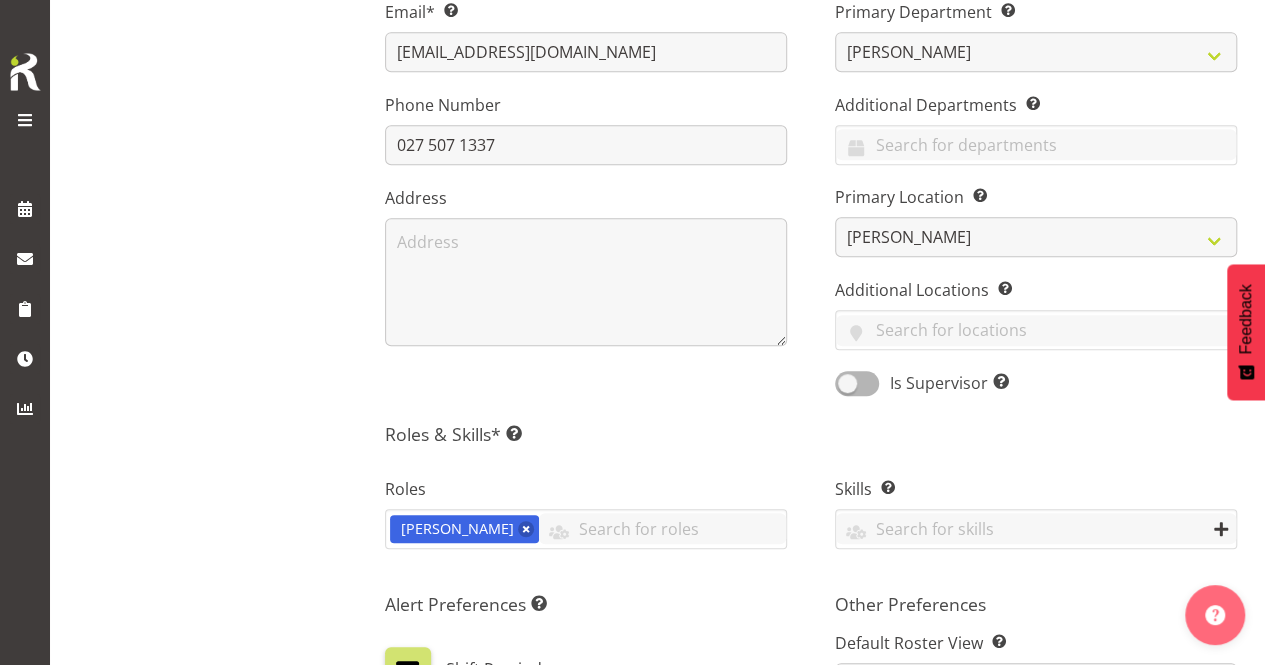 scroll, scrollTop: 500, scrollLeft: 0, axis: vertical 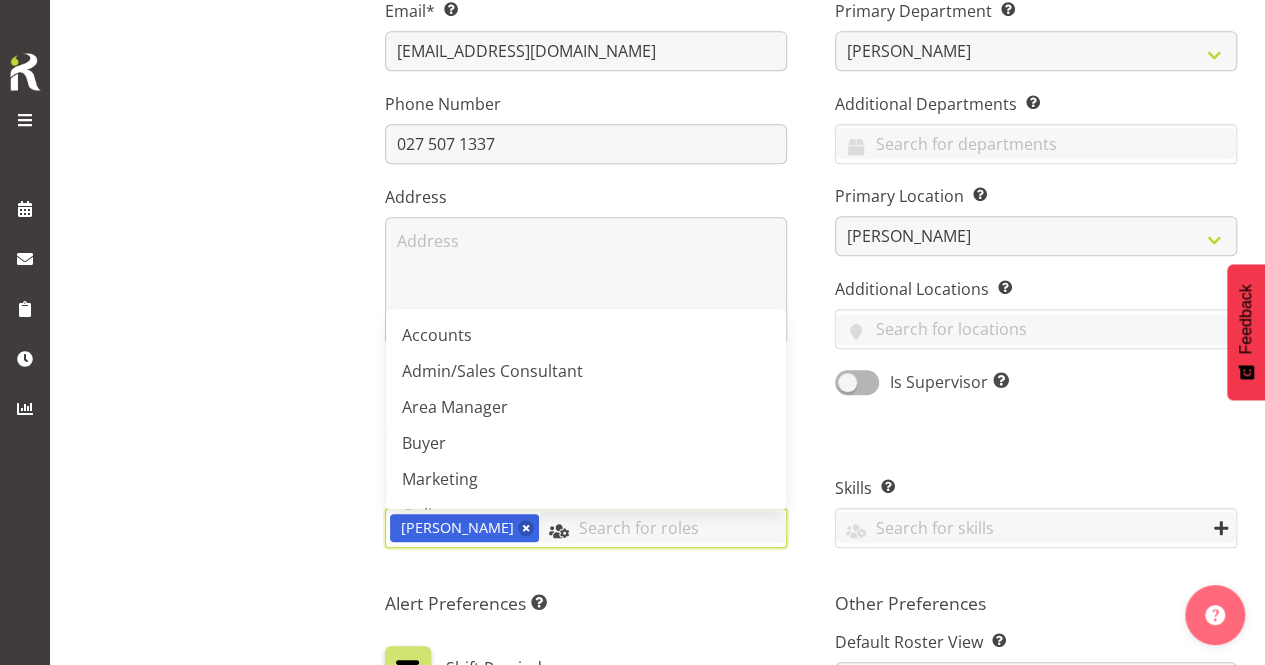click at bounding box center [662, 527] 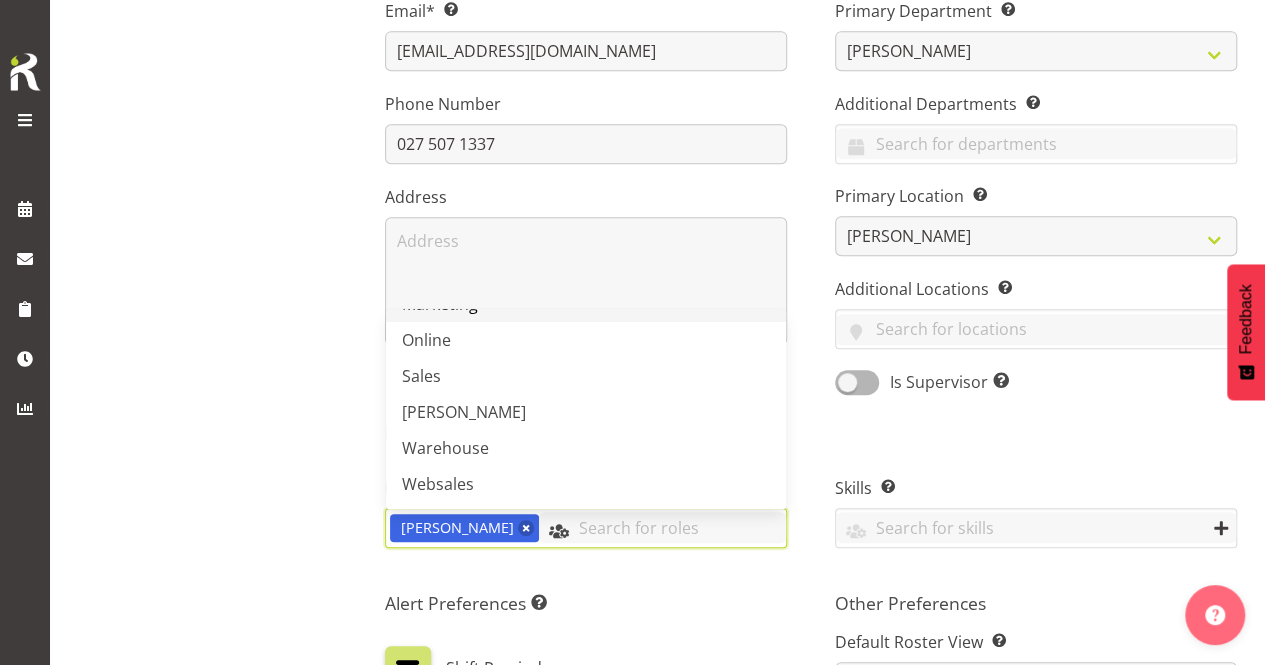 scroll, scrollTop: 176, scrollLeft: 0, axis: vertical 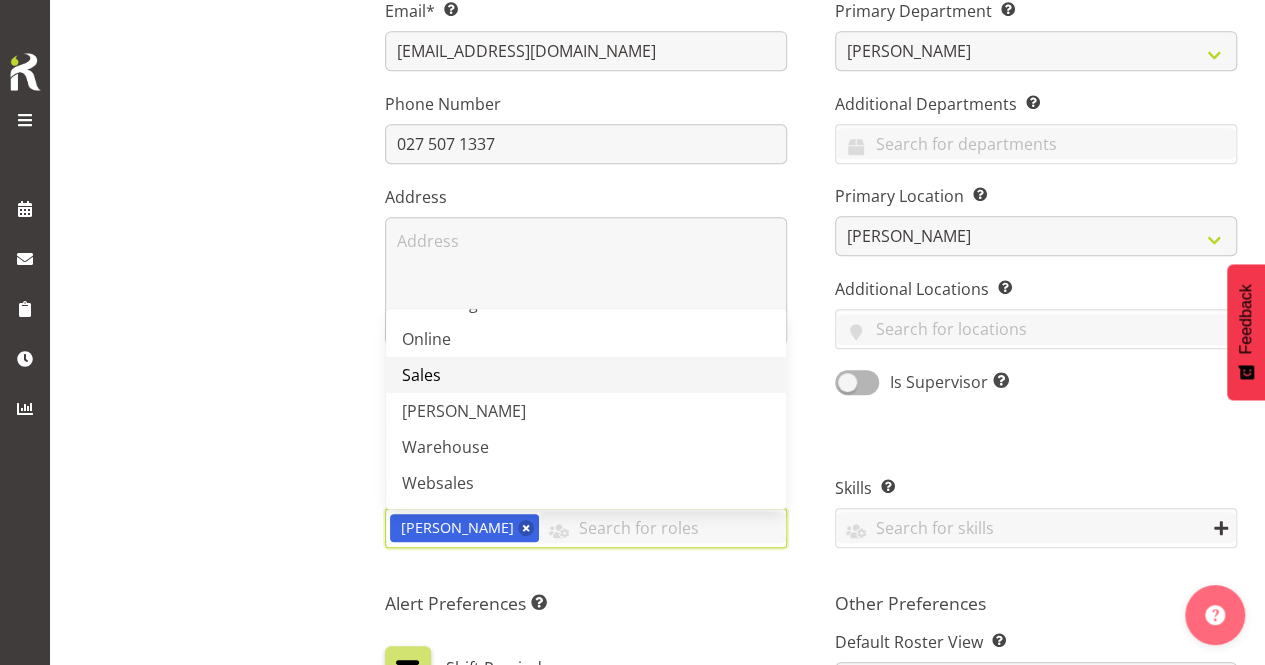 click on "Sales" at bounding box center (586, 375) 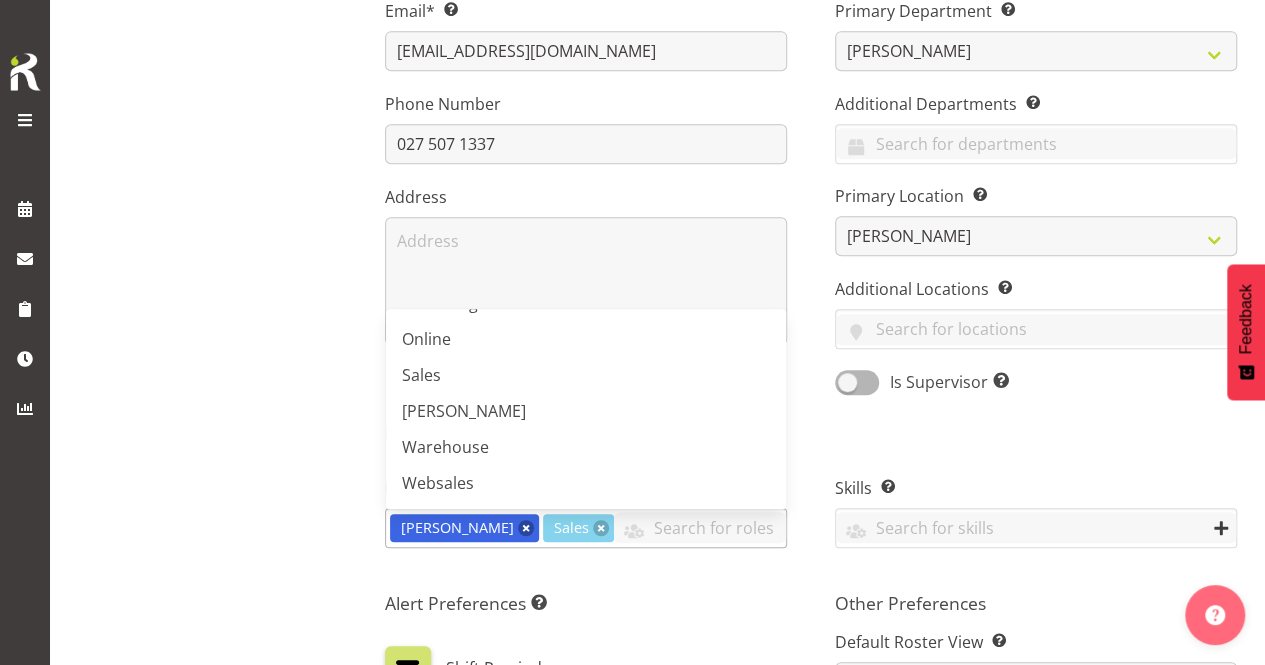 click at bounding box center [526, 528] 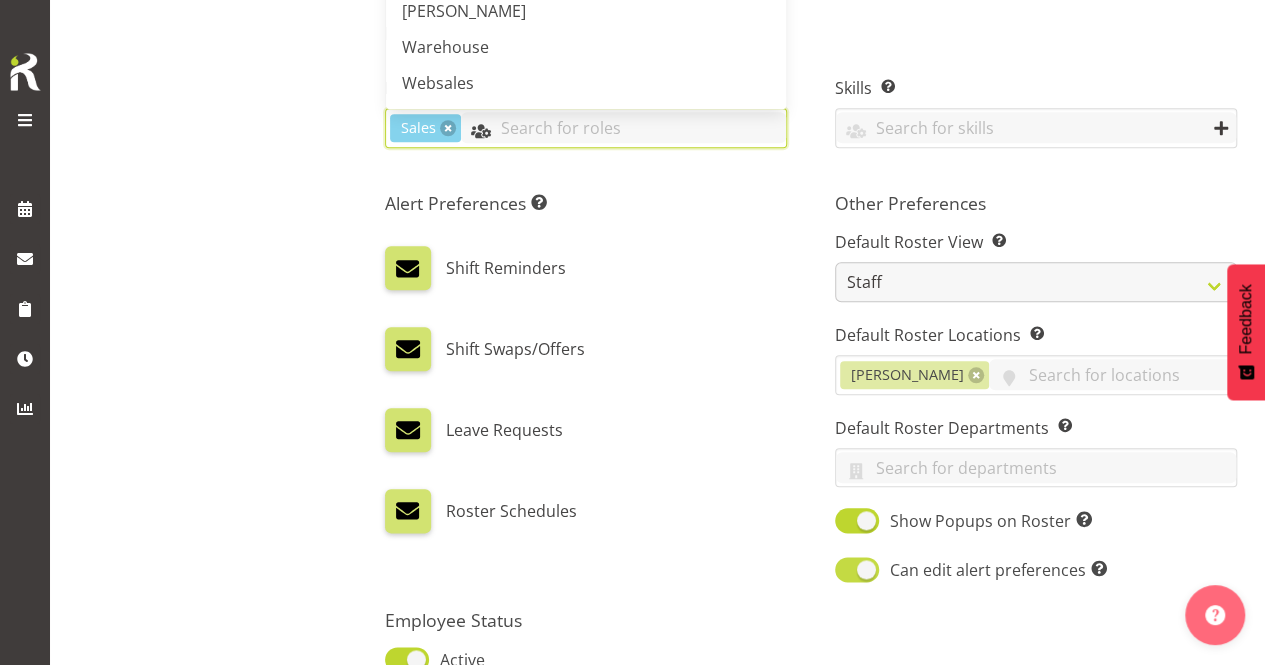 scroll, scrollTop: 1084, scrollLeft: 0, axis: vertical 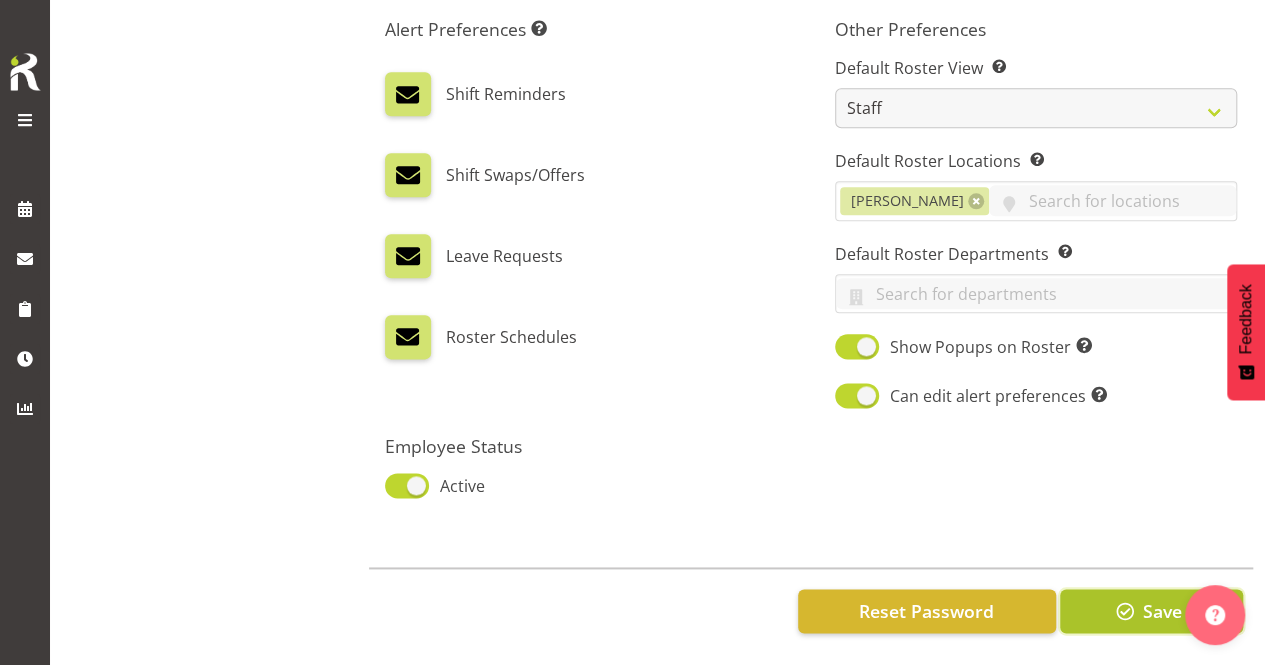 click on "Save" at bounding box center [1151, 611] 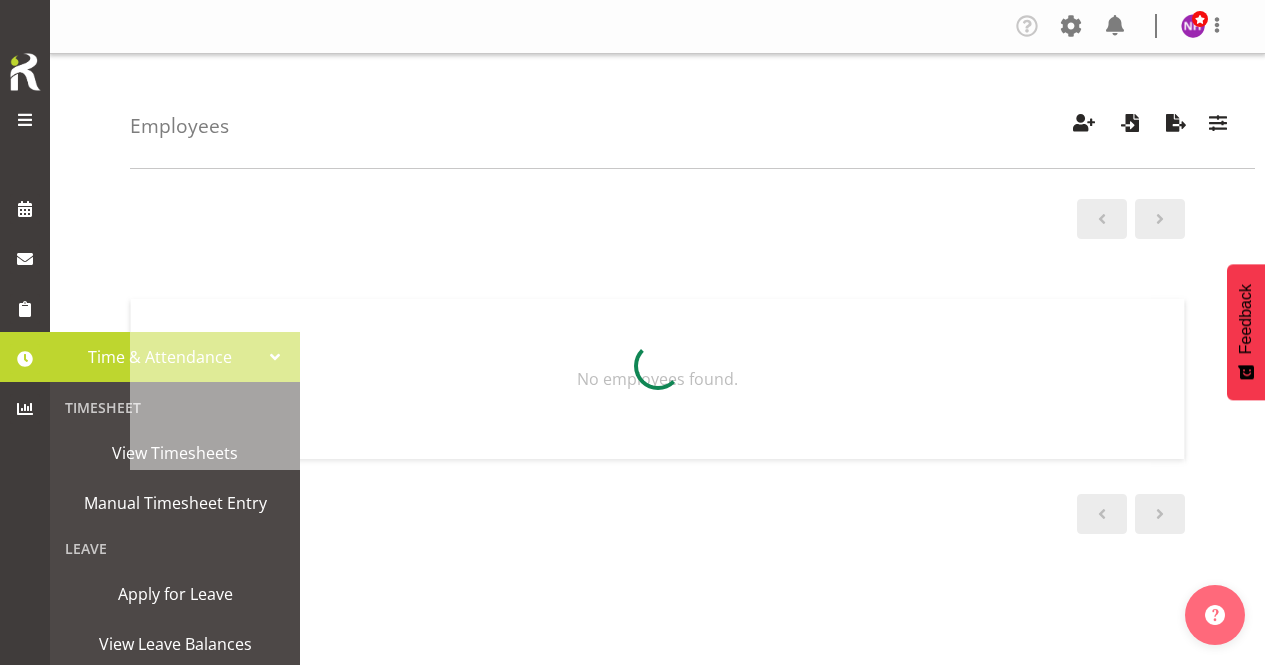scroll, scrollTop: 0, scrollLeft: 0, axis: both 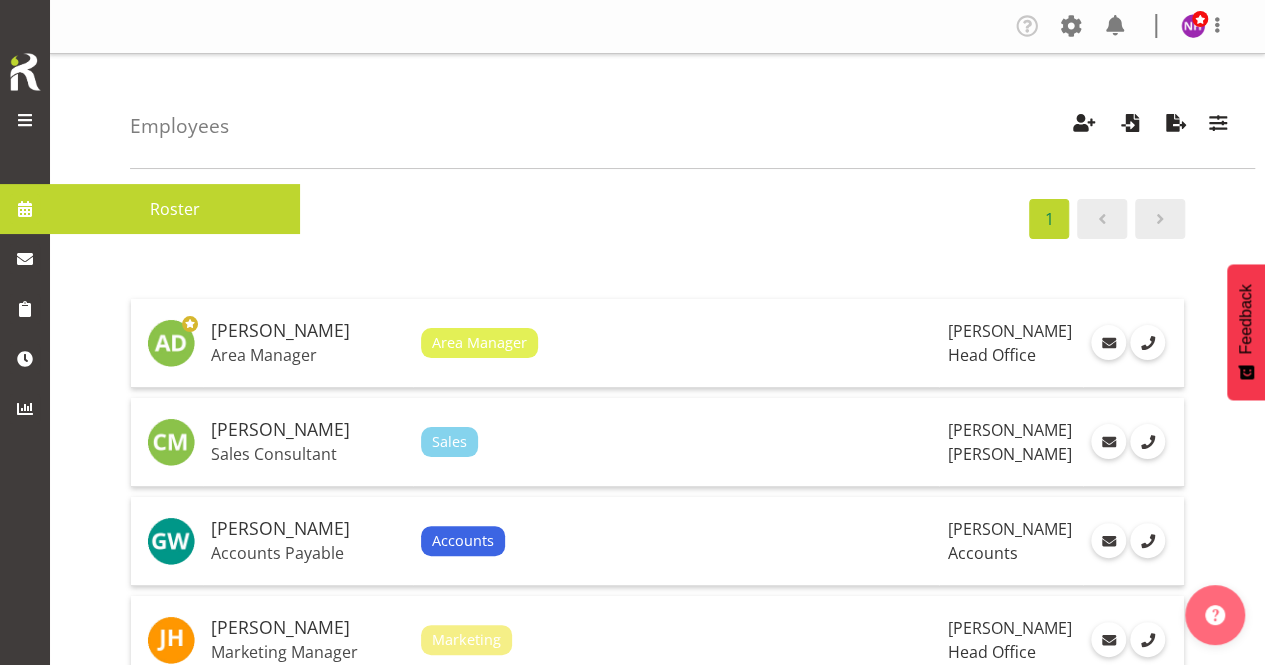 click at bounding box center [25, 209] 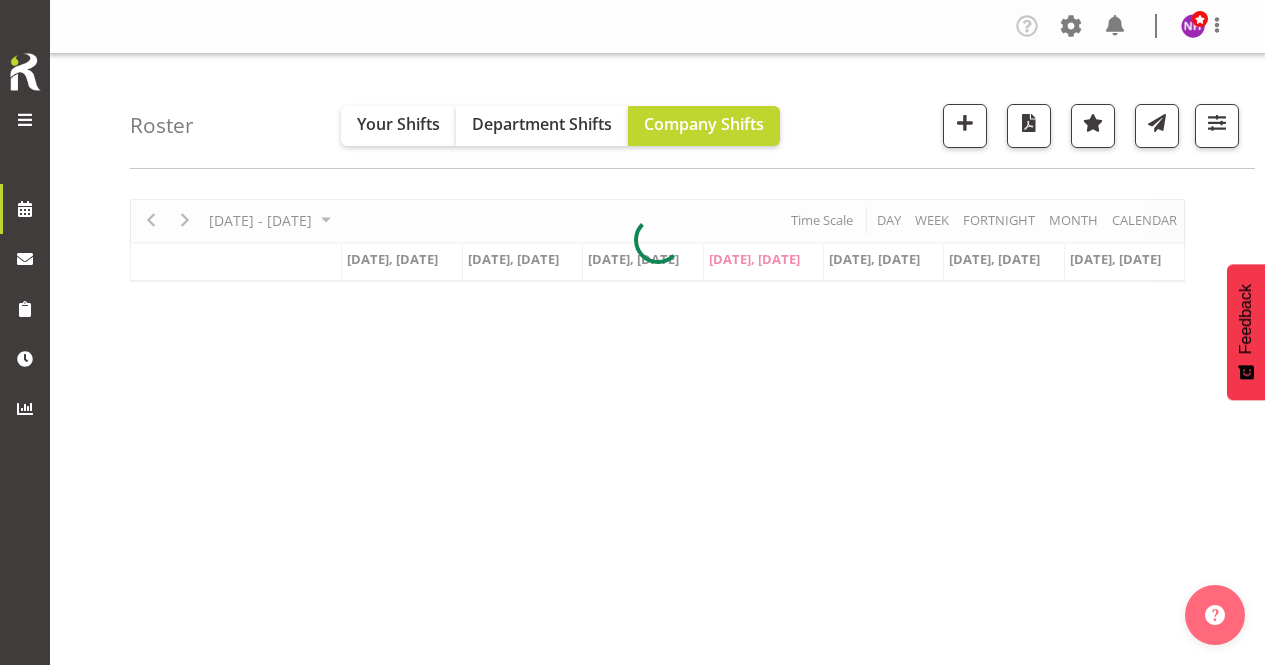 scroll, scrollTop: 0, scrollLeft: 0, axis: both 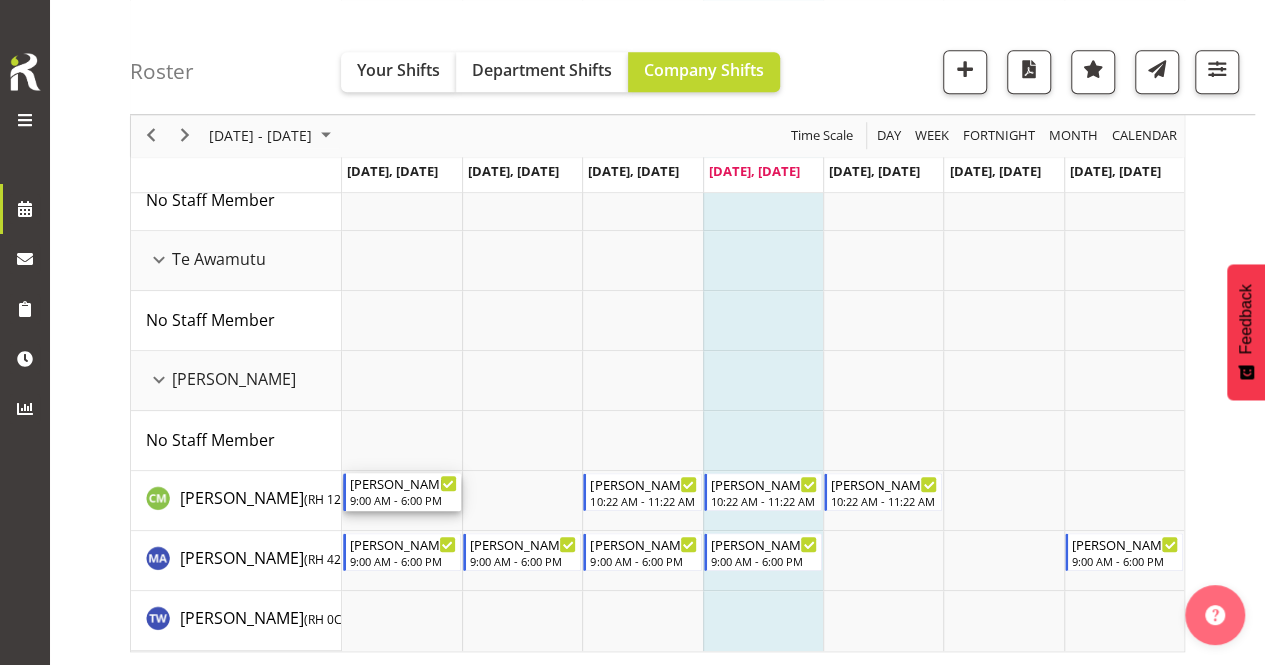 click on "9:00 AM - 6:00 PM" at bounding box center (403, 500) 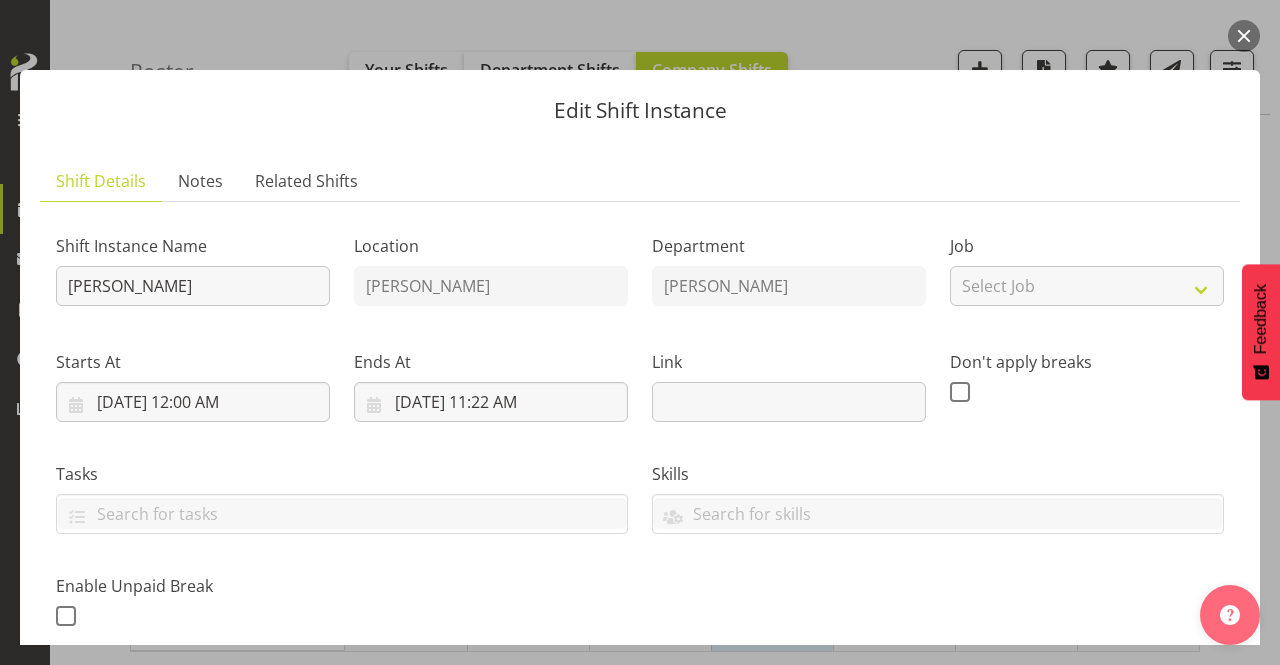 click at bounding box center [1244, 36] 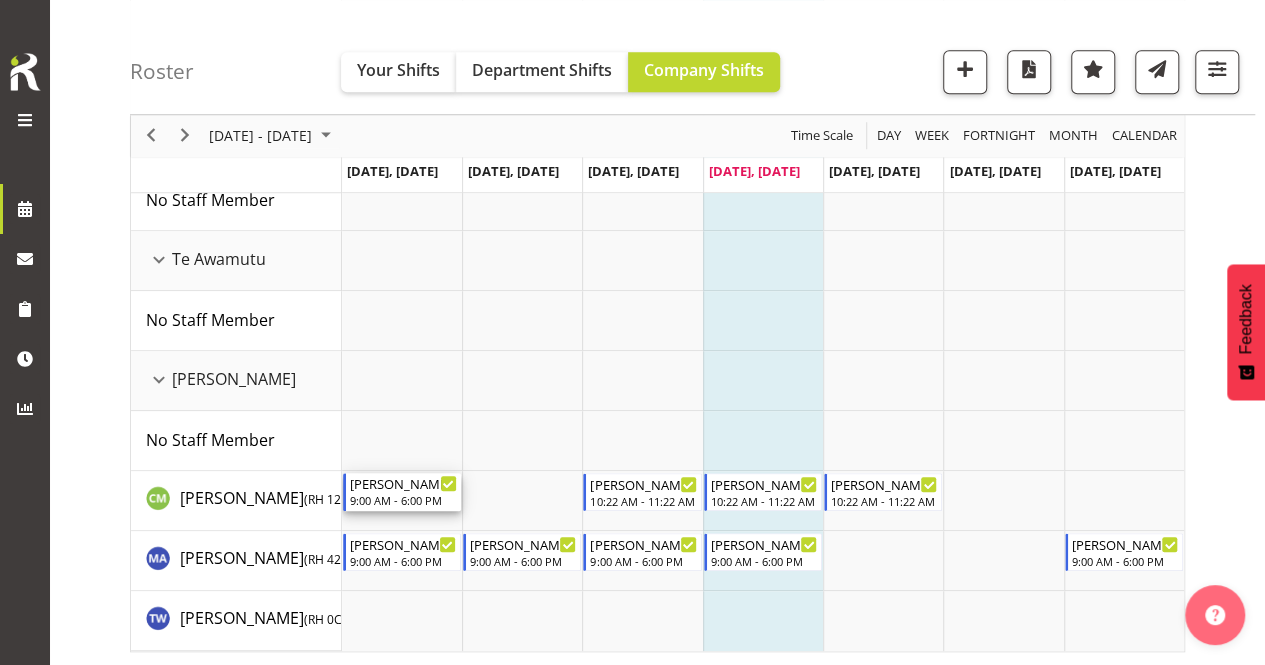 click on "9:00 AM - 6:00 PM" at bounding box center [403, 500] 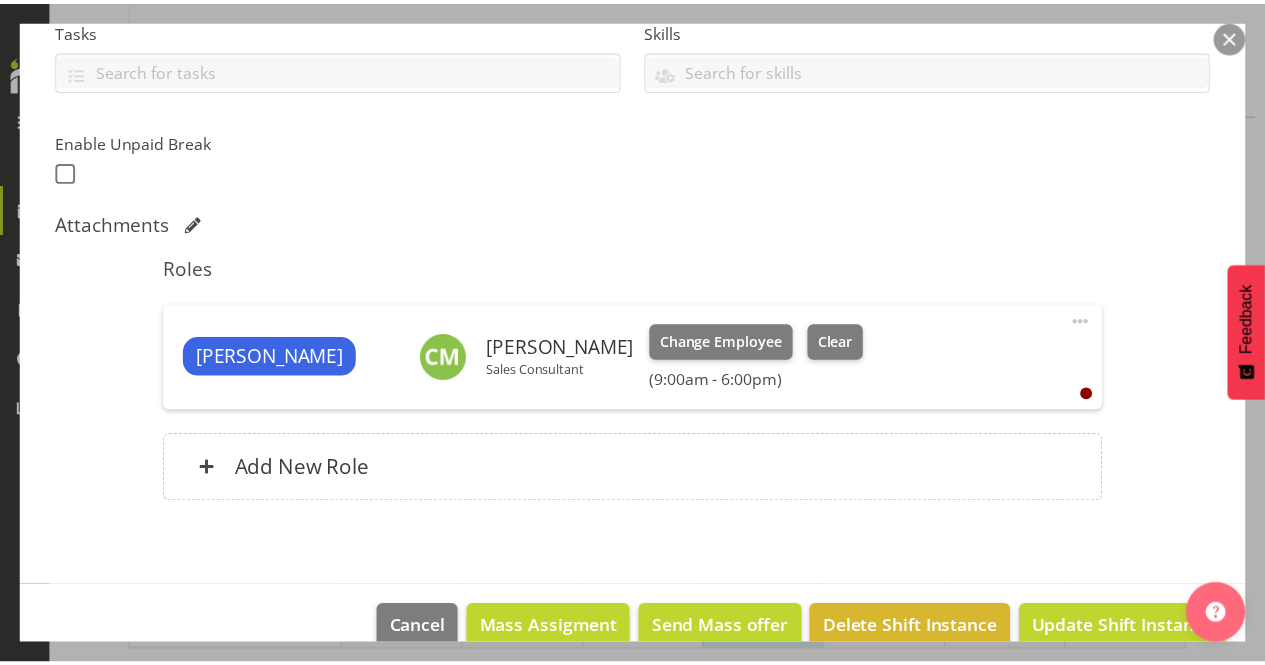 scroll, scrollTop: 476, scrollLeft: 0, axis: vertical 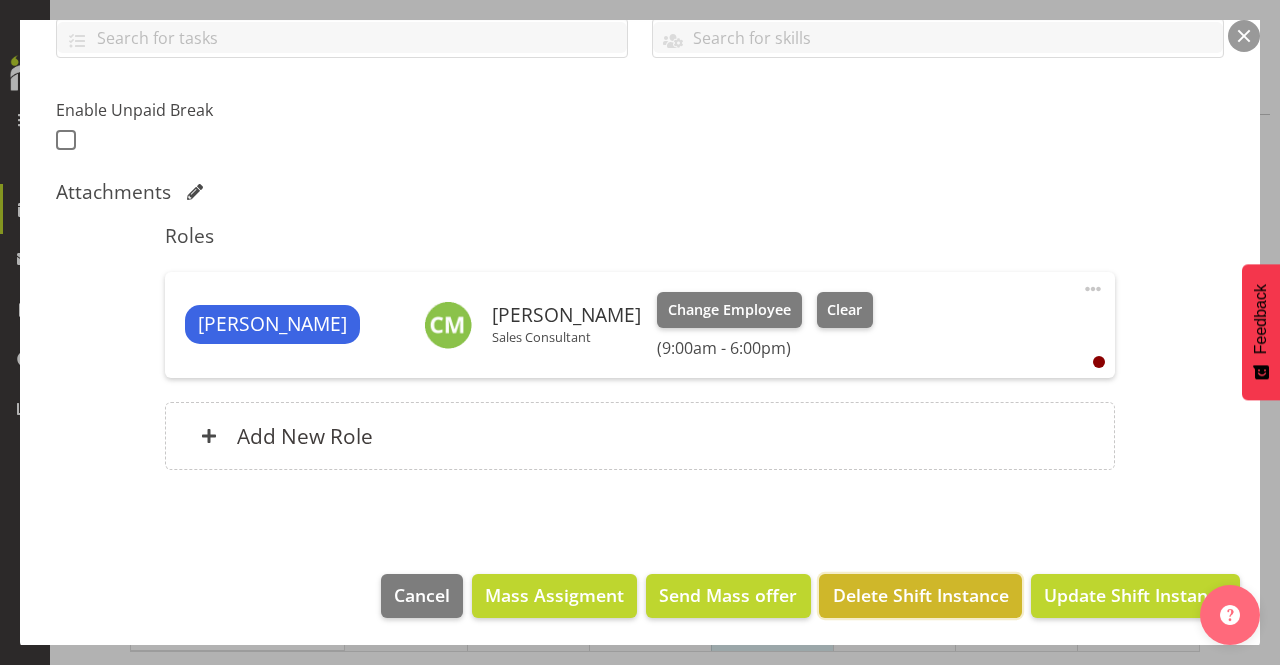 click on "Delete Shift Instance" at bounding box center [921, 595] 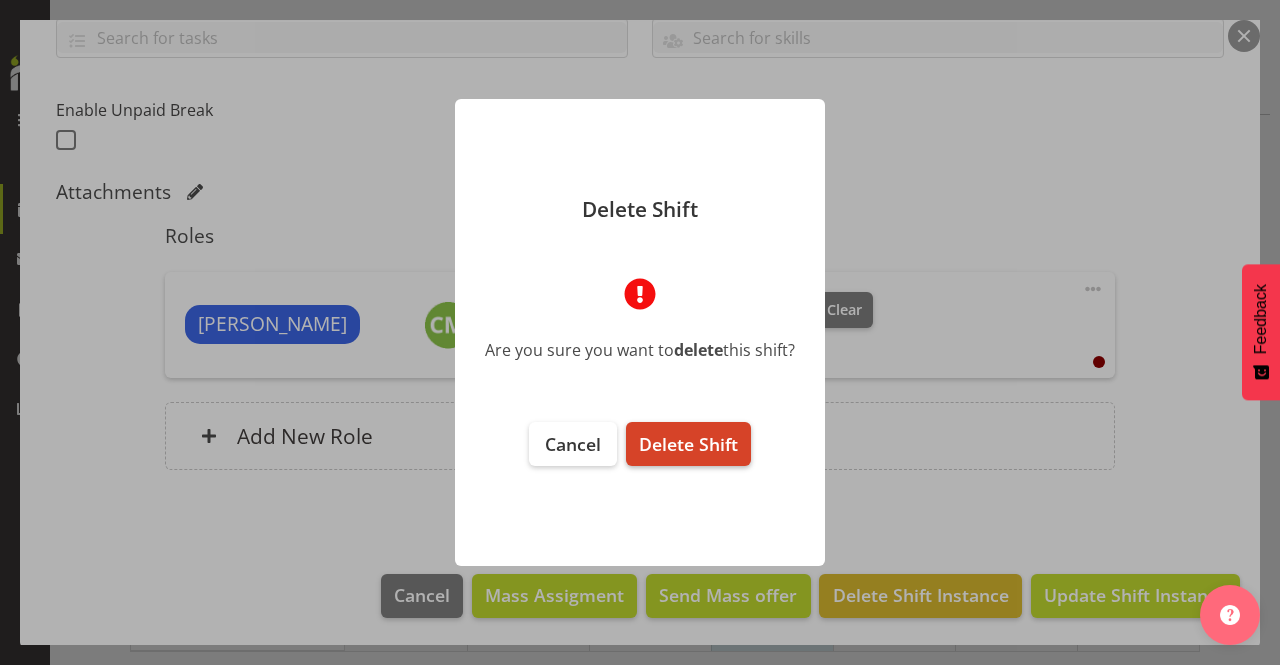 click on "Delete Shift" at bounding box center [688, 444] 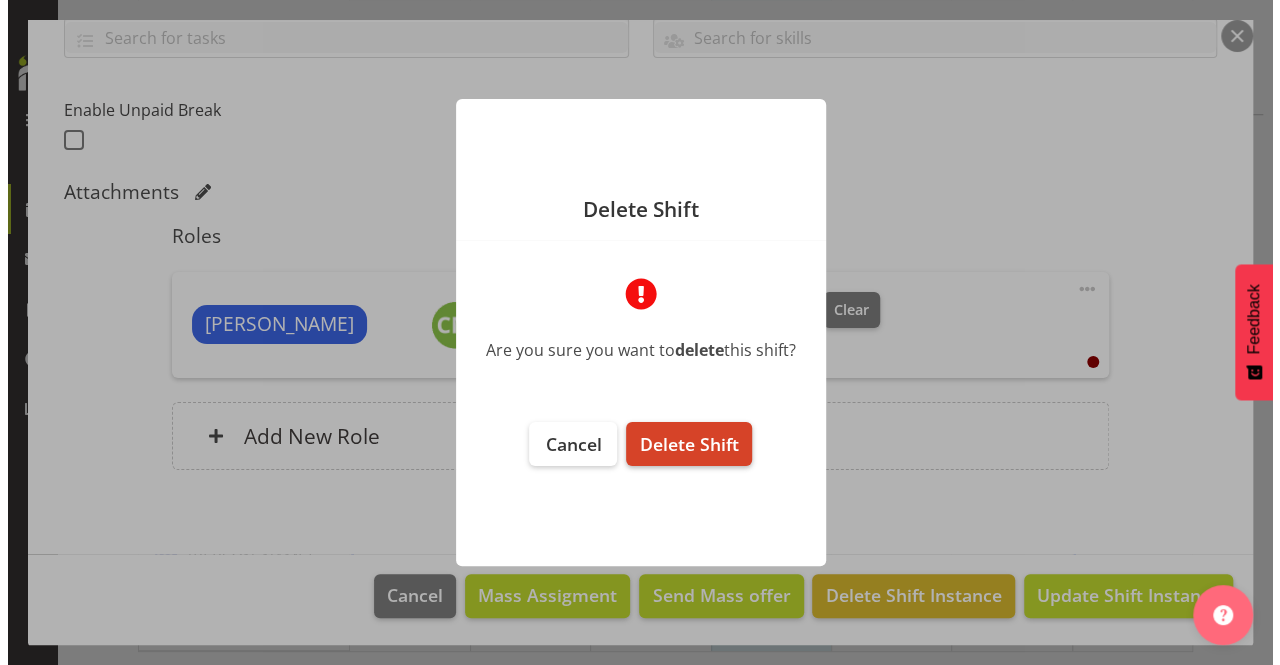 scroll, scrollTop: 396, scrollLeft: 0, axis: vertical 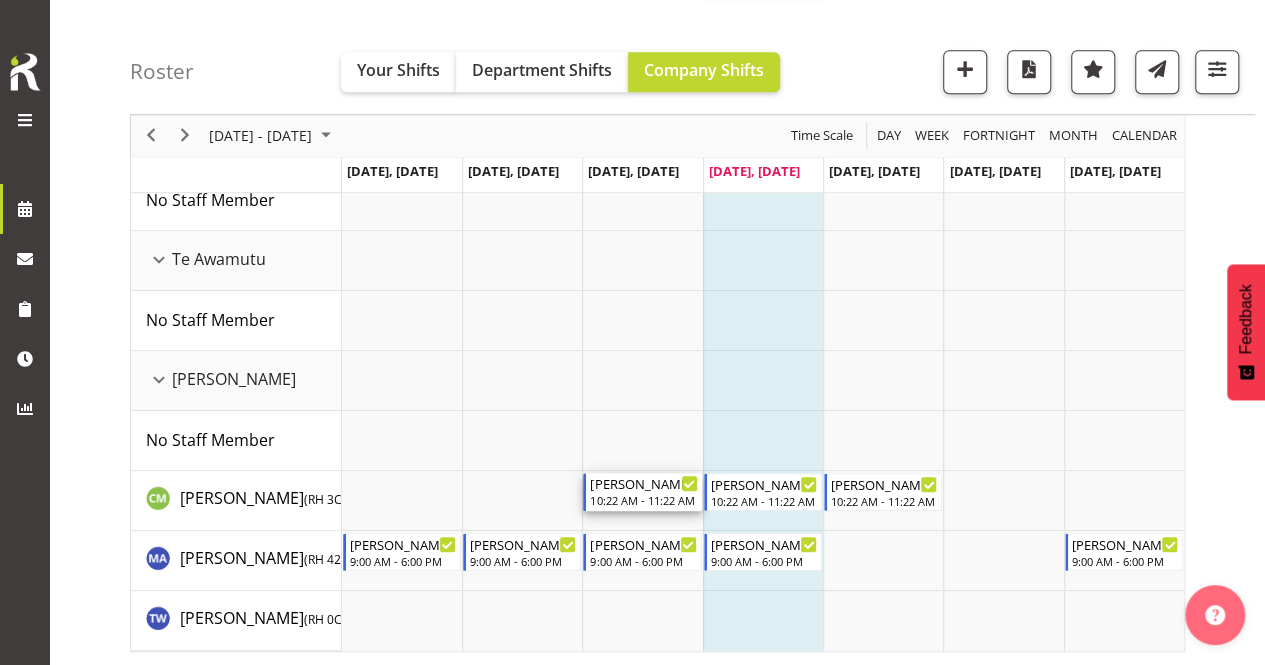 click on "[PERSON_NAME]" at bounding box center (643, 483) 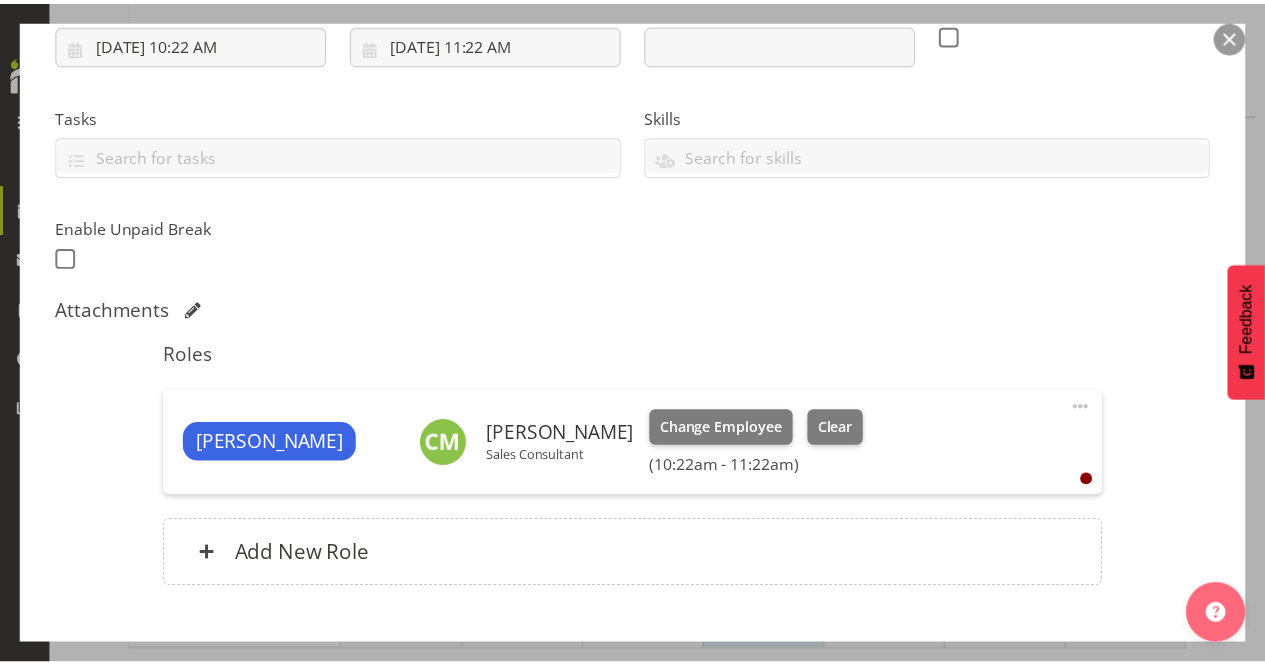 scroll, scrollTop: 476, scrollLeft: 0, axis: vertical 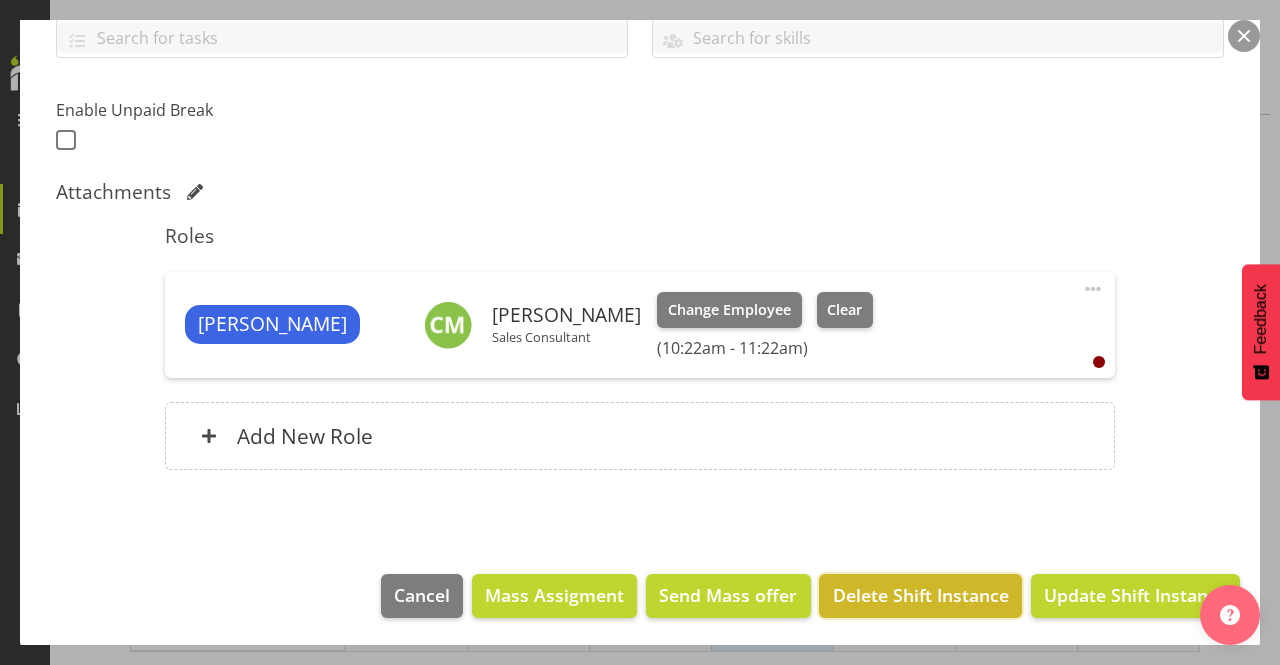 click on "Delete Shift Instance" at bounding box center [921, 595] 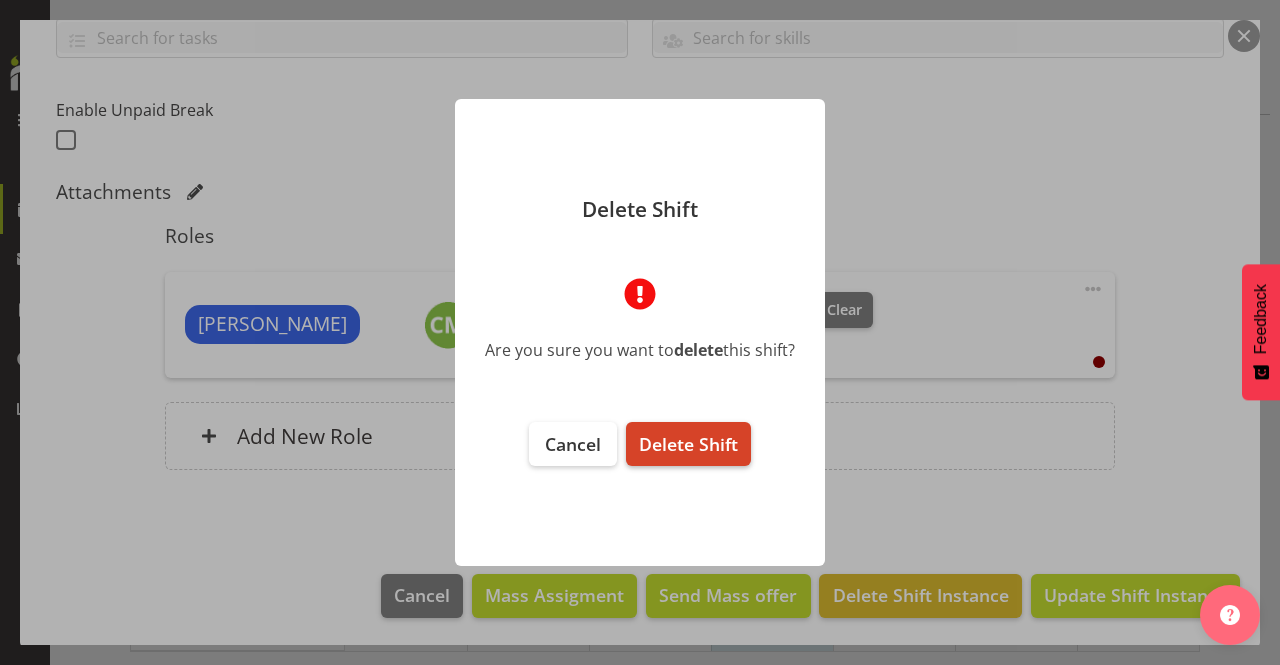 click on "Delete Shift" at bounding box center (688, 444) 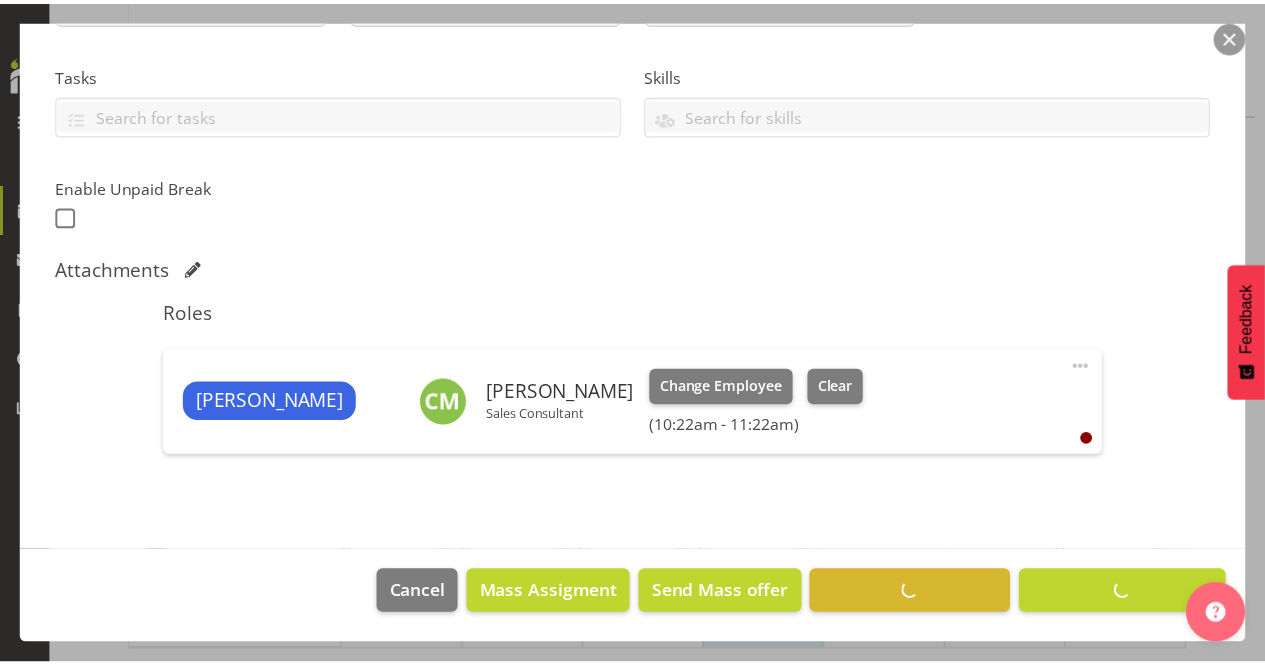 scroll, scrollTop: 396, scrollLeft: 0, axis: vertical 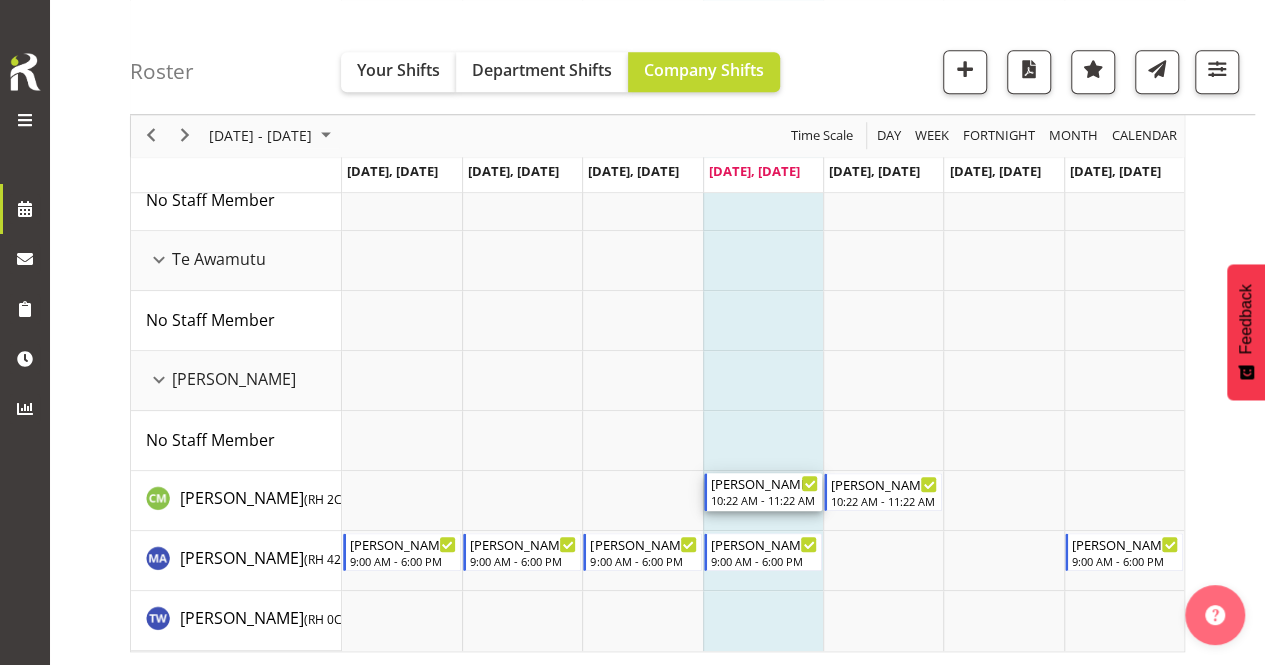 click on "[PERSON_NAME]" at bounding box center [764, 483] 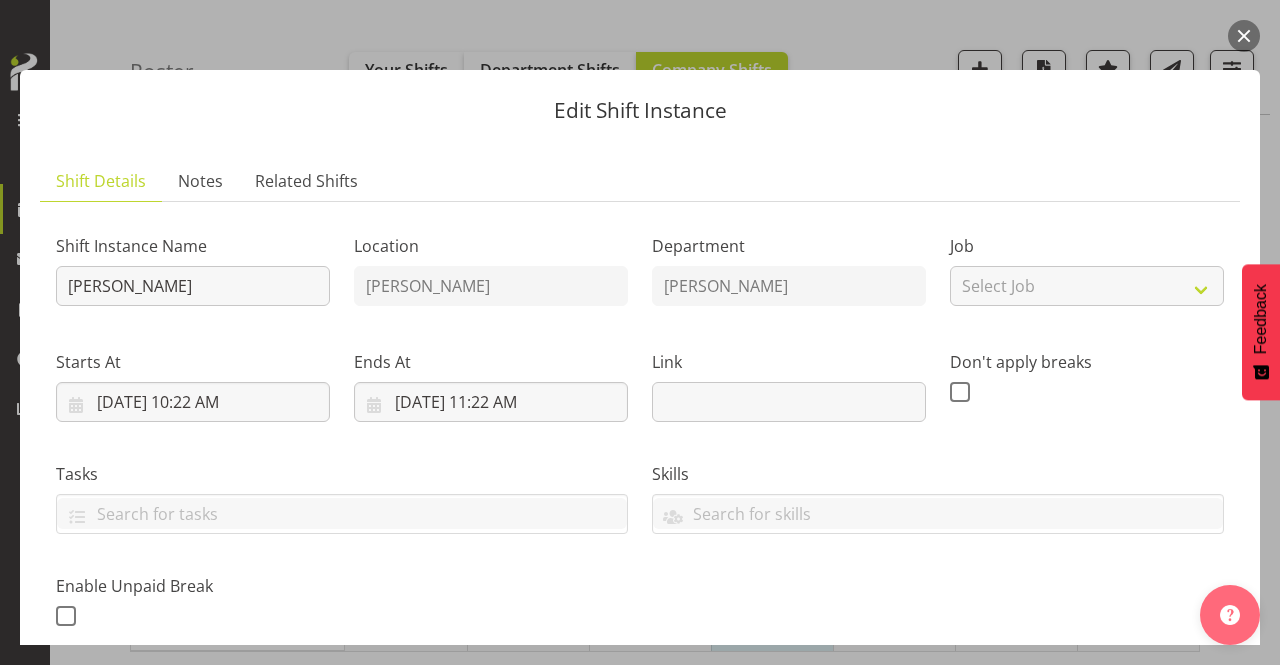 drag, startPoint x: 1250, startPoint y: 27, endPoint x: 1078, endPoint y: 133, distance: 202.0396 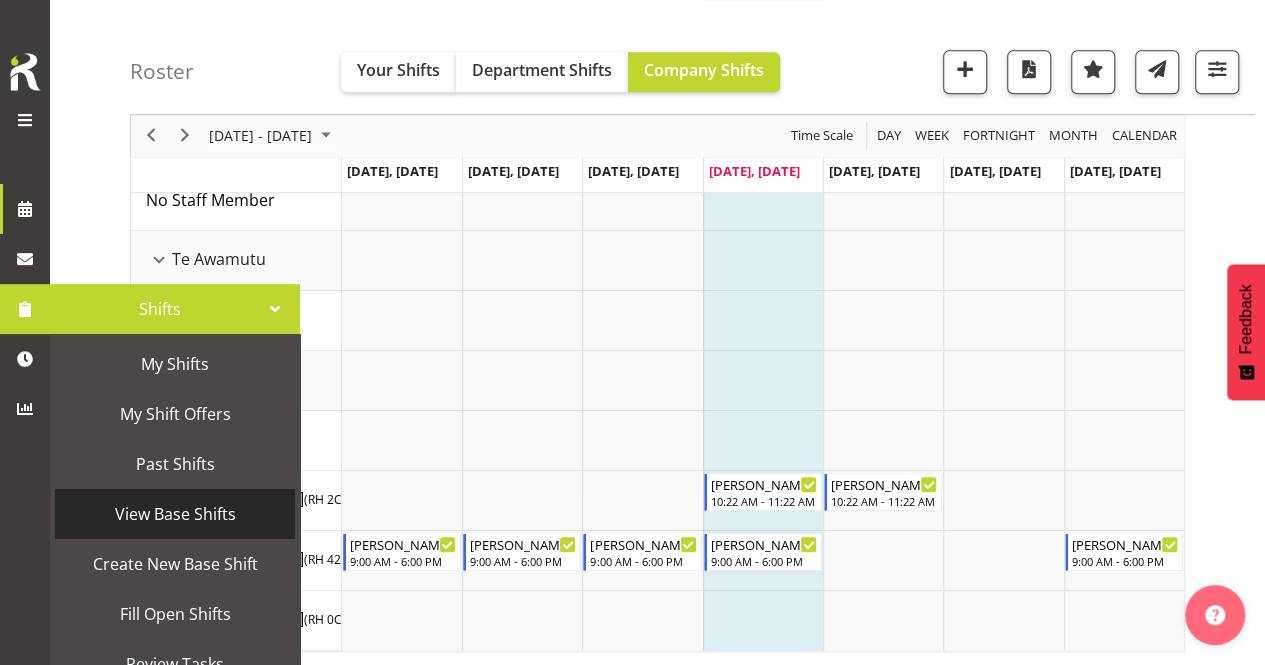 click on "View Base Shifts" at bounding box center (175, 514) 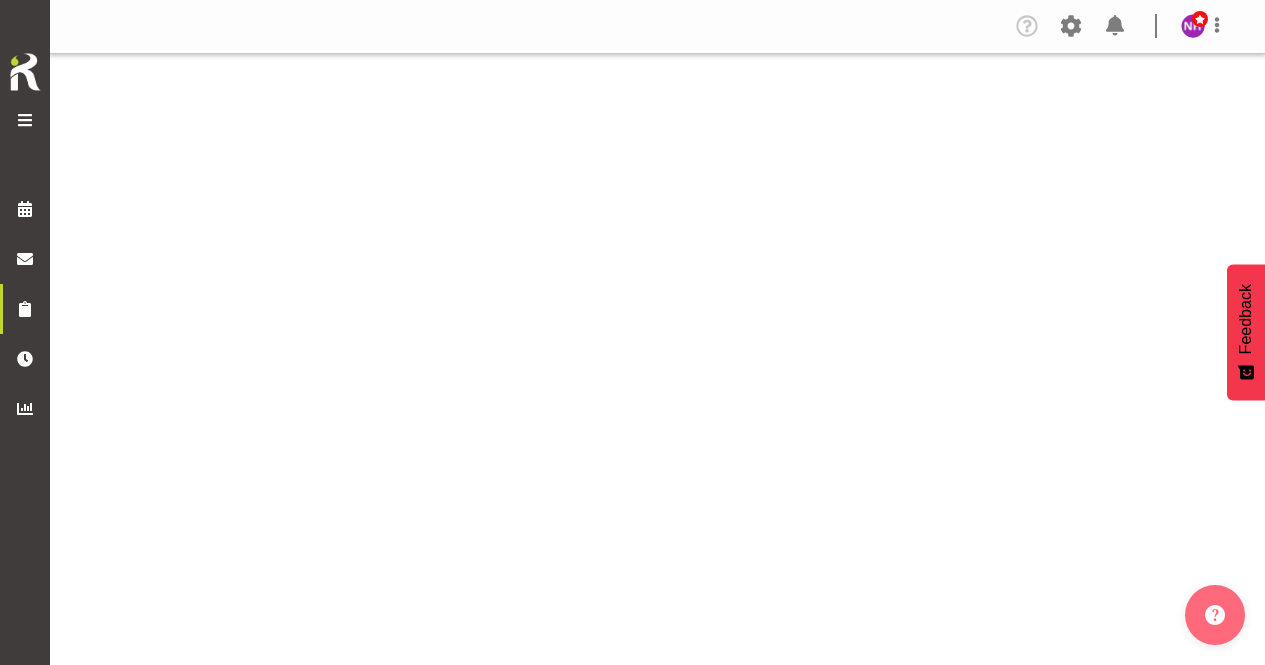 scroll, scrollTop: 0, scrollLeft: 0, axis: both 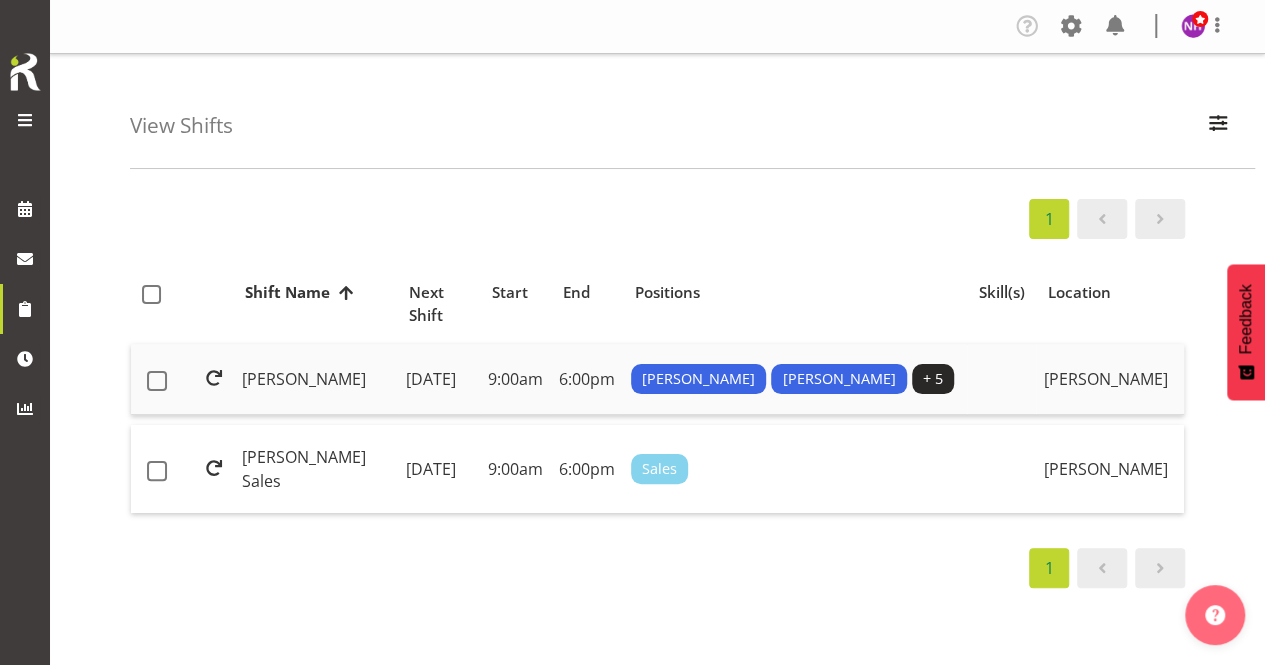 click on "[PERSON_NAME]" at bounding box center [316, 379] 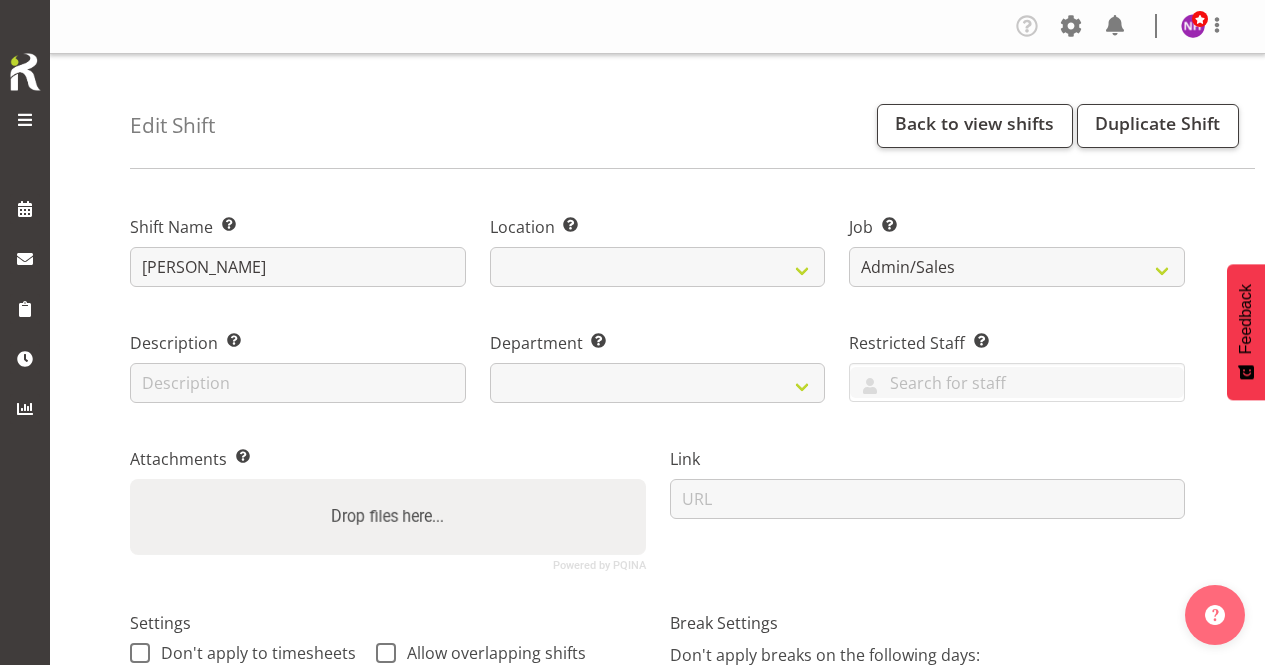 select on "9846" 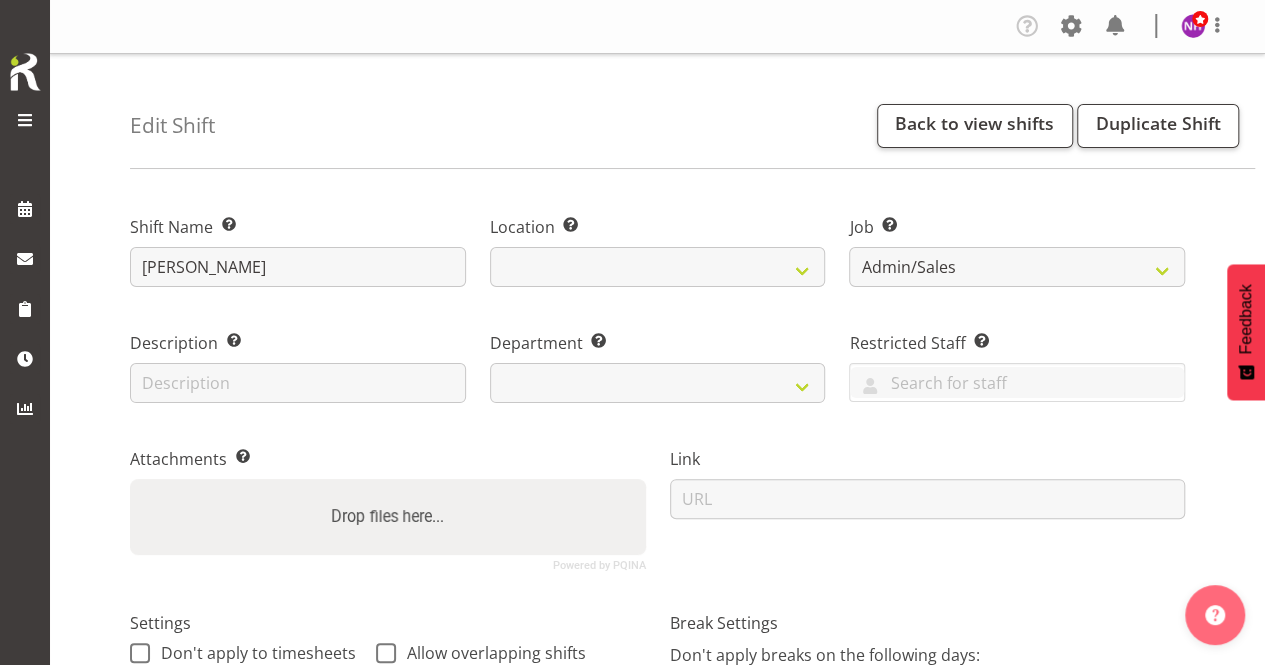 select 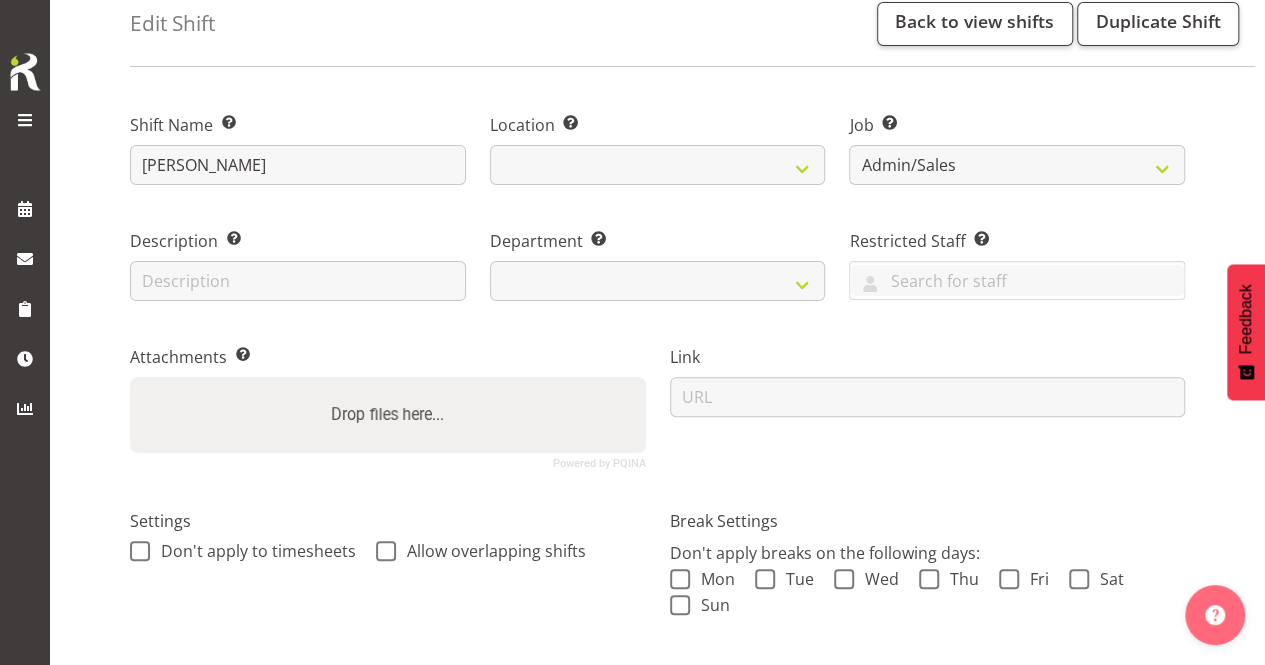 select on "1112" 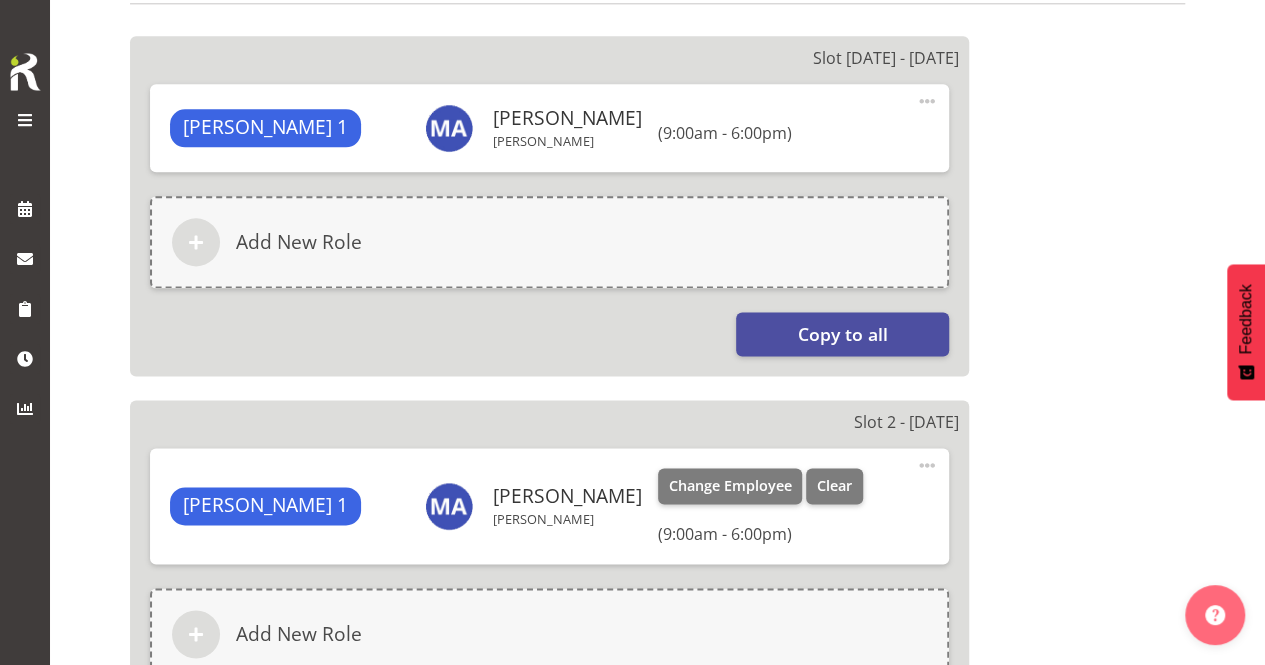 scroll, scrollTop: 1300, scrollLeft: 0, axis: vertical 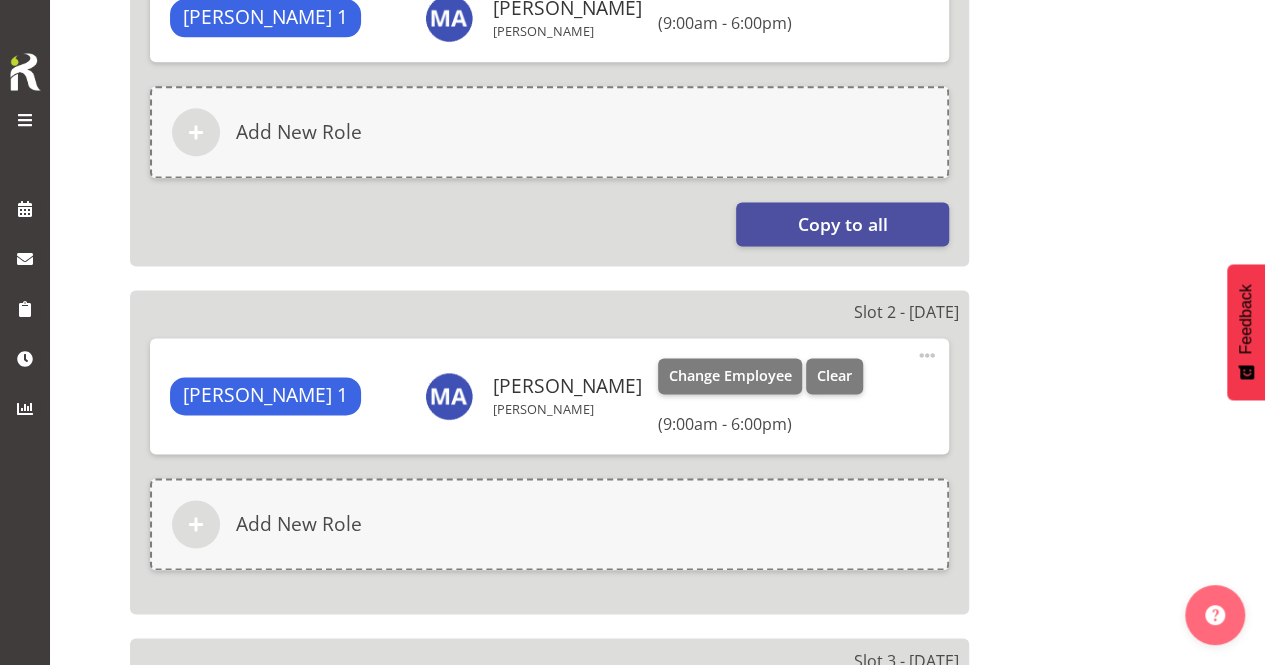 click on "[PERSON_NAME]" at bounding box center [567, 386] 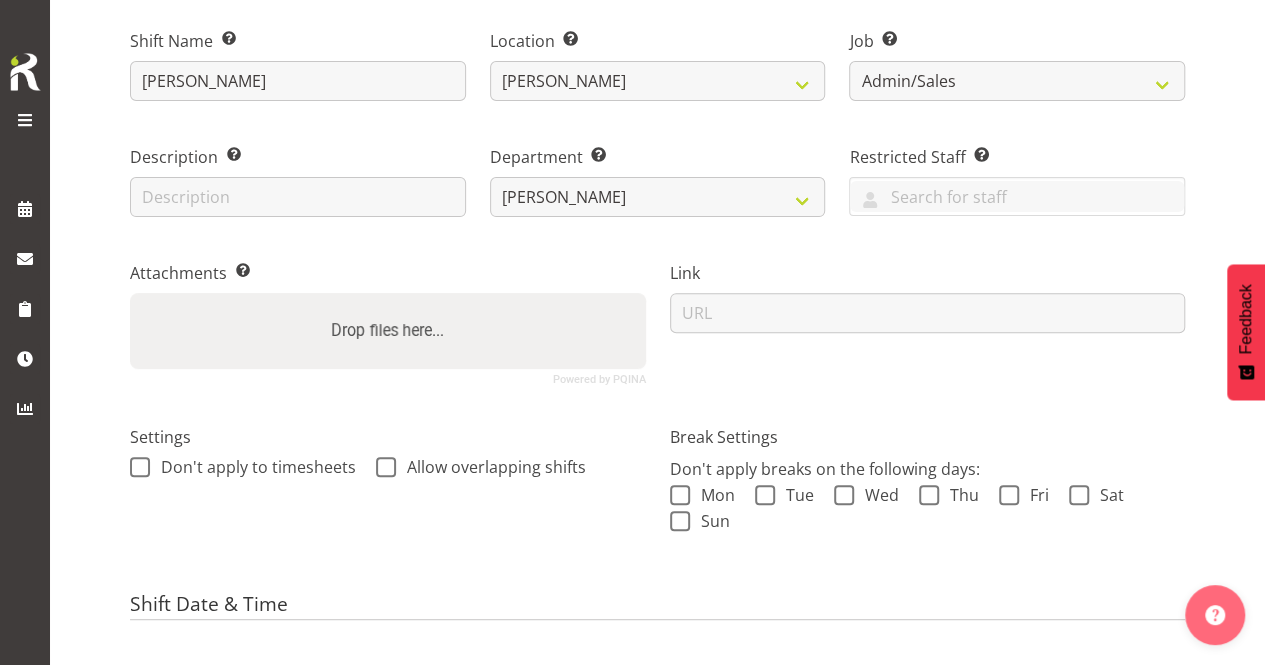 scroll, scrollTop: 0, scrollLeft: 0, axis: both 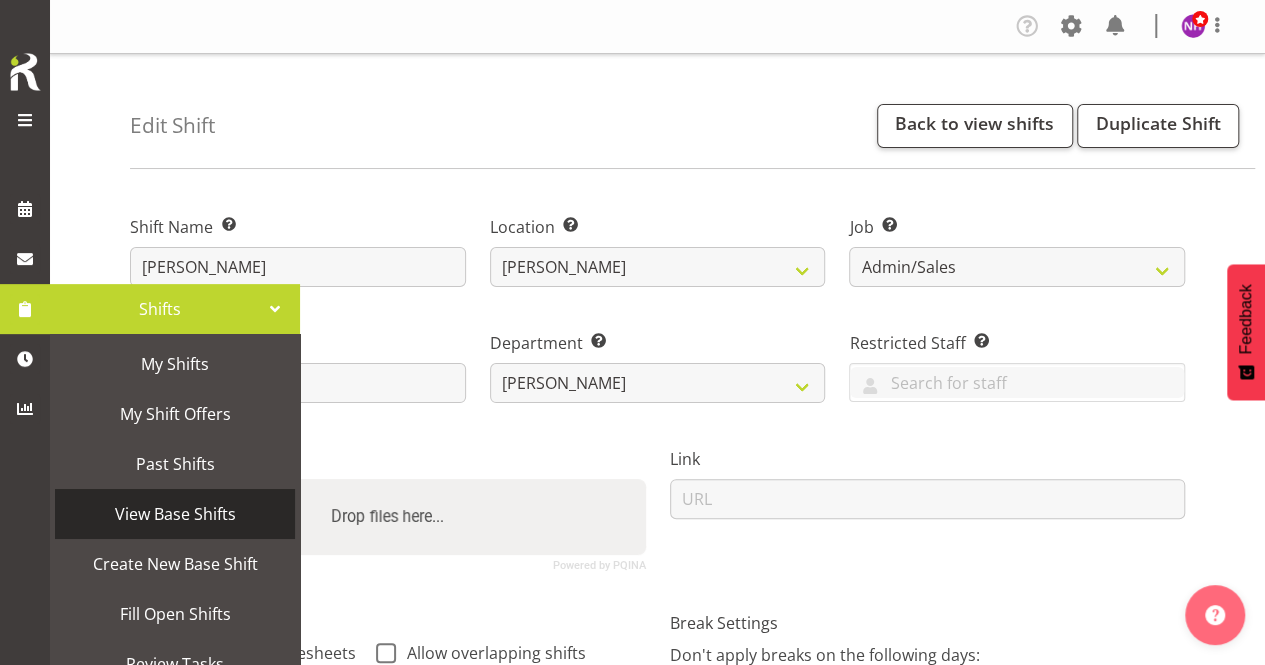 click on "View Base Shifts" at bounding box center (175, 514) 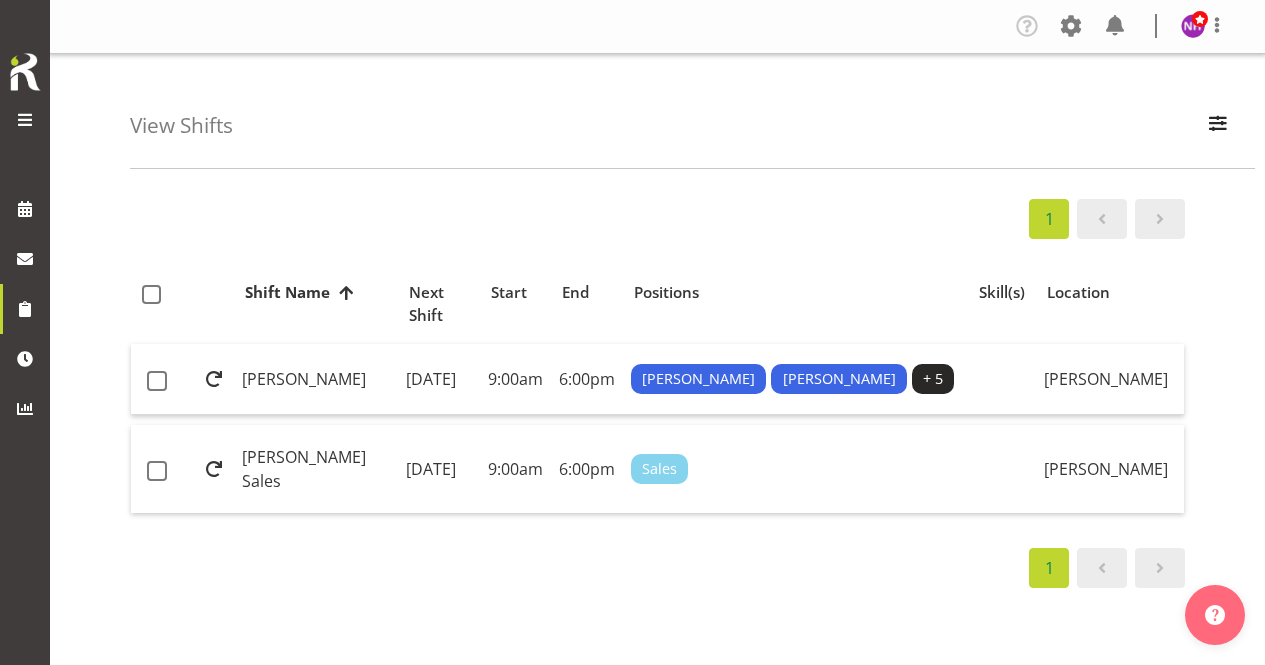 scroll, scrollTop: 0, scrollLeft: 0, axis: both 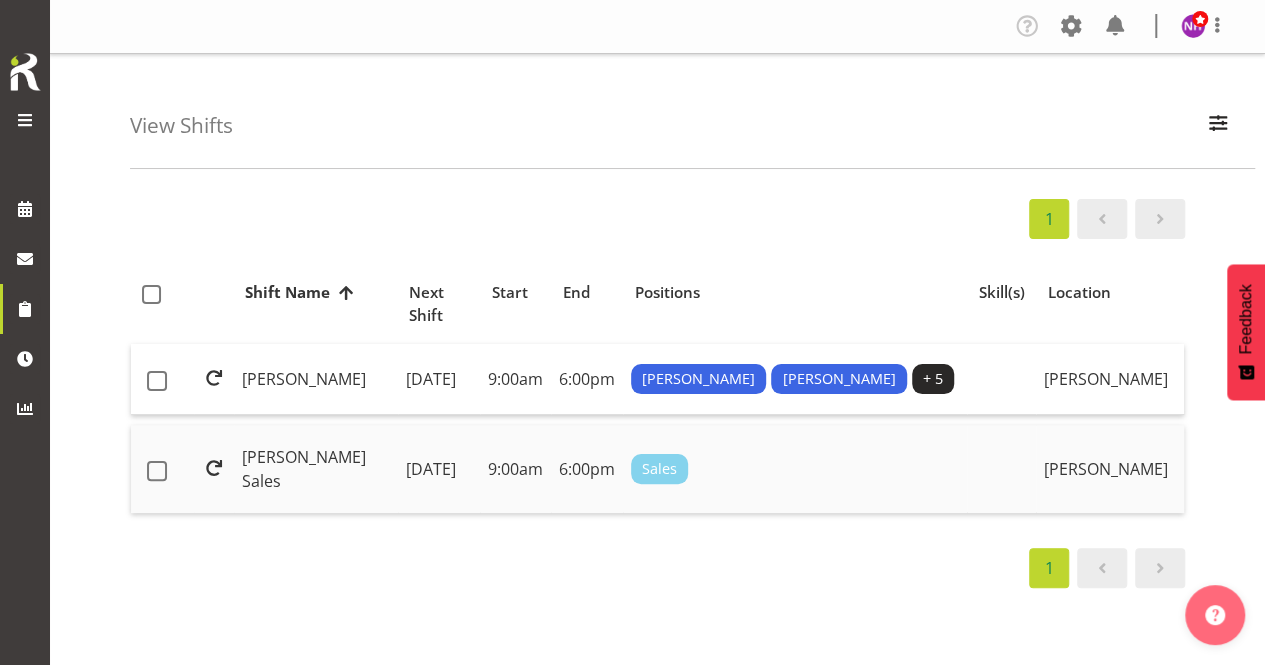 click on "[PERSON_NAME] Sales" at bounding box center (316, 469) 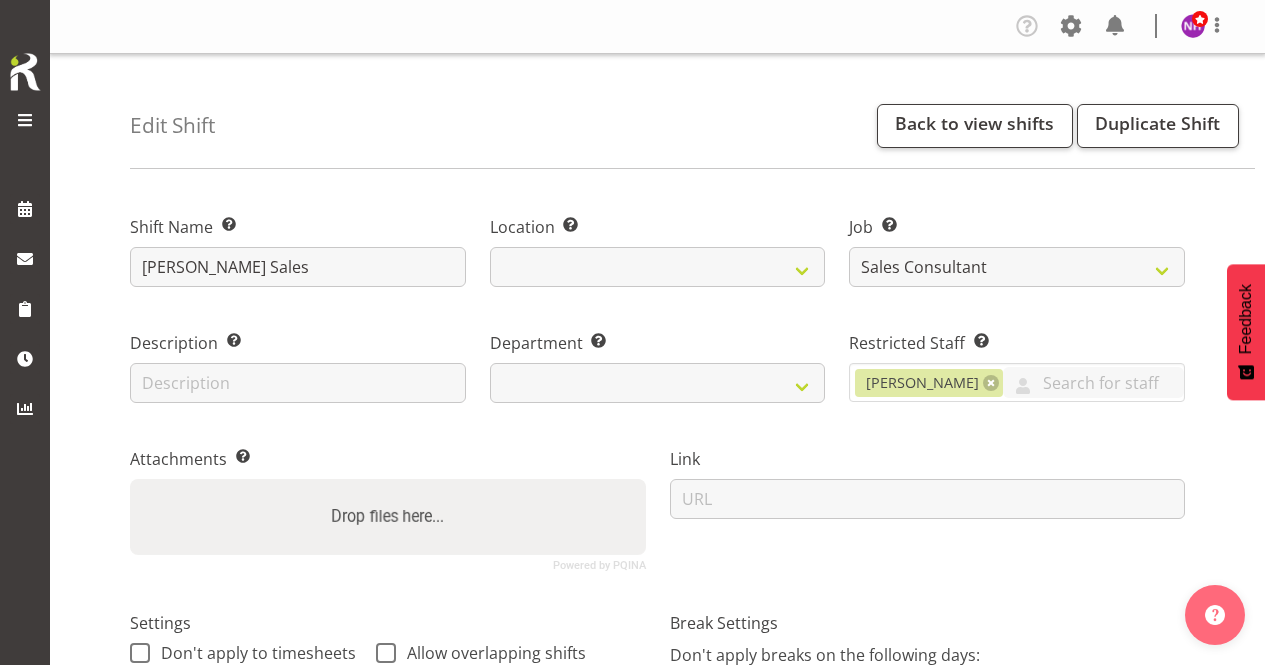 select on "10293" 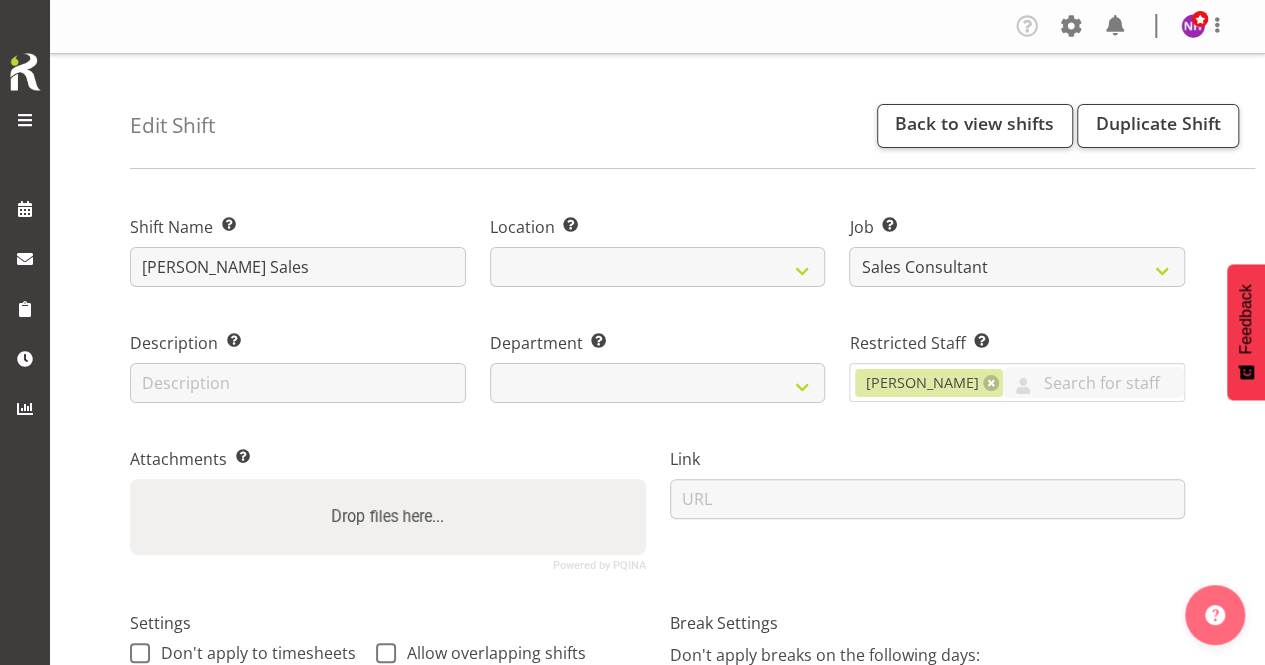 select 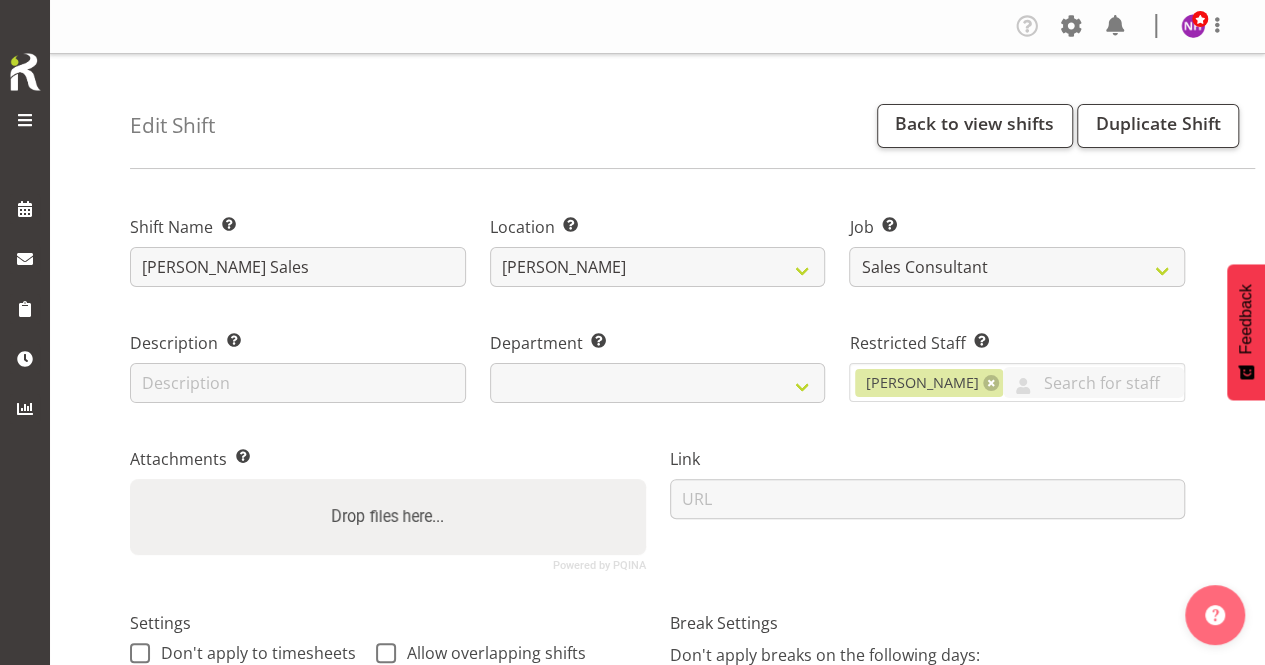 select on "789" 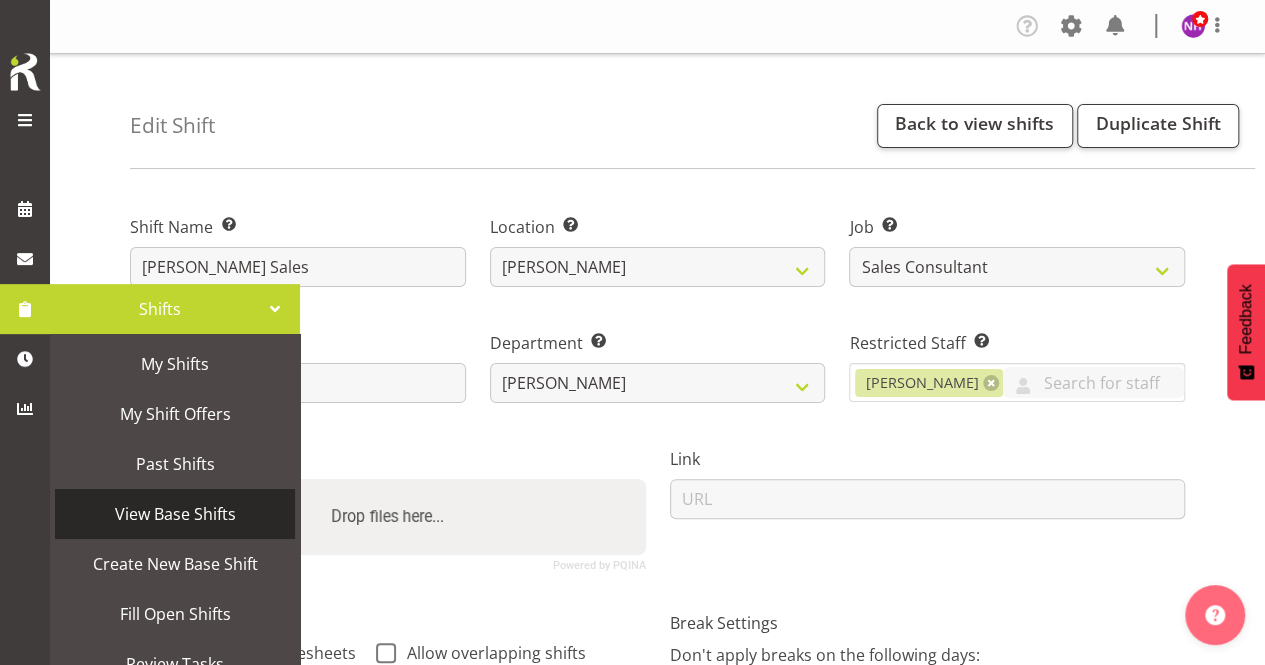 click on "View Base Shifts" at bounding box center [175, 514] 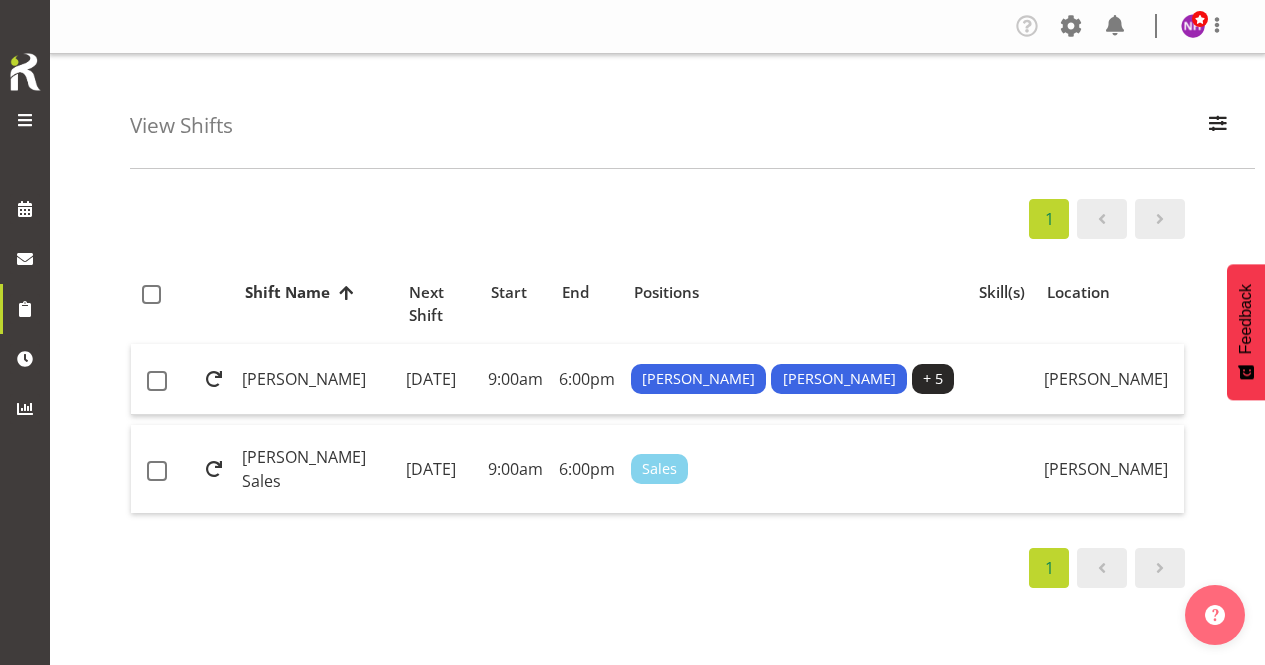 scroll, scrollTop: 0, scrollLeft: 0, axis: both 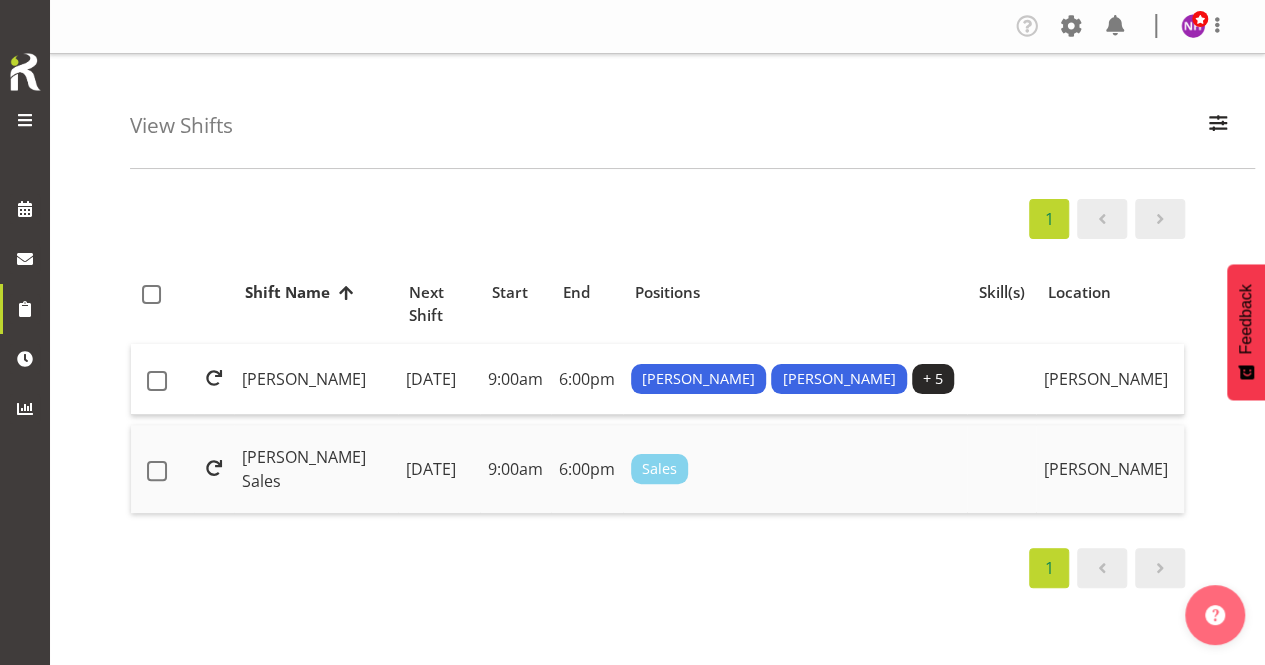 click on "[PERSON_NAME] Sales" at bounding box center [316, 469] 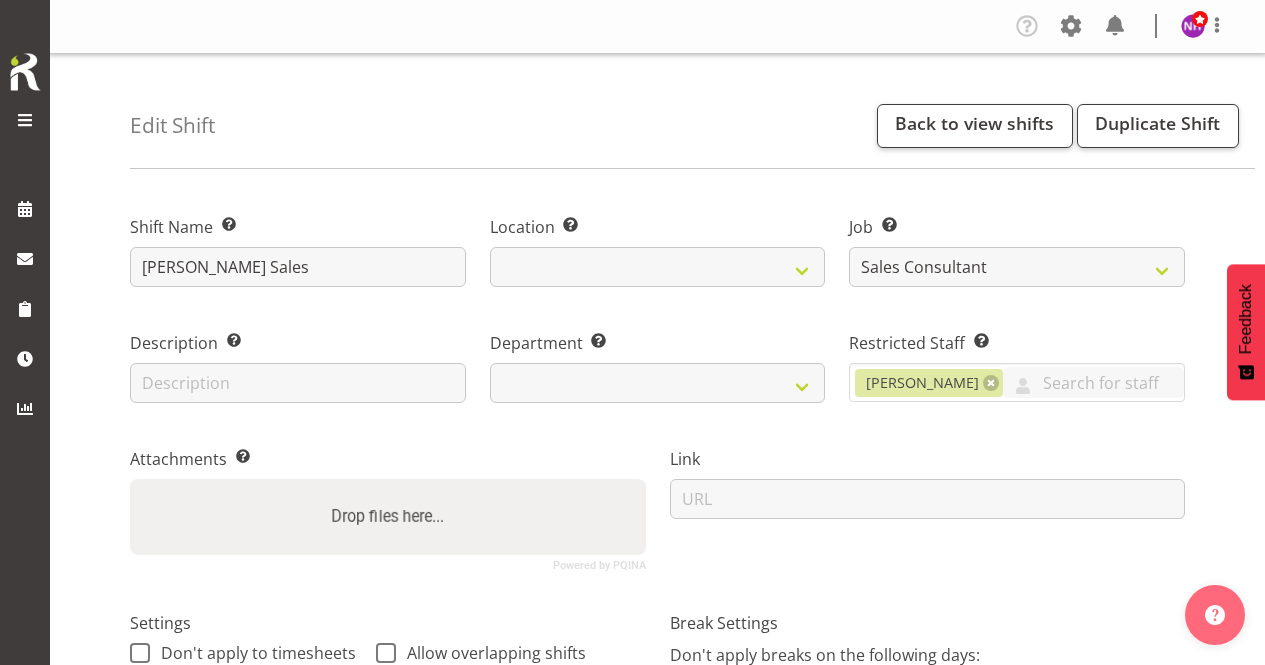 select on "10293" 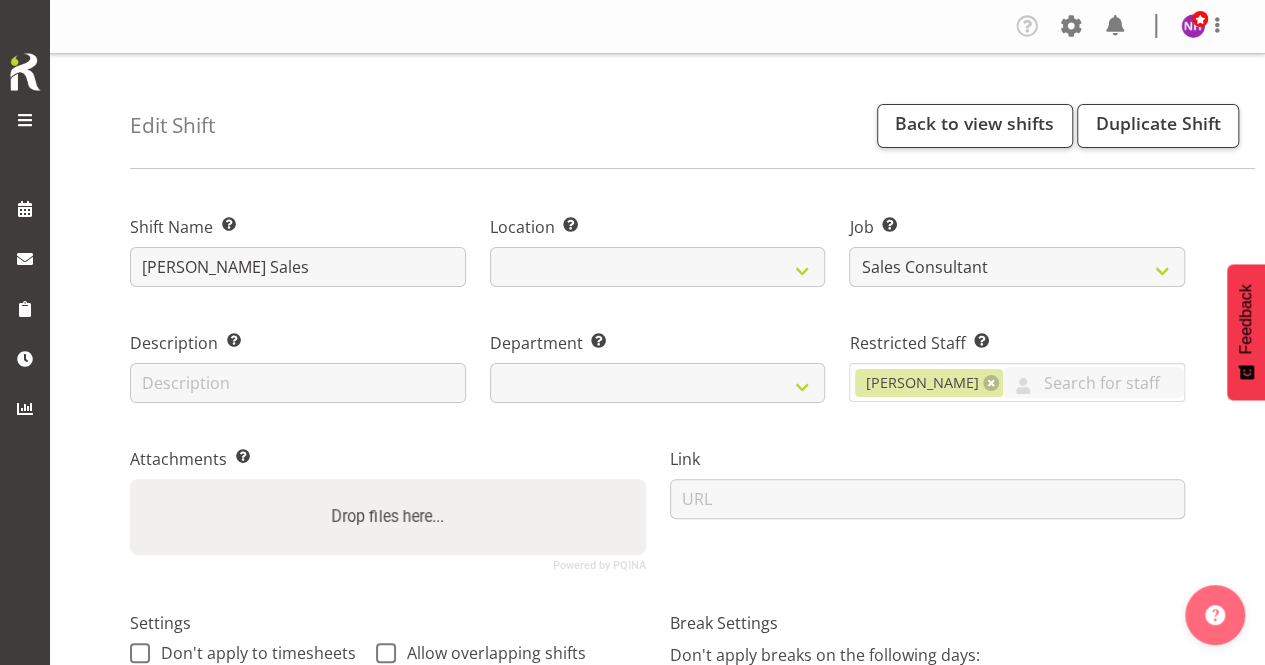 select 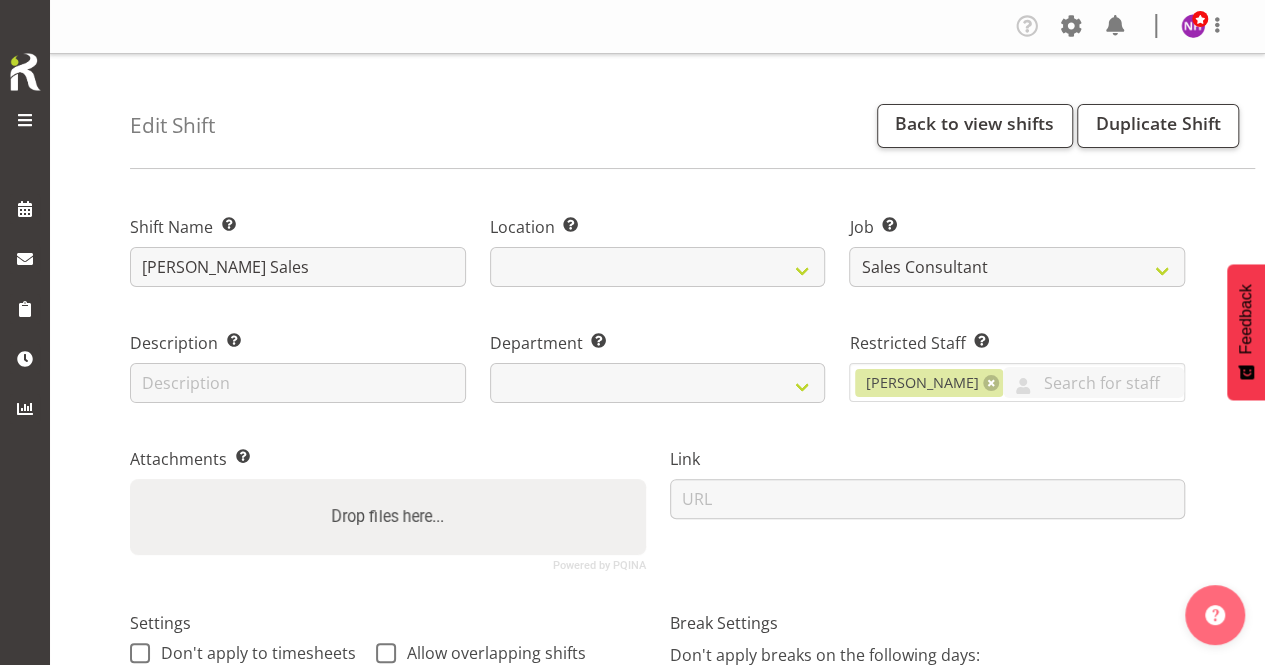 select on "1112" 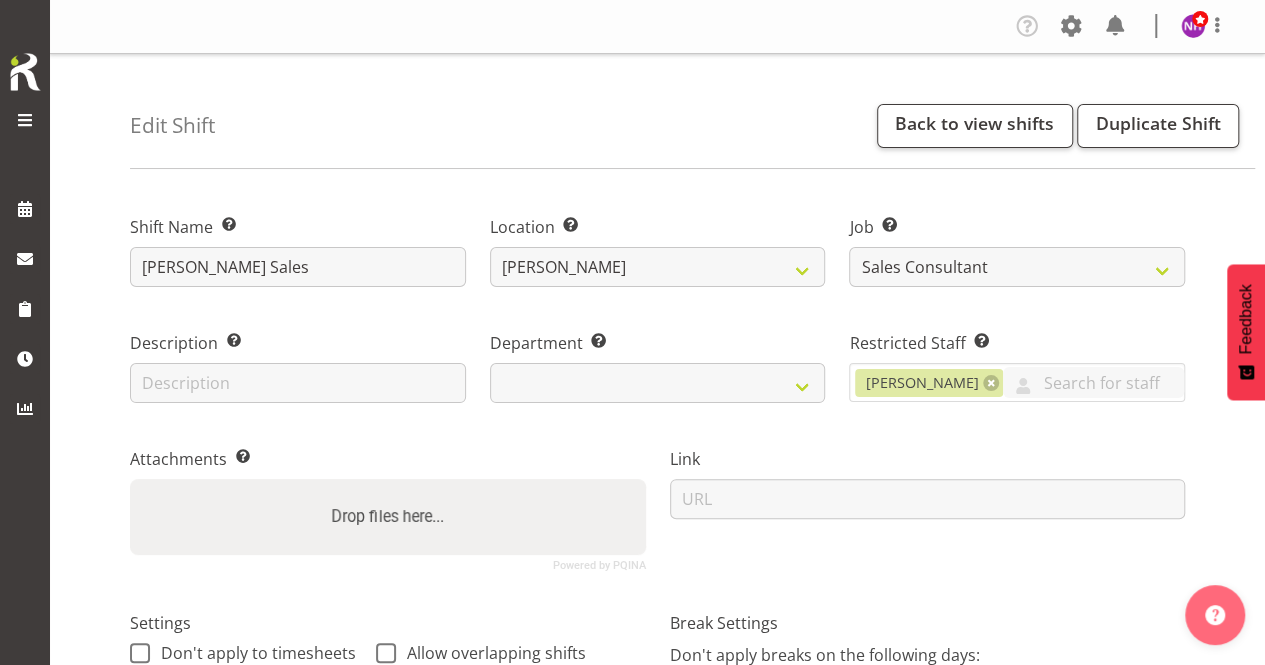 select on "789" 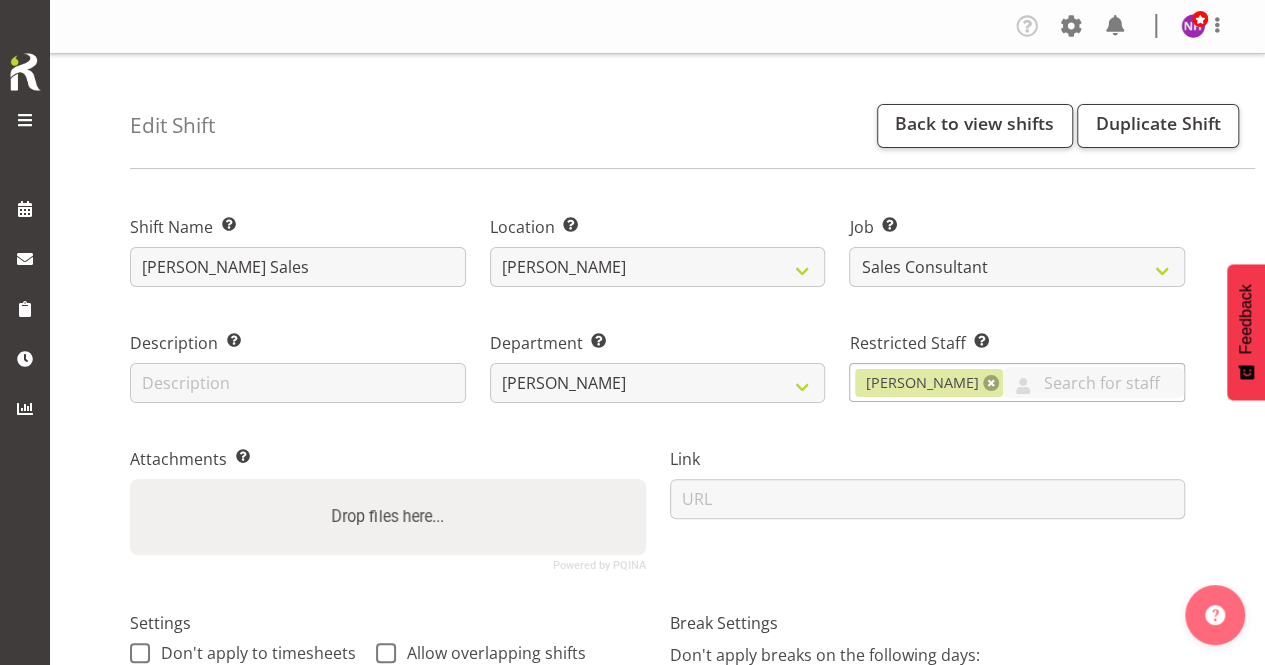 click at bounding box center [991, 383] 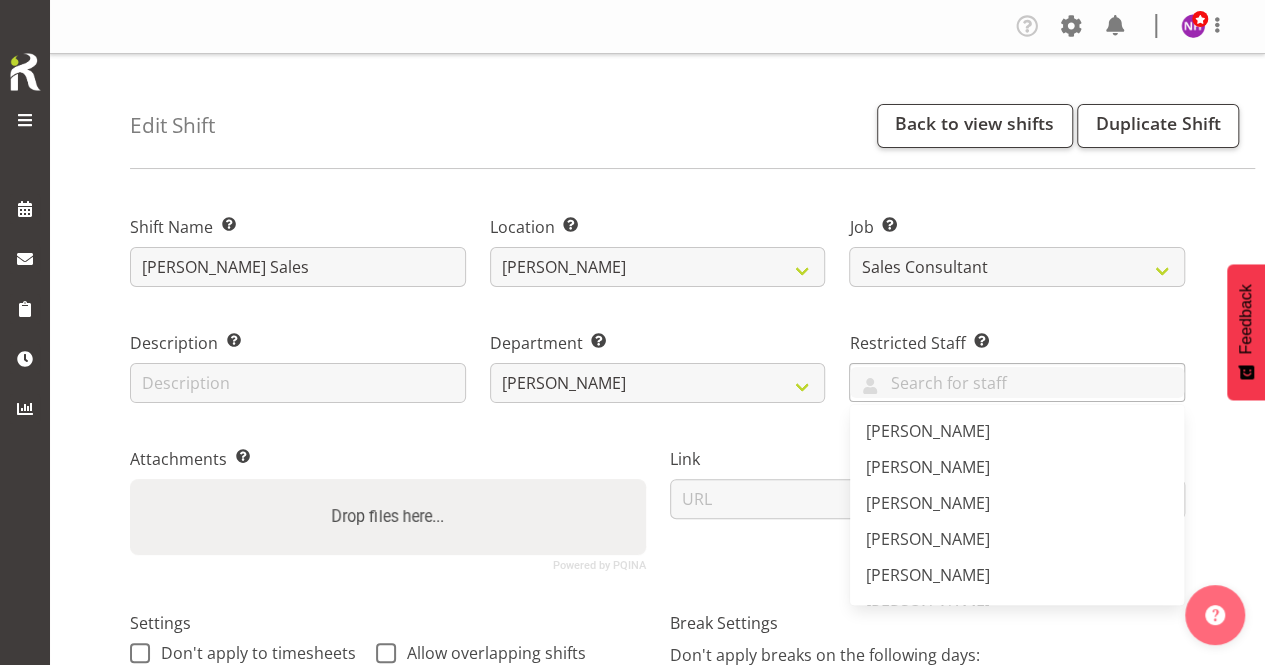 click on "Restricted Staff
Select any staff whom you wish to restrict from this shift.    [PERSON_NAME]   [PERSON_NAME]   [PERSON_NAME]   [PERSON_NAME]   [PERSON_NAME]   [PERSON_NAME]   [PERSON_NAME]   [PERSON_NAME]   [PERSON_NAME] Punjabi   [PERSON_NAME]   [PERSON_NAME]" at bounding box center (1017, 361) 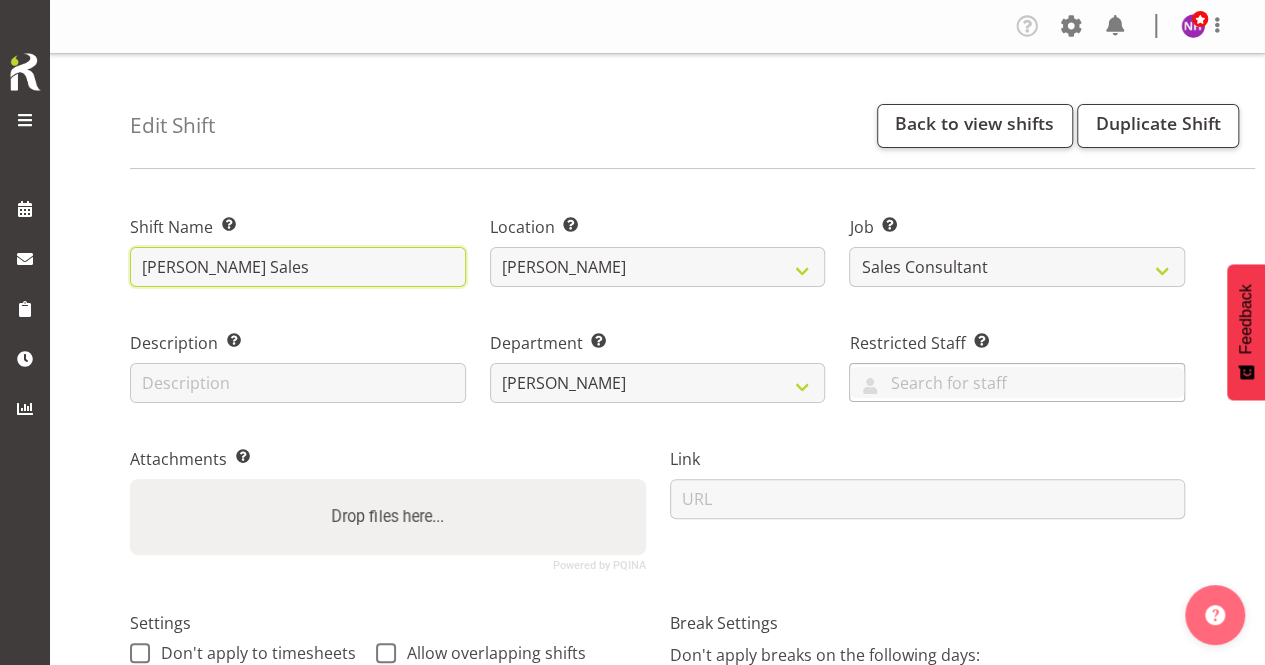 click on "[PERSON_NAME] Sales" at bounding box center [298, 267] 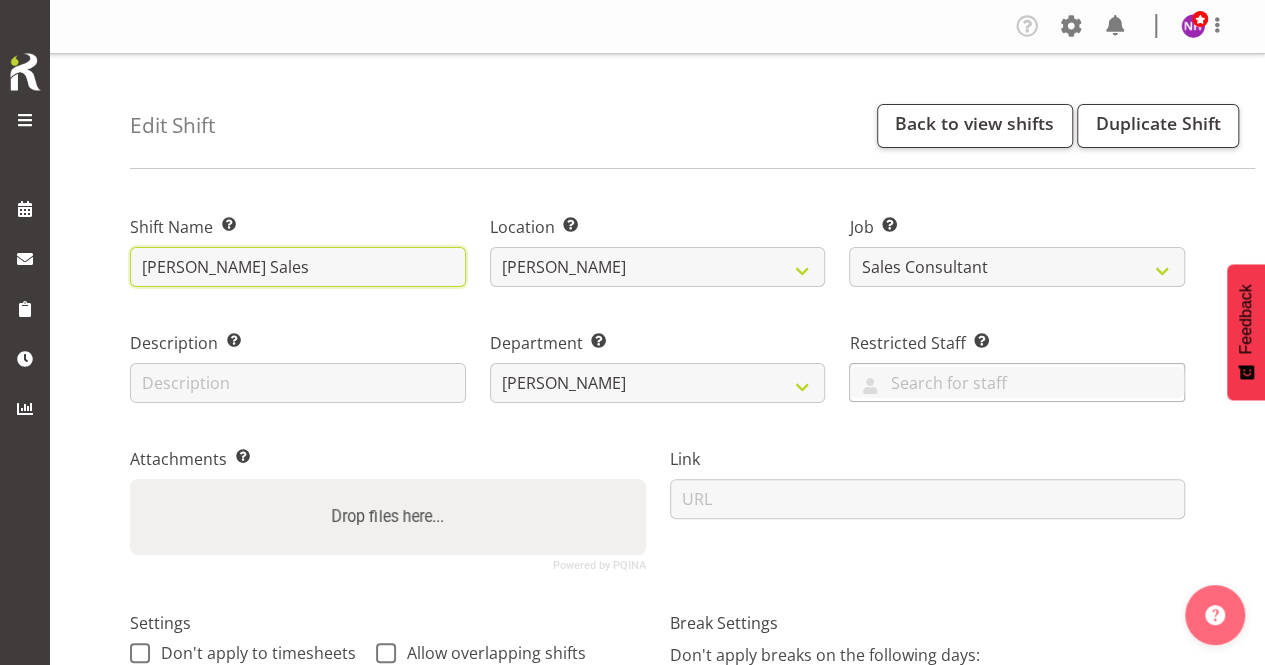 drag, startPoint x: 252, startPoint y: 261, endPoint x: 204, endPoint y: 254, distance: 48.507732 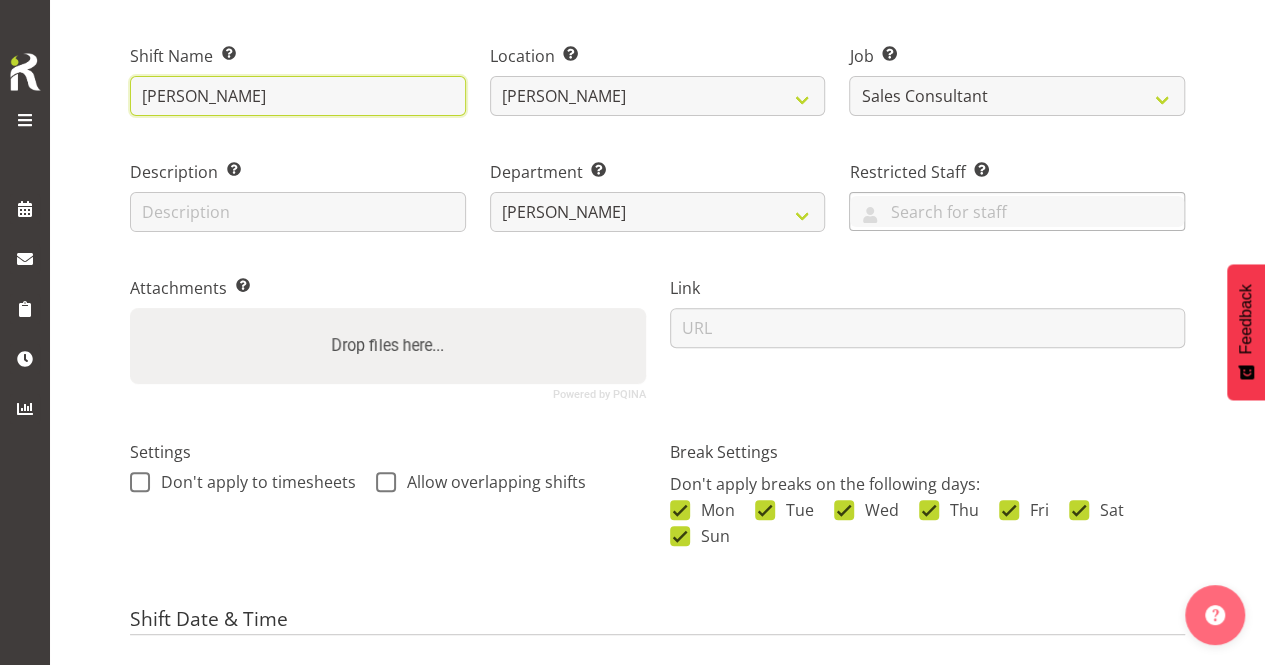 scroll, scrollTop: 0, scrollLeft: 0, axis: both 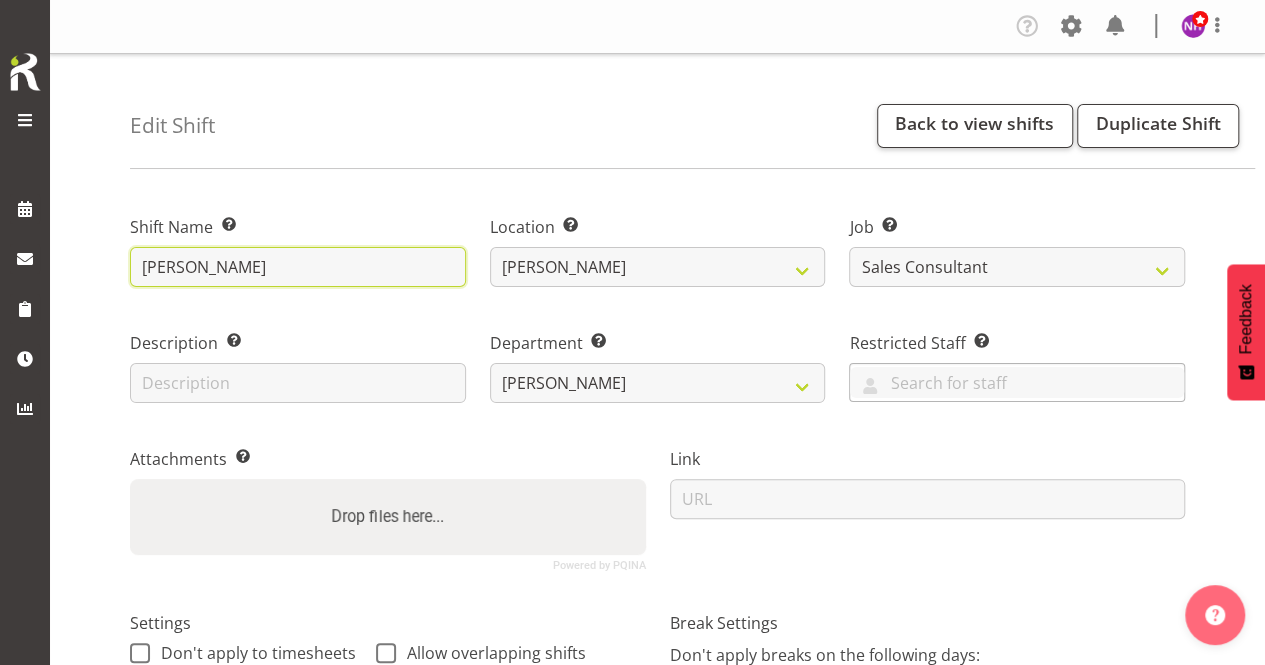 type on "[PERSON_NAME]" 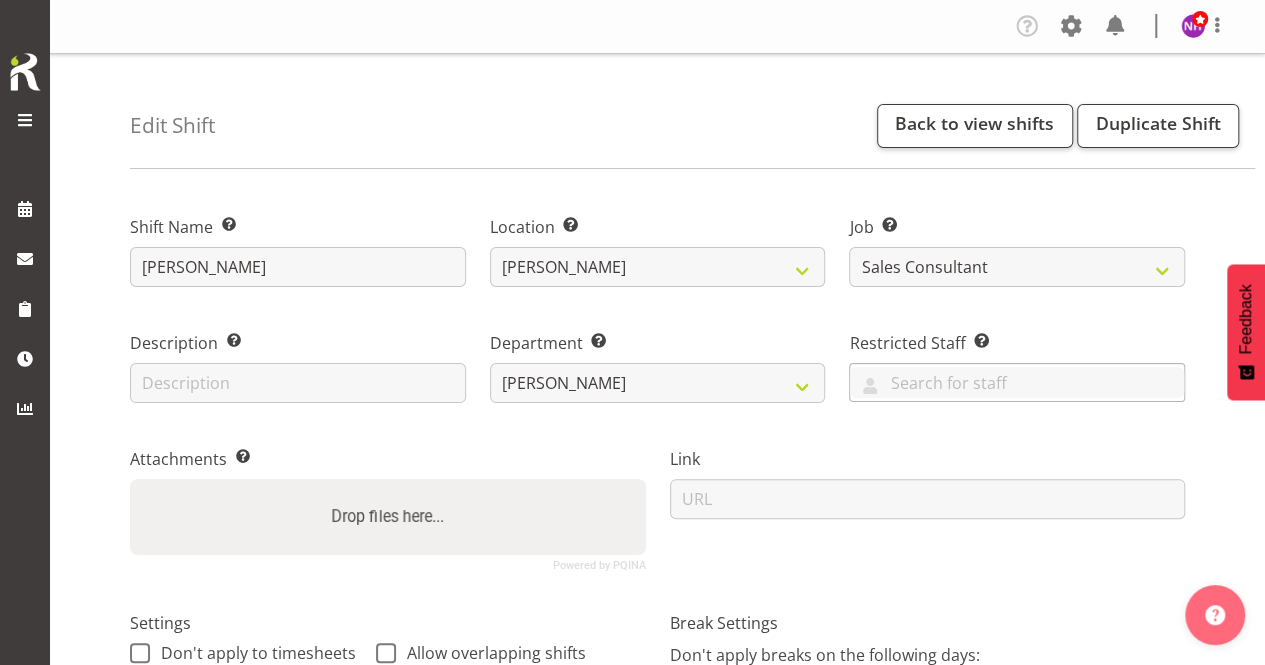 click on "Attachments
Add any relevant attachments to the shift (e.g. Health & Safety Plan).   Powered by PQINA Drop files here..." at bounding box center [388, 501] 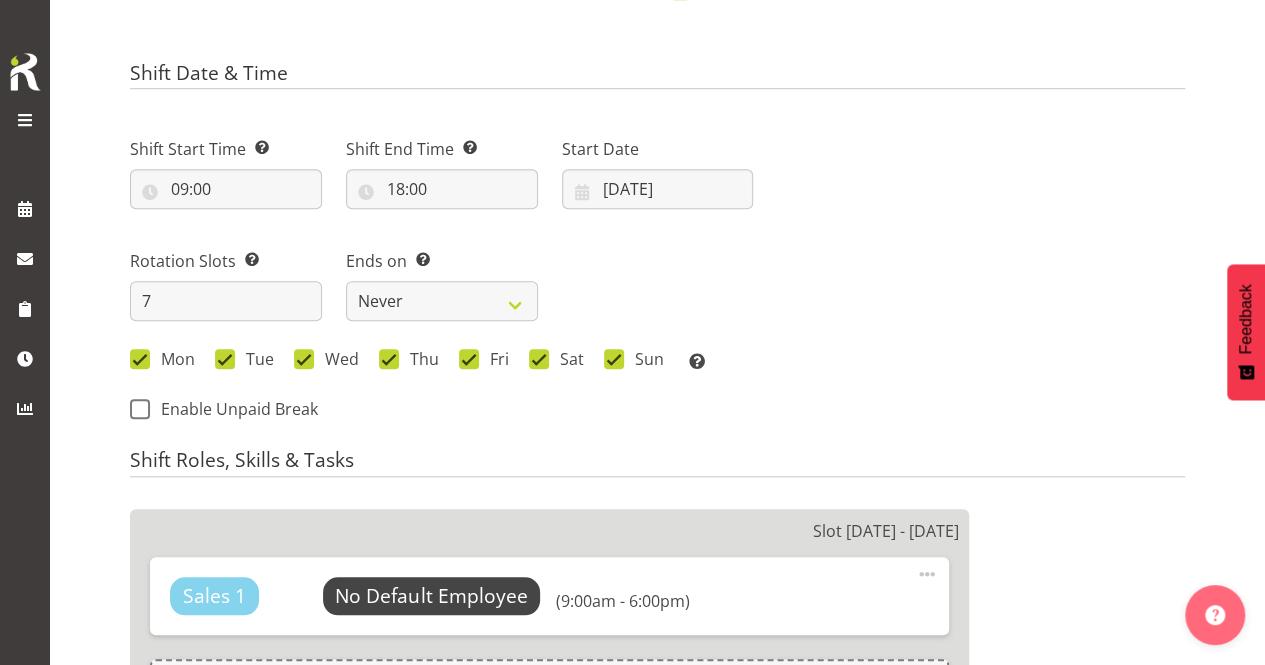 scroll, scrollTop: 900, scrollLeft: 0, axis: vertical 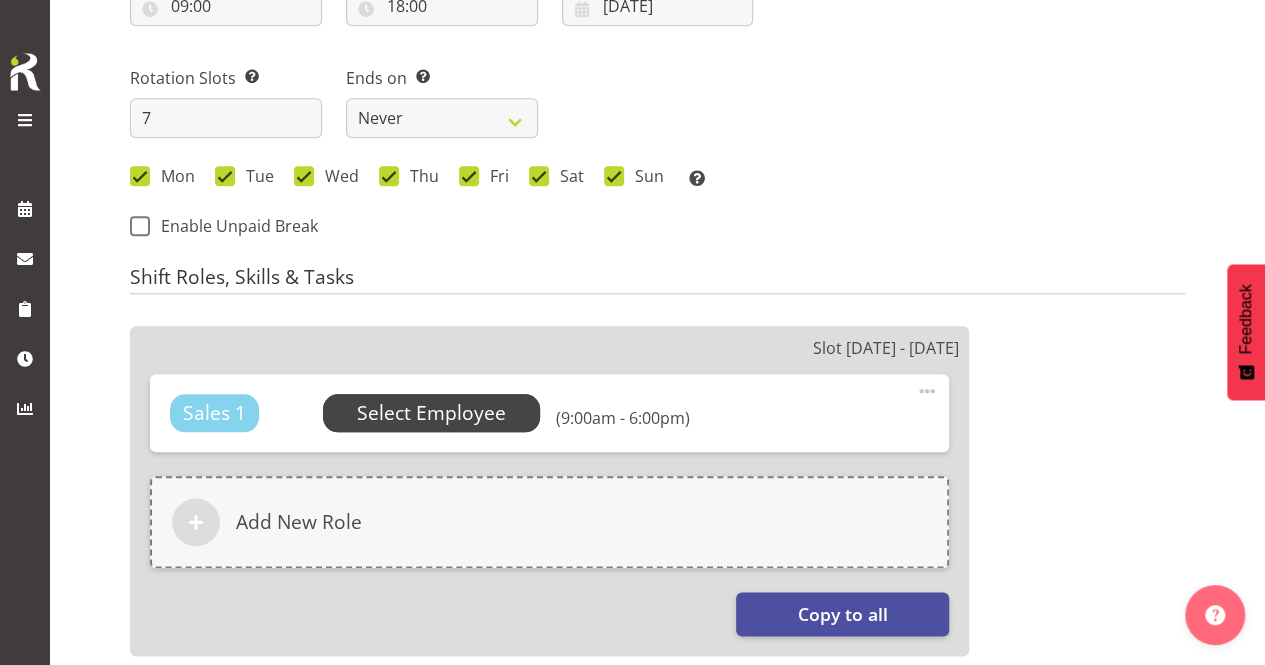 click on "Select Employee" at bounding box center [432, 413] 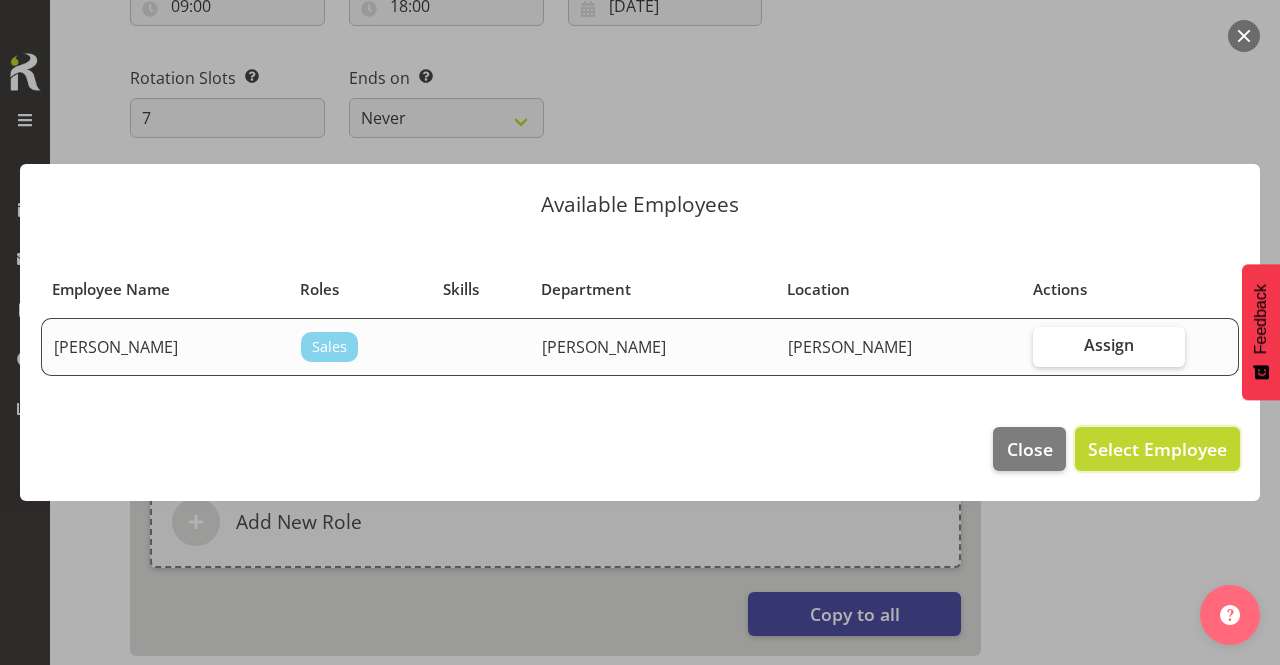 drag, startPoint x: 1118, startPoint y: 456, endPoint x: 966, endPoint y: 429, distance: 154.37941 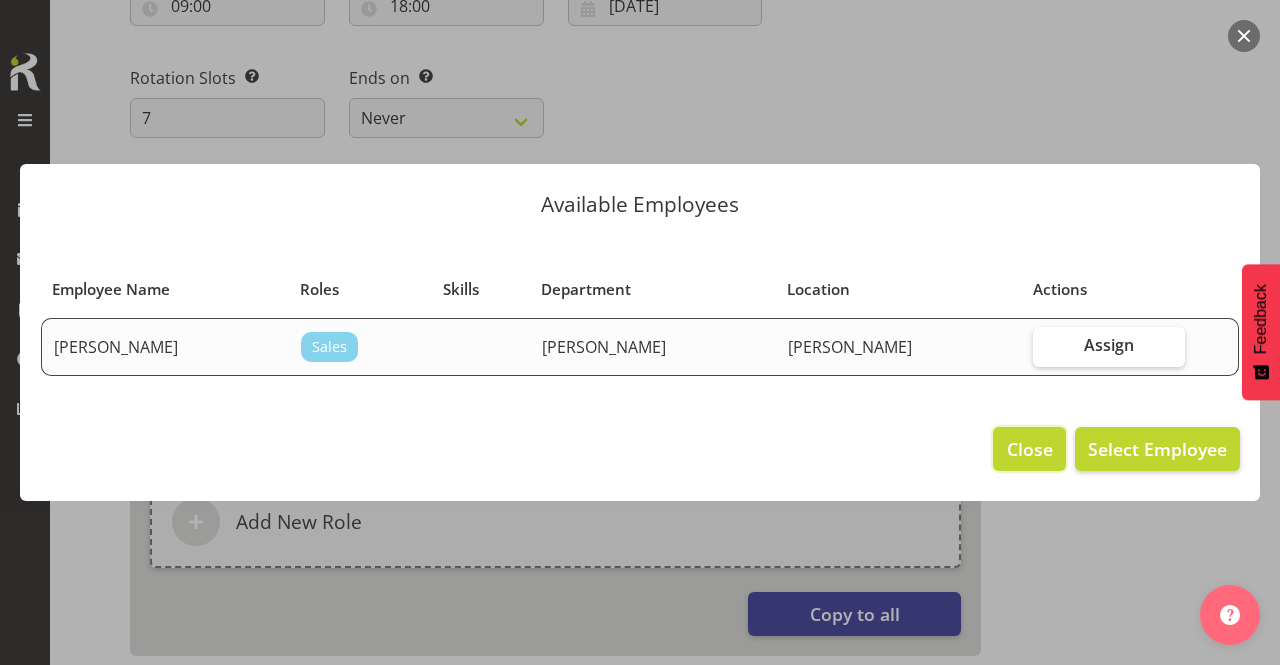 click on "Close" at bounding box center (1030, 449) 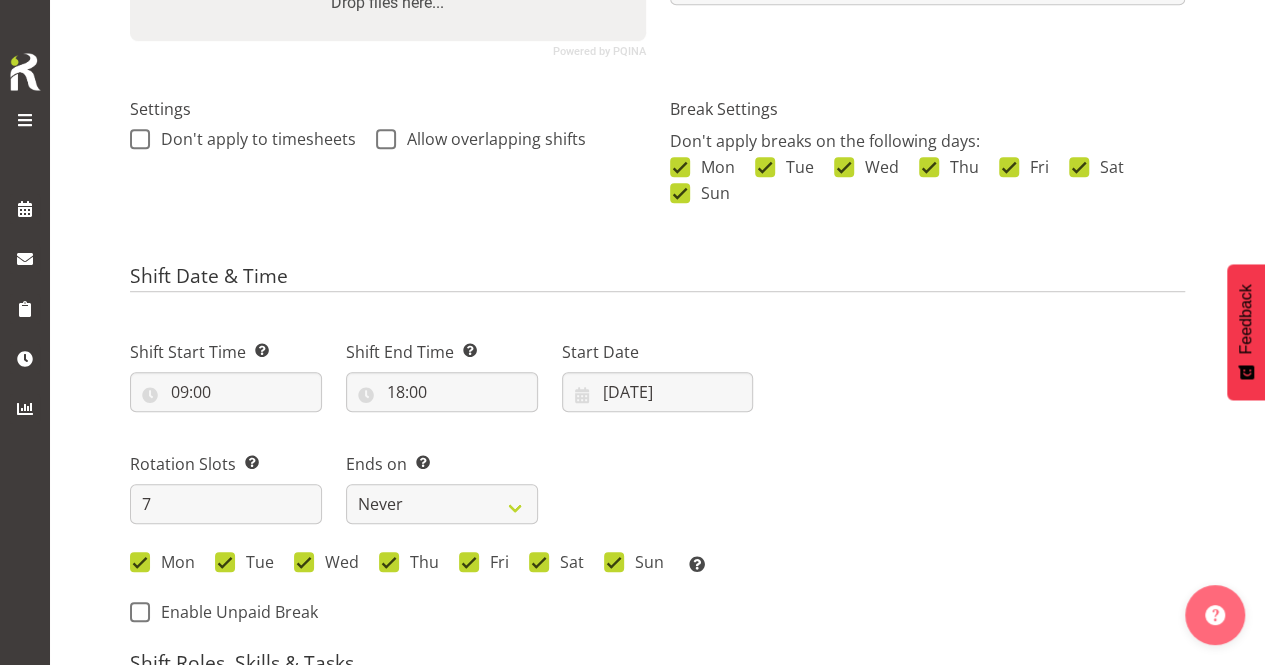 scroll, scrollTop: 500, scrollLeft: 0, axis: vertical 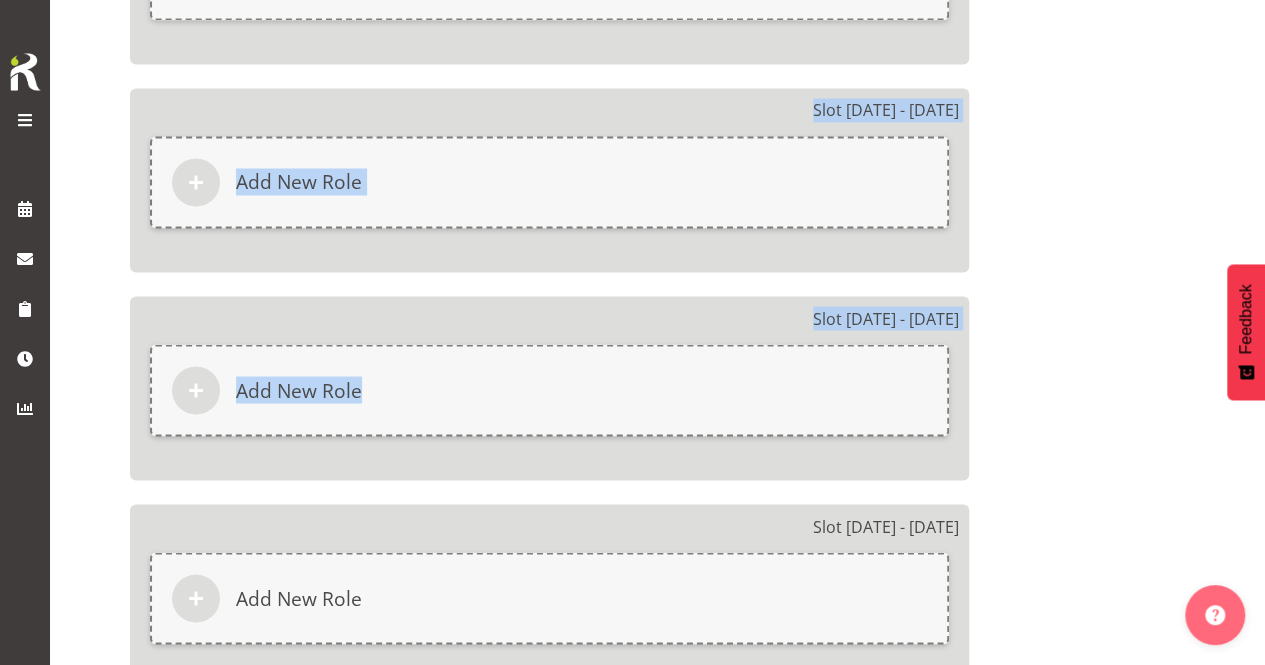 click on "Shift Name
Enter a name for the shift (e.g. Day Shift).   Te Rapa
Location
Enter the location where the shift will occur.   Hamilton
Morrinsville
Te Awamutu
Te Rapa
Job
Set the job or project the shift relates to, if applicable.   Create new job   Admin/Sales Sales Consultant
Description
Provide a description of the shift if required.
Department
Set the department that the shift relates to.   Accounts Head Office Head Office - Websales Te Rapa
Restricted Staff
Alan Dunnett" at bounding box center (657, -70) 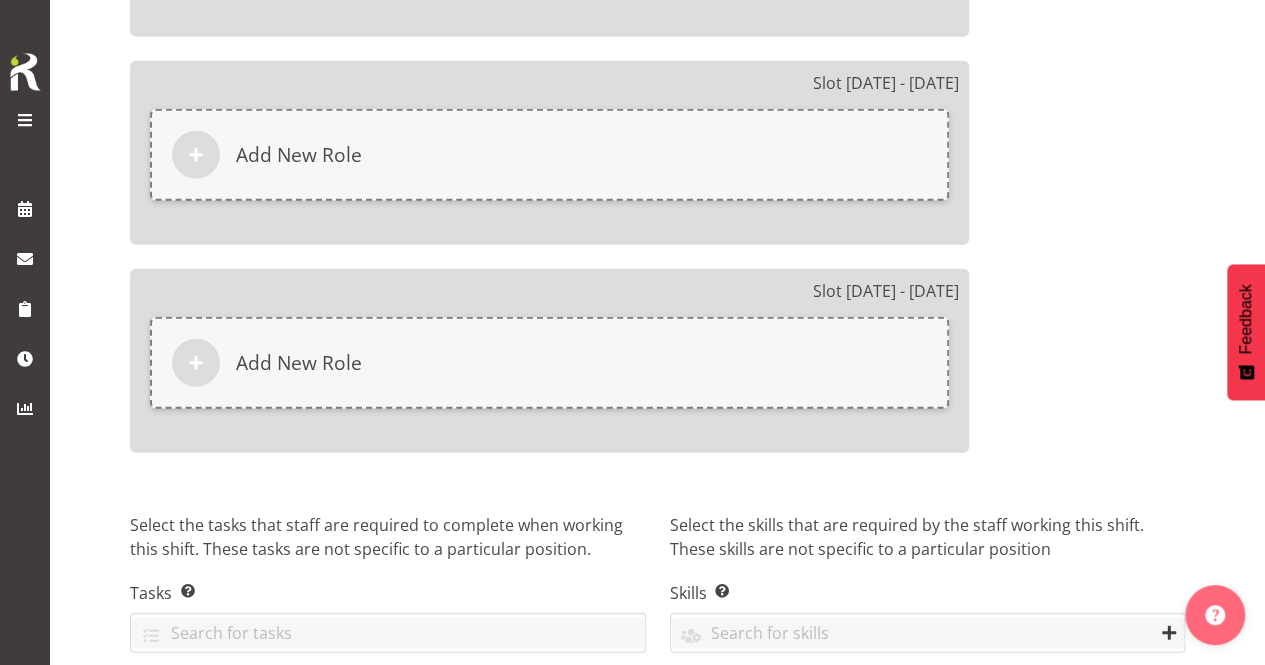 scroll, scrollTop: 2436, scrollLeft: 0, axis: vertical 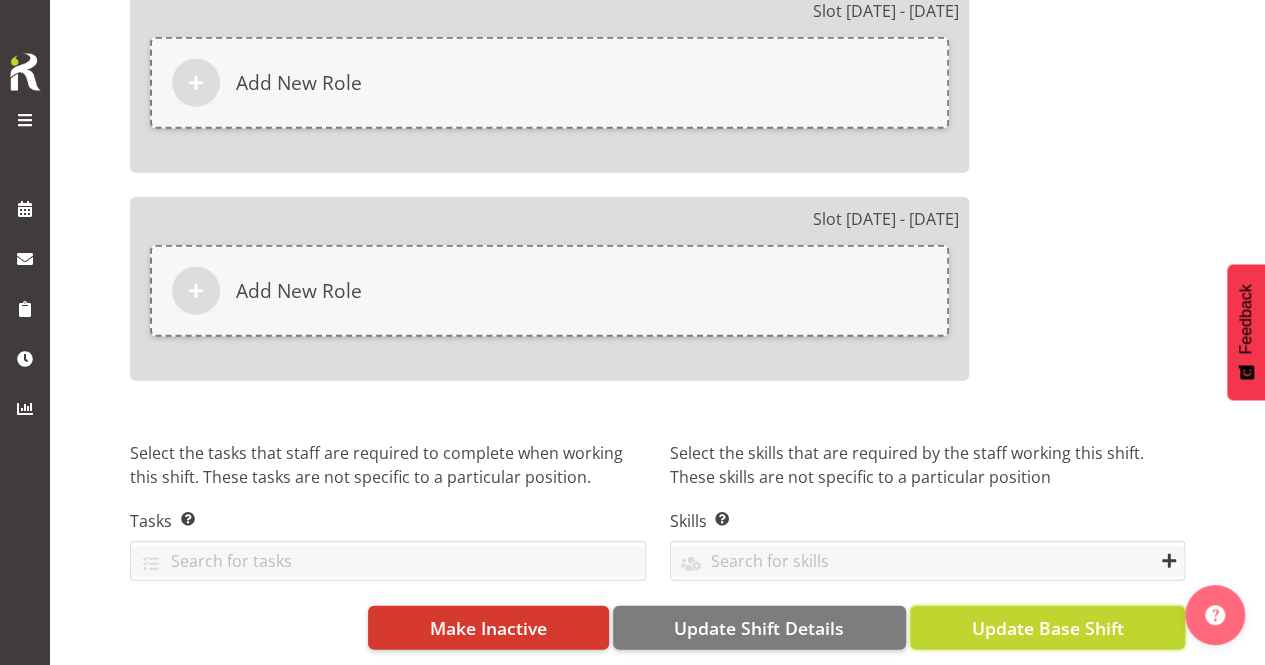 click on "Update Base Shift" at bounding box center [1047, 628] 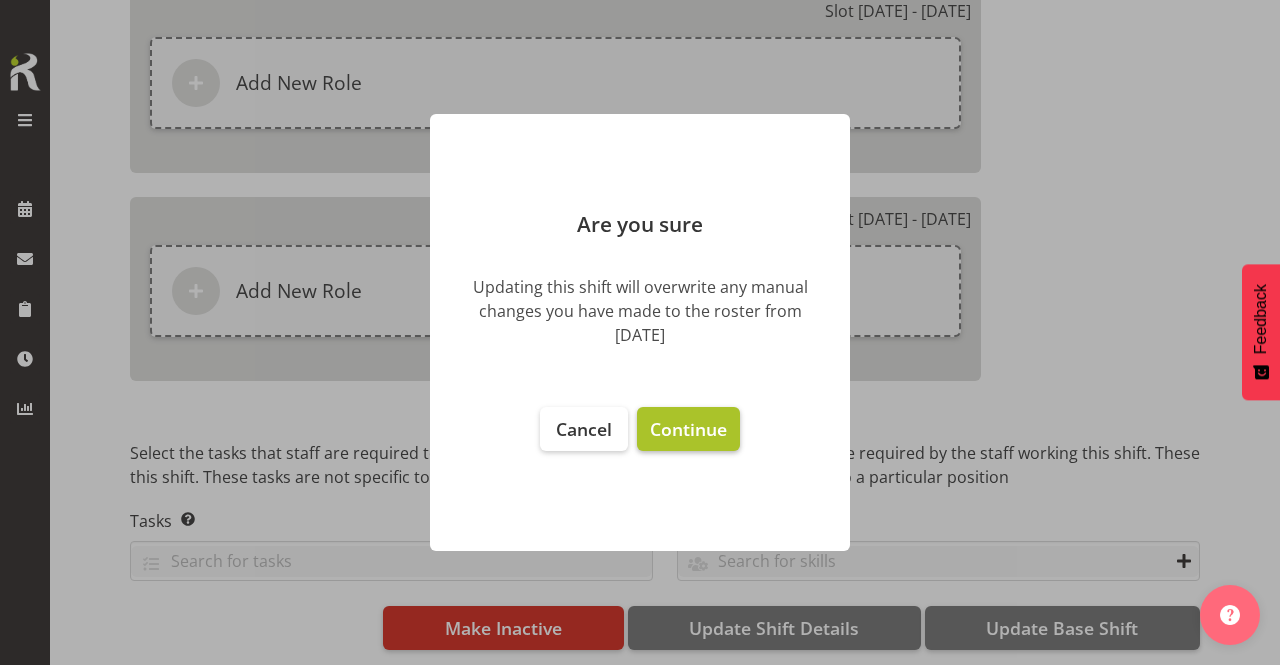 click on "Continue" at bounding box center (688, 429) 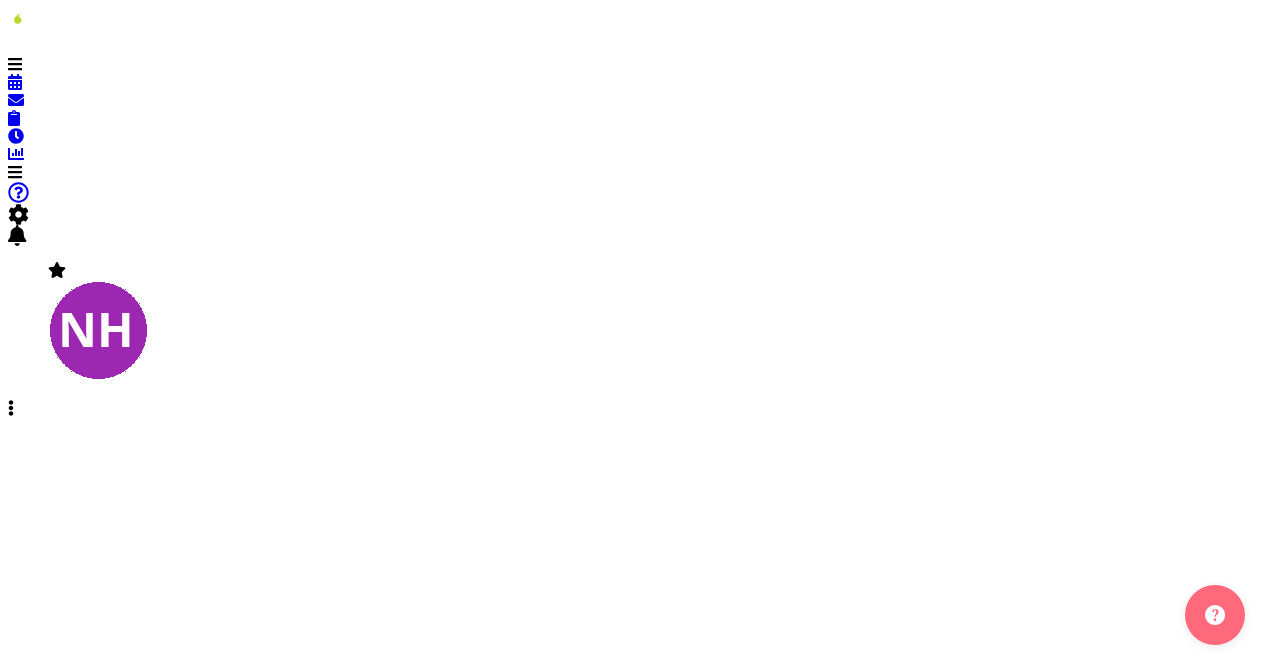 scroll, scrollTop: 0, scrollLeft: 0, axis: both 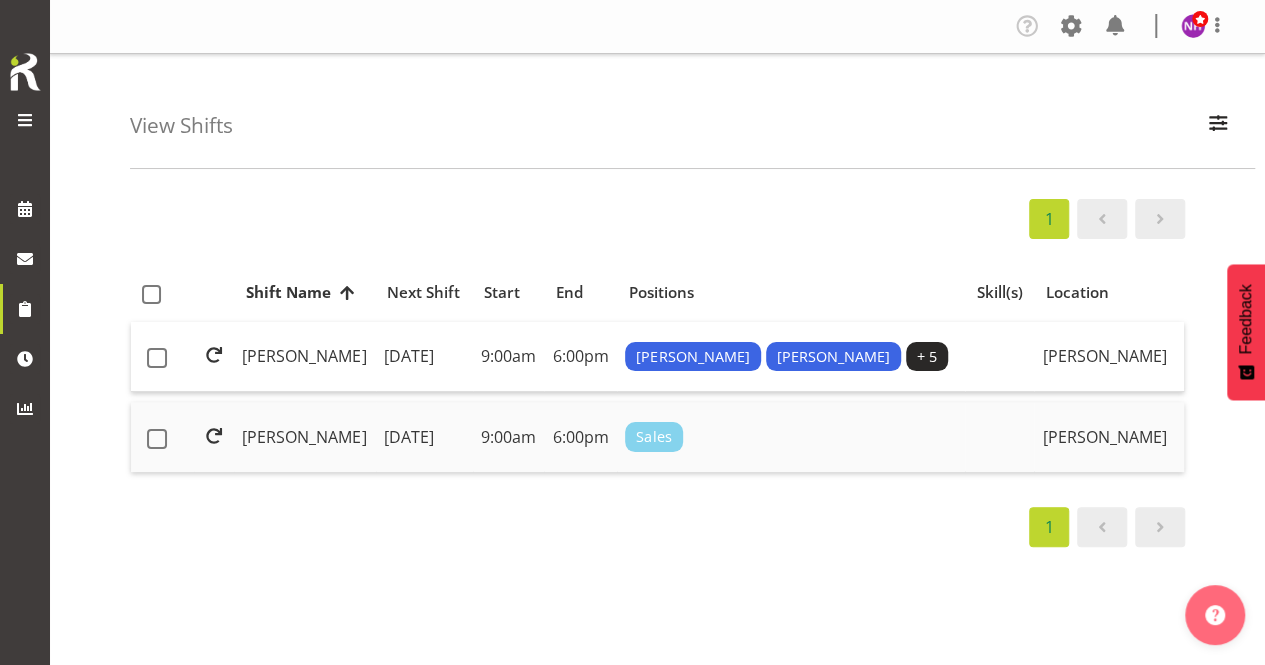 click on "[DATE]" at bounding box center [424, 437] 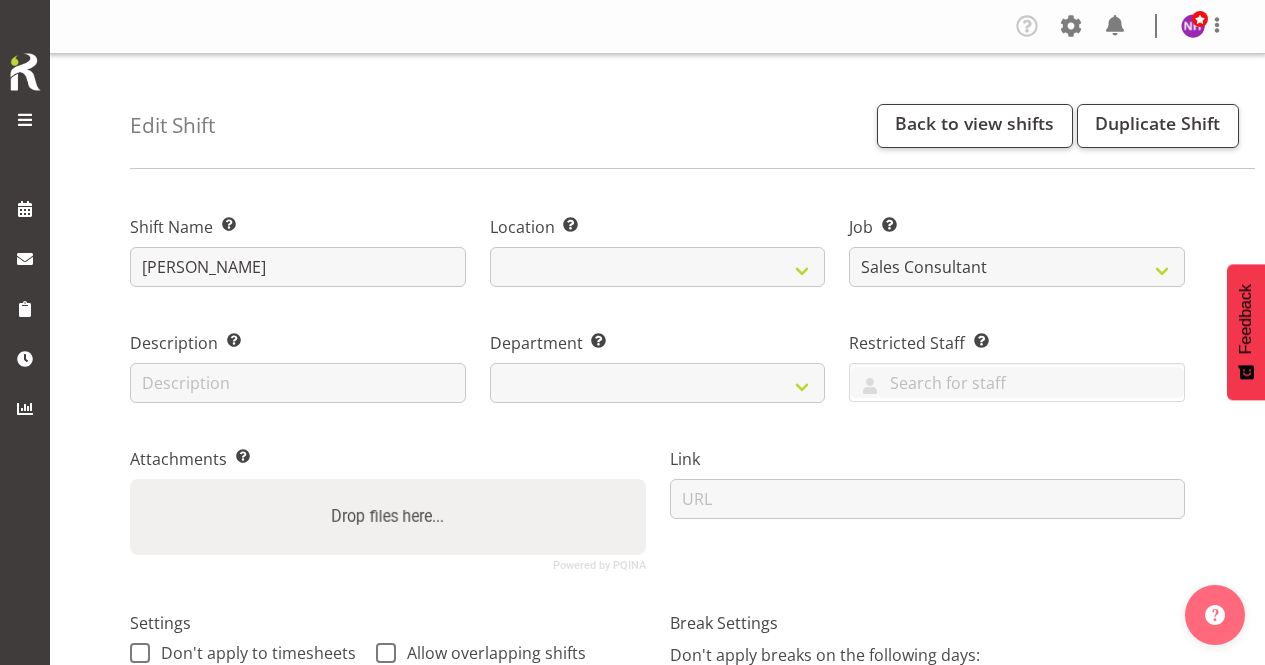 select on "10293" 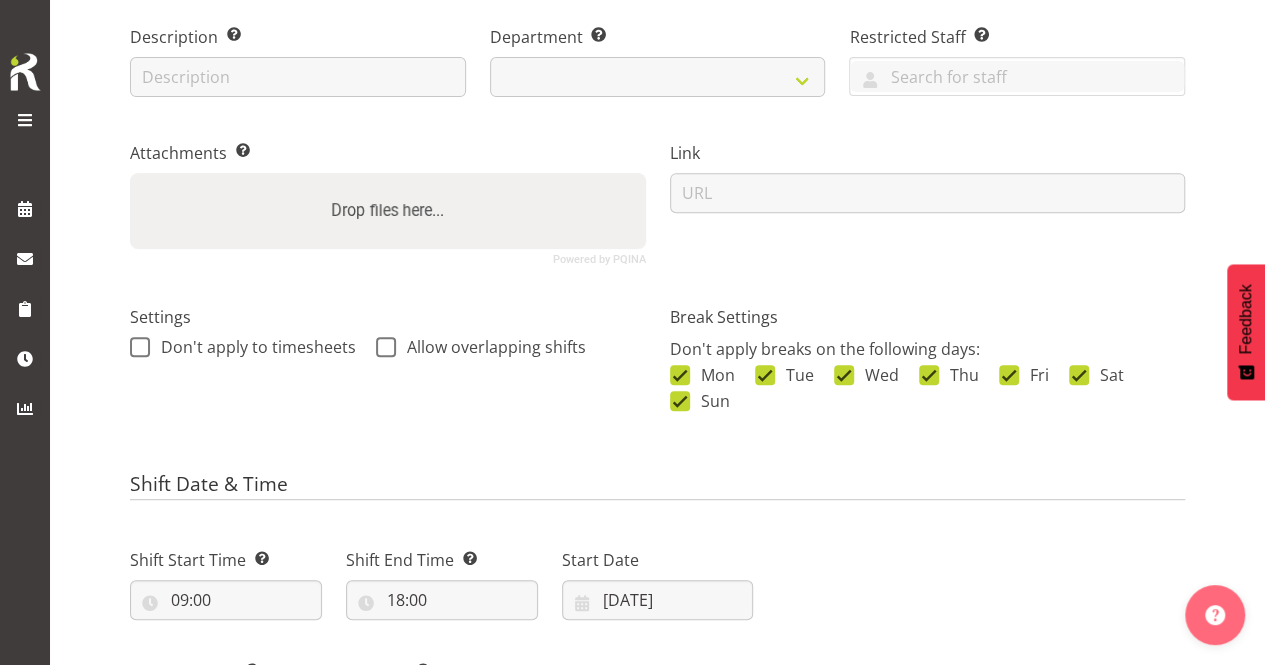 select on "1112" 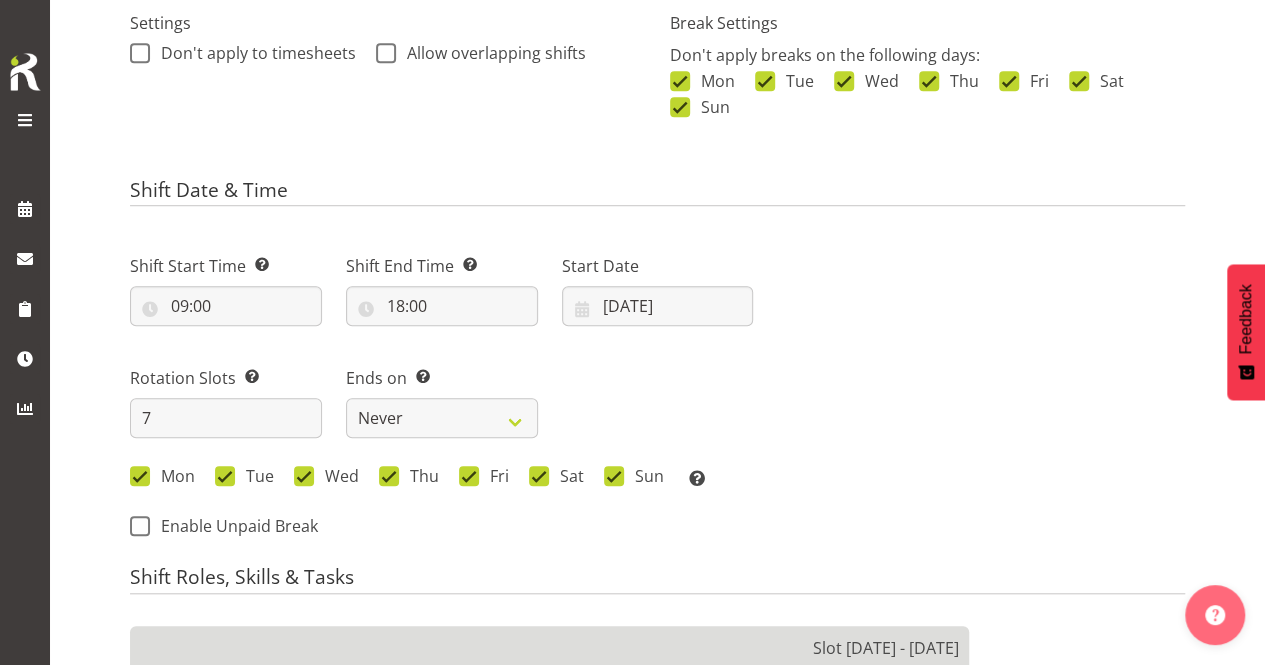 scroll, scrollTop: 0, scrollLeft: 0, axis: both 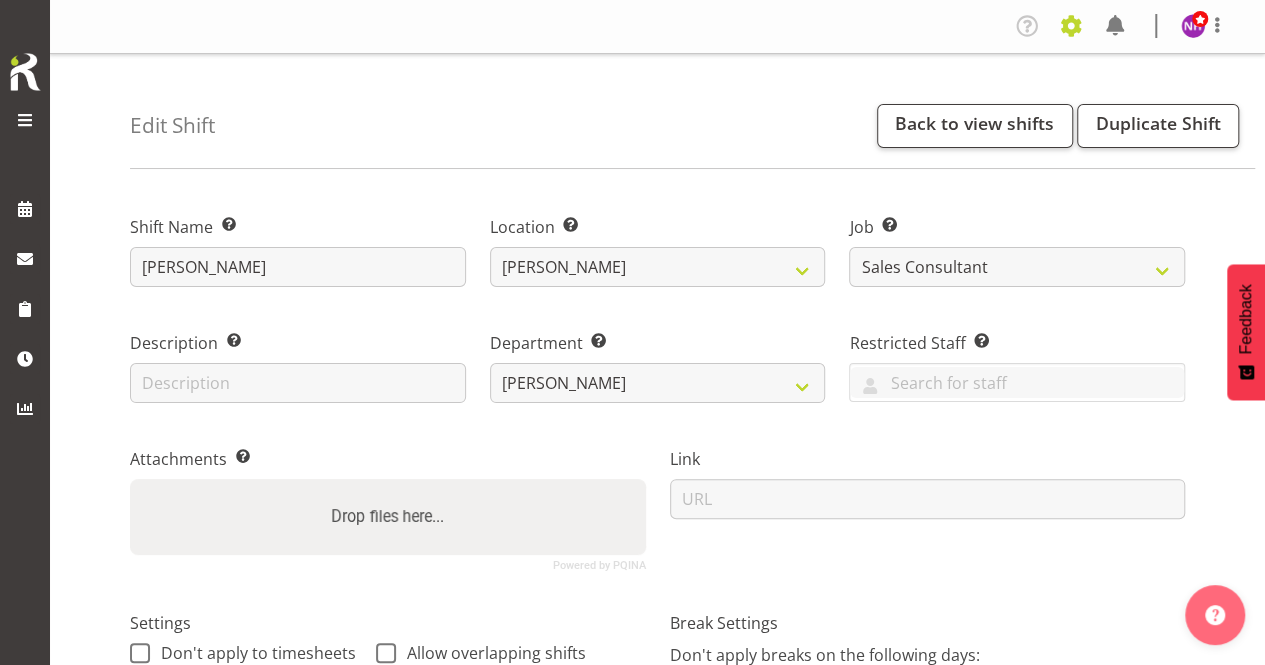 click at bounding box center (1071, 26) 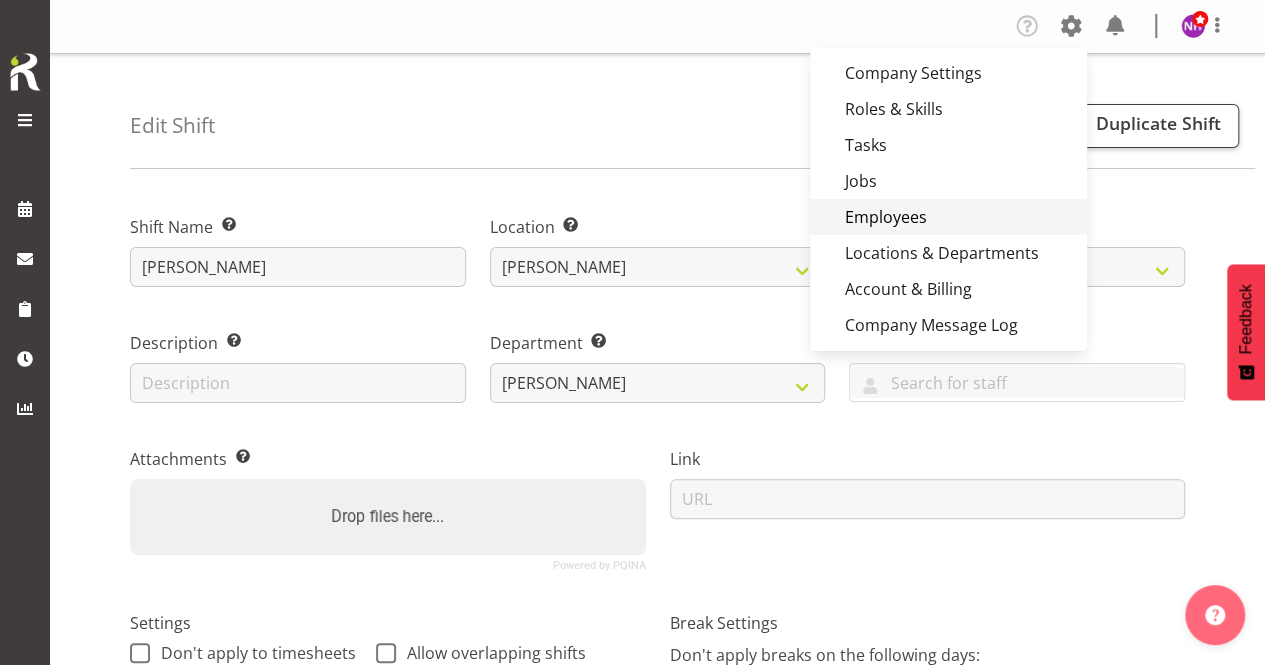 click on "Employees" at bounding box center [948, 217] 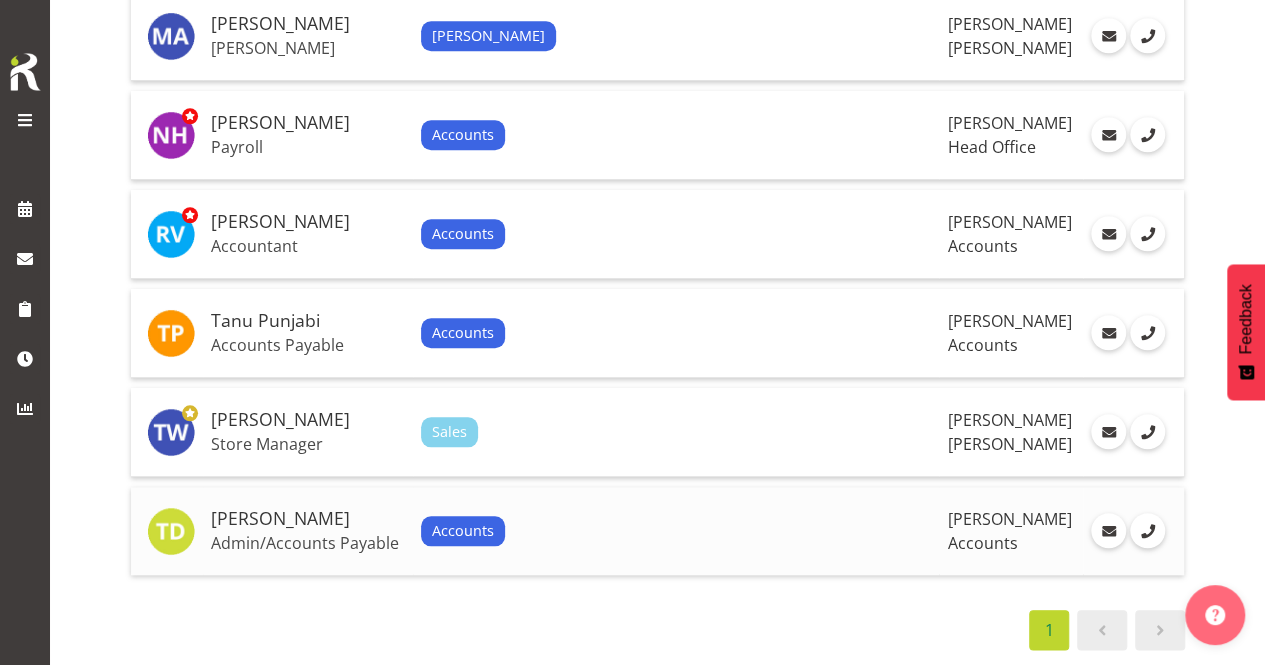 scroll, scrollTop: 812, scrollLeft: 0, axis: vertical 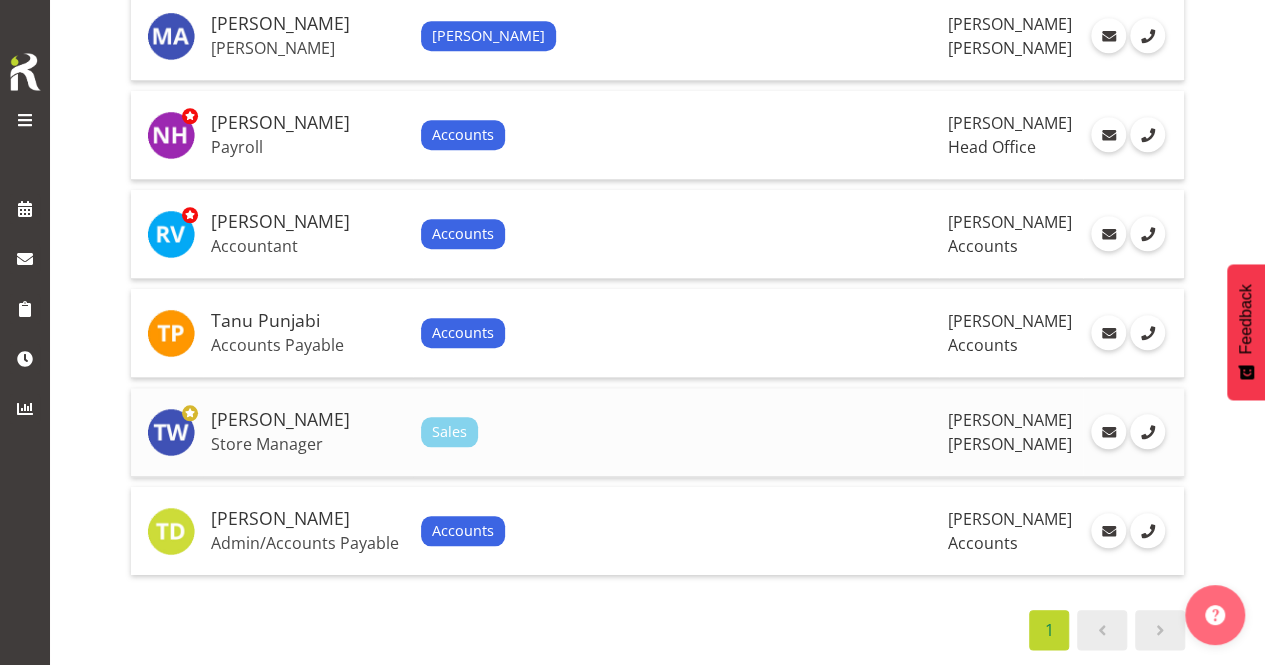 click on "Store Manager" at bounding box center [308, 444] 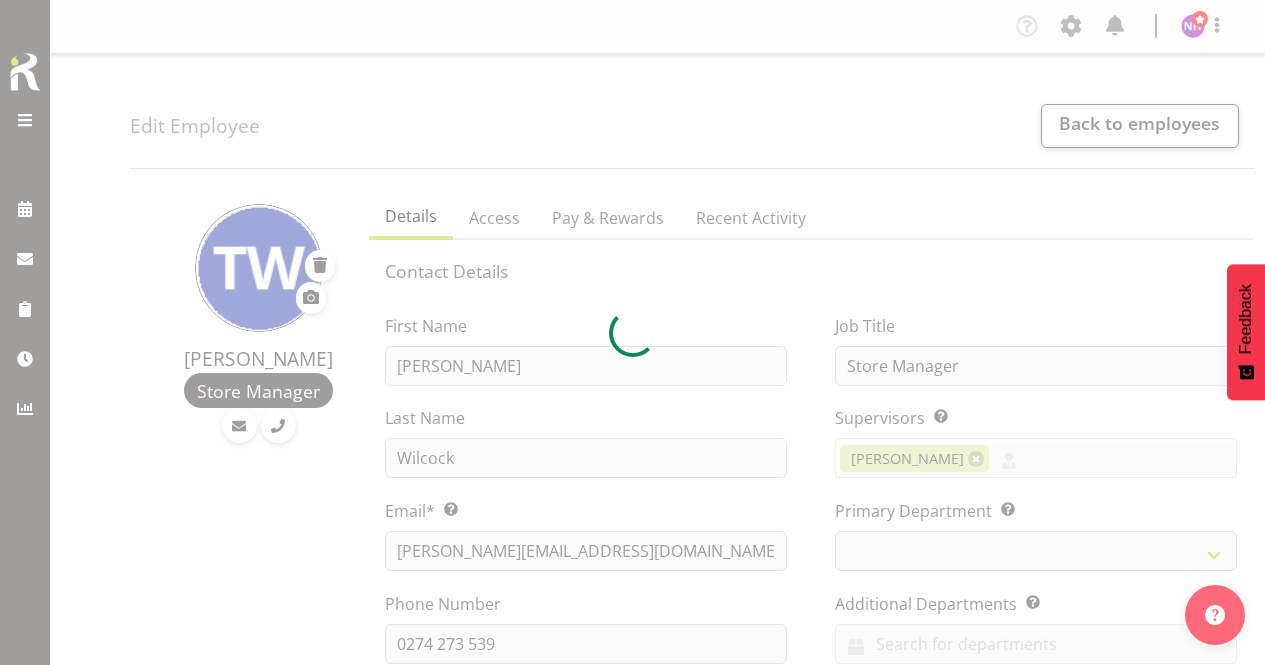 scroll, scrollTop: 0, scrollLeft: 0, axis: both 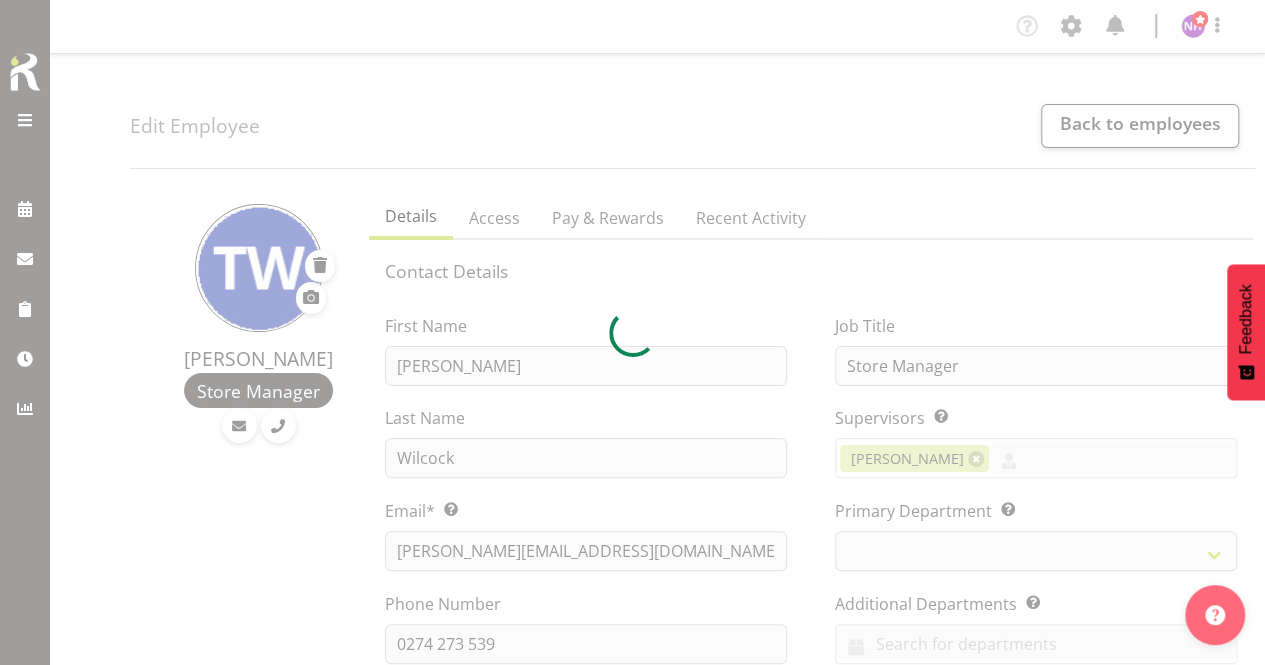 select on "789" 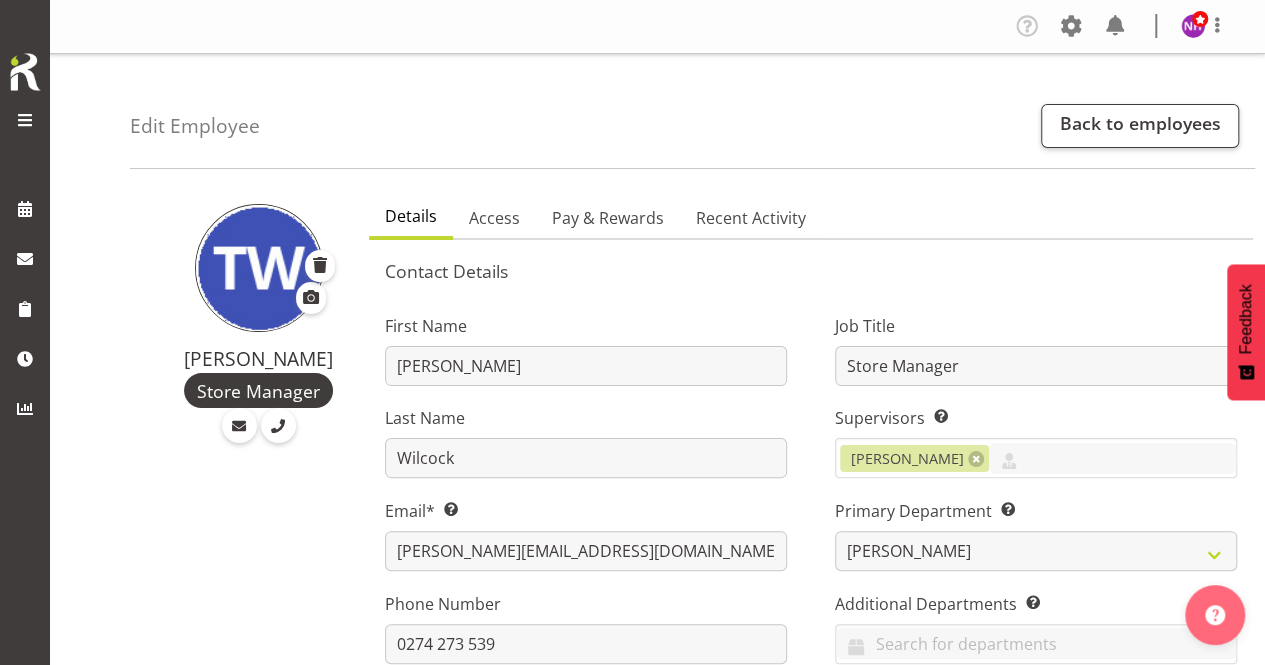scroll, scrollTop: 0, scrollLeft: 0, axis: both 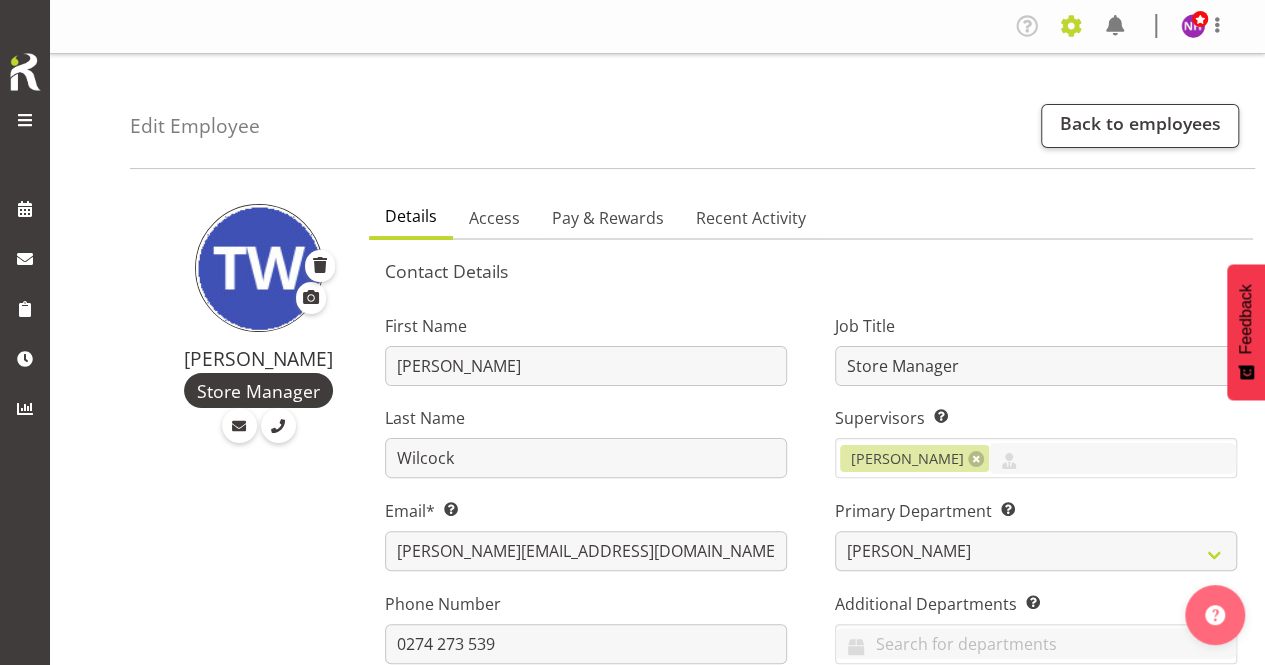 click at bounding box center [1071, 26] 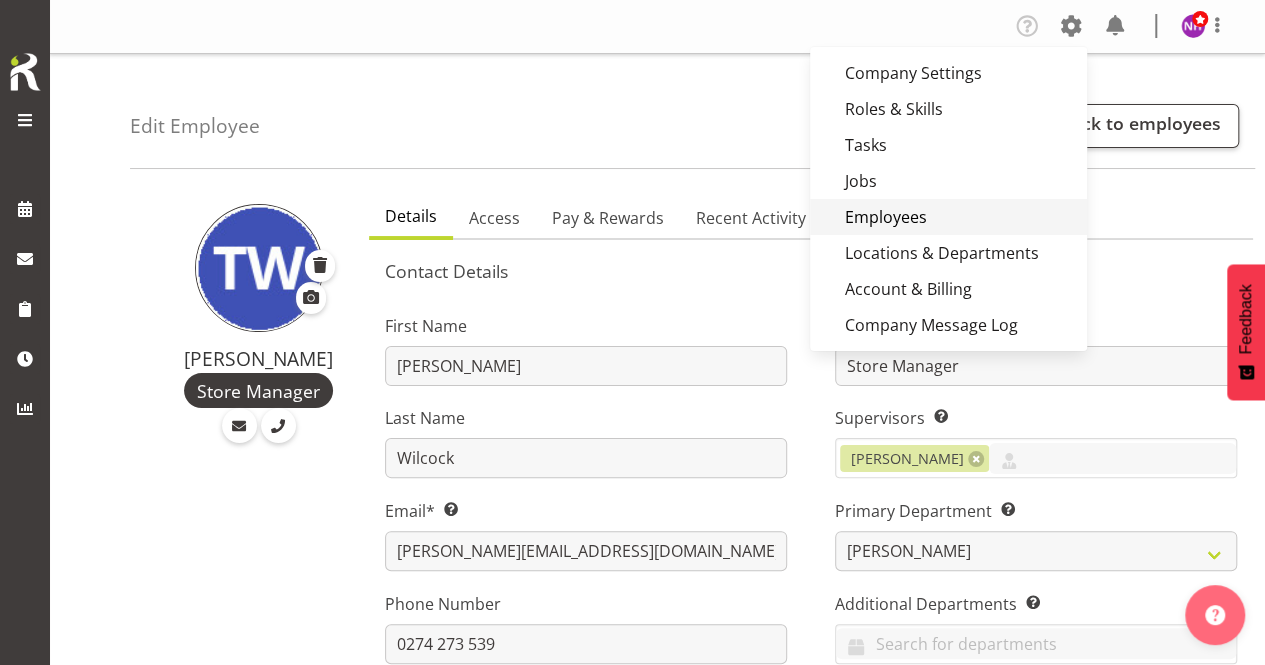 click on "Employees" at bounding box center [948, 217] 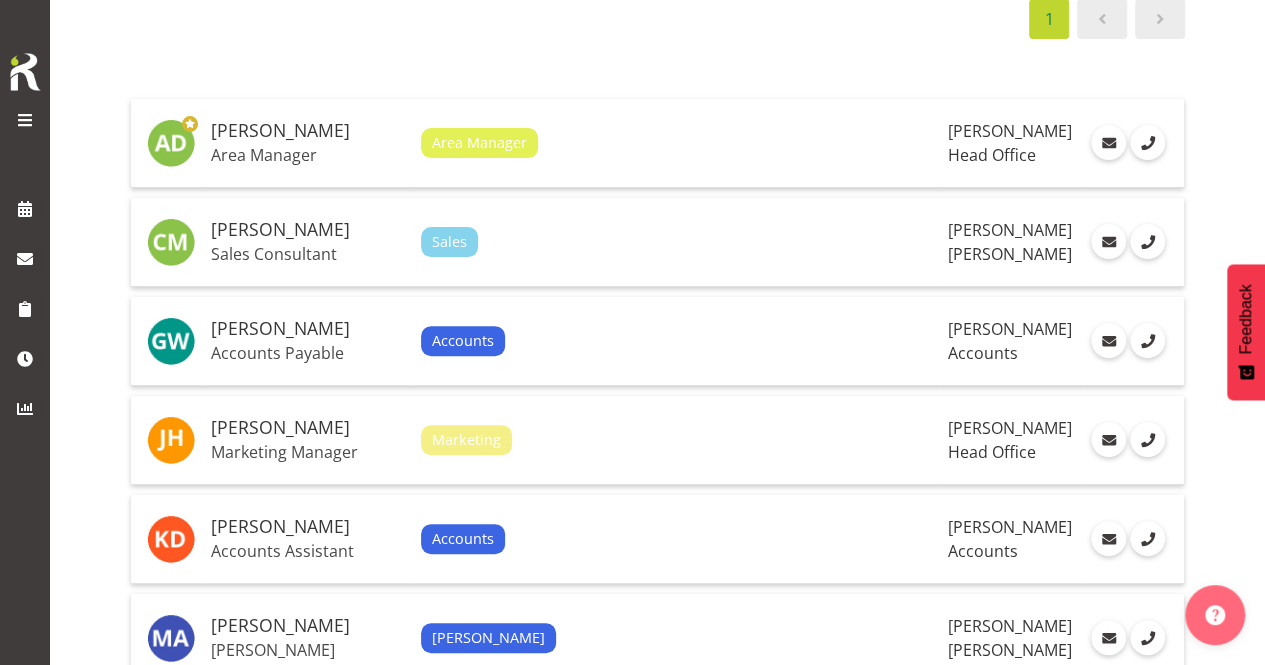 scroll, scrollTop: 200, scrollLeft: 0, axis: vertical 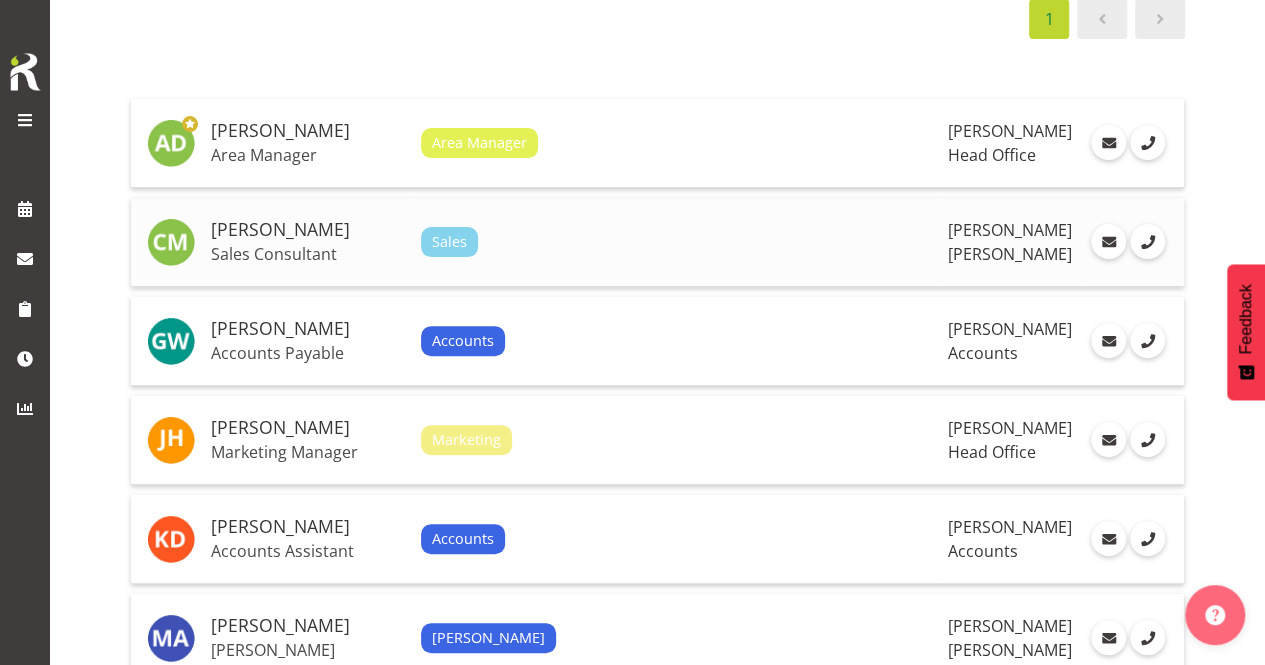 click on "Sales Consultant" at bounding box center [308, 254] 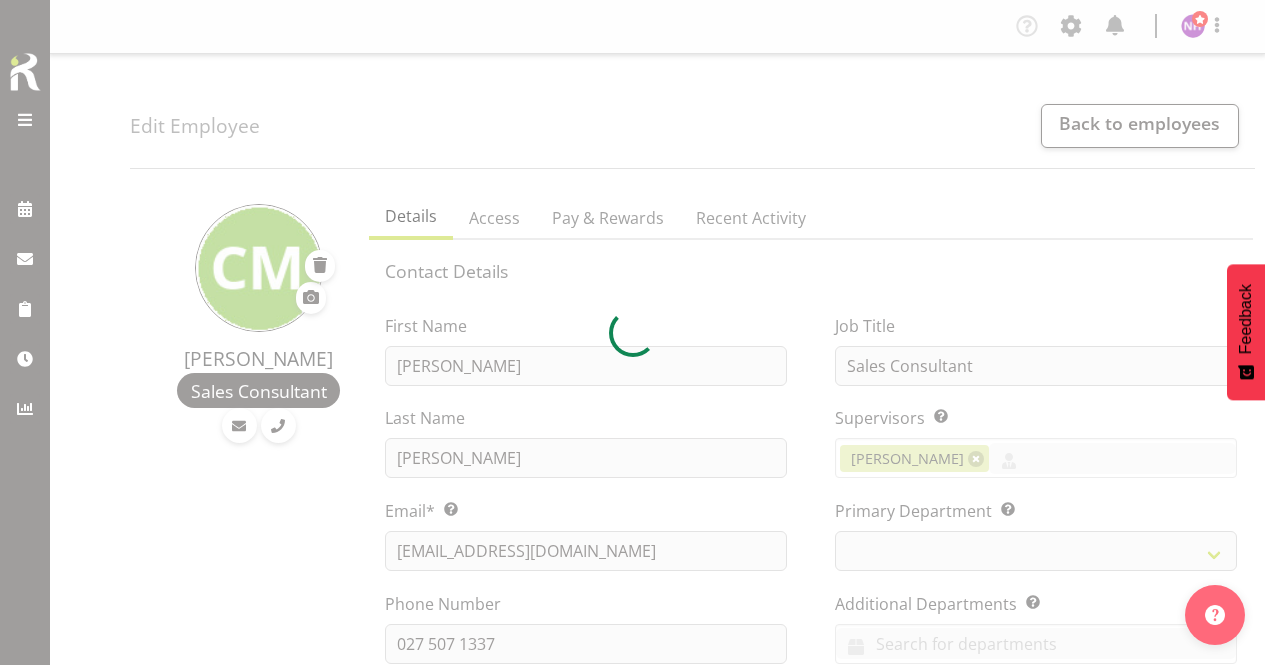 select 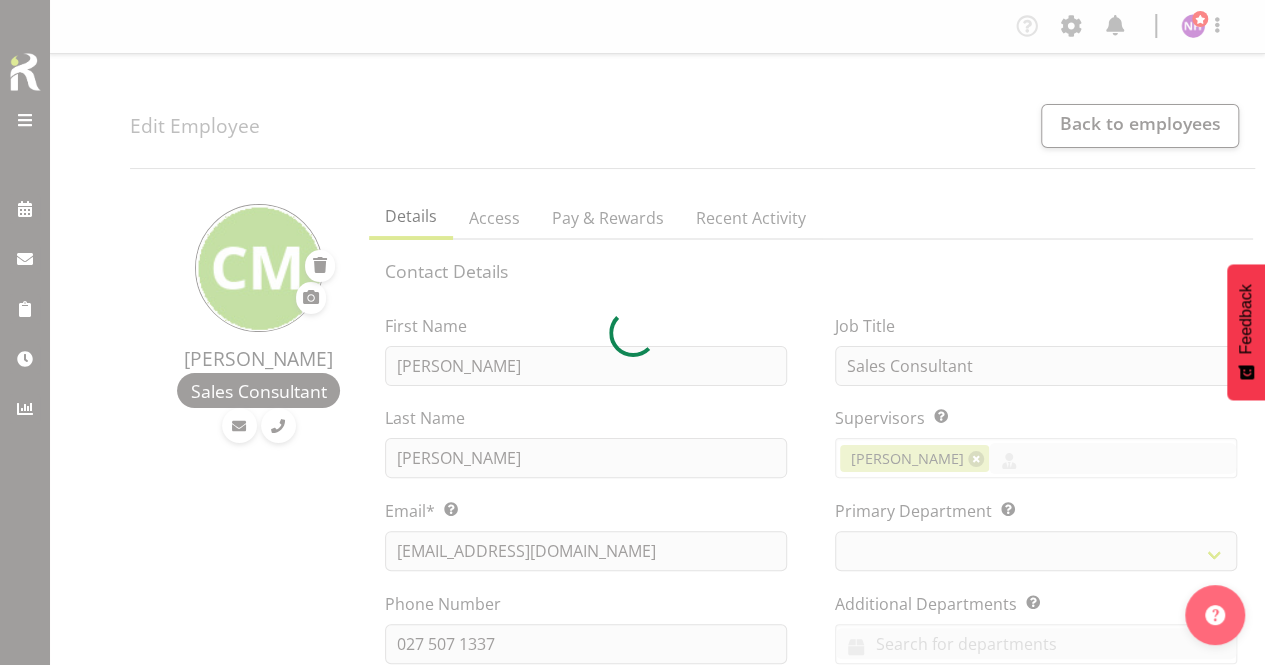 select on "789" 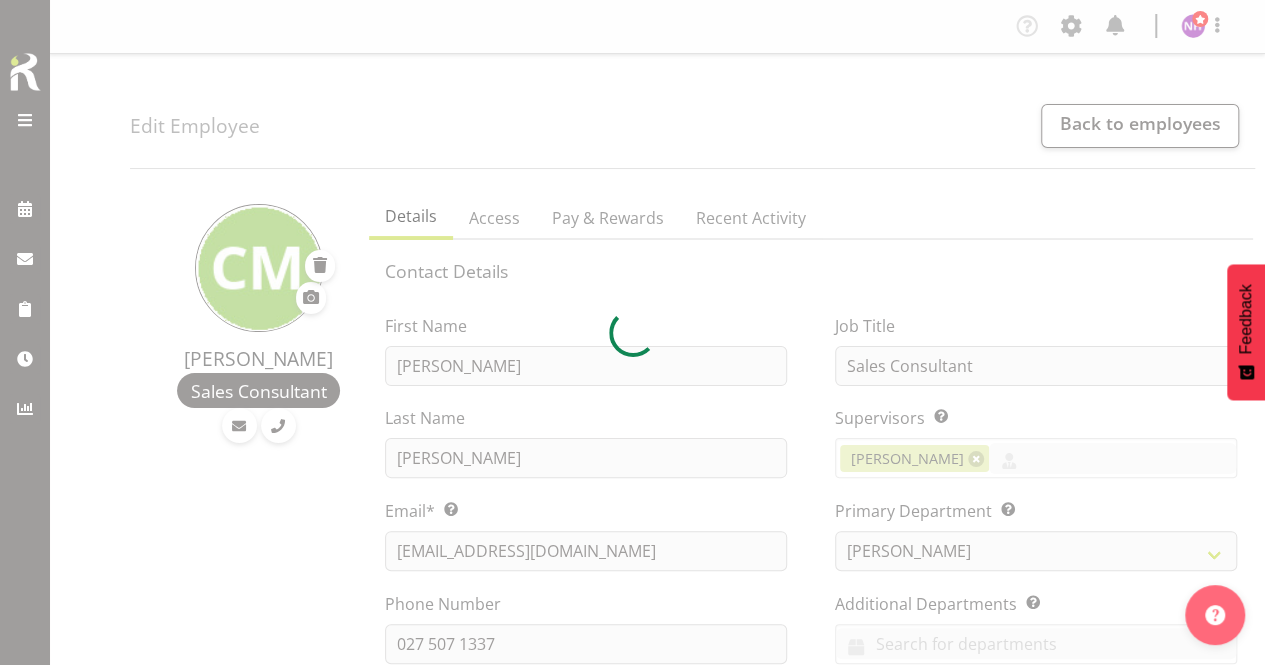 select on "1112" 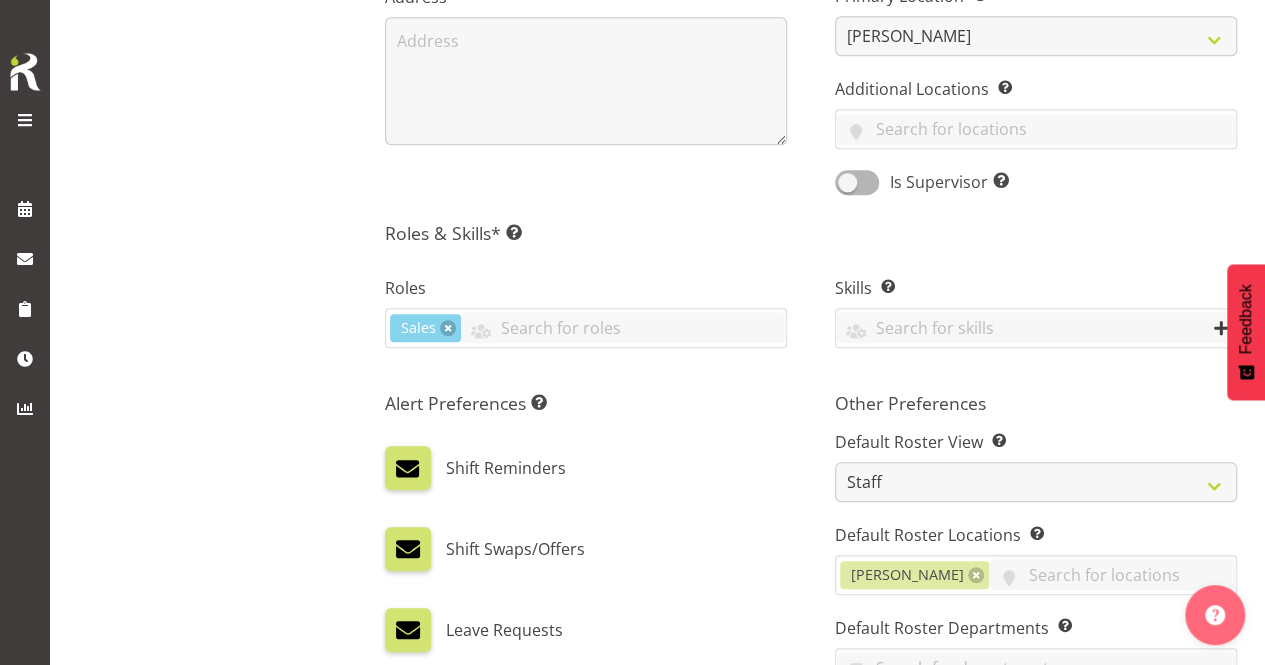 scroll, scrollTop: 900, scrollLeft: 0, axis: vertical 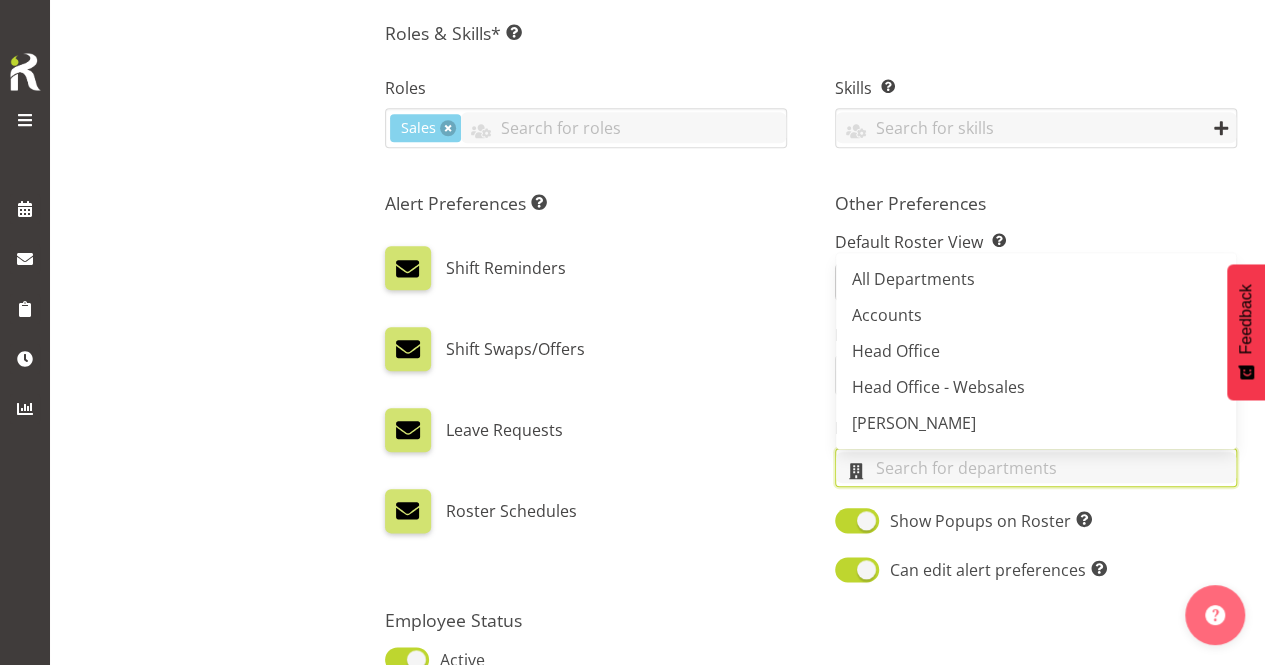 click at bounding box center (1036, 467) 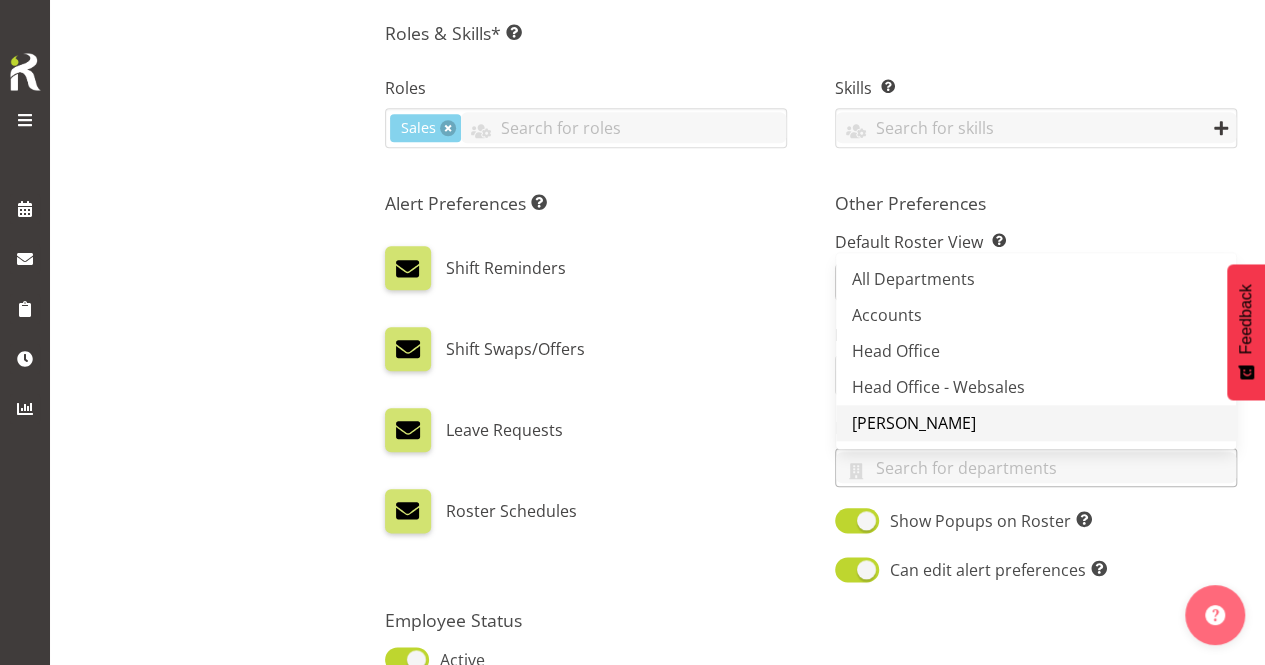 click on "[PERSON_NAME]" at bounding box center [914, 423] 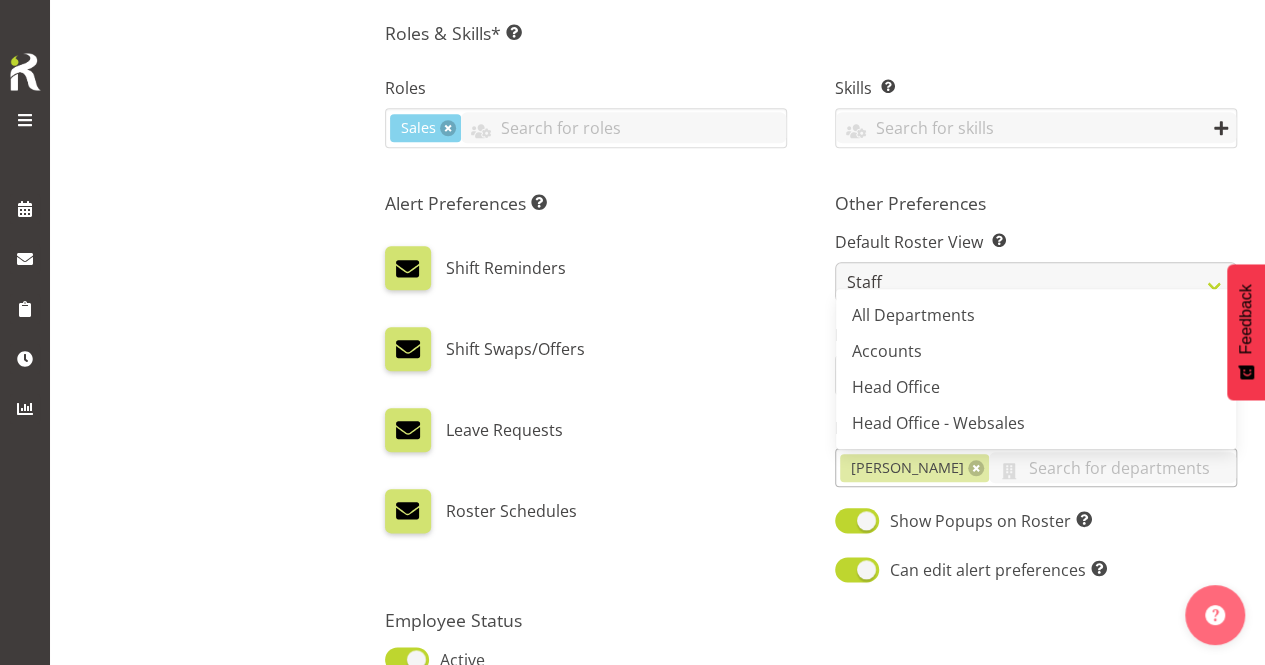 click on "Leave Requests" at bounding box center [586, 430] 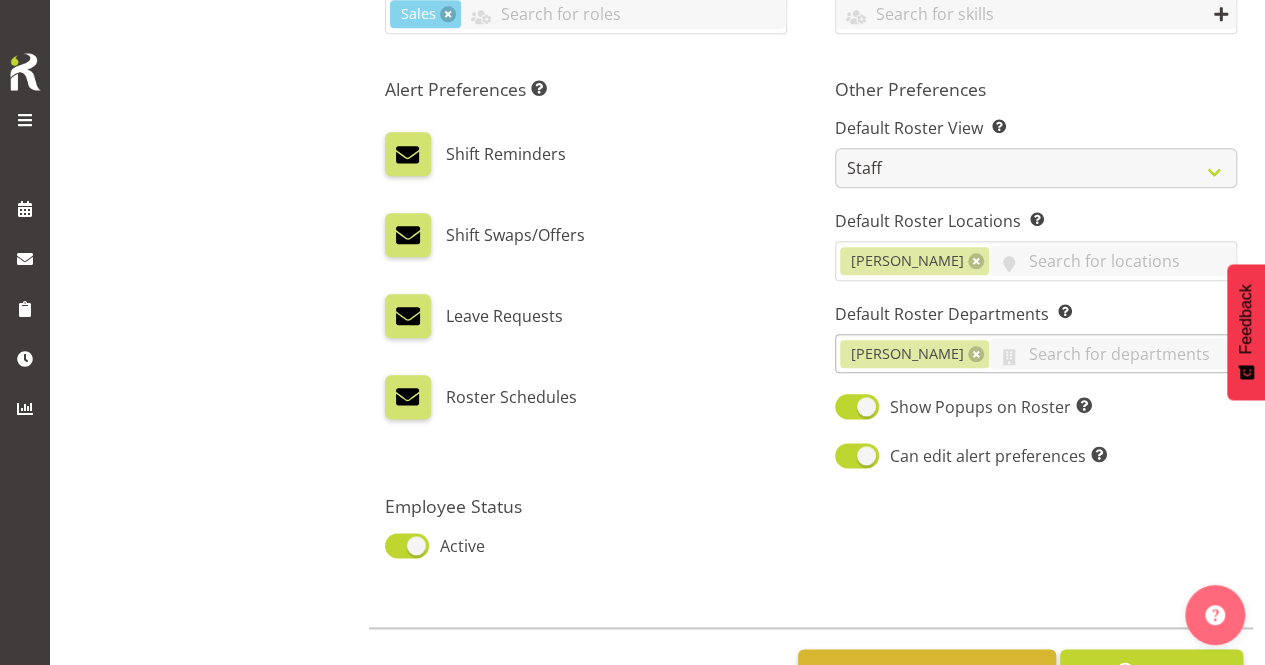 scroll, scrollTop: 1084, scrollLeft: 0, axis: vertical 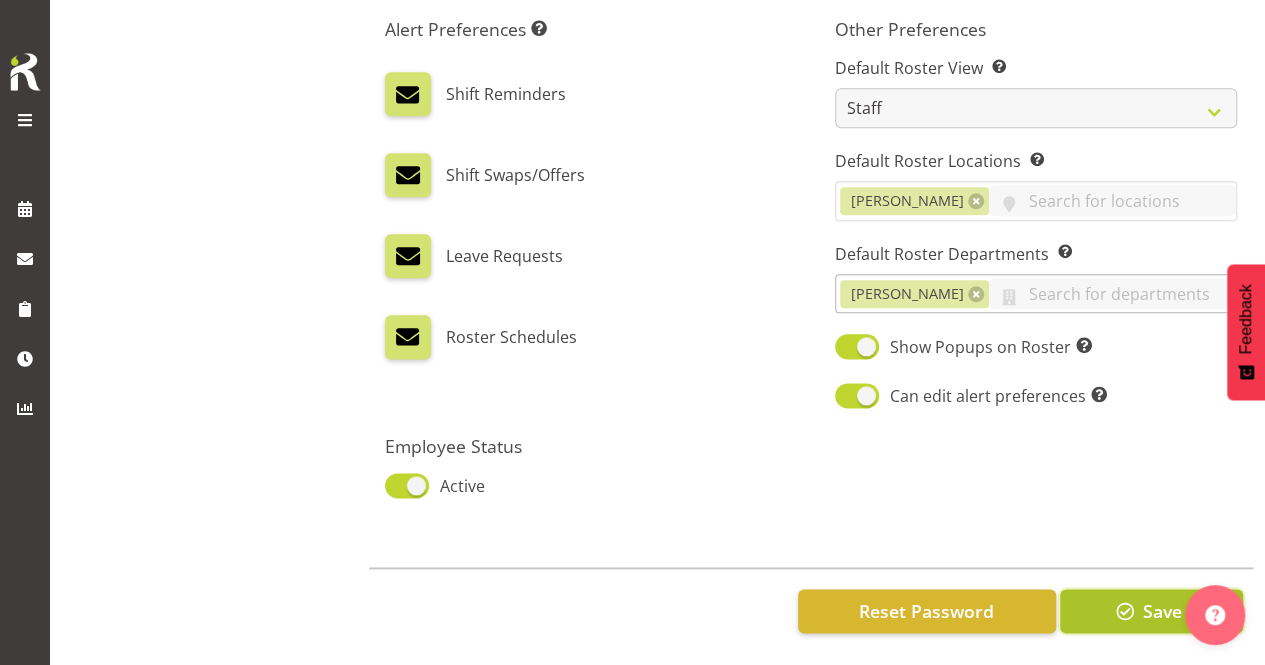 click on "Save" at bounding box center [1161, 611] 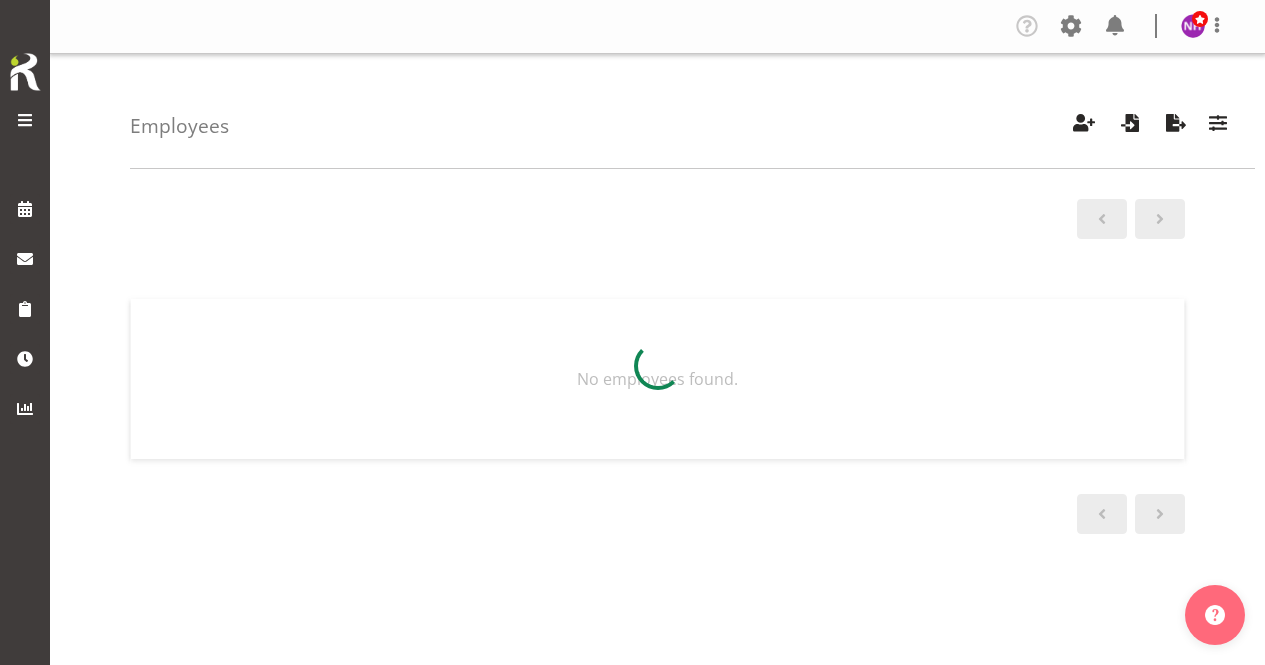 scroll, scrollTop: 0, scrollLeft: 0, axis: both 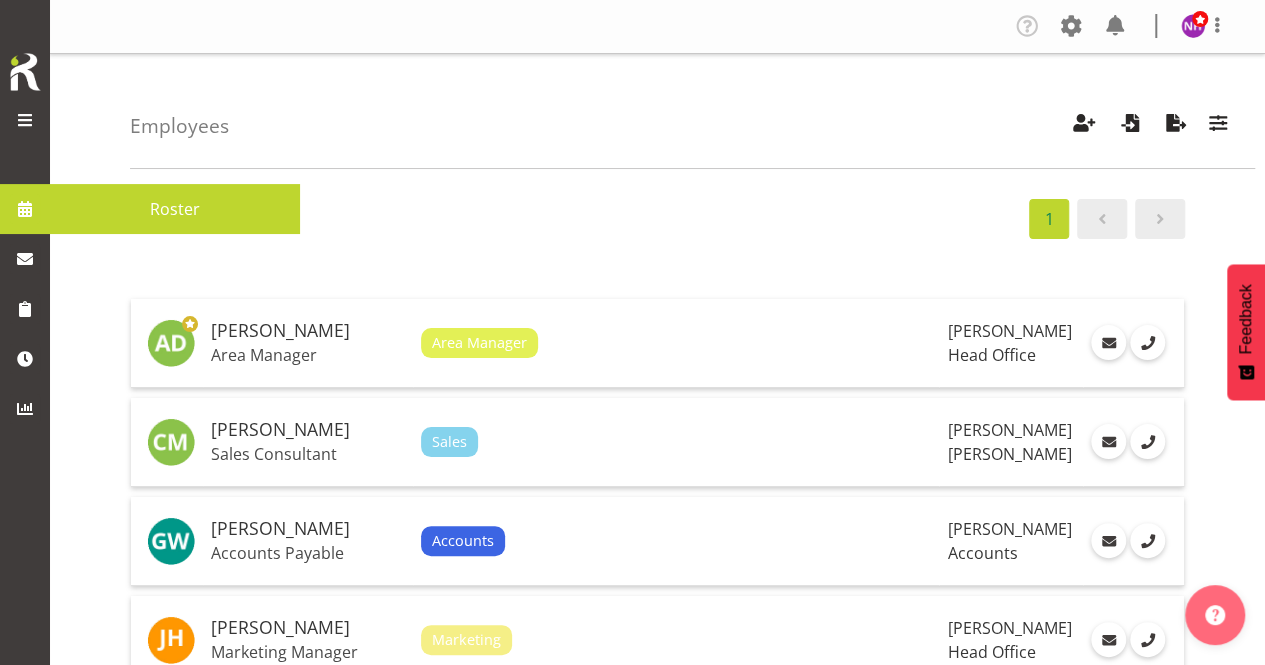 click at bounding box center [25, 209] 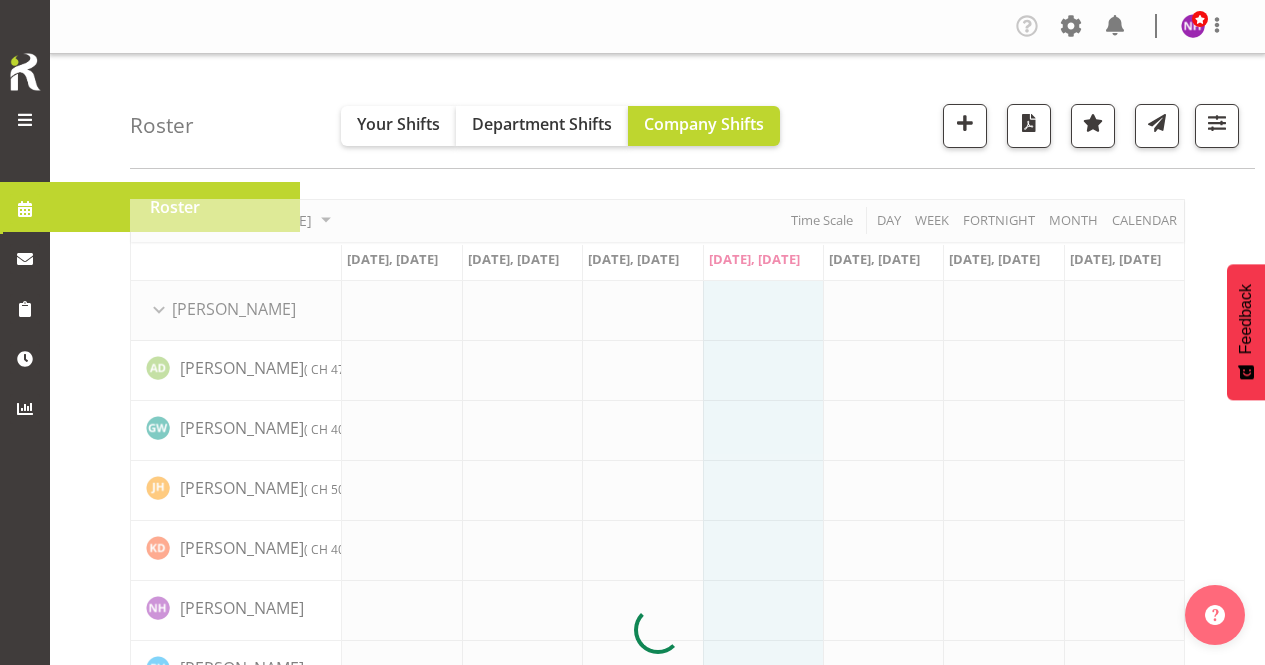scroll, scrollTop: 0, scrollLeft: 0, axis: both 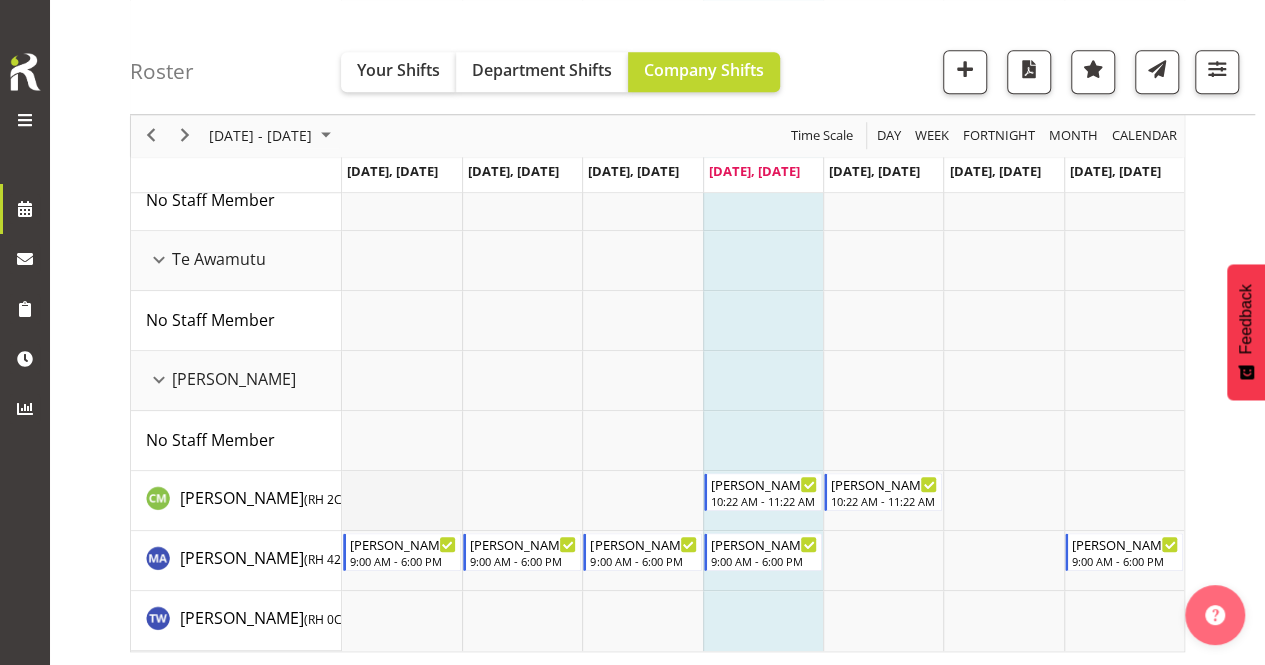 click at bounding box center [402, 501] 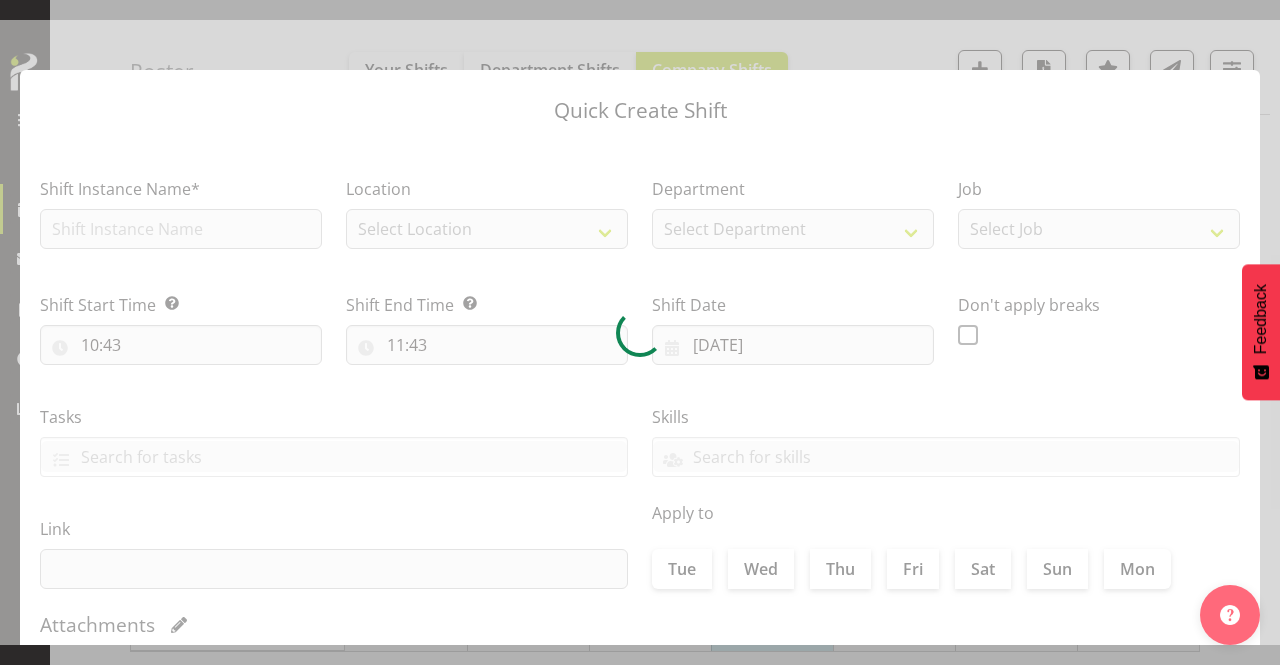 click at bounding box center (640, 332) 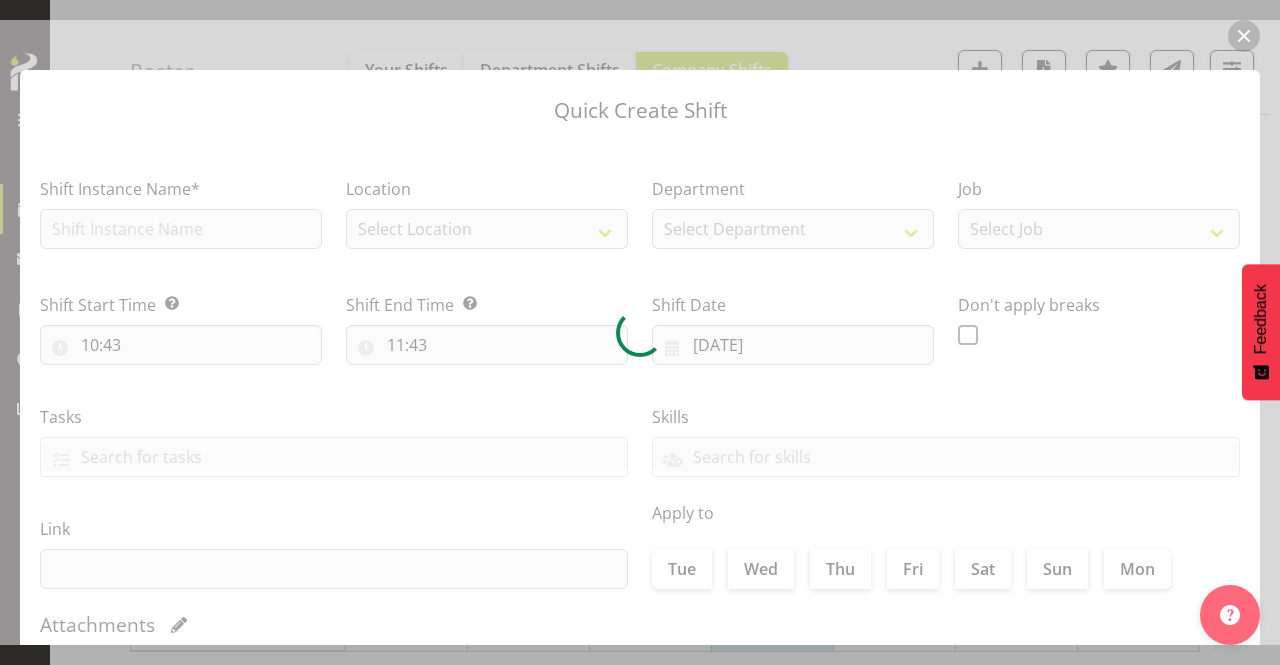 type on "08/07/2025" 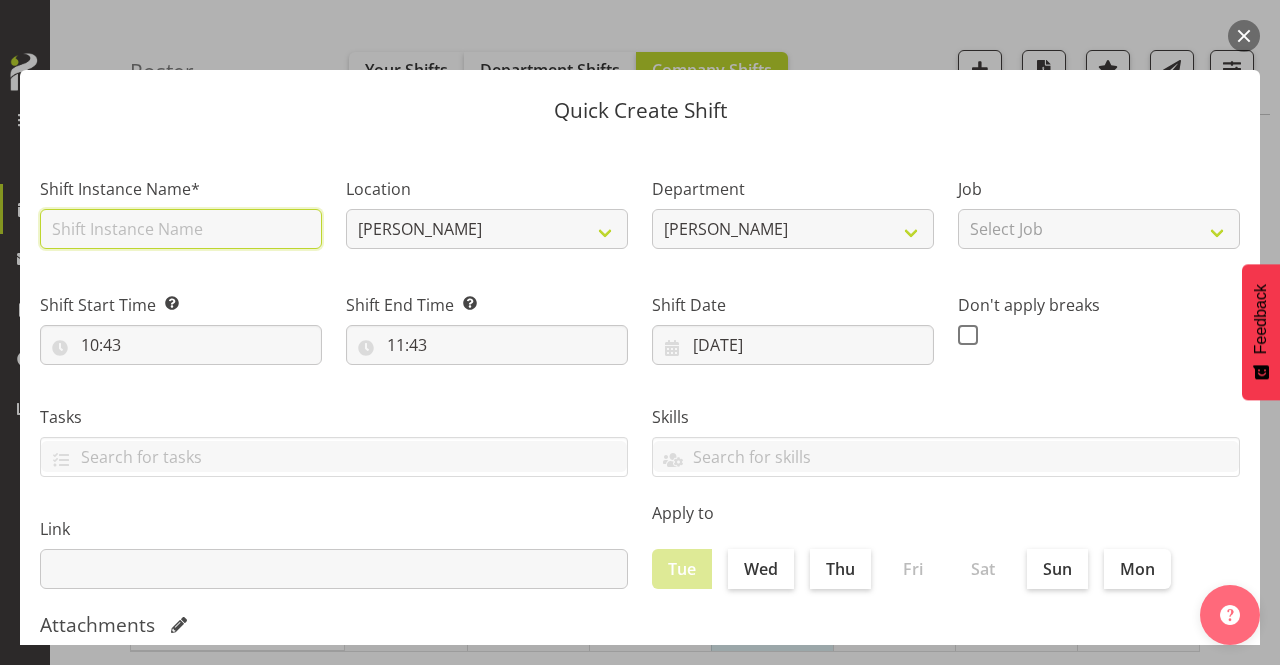click at bounding box center [181, 229] 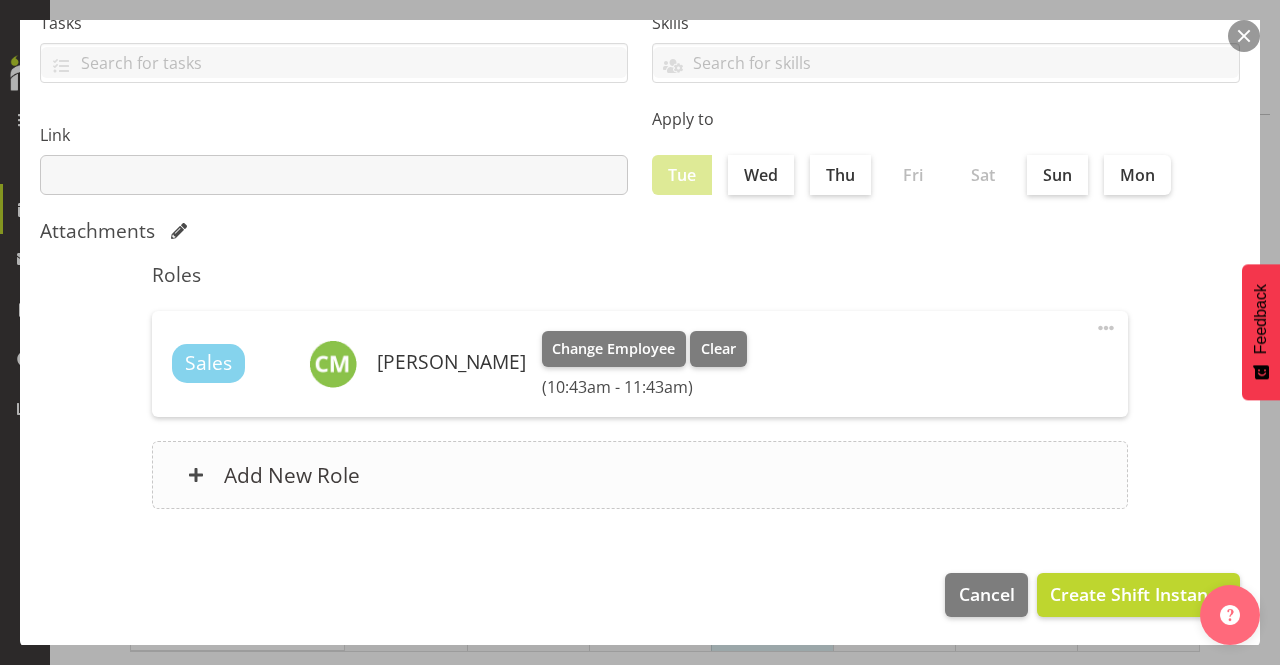 click on "Add New Role" at bounding box center (292, 475) 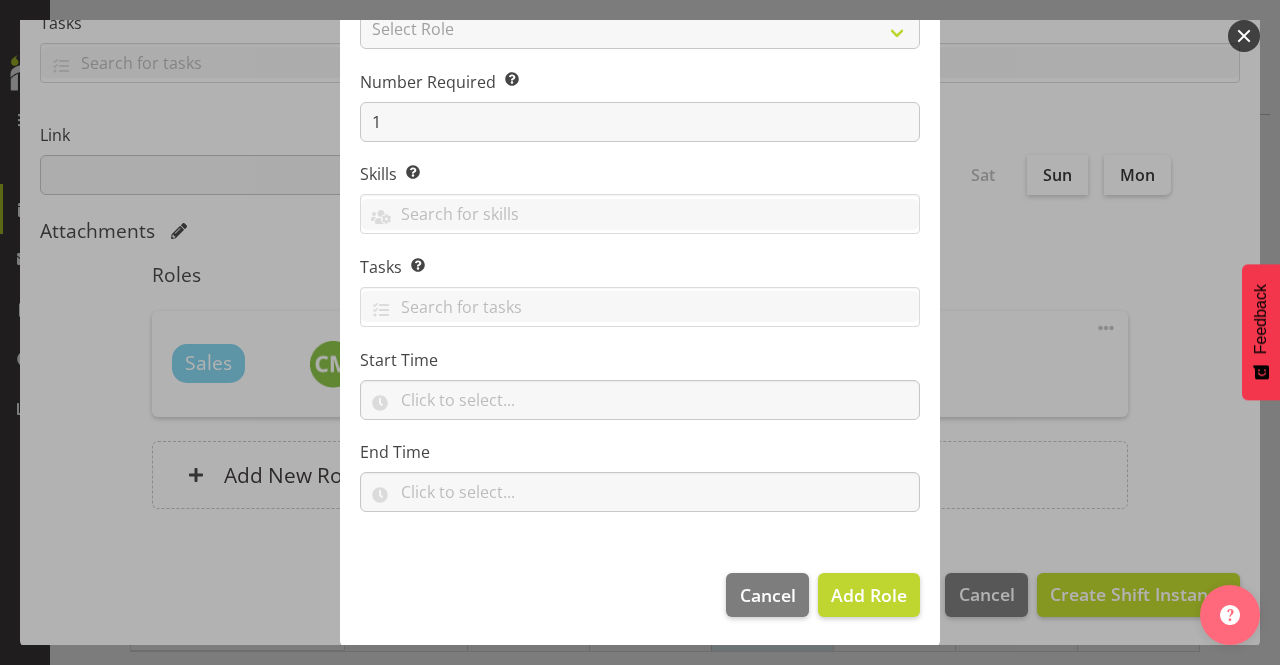 scroll, scrollTop: 0, scrollLeft: 0, axis: both 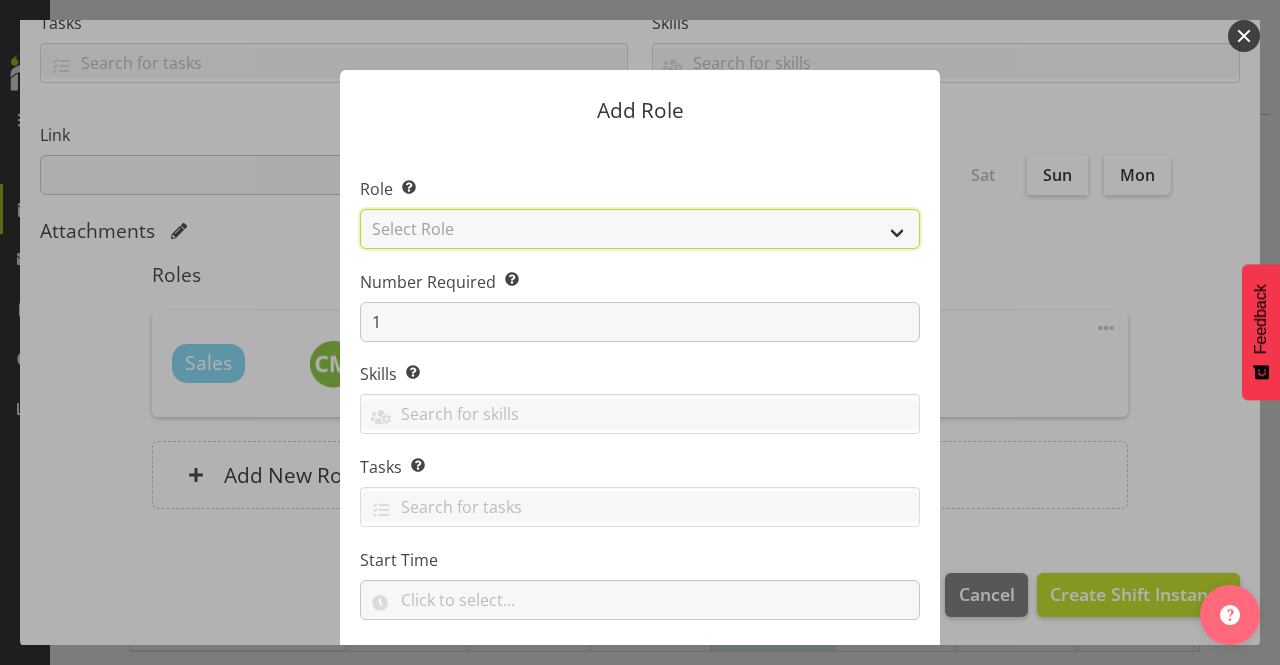 click on "Select Role  Accounts Admin/Sales Consultant Area Manager Buyer Marketing Online Sales Te Rapa Warehouse Websales" at bounding box center [640, 229] 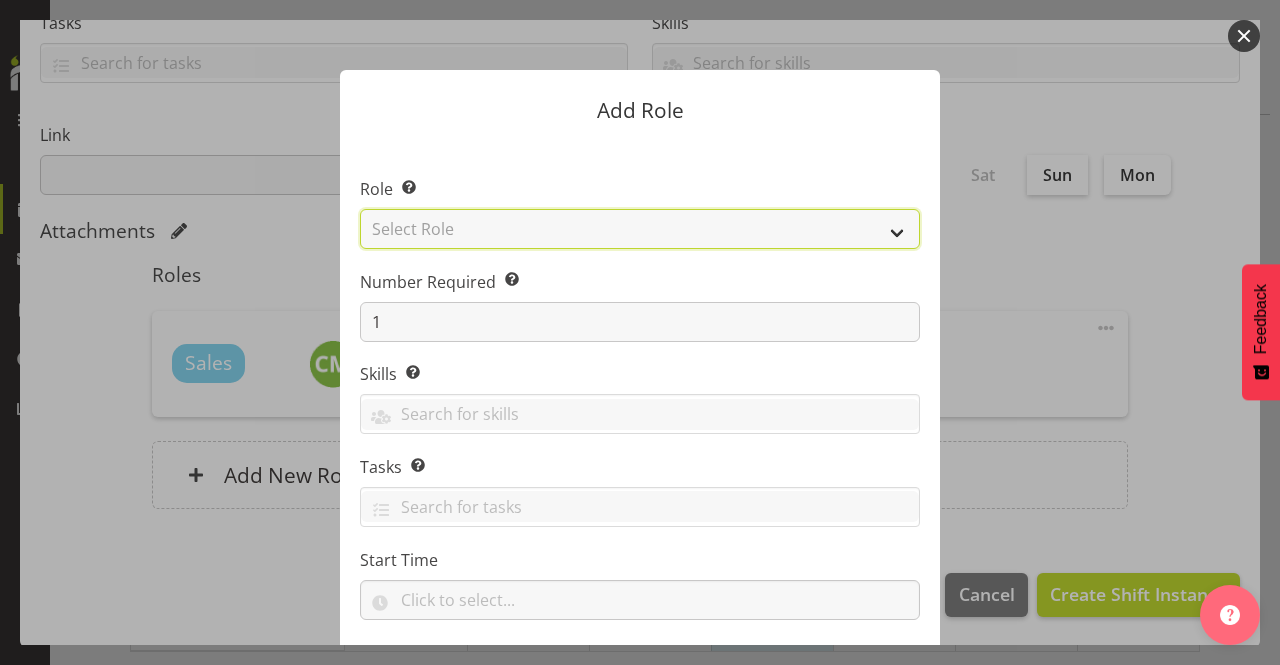 select on "1277" 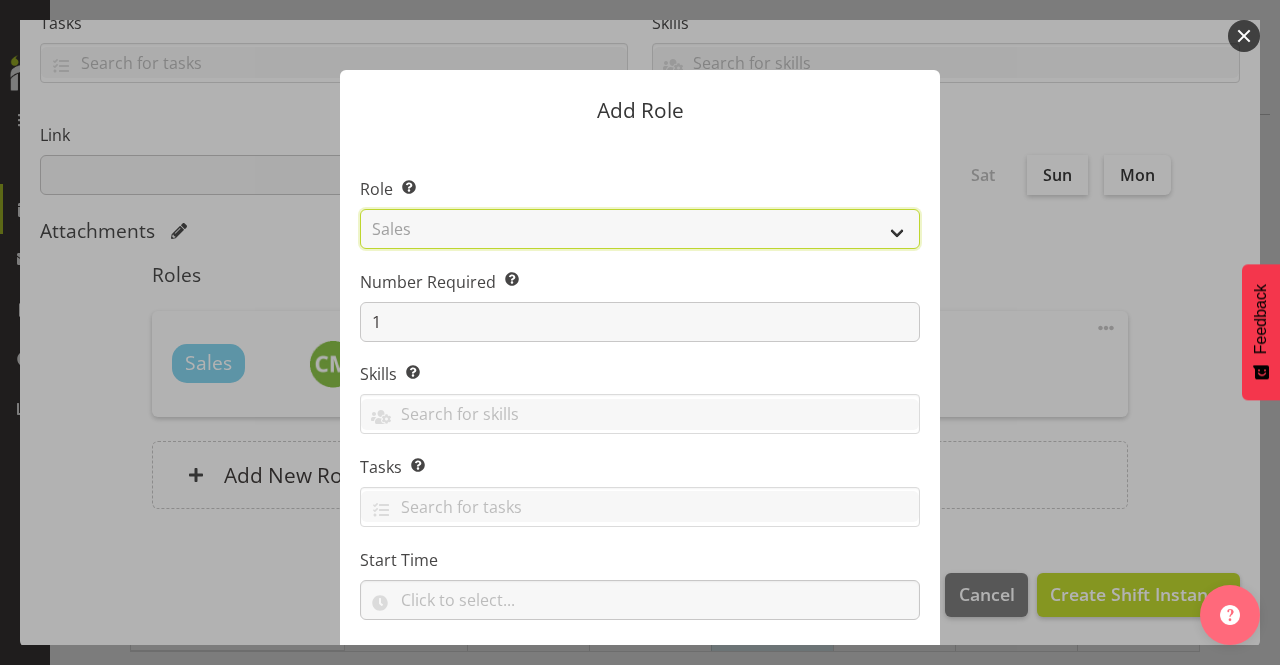 click on "Select Role  Accounts Admin/Sales Consultant Area Manager Buyer Marketing Online Sales Te Rapa Warehouse Websales" at bounding box center (640, 229) 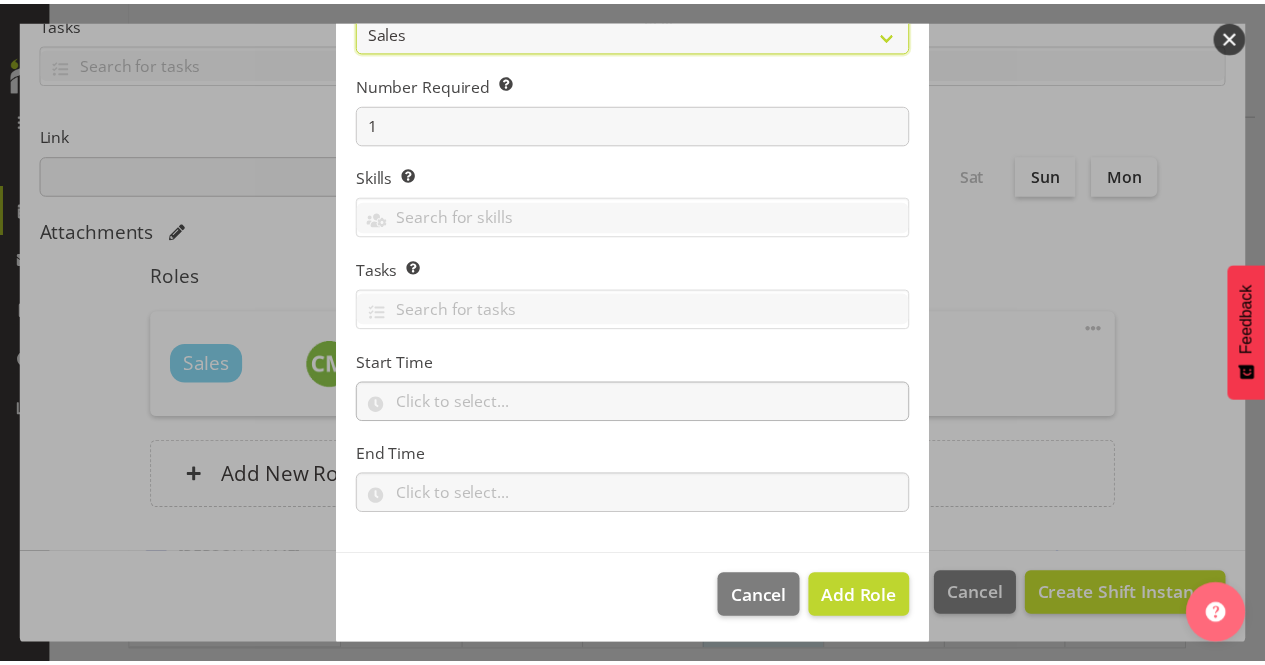 scroll, scrollTop: 200, scrollLeft: 0, axis: vertical 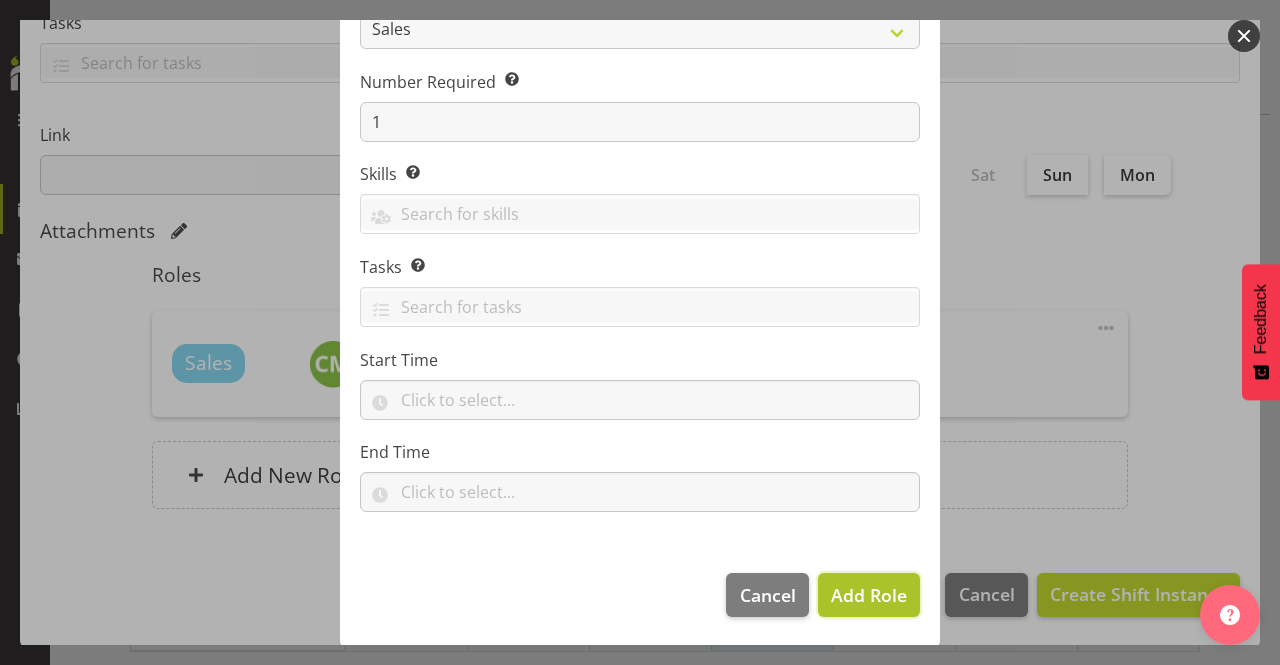 click on "Add Role" at bounding box center (869, 595) 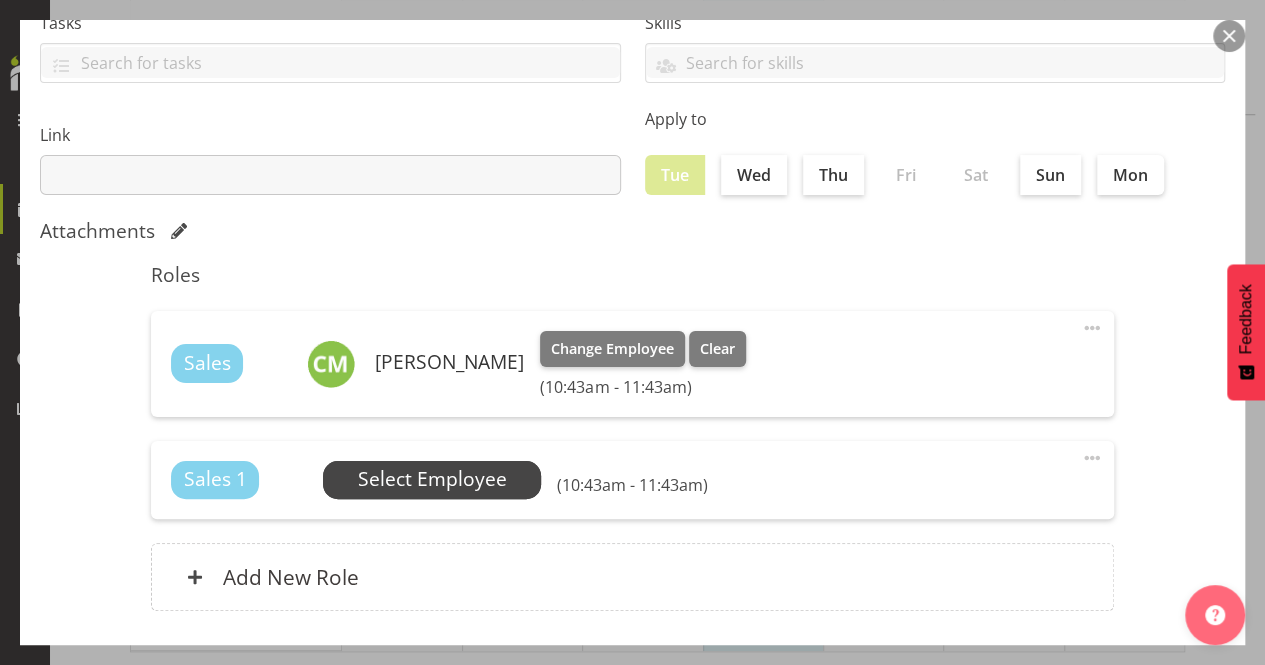 click on "Select Employee" at bounding box center (432, 479) 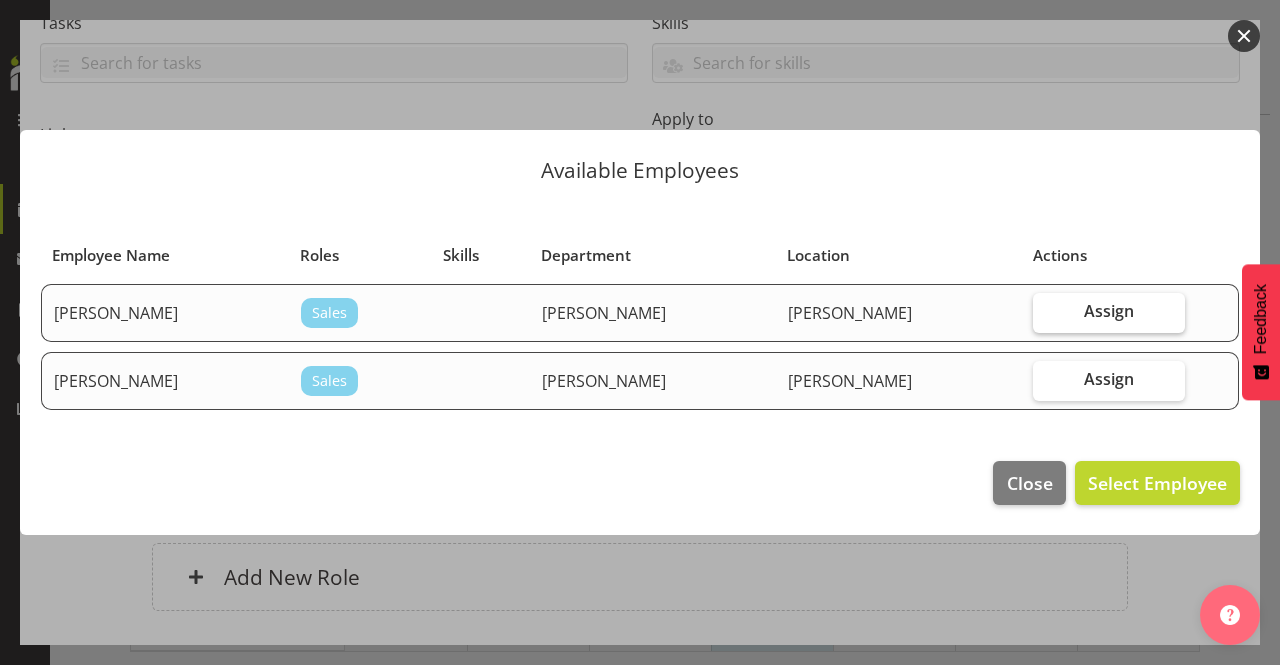 click on "Assign" at bounding box center (1109, 313) 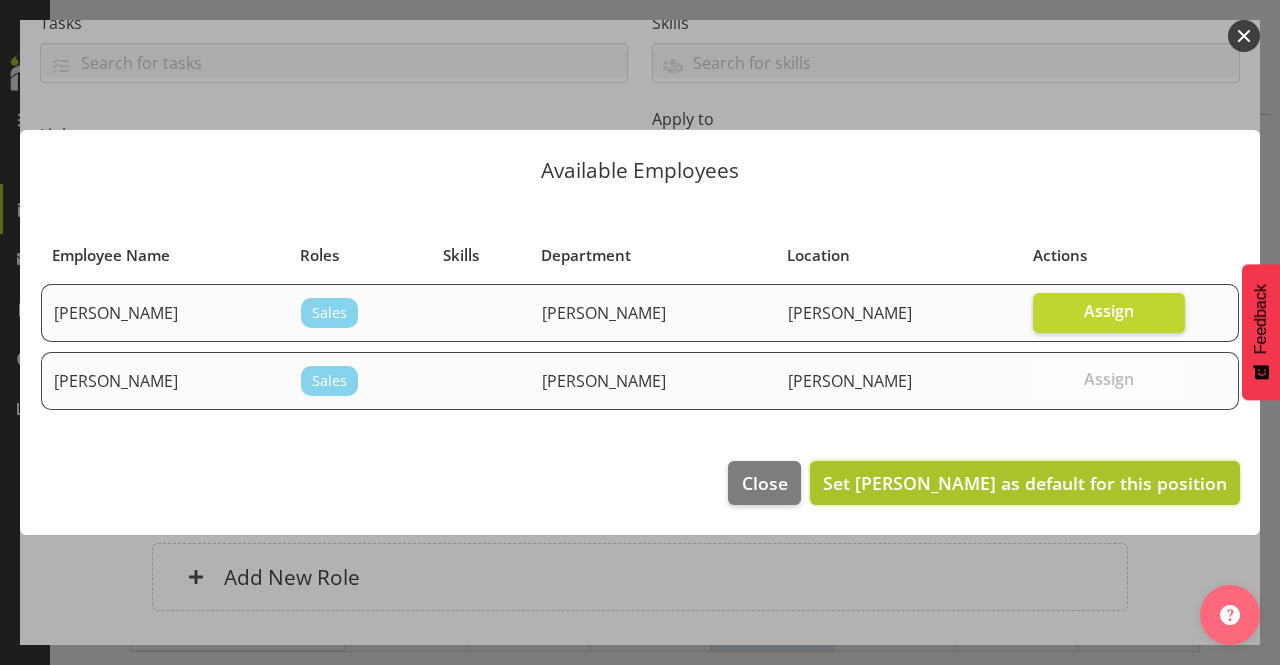 click on "Set Clifford Millar as default for this position" at bounding box center (1025, 483) 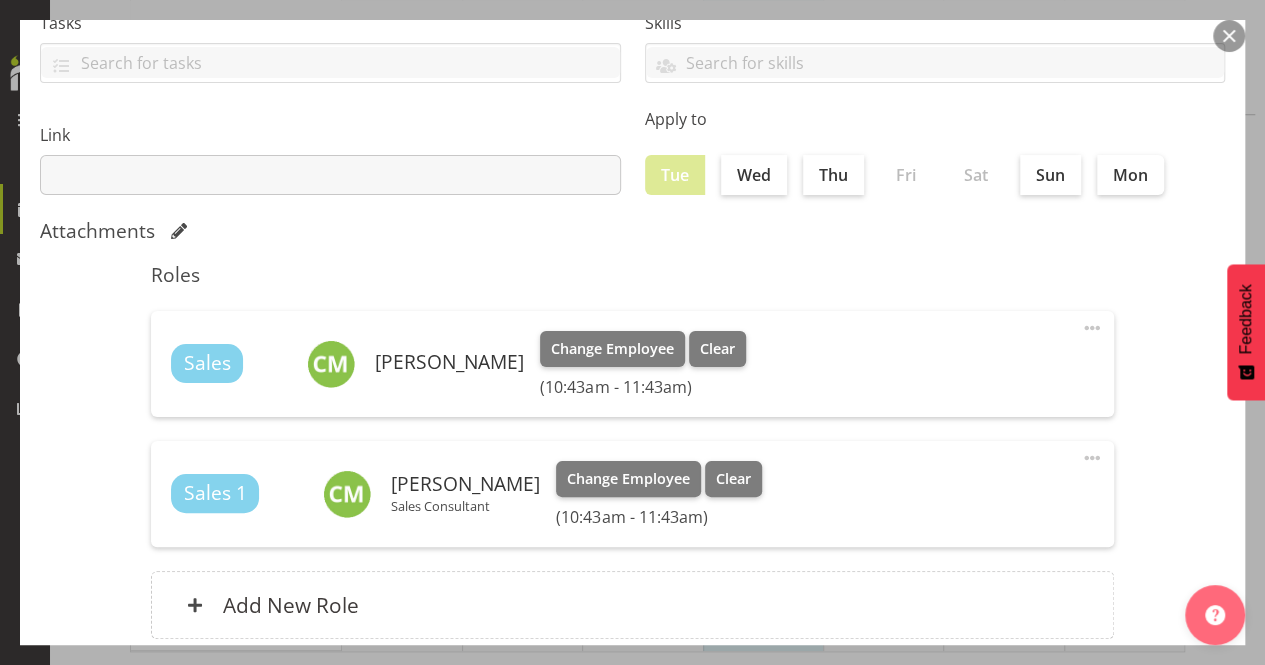 click at bounding box center (1092, 328) 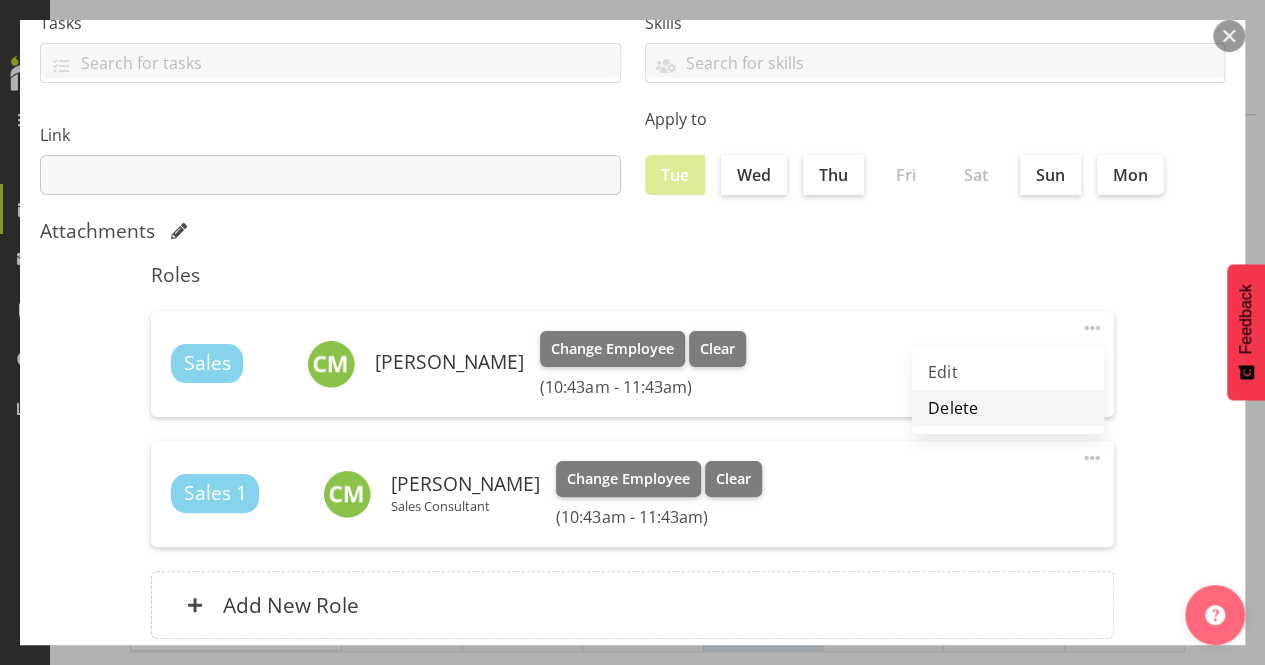 click on "Delete" at bounding box center (1008, 408) 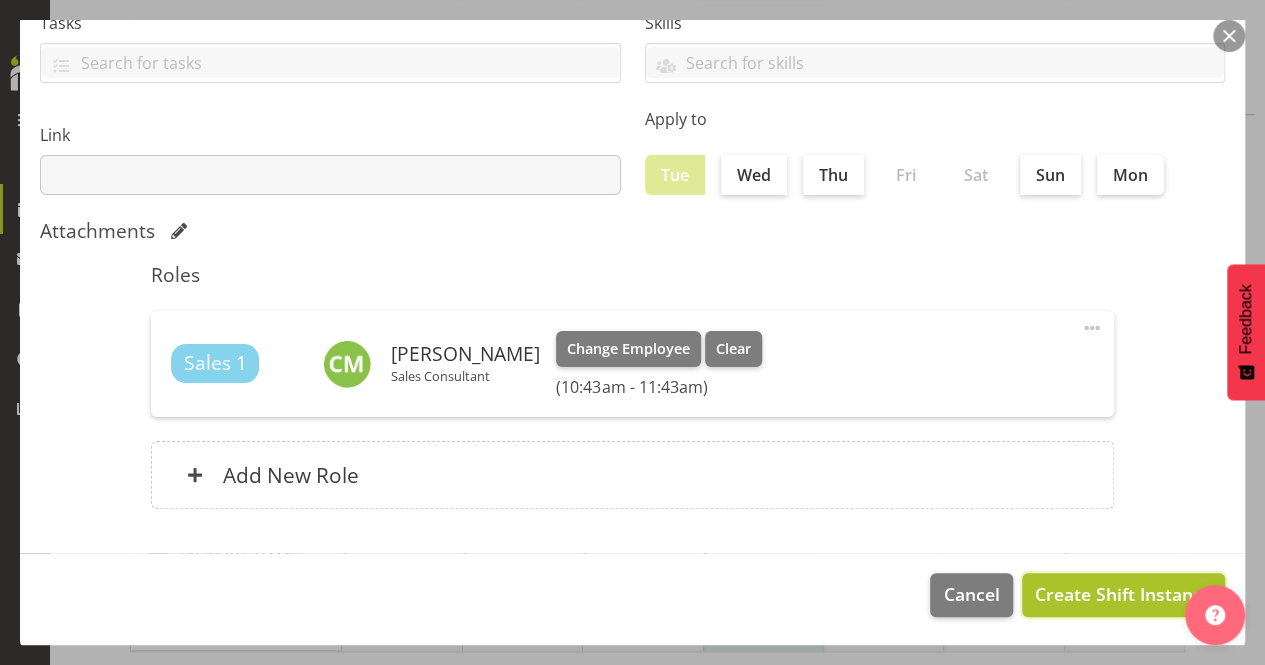 click on "Create Shift Instance" at bounding box center [1123, 595] 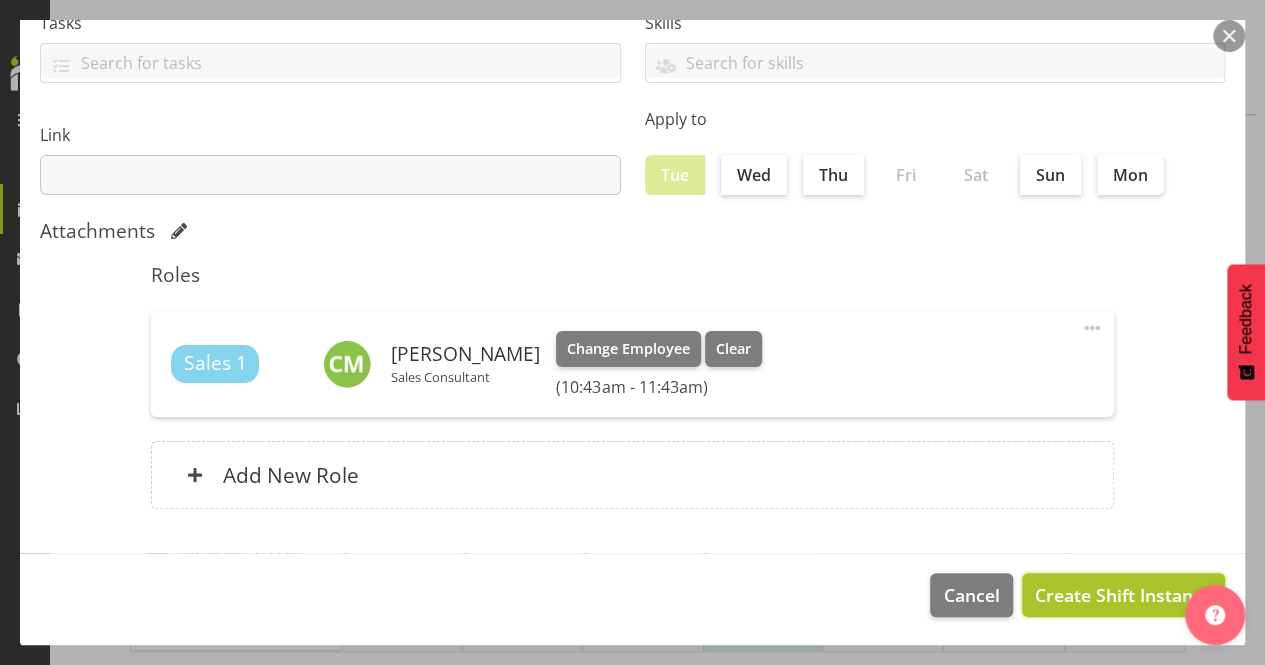 click on "Create Shift Instance" at bounding box center (1123, 595) 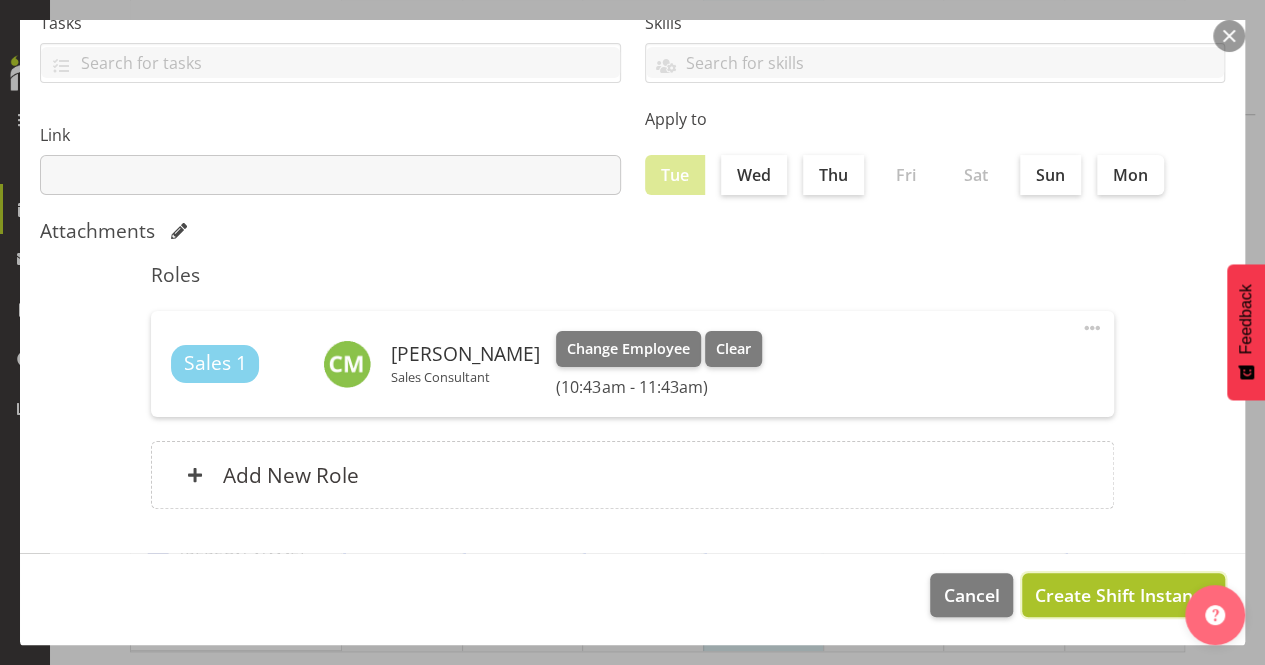 click on "Create Shift Instance" at bounding box center [1123, 595] 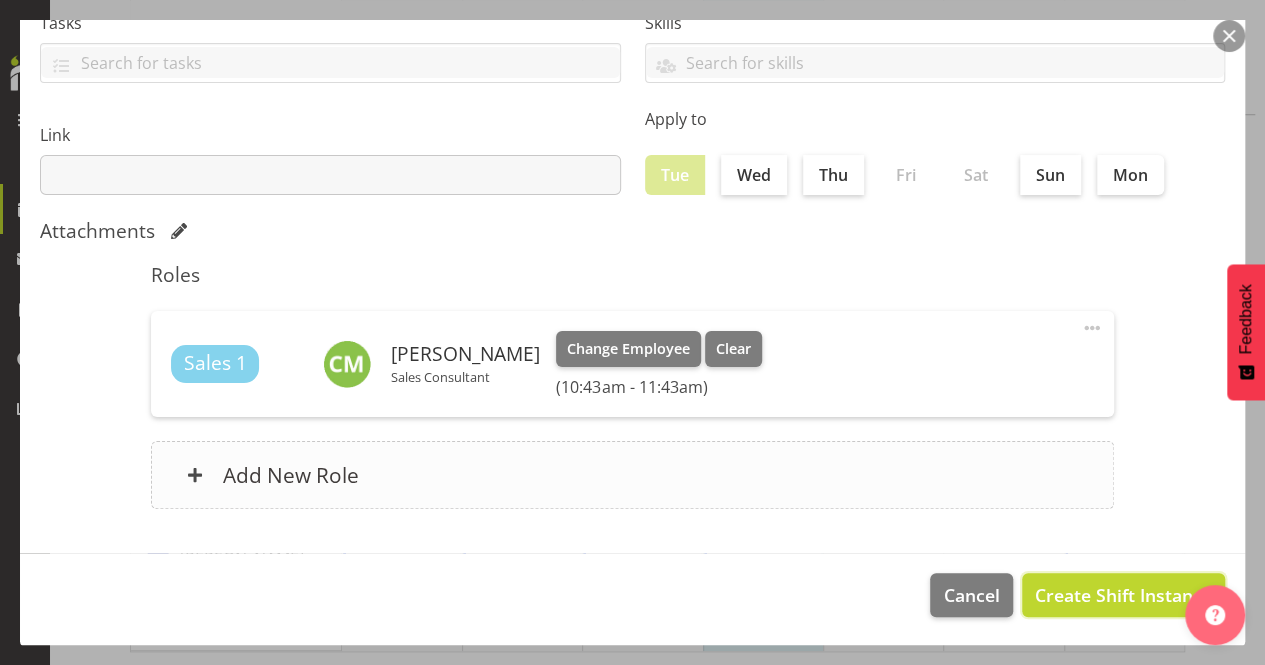 scroll, scrollTop: 113, scrollLeft: 0, axis: vertical 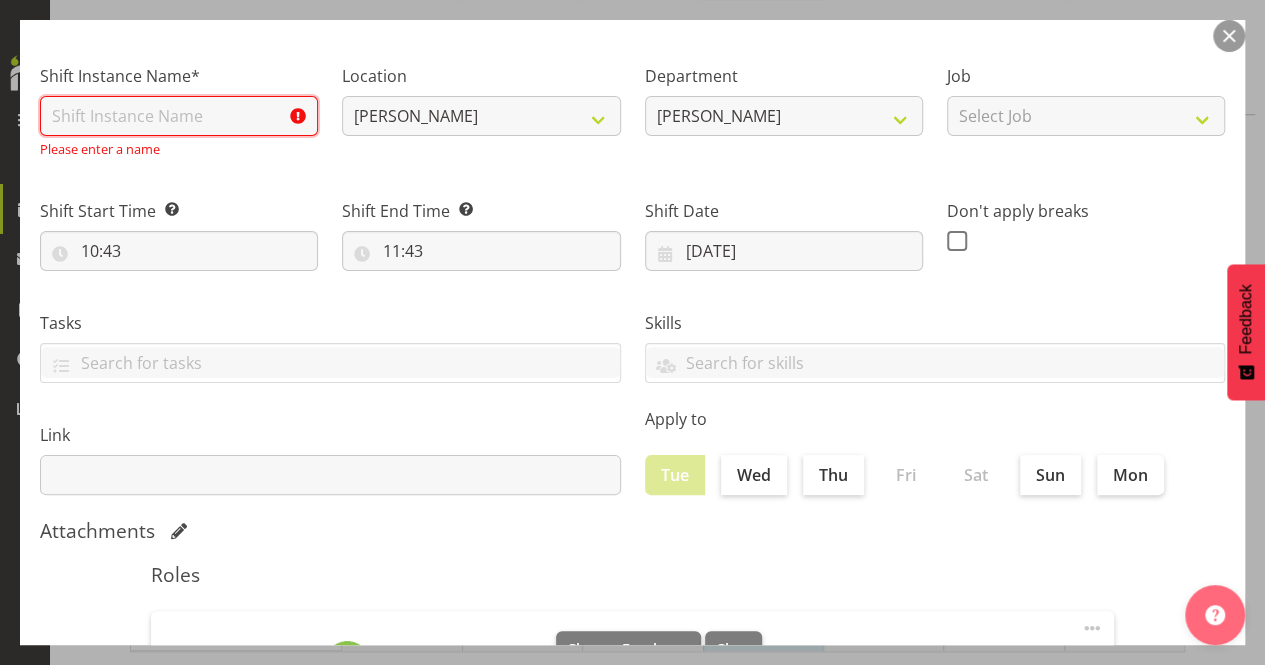 click at bounding box center (179, 116) 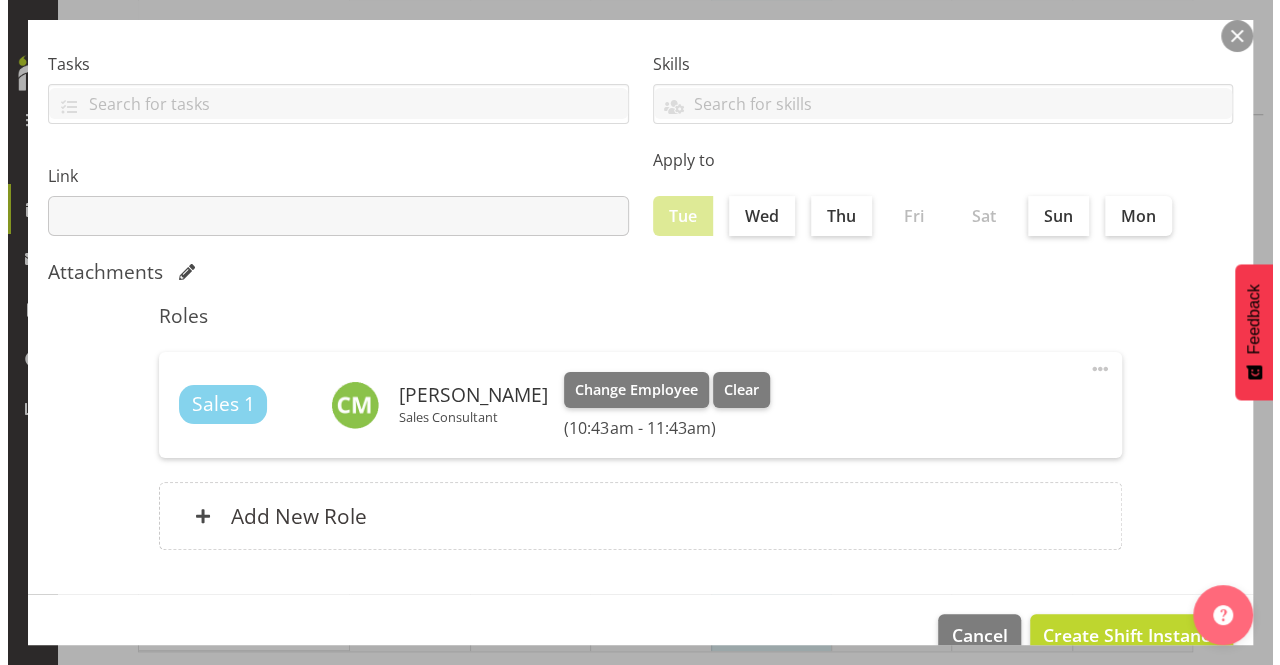 scroll, scrollTop: 394, scrollLeft: 0, axis: vertical 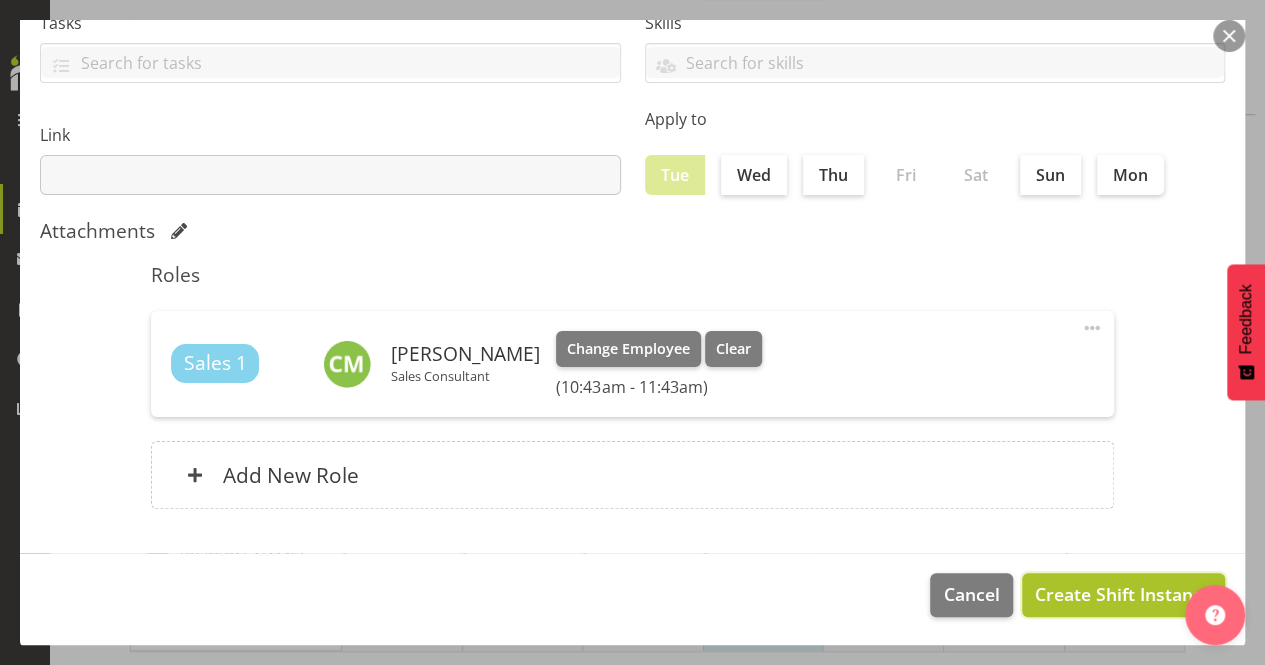 click on "Create Shift Instance" at bounding box center [1123, 594] 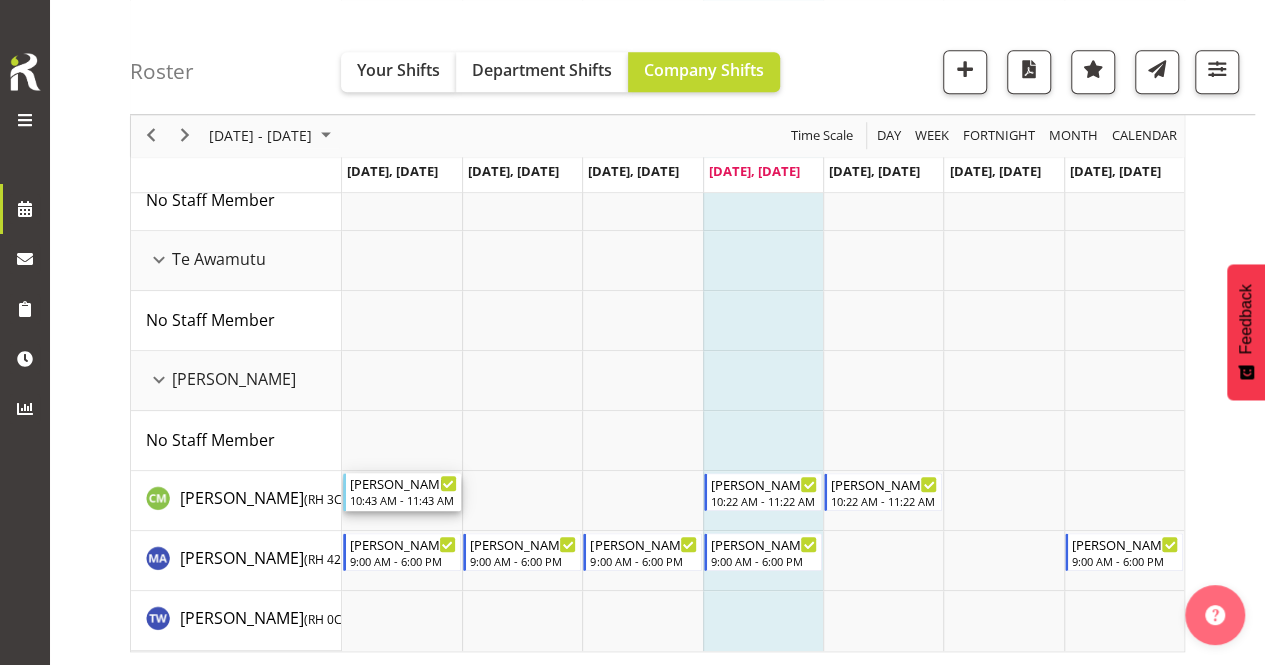 click on "10:43 AM - 11:43 AM" at bounding box center [403, 500] 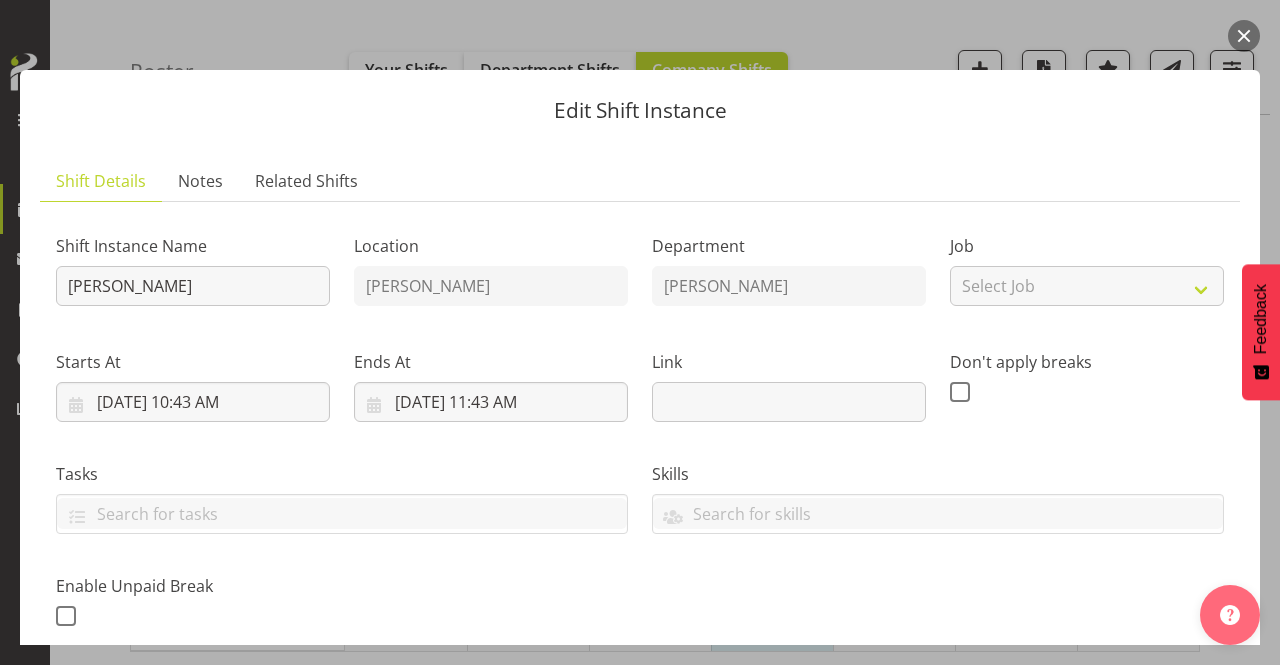 scroll, scrollTop: 476, scrollLeft: 0, axis: vertical 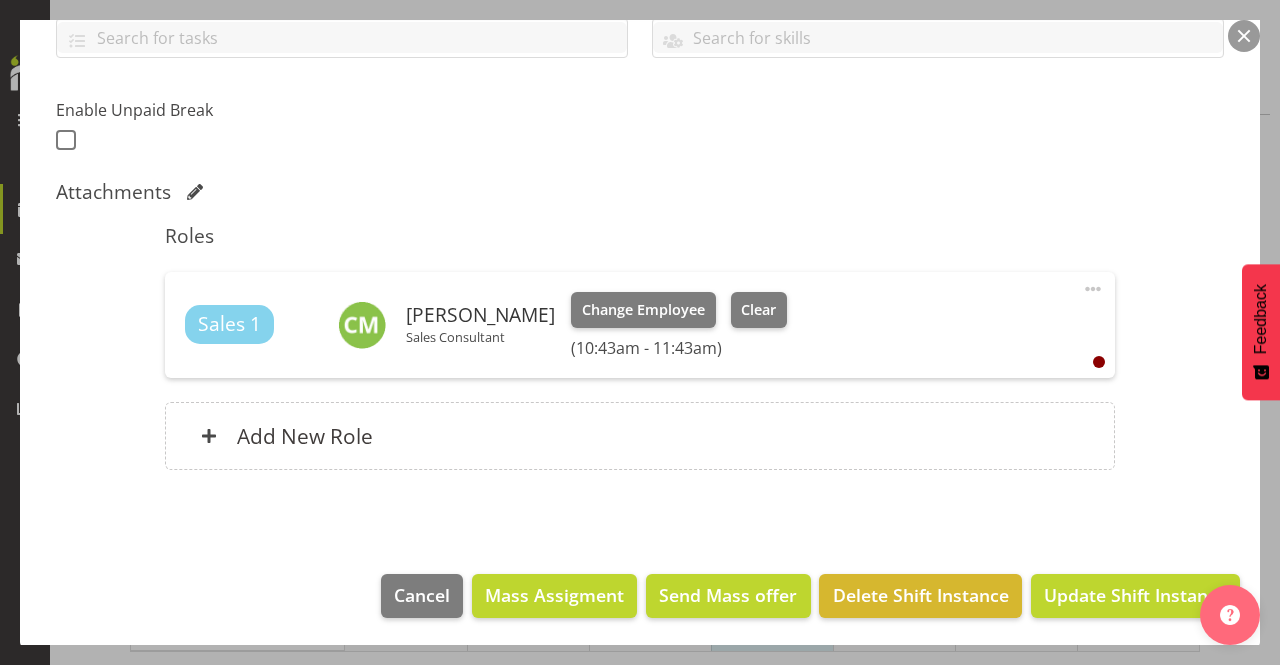 click on "Sales 1
Clifford Millar   Sales Consultant
Change Employee
Clear
(10:43am -
11:43am)" at bounding box center [639, 325] 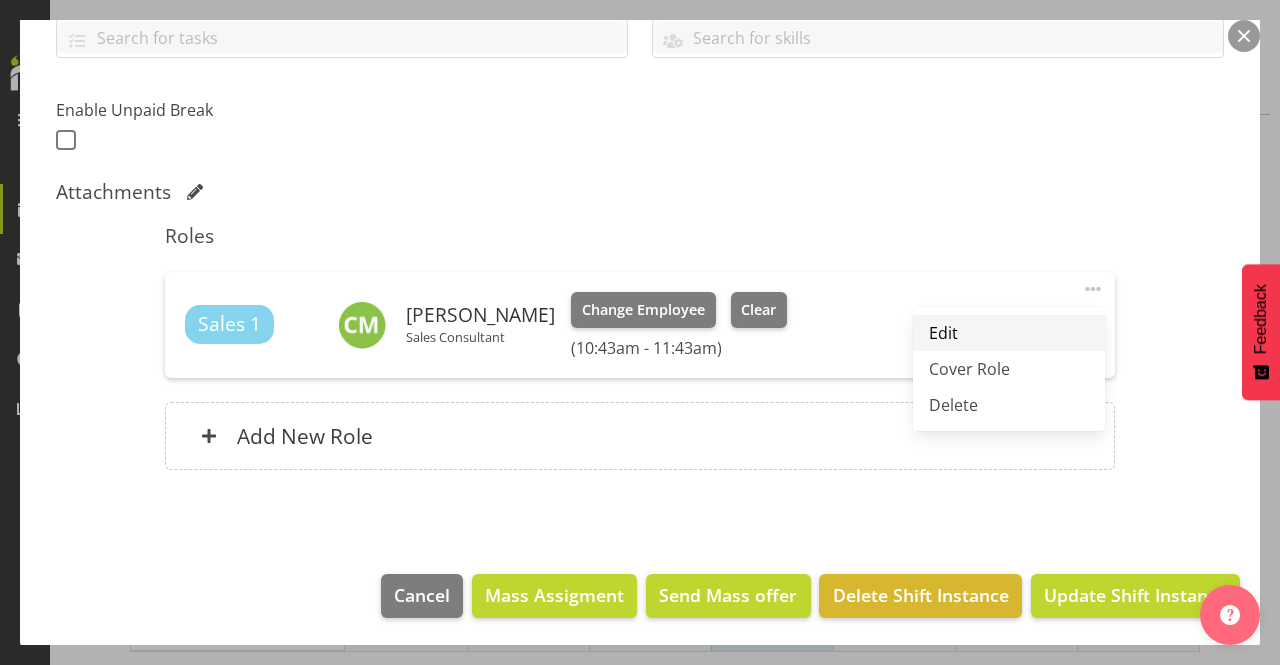 click on "Edit" at bounding box center (1009, 333) 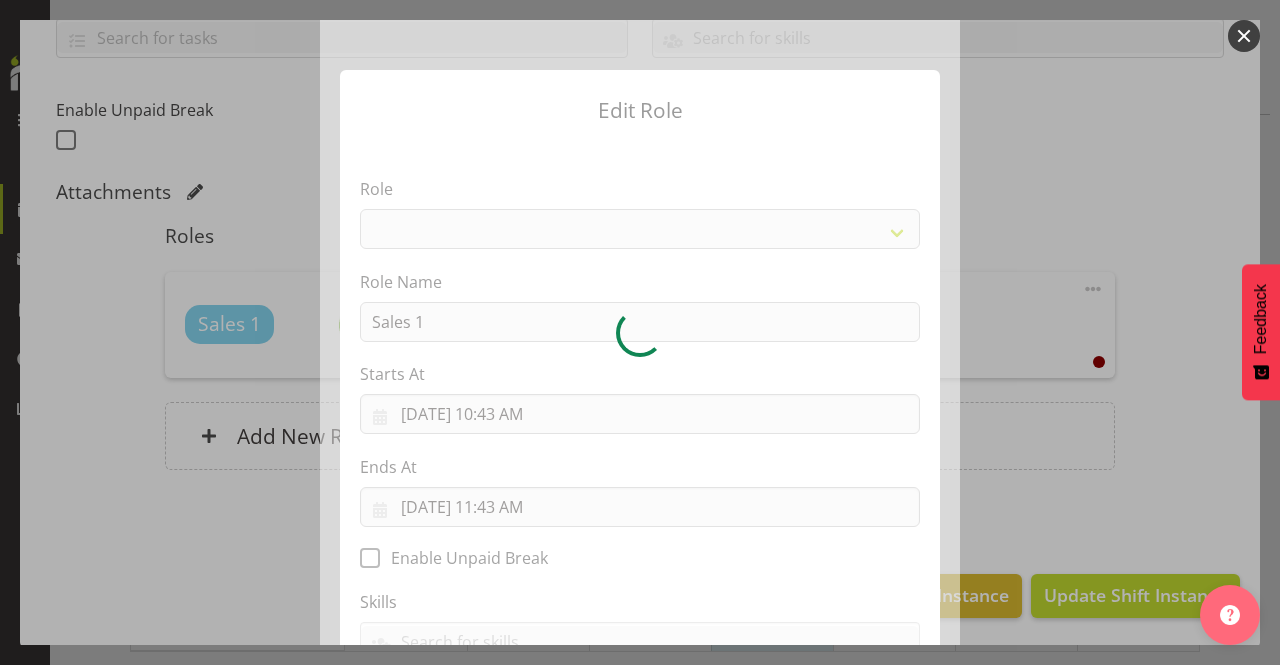 select on "1277" 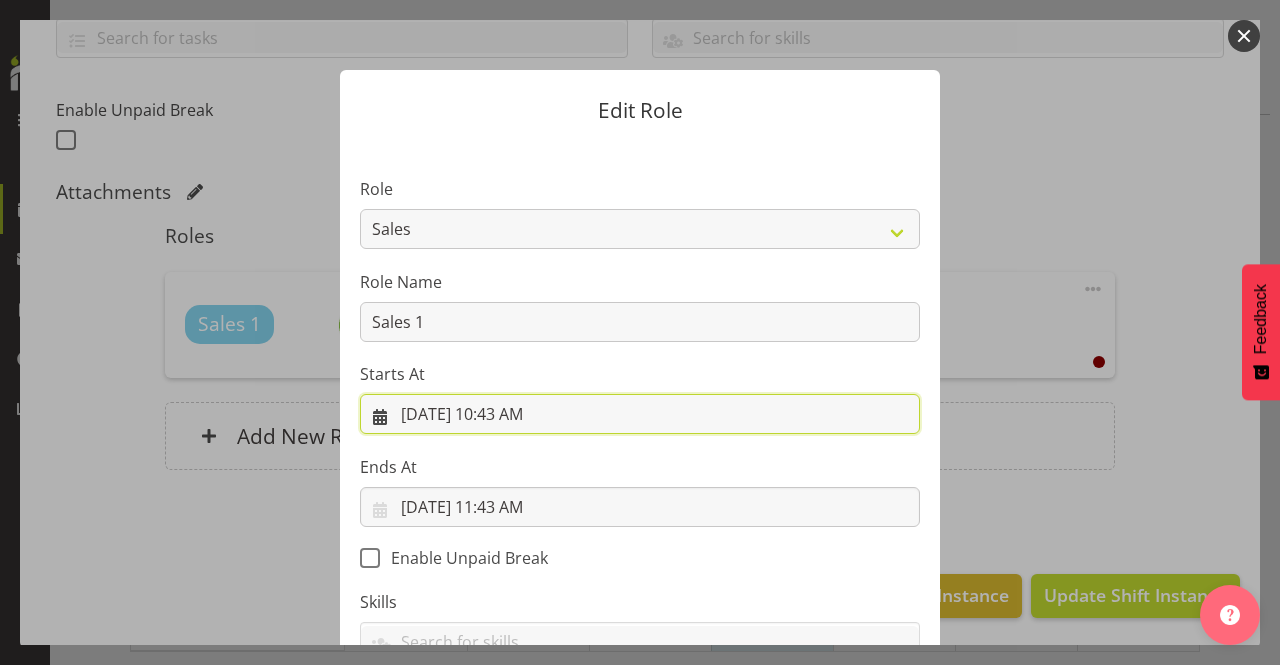click on "7/8/2025, 10:43 AM" at bounding box center [640, 414] 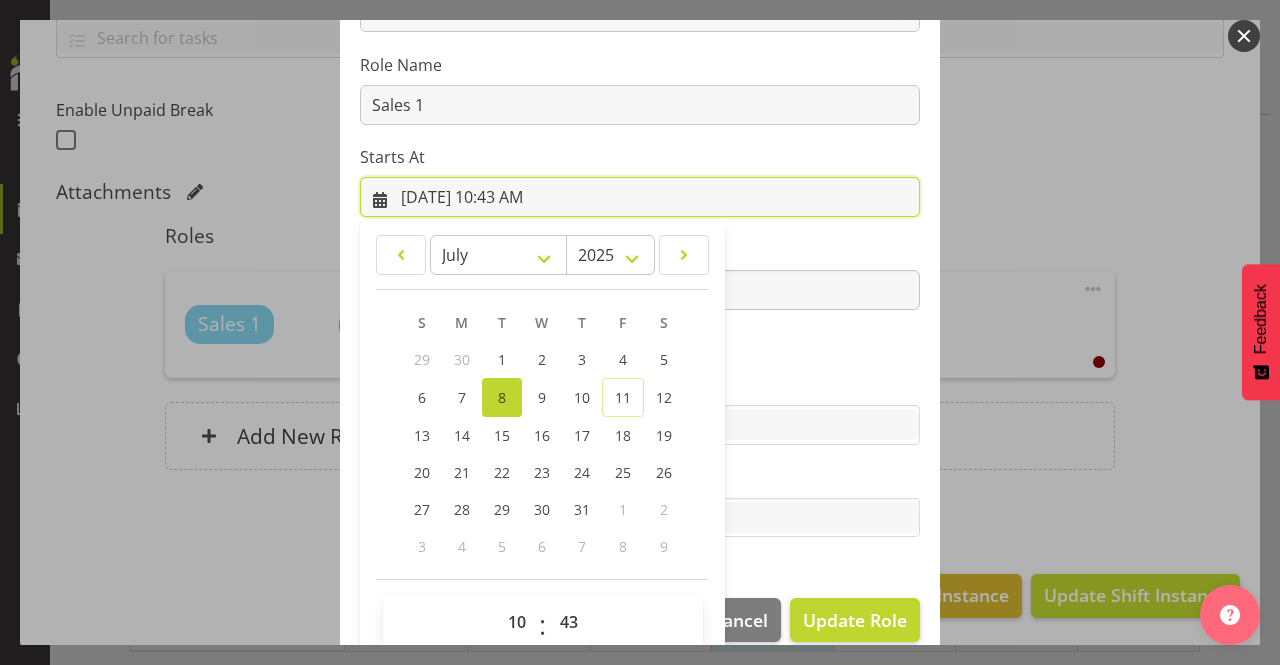 scroll, scrollTop: 244, scrollLeft: 0, axis: vertical 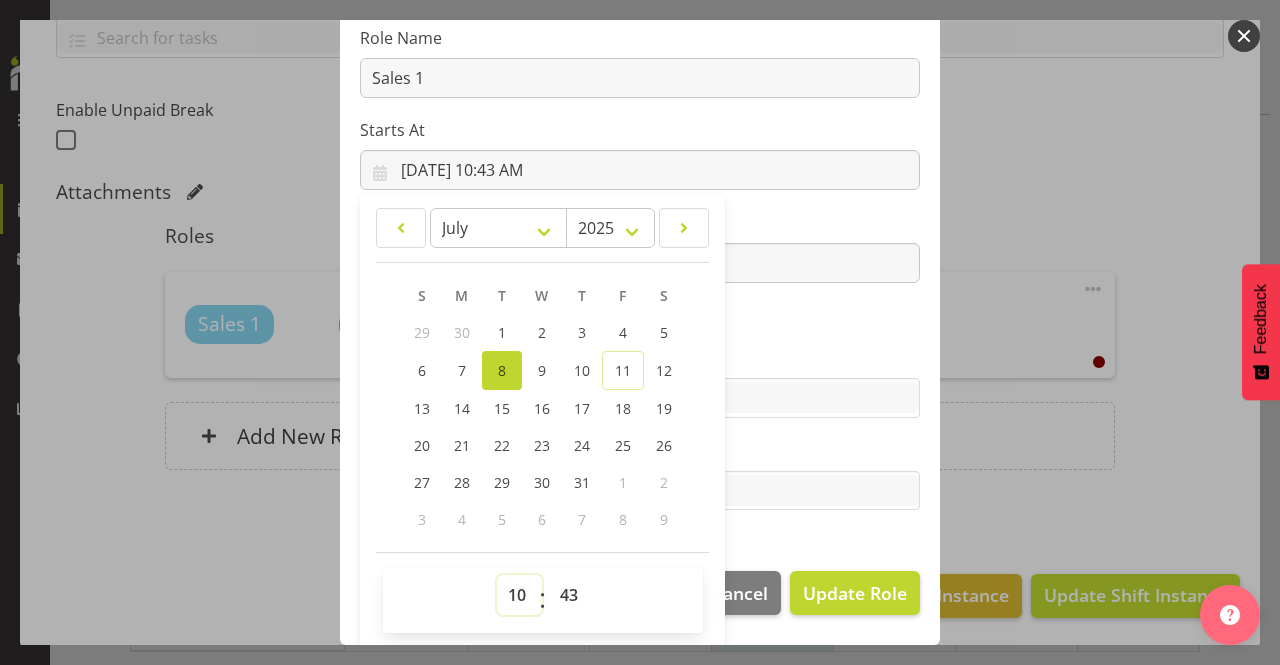 click on "00   01   02   03   04   05   06   07   08   09   10   11   12   13   14   15   16   17   18   19   20   21   22   23" at bounding box center [519, 595] 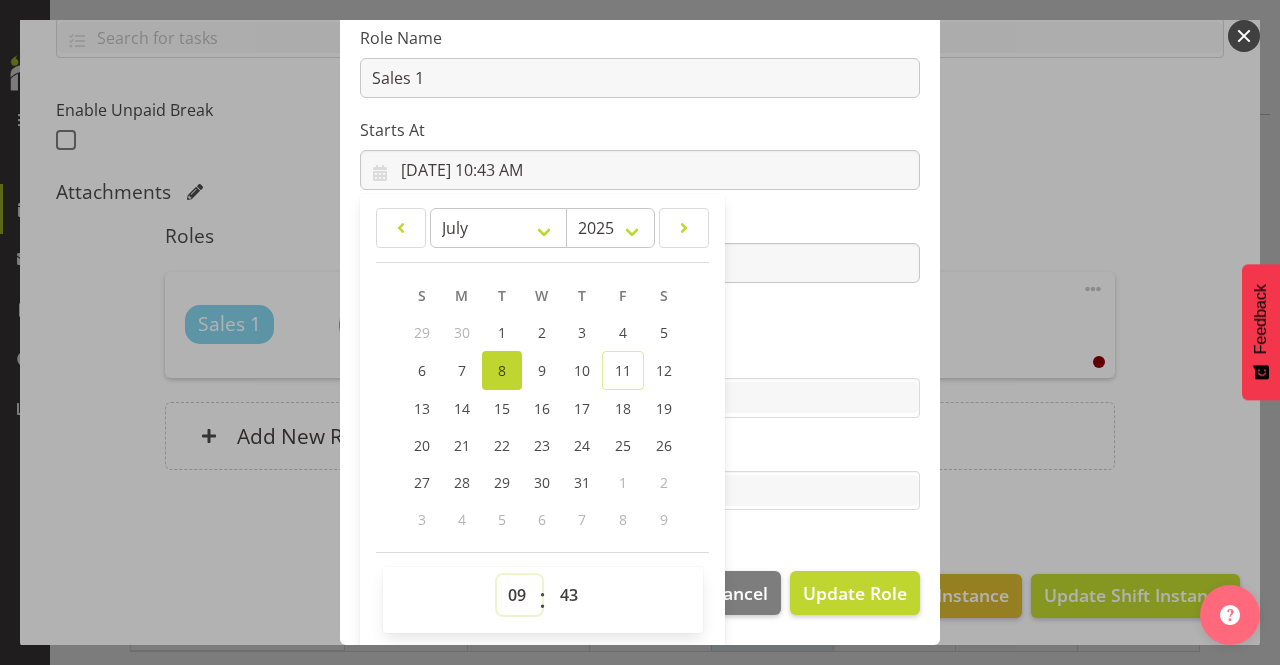 click on "00   01   02   03   04   05   06   07   08   09   10   11   12   13   14   15   16   17   18   19   20   21   22   23" at bounding box center (519, 595) 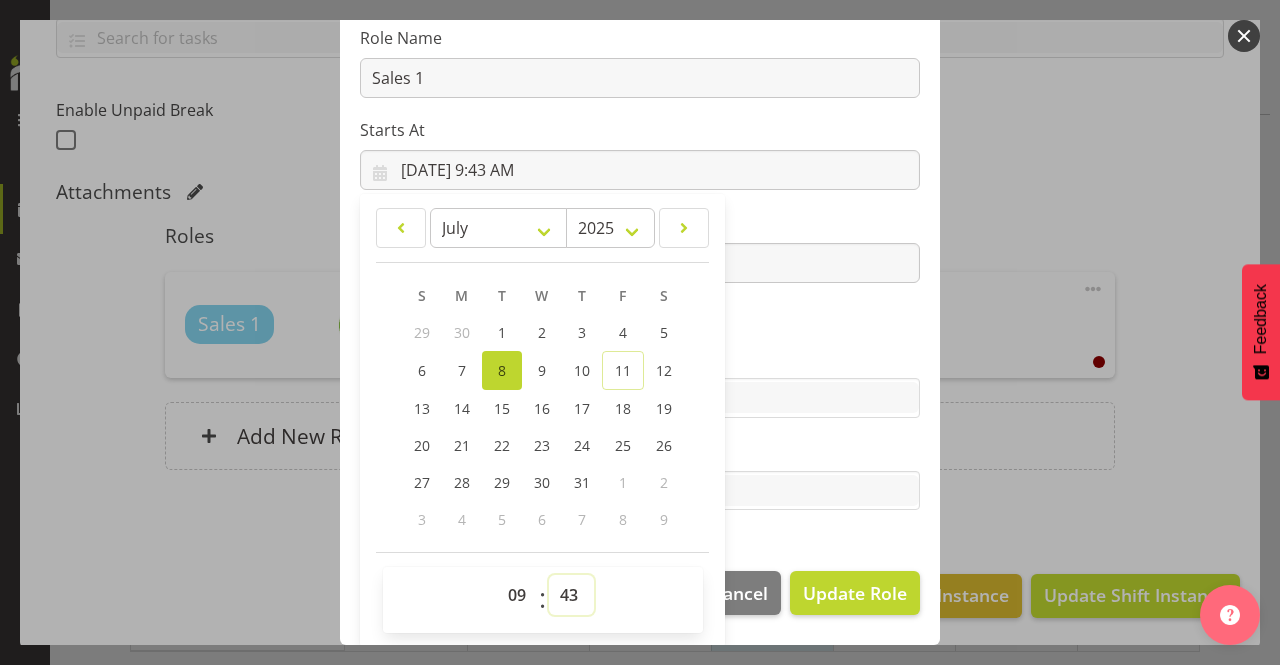 click on "00   01   02   03   04   05   06   07   08   09   10   11   12   13   14   15   16   17   18   19   20   21   22   23   24   25   26   27   28   29   30   31   32   33   34   35   36   37   38   39   40   41   42   43   44   45   46   47   48   49   50   51   52   53   54   55   56   57   58   59" at bounding box center [571, 595] 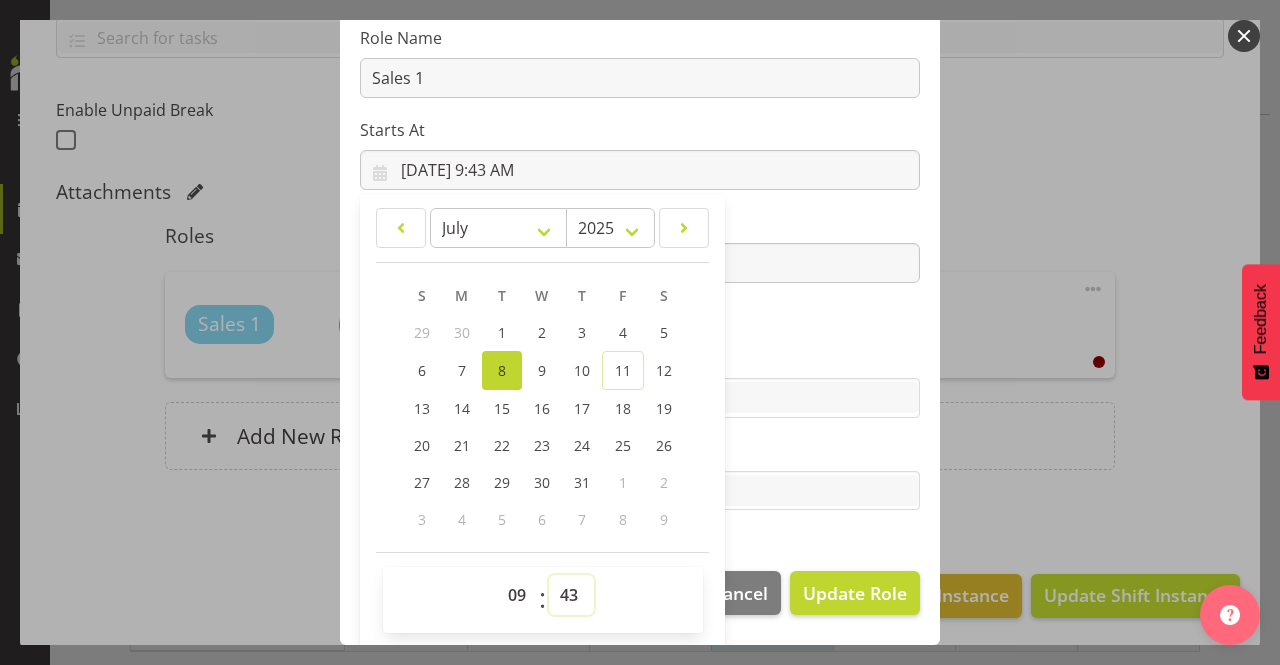 select on "0" 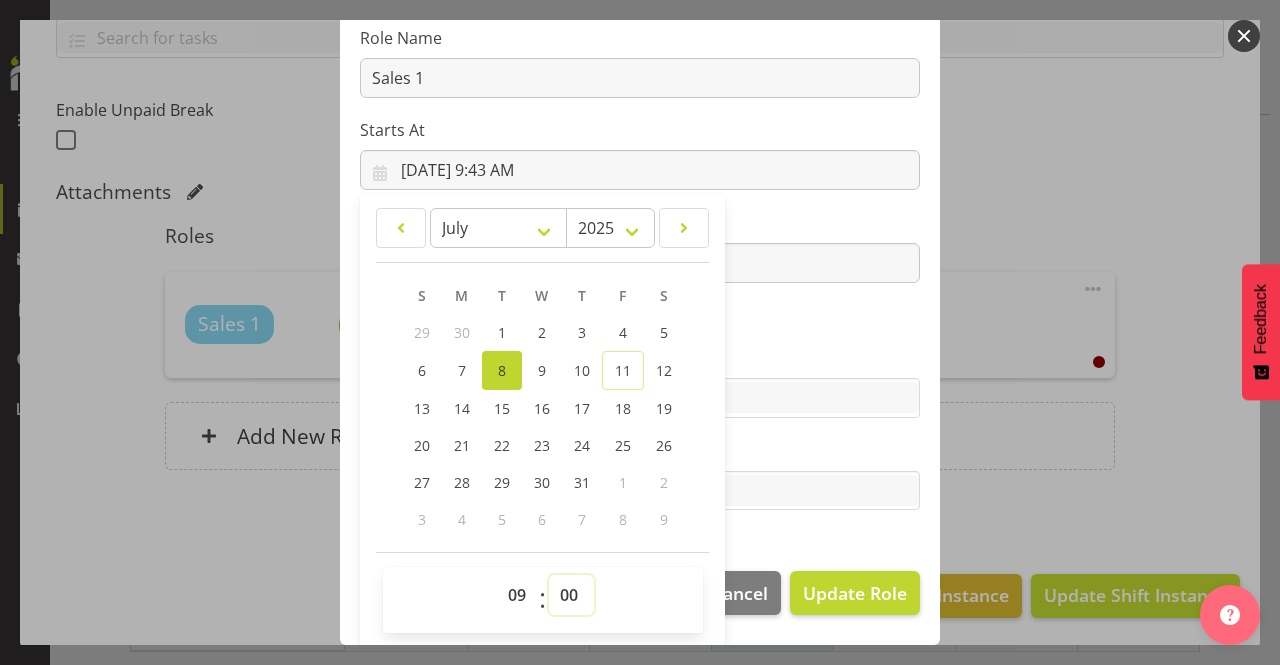 click on "00   01   02   03   04   05   06   07   08   09   10   11   12   13   14   15   16   17   18   19   20   21   22   23   24   25   26   27   28   29   30   31   32   33   34   35   36   37   38   39   40   41   42   43   44   45   46   47   48   49   50   51   52   53   54   55   56   57   58   59" at bounding box center [571, 595] 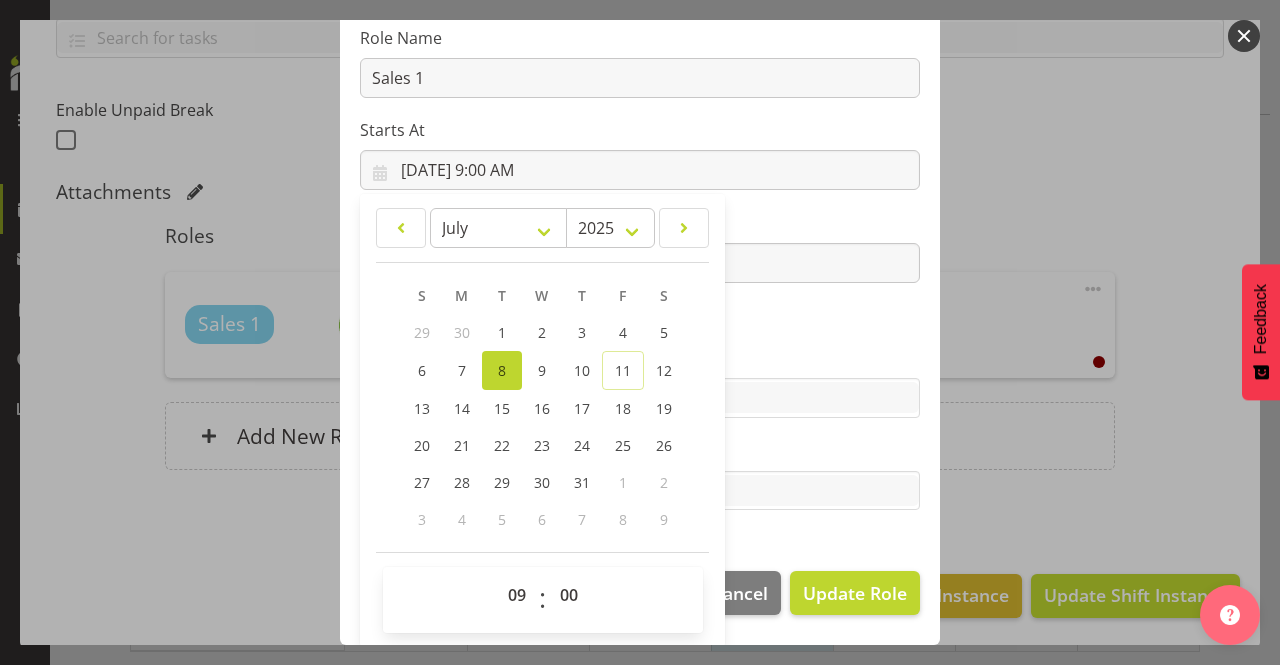 click on "Role Accounts Admin/Sales Consultant Area Manager Buyer Marketing Online Sales Te Rapa Warehouse Websales   Role Name Sales 1
Starts At
7/8/2025, 9:00 AM  January   February   March   April   May   June   July   August   September   October   November   December   2035   2034   2033   2032   2031   2030   2029   2028   2027   2026   2025   2024   2023   2022   2021   2020   2019   2018   2017   2016   2015   2014   2013   2012   2011   2010   2009   2008   2007   2006   2005   2004   2003   2002   2001   2000   1999   1998   1997   1996   1995   1994   1993   1992   1991   1990   1989   1988   1987   1986   1985   1984   1983   1982   1981   1980   1979   1978   1977   1976   1975   1974   1973   1972   1971   1970   1969   1968   1967   1966   1965   1964   1963   1962   1961   1960   1959   1958   1957   1956   1955   1954   1953   1952   1951   1950   1949   1948   1947   1946   1945   1944   1943   1942   1941   1940   1939   1938   1937   1936   1935   1934   1933   1932   1931  S M" at bounding box center [640, 224] 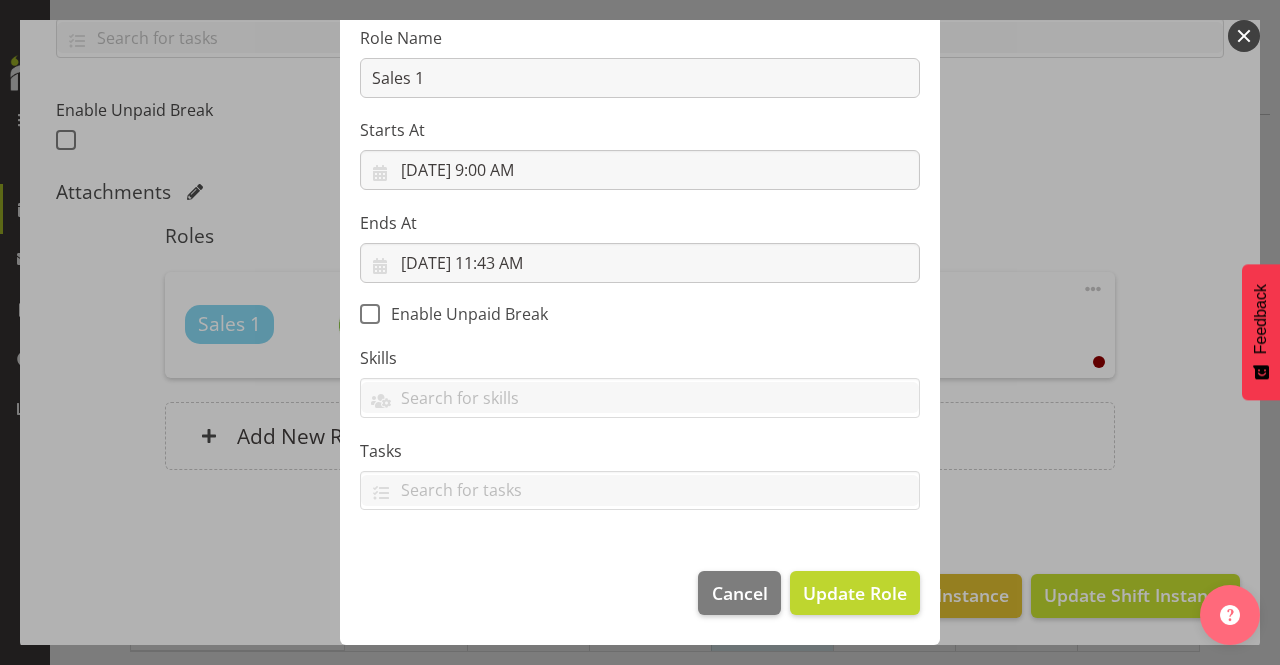scroll, scrollTop: 242, scrollLeft: 0, axis: vertical 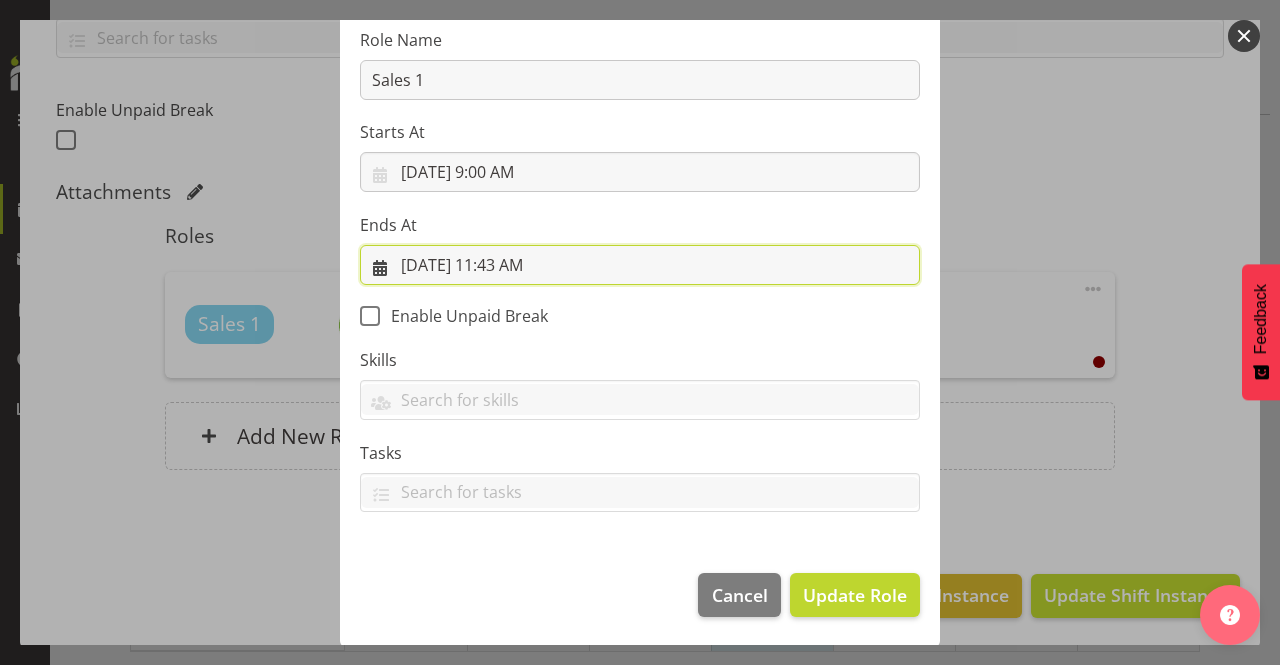 click on "7/8/2025, 11:43 AM" at bounding box center (640, 265) 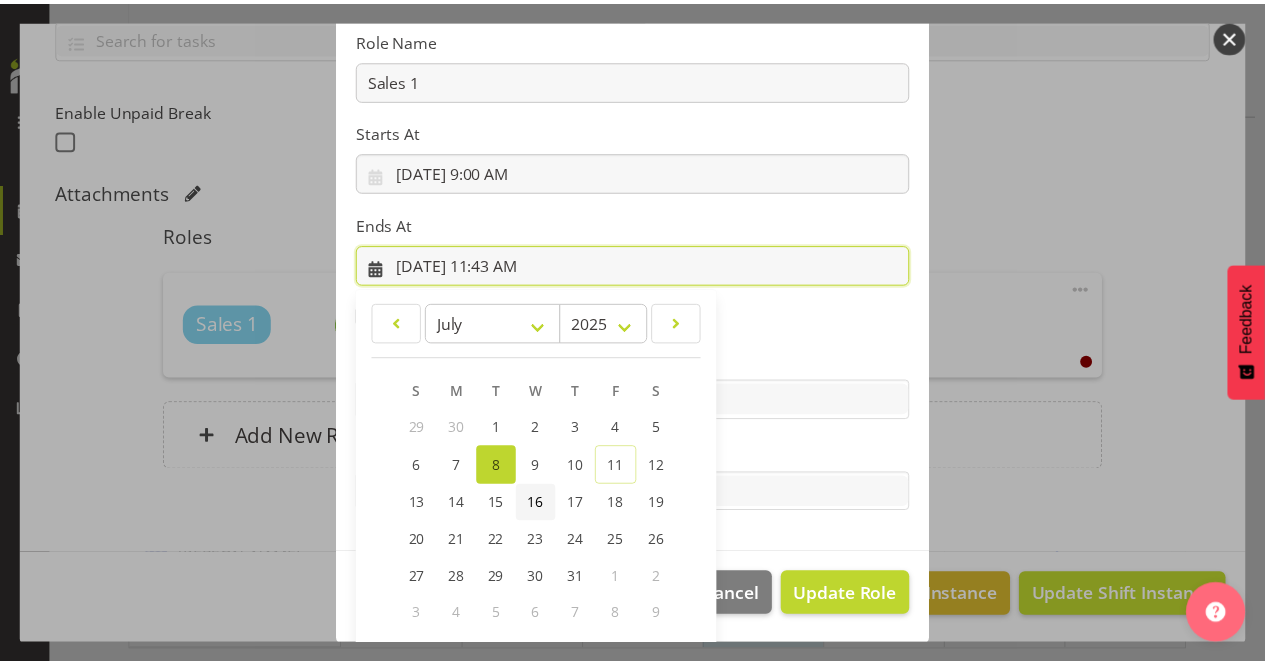 scroll, scrollTop: 337, scrollLeft: 0, axis: vertical 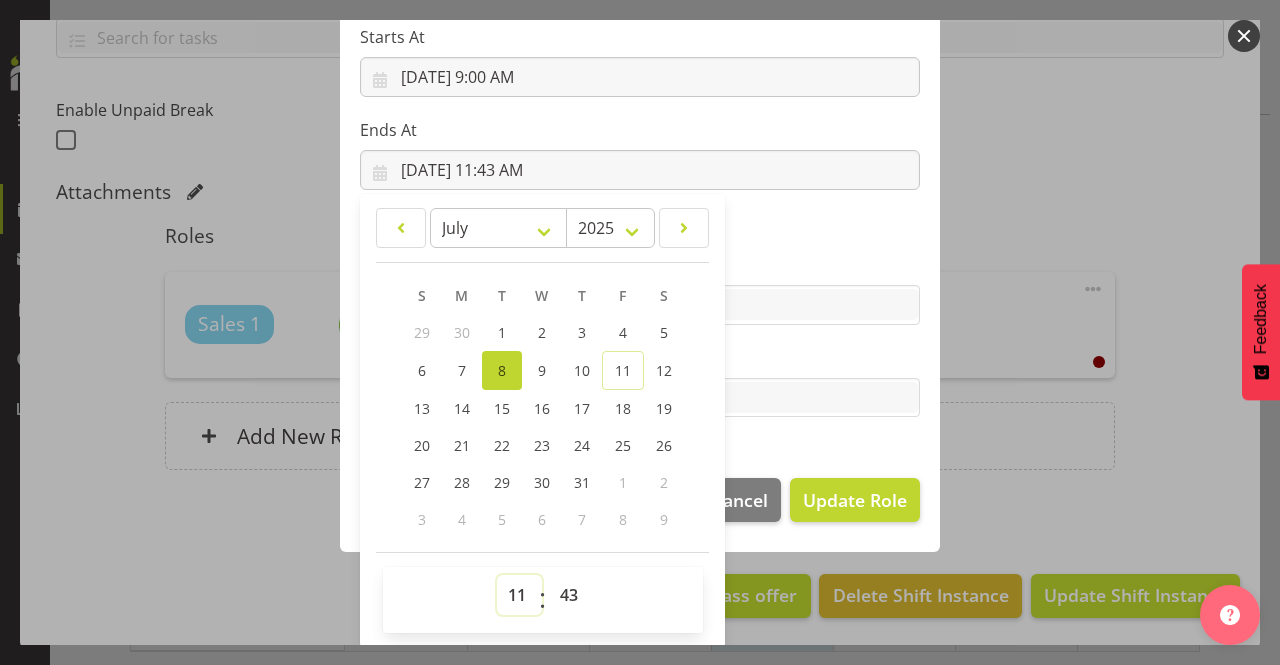 click on "00   01   02   03   04   05   06   07   08   09   10   11   12   13   14   15   16   17   18   19   20   21   22   23" at bounding box center (519, 595) 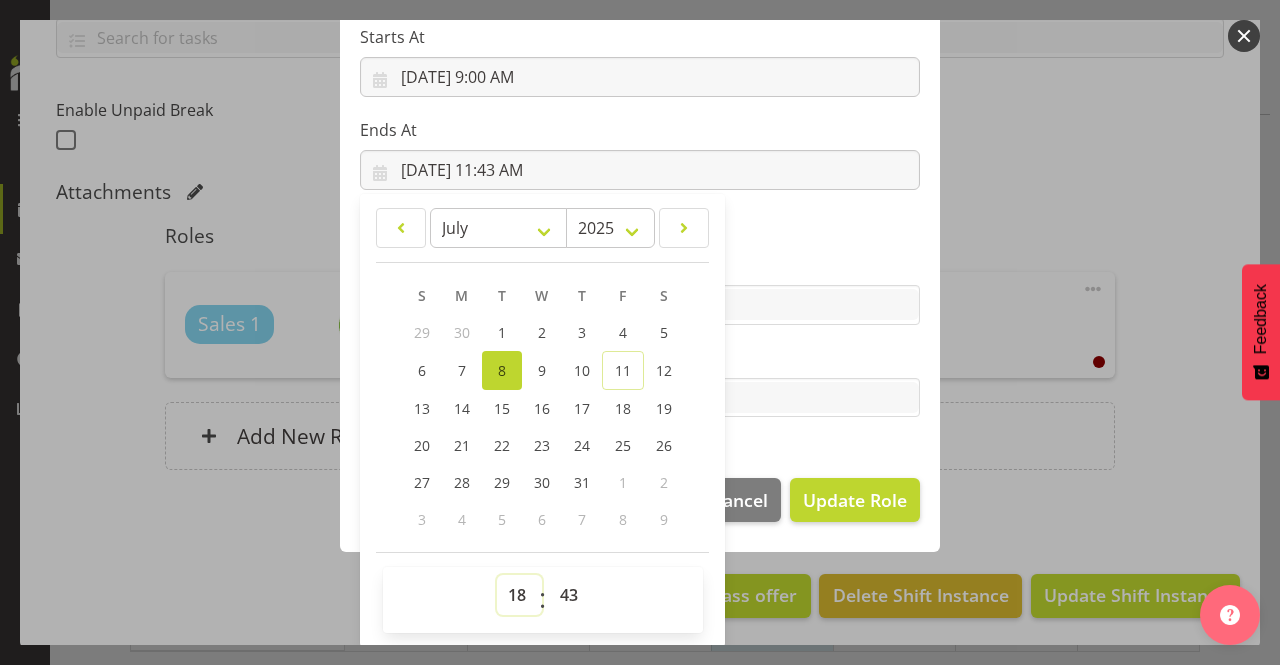 click on "00   01   02   03   04   05   06   07   08   09   10   11   12   13   14   15   16   17   18   19   20   21   22   23" at bounding box center [519, 595] 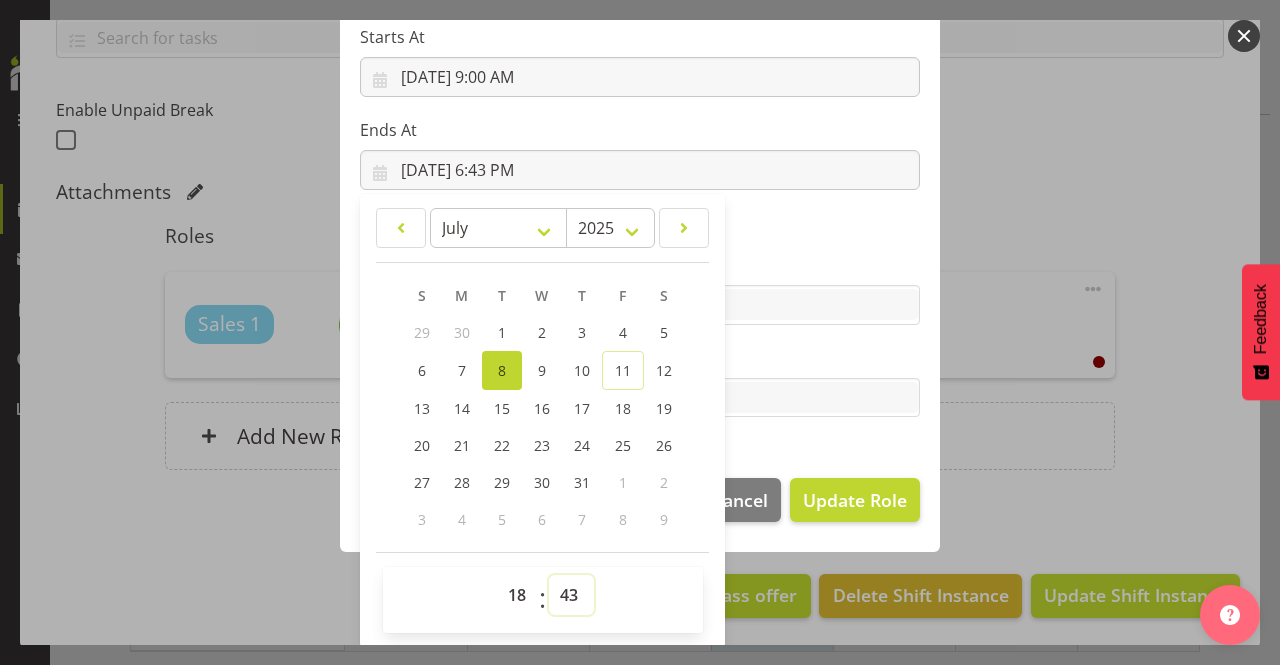 click on "00   01   02   03   04   05   06   07   08   09   10   11   12   13   14   15   16   17   18   19   20   21   22   23   24   25   26   27   28   29   30   31   32   33   34   35   36   37   38   39   40   41   42   43   44   45   46   47   48   49   50   51   52   53   54   55   56   57   58   59" at bounding box center [571, 595] 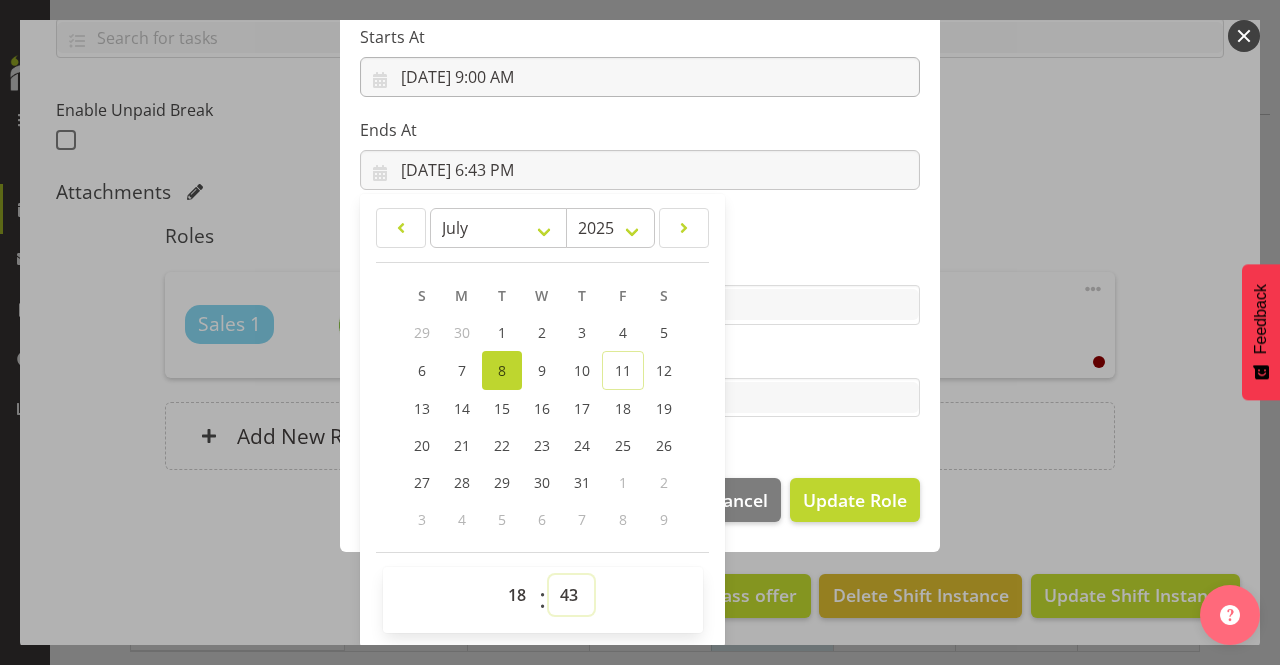 select on "0" 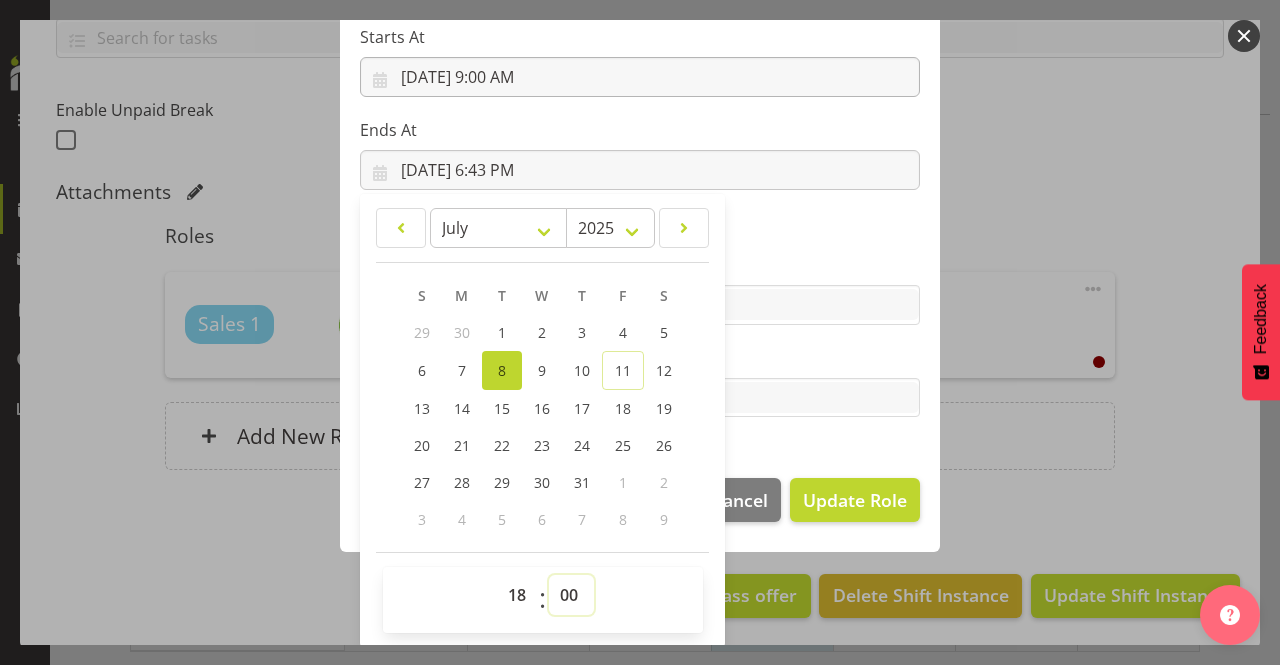 click on "00   01   02   03   04   05   06   07   08   09   10   11   12   13   14   15   16   17   18   19   20   21   22   23   24   25   26   27   28   29   30   31   32   33   34   35   36   37   38   39   40   41   42   43   44   45   46   47   48   49   50   51   52   53   54   55   56   57   58   59" at bounding box center (571, 595) 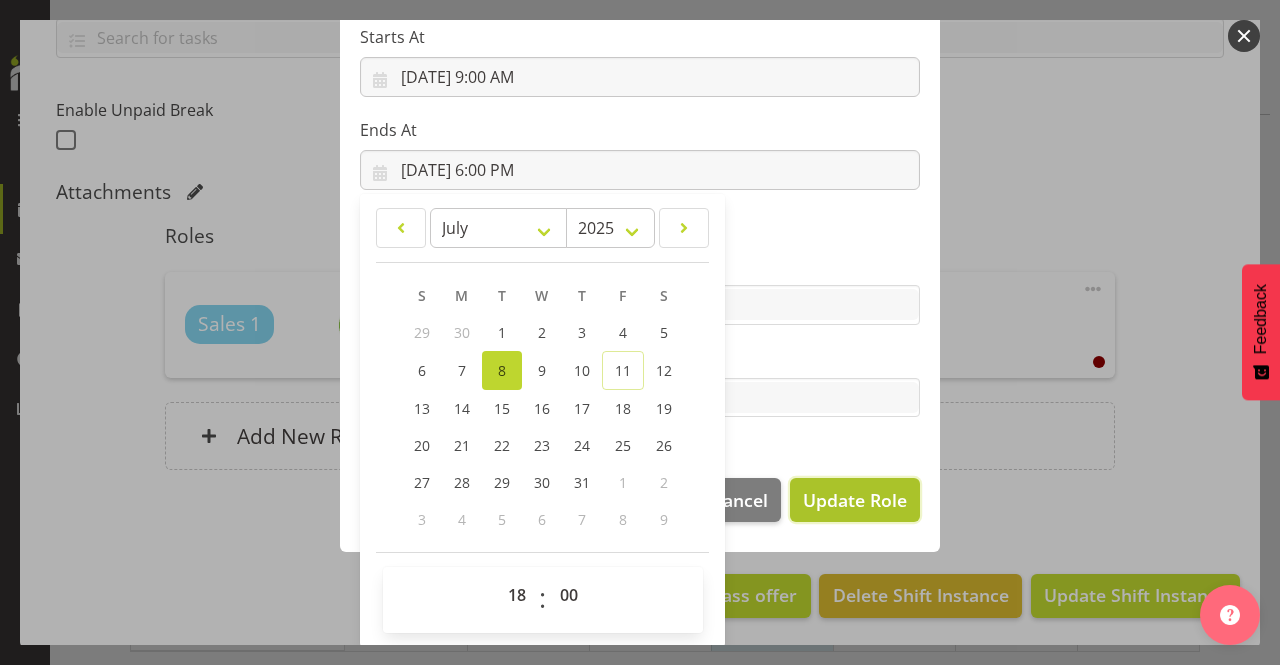click on "Update Role" at bounding box center [855, 500] 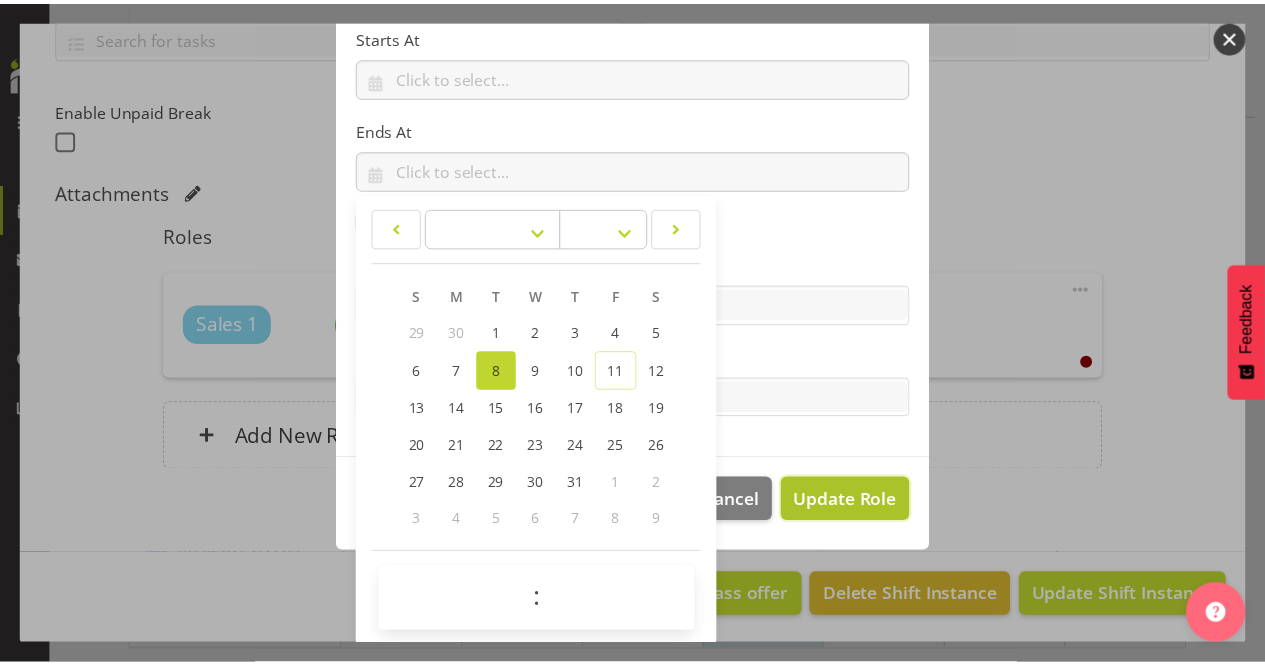 scroll, scrollTop: 336, scrollLeft: 0, axis: vertical 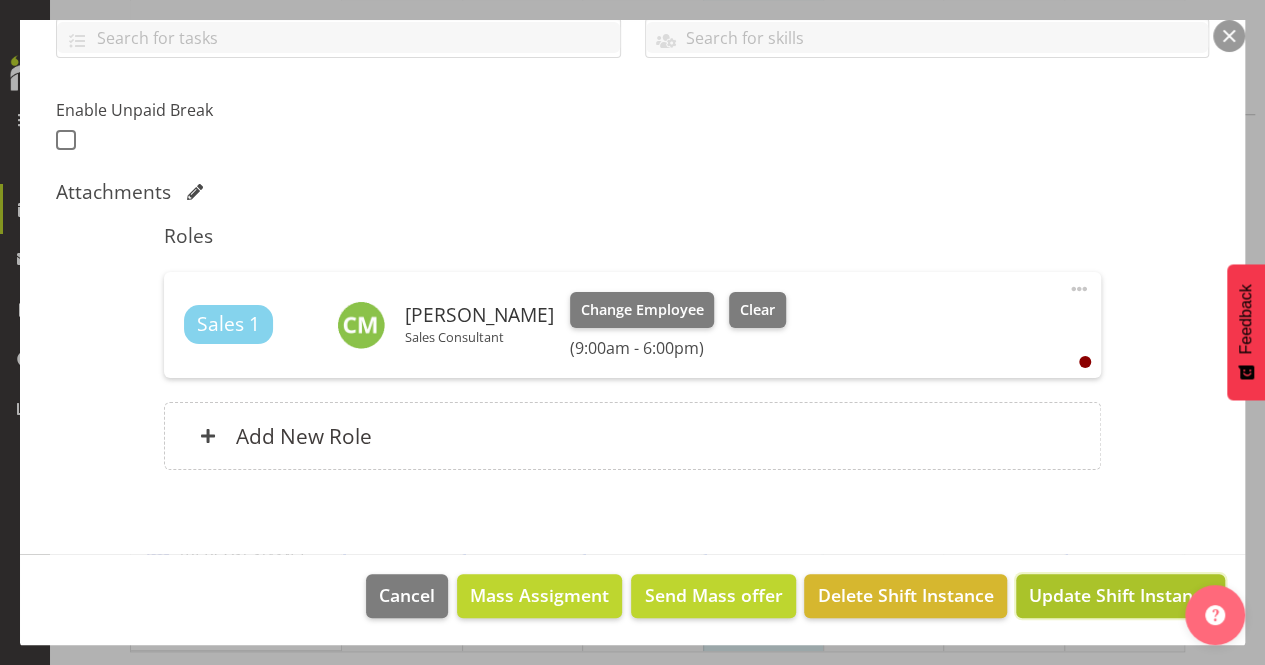 click on "Update Shift Instance" at bounding box center (1120, 595) 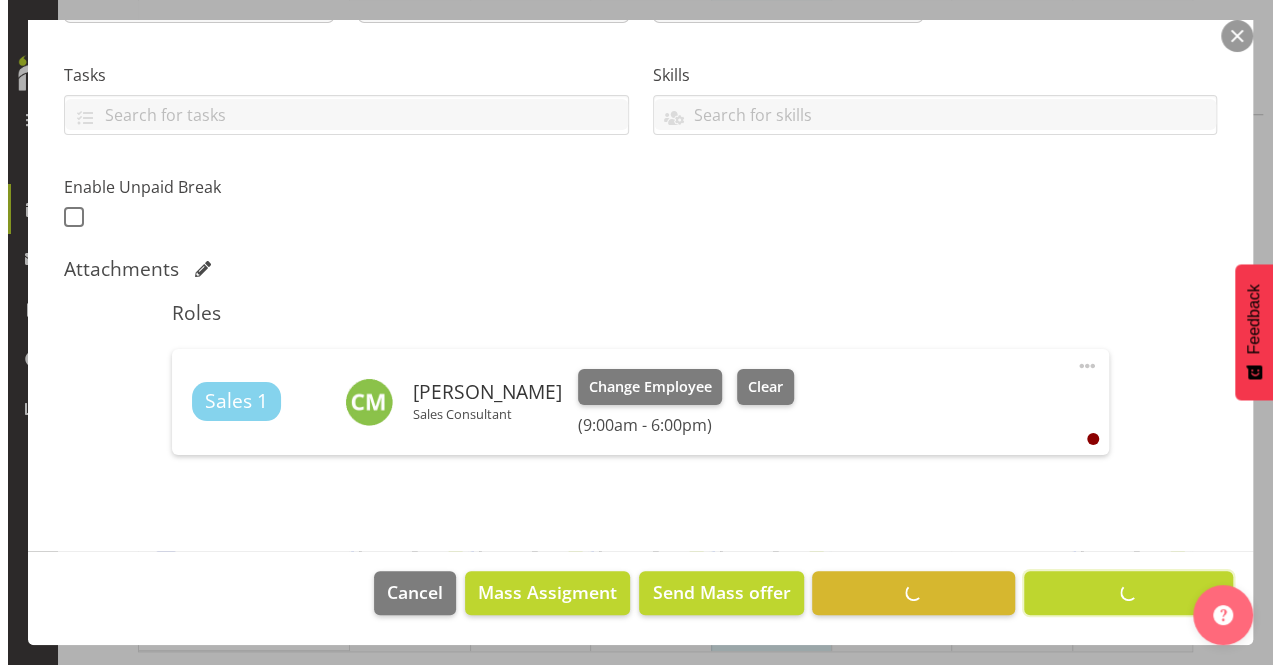 scroll, scrollTop: 396, scrollLeft: 0, axis: vertical 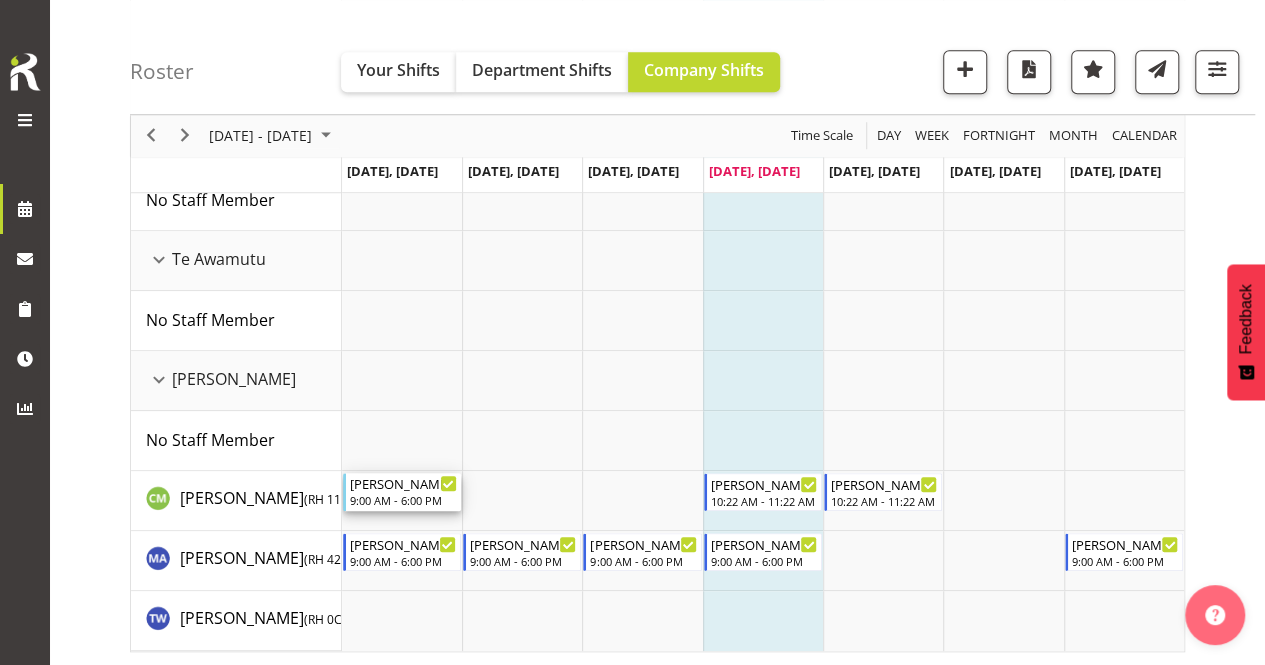 click on "[PERSON_NAME]" at bounding box center (403, 483) 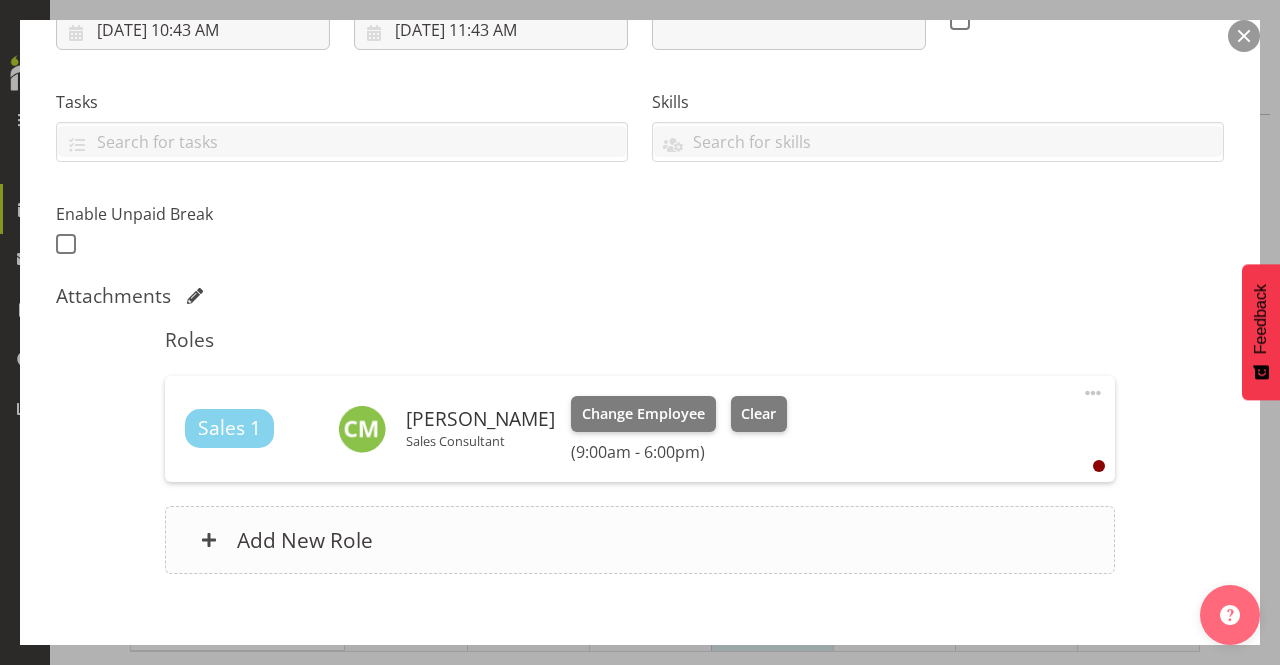 scroll, scrollTop: 400, scrollLeft: 0, axis: vertical 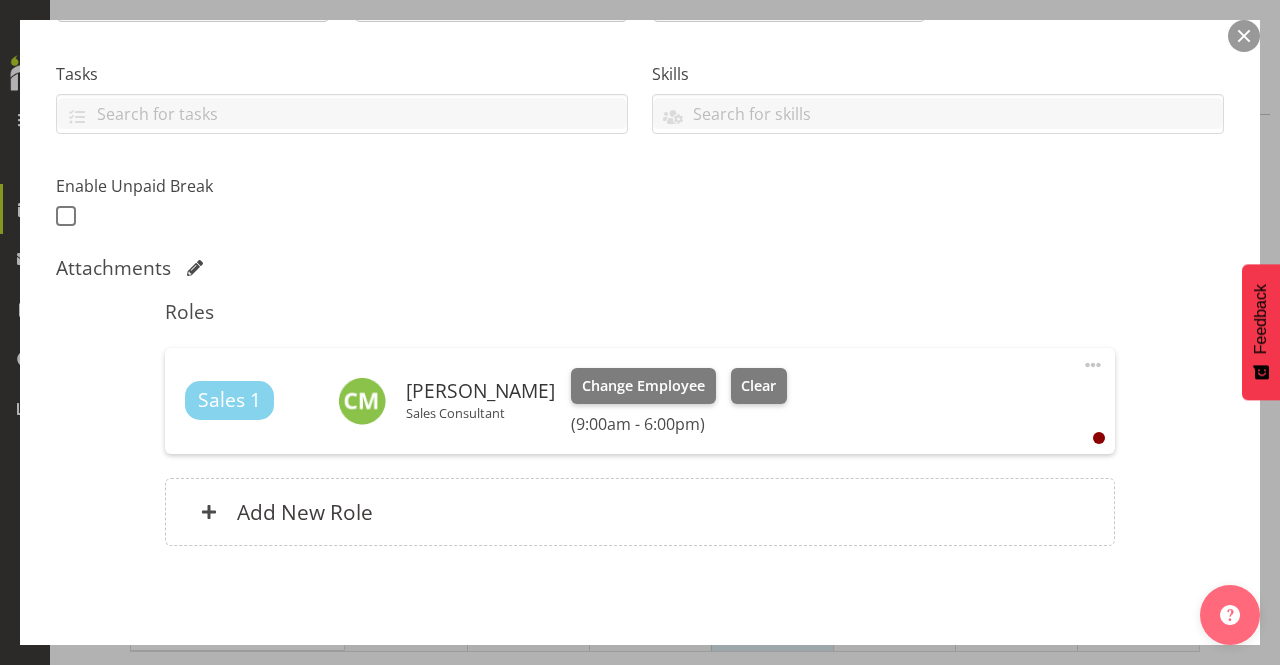 click at bounding box center [1093, 365] 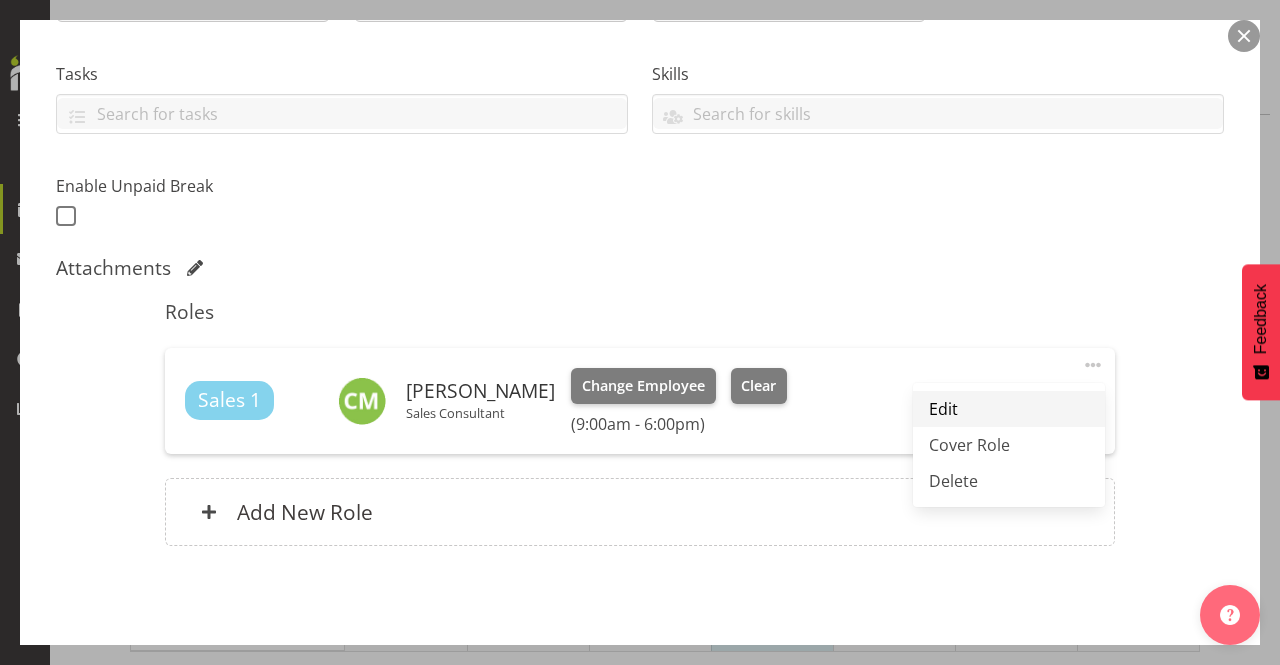 click on "Edit" at bounding box center (1009, 409) 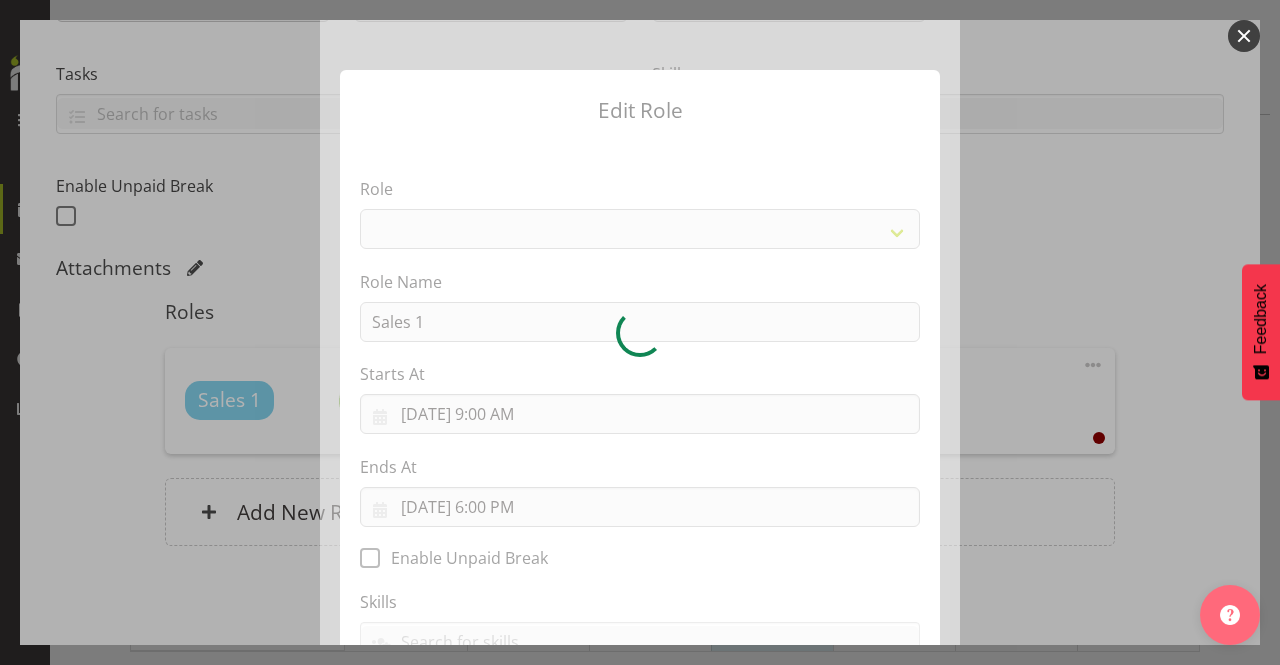 select on "1277" 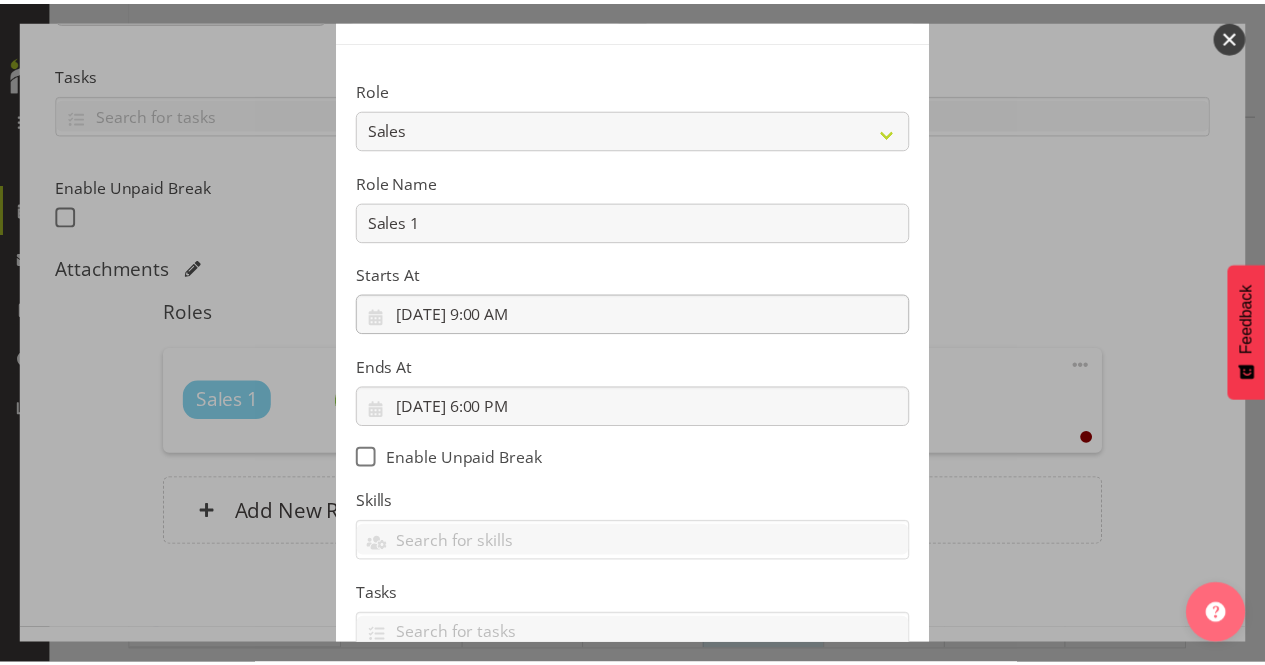 scroll, scrollTop: 242, scrollLeft: 0, axis: vertical 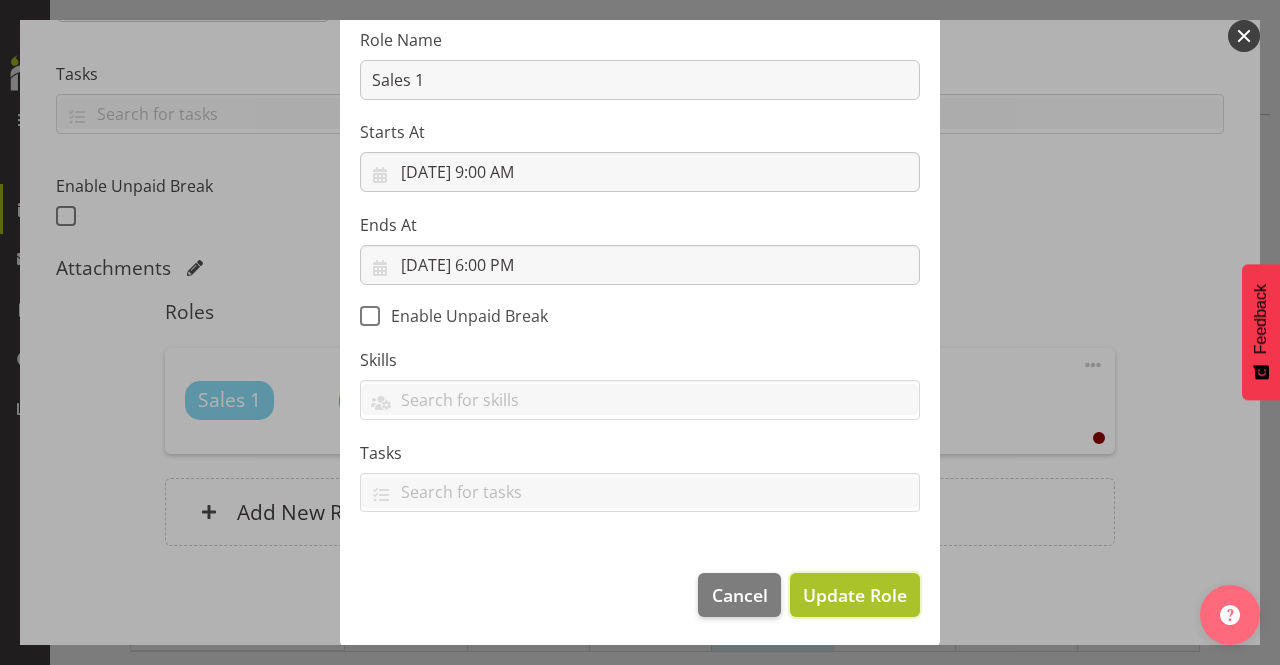 click on "Update Role" at bounding box center [855, 595] 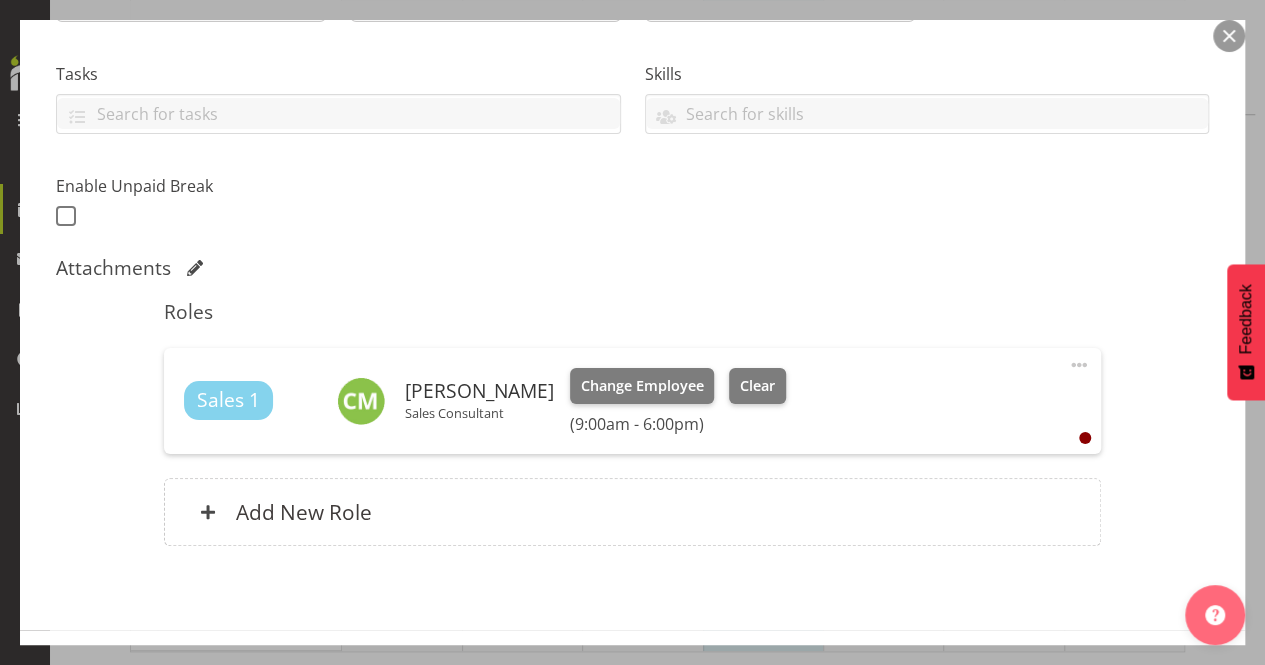 scroll, scrollTop: 0, scrollLeft: 0, axis: both 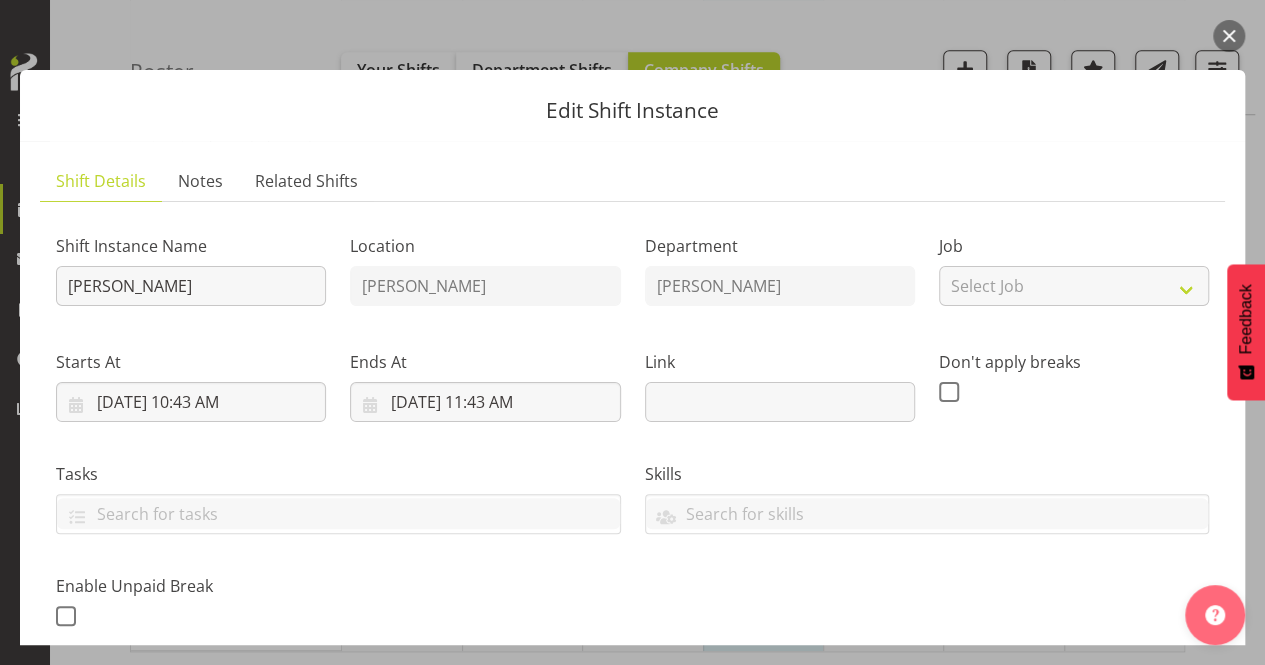 drag, startPoint x: 1232, startPoint y: 24, endPoint x: 1219, endPoint y: 49, distance: 28.178005 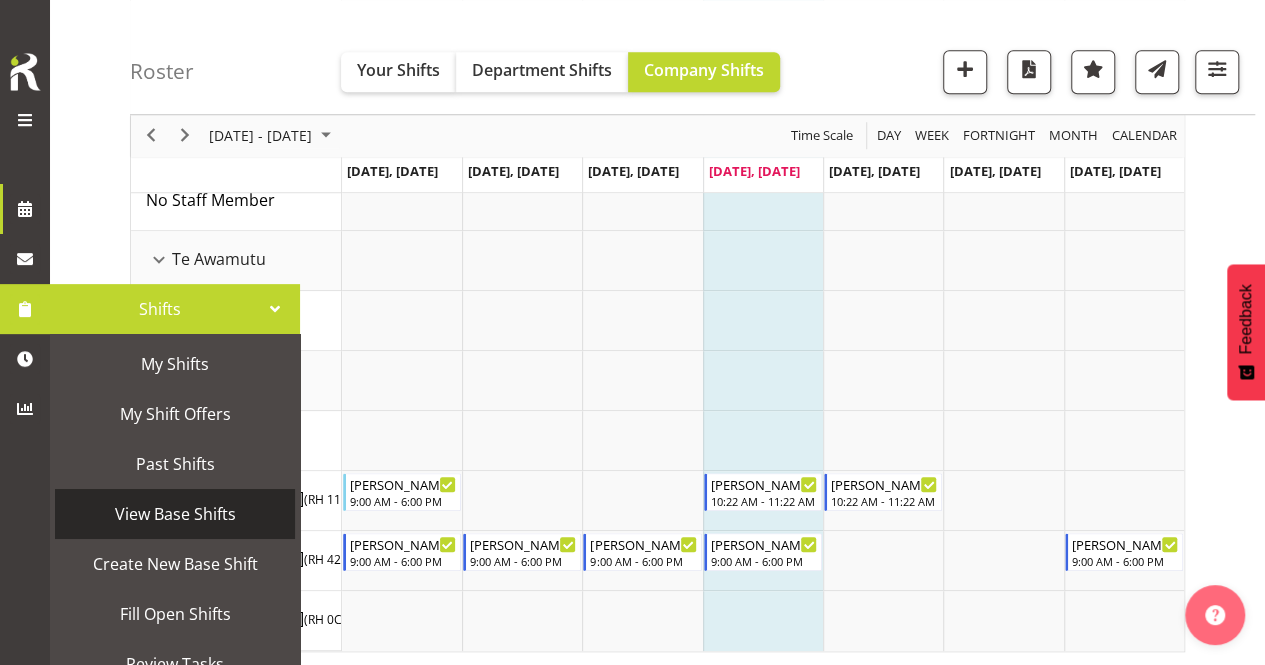 click on "View Base Shifts" at bounding box center [175, 514] 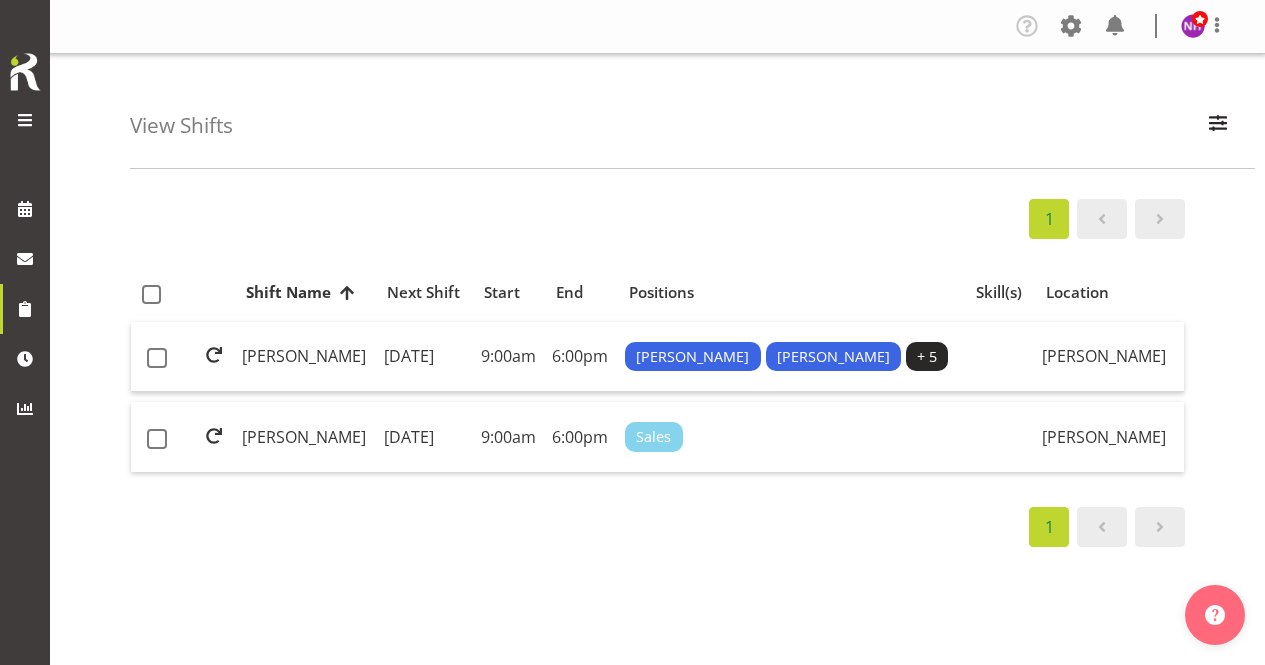 scroll, scrollTop: 0, scrollLeft: 0, axis: both 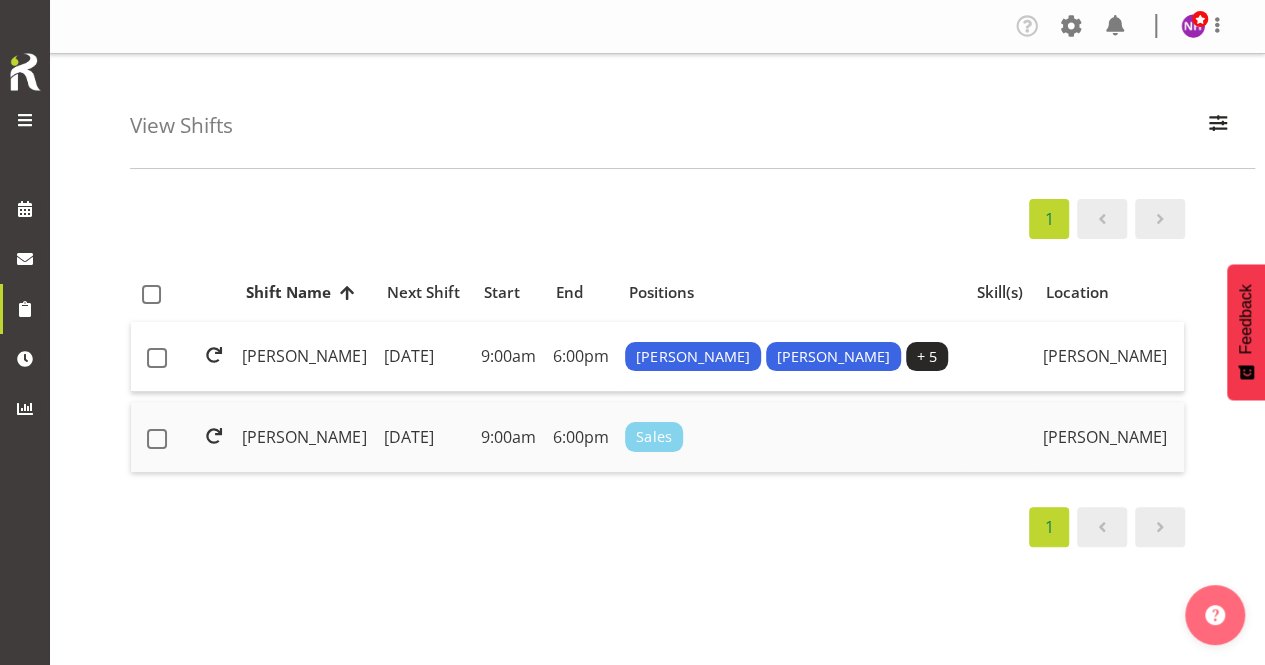 click on "[PERSON_NAME]" at bounding box center [304, 437] 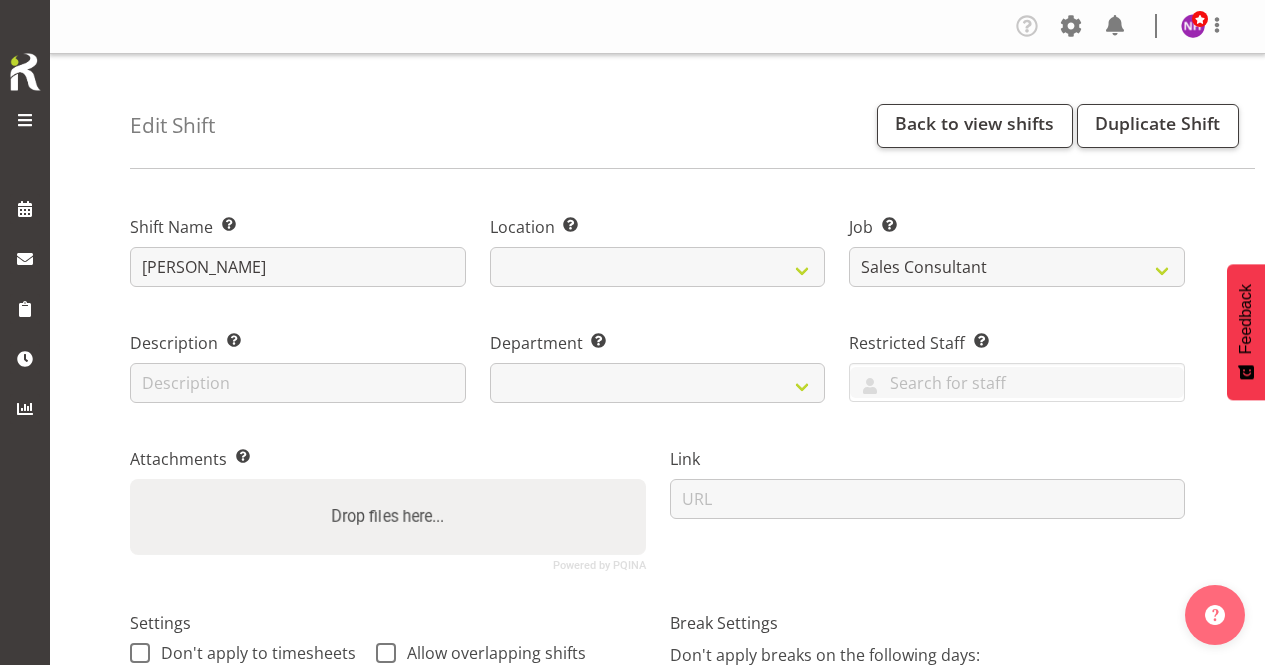 select on "10293" 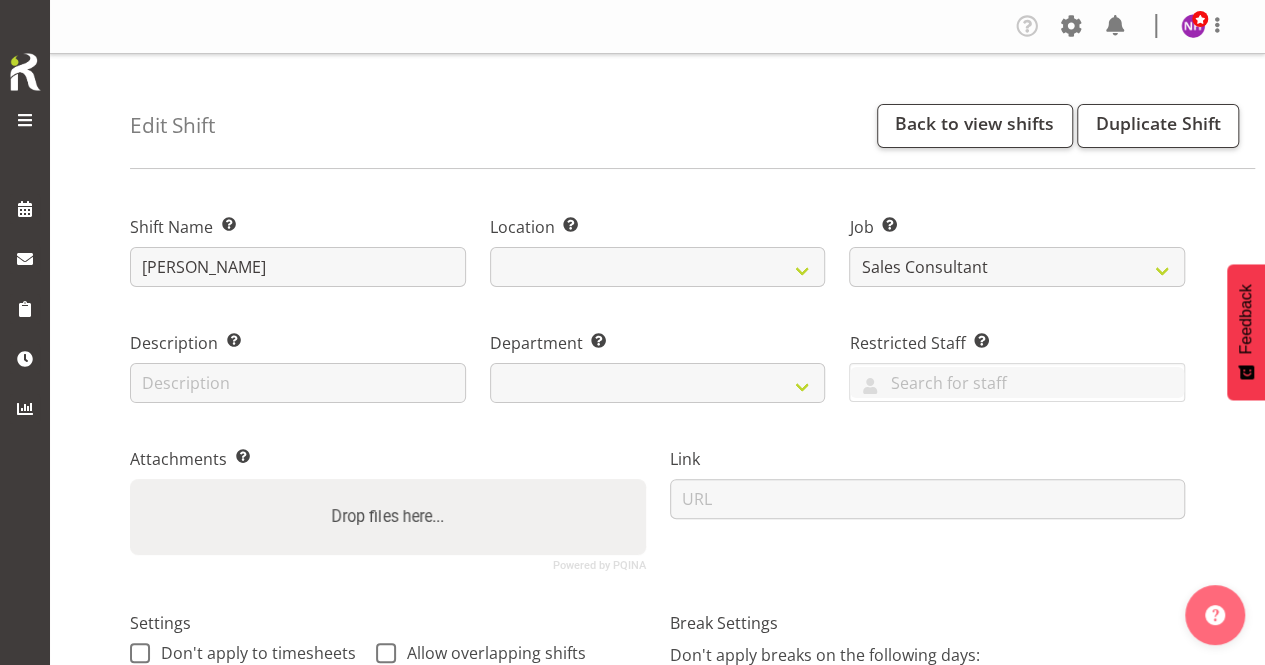 select 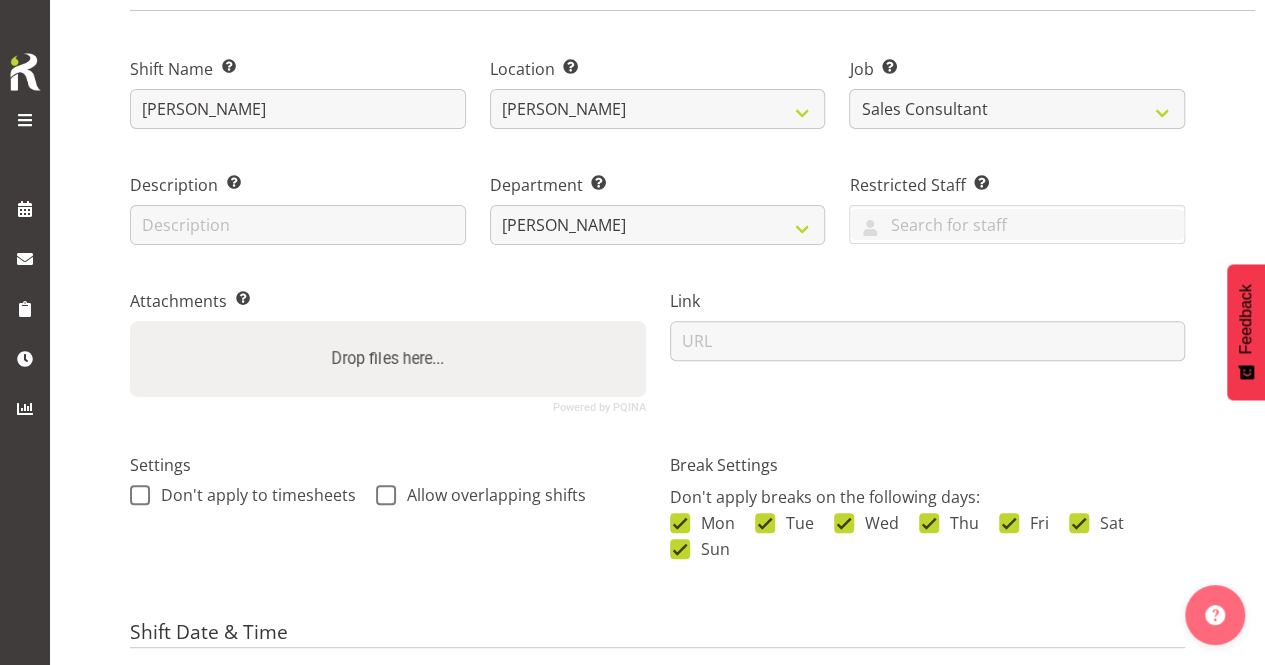 scroll, scrollTop: 200, scrollLeft: 0, axis: vertical 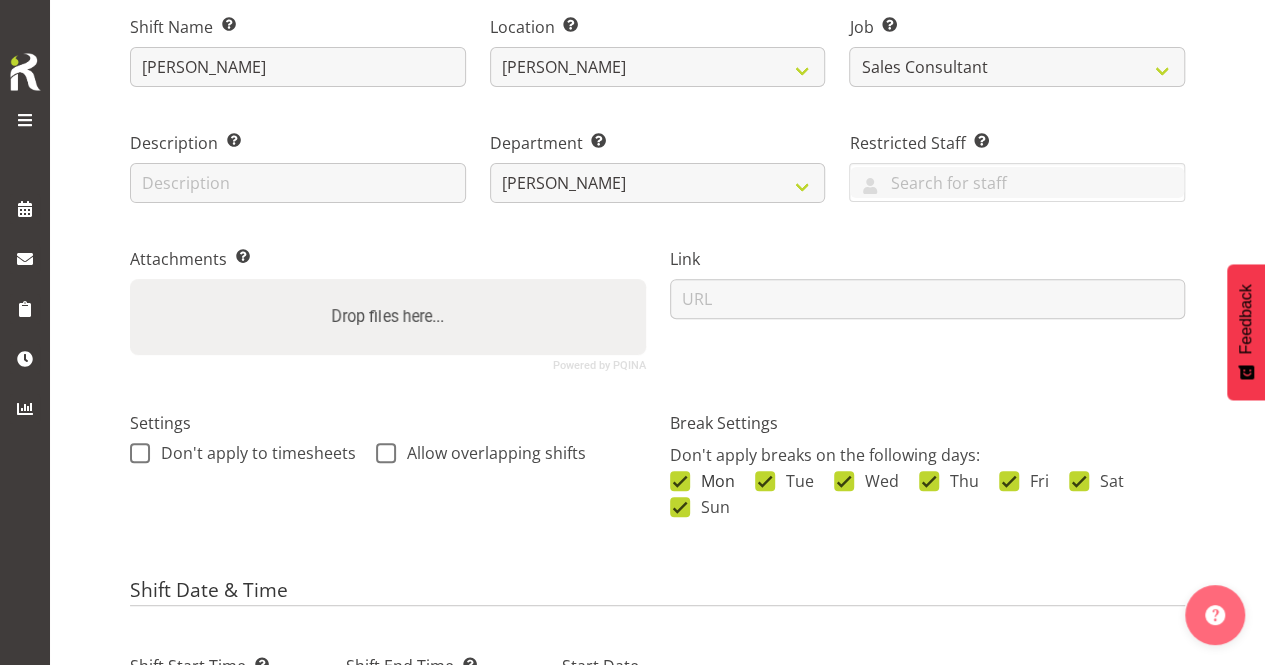 click on "Mon" at bounding box center [712, 481] 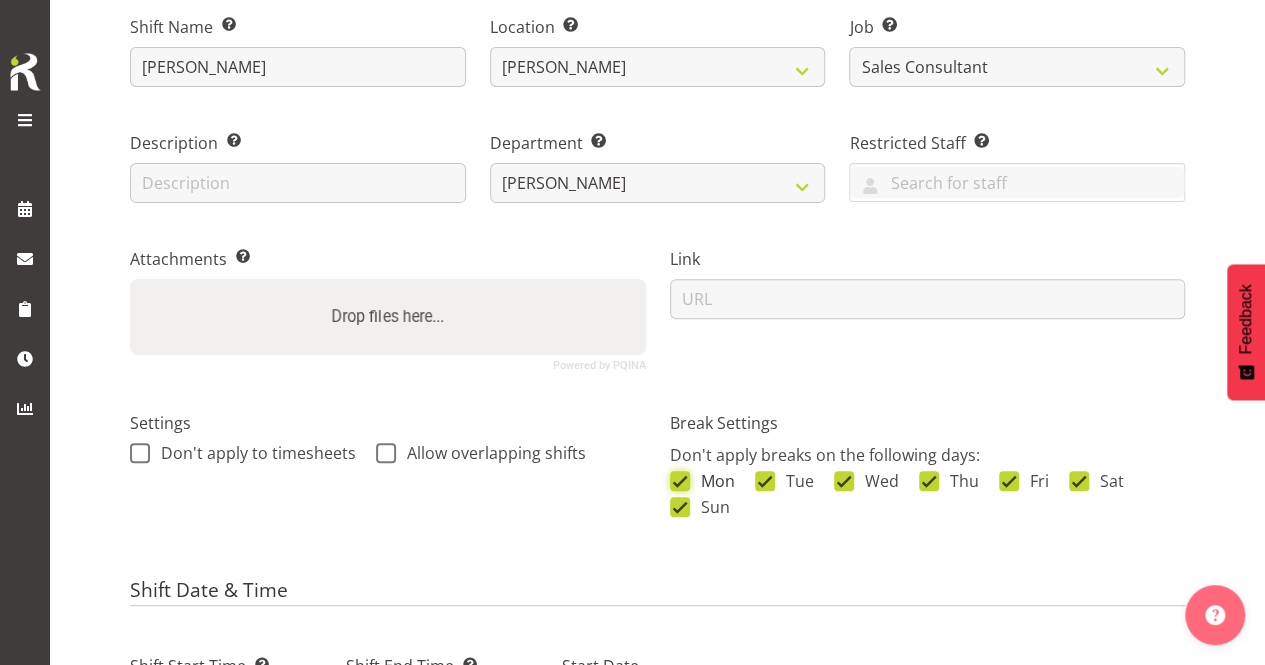 click on "Mon" at bounding box center (676, 480) 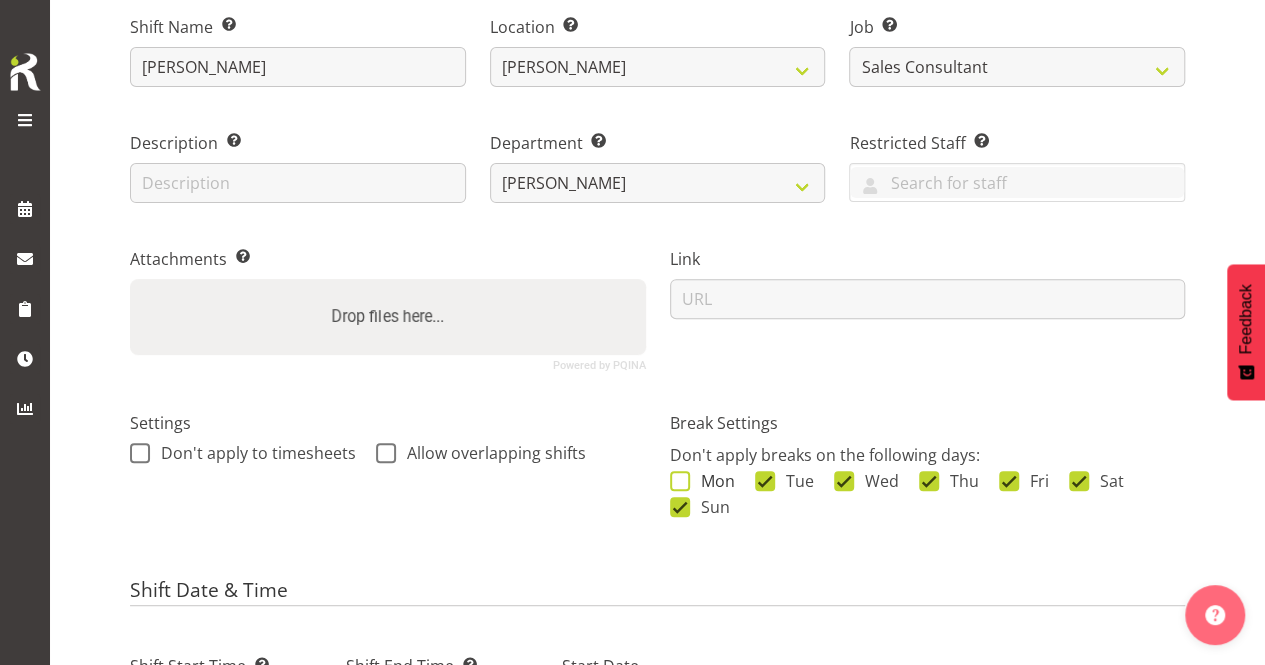 click on "Mon" at bounding box center [712, 481] 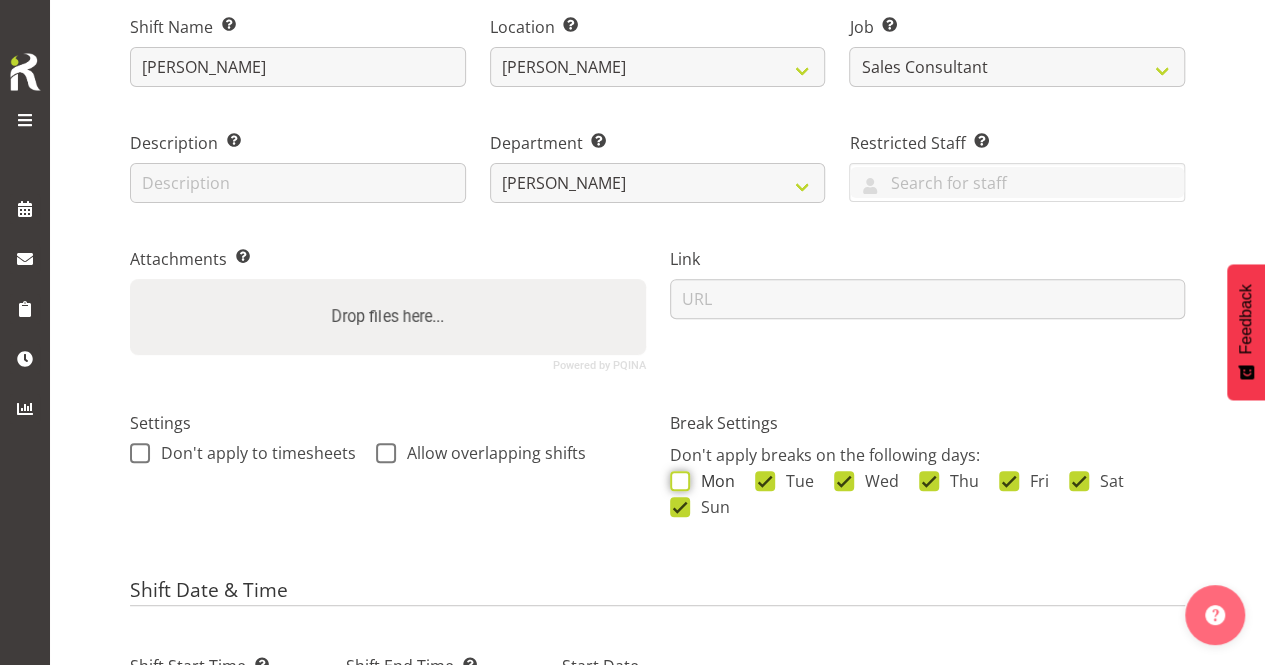 click on "Mon" at bounding box center [676, 480] 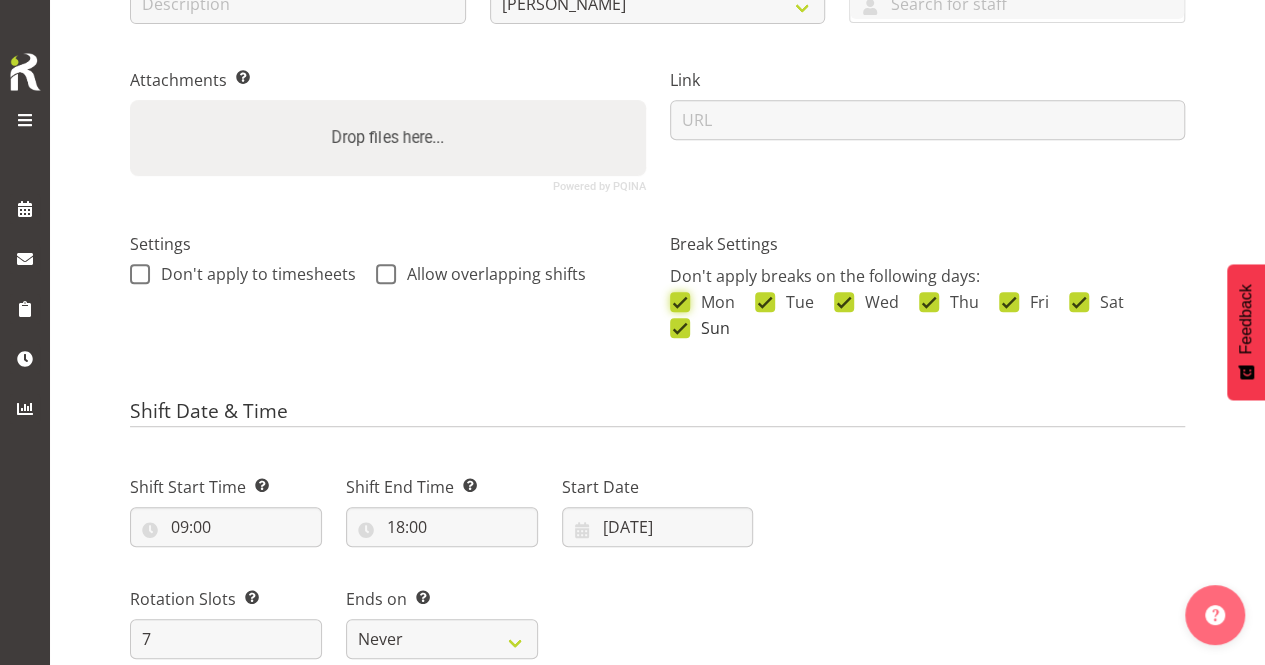 scroll, scrollTop: 600, scrollLeft: 0, axis: vertical 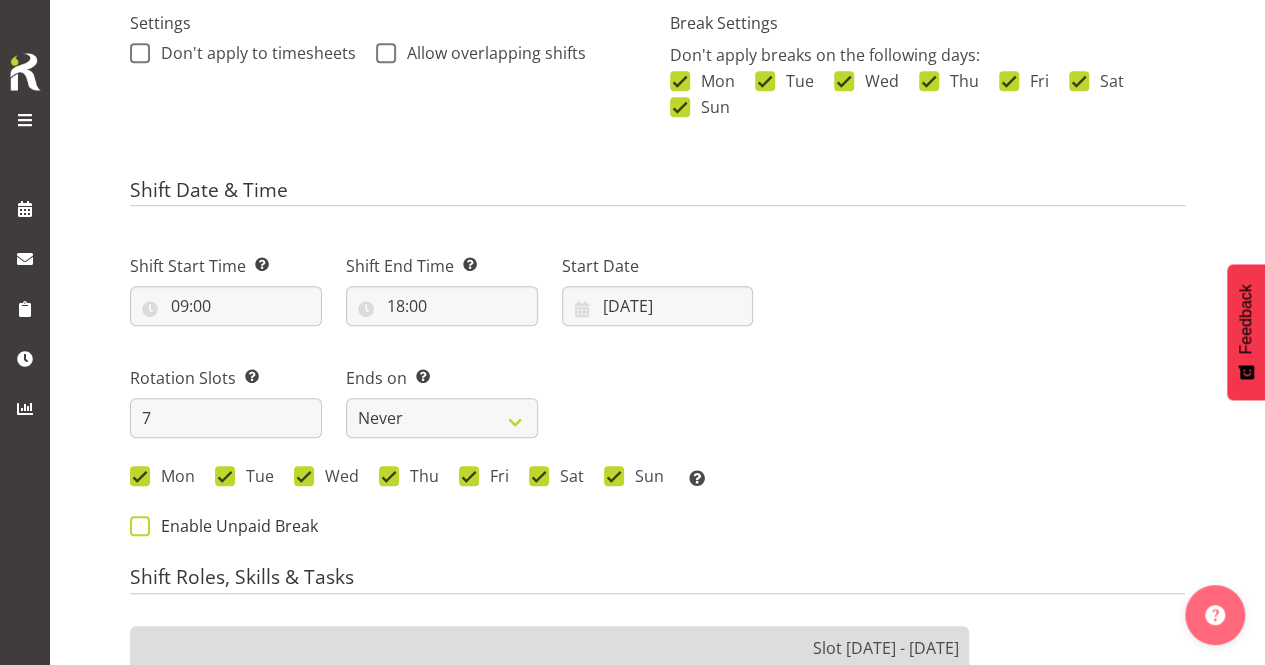 click on "Enable Unpaid Break" at bounding box center (234, 526) 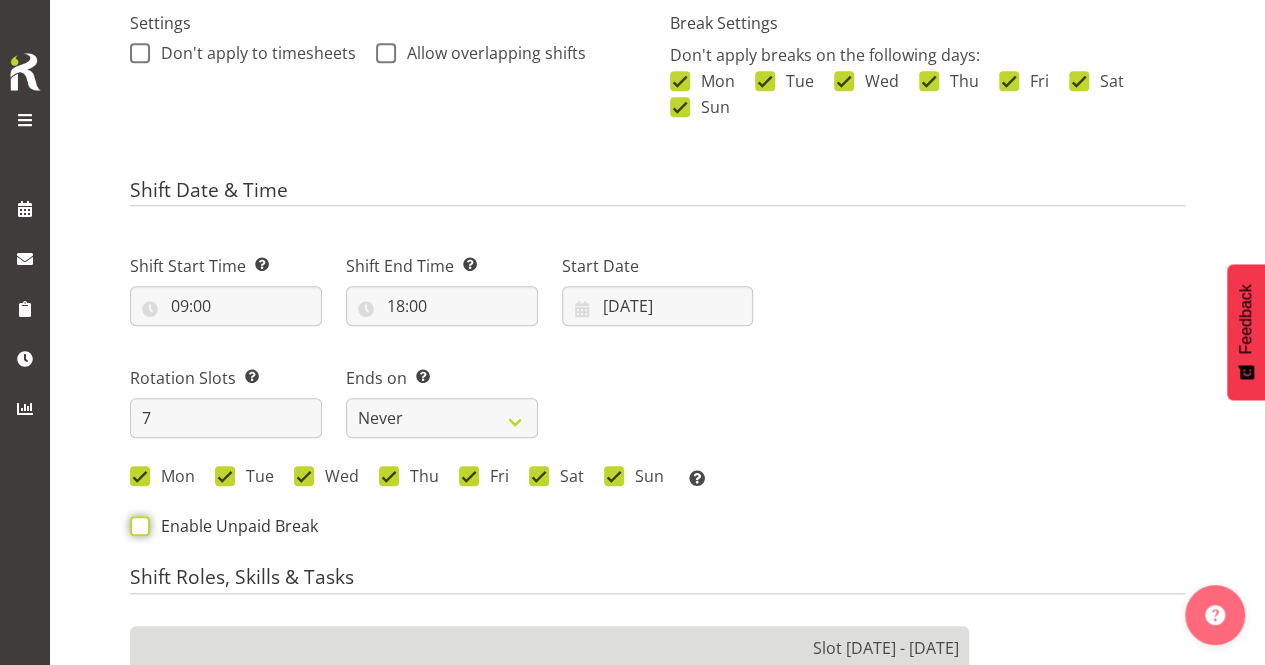 click on "Enable Unpaid Break" at bounding box center [136, 526] 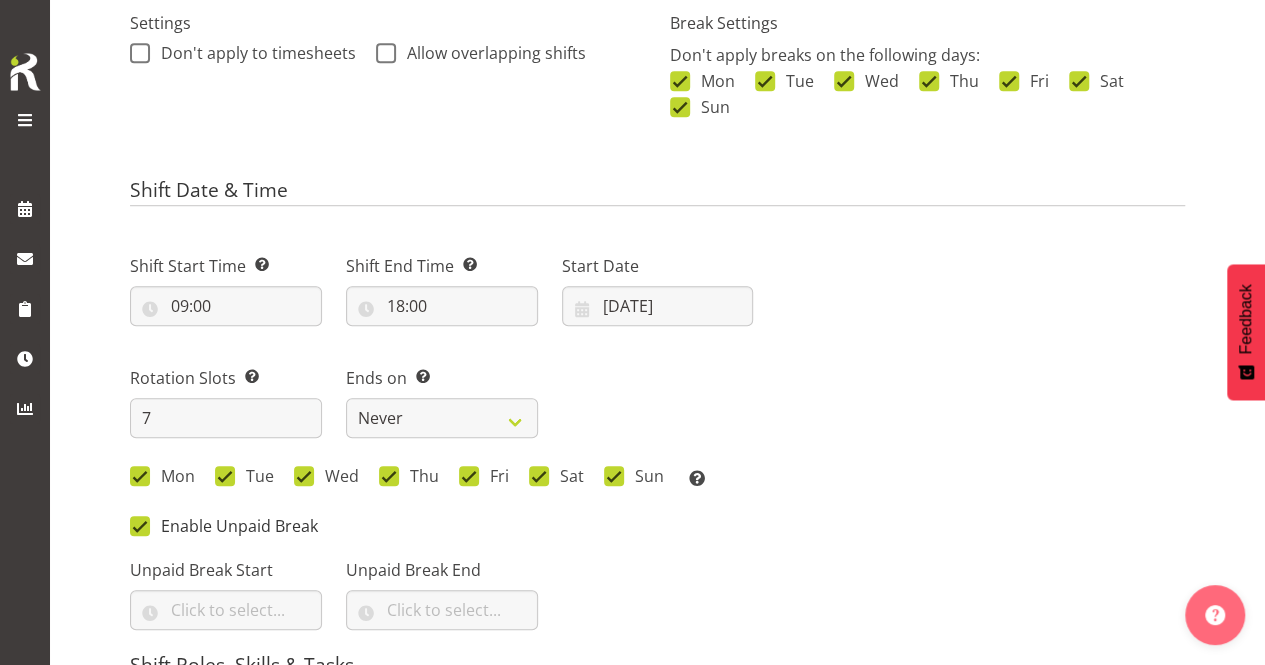 click on "Enable Unpaid Break" at bounding box center [234, 526] 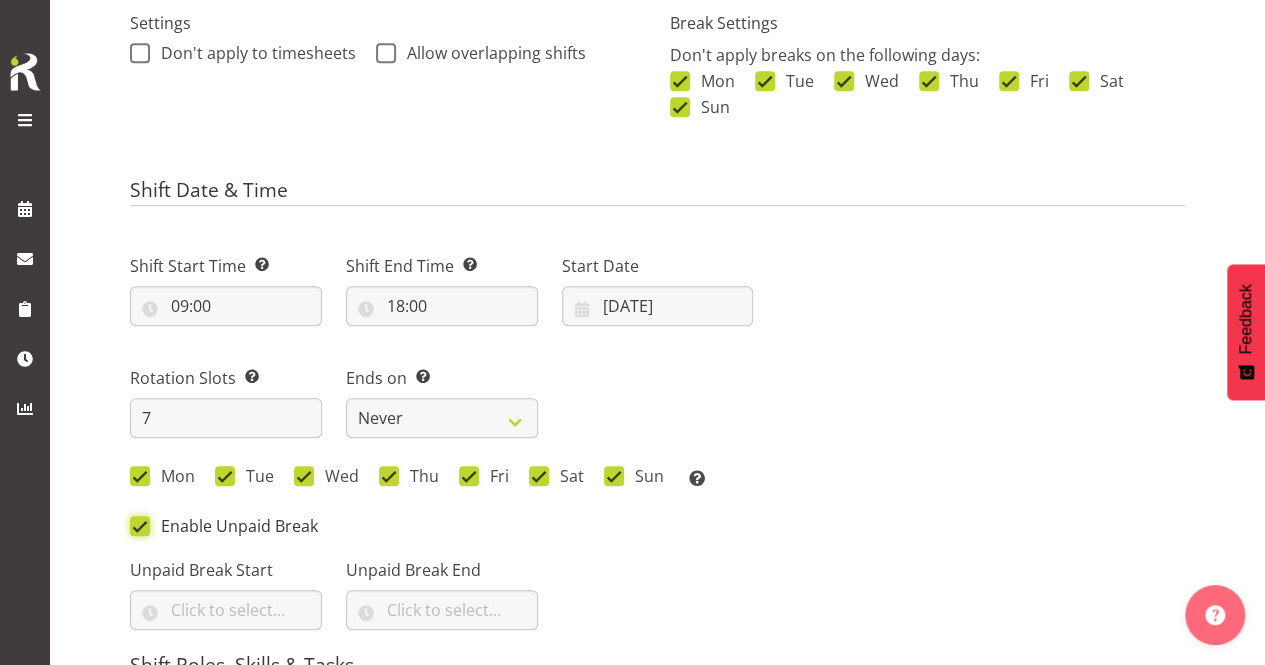 click on "Enable Unpaid Break" at bounding box center [136, 526] 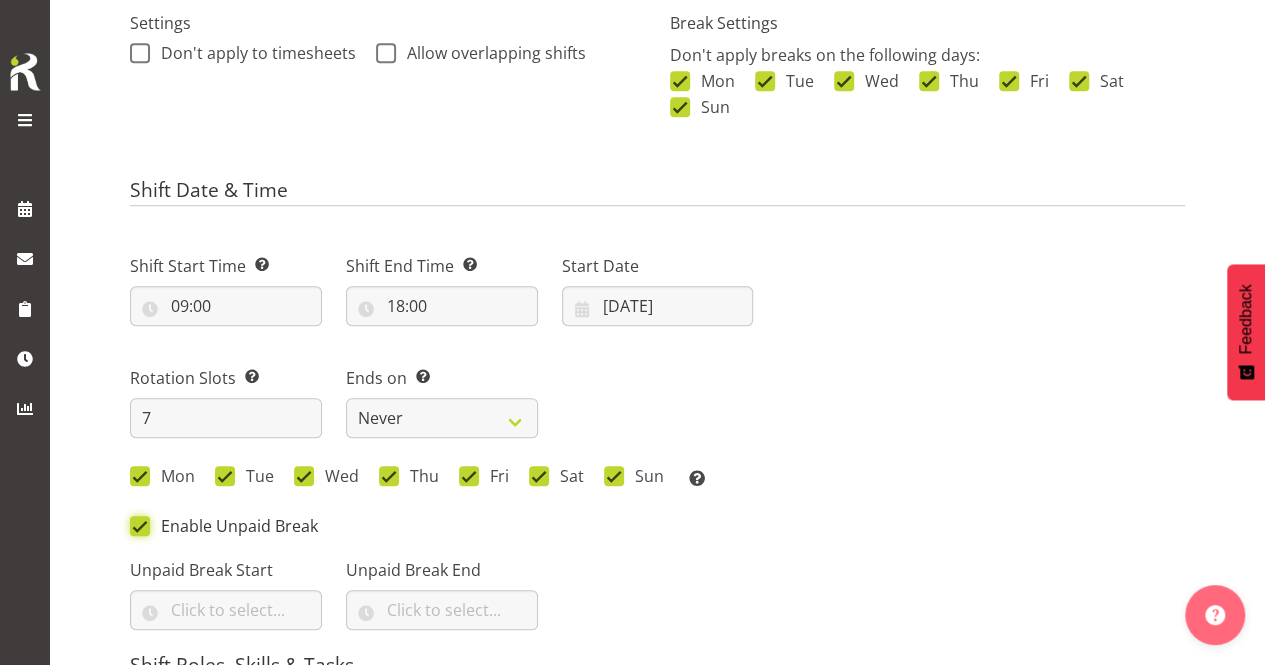 checkbox on "false" 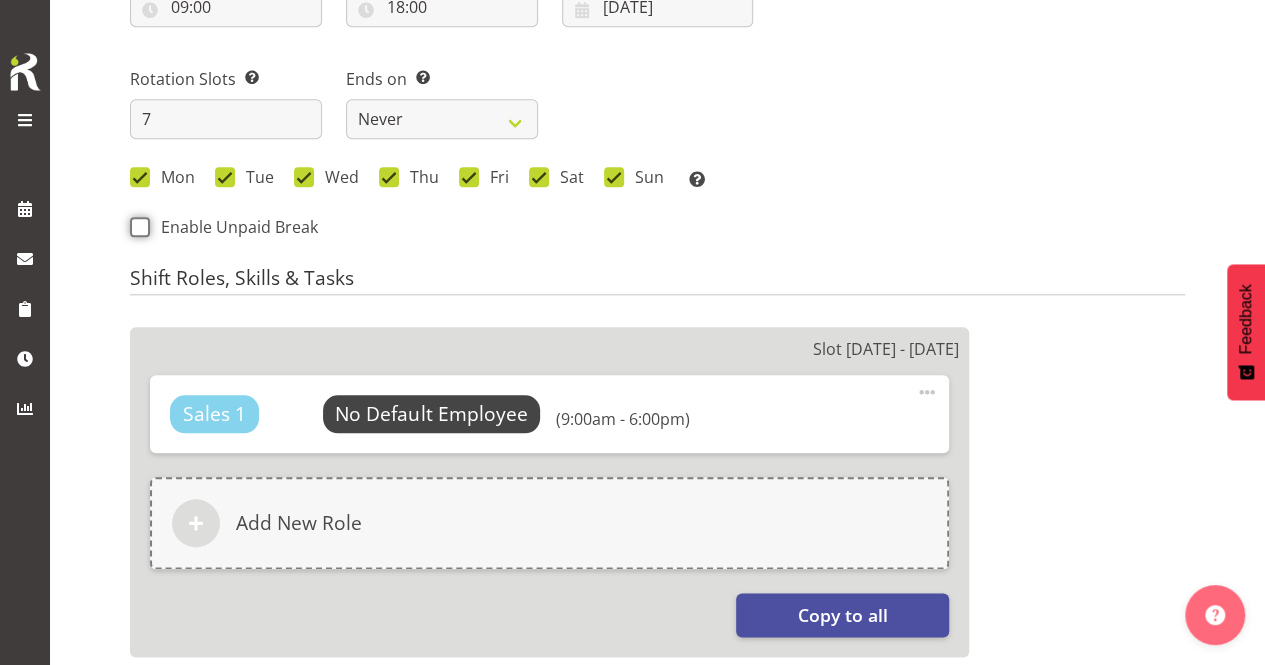scroll, scrollTop: 900, scrollLeft: 0, axis: vertical 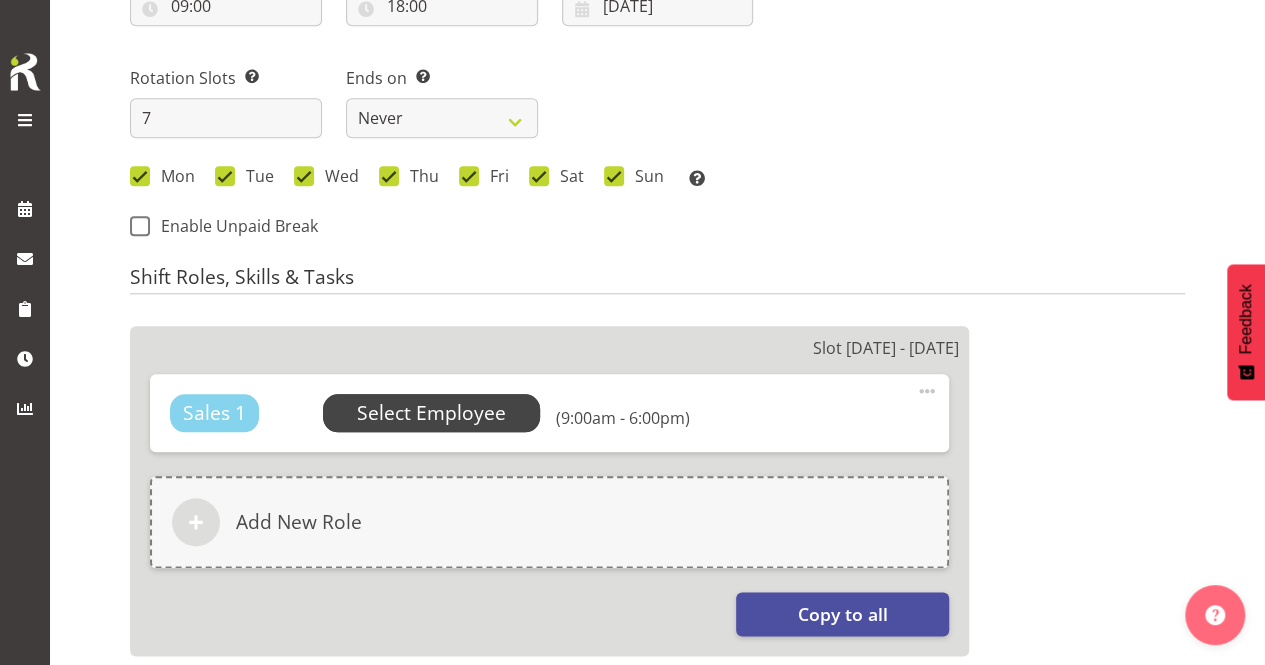 click on "Select Employee" at bounding box center [432, 413] 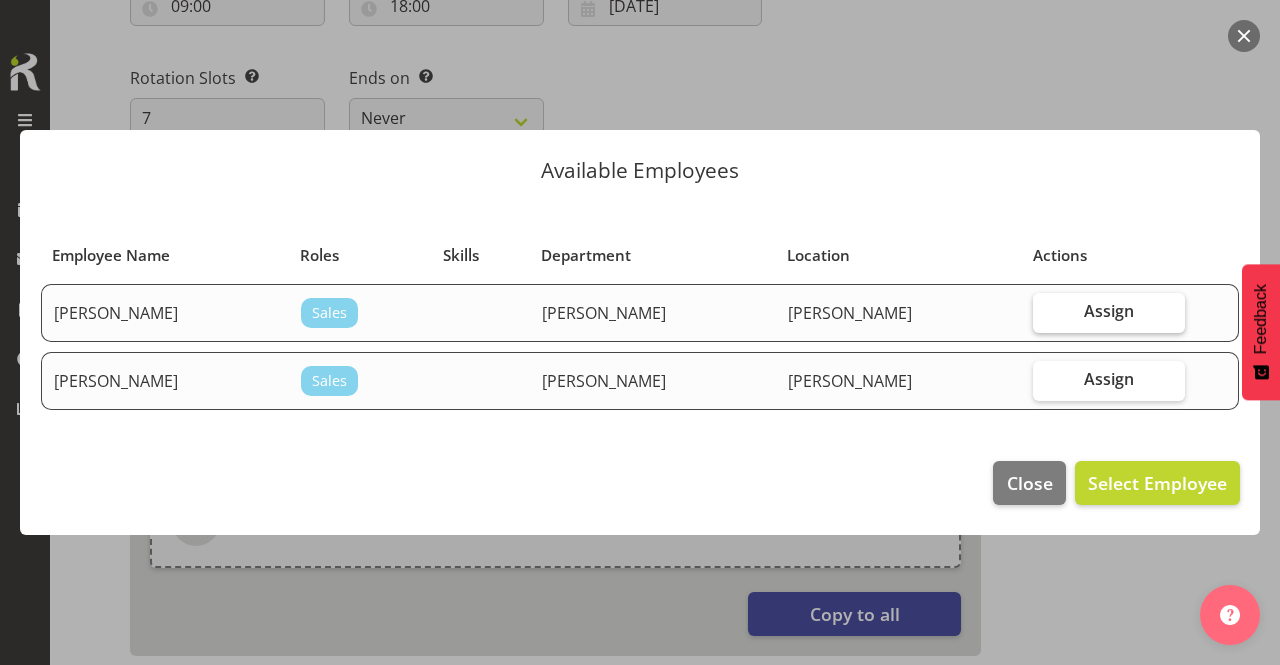 click on "Assign" at bounding box center [1109, 313] 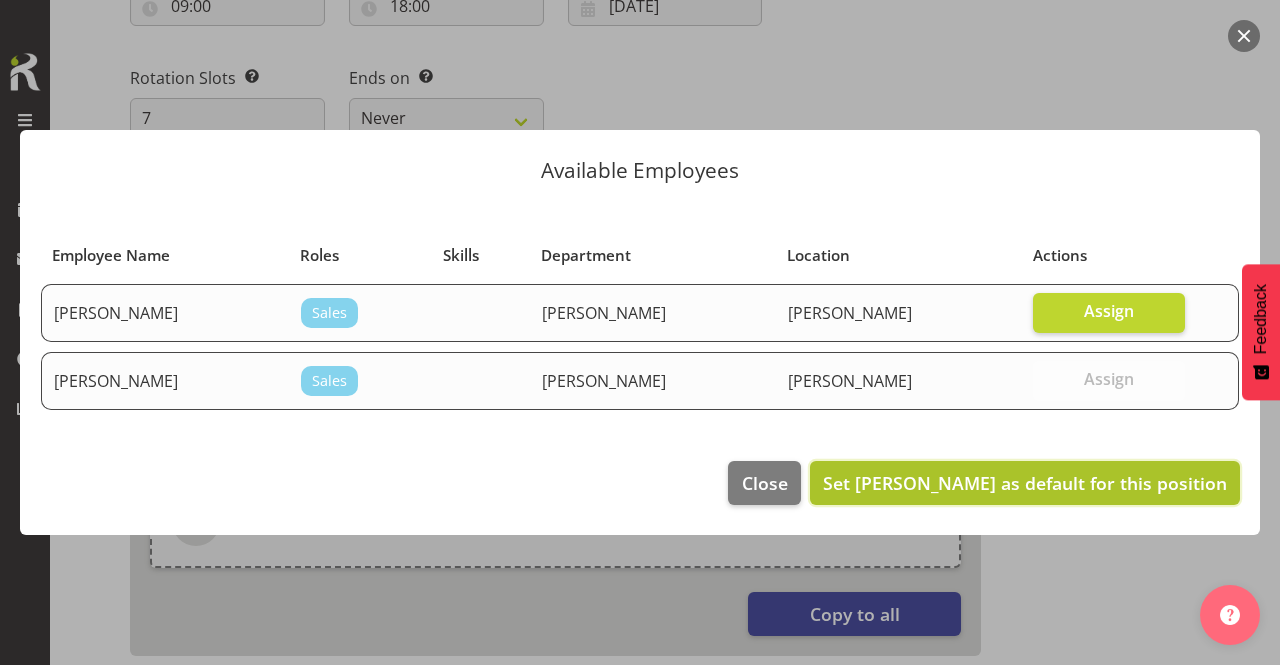 click on "Set Clifford Millar as default for this position" at bounding box center (1025, 483) 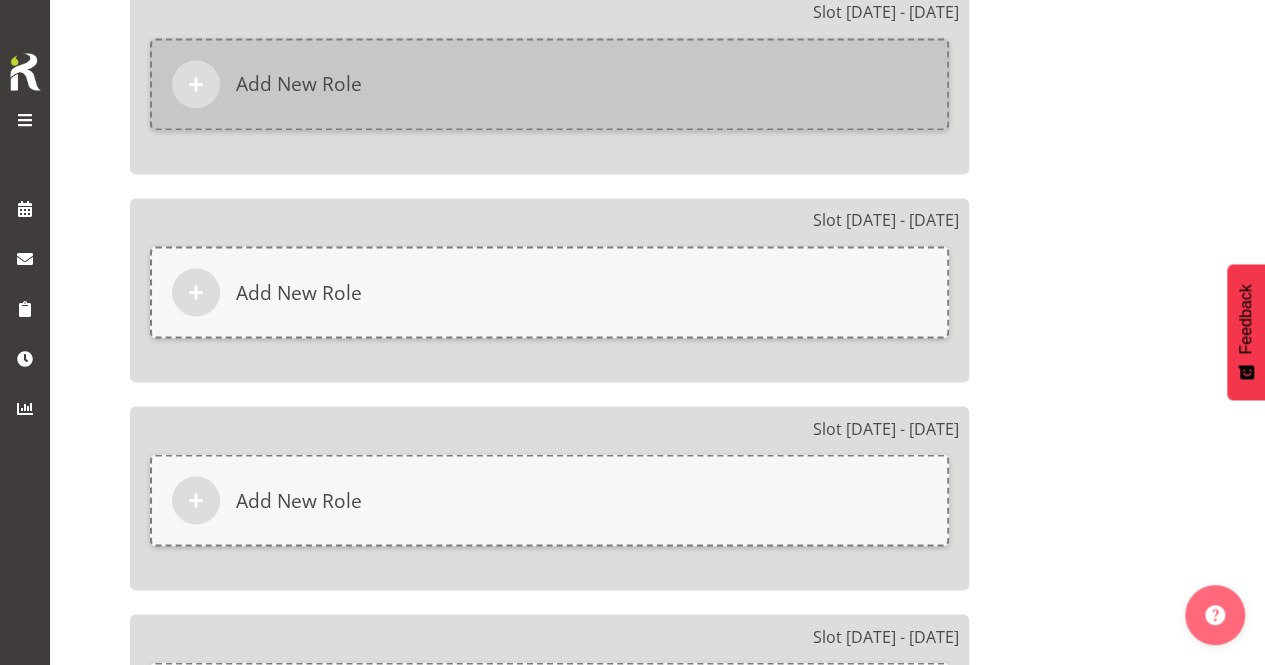 scroll, scrollTop: 1100, scrollLeft: 0, axis: vertical 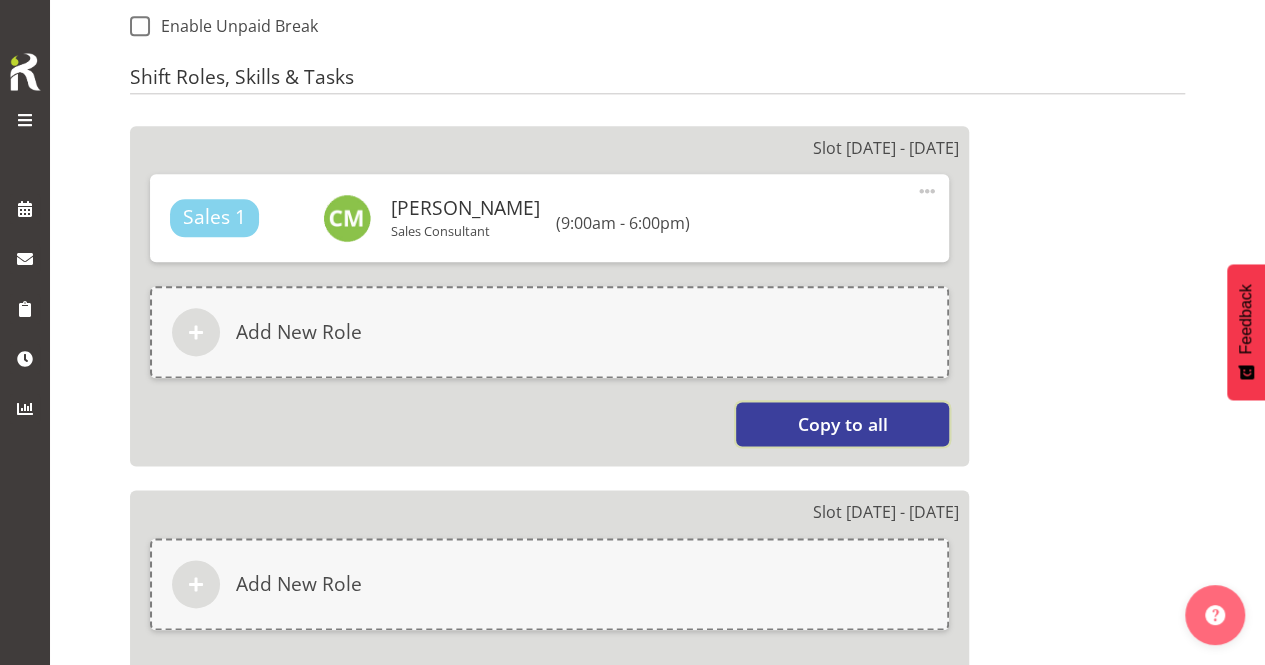 click on "Copy to all" at bounding box center [843, 424] 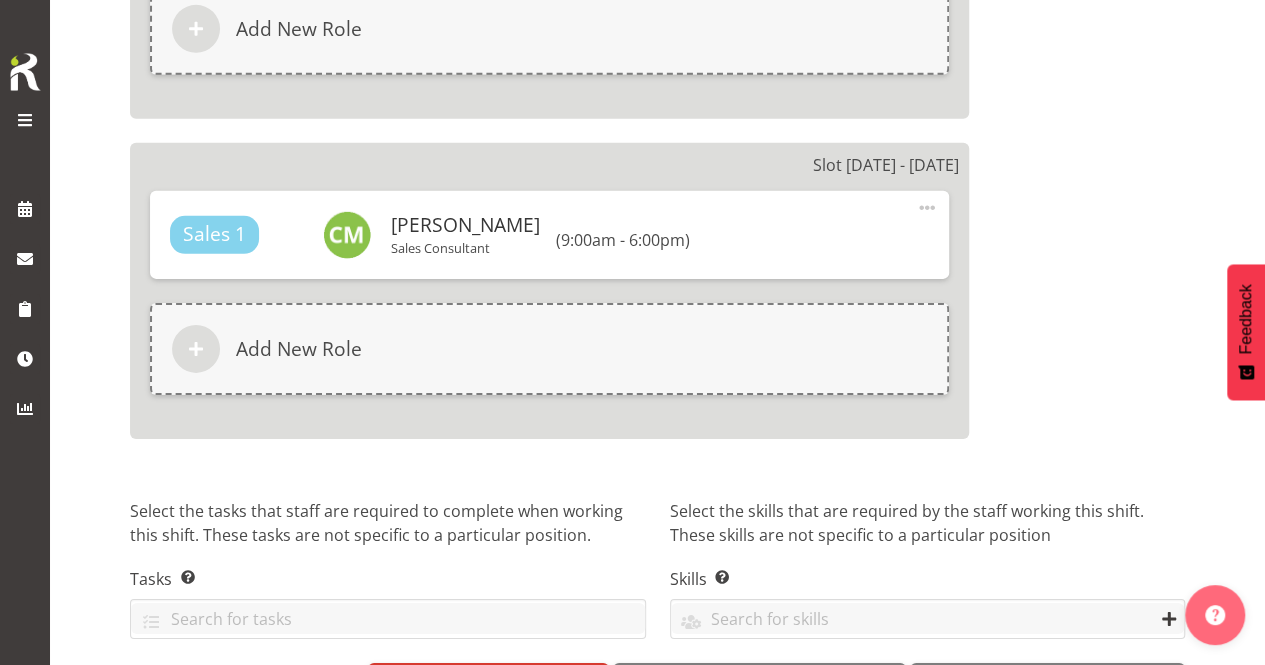 scroll, scrollTop: 3117, scrollLeft: 0, axis: vertical 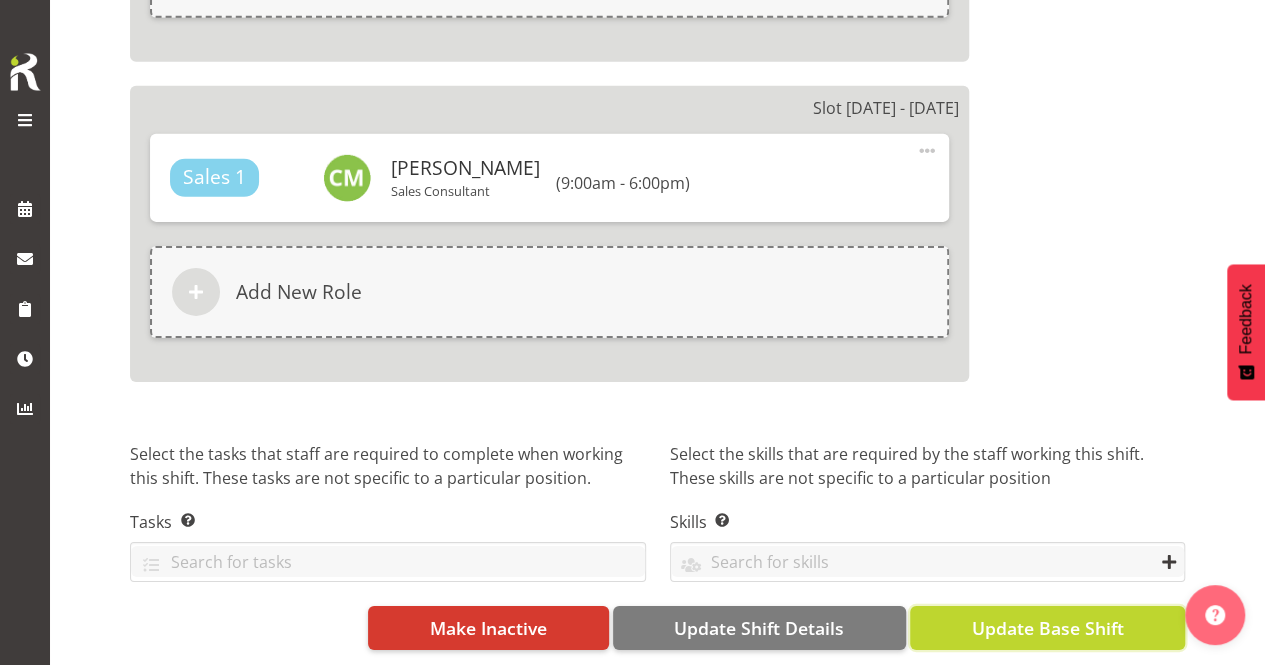 click on "Update Base Shift" at bounding box center (1047, 628) 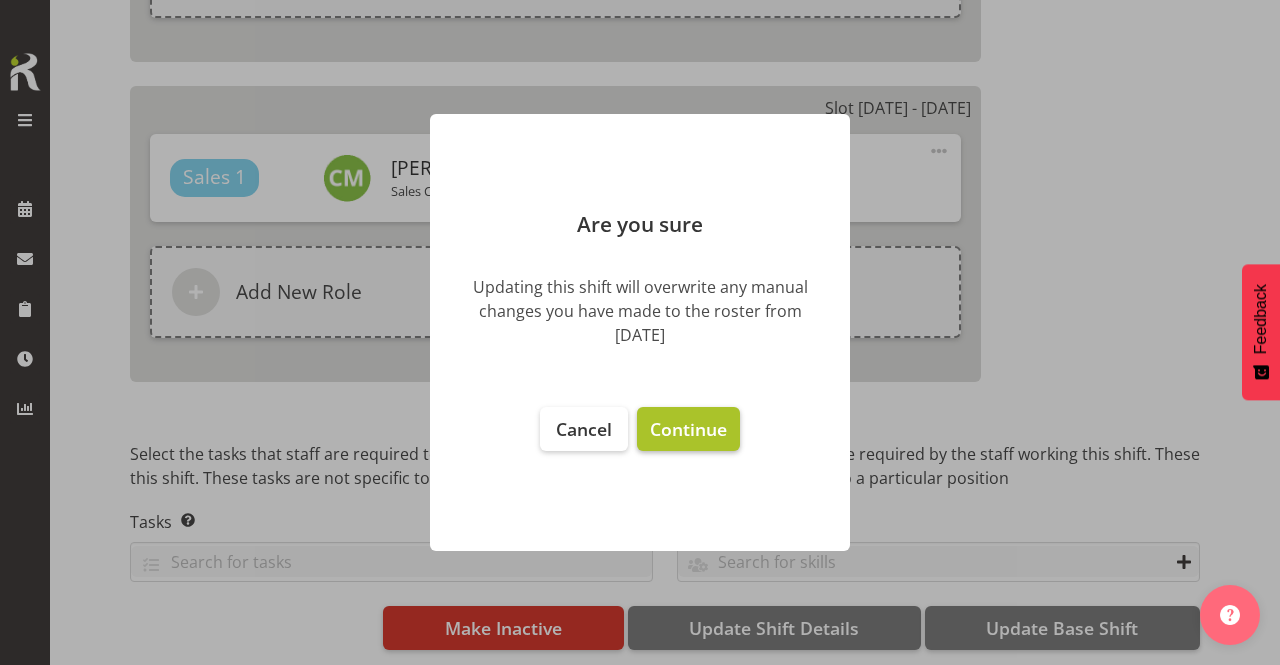 click on "Continue" at bounding box center (688, 429) 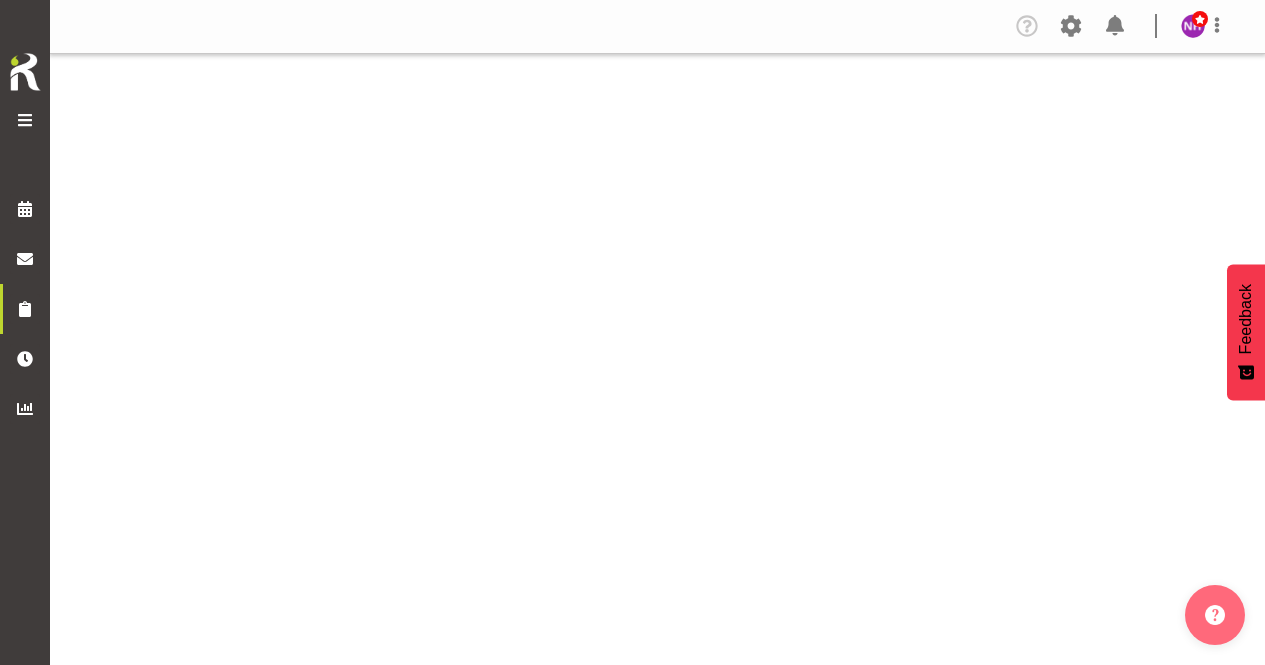 scroll, scrollTop: 0, scrollLeft: 0, axis: both 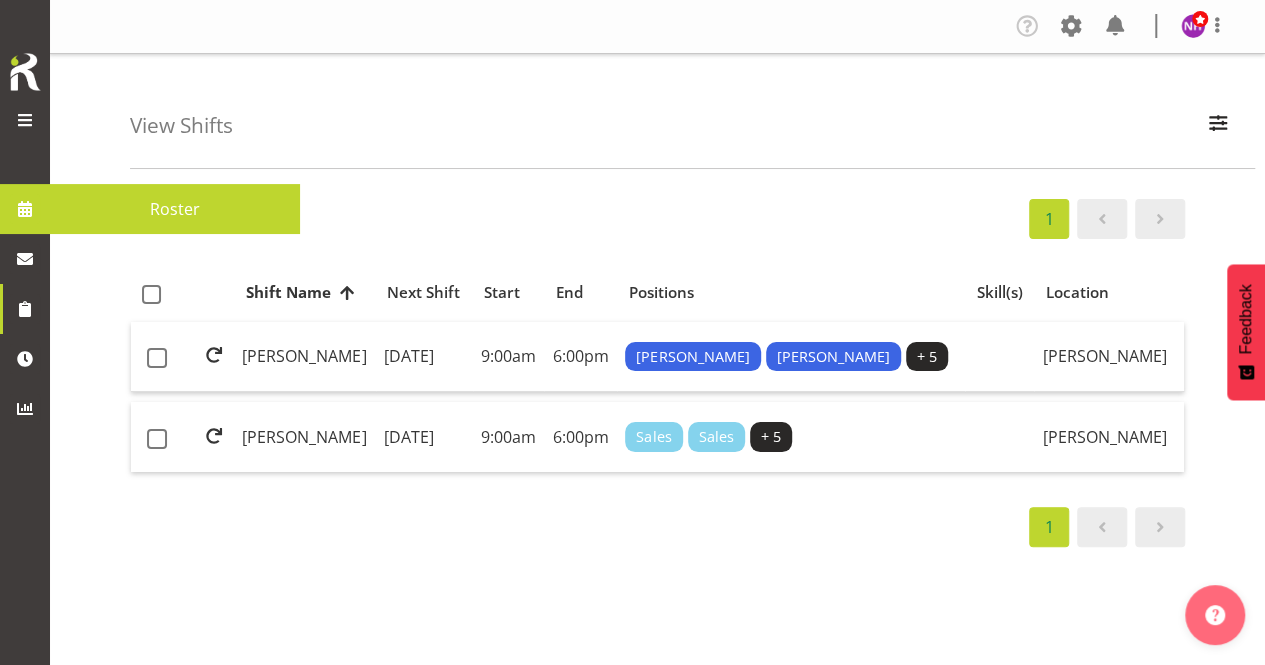 click at bounding box center (25, 209) 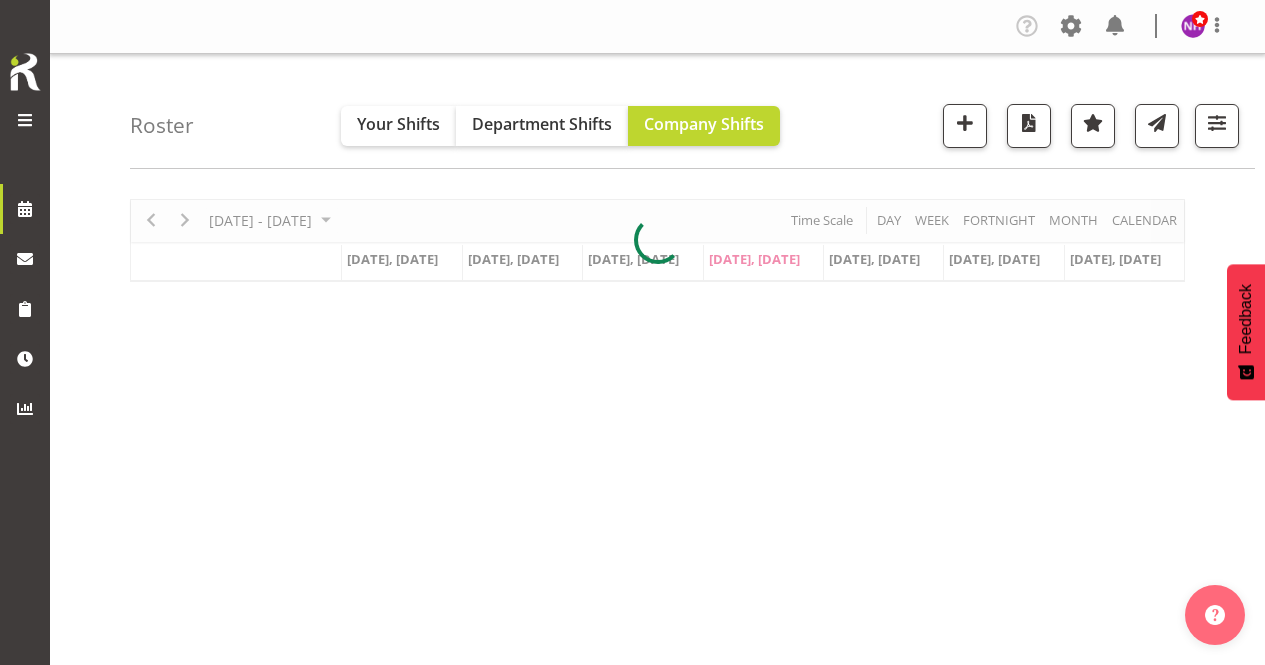 scroll, scrollTop: 0, scrollLeft: 0, axis: both 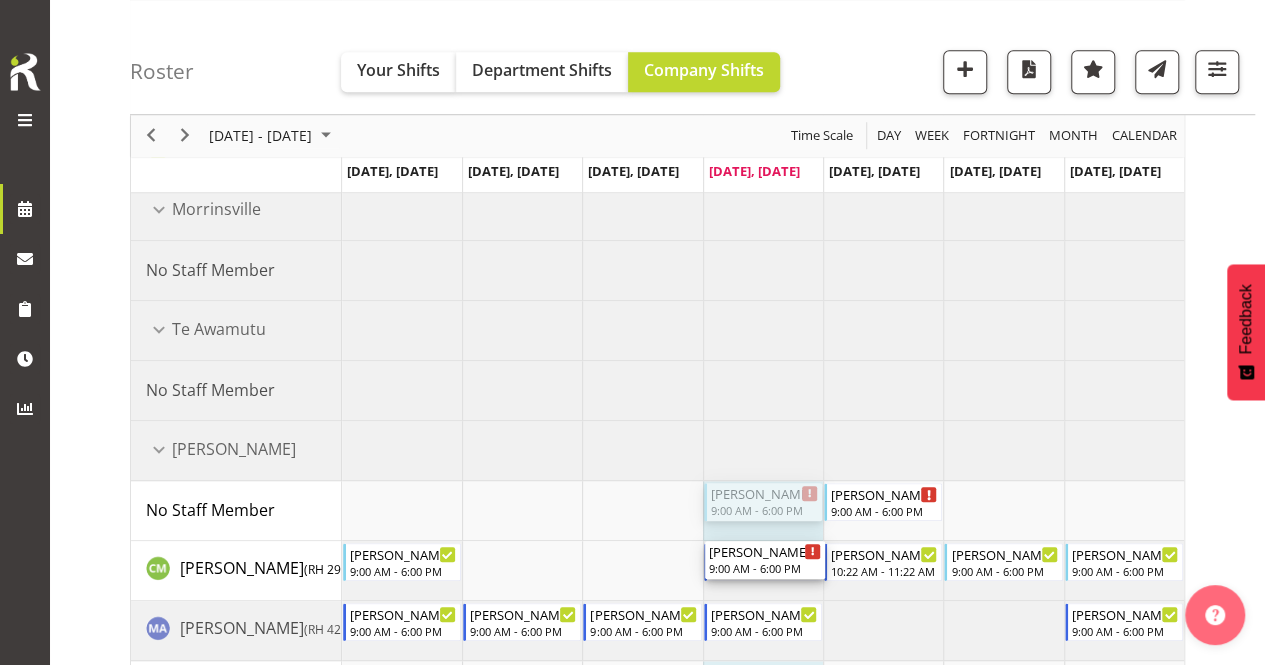 drag, startPoint x: 754, startPoint y: 505, endPoint x: 754, endPoint y: 557, distance: 52 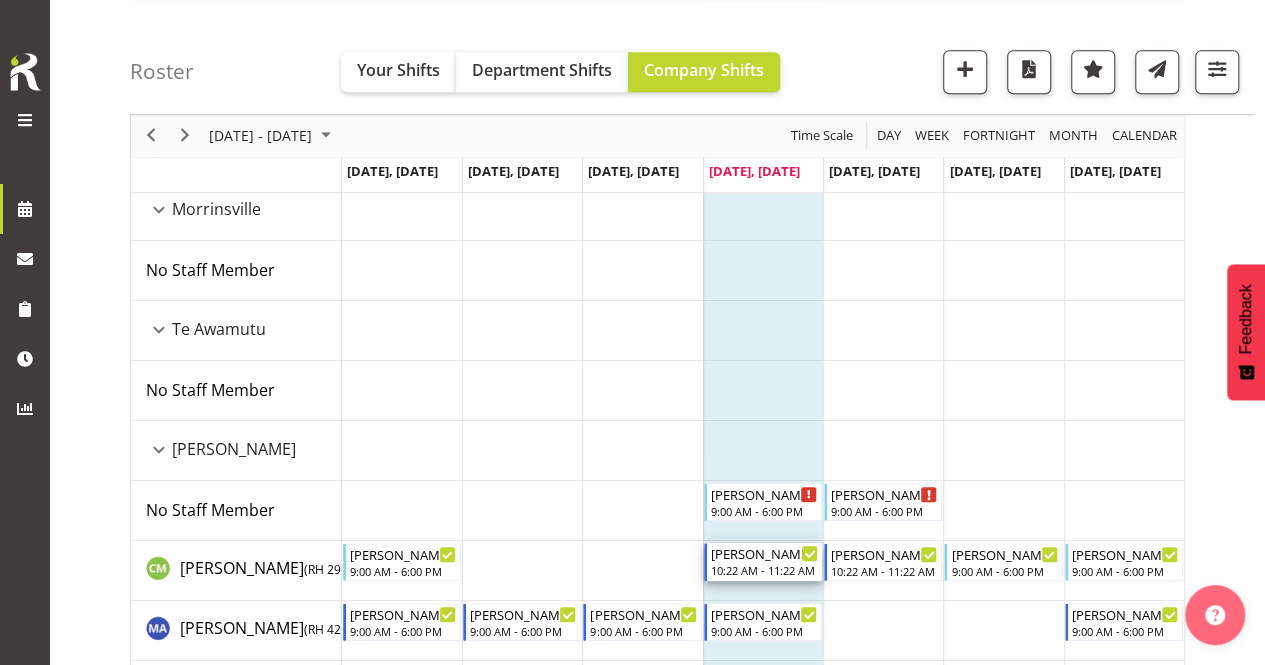 click on "[PERSON_NAME]" at bounding box center [764, 553] 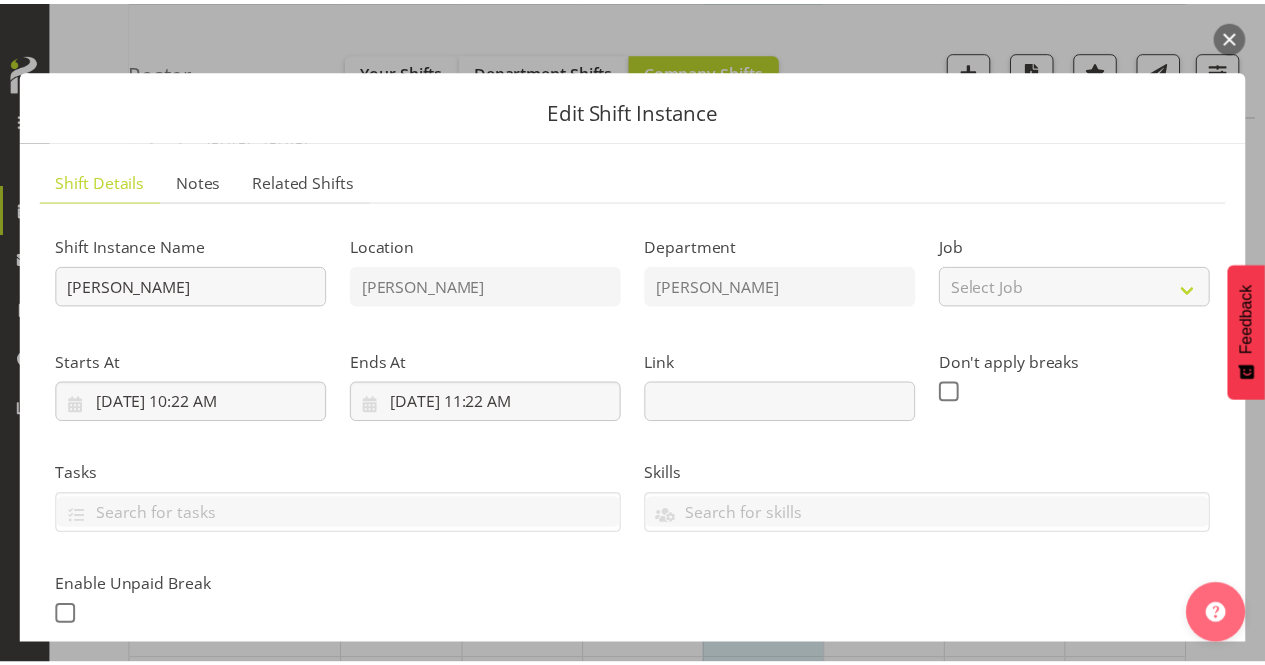 scroll, scrollTop: 476, scrollLeft: 0, axis: vertical 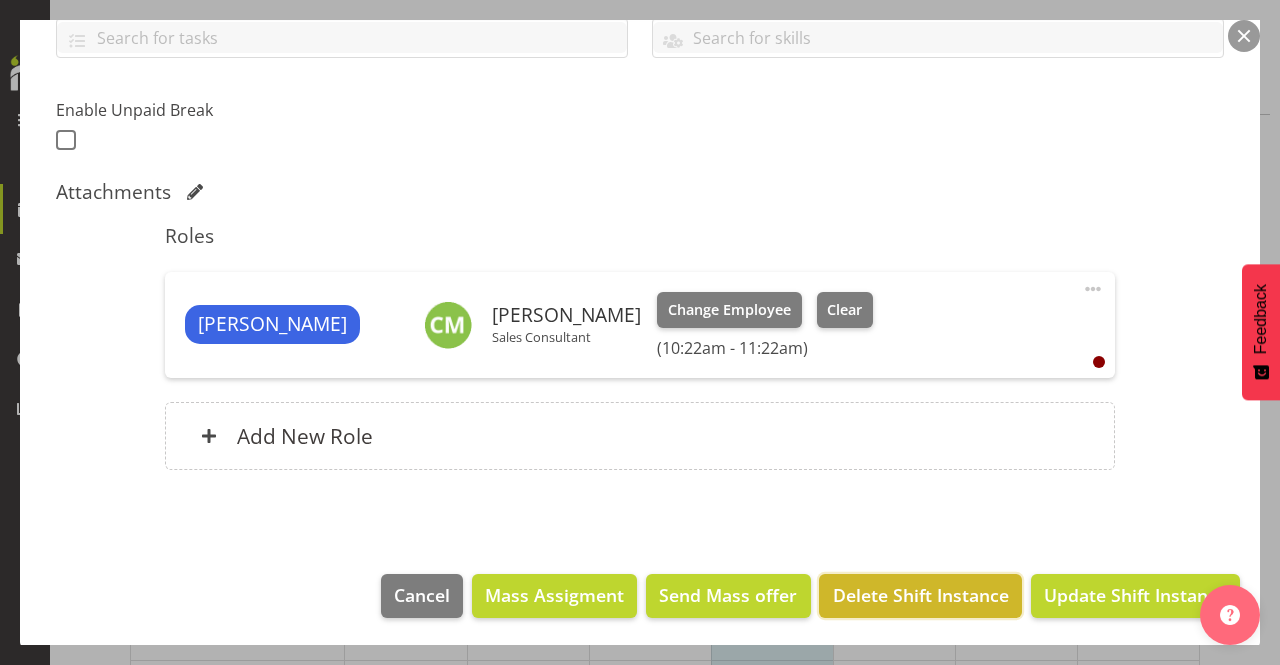 click on "Delete Shift Instance" at bounding box center (921, 595) 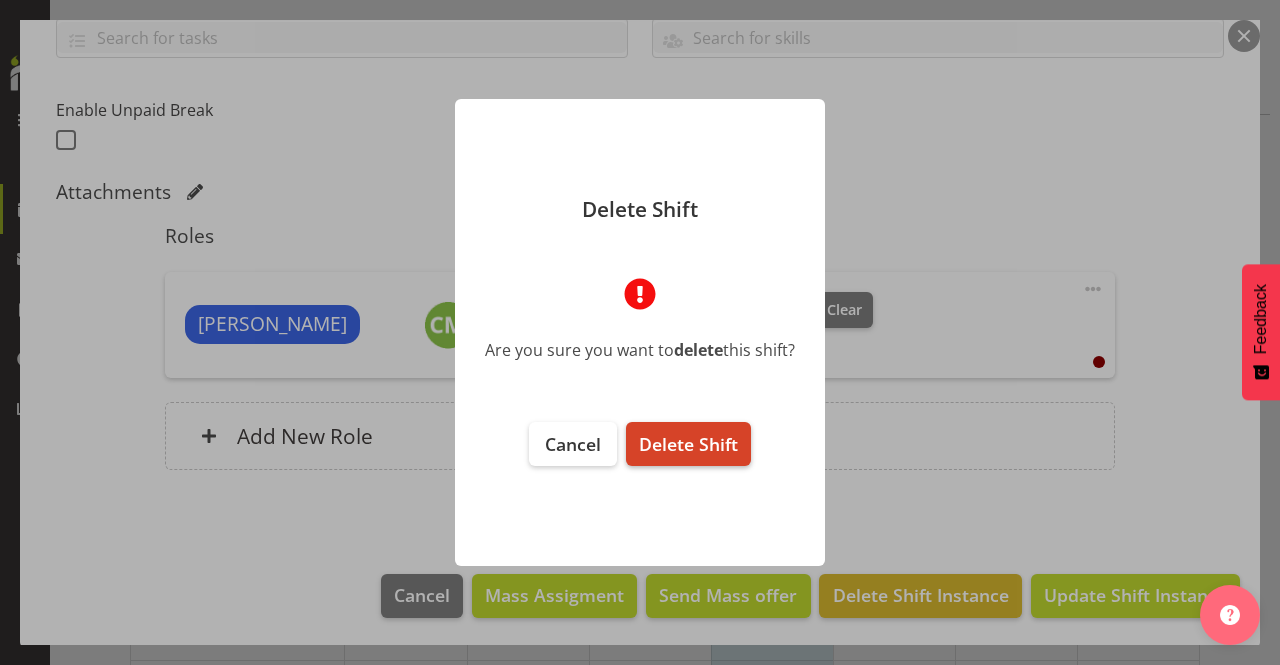 click on "Delete Shift" at bounding box center [688, 444] 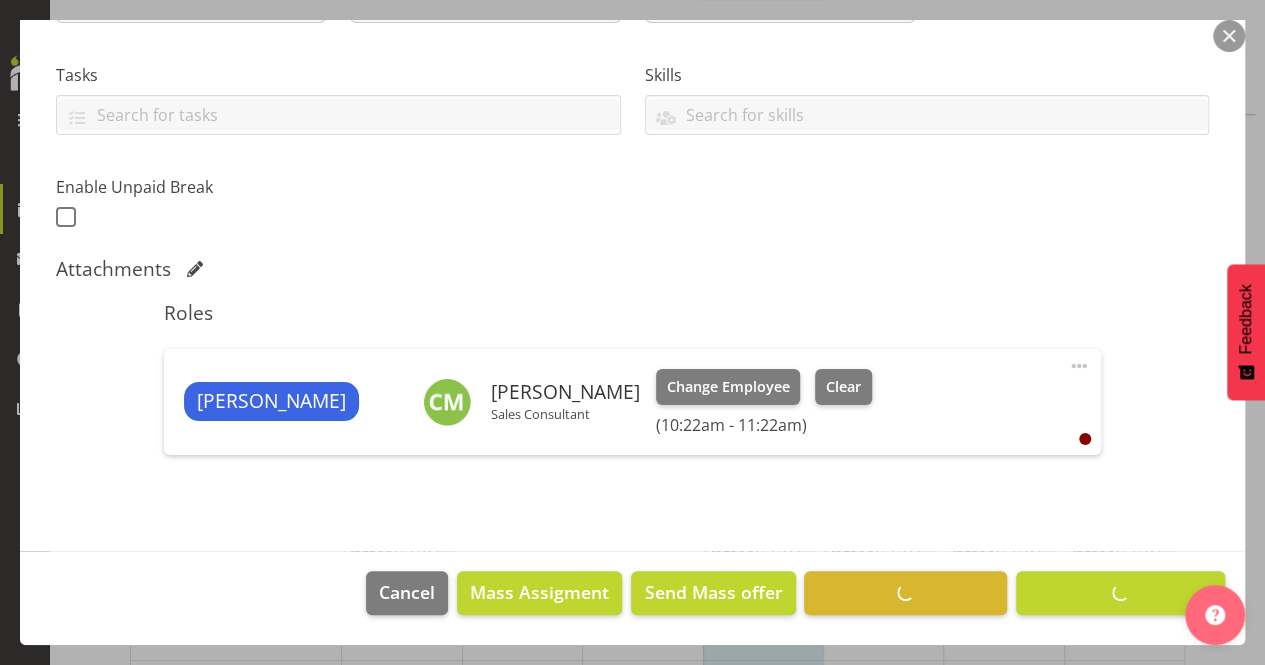 scroll, scrollTop: 396, scrollLeft: 0, axis: vertical 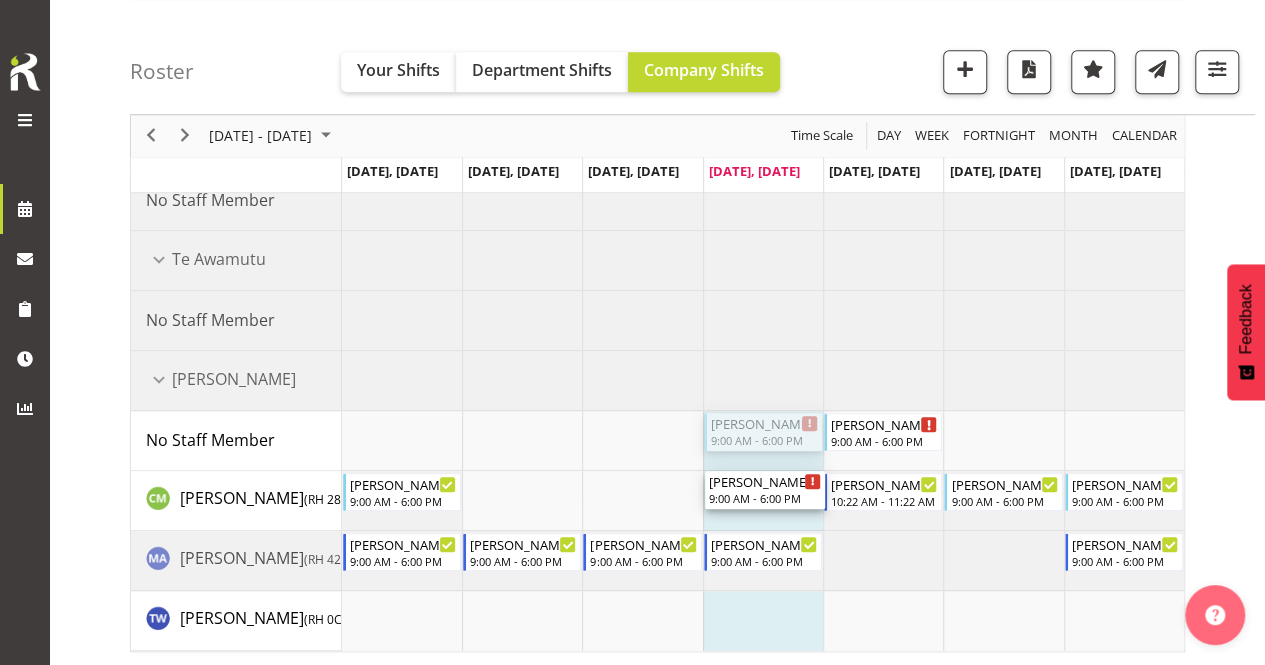 drag, startPoint x: 782, startPoint y: 427, endPoint x: 782, endPoint y: 483, distance: 56 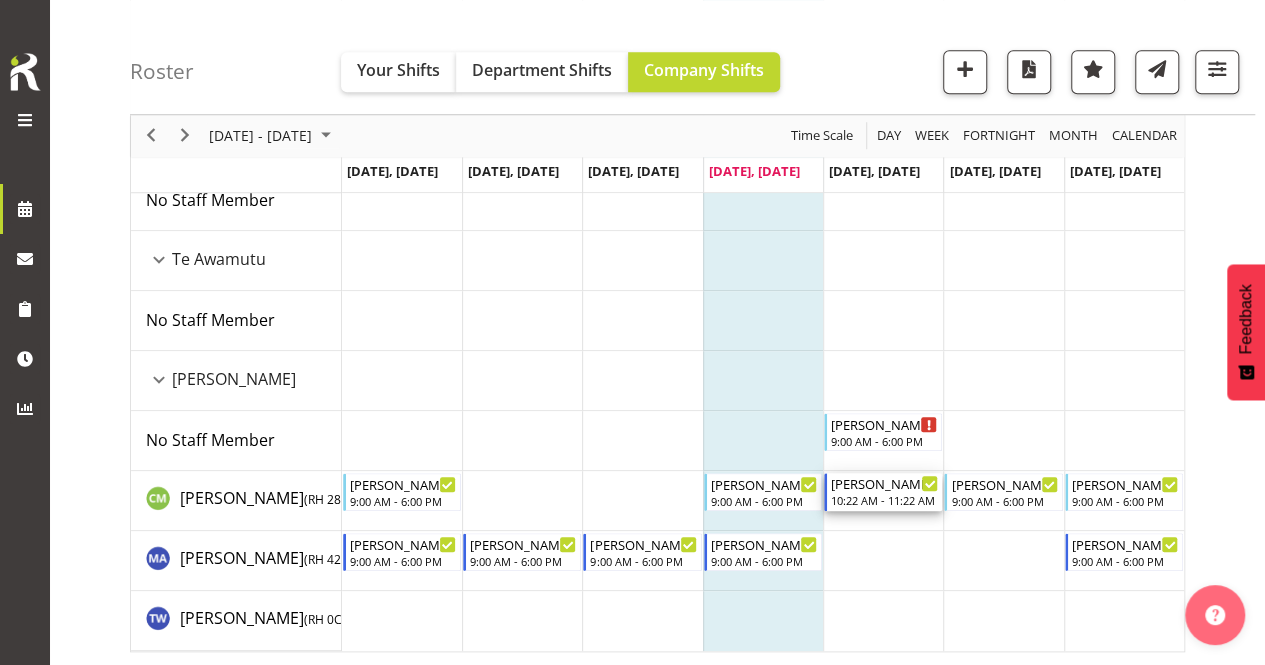 click on "[PERSON_NAME]" at bounding box center (884, 483) 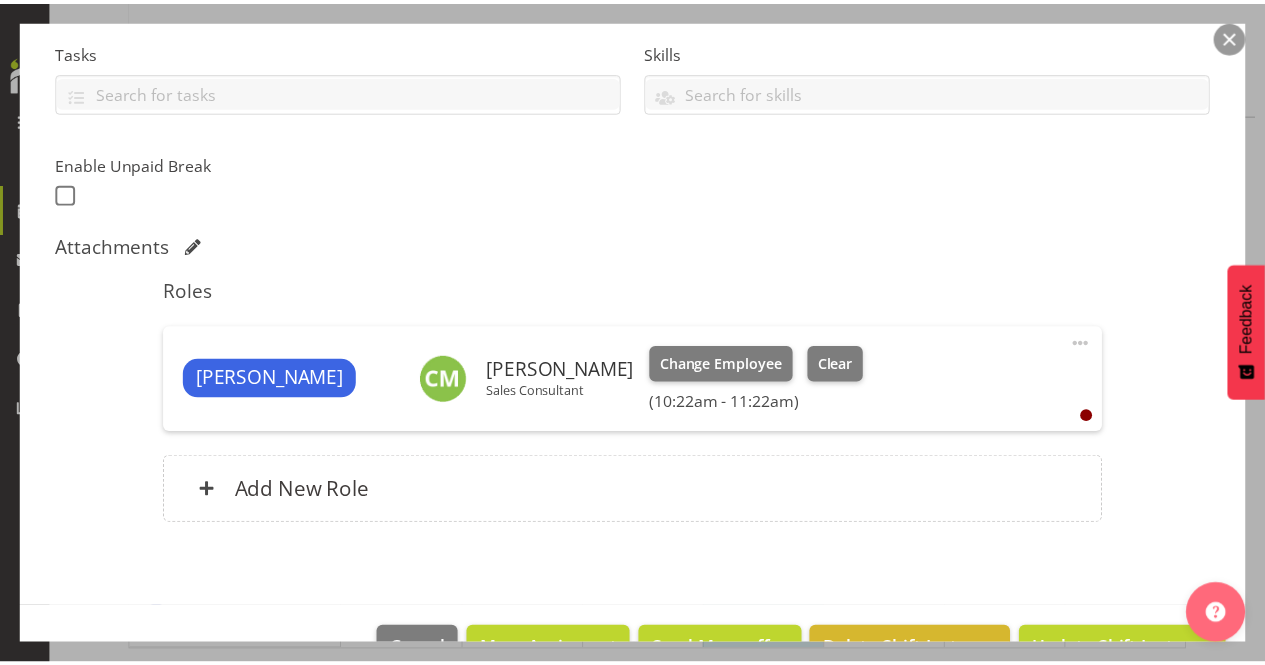 scroll, scrollTop: 476, scrollLeft: 0, axis: vertical 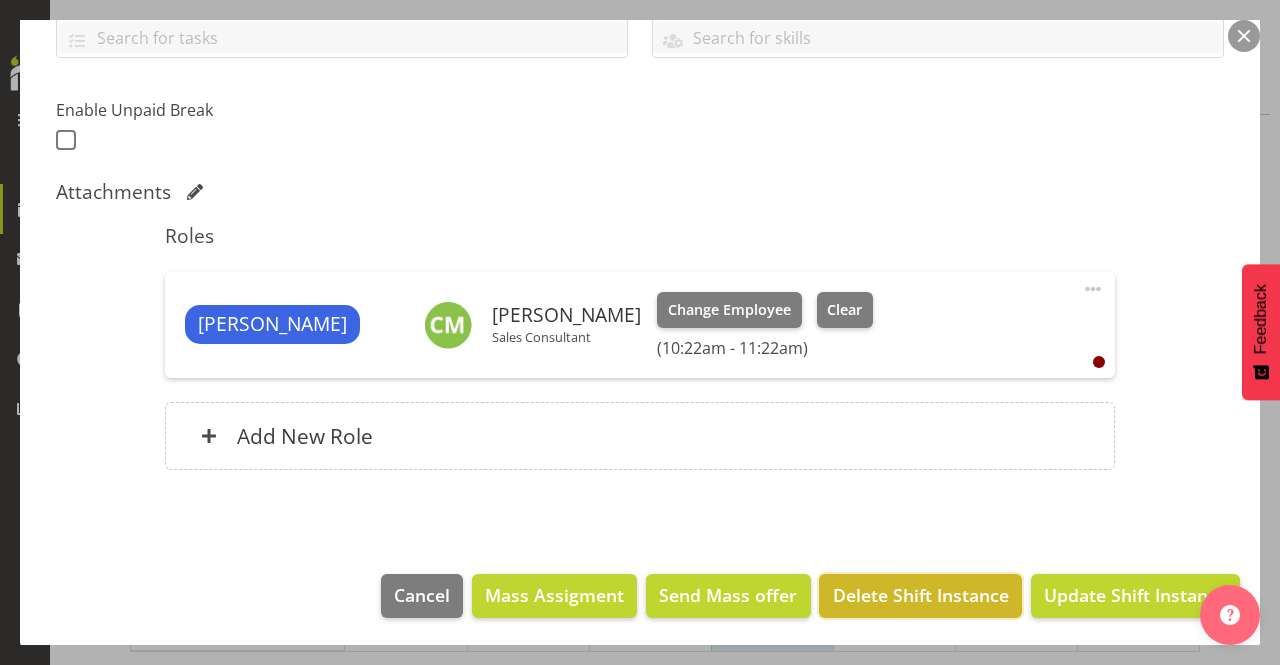 click on "Delete Shift Instance" at bounding box center [921, 595] 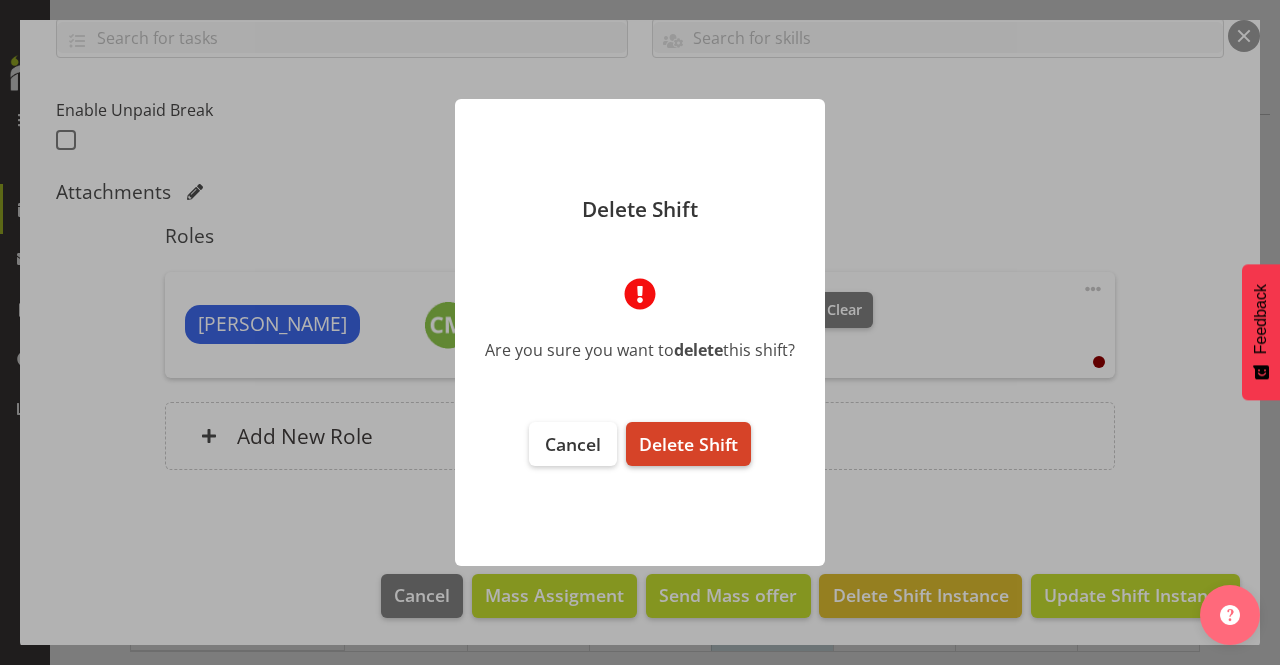 click on "Delete Shift" at bounding box center [688, 444] 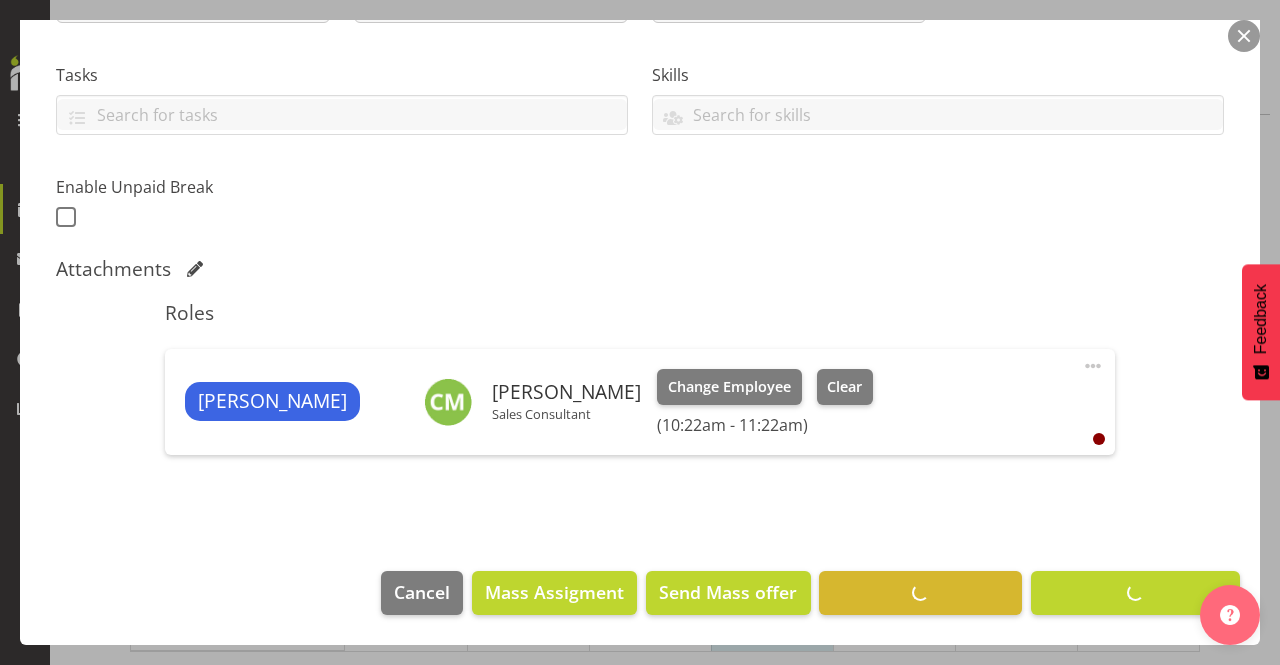 scroll, scrollTop: 396, scrollLeft: 0, axis: vertical 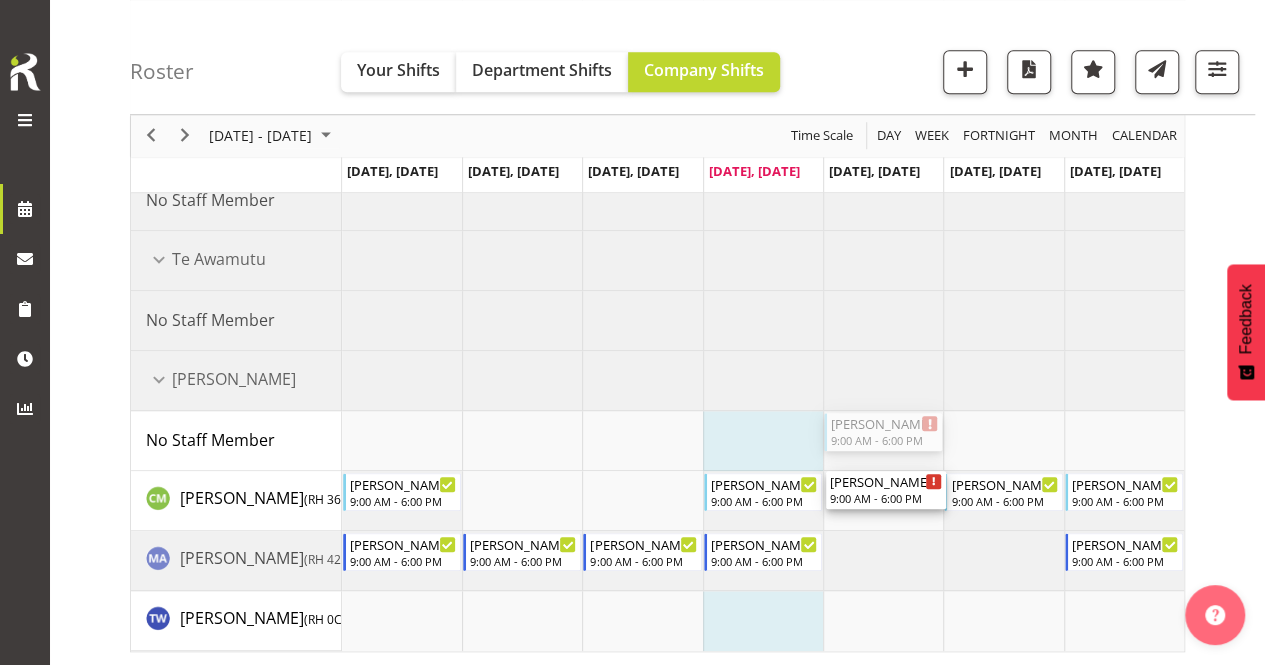 drag, startPoint x: 874, startPoint y: 423, endPoint x: 872, endPoint y: 479, distance: 56.0357 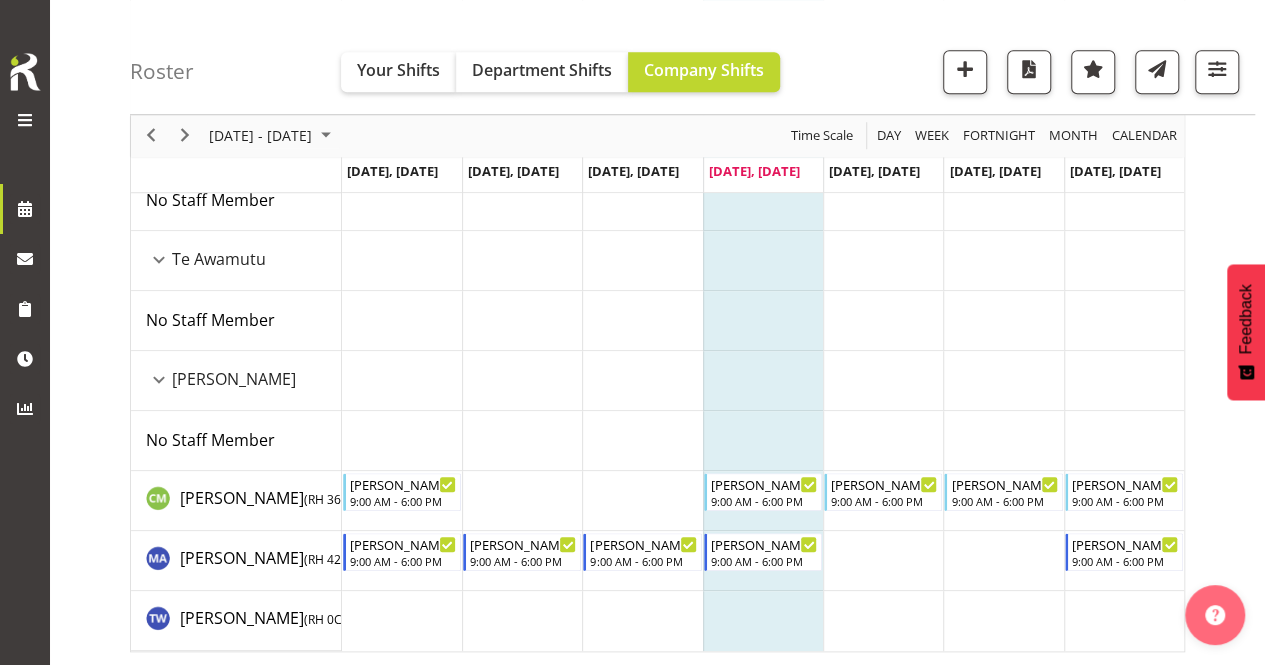 click at bounding box center (522, 501) 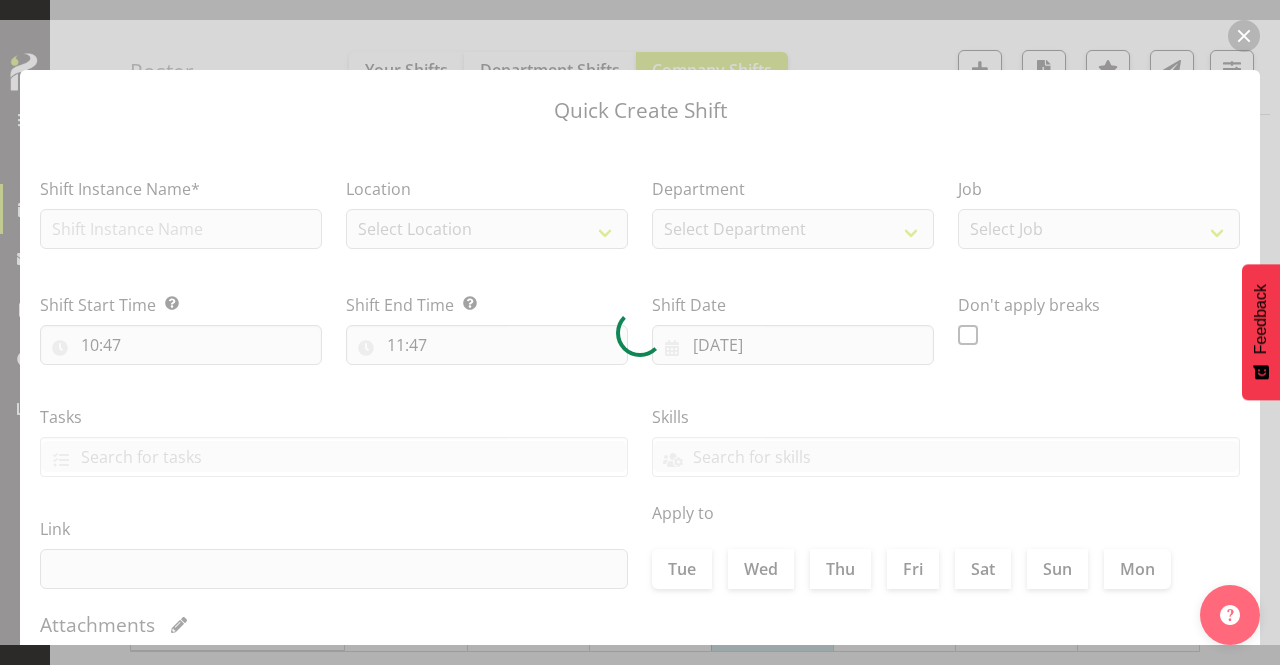 type on "[DATE]" 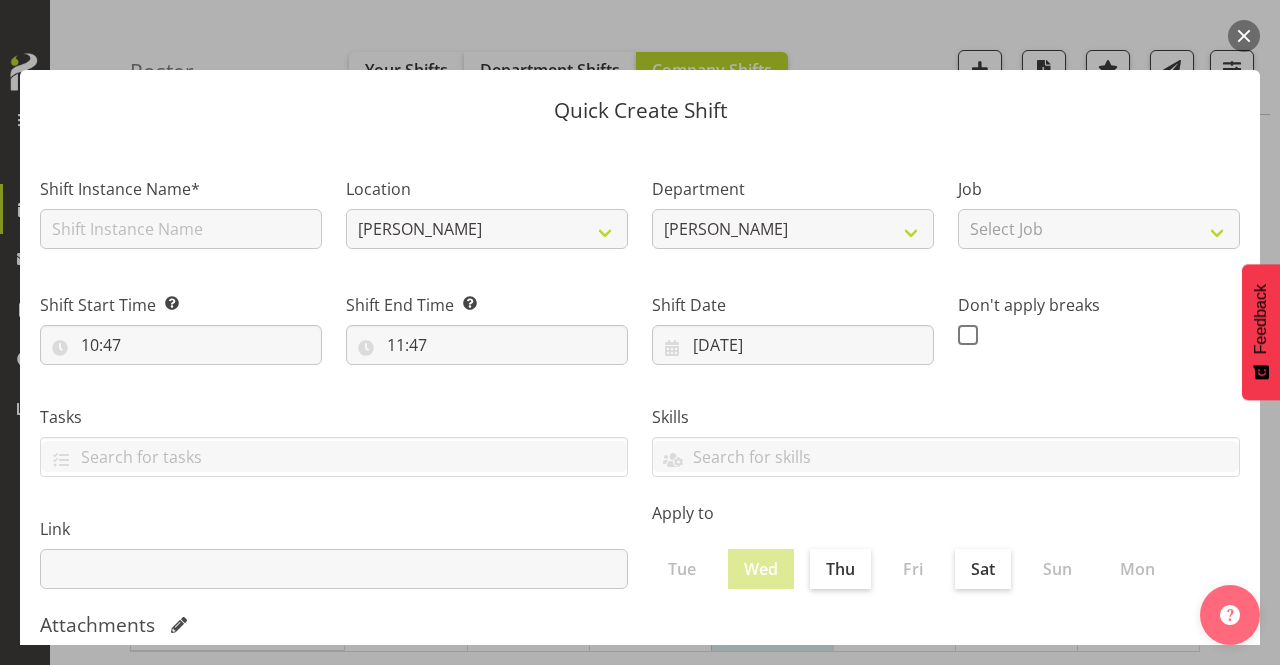 click at bounding box center [1244, 36] 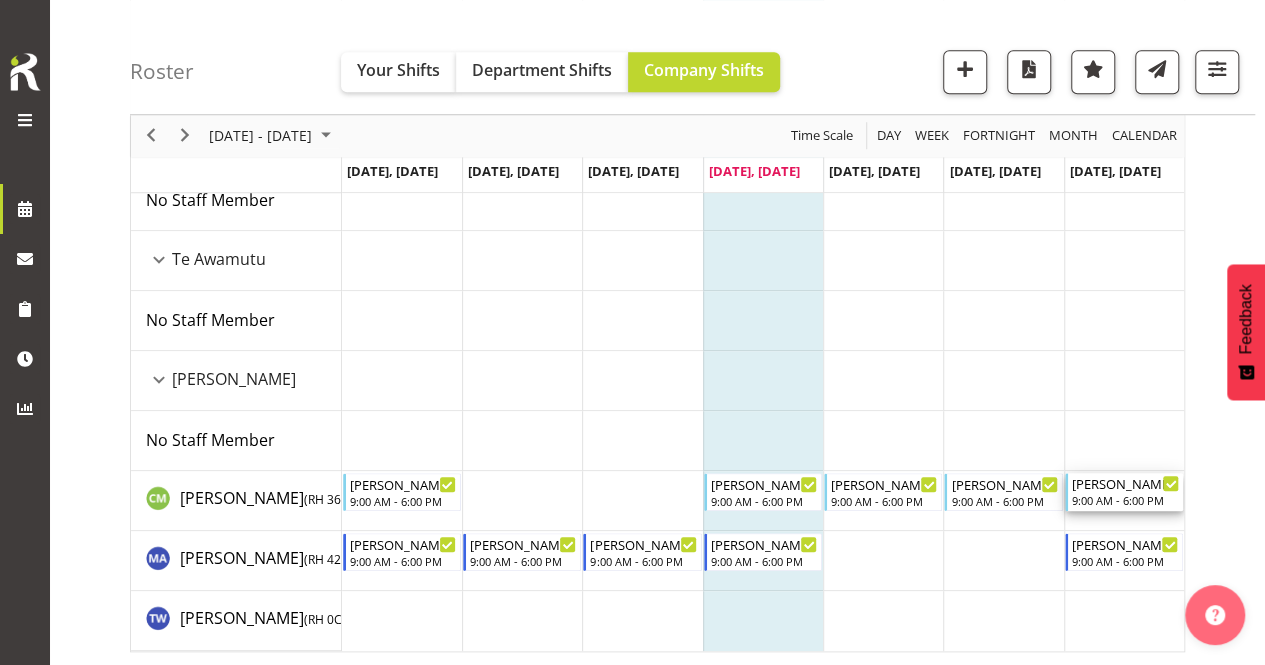 click 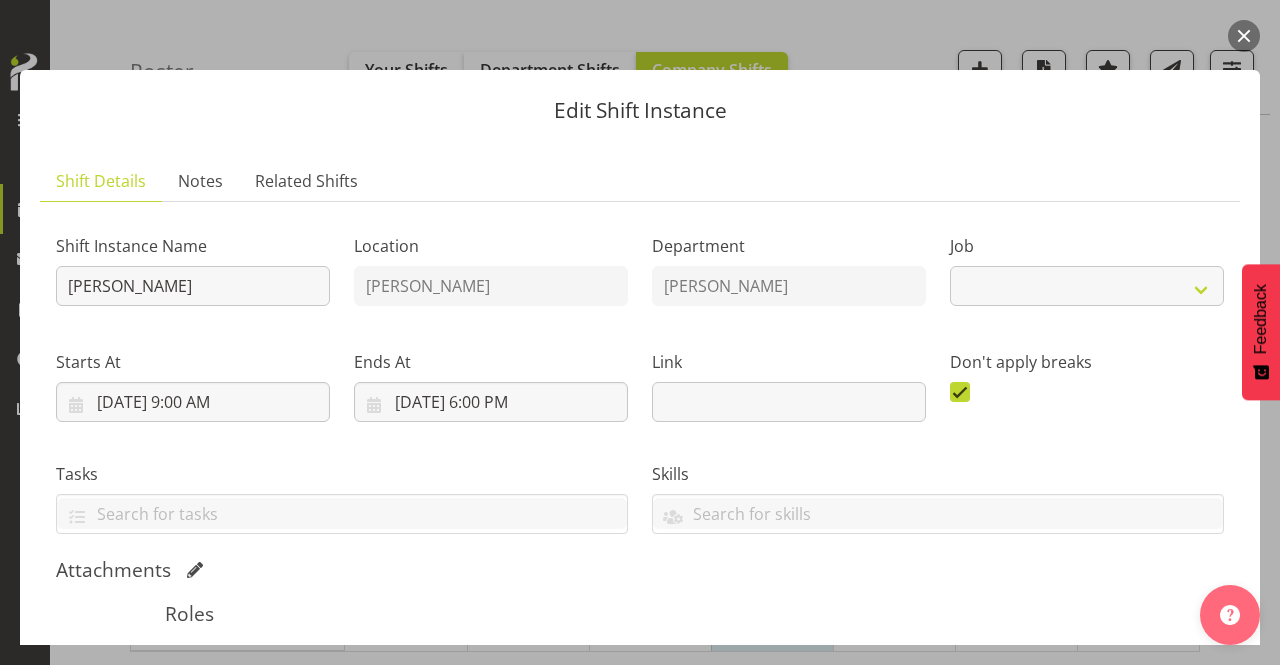 select on "10293" 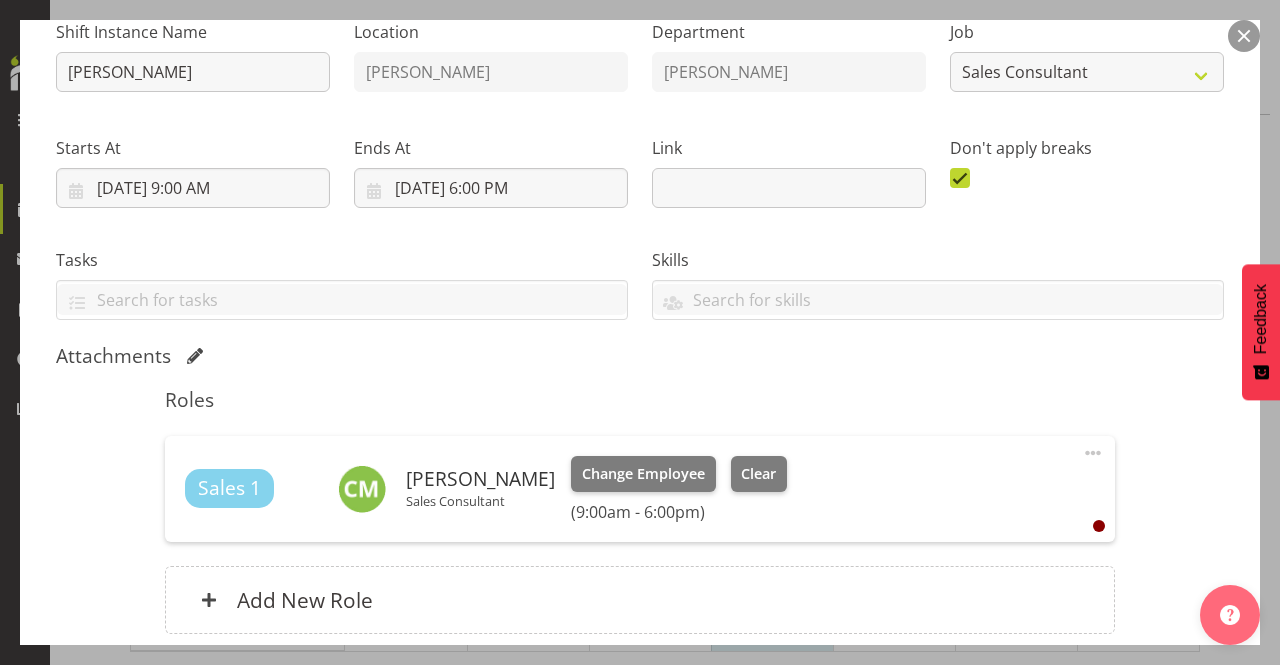 scroll, scrollTop: 378, scrollLeft: 0, axis: vertical 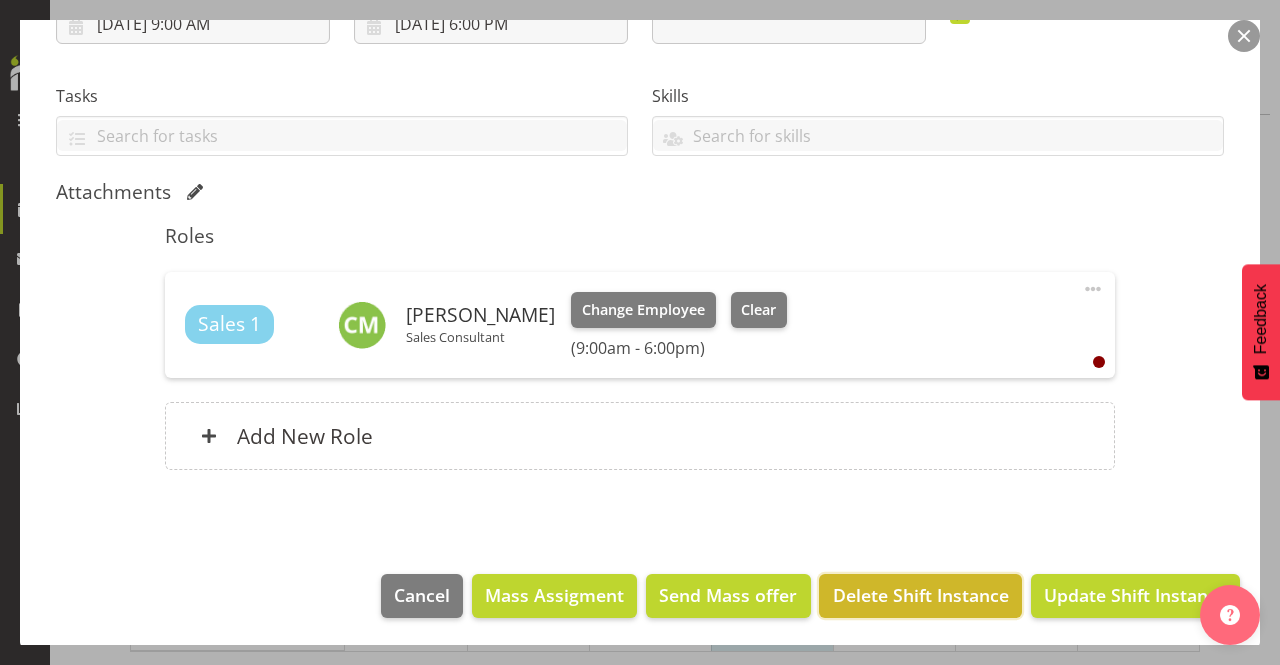 click on "Delete Shift Instance" at bounding box center (921, 595) 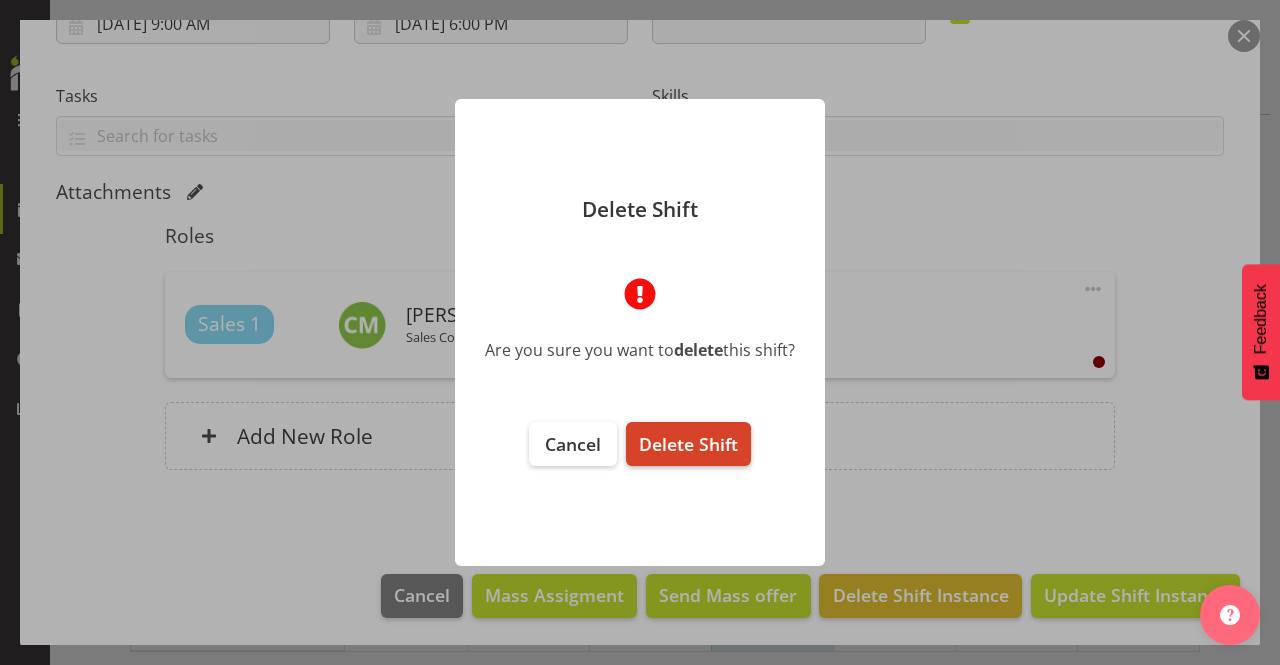 click on "Delete Shift" at bounding box center (688, 444) 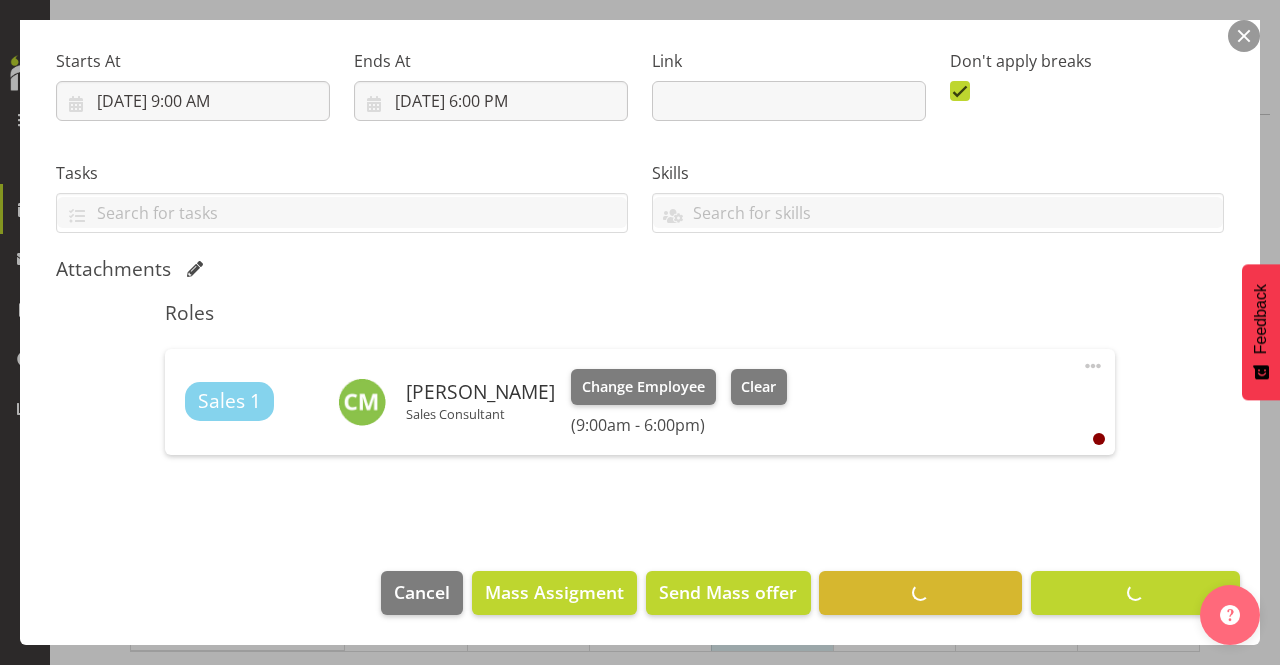 scroll, scrollTop: 298, scrollLeft: 0, axis: vertical 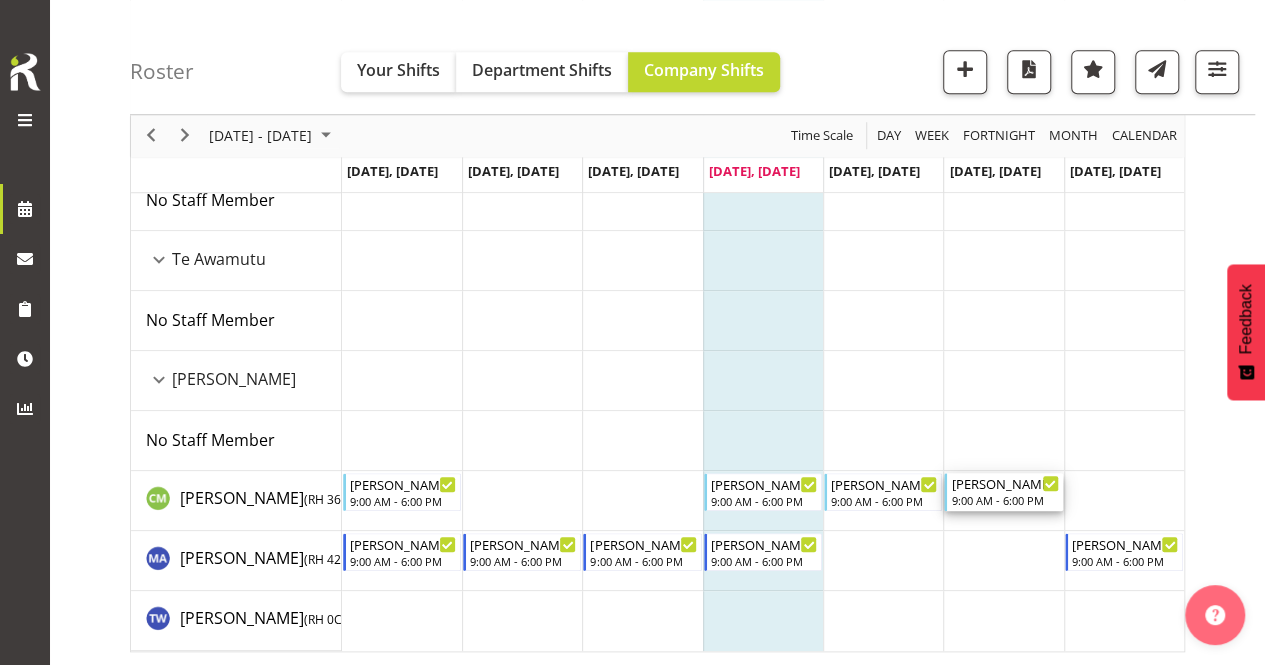 click 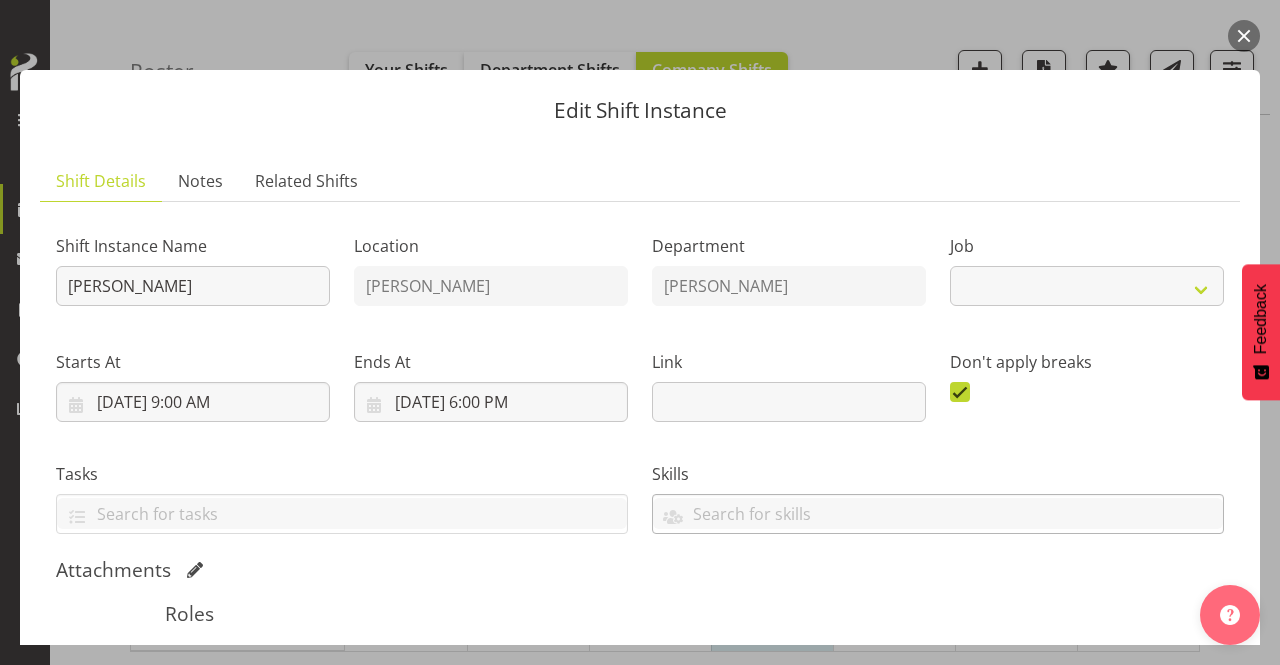 select on "10293" 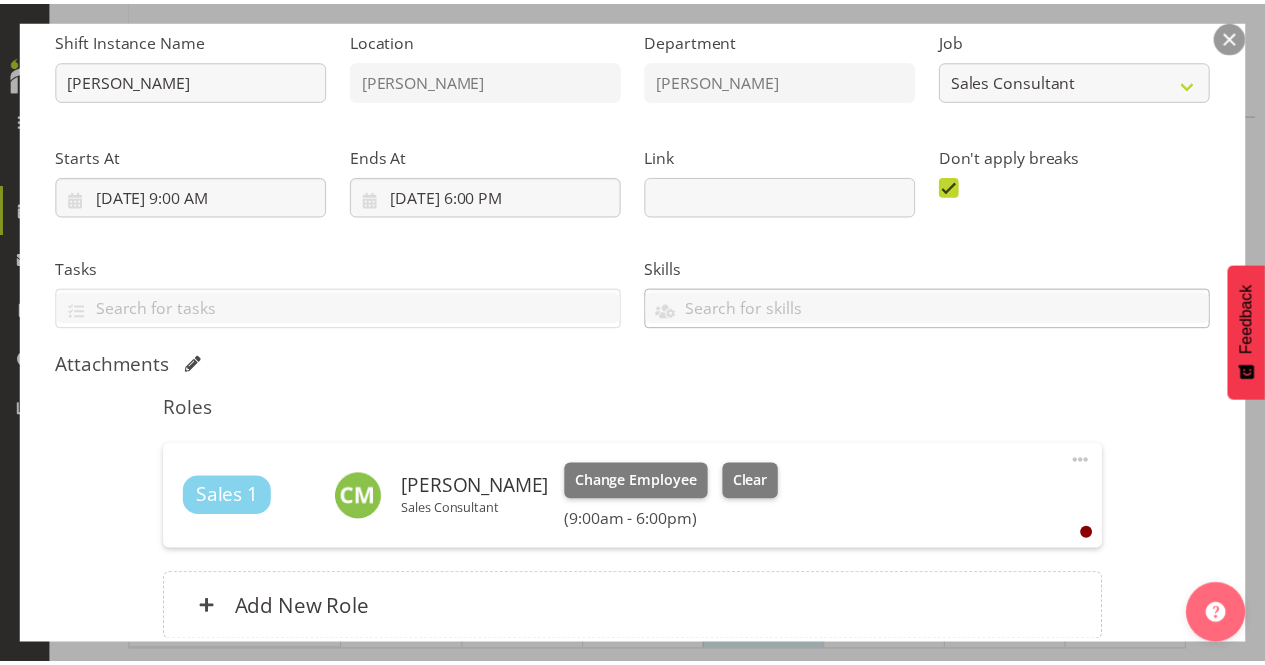 scroll, scrollTop: 378, scrollLeft: 0, axis: vertical 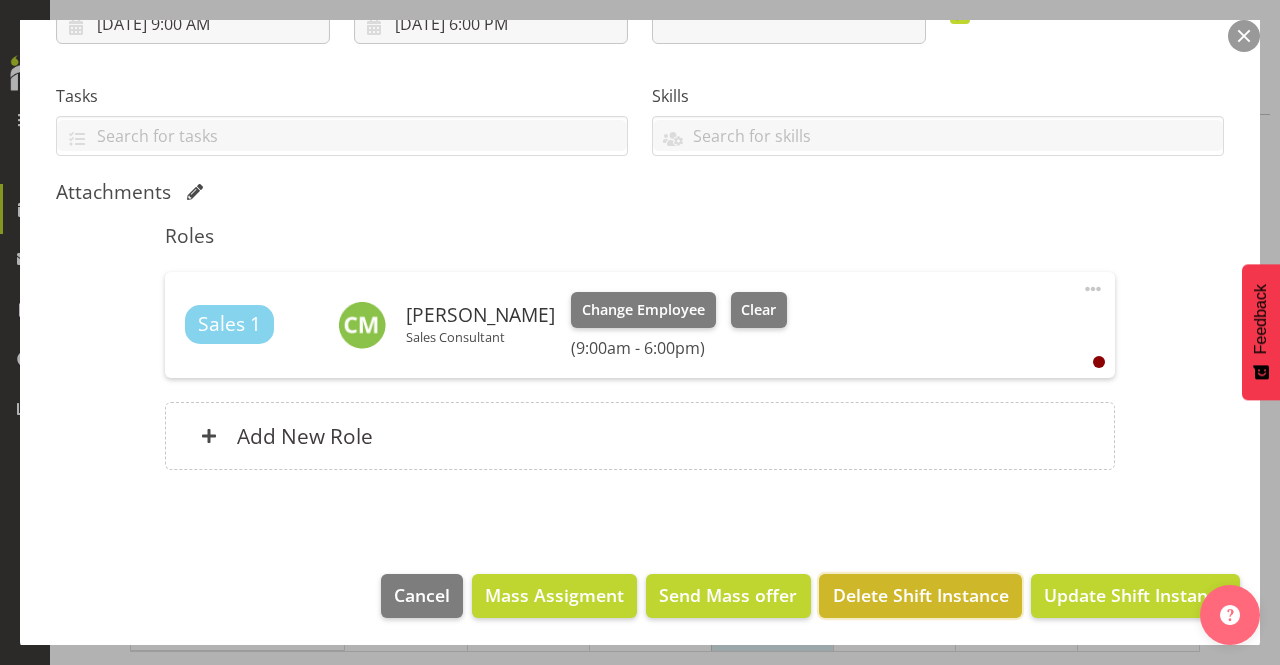 click on "Delete Shift Instance" at bounding box center (921, 595) 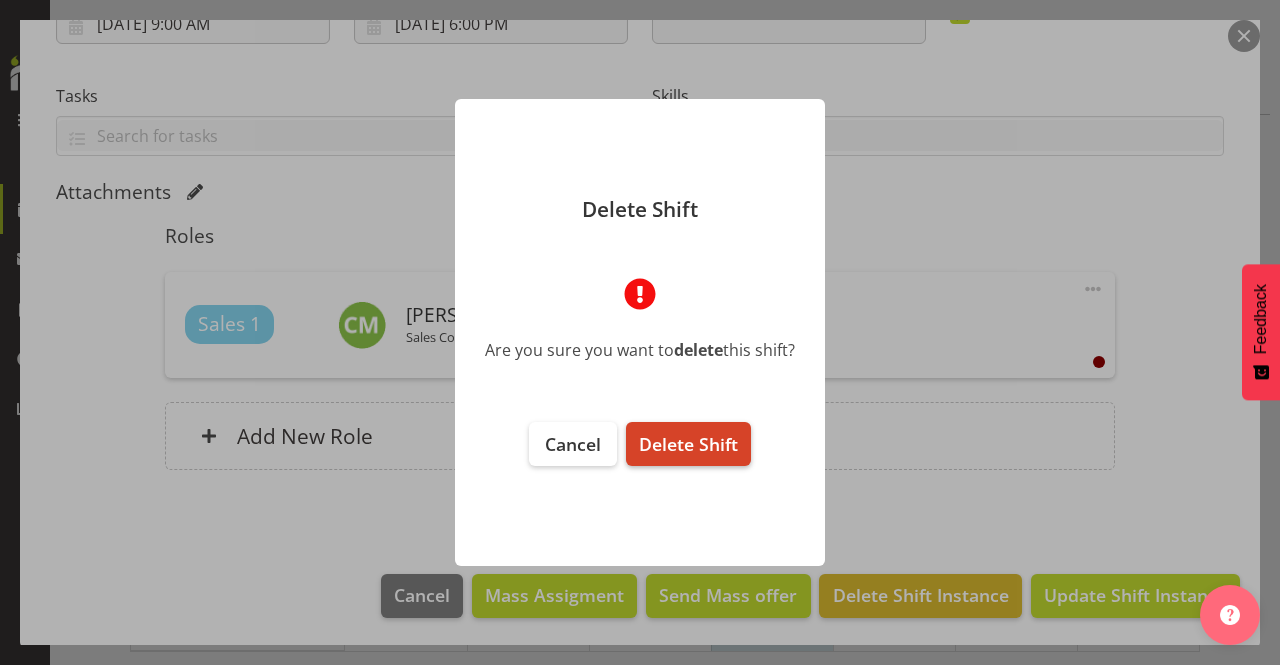 click on "Delete Shift" at bounding box center (688, 444) 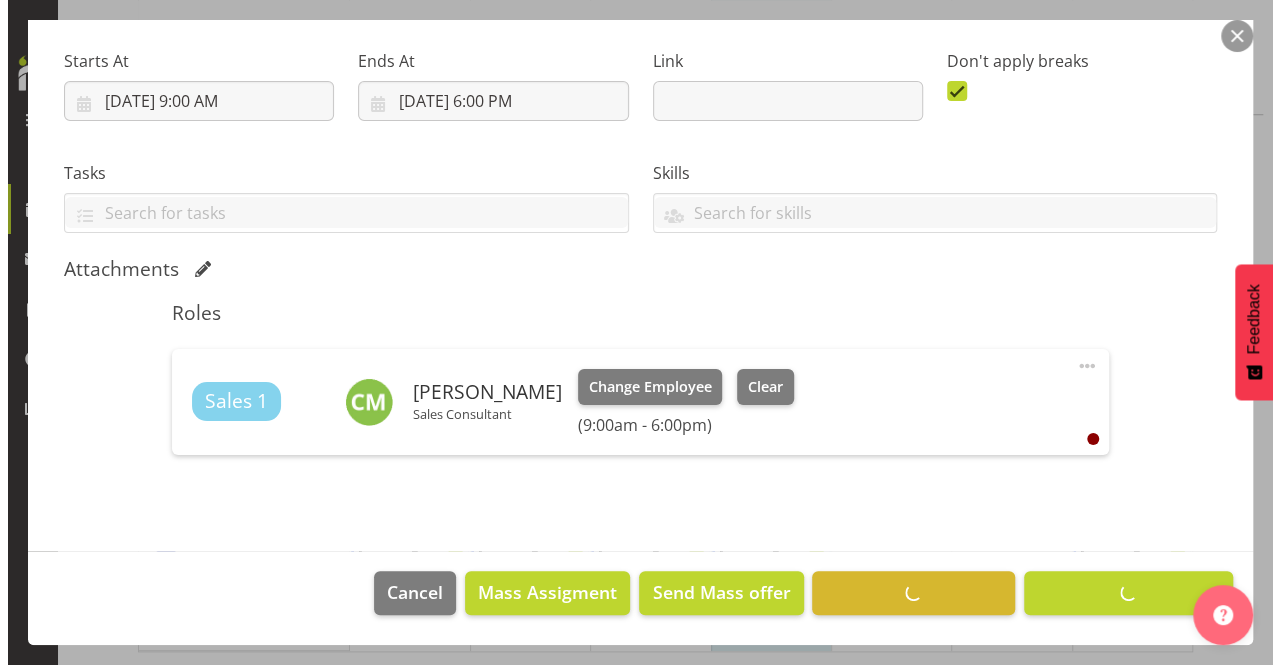 scroll, scrollTop: 298, scrollLeft: 0, axis: vertical 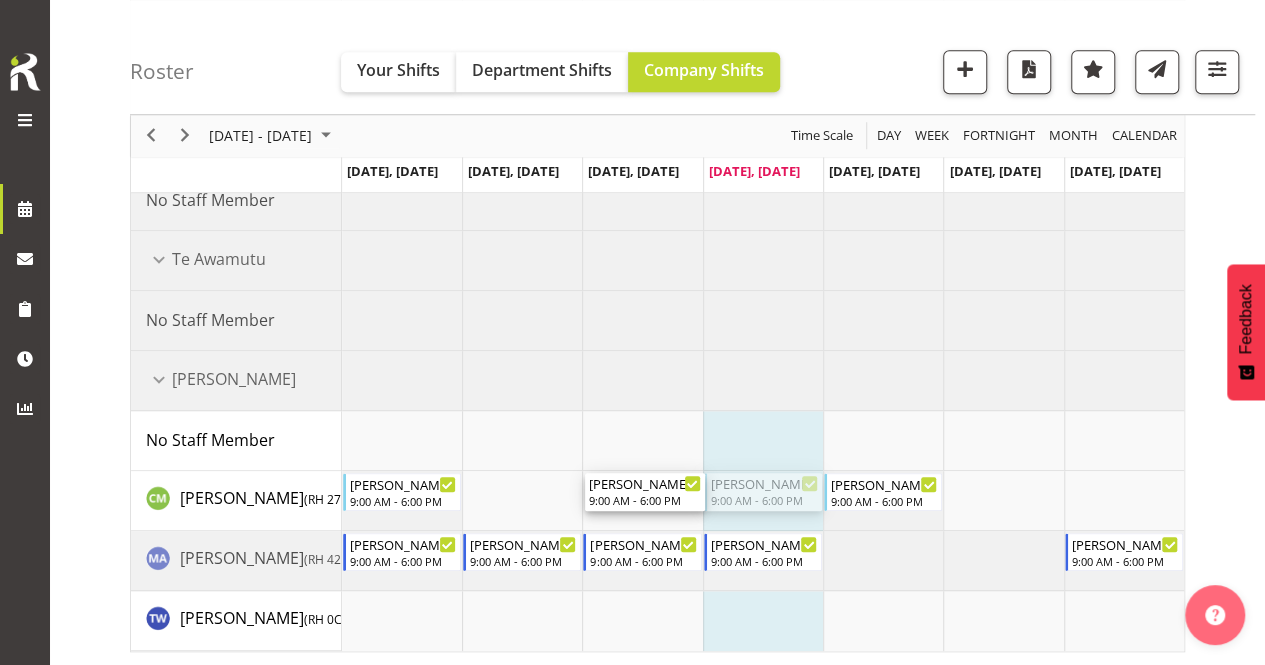 drag, startPoint x: 744, startPoint y: 486, endPoint x: 654, endPoint y: 493, distance: 90.27181 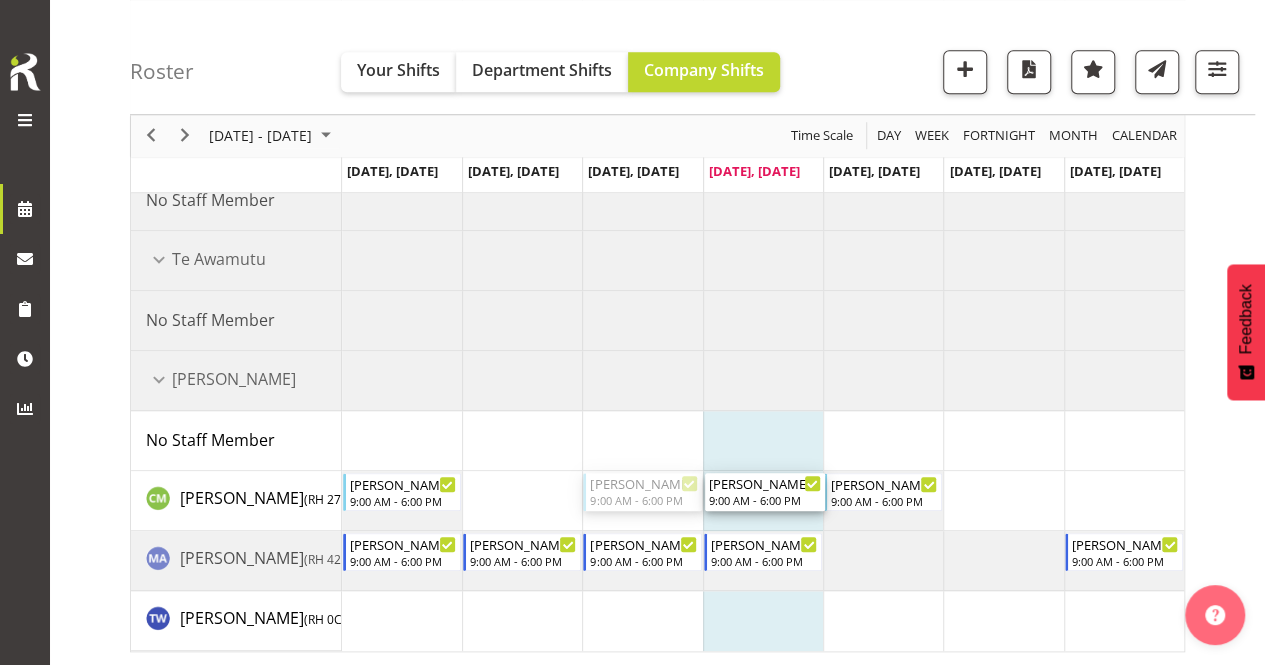 drag, startPoint x: 676, startPoint y: 496, endPoint x: 738, endPoint y: 496, distance: 62 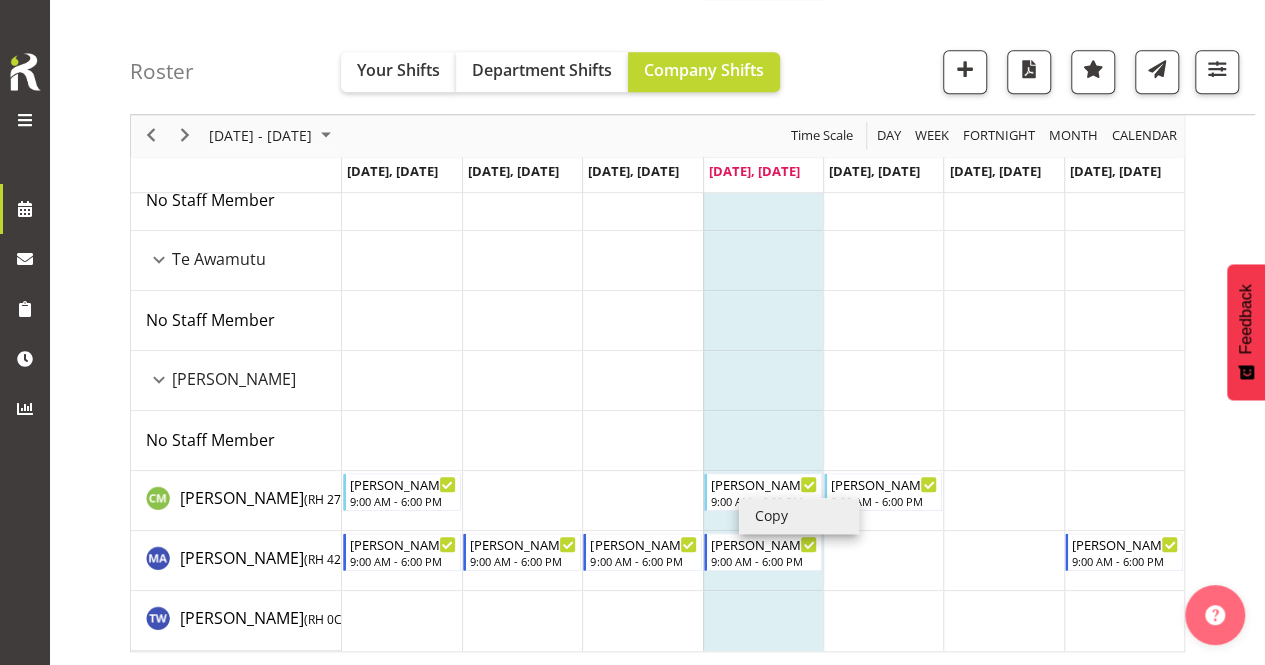 click on "Copy" at bounding box center [799, 516] 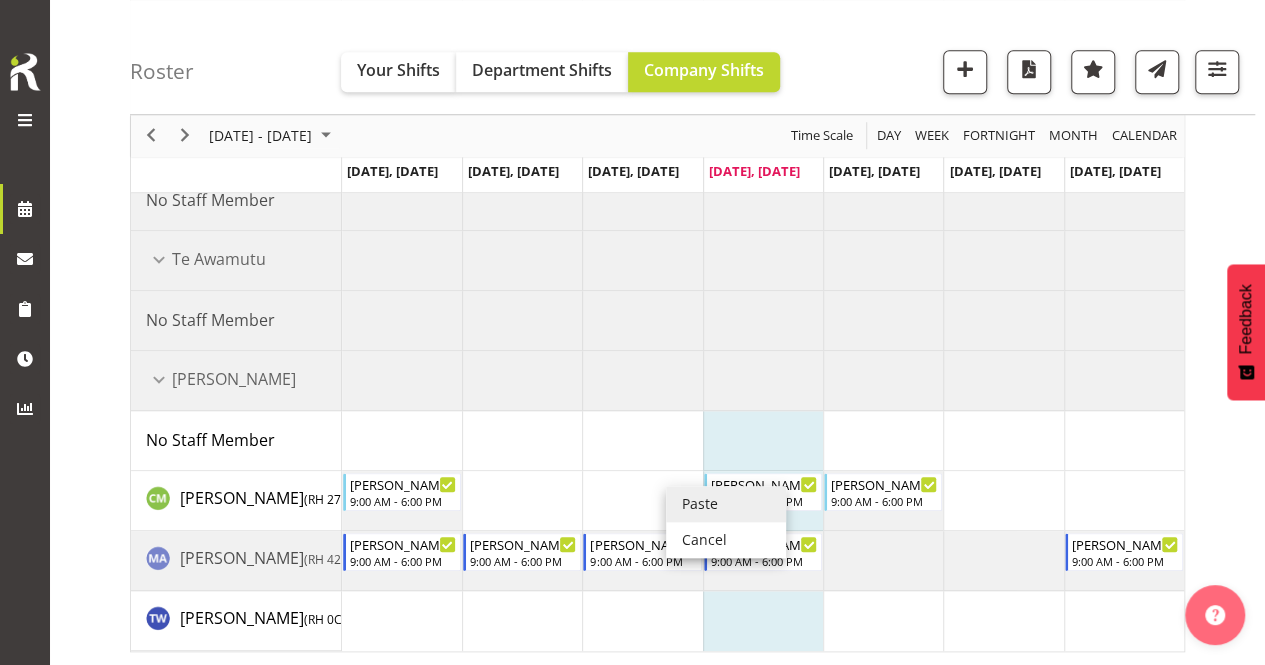 click on "Paste" at bounding box center (726, 504) 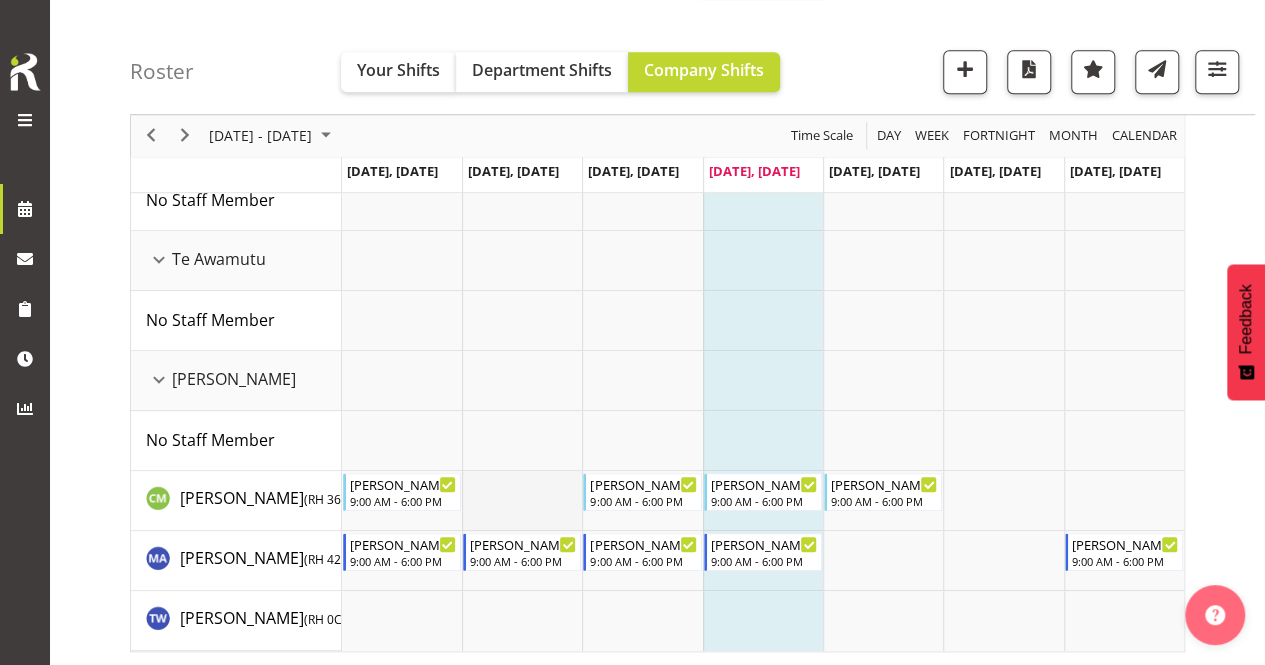 click at bounding box center [522, 501] 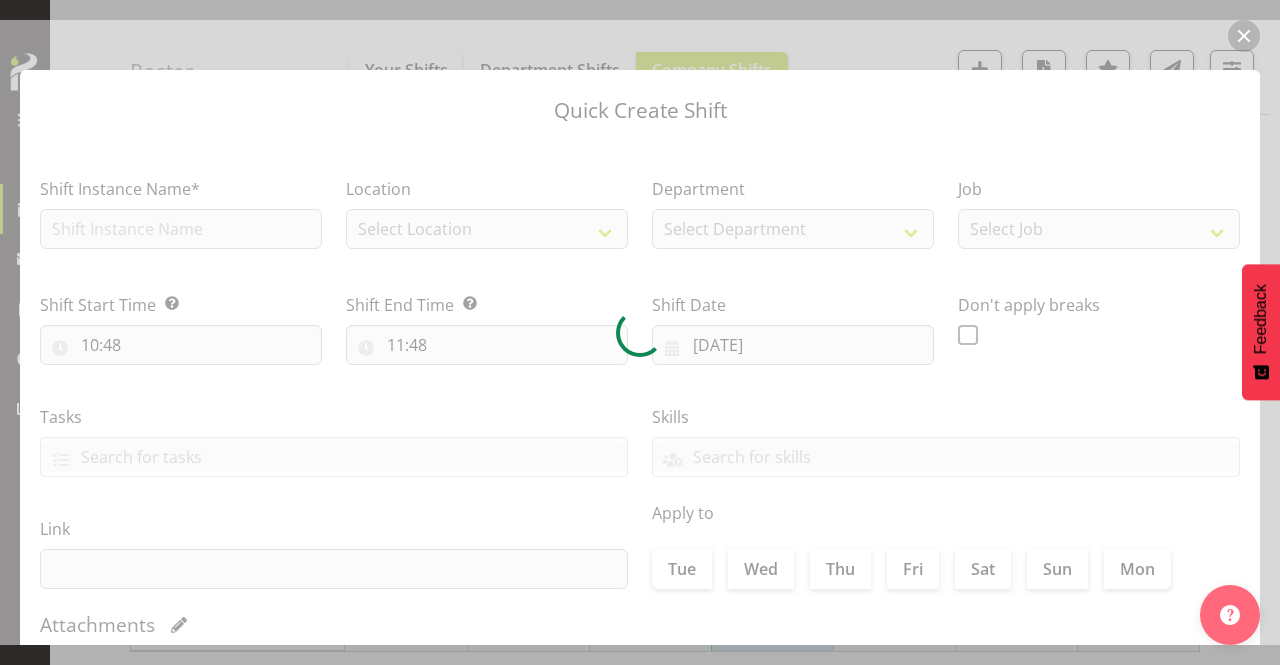 type on "[DATE]" 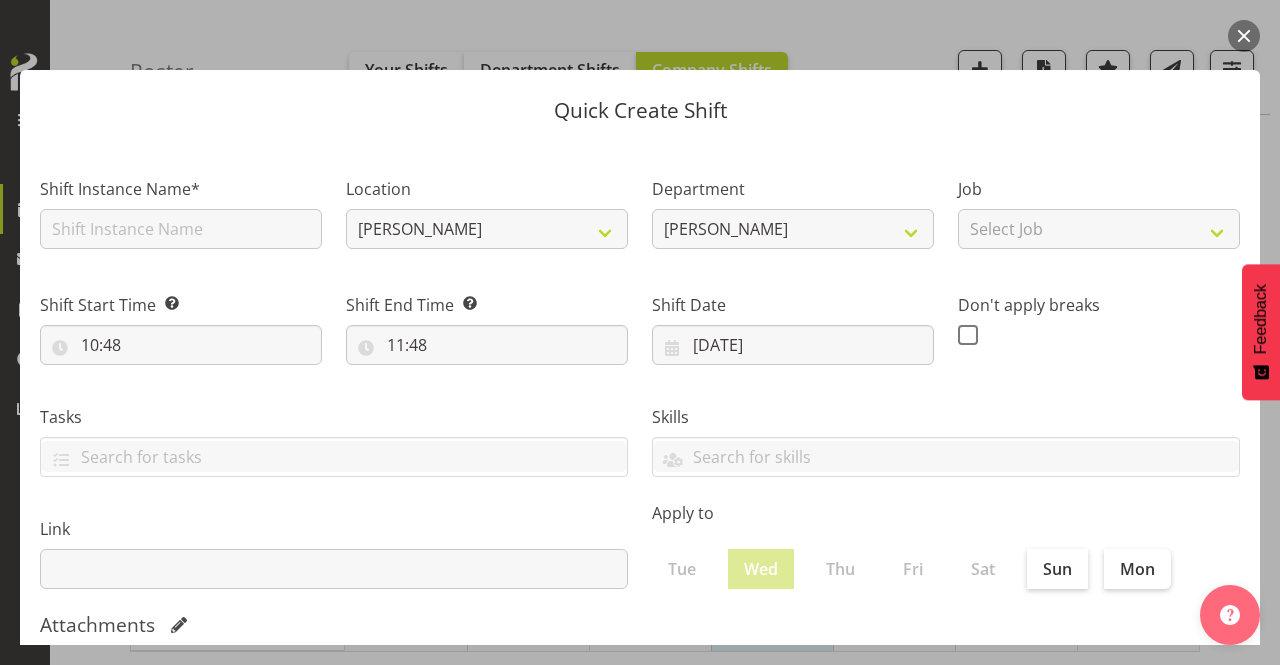 click at bounding box center [1244, 36] 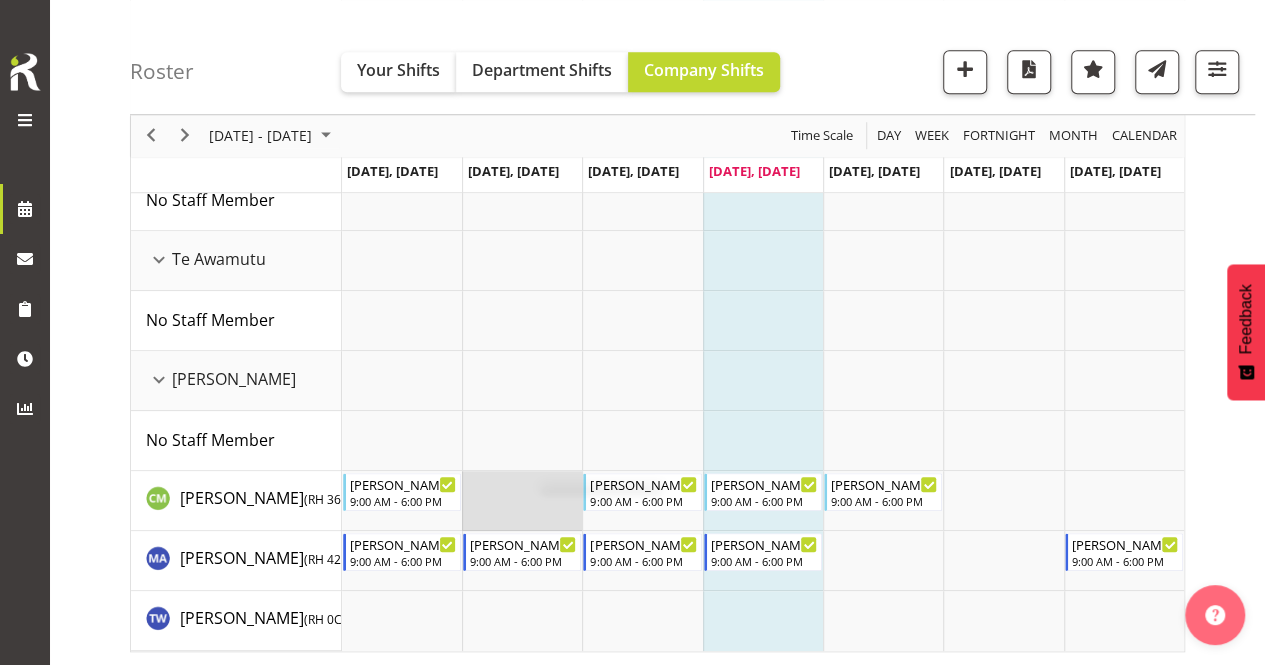 click at bounding box center (522, 501) 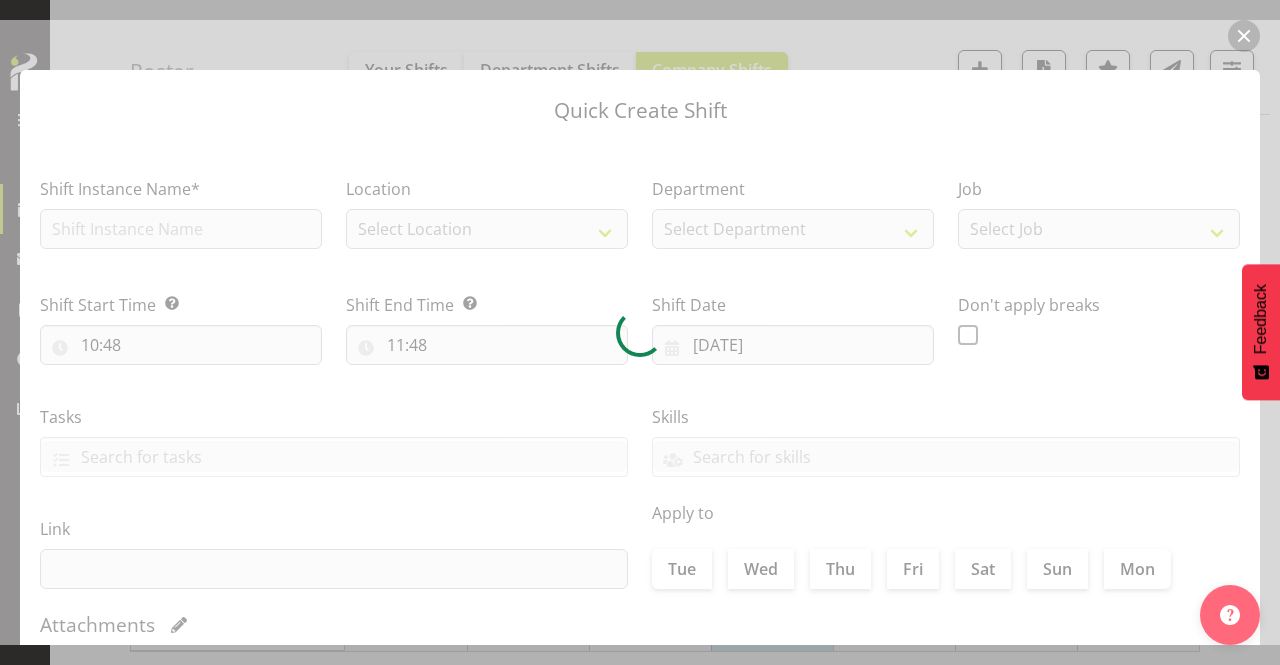 type on "[DATE]" 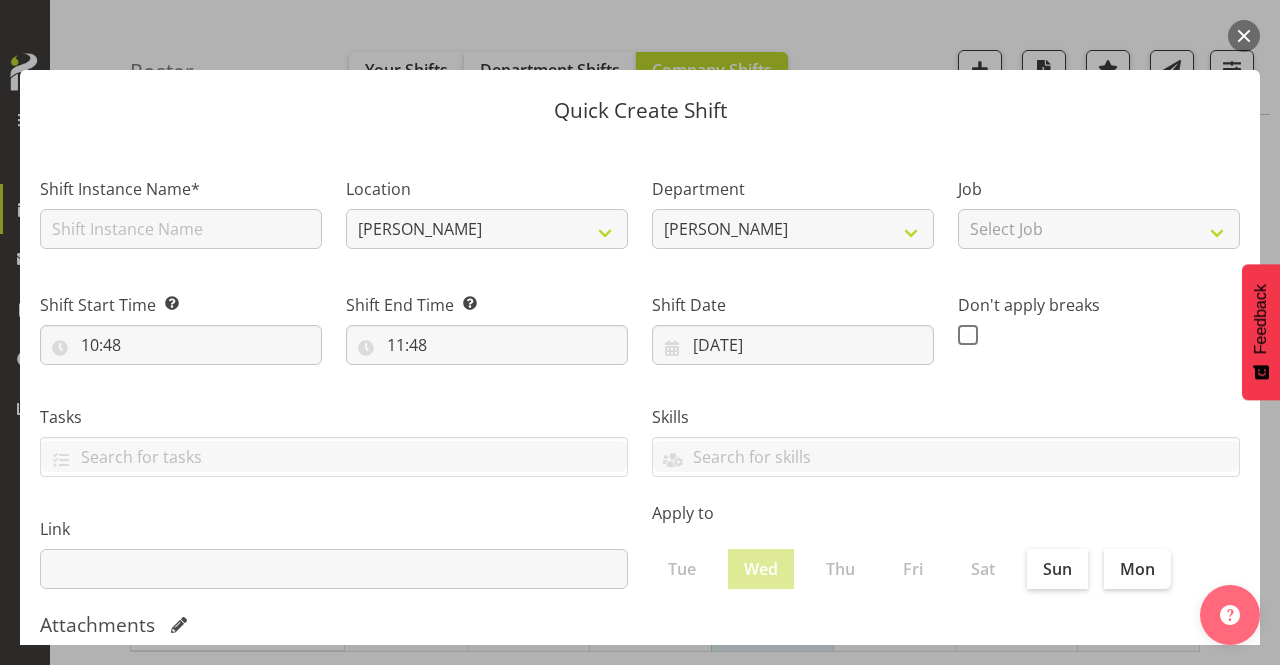 click at bounding box center [1244, 36] 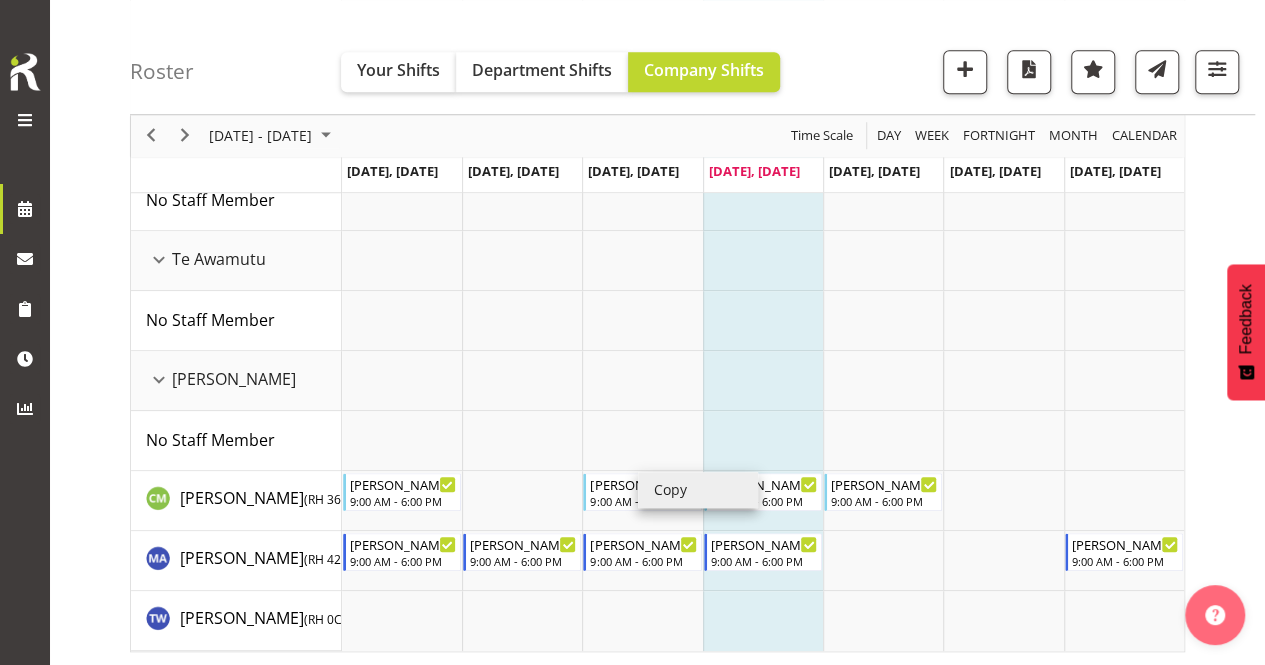 click on "Copy" at bounding box center (698, 490) 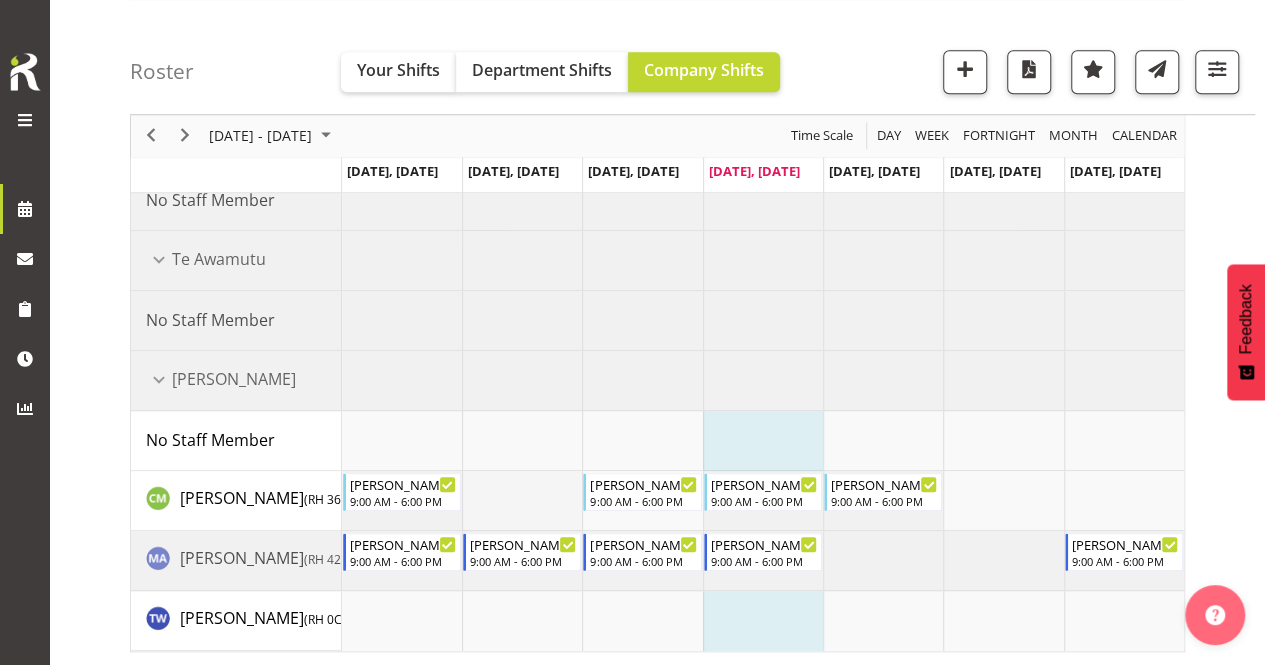 click at bounding box center [522, 501] 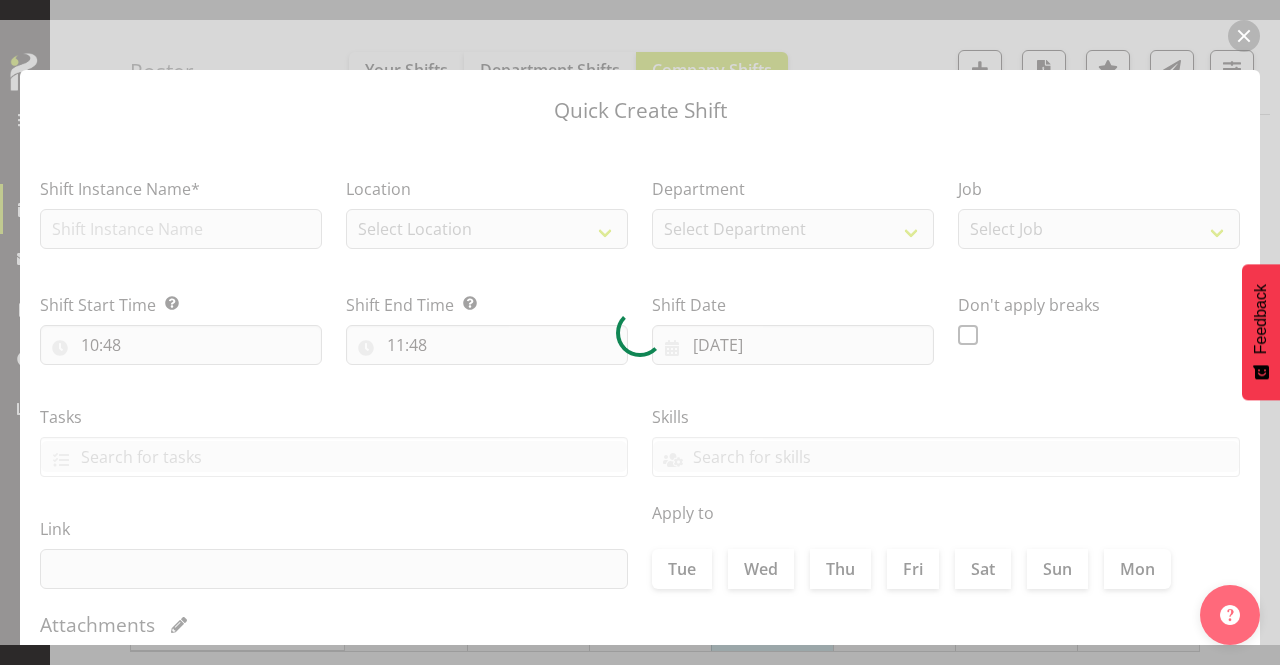 type on "[DATE]" 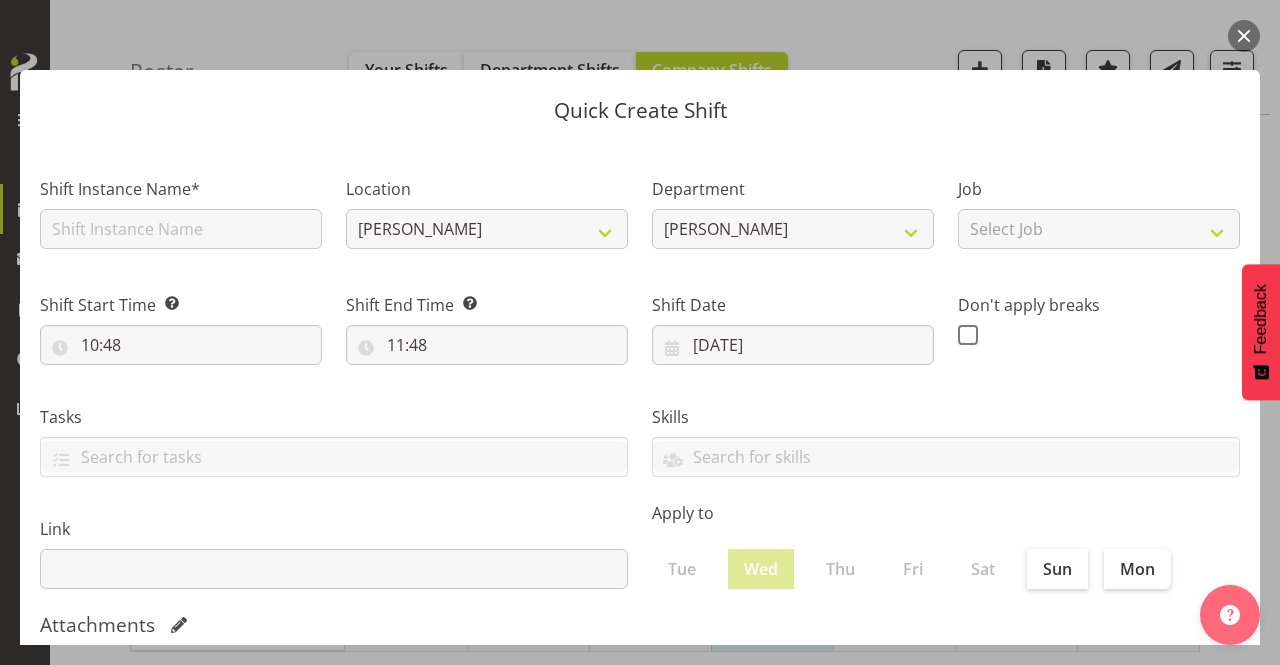 click at bounding box center [1244, 36] 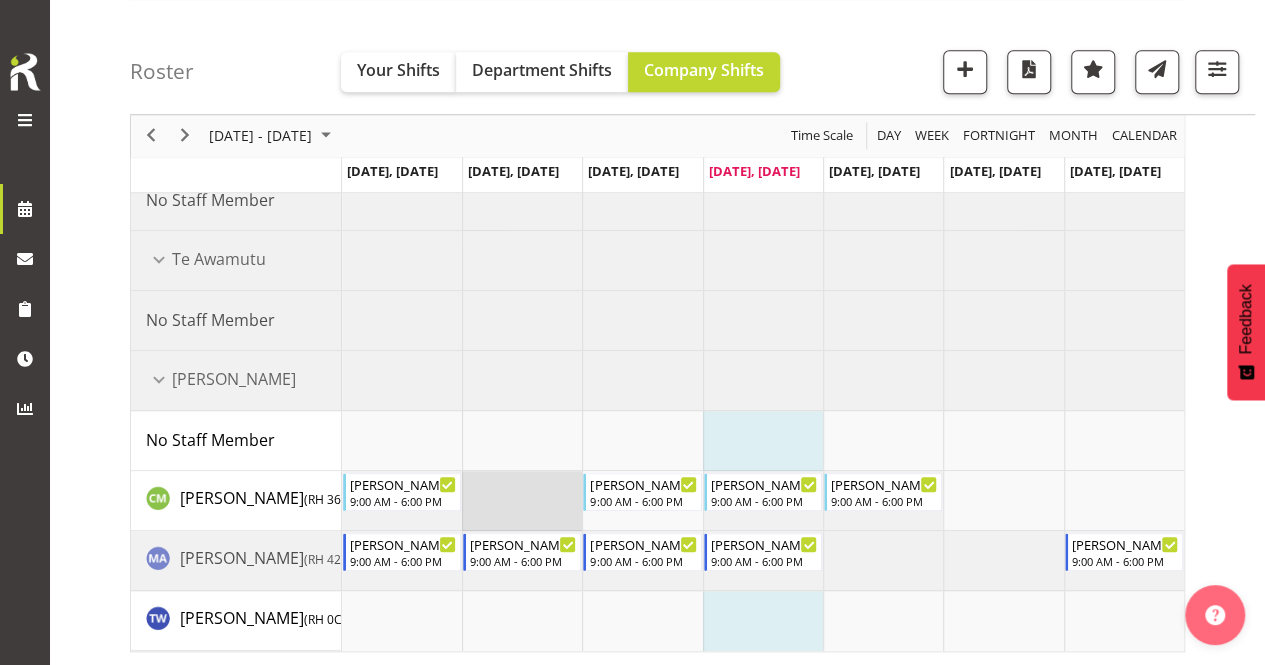 click at bounding box center [522, 501] 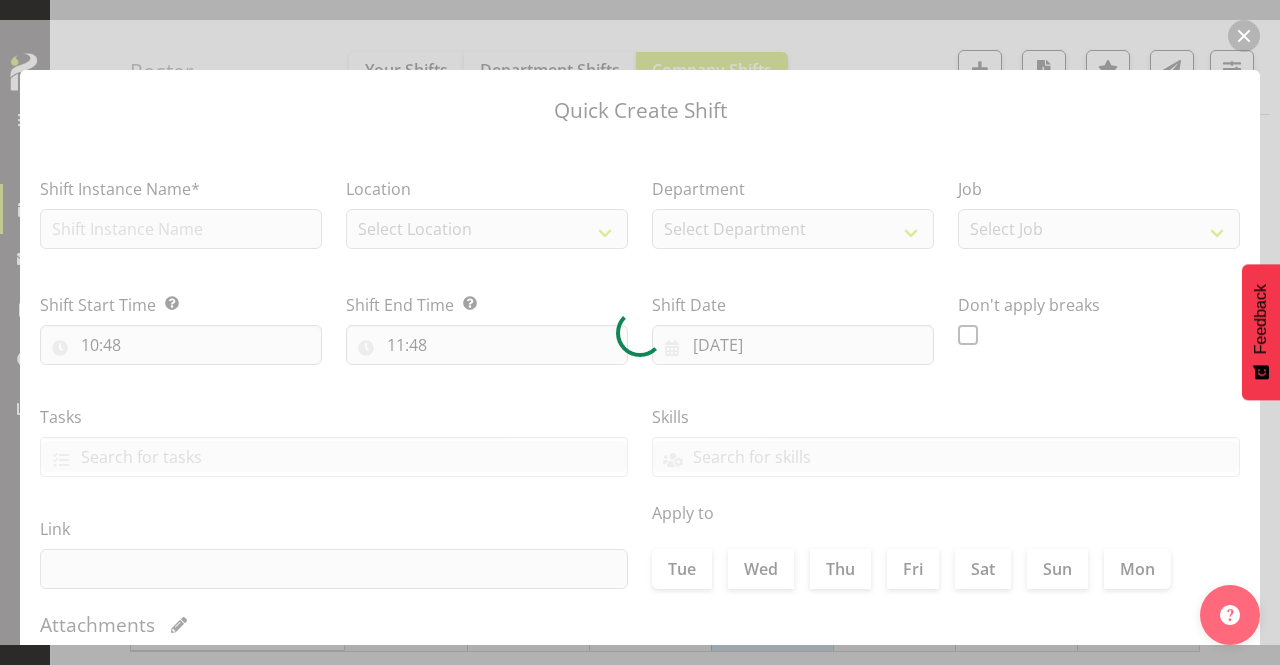 type on "[DATE]" 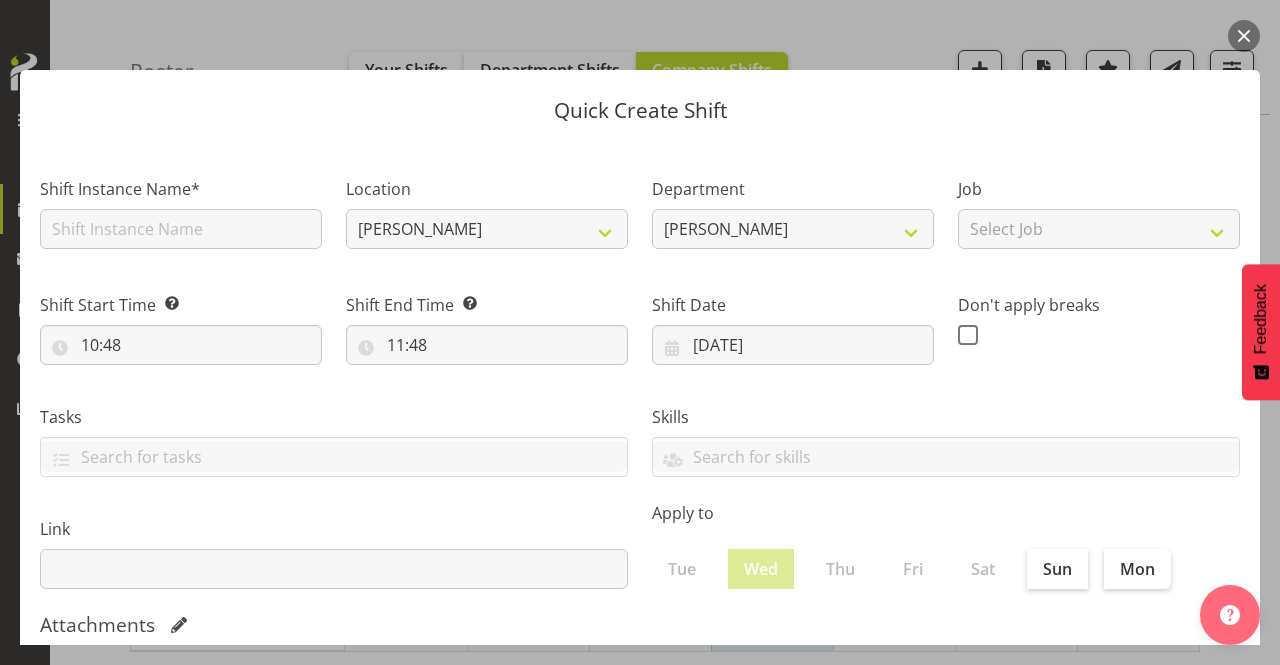 click at bounding box center (1244, 36) 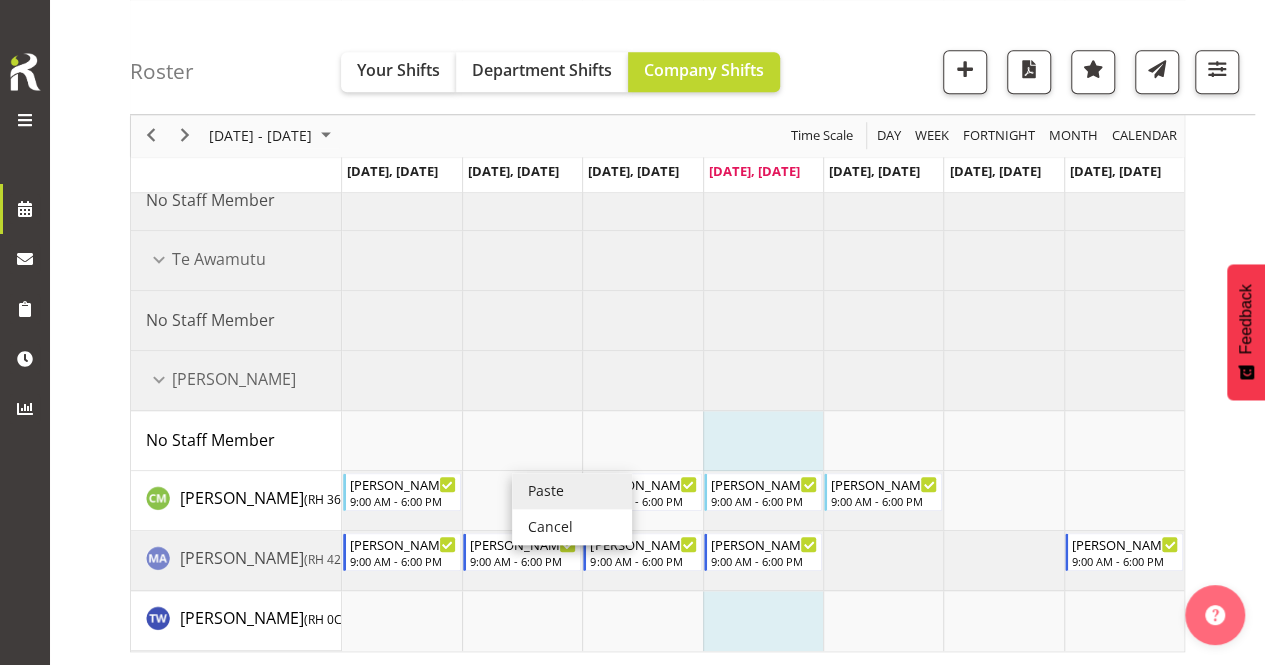 click on "Paste" at bounding box center [572, 491] 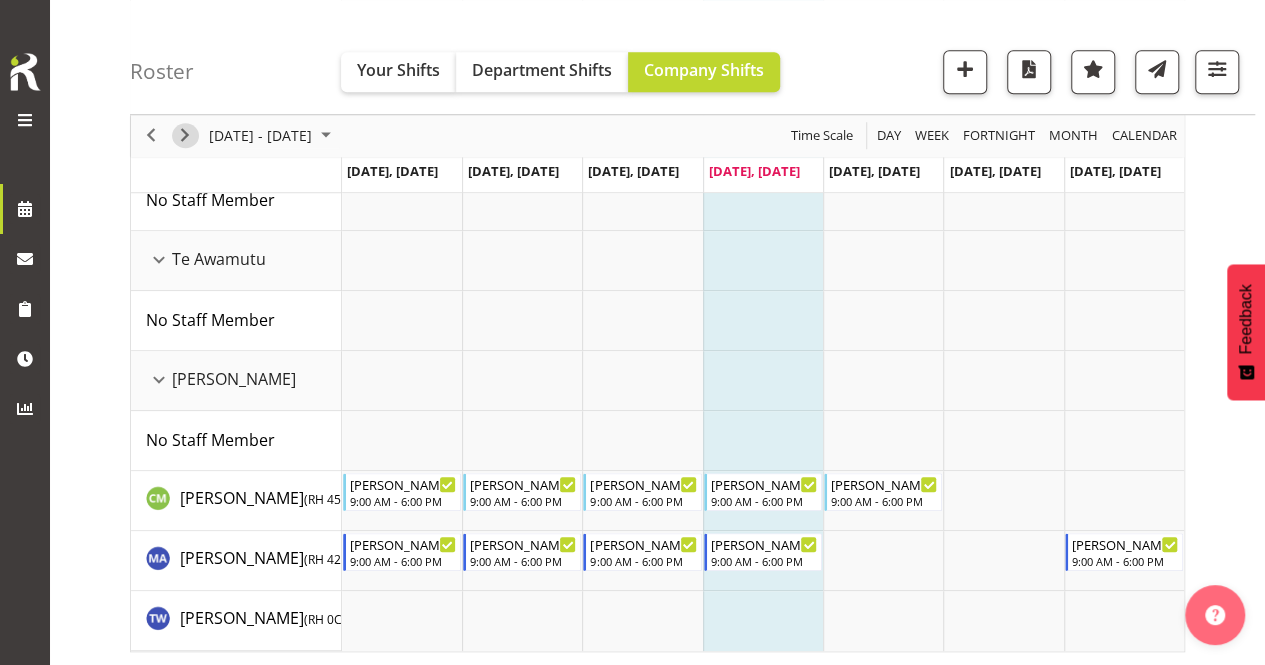 click at bounding box center (185, 136) 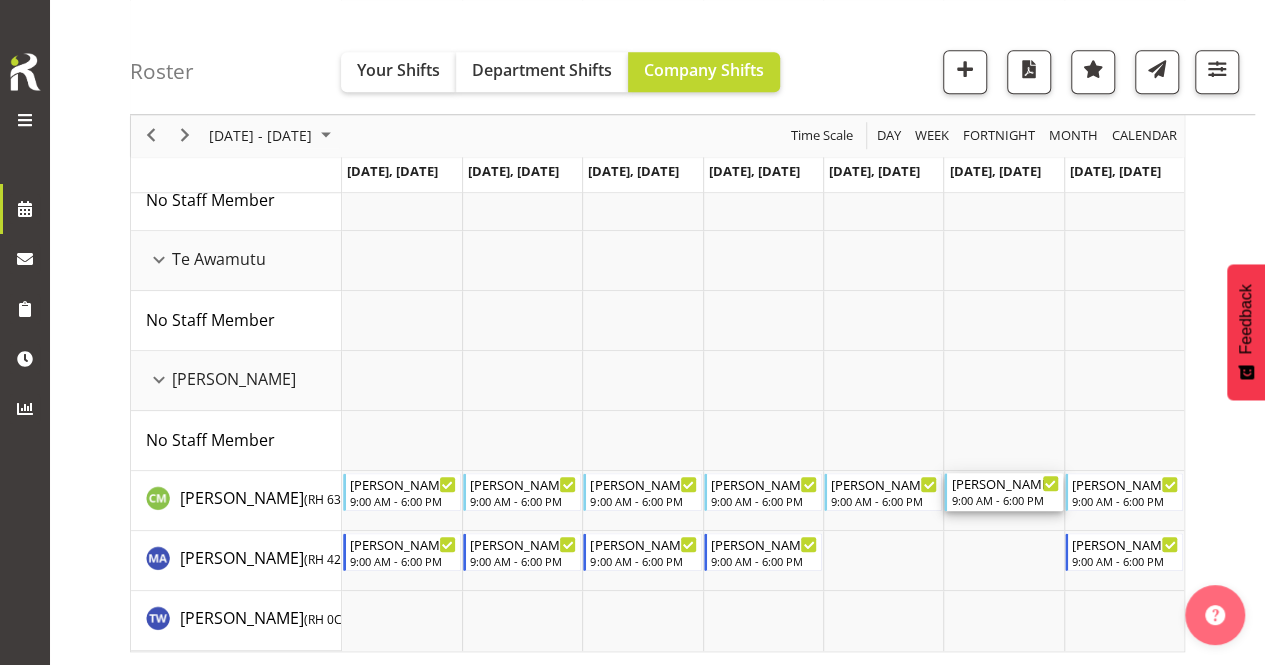 click 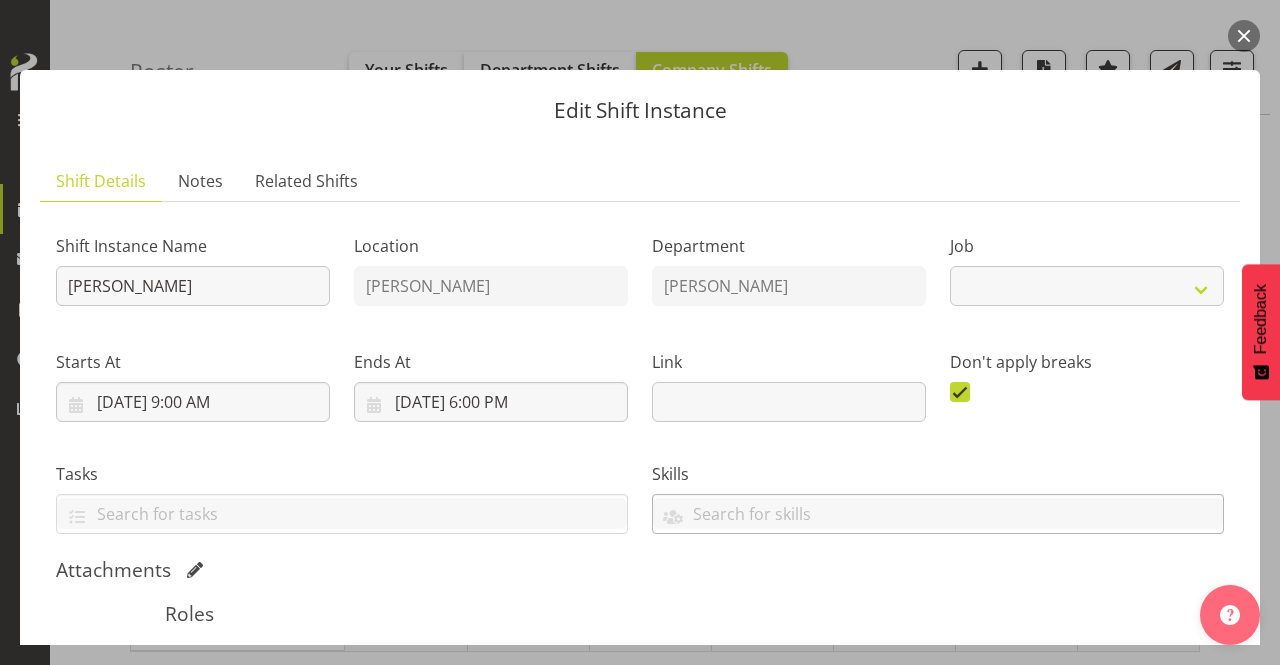 select on "10293" 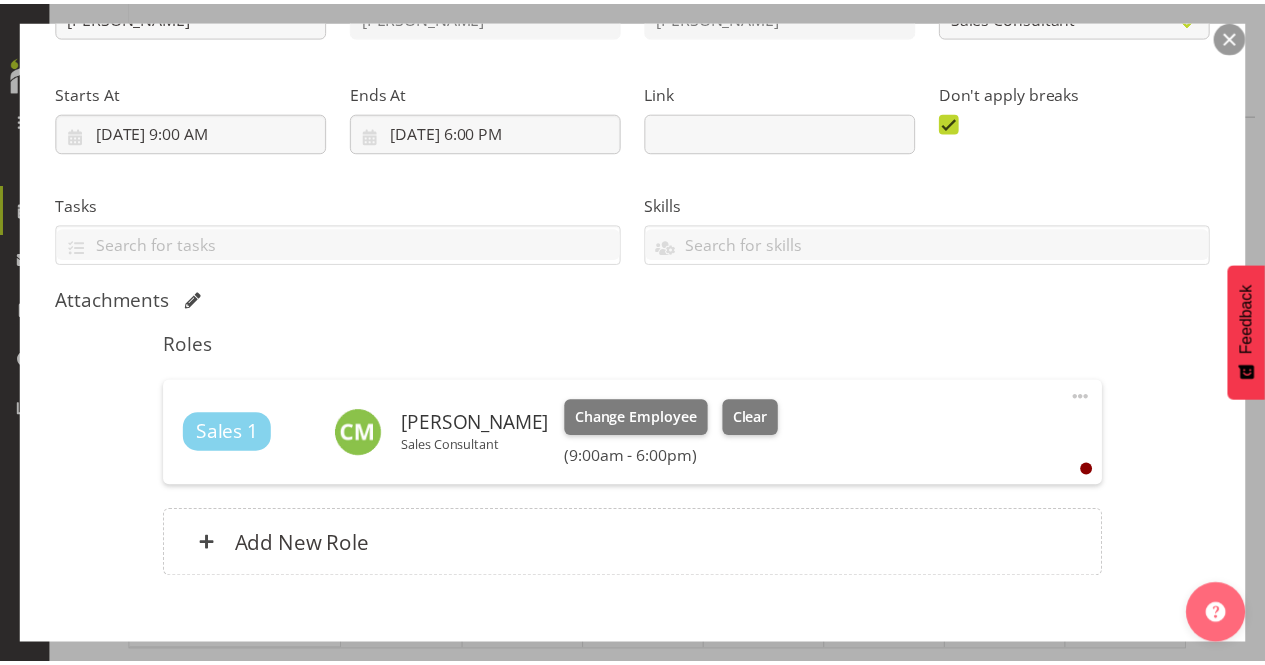 scroll, scrollTop: 378, scrollLeft: 0, axis: vertical 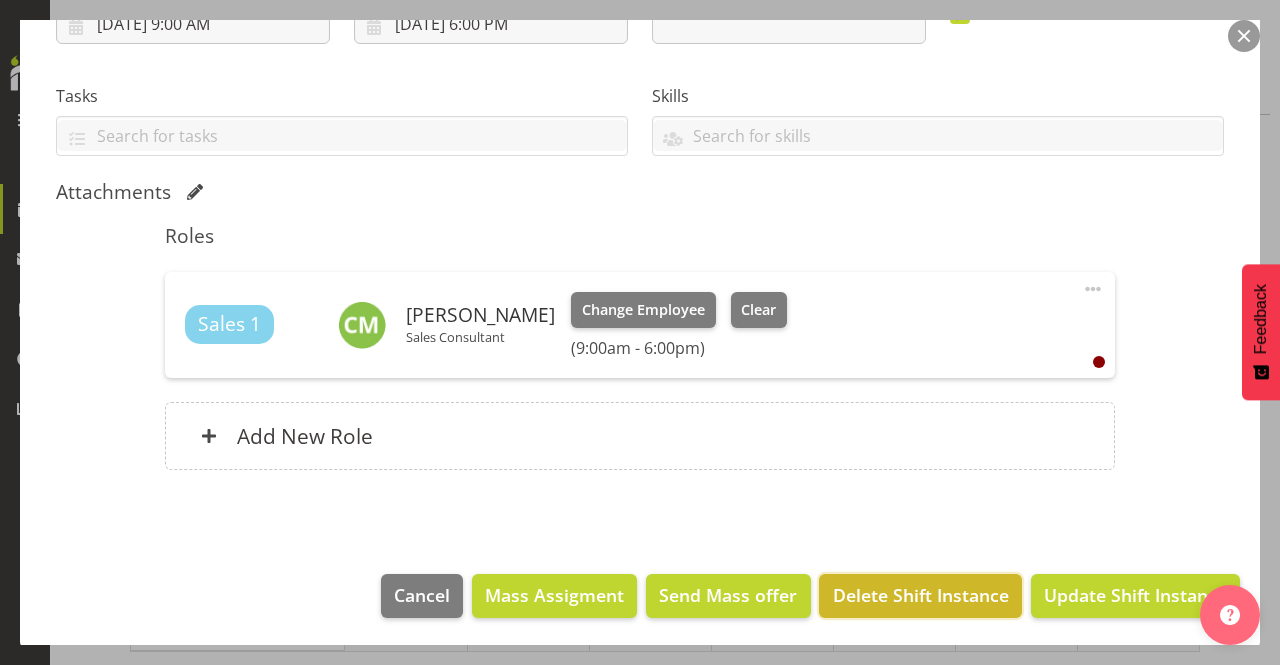 click on "Delete Shift Instance" at bounding box center (921, 595) 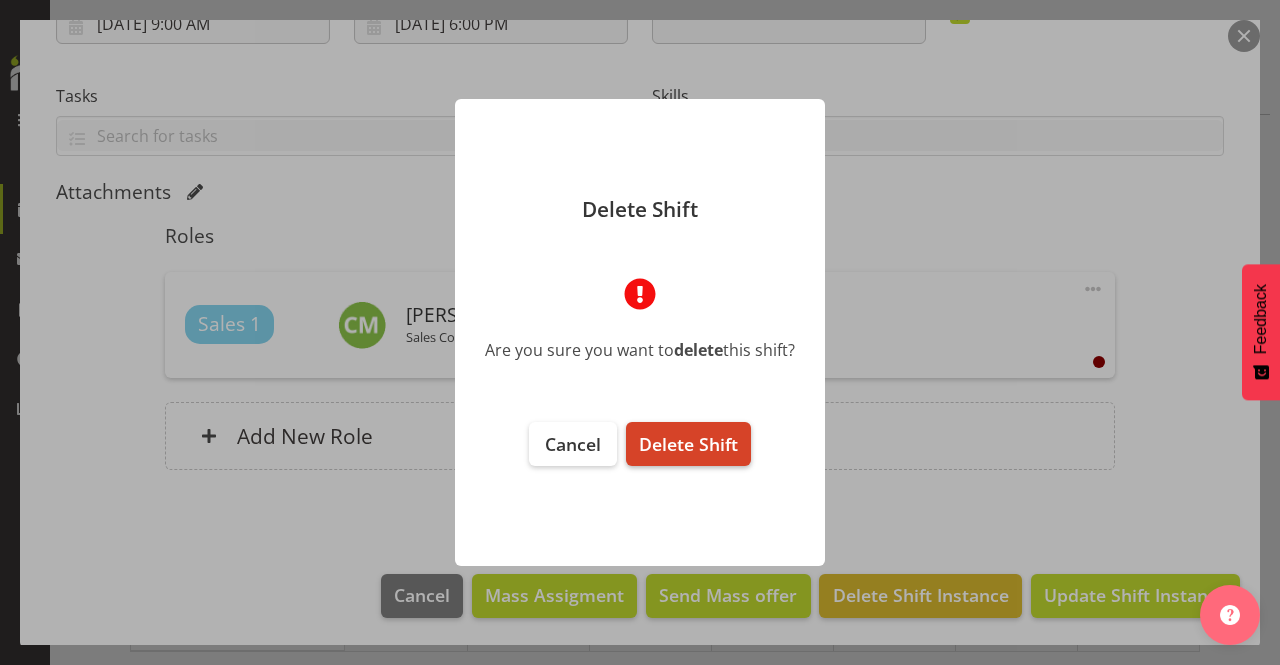 click on "Delete Shift" at bounding box center [688, 444] 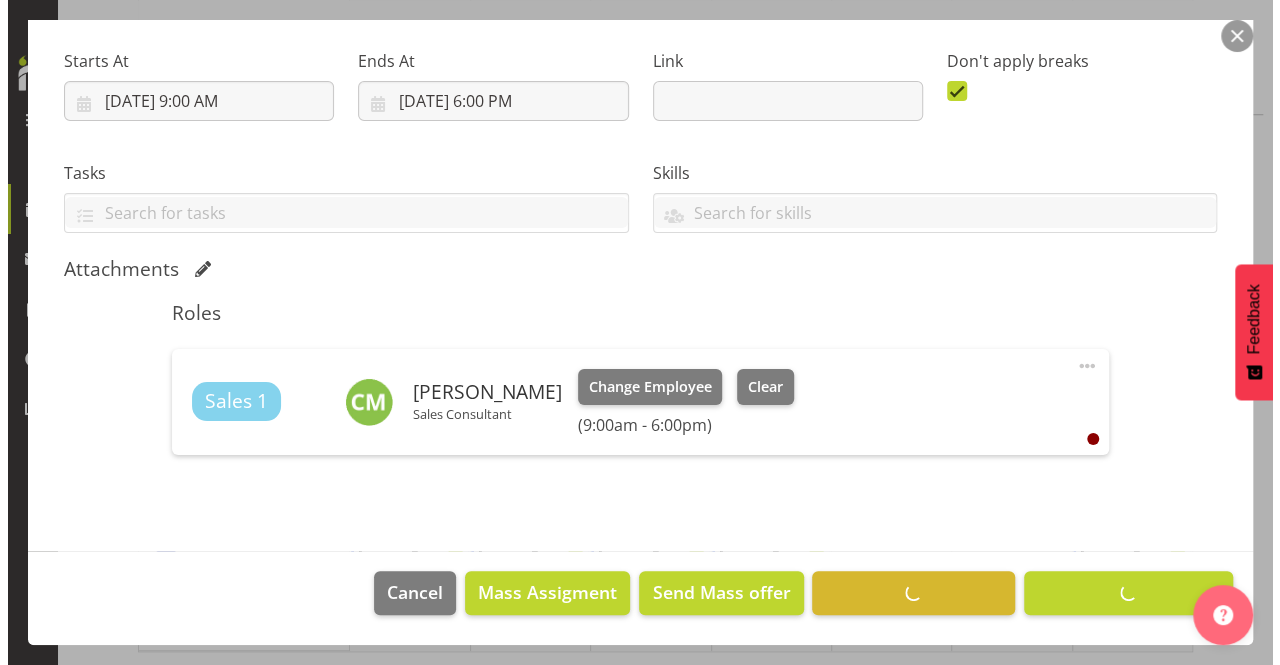 scroll, scrollTop: 298, scrollLeft: 0, axis: vertical 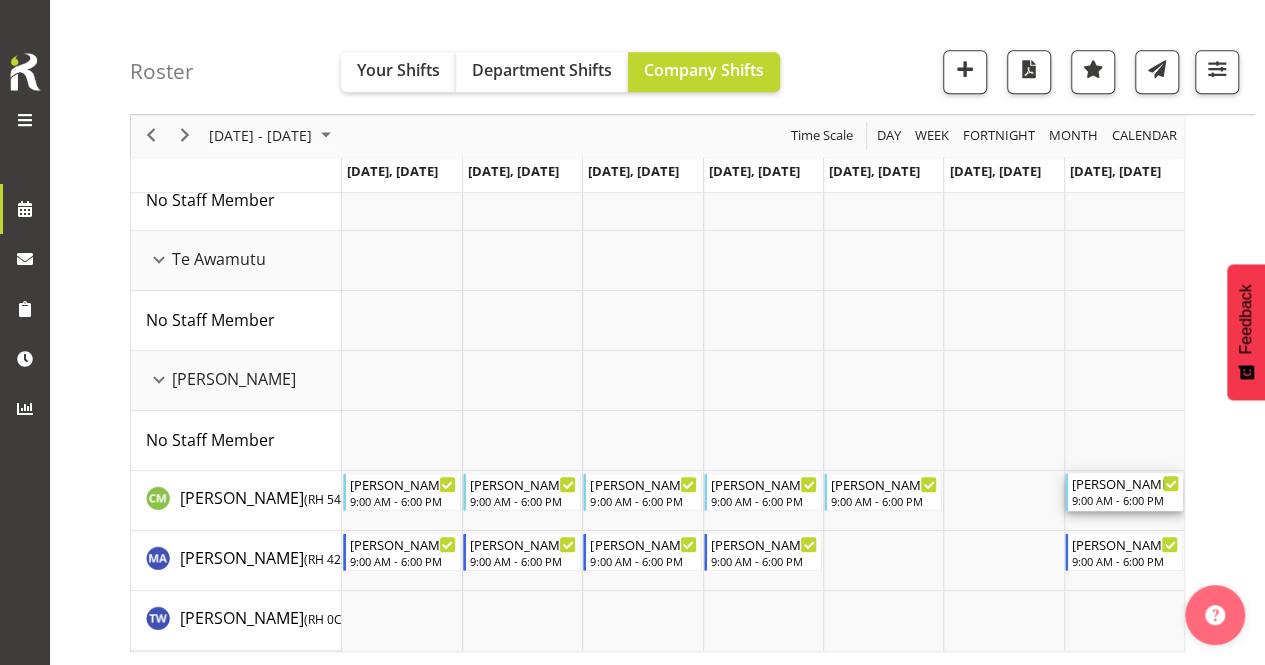 click 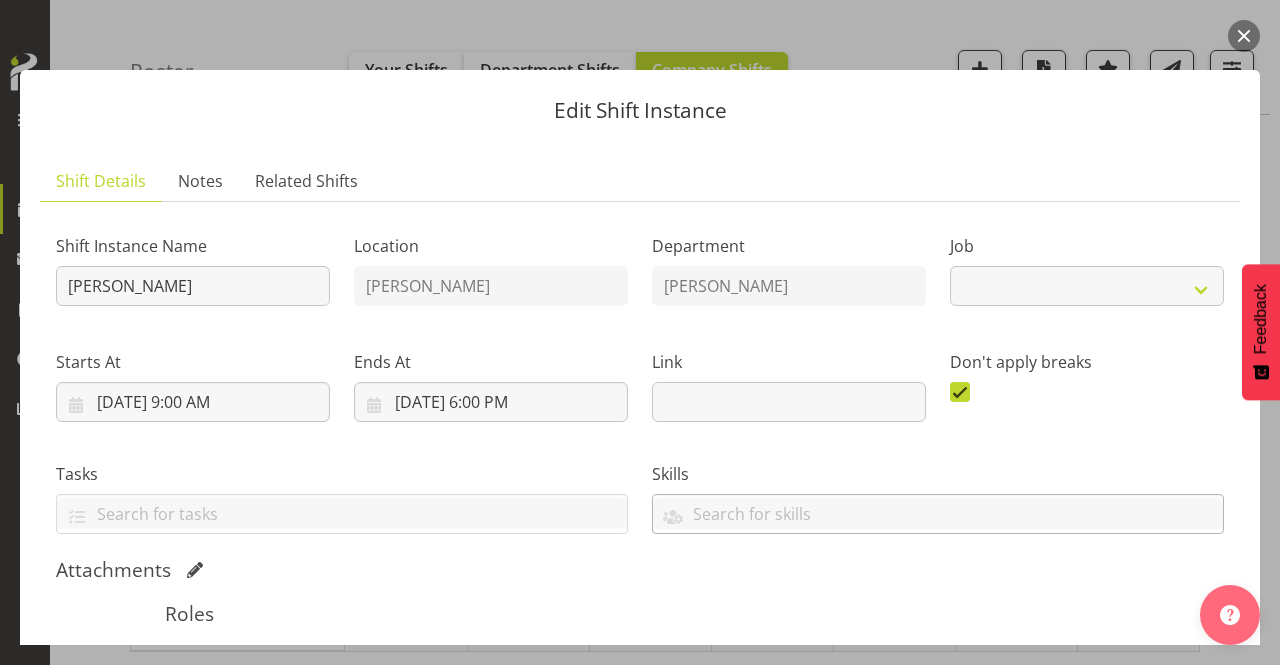 select on "10293" 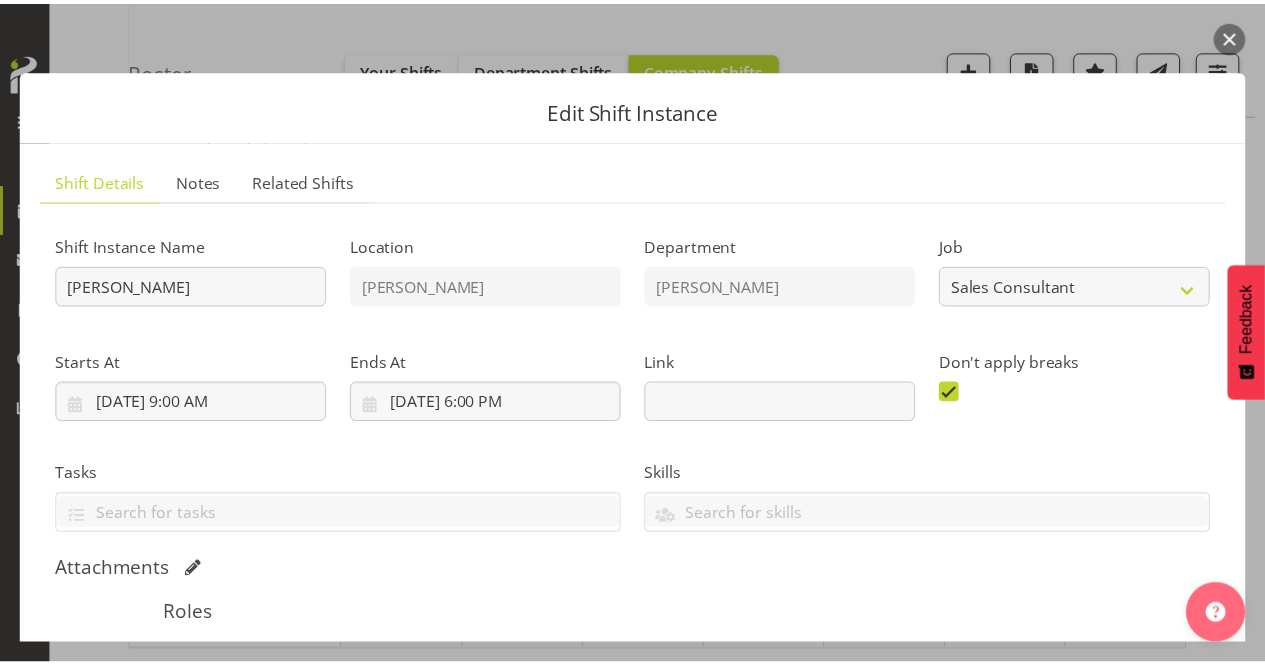 scroll, scrollTop: 378, scrollLeft: 0, axis: vertical 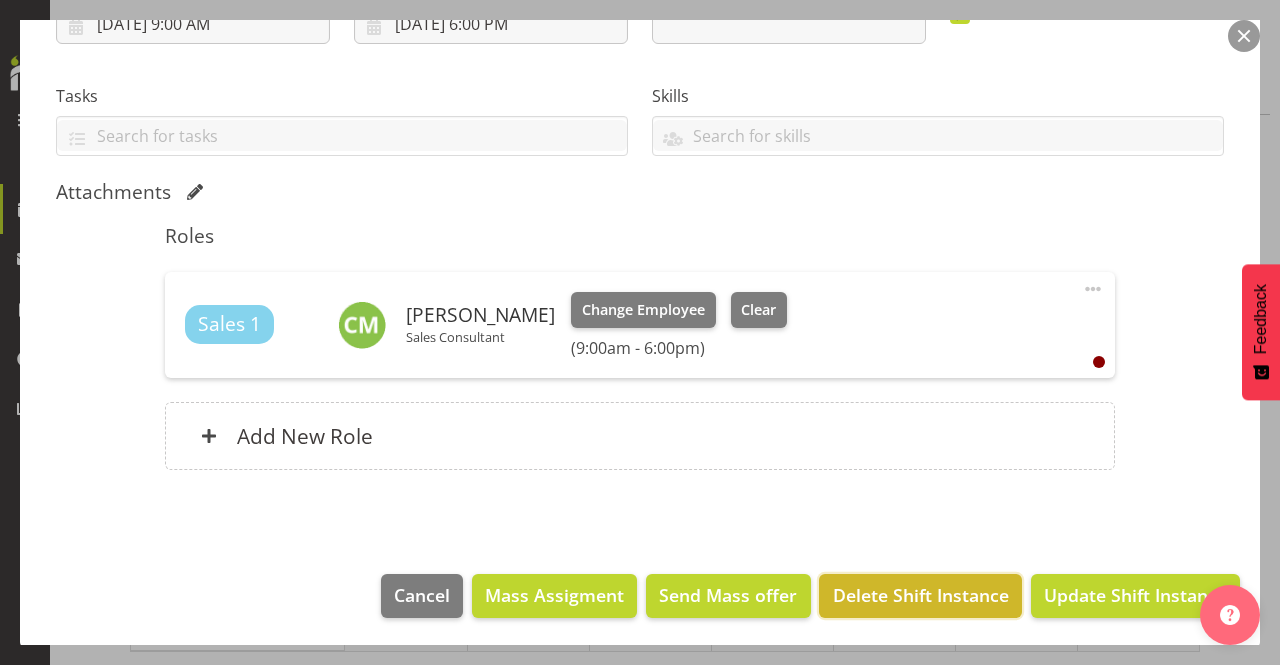 click on "Delete Shift Instance" at bounding box center (921, 595) 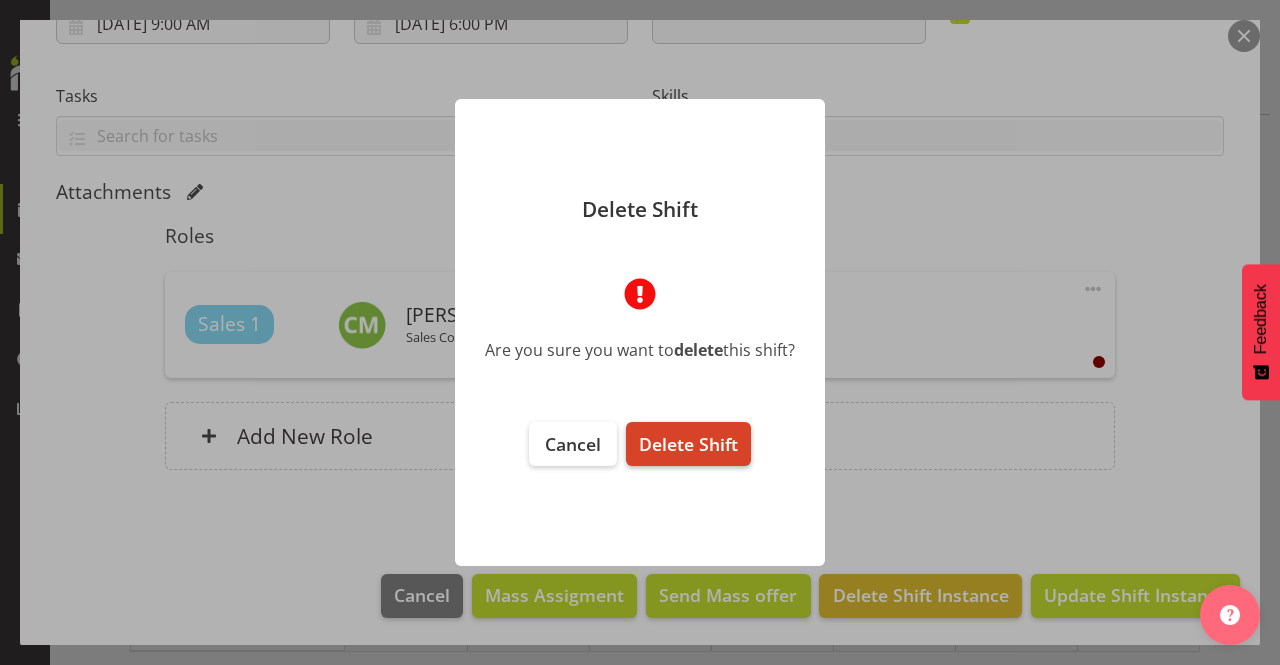 click on "Delete Shift" at bounding box center [688, 444] 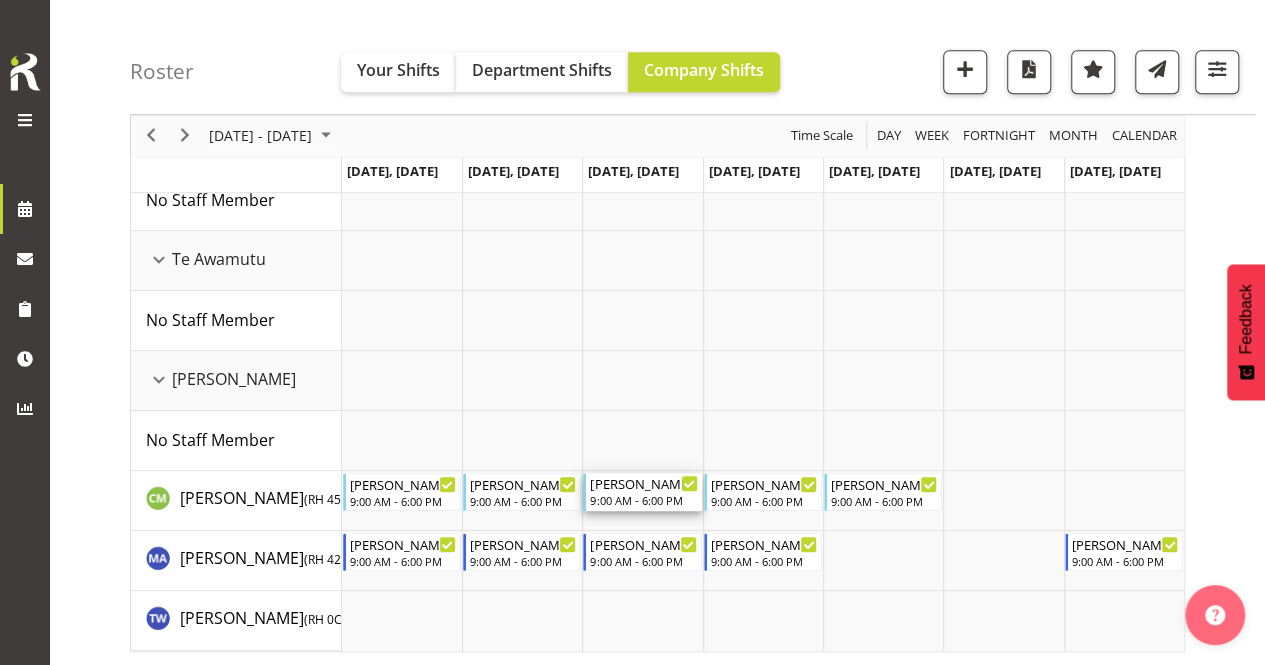 click on "9:00 AM - 6:00 PM" at bounding box center [643, 500] 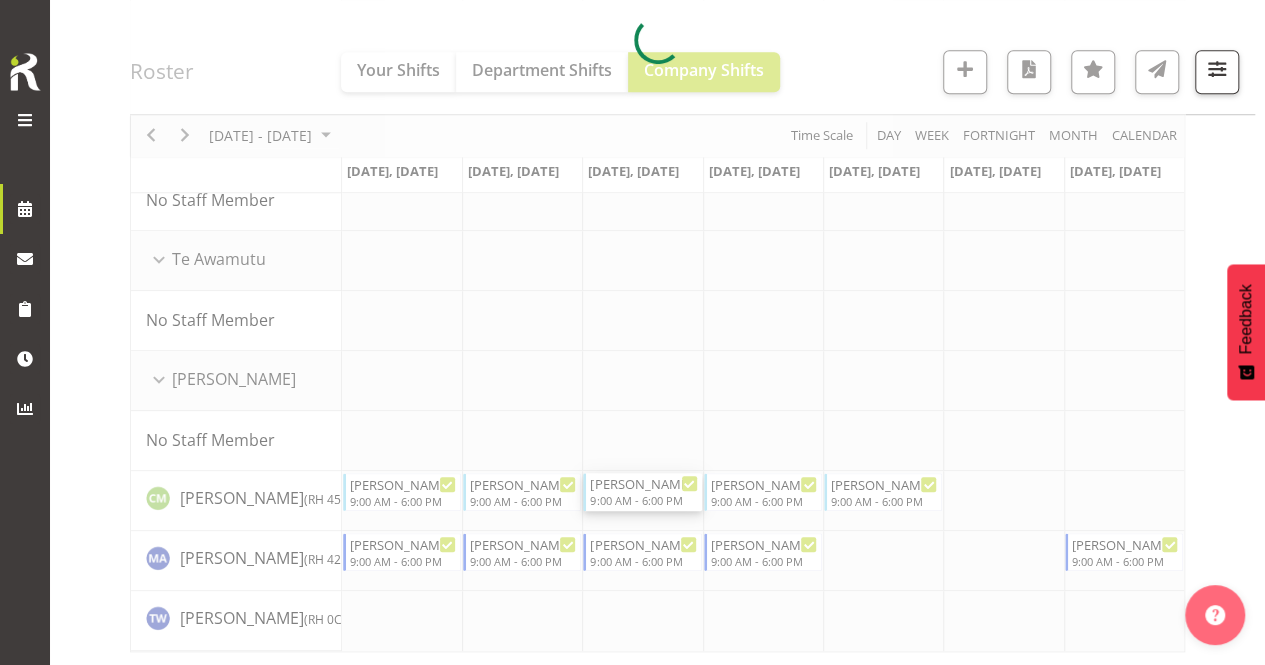 select 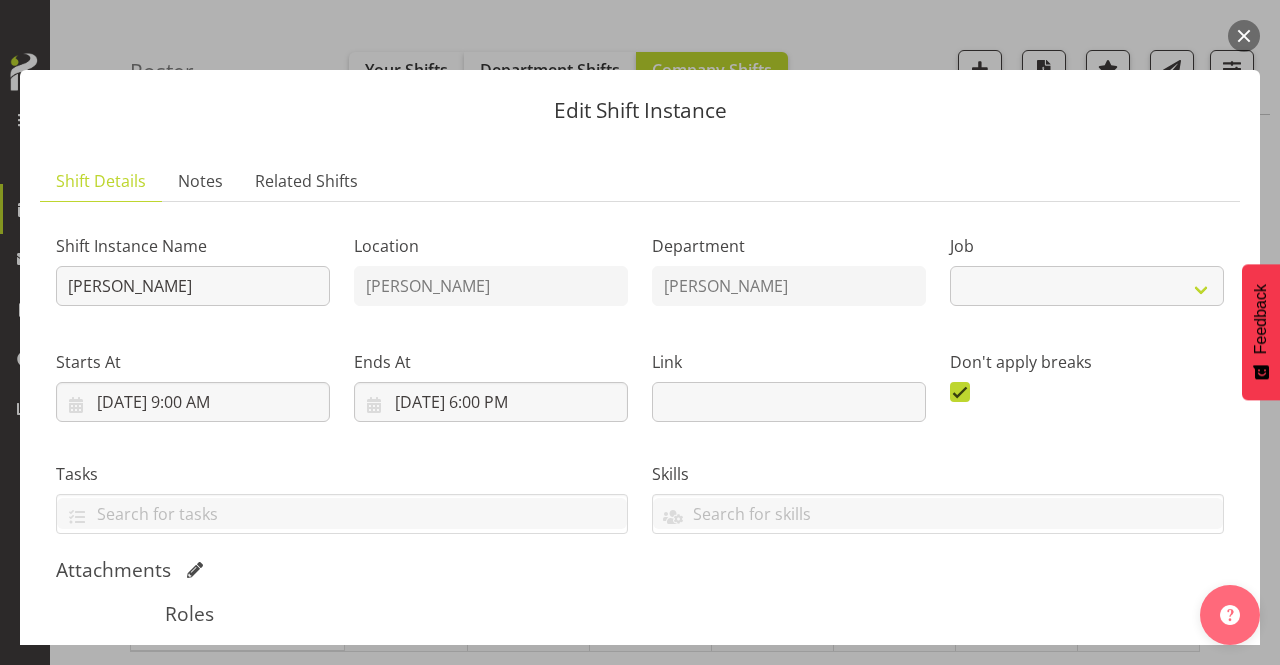 select on "10293" 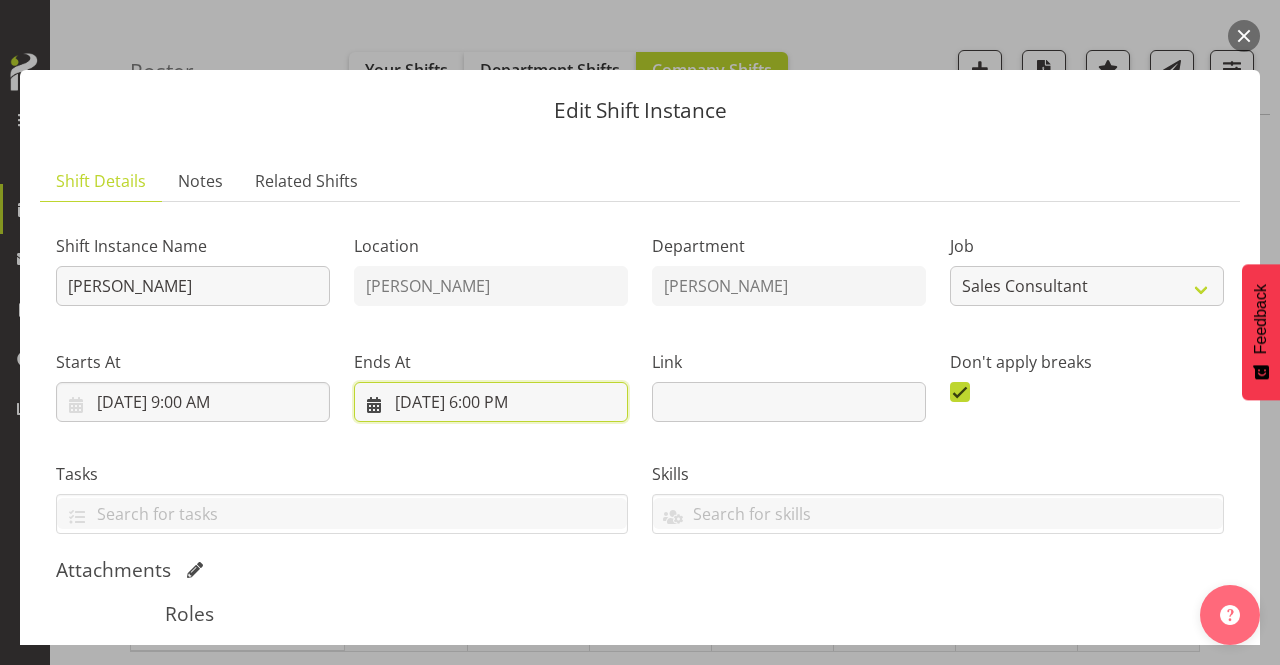 click on "[DATE] 6:00 PM" at bounding box center (491, 402) 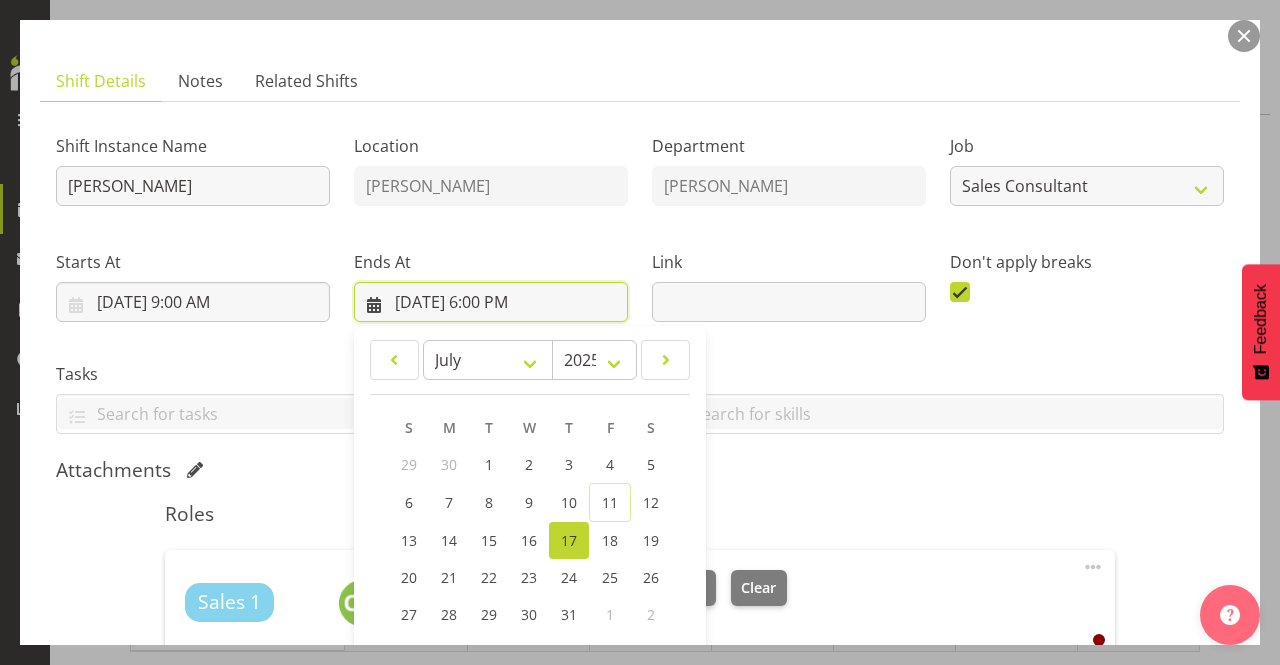 scroll, scrollTop: 378, scrollLeft: 0, axis: vertical 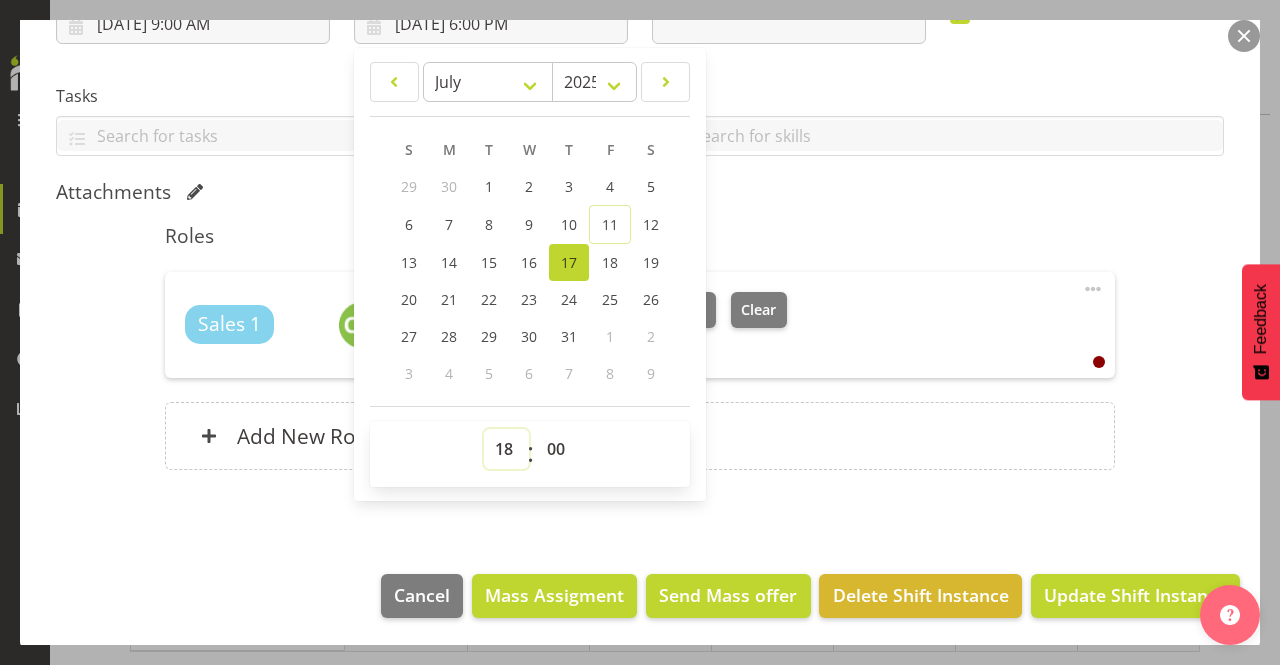 click on "00   01   02   03   04   05   06   07   08   09   10   11   12   13   14   15   16   17   18   19   20   21   22   23" at bounding box center (506, 449) 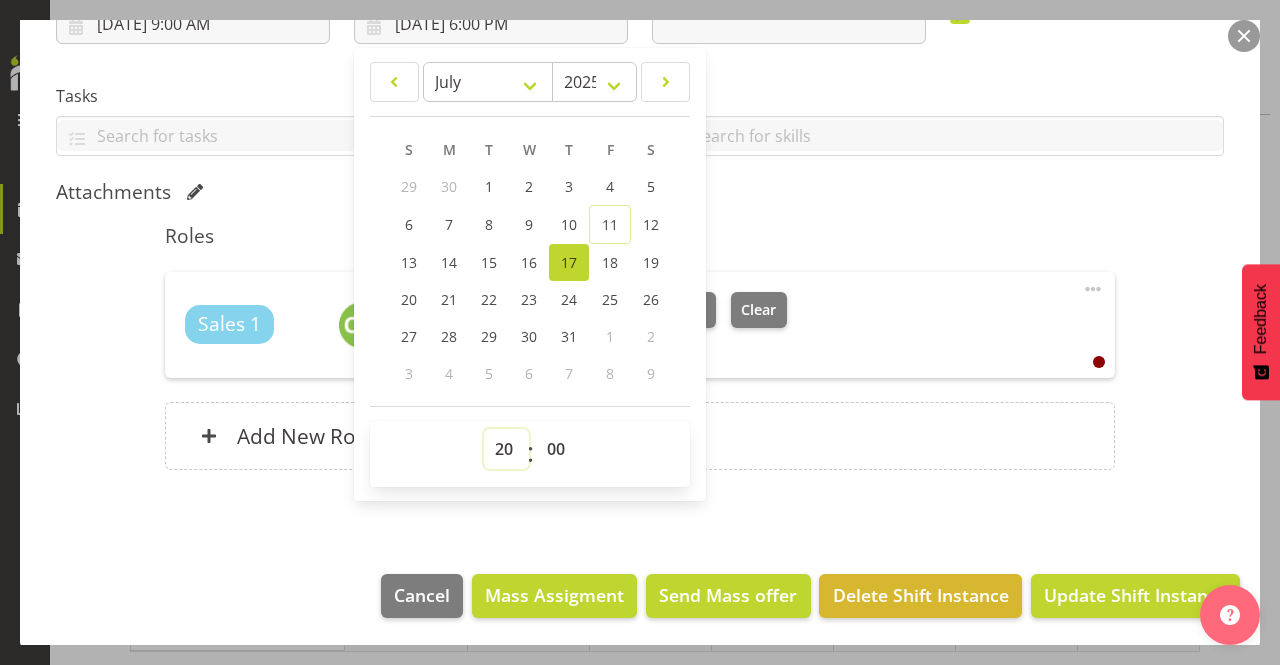 click on "00   01   02   03   04   05   06   07   08   09   10   11   12   13   14   15   16   17   18   19   20   21   22   23" at bounding box center [506, 449] 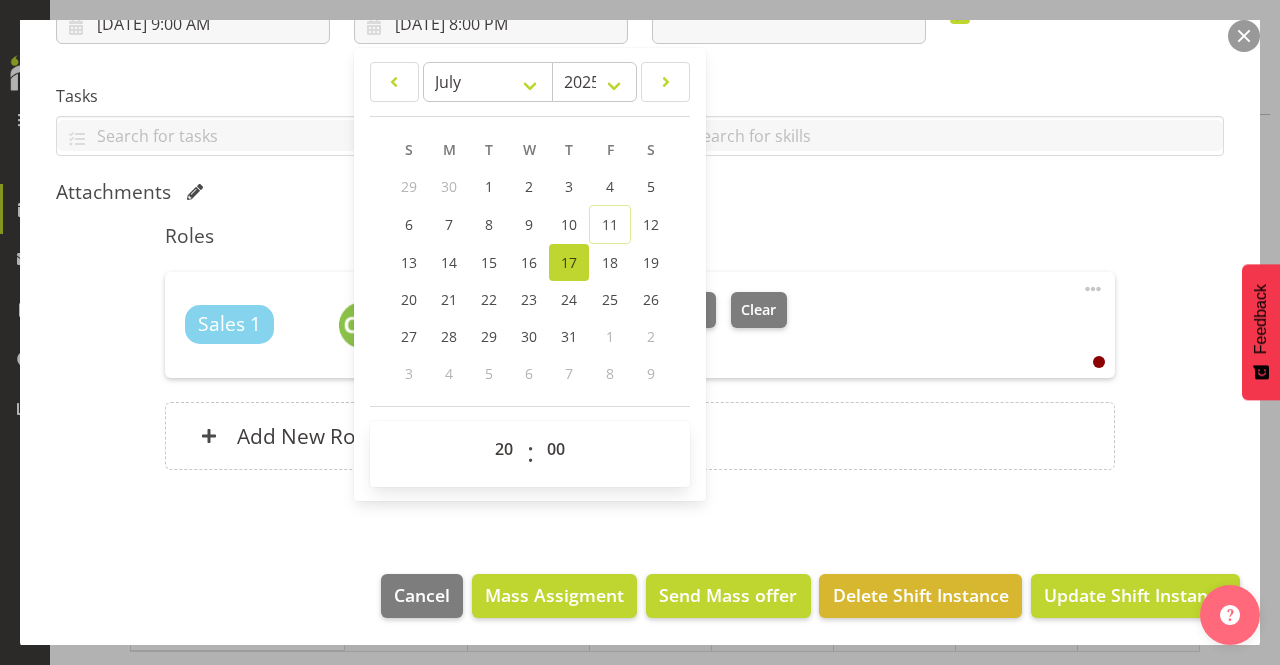 click on "Roles
Sales 1
[PERSON_NAME]   Sales Consultant
Change Employee
Clear
(9:00am -
8:00pm)                     Edit
Cover Role
Delete
Add New Role" at bounding box center (639, 353) 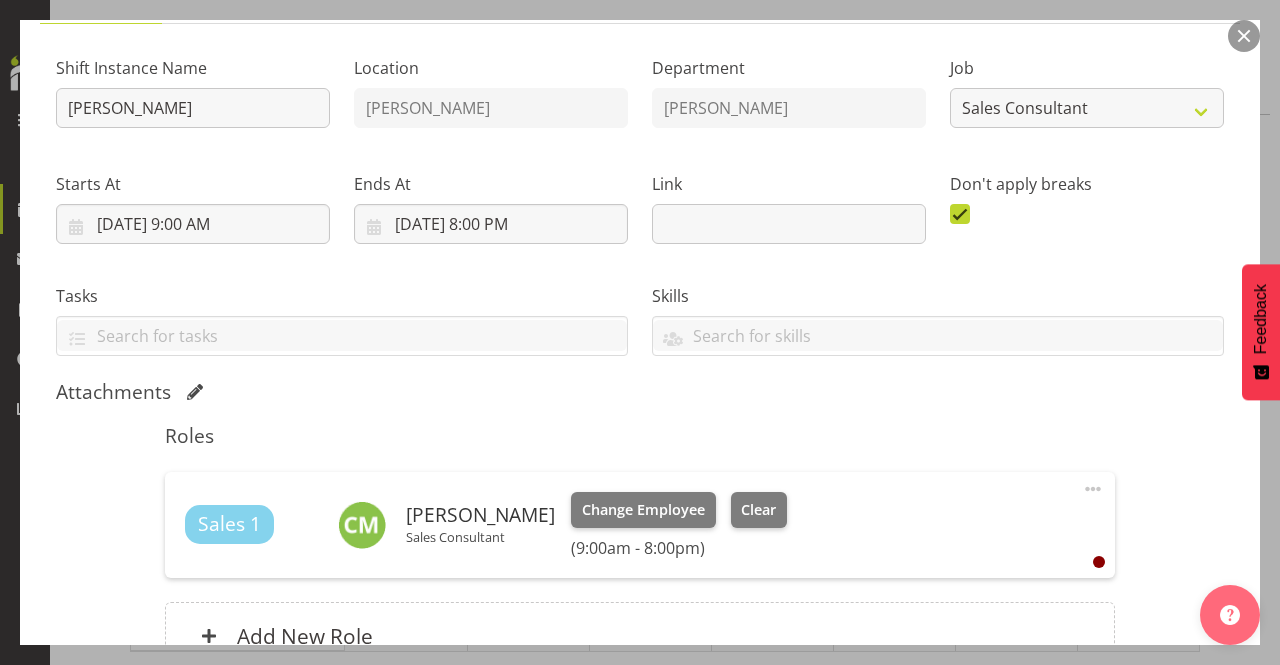 scroll, scrollTop: 378, scrollLeft: 0, axis: vertical 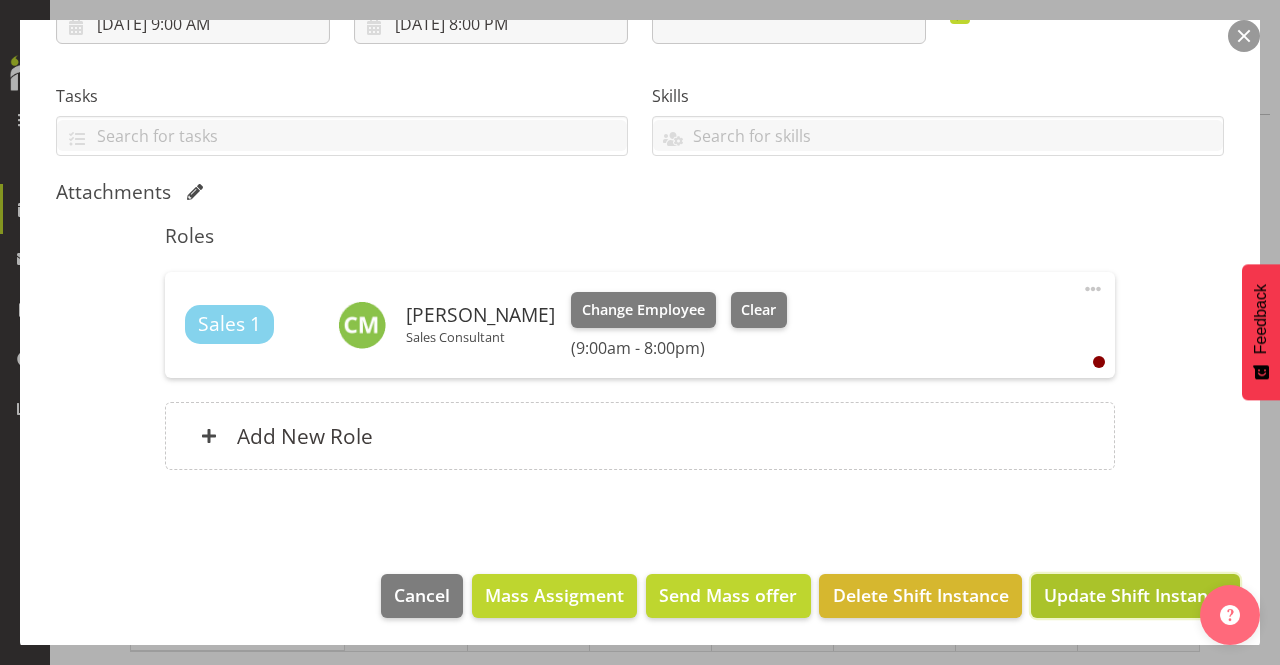 click on "Update Shift Instance" at bounding box center [1135, 595] 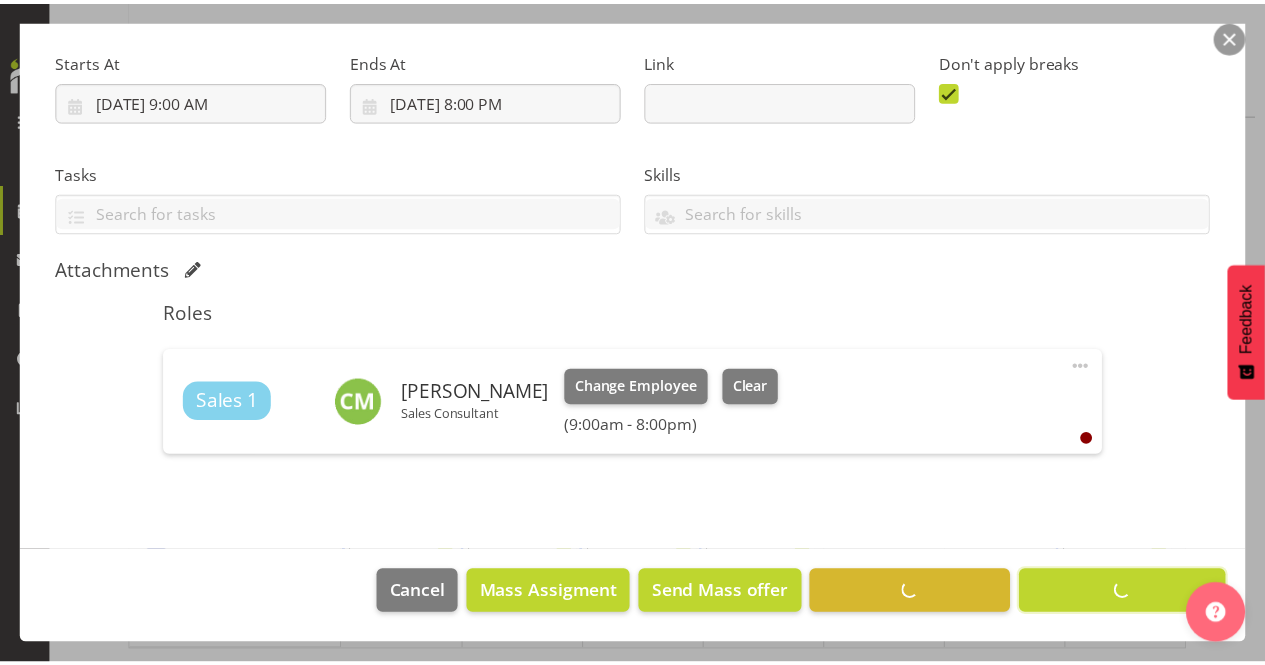 scroll, scrollTop: 298, scrollLeft: 0, axis: vertical 